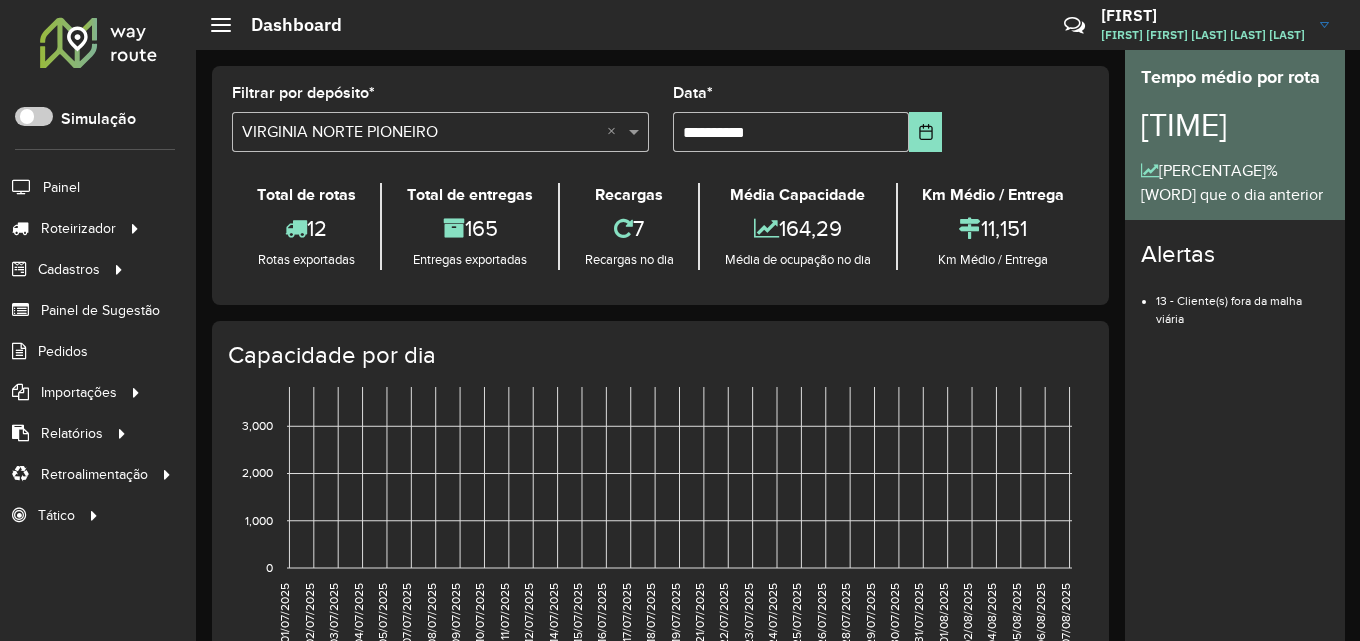 scroll, scrollTop: 0, scrollLeft: 0, axis: both 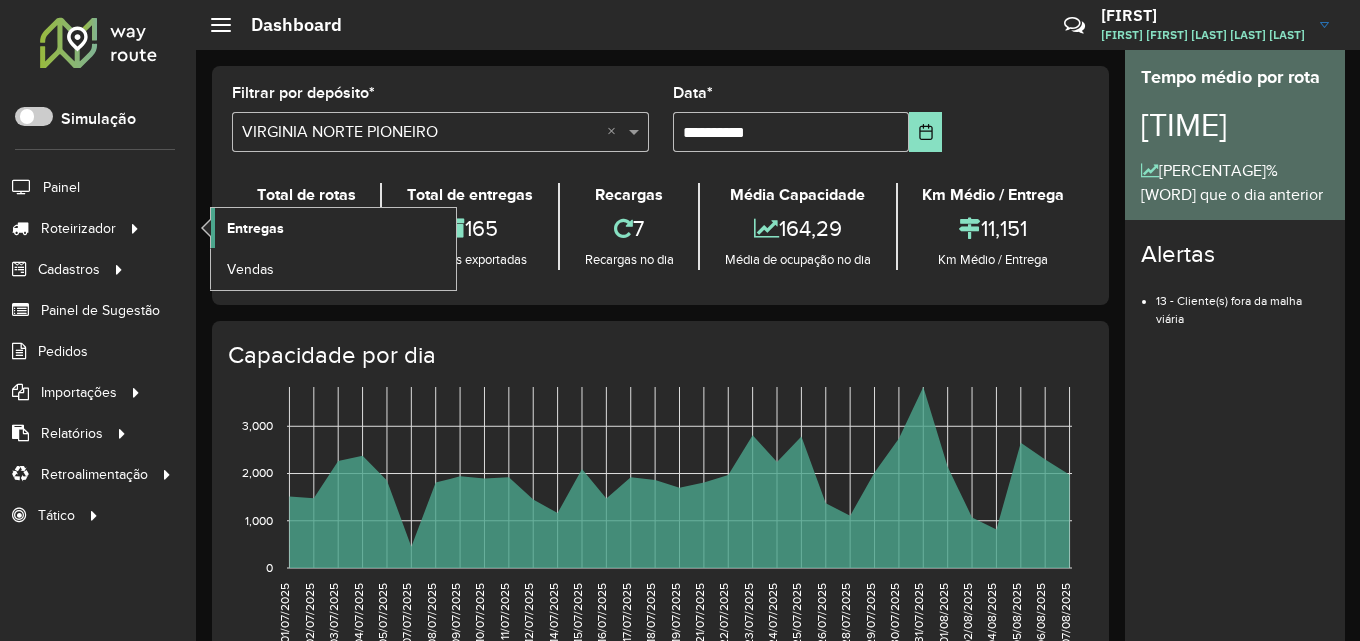 click on "Entregas" 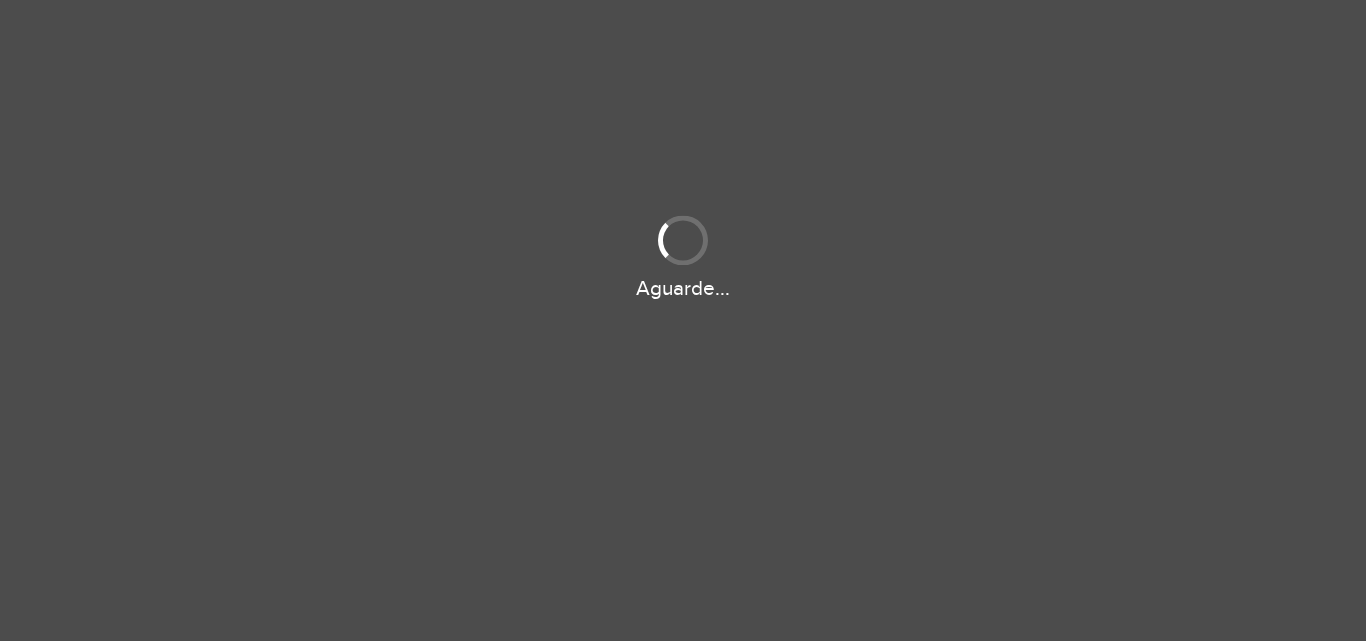 scroll, scrollTop: 0, scrollLeft: 0, axis: both 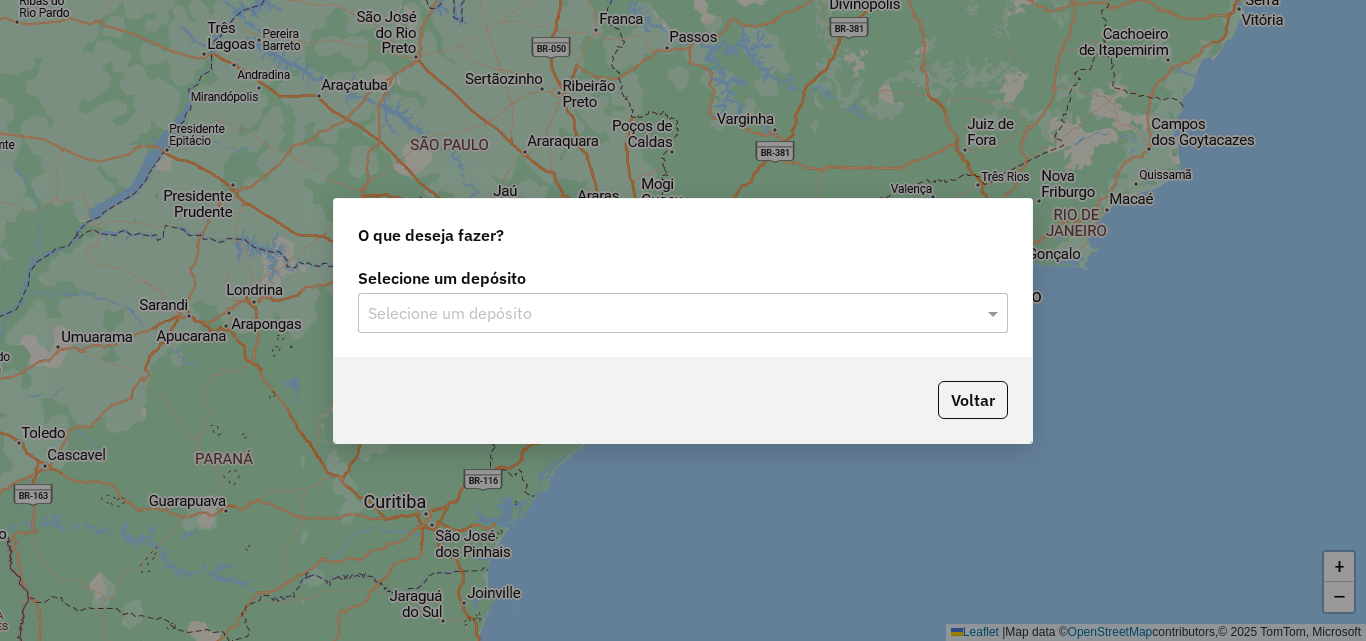 click 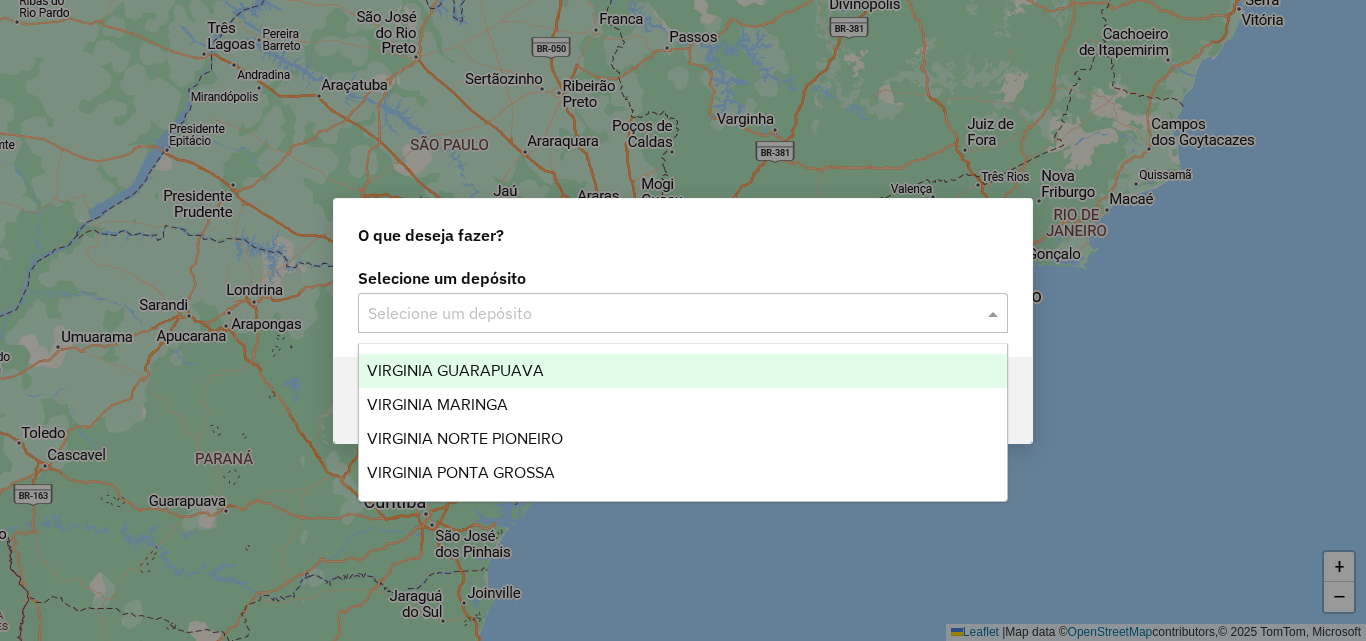 click on "VIRGINIA GUARAPUAVA" at bounding box center (455, 370) 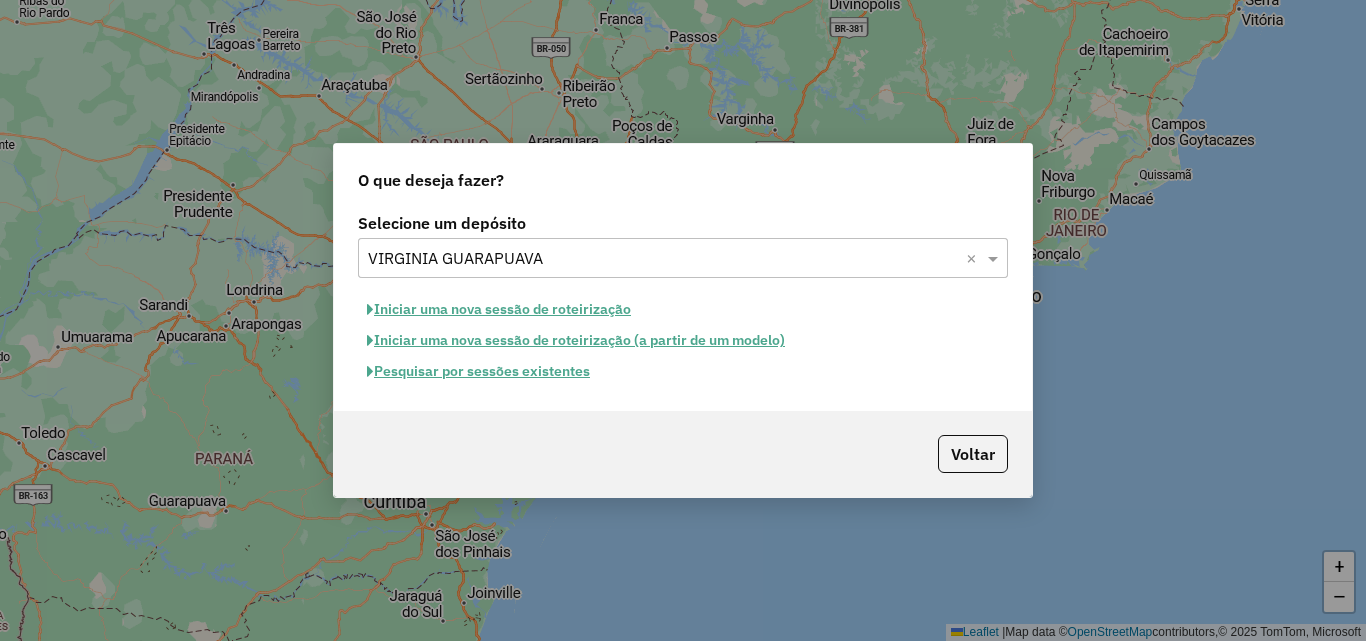 click on "Iniciar uma nova sessão de roteirização" 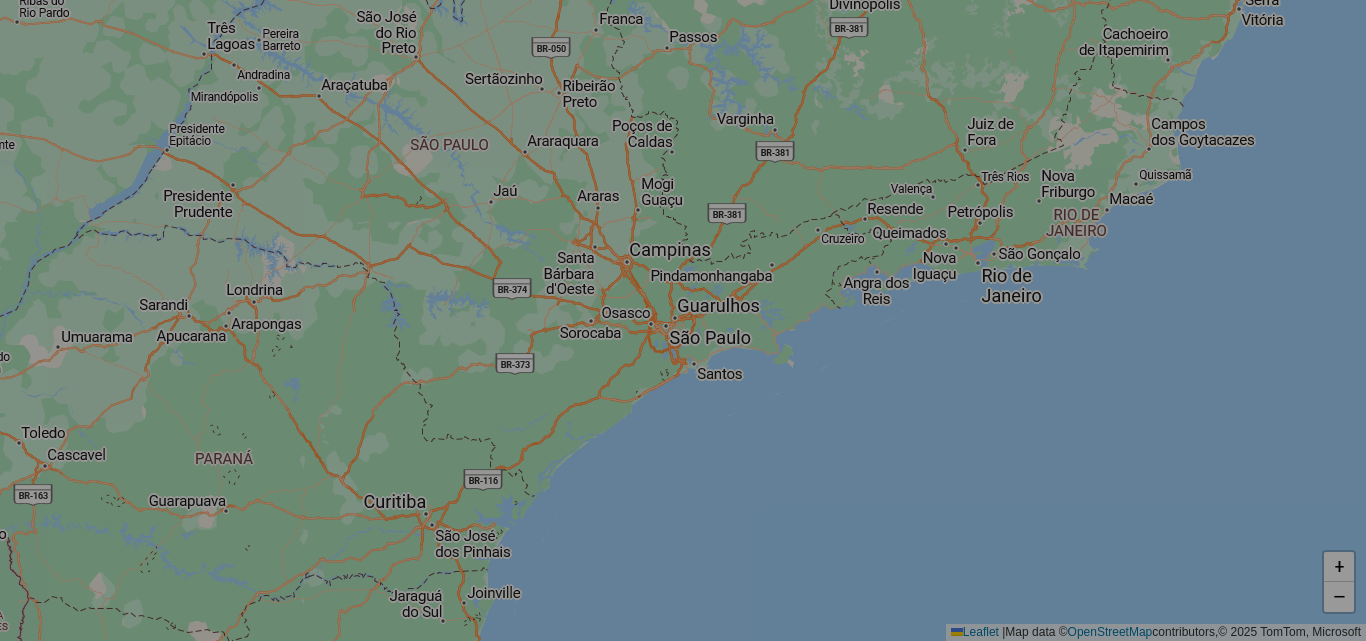 select on "*" 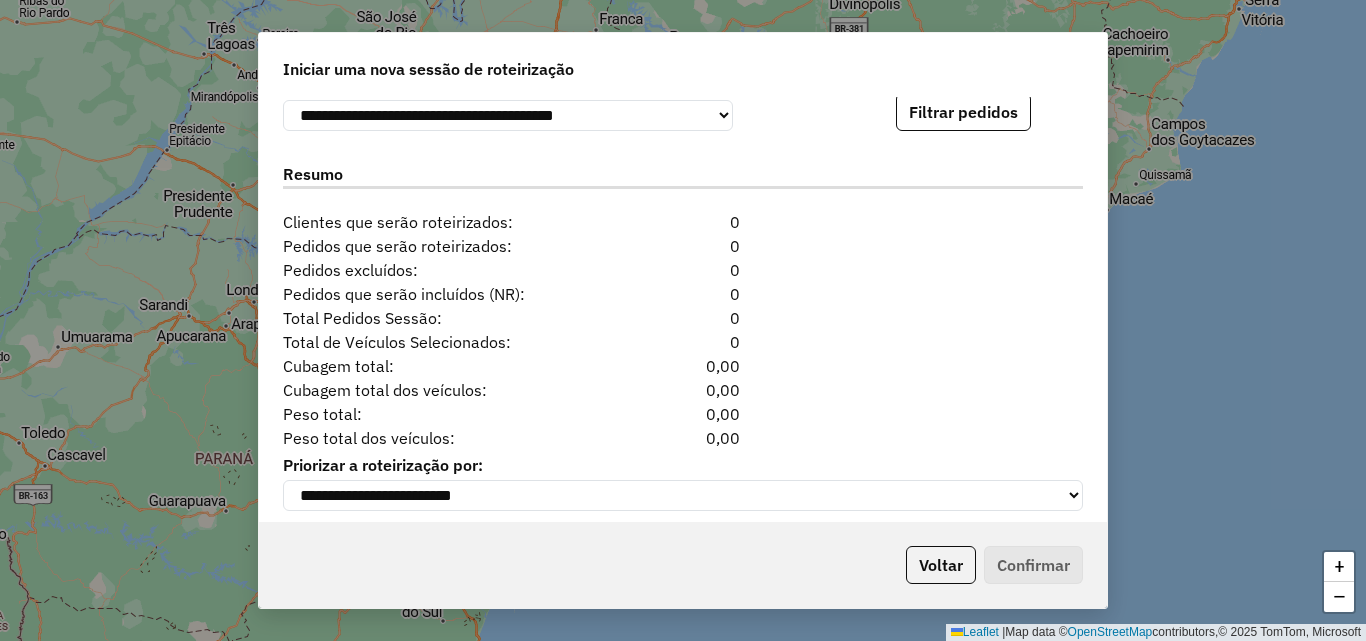scroll, scrollTop: 2100, scrollLeft: 0, axis: vertical 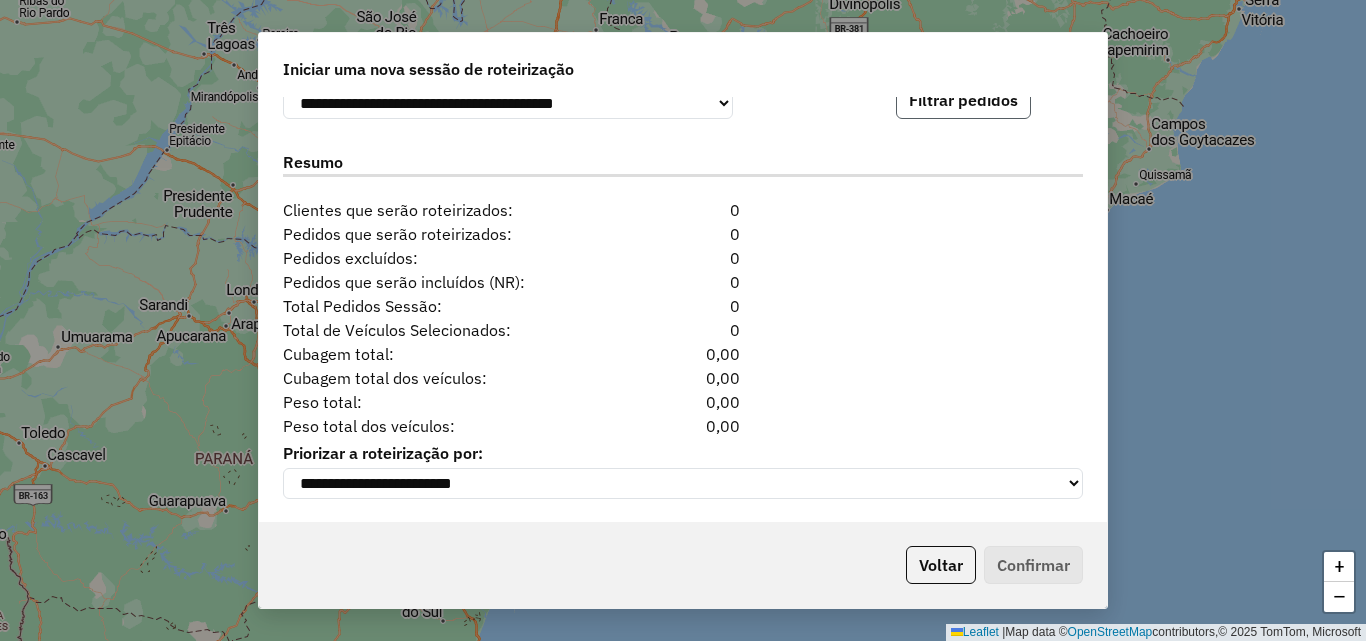 click on "Filtrar pedidos" 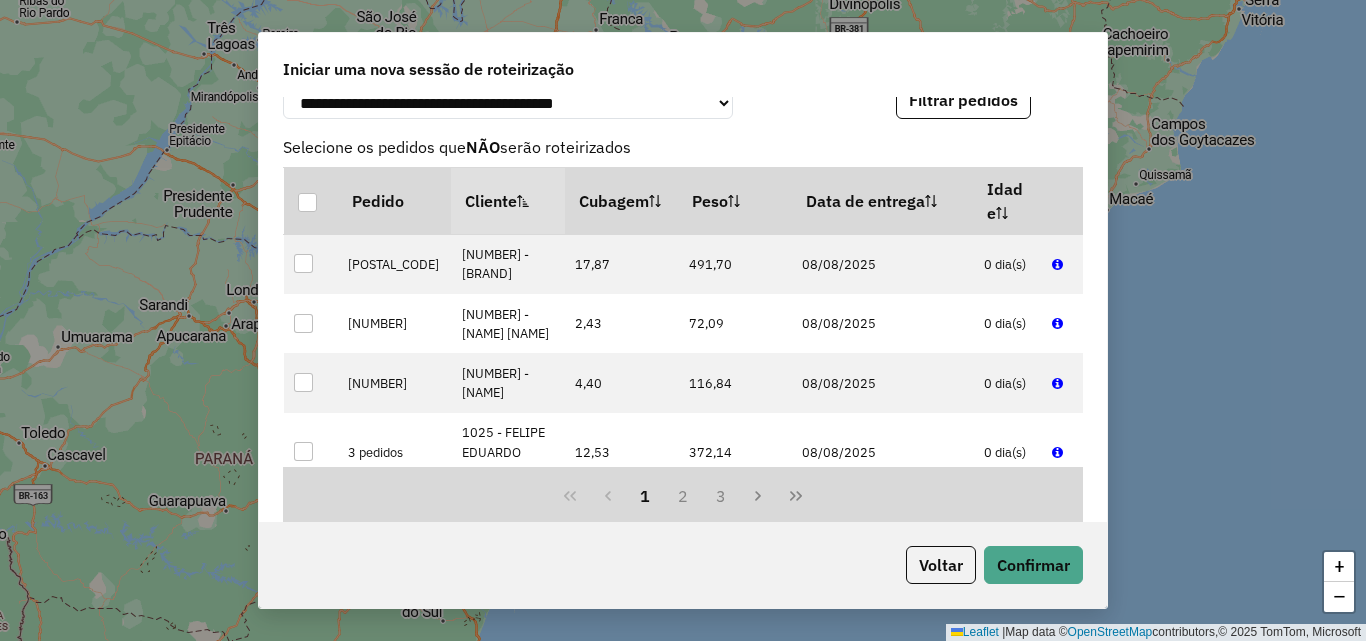 scroll, scrollTop: 2524, scrollLeft: 0, axis: vertical 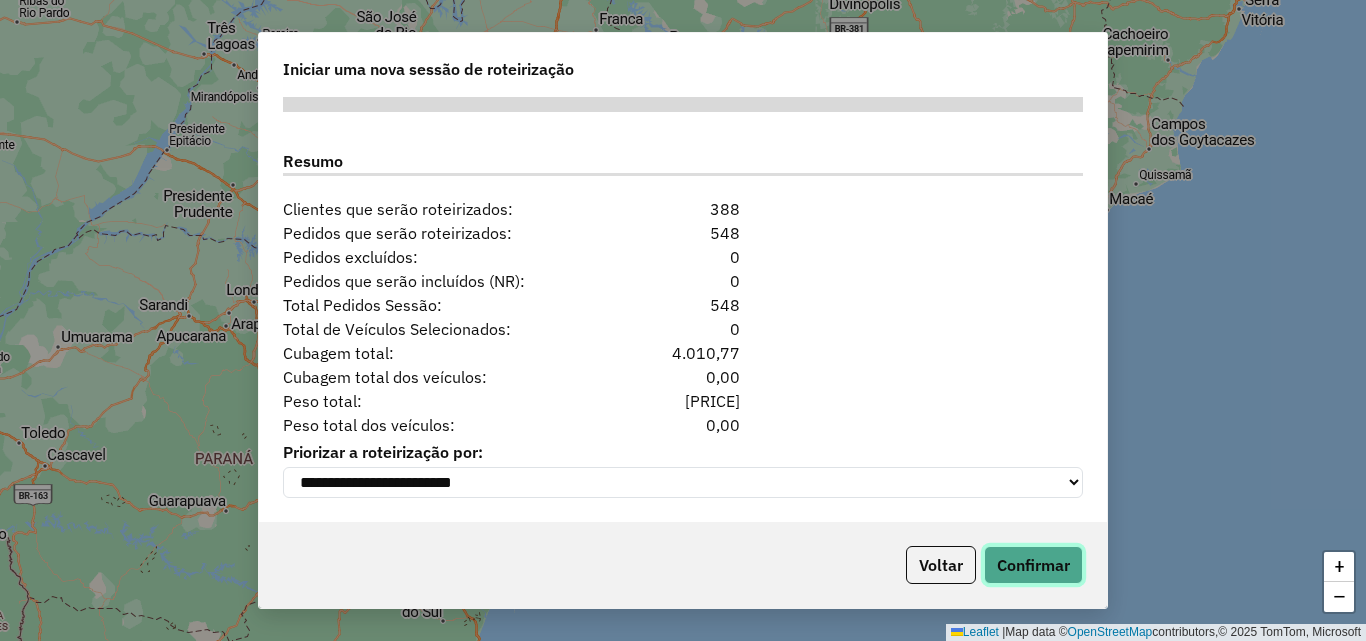 click on "Confirmar" 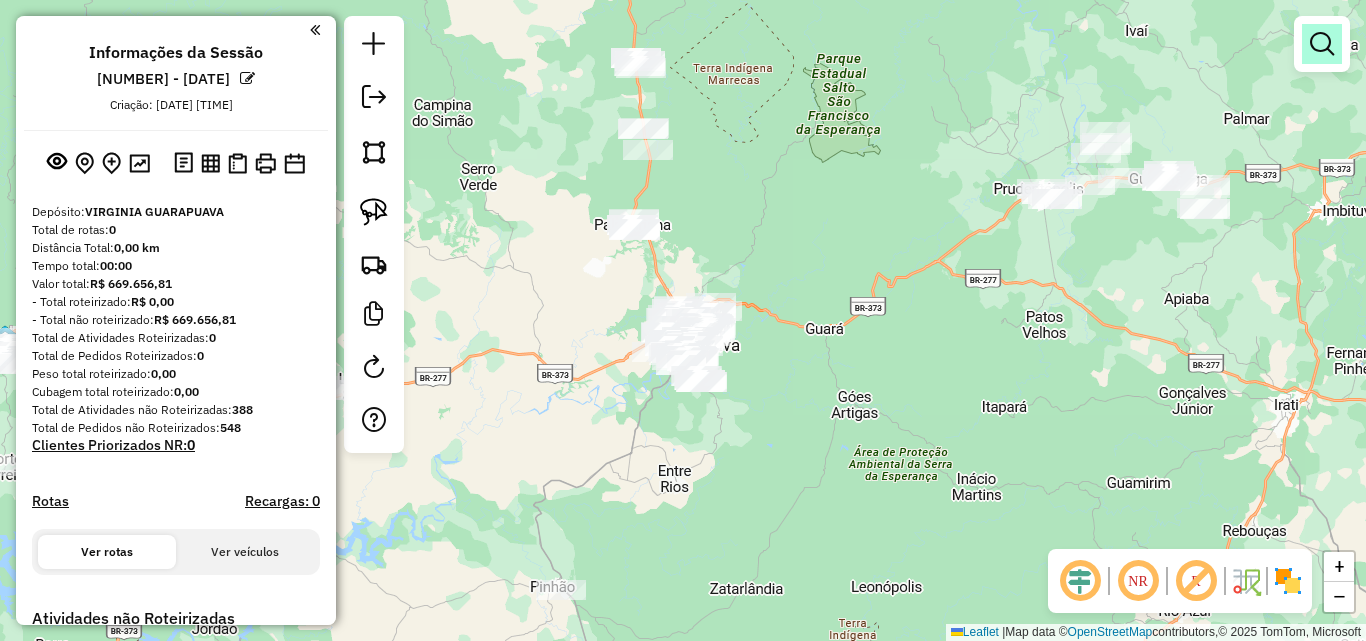 click at bounding box center (1322, 44) 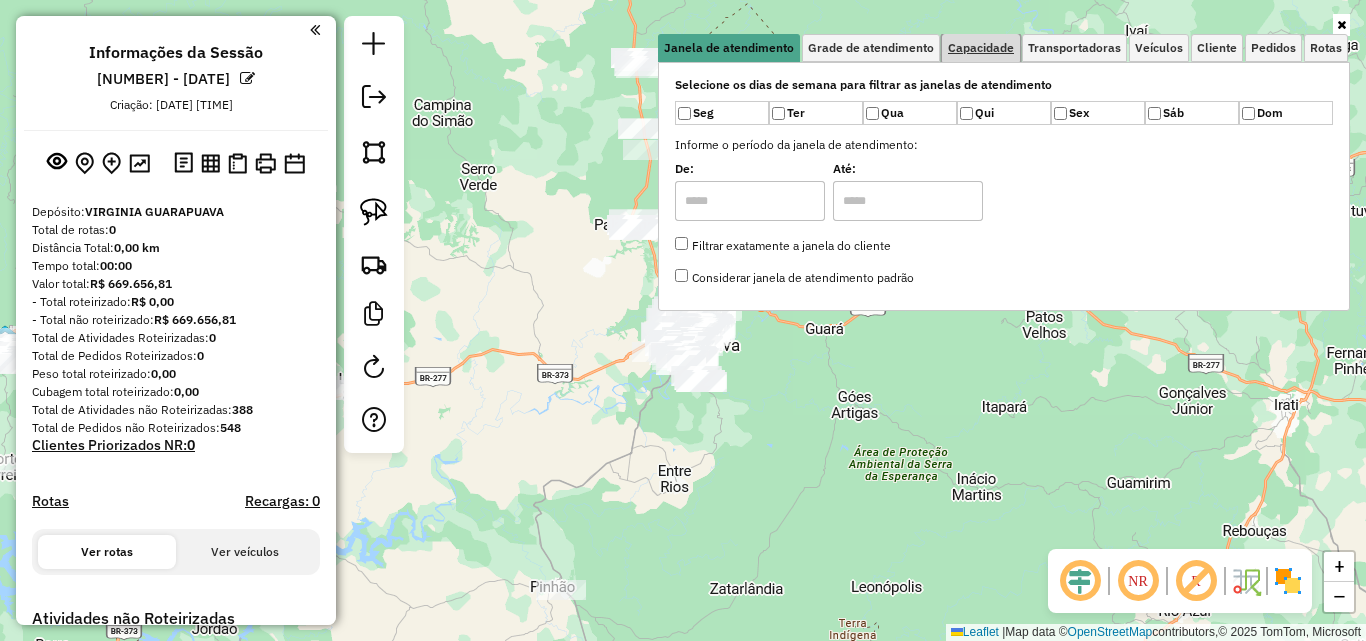 click on "Capacidade" at bounding box center (981, 48) 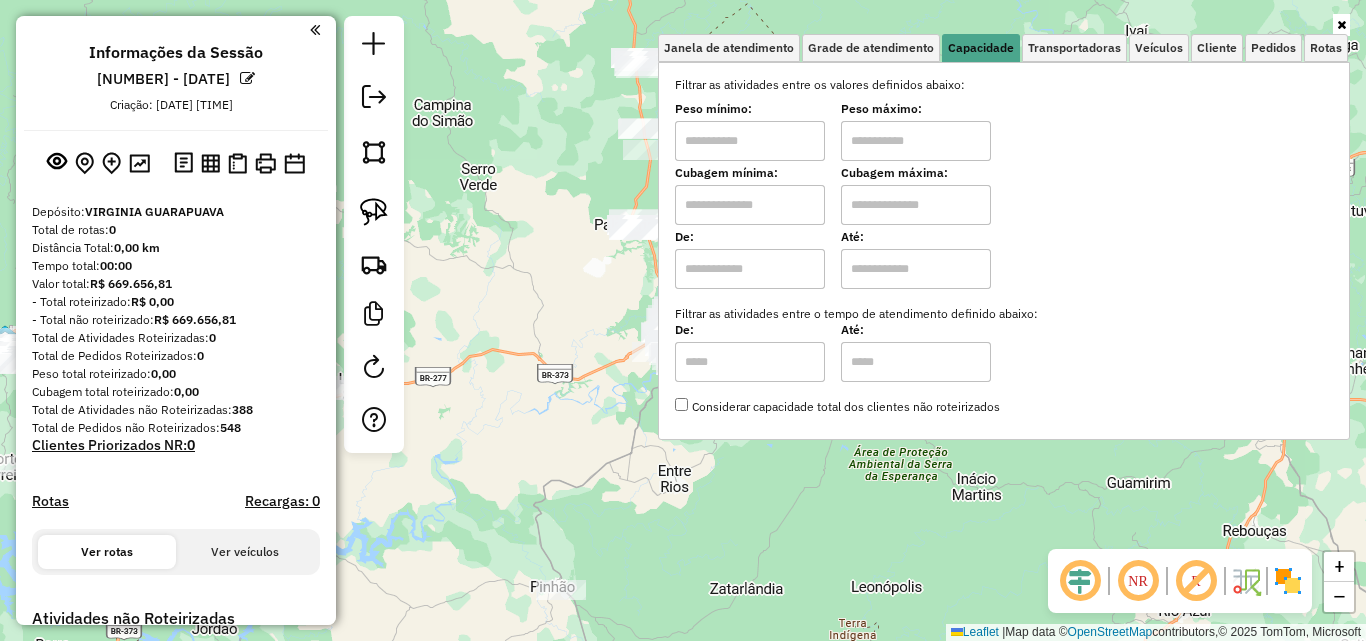 click at bounding box center [750, 141] 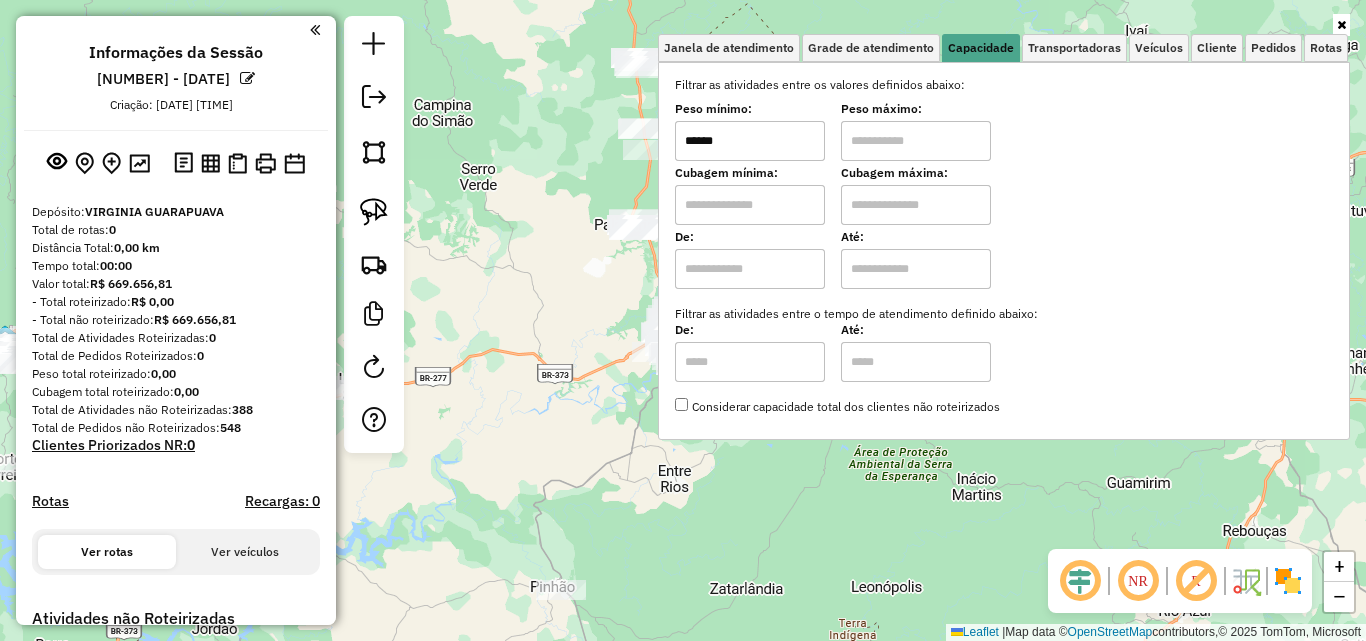 click at bounding box center (916, 141) 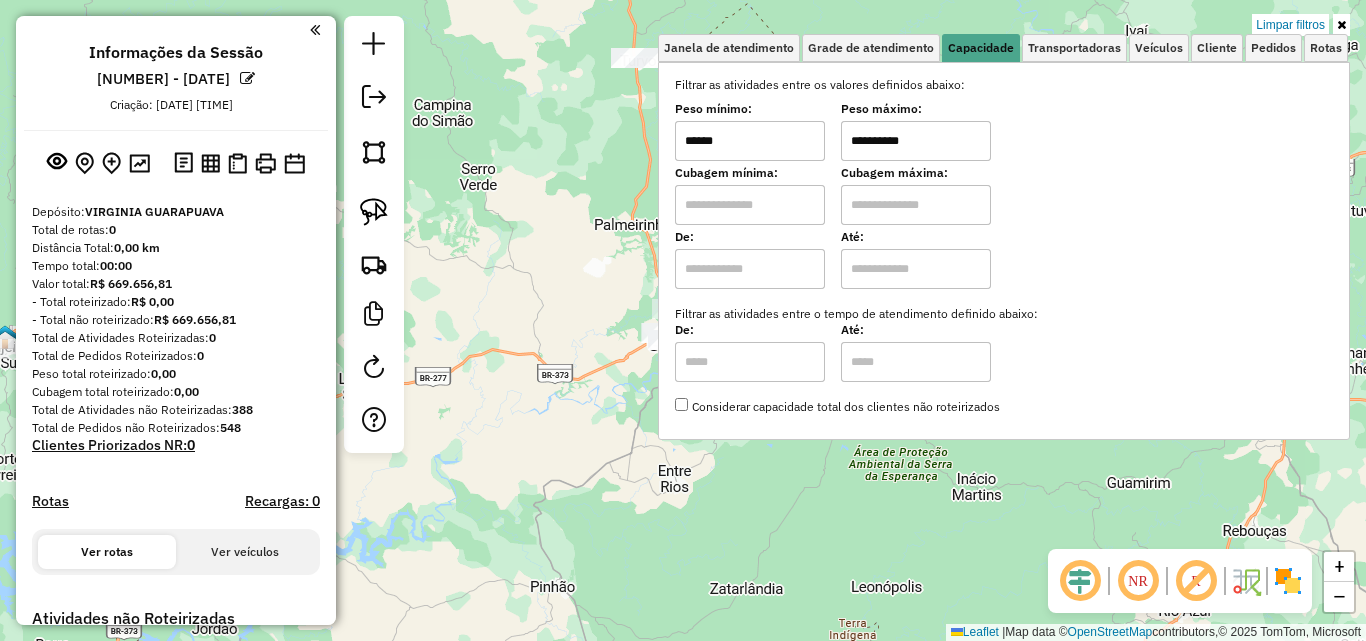 click on "**********" 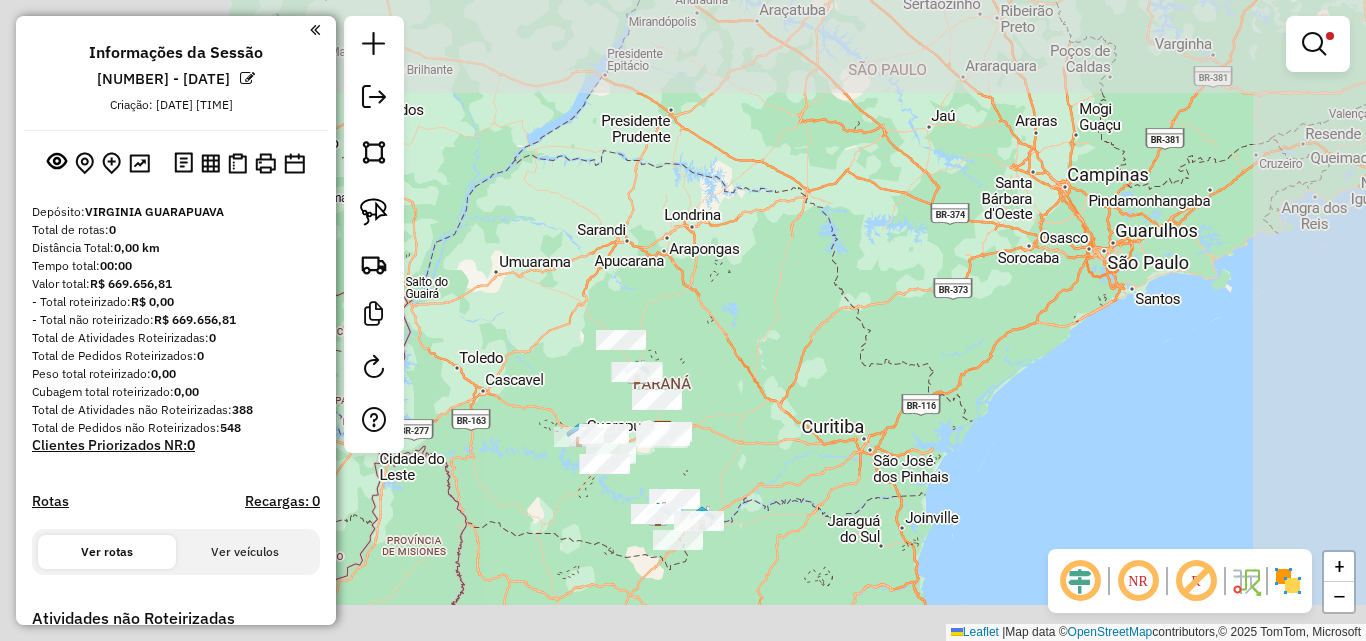 drag, startPoint x: 816, startPoint y: 456, endPoint x: 821, endPoint y: 387, distance: 69.18092 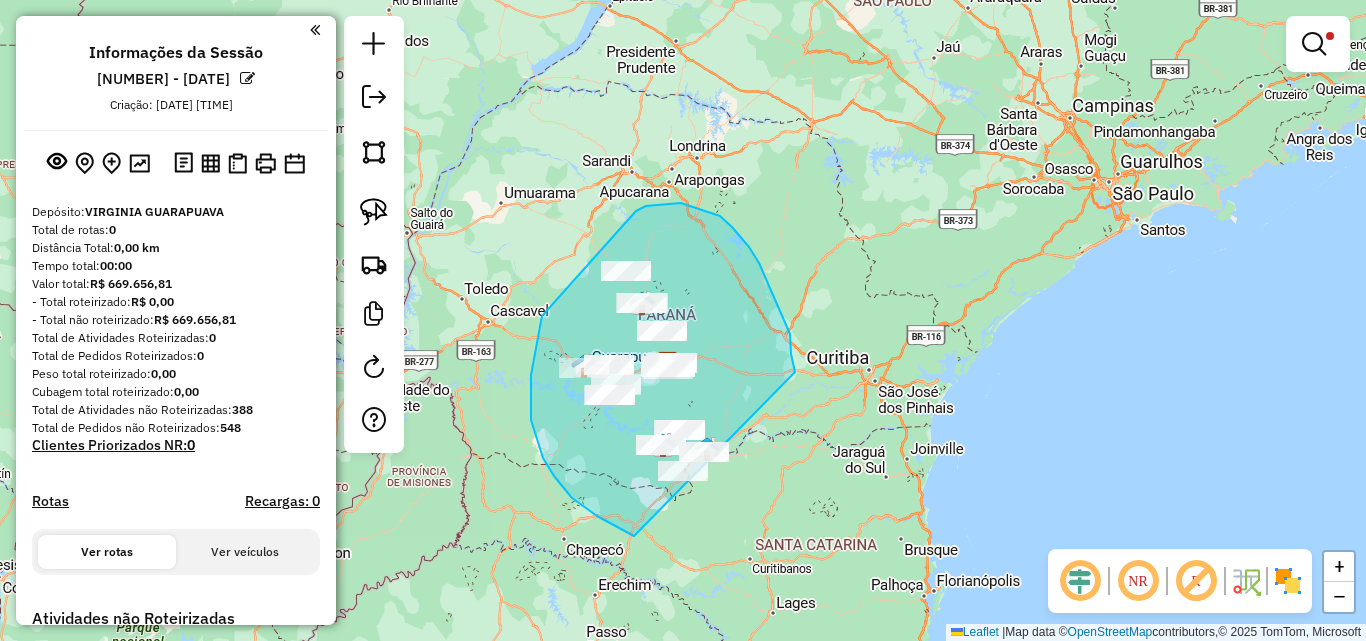 drag, startPoint x: 791, startPoint y: 343, endPoint x: 766, endPoint y: 538, distance: 196.59604 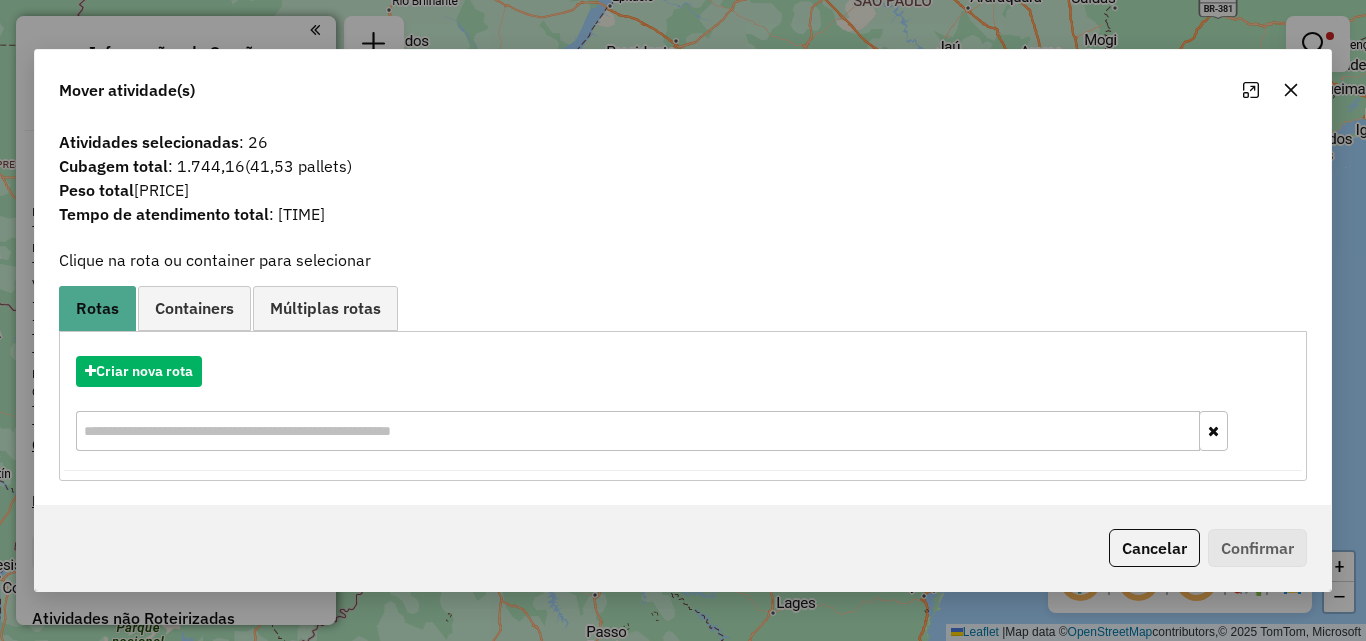click on "Containers" at bounding box center (194, 308) 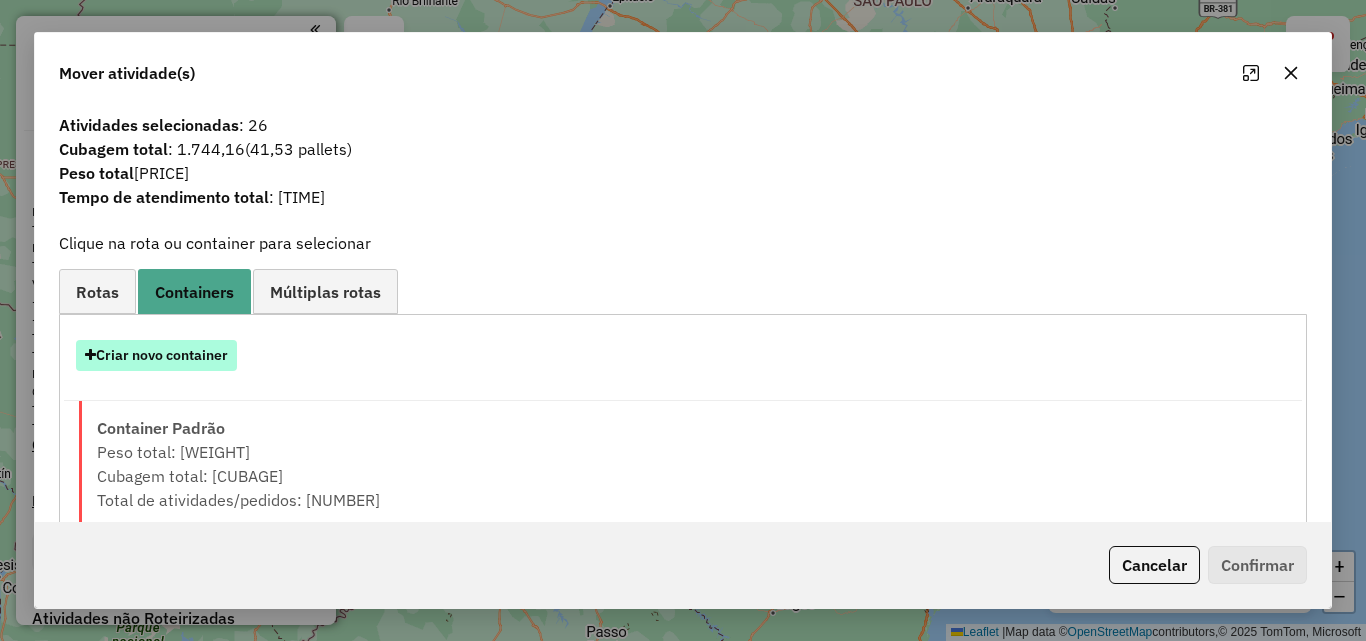click on "Criar novo container" at bounding box center (156, 355) 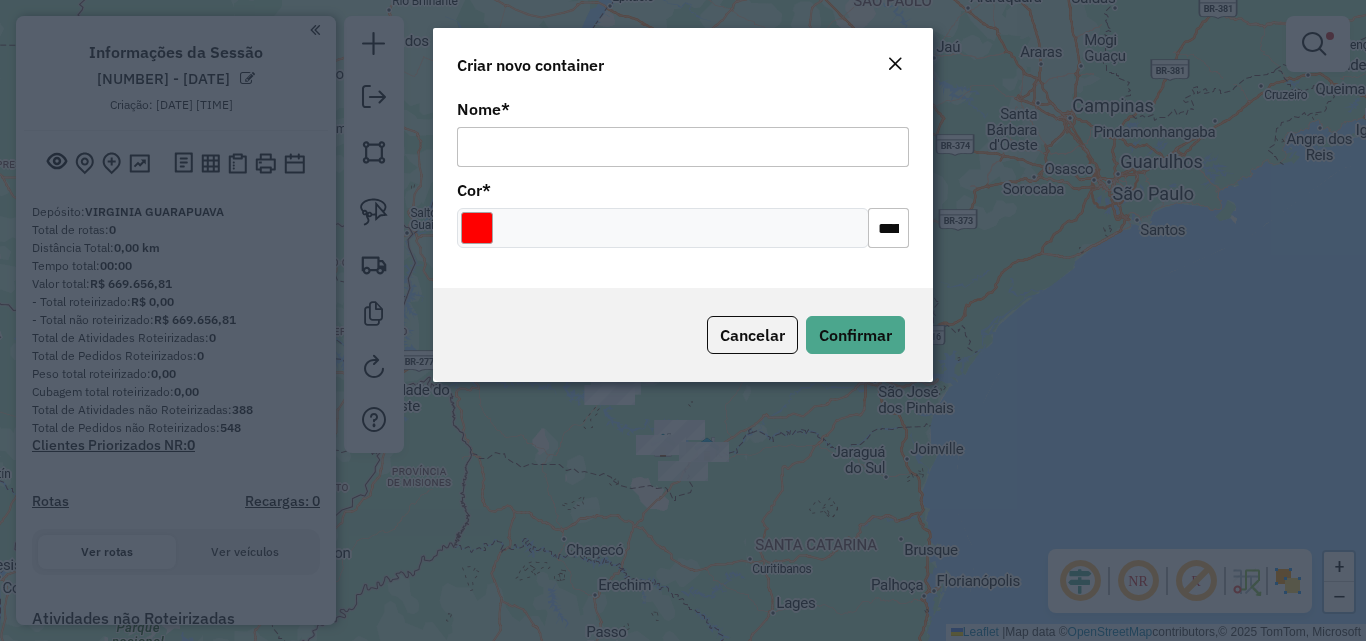 click on "Nome  *" at bounding box center [683, 147] 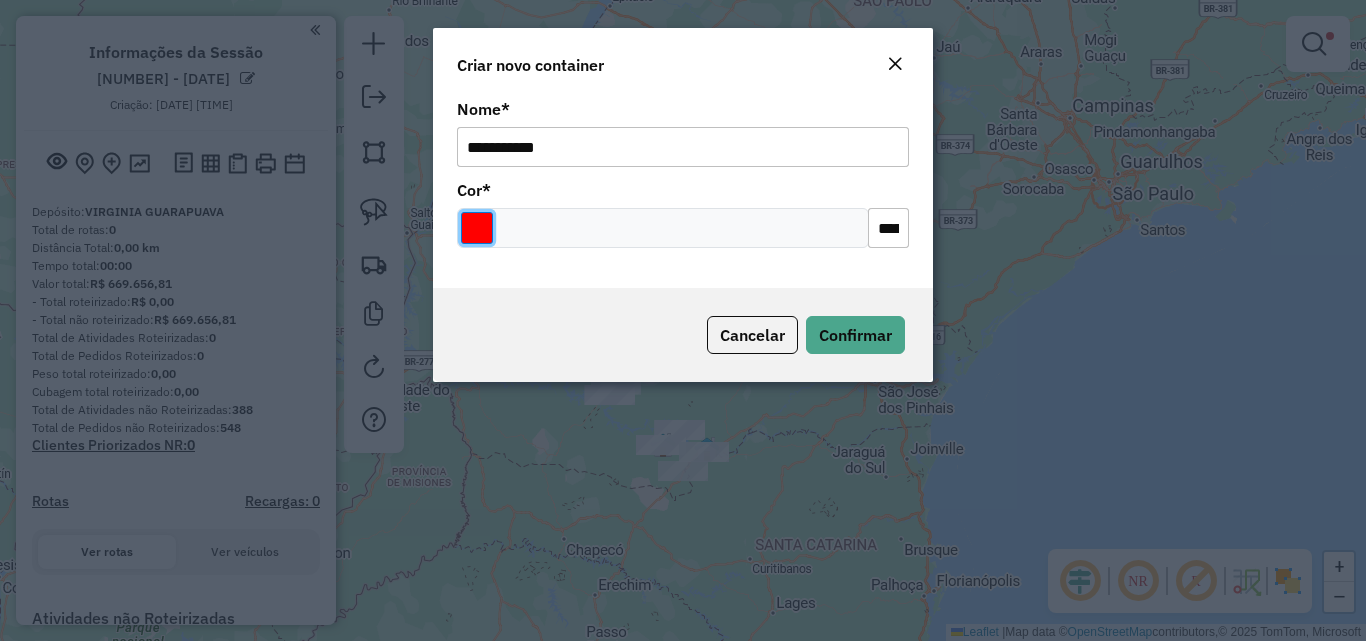 click at bounding box center [477, 228] 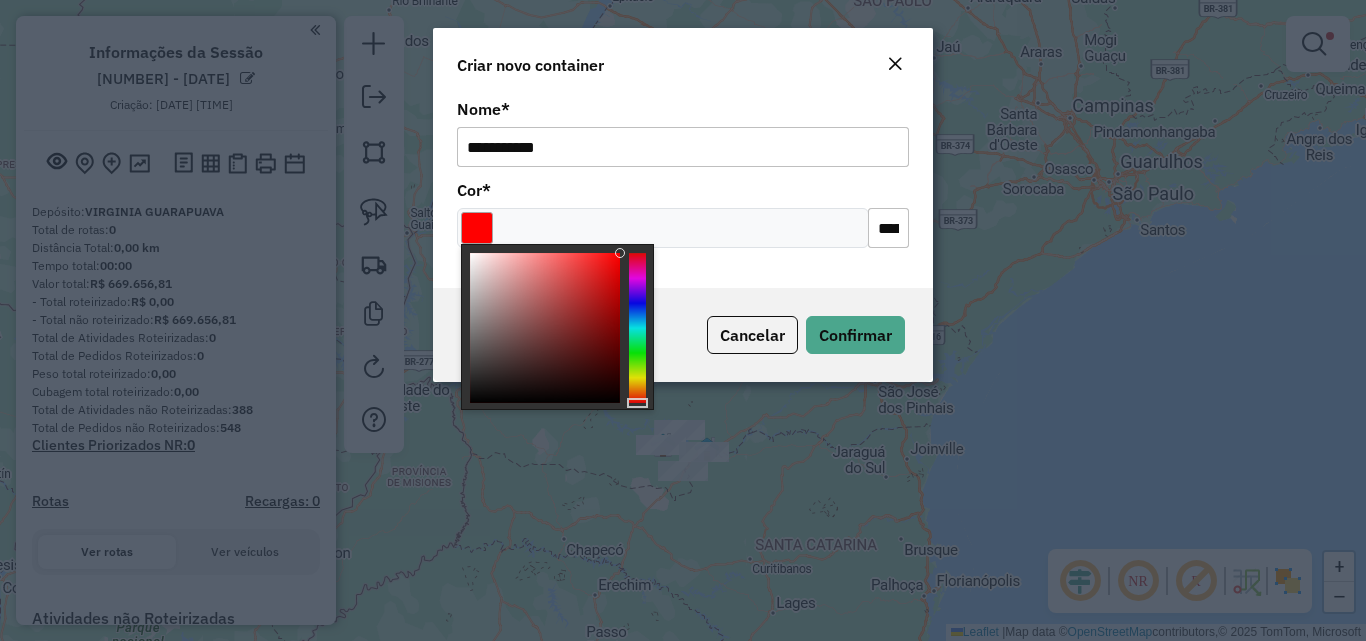 type on "*******" 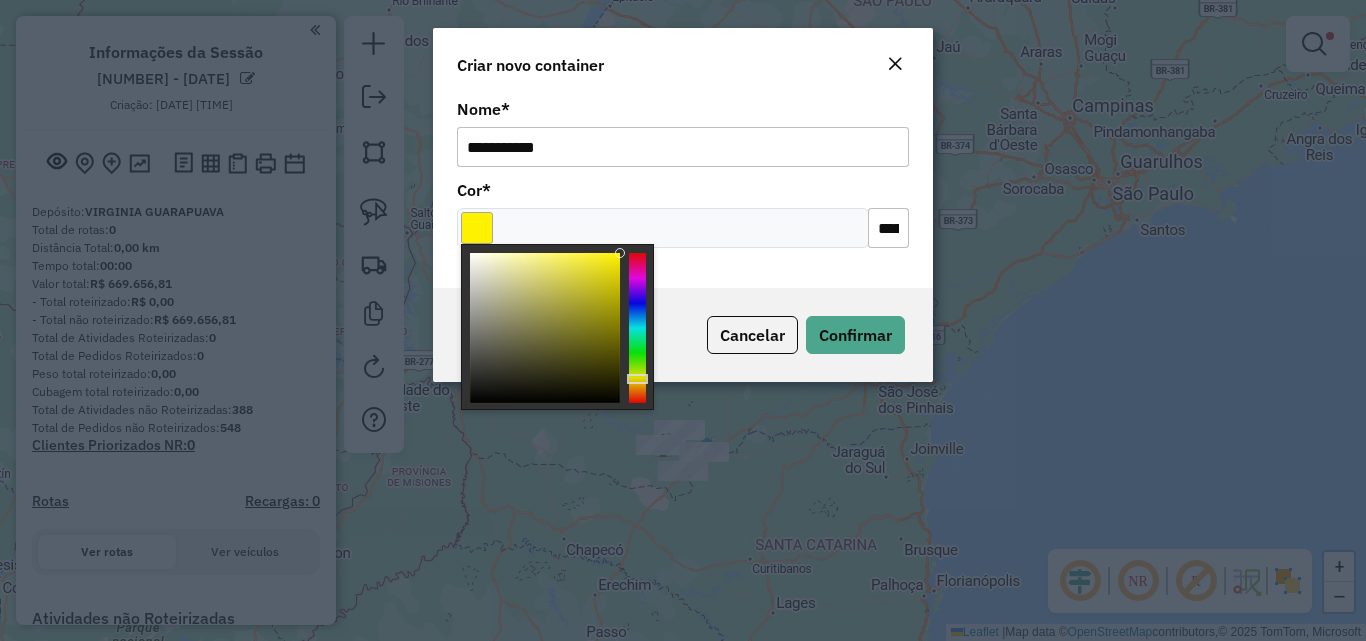 click at bounding box center [637, 328] 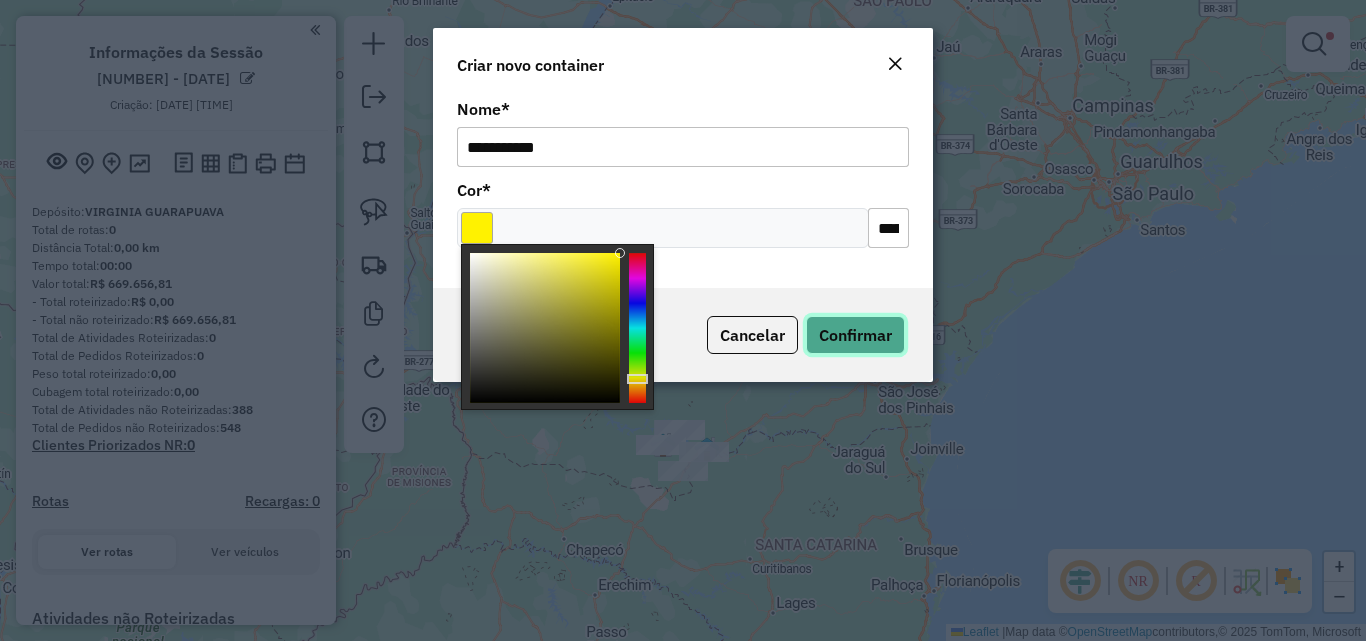 click on "Confirmar" 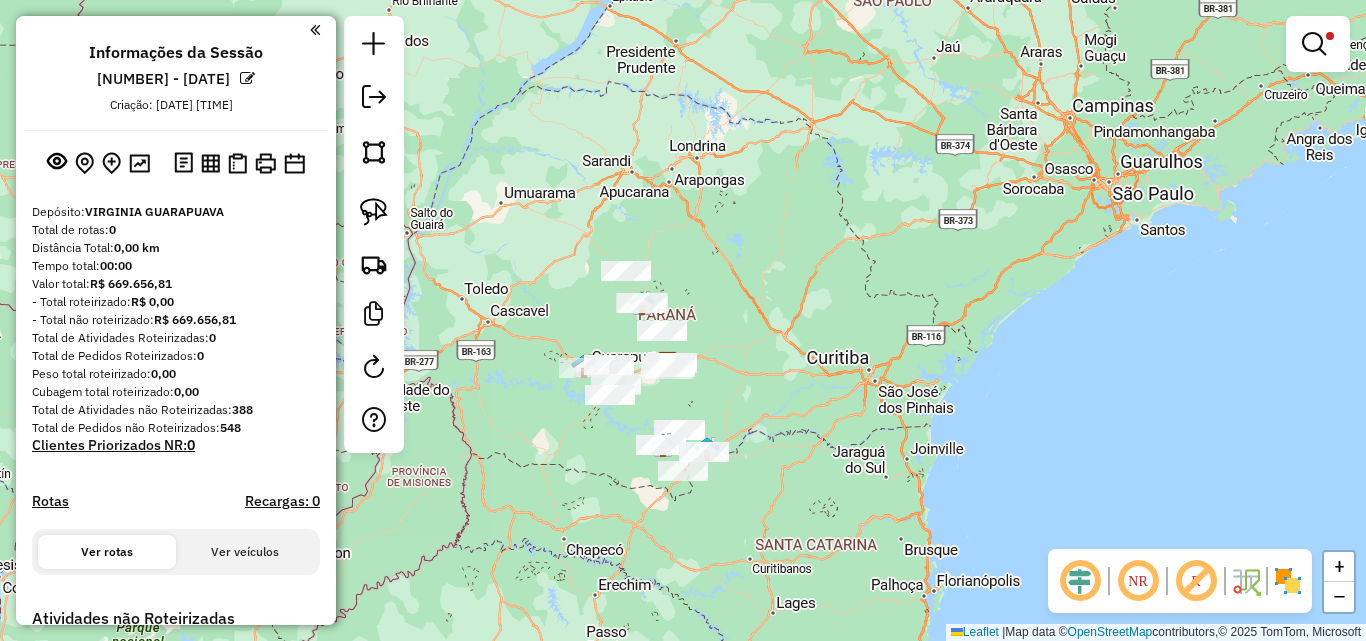 click on "**********" 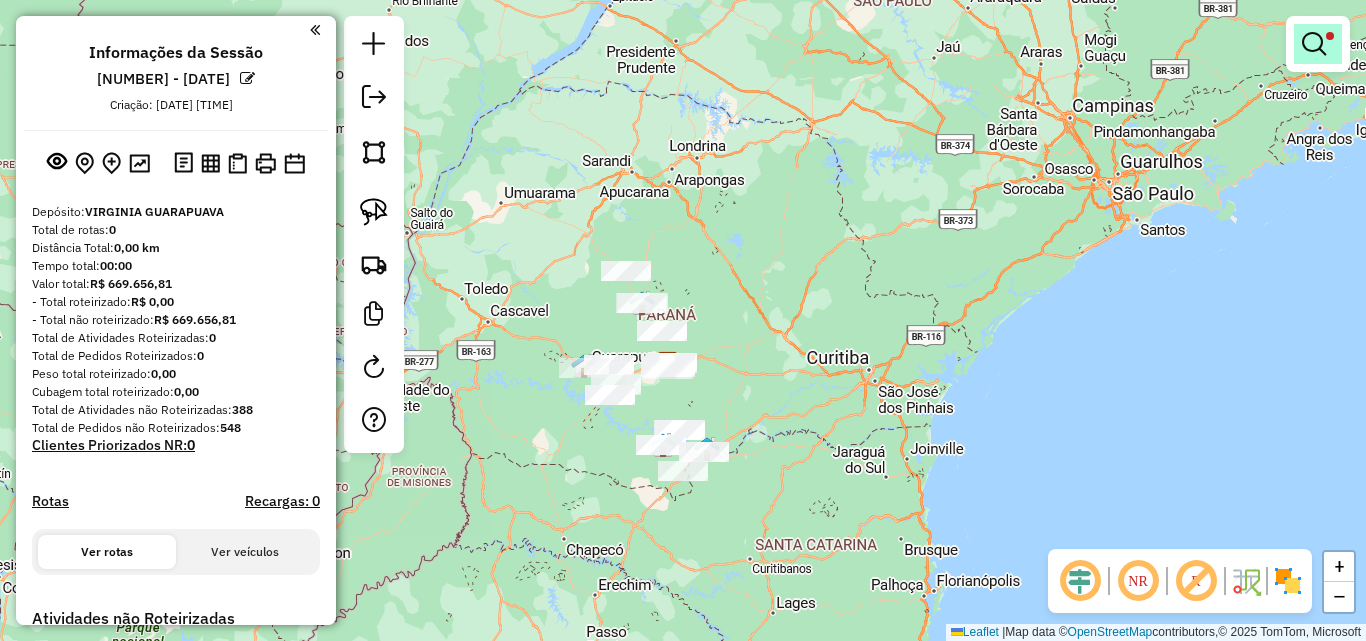 click at bounding box center (1318, 44) 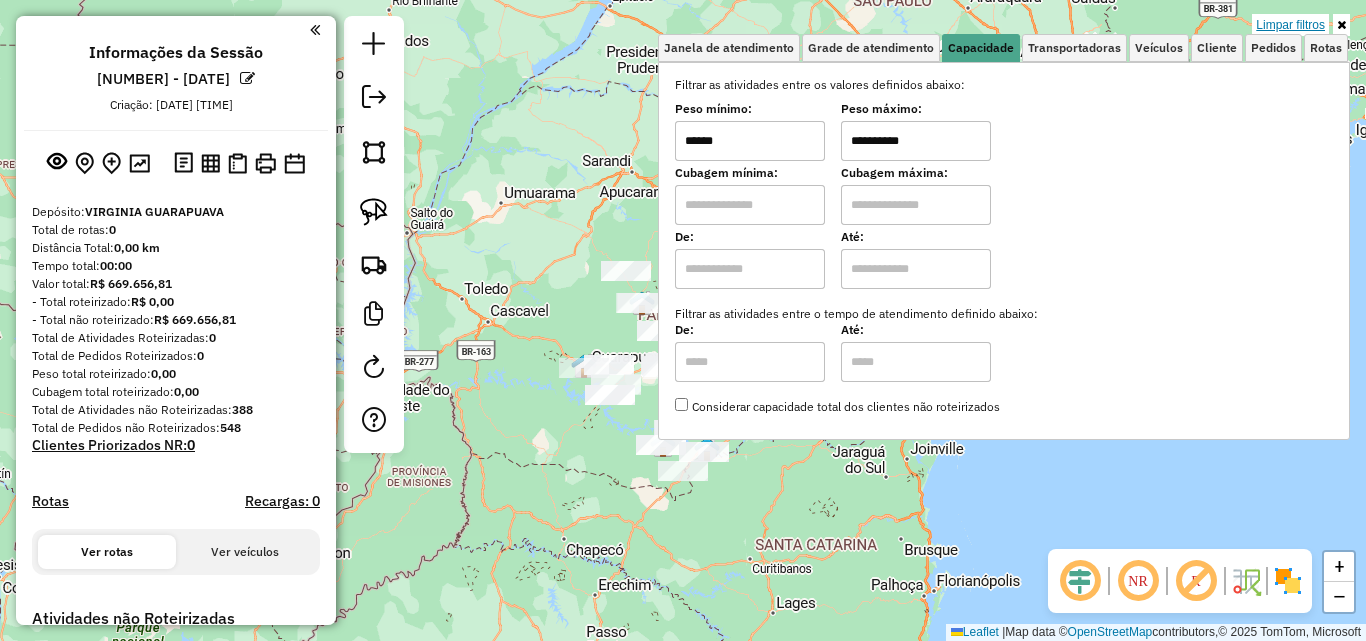 click on "Limpar filtros" at bounding box center (1290, 25) 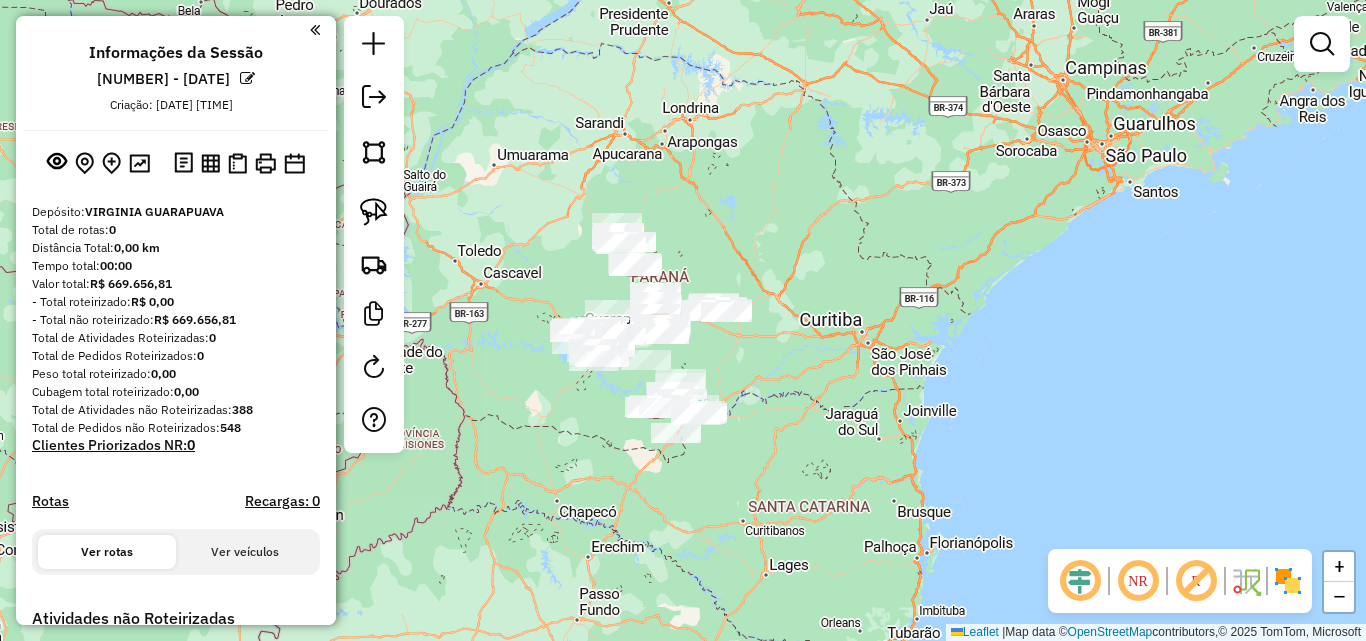 drag, startPoint x: 916, startPoint y: 485, endPoint x: 890, endPoint y: 362, distance: 125.71794 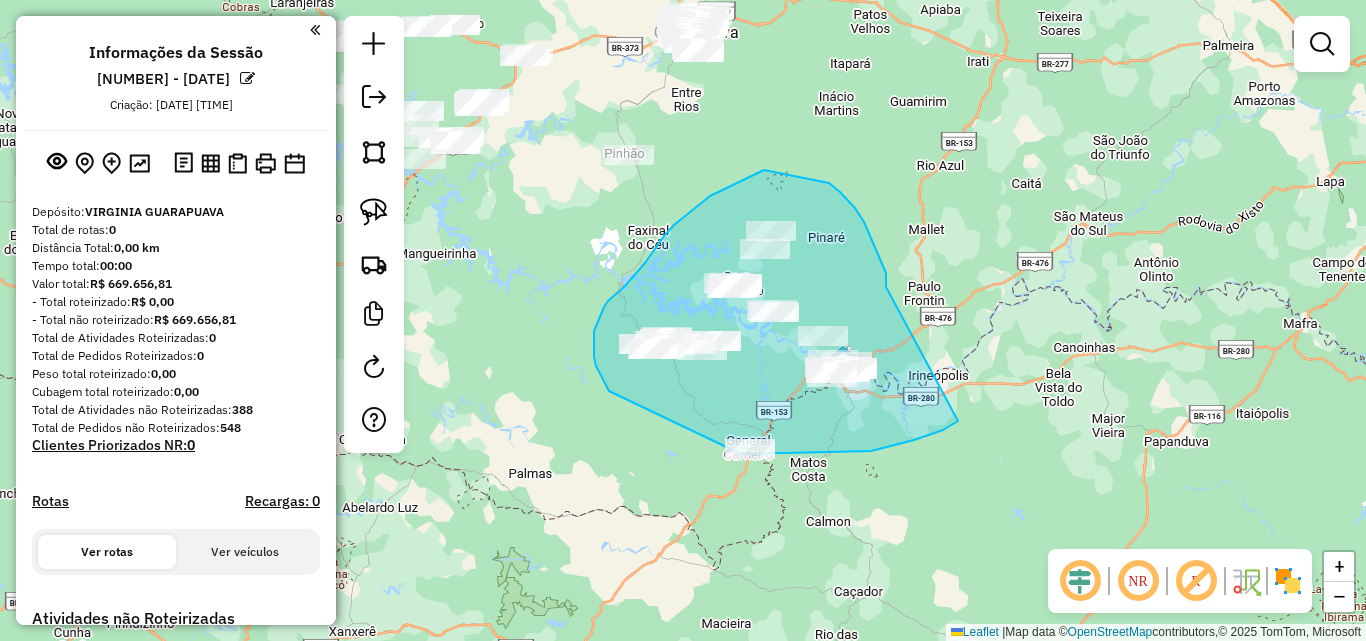 drag, startPoint x: 886, startPoint y: 280, endPoint x: 958, endPoint y: 421, distance: 158.31929 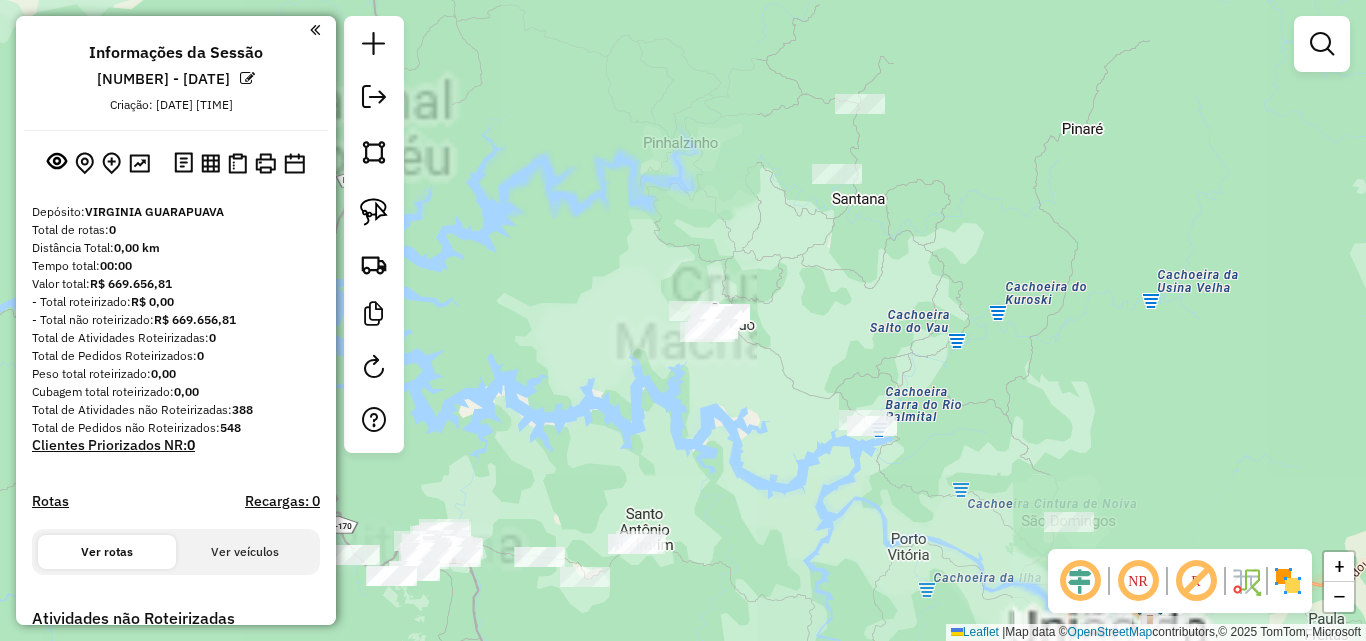 drag, startPoint x: 799, startPoint y: 227, endPoint x: 850, endPoint y: 291, distance: 81.8352 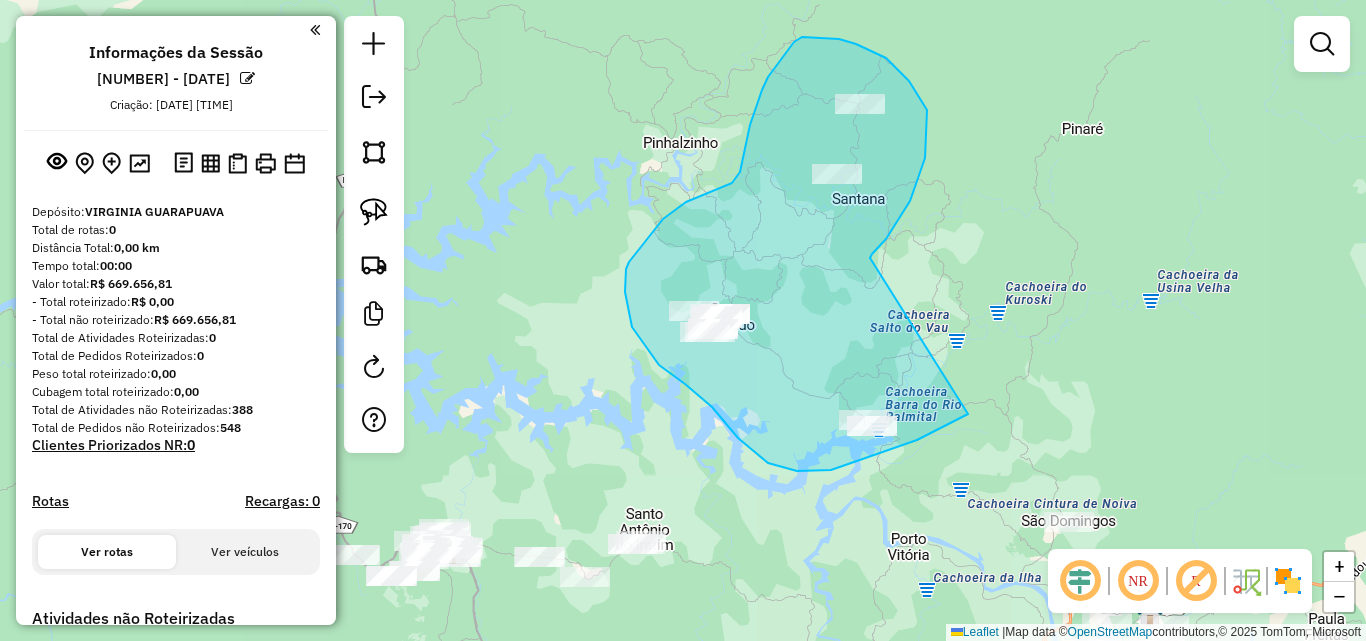 drag, startPoint x: 870, startPoint y: 258, endPoint x: 979, endPoint y: 404, distance: 182.20044 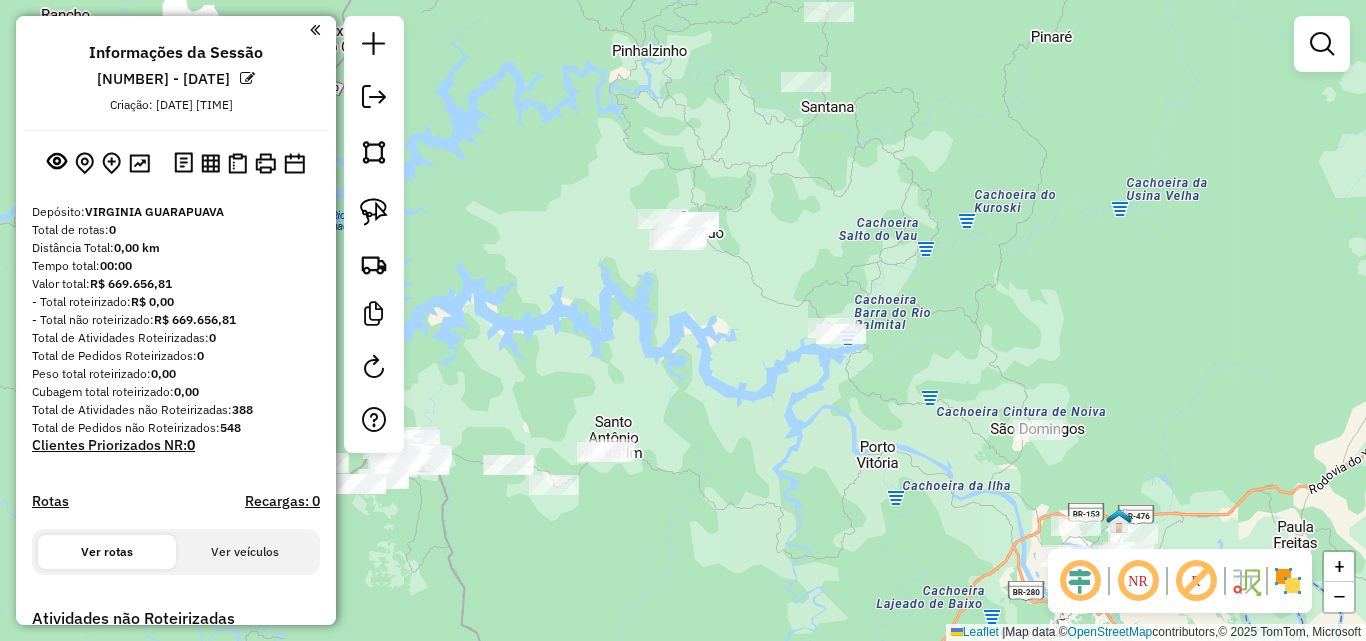 drag, startPoint x: 953, startPoint y: 347, endPoint x: 922, endPoint y: 255, distance: 97.082436 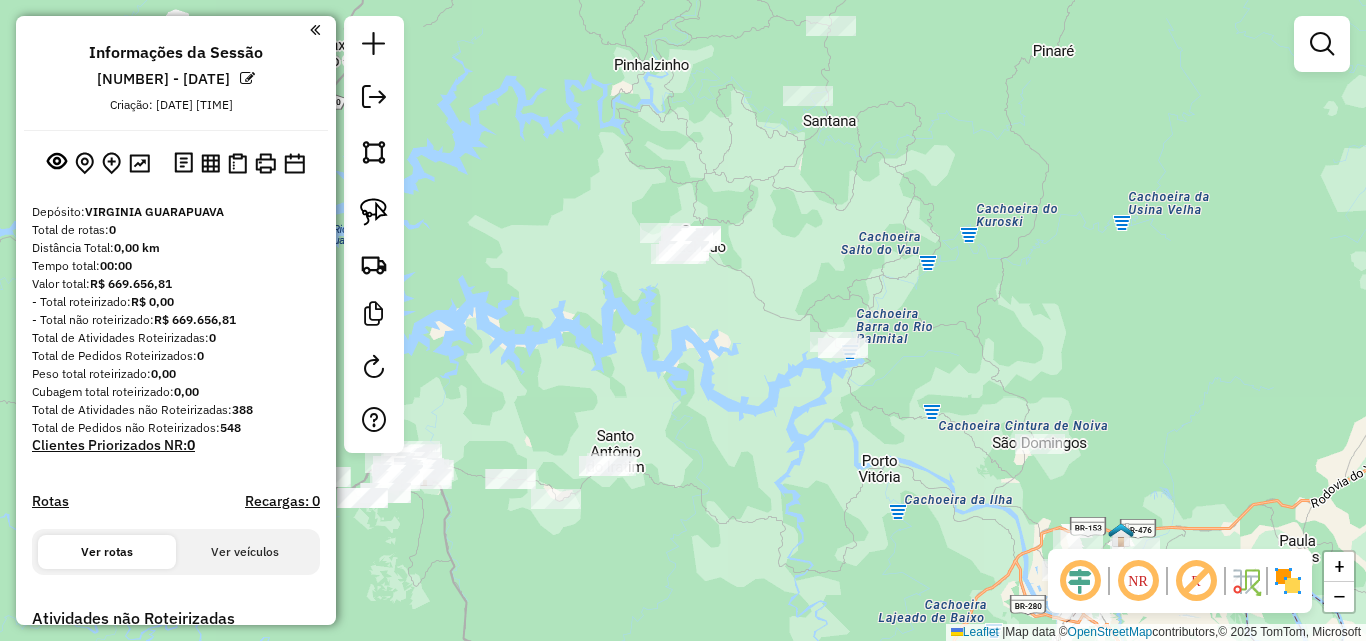 drag, startPoint x: 916, startPoint y: 185, endPoint x: 939, endPoint y: 259, distance: 77.491936 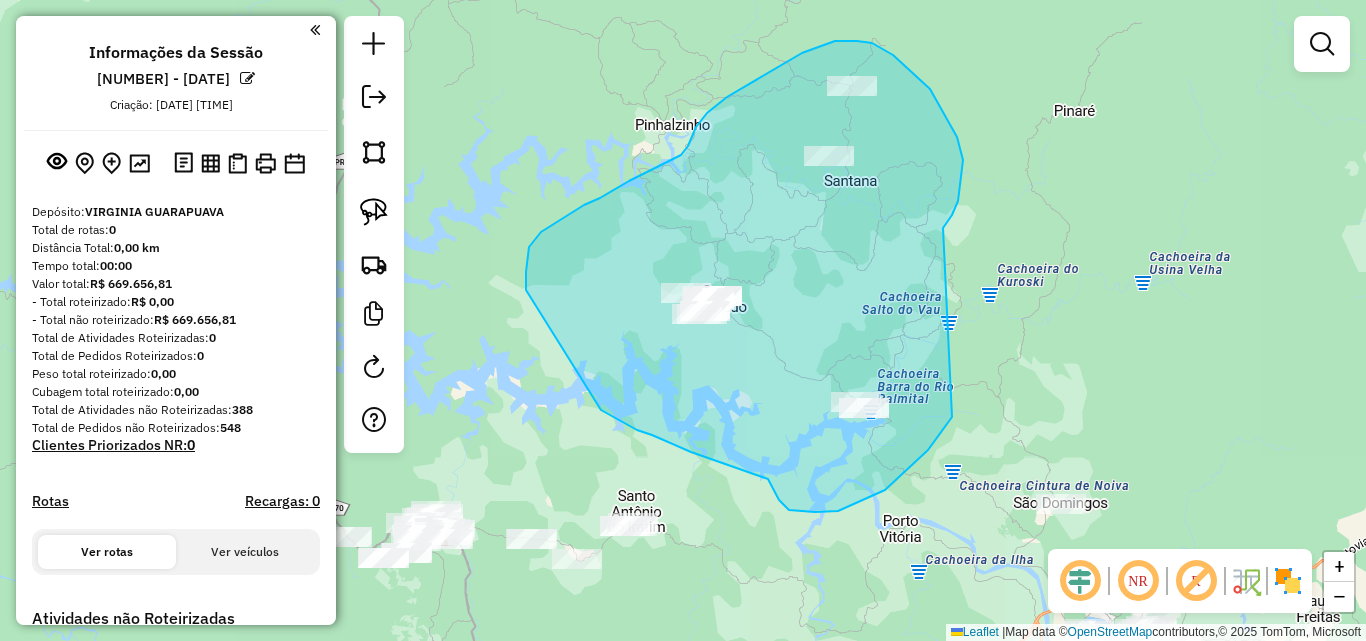 drag, startPoint x: 958, startPoint y: 201, endPoint x: 952, endPoint y: 417, distance: 216.08331 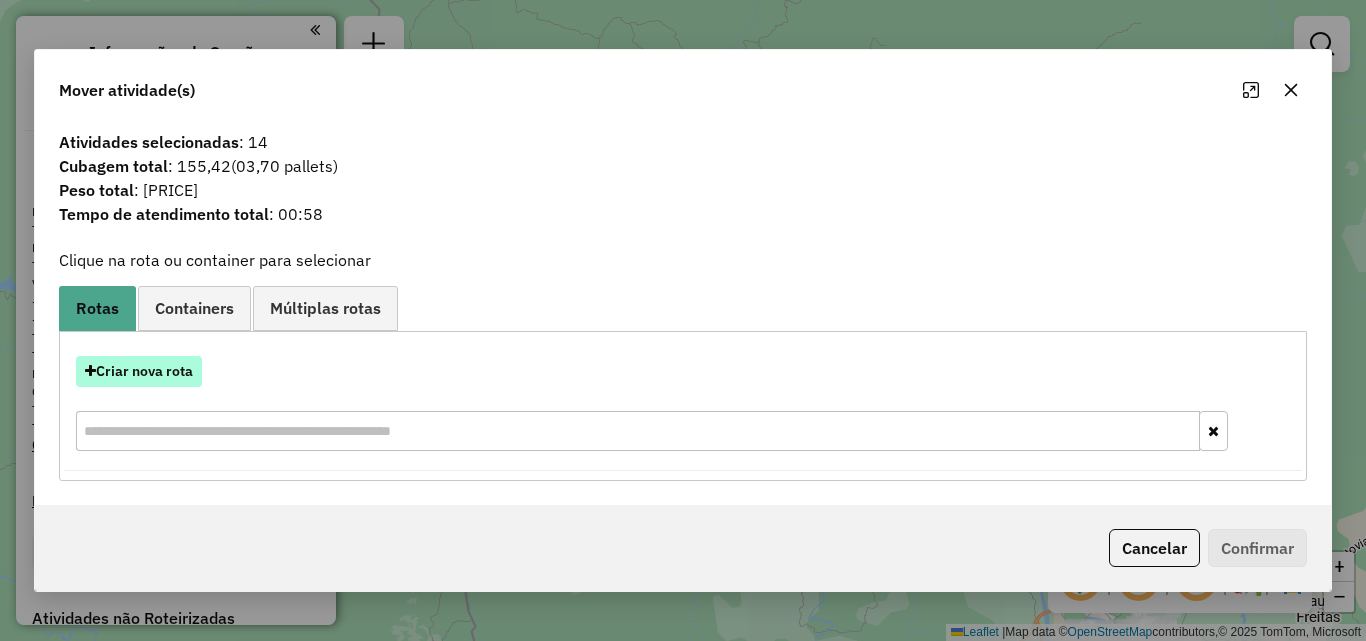 click on "Criar nova rota" at bounding box center (139, 371) 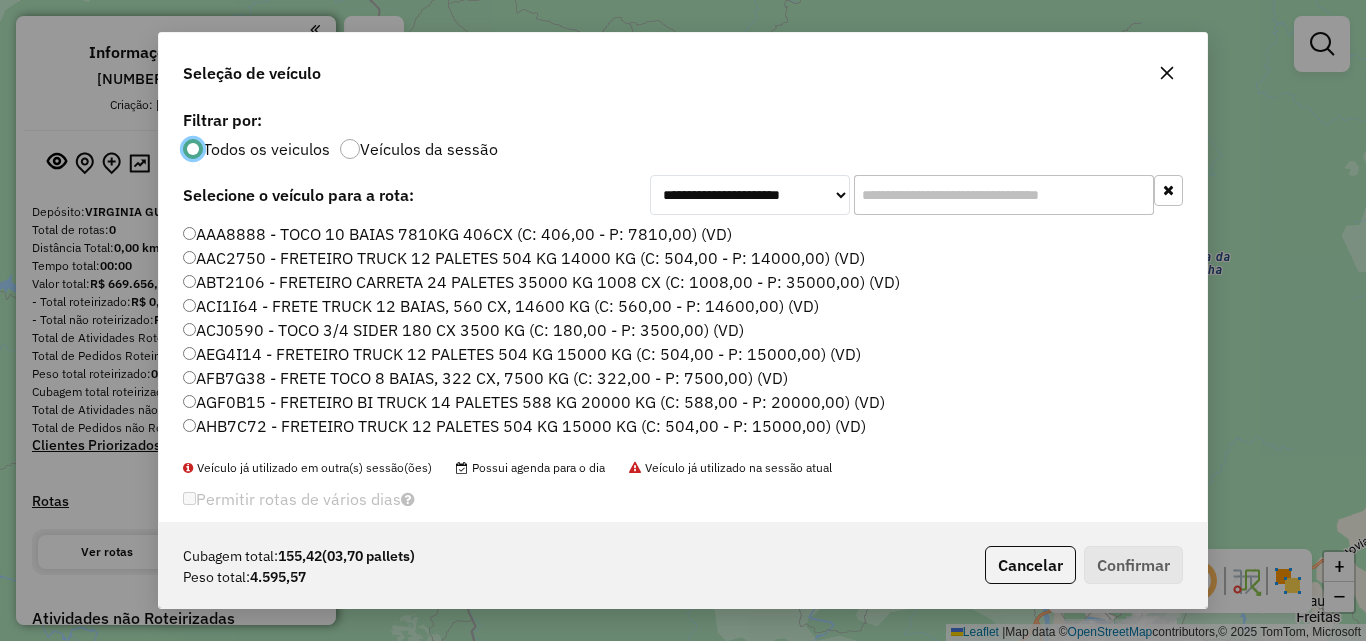 scroll, scrollTop: 11, scrollLeft: 6, axis: both 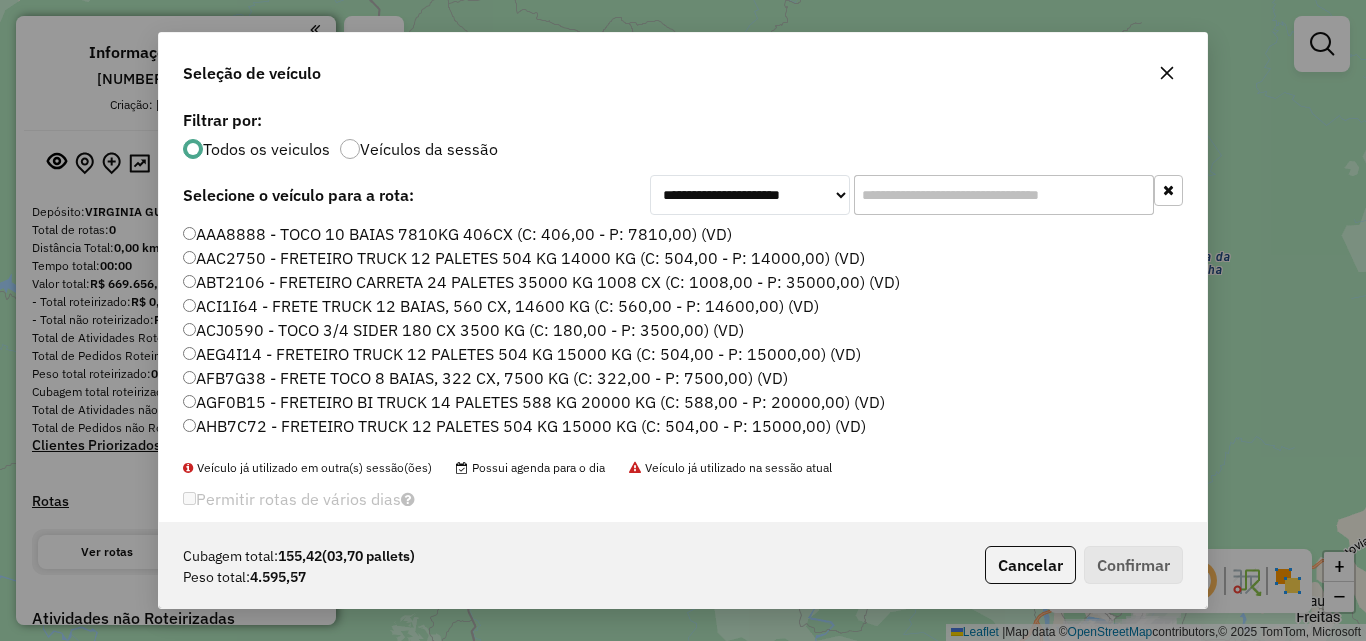 click 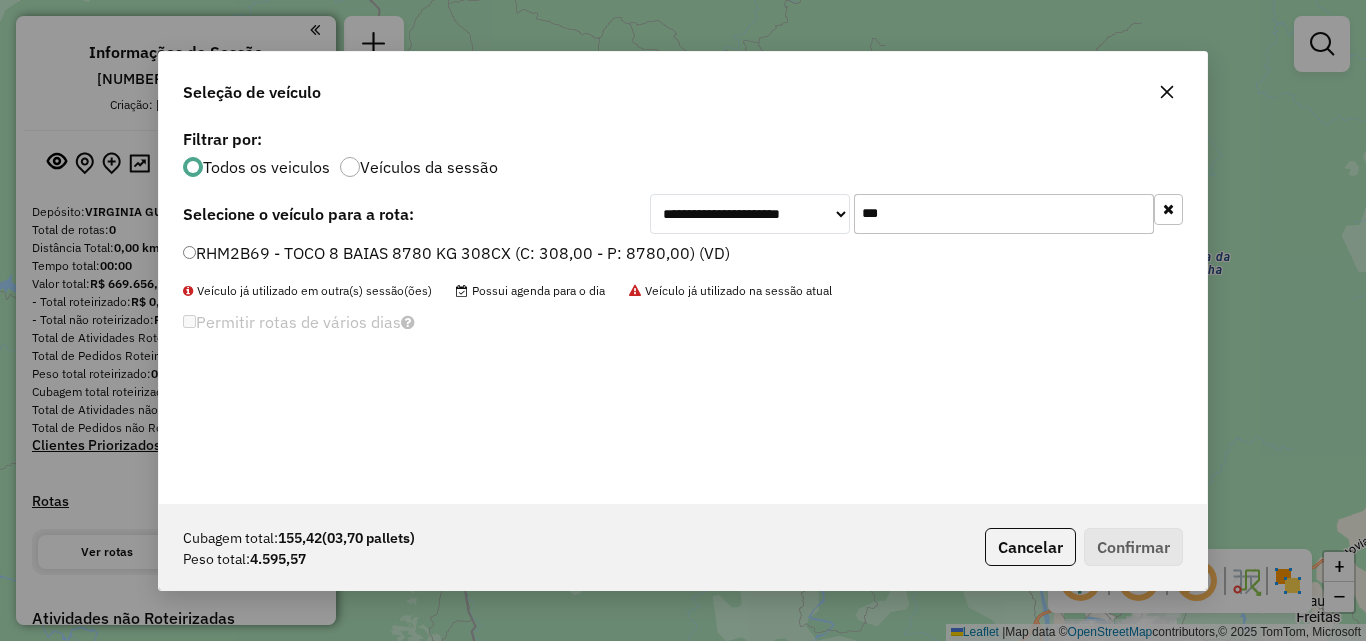 type on "***" 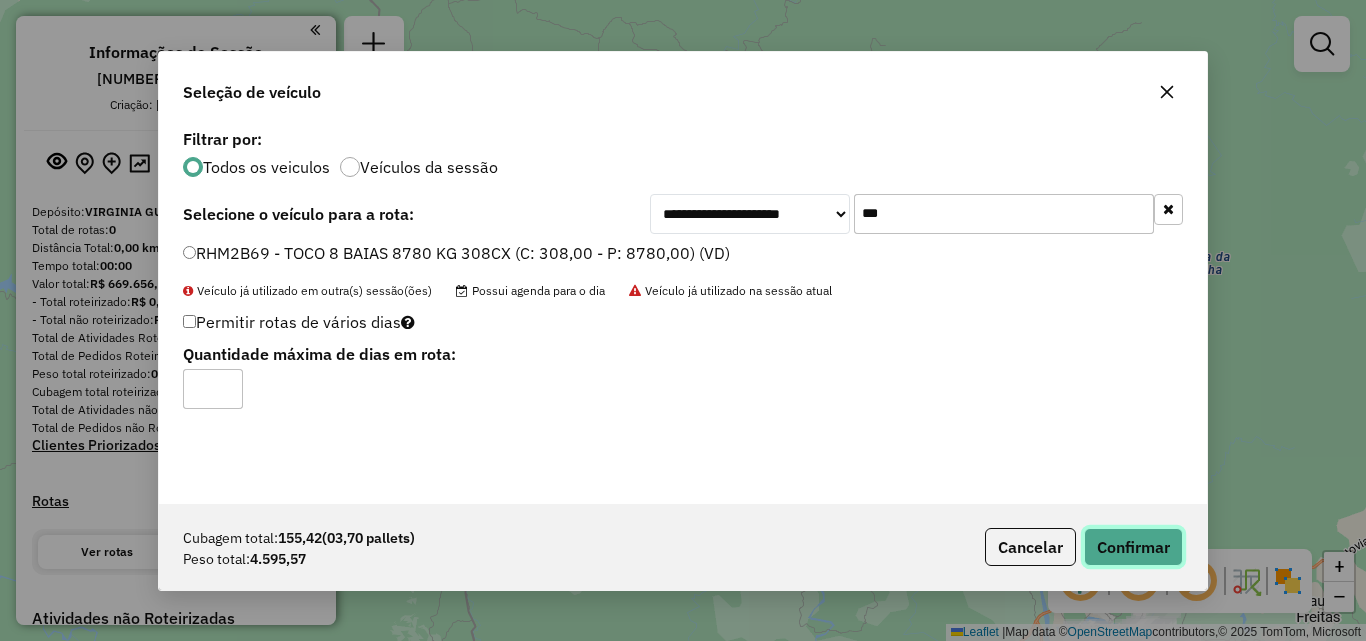 click on "Confirmar" 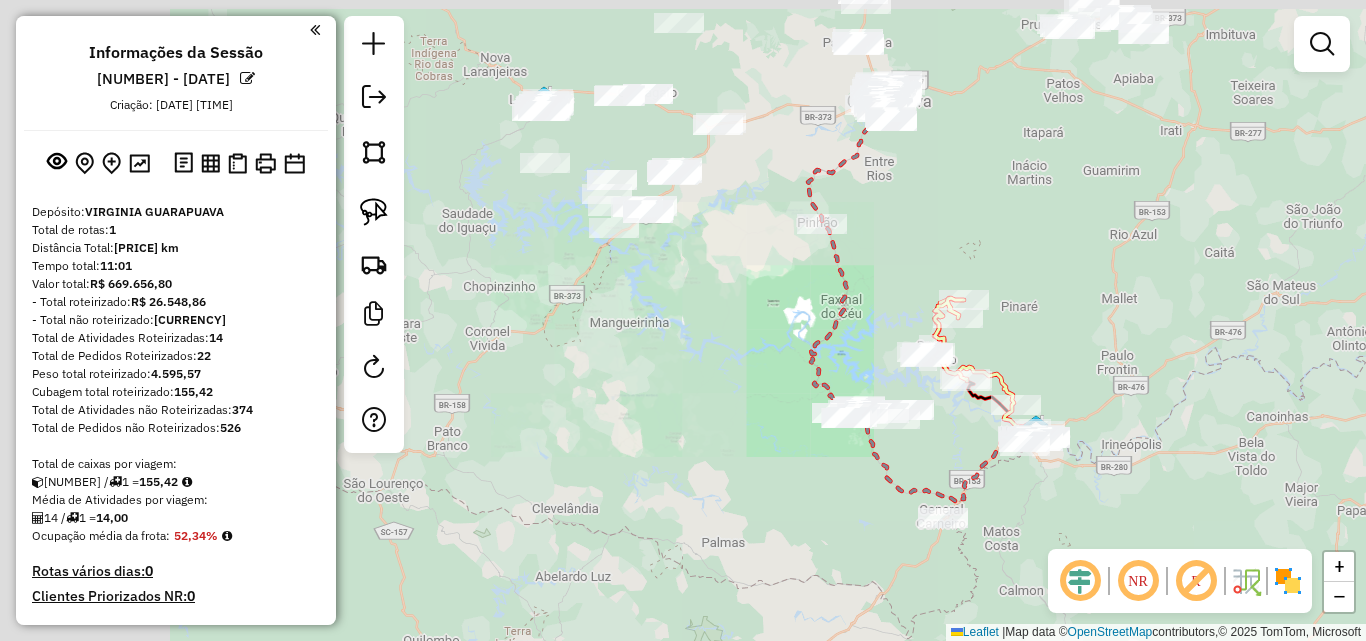 drag, startPoint x: 1109, startPoint y: 372, endPoint x: 1096, endPoint y: 348, distance: 27.294687 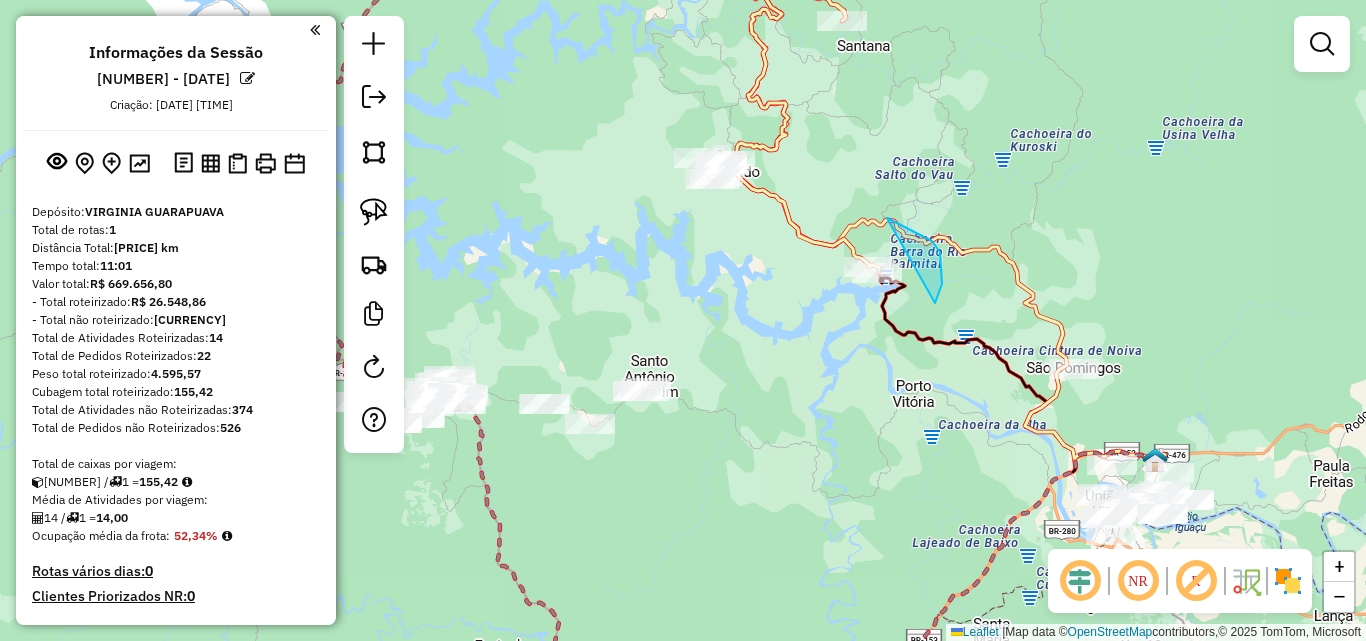 drag, startPoint x: 935, startPoint y: 303, endPoint x: 929, endPoint y: 237, distance: 66.27216 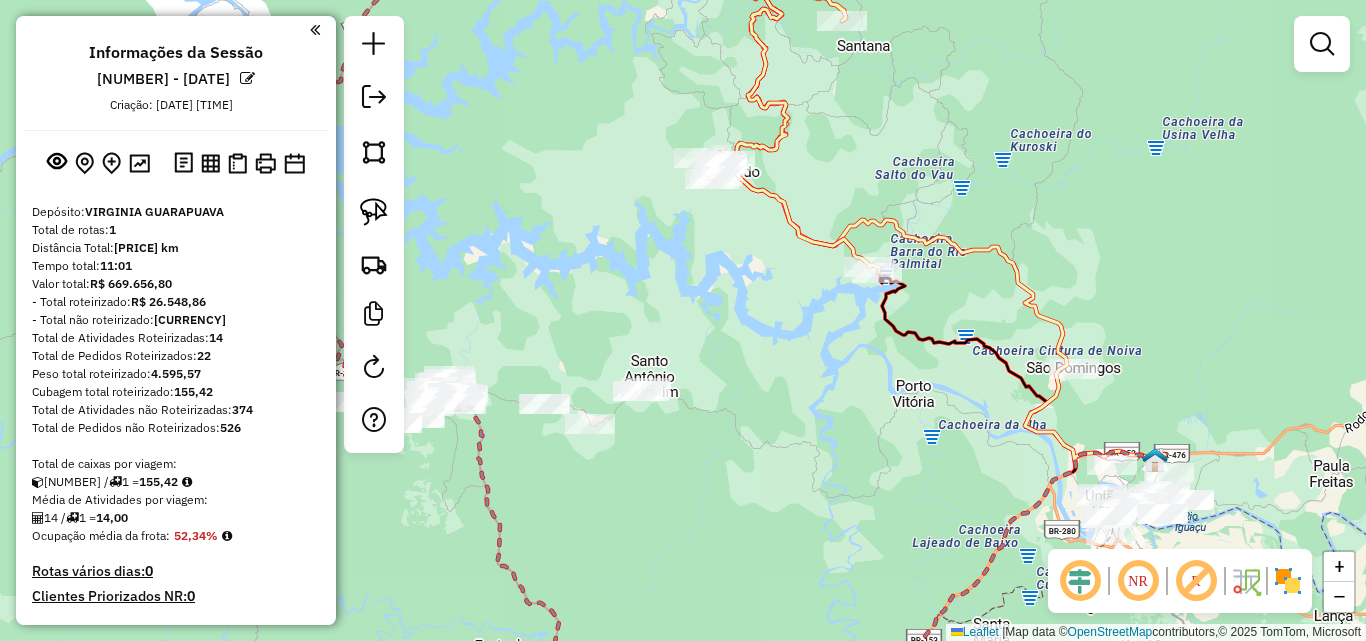 scroll, scrollTop: 300, scrollLeft: 0, axis: vertical 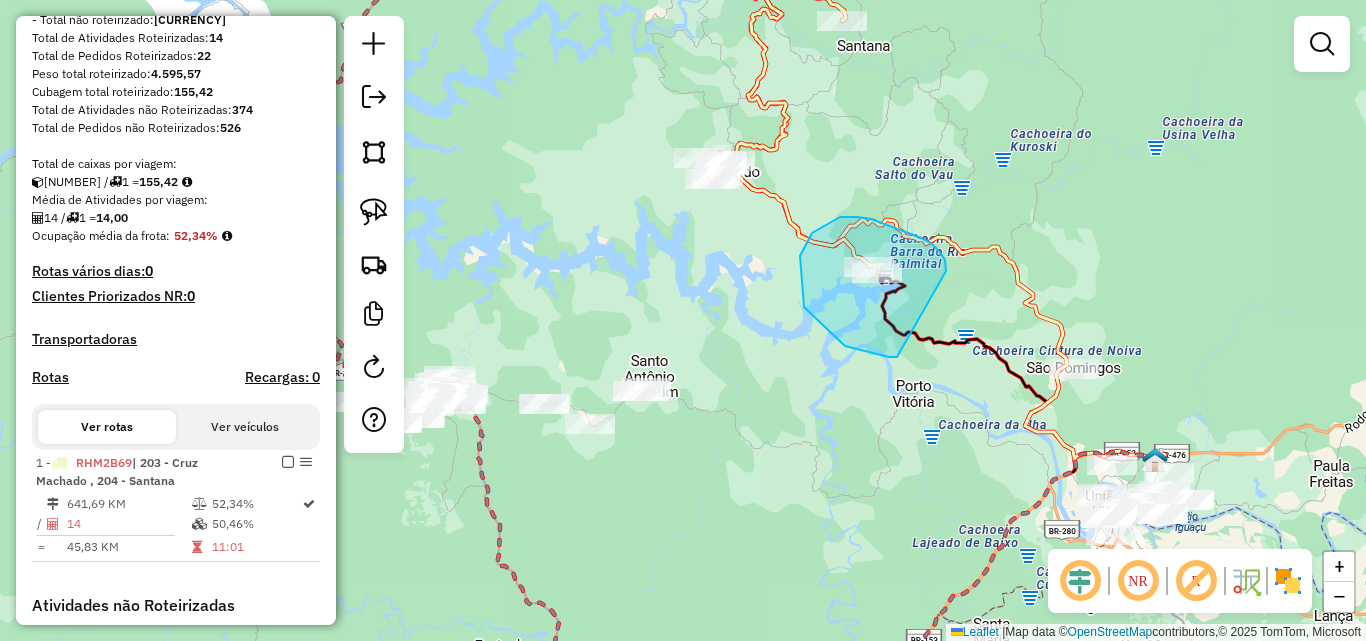 drag, startPoint x: 946, startPoint y: 265, endPoint x: 895, endPoint y: 358, distance: 106.06602 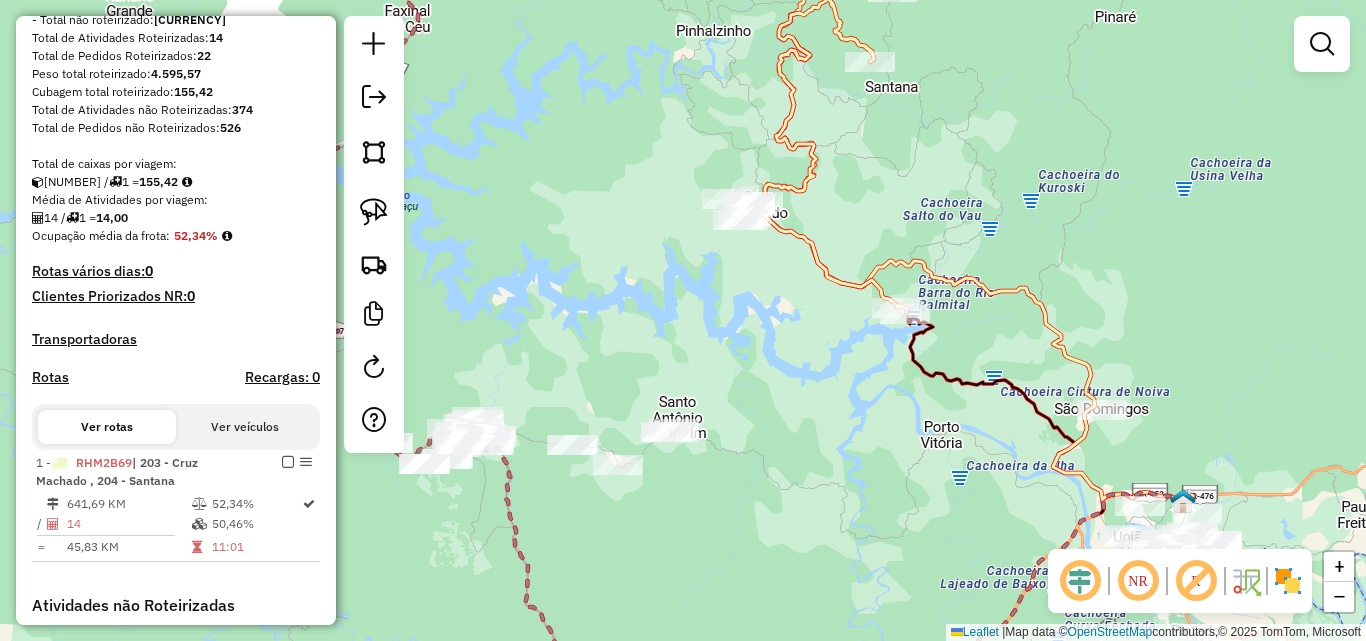 drag, startPoint x: 1018, startPoint y: 152, endPoint x: 1058, endPoint y: 182, distance: 50 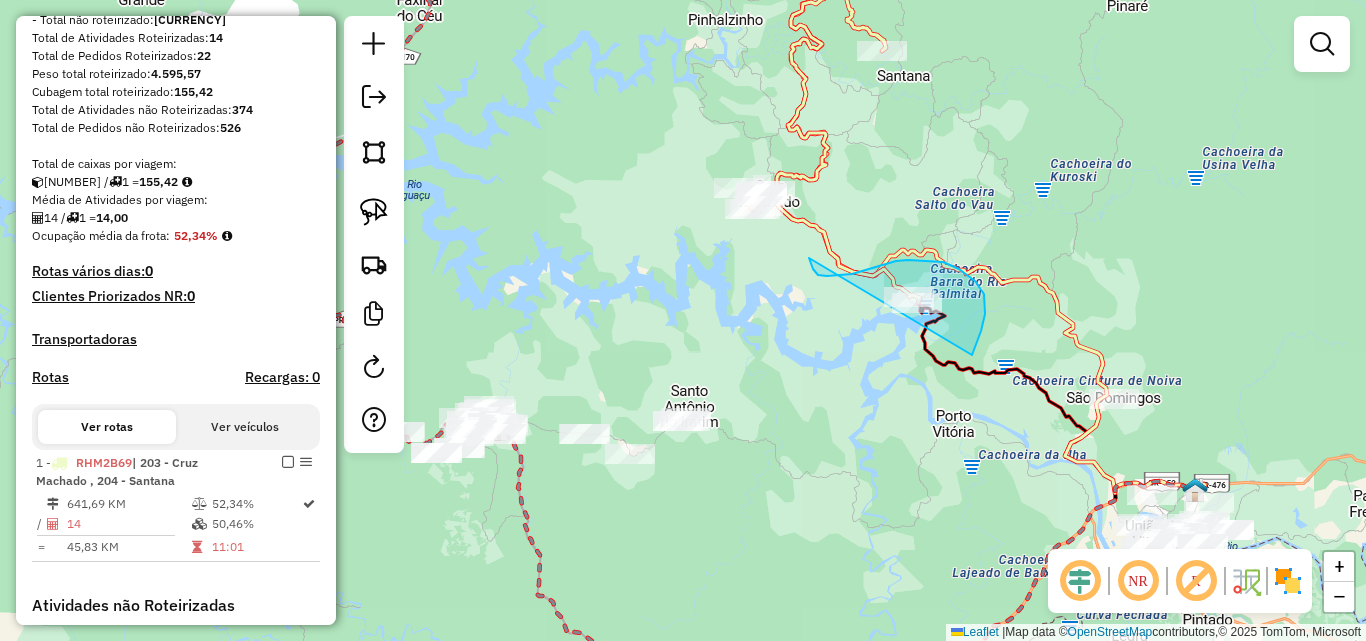 drag, startPoint x: 972, startPoint y: 355, endPoint x: 807, endPoint y: 255, distance: 192.93782 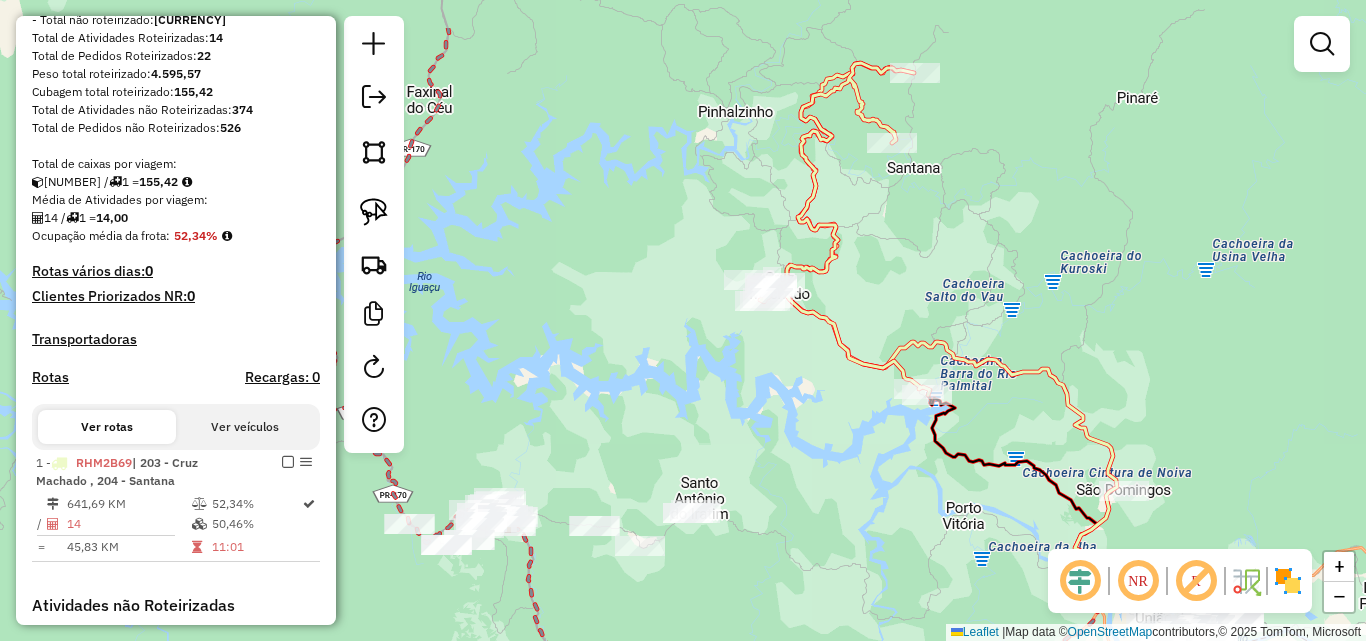 drag, startPoint x: 1101, startPoint y: 146, endPoint x: 1116, endPoint y: 245, distance: 100.12991 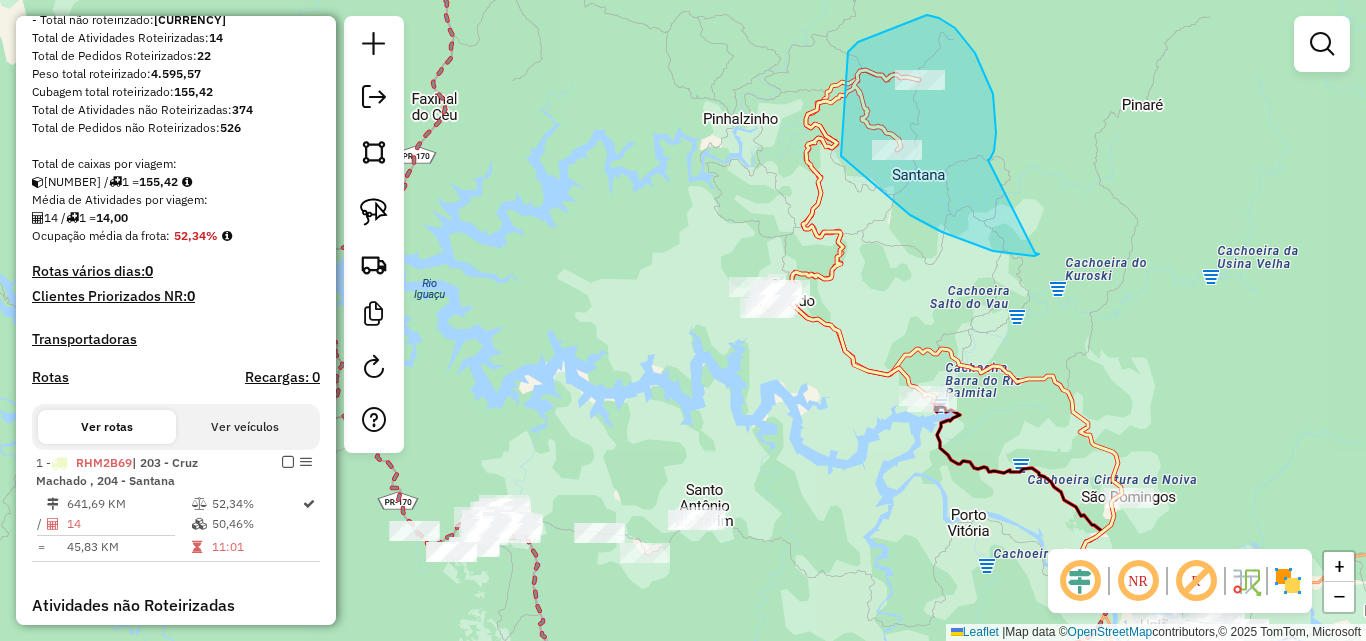 drag, startPoint x: 994, startPoint y: 151, endPoint x: 1034, endPoint y: 253, distance: 109.56277 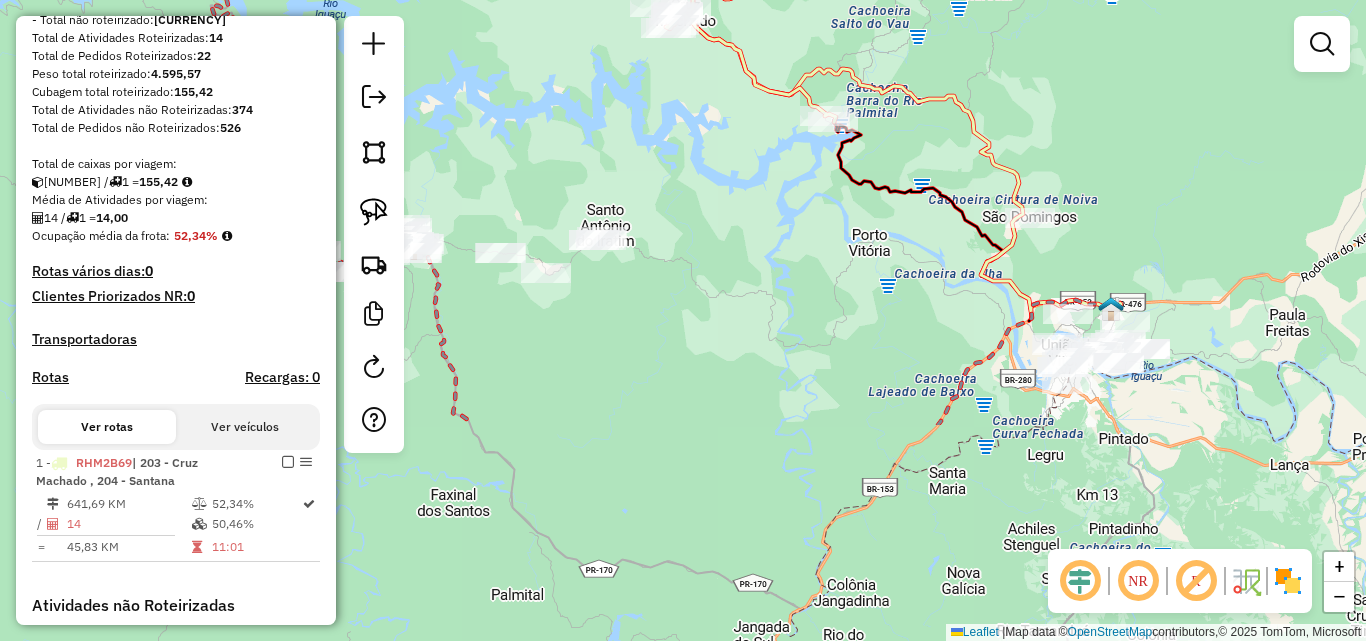 drag, startPoint x: 1076, startPoint y: 368, endPoint x: 977, endPoint y: 88, distance: 296.98654 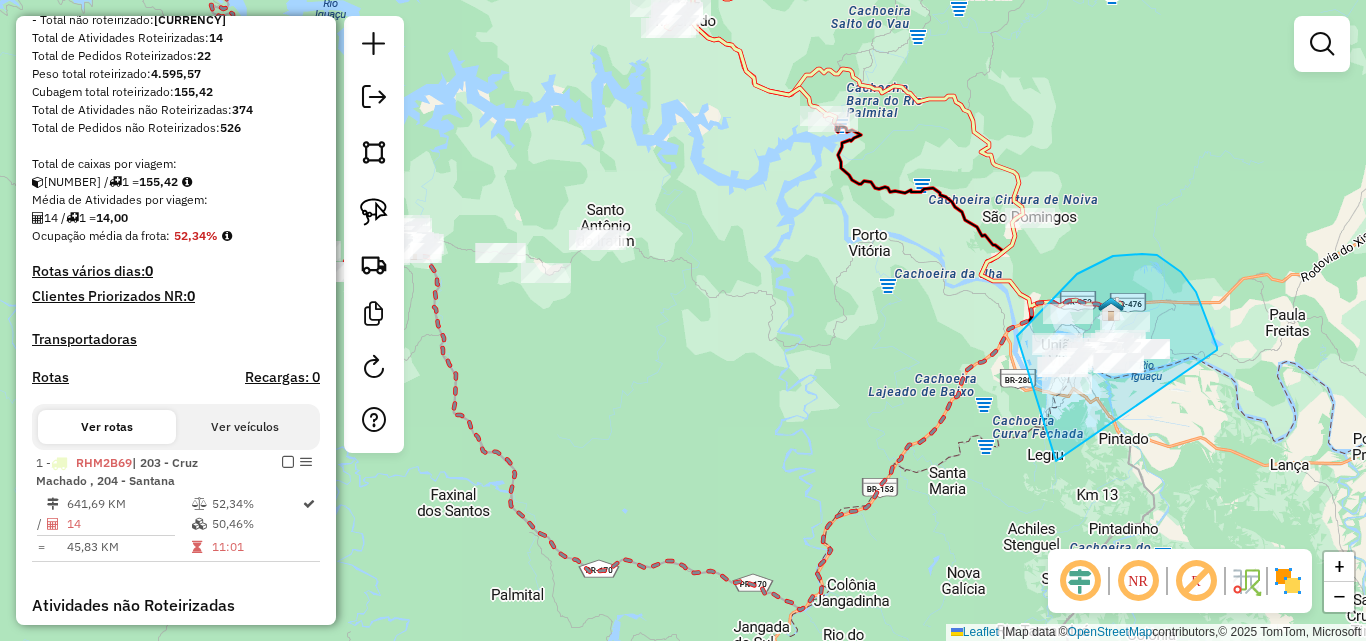drag, startPoint x: 1217, startPoint y: 350, endPoint x: 1163, endPoint y: 476, distance: 137.08392 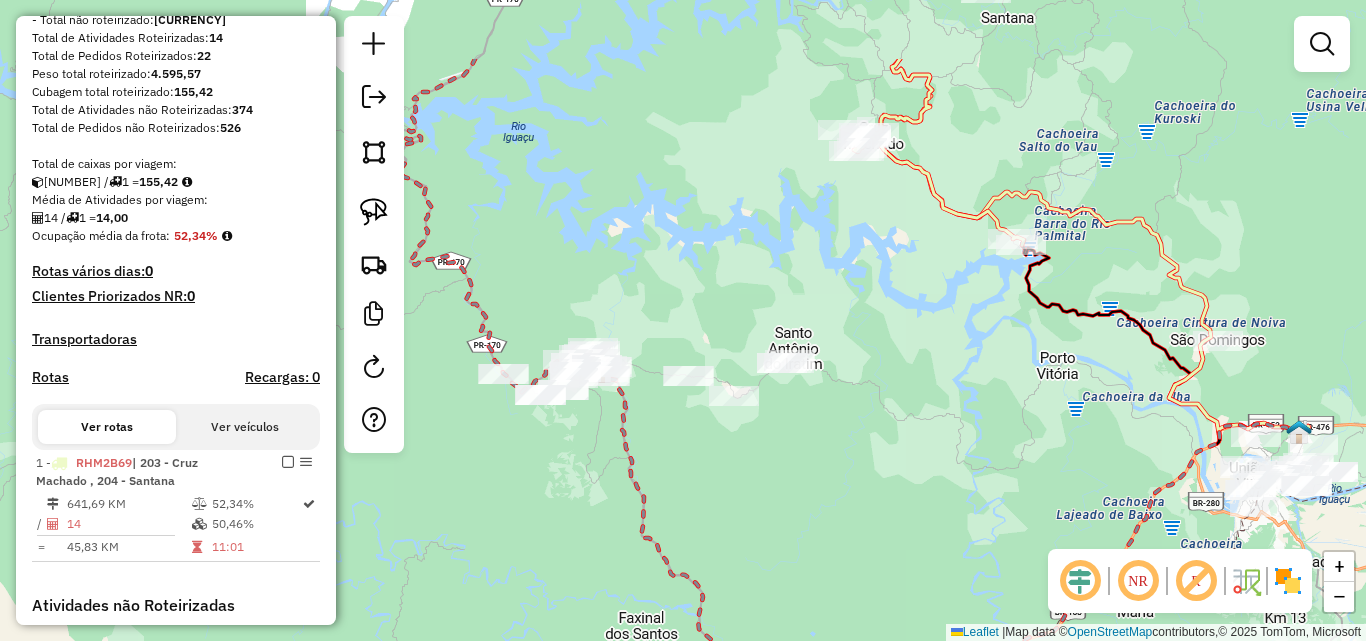 drag, startPoint x: 1214, startPoint y: 164, endPoint x: 1410, endPoint y: 282, distance: 228.77937 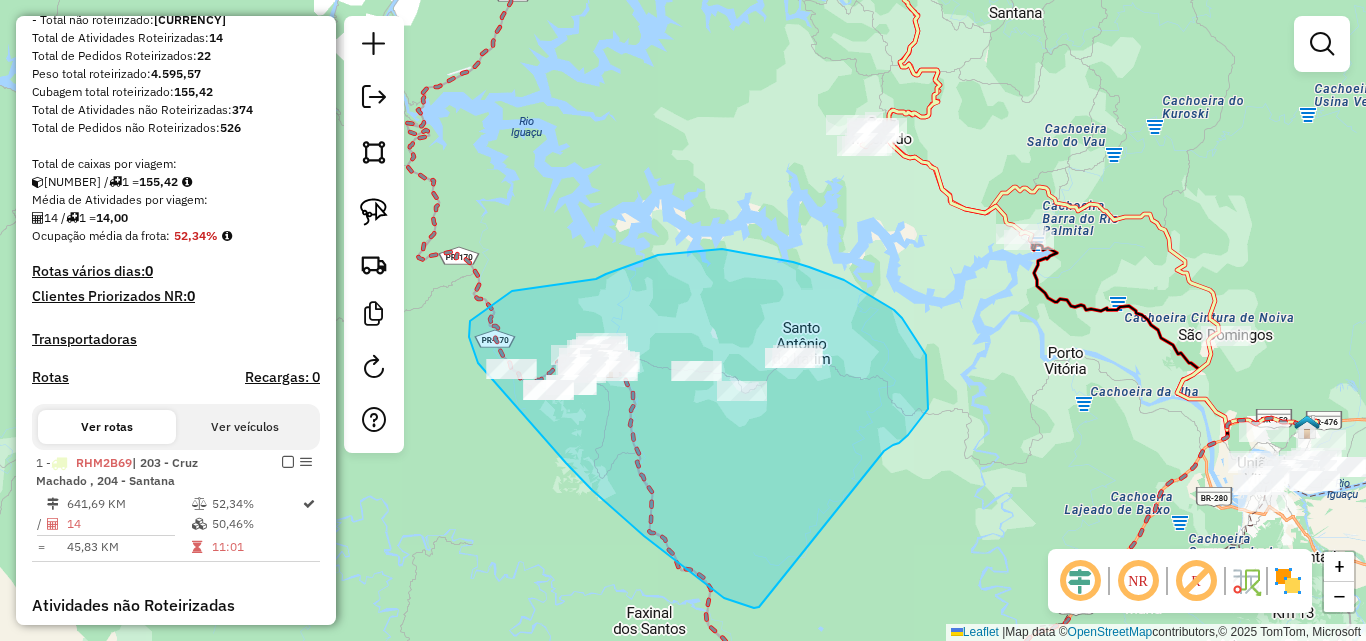 drag, startPoint x: 926, startPoint y: 355, endPoint x: 759, endPoint y: 607, distance: 302.31274 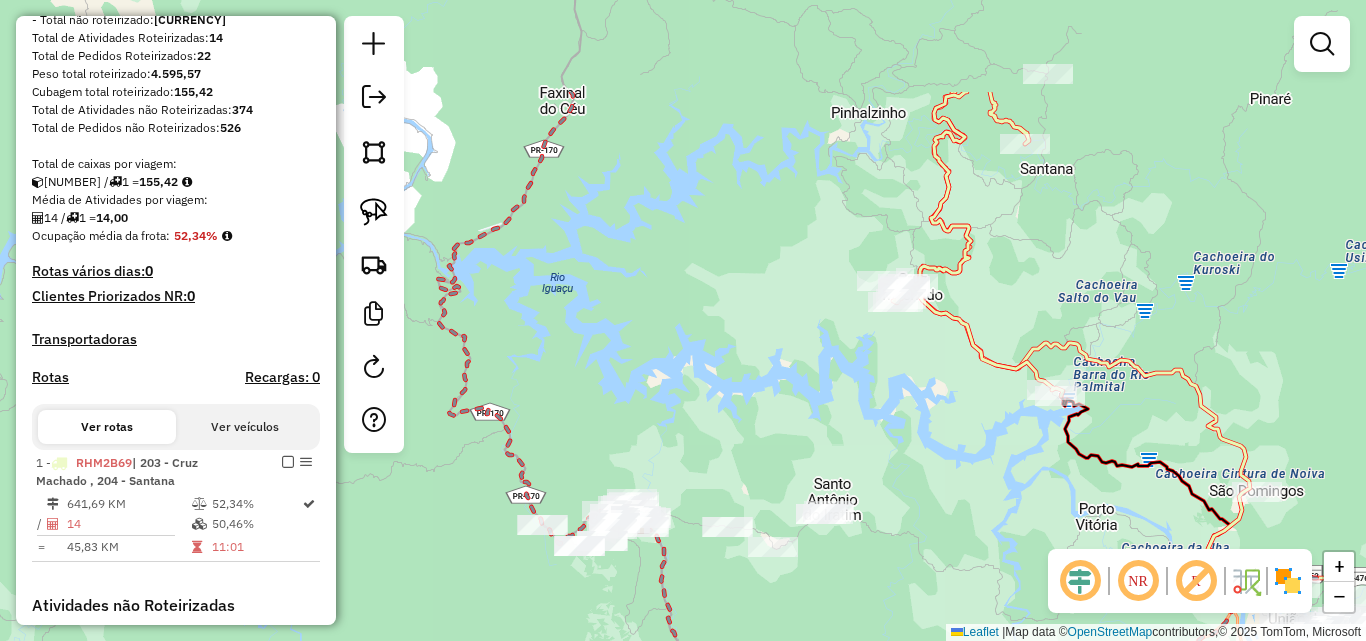 drag, startPoint x: 967, startPoint y: 383, endPoint x: 998, endPoint y: 539, distance: 159.05031 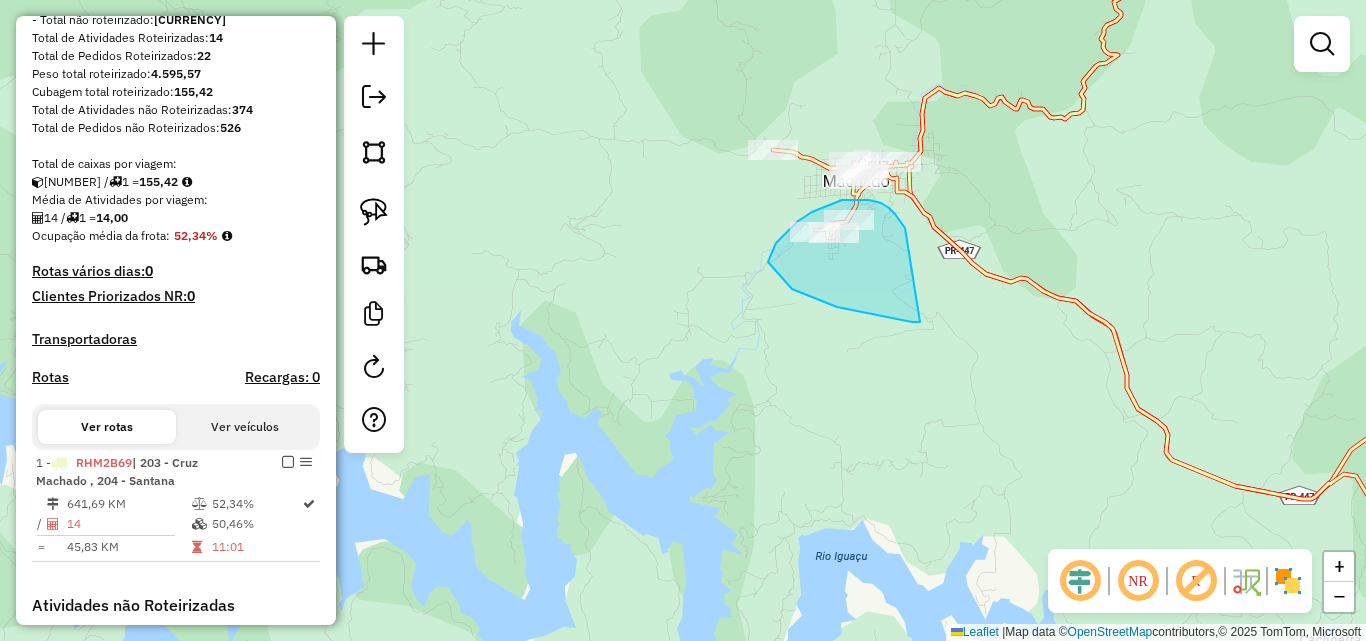 drag, startPoint x: 903, startPoint y: 224, endPoint x: 926, endPoint y: 322, distance: 100.6628 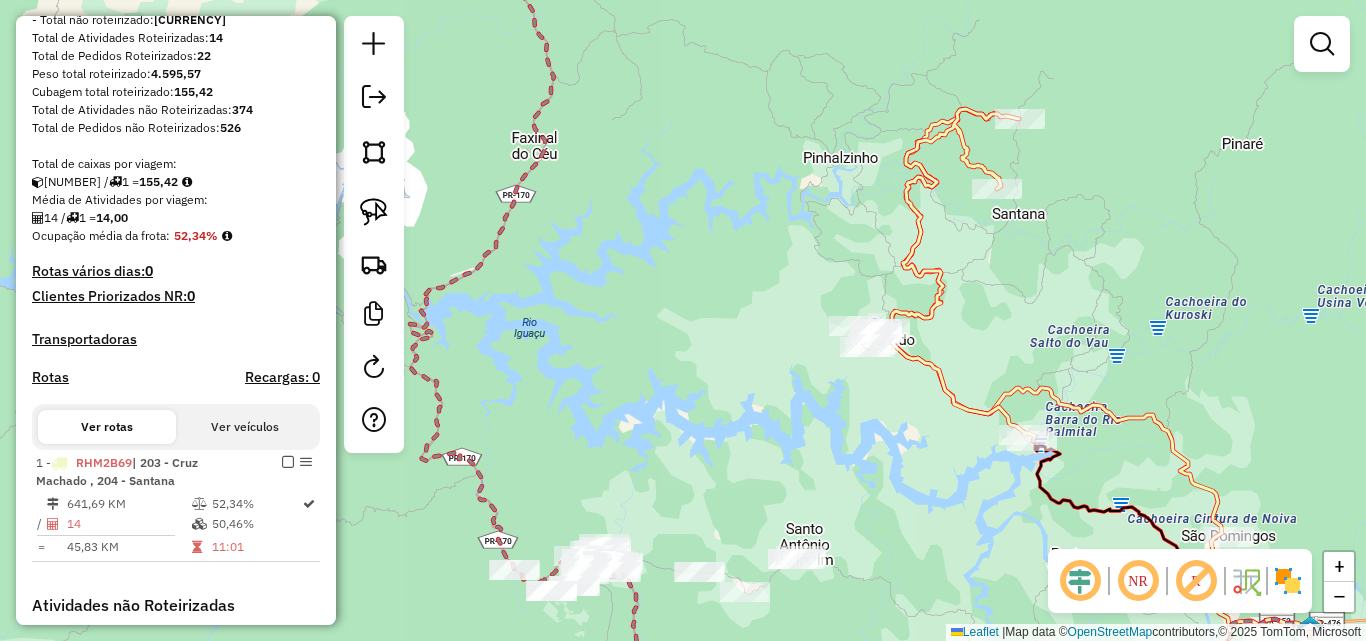 drag, startPoint x: 1069, startPoint y: 212, endPoint x: 1079, endPoint y: 237, distance: 26.925823 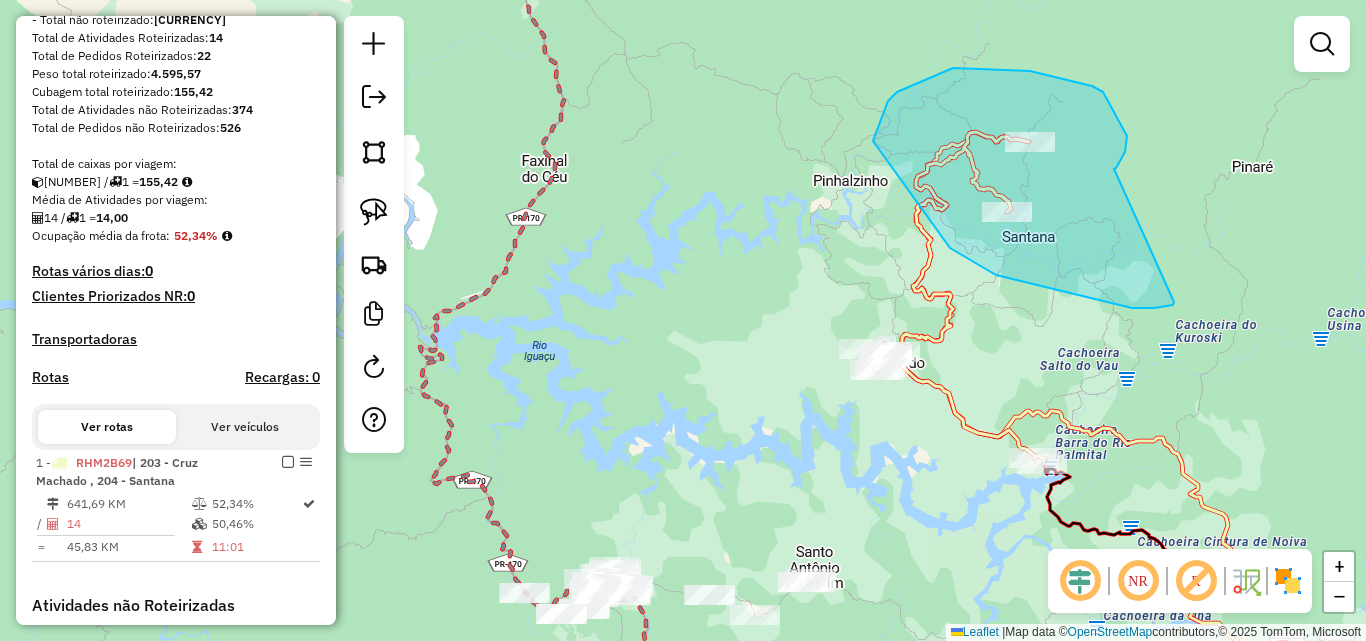 drag, startPoint x: 1122, startPoint y: 158, endPoint x: 1171, endPoint y: 297, distance: 147.38385 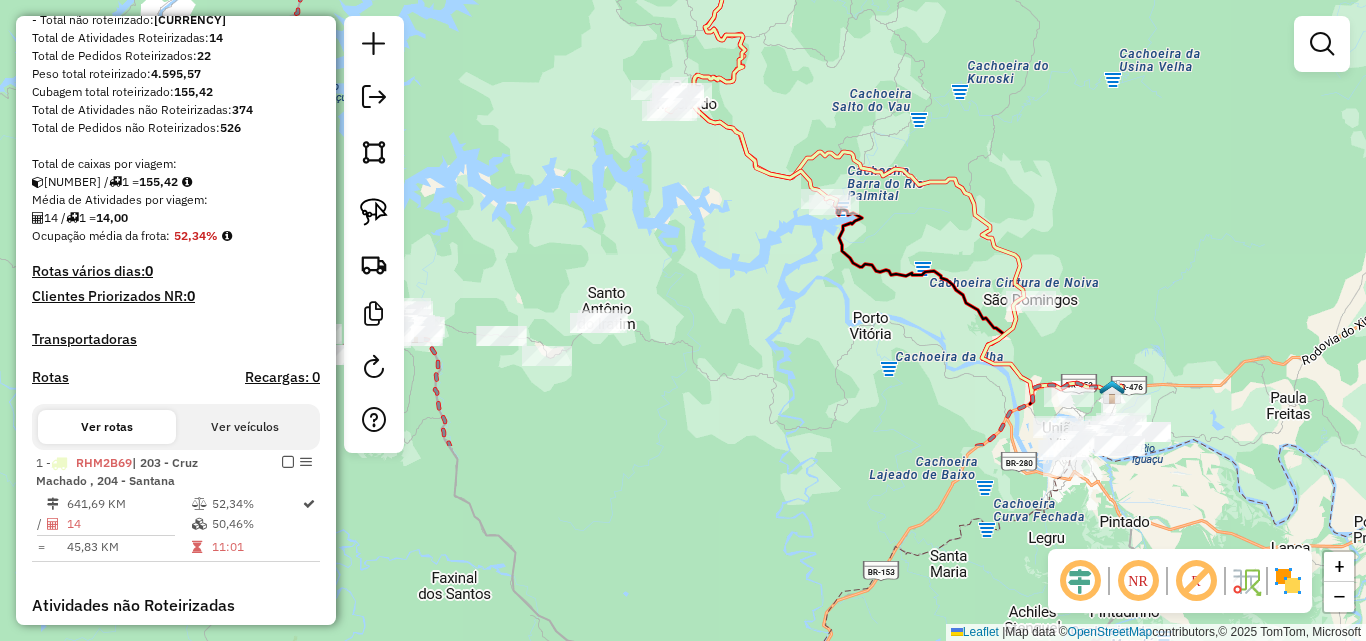 drag, startPoint x: 993, startPoint y: 553, endPoint x: 835, endPoint y: 340, distance: 265.2037 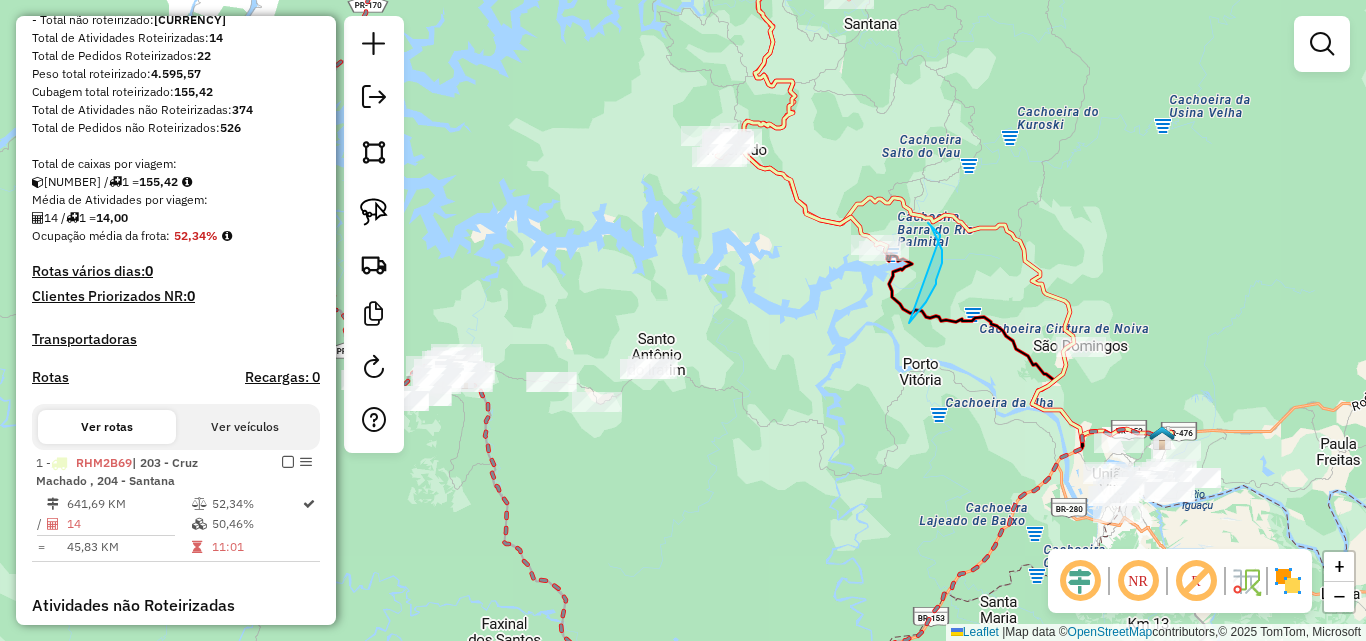 drag, startPoint x: 909, startPoint y: 323, endPoint x: 945, endPoint y: 242, distance: 88.63972 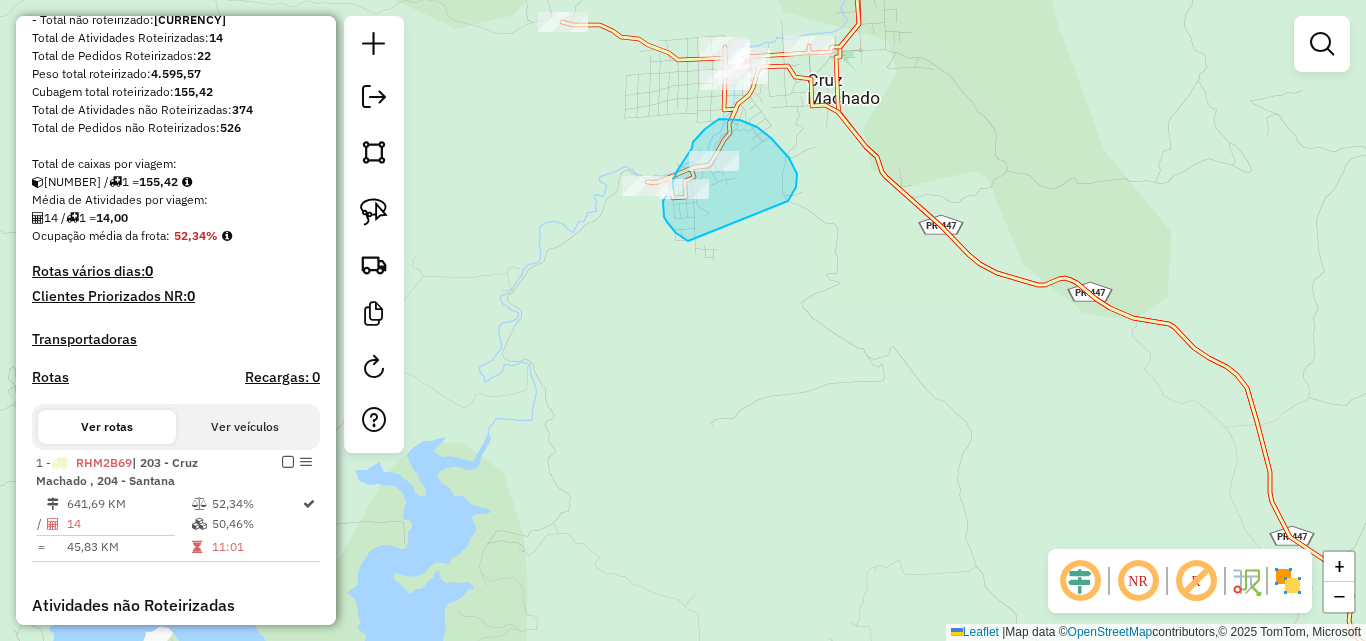 drag, startPoint x: 788, startPoint y: 201, endPoint x: 688, endPoint y: 241, distance: 107.70329 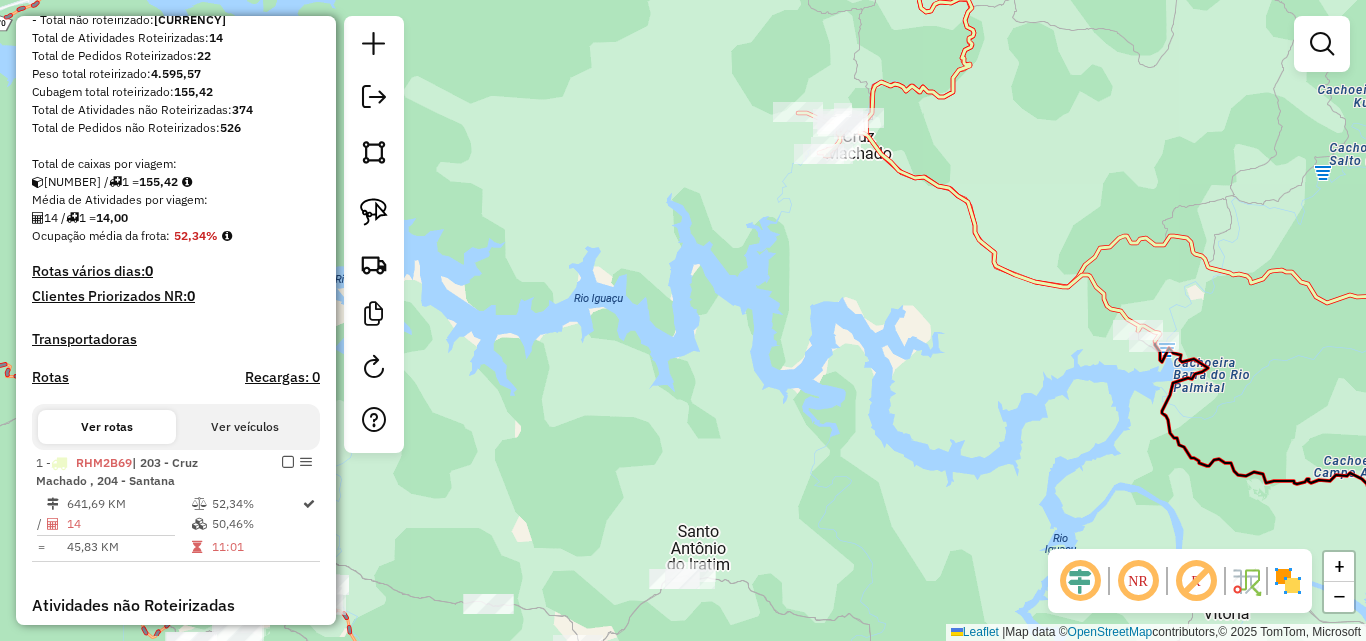 drag, startPoint x: 1107, startPoint y: 465, endPoint x: 1165, endPoint y: 391, distance: 94.02127 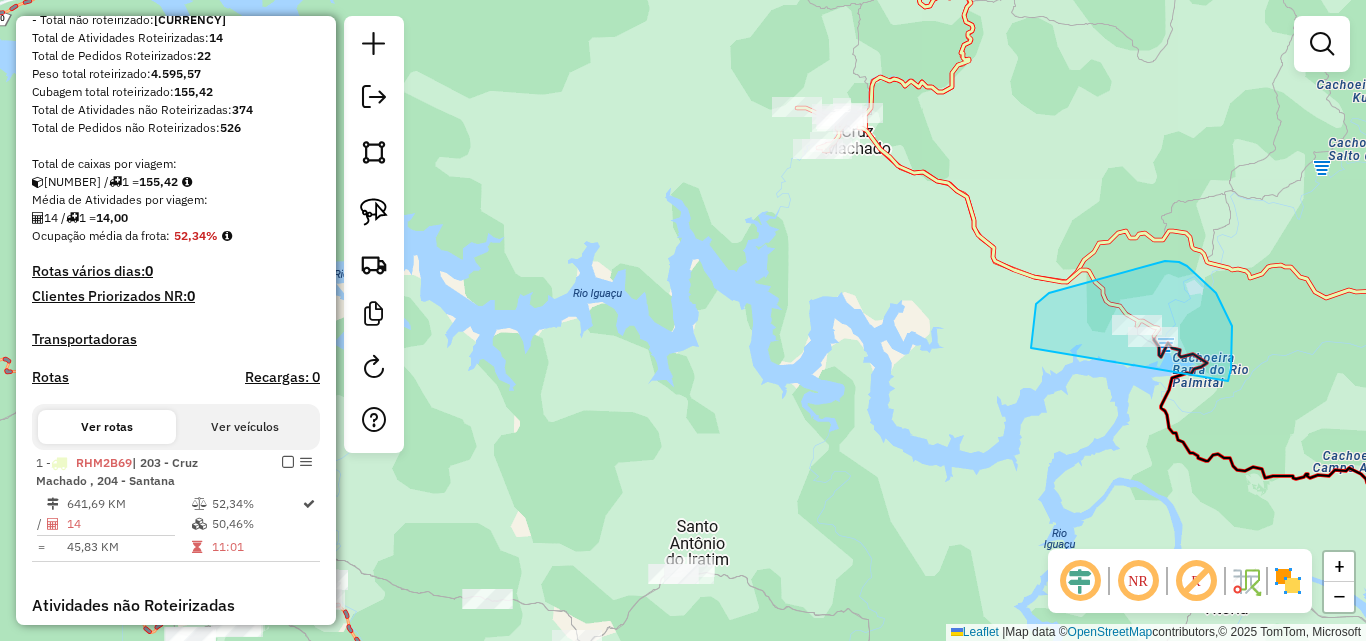 drag, startPoint x: 1231, startPoint y: 368, endPoint x: 1093, endPoint y: 399, distance: 141.43903 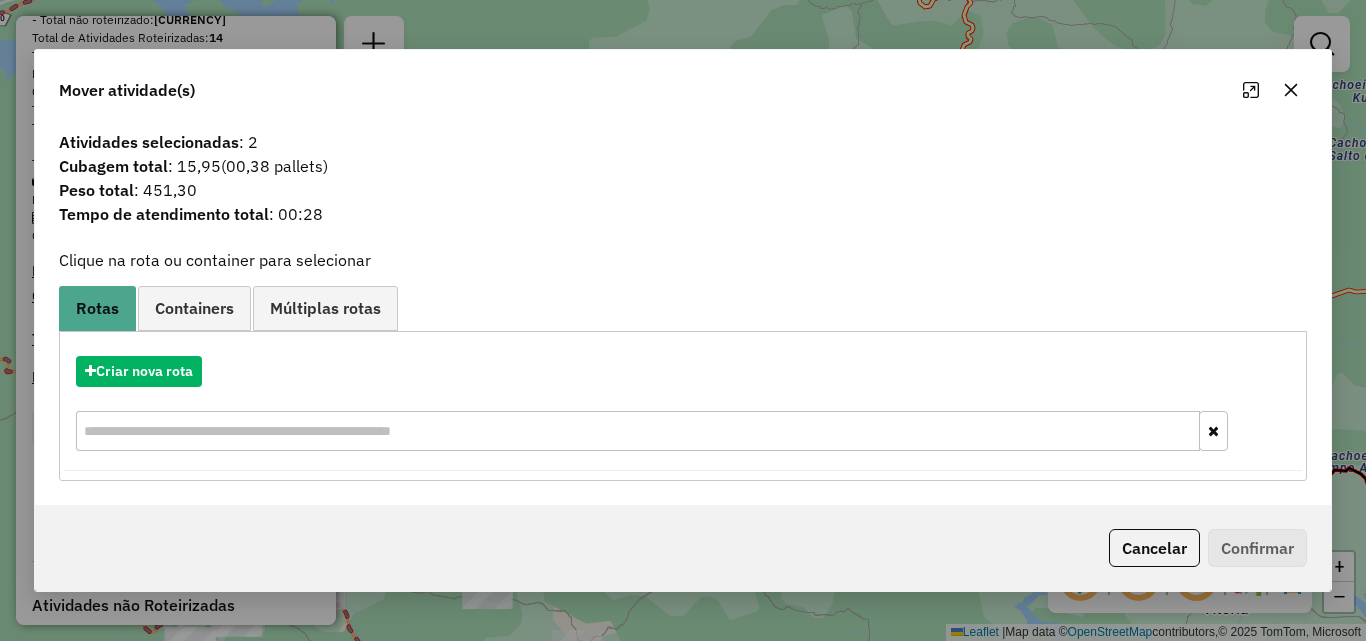 click on "Containers" at bounding box center (194, 308) 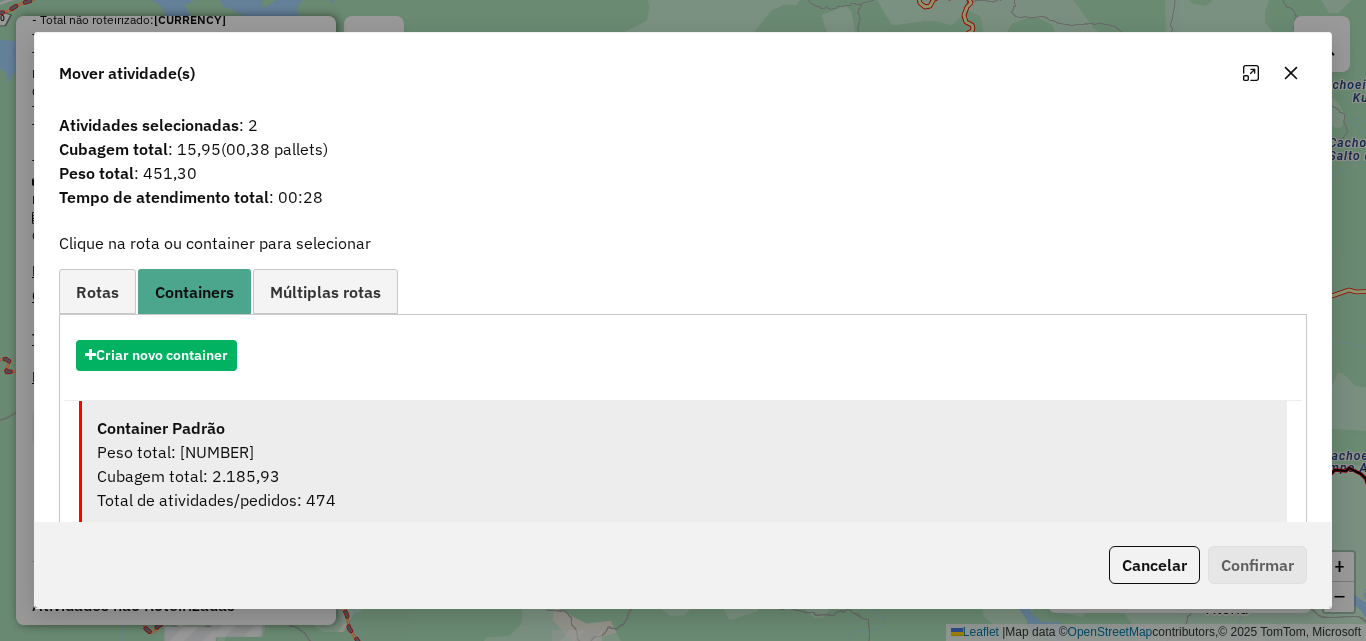 click on "Peso total: [NUMBER]" at bounding box center [684, 452] 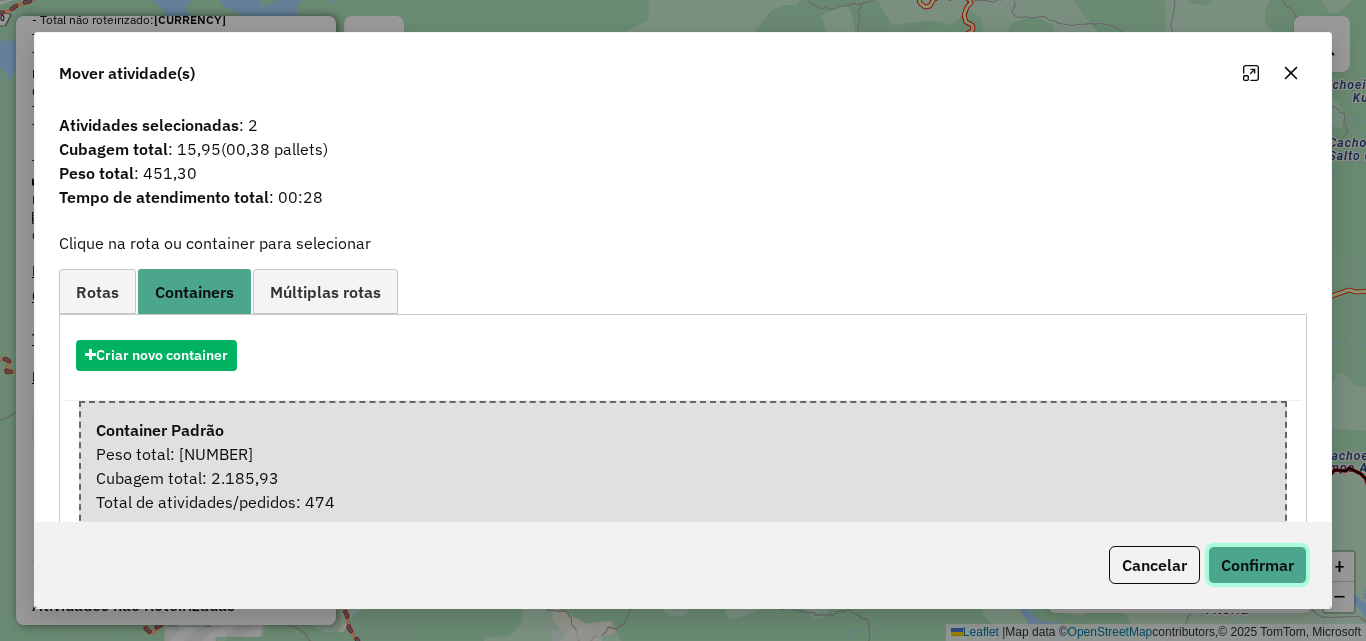 click on "Confirmar" 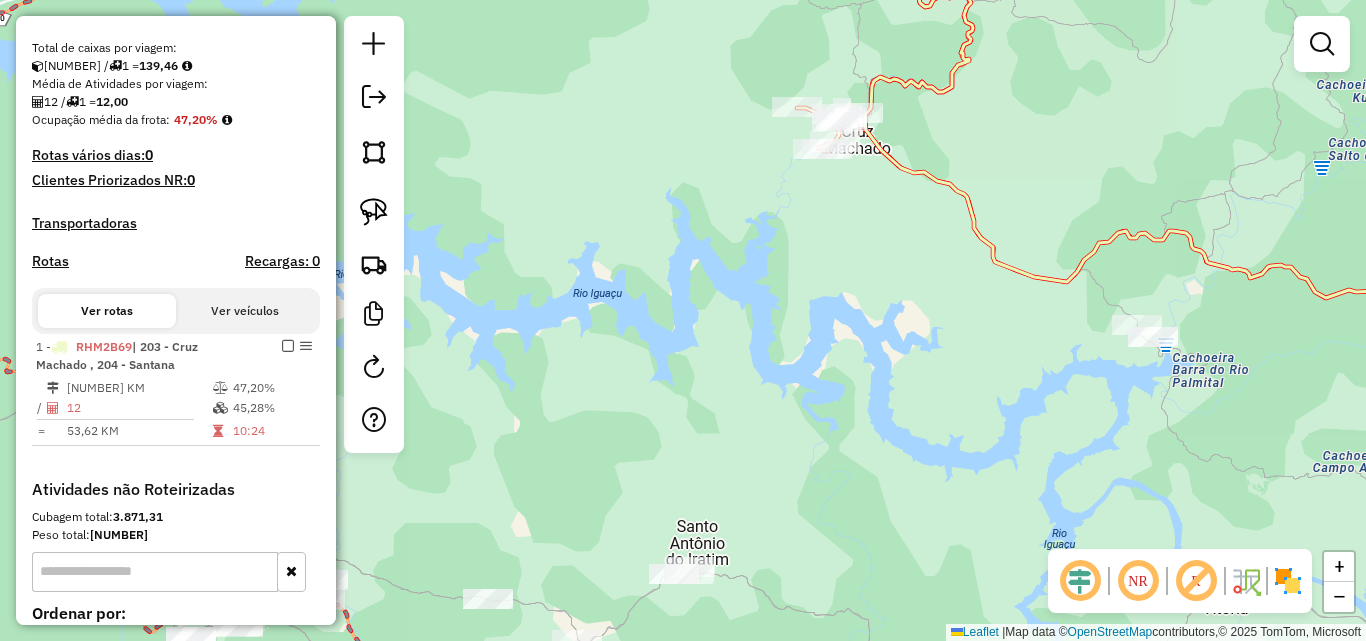 scroll, scrollTop: 500, scrollLeft: 0, axis: vertical 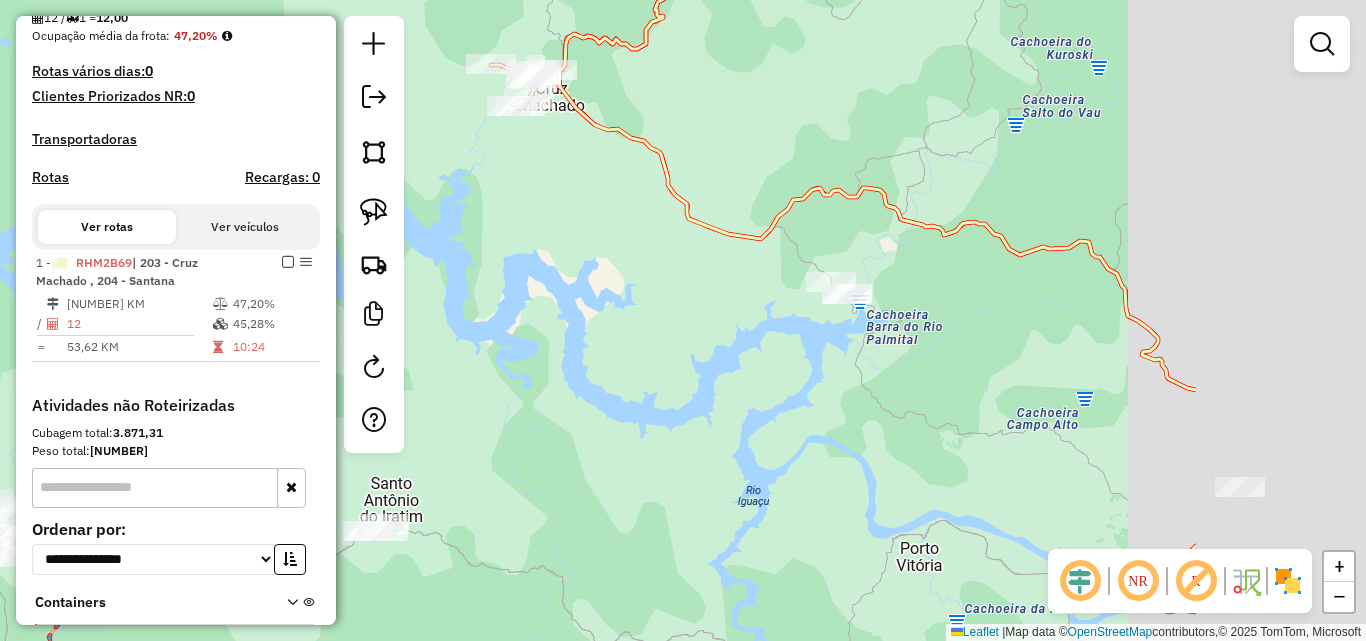 drag, startPoint x: 871, startPoint y: 334, endPoint x: 565, endPoint y: 291, distance: 309.00647 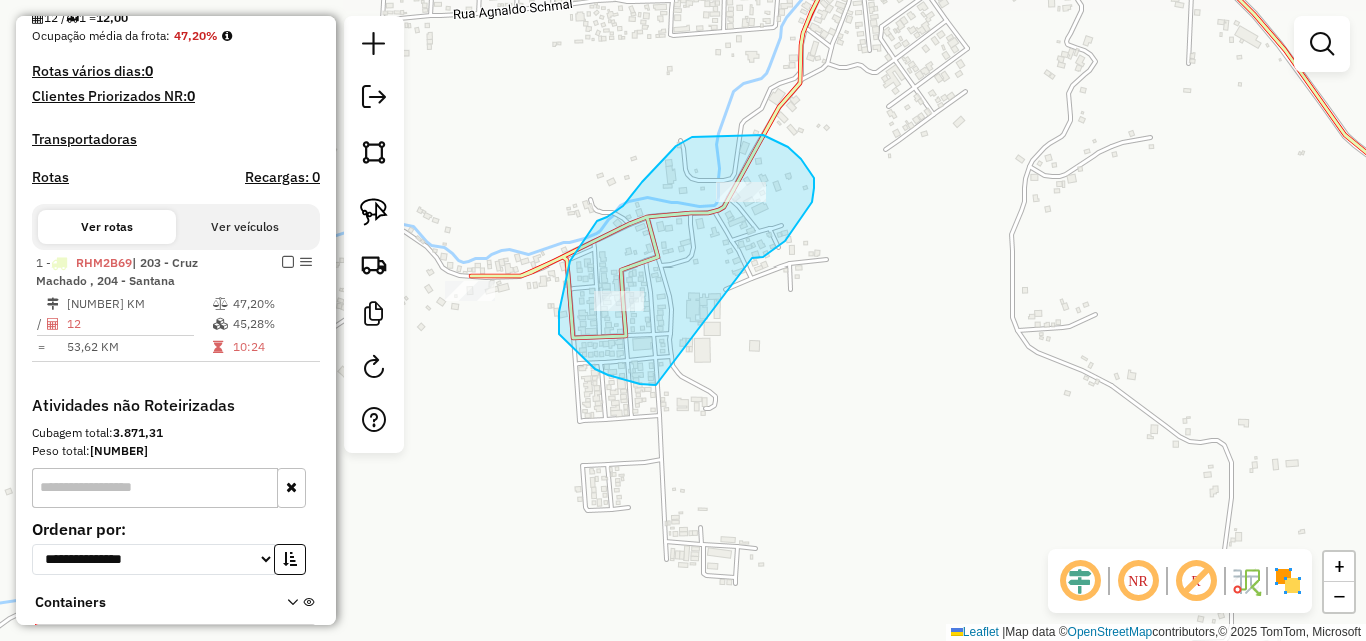 drag, startPoint x: 752, startPoint y: 258, endPoint x: 656, endPoint y: 385, distance: 159.20113 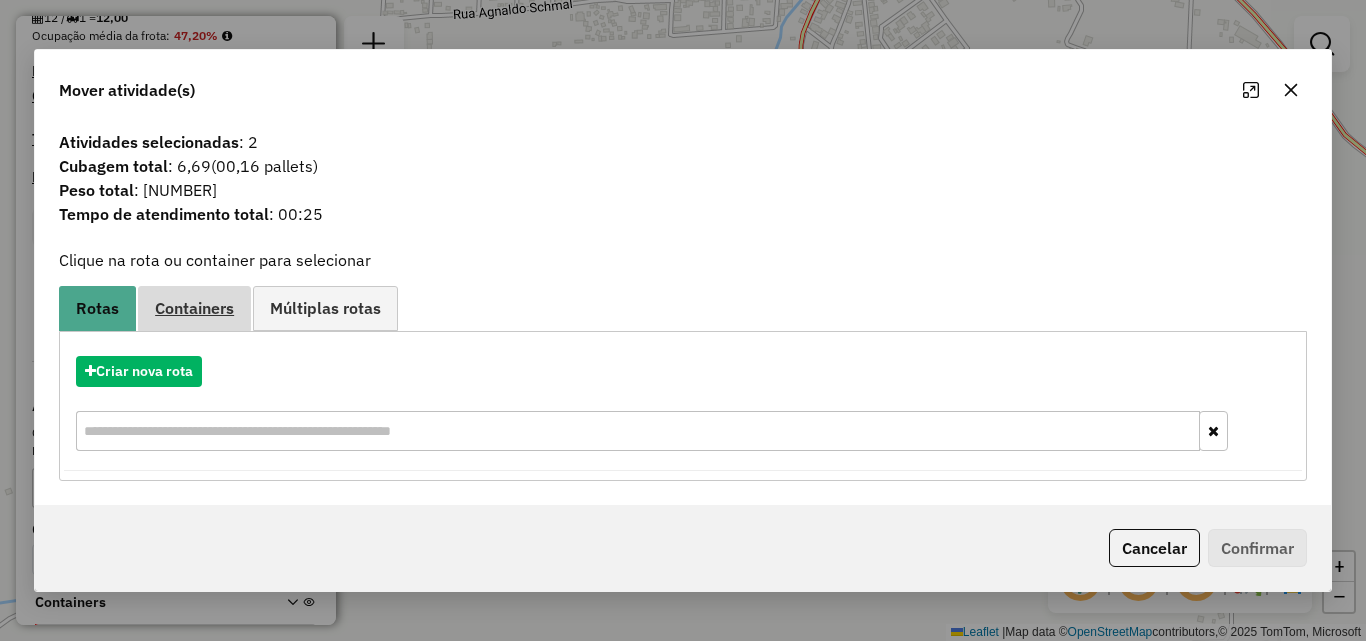 click on "Containers" at bounding box center (194, 308) 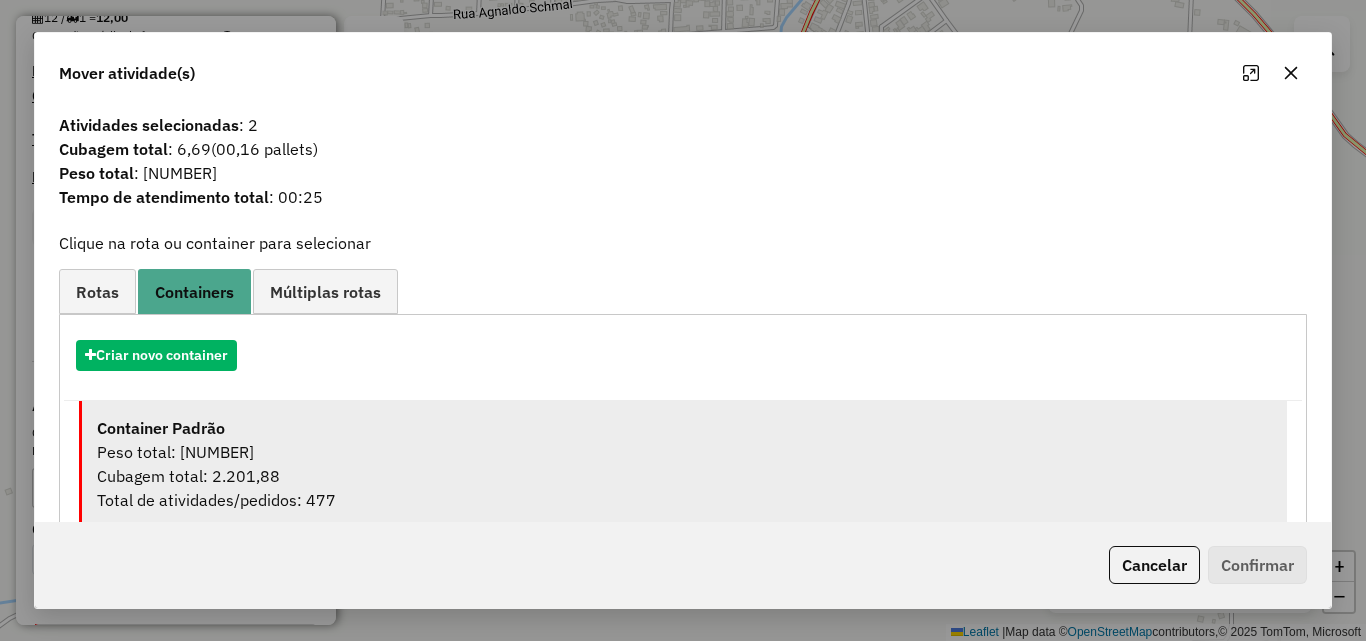 click on "Container Padrão" at bounding box center [684, 428] 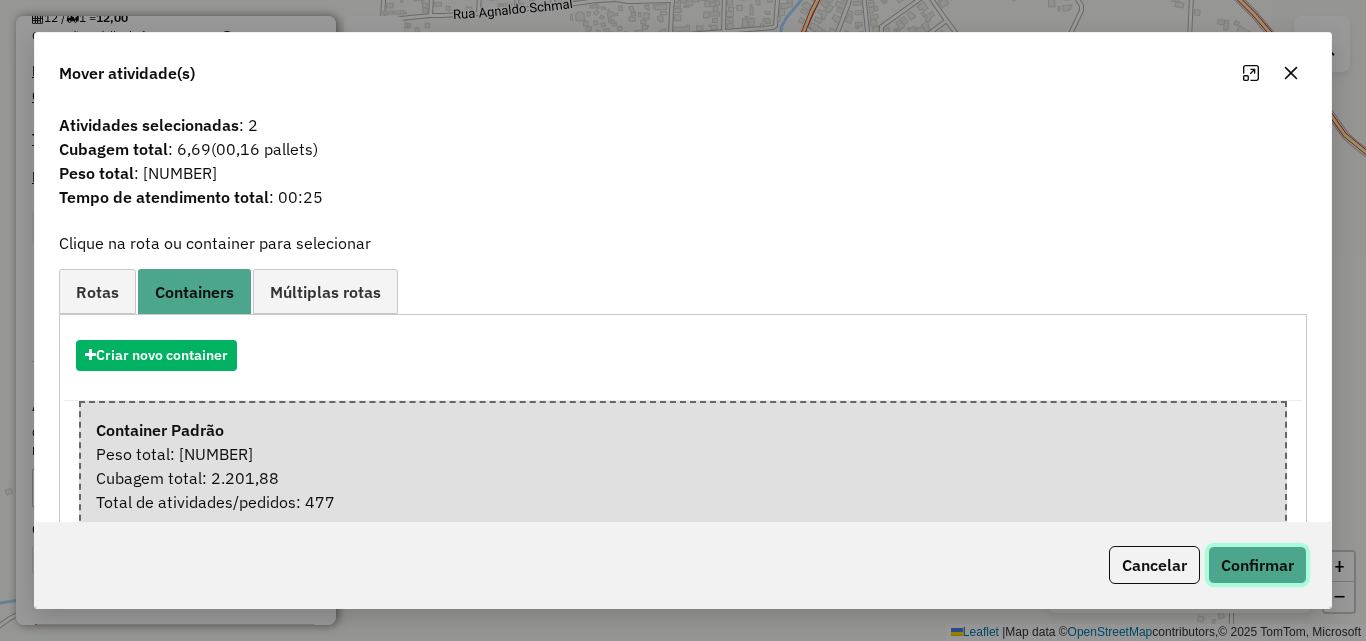 click on "Confirmar" 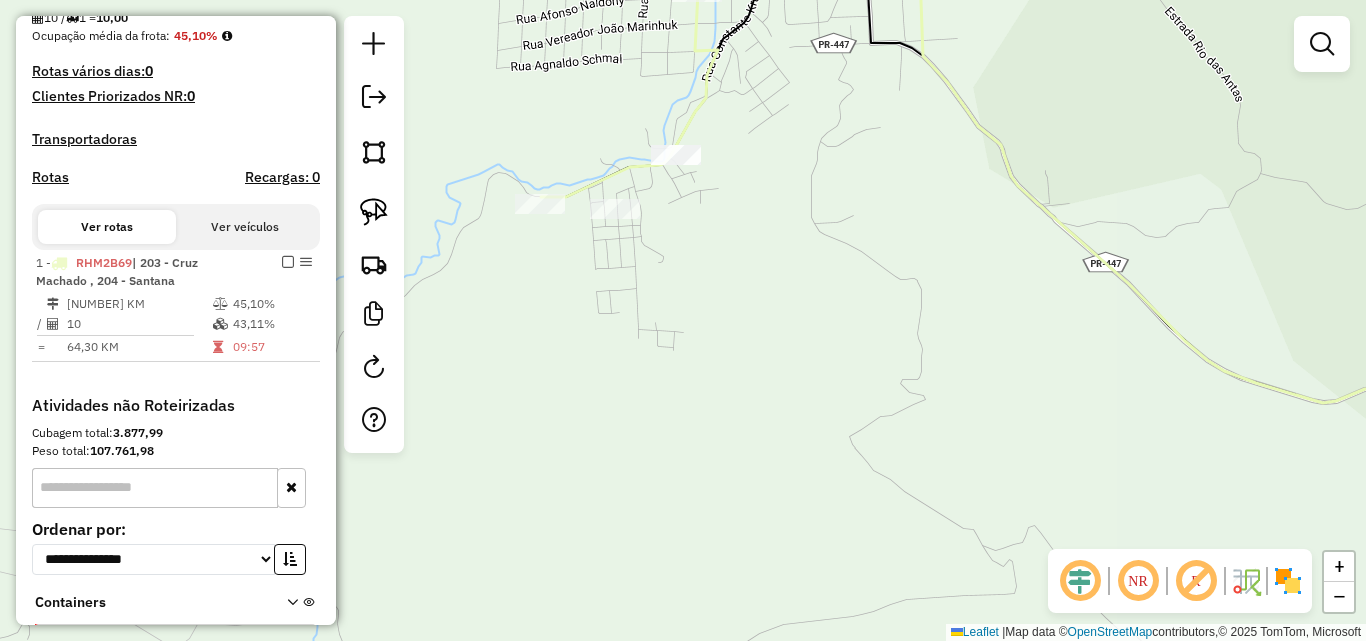 drag, startPoint x: 674, startPoint y: 336, endPoint x: 578, endPoint y: 253, distance: 126.90548 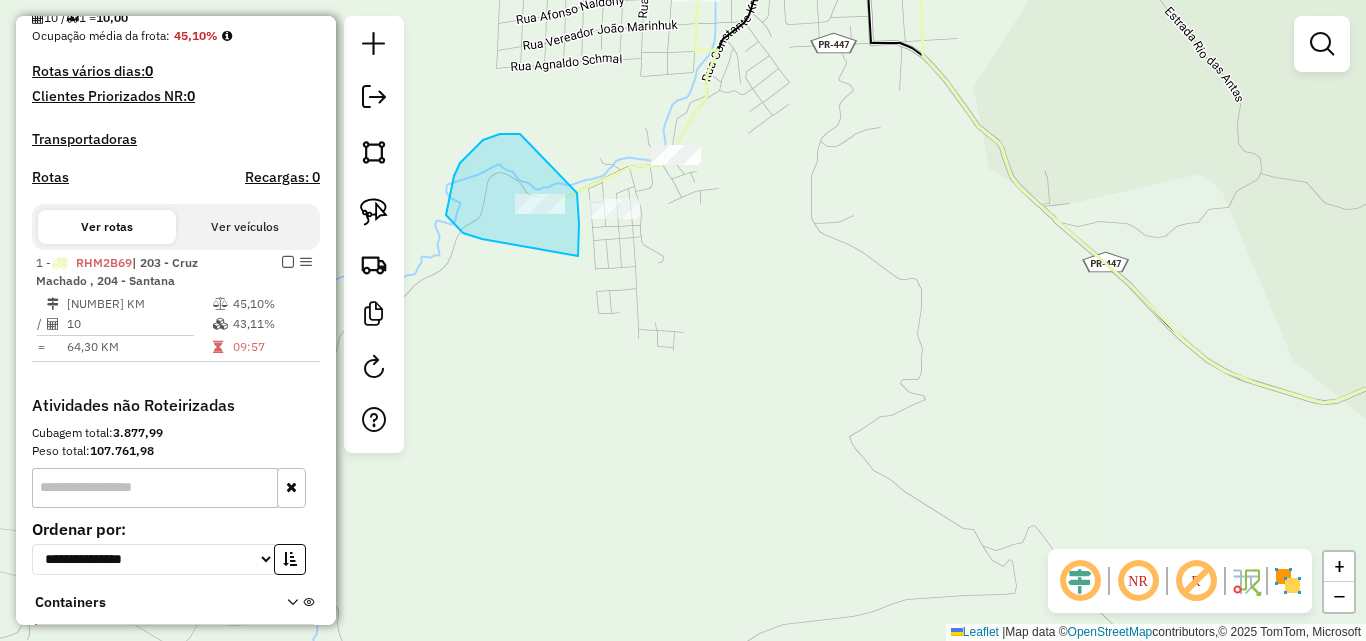 drag, startPoint x: 579, startPoint y: 224, endPoint x: 476, endPoint y: 243, distance: 104.73777 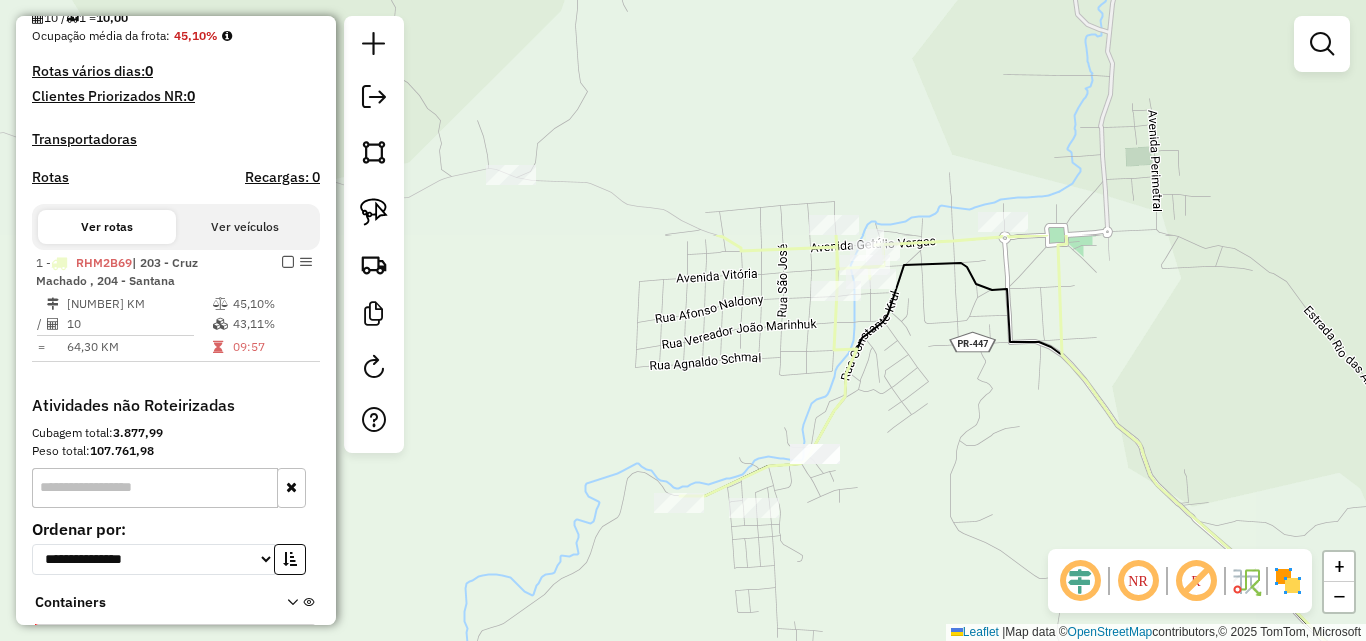 drag, startPoint x: 783, startPoint y: 257, endPoint x: 912, endPoint y: 559, distance: 328.3976 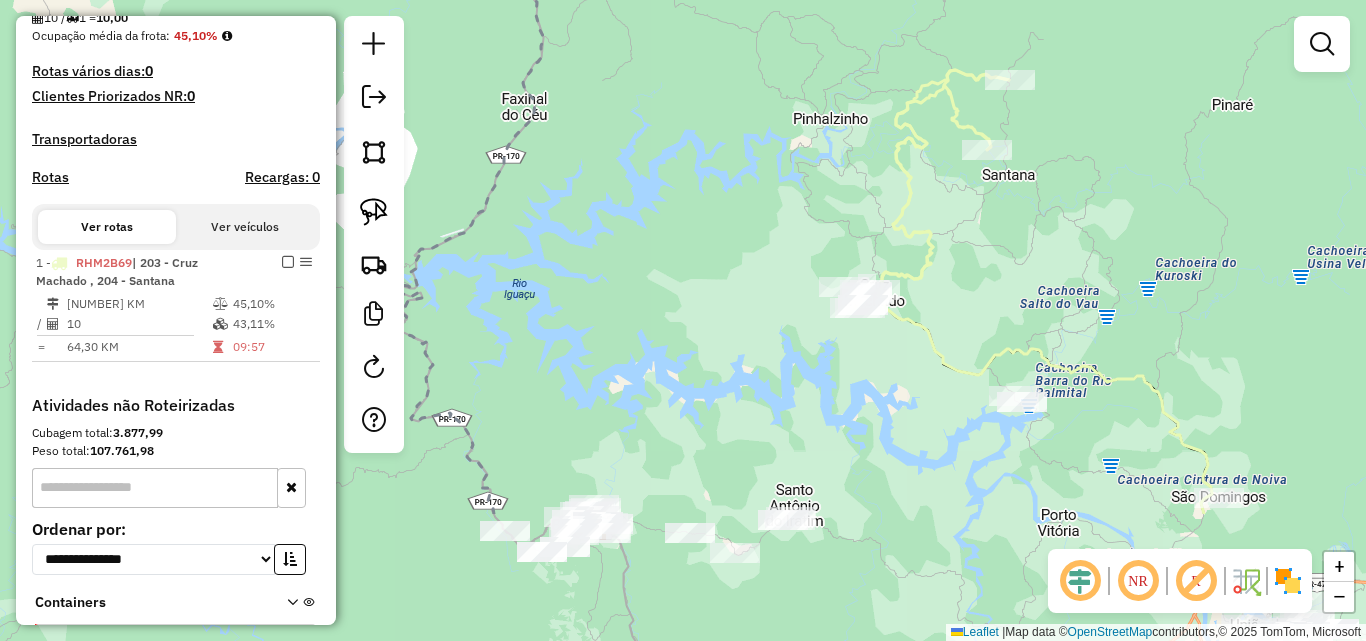 drag, startPoint x: 821, startPoint y: 539, endPoint x: 732, endPoint y: 344, distance: 214.35017 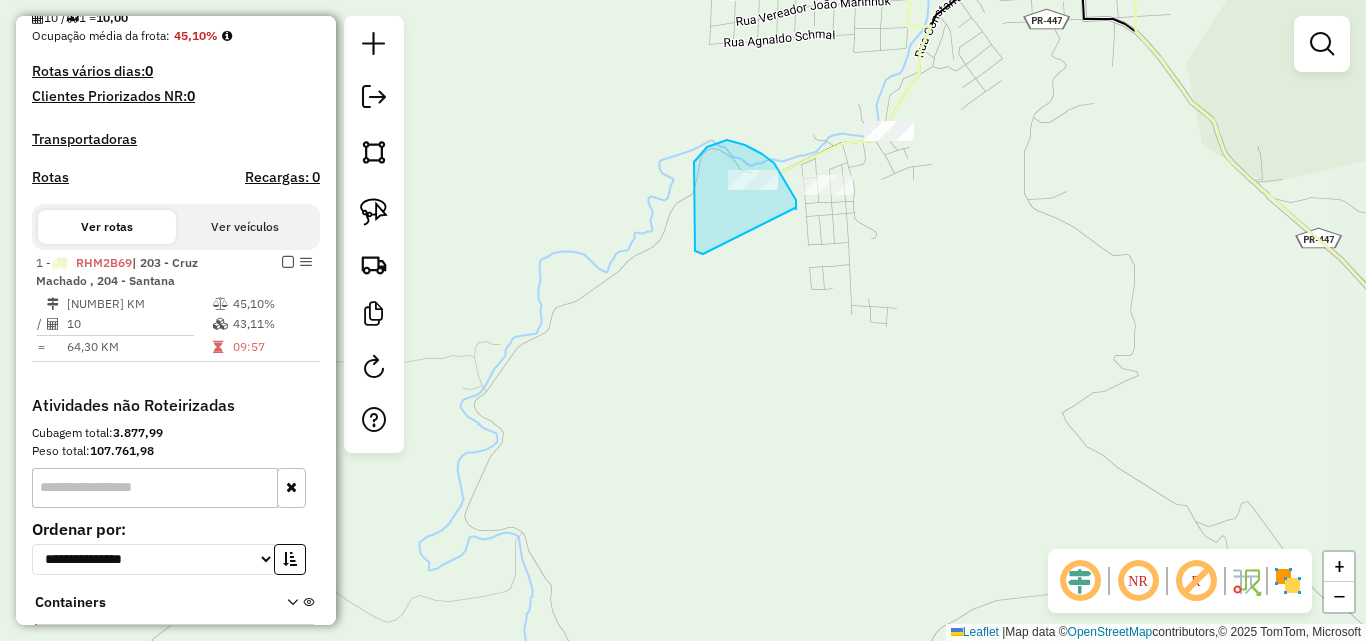 drag, startPoint x: 795, startPoint y: 208, endPoint x: 703, endPoint y: 254, distance: 102.85912 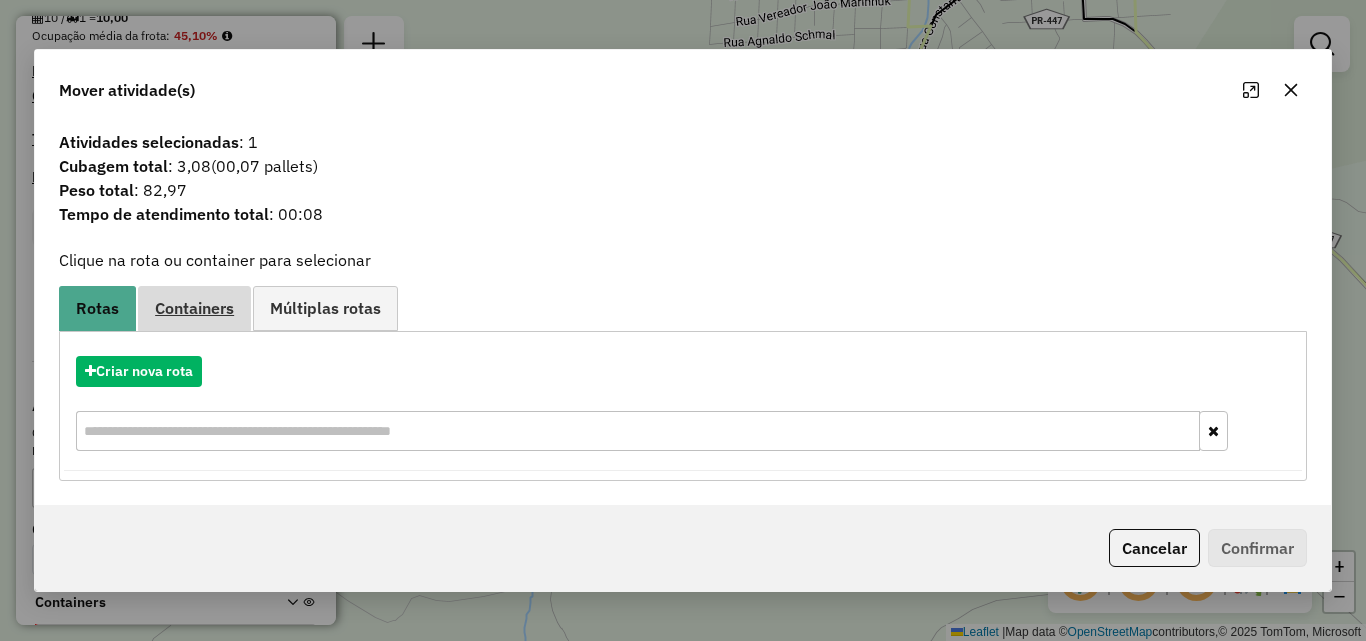 click on "Containers" at bounding box center (194, 308) 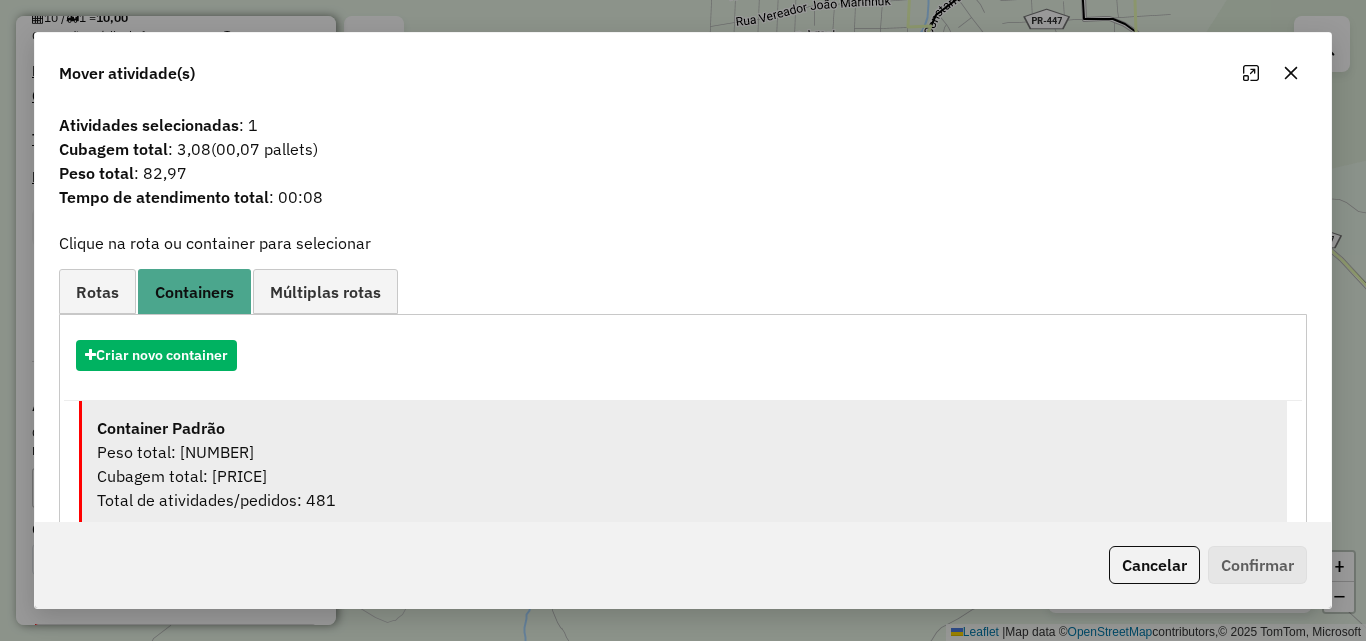 click on "Peso total: [NUMBER]" at bounding box center [684, 452] 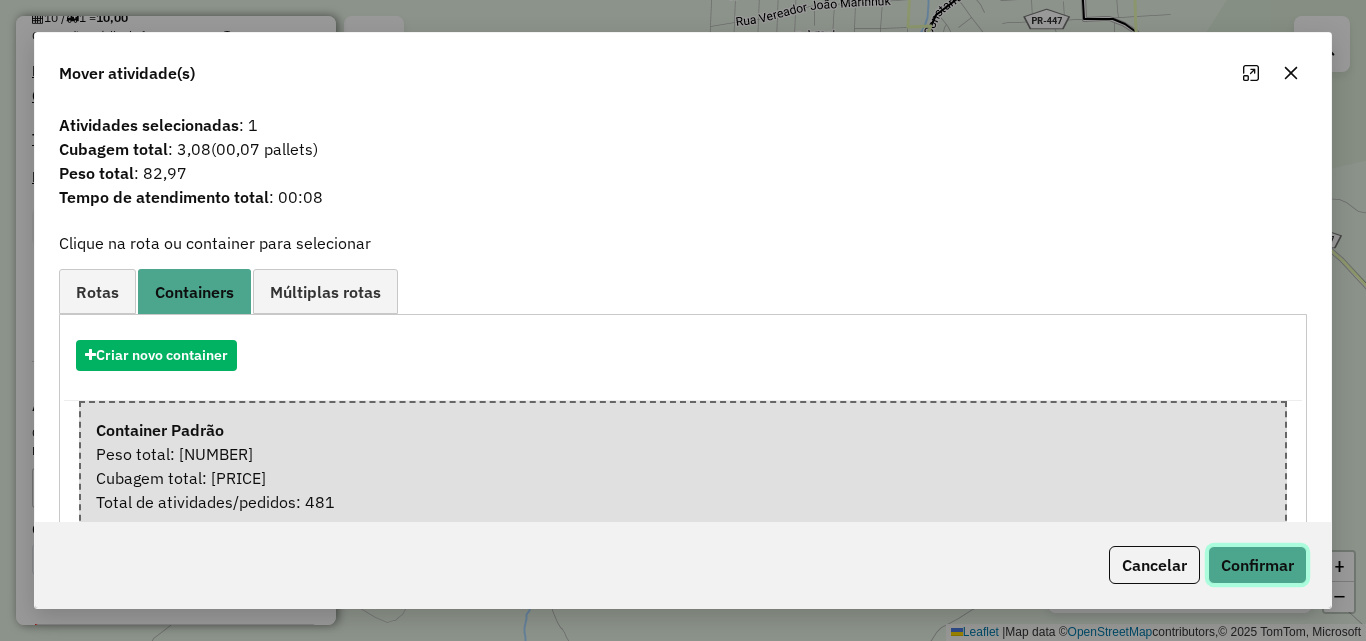 click on "Confirmar" 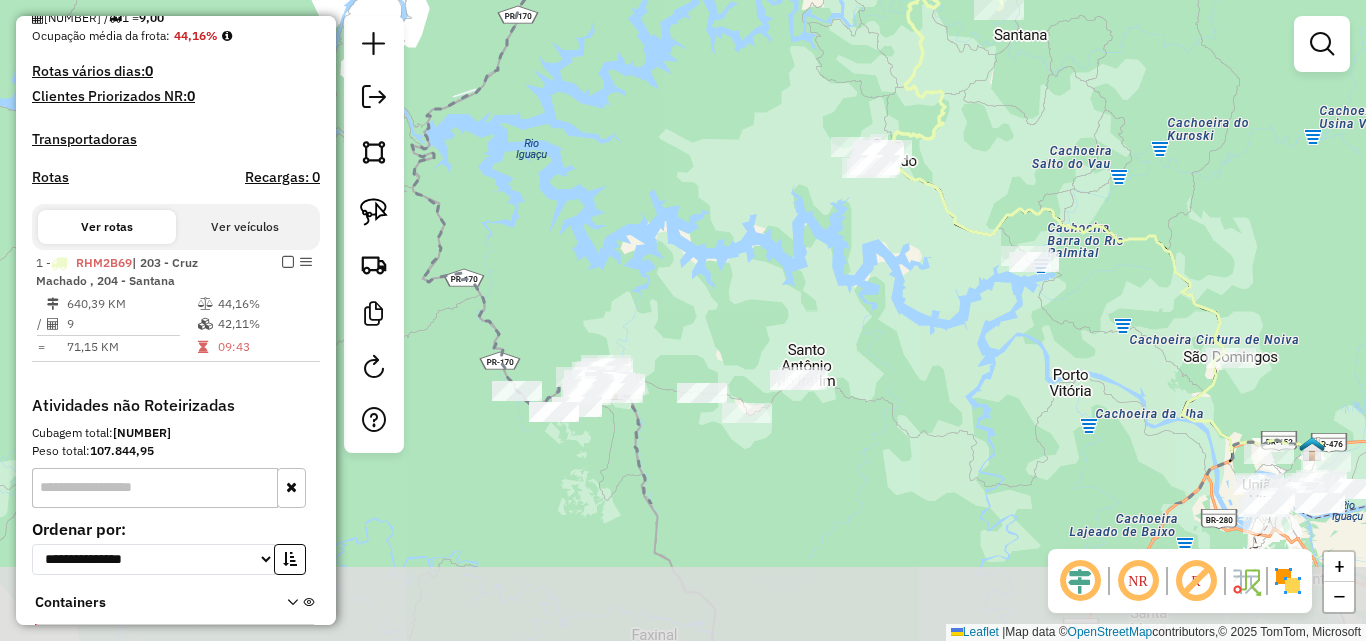 drag, startPoint x: 971, startPoint y: 390, endPoint x: 793, endPoint y: 189, distance: 268.4865 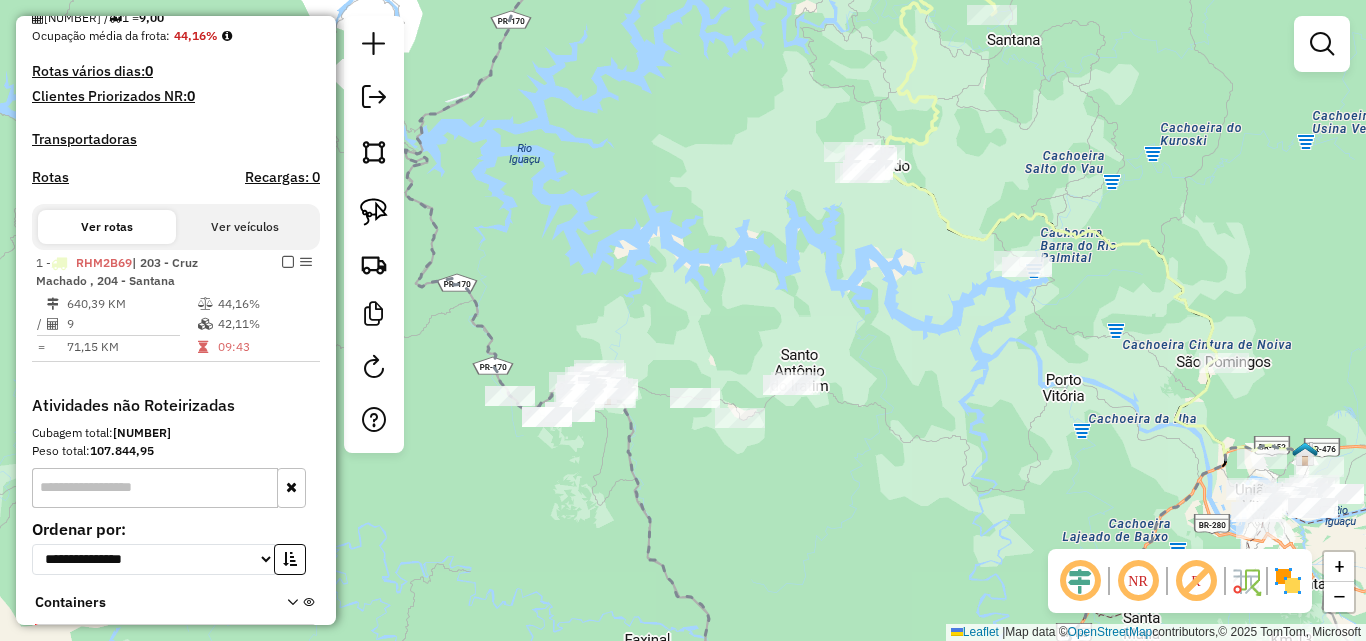 click on "Janela de atendimento Grade de atendimento Capacidade Transportadoras Veículos Cliente Pedidos  Rotas Selecione os dias de semana para filtrar as janelas de atendimento  Seg   Ter   Qua   Qui   Sex   Sáb   Dom  Informe o período da janela de atendimento: De: Até:  Filtrar exatamente a janela do cliente  Considerar janela de atendimento padrão  Selecione os dias de semana para filtrar as grades de atendimento  Seg   Ter   Qua   Qui   Sex   Sáb   Dom   Considerar clientes sem dia de atendimento cadastrado  Clientes fora do dia de atendimento selecionado Filtrar as atividades entre os valores definidos abaixo:  Peso mínimo:   Peso máximo:   Cubagem mínima:   Cubagem máxima:   De:   Até:  Filtrar as atividades entre o tempo de atendimento definido abaixo:  De:   Até:   Considerar capacidade total dos clientes não roteirizados Transportadora: Selecione um ou mais itens Tipo de veículo: Selecione um ou mais itens Veículo: Selecione um ou mais itens Motorista: Selecione um ou mais itens Nome: Rótulo:" 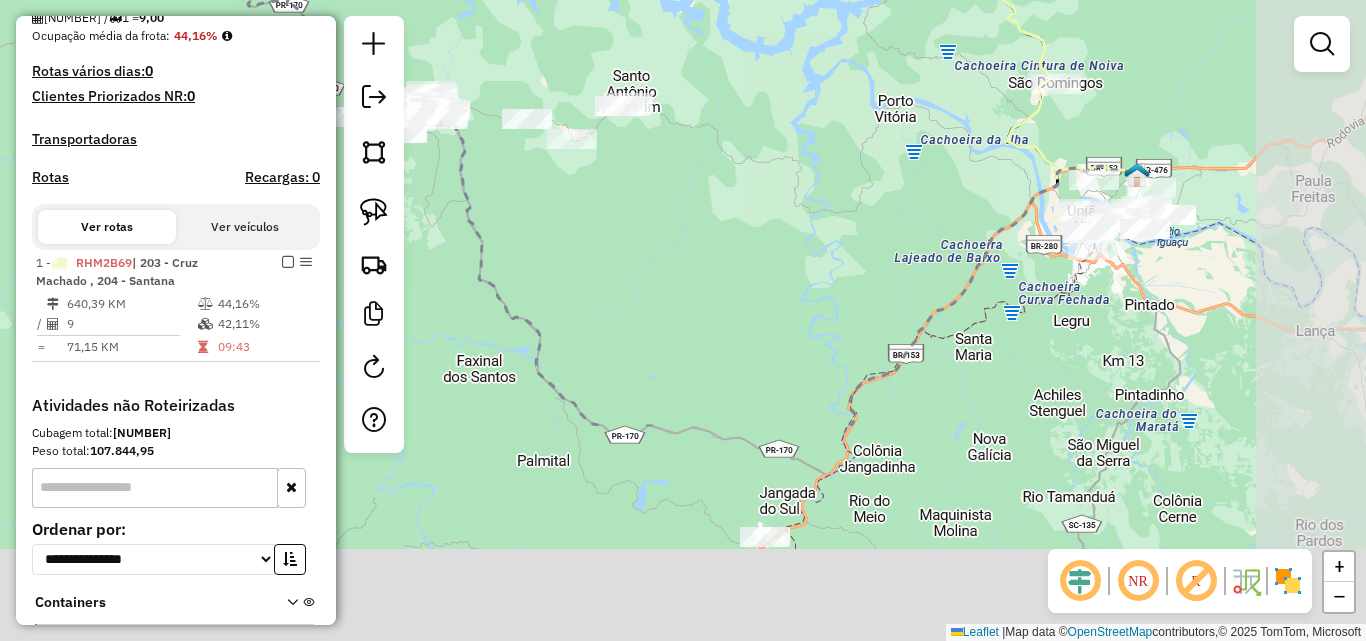 drag, startPoint x: 764, startPoint y: 502, endPoint x: 596, endPoint y: 223, distance: 325.6762 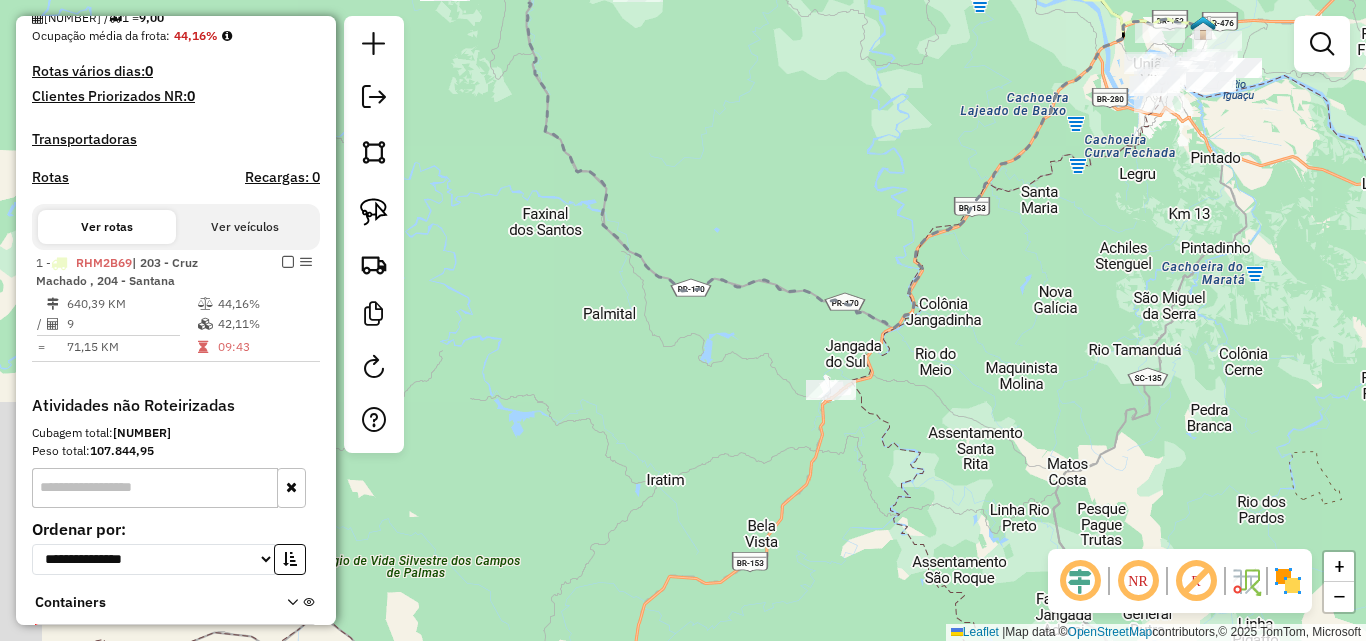 drag, startPoint x: 855, startPoint y: 510, endPoint x: 921, endPoint y: 363, distance: 161.13658 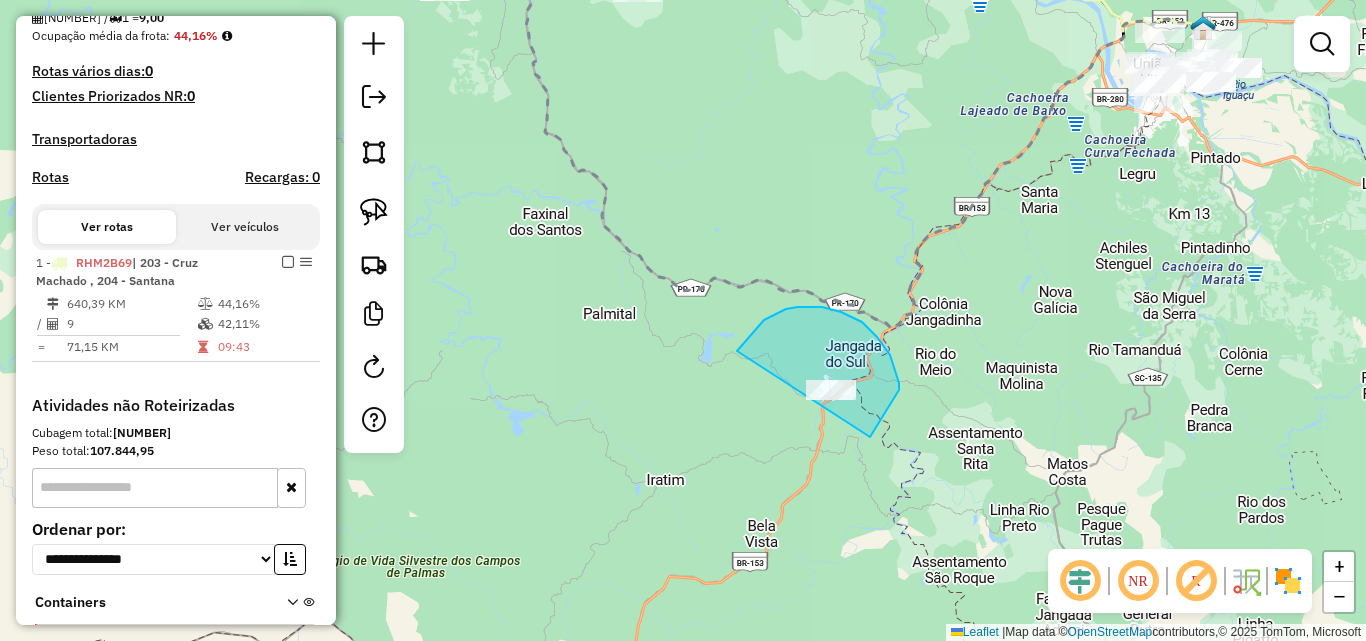 drag, startPoint x: 899, startPoint y: 390, endPoint x: 873, endPoint y: 434, distance: 51.10773 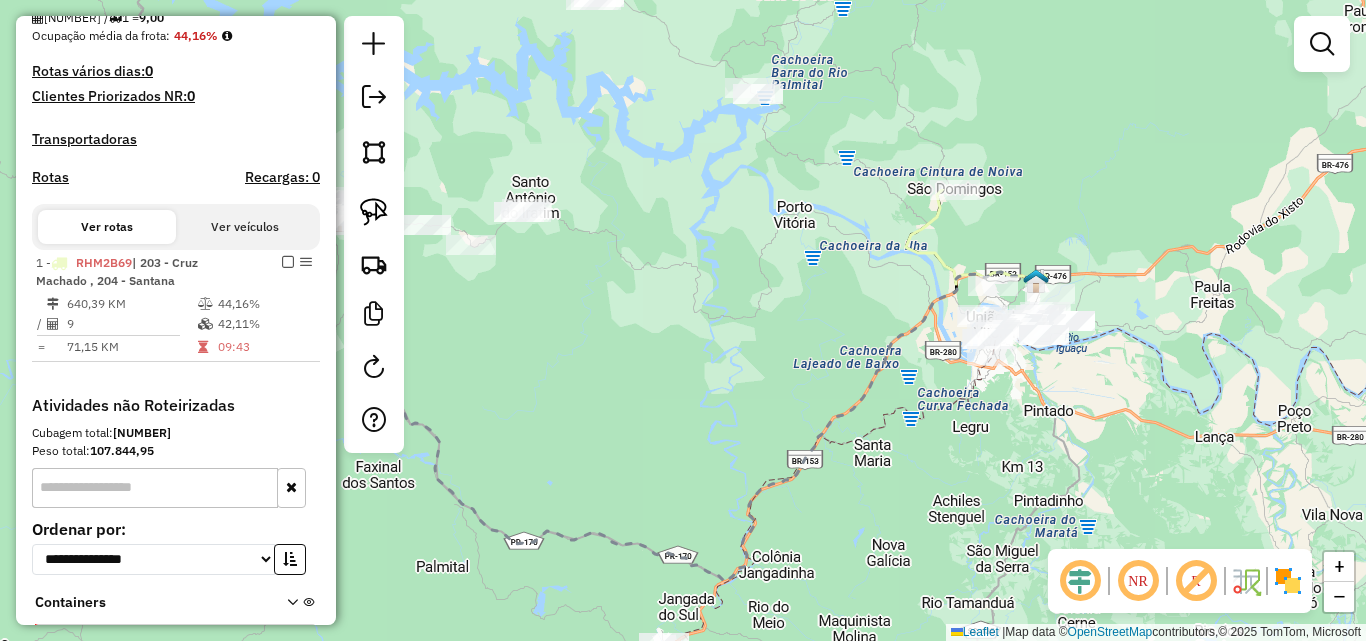 drag, startPoint x: 1130, startPoint y: 253, endPoint x: 963, endPoint y: 506, distance: 303.14682 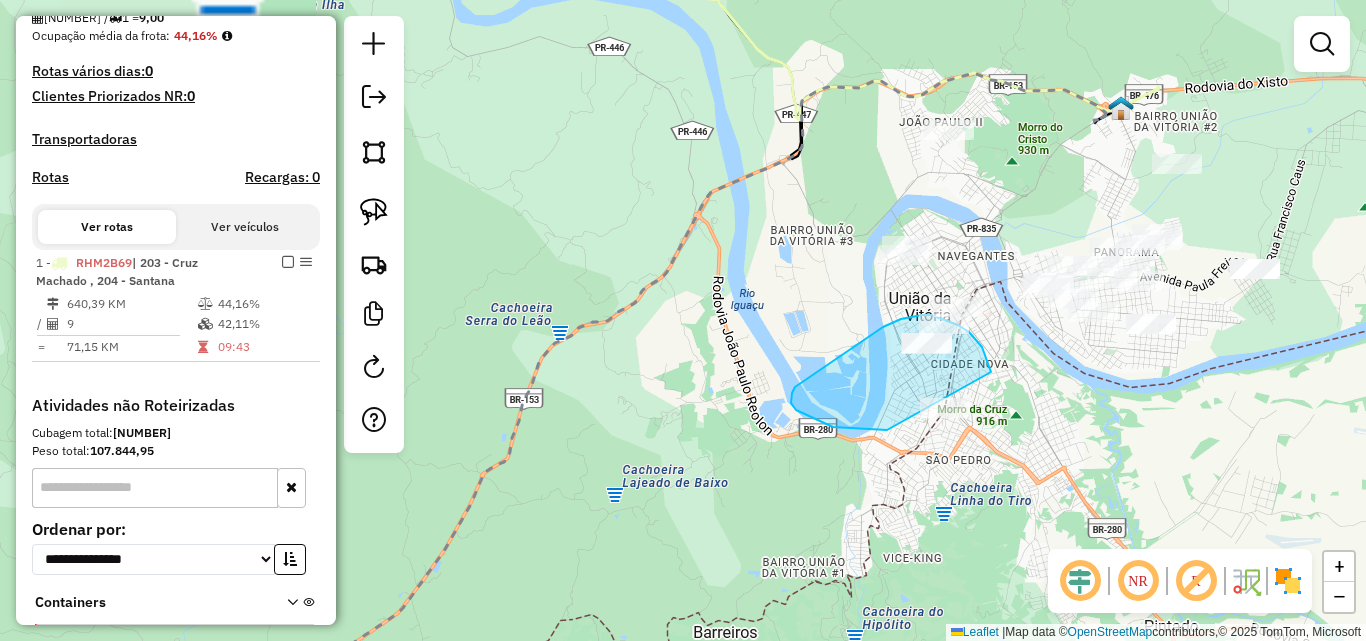 drag, startPoint x: 991, startPoint y: 372, endPoint x: 887, endPoint y: 430, distance: 119.0798 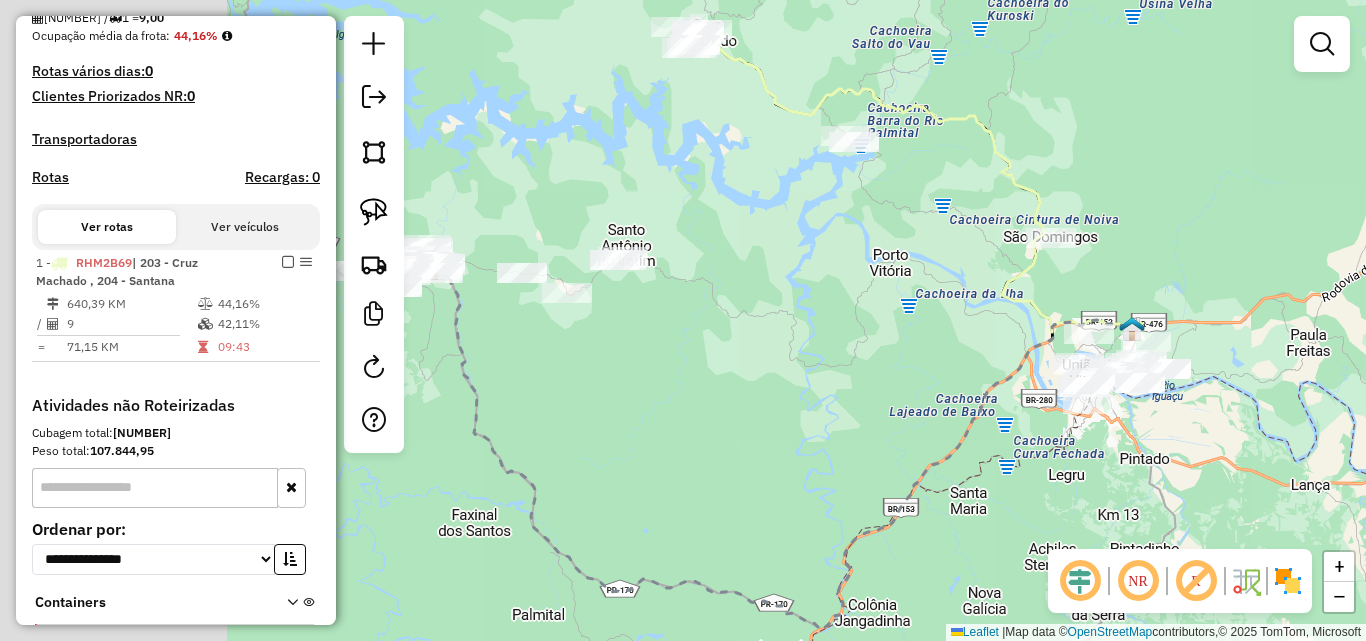drag, startPoint x: 727, startPoint y: 382, endPoint x: 1150, endPoint y: 522, distance: 445.56592 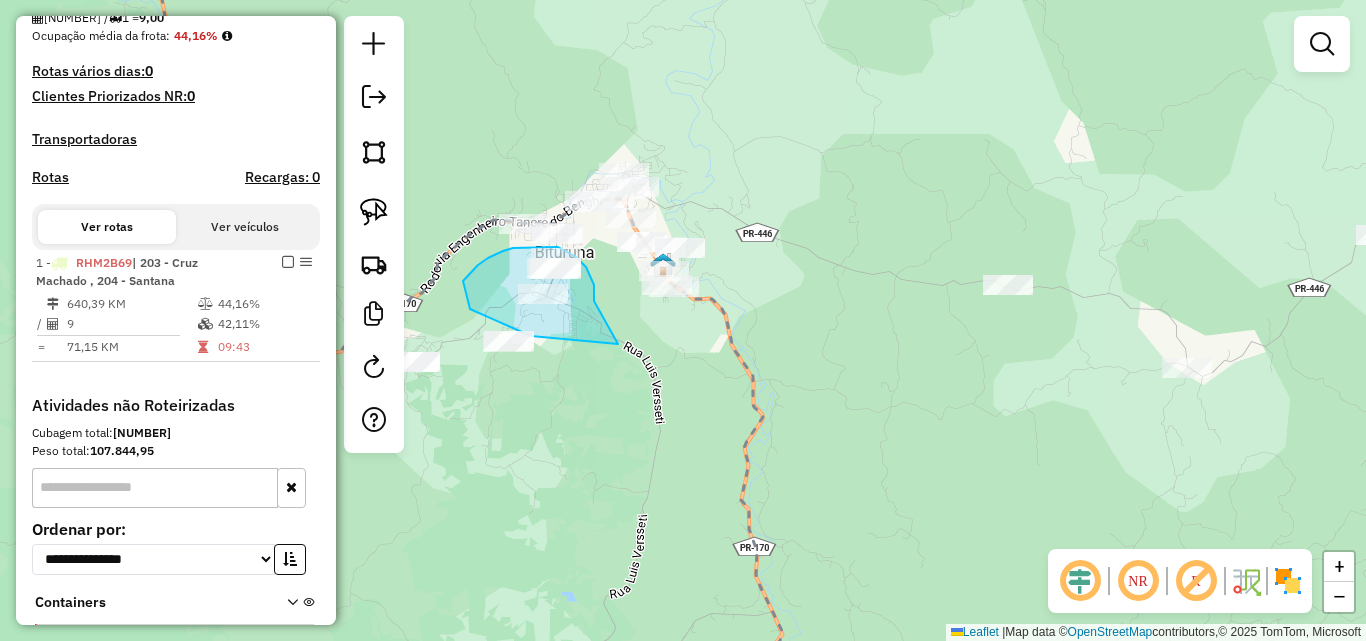 drag, startPoint x: 594, startPoint y: 301, endPoint x: 627, endPoint y: 341, distance: 51.855568 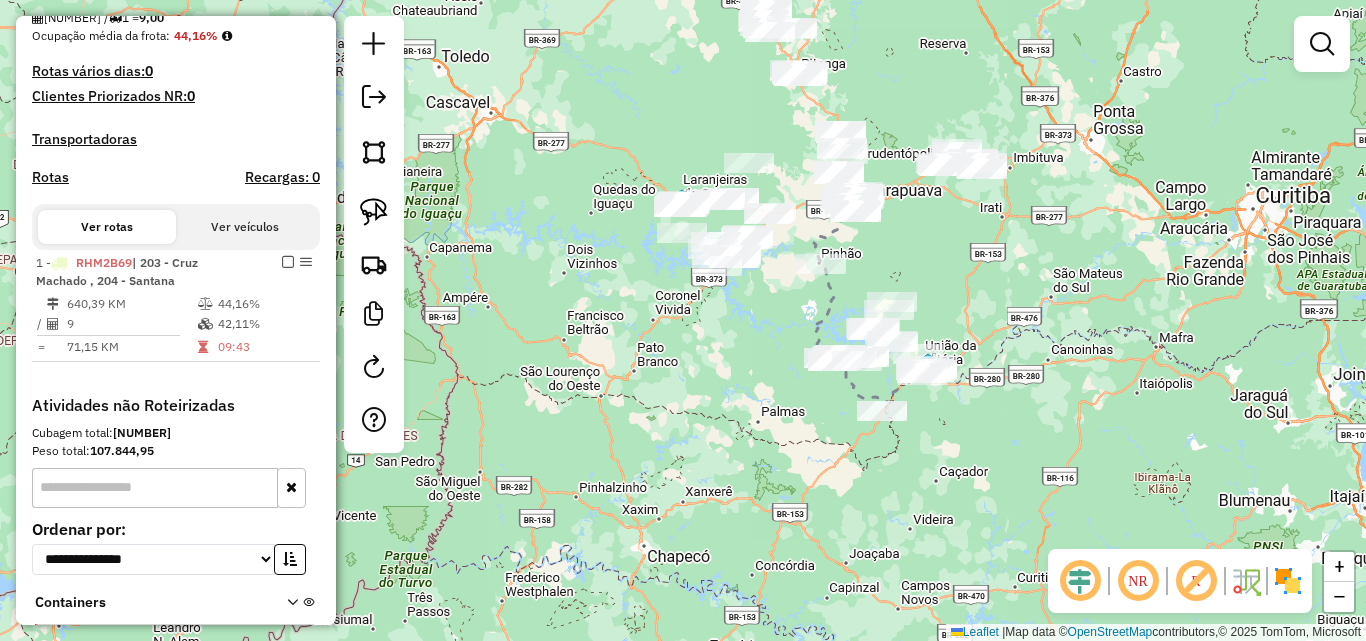 drag, startPoint x: 964, startPoint y: 467, endPoint x: 963, endPoint y: 416, distance: 51.009804 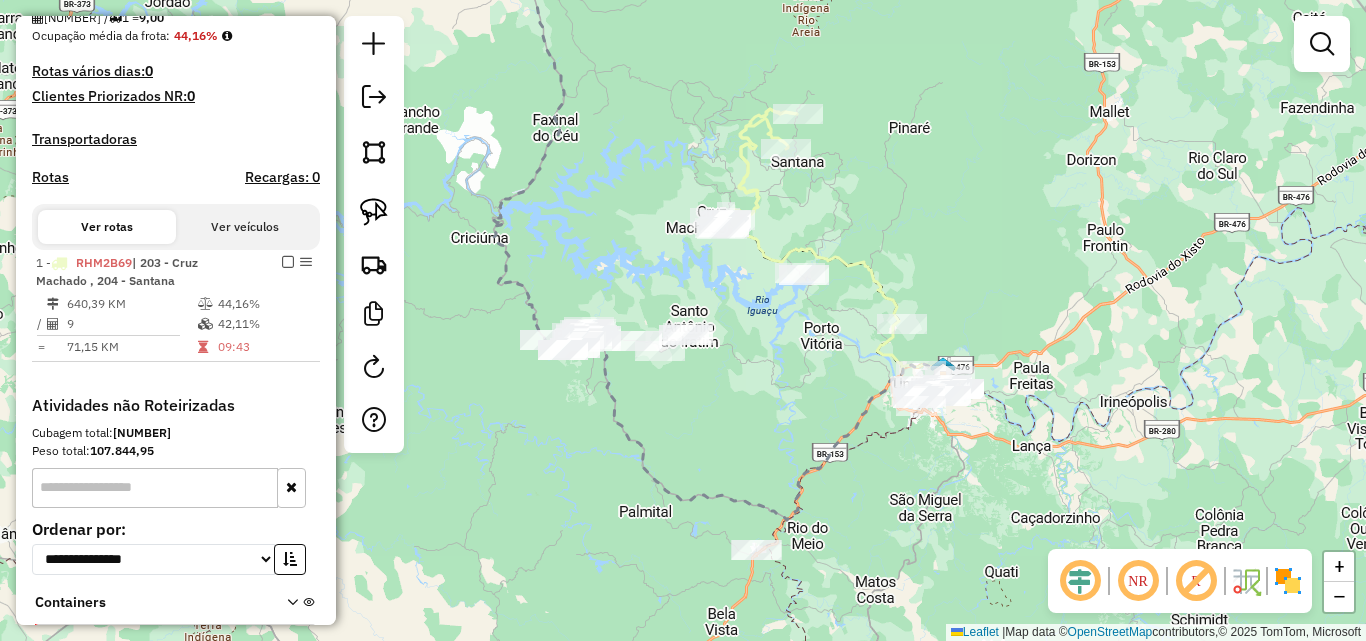 drag, startPoint x: 1083, startPoint y: 498, endPoint x: 963, endPoint y: 541, distance: 127.471565 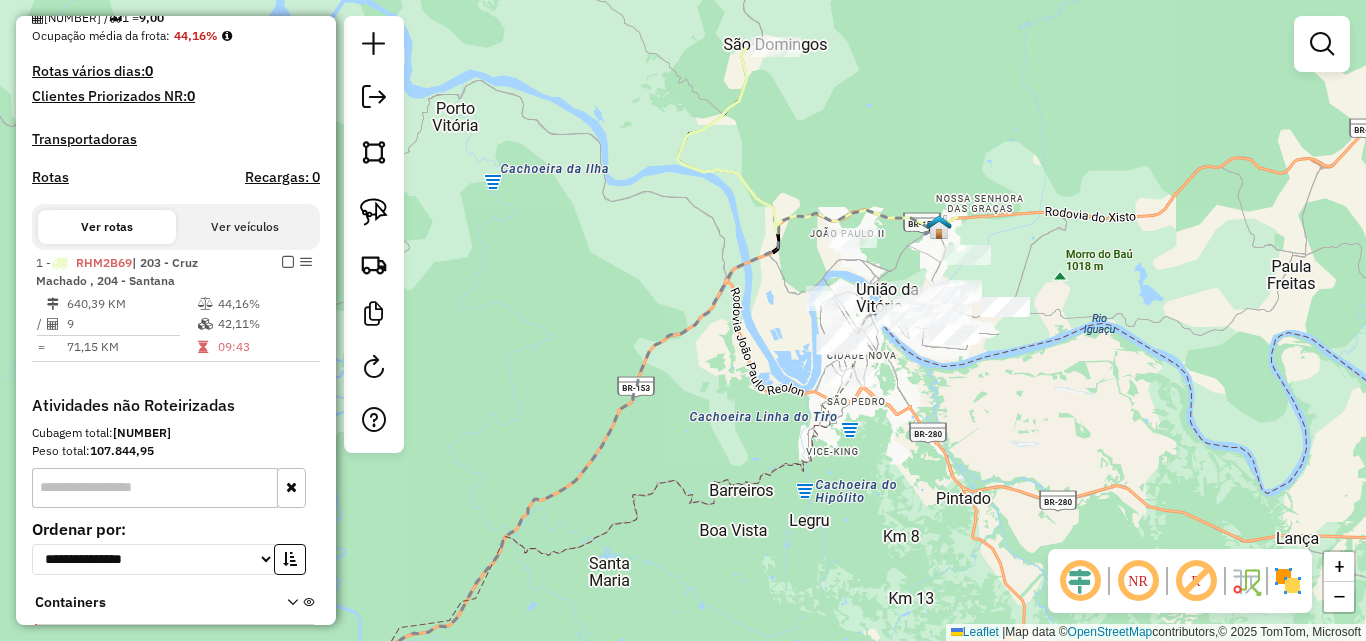 drag, startPoint x: 1087, startPoint y: 307, endPoint x: 967, endPoint y: 418, distance: 163.46559 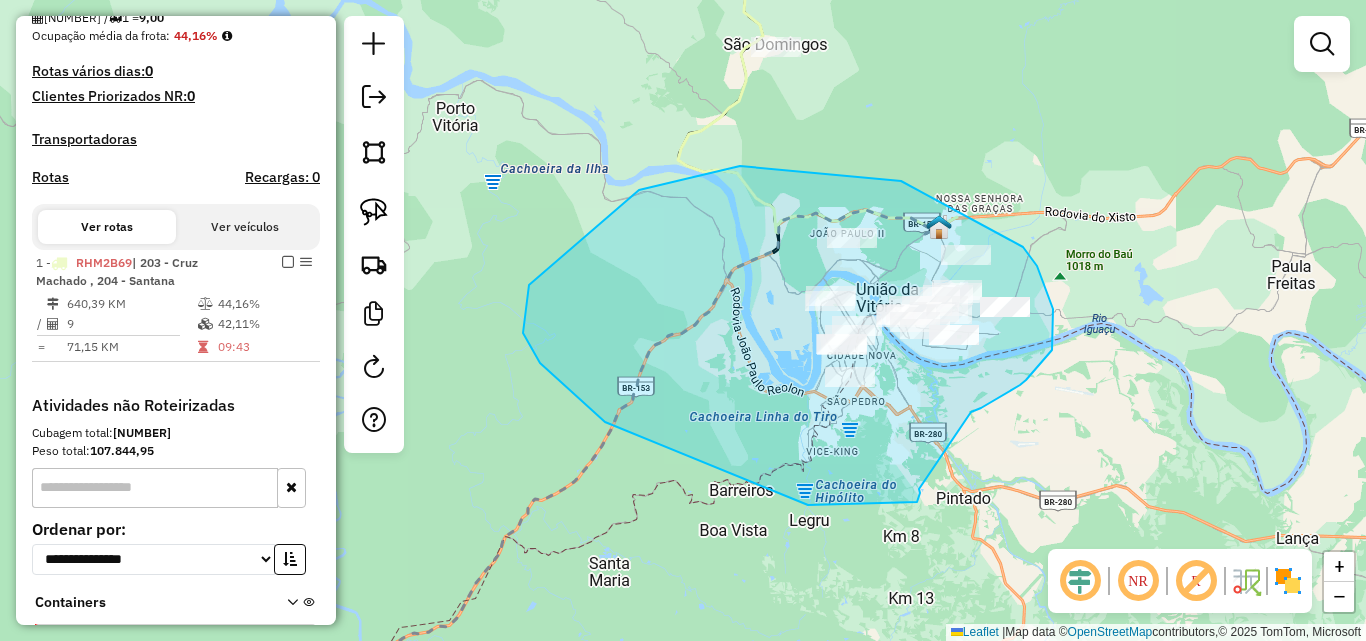 drag, startPoint x: 974, startPoint y: 411, endPoint x: 917, endPoint y: 489, distance: 96.60745 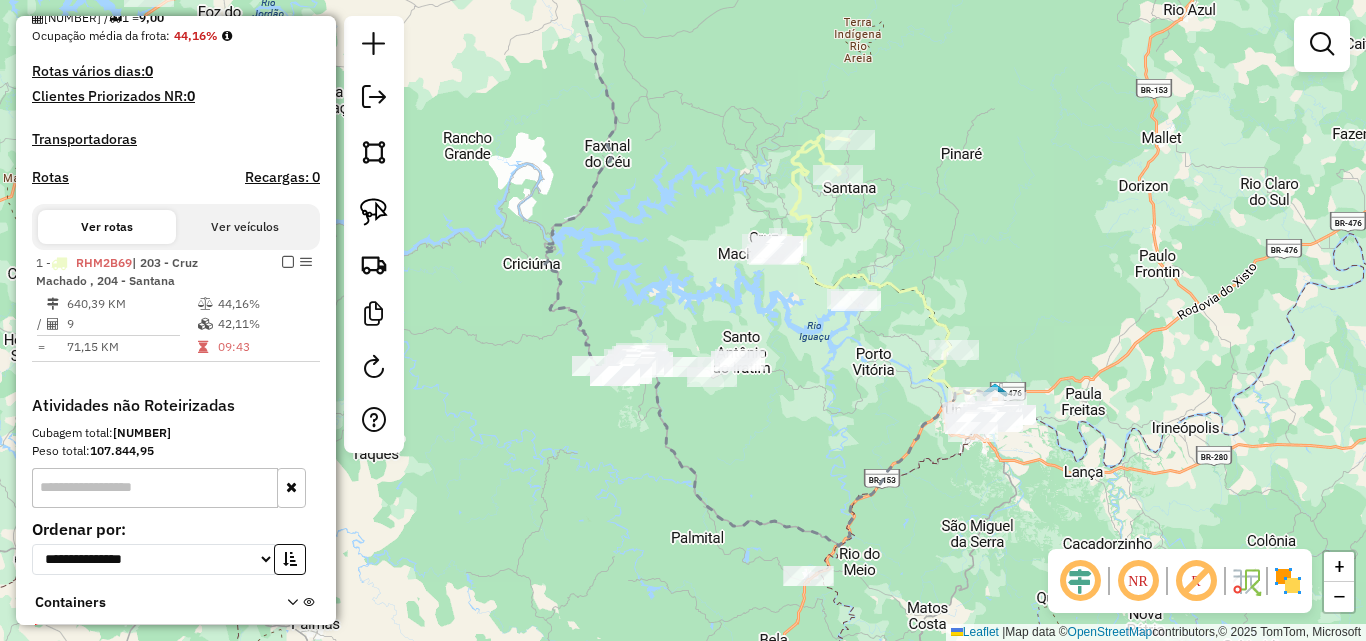 drag, startPoint x: 764, startPoint y: 295, endPoint x: 862, endPoint y: 399, distance: 142.89856 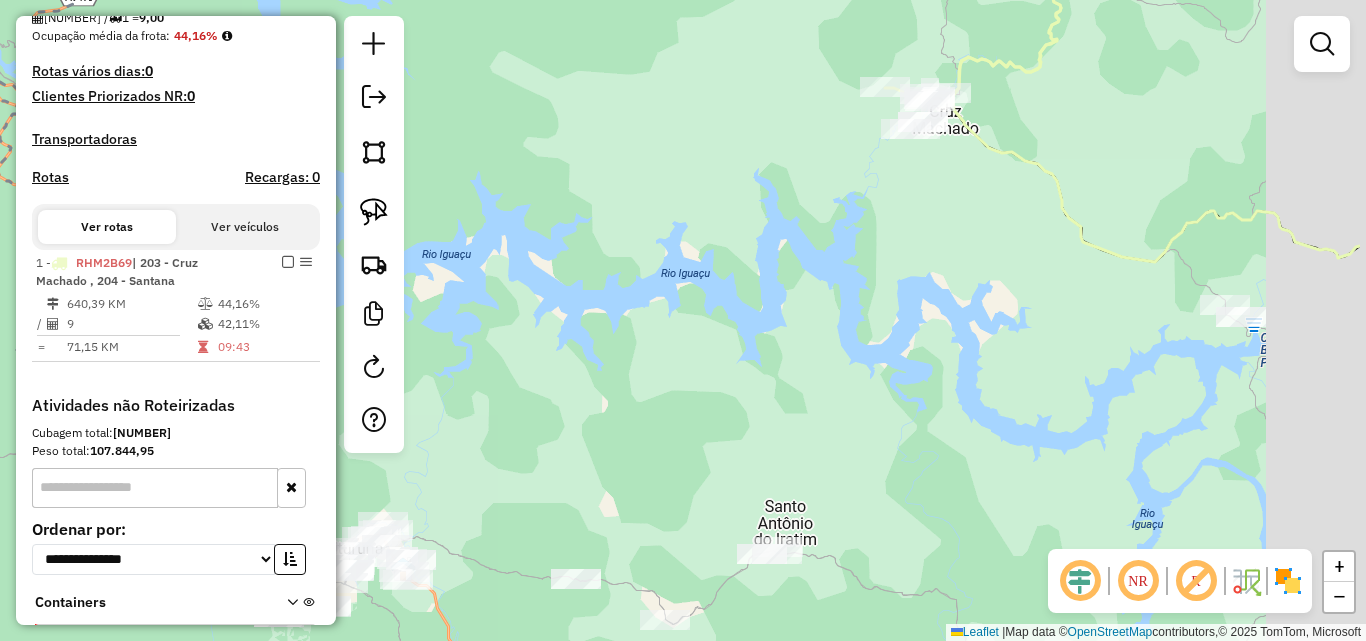 drag, startPoint x: 1136, startPoint y: 474, endPoint x: 842, endPoint y: 227, distance: 383.9857 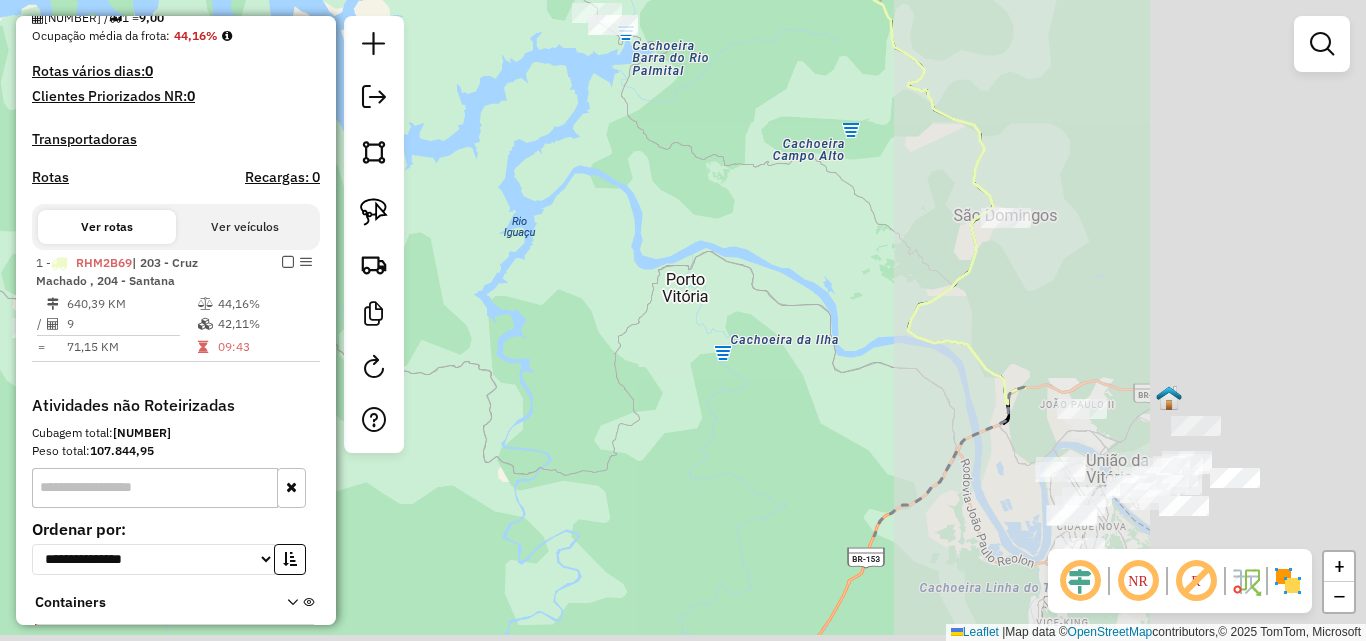 drag, startPoint x: 1096, startPoint y: 390, endPoint x: 620, endPoint y: 222, distance: 504.7772 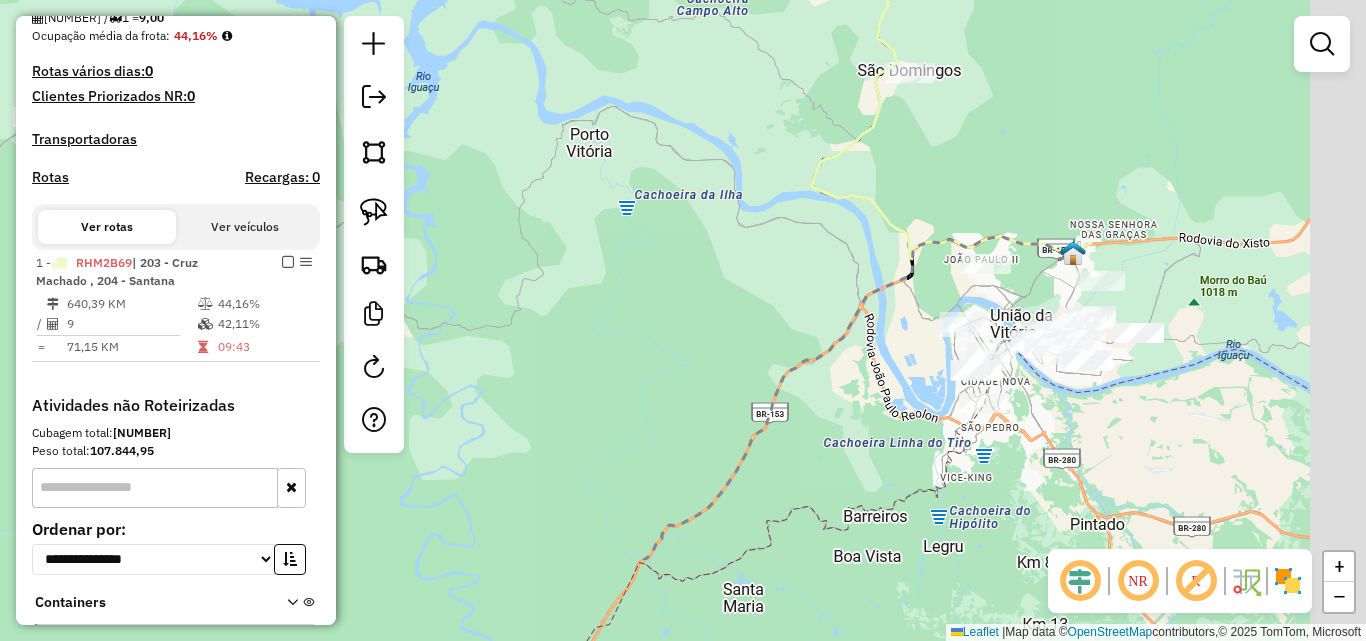 drag, startPoint x: 991, startPoint y: 462, endPoint x: 891, endPoint y: 310, distance: 181.94505 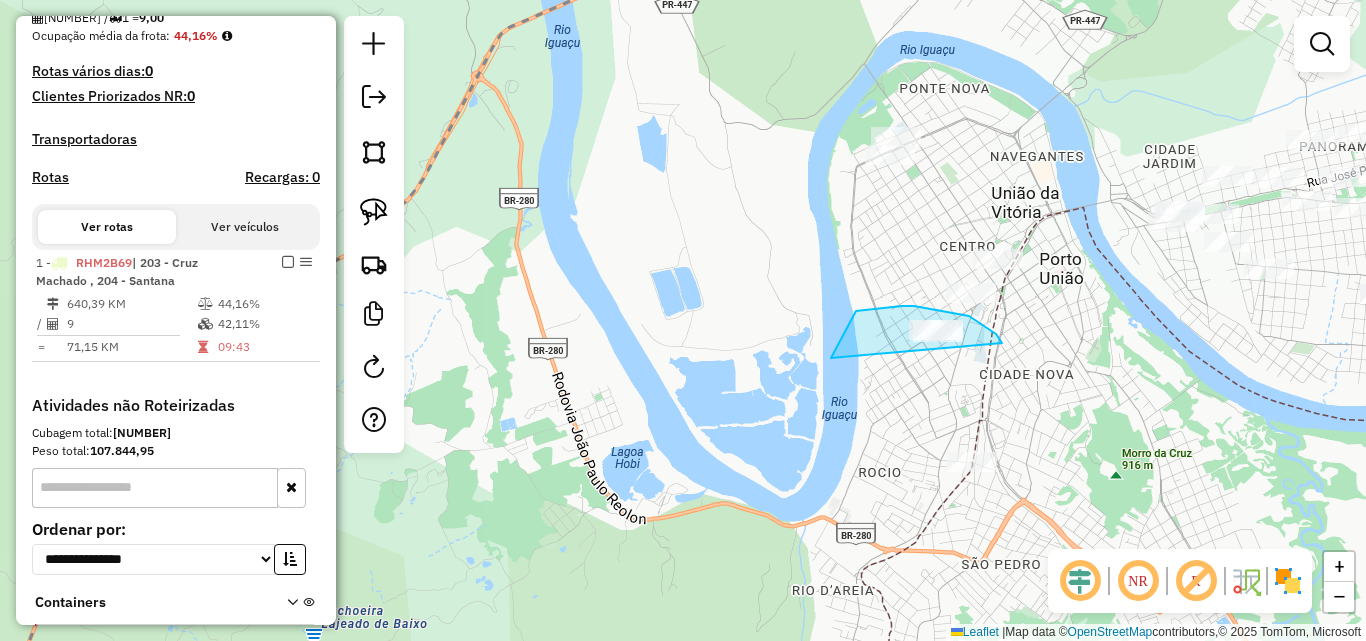 drag, startPoint x: 914, startPoint y: 306, endPoint x: 979, endPoint y: 378, distance: 97 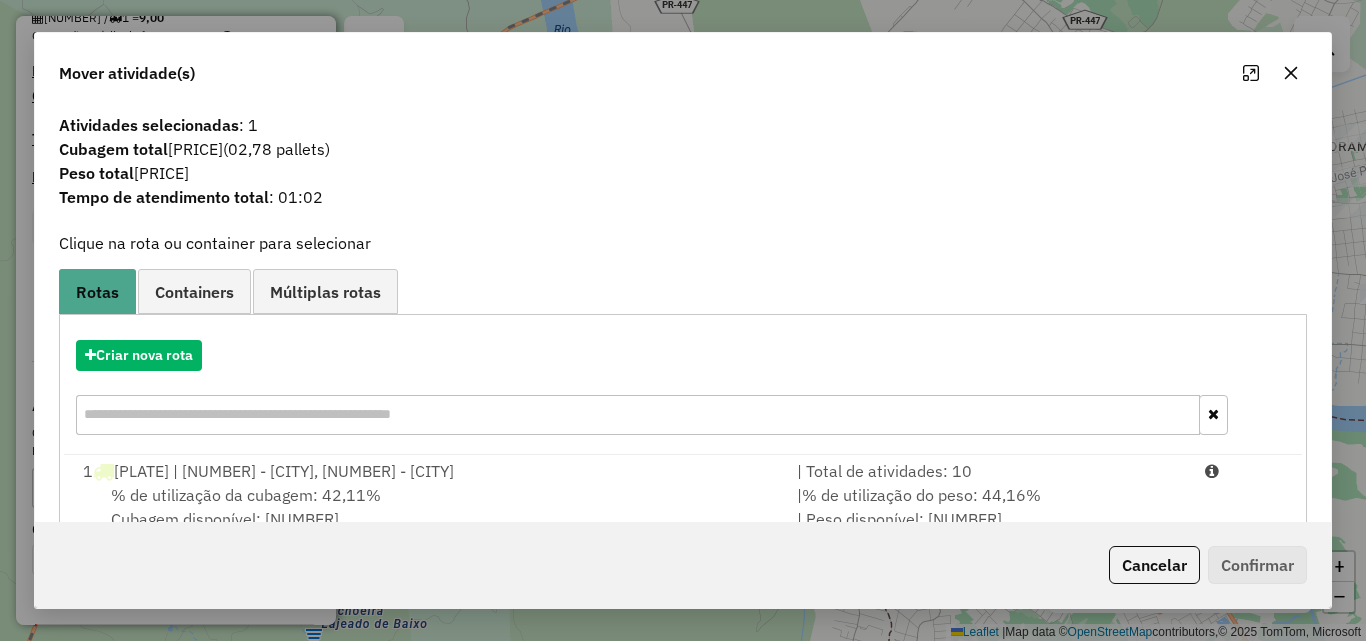 click on "Criar nova rota" at bounding box center (683, 390) 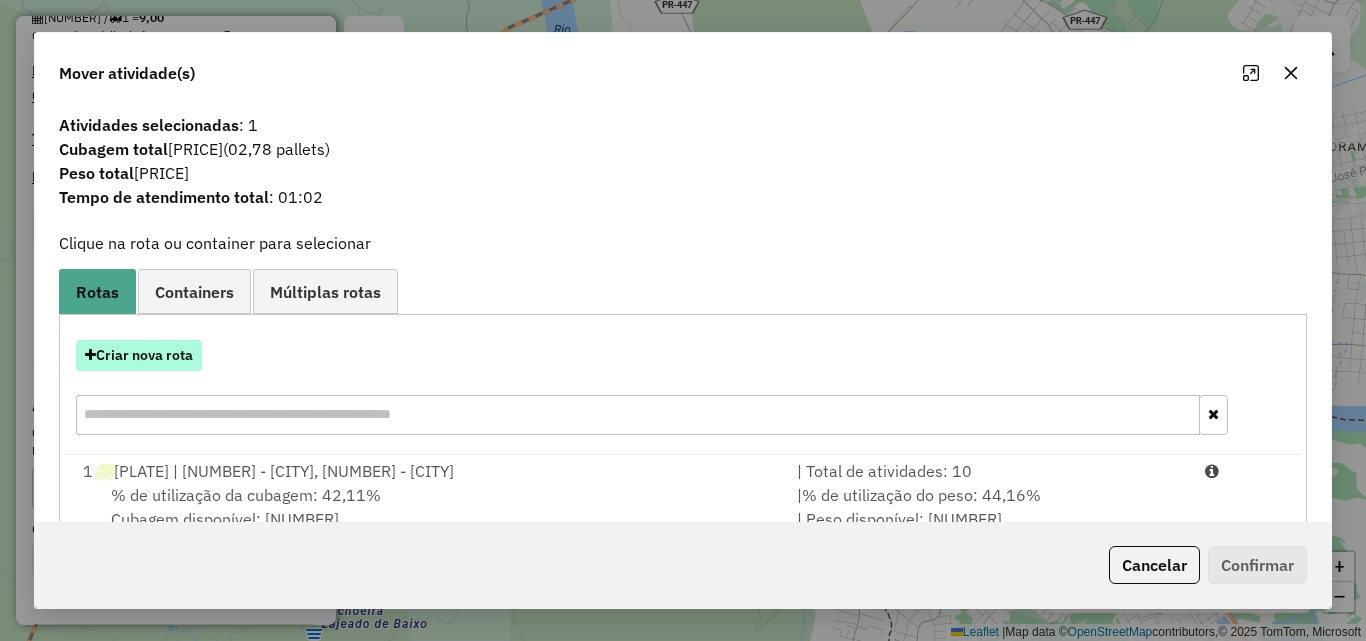 click on "Criar nova rota" at bounding box center (139, 355) 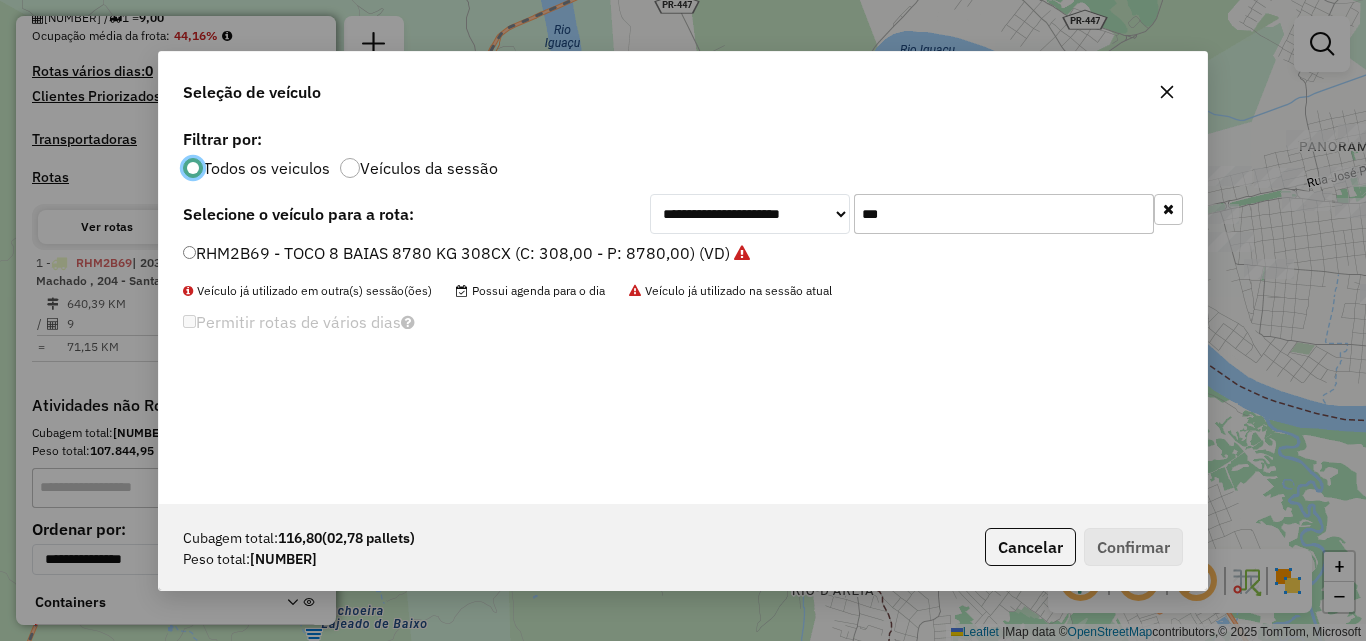 scroll, scrollTop: 11, scrollLeft: 6, axis: both 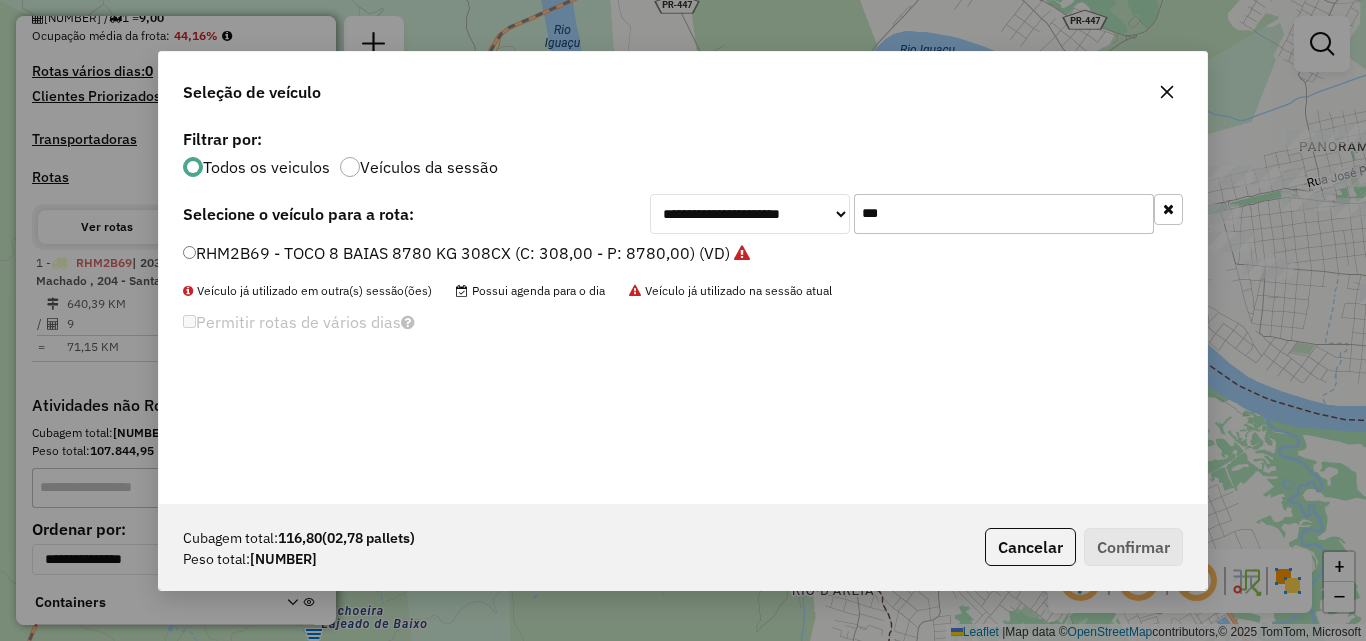 drag, startPoint x: 986, startPoint y: 216, endPoint x: 763, endPoint y: 216, distance: 223 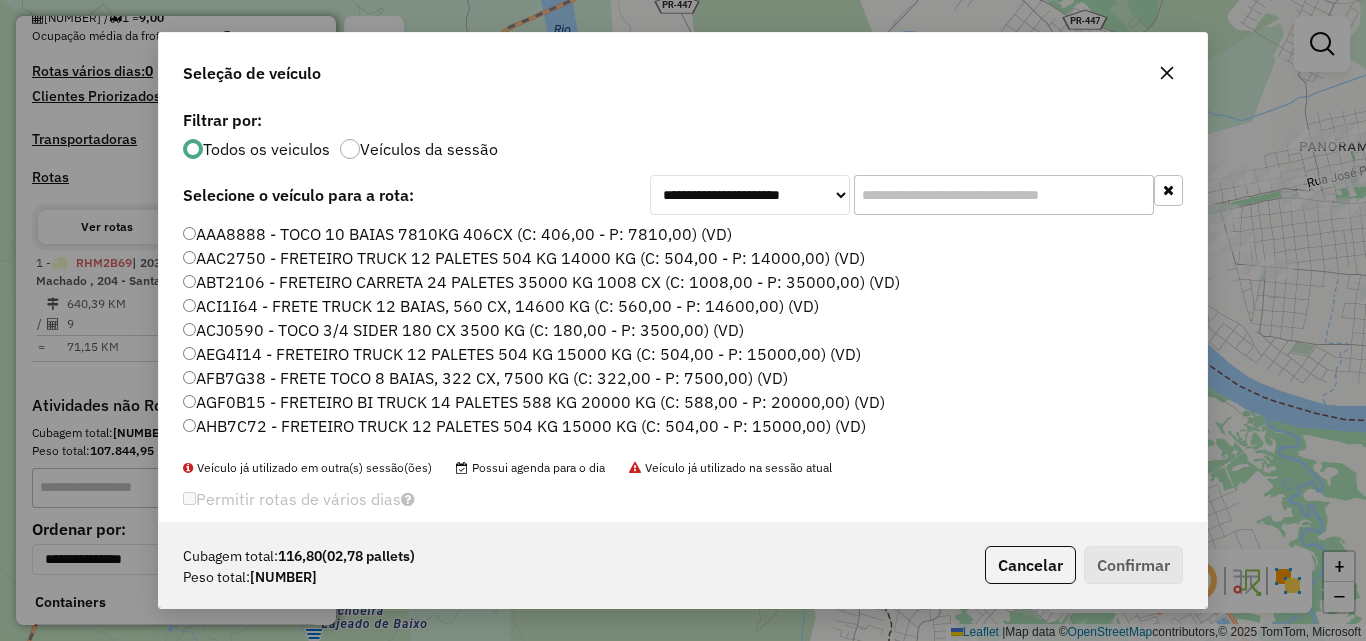 click 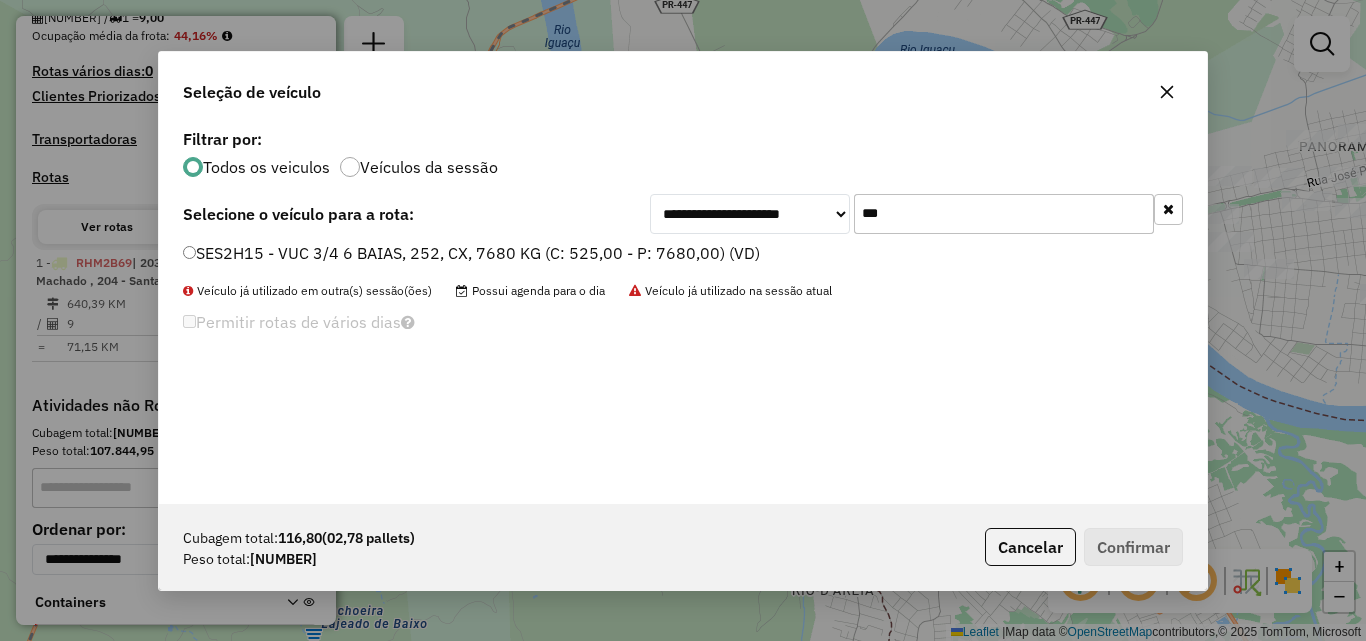 type on "***" 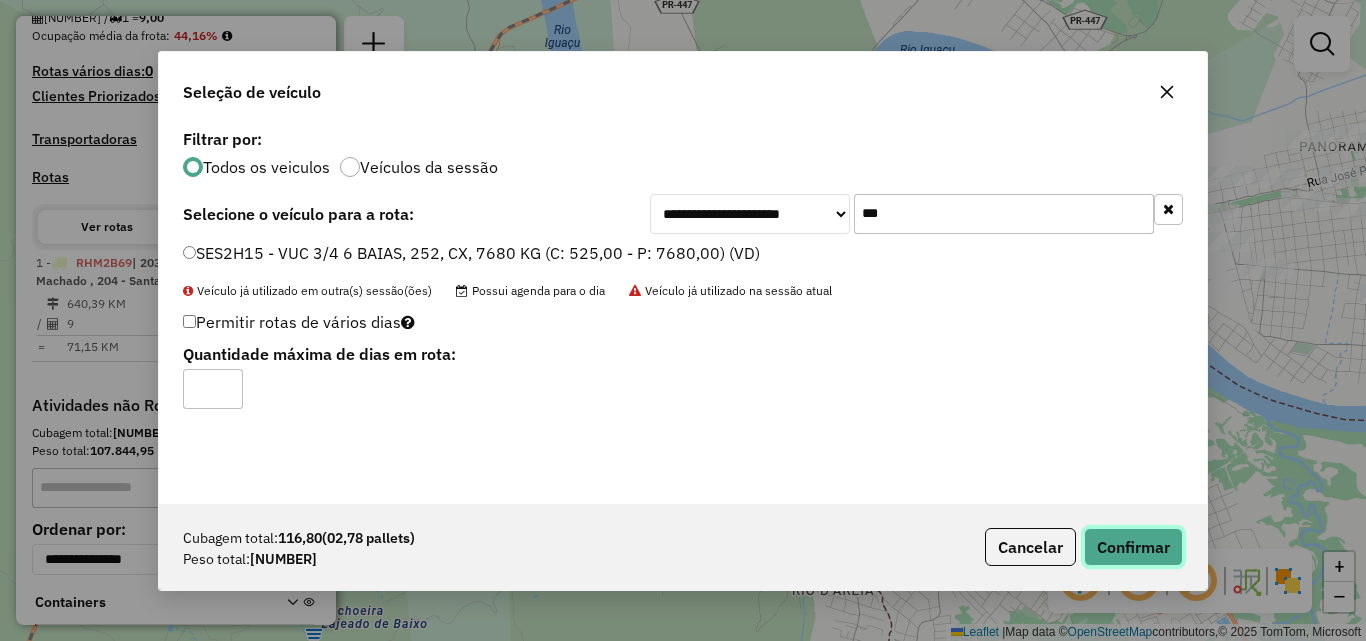 click on "Confirmar" 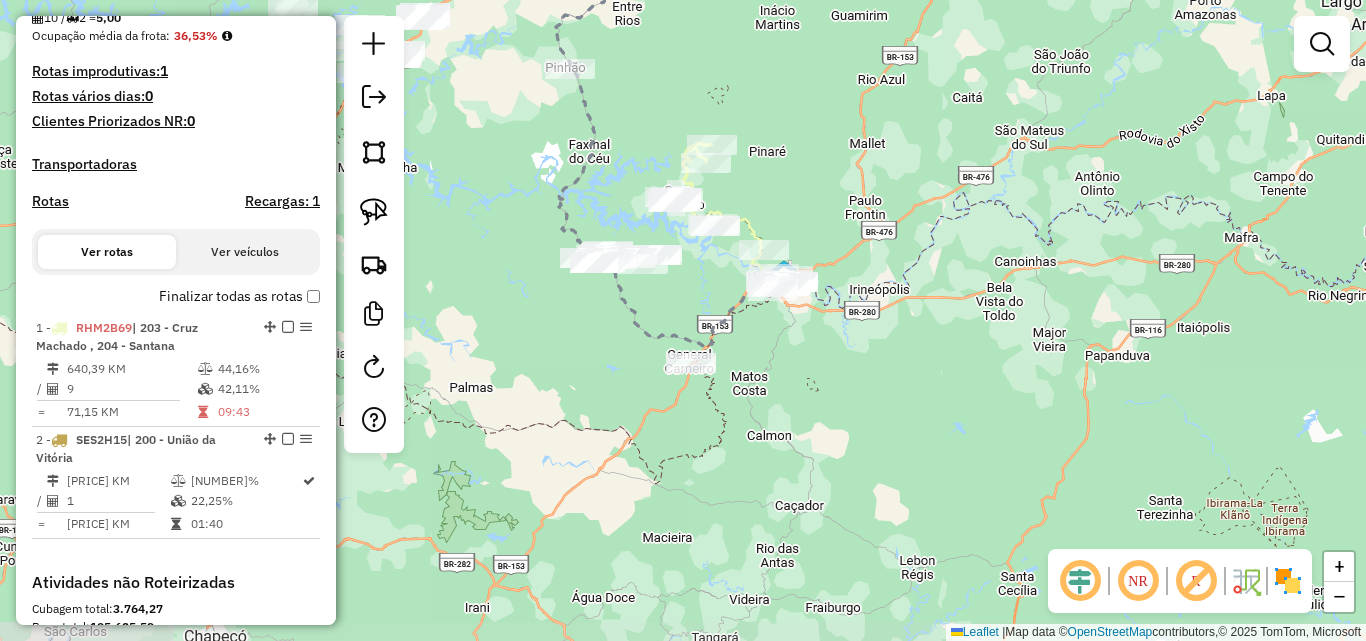drag, startPoint x: 684, startPoint y: 206, endPoint x: 731, endPoint y: 257, distance: 69.354164 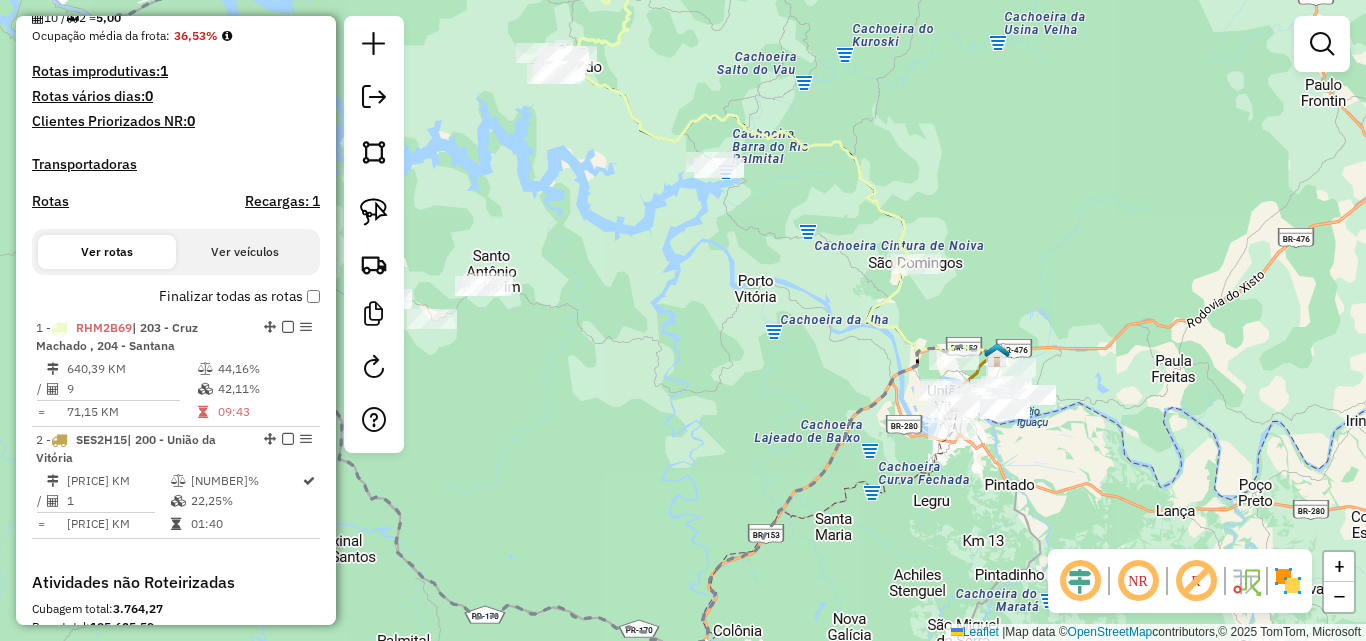drag, startPoint x: 784, startPoint y: 294, endPoint x: 806, endPoint y: 309, distance: 26.627054 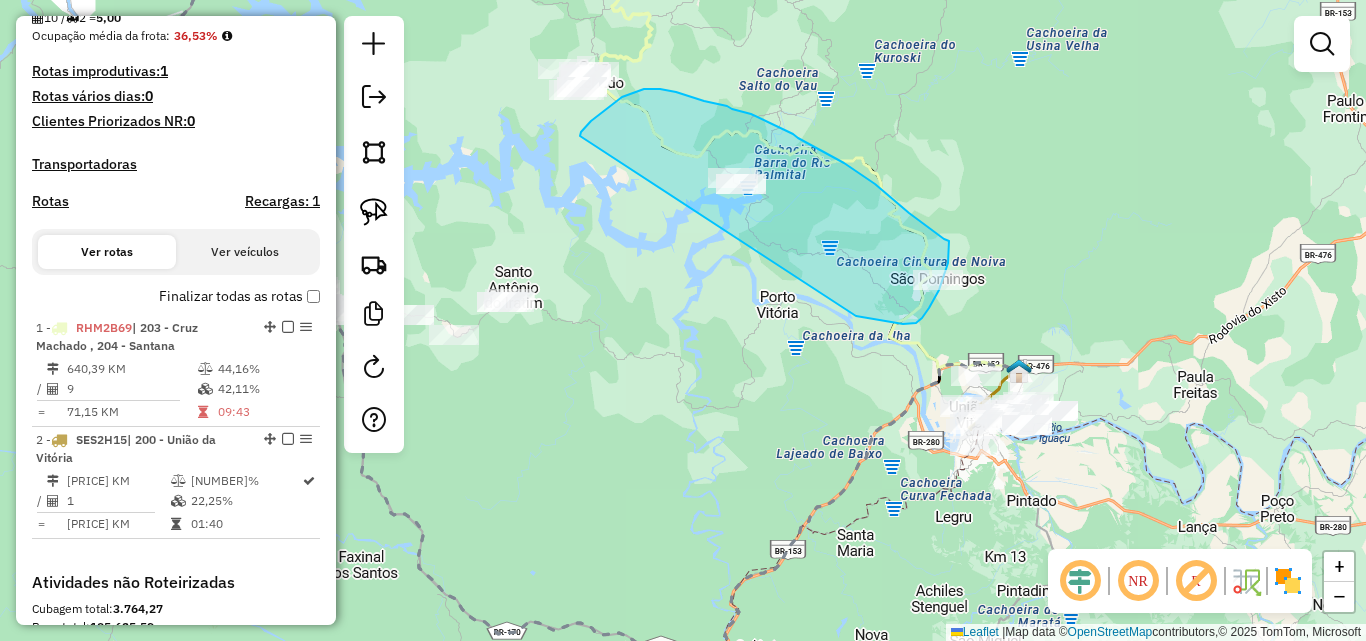 drag, startPoint x: 856, startPoint y: 316, endPoint x: 580, endPoint y: 136, distance: 329.50873 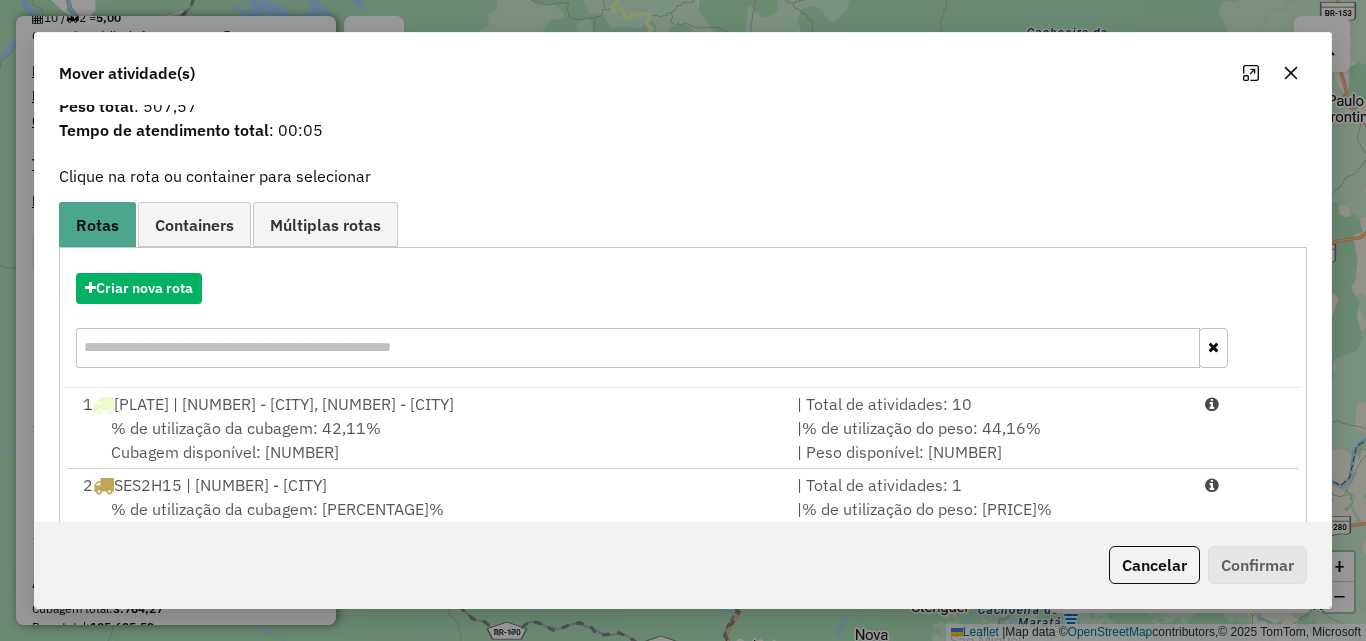 scroll, scrollTop: 129, scrollLeft: 0, axis: vertical 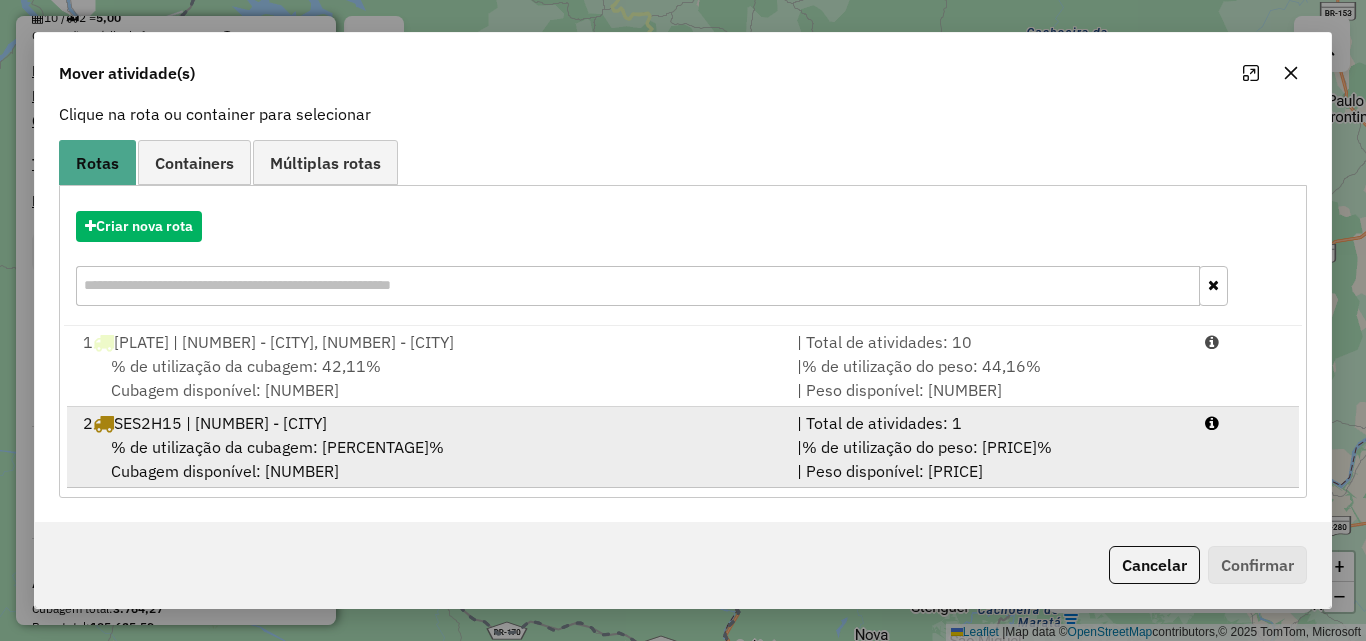 click on "| Total de atividades: 1" at bounding box center (989, 423) 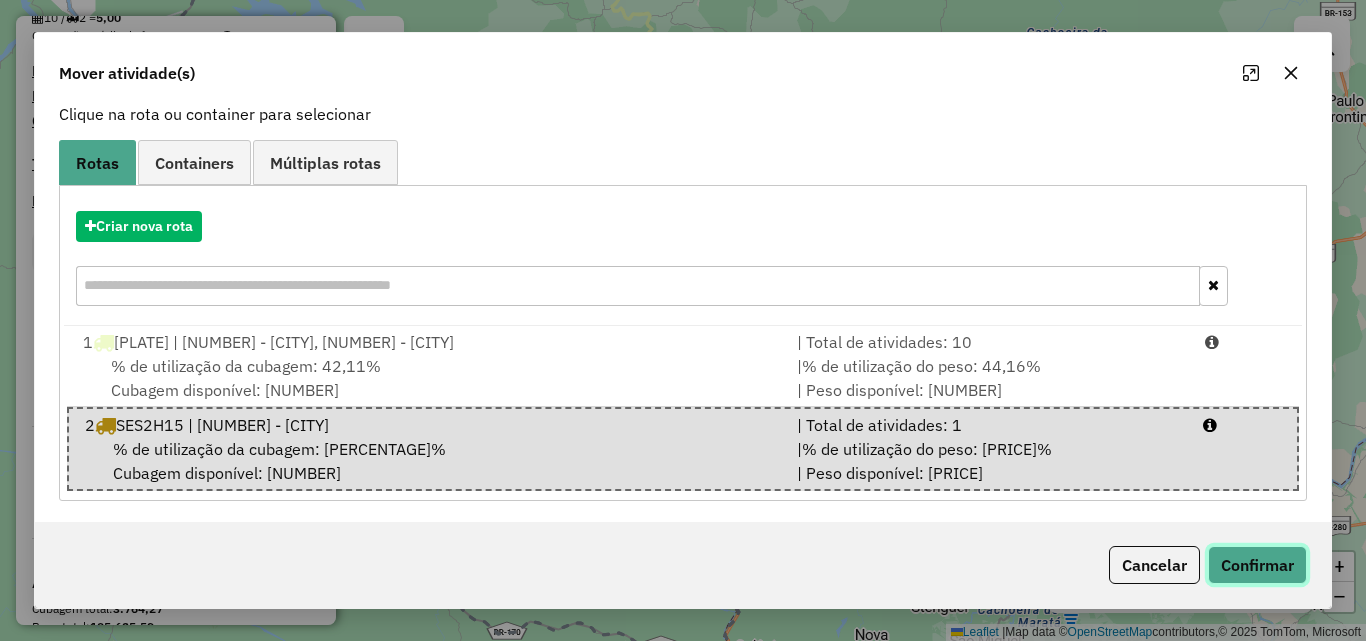 click on "Confirmar" 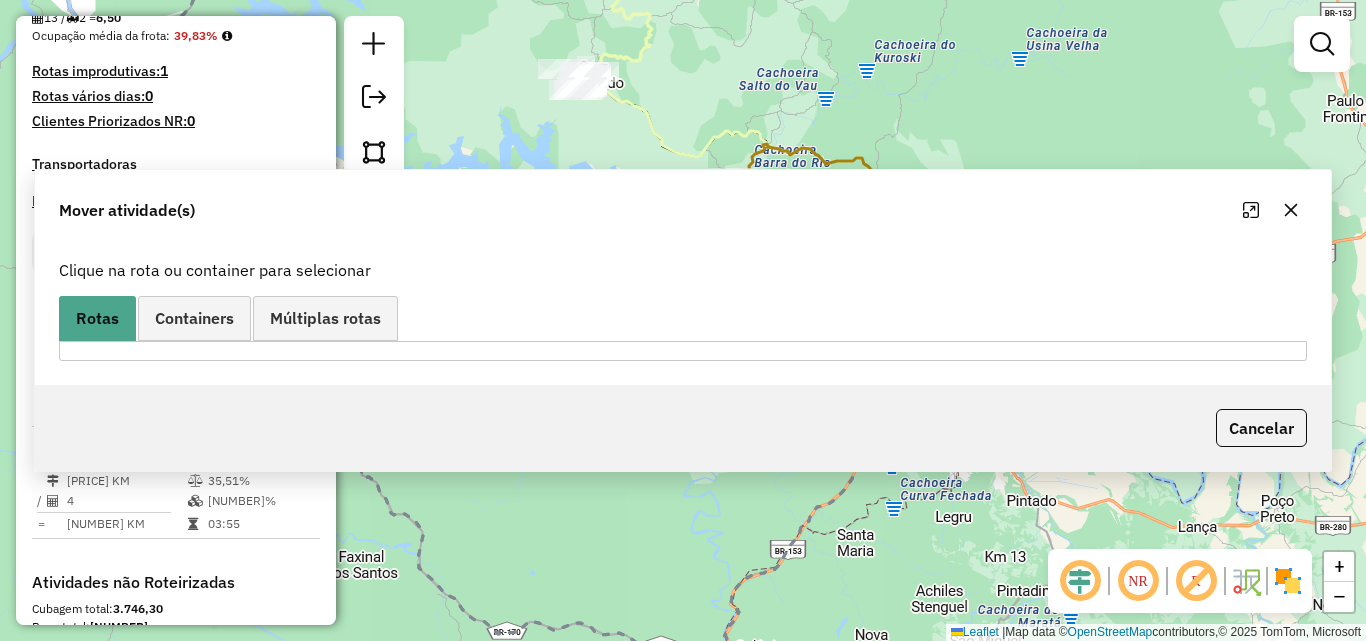 scroll, scrollTop: 0, scrollLeft: 0, axis: both 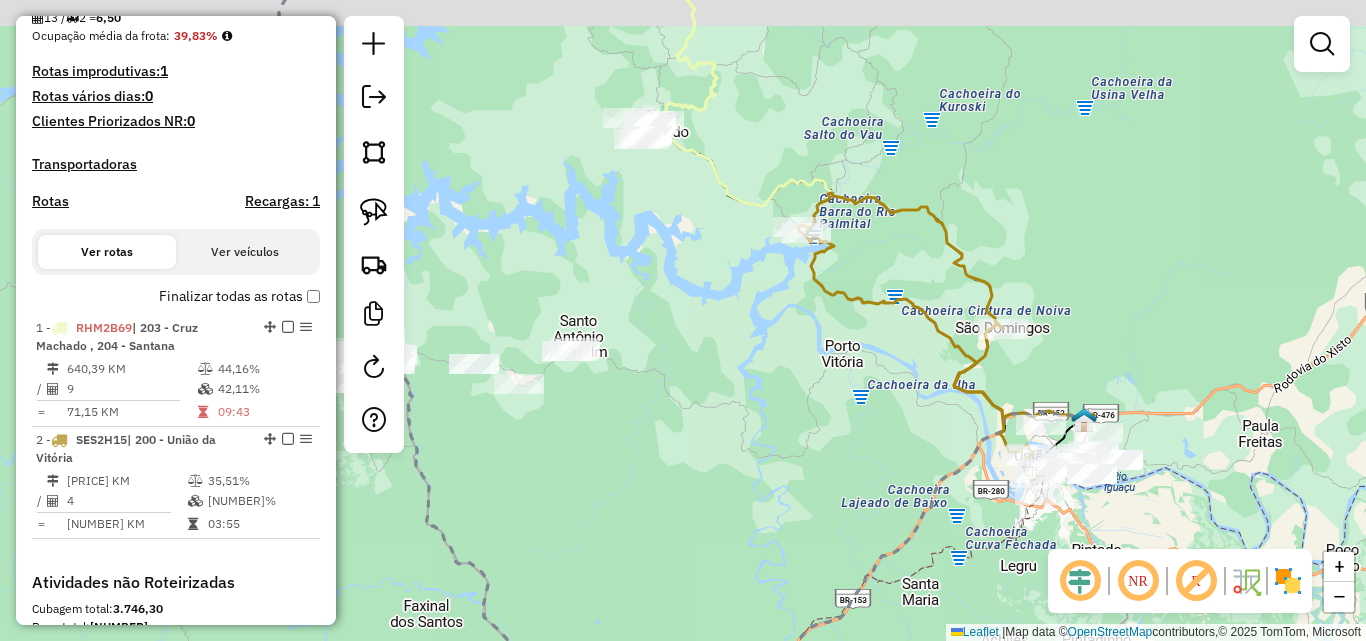 drag, startPoint x: 606, startPoint y: 336, endPoint x: 853, endPoint y: 511, distance: 302.7111 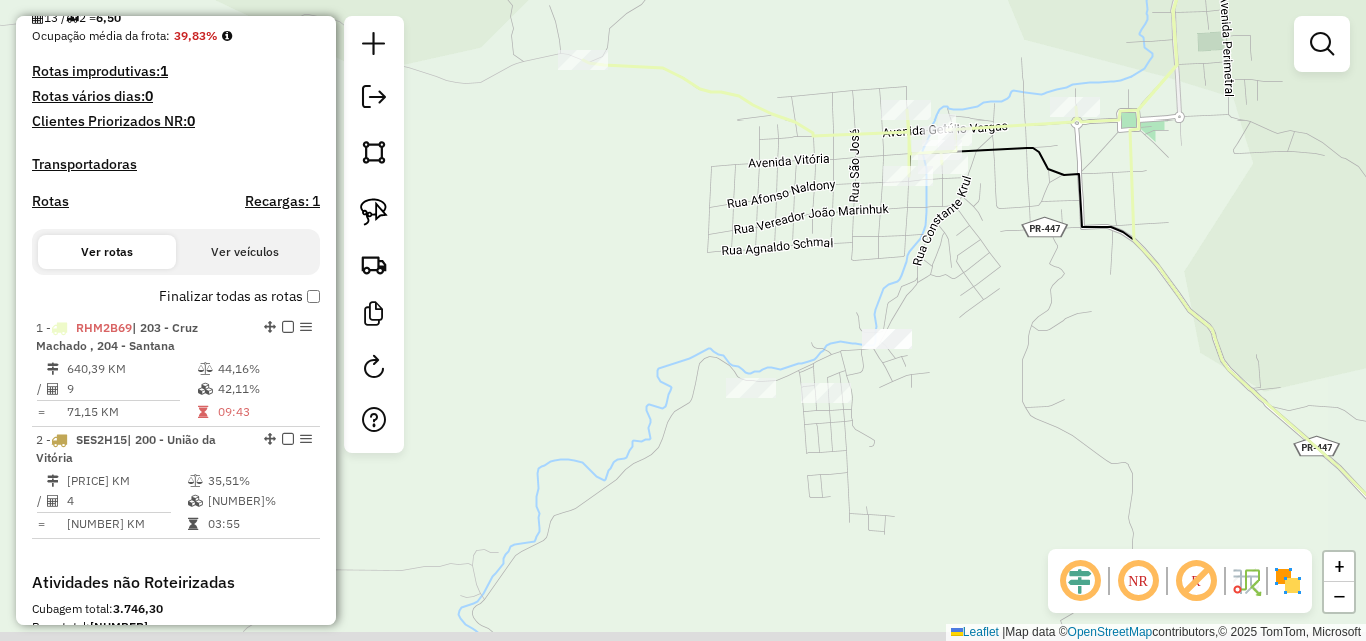 drag, startPoint x: 1013, startPoint y: 341, endPoint x: 1037, endPoint y: 296, distance: 51 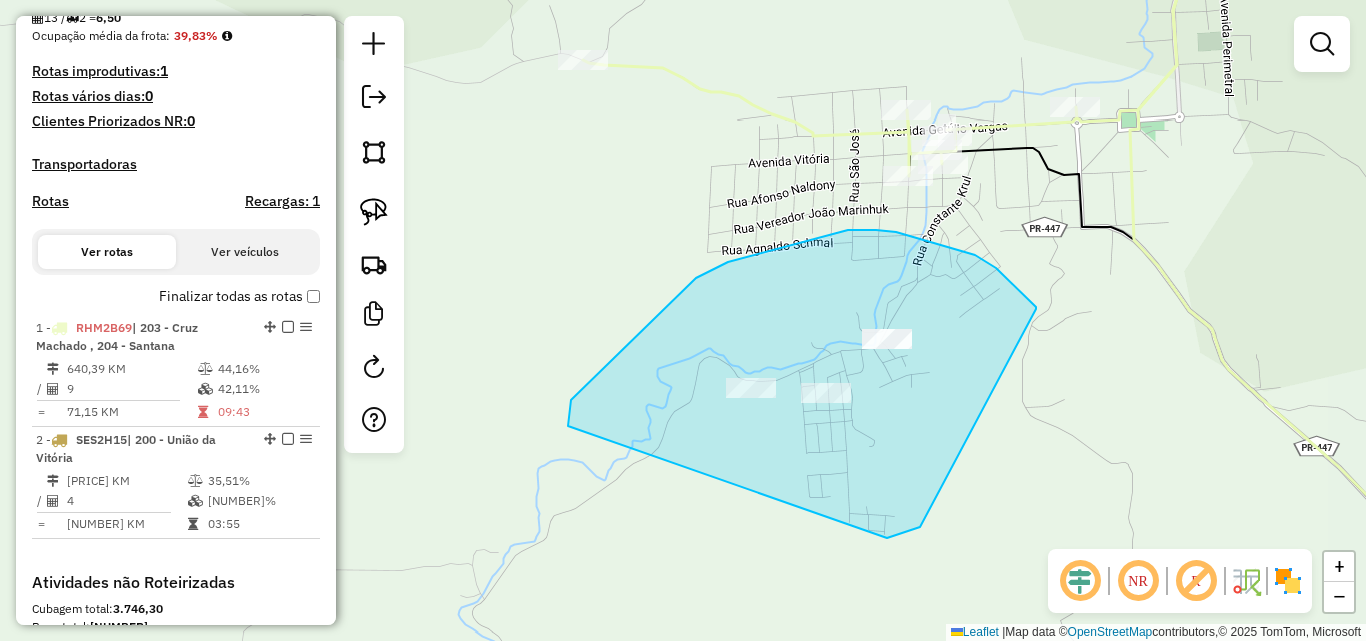 drag, startPoint x: 1036, startPoint y: 309, endPoint x: 943, endPoint y: 497, distance: 209.74509 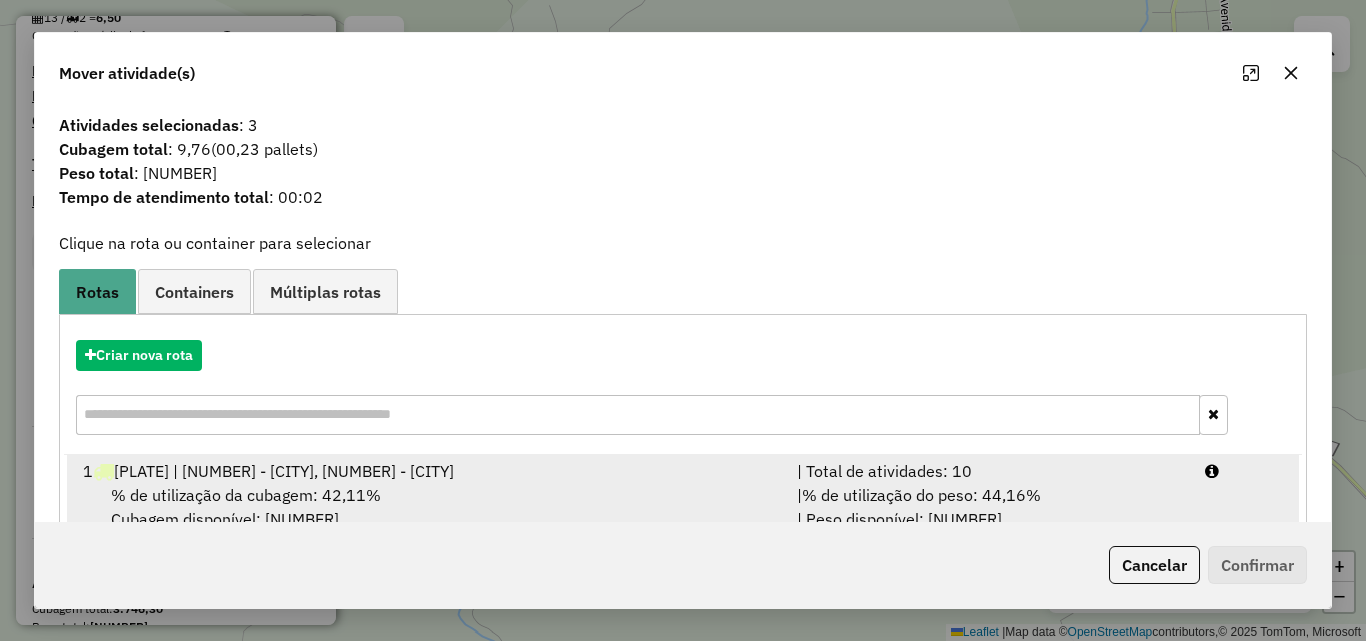click on "| Total de atividades: 10" at bounding box center [989, 471] 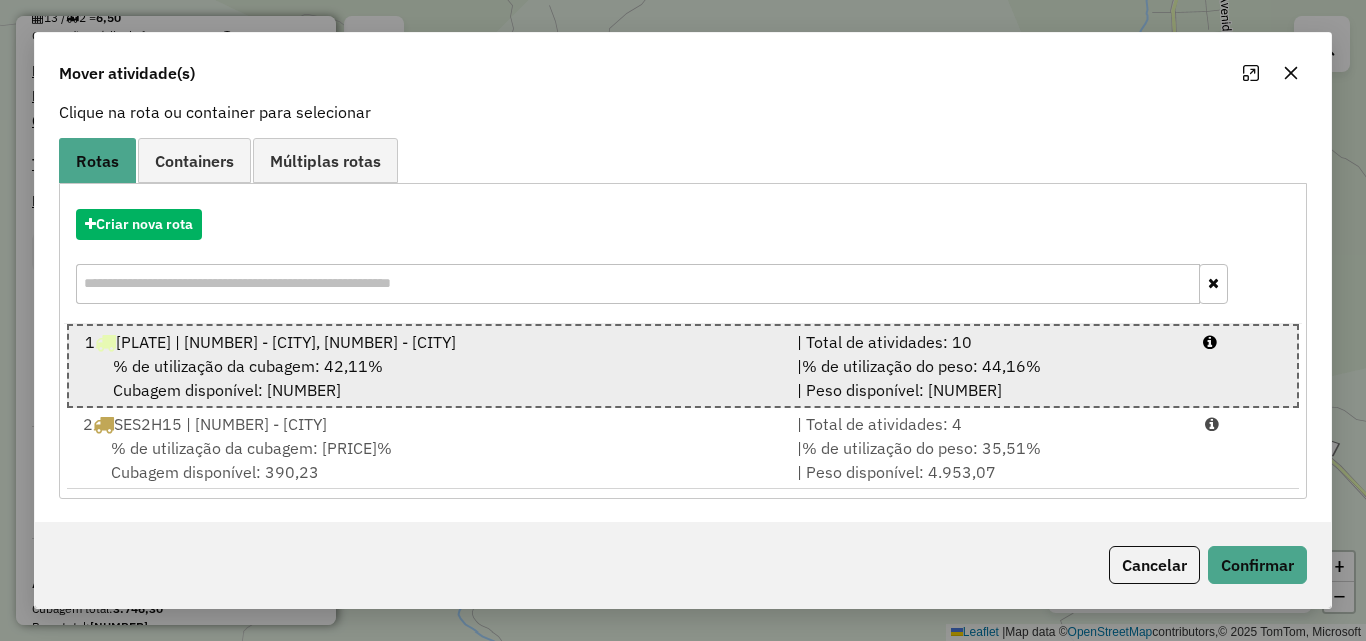 scroll, scrollTop: 132, scrollLeft: 0, axis: vertical 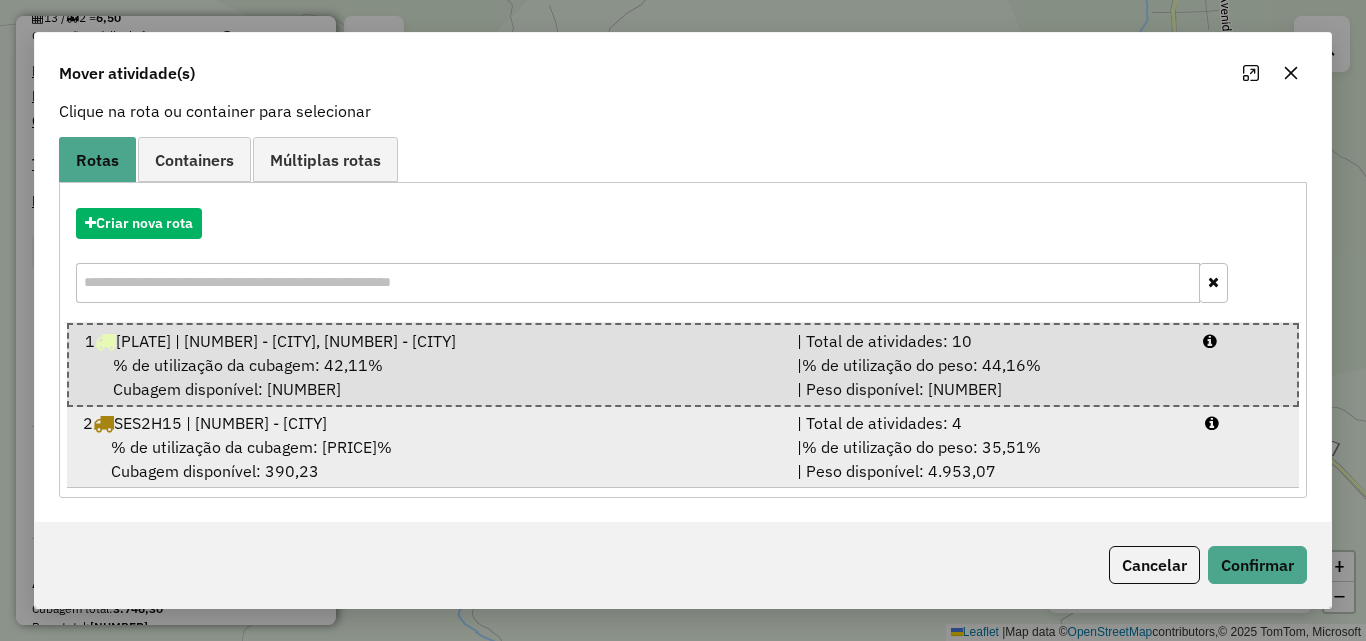 click on "|  % de utilização do peso: [PERCENTAGE]%  | Peso disponível: [WEIGHT]" at bounding box center (989, 459) 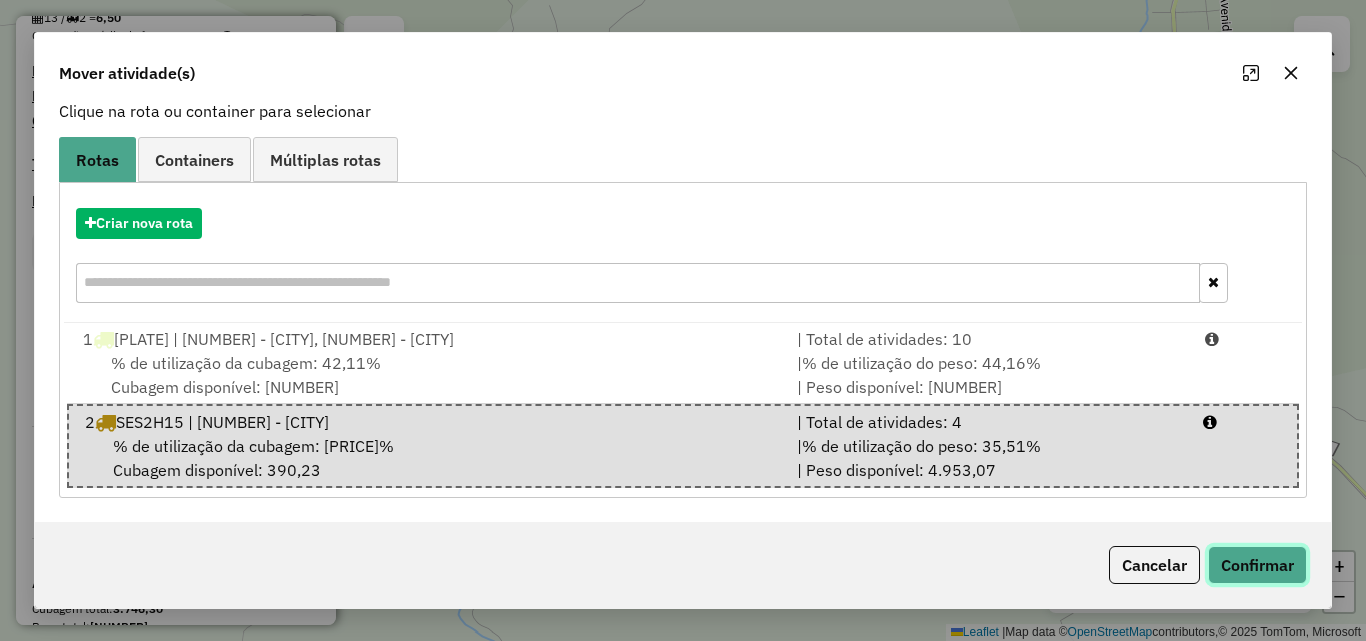 click on "Confirmar" 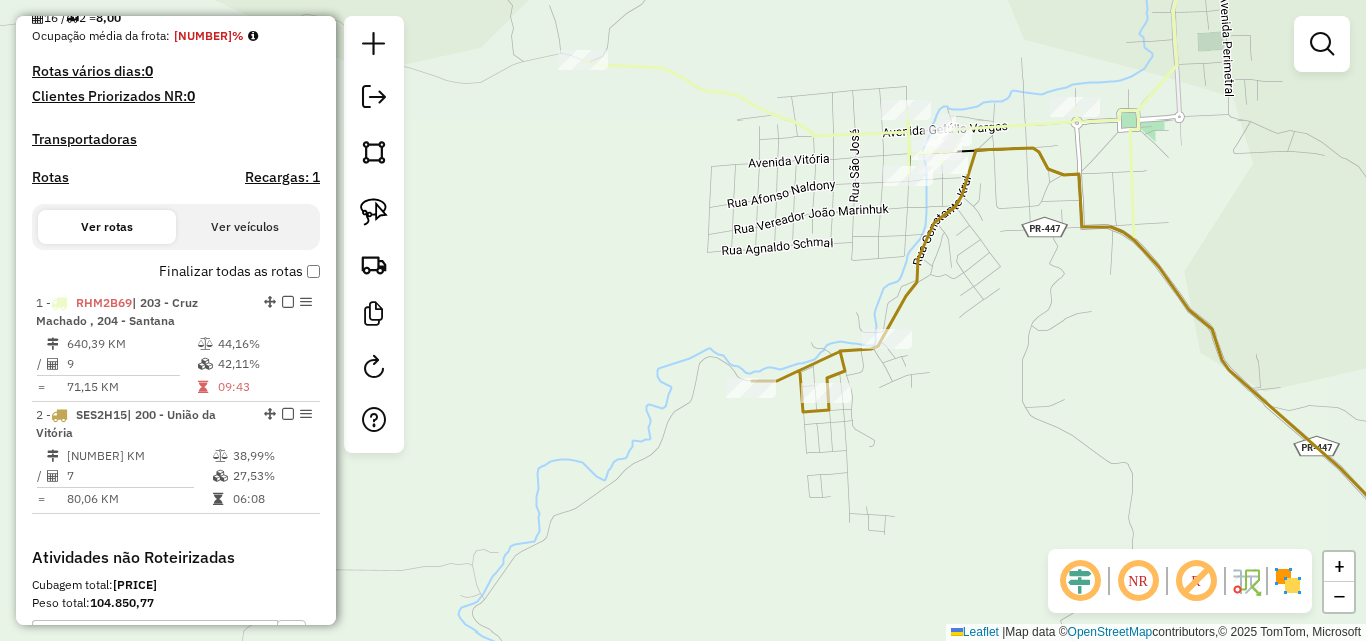 scroll, scrollTop: 0, scrollLeft: 0, axis: both 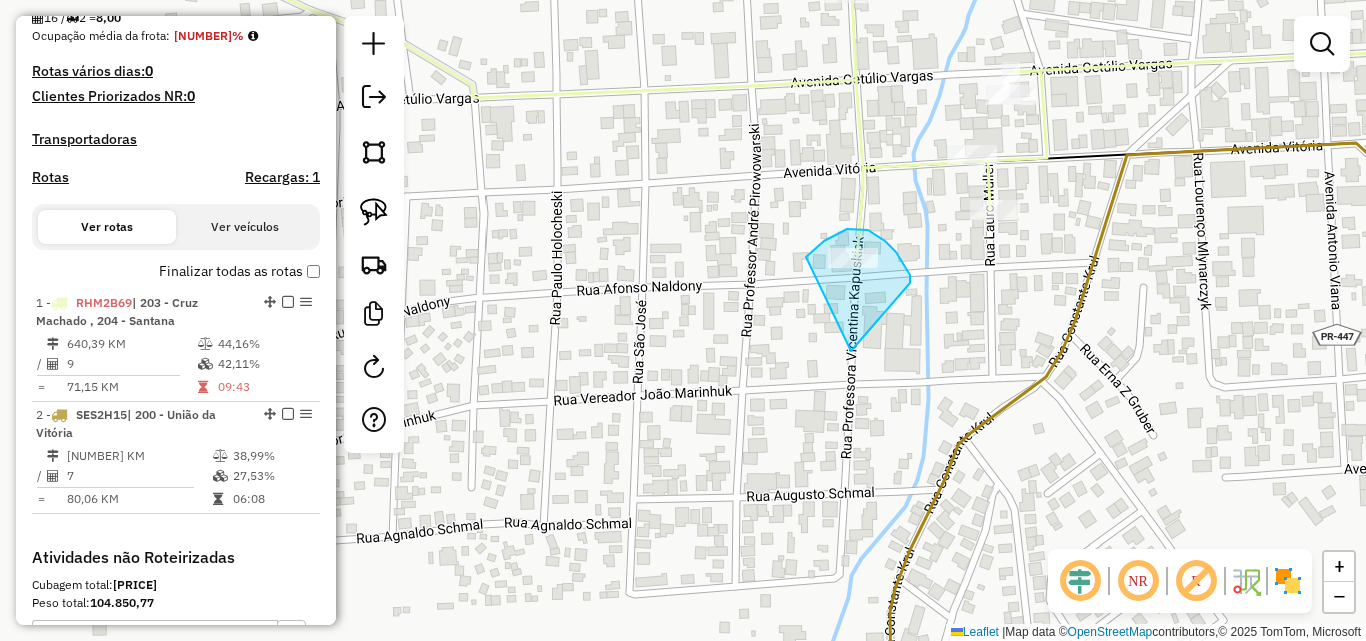 drag, startPoint x: 910, startPoint y: 283, endPoint x: 875, endPoint y: 363, distance: 87.32124 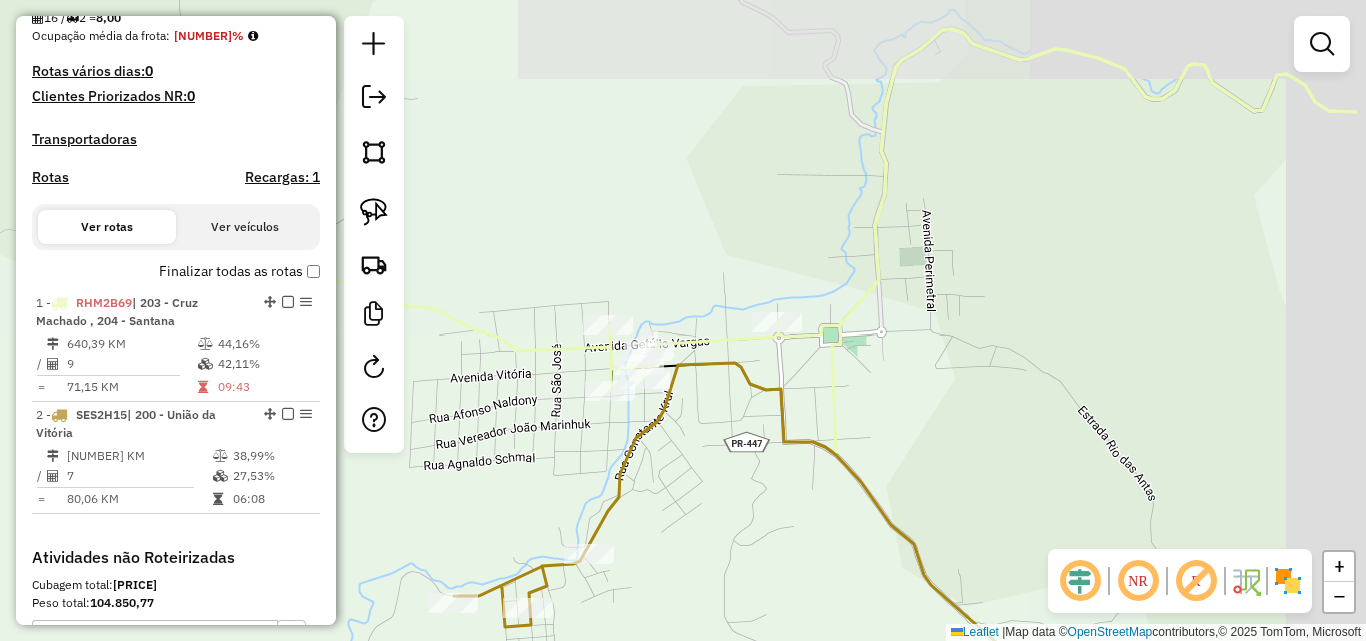drag, startPoint x: 1174, startPoint y: 391, endPoint x: 1028, endPoint y: 426, distance: 150.13661 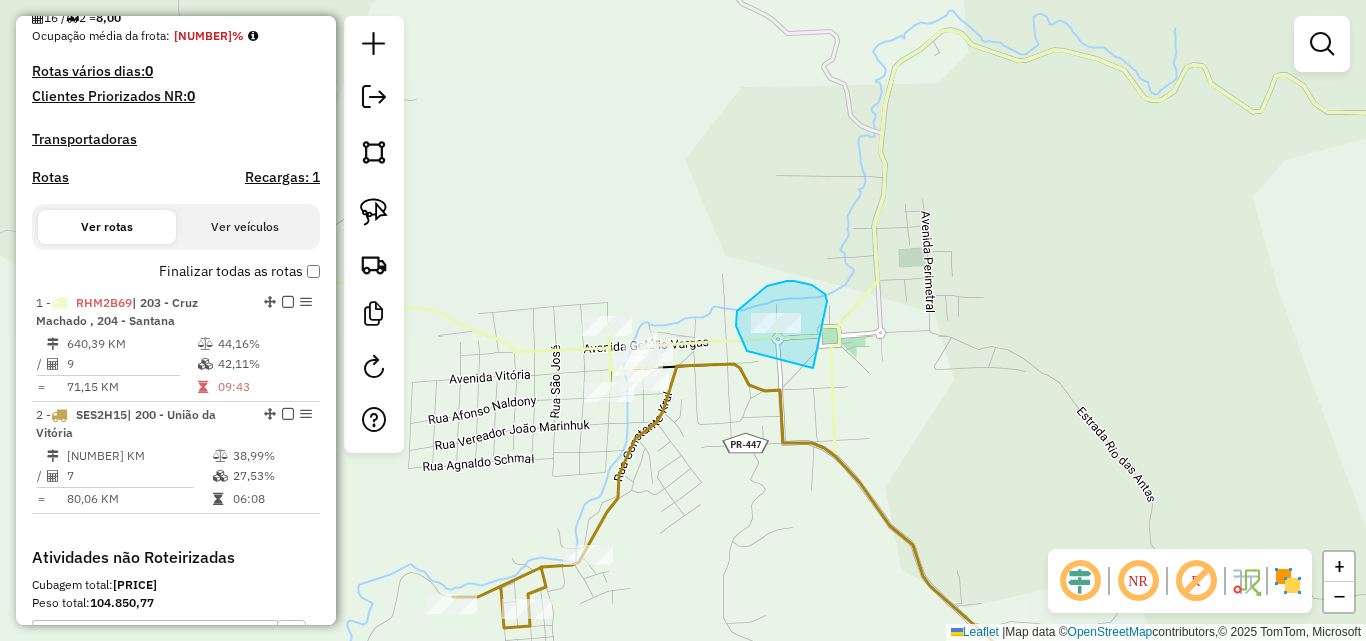 drag, startPoint x: 821, startPoint y: 291, endPoint x: 813, endPoint y: 368, distance: 77.41447 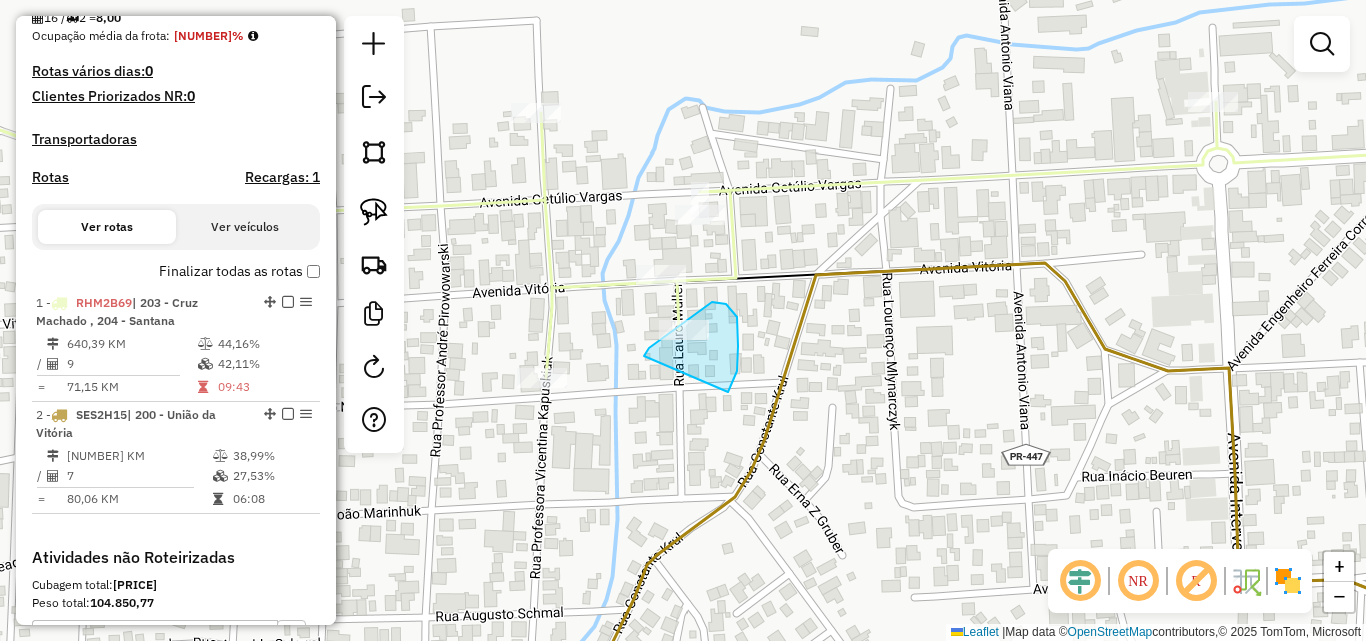 drag, startPoint x: 728, startPoint y: 392, endPoint x: 660, endPoint y: 382, distance: 68.73136 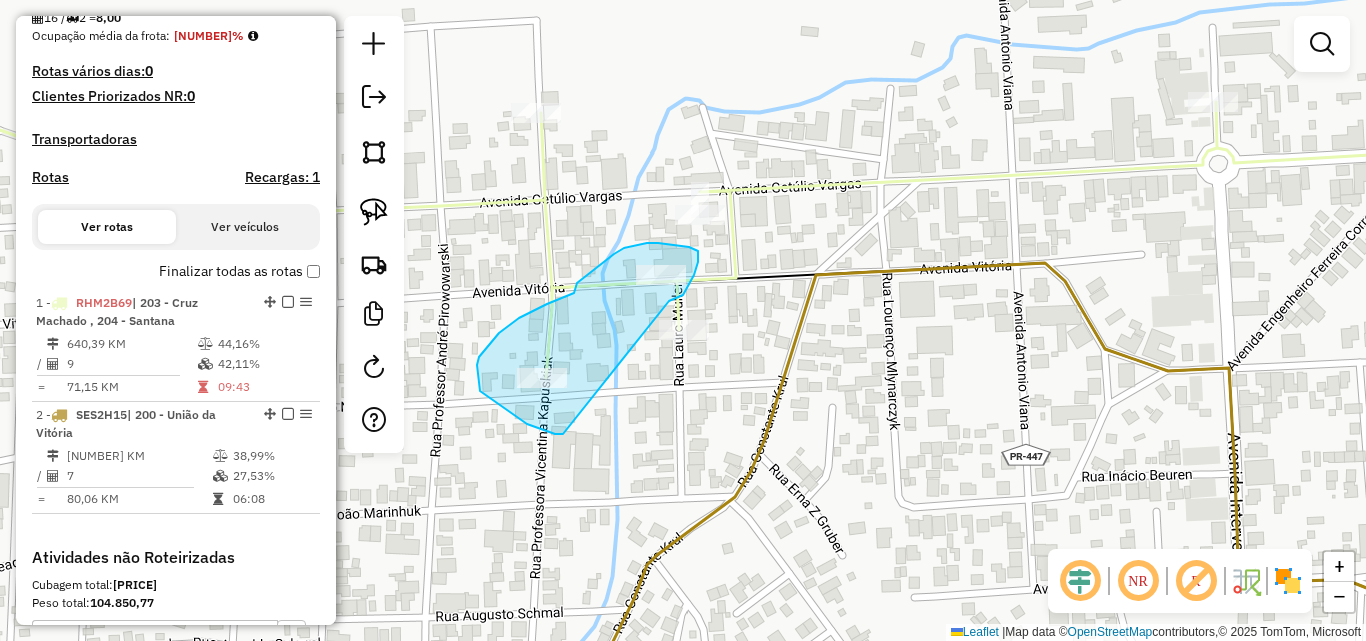 drag, startPoint x: 669, startPoint y: 301, endPoint x: 563, endPoint y: 434, distance: 170.07352 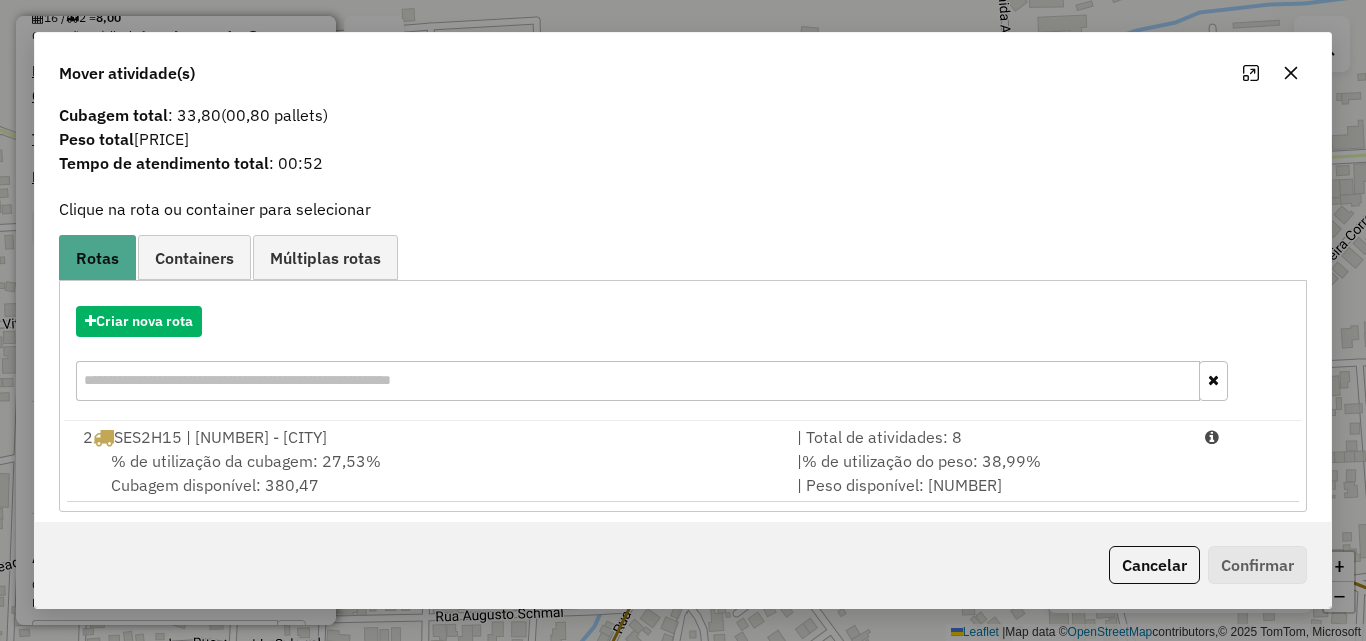 scroll, scrollTop: 48, scrollLeft: 0, axis: vertical 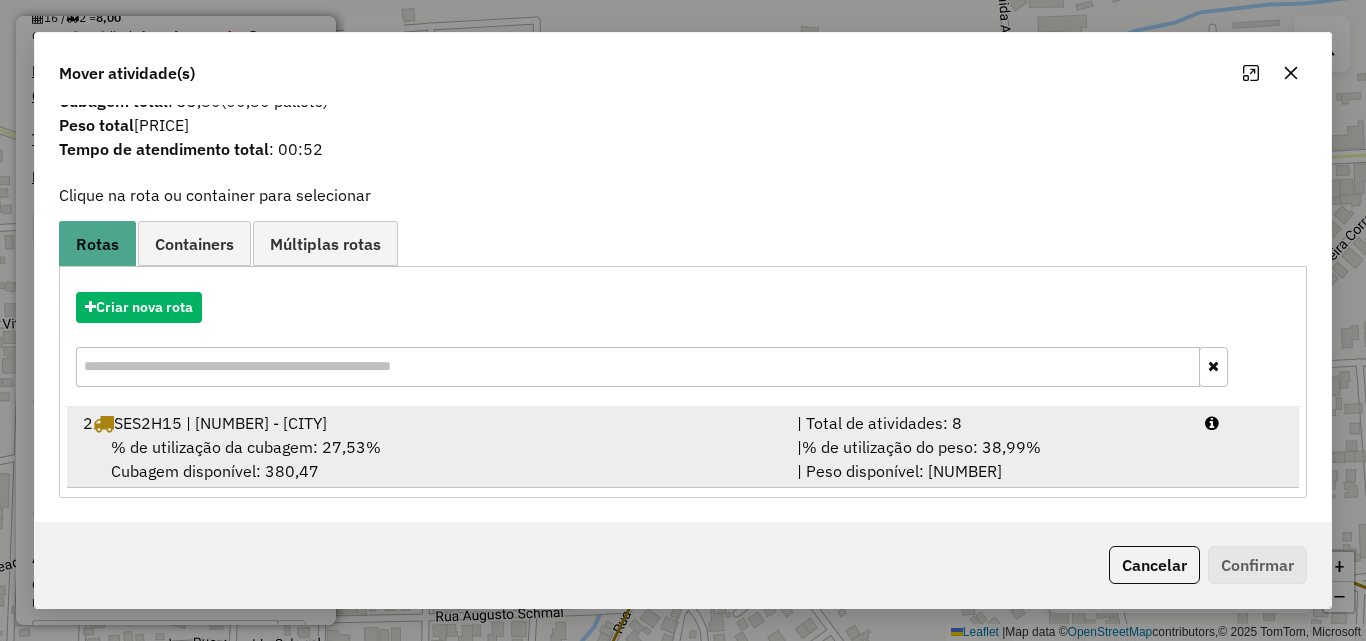 click on "| Total de atividades: 8" at bounding box center [989, 423] 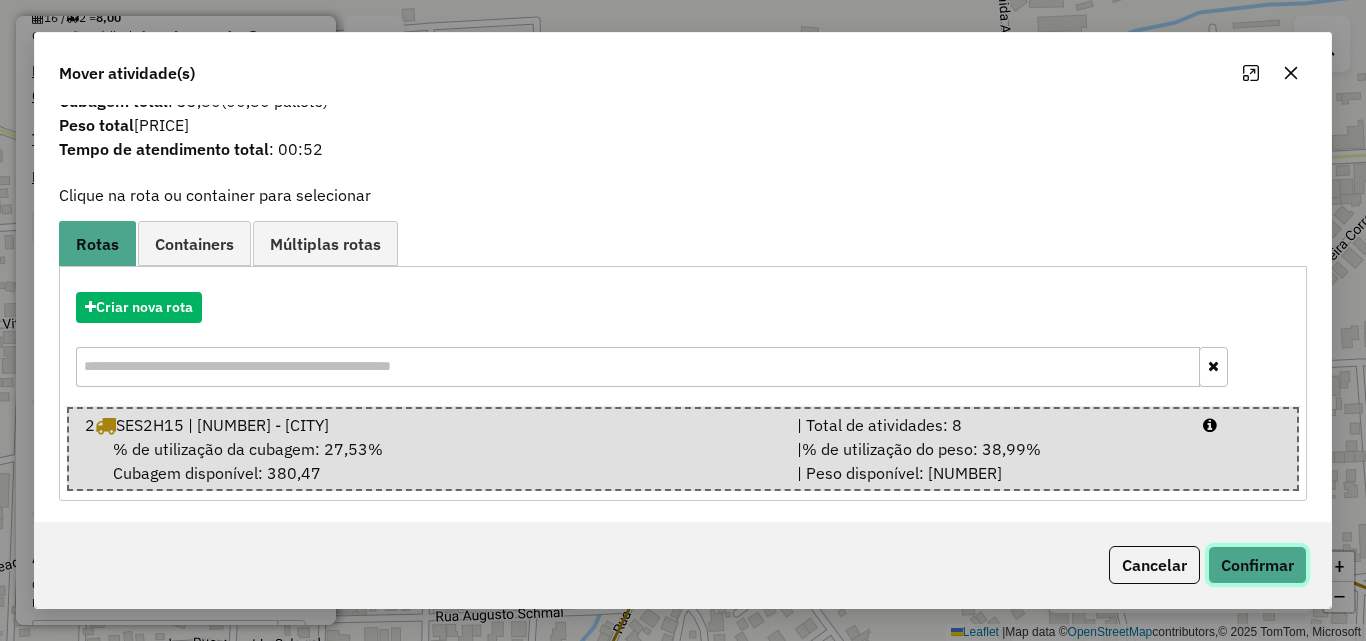 click on "Confirmar" 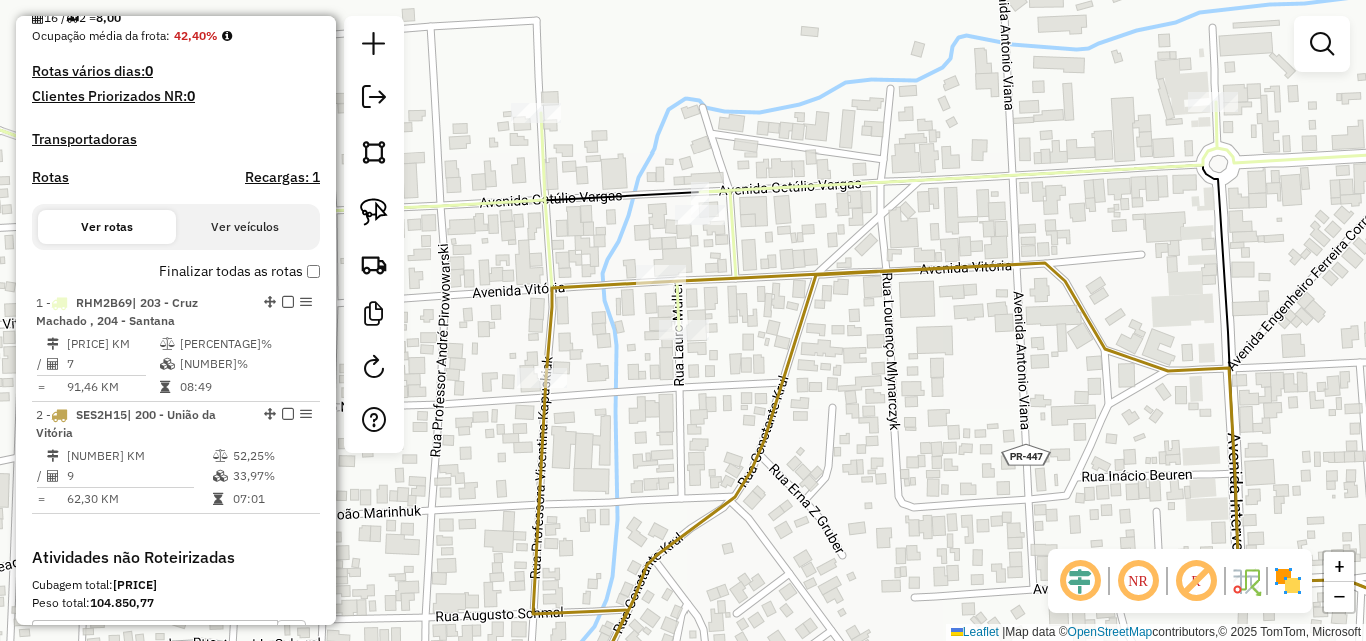 scroll, scrollTop: 0, scrollLeft: 0, axis: both 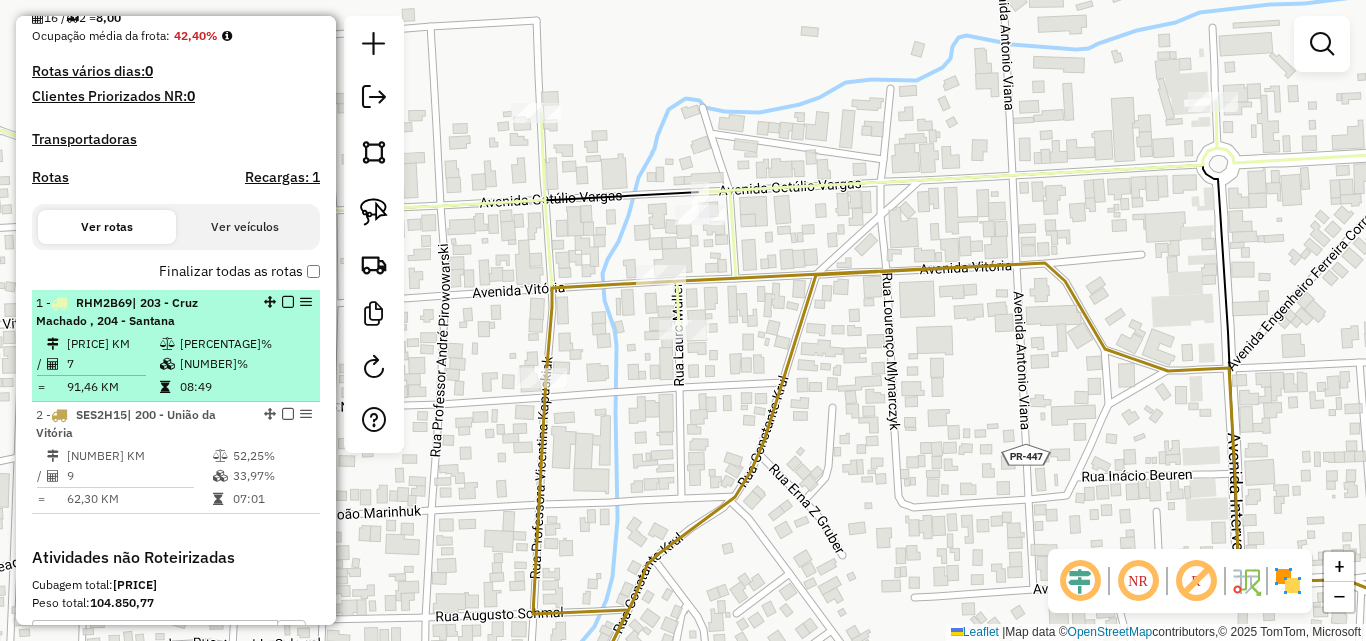 click on "[NUMBER]%" at bounding box center (246, 364) 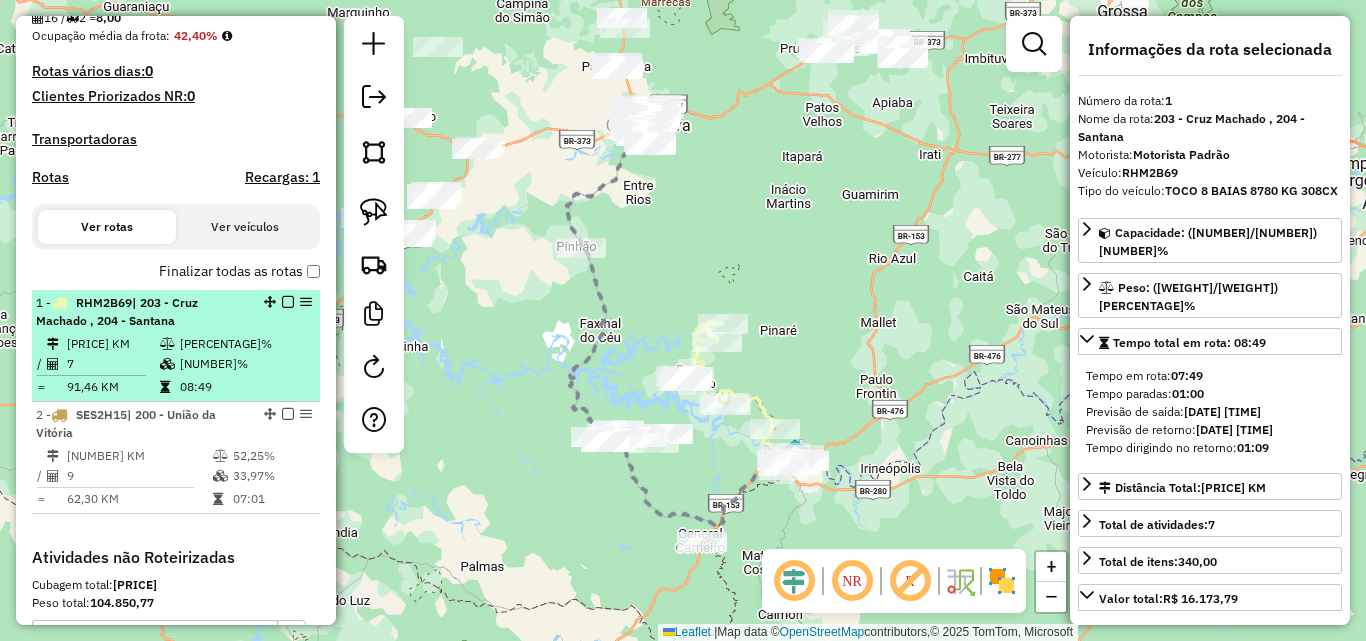 click at bounding box center [288, 302] 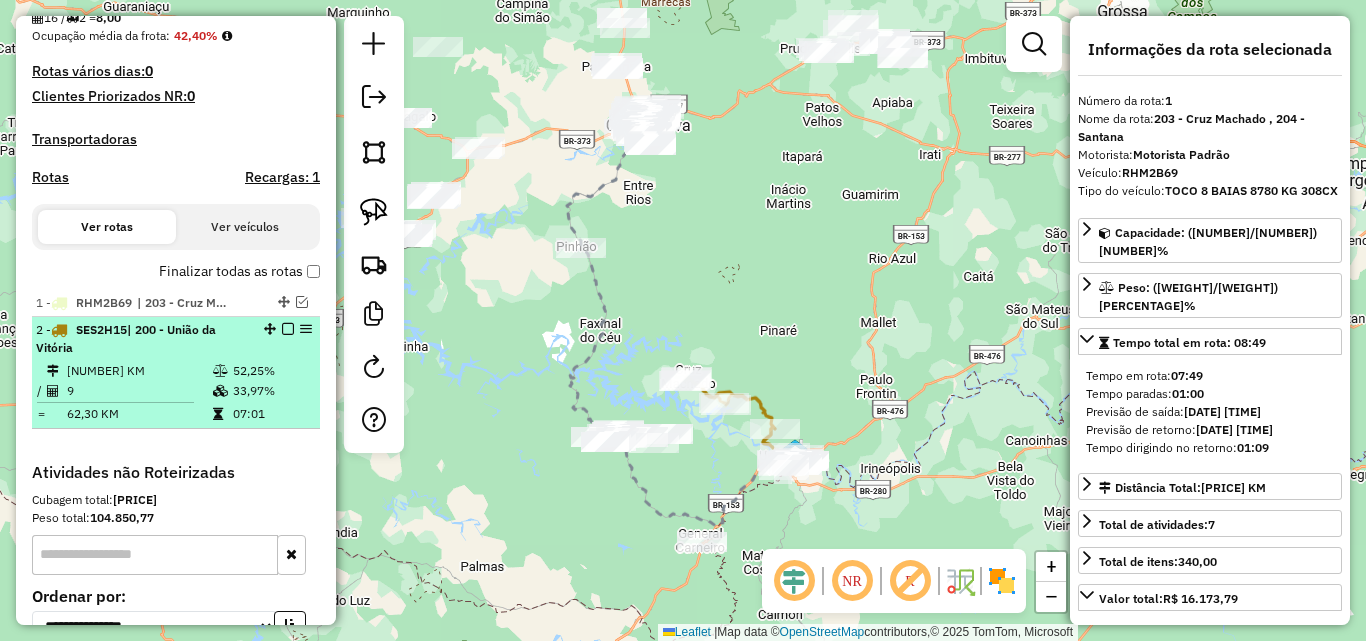 click at bounding box center (288, 329) 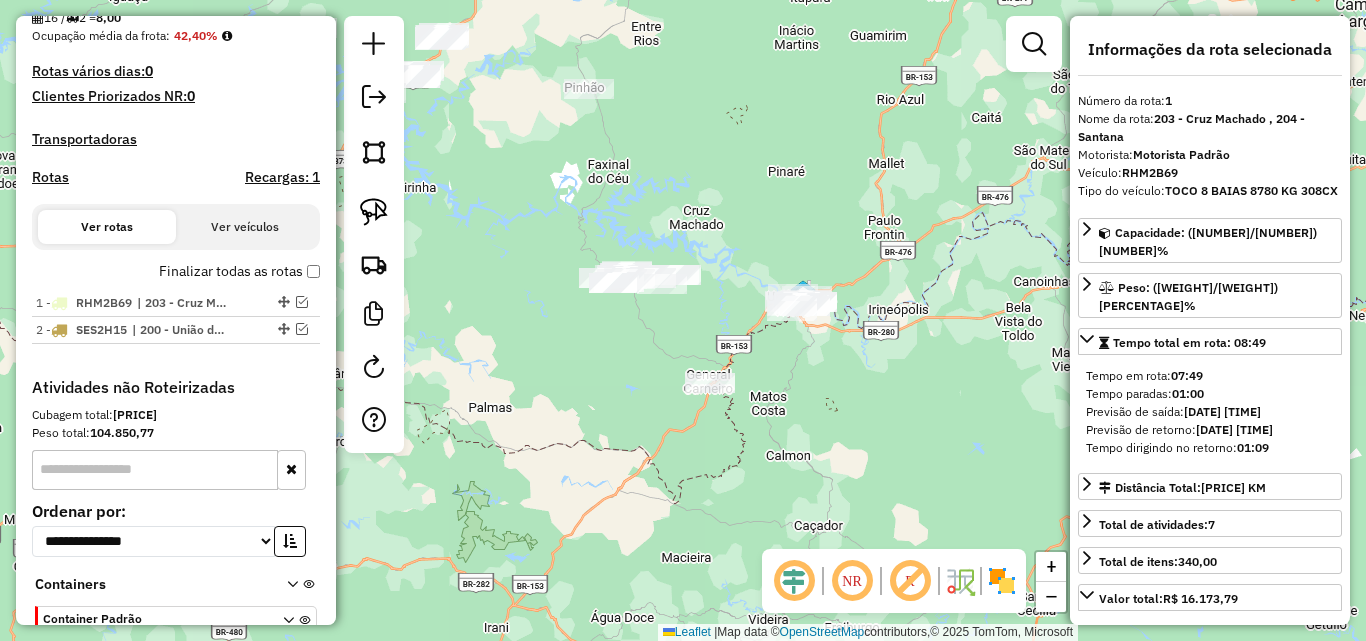 drag, startPoint x: 761, startPoint y: 540, endPoint x: 769, endPoint y: 381, distance: 159.20113 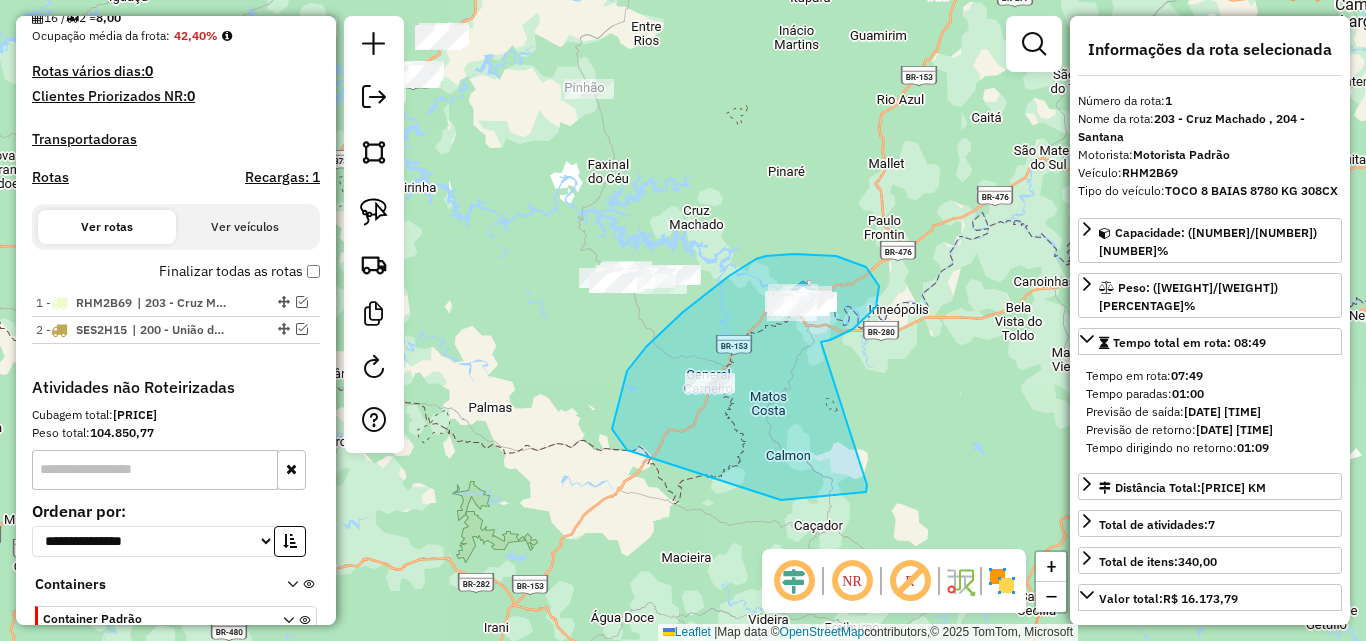 drag, startPoint x: 821, startPoint y: 342, endPoint x: 864, endPoint y: 484, distance: 148.36778 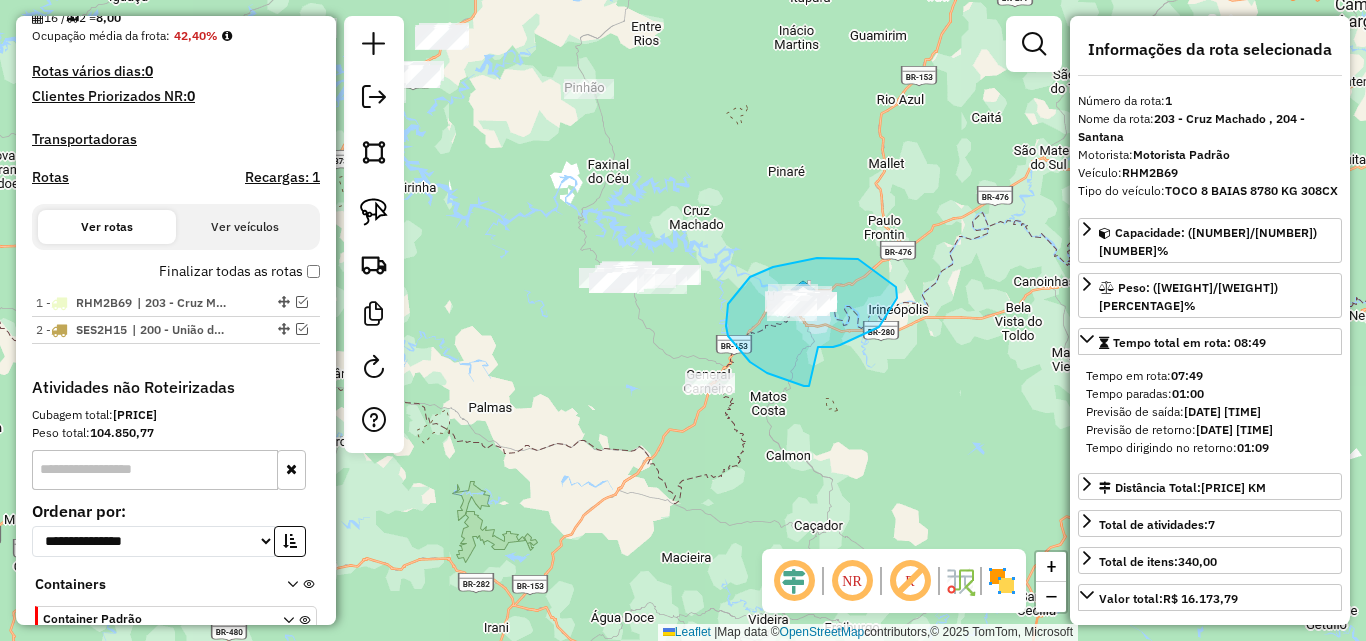 drag, startPoint x: 818, startPoint y: 347, endPoint x: 809, endPoint y: 386, distance: 40.024994 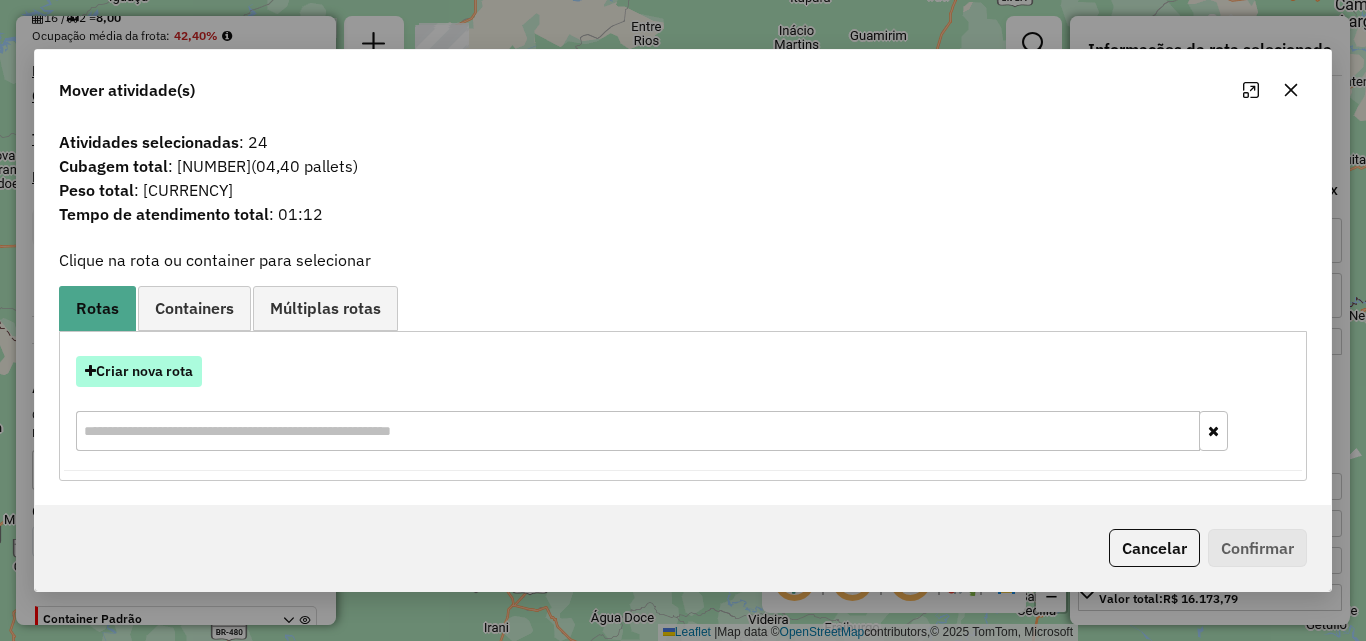 click on "Criar nova rota" at bounding box center (139, 371) 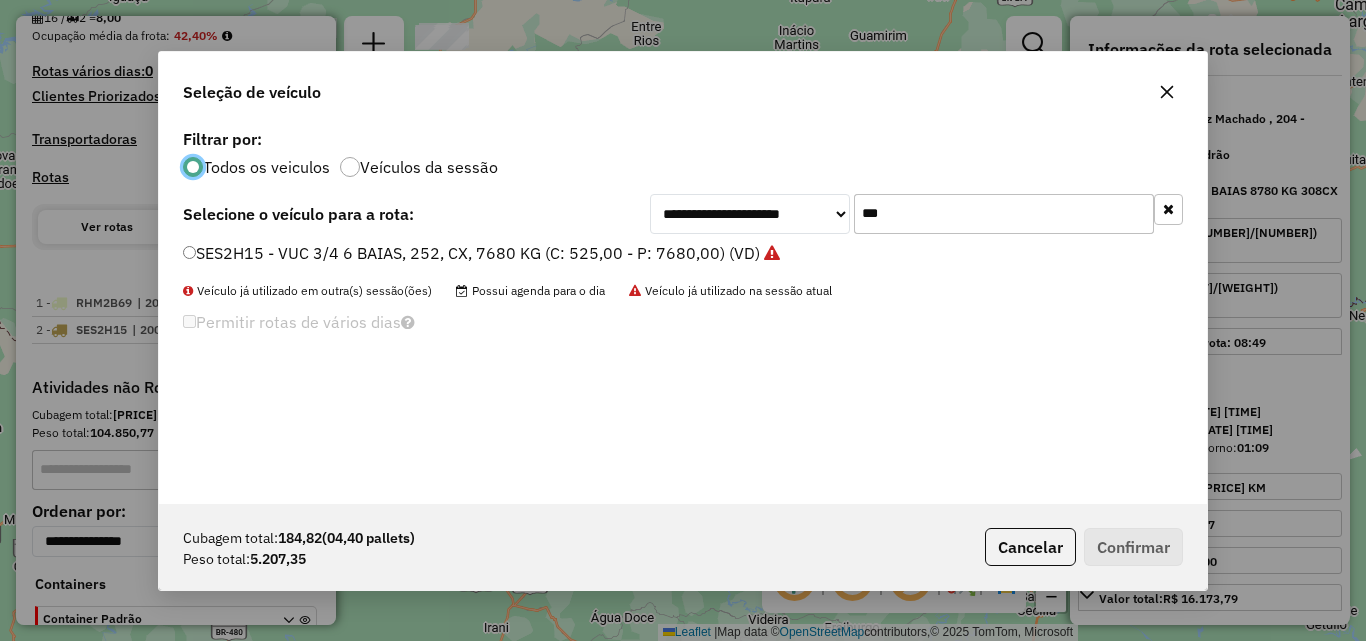 scroll, scrollTop: 11, scrollLeft: 6, axis: both 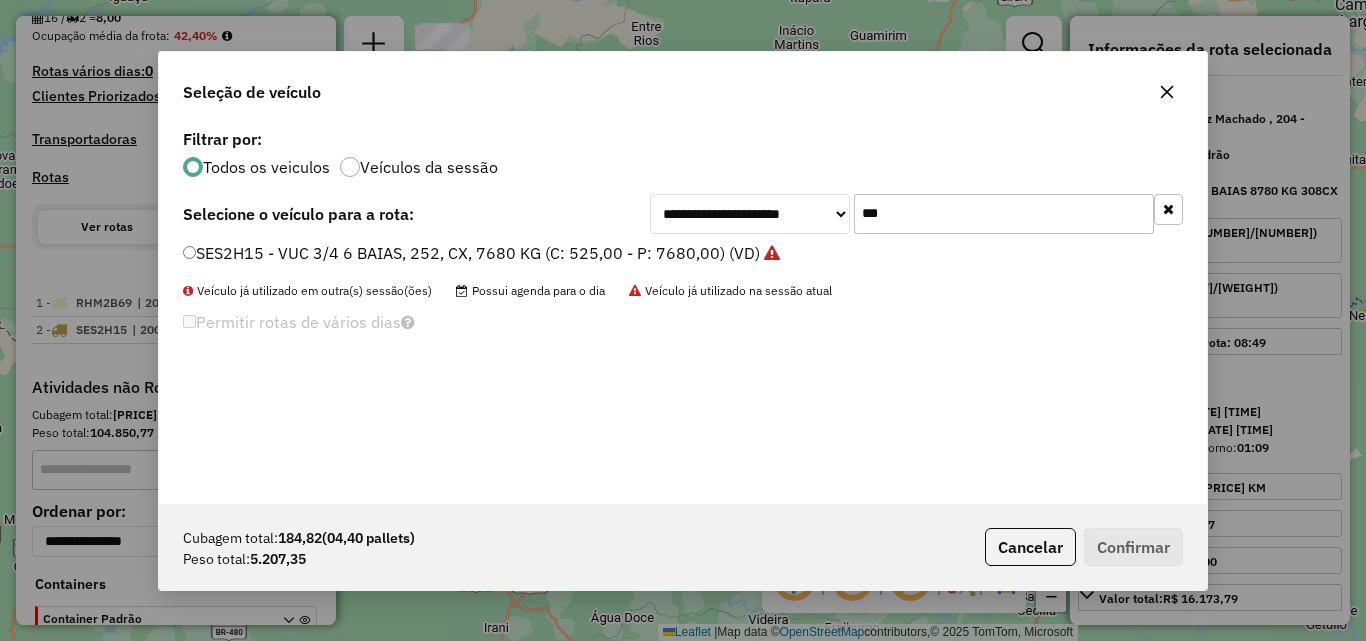 drag, startPoint x: 923, startPoint y: 190, endPoint x: 831, endPoint y: 245, distance: 107.18675 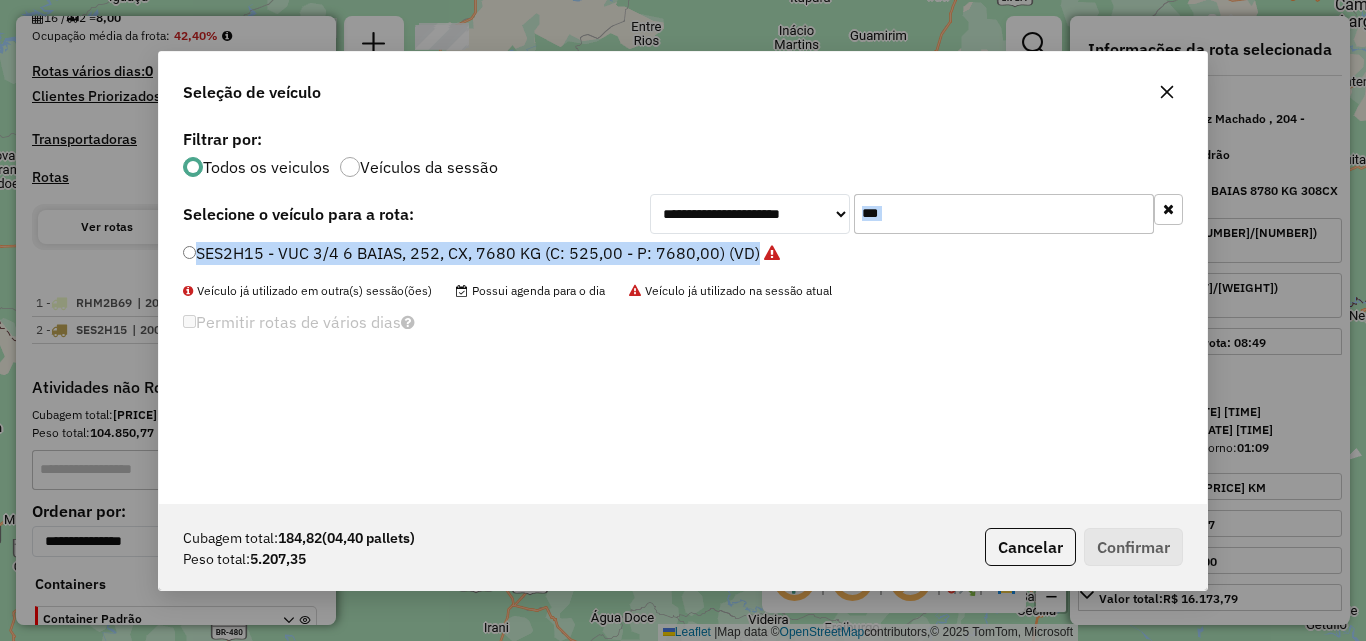 click on "***" 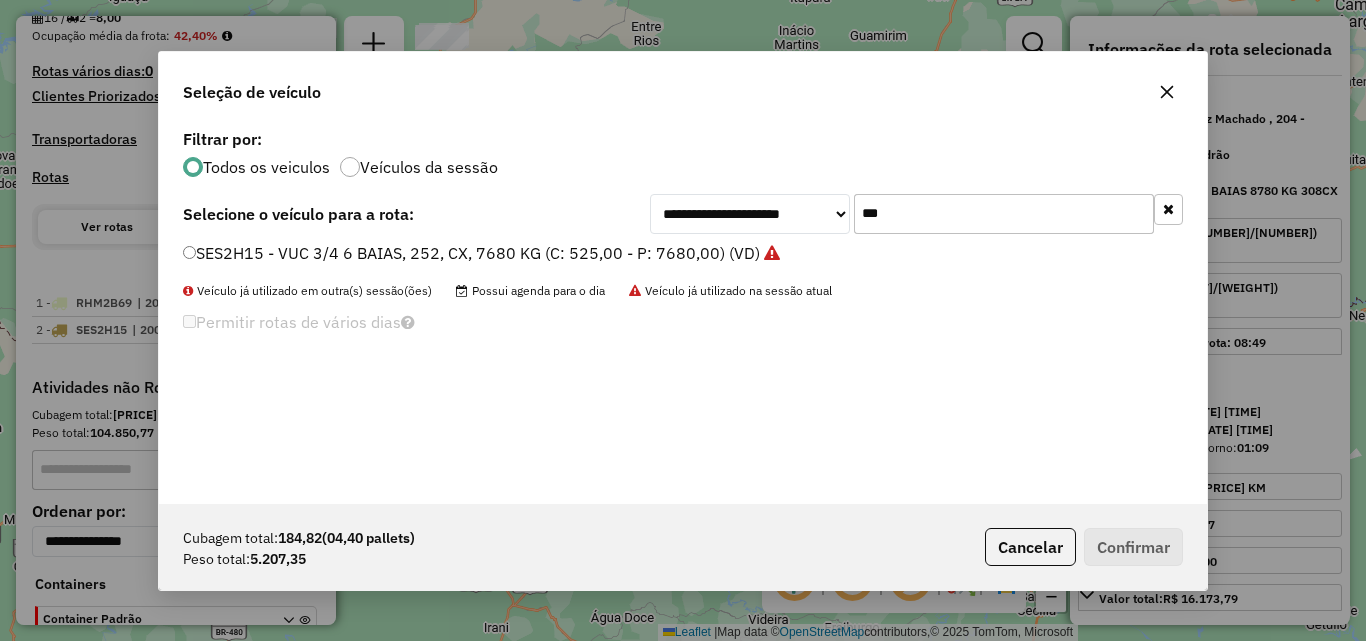 drag, startPoint x: 931, startPoint y: 213, endPoint x: 846, endPoint y: 215, distance: 85.02353 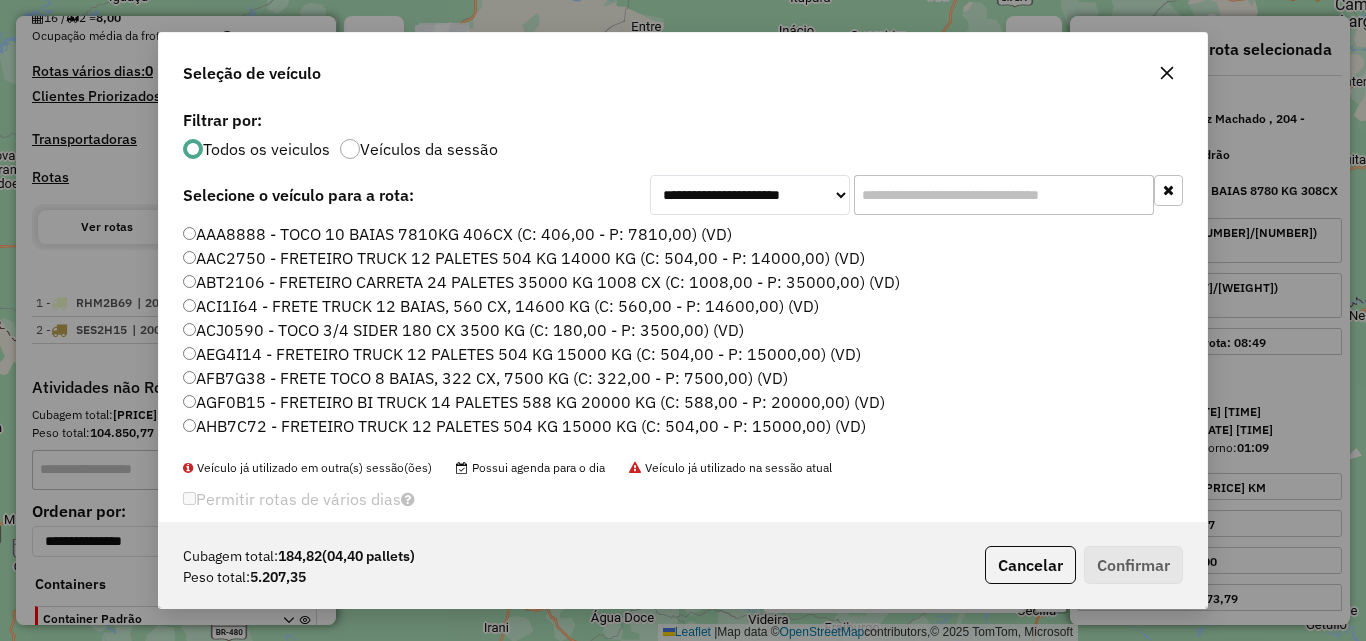 drag, startPoint x: 850, startPoint y: 204, endPoint x: 882, endPoint y: 209, distance: 32.38827 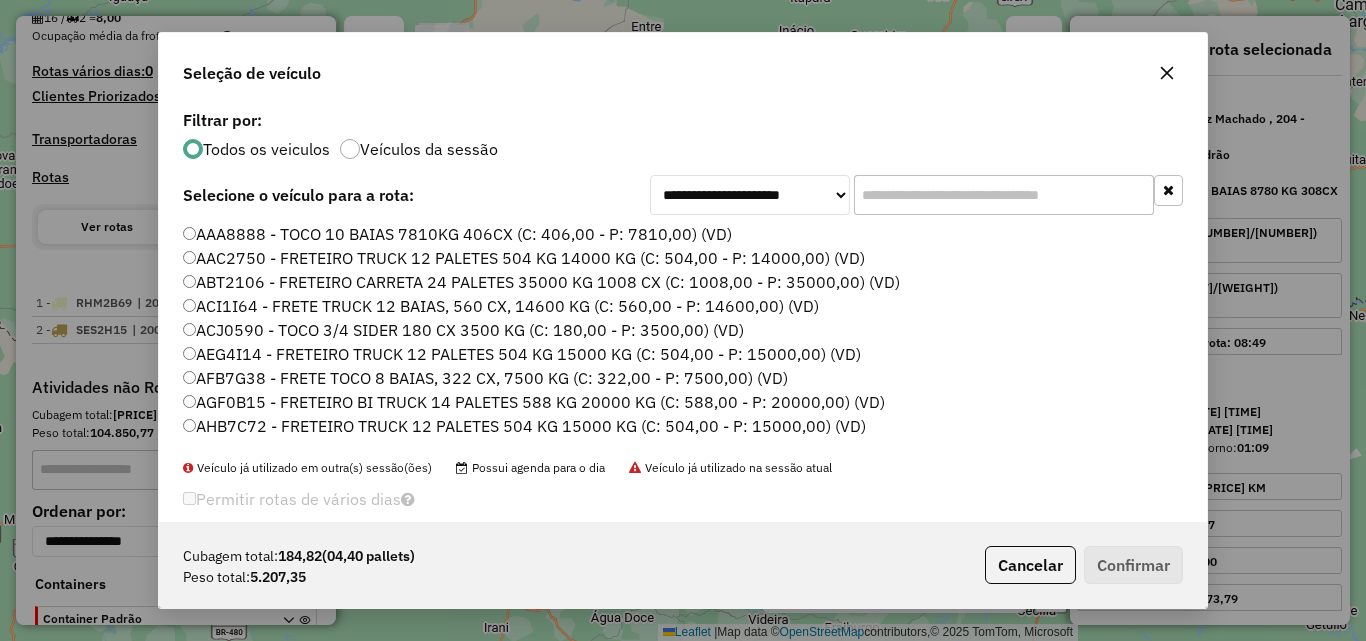 click 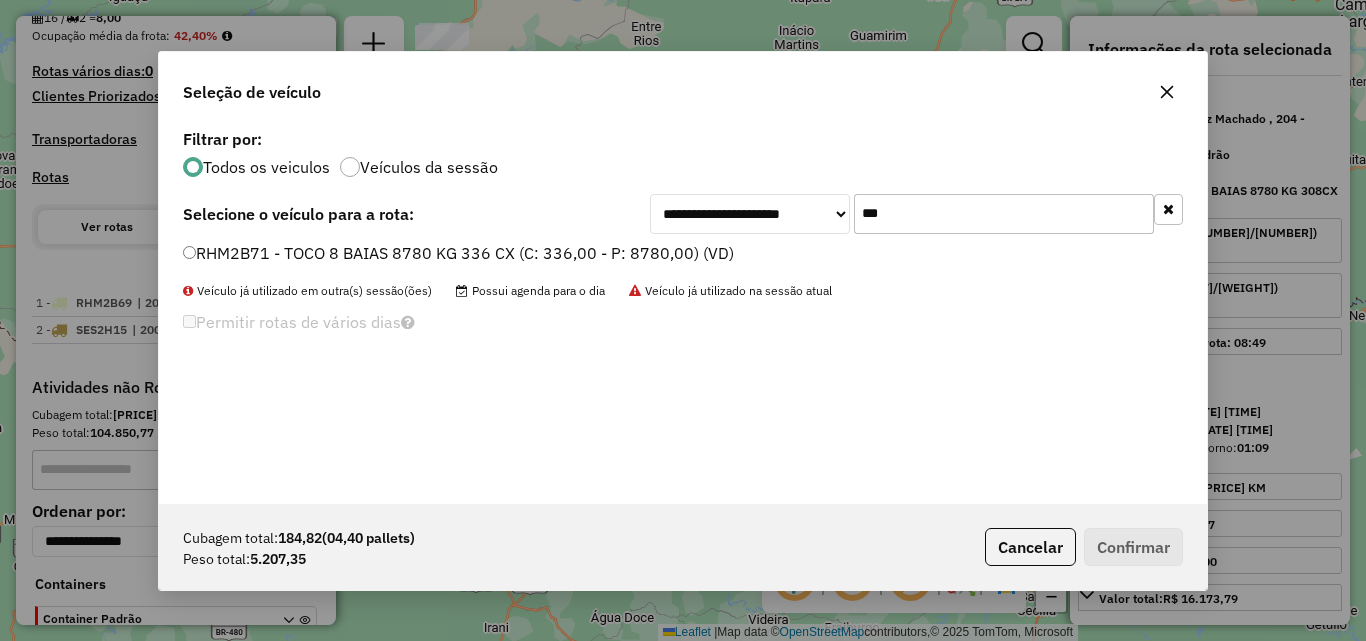 type on "***" 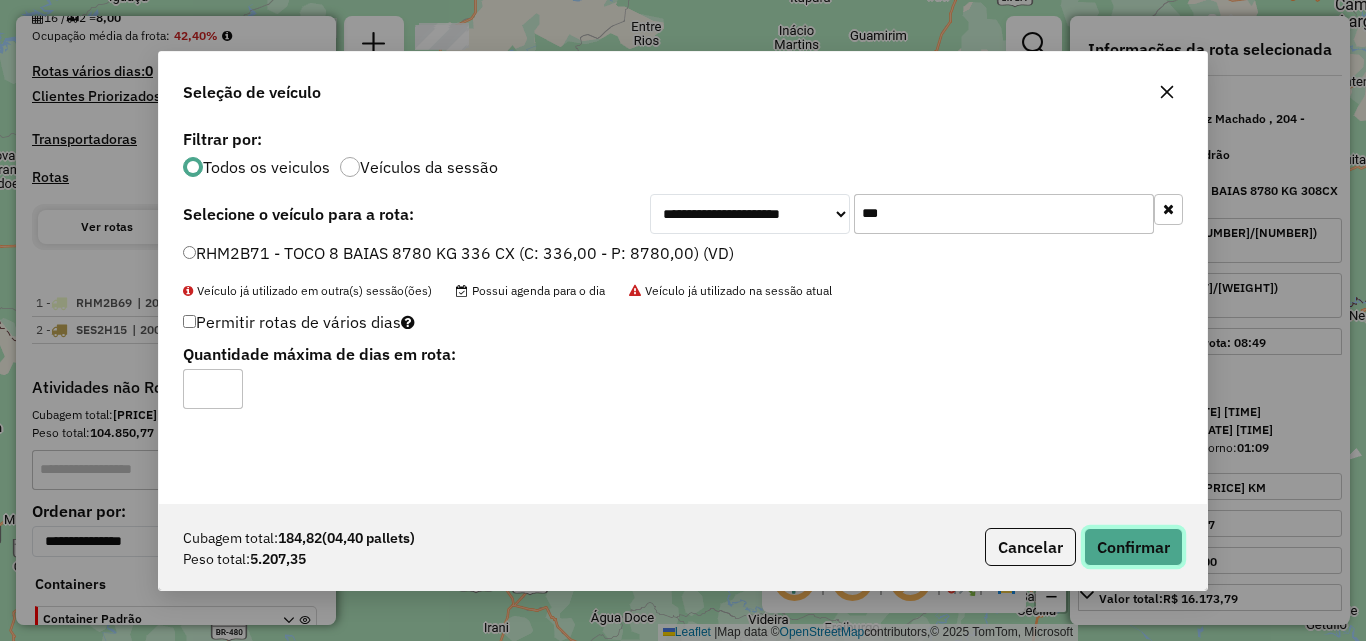 click on "Confirmar" 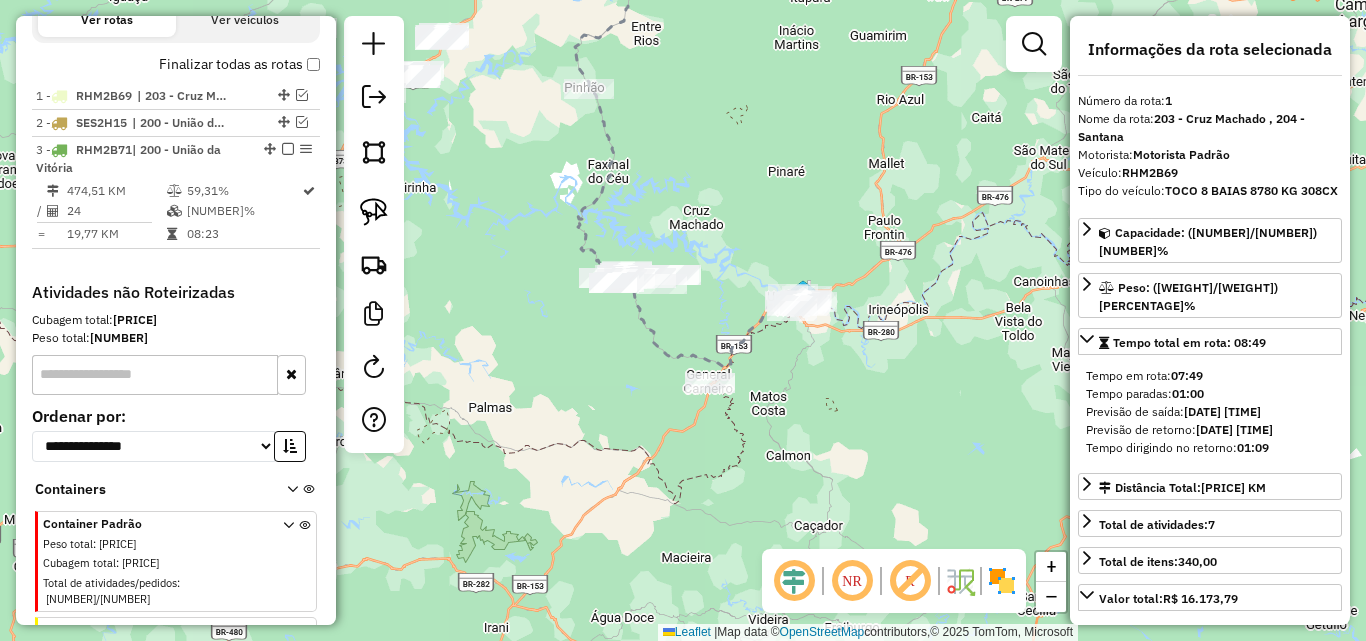 scroll, scrollTop: 774, scrollLeft: 0, axis: vertical 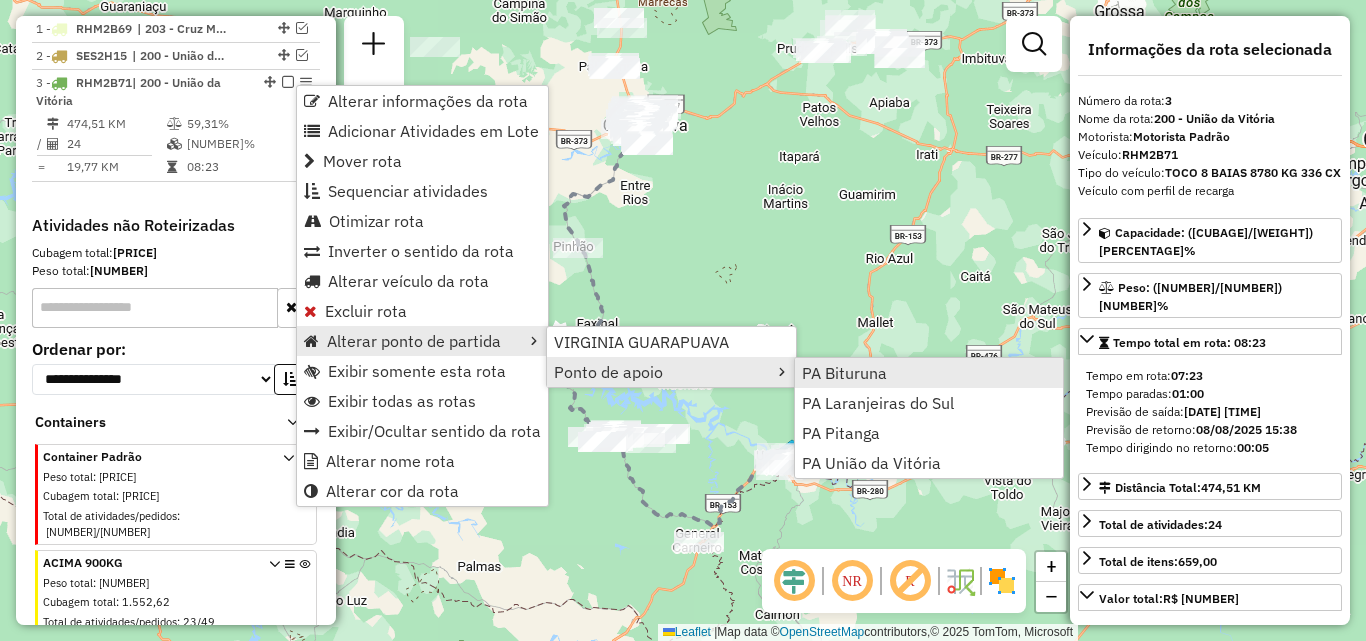 click on "PA Bituruna" at bounding box center [844, 373] 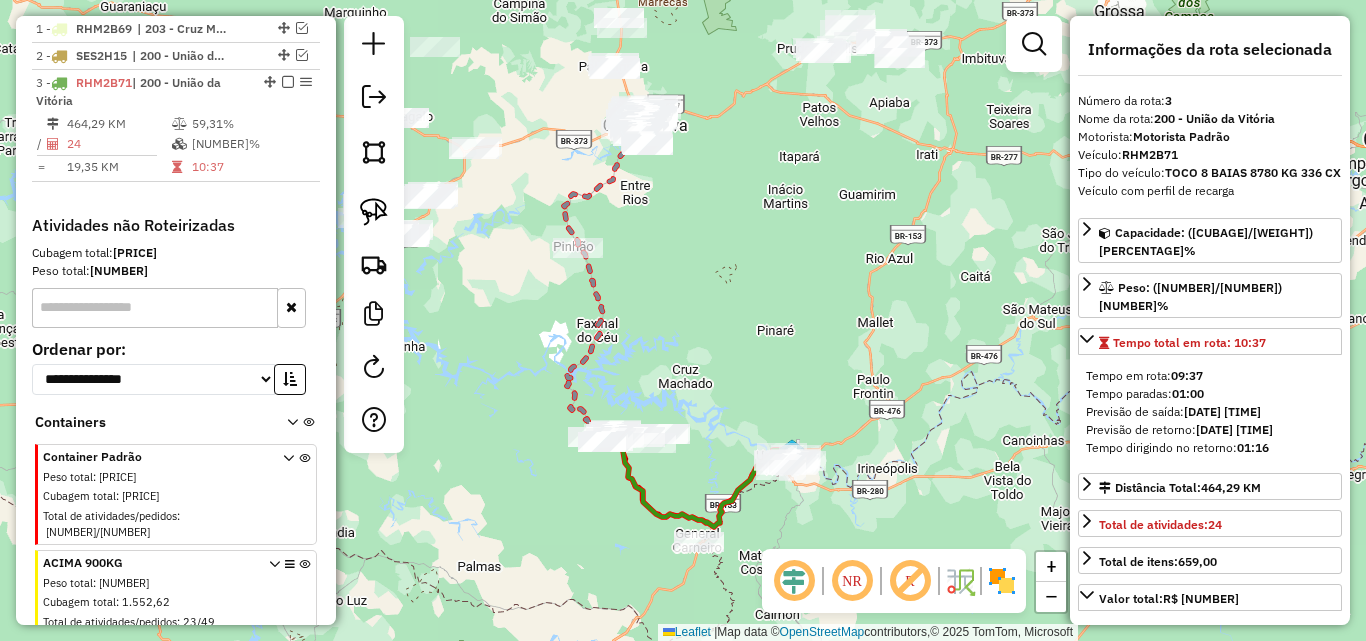 scroll, scrollTop: 815, scrollLeft: 0, axis: vertical 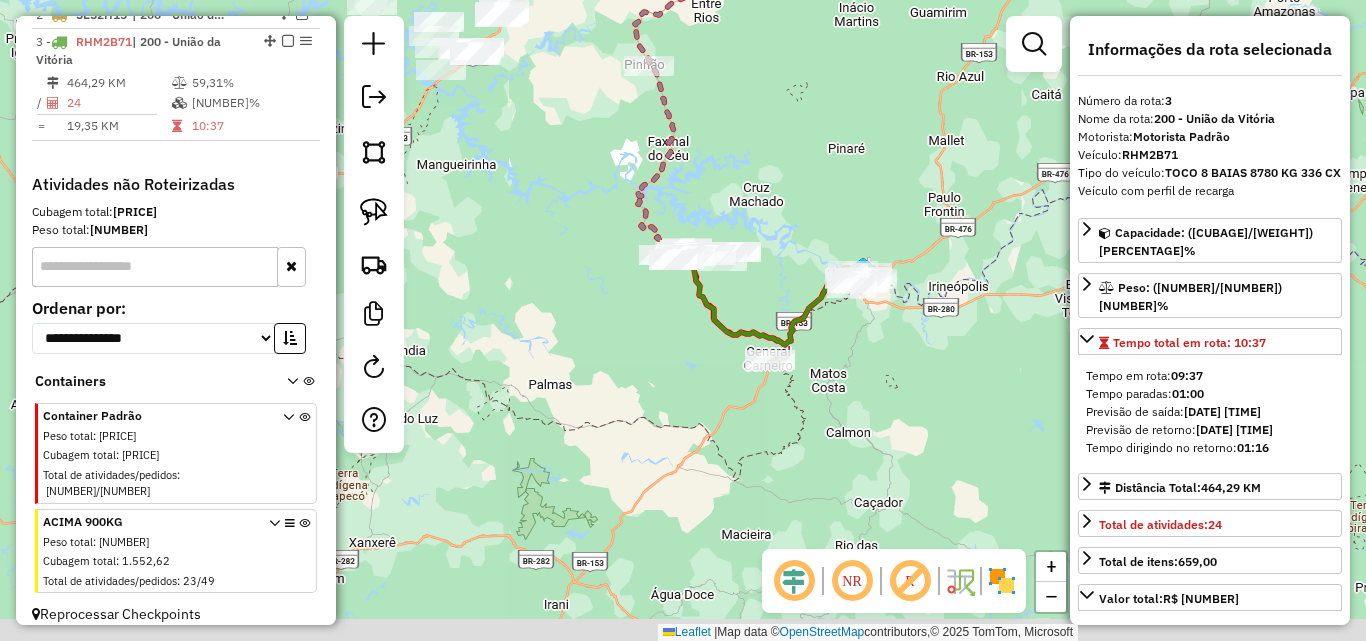 drag, startPoint x: 872, startPoint y: 512, endPoint x: 943, endPoint y: 330, distance: 195.35864 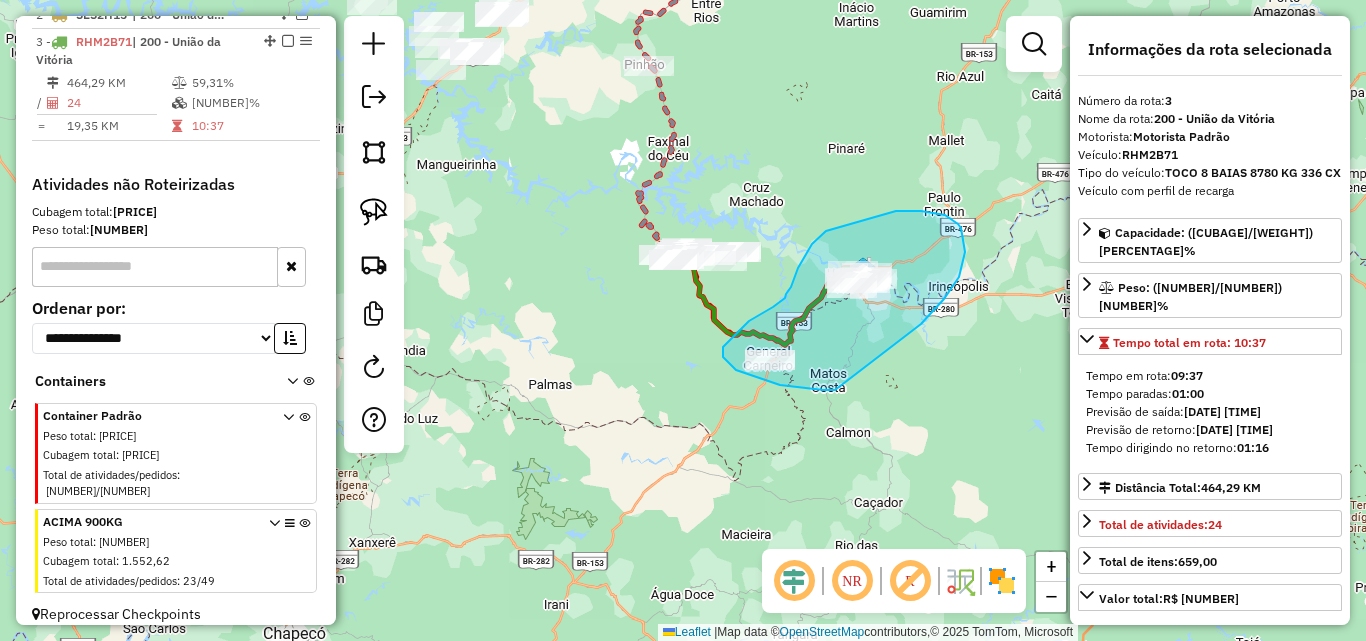 drag, startPoint x: 921, startPoint y: 324, endPoint x: 835, endPoint y: 390, distance: 108.40664 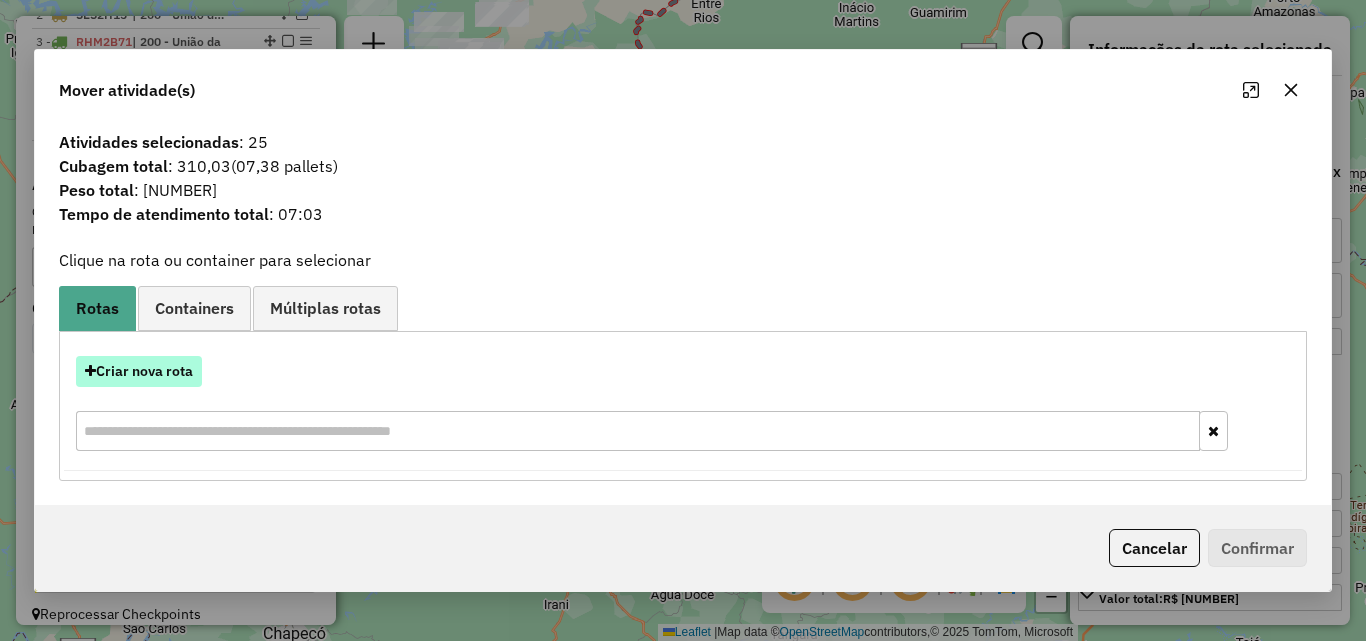 click on "Criar nova rota" at bounding box center [139, 371] 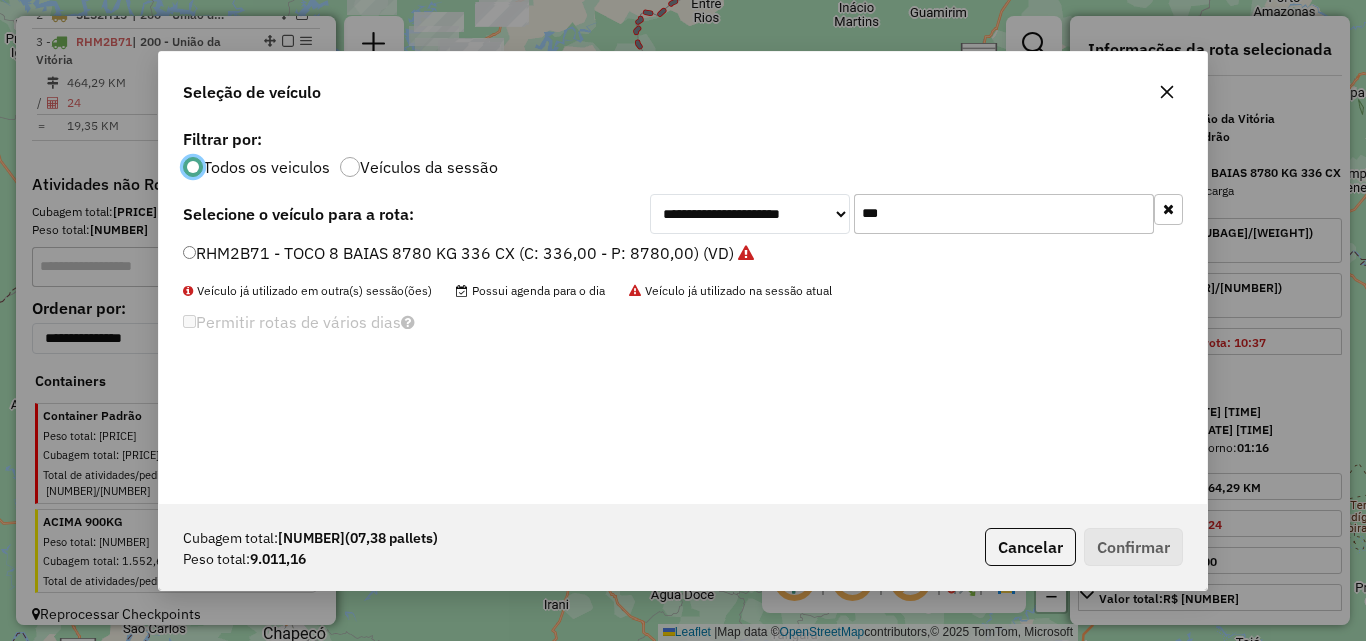 scroll, scrollTop: 11, scrollLeft: 6, axis: both 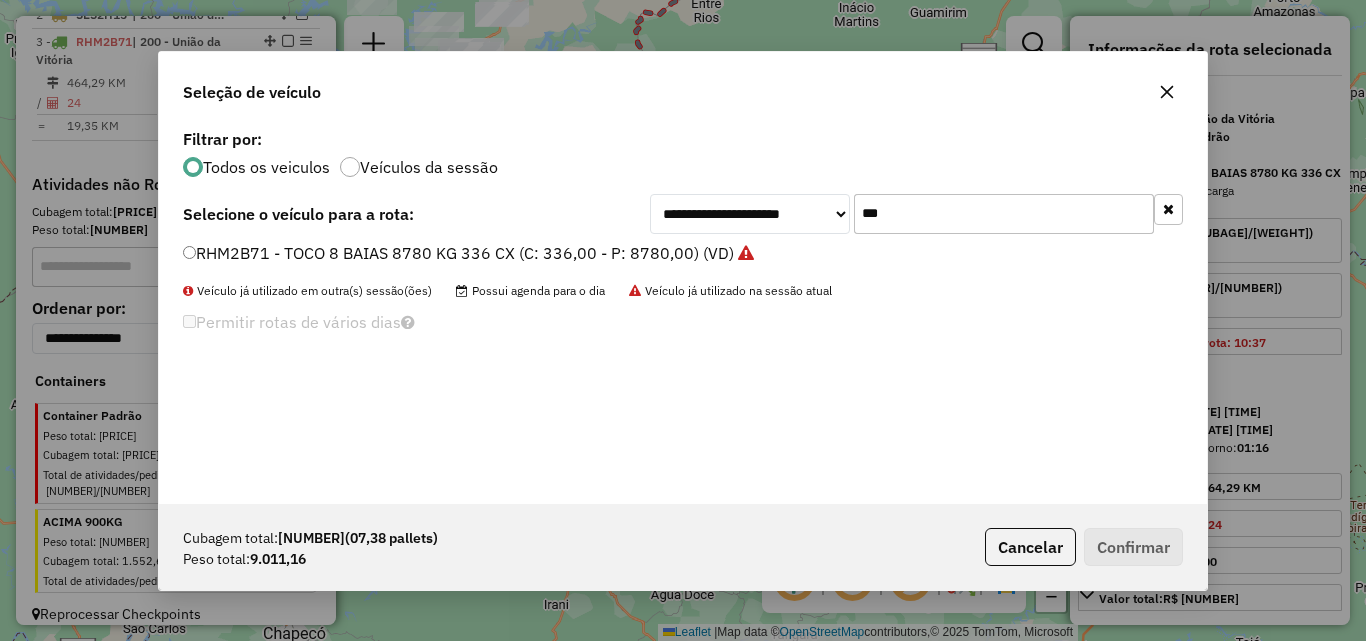 drag, startPoint x: 906, startPoint y: 211, endPoint x: 676, endPoint y: 235, distance: 231.24878 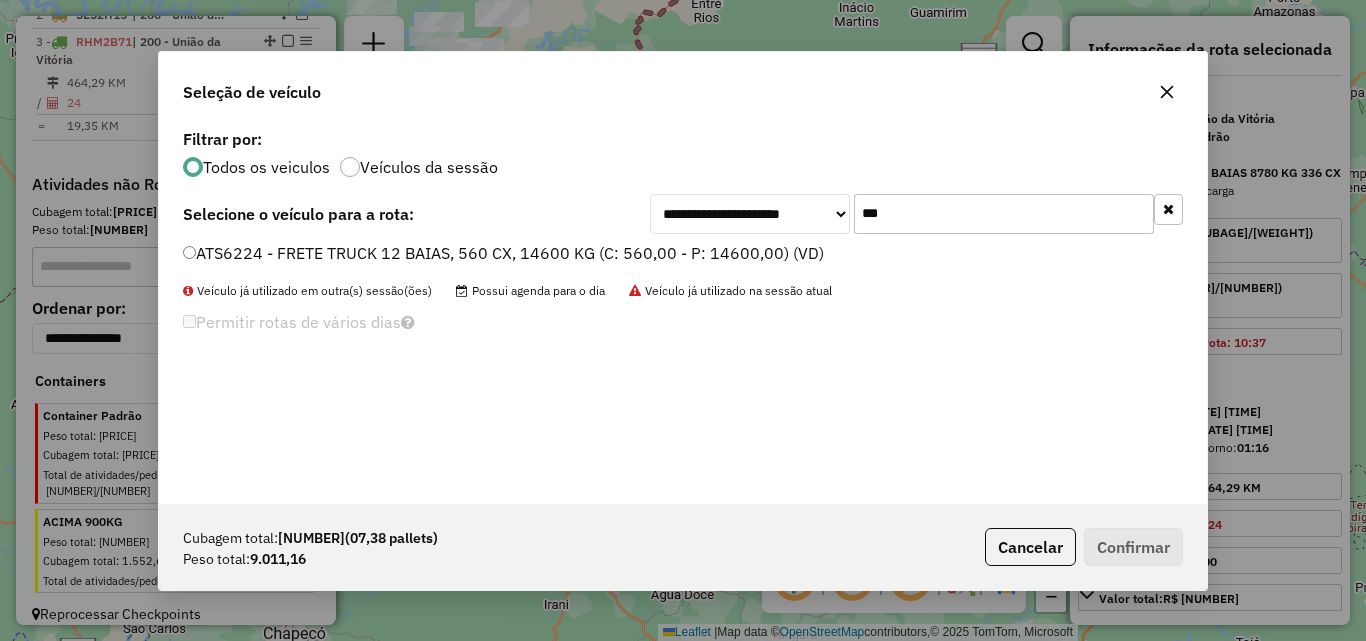 type on "***" 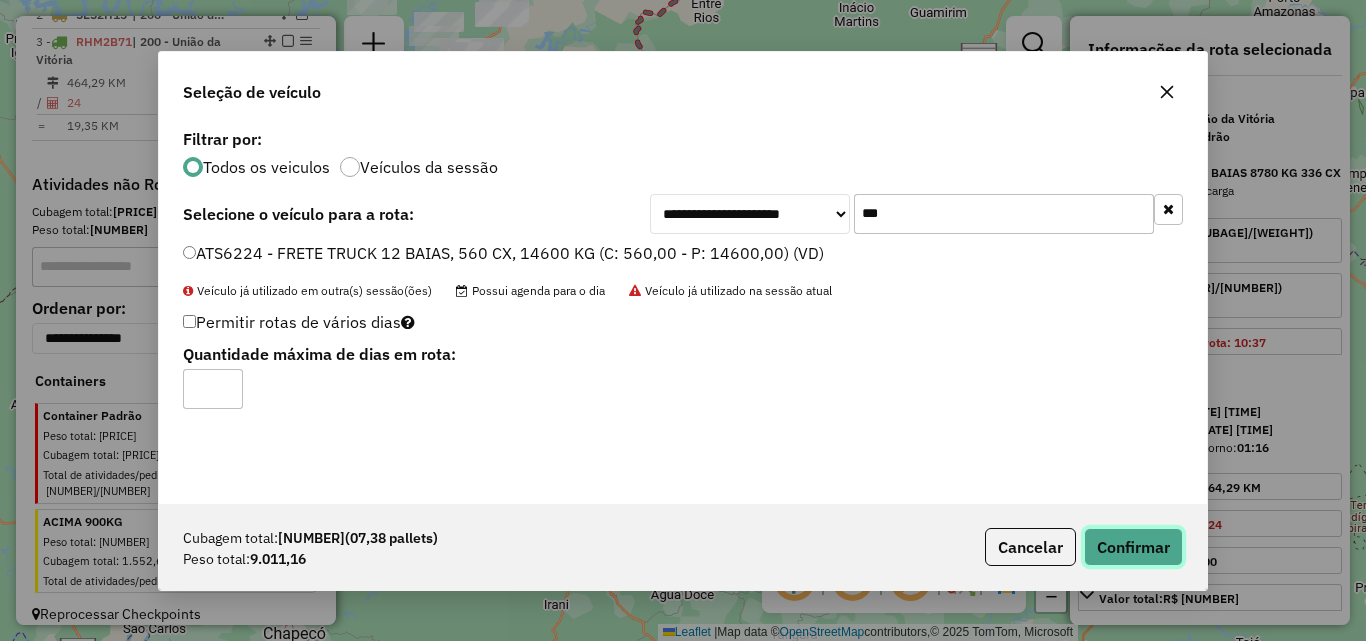 click on "Confirmar" 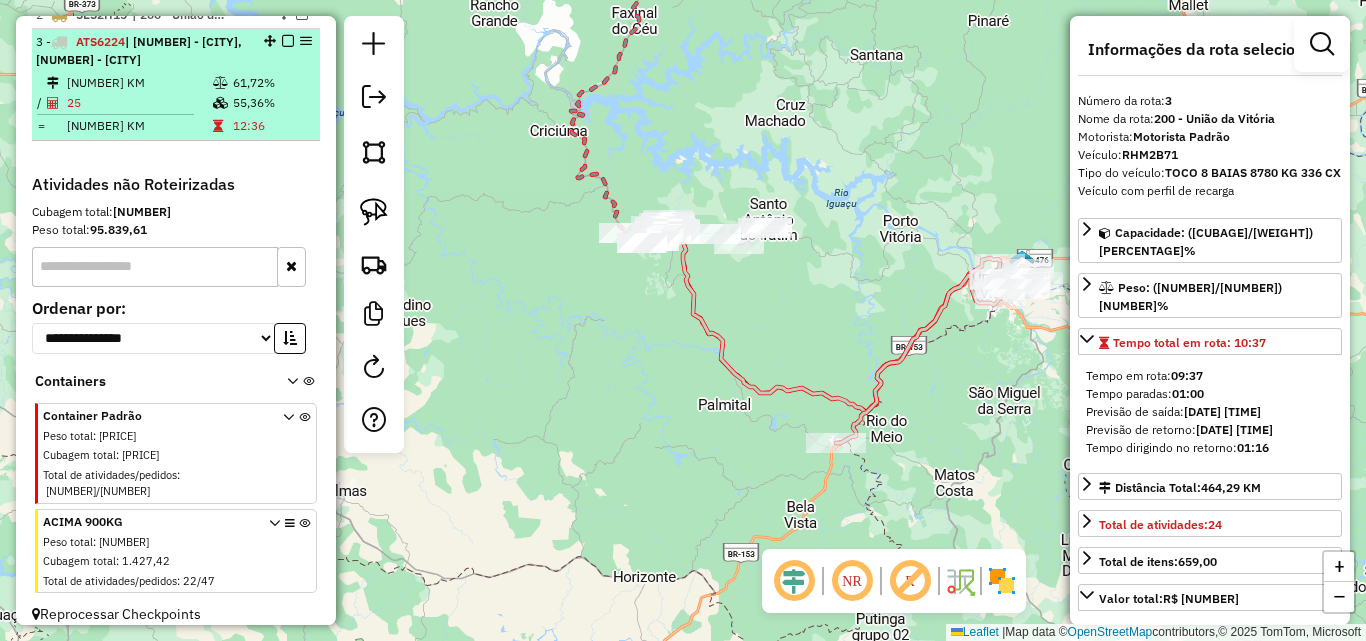 click at bounding box center [288, 41] 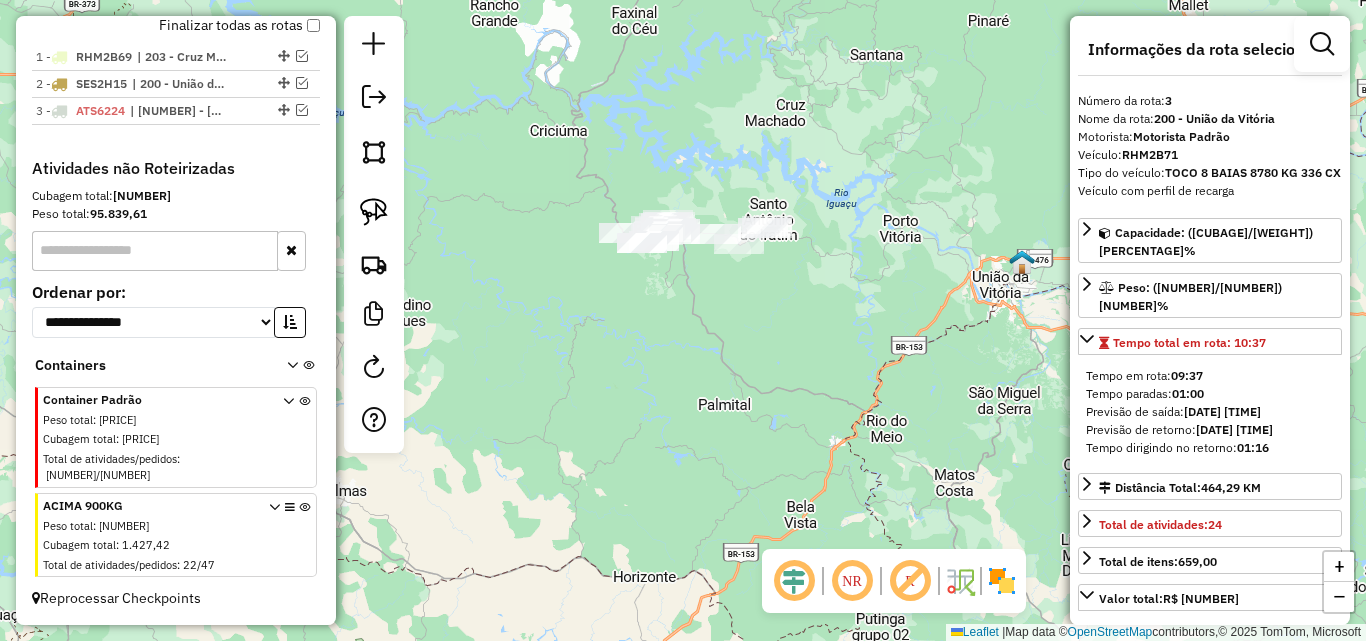 scroll, scrollTop: 730, scrollLeft: 0, axis: vertical 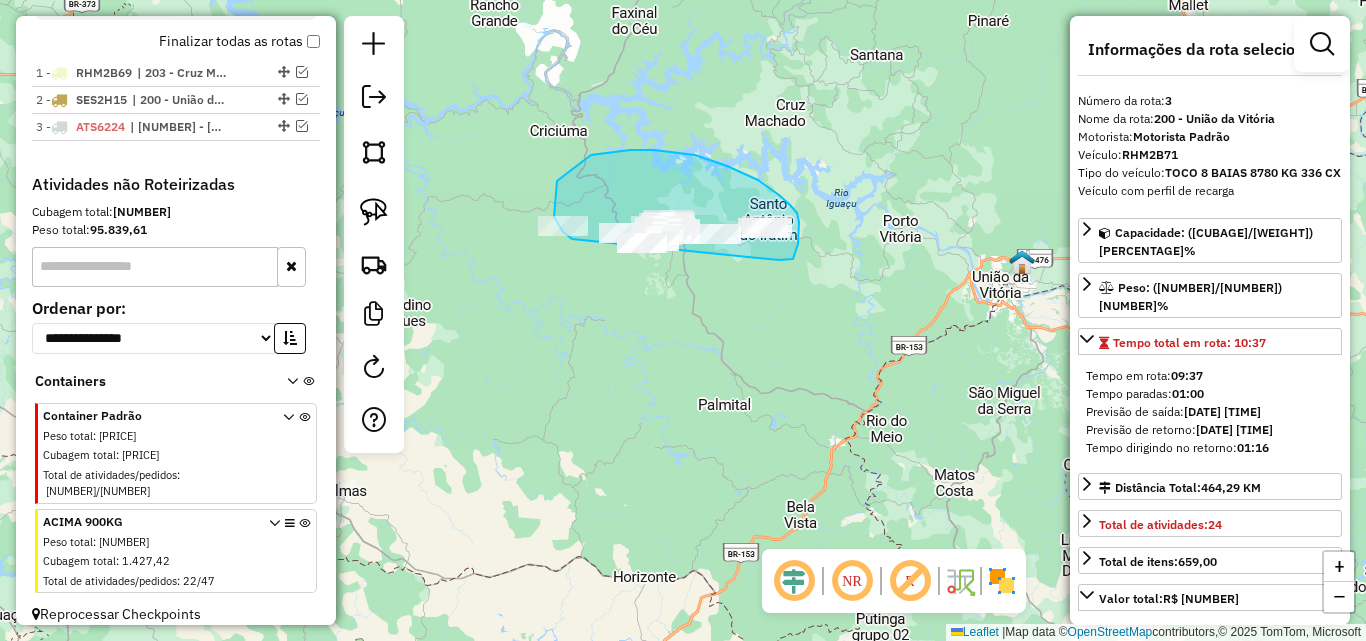 drag, startPoint x: 793, startPoint y: 259, endPoint x: 572, endPoint y: 239, distance: 221.90314 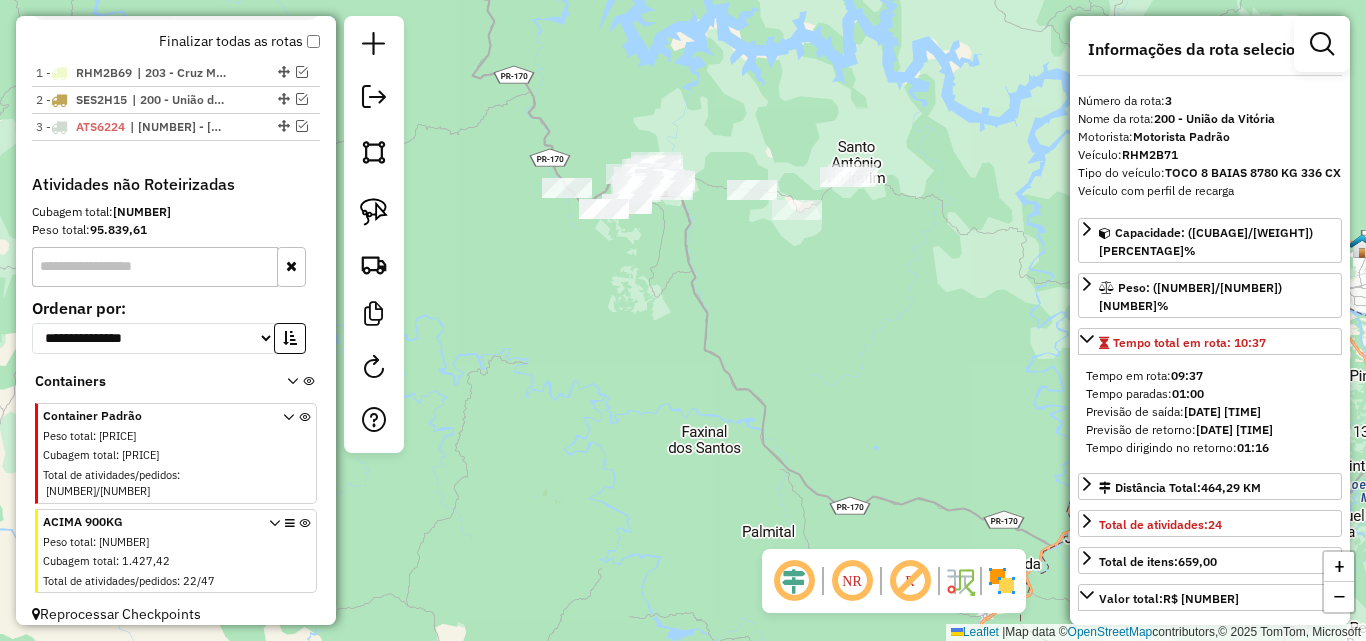 drag, startPoint x: 679, startPoint y: 259, endPoint x: 706, endPoint y: 290, distance: 41.109608 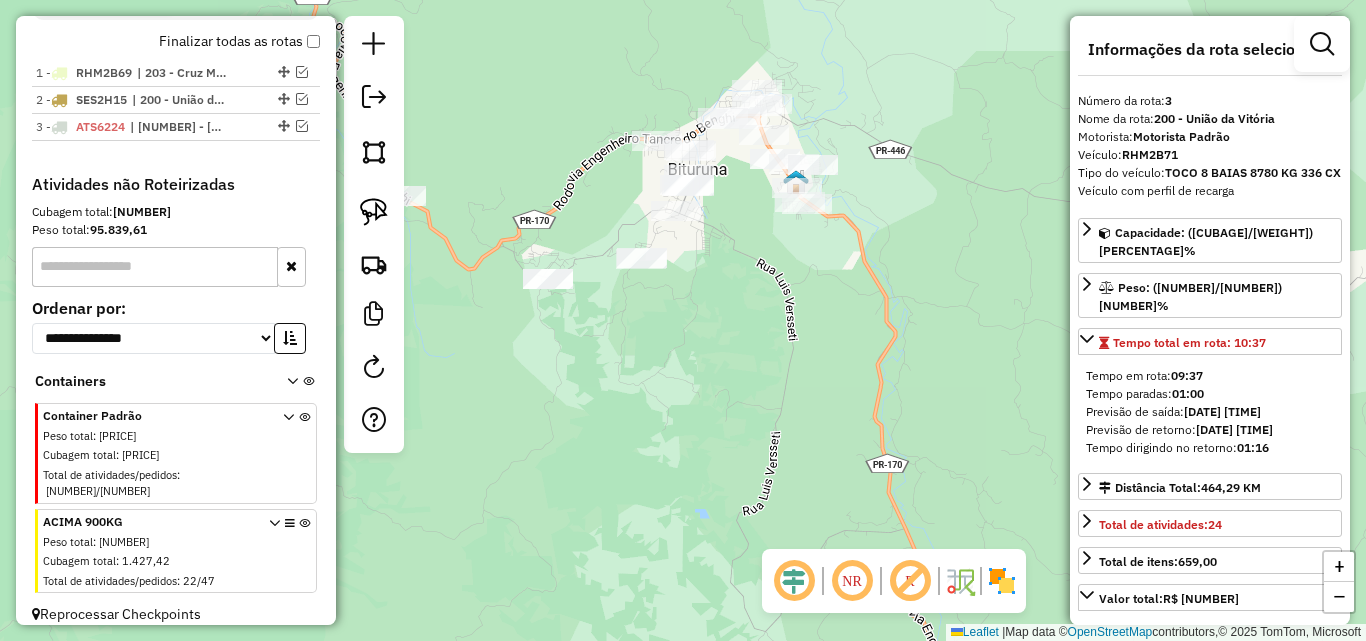 drag, startPoint x: 743, startPoint y: 298, endPoint x: 752, endPoint y: 289, distance: 12.727922 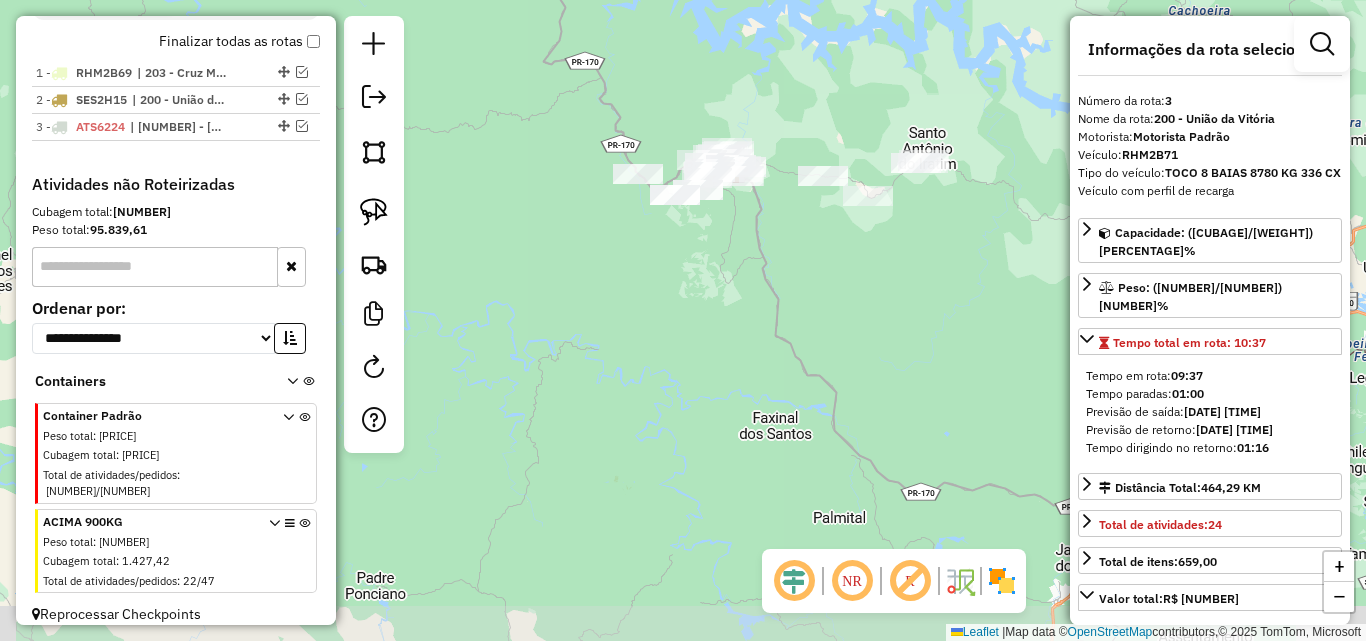 drag, startPoint x: 892, startPoint y: 363, endPoint x: 805, endPoint y: 290, distance: 113.56936 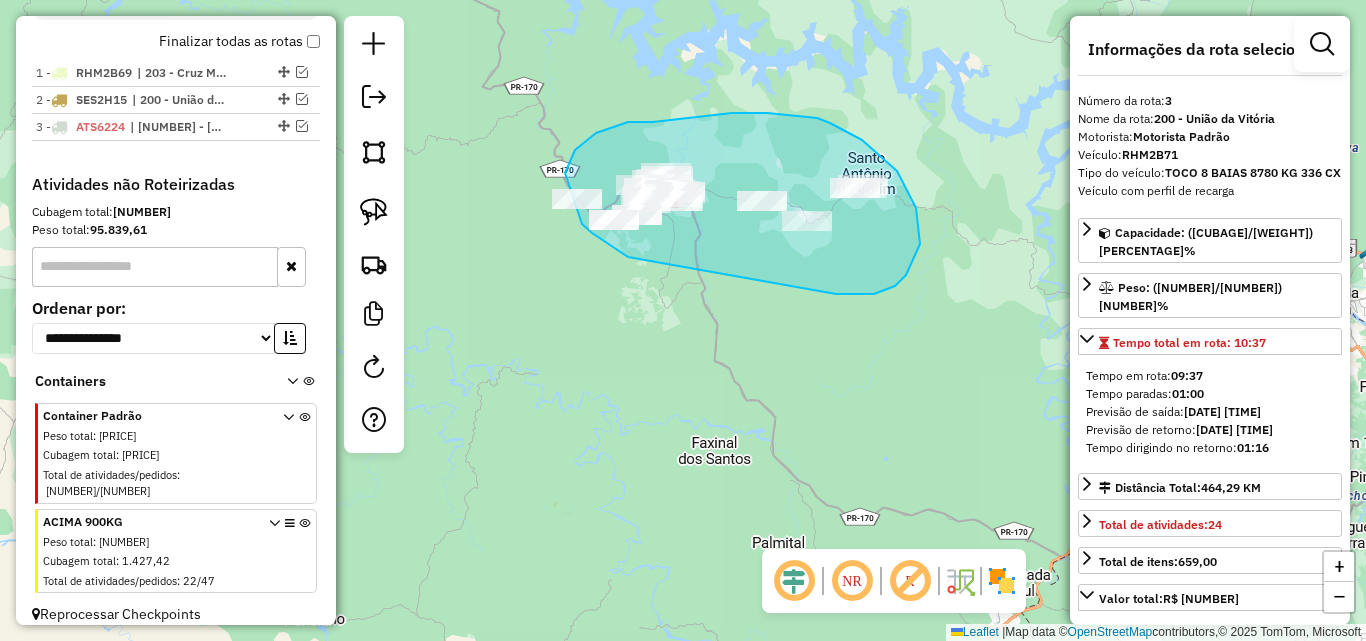 drag, startPoint x: 920, startPoint y: 244, endPoint x: 649, endPoint y: 273, distance: 272.54724 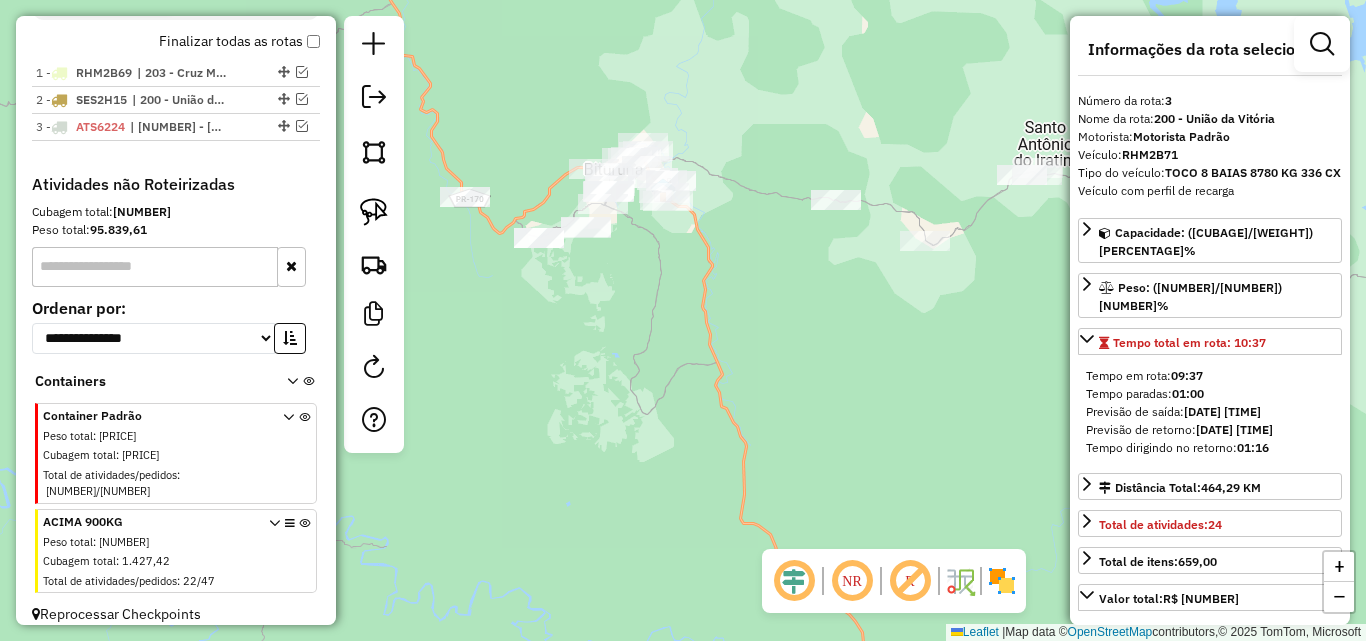 drag, startPoint x: 913, startPoint y: 313, endPoint x: 798, endPoint y: 338, distance: 117.68602 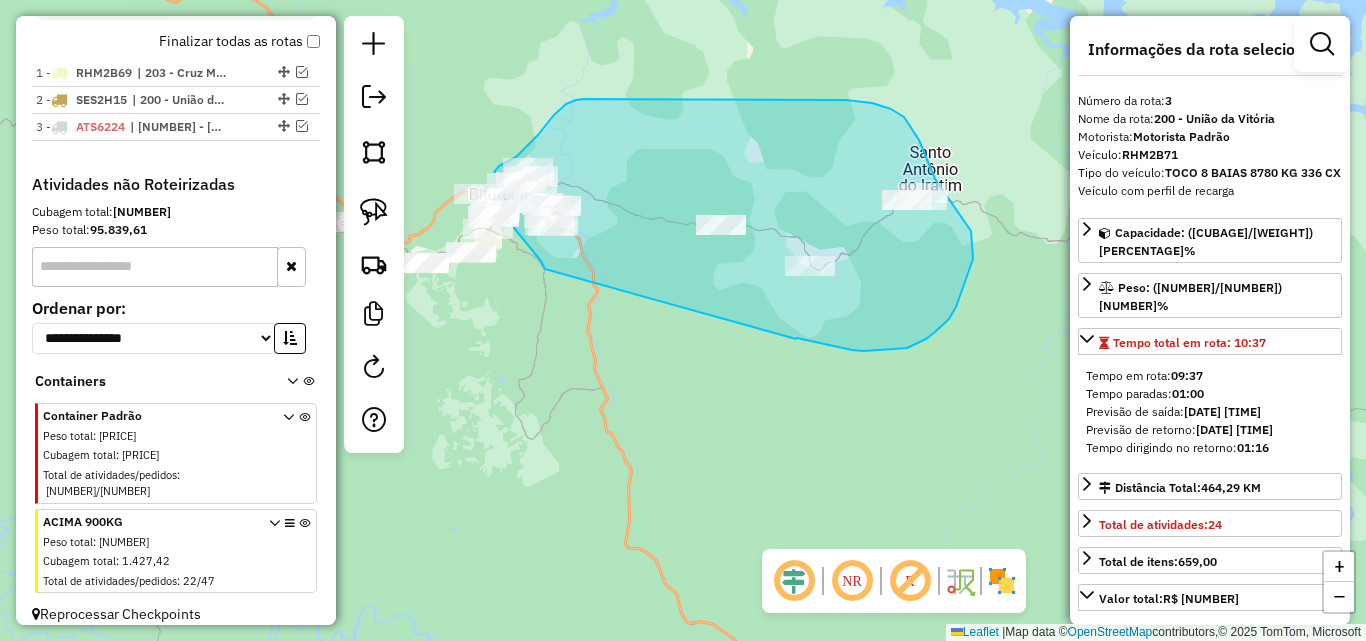 drag, startPoint x: 796, startPoint y: 339, endPoint x: 545, endPoint y: 269, distance: 260.57822 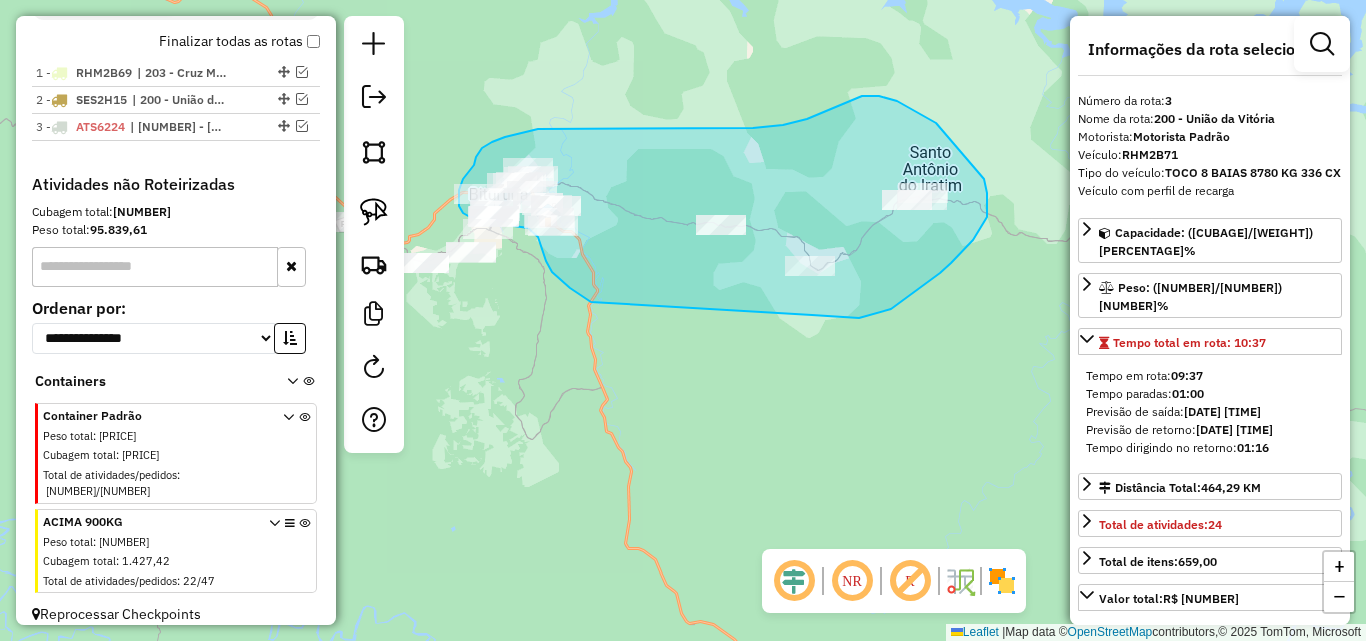 drag, startPoint x: 901, startPoint y: 302, endPoint x: 591, endPoint y: 302, distance: 310 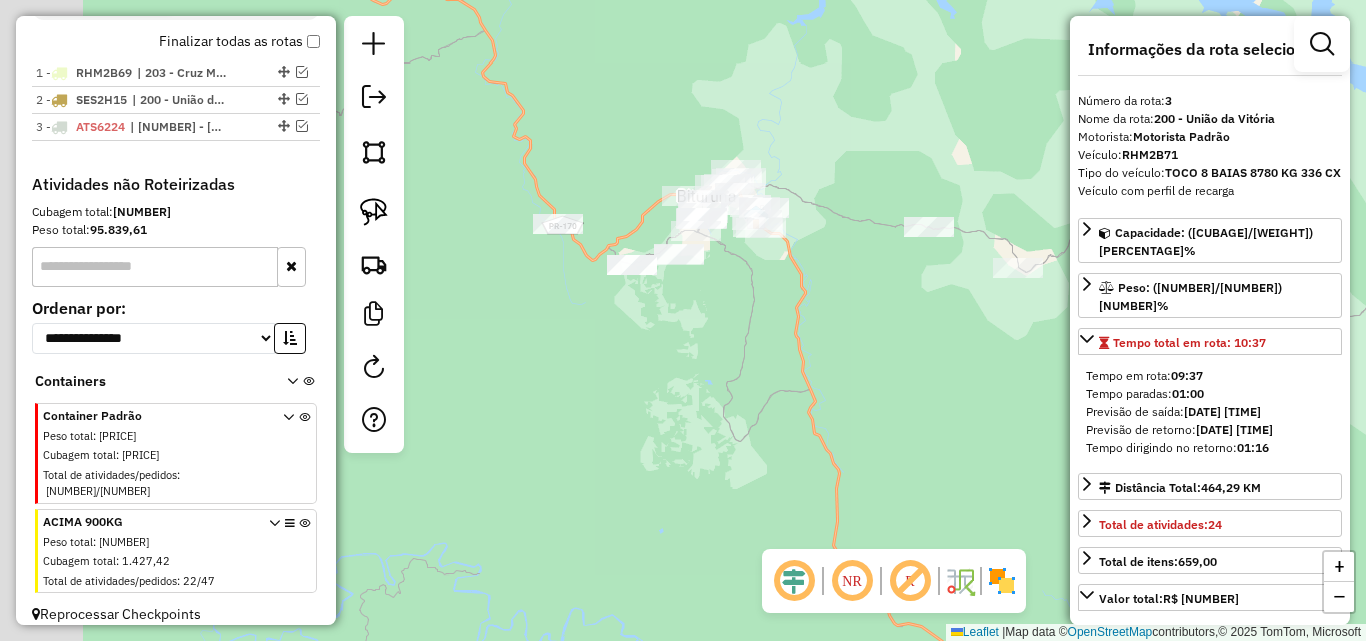 drag, startPoint x: 520, startPoint y: 296, endPoint x: 728, endPoint y: 298, distance: 208.00961 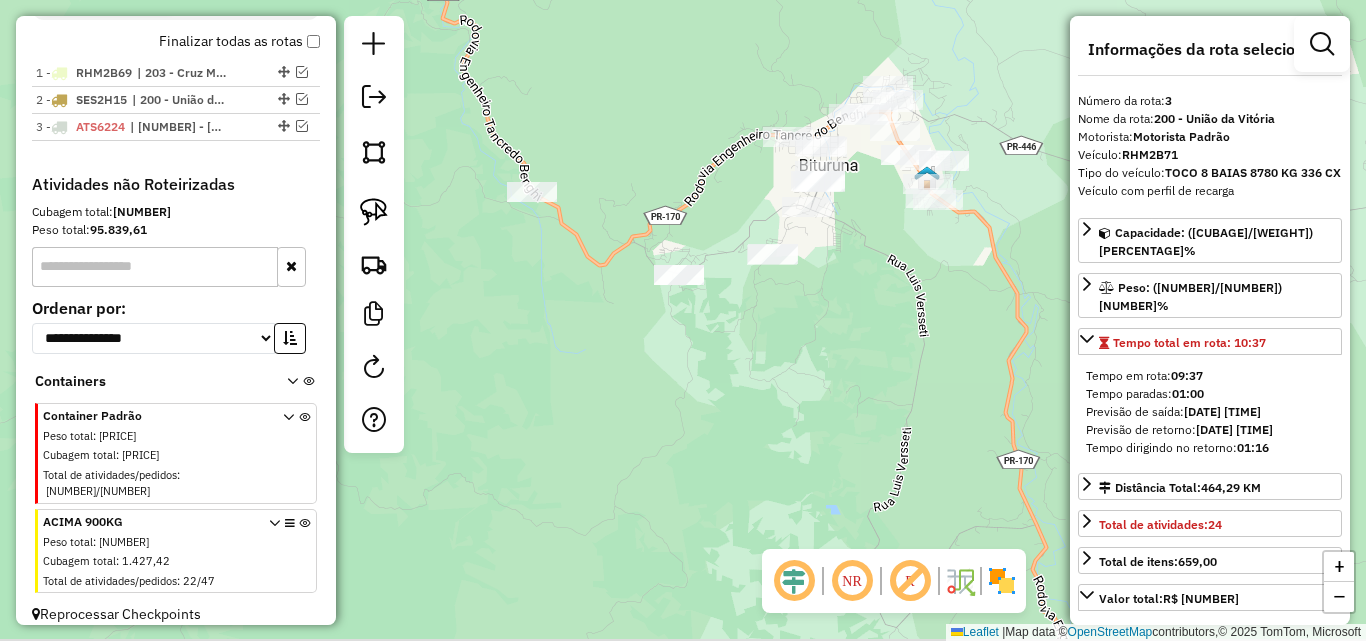 drag, startPoint x: 766, startPoint y: 344, endPoint x: 852, endPoint y: 327, distance: 87.66413 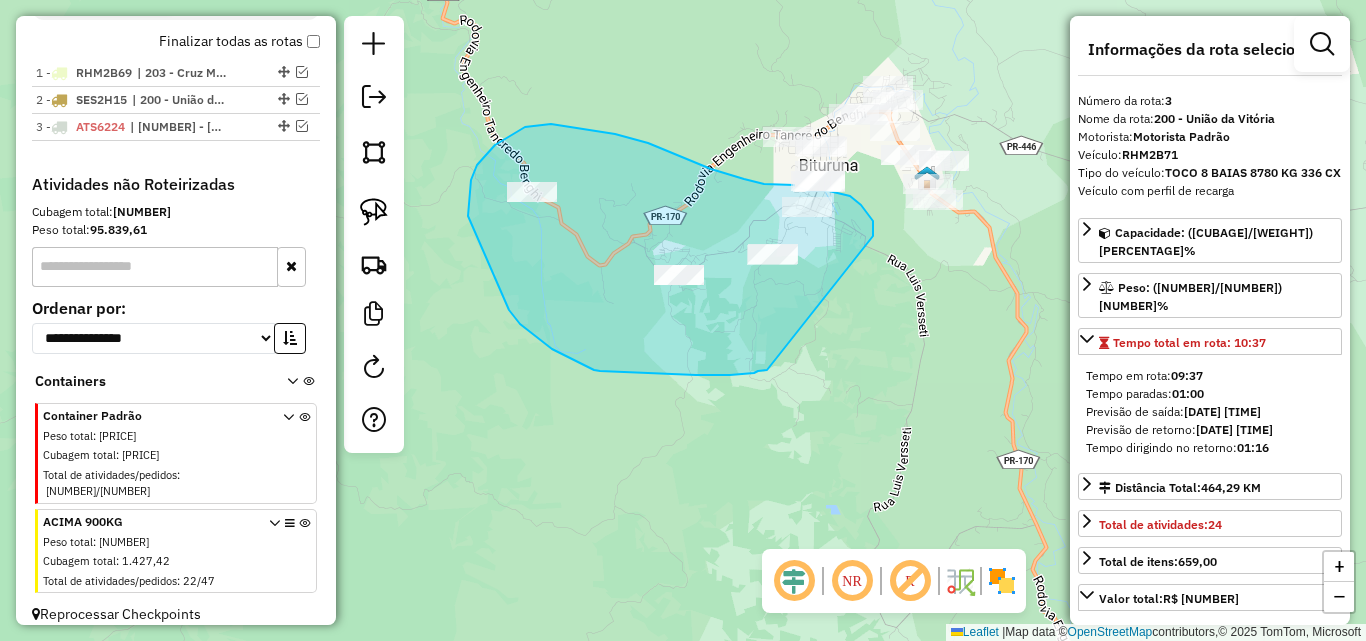 drag, startPoint x: 869, startPoint y: 215, endPoint x: 768, endPoint y: 370, distance: 185.0027 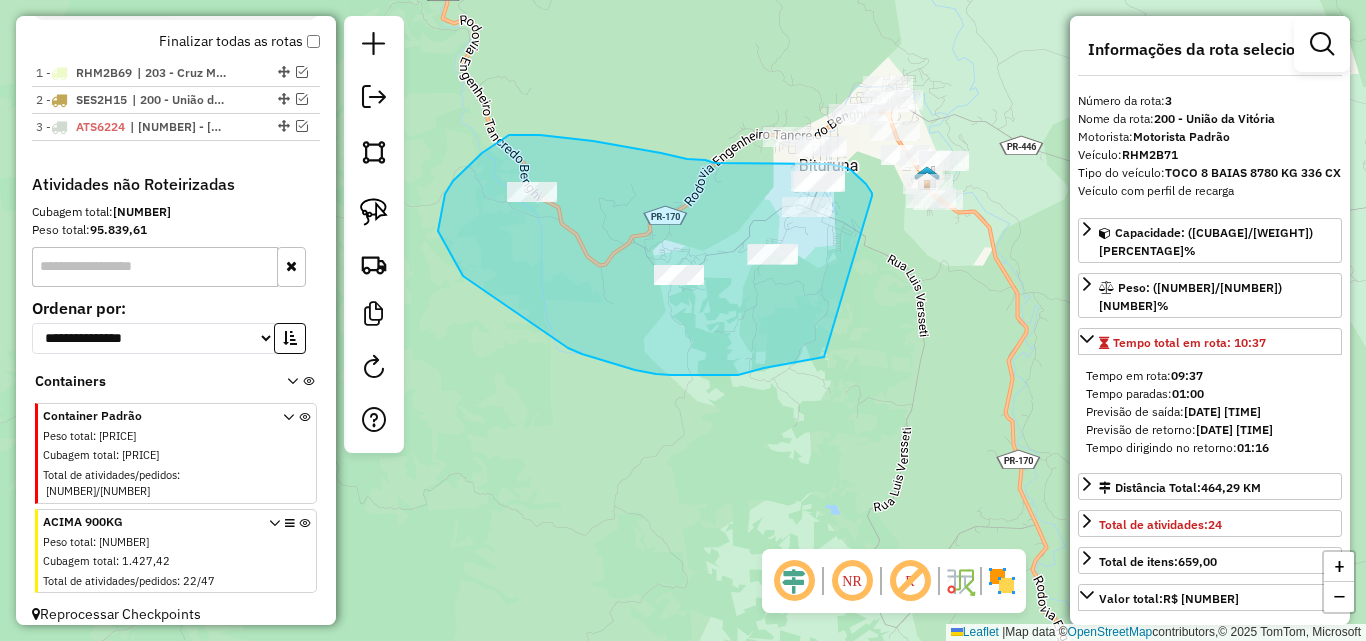 drag, startPoint x: 872, startPoint y: 193, endPoint x: 824, endPoint y: 357, distance: 170.88008 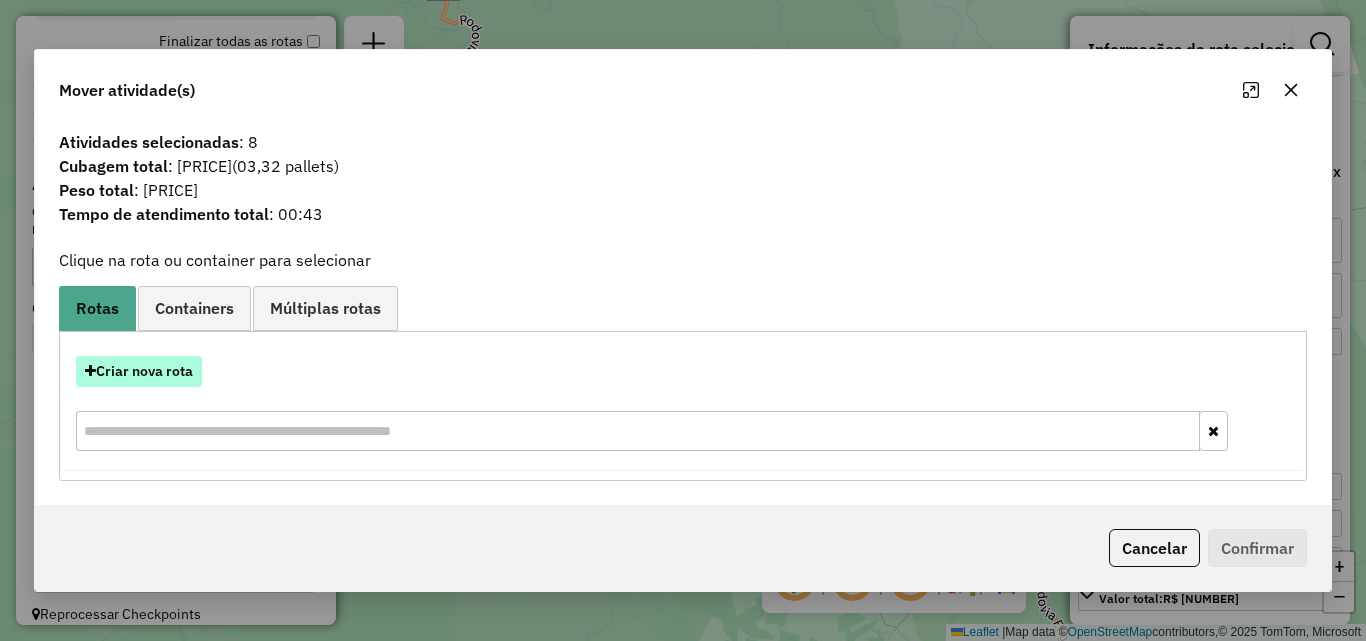 click on "Criar nova rota" at bounding box center [139, 371] 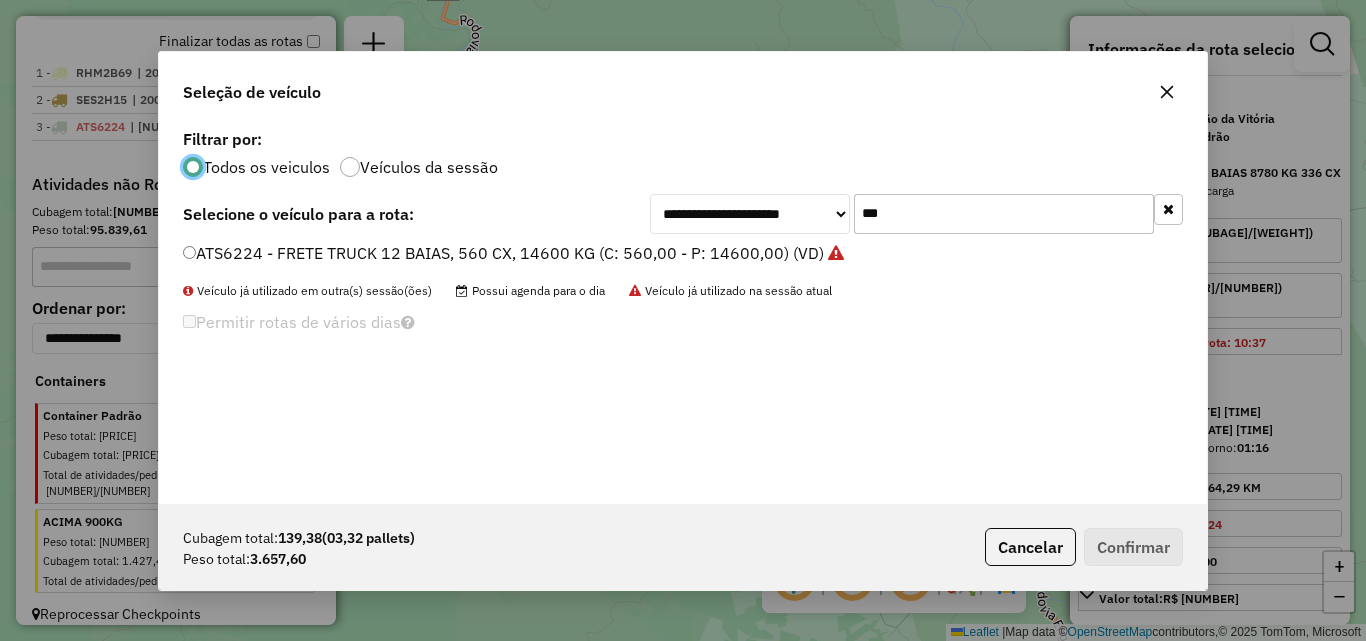 scroll, scrollTop: 11, scrollLeft: 6, axis: both 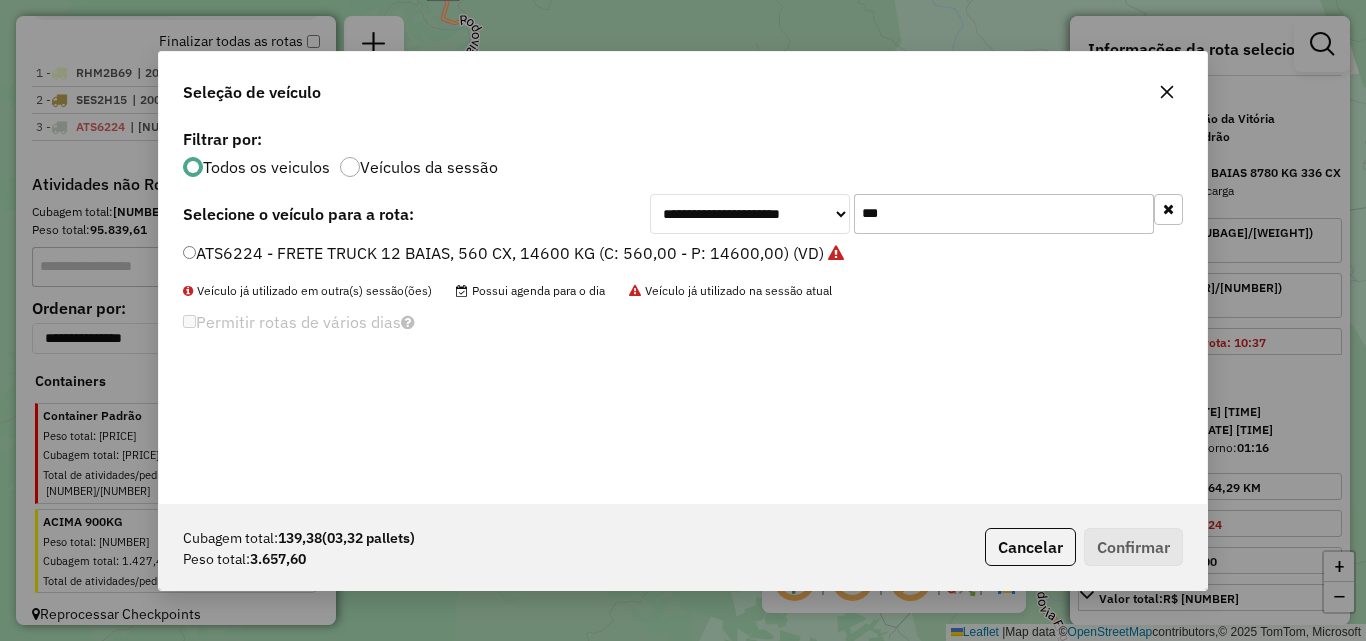 drag, startPoint x: 899, startPoint y: 213, endPoint x: 677, endPoint y: 230, distance: 222.64995 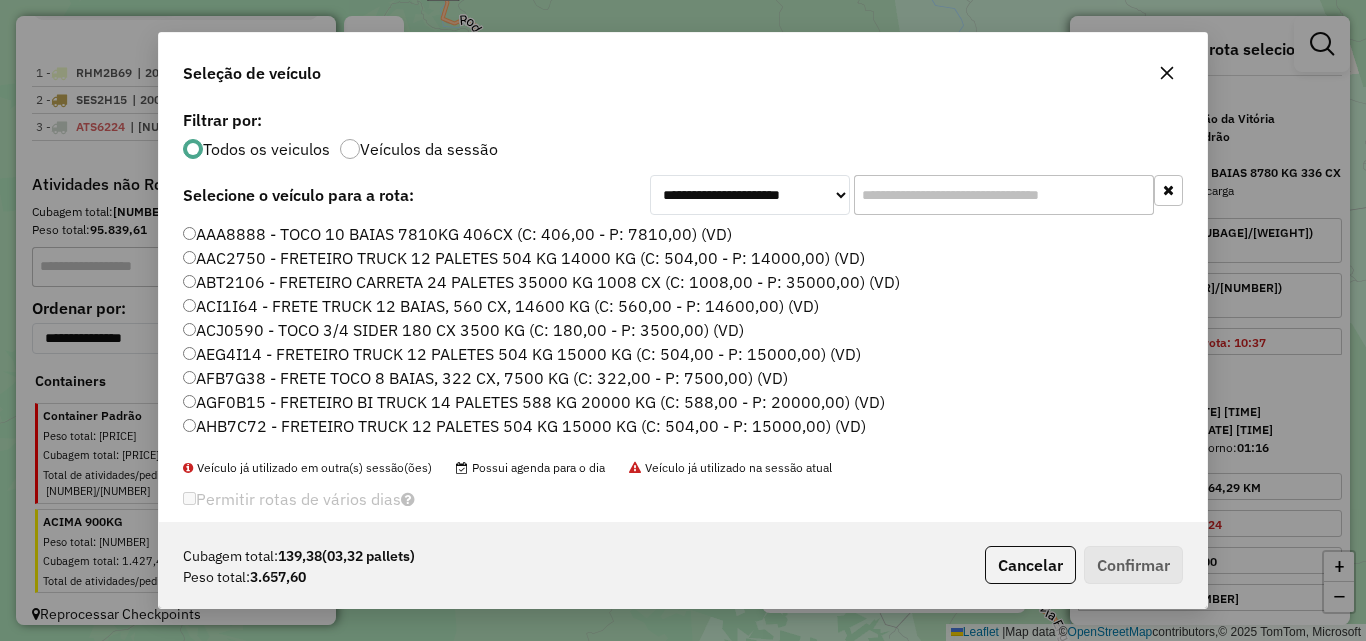 click 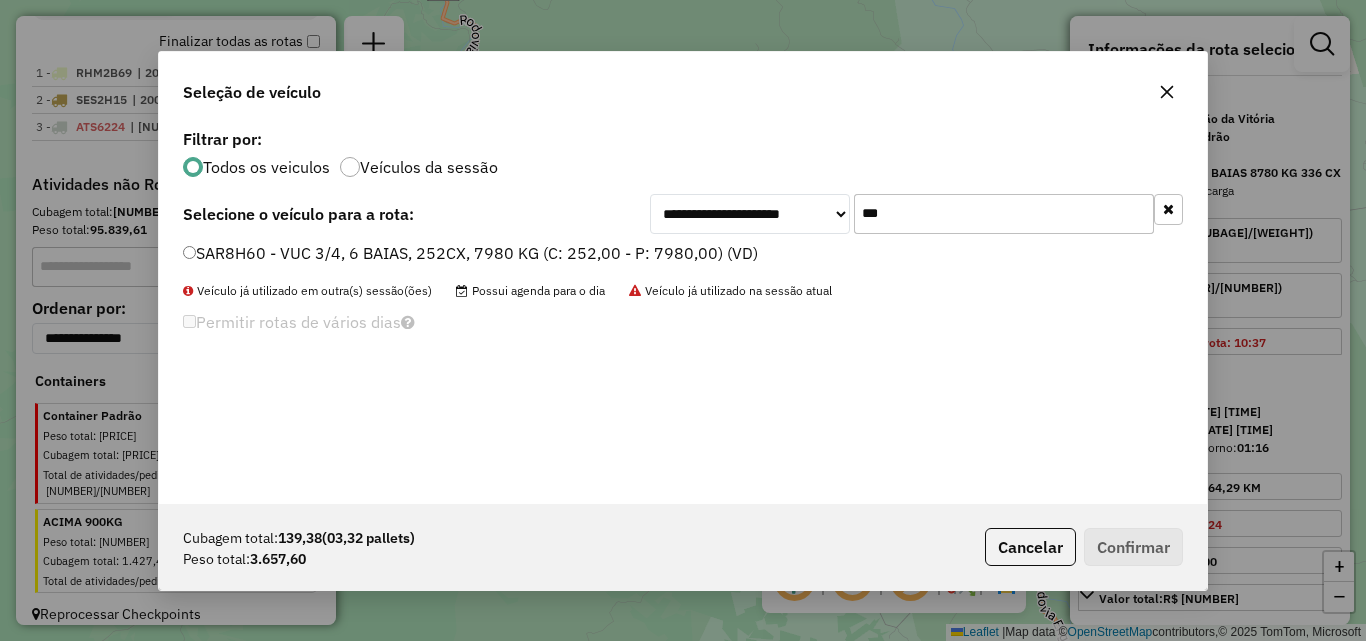 type on "***" 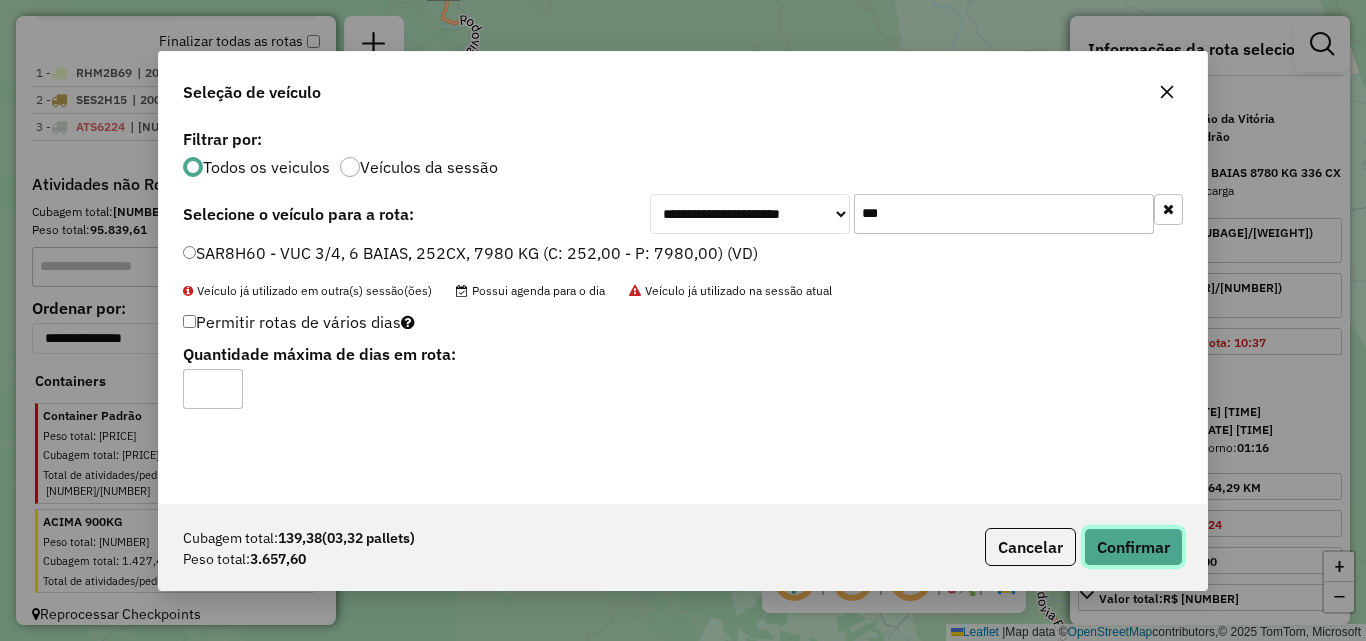 click on "Confirmar" 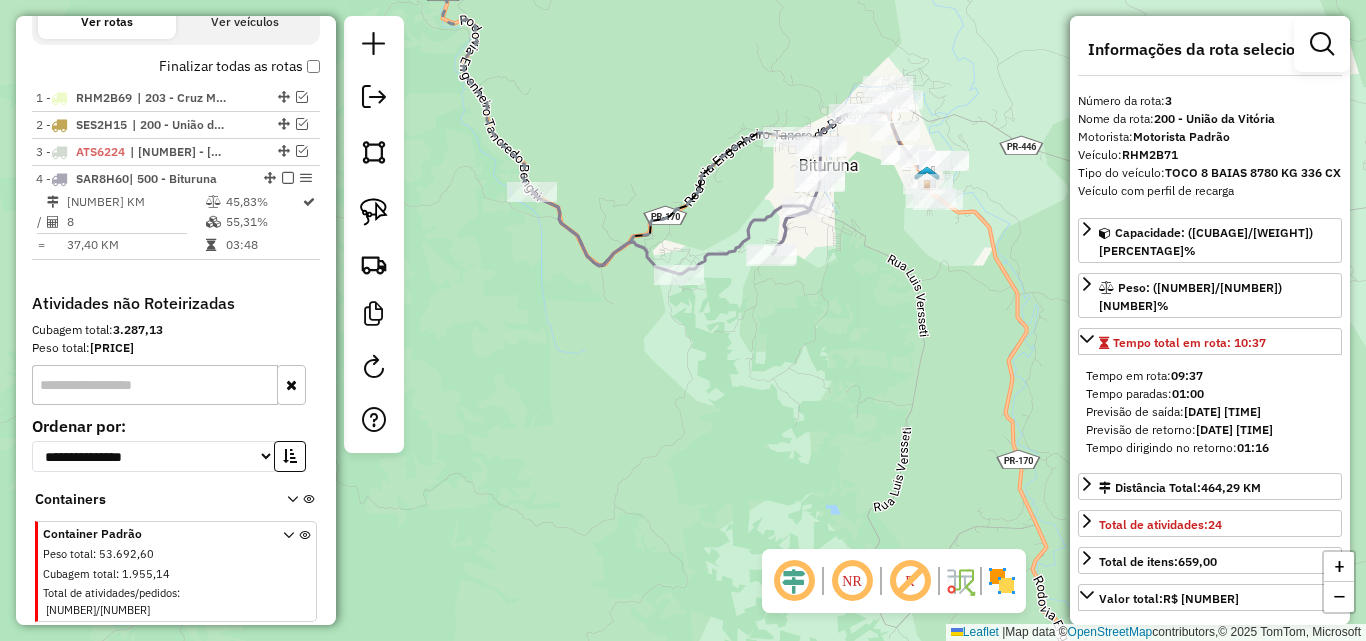 scroll, scrollTop: 840, scrollLeft: 0, axis: vertical 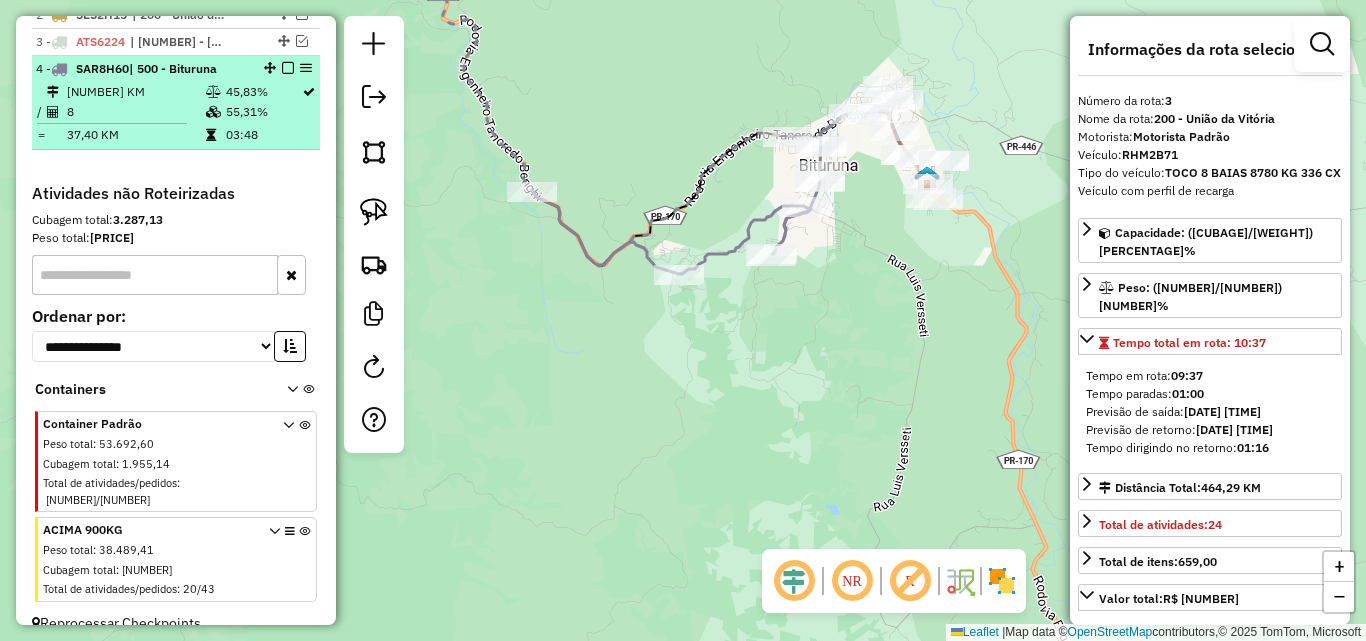 click at bounding box center (288, 68) 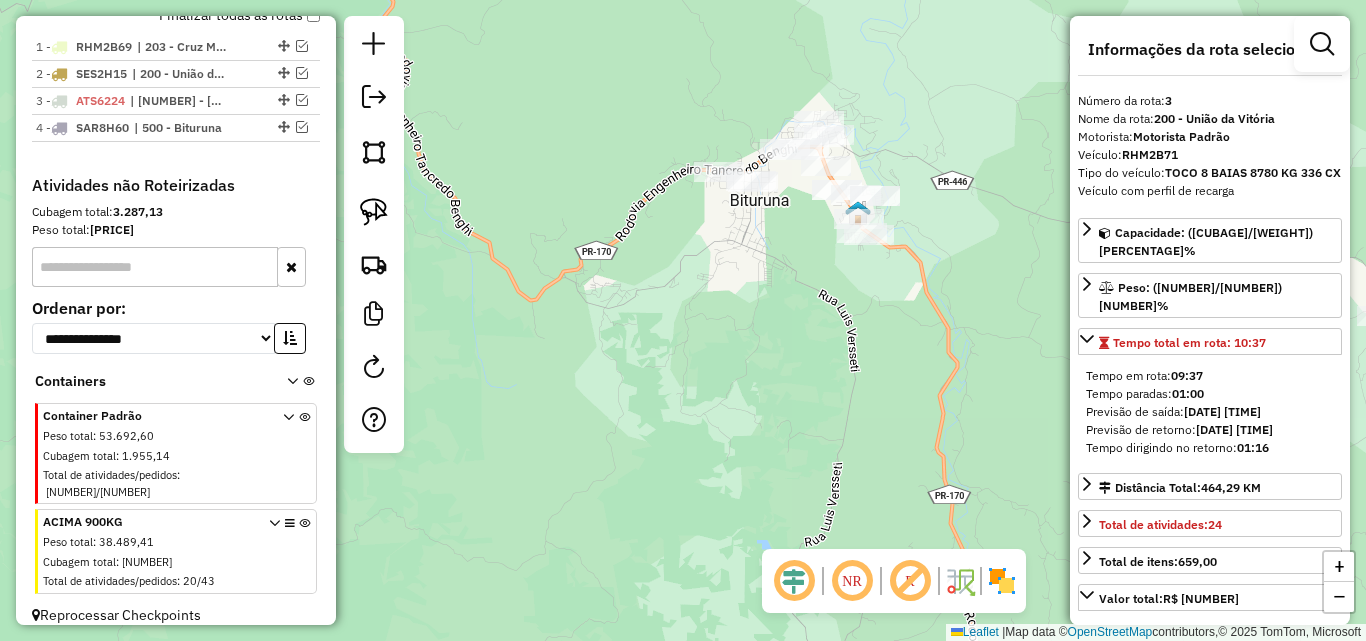 drag, startPoint x: 829, startPoint y: 247, endPoint x: 690, endPoint y: 303, distance: 149.8566 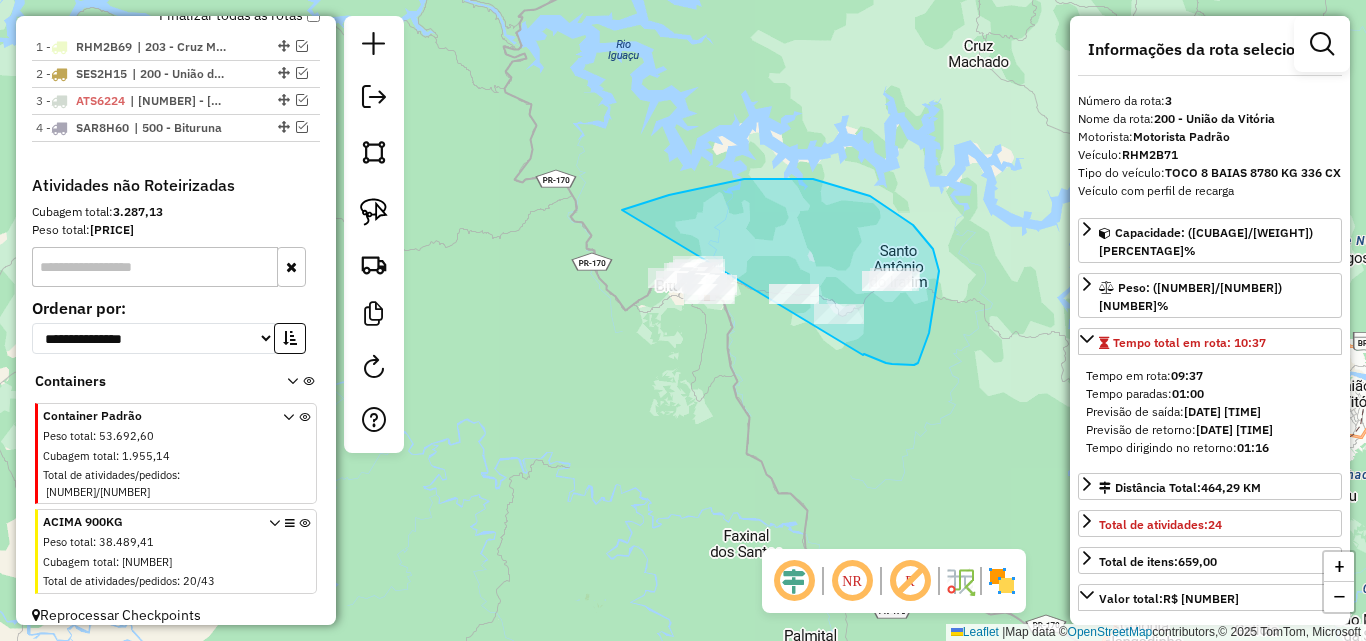 drag, startPoint x: 863, startPoint y: 355, endPoint x: 649, endPoint y: 370, distance: 214.52505 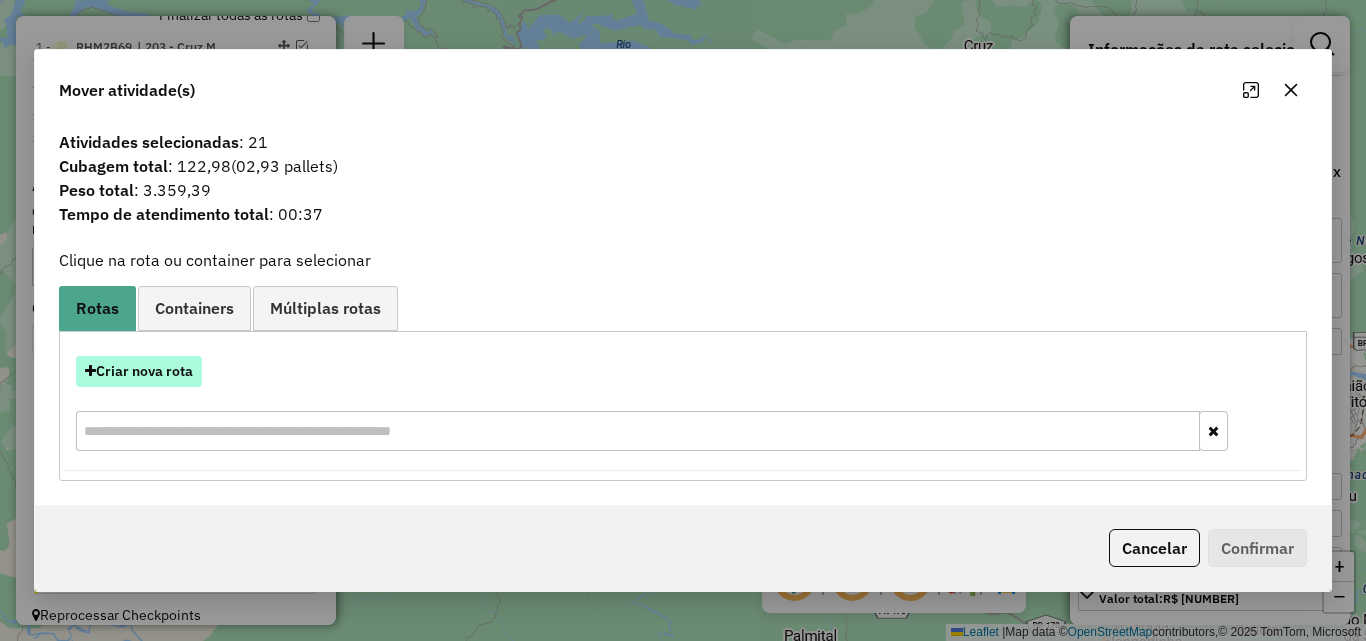 click on "Criar nova rota" at bounding box center [139, 371] 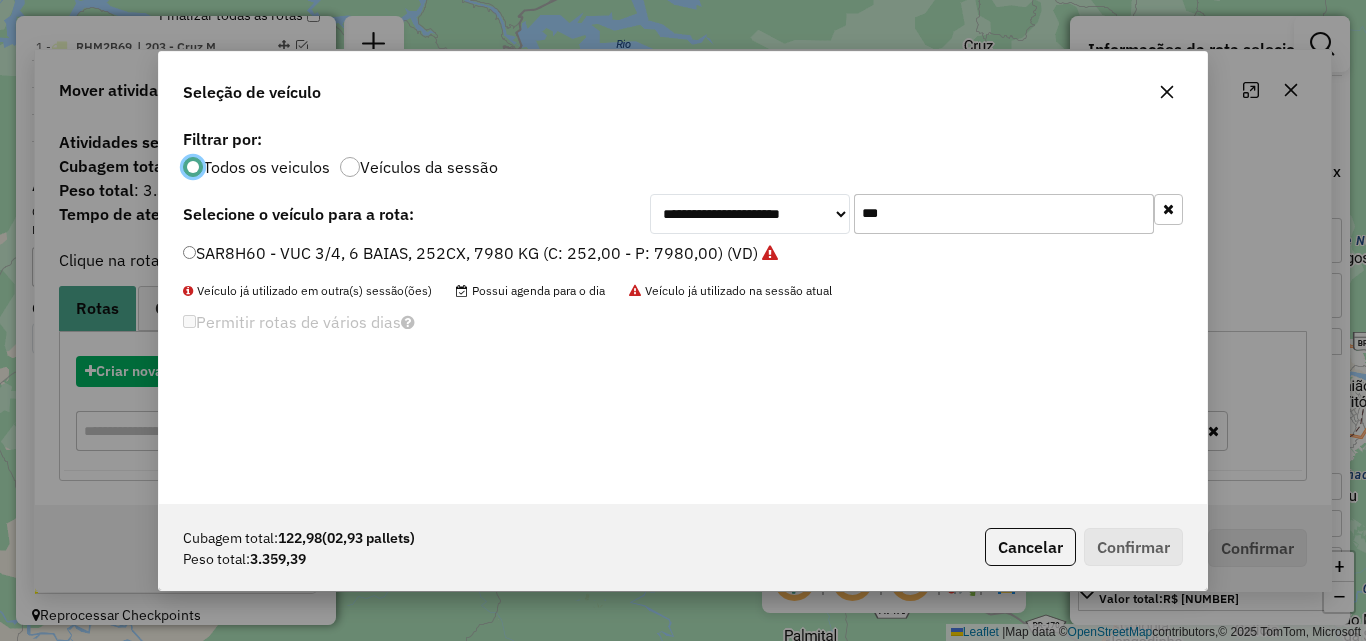 scroll, scrollTop: 11, scrollLeft: 6, axis: both 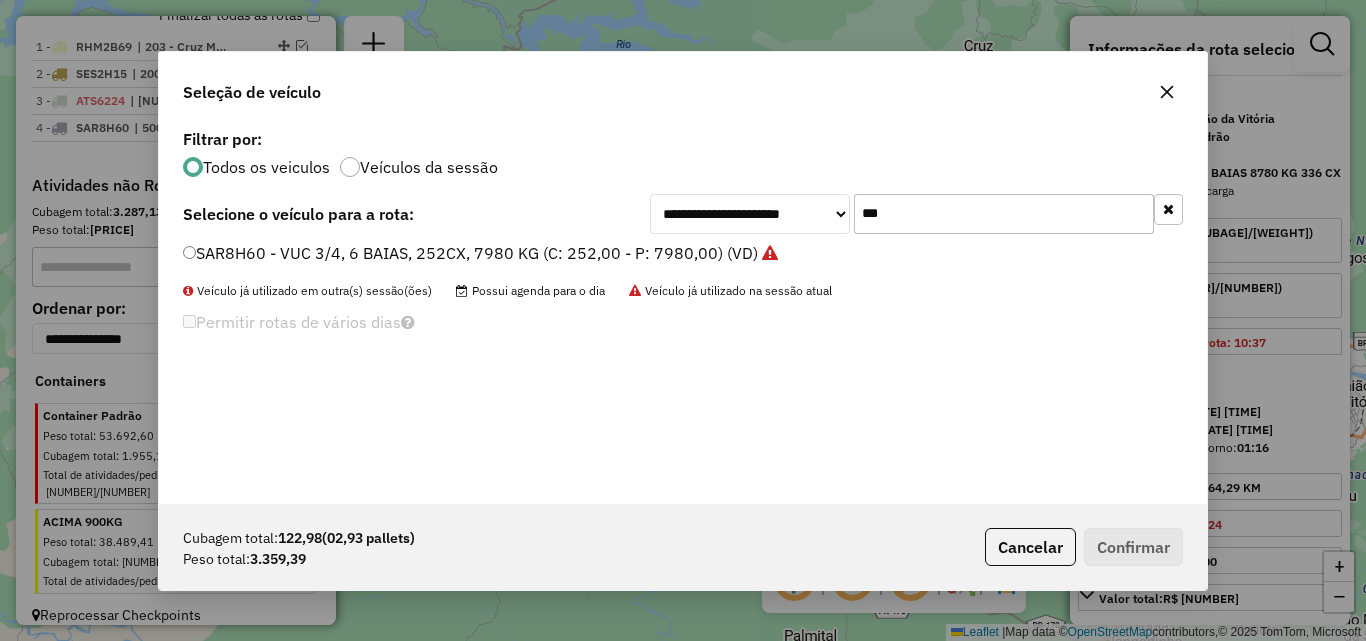 drag, startPoint x: 901, startPoint y: 202, endPoint x: 586, endPoint y: 249, distance: 318.48706 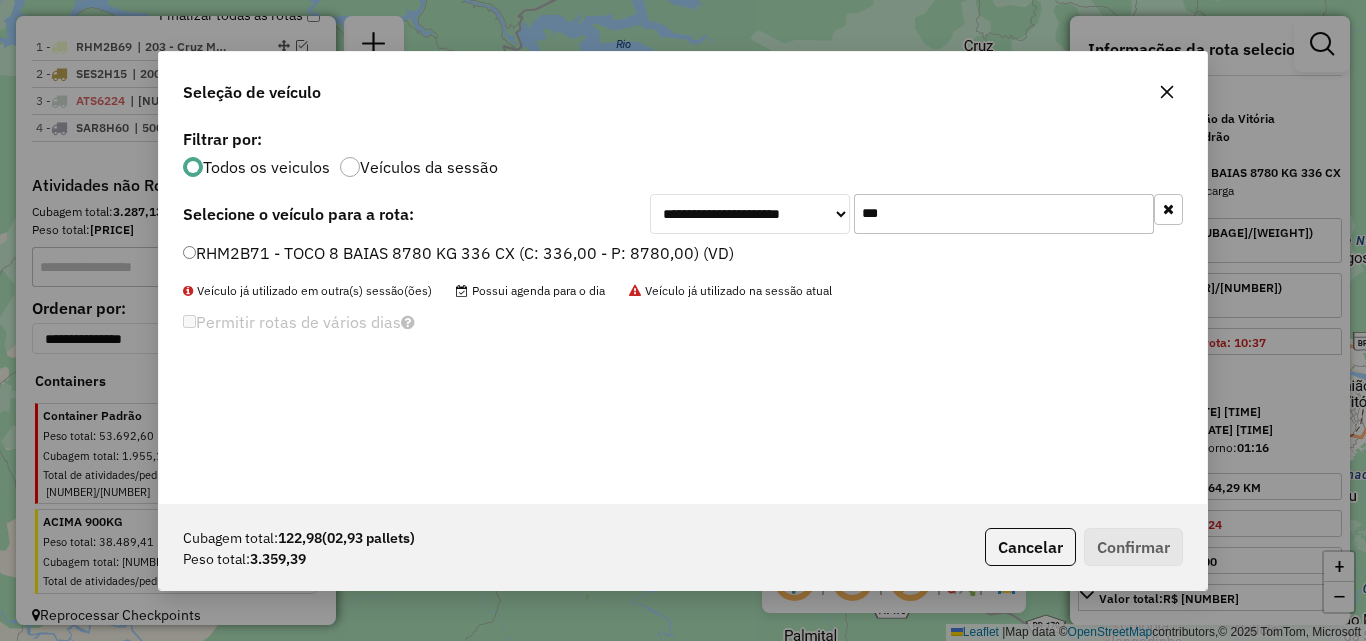 type on "***" 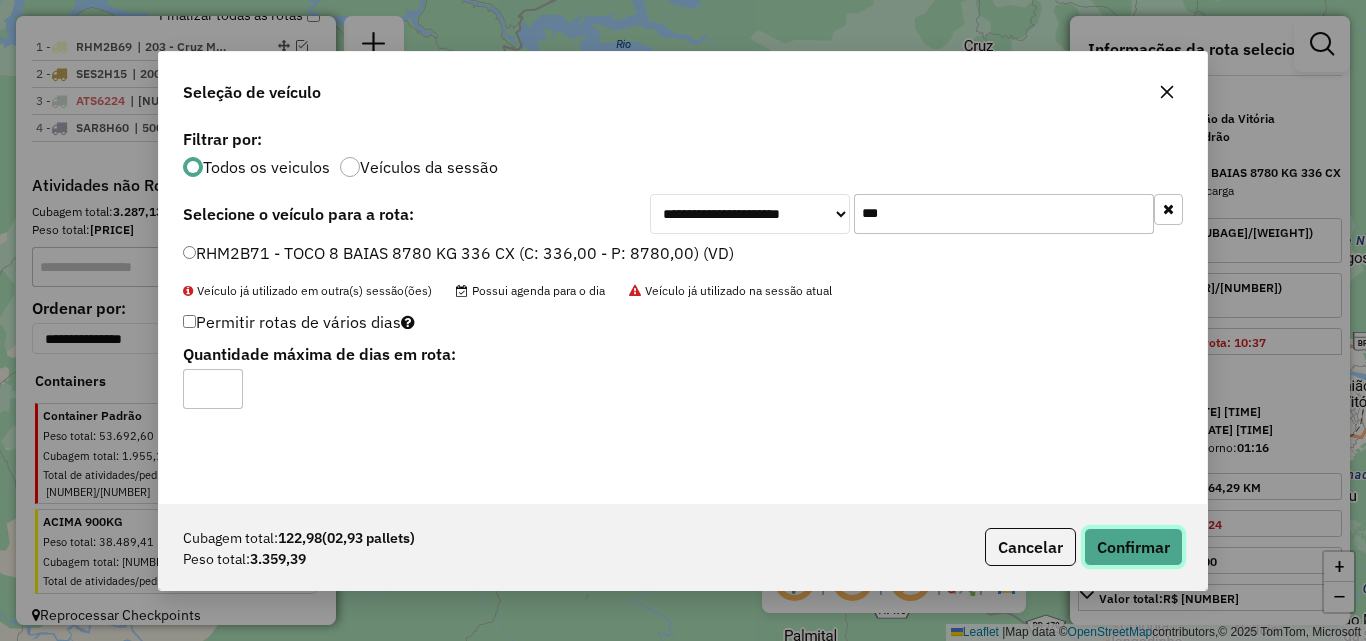 click on "Confirmar" 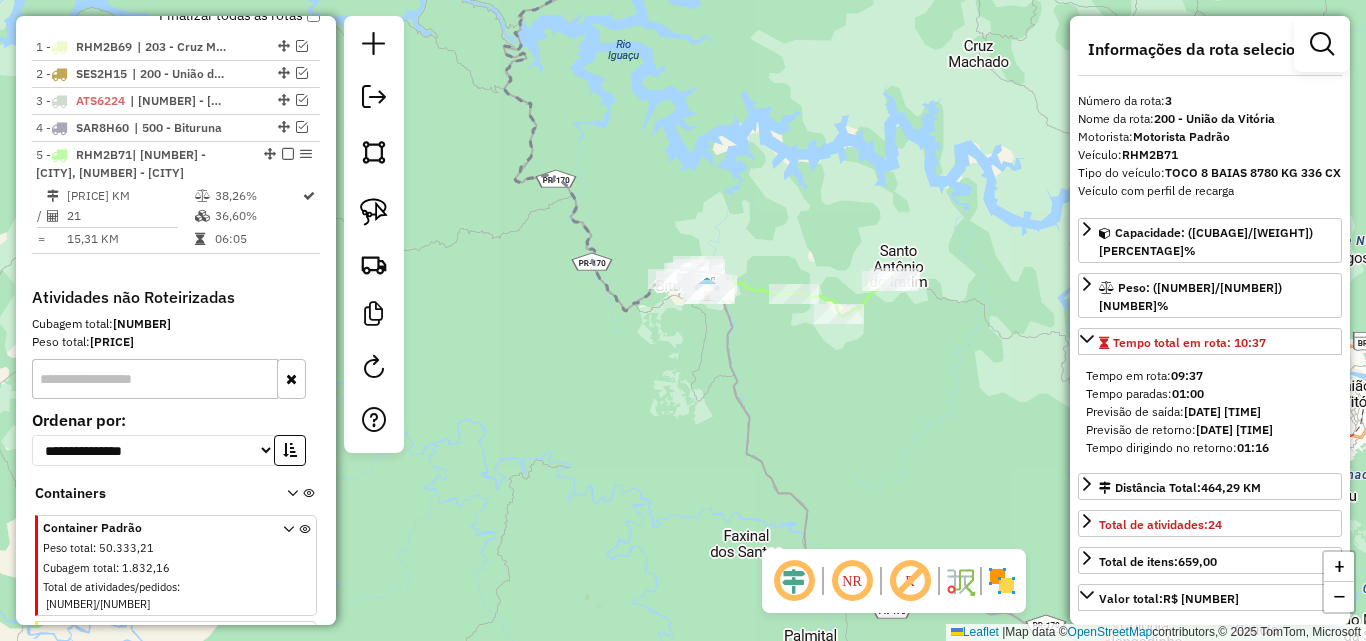 scroll, scrollTop: 840, scrollLeft: 0, axis: vertical 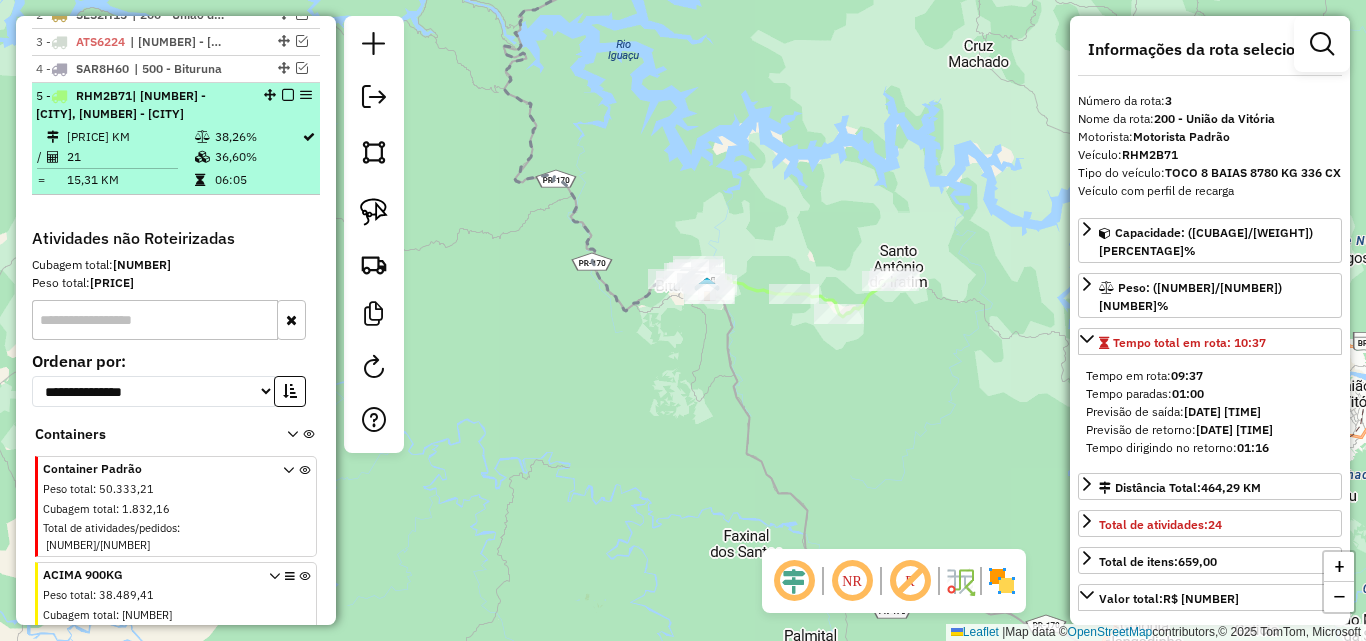 click at bounding box center [288, 95] 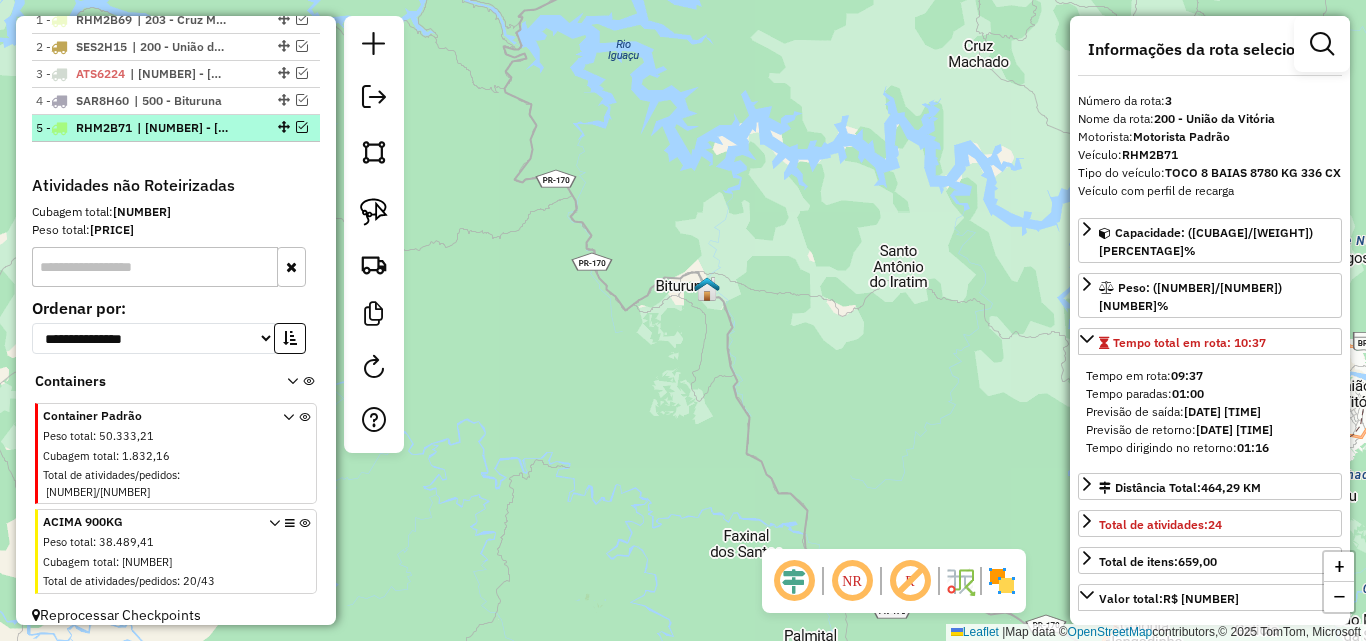 scroll, scrollTop: 708, scrollLeft: 0, axis: vertical 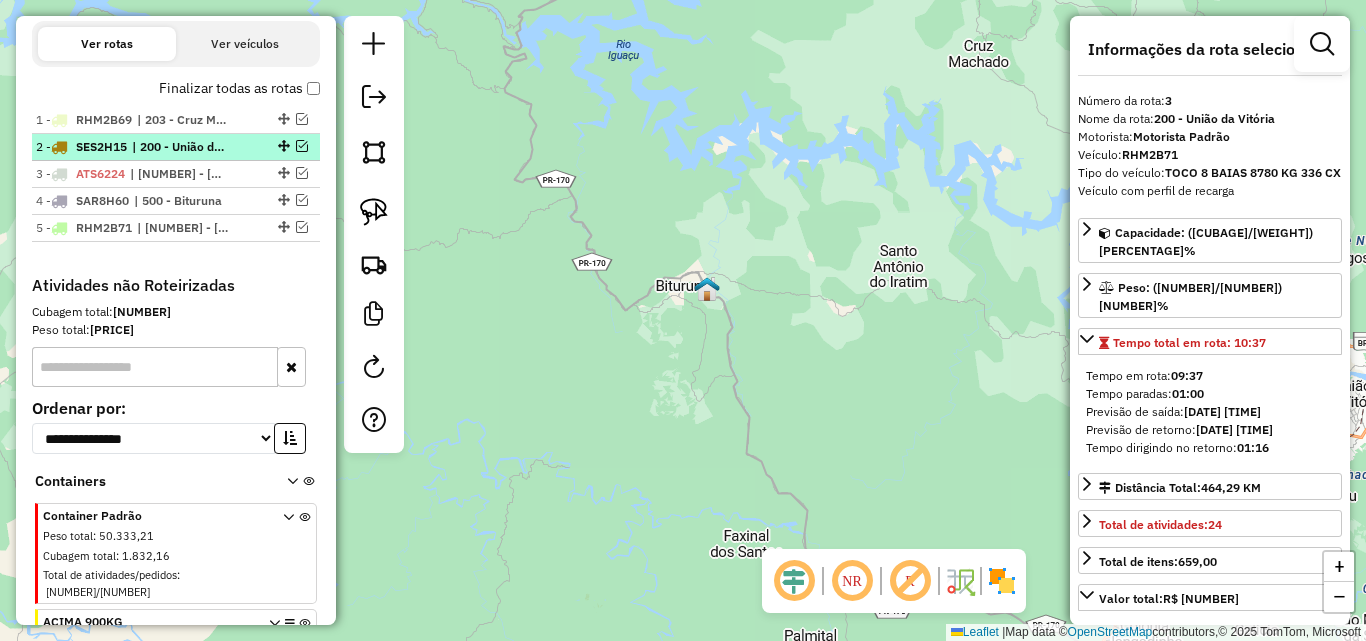 click at bounding box center [302, 146] 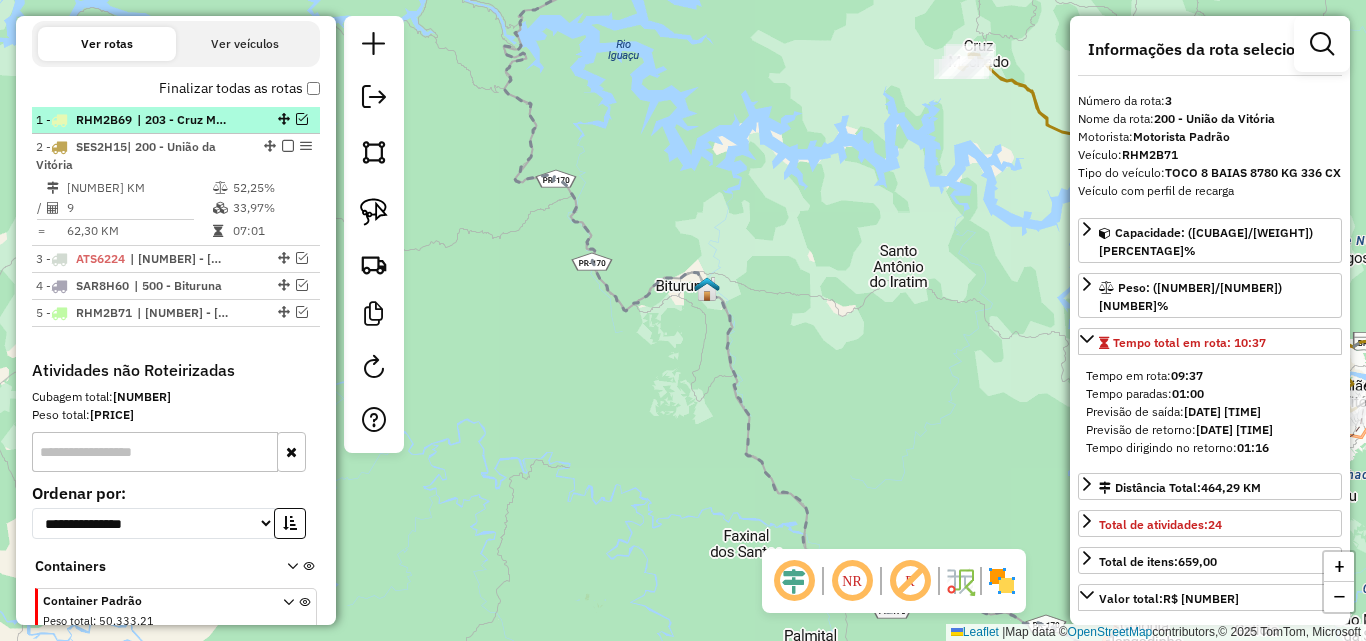 click at bounding box center [302, 119] 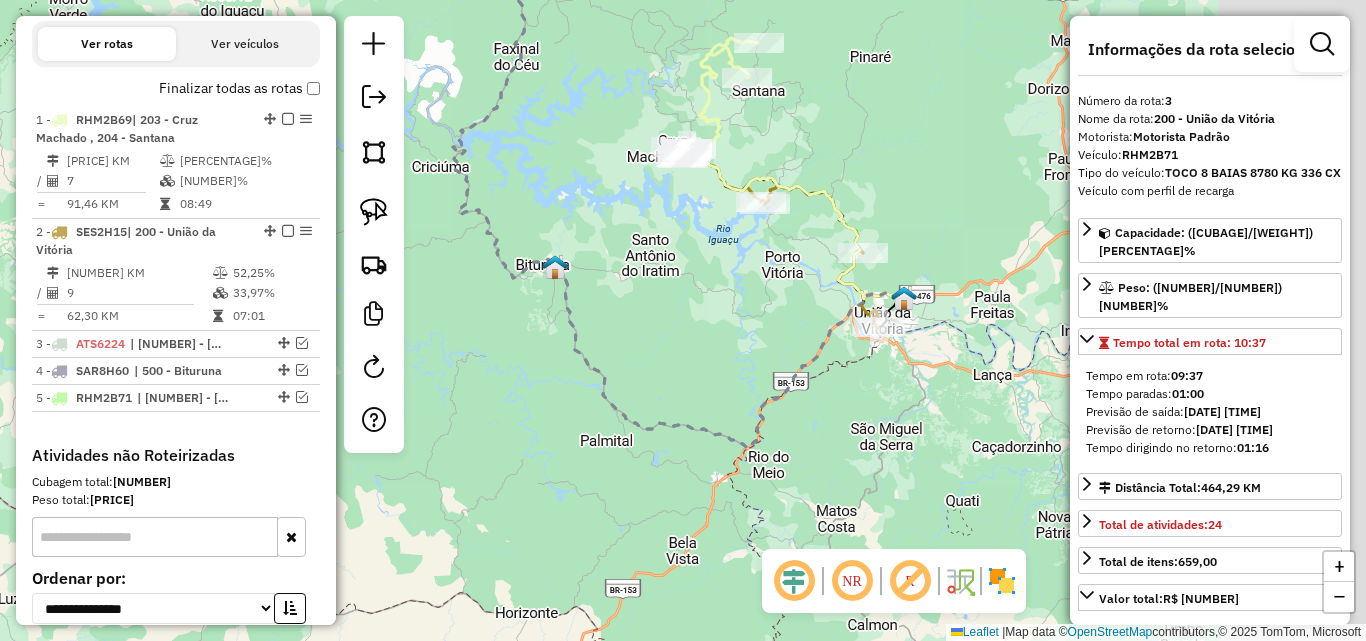 drag, startPoint x: 929, startPoint y: 239, endPoint x: 735, endPoint y: 282, distance: 198.70833 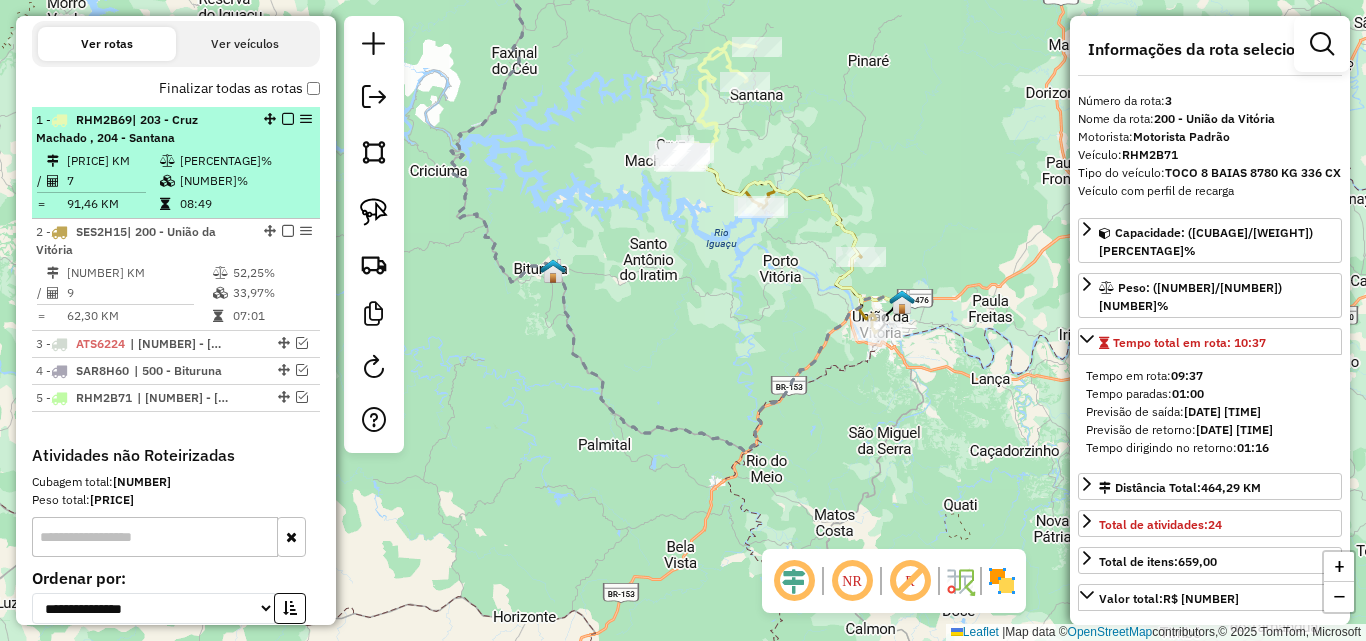 click at bounding box center [288, 119] 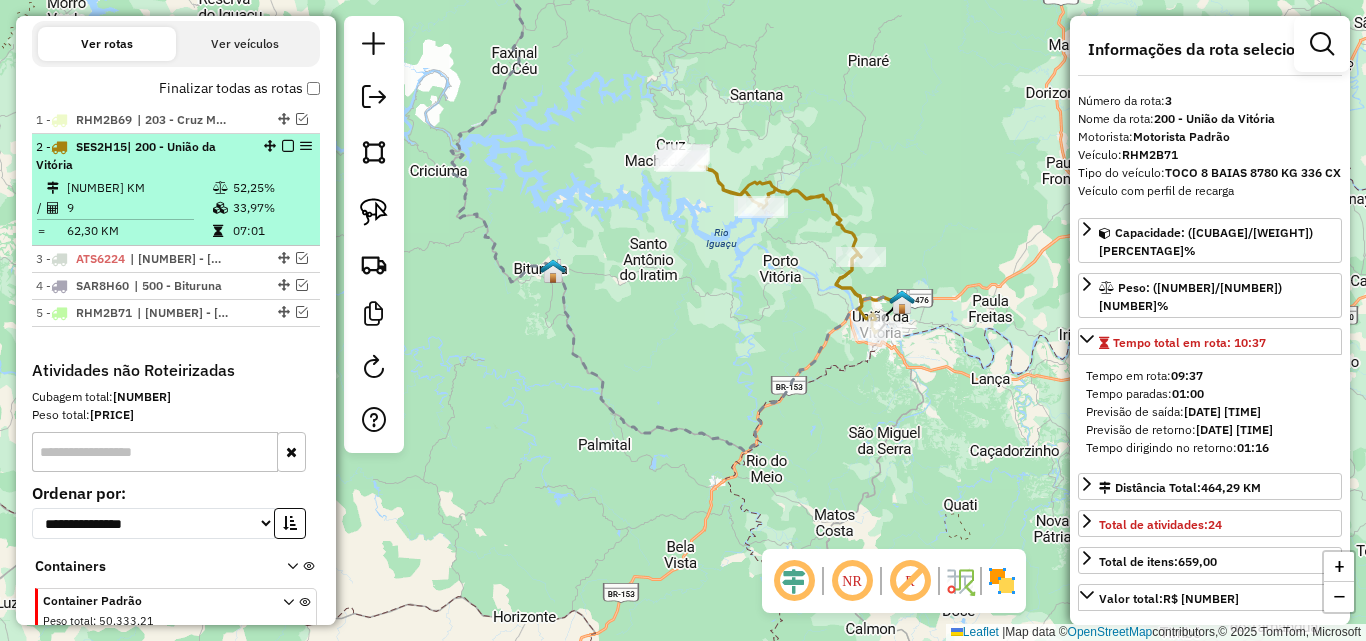 click at bounding box center (288, 146) 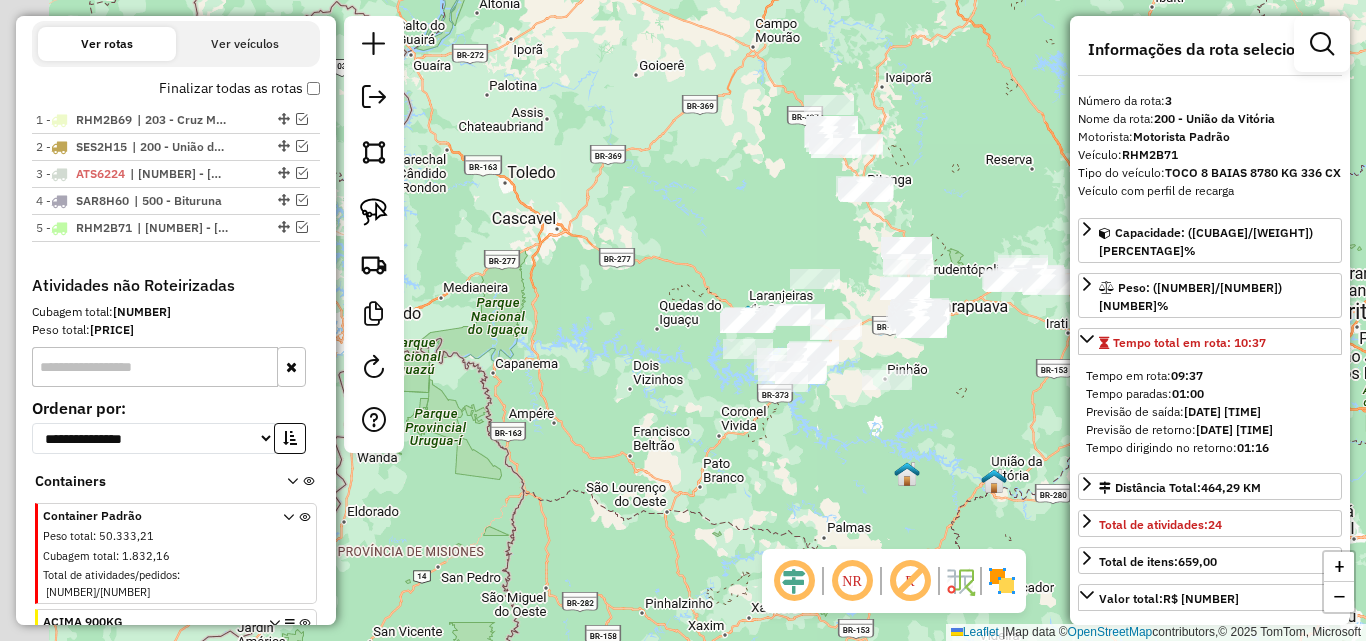drag, startPoint x: 653, startPoint y: 345, endPoint x: 937, endPoint y: 486, distance: 317.0757 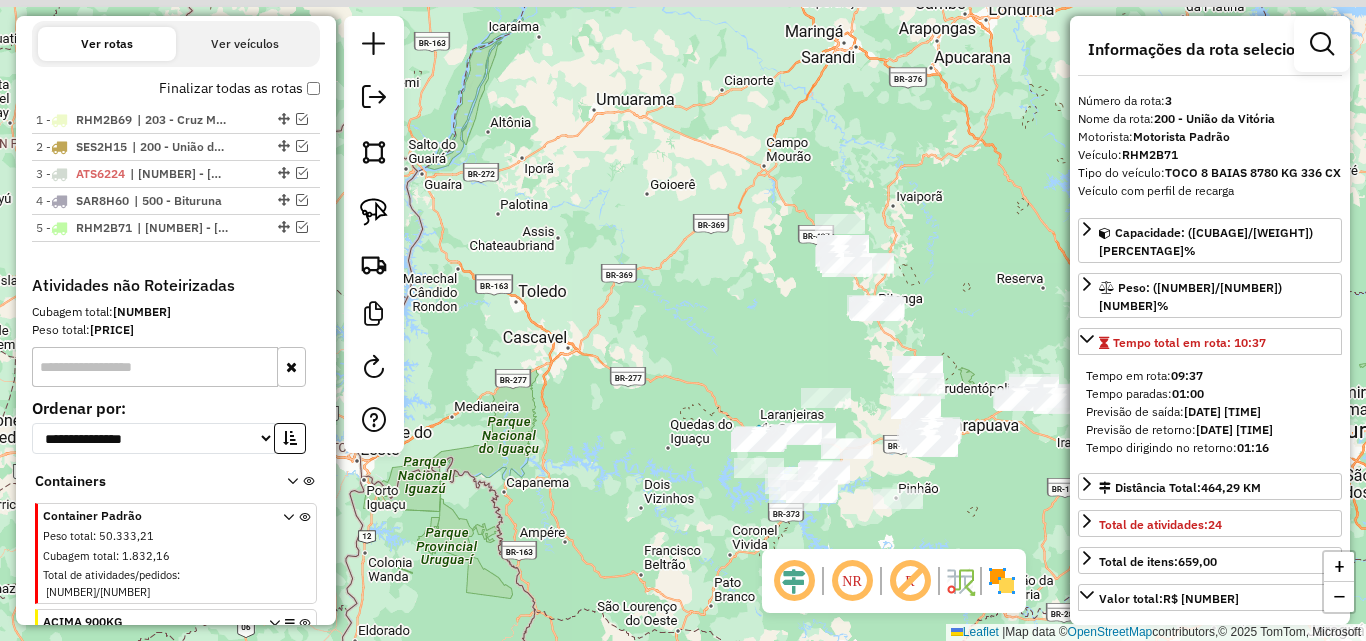 drag, startPoint x: 777, startPoint y: 223, endPoint x: 775, endPoint y: 370, distance: 147.01361 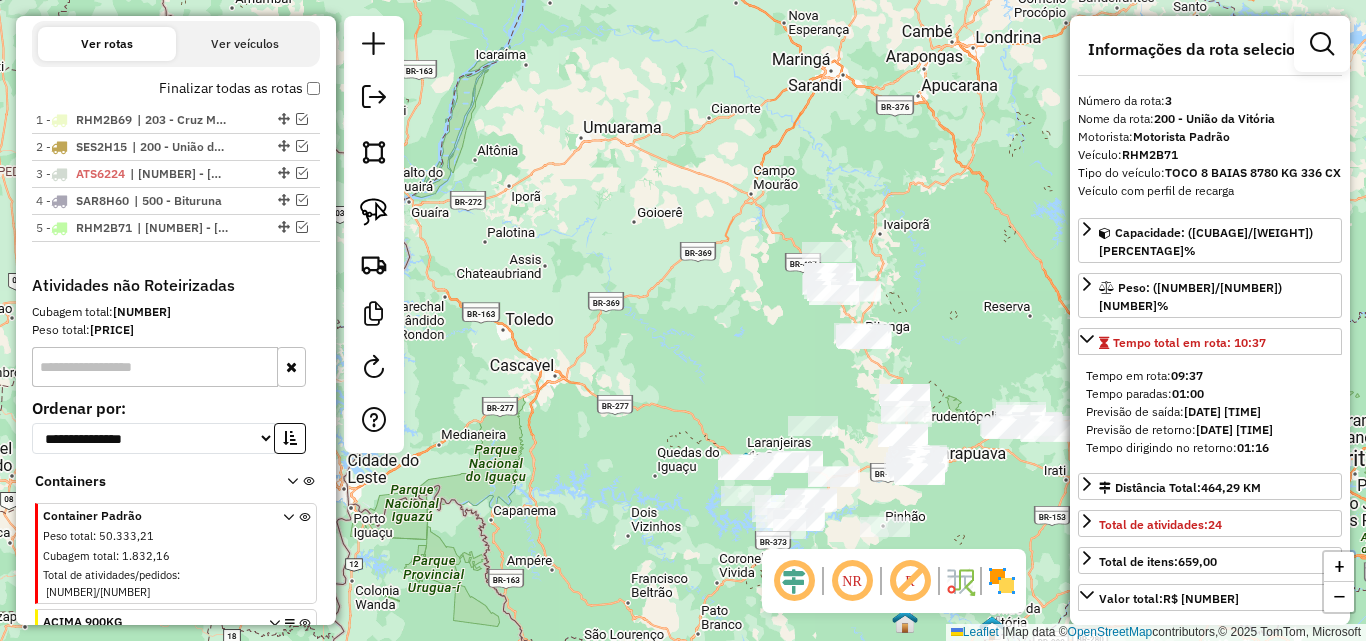 drag, startPoint x: 762, startPoint y: 399, endPoint x: 716, endPoint y: 294, distance: 114.6342 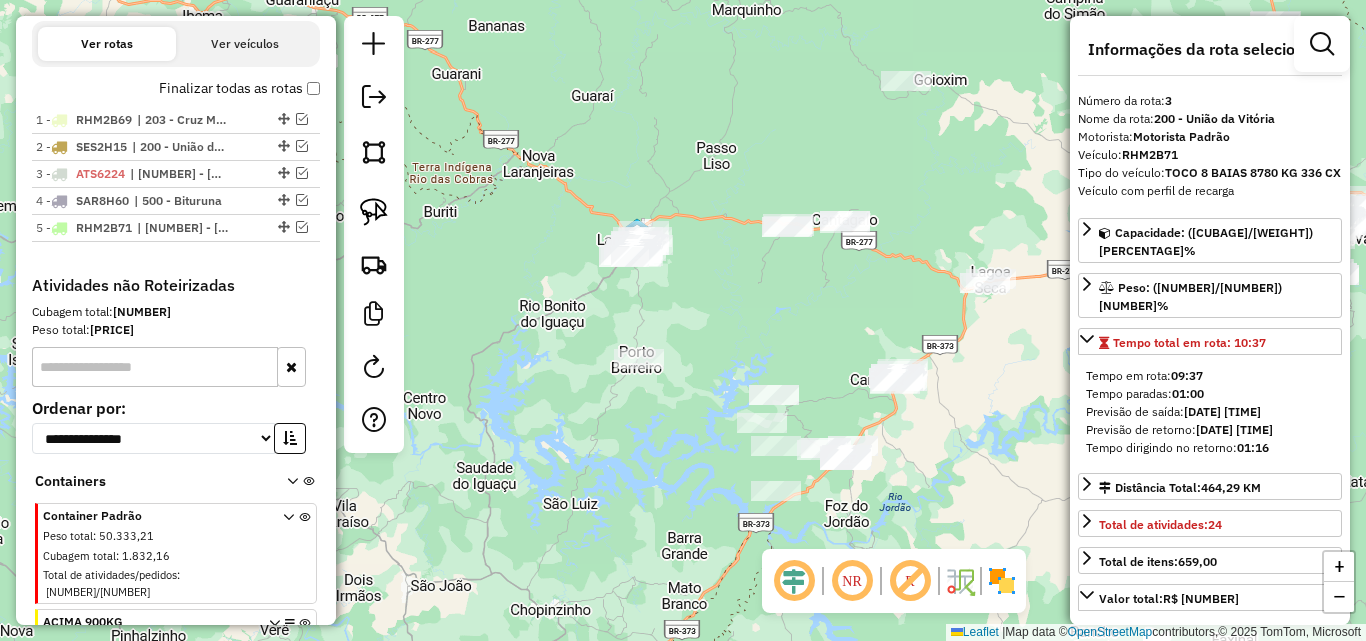 drag, startPoint x: 677, startPoint y: 284, endPoint x: 699, endPoint y: 309, distance: 33.30165 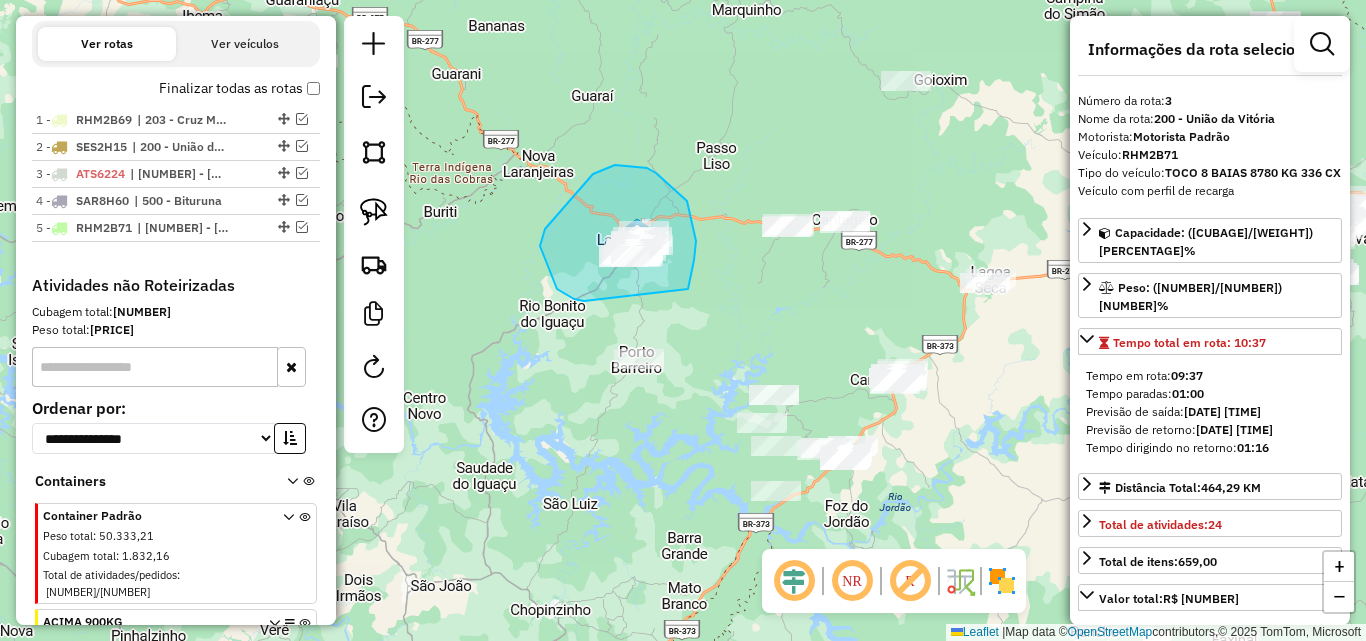 drag, startPoint x: 688, startPoint y: 289, endPoint x: 584, endPoint y: 301, distance: 104.69002 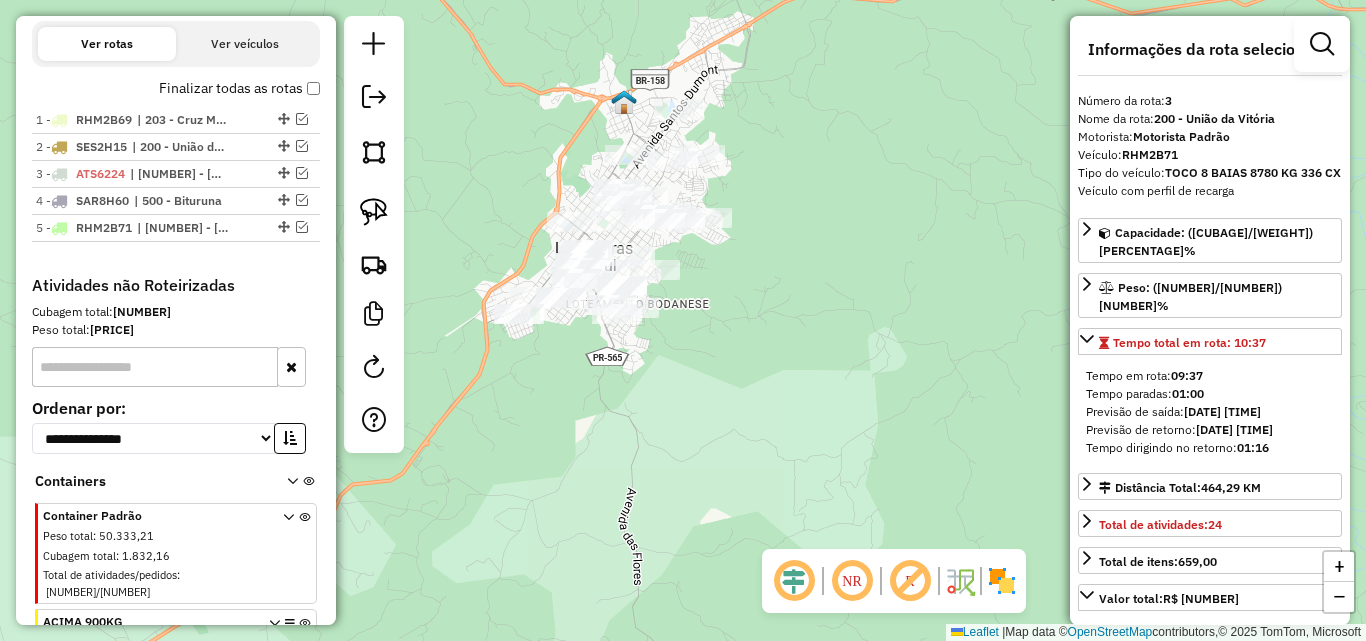 drag, startPoint x: 808, startPoint y: 325, endPoint x: 794, endPoint y: 290, distance: 37.696156 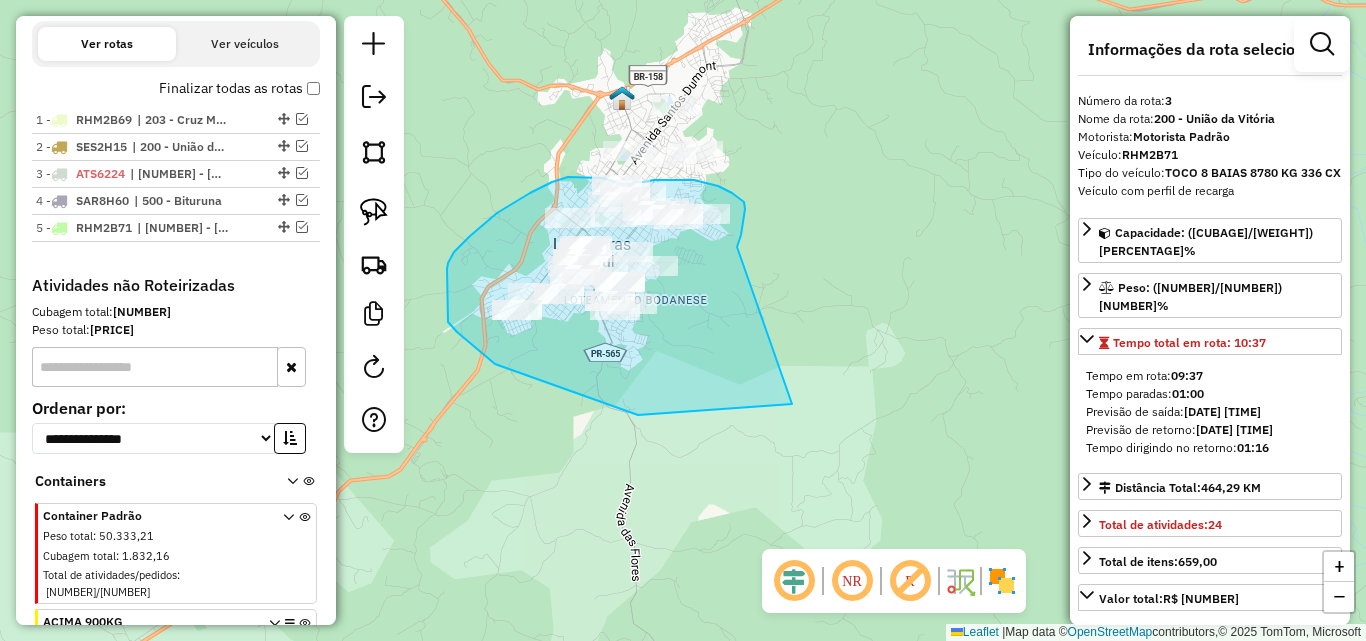 drag, startPoint x: 737, startPoint y: 247, endPoint x: 793, endPoint y: 403, distance: 165.7468 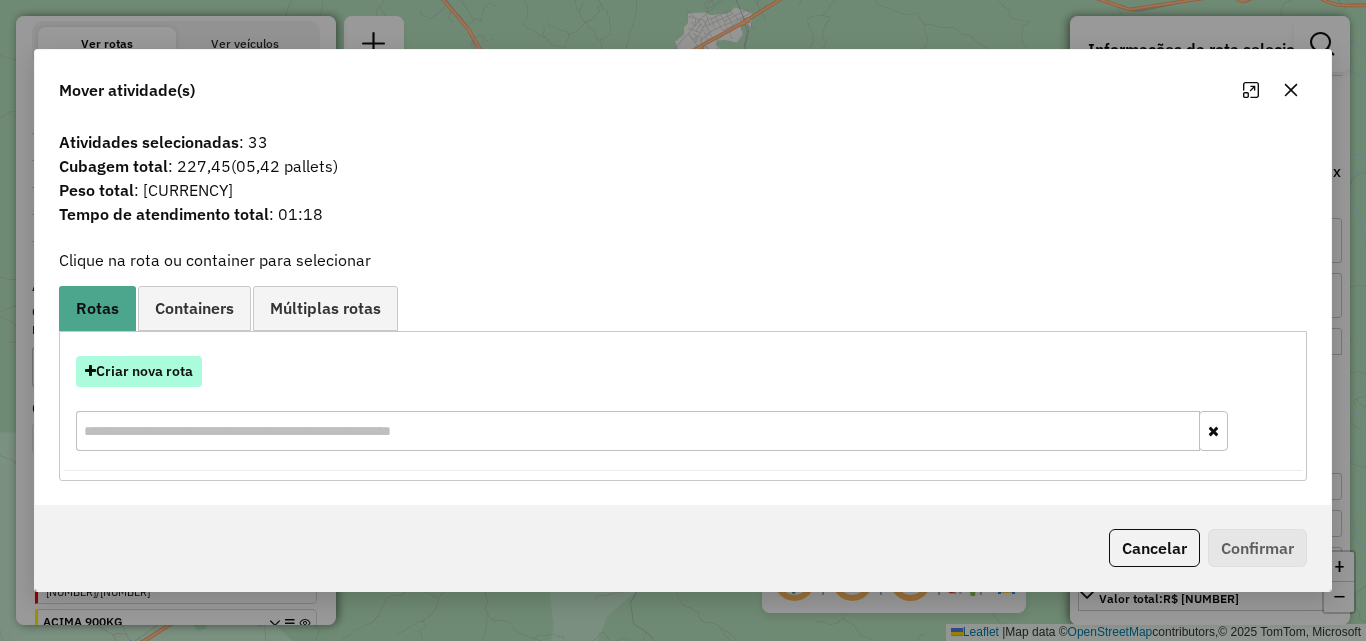 click on "Criar nova rota" at bounding box center [139, 371] 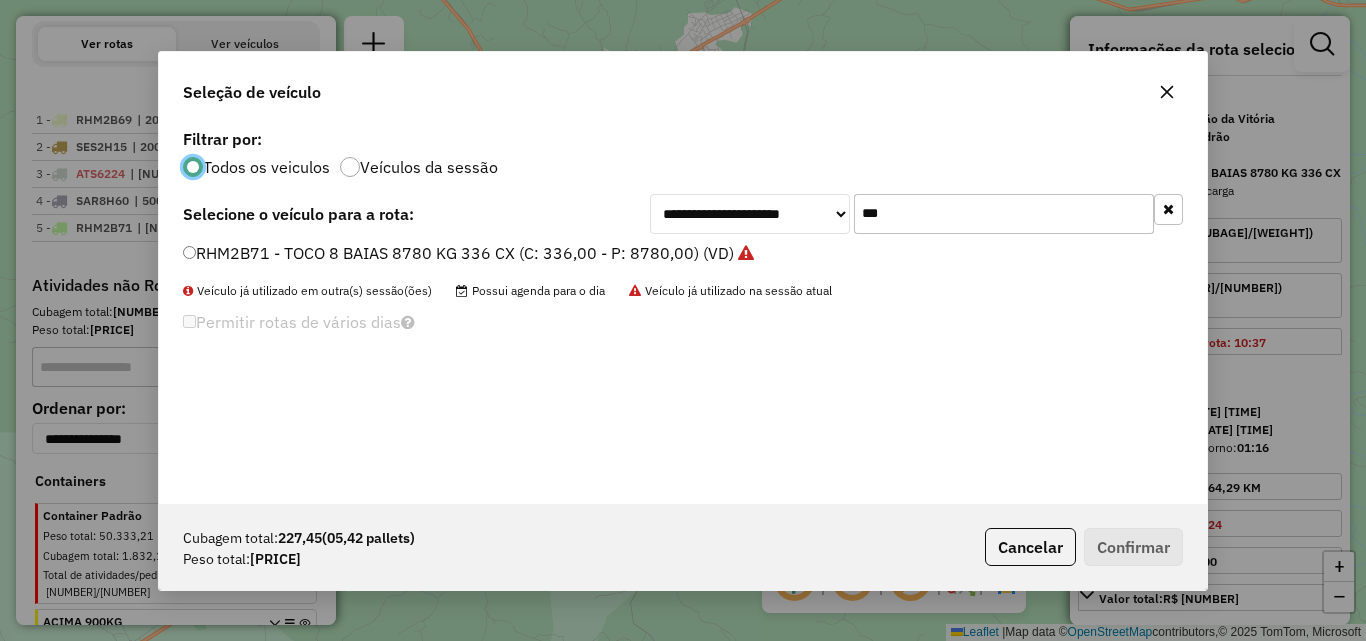 scroll, scrollTop: 11, scrollLeft: 6, axis: both 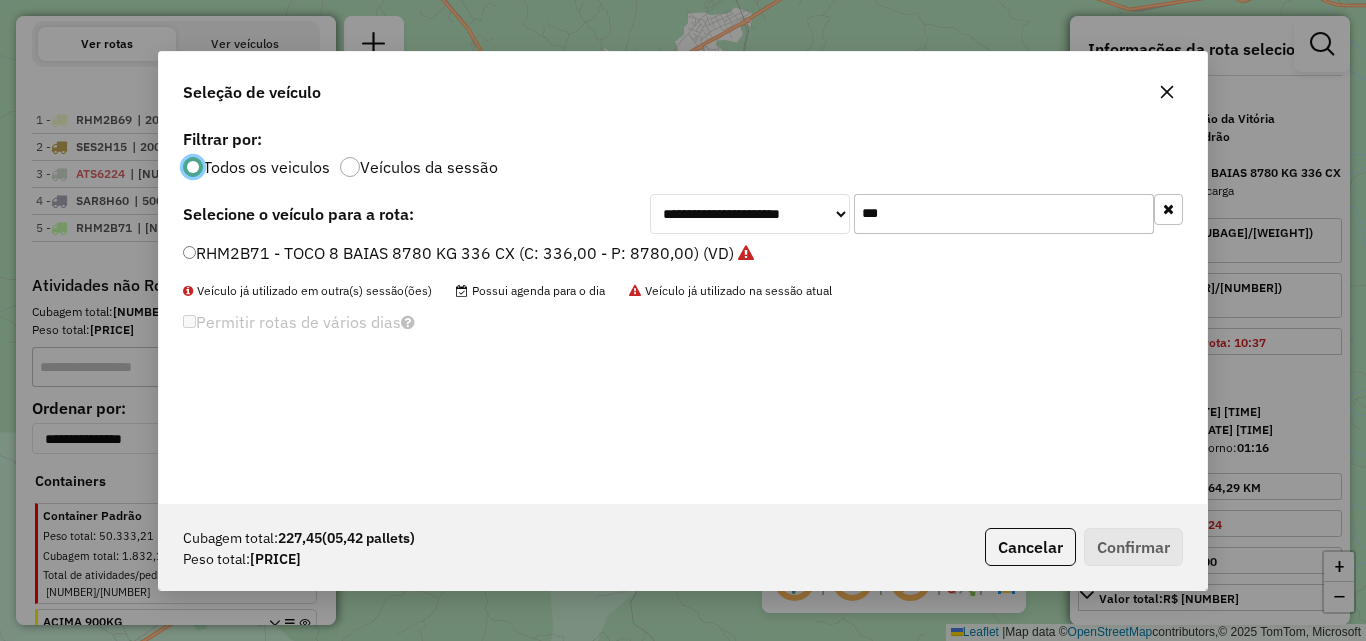 click on "**********" 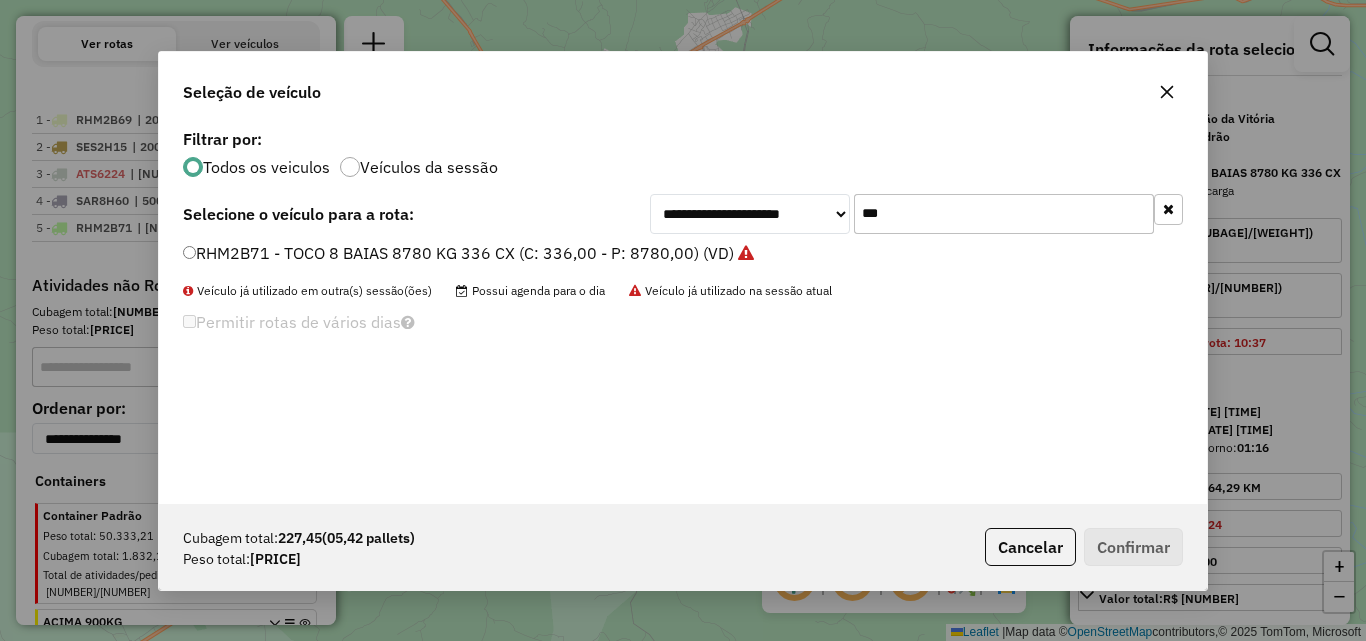 drag, startPoint x: 902, startPoint y: 229, endPoint x: 809, endPoint y: 226, distance: 93.04838 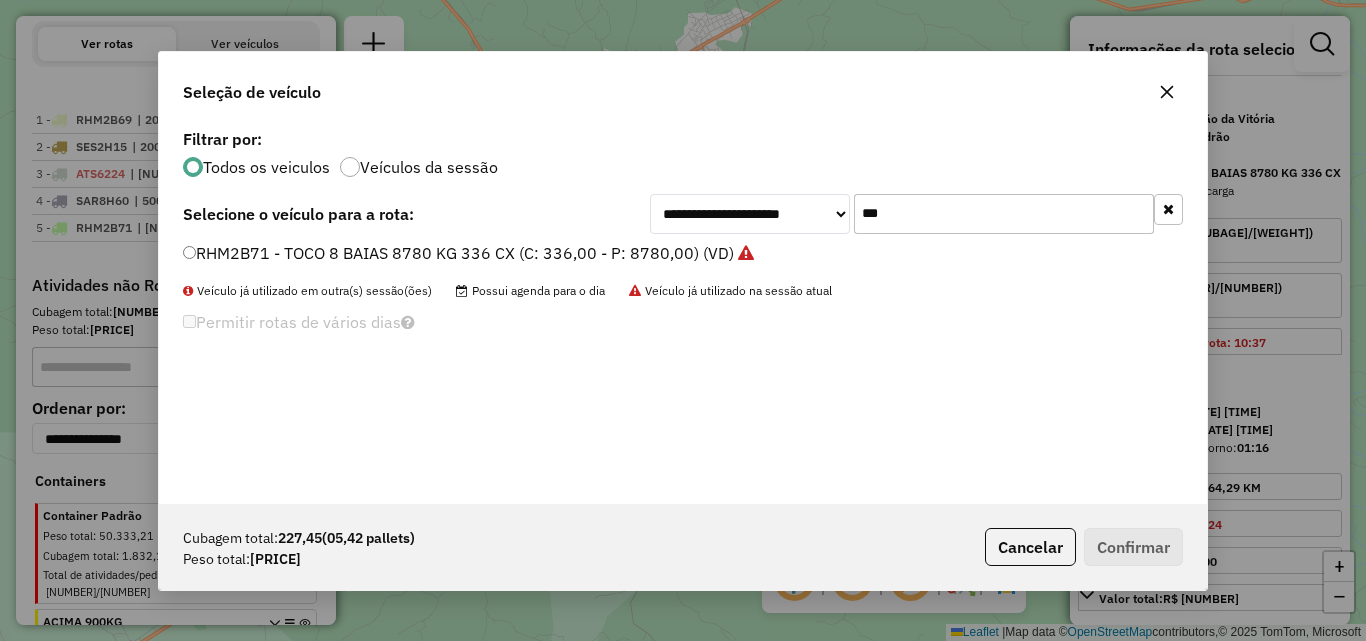 click on "**********" 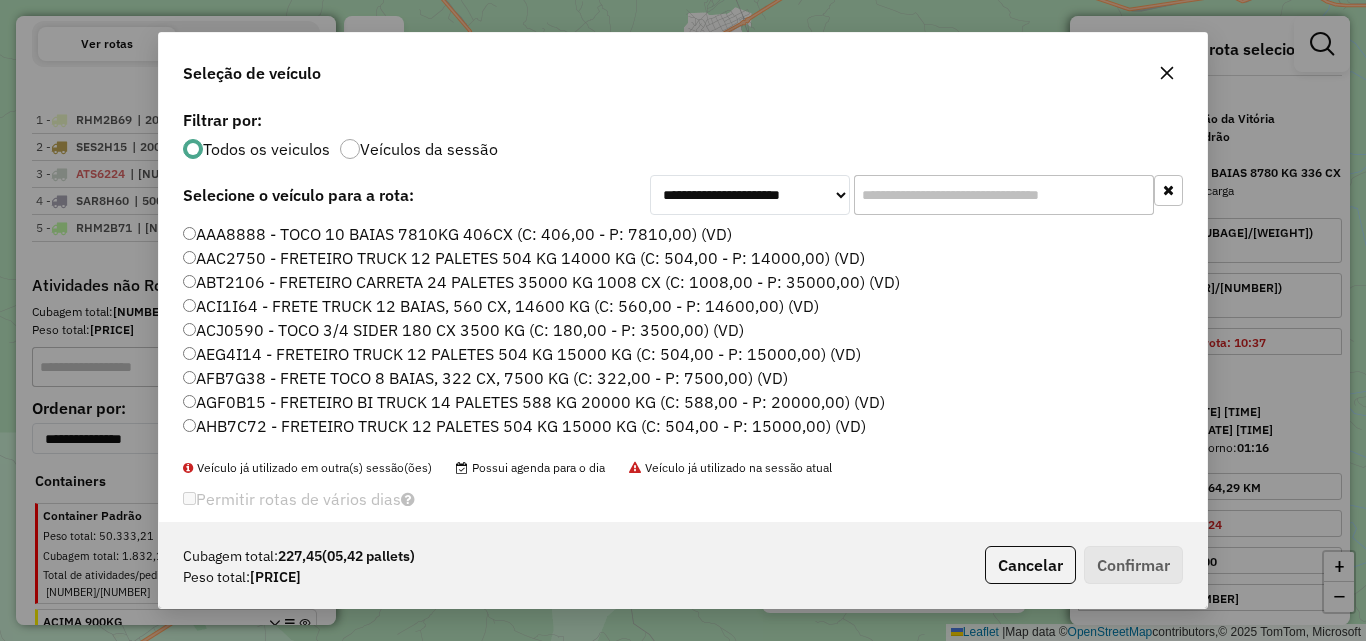 click 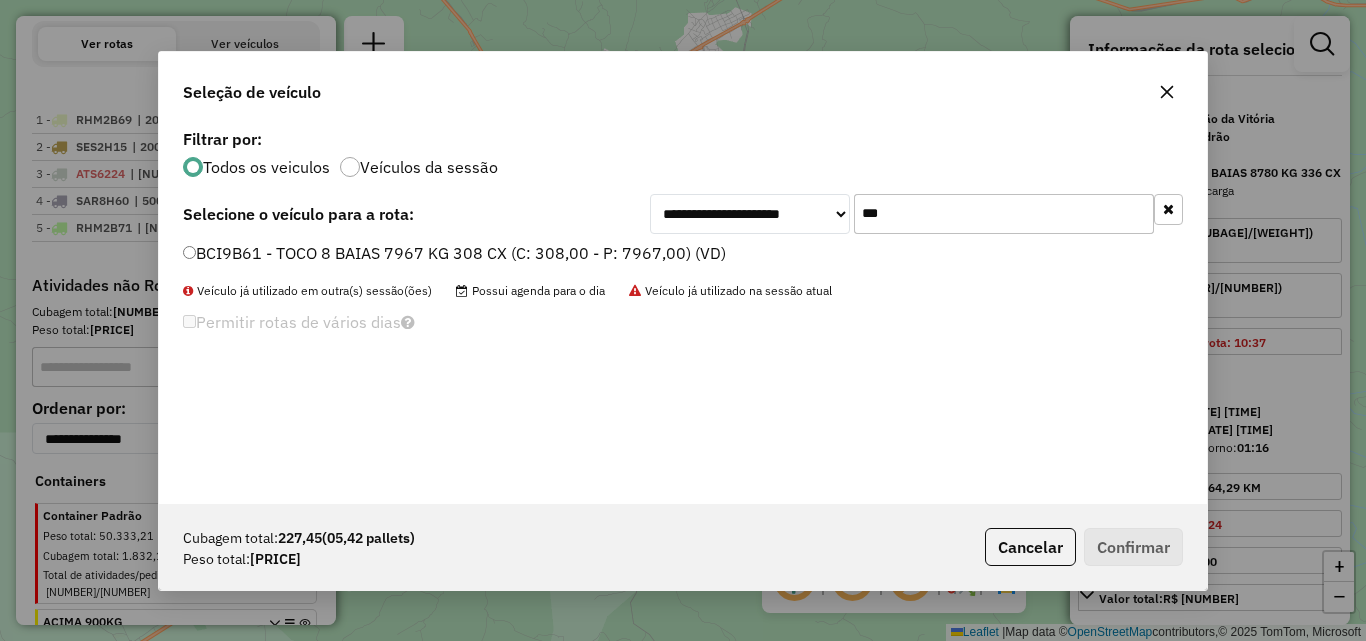 type on "***" 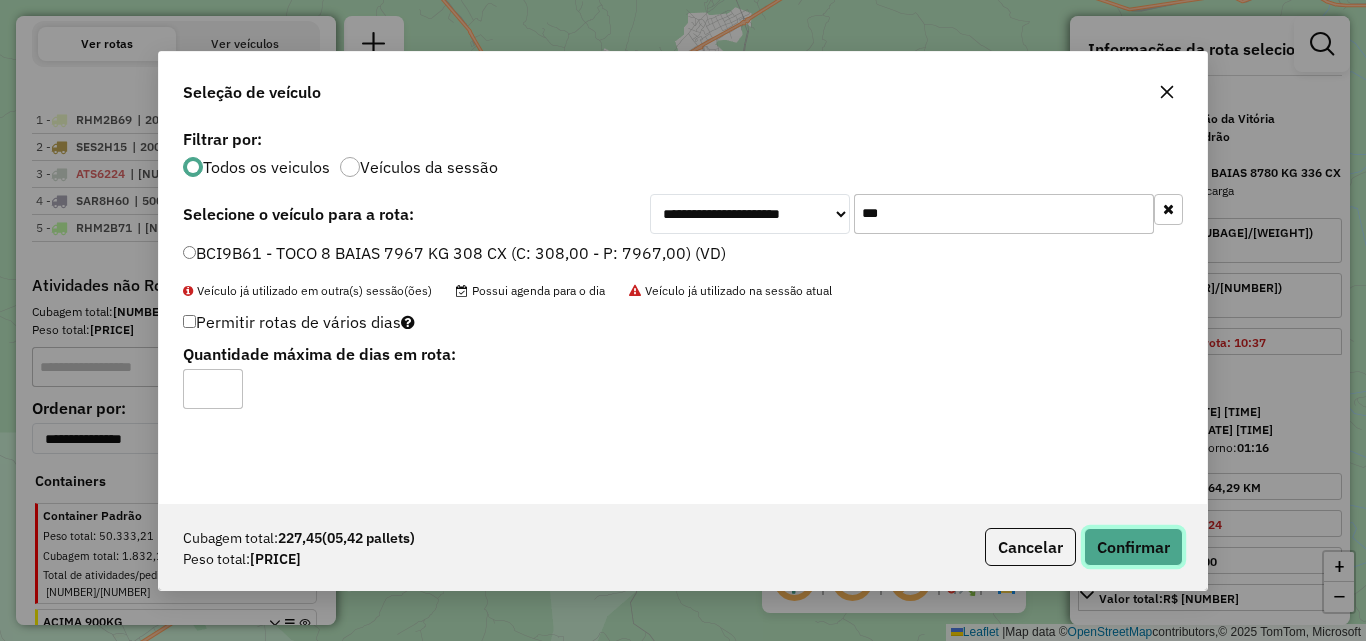 click on "Confirmar" 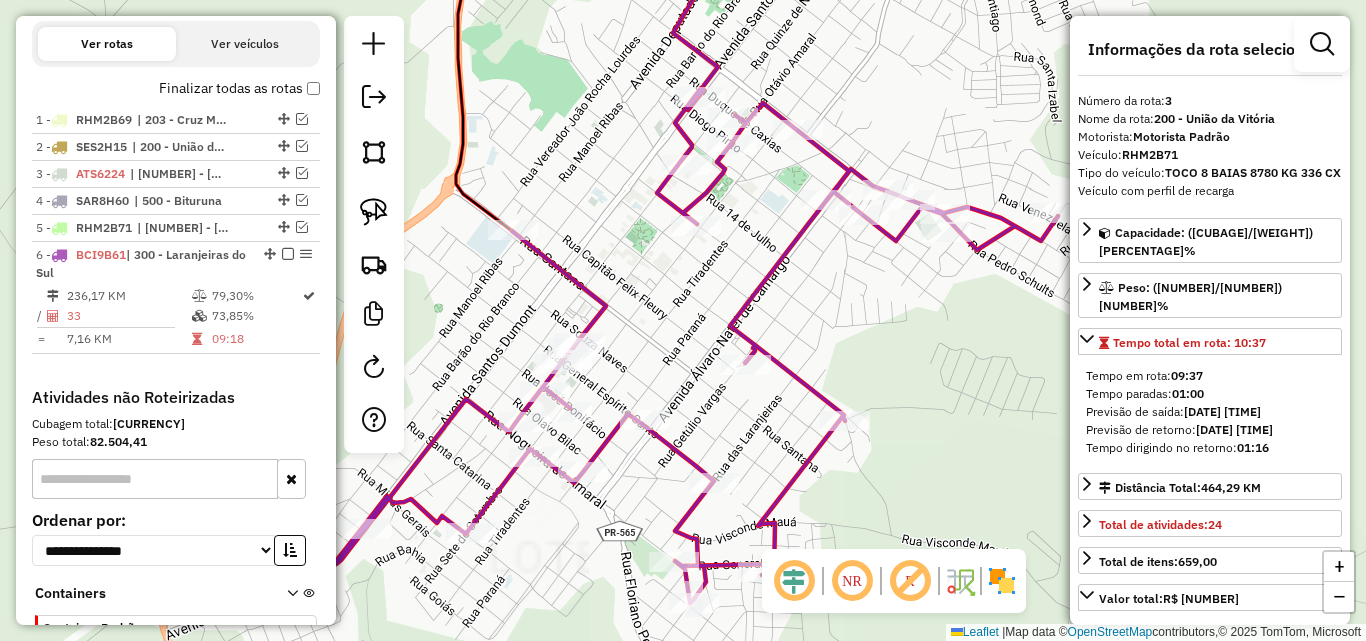 drag, startPoint x: 787, startPoint y: 50, endPoint x: 770, endPoint y: 131, distance: 82.764725 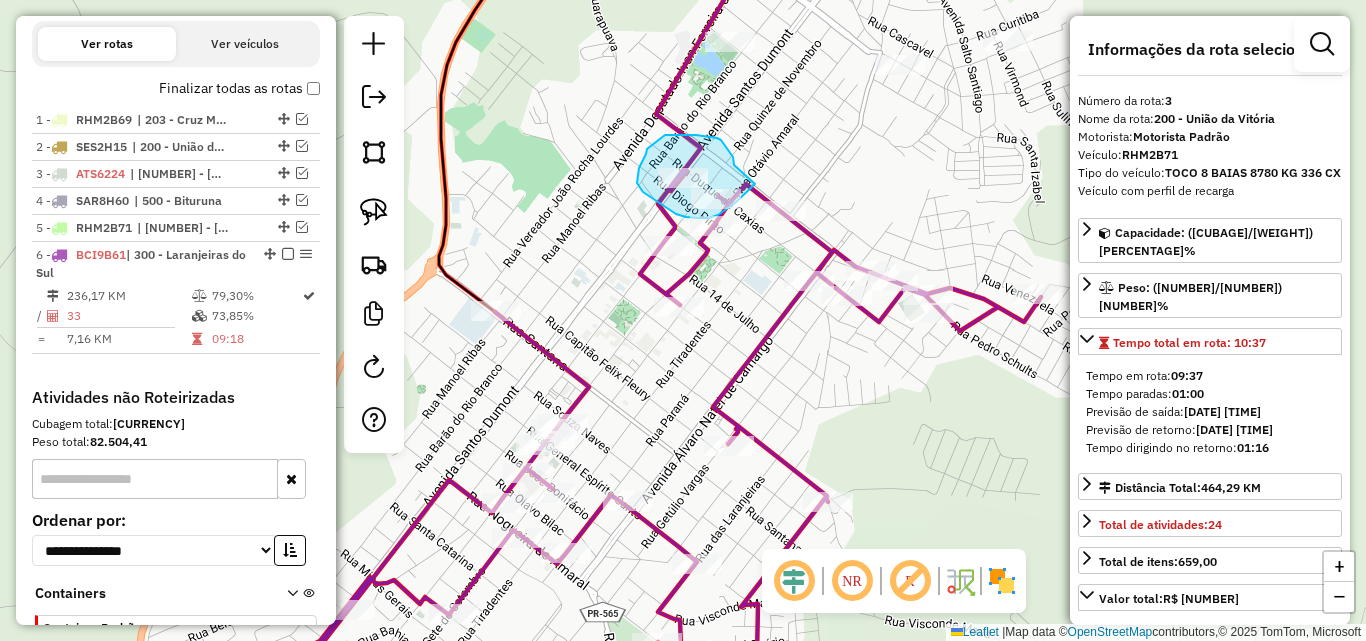 drag, startPoint x: 734, startPoint y: 165, endPoint x: 755, endPoint y: 184, distance: 28.319605 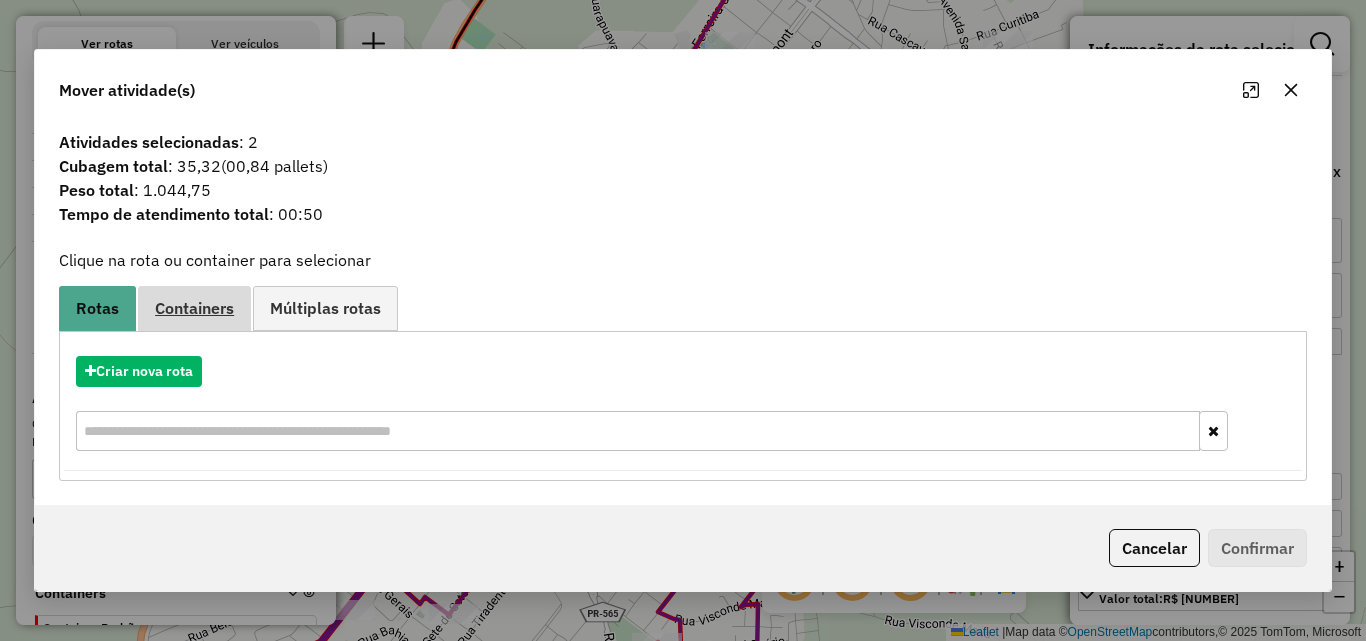 click on "Containers" at bounding box center (194, 308) 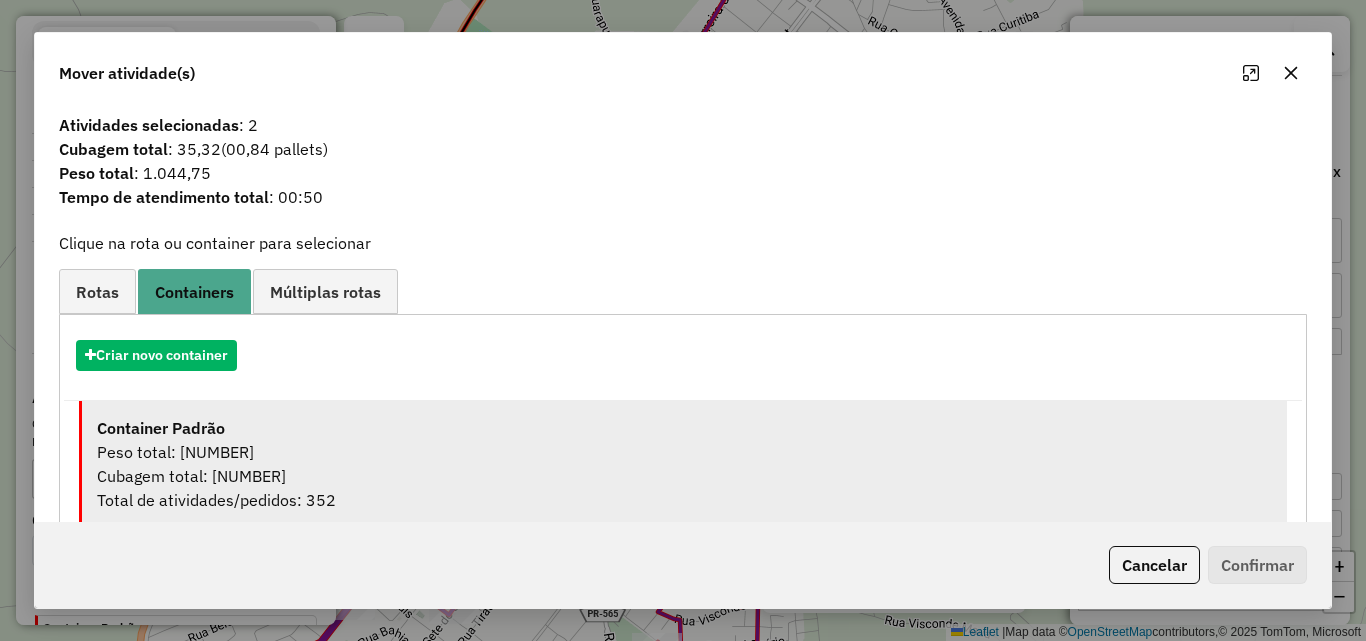 click on "Peso total: [NUMBER]" at bounding box center (684, 452) 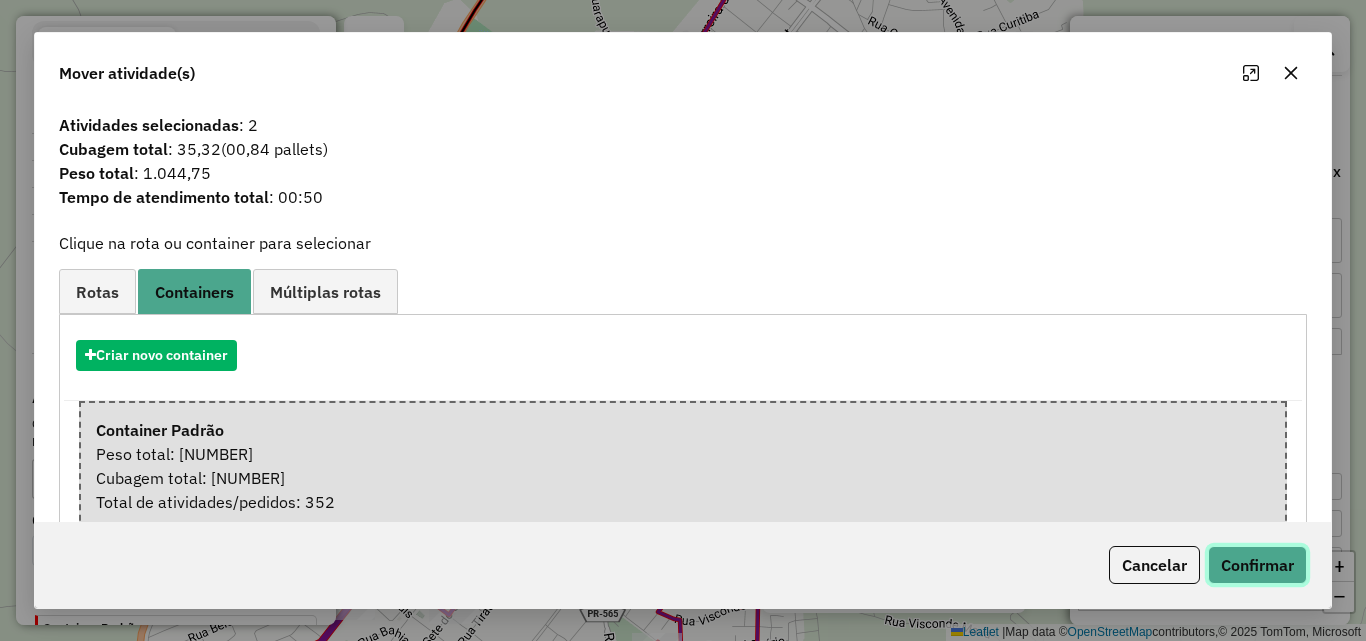 click on "Confirmar" 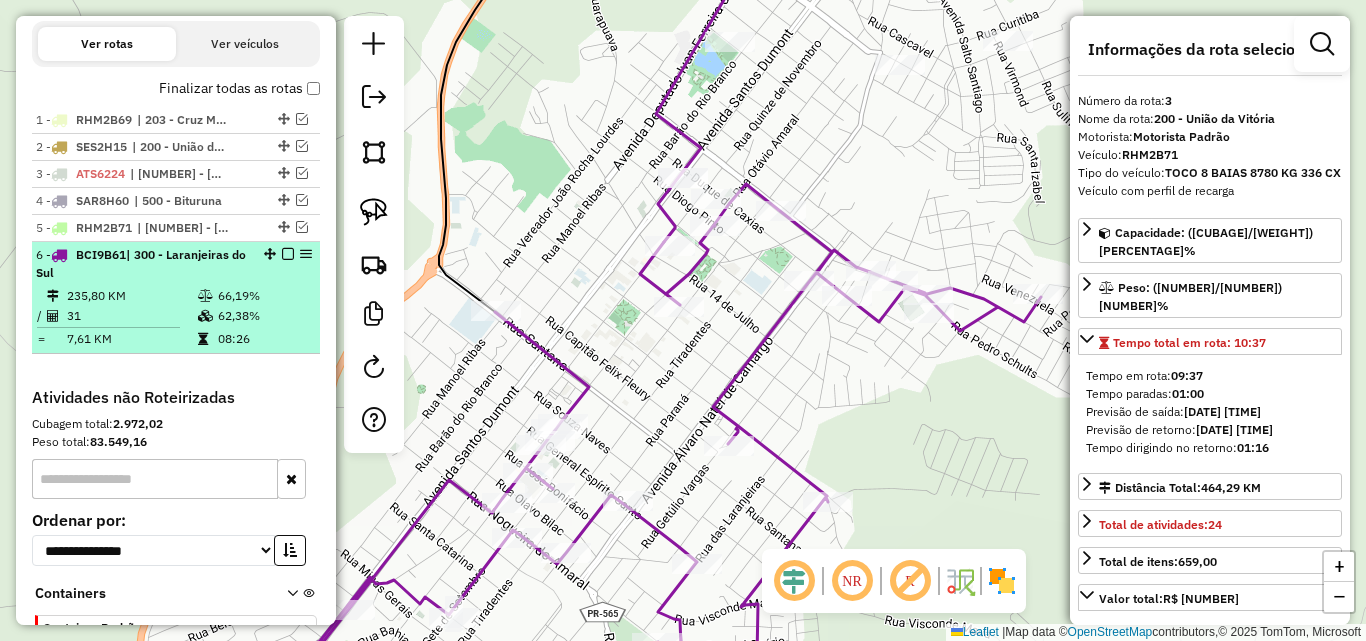 click at bounding box center [288, 254] 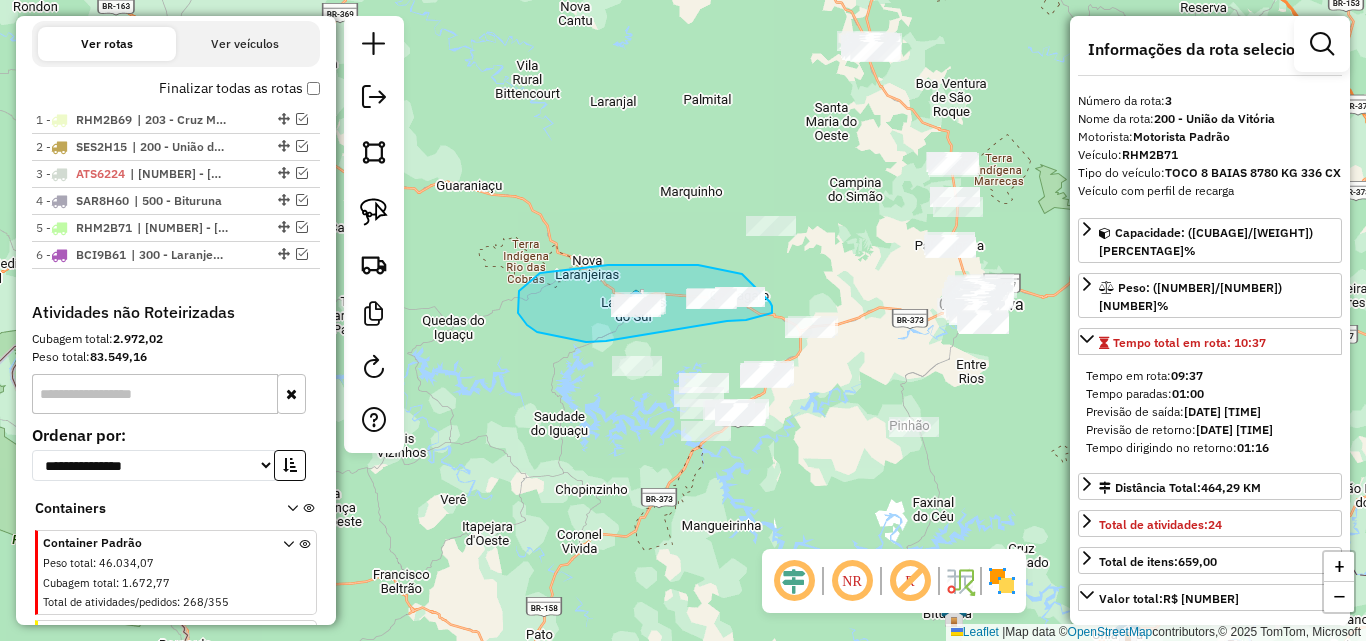 drag, startPoint x: 727, startPoint y: 321, endPoint x: 606, endPoint y: 334, distance: 121.69634 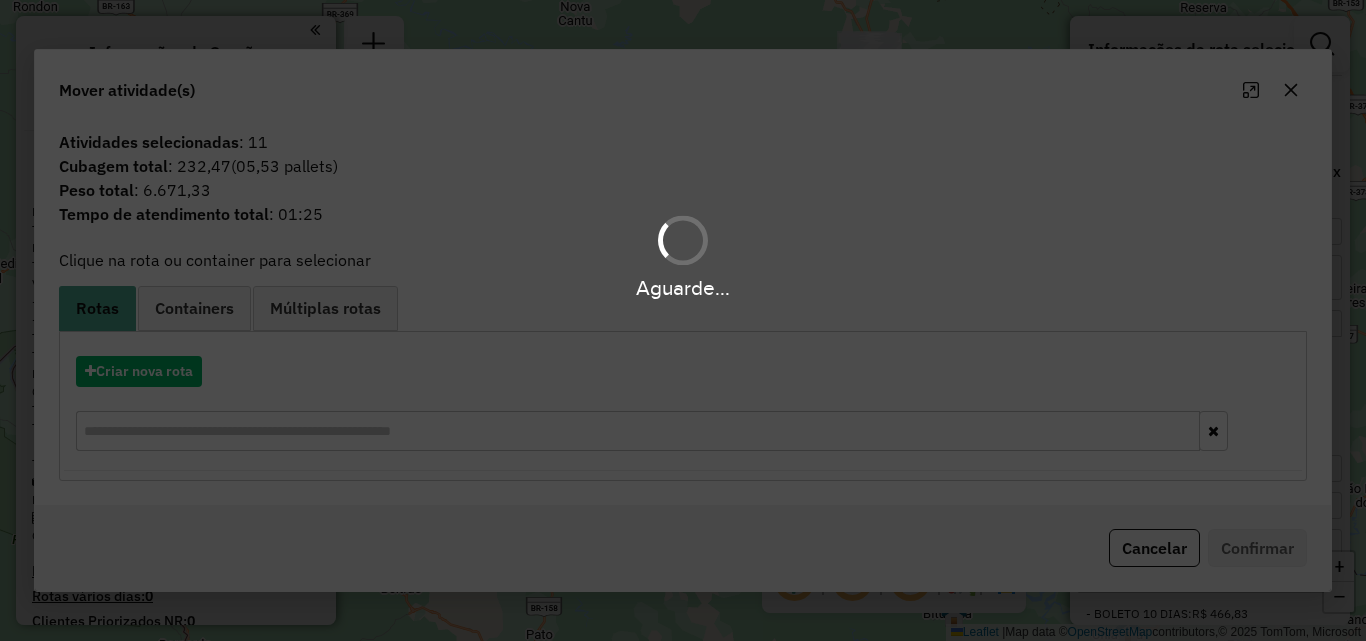 select on "**********" 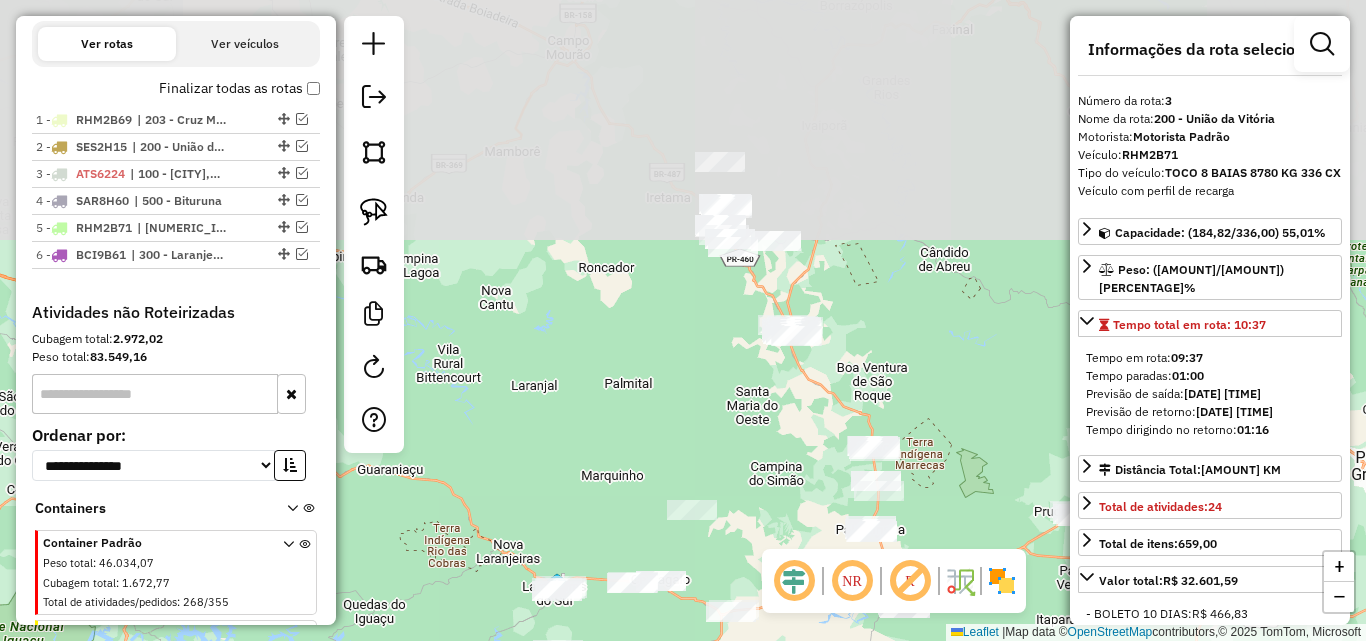 drag, startPoint x: 660, startPoint y: 240, endPoint x: 588, endPoint y: 527, distance: 295.89355 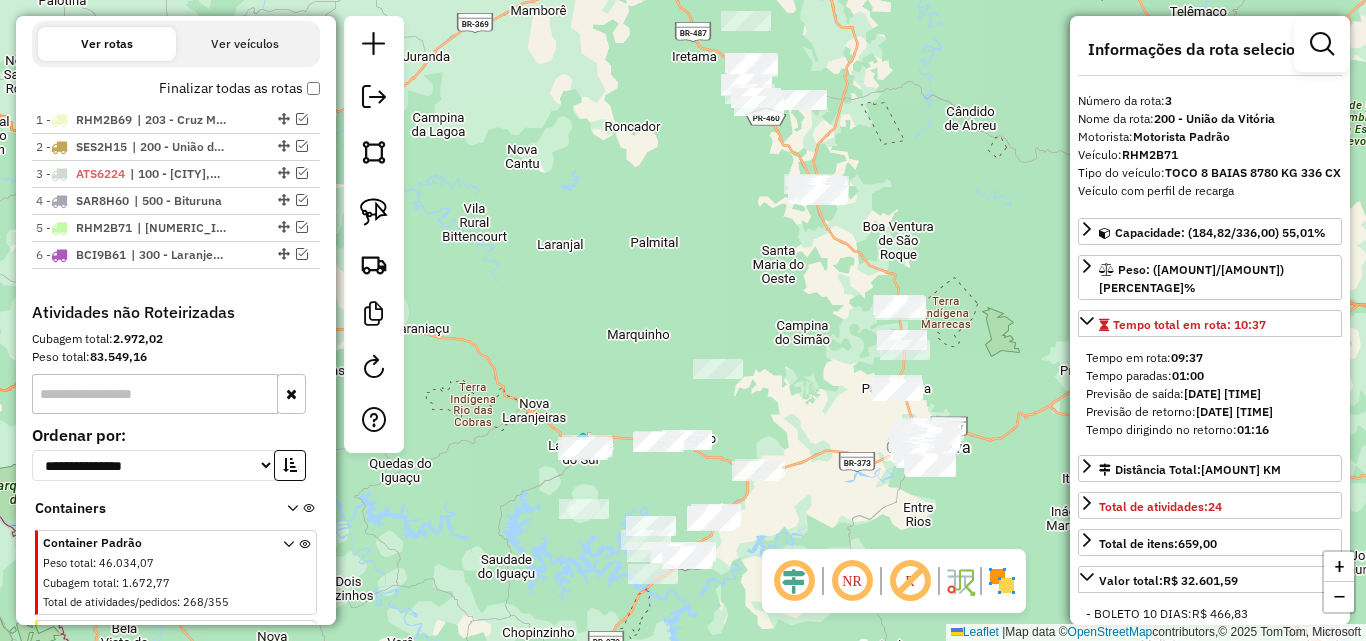 drag, startPoint x: 639, startPoint y: 369, endPoint x: 671, endPoint y: 353, distance: 35.77709 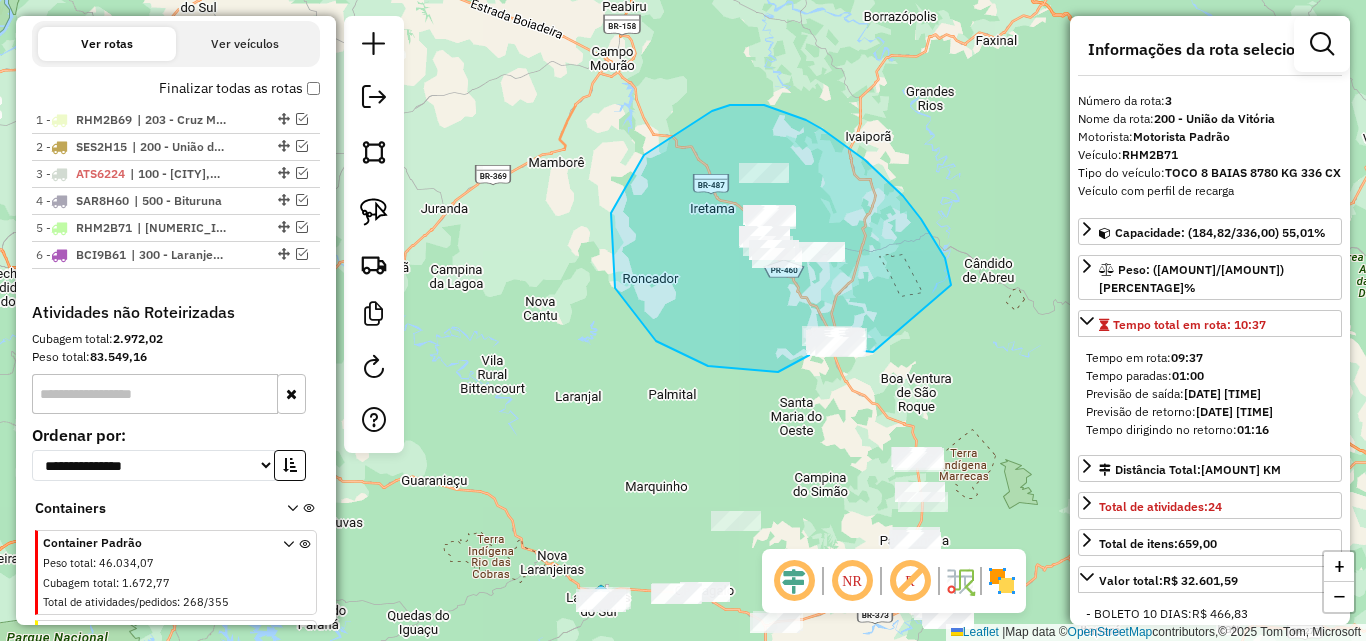 drag, startPoint x: 951, startPoint y: 285, endPoint x: 882, endPoint y: 352, distance: 96.17692 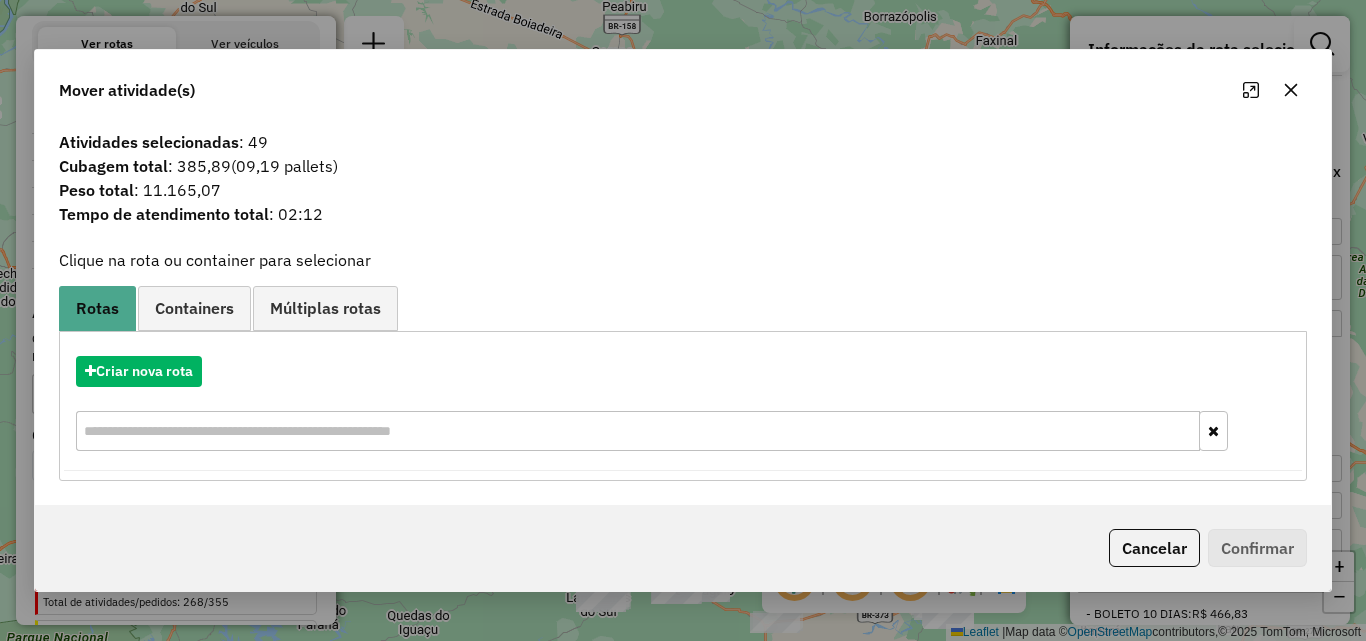click 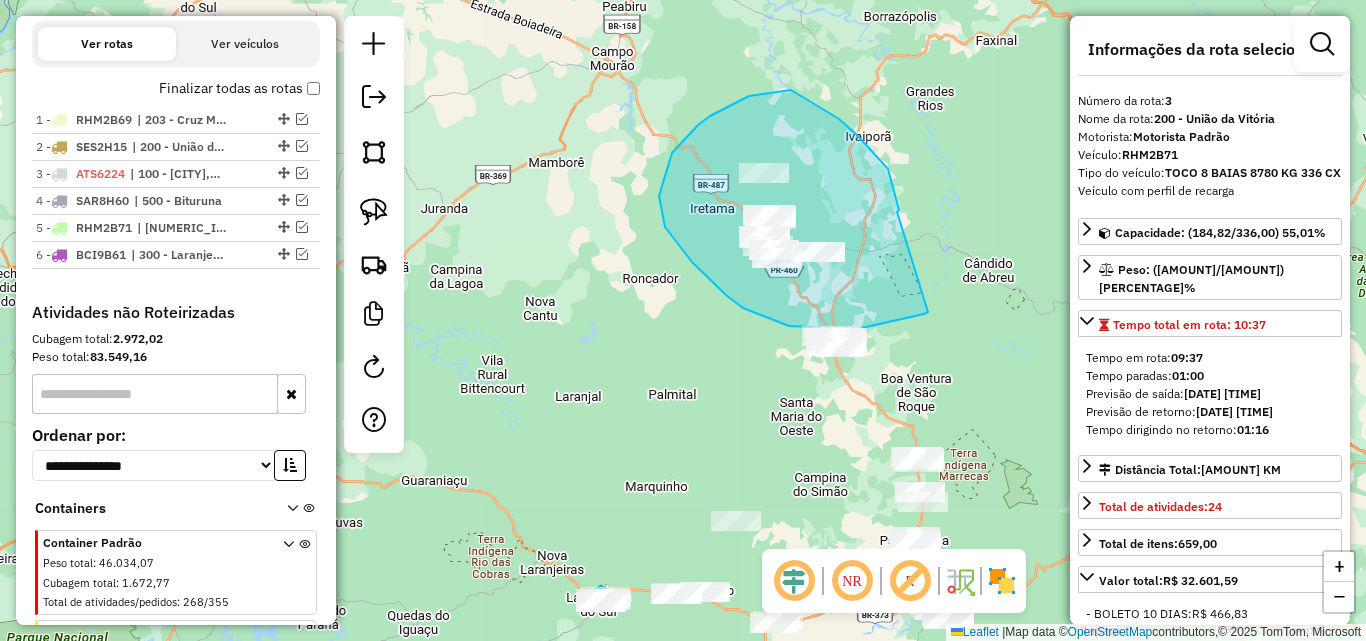 drag, startPoint x: 839, startPoint y: 119, endPoint x: 928, endPoint y: 312, distance: 212.53235 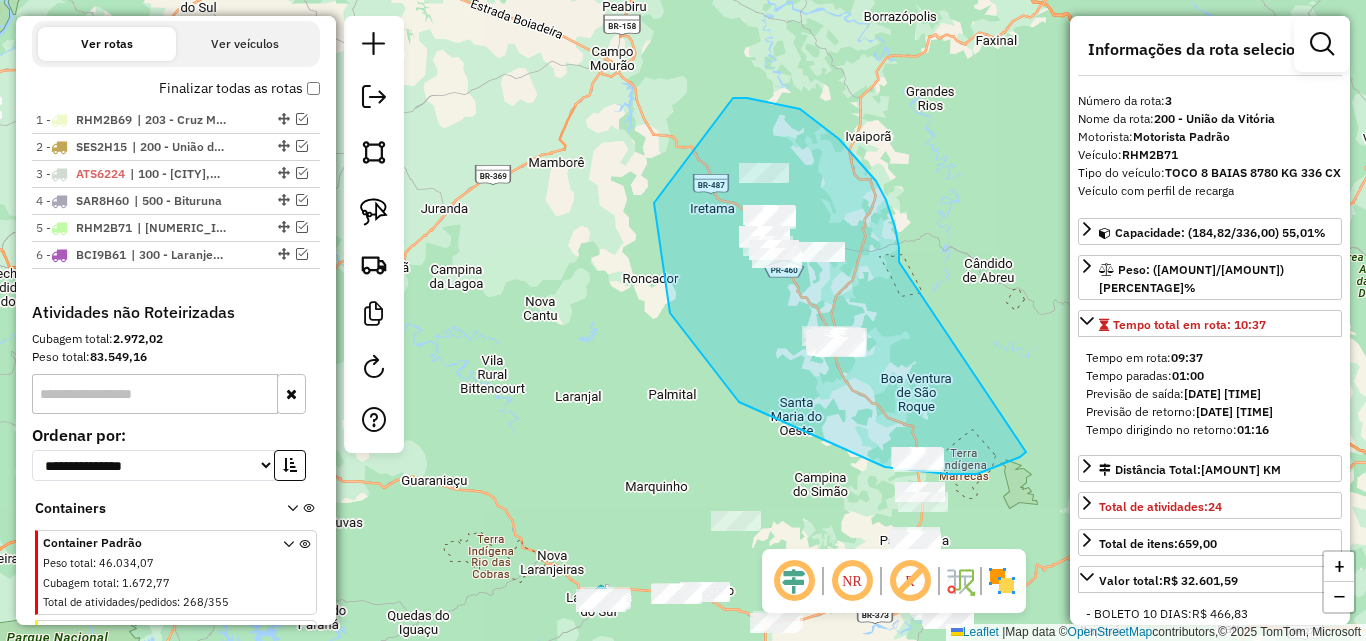 drag, startPoint x: 870, startPoint y: 174, endPoint x: 1031, endPoint y: 428, distance: 300.72745 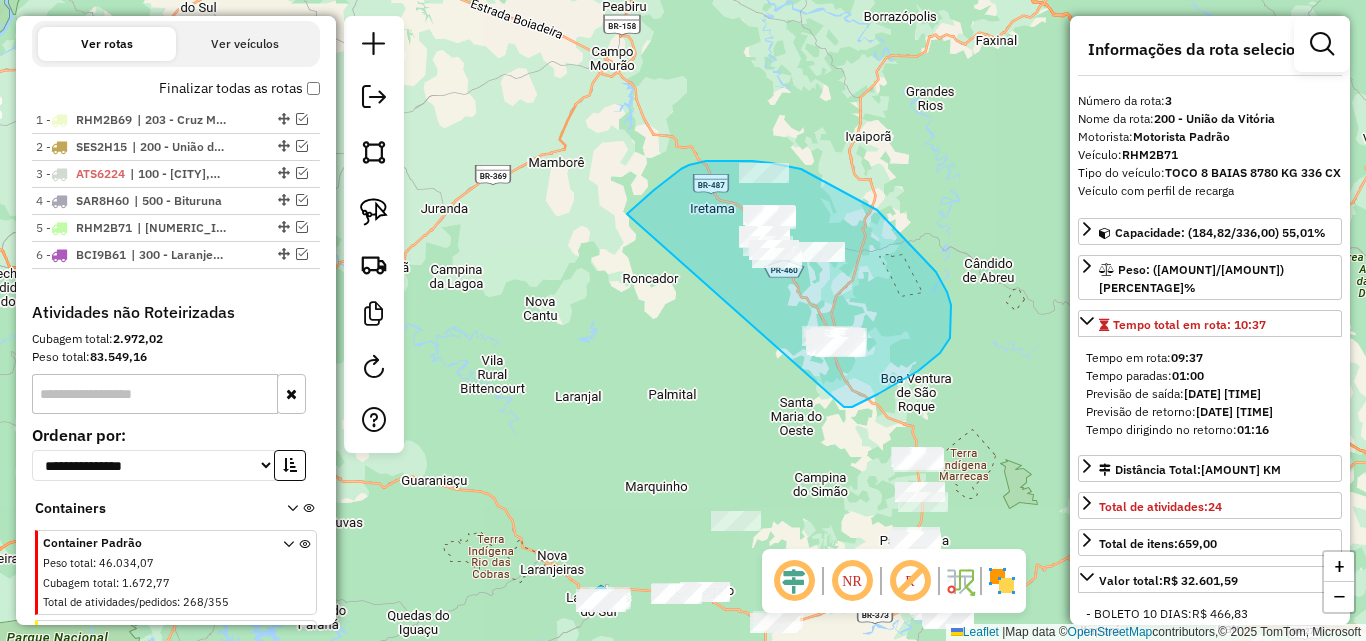 drag, startPoint x: 844, startPoint y: 407, endPoint x: 605, endPoint y: 295, distance: 263.94128 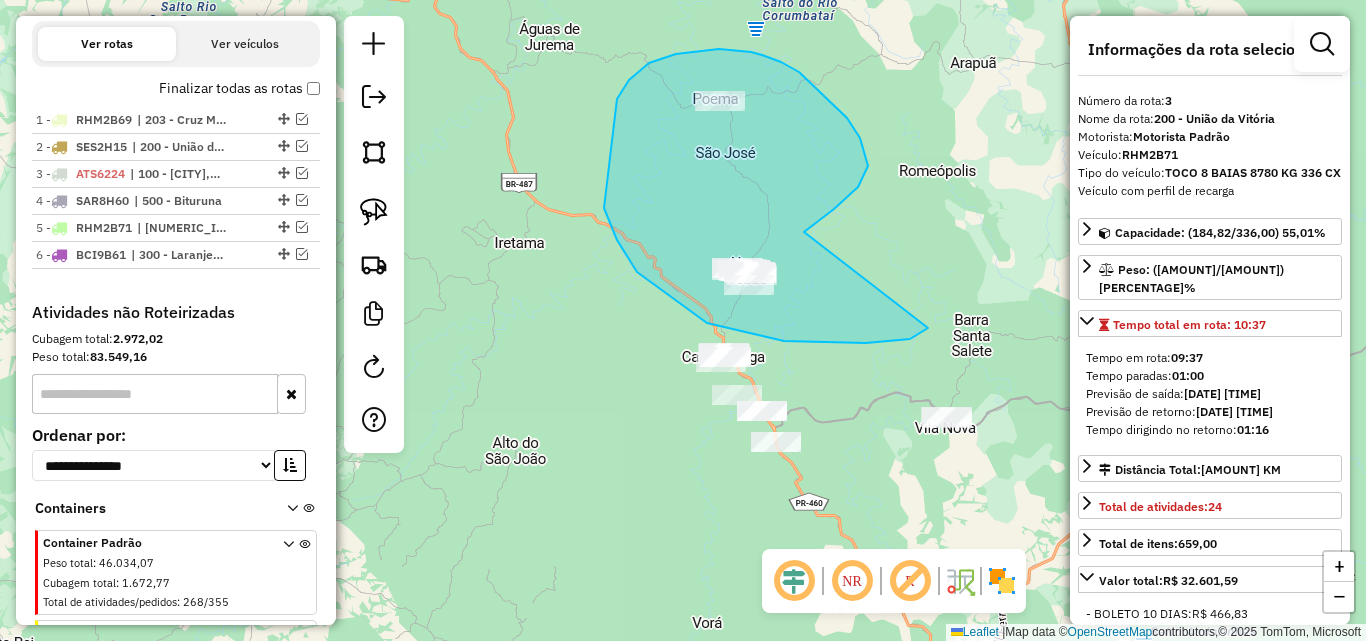 drag, startPoint x: 858, startPoint y: 187, endPoint x: 938, endPoint y: 316, distance: 151.79262 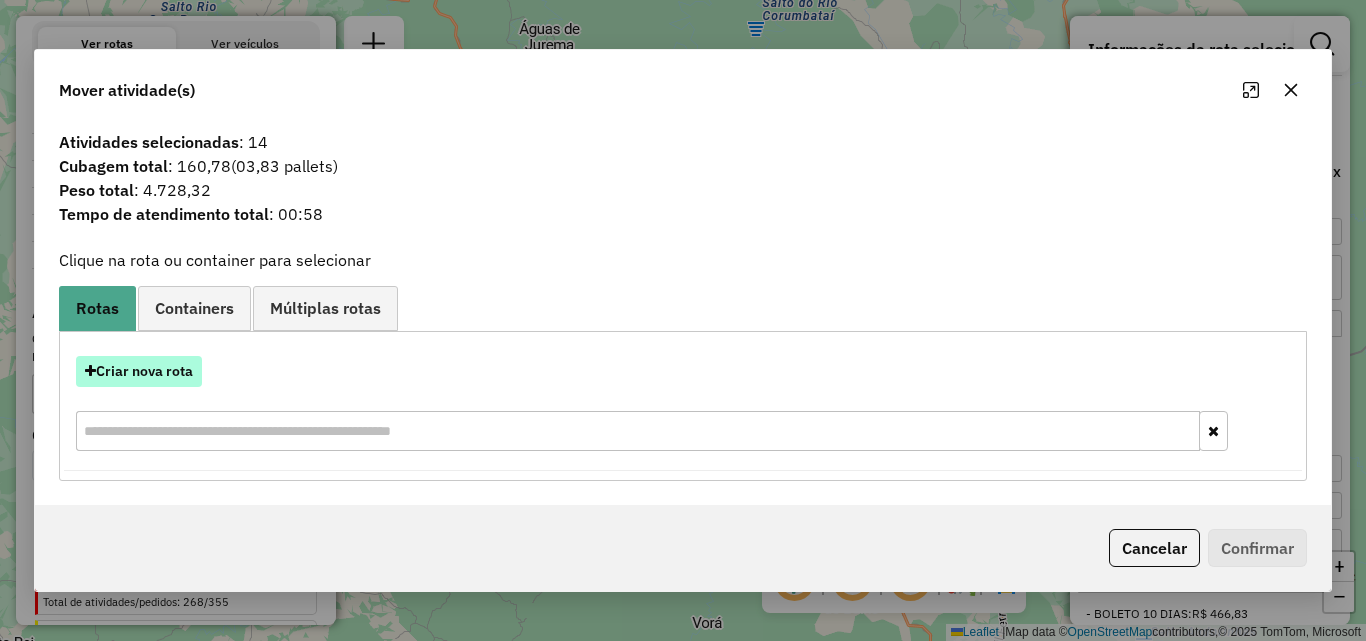 click on "Criar nova rota" at bounding box center (139, 371) 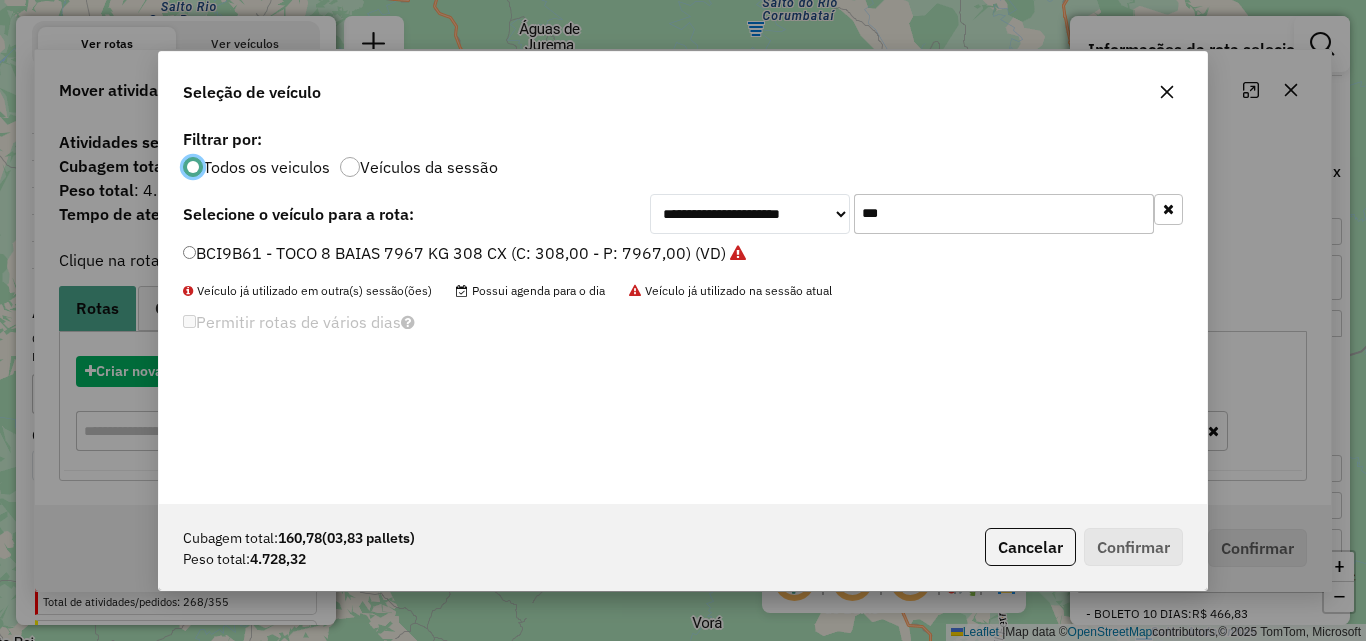 scroll, scrollTop: 11, scrollLeft: 6, axis: both 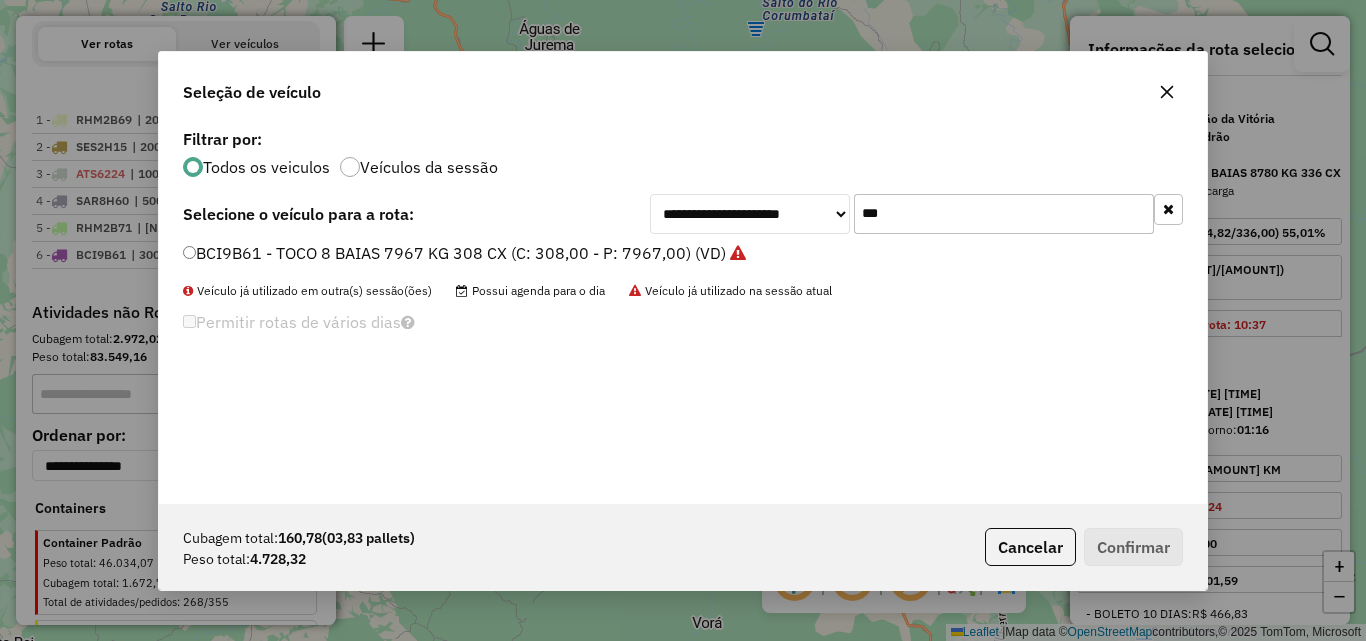 drag, startPoint x: 909, startPoint y: 211, endPoint x: 643, endPoint y: 224, distance: 266.31747 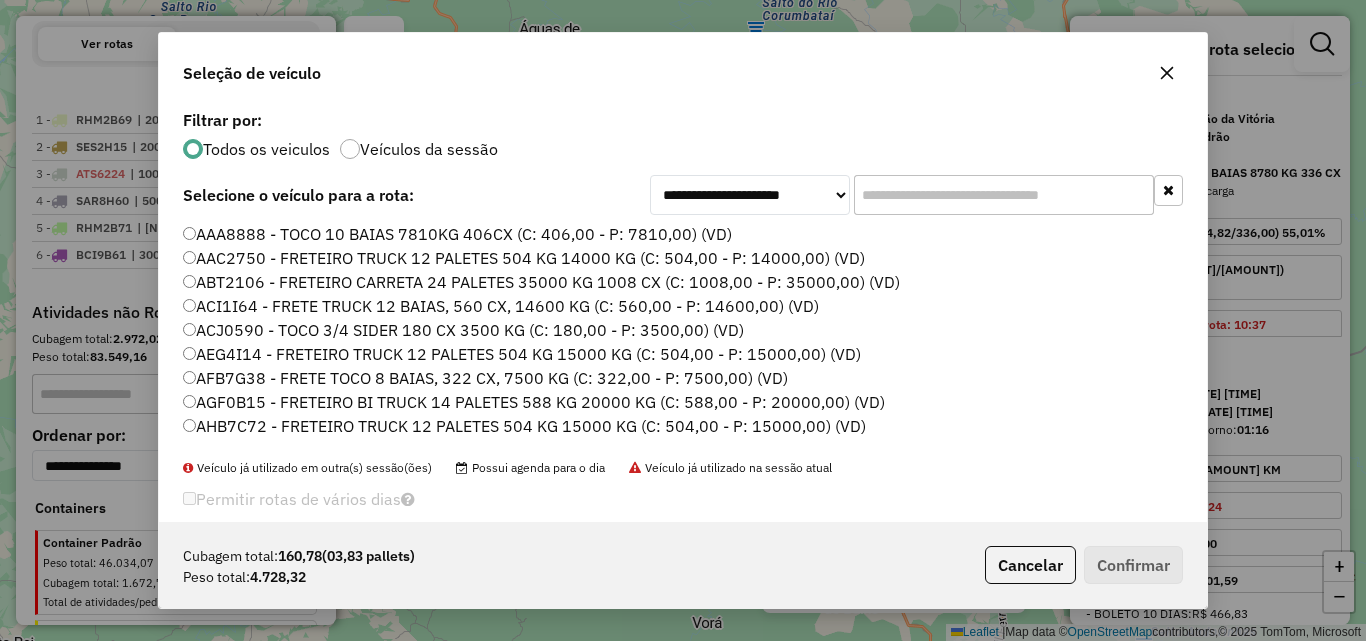 click 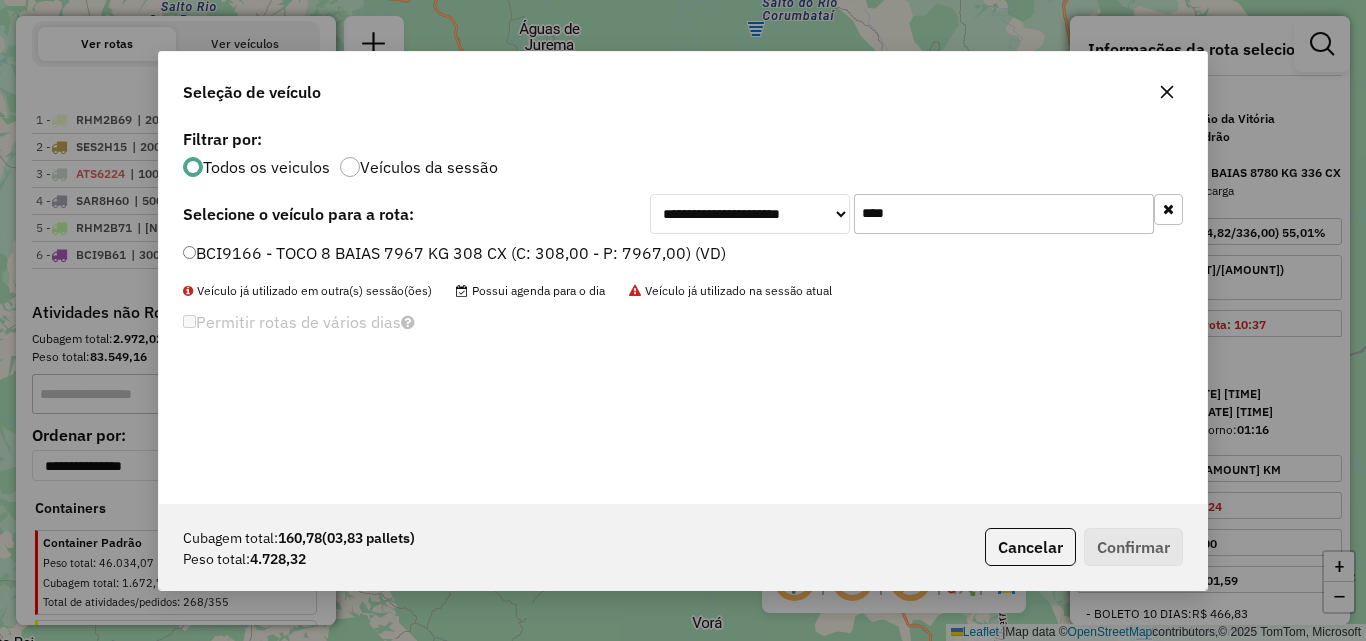 type on "****" 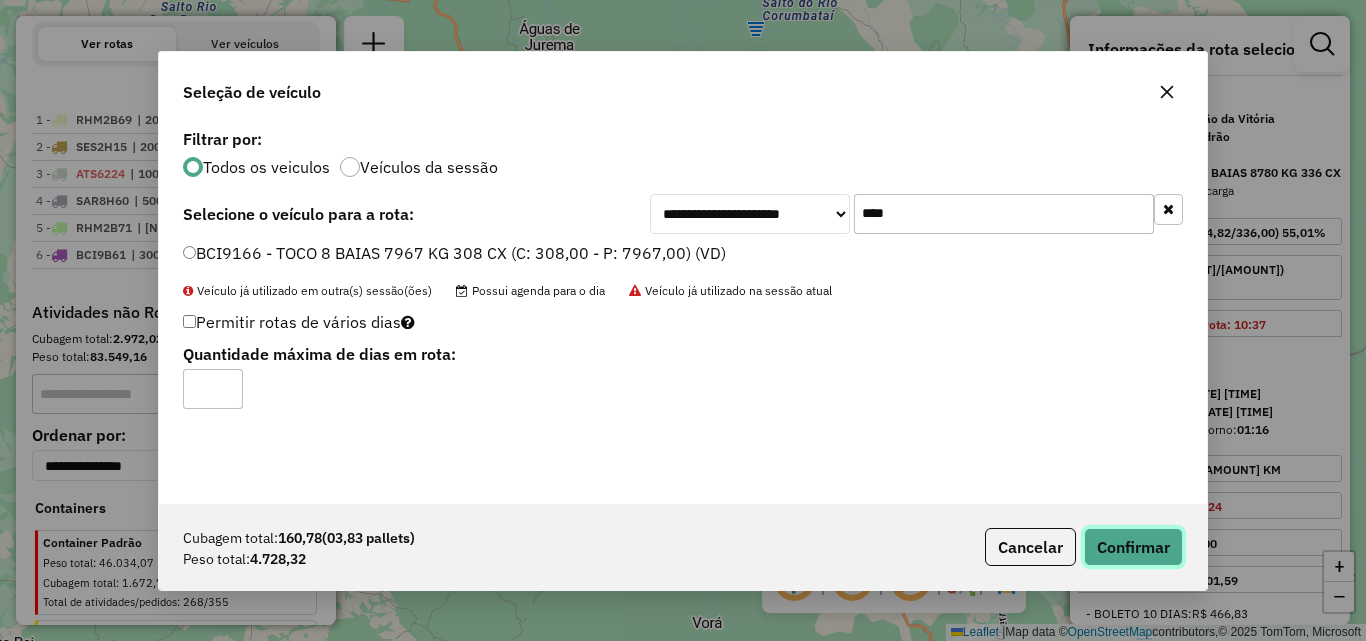 click on "Confirmar" 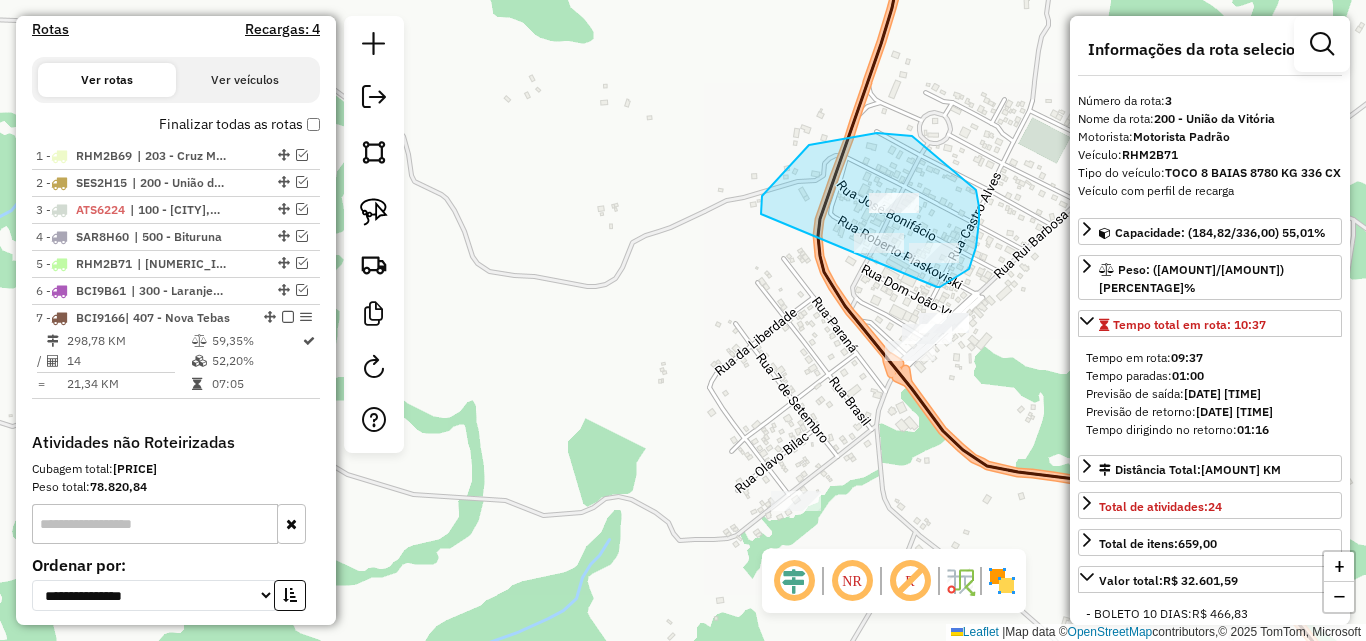 drag, startPoint x: 937, startPoint y: 287, endPoint x: 782, endPoint y: 252, distance: 158.90248 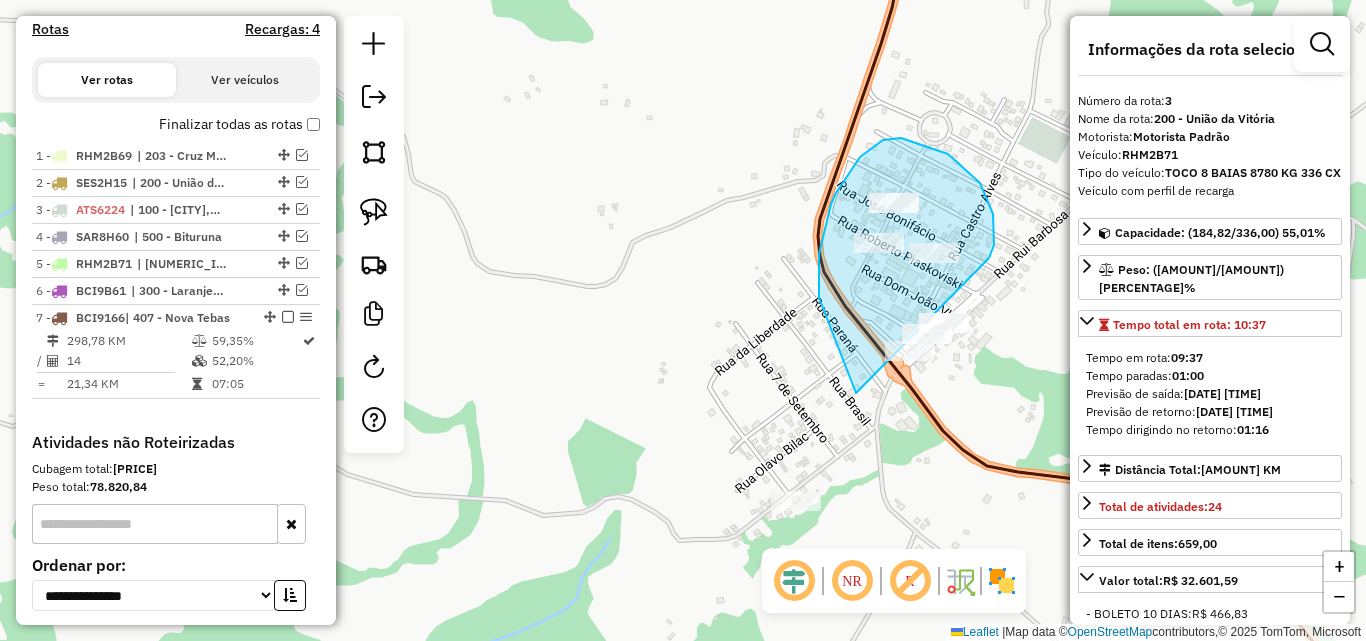 drag, startPoint x: 993, startPoint y: 214, endPoint x: 1005, endPoint y: 424, distance: 210.34258 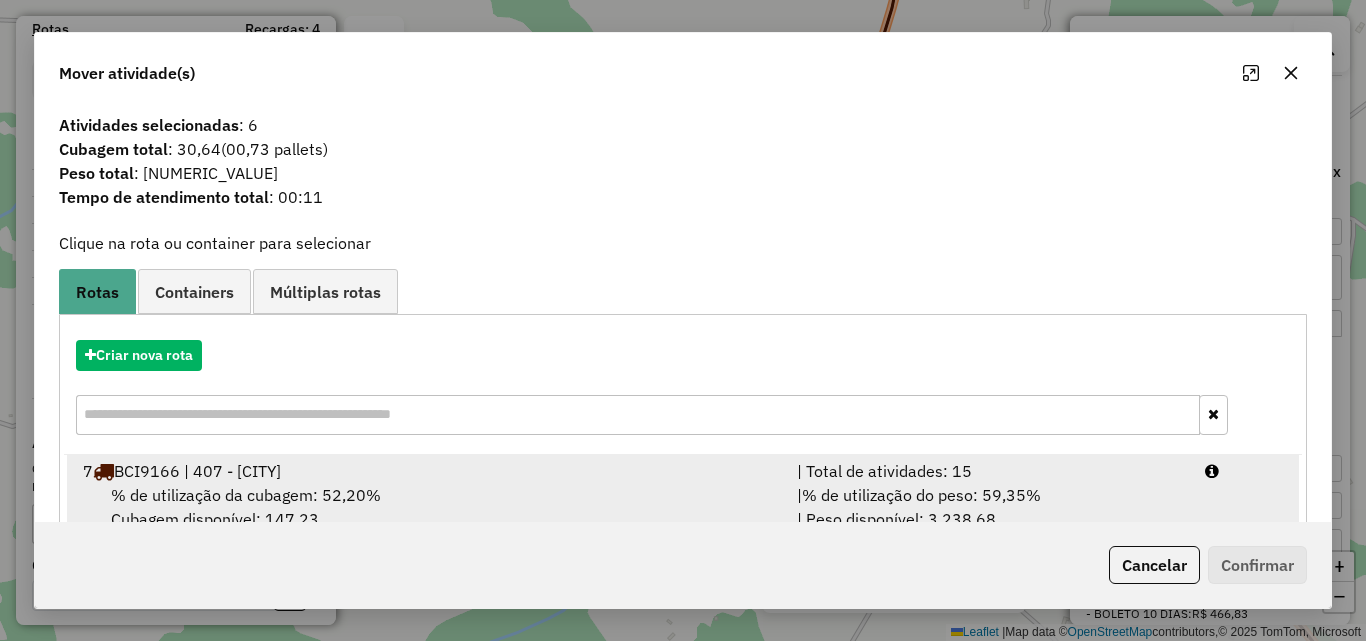 click on "% de utilização do peso: 59,35%" at bounding box center [921, 495] 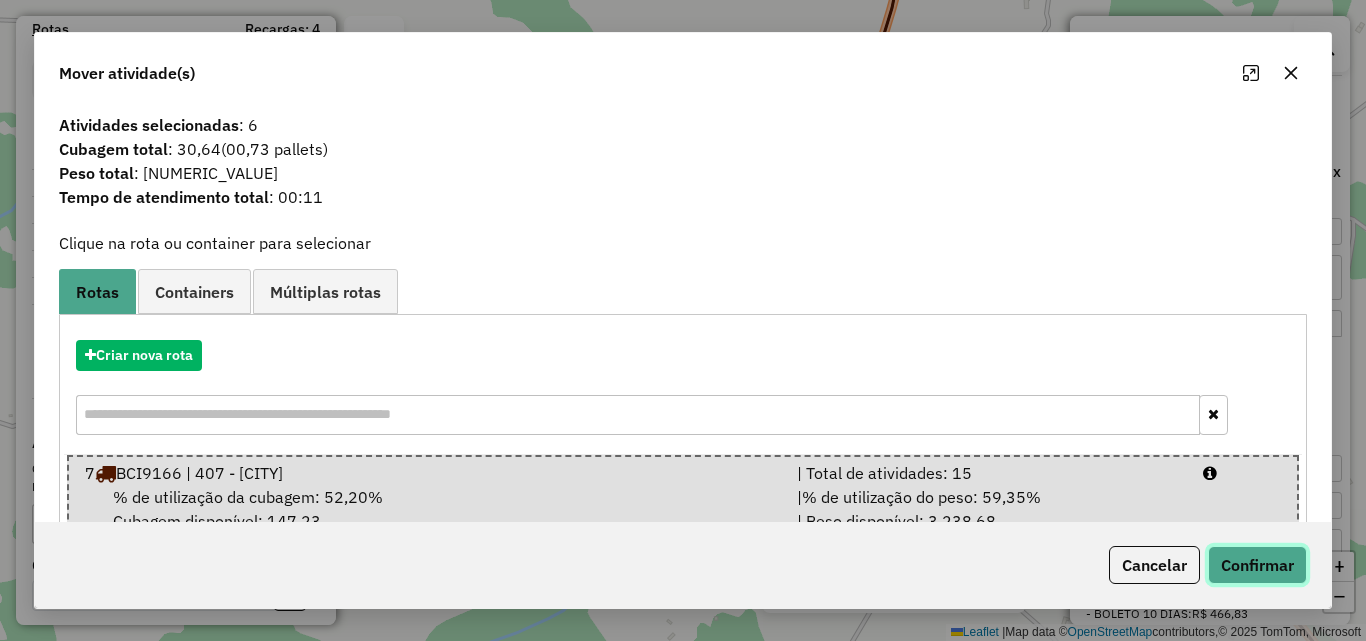 click on "Confirmar" 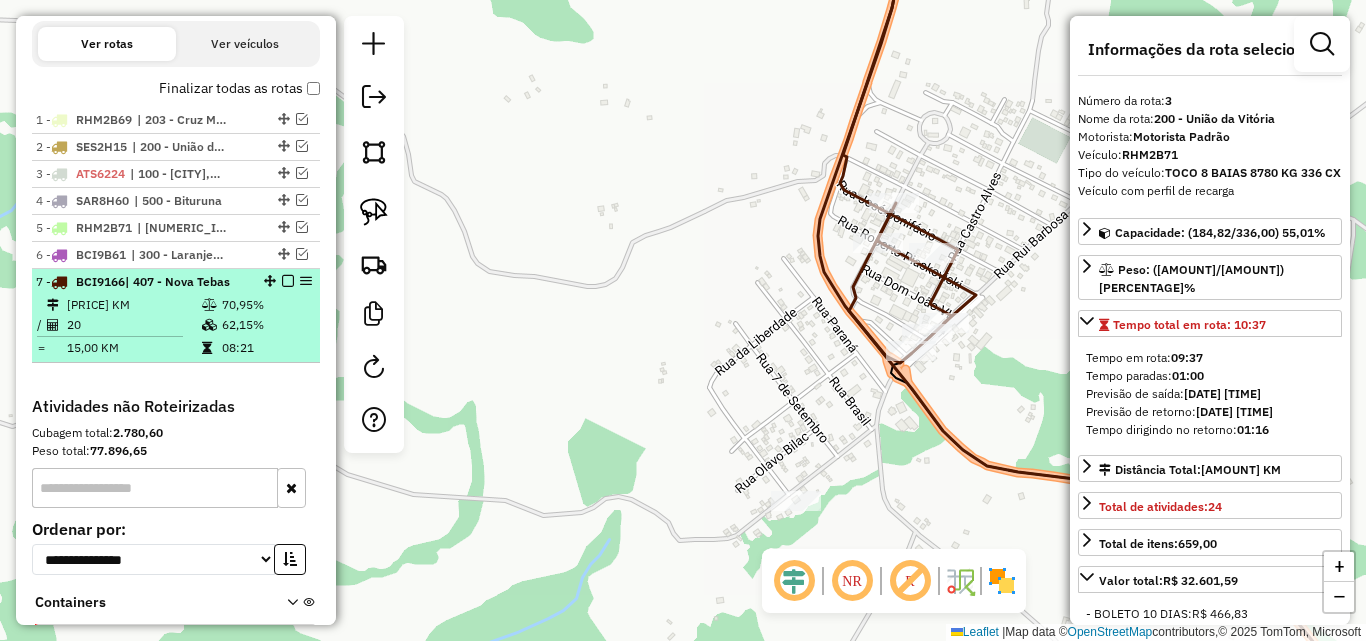 click on "70,95%" at bounding box center [266, 305] 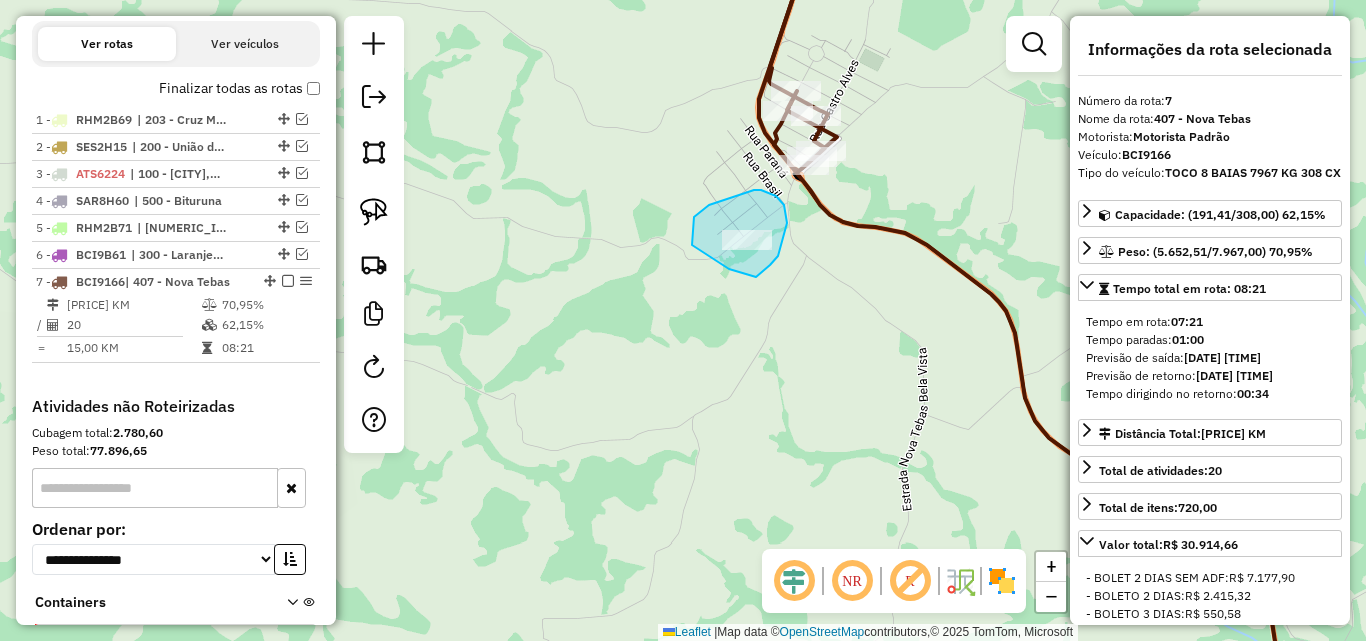 drag, startPoint x: 770, startPoint y: 265, endPoint x: 751, endPoint y: 274, distance: 21.023796 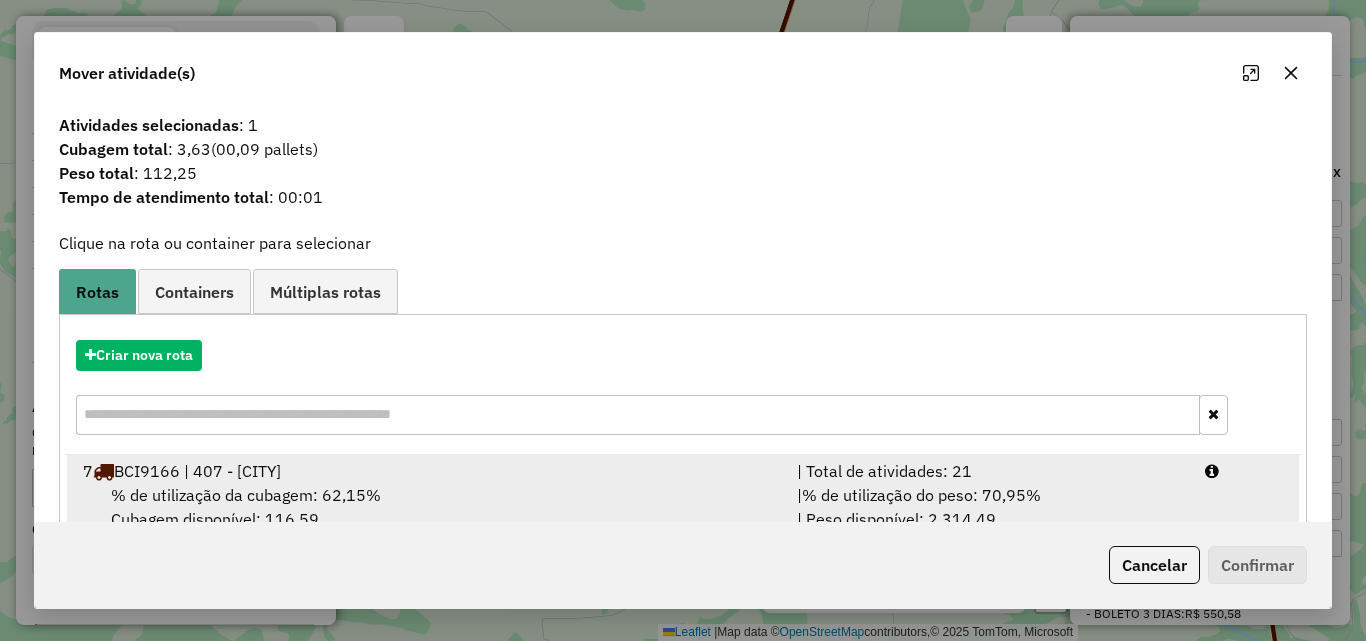 click on "% de utilização do peso: 70,95%" at bounding box center [921, 495] 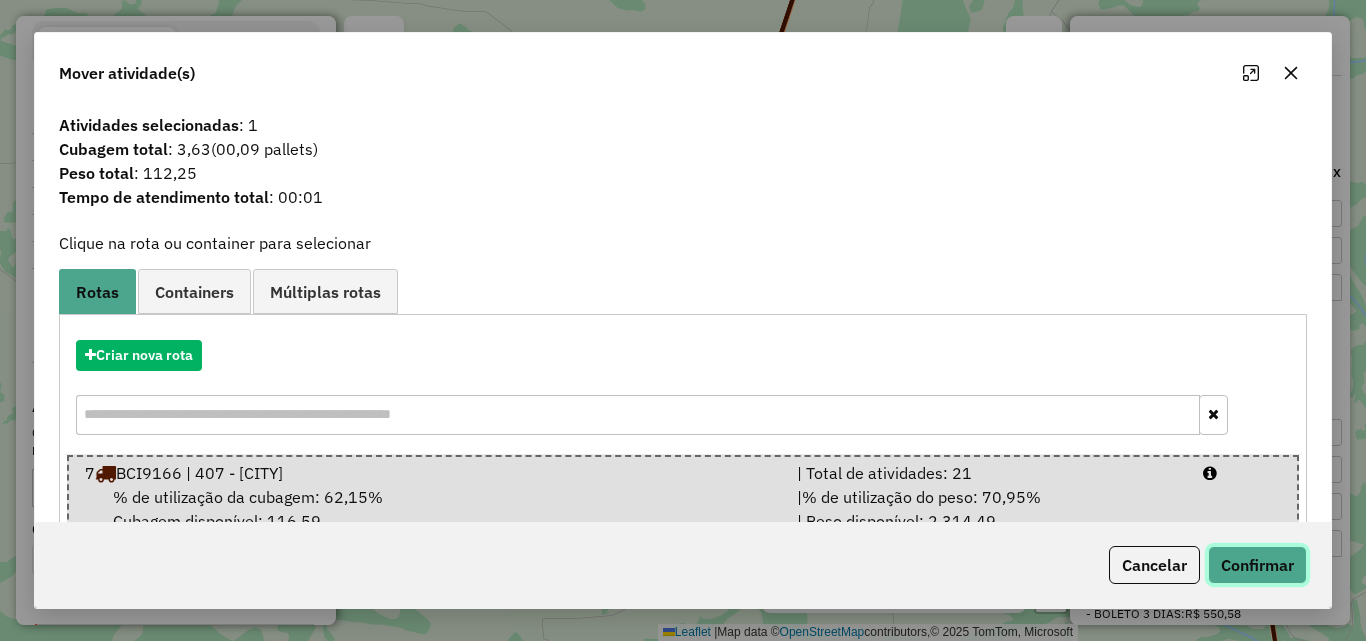 click on "Confirmar" 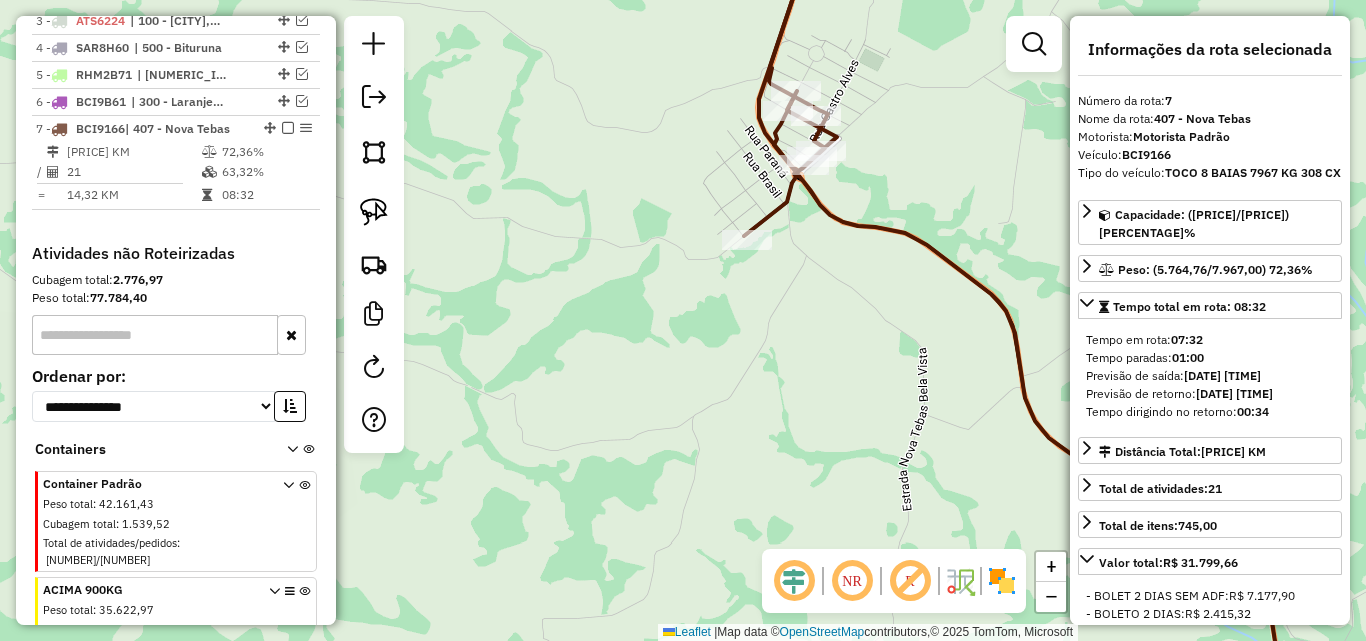 scroll, scrollTop: 929, scrollLeft: 0, axis: vertical 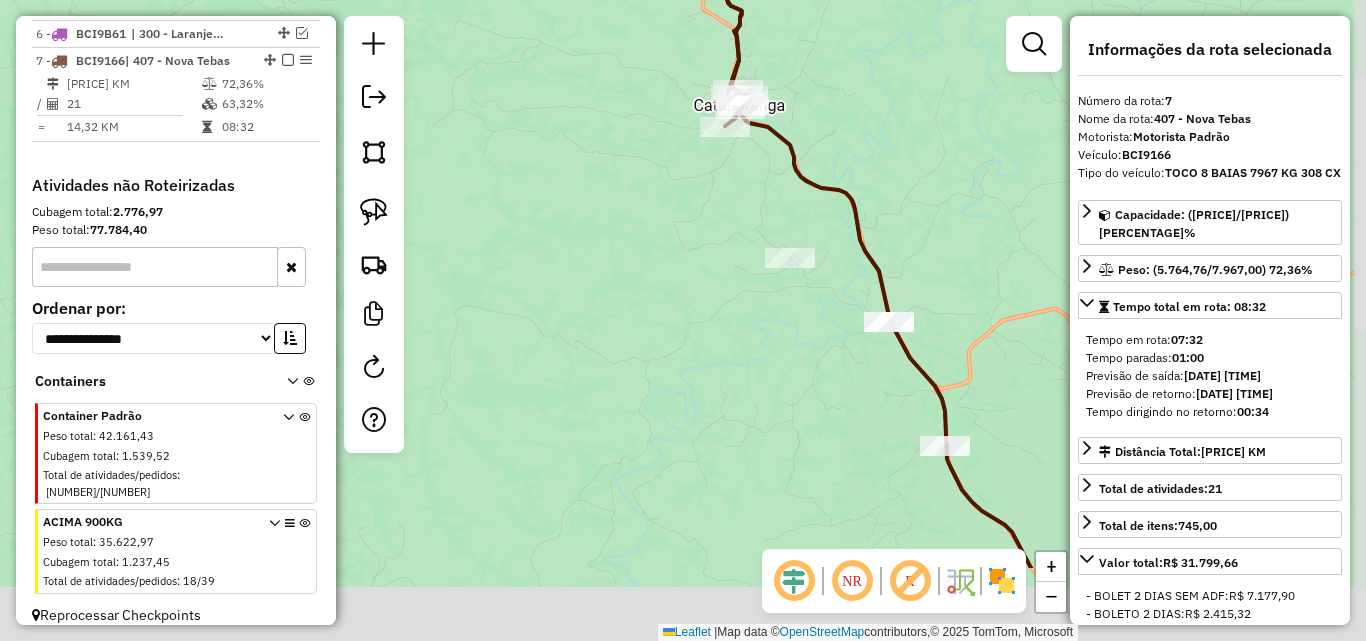drag, startPoint x: 972, startPoint y: 409, endPoint x: 860, endPoint y: 297, distance: 158.39192 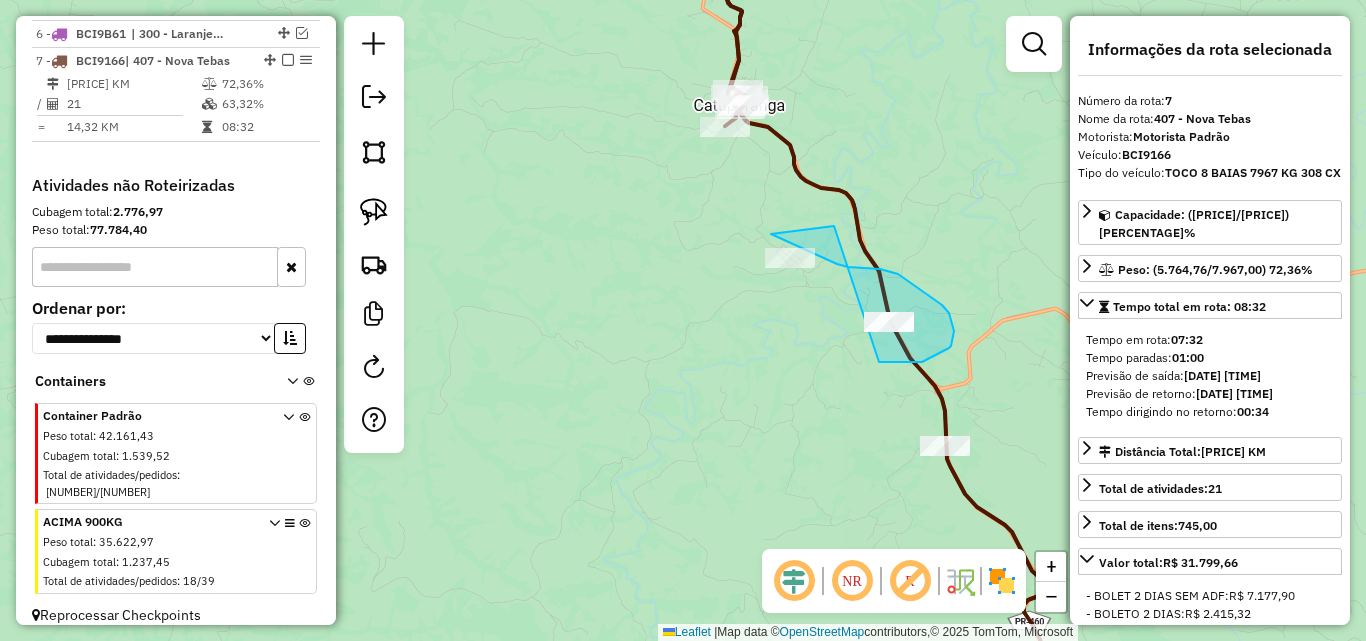 drag, startPoint x: 879, startPoint y: 362, endPoint x: 834, endPoint y: 226, distance: 143.25153 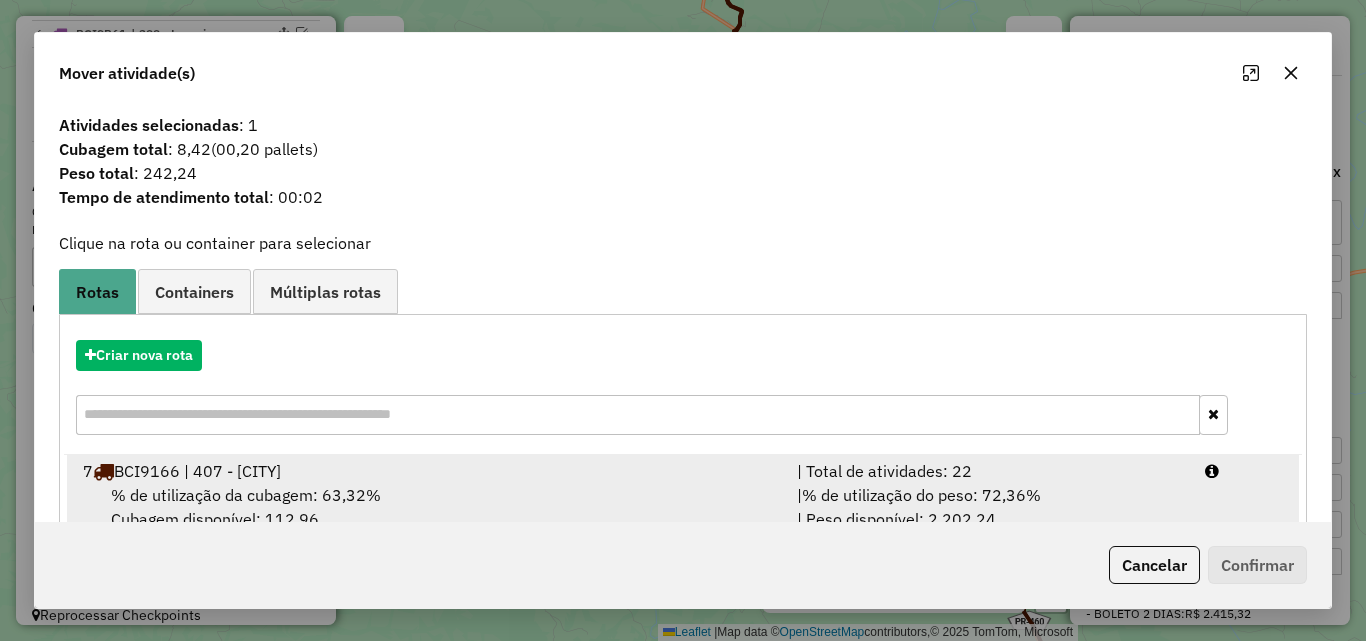 click on "| Total de atividades: 22" at bounding box center [989, 471] 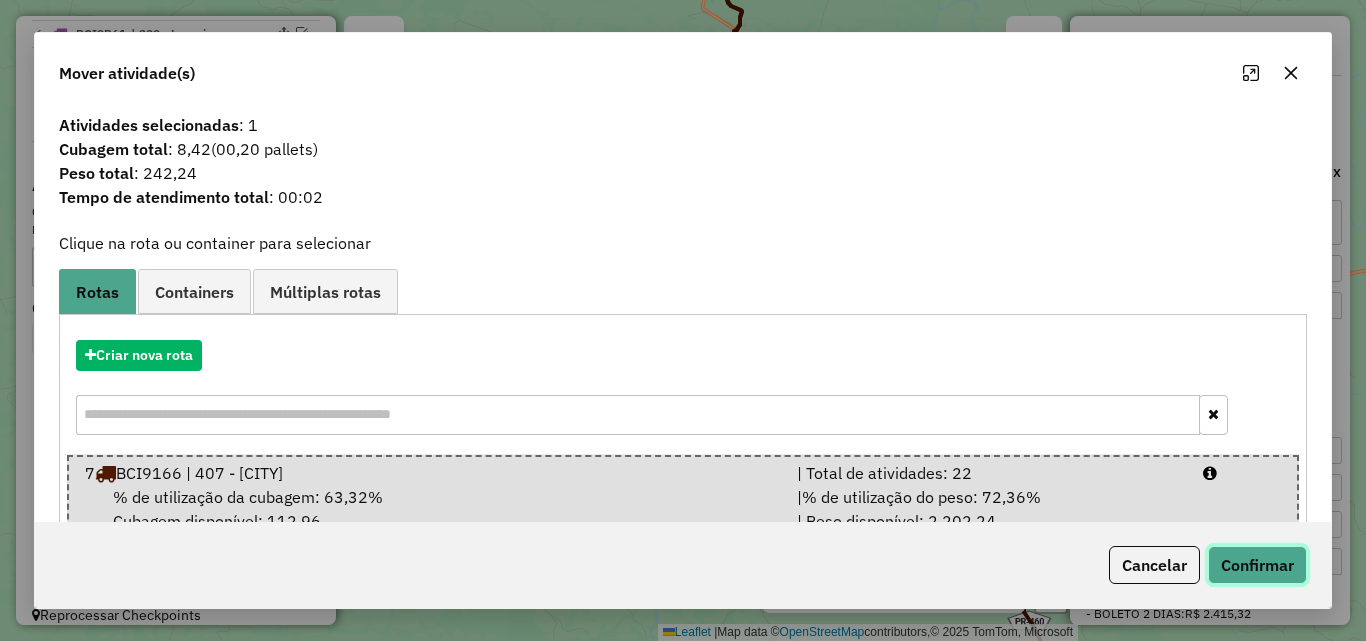 click on "Confirmar" 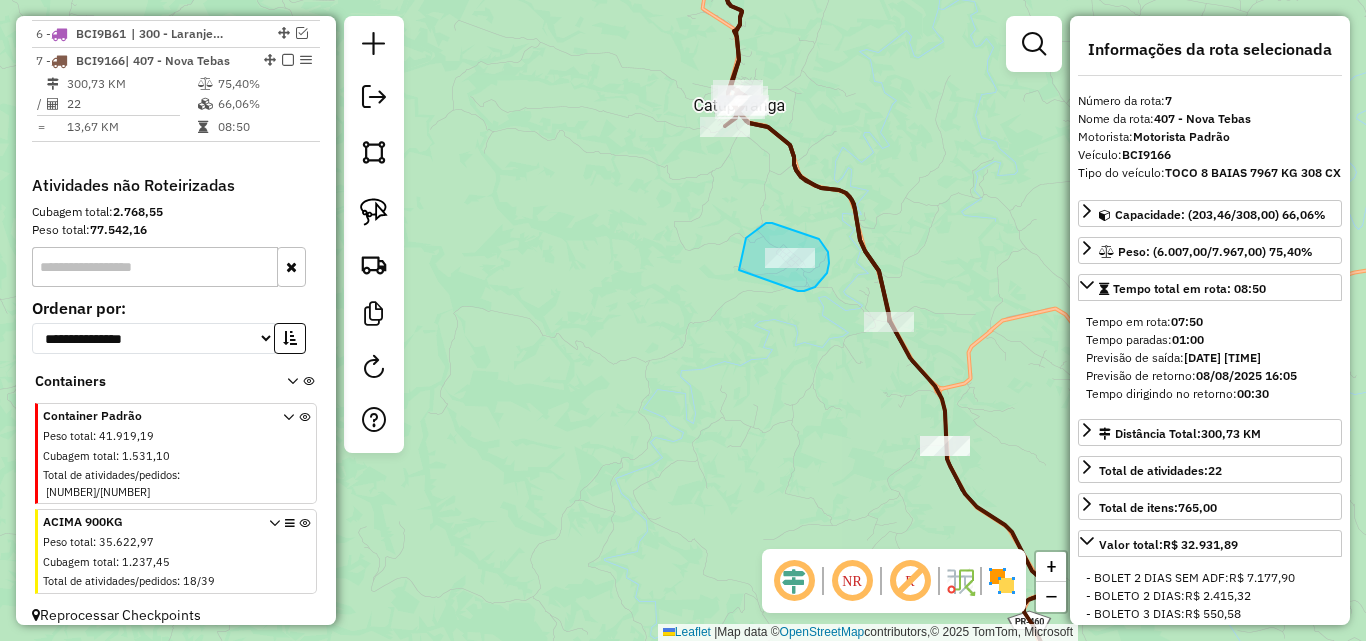 drag, startPoint x: 798, startPoint y: 291, endPoint x: 742, endPoint y: 273, distance: 58.821766 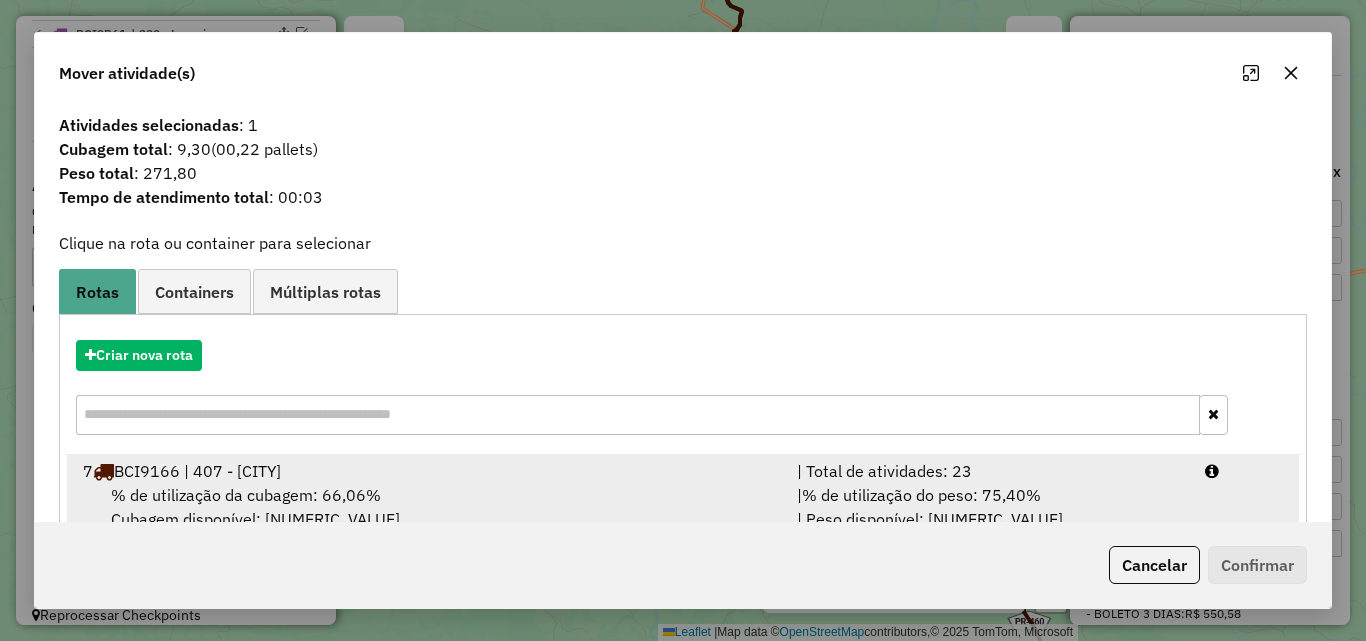 click on "| Total de atividades: 23" at bounding box center [989, 471] 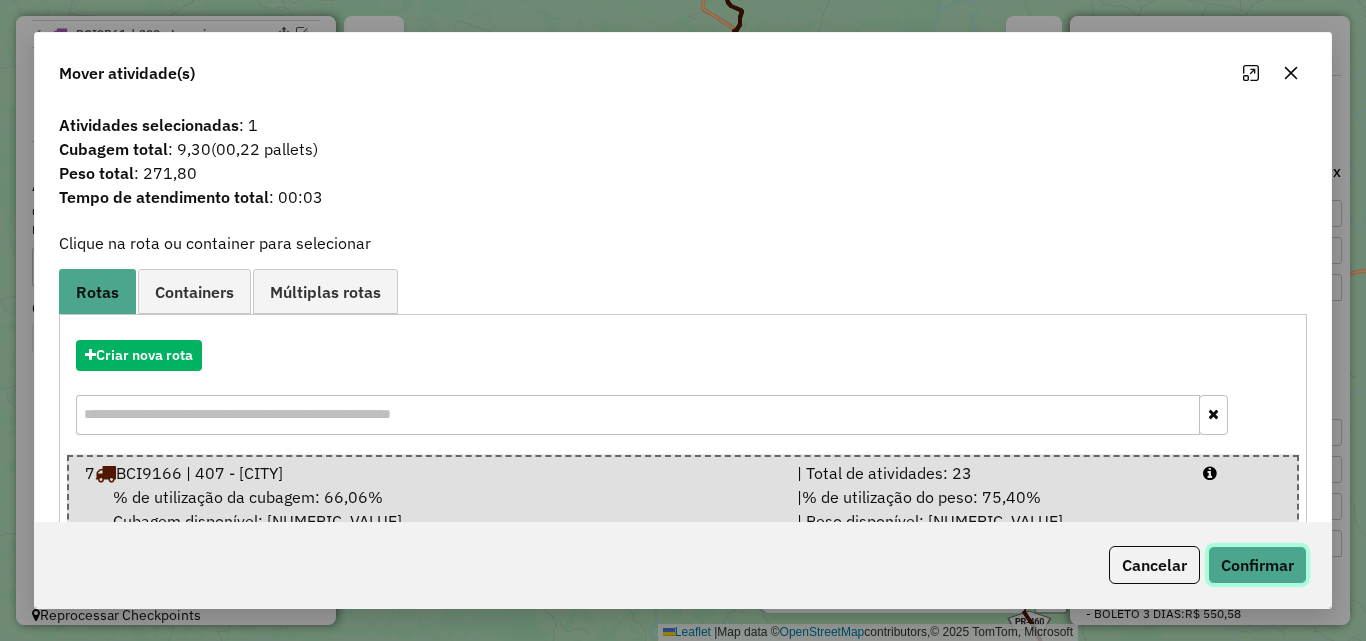 click on "Confirmar" 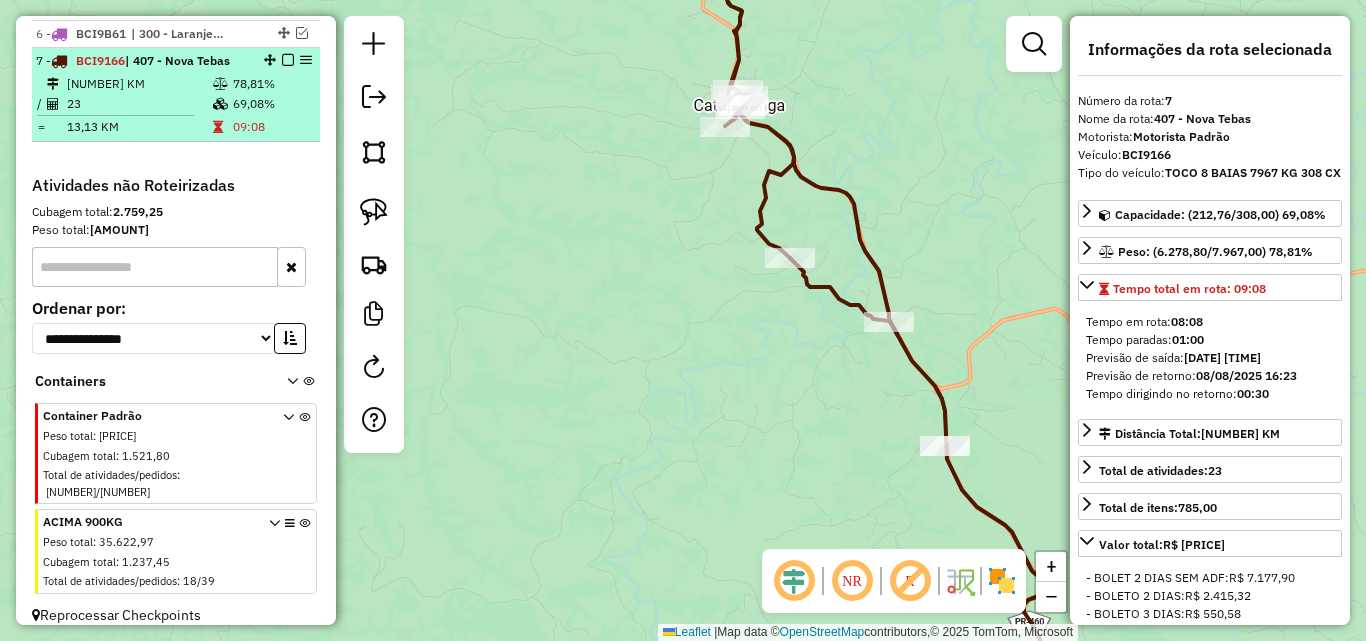 click at bounding box center (288, 60) 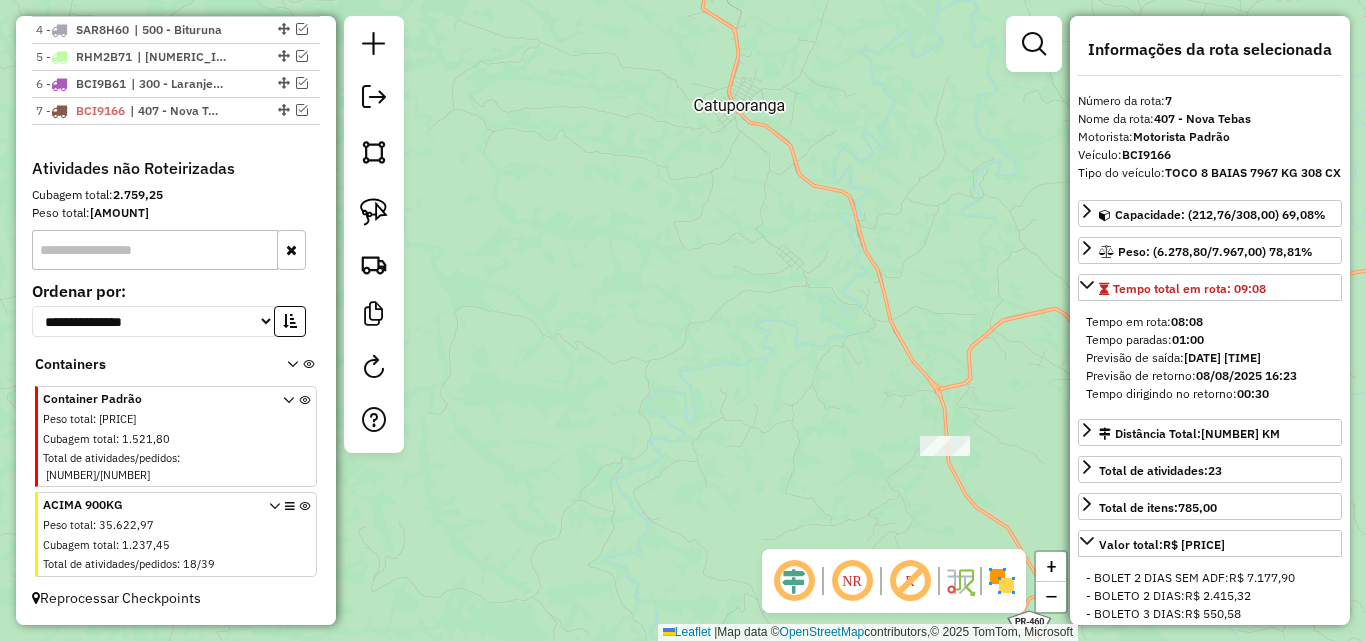 scroll, scrollTop: 862, scrollLeft: 0, axis: vertical 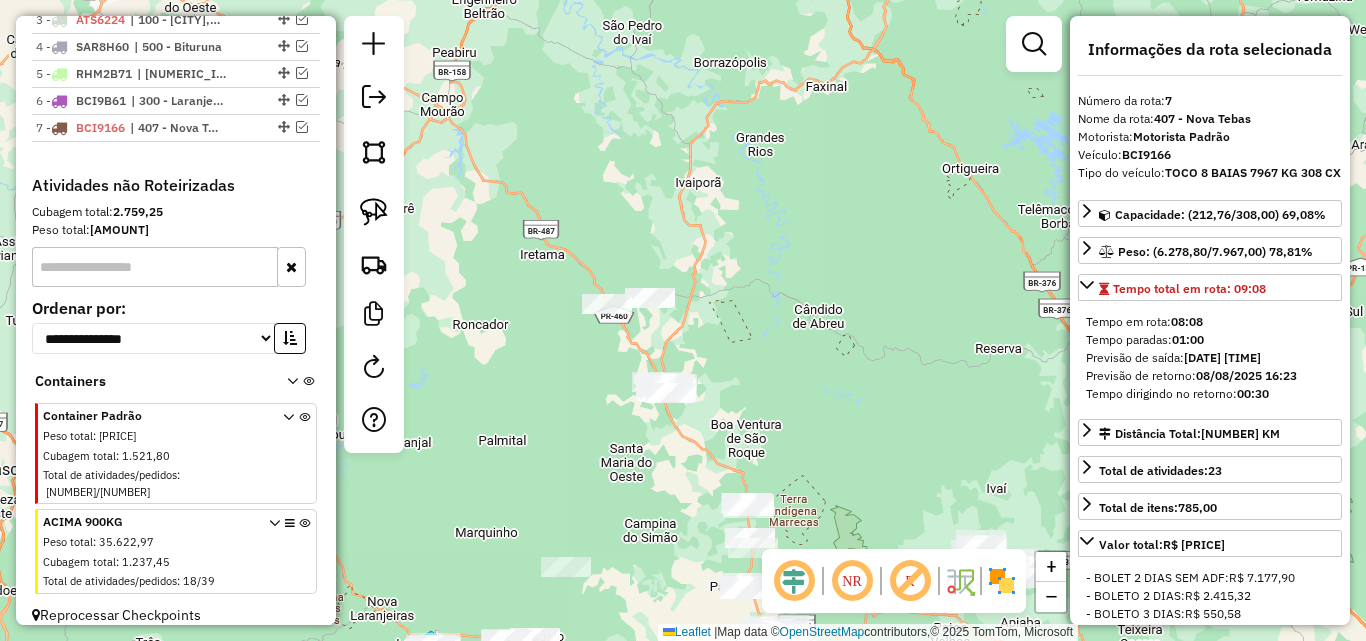 drag, startPoint x: 645, startPoint y: 343, endPoint x: 643, endPoint y: 324, distance: 19.104973 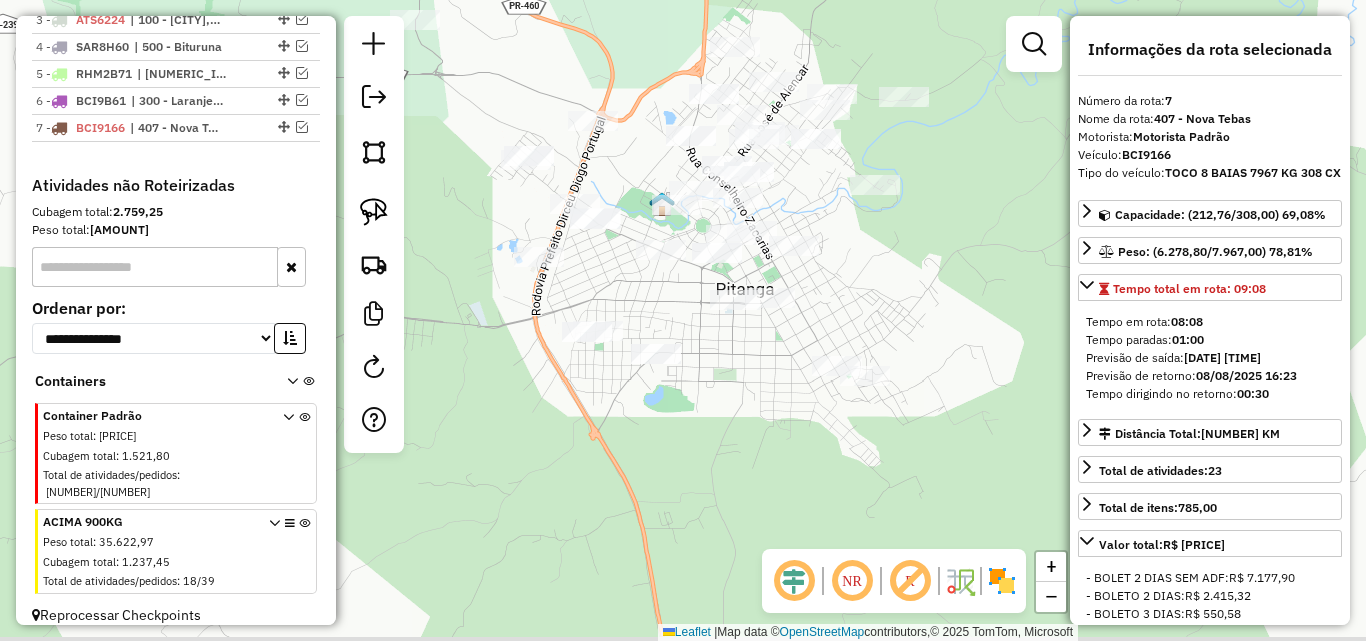 drag, startPoint x: 682, startPoint y: 380, endPoint x: 636, endPoint y: 169, distance: 215.95601 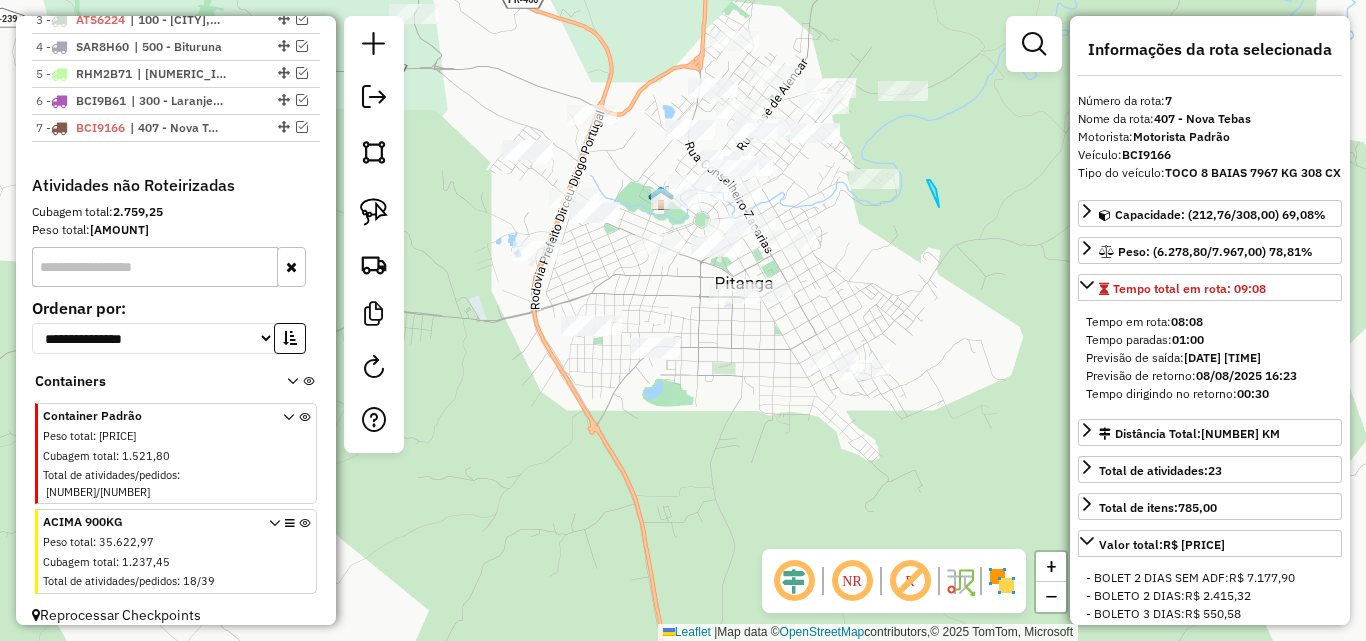 drag, startPoint x: 939, startPoint y: 207, endPoint x: 926, endPoint y: 180, distance: 29.966648 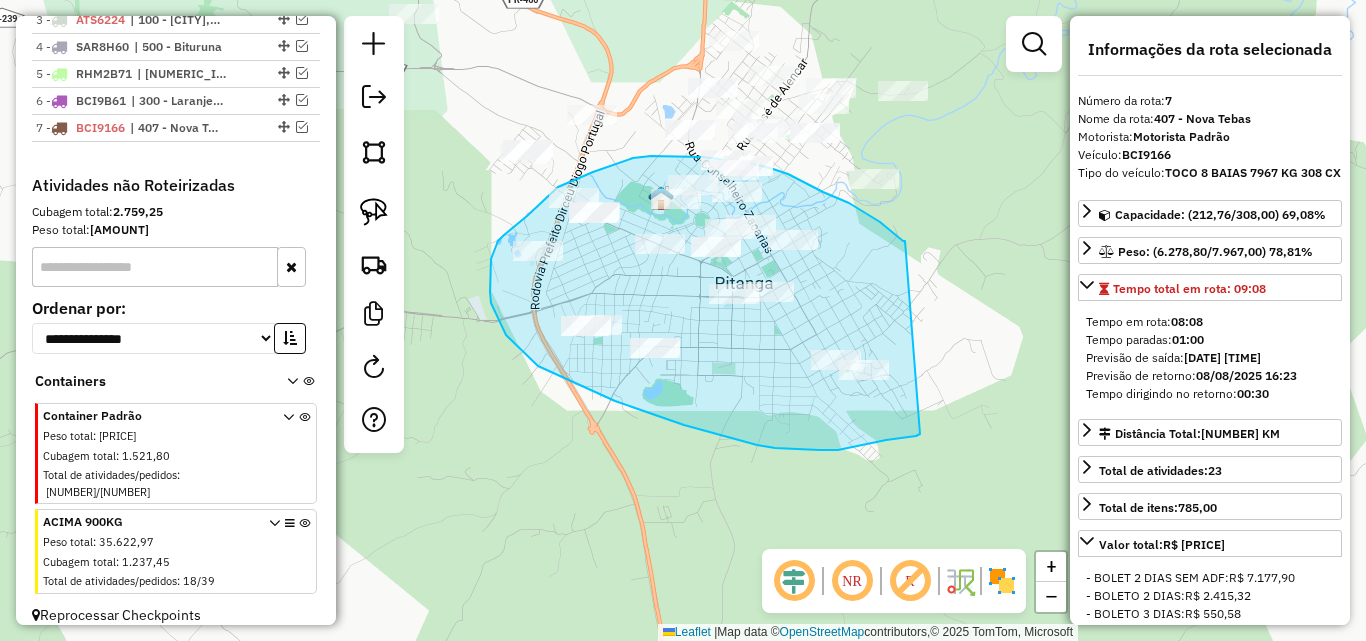 drag, startPoint x: 905, startPoint y: 241, endPoint x: 920, endPoint y: 434, distance: 193.58203 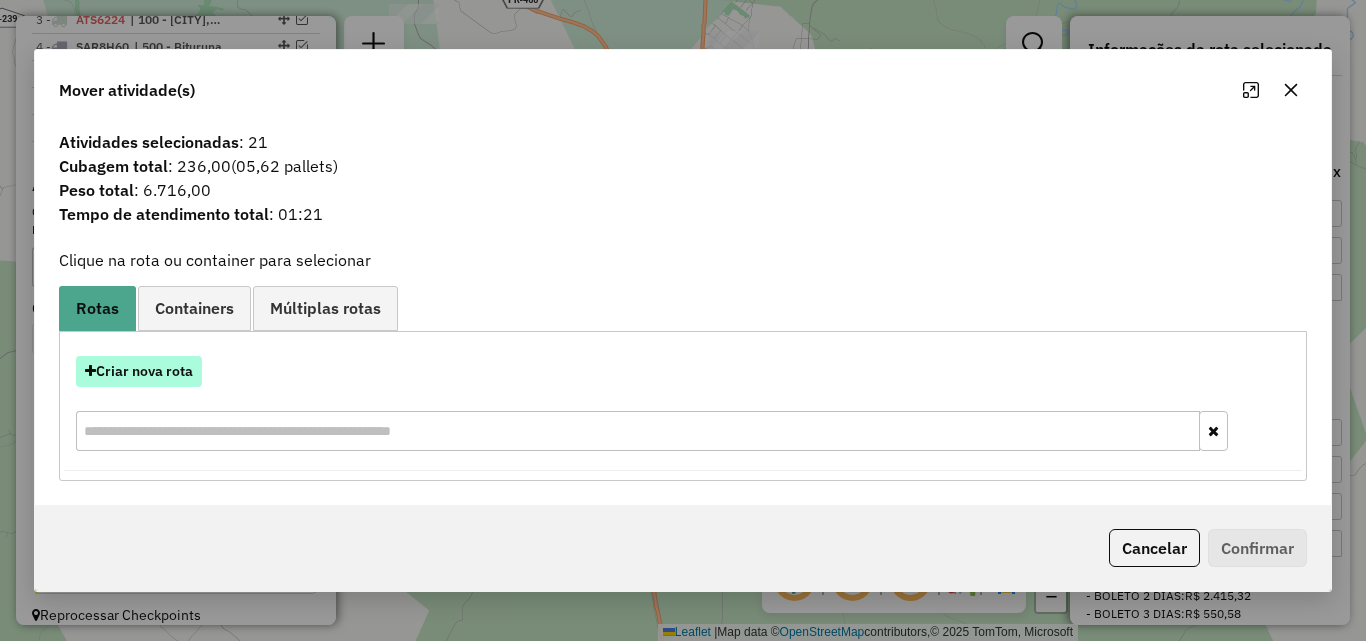 click on "Criar nova rota" at bounding box center [139, 371] 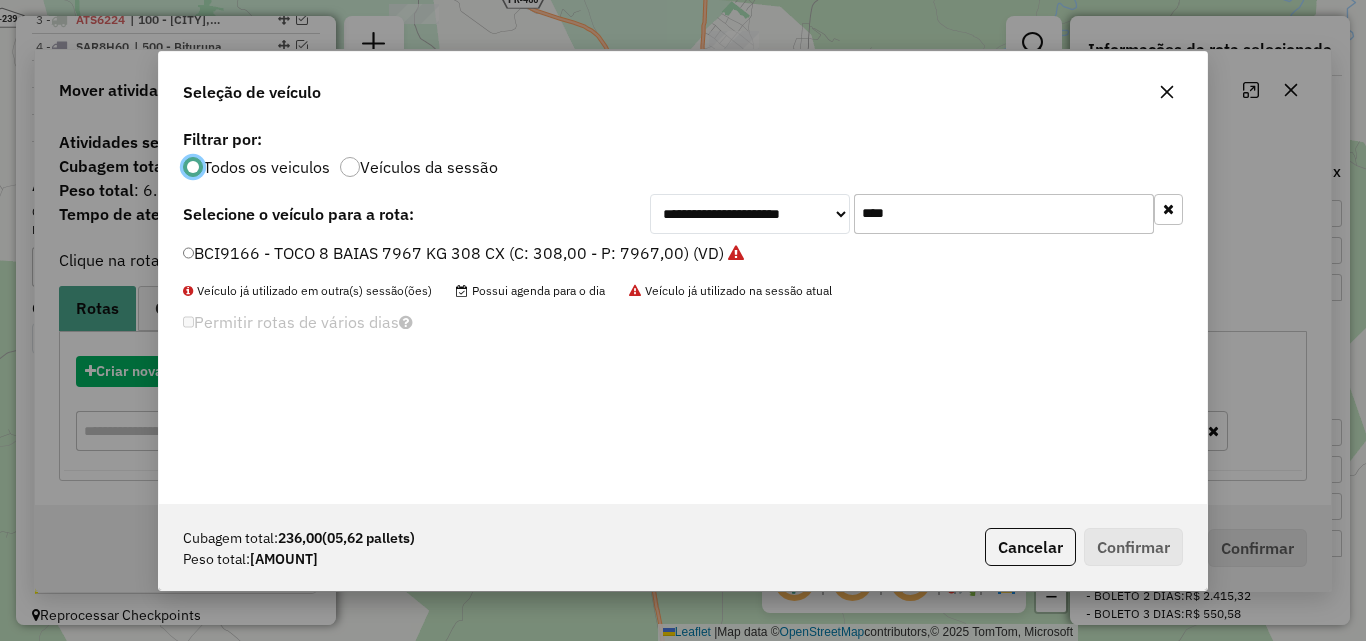 scroll, scrollTop: 11, scrollLeft: 6, axis: both 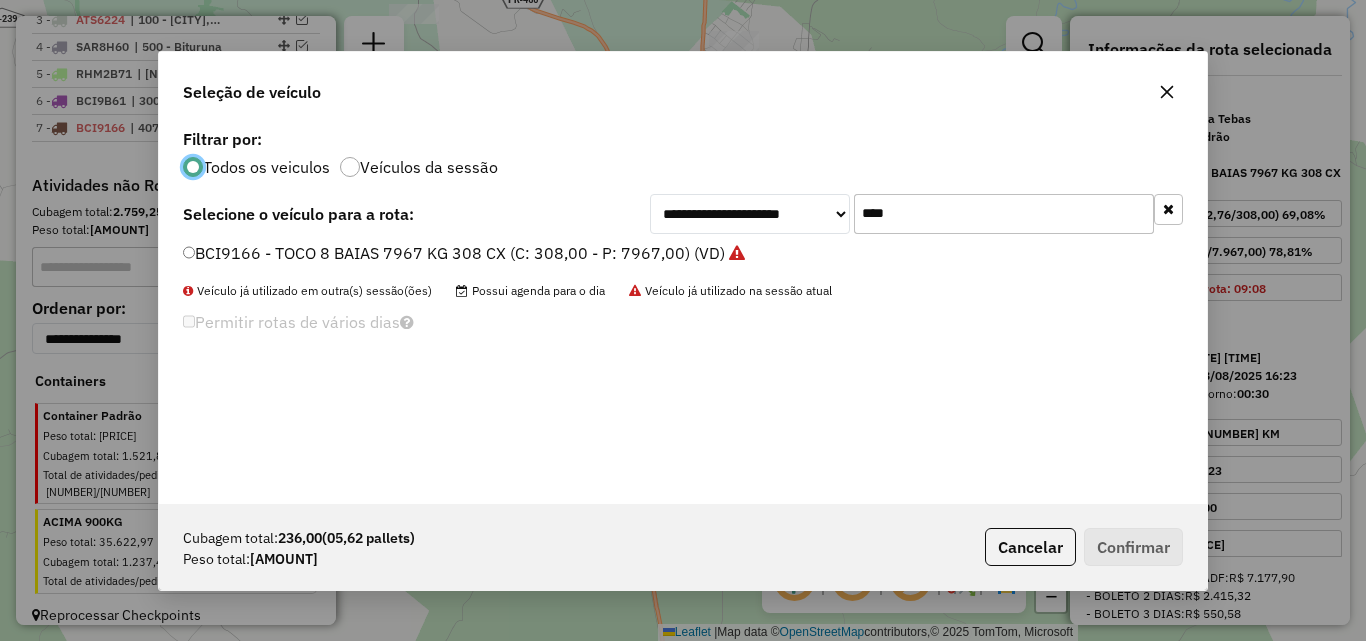 click on "**********" 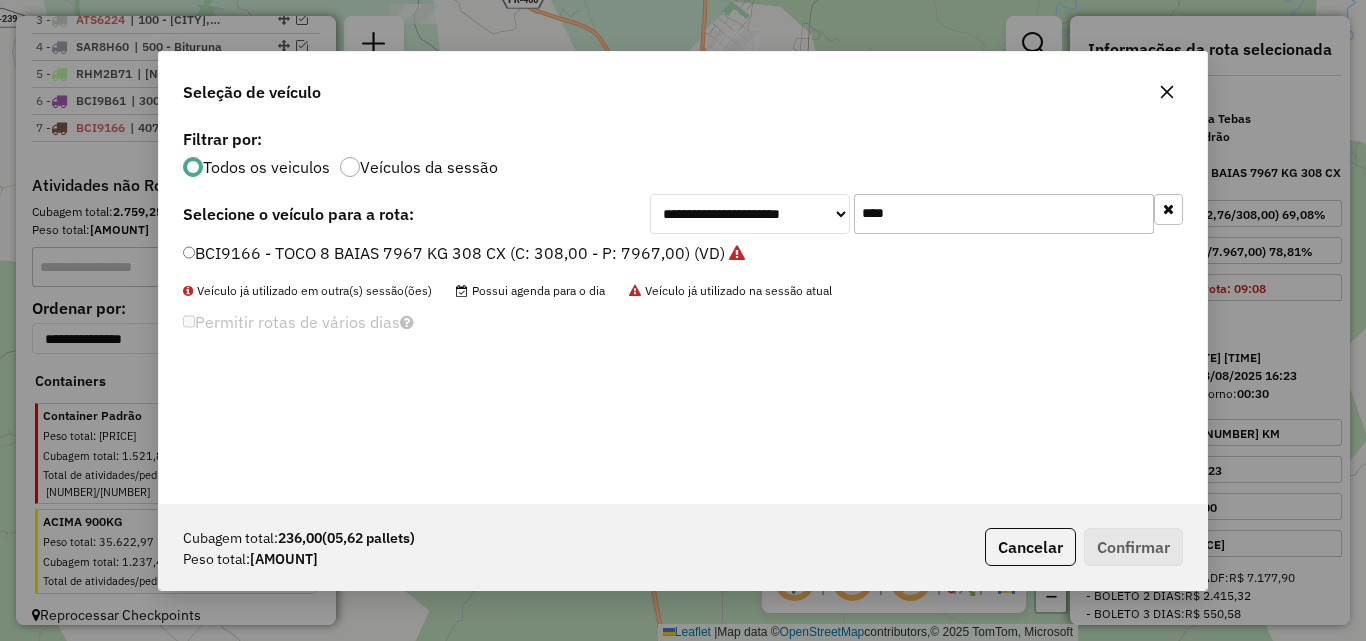 drag, startPoint x: 908, startPoint y: 208, endPoint x: 671, endPoint y: 208, distance: 237 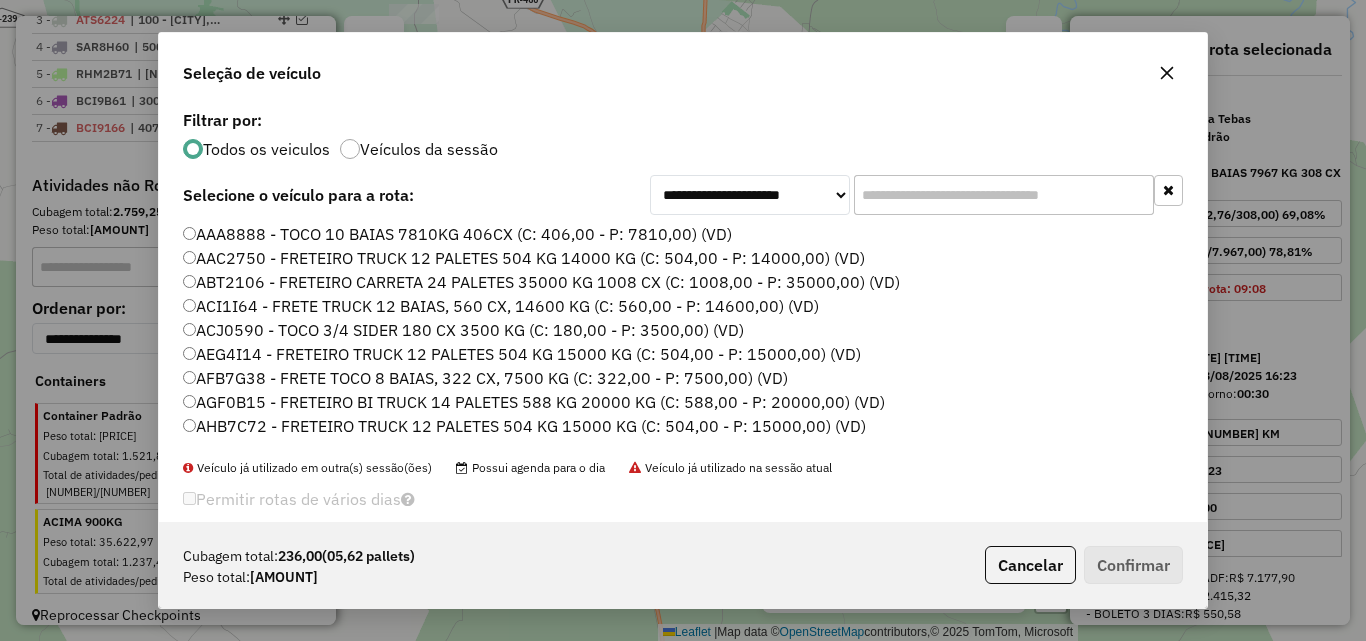 click 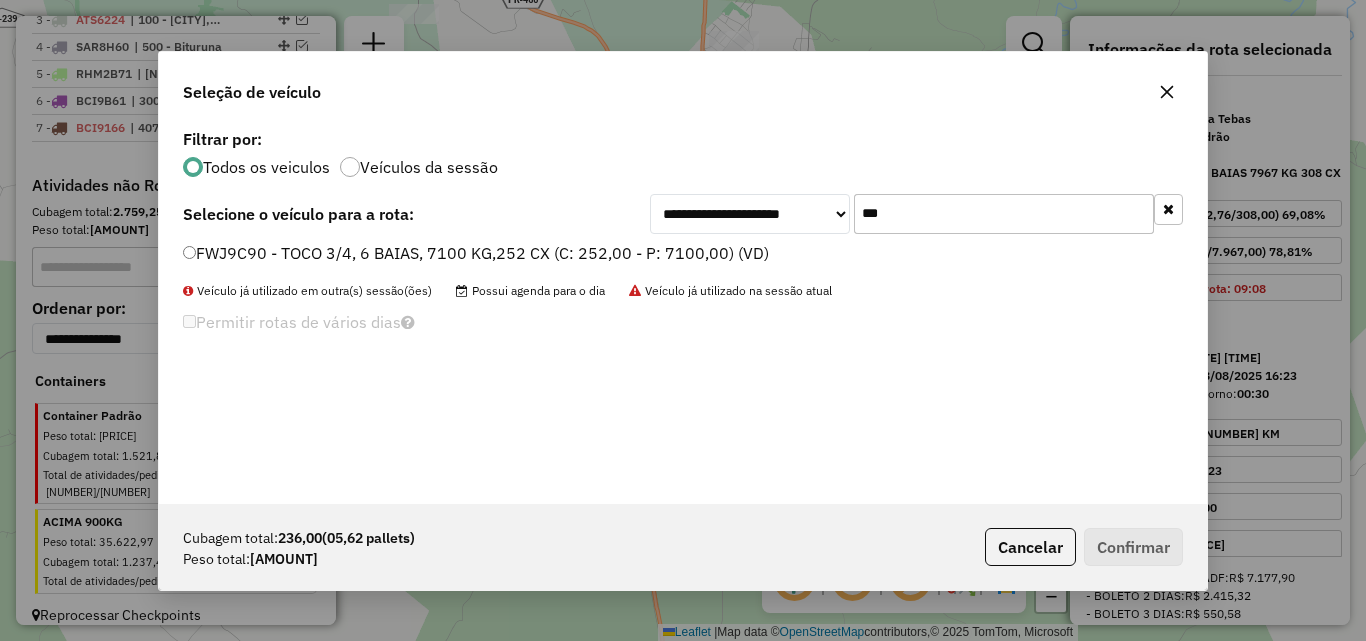type on "***" 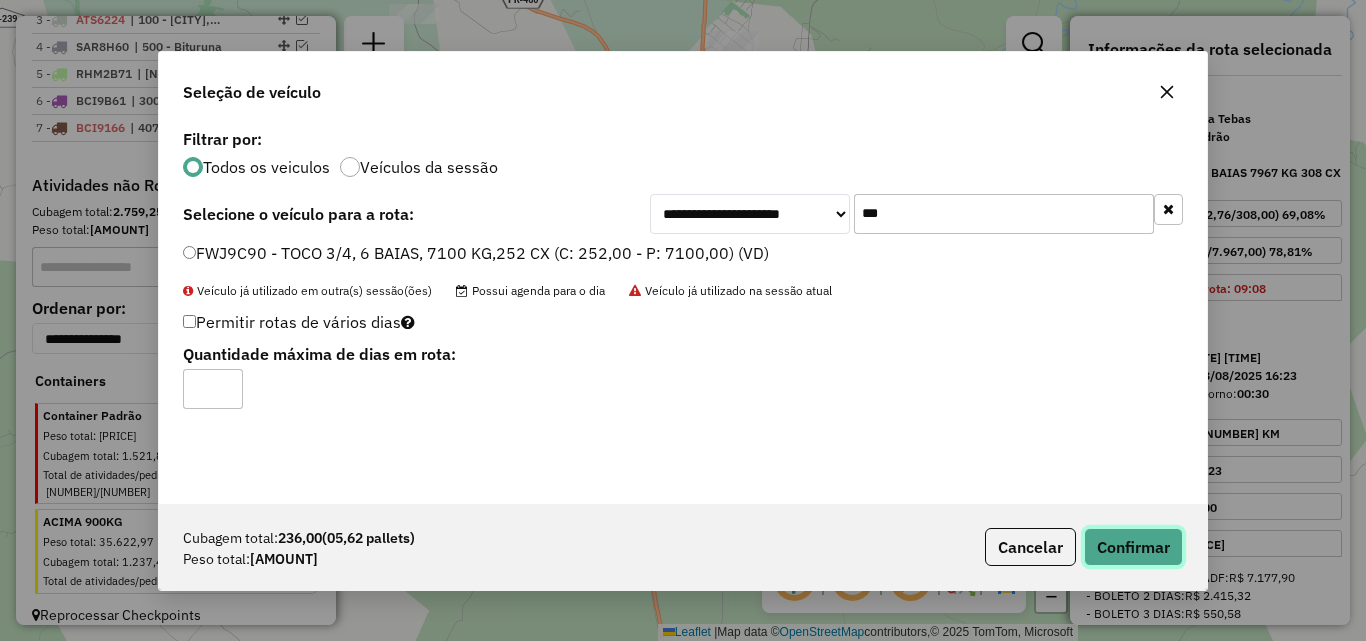 click on "Confirmar" 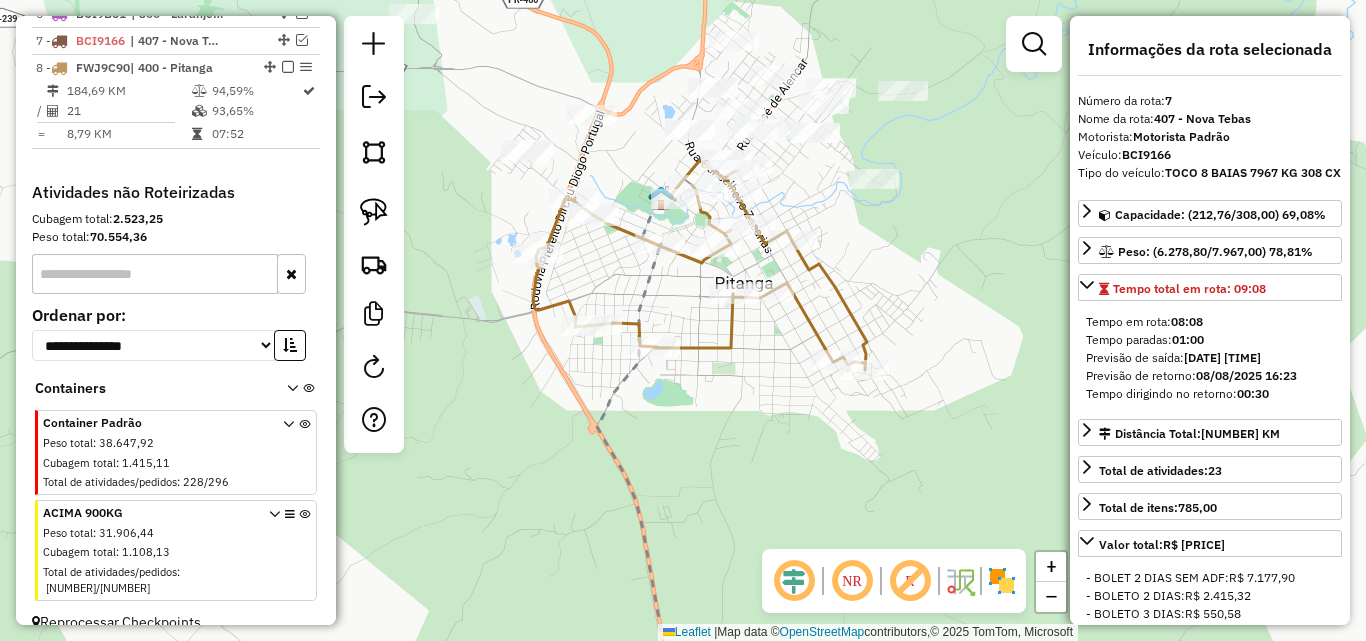 scroll, scrollTop: 956, scrollLeft: 0, axis: vertical 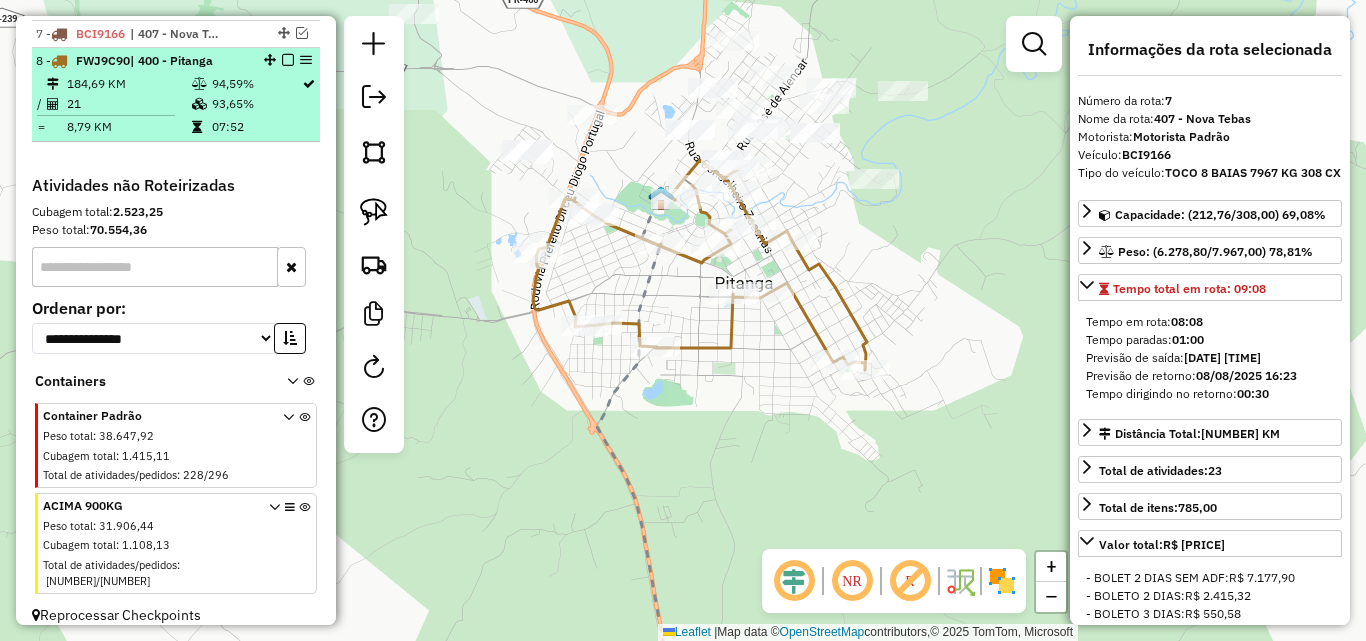 click at bounding box center [288, 60] 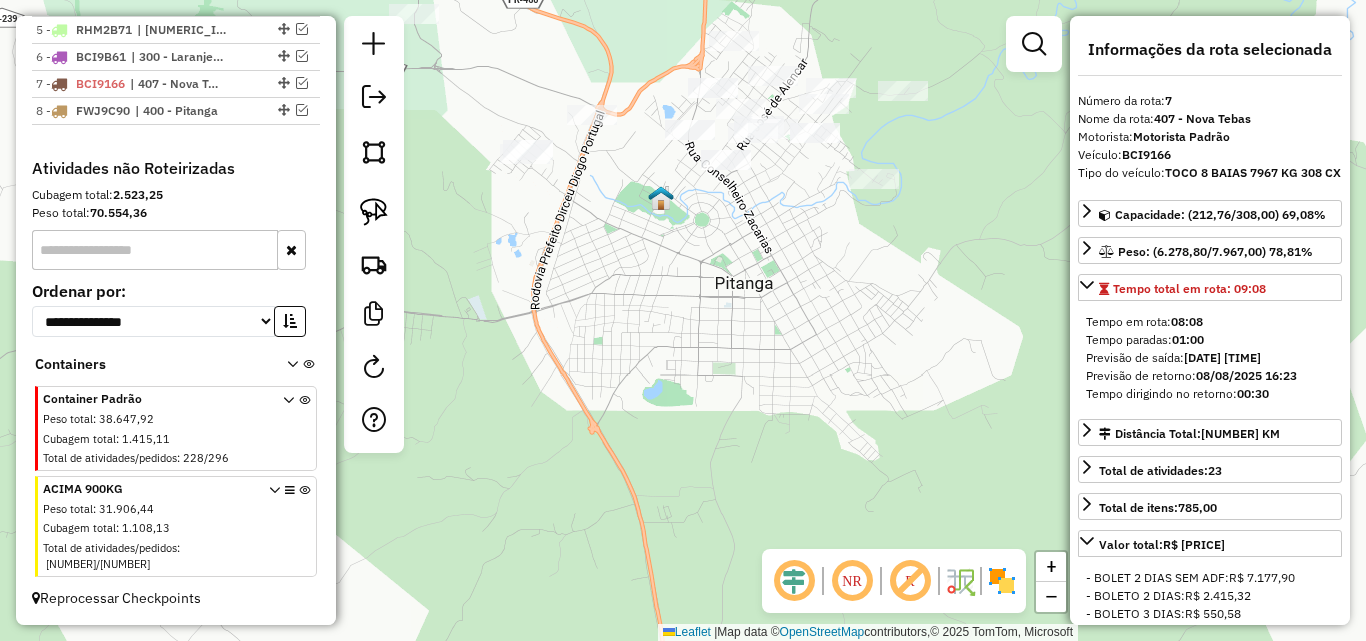 scroll, scrollTop: 889, scrollLeft: 0, axis: vertical 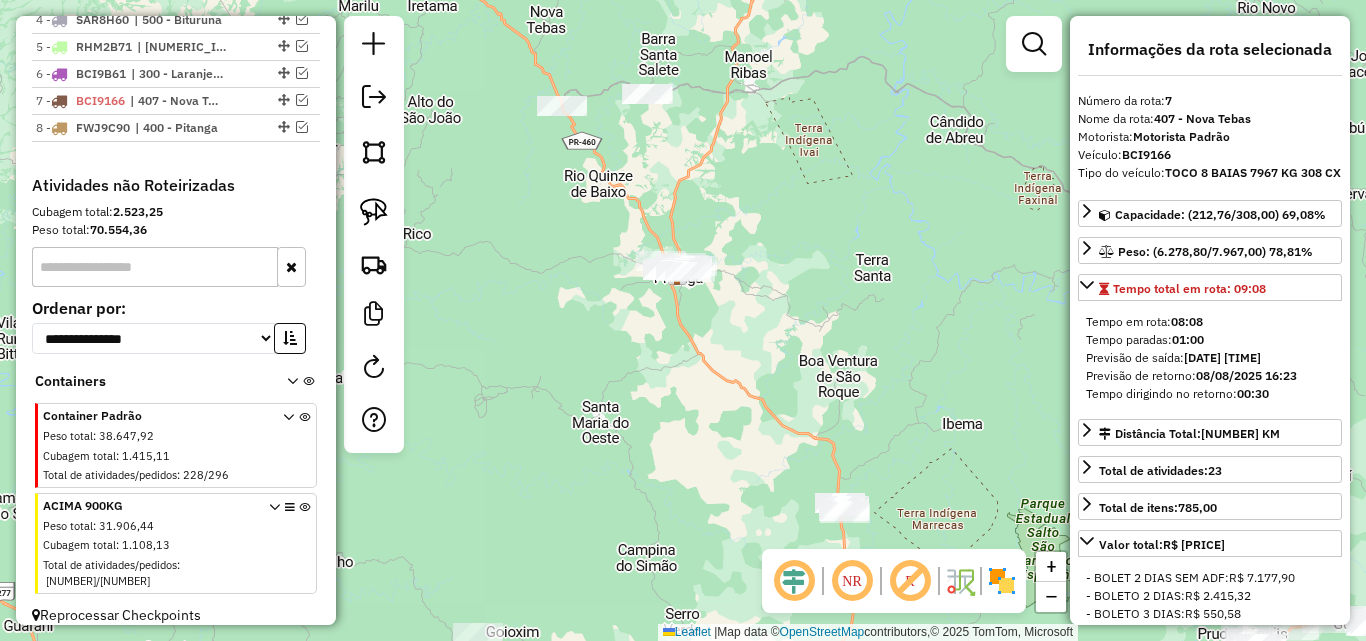 drag, startPoint x: 724, startPoint y: 218, endPoint x: 769, endPoint y: 255, distance: 58.258045 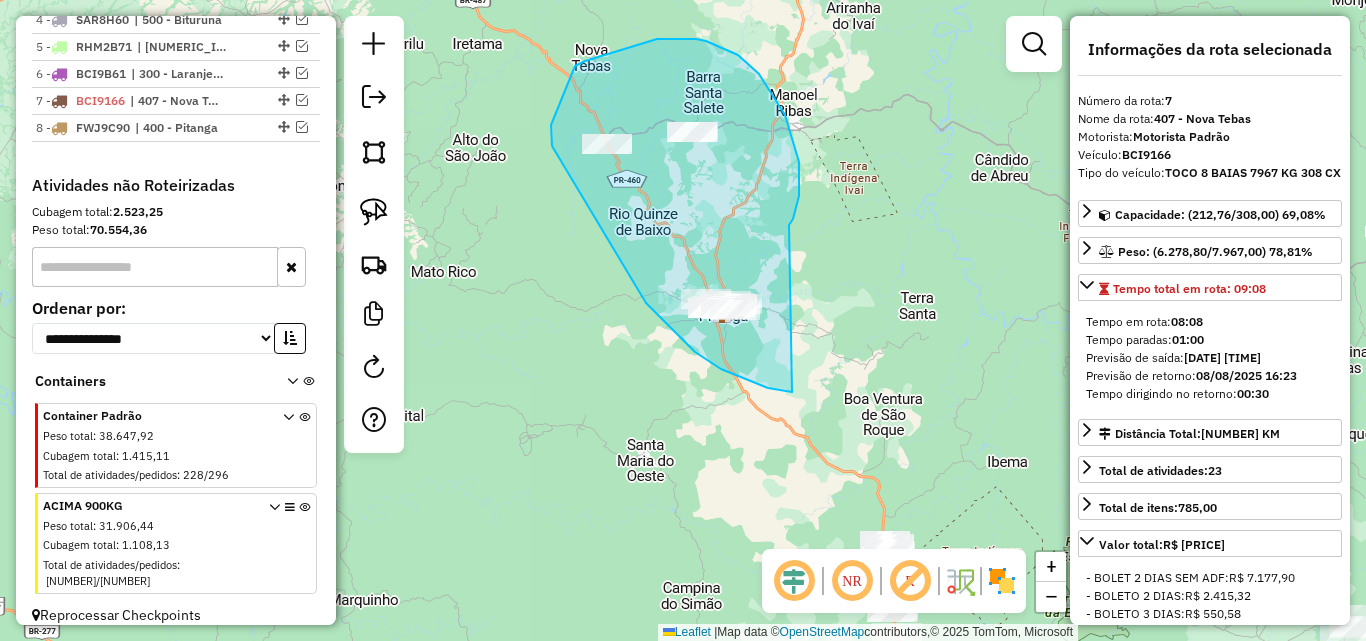 drag, startPoint x: 797, startPoint y: 207, endPoint x: 813, endPoint y: 387, distance: 180.70972 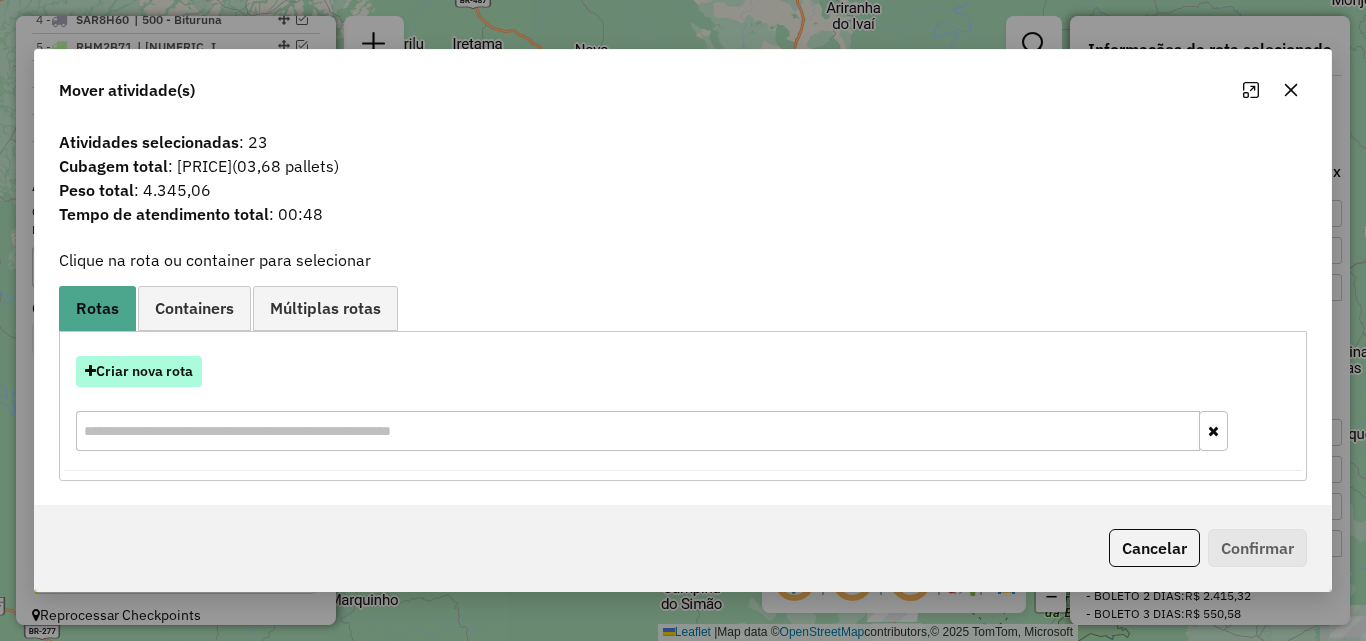 click on "Criar nova rota" at bounding box center (139, 371) 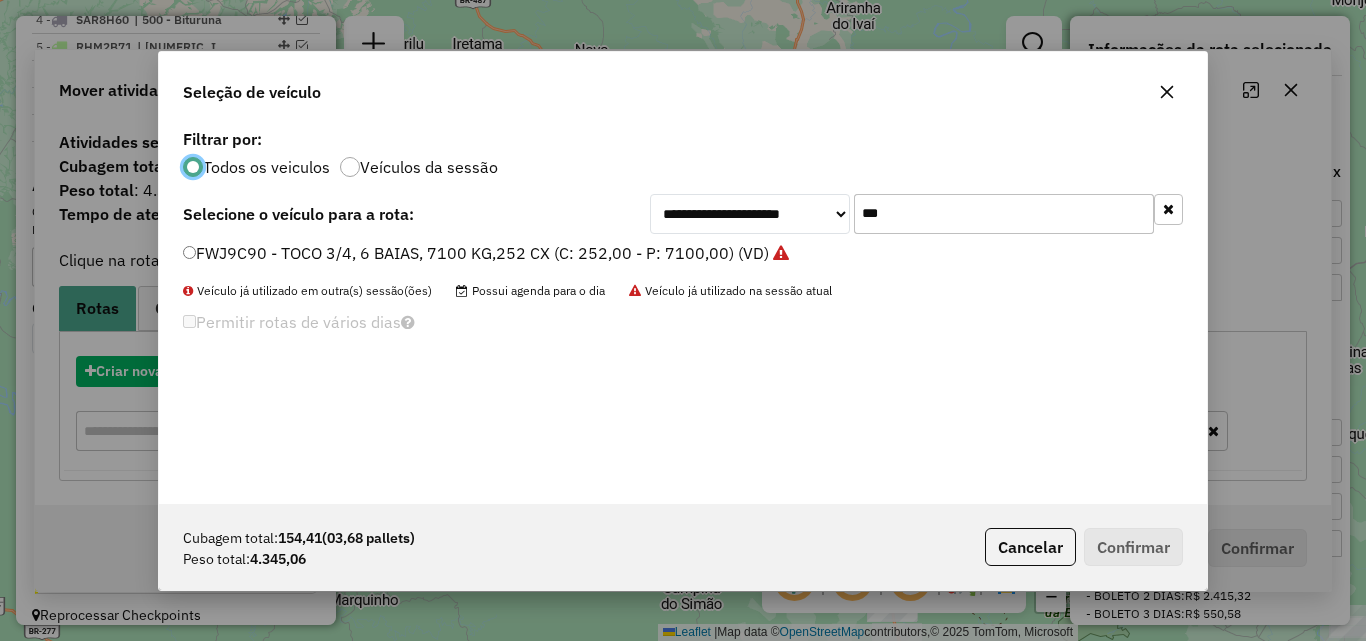 scroll, scrollTop: 11, scrollLeft: 6, axis: both 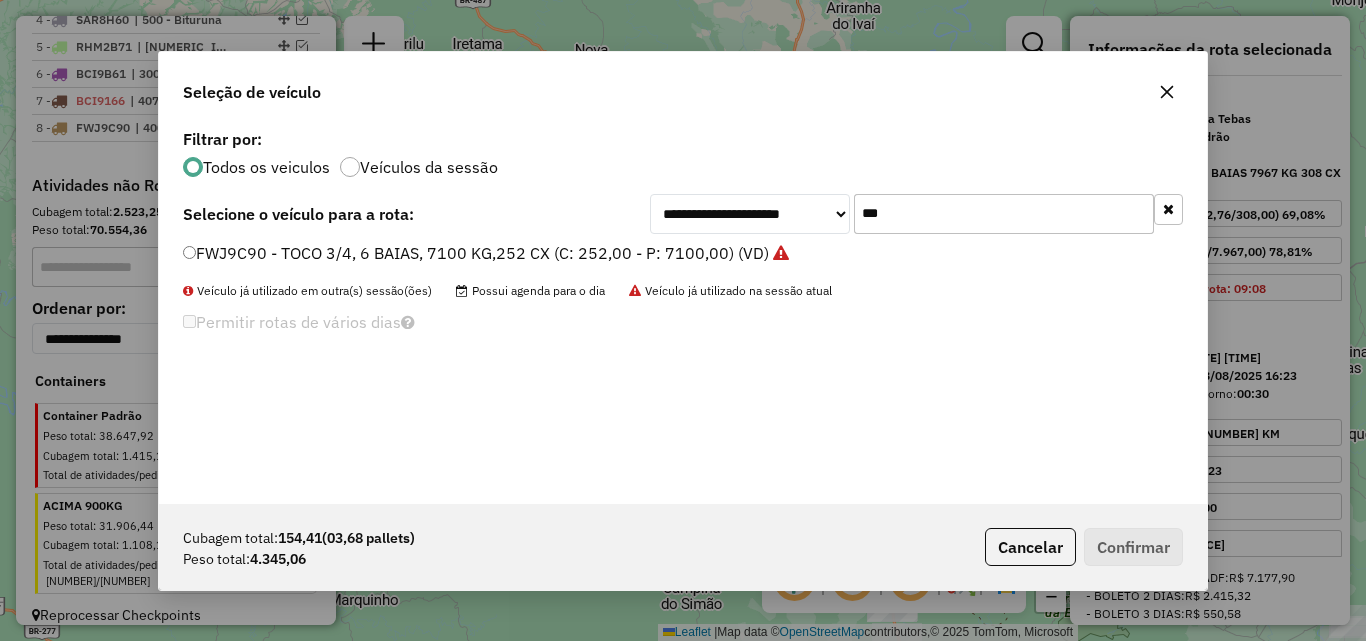 drag, startPoint x: 899, startPoint y: 212, endPoint x: 637, endPoint y: 237, distance: 263.19003 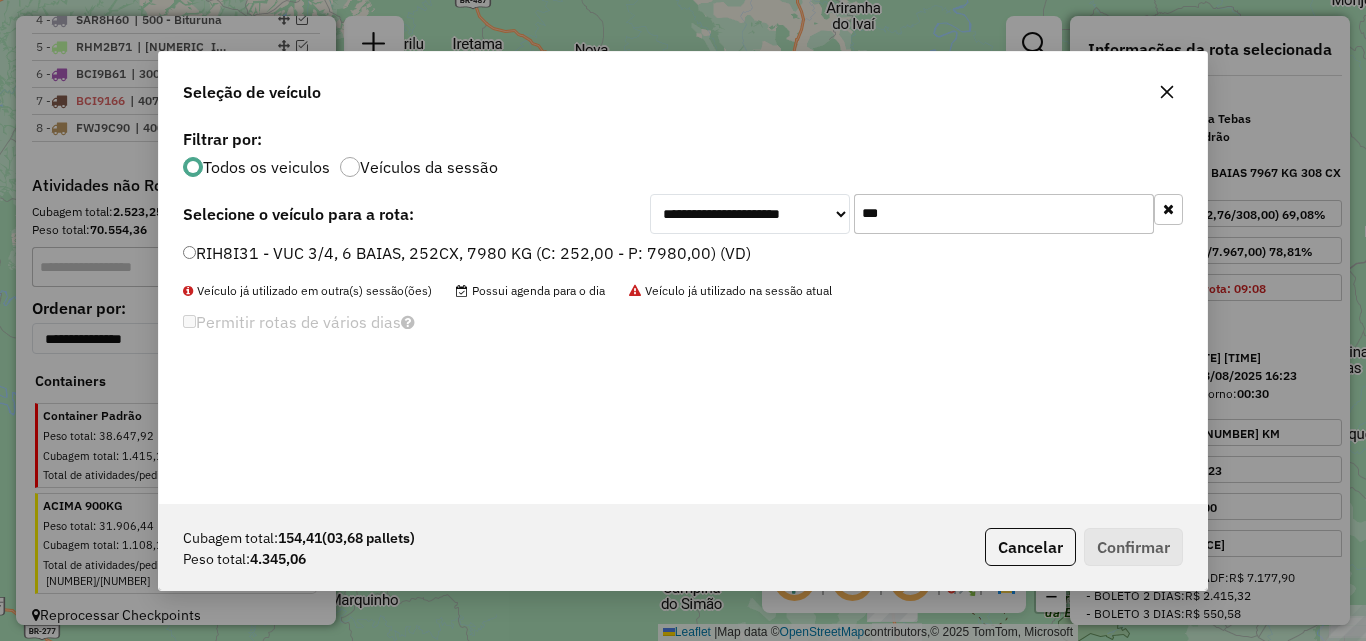 type on "***" 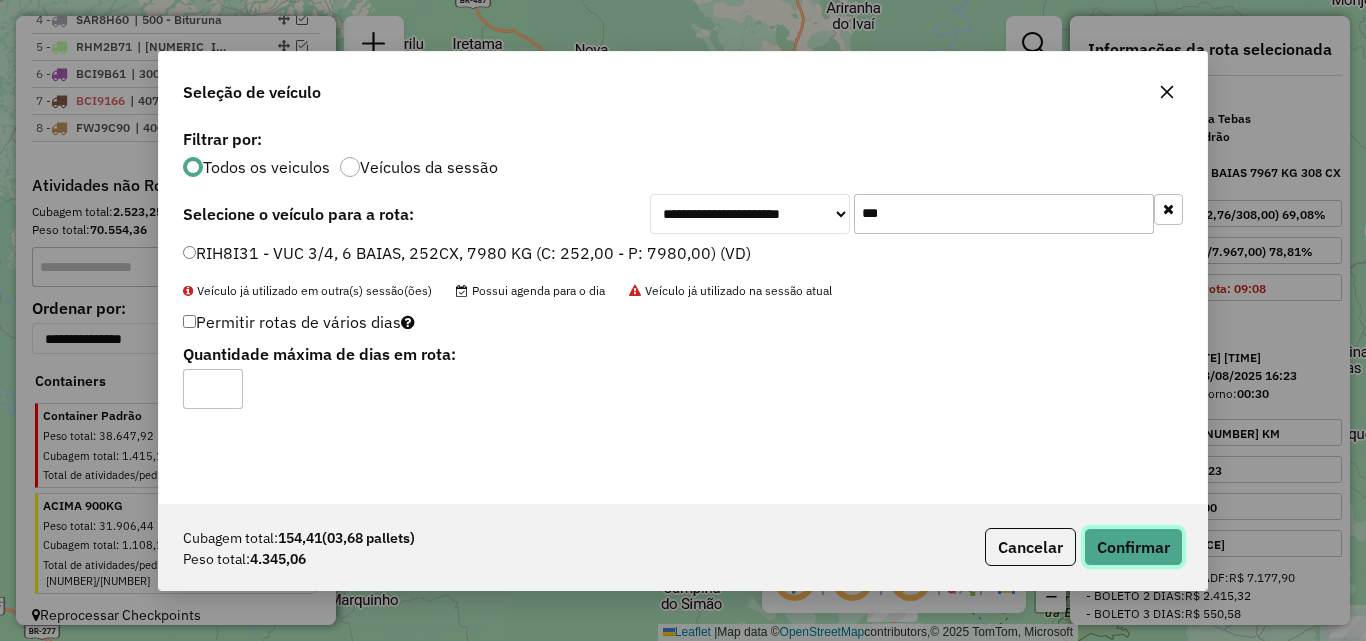 click on "Confirmar" 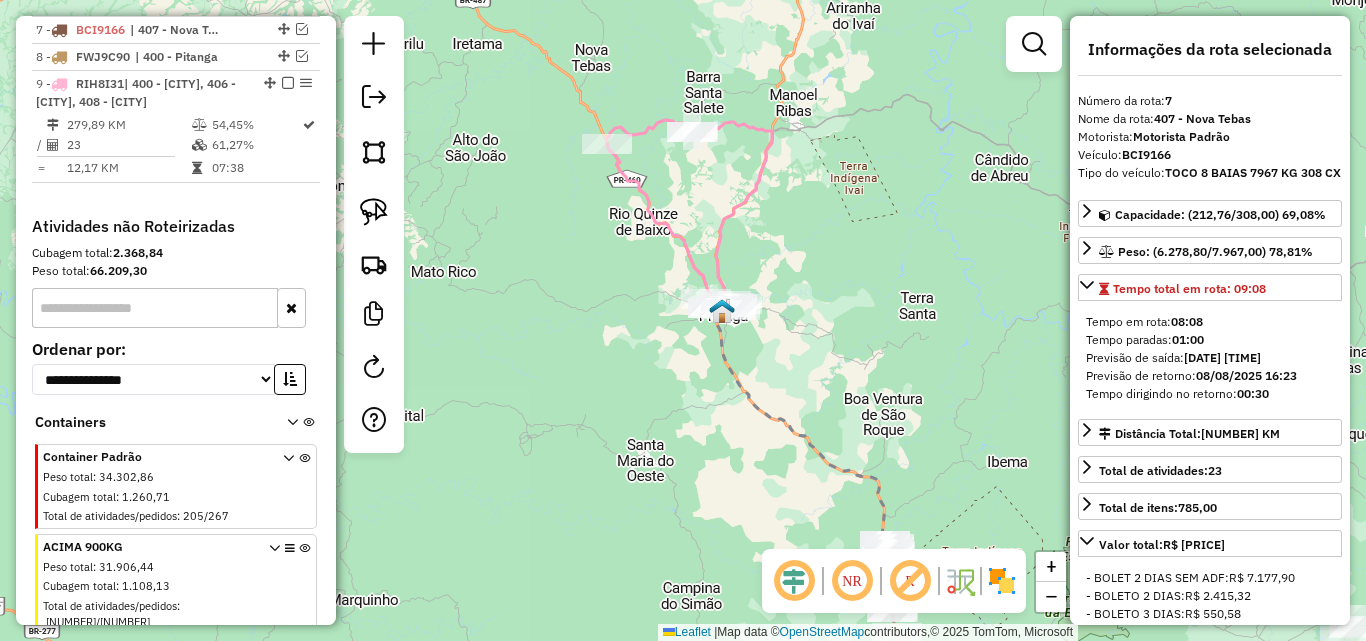 scroll, scrollTop: 961, scrollLeft: 0, axis: vertical 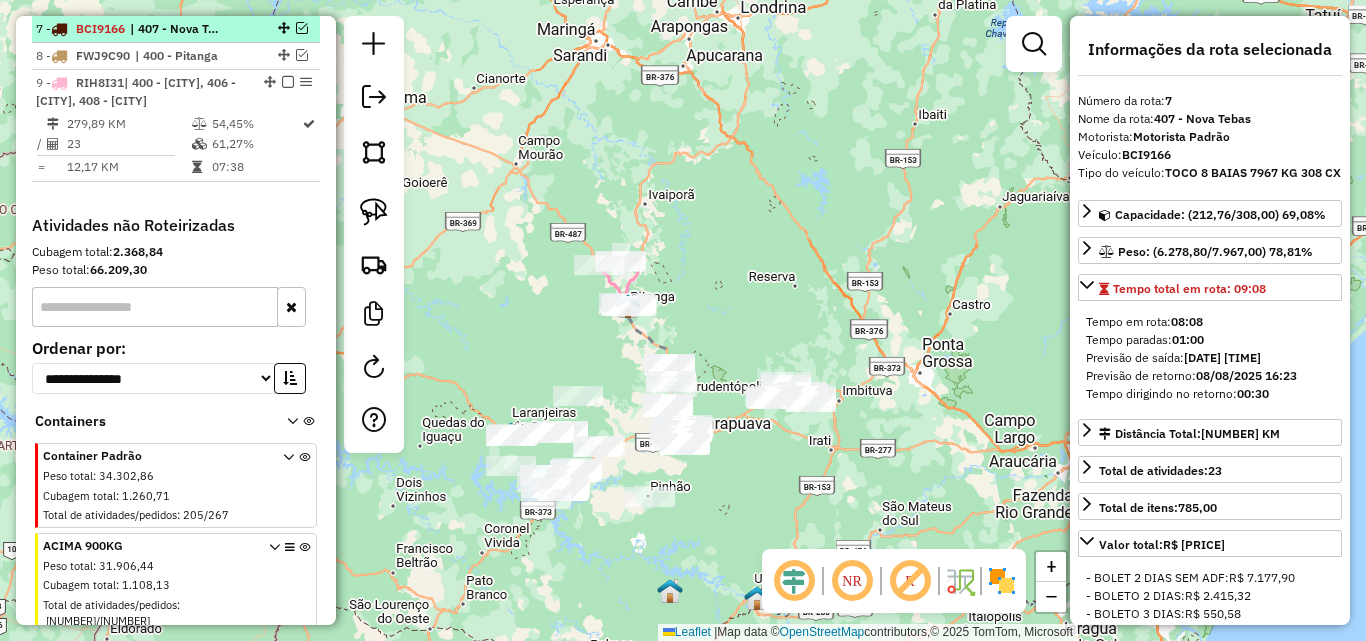 click at bounding box center [302, 28] 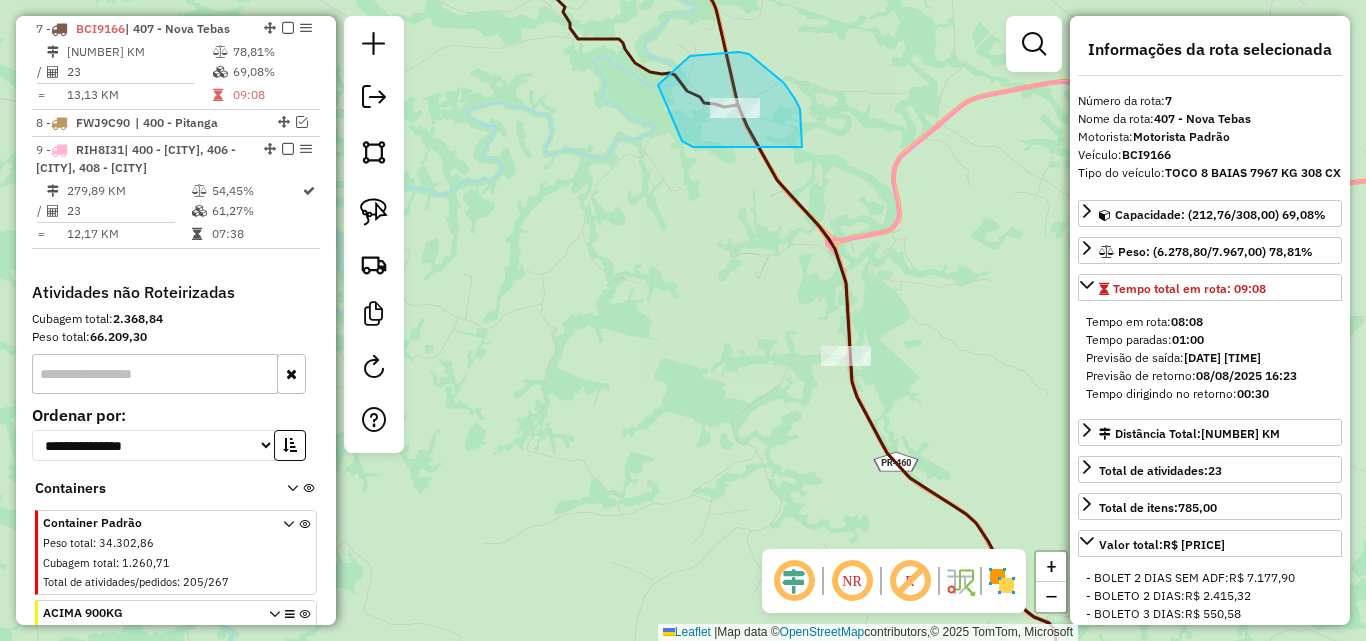 drag, startPoint x: 802, startPoint y: 147, endPoint x: 721, endPoint y: 164, distance: 82.764725 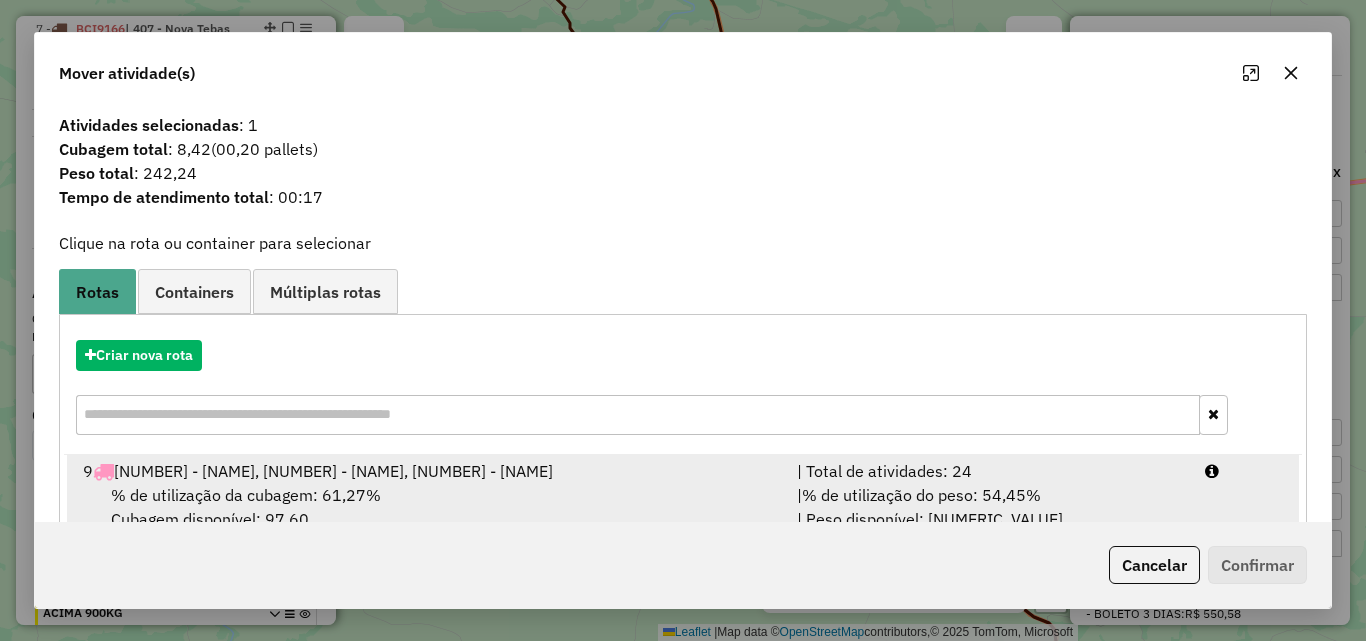 click on "% de utilização do peso: 54,45%" at bounding box center (921, 495) 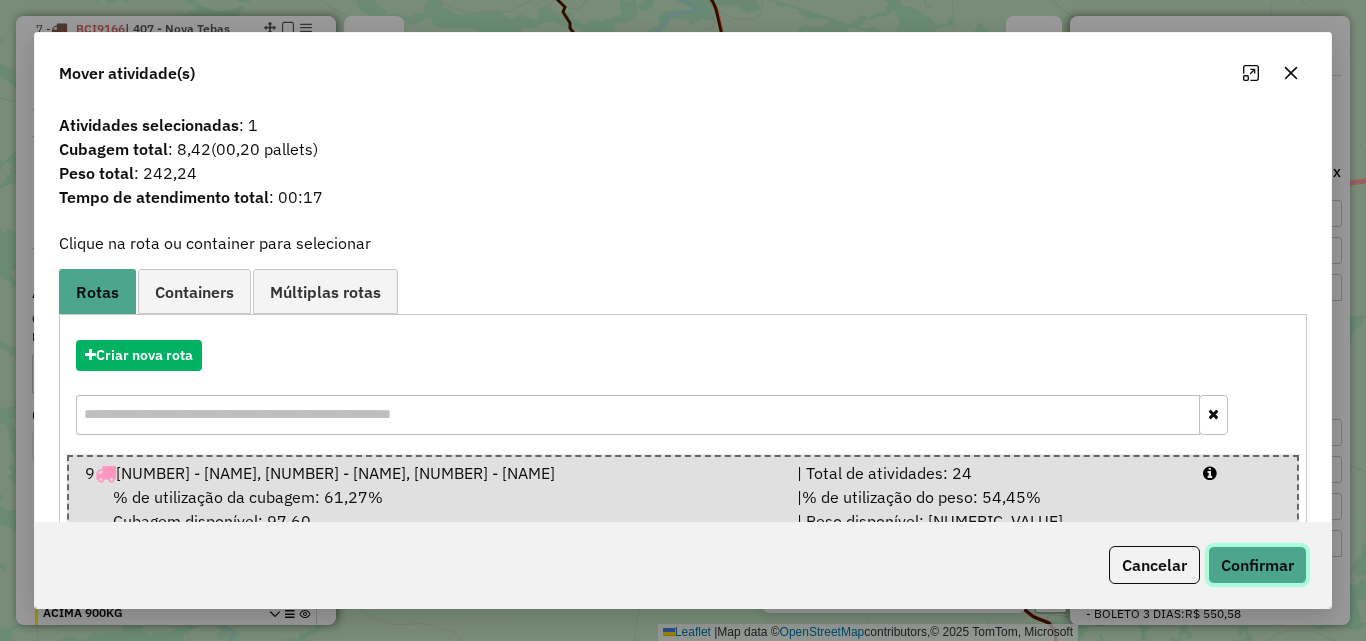 click on "Confirmar" 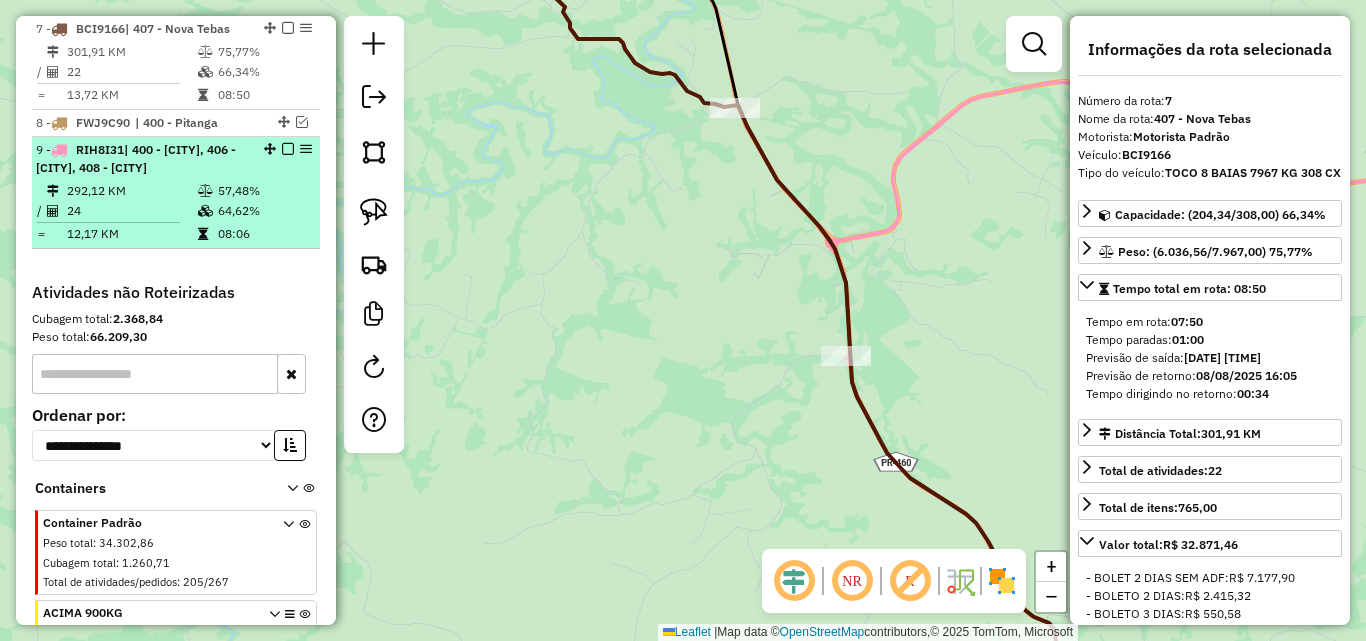 click at bounding box center [288, 149] 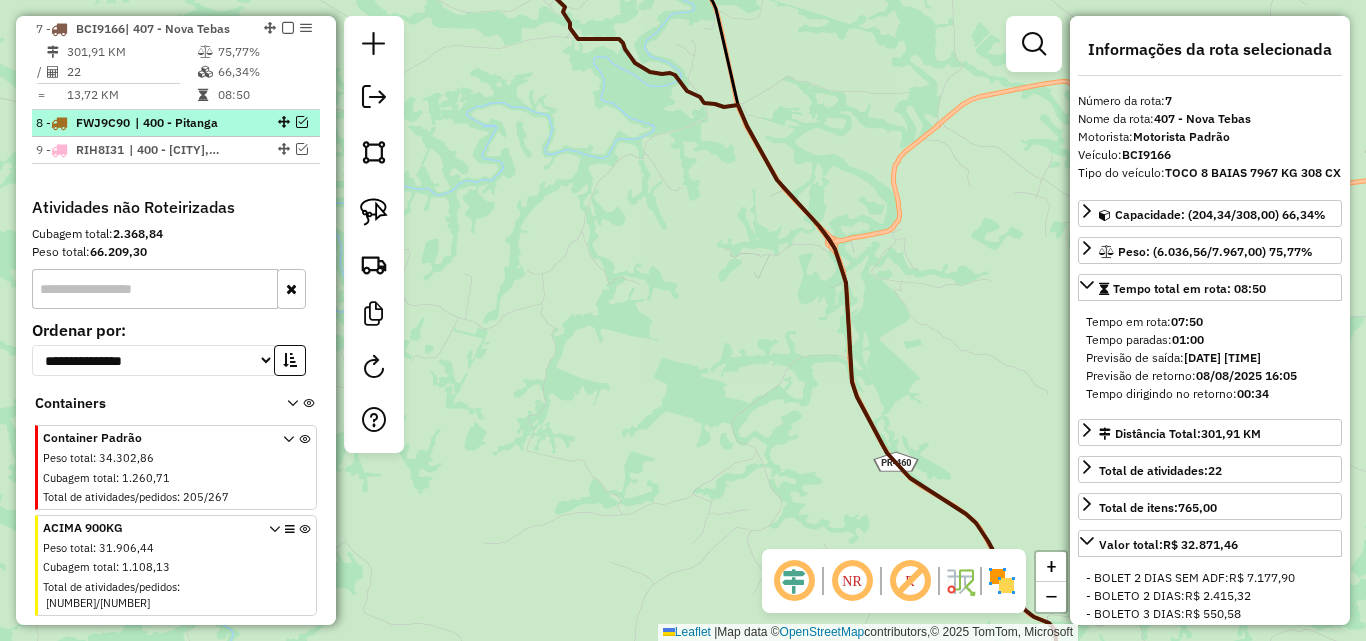 click at bounding box center (302, 122) 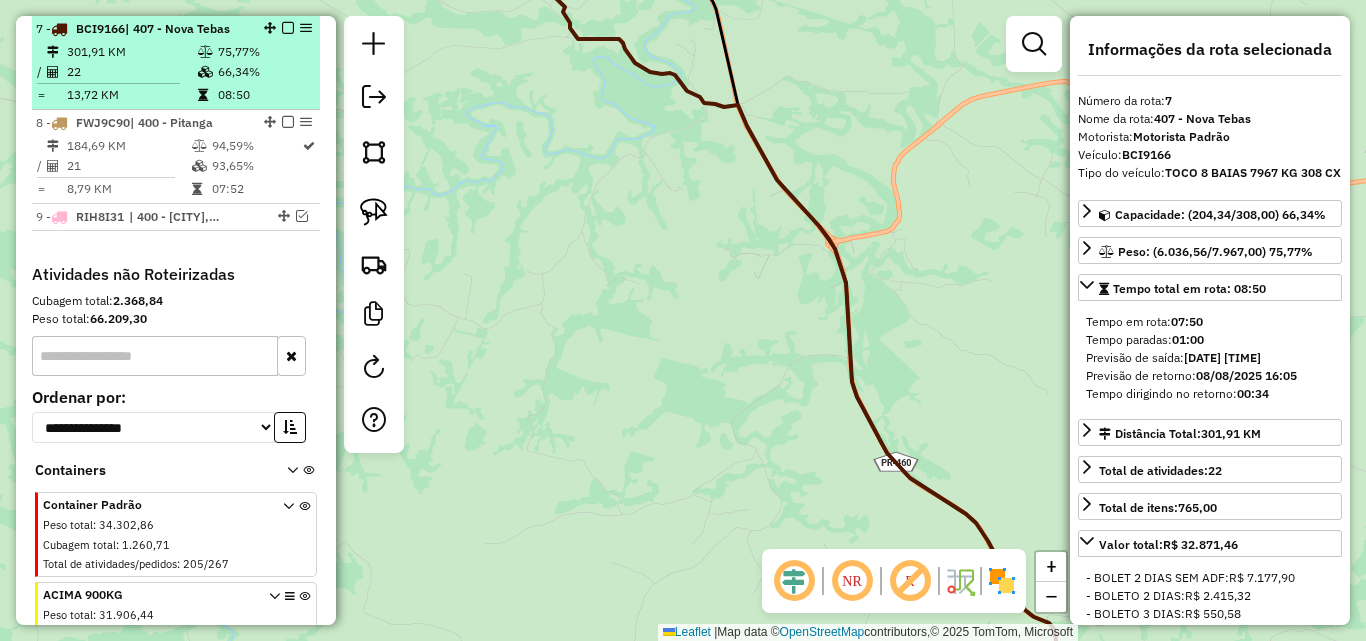 click on "66,34%" at bounding box center (264, 72) 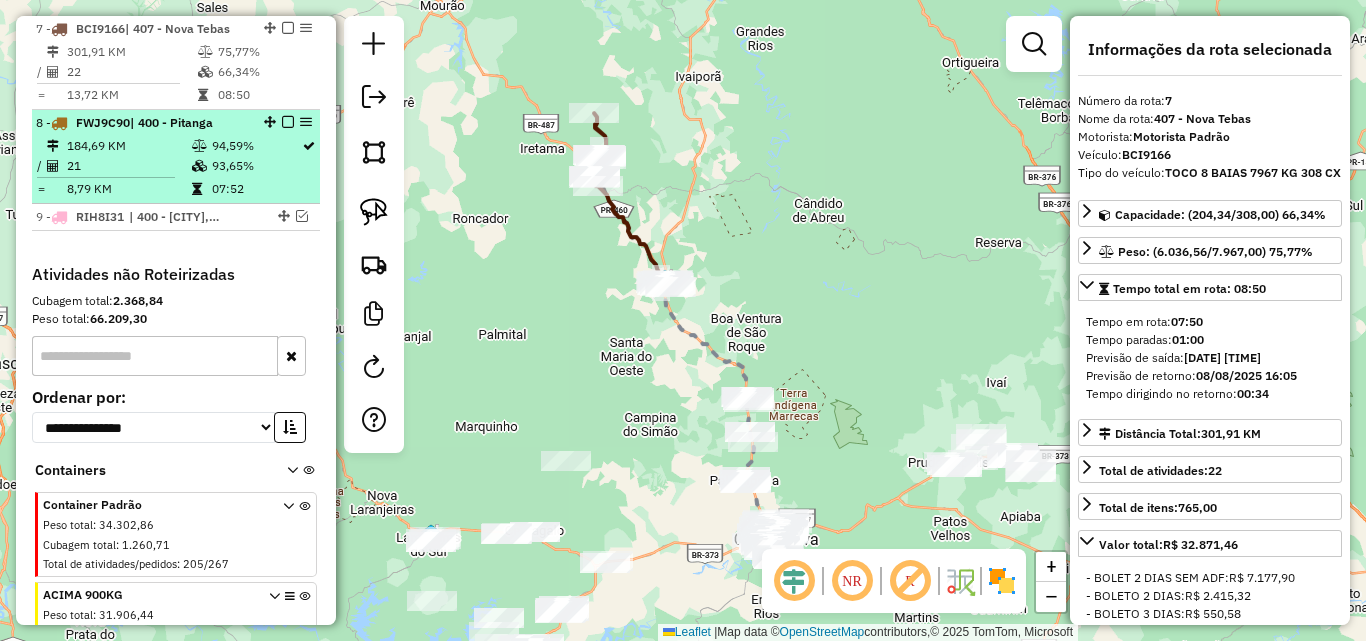 click on "94,59%" at bounding box center (256, 146) 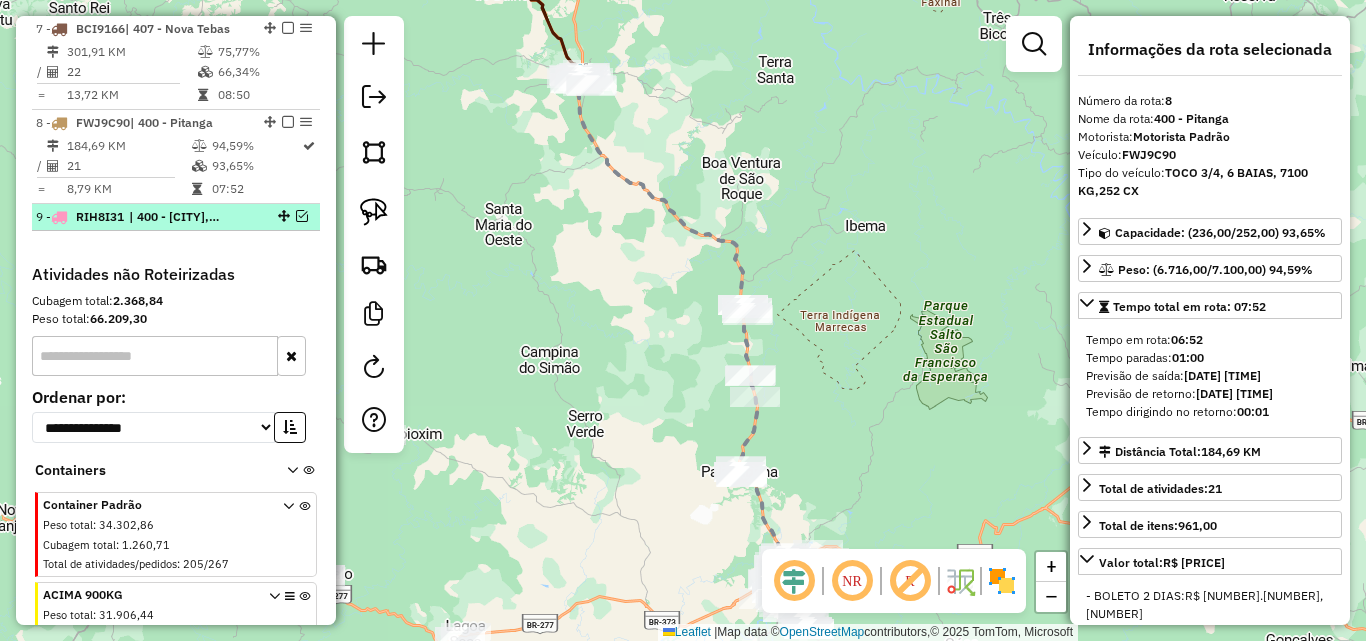 click at bounding box center [302, 216] 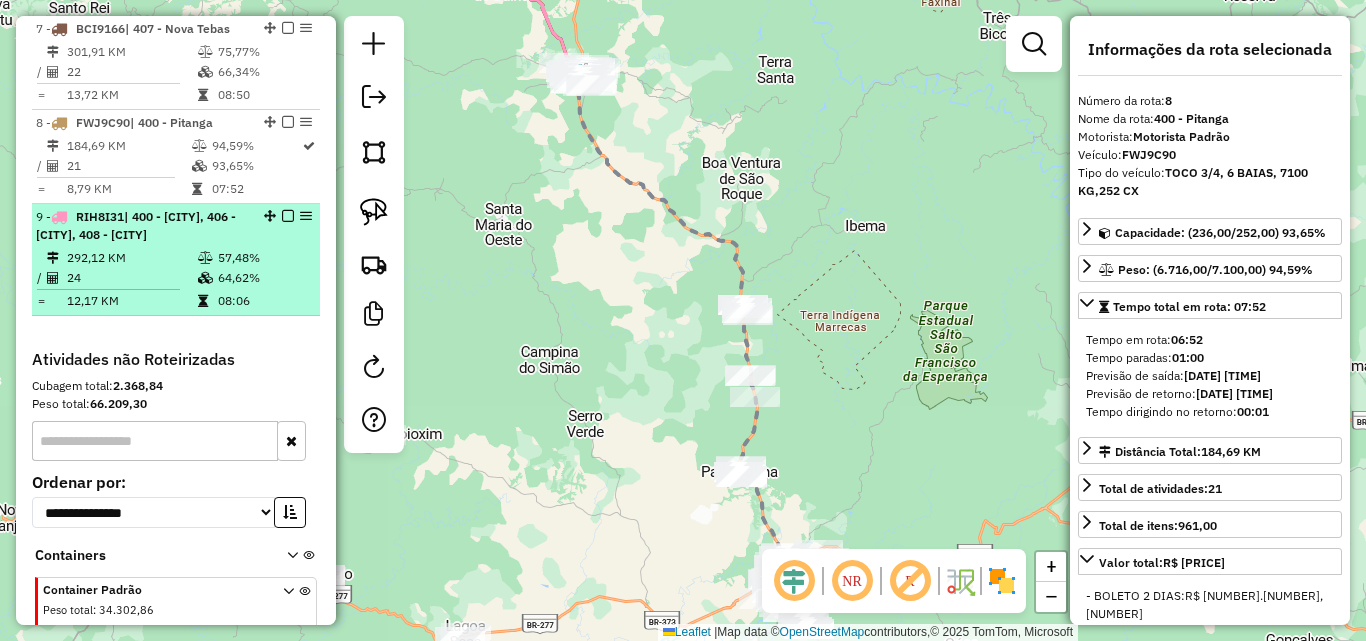 click on "9 -       RIH8I31   | 400 - Pitanga, 406 - Catuporanga, 408 - Vila Nova" at bounding box center (142, 226) 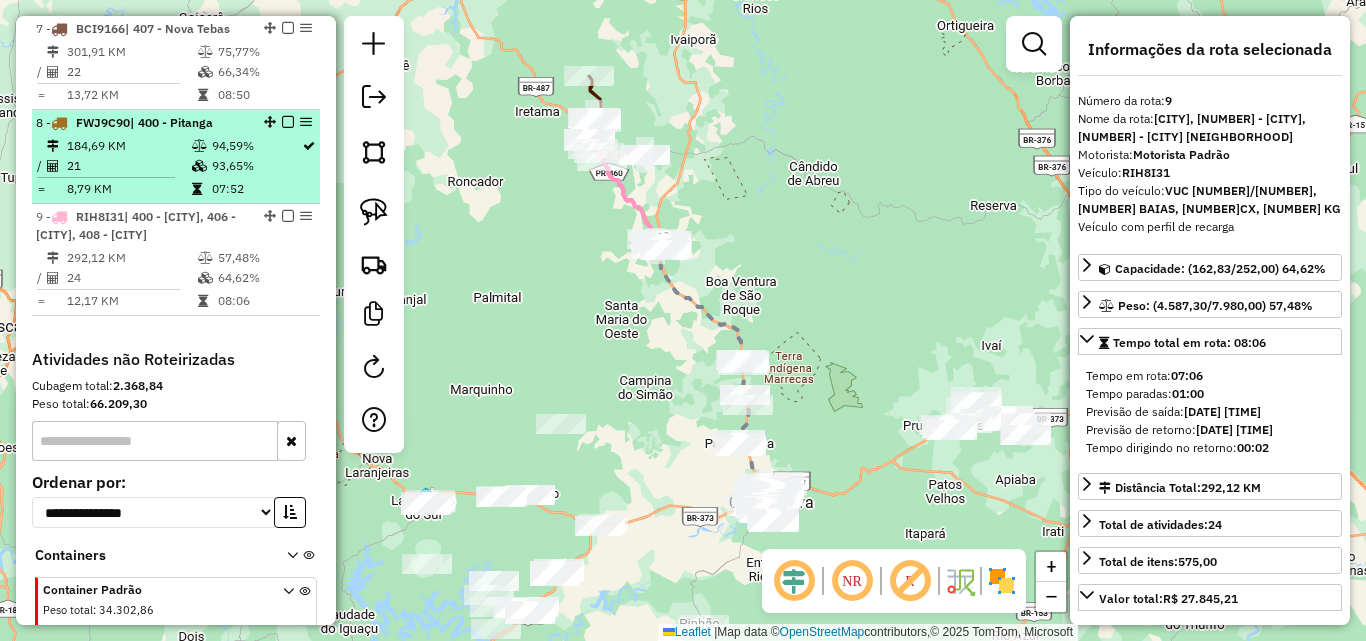 scroll, scrollTop: 861, scrollLeft: 0, axis: vertical 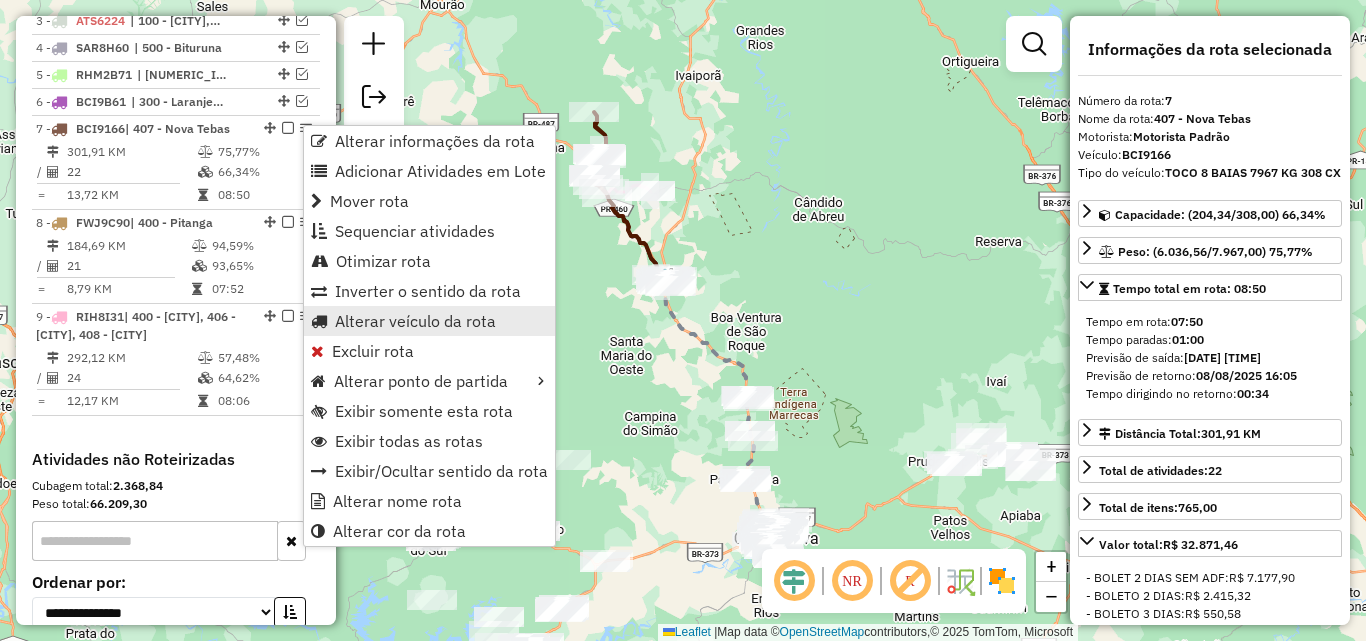 click on "Alterar veículo da rota" at bounding box center [415, 321] 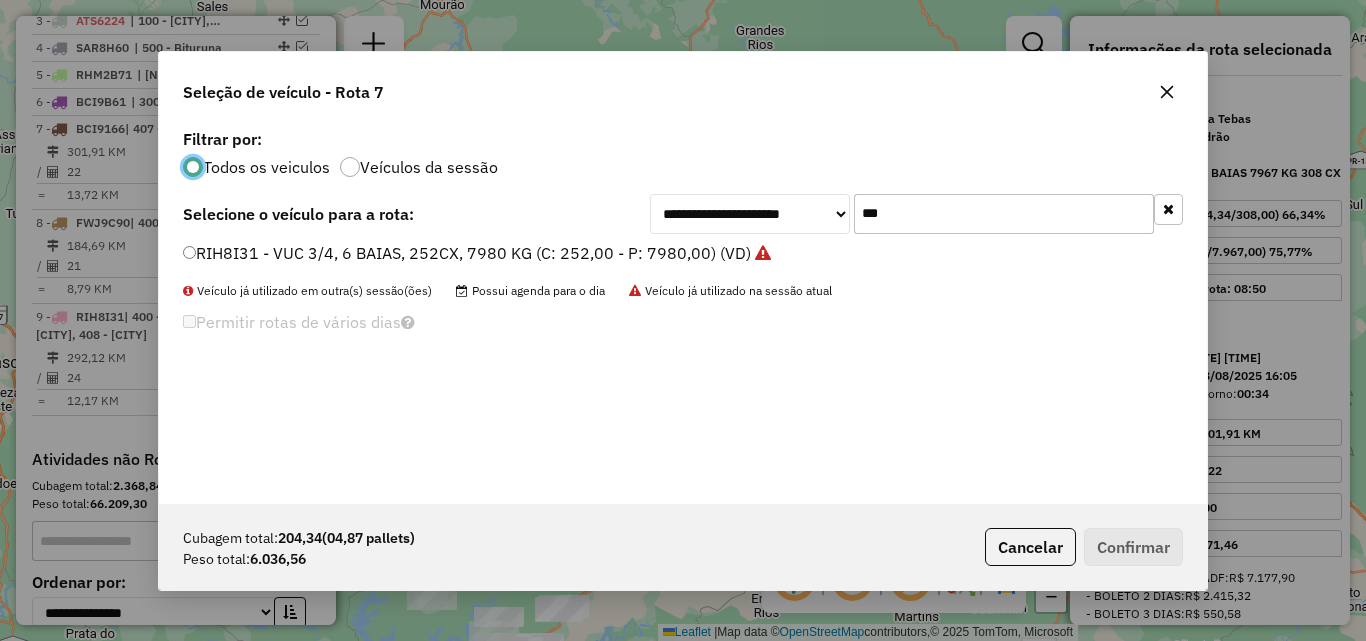scroll, scrollTop: 11, scrollLeft: 6, axis: both 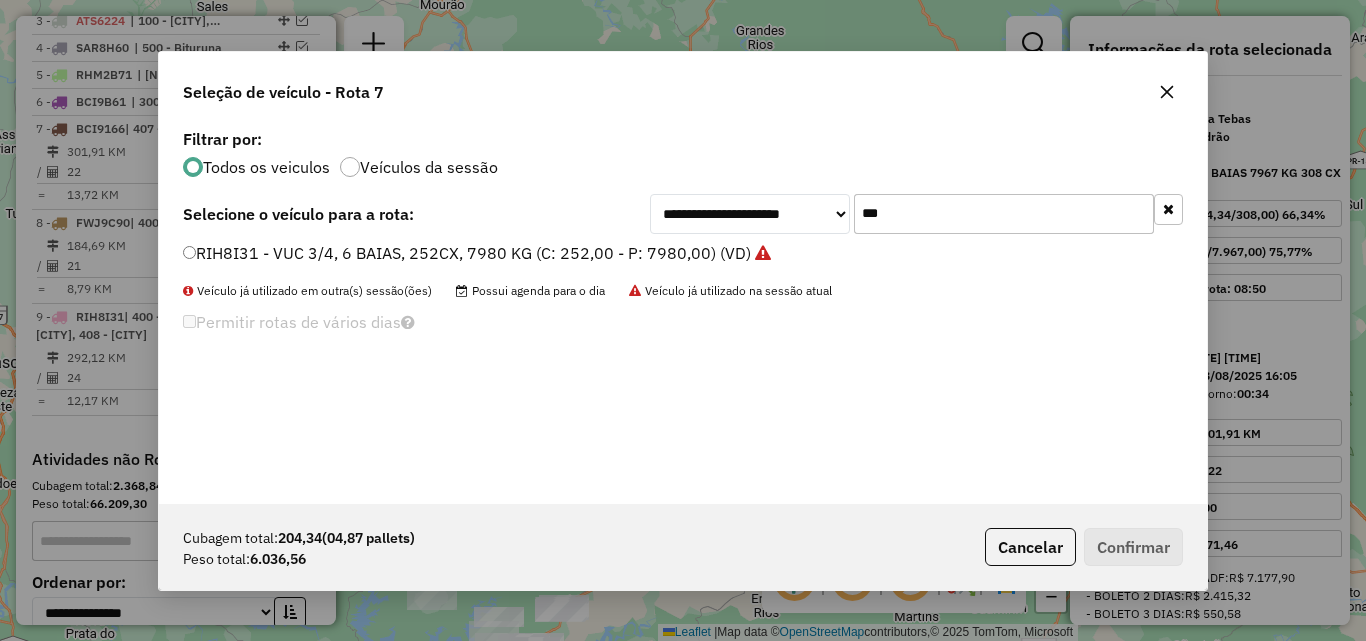drag, startPoint x: 895, startPoint y: 210, endPoint x: 745, endPoint y: 215, distance: 150.08331 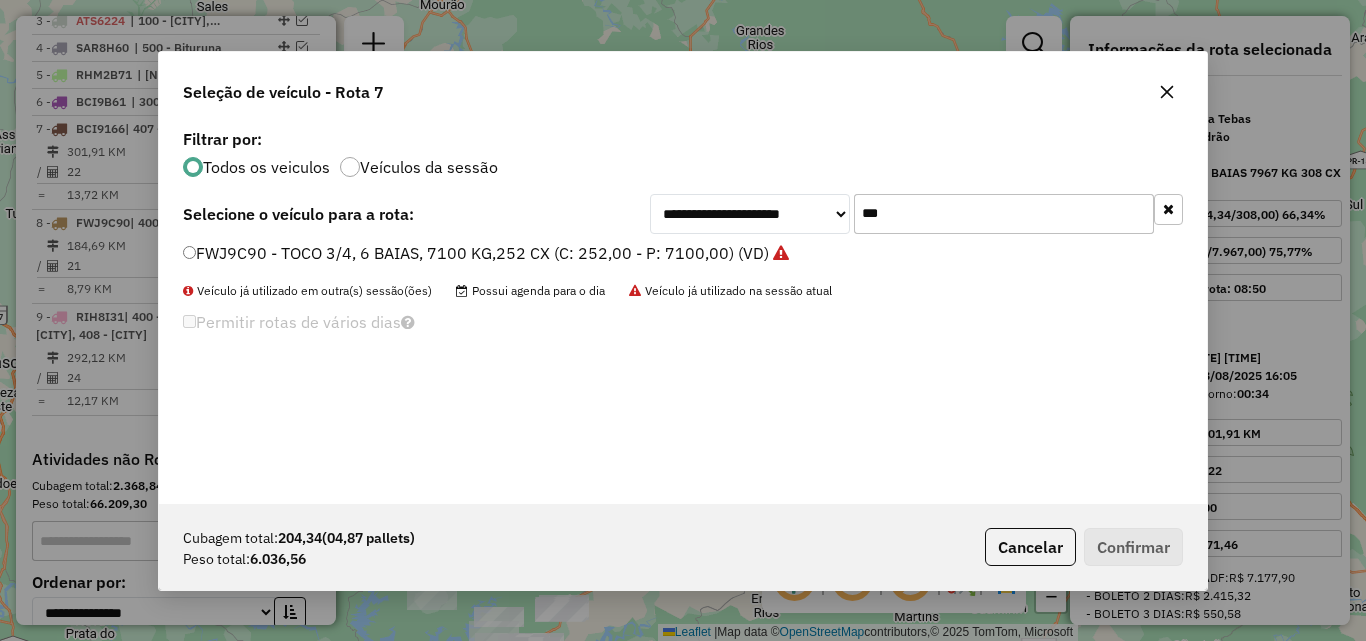 type on "***" 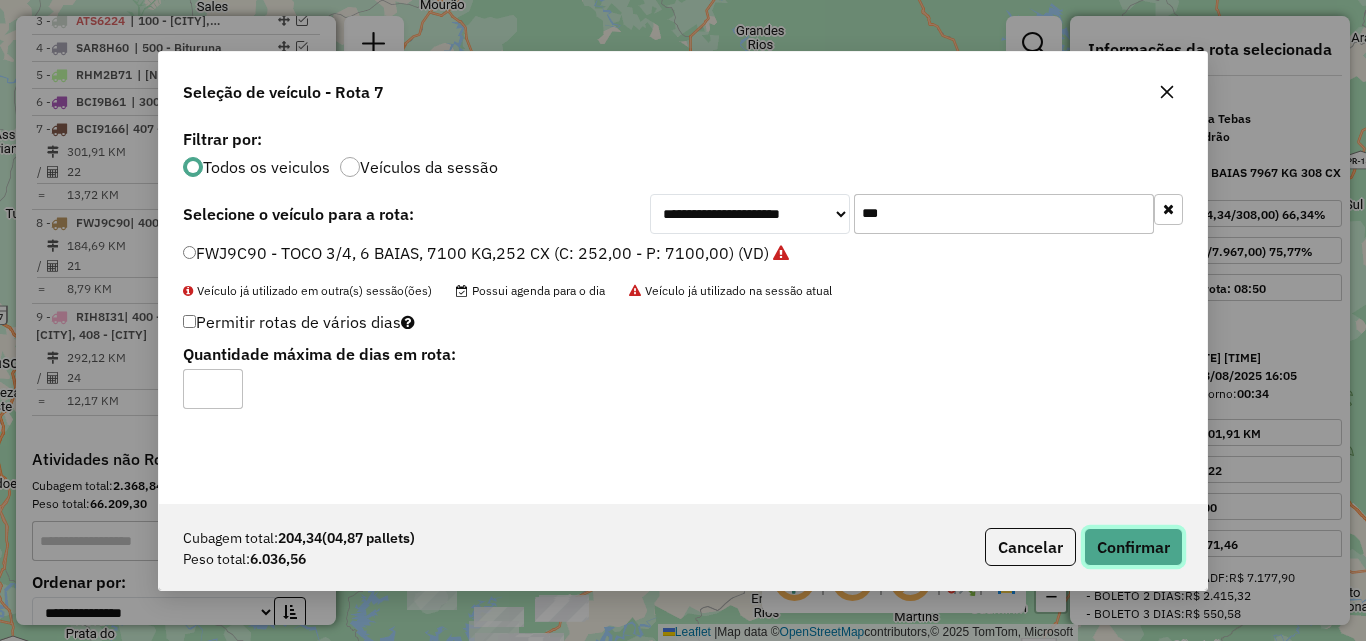 click on "Confirmar" 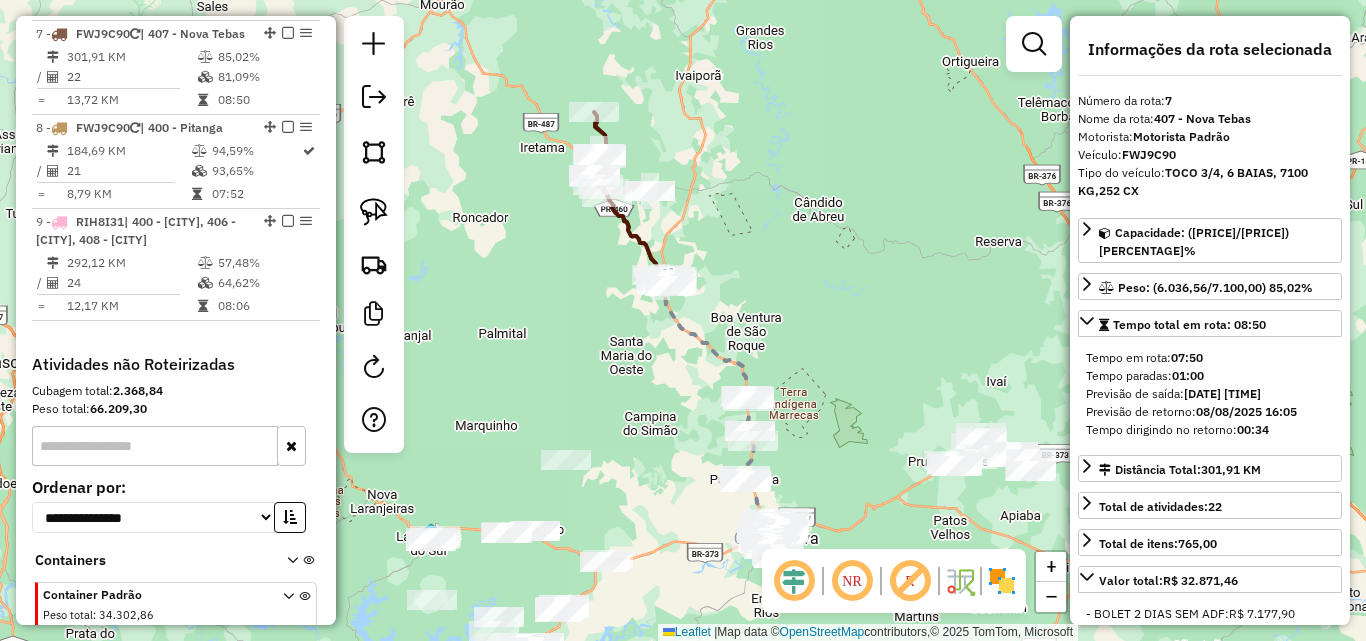 scroll, scrollTop: 961, scrollLeft: 0, axis: vertical 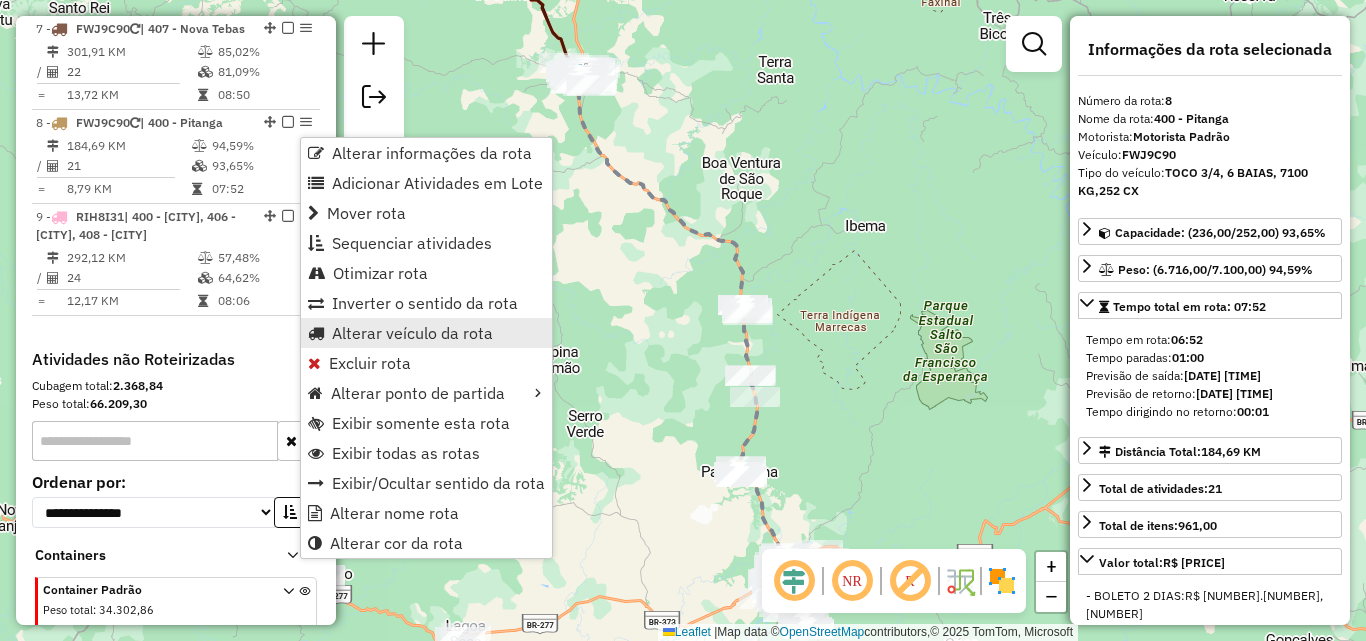 click on "Alterar veículo da rota" at bounding box center [412, 333] 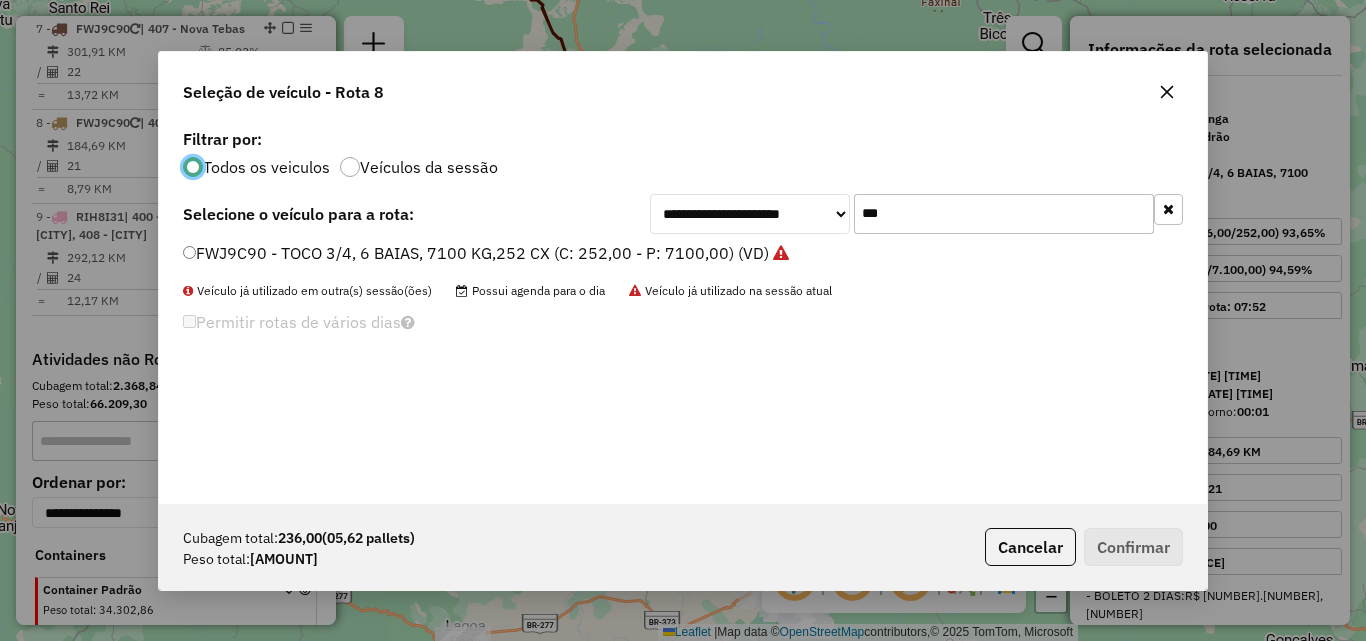 scroll, scrollTop: 11, scrollLeft: 6, axis: both 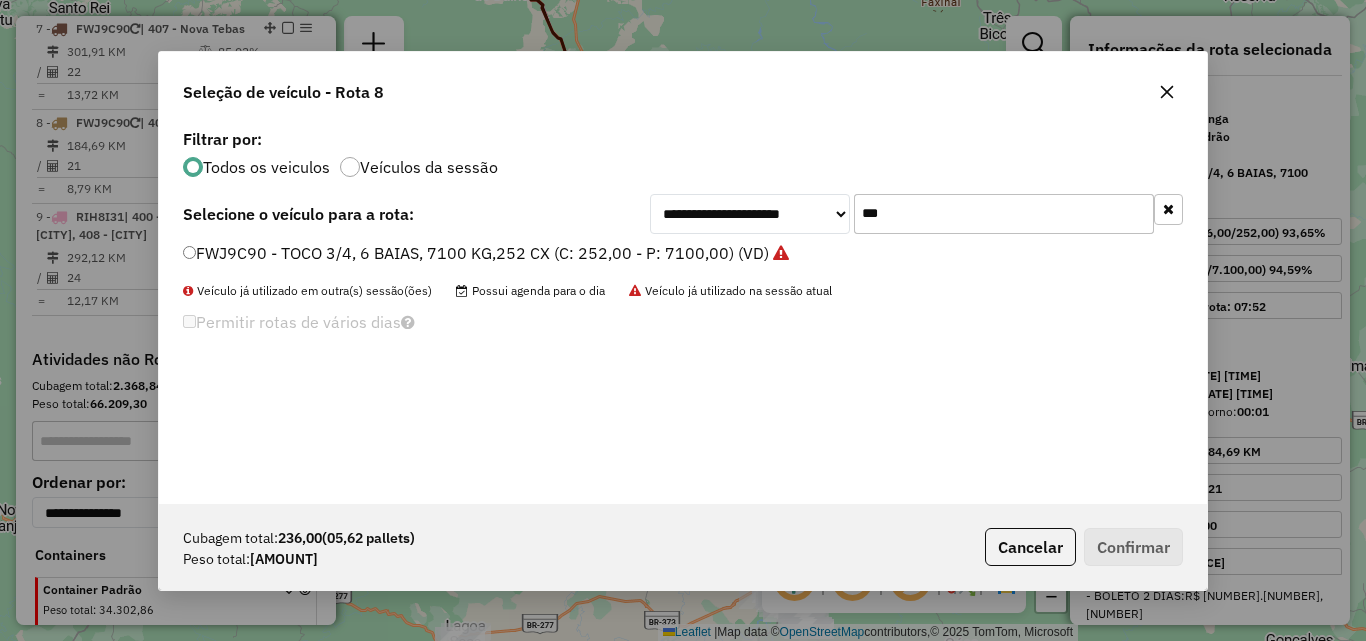 drag, startPoint x: 952, startPoint y: 215, endPoint x: 708, endPoint y: 212, distance: 244.01845 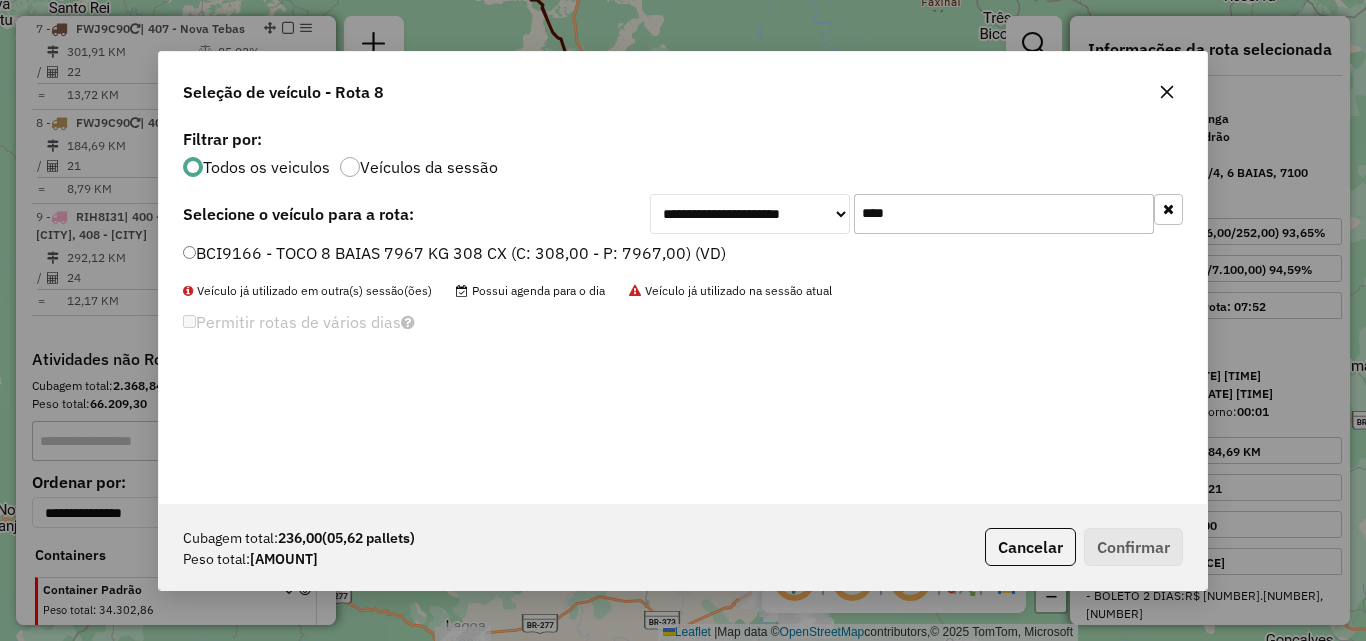 type on "****" 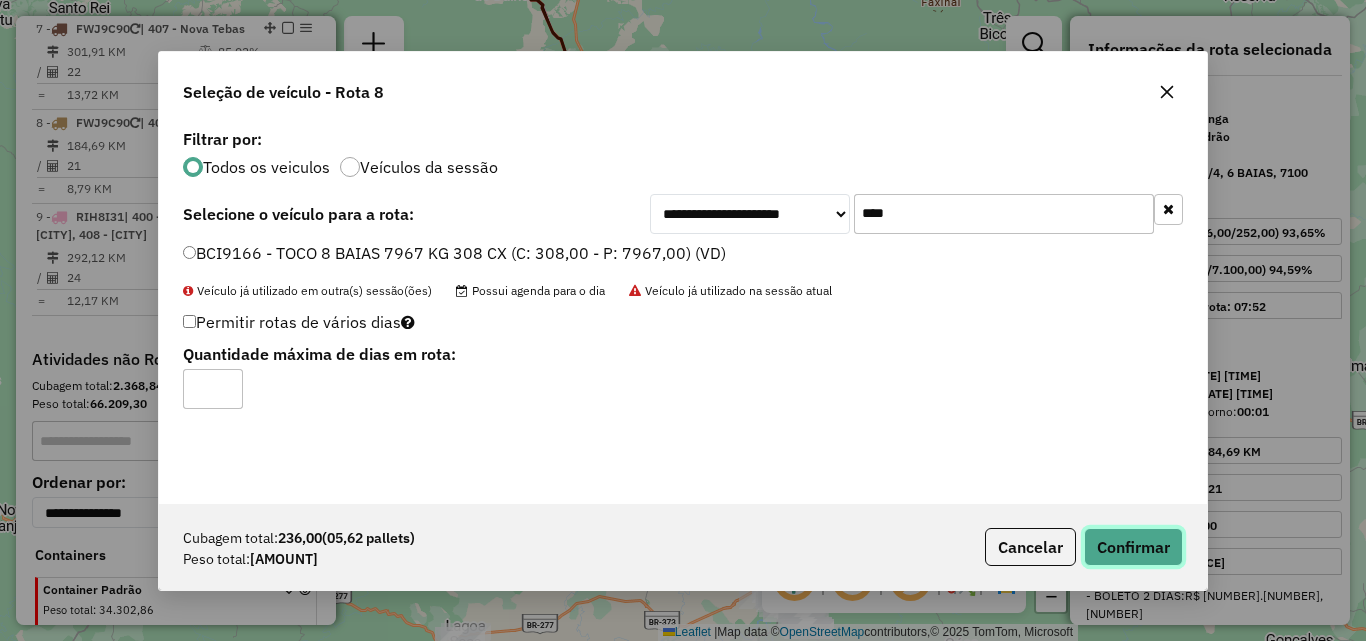 click on "Confirmar" 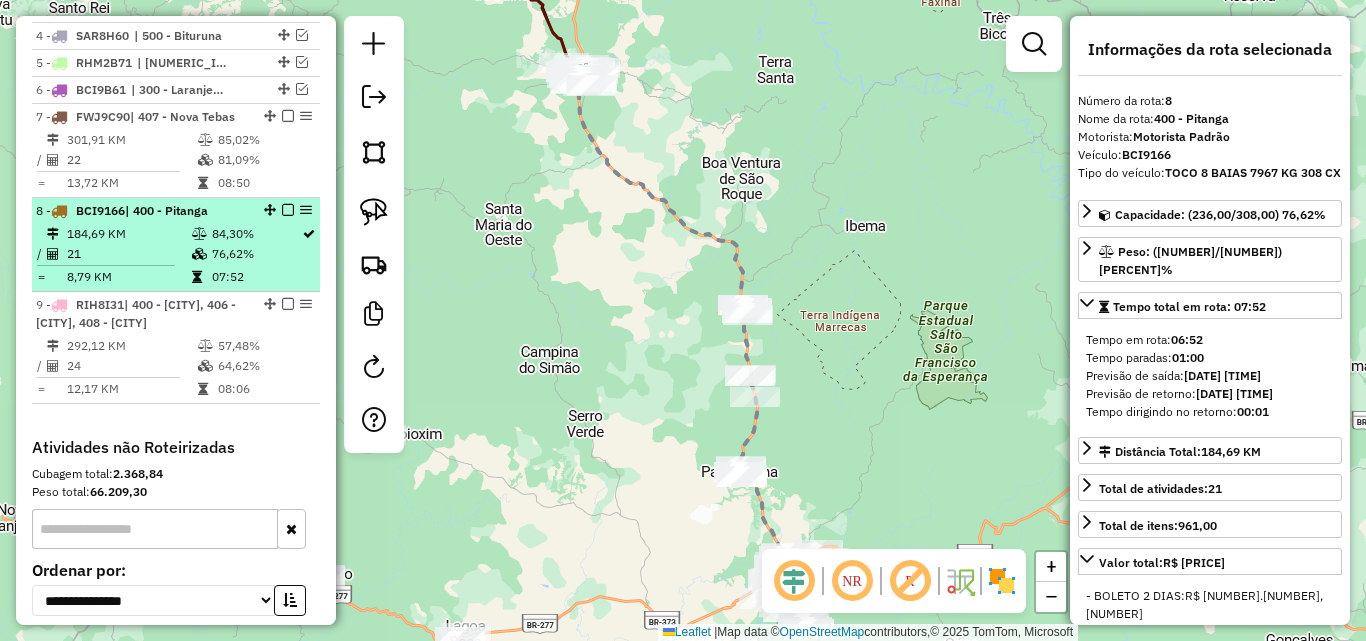 scroll, scrollTop: 773, scrollLeft: 0, axis: vertical 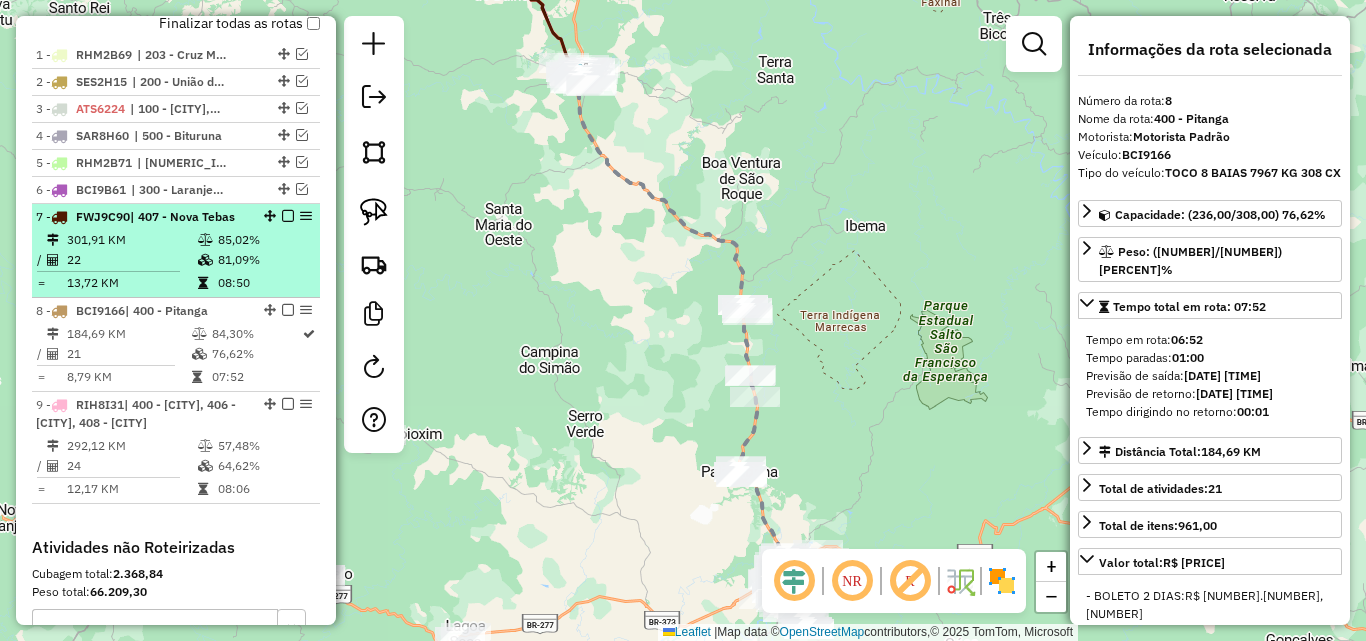 click at bounding box center (288, 216) 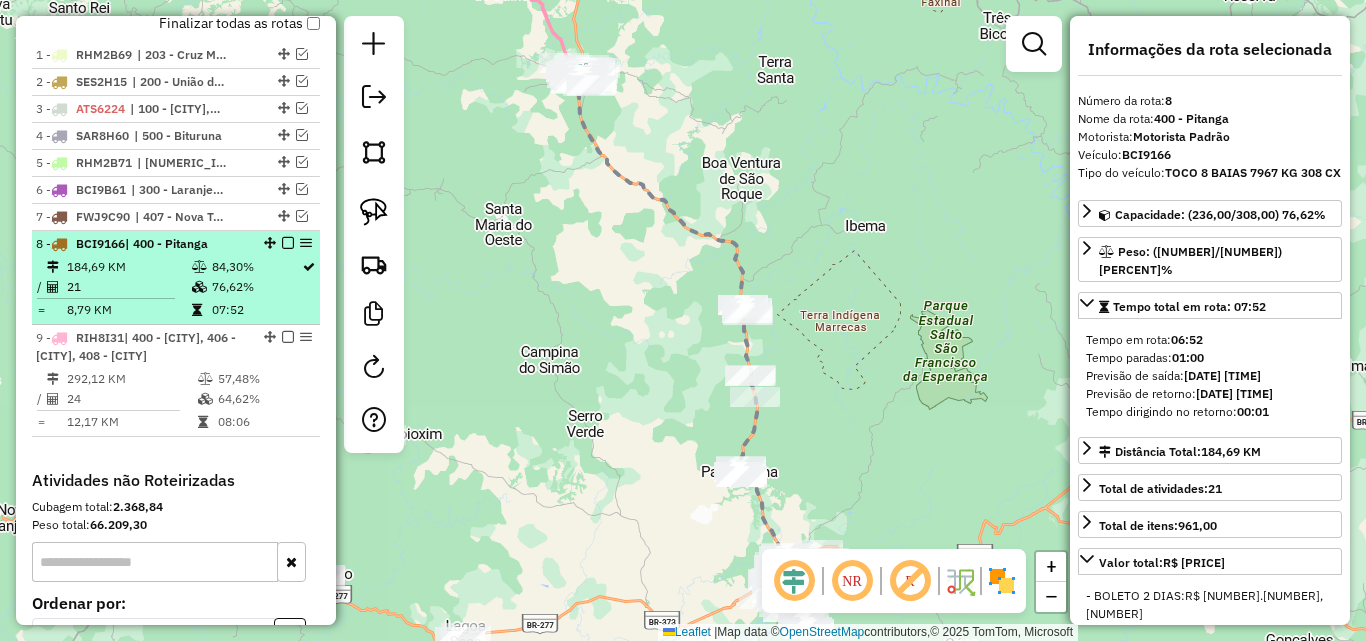 click at bounding box center [288, 243] 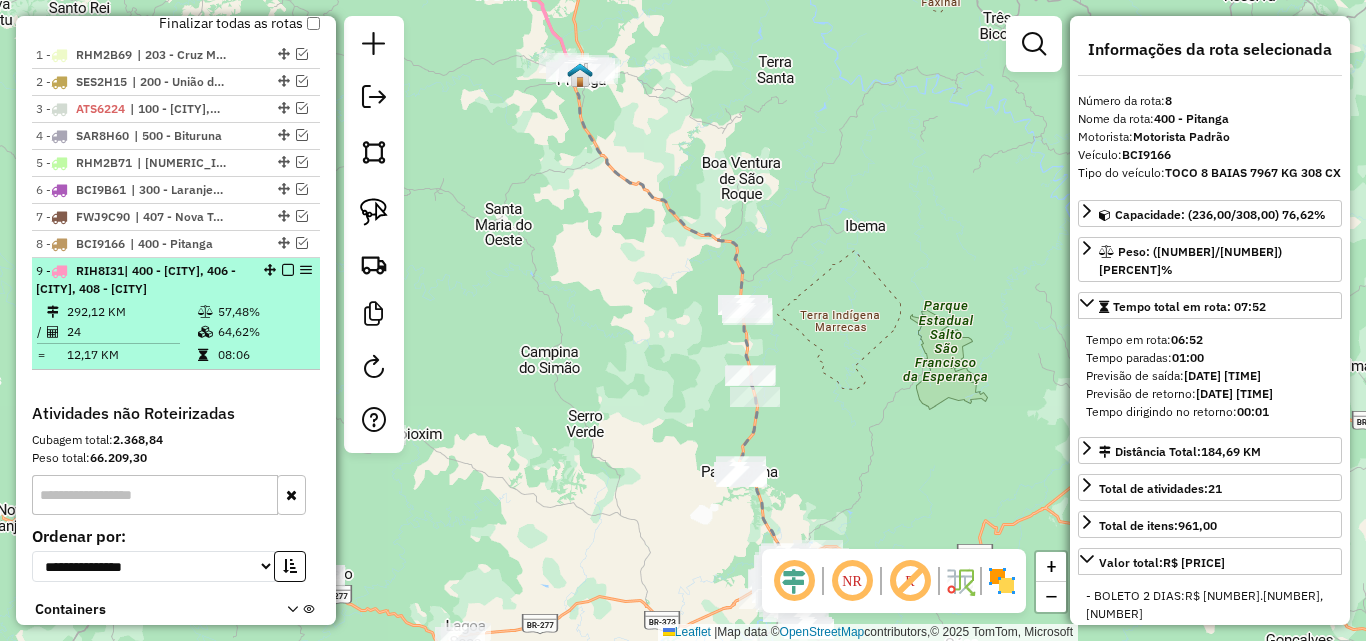 click at bounding box center (288, 270) 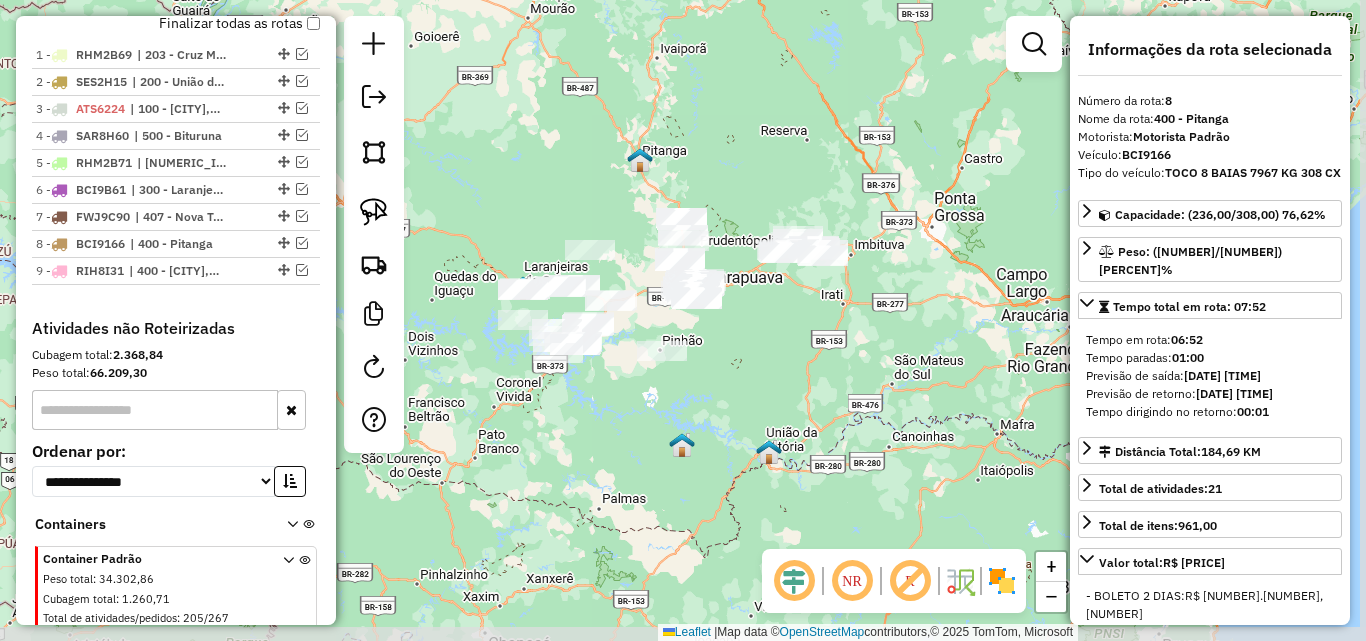 drag, startPoint x: 821, startPoint y: 361, endPoint x: 801, endPoint y: 317, distance: 48.332184 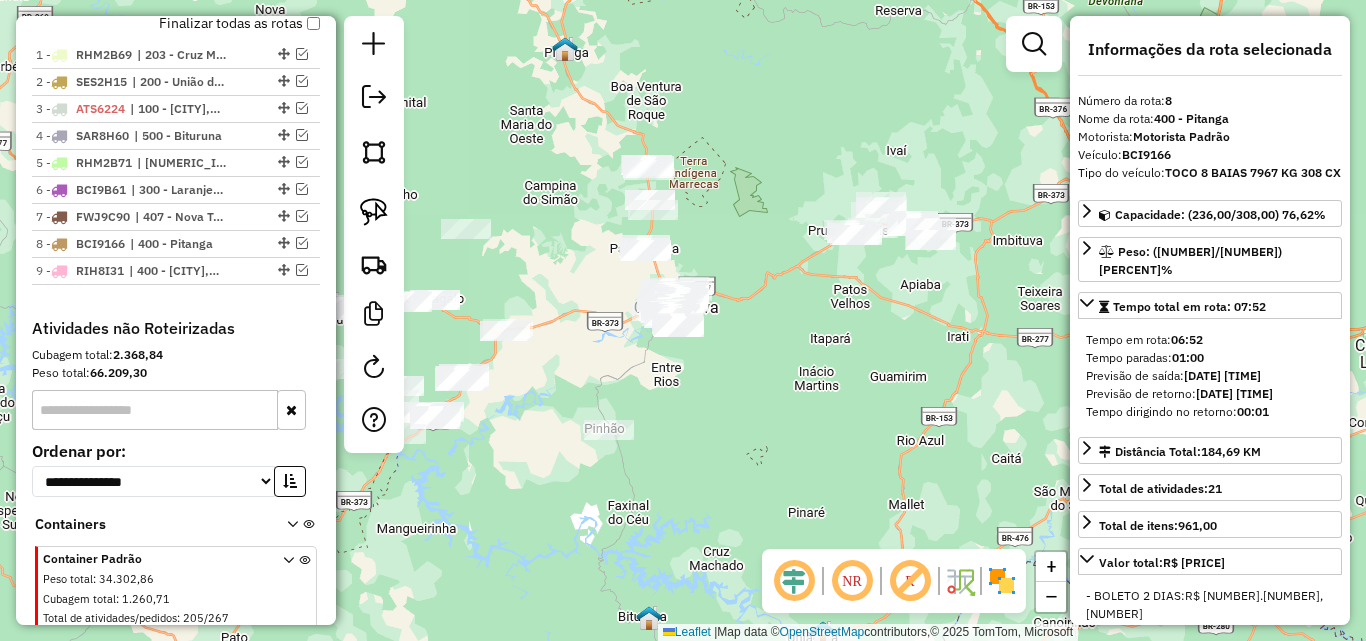 drag, startPoint x: 940, startPoint y: 328, endPoint x: 865, endPoint y: 347, distance: 77.36925 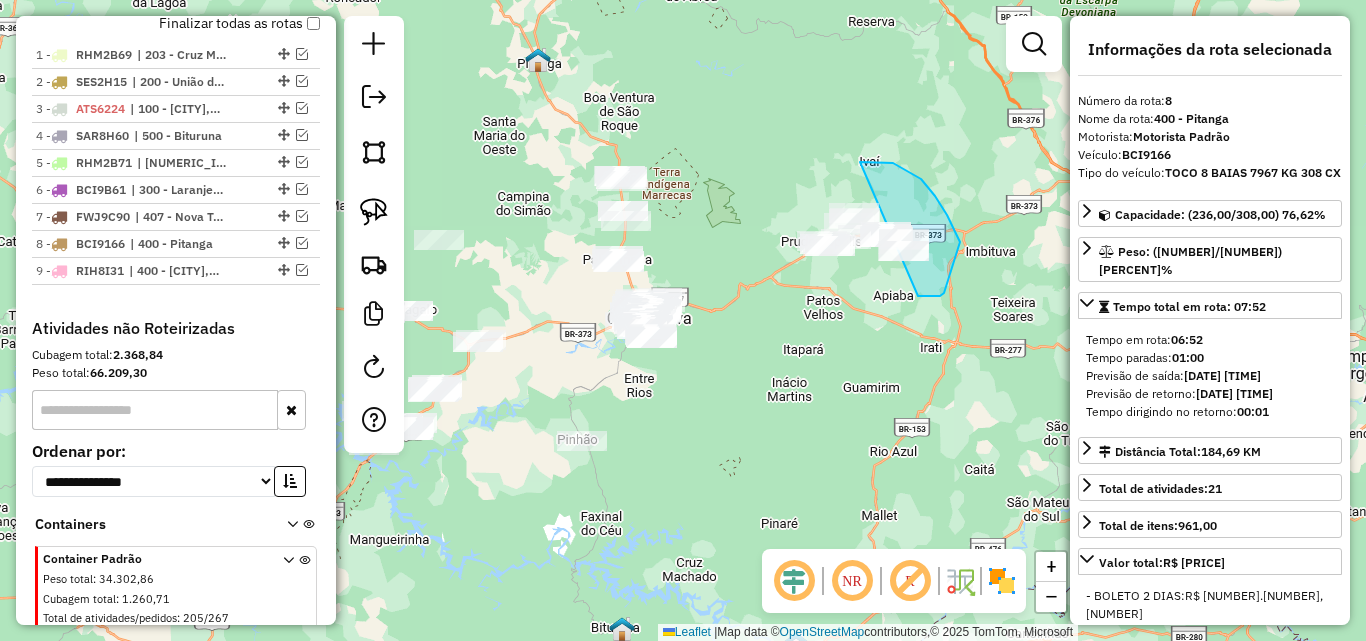 drag, startPoint x: 918, startPoint y: 296, endPoint x: 832, endPoint y: 319, distance: 89.02247 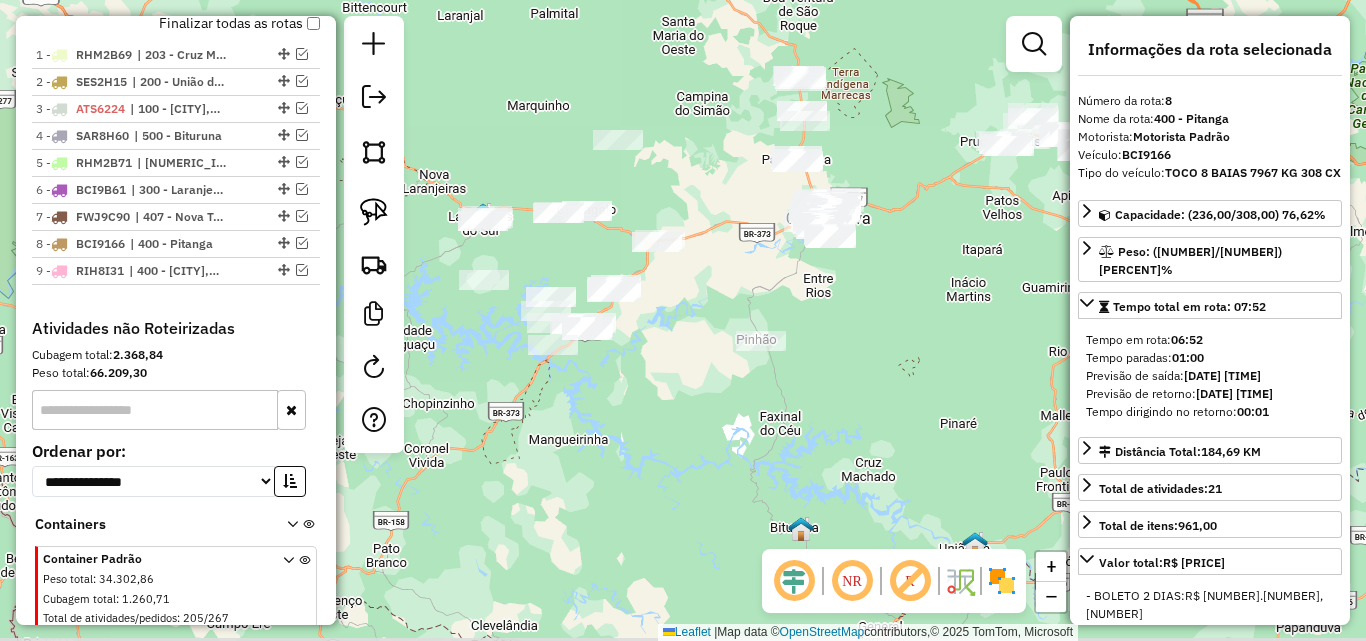 drag, startPoint x: 638, startPoint y: 379, endPoint x: 805, endPoint y: 283, distance: 192.62659 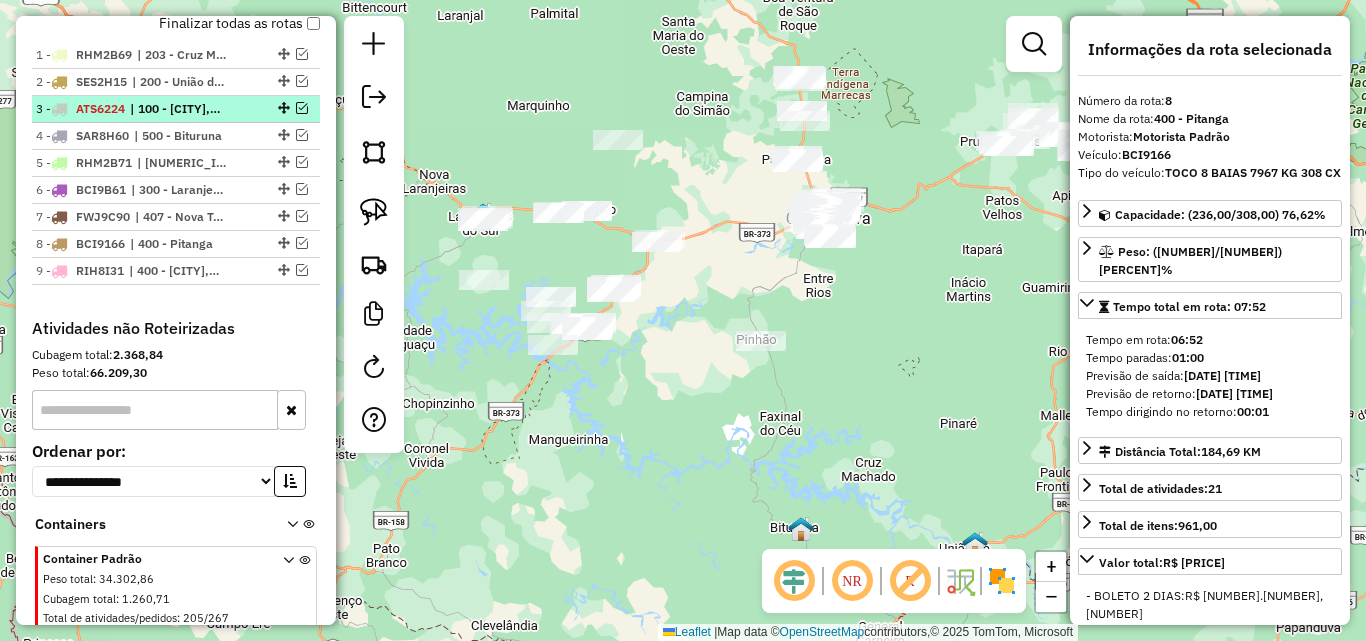 click at bounding box center (302, 108) 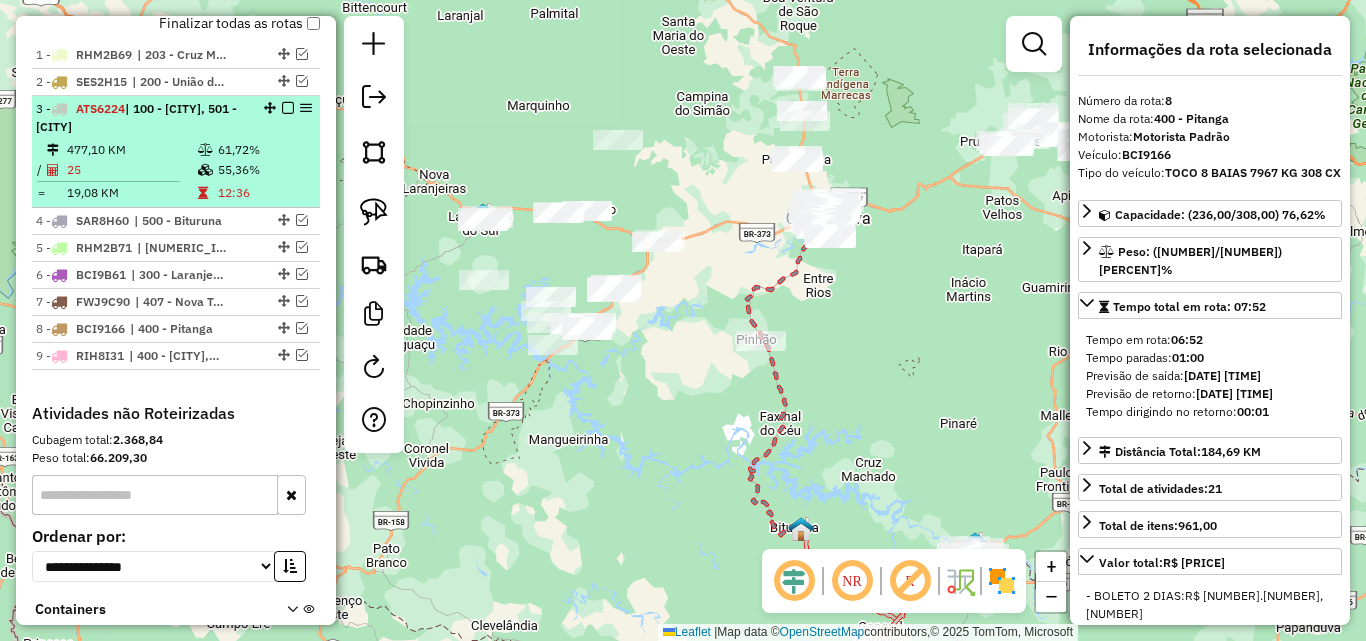 click on "61,72%" at bounding box center (264, 150) 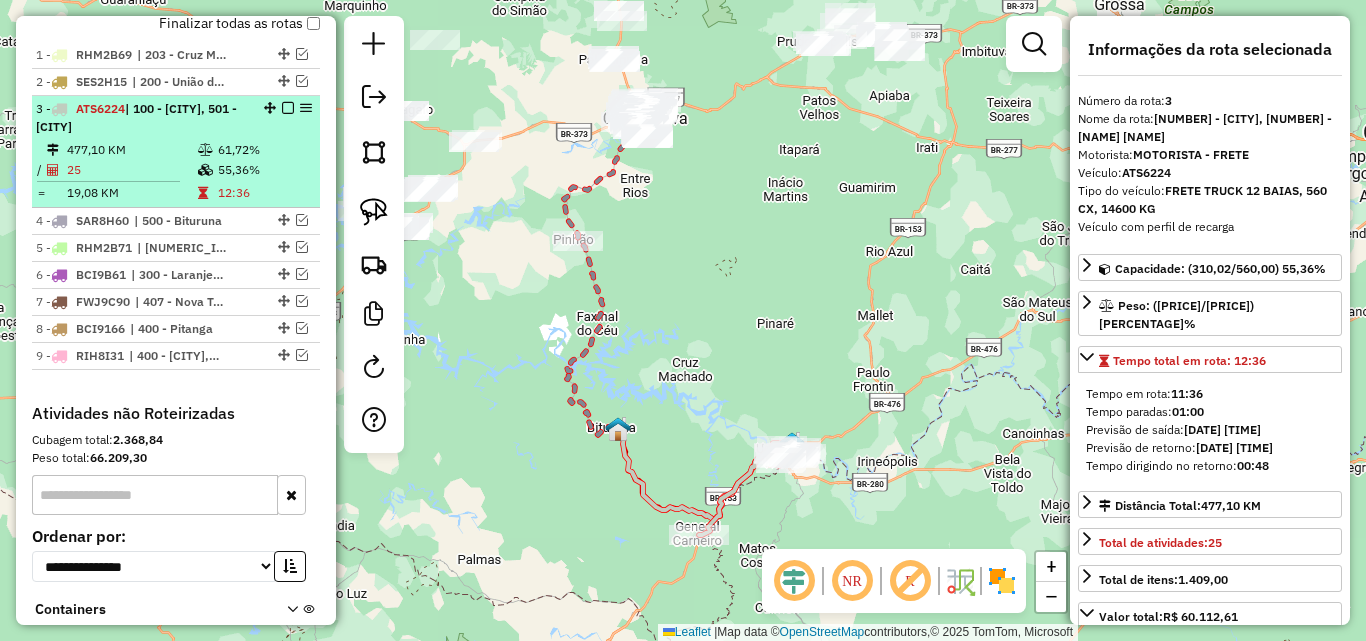 click at bounding box center (288, 108) 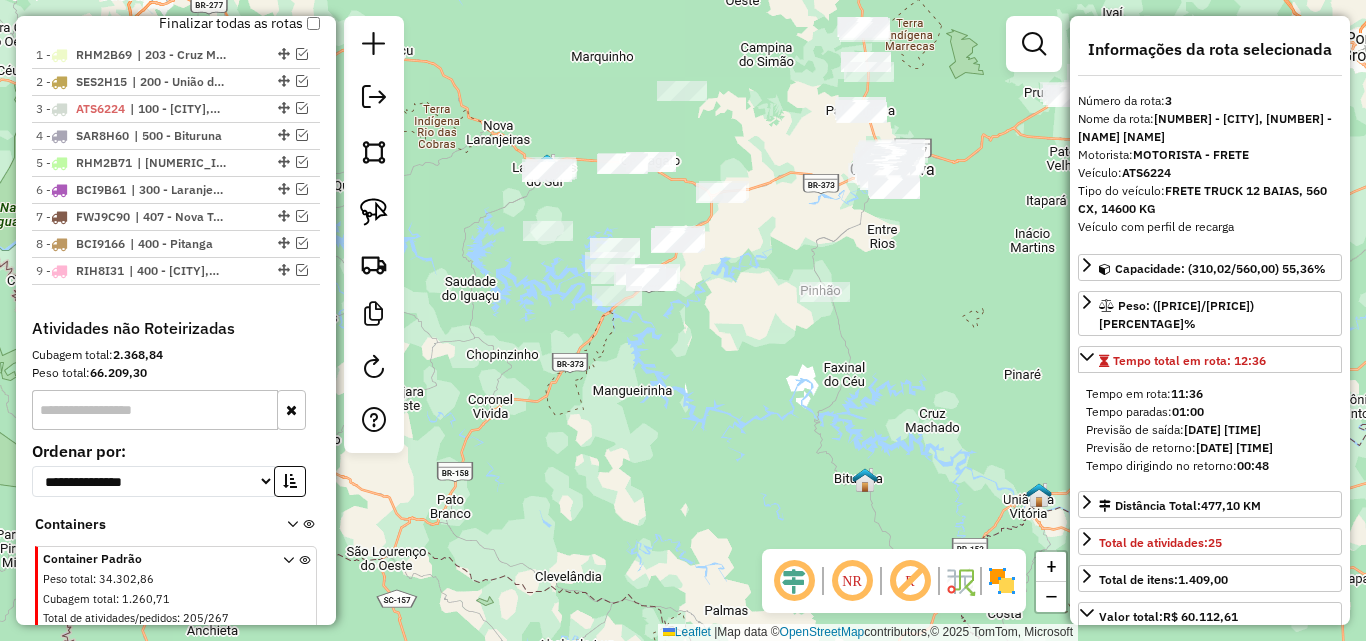 drag, startPoint x: 567, startPoint y: 168, endPoint x: 814, endPoint y: 219, distance: 252.21024 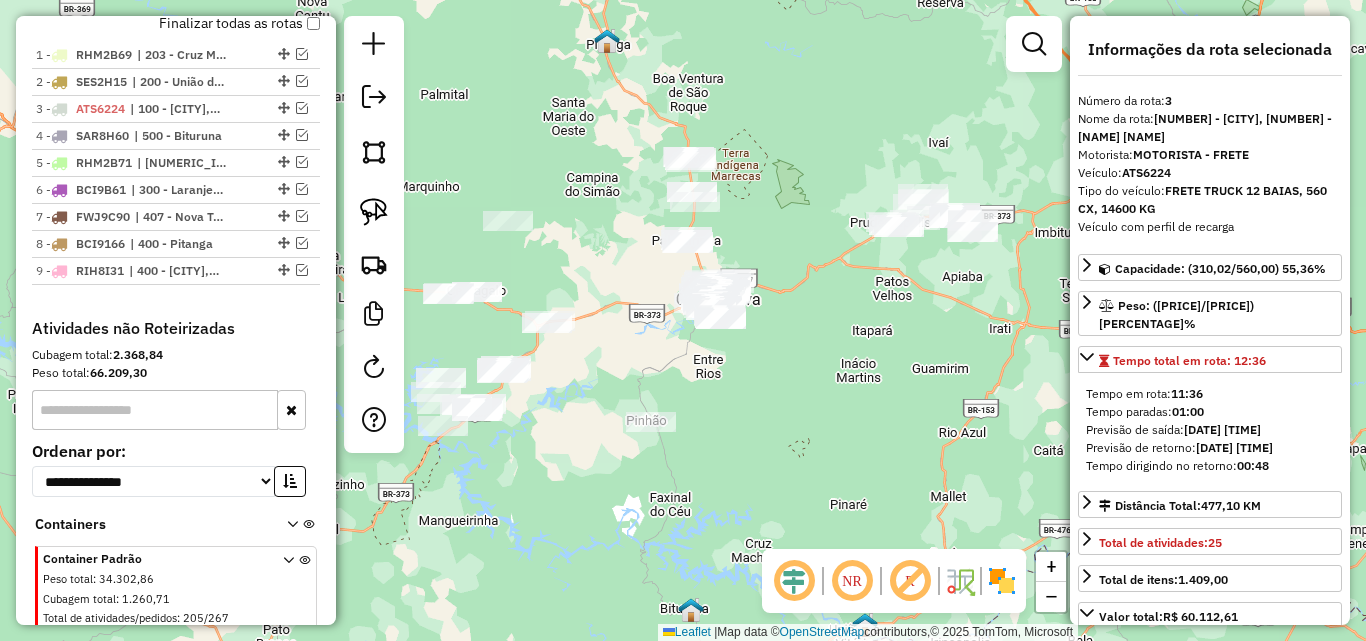 drag, startPoint x: 815, startPoint y: 245, endPoint x: 639, endPoint y: 379, distance: 221.20578 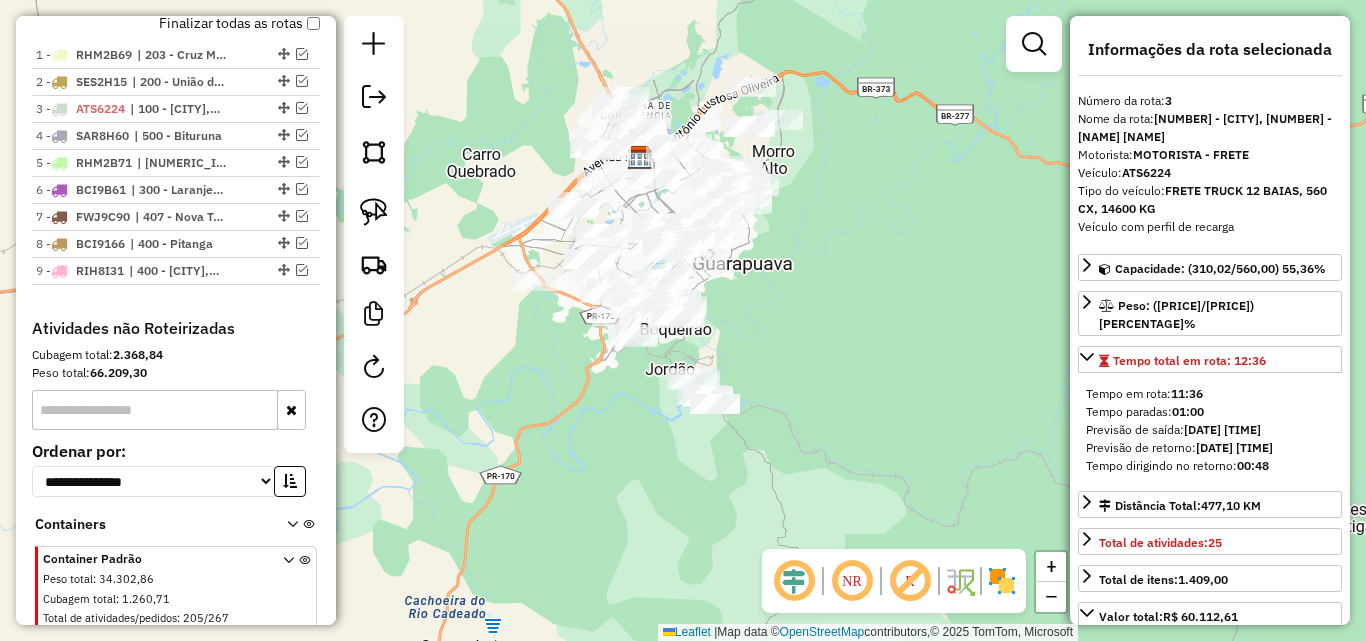 drag, startPoint x: 758, startPoint y: 281, endPoint x: 826, endPoint y: 347, distance: 94.76286 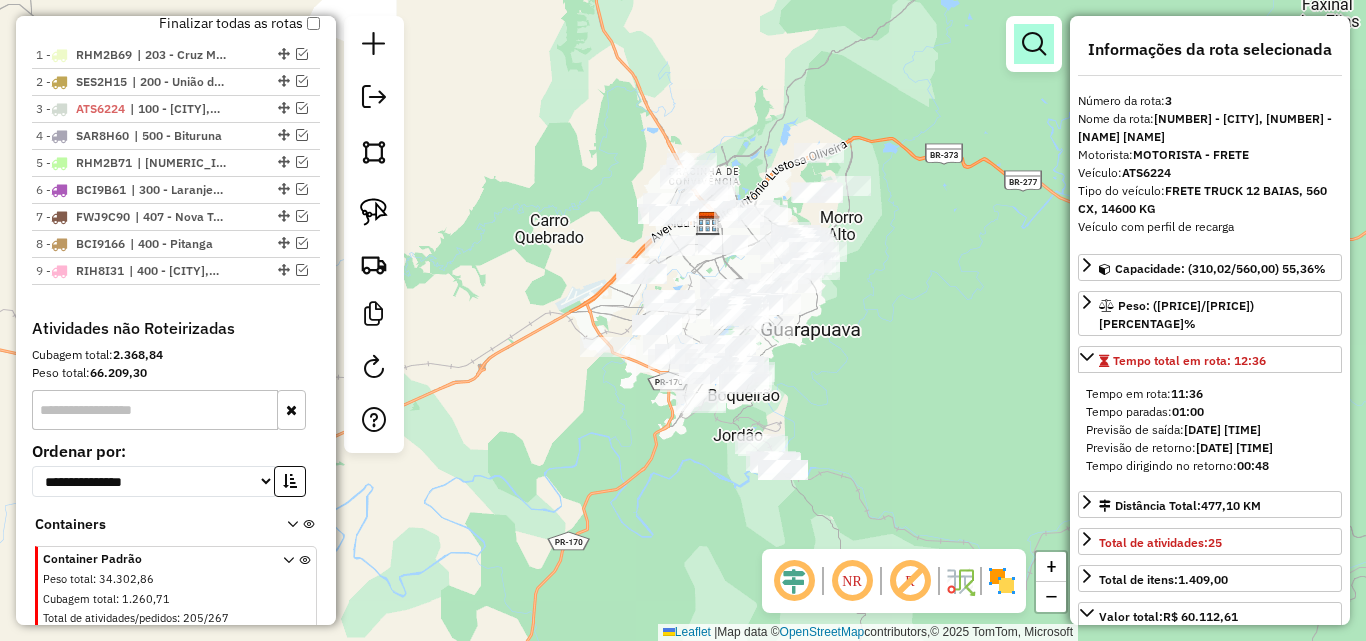 click at bounding box center (1034, 44) 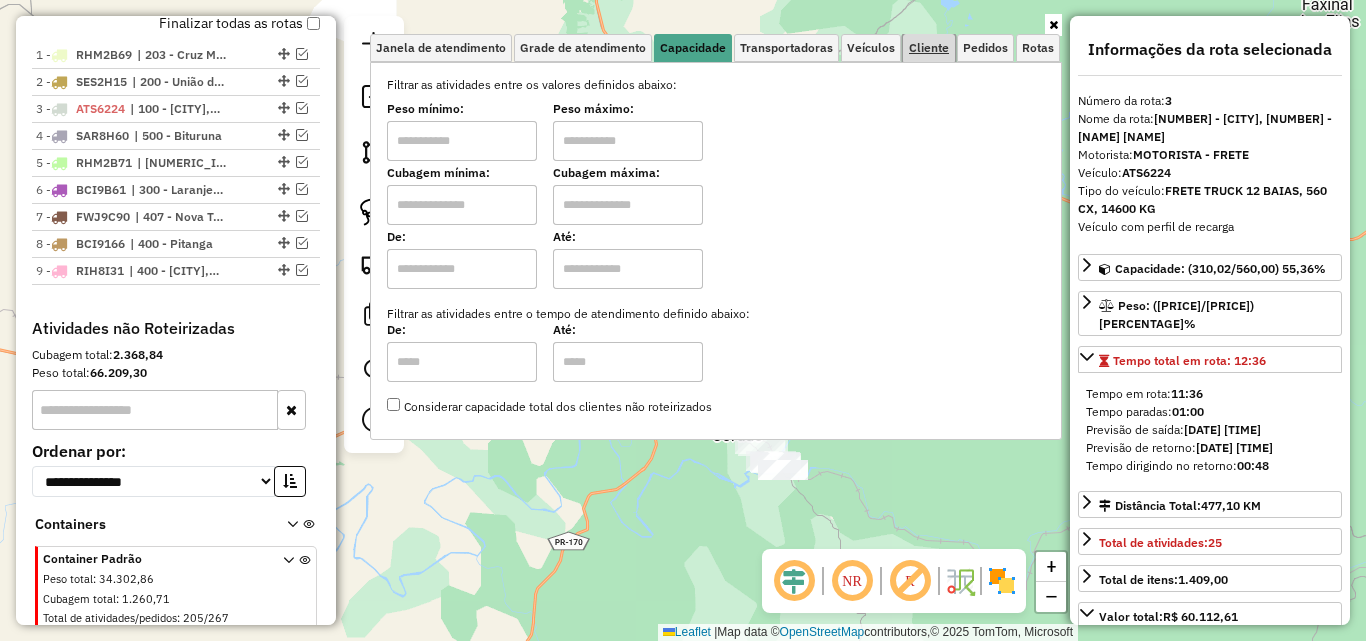 click on "Cliente" at bounding box center (929, 48) 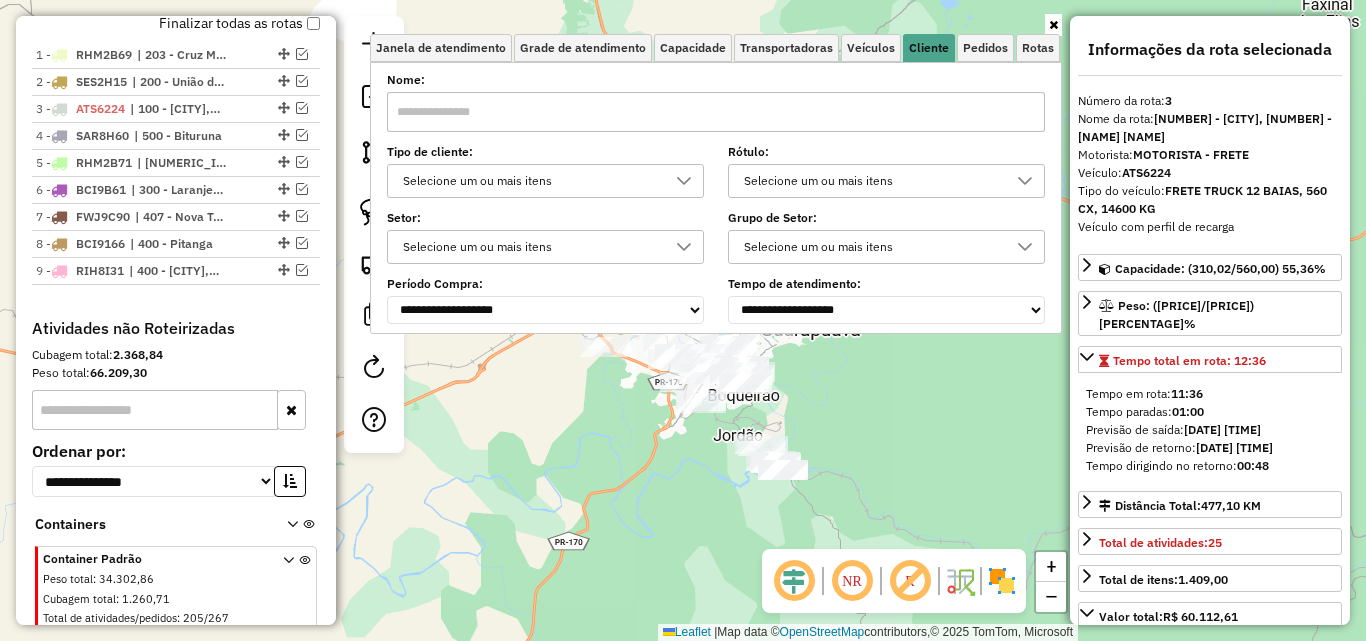 click on "Selecione um ou mais itens" at bounding box center [871, 181] 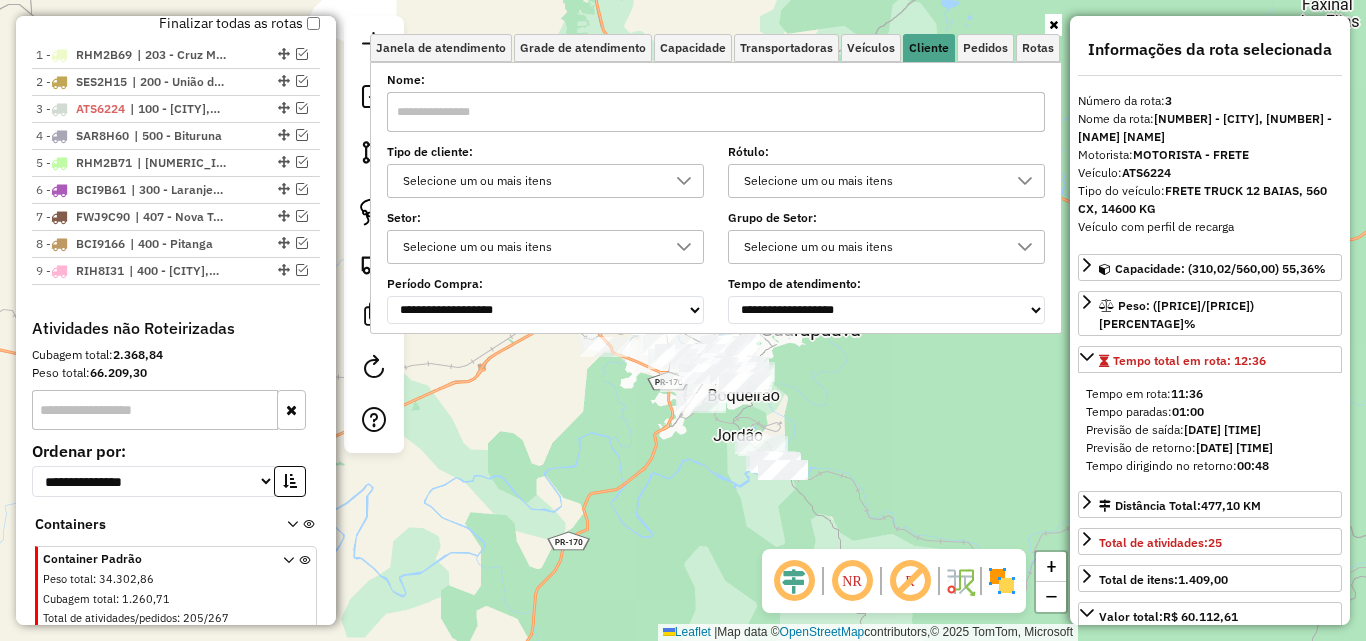 scroll, scrollTop: 12, scrollLeft: 69, axis: both 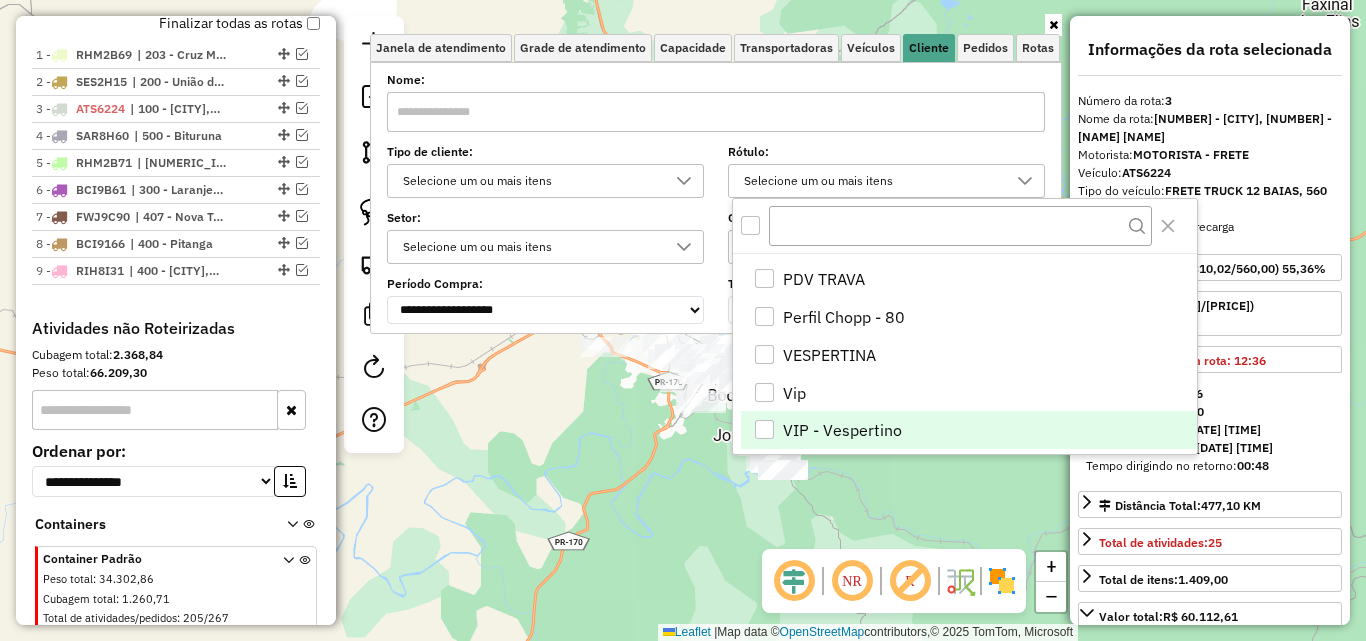 click at bounding box center [764, 429] 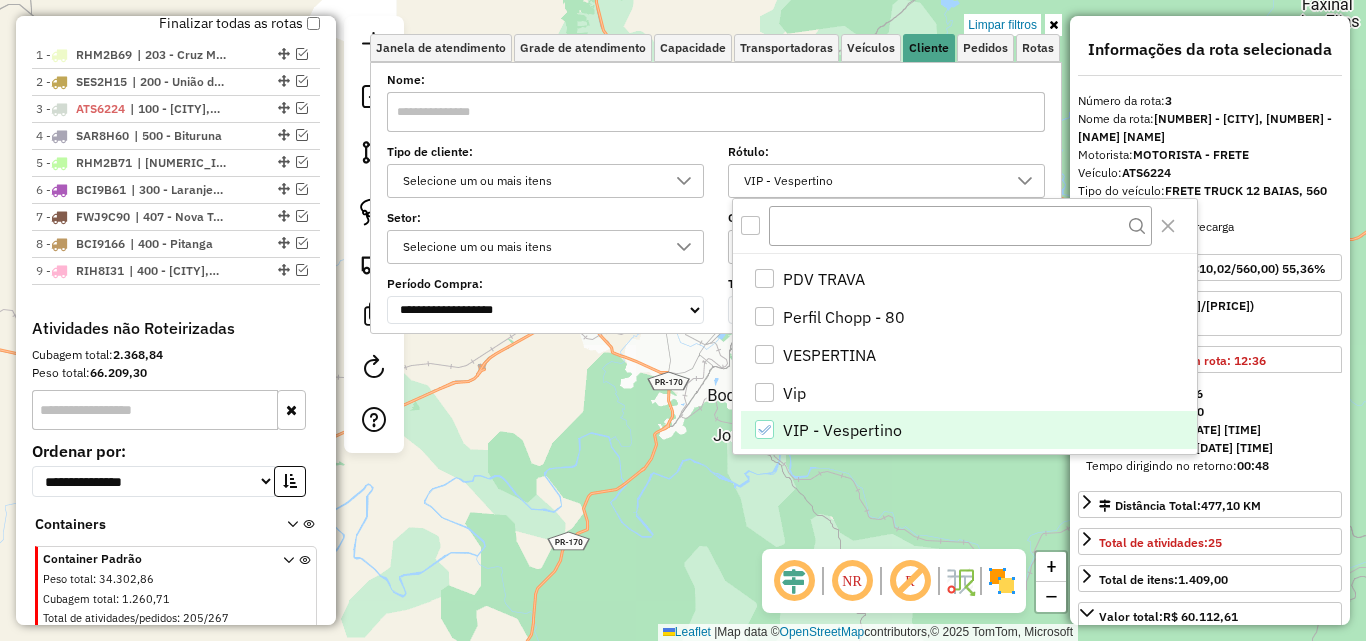click at bounding box center [764, 354] 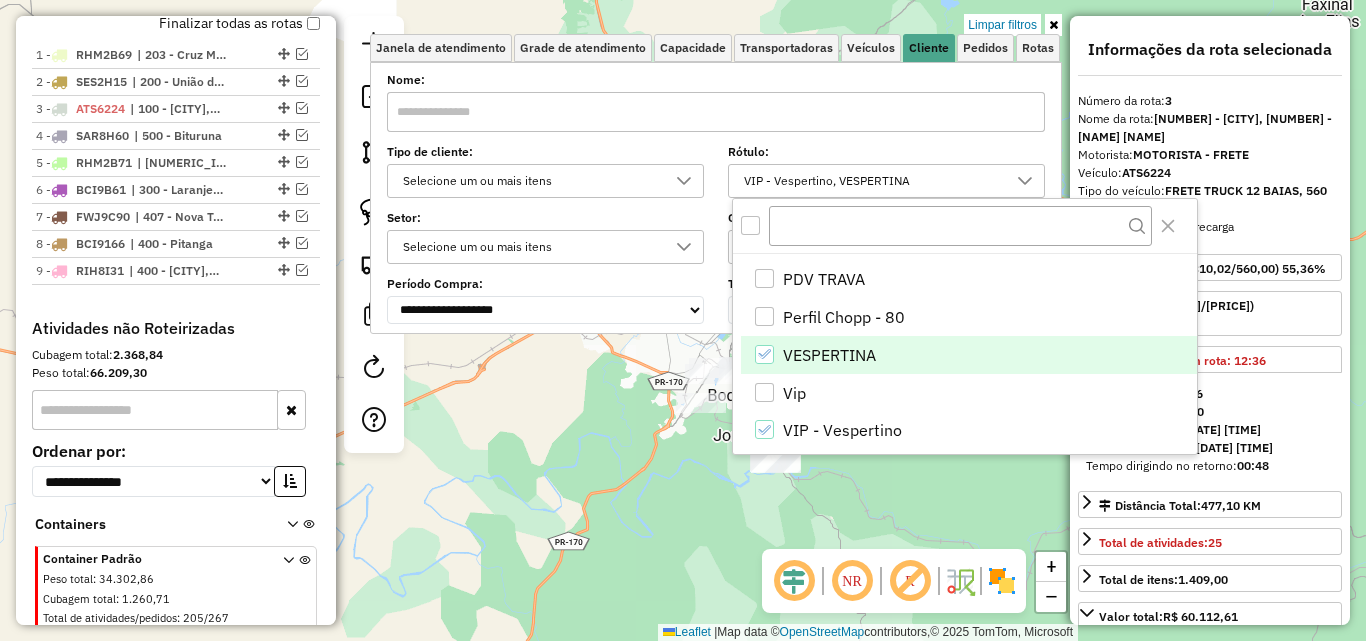 click on "Limpar filtros Janela de atendimento Grade de atendimento Capacidade Transportadoras Veículos Cliente Pedidos  Rotas Selecione os dias de semana para filtrar as janelas de atendimento  Seg   Ter   Qua   Qui   Sex   Sáb   Dom  Informe o período da janela de atendimento: De: Até:  Filtrar exatamente a janela do cliente  Considerar janela de atendimento padrão  Selecione os dias de semana para filtrar as grades de atendimento  Seg   Ter   Qua   Qui   Sex   Sáb   Dom   Considerar clientes sem dia de atendimento cadastrado  Clientes fora do dia de atendimento selecionado Filtrar as atividades entre os valores definidos abaixo:  Peso mínimo:   Peso máximo:   Cubagem mínima:   Cubagem máxima:   De:   Até:  Filtrar as atividades entre o tempo de atendimento definido abaixo:  De:   Até:   Considerar capacidade total dos clientes não roteirizados Transportadora: Selecione um ou mais itens Tipo de veículo: Selecione um ou mais itens Veículo: Selecione um ou mais itens Motorista: Selecione um ou mais itens" 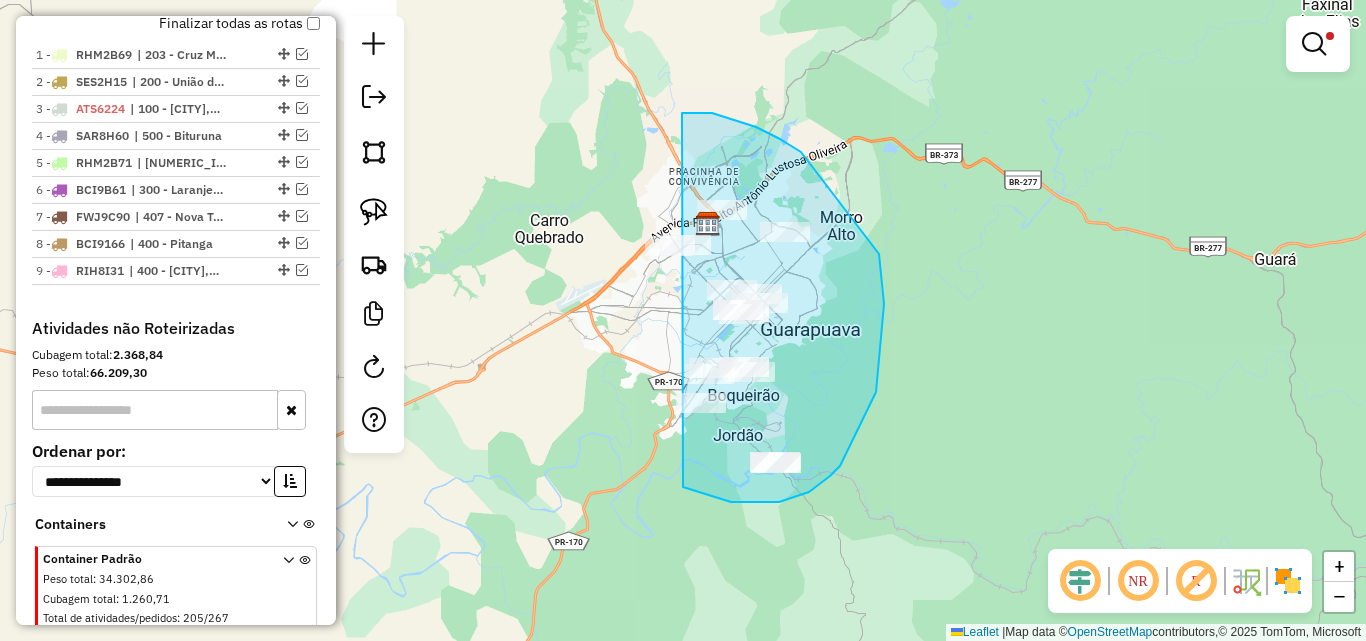 drag, startPoint x: 683, startPoint y: 487, endPoint x: 565, endPoint y: 208, distance: 302.9274 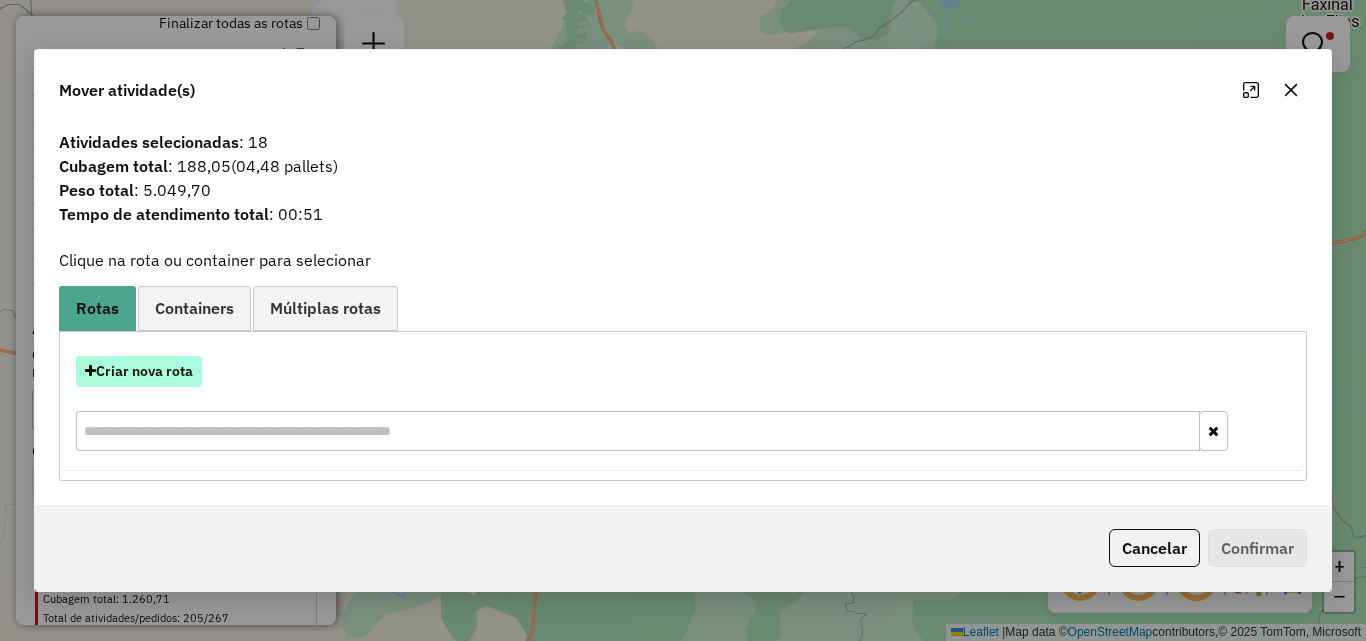 click on "Criar nova rota" at bounding box center [139, 371] 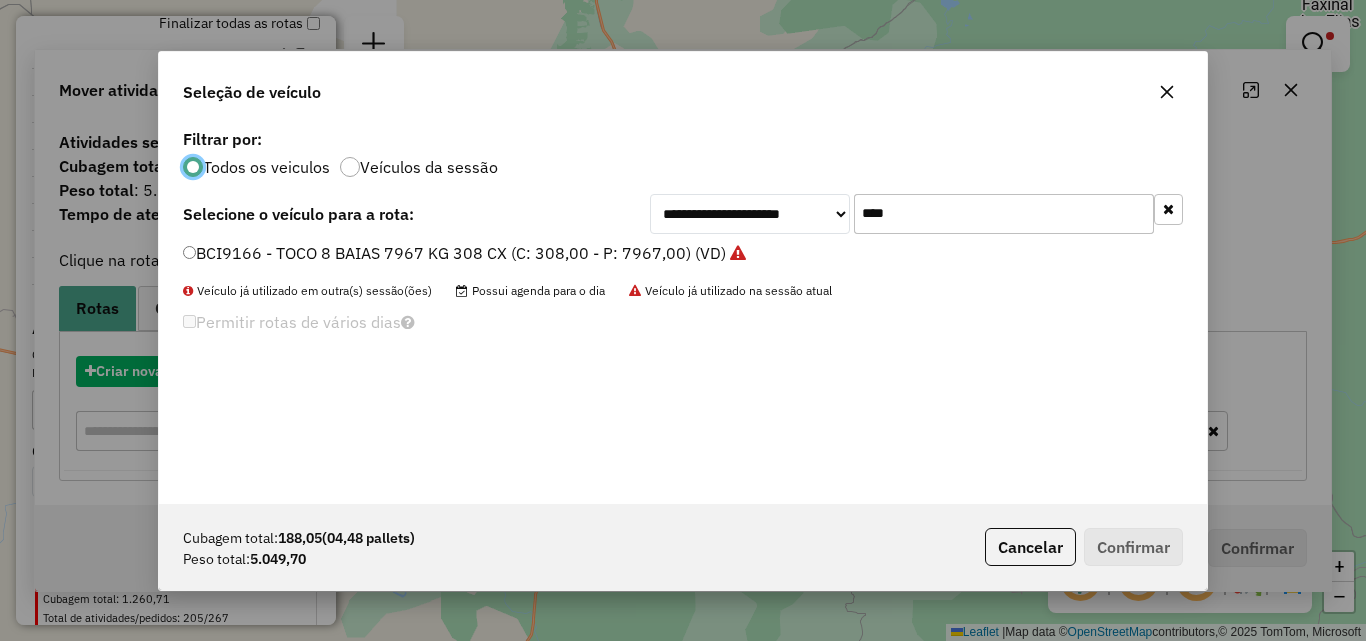 scroll, scrollTop: 11, scrollLeft: 6, axis: both 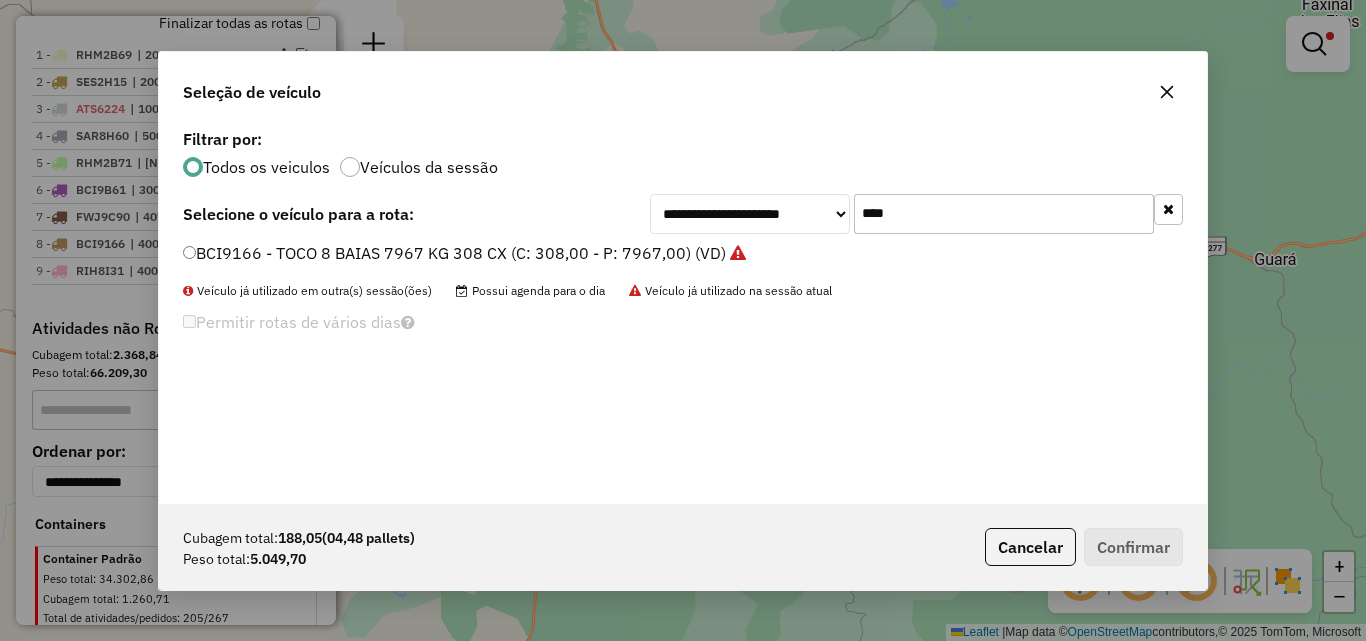 drag, startPoint x: 924, startPoint y: 217, endPoint x: 578, endPoint y: 233, distance: 346.36975 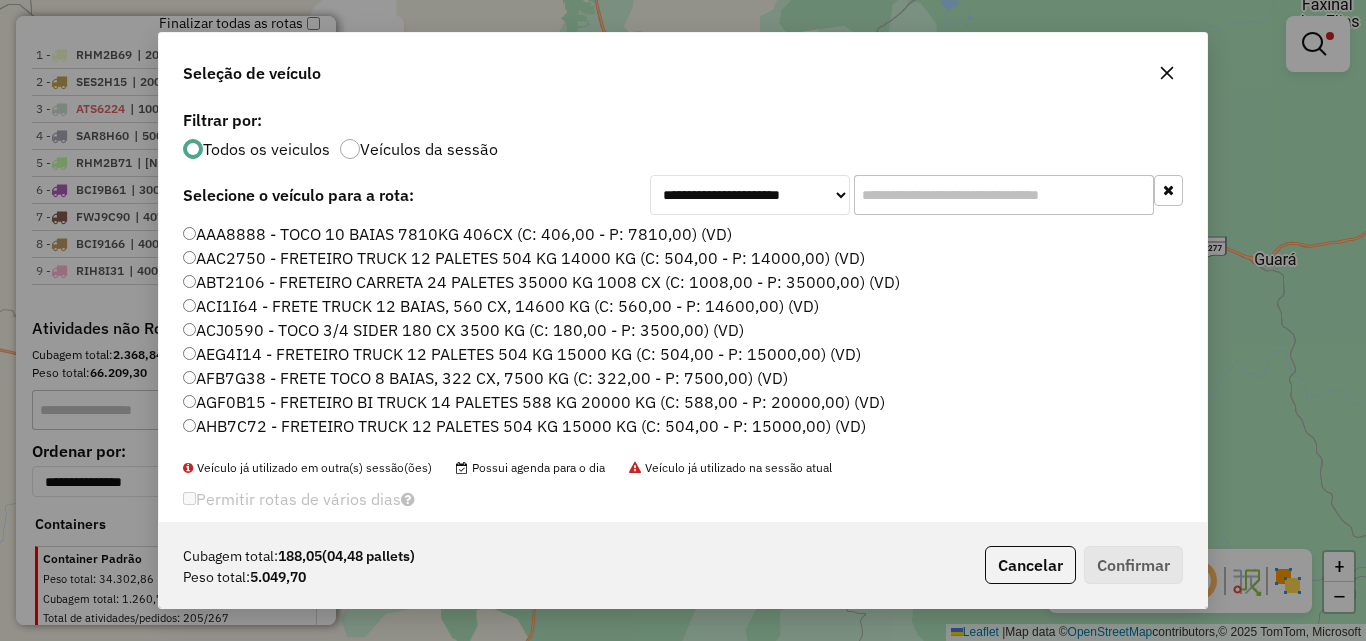 click 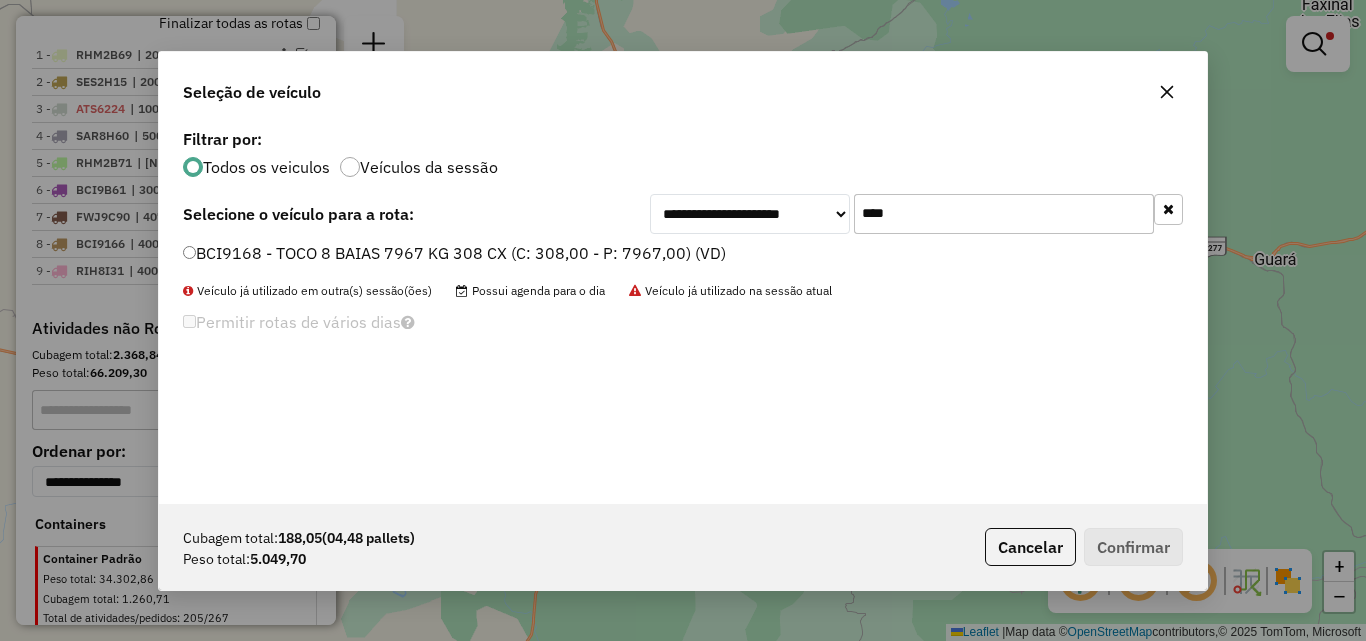 type on "****" 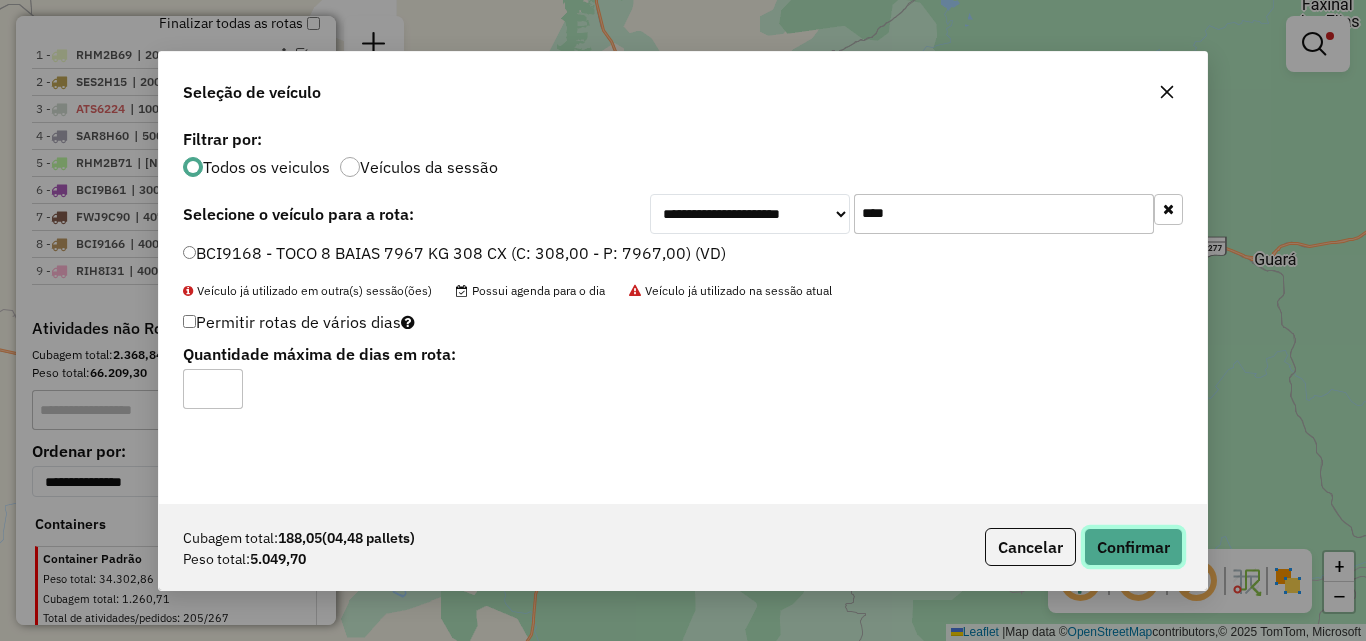 click on "Confirmar" 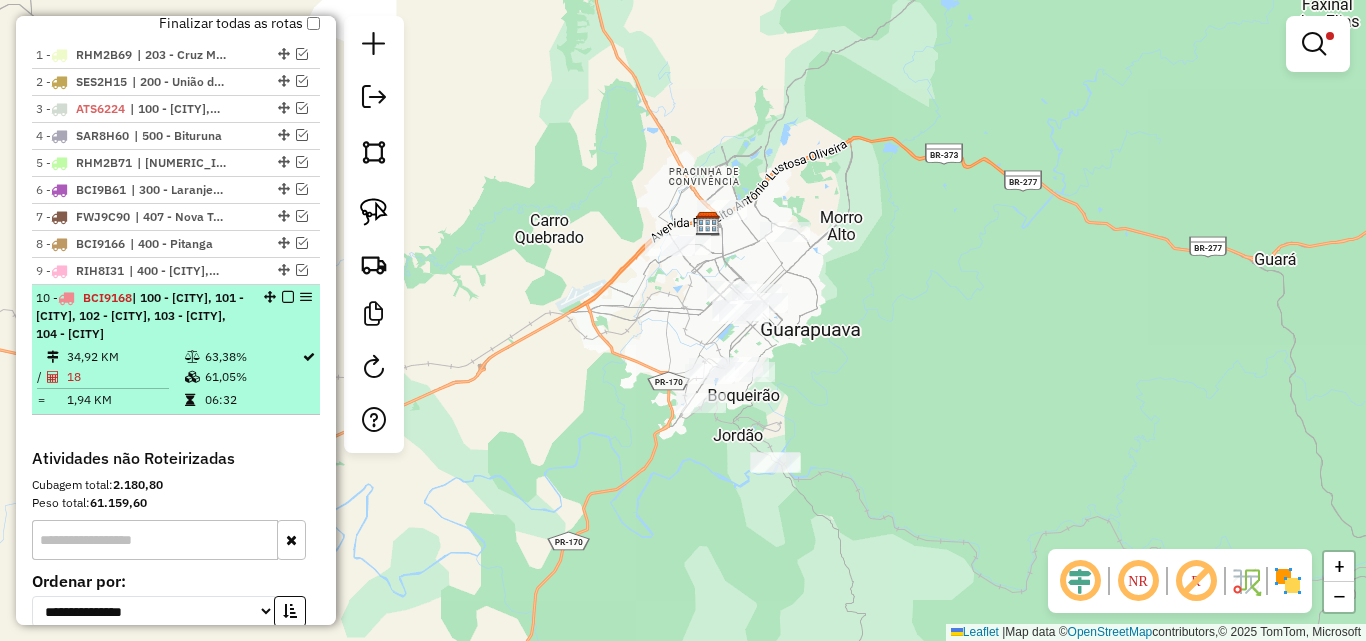 select on "**********" 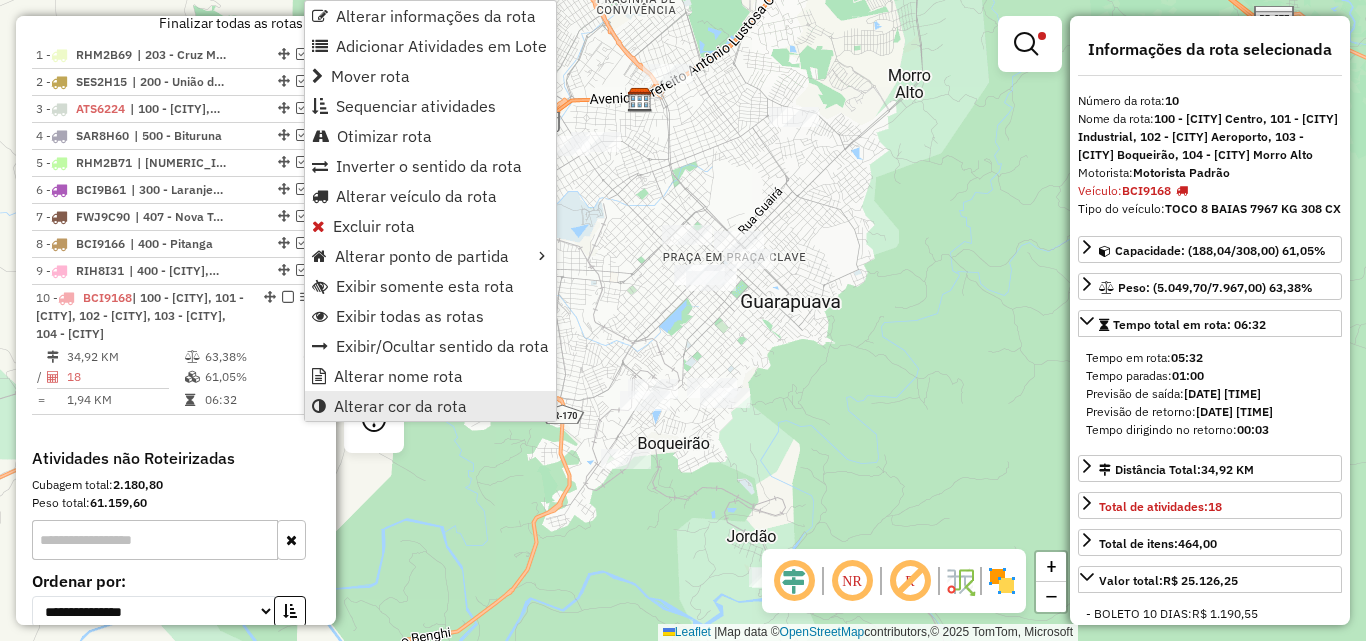 click on "Alterar cor da rota" at bounding box center [400, 406] 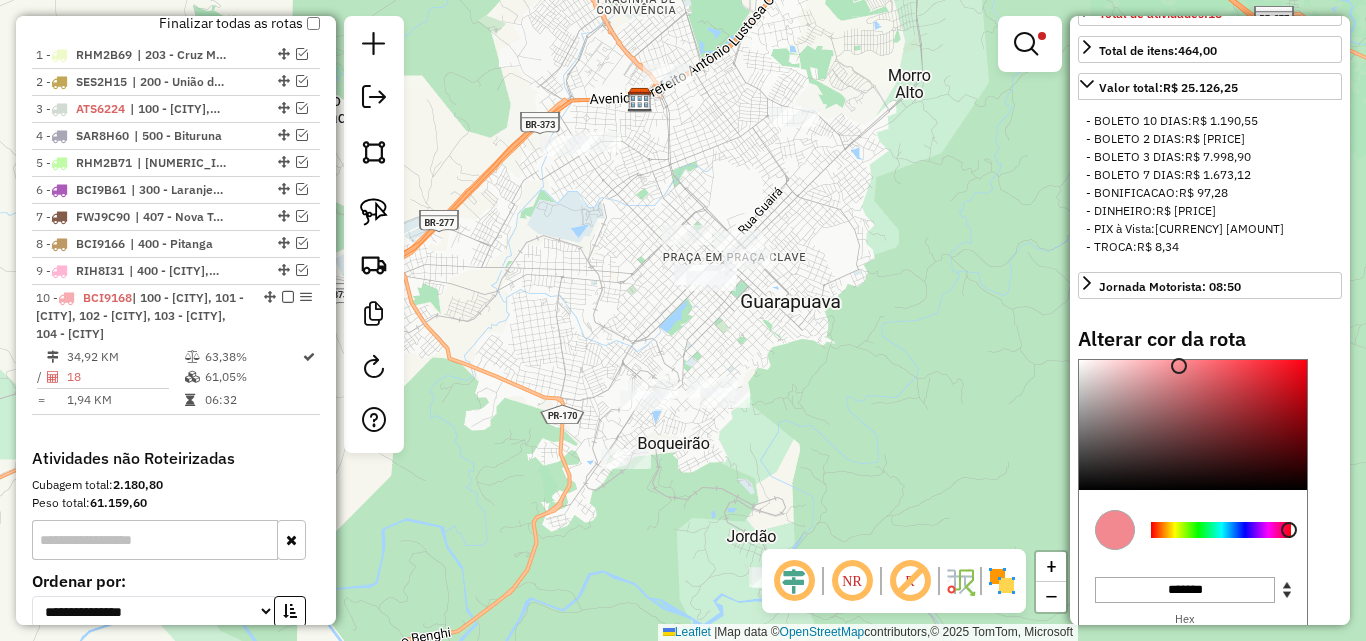 scroll, scrollTop: 500, scrollLeft: 0, axis: vertical 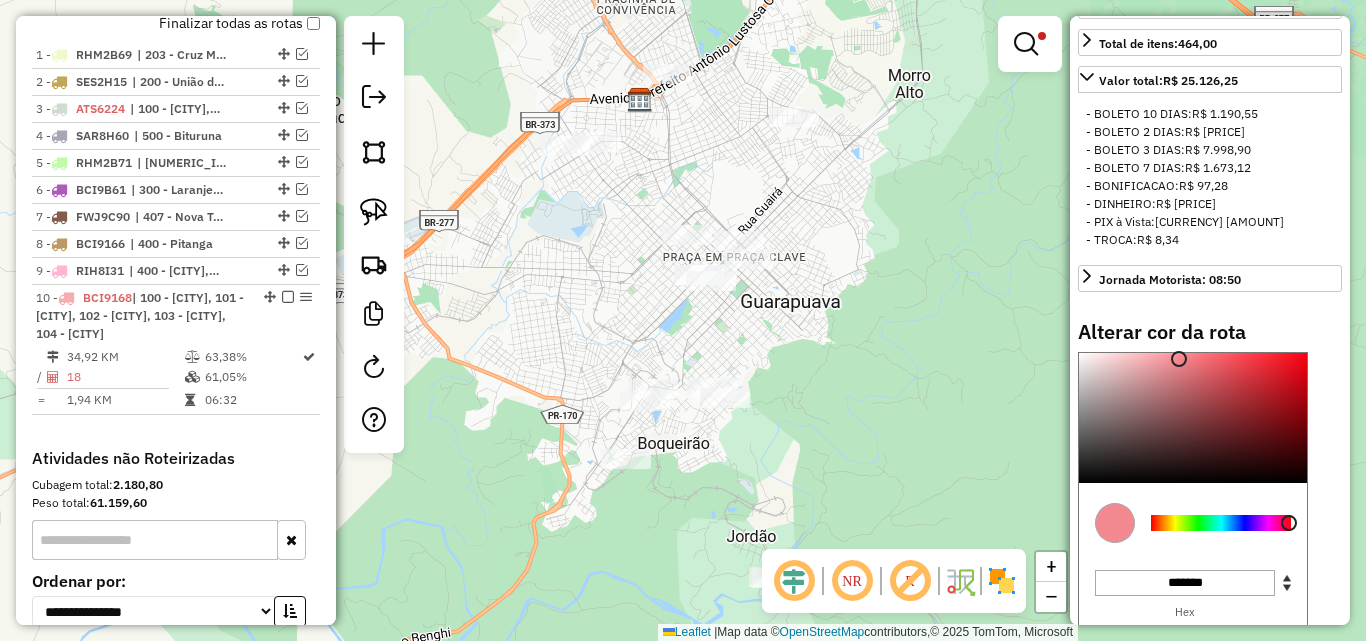 type on "*******" 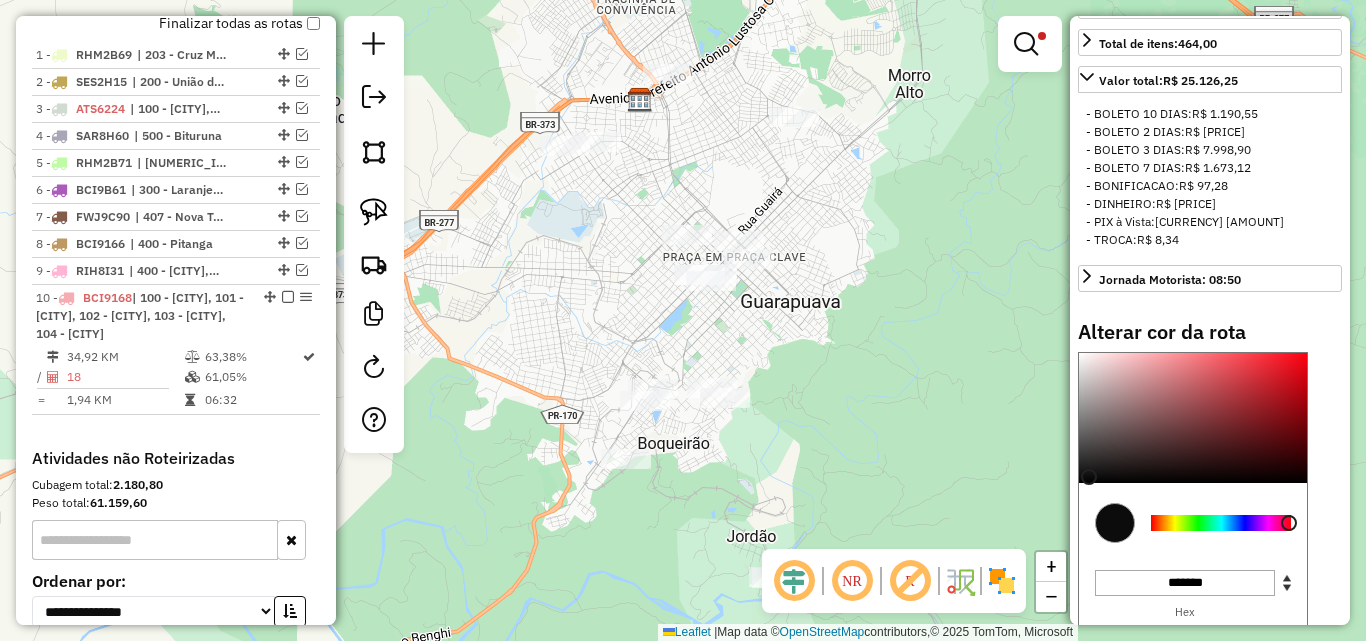 click at bounding box center (1193, 418) 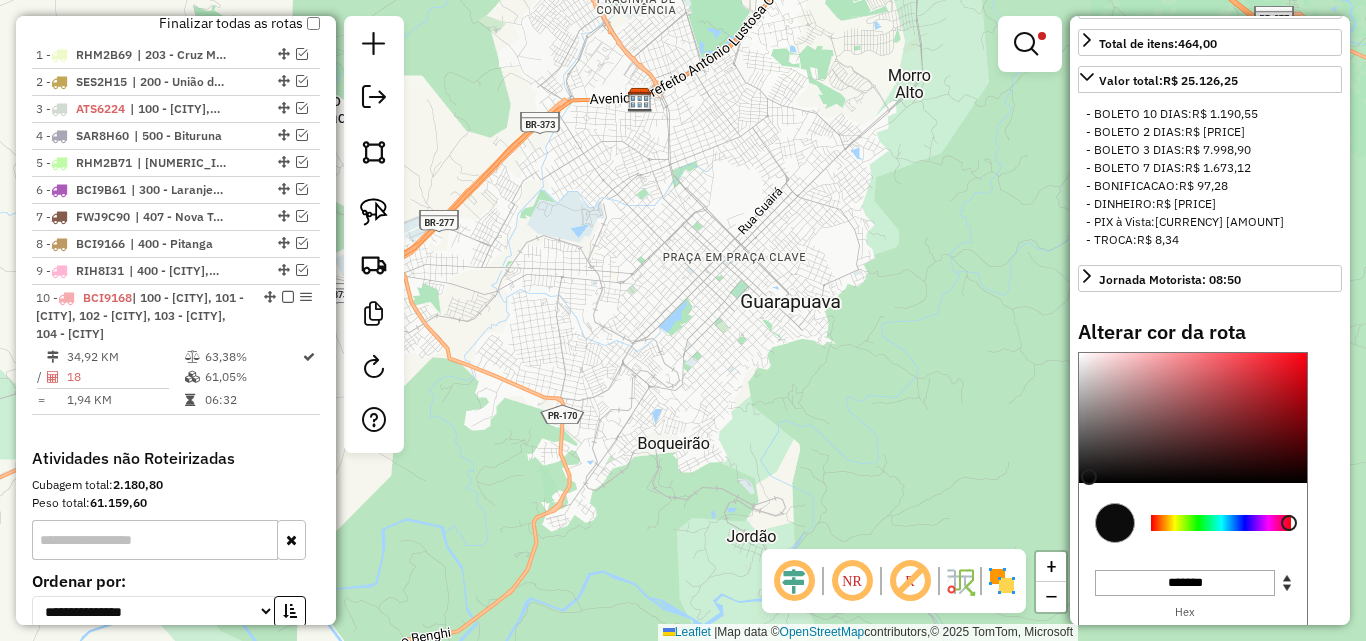 click on "Limpar filtros Janela de atendimento Grade de atendimento Capacidade Transportadoras Veículos Cliente Pedidos  Rotas Selecione os dias de semana para filtrar as janelas de atendimento  Seg   Ter   Qua   Qui   Sex   Sáb   Dom  Informe o período da janela de atendimento: De: Até:  Filtrar exatamente a janela do cliente  Considerar janela de atendimento padrão  Selecione os dias de semana para filtrar as grades de atendimento  Seg   Ter   Qua   Qui   Sex   Sáb   Dom   Considerar clientes sem dia de atendimento cadastrado  Clientes fora do dia de atendimento selecionado Filtrar as atividades entre os valores definidos abaixo:  Peso mínimo:   Peso máximo:   Cubagem mínima:   Cubagem máxima:   De:   Até:  Filtrar as atividades entre o tempo de atendimento definido abaixo:  De:   Até:   Considerar capacidade total dos clientes não roteirizados Transportadora: Selecione um ou mais itens Tipo de veículo: Selecione um ou mais itens Veículo: Selecione um ou mais itens Motorista: Selecione um ou mais itens" 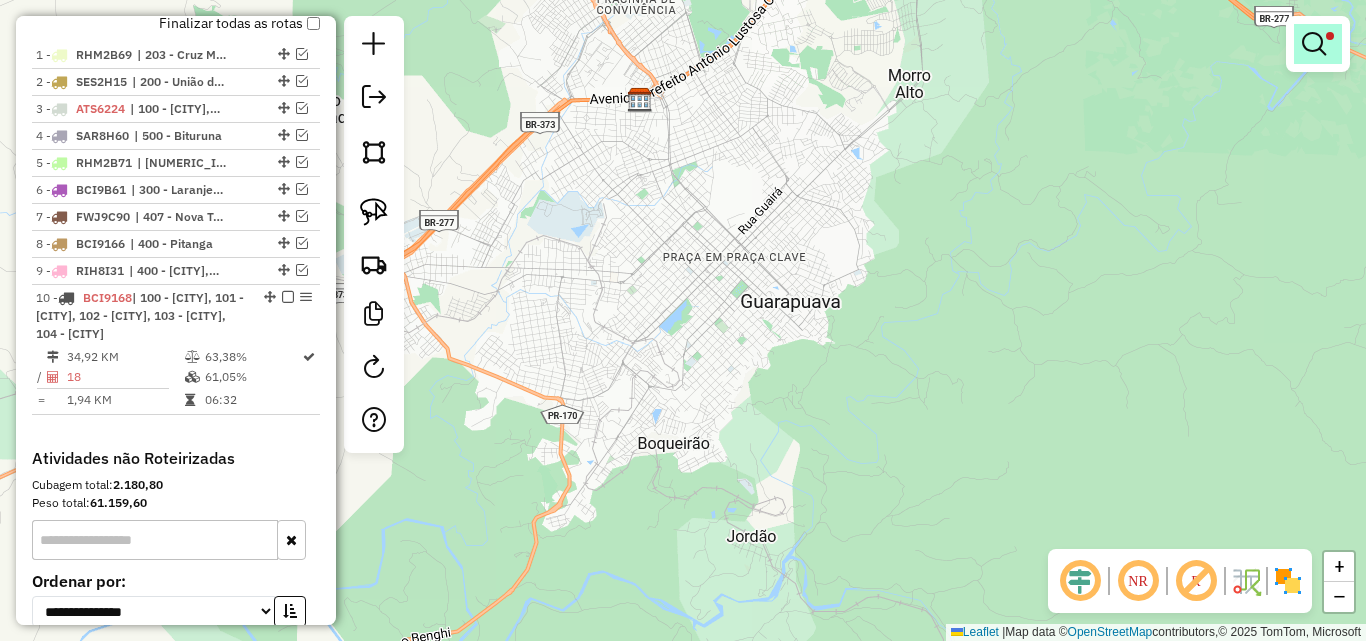 click at bounding box center [1318, 44] 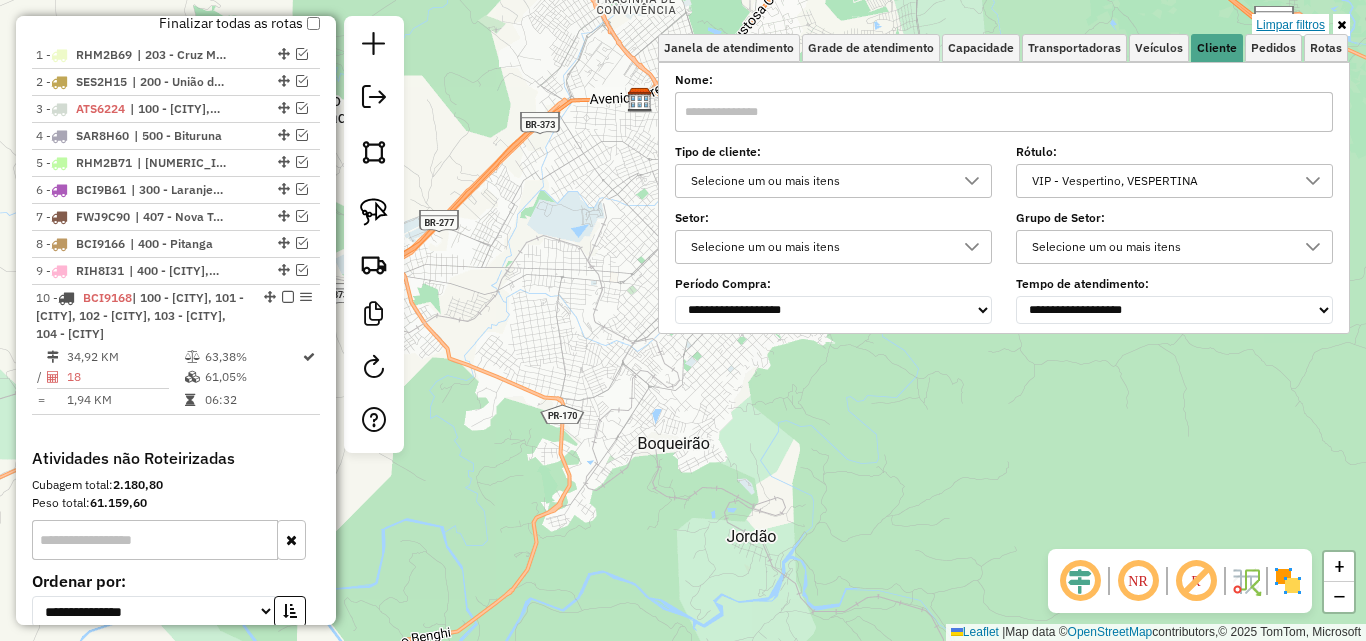 click on "Limpar filtros" at bounding box center (1290, 25) 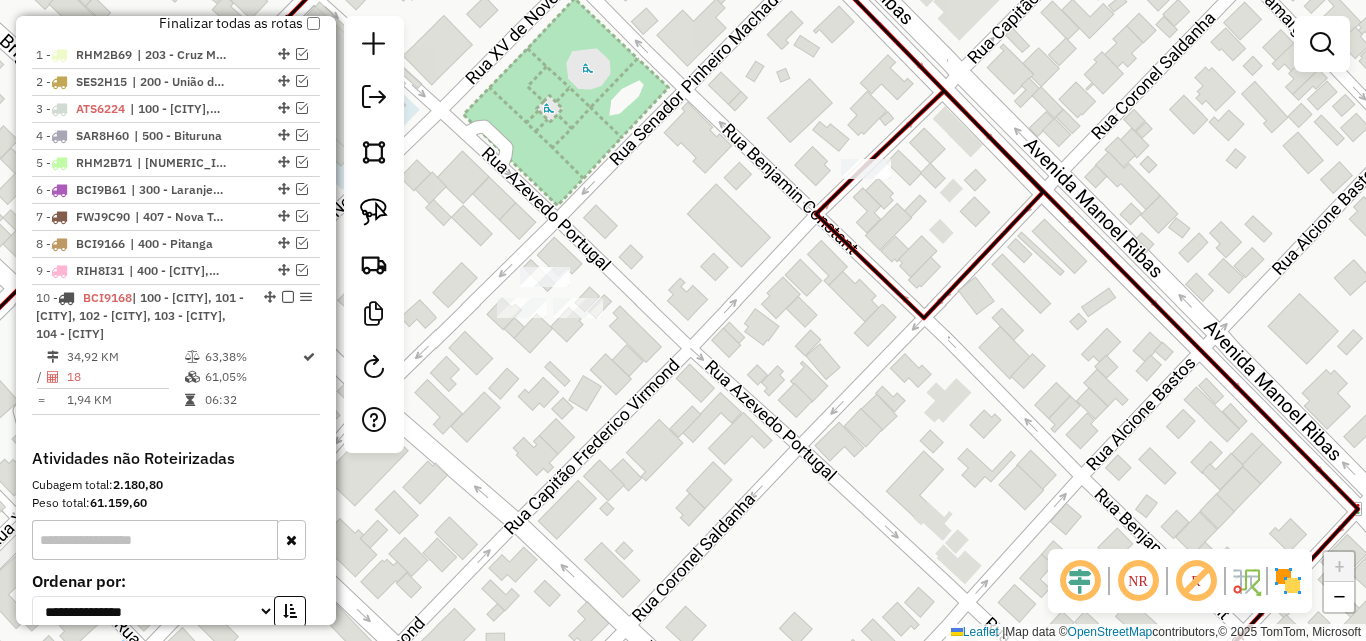 click 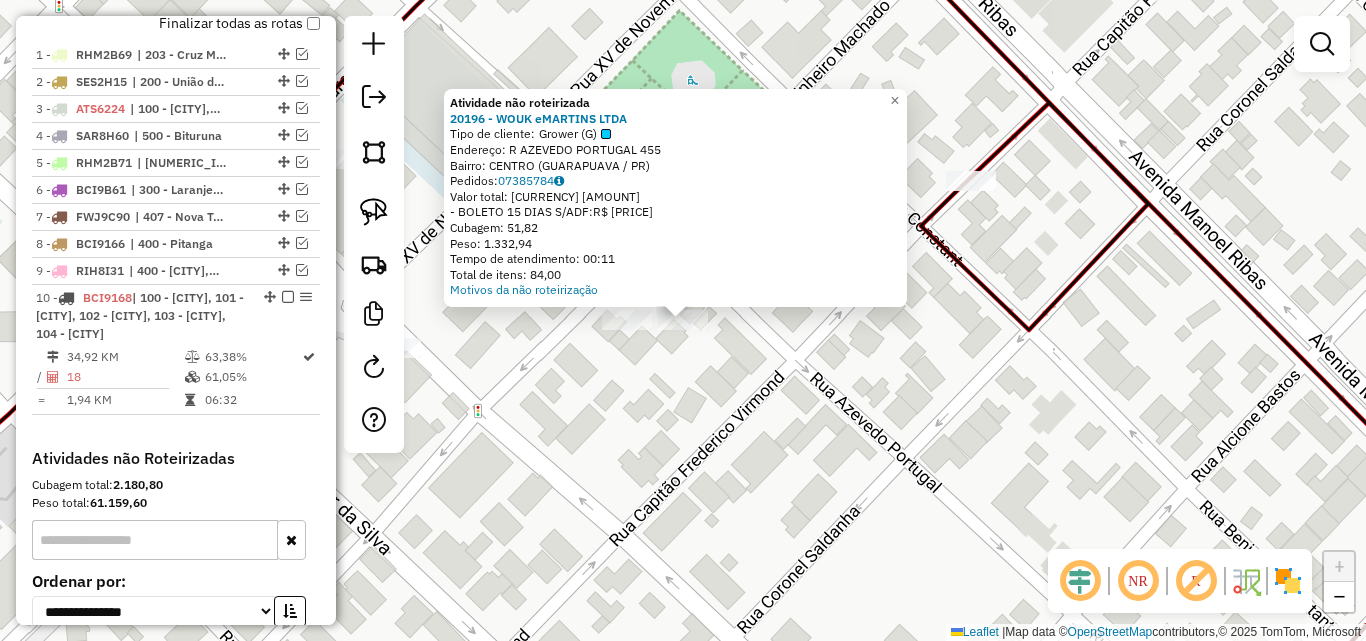 click on "Atividade não roteirizada 20196 - WOUK eMARTINS LTDA  Tipo de cliente:   Grower (G)   Endereço: R   AZEVEDO PORTUGAL              455   Bairro: CENTRO (GUARAPUAVA / PR)   Pedidos:  07385784   Valor total: R$ 6.549,12   - BOLETO 15 DIAS S/ADF:  R$ 6.549,12   Cubagem: 51,82   Peso: 1.332,94   Tempo de atendimento: 00:11   Total de itens: 84,00  Motivos da não roteirização × Janela de atendimento Grade de atendimento Capacidade Transportadoras Veículos Cliente Pedidos  Rotas Selecione os dias de semana para filtrar as janelas de atendimento  Seg   Ter   Qua   Qui   Sex   Sáb   Dom  Informe o período da janela de atendimento: De: Até:  Filtrar exatamente a janela do cliente  Considerar janela de atendimento padrão  Selecione os dias de semana para filtrar as grades de atendimento  Seg   Ter   Qua   Qui   Sex   Sáb   Dom   Considerar clientes sem dia de atendimento cadastrado  Clientes fora do dia de atendimento selecionado Filtrar as atividades entre os valores definidos abaixo:  Peso mínimo:   De:" 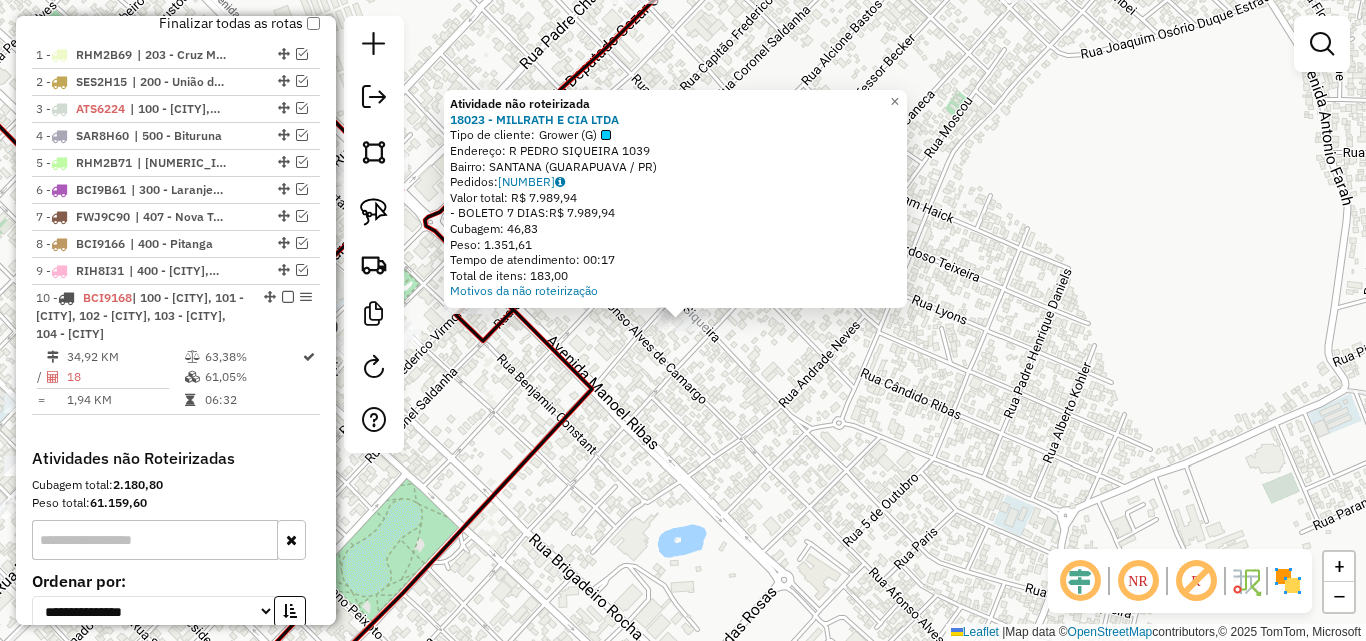 click on "Atividade não roteirizada 18023 - MILLRATH E CIA LTDA  Tipo de cliente:   Grower (G)   Endereço: R   PEDRO SIQUEIRA                1039   Bairro: SANTANA (GUARAPUAVA / PR)   Pedidos:  07385617   Valor total: R$ 7.989,94   - BOLETO 7 DIAS:  R$ 7.989,94   Cubagem: 46,83   Peso: 1.351,61   Tempo de atendimento: 00:17   Total de itens: 183,00  Motivos da não roteirização × Janela de atendimento Grade de atendimento Capacidade Transportadoras Veículos Cliente Pedidos  Rotas Selecione os dias de semana para filtrar as janelas de atendimento  Seg   Ter   Qua   Qui   Sex   Sáb   Dom  Informe o período da janela de atendimento: De: Até:  Filtrar exatamente a janela do cliente  Considerar janela de atendimento padrão  Selecione os dias de semana para filtrar as grades de atendimento  Seg   Ter   Qua   Qui   Sex   Sáb   Dom   Considerar clientes sem dia de atendimento cadastrado  Clientes fora do dia de atendimento selecionado Filtrar as atividades entre os valores definidos abaixo:  Peso mínimo:   De:  De:" 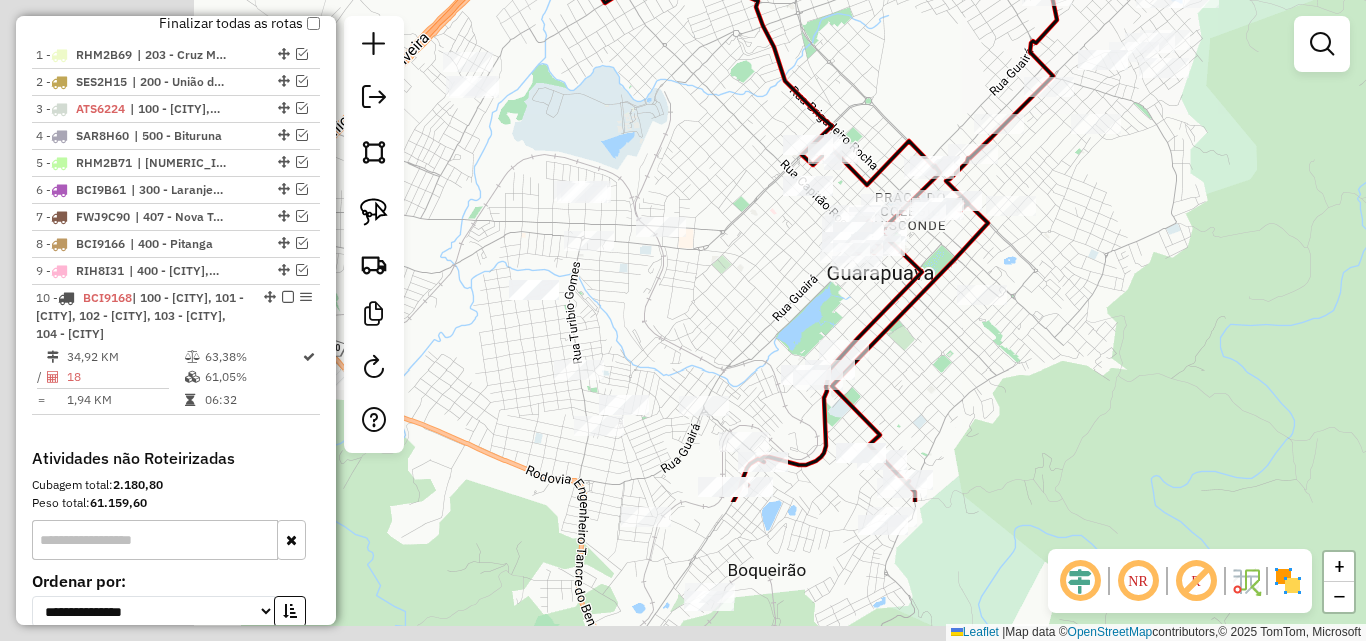 drag, startPoint x: 753, startPoint y: 437, endPoint x: 1064, endPoint y: 229, distance: 374.1457 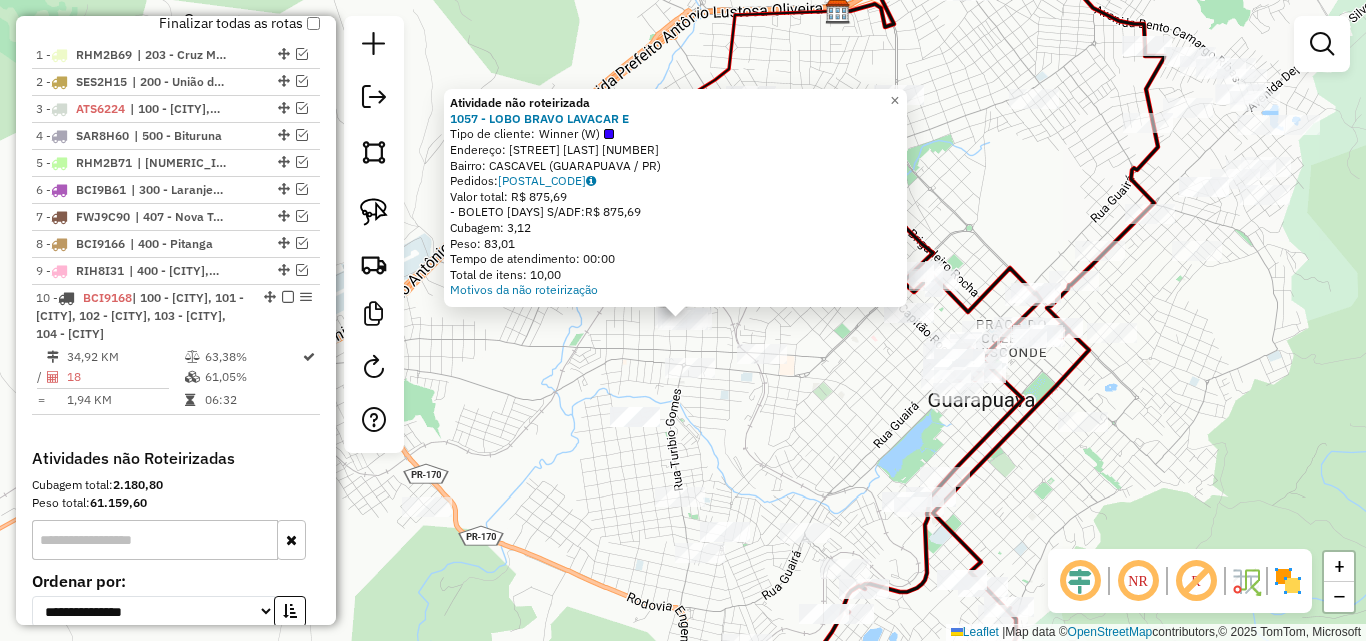 click on "Atividade não roteirizada 1057 - LOBO BRAVO LAVACAR E  Tipo de cliente:   Winner (W)   Endereço: R   AFONSO GODOFREDO              534   Bairro: CASCAVEL (GUARAPUAVA / PR)   Pedidos:  07385595   Valor total: R$ 875,69   - BOLETO 10 DIAS S/ADF:  R$ 875,69   Cubagem: 3,12   Peso: 83,01   Tempo de atendimento: 00:00   Total de itens: 10,00  Motivos da não roteirização × Janela de atendimento Grade de atendimento Capacidade Transportadoras Veículos Cliente Pedidos  Rotas Selecione os dias de semana para filtrar as janelas de atendimento  Seg   Ter   Qua   Qui   Sex   Sáb   Dom  Informe o período da janela de atendimento: De: Até:  Filtrar exatamente a janela do cliente  Considerar janela de atendimento padrão  Selecione os dias de semana para filtrar as grades de atendimento  Seg   Ter   Qua   Qui   Sex   Sáb   Dom   Considerar clientes sem dia de atendimento cadastrado  Clientes fora do dia de atendimento selecionado Filtrar as atividades entre os valores definidos abaixo:  Peso mínimo:   De:   De:" 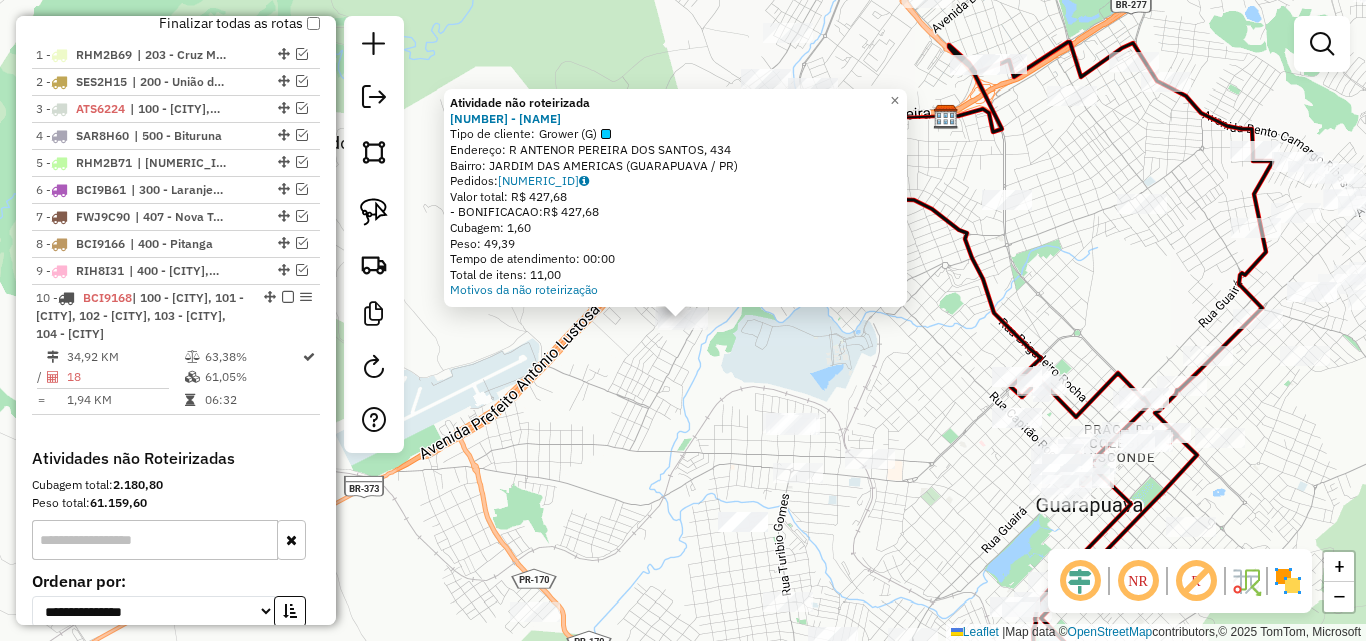 click on "Atividade não roteirizada 18149 - CIAL HECEL  Tipo de cliente:   Grower (G)   Endereço: R ANTENOR PEREIRA DOS SANTOS, 434   Bairro: JARDIM DAS AMERICAS (GUARAPUAVA / PR)   Pedidos:  07385503   Valor total: R$ 427,68   - BONIFICACAO:  R$ 427,68   Cubagem: 1,60   Peso: 49,39   Tempo de atendimento: 00:00   Total de itens: 11,00  Motivos da não roteirização × Janela de atendimento Grade de atendimento Capacidade Transportadoras Veículos Cliente Pedidos  Rotas Selecione os dias de semana para filtrar as janelas de atendimento  Seg   Ter   Qua   Qui   Sex   Sáb   Dom  Informe o período da janela de atendimento: De: Até:  Filtrar exatamente a janela do cliente  Considerar janela de atendimento padrão  Selecione os dias de semana para filtrar as grades de atendimento  Seg   Ter   Qua   Qui   Sex   Sáb   Dom   Considerar clientes sem dia de atendimento cadastrado  Clientes fora do dia de atendimento selecionado Filtrar as atividades entre os valores definidos abaixo:  Peso mínimo:   Peso máximo:   De:" 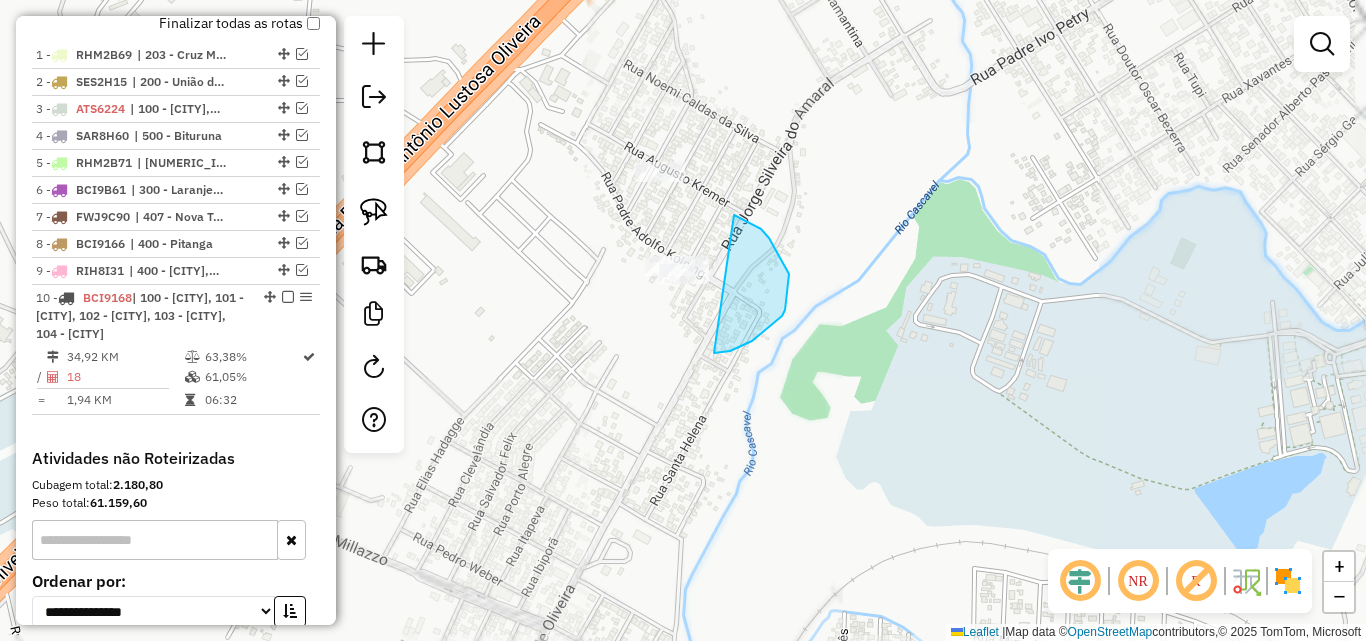 drag, startPoint x: 714, startPoint y: 353, endPoint x: 548, endPoint y: 332, distance: 167.32304 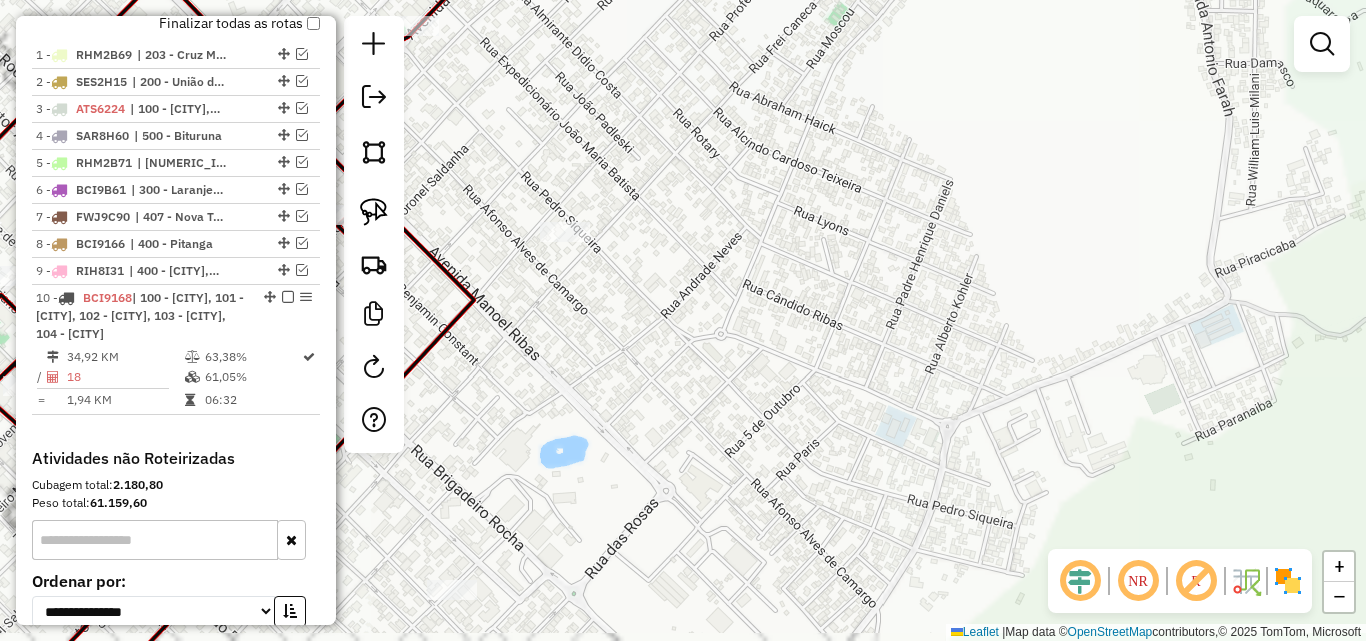 drag, startPoint x: 637, startPoint y: 305, endPoint x: 816, endPoint y: 297, distance: 179.17868 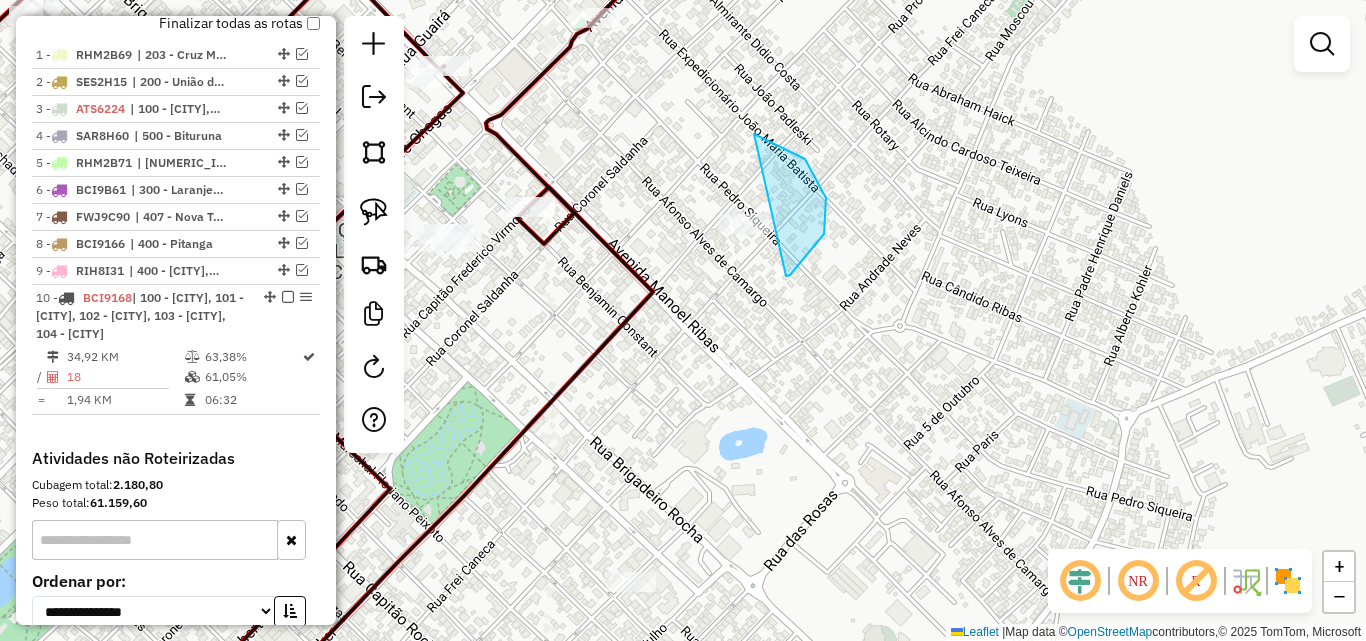 drag, startPoint x: 786, startPoint y: 276, endPoint x: 722, endPoint y: 357, distance: 103.23275 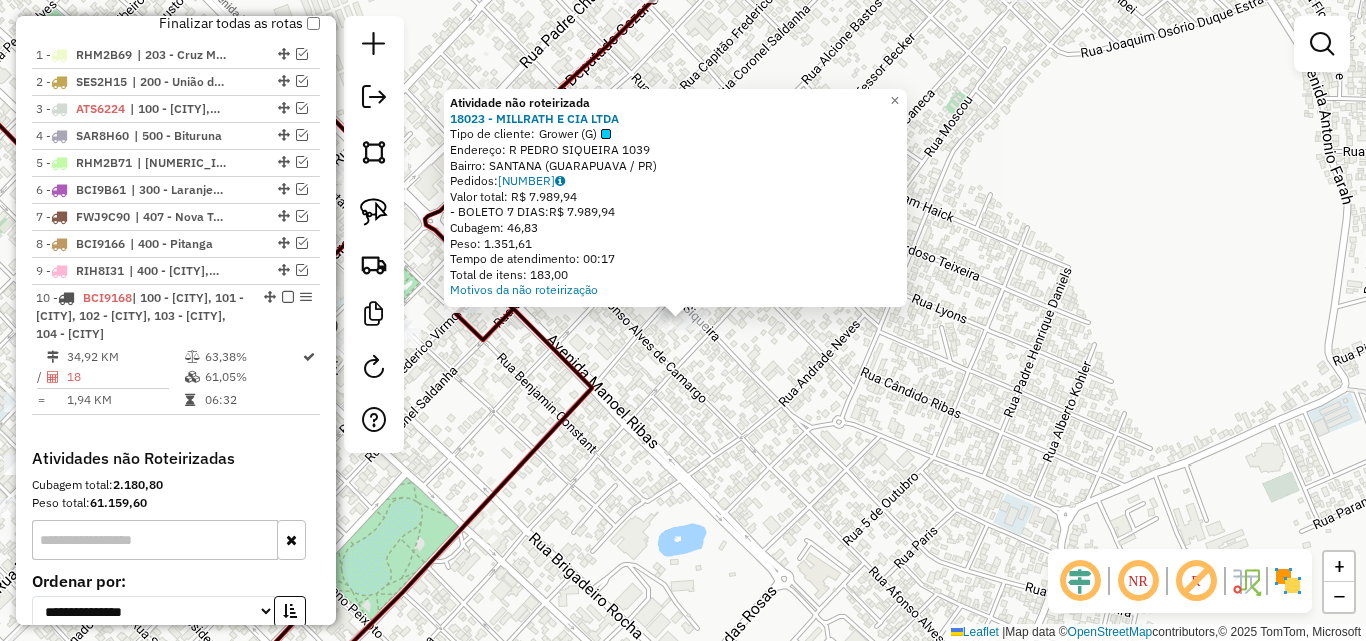 click on "Atividade não roteirizada 18023 - MILLRATH E CIA LTDA  Tipo de cliente:   Grower (G)   Endereço: R   PEDRO SIQUEIRA                1039   Bairro: SANTANA (GUARAPUAVA / PR)   Pedidos:  07385617   Valor total: R$ 7.989,94   - BOLETO 7 DIAS:  R$ 7.989,94   Cubagem: 46,83   Peso: 1.351,61   Tempo de atendimento: 00:17   Total de itens: 183,00  Motivos da não roteirização × Janela de atendimento Grade de atendimento Capacidade Transportadoras Veículos Cliente Pedidos  Rotas Selecione os dias de semana para filtrar as janelas de atendimento  Seg   Ter   Qua   Qui   Sex   Sáb   Dom  Informe o período da janela de atendimento: De: Até:  Filtrar exatamente a janela do cliente  Considerar janela de atendimento padrão  Selecione os dias de semana para filtrar as grades de atendimento  Seg   Ter   Qua   Qui   Sex   Sáb   Dom   Considerar clientes sem dia de atendimento cadastrado  Clientes fora do dia de atendimento selecionado Filtrar as atividades entre os valores definidos abaixo:  Peso mínimo:   De:  De:" 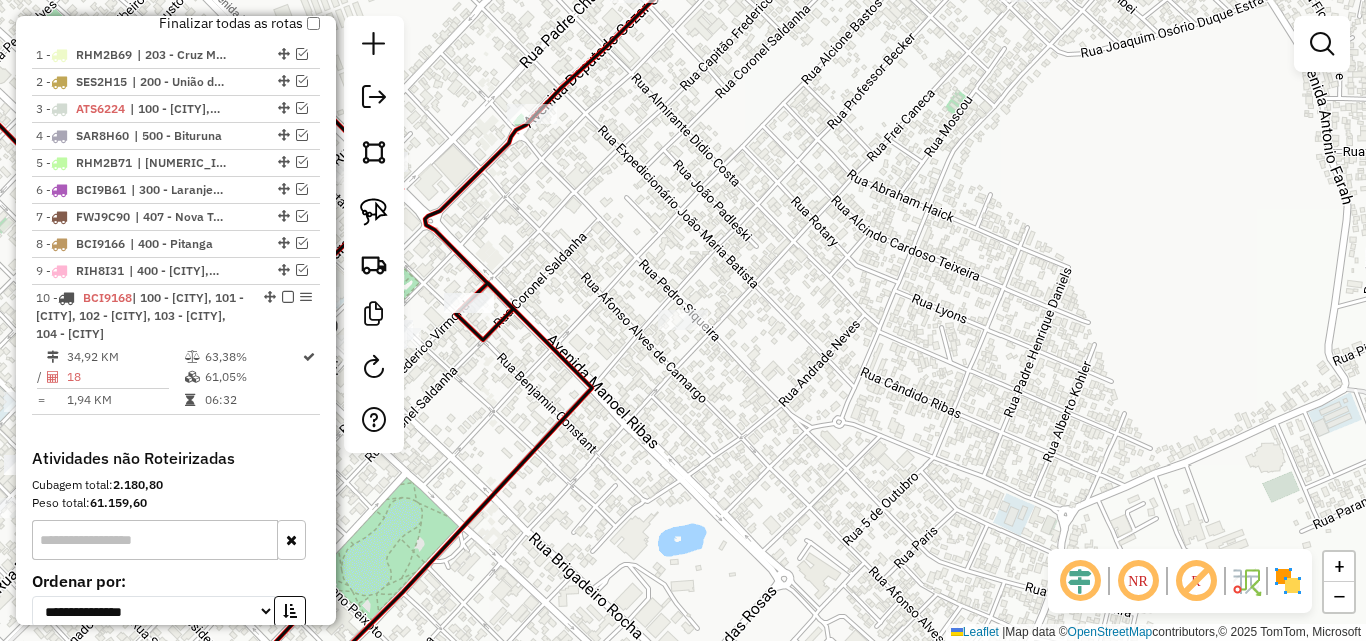 click on "Janela de atendimento Grade de atendimento Capacidade Transportadoras Veículos Cliente Pedidos  Rotas Selecione os dias de semana para filtrar as janelas de atendimento  Seg   Ter   Qua   Qui   Sex   Sáb   Dom  Informe o período da janela de atendimento: De: Até:  Filtrar exatamente a janela do cliente  Considerar janela de atendimento padrão  Selecione os dias de semana para filtrar as grades de atendimento  Seg   Ter   Qua   Qui   Sex   Sáb   Dom   Considerar clientes sem dia de atendimento cadastrado  Clientes fora do dia de atendimento selecionado Filtrar as atividades entre os valores definidos abaixo:  Peso mínimo:   Peso máximo:   Cubagem mínima:   Cubagem máxima:   De:   Até:  Filtrar as atividades entre o tempo de atendimento definido abaixo:  De:   Até:   Considerar capacidade total dos clientes não roteirizados Transportadora: Selecione um ou mais itens Tipo de veículo: Selecione um ou mais itens Veículo: Selecione um ou mais itens Motorista: Selecione um ou mais itens Nome: Rótulo:" 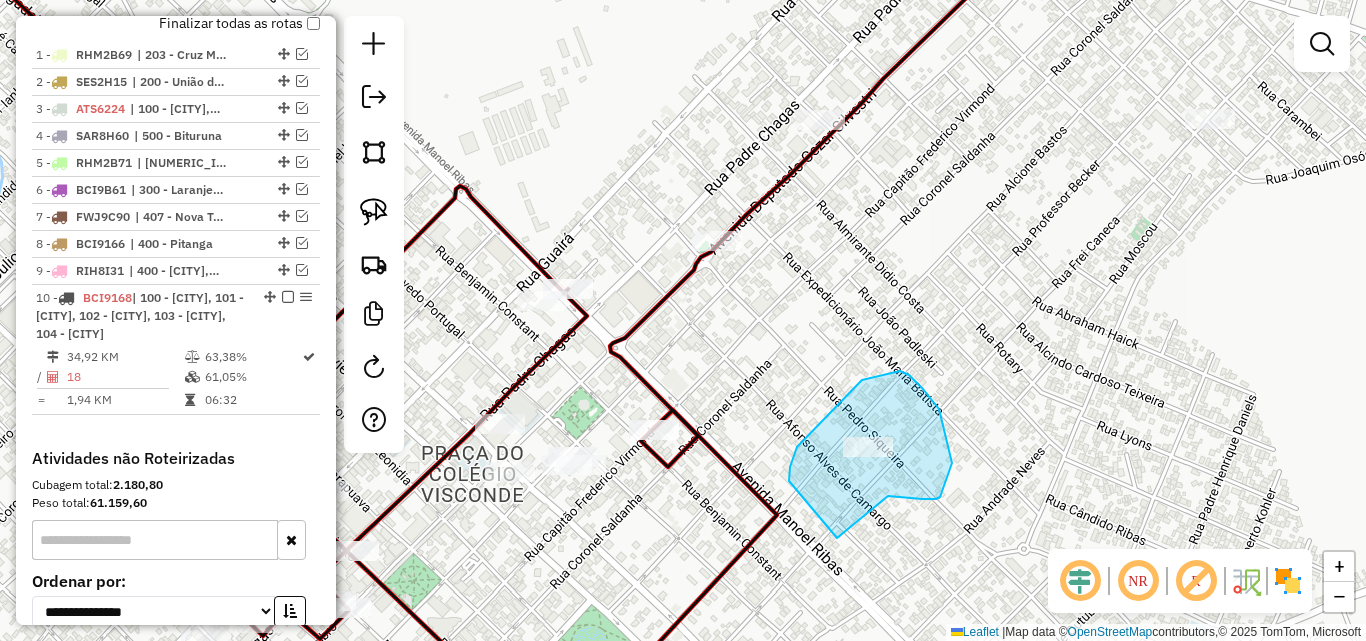 drag, startPoint x: 940, startPoint y: 497, endPoint x: 837, endPoint y: 538, distance: 110.860275 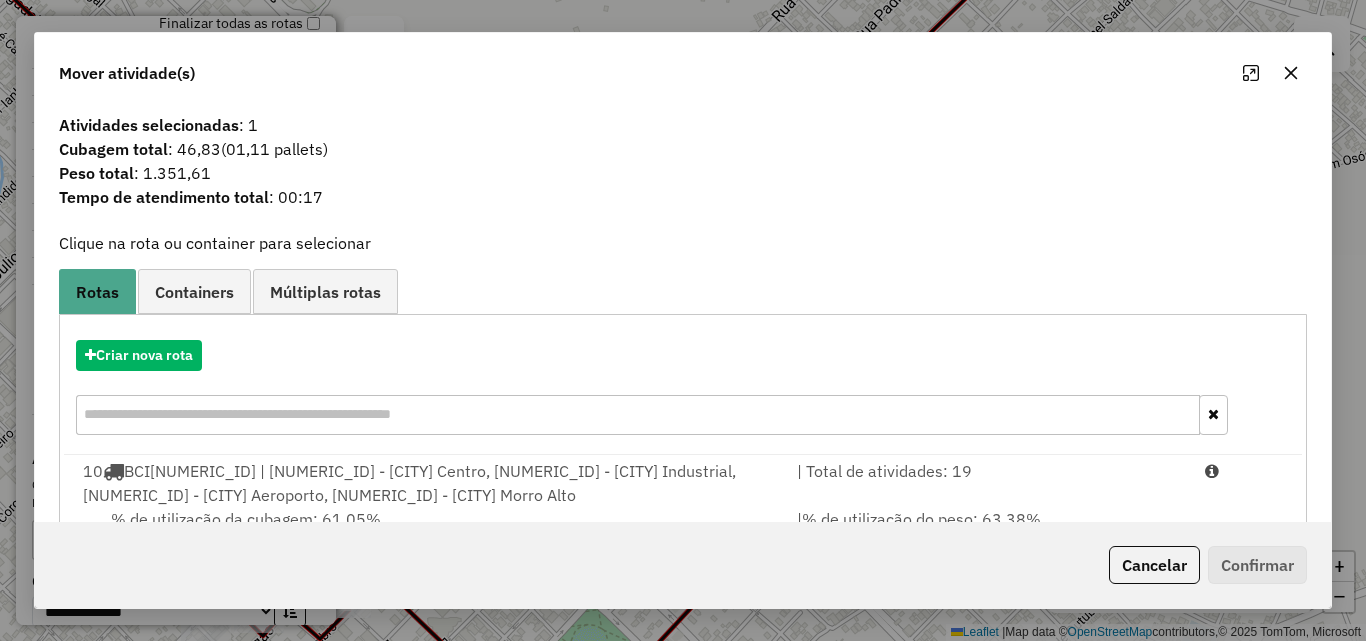 scroll, scrollTop: 72, scrollLeft: 0, axis: vertical 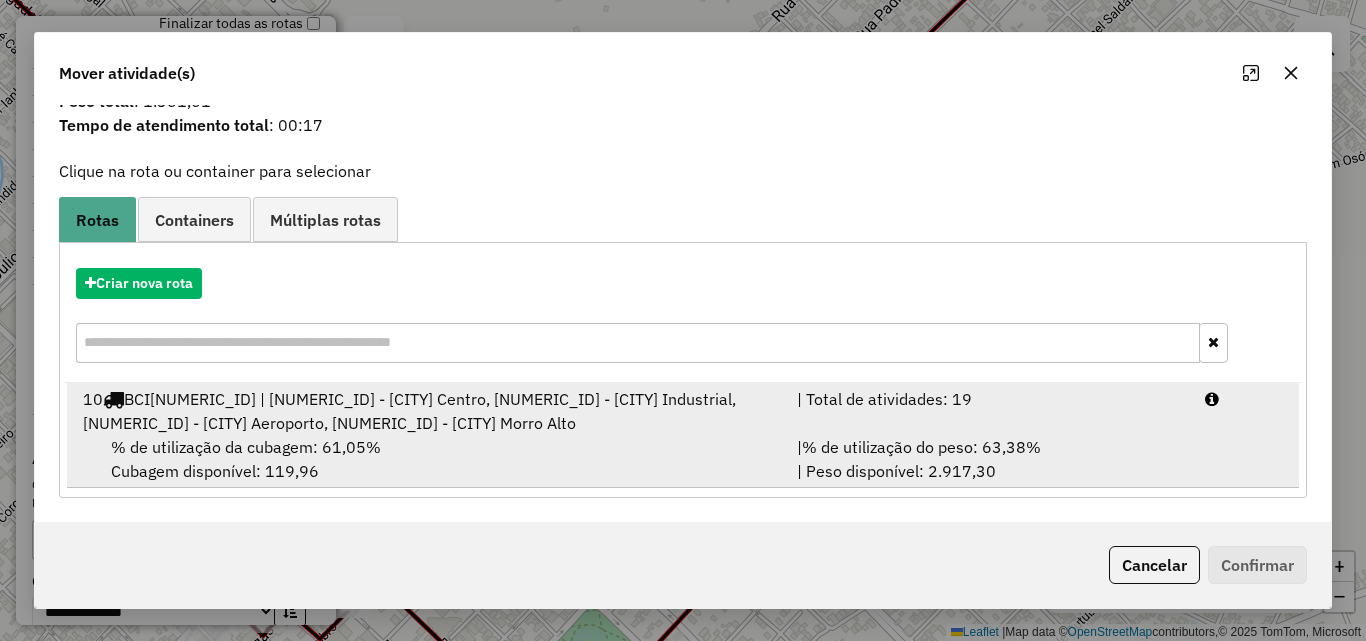 click on "| Total de atividades: 19" at bounding box center (989, 411) 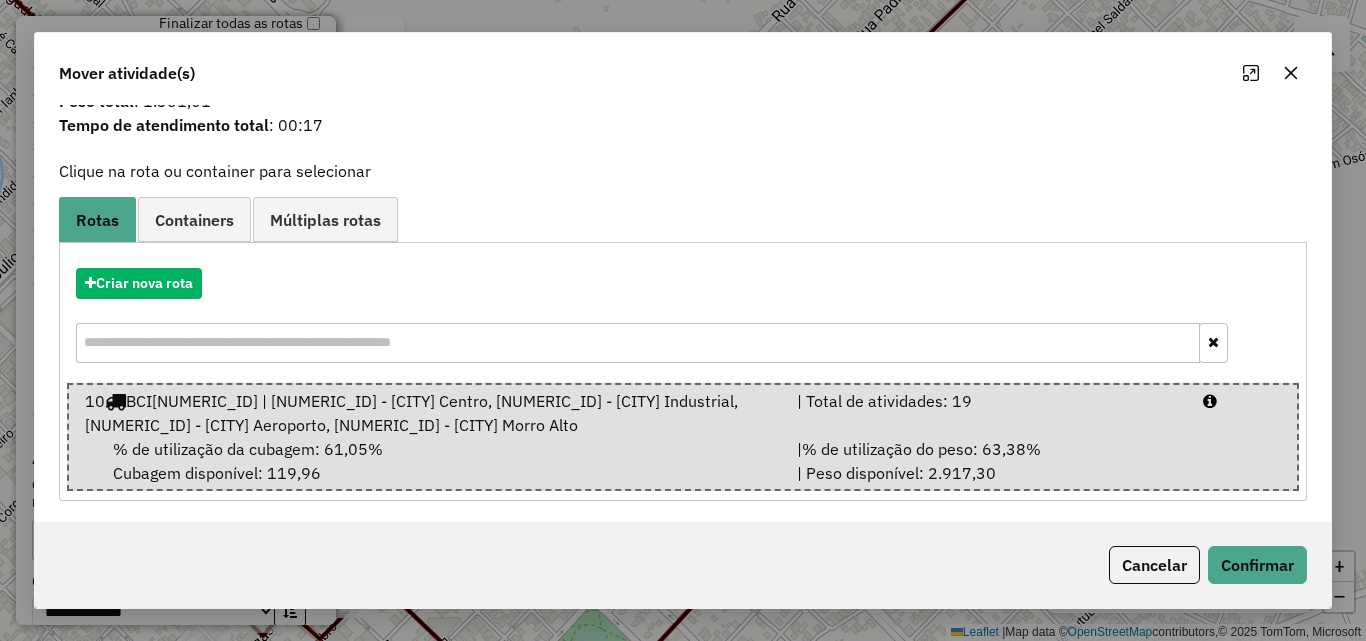 click on "Cancelar   Confirmar" 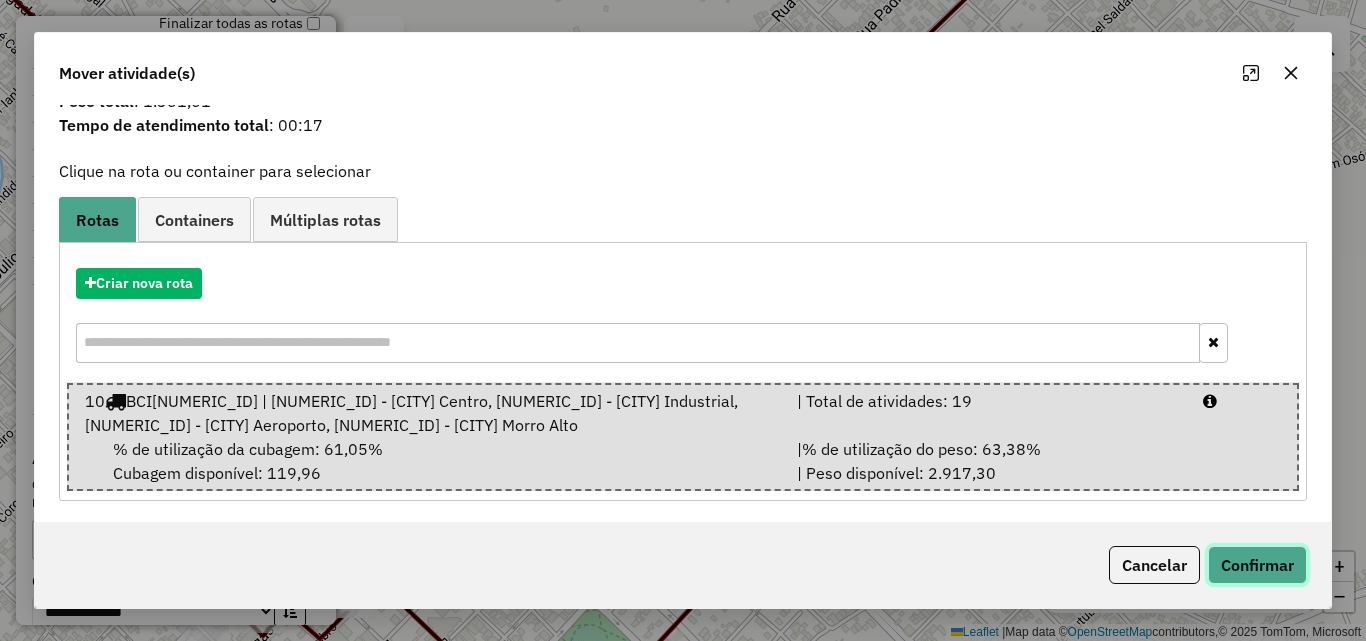 click on "Confirmar" 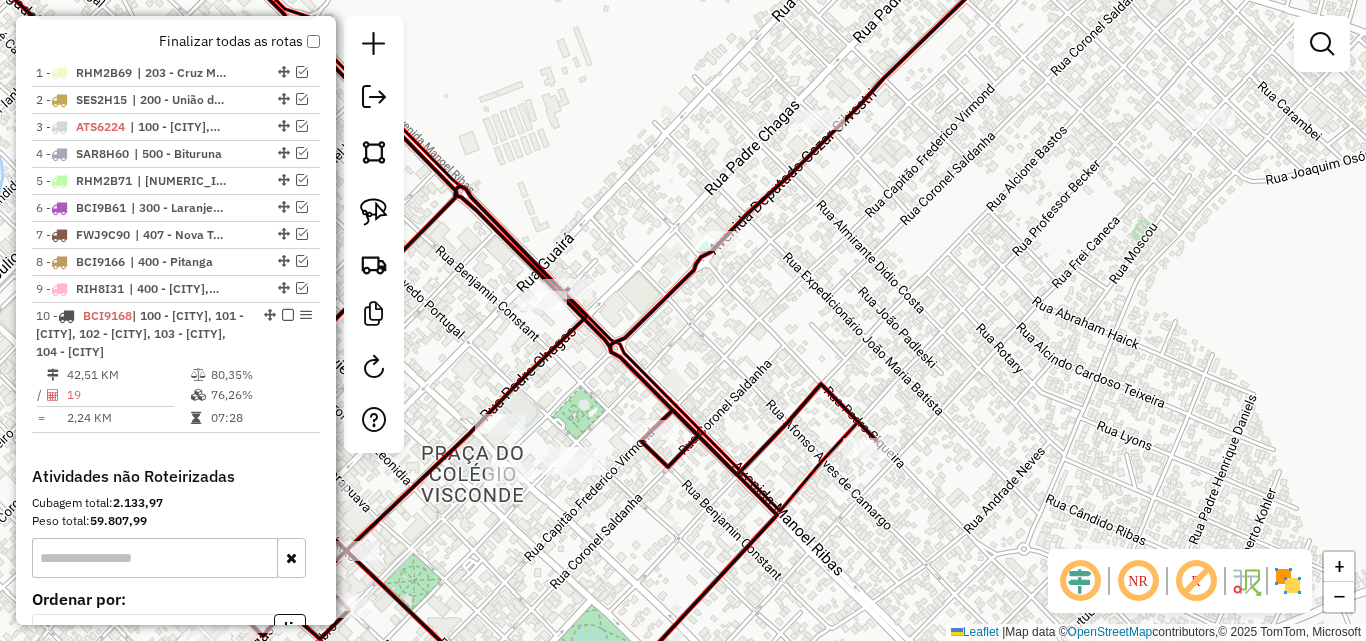 scroll, scrollTop: 0, scrollLeft: 0, axis: both 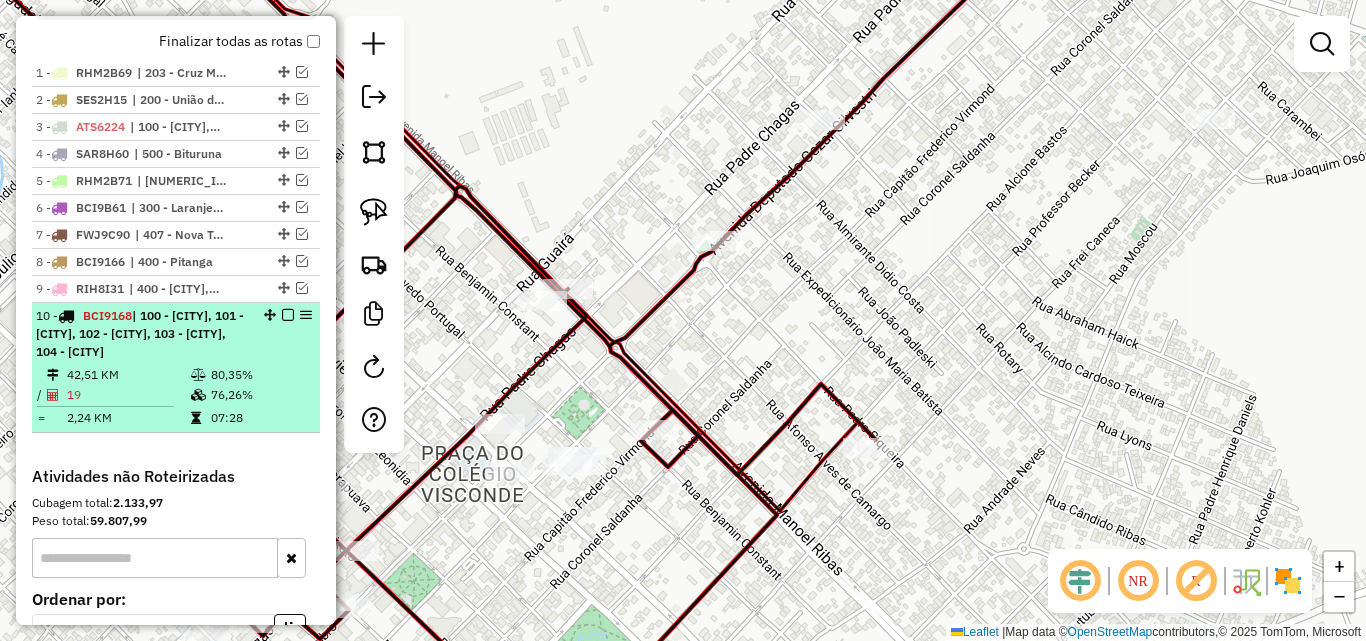 click at bounding box center (288, 315) 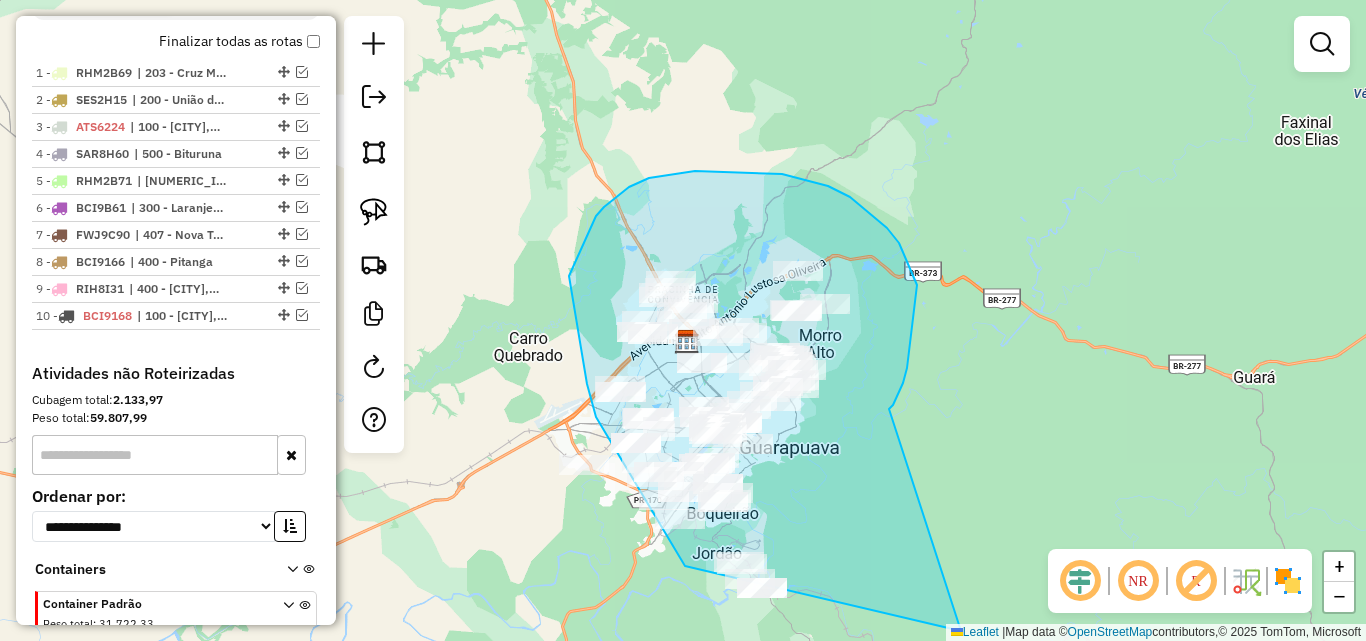 drag, startPoint x: 917, startPoint y: 285, endPoint x: 968, endPoint y: 623, distance: 341.826 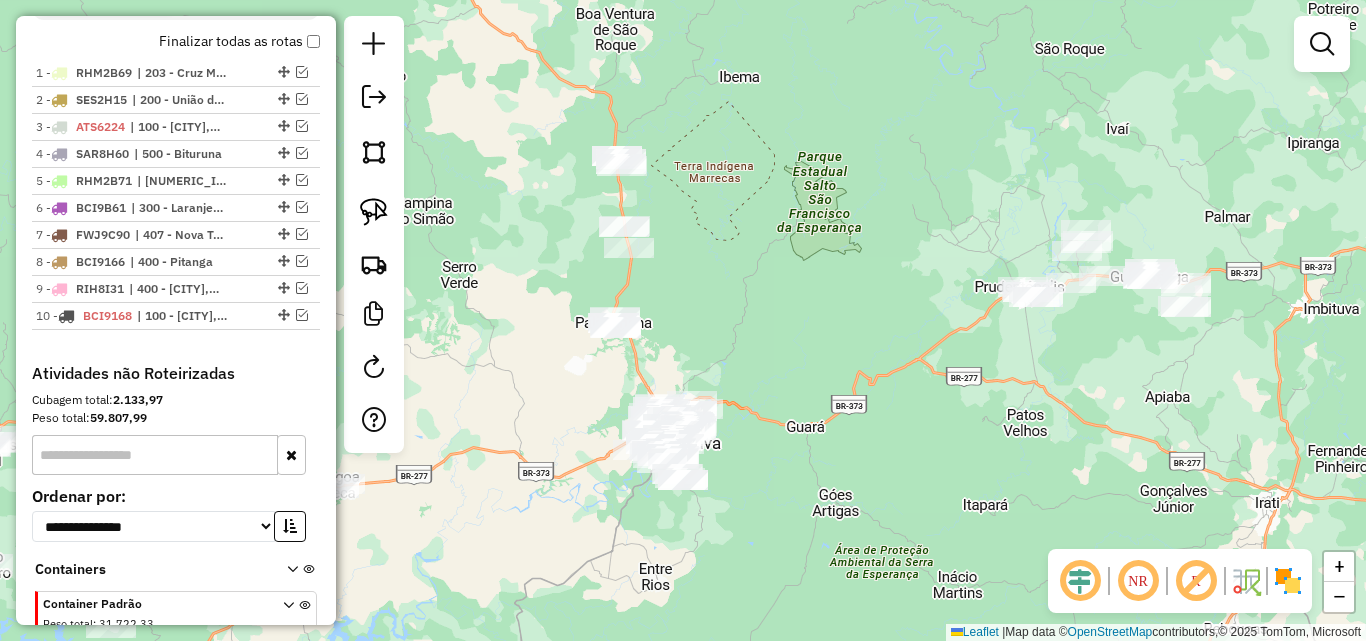 drag, startPoint x: 985, startPoint y: 450, endPoint x: 783, endPoint y: 495, distance: 206.95169 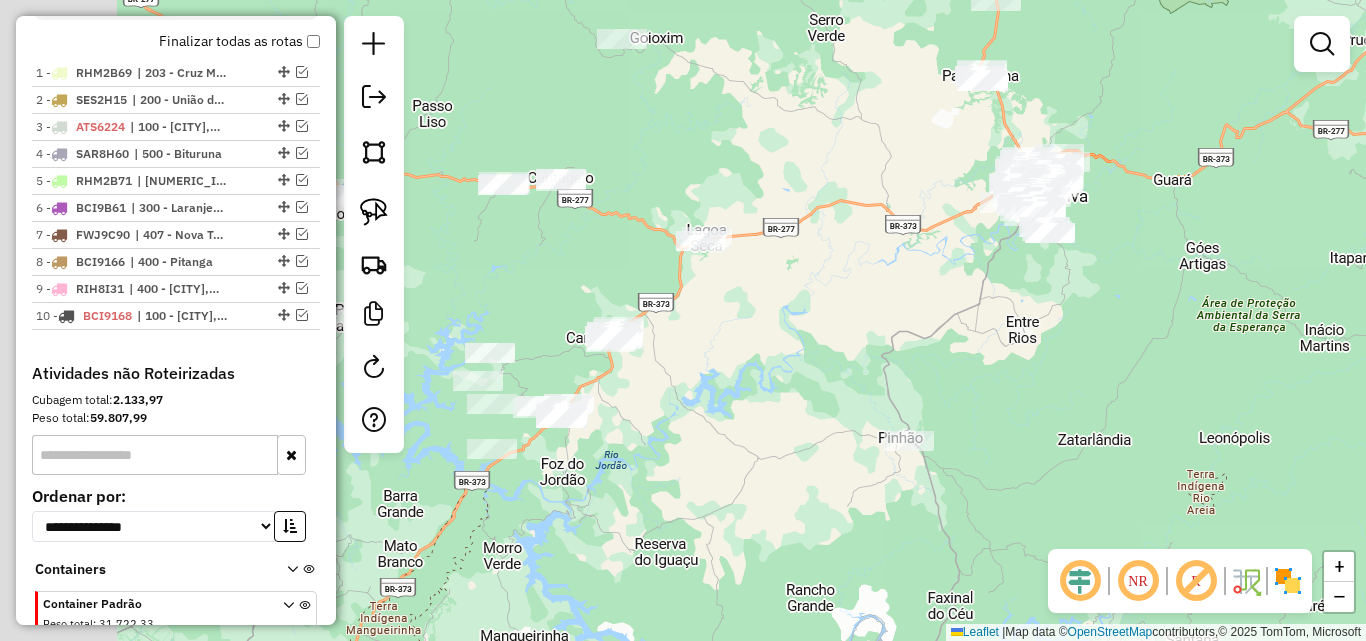 drag, startPoint x: 815, startPoint y: 538, endPoint x: 1182, endPoint y: 291, distance: 442.37766 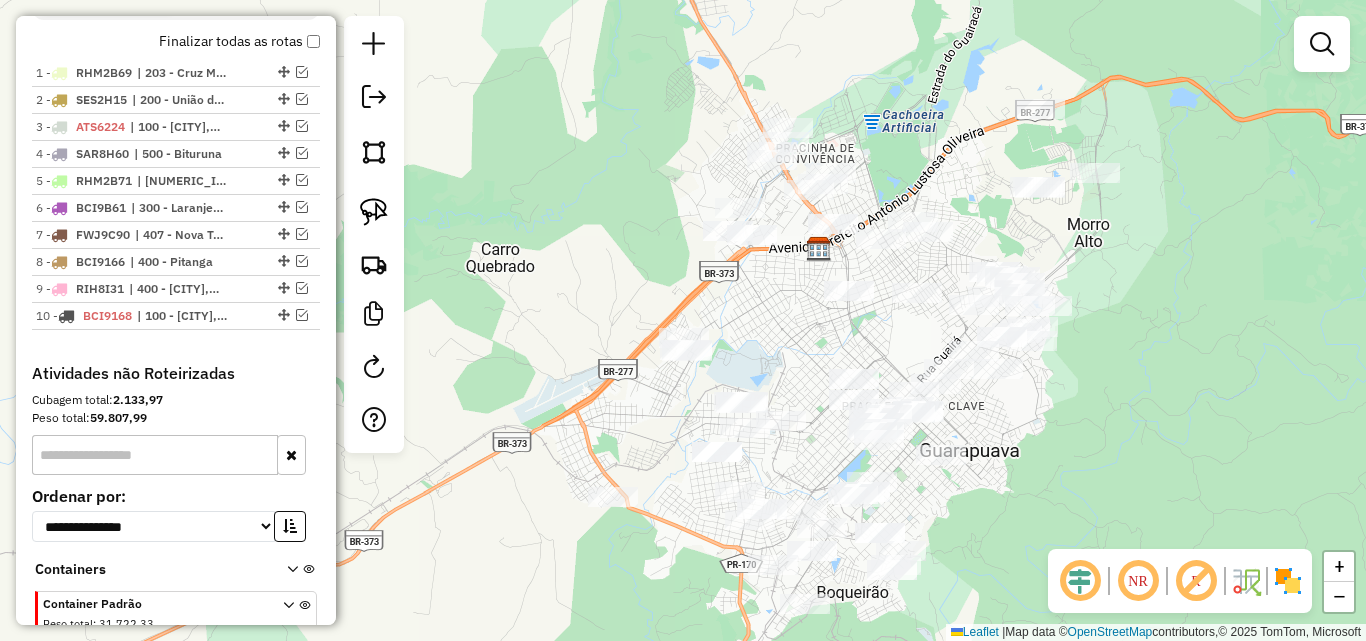drag, startPoint x: 1279, startPoint y: 284, endPoint x: 1049, endPoint y: 517, distance: 327.3973 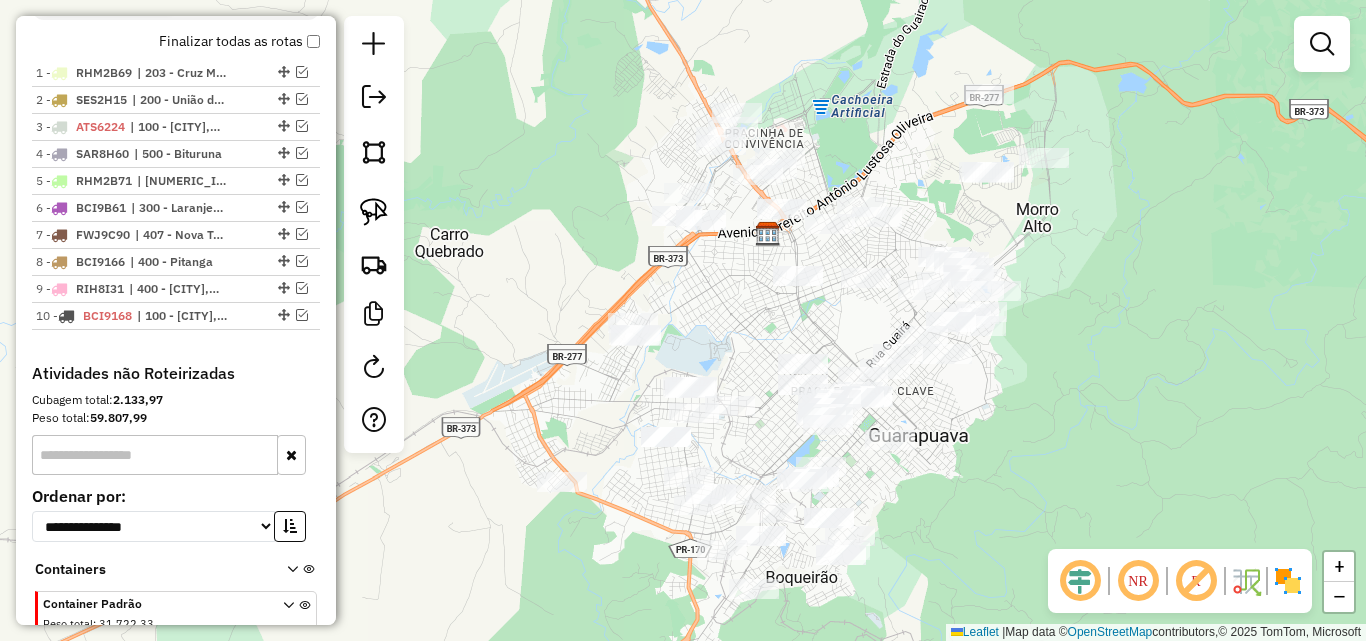 drag, startPoint x: 1186, startPoint y: 349, endPoint x: 1154, endPoint y: 291, distance: 66.24198 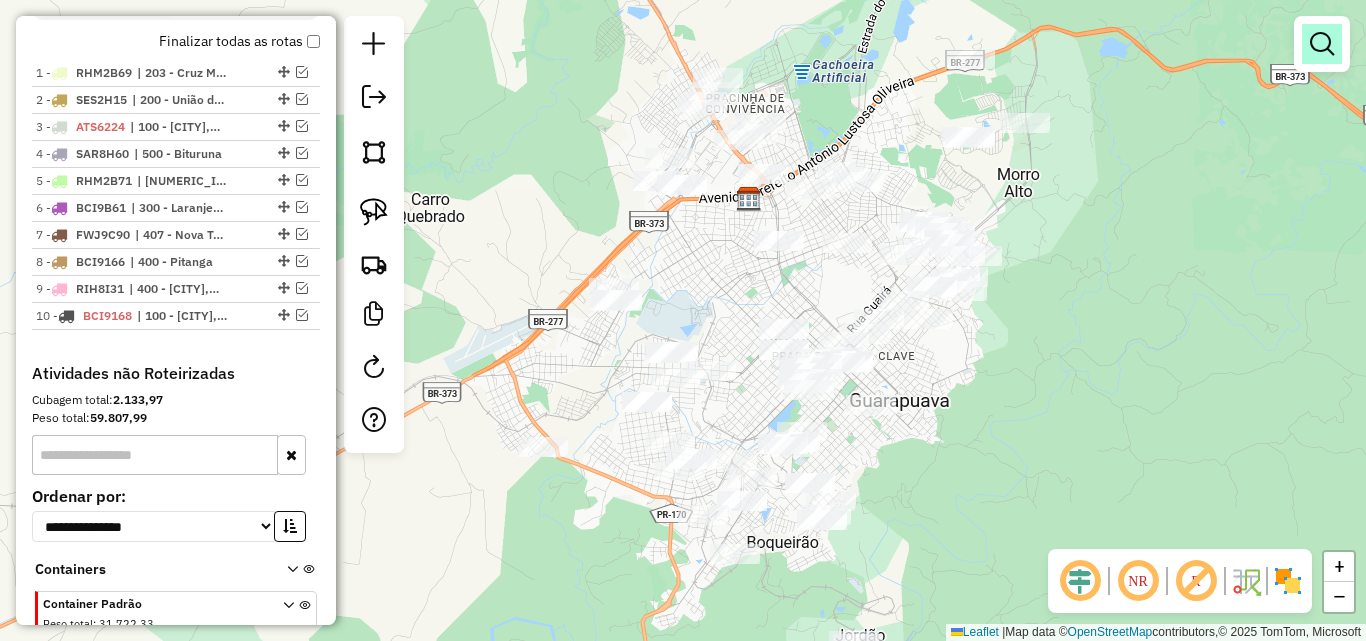click at bounding box center [1322, 44] 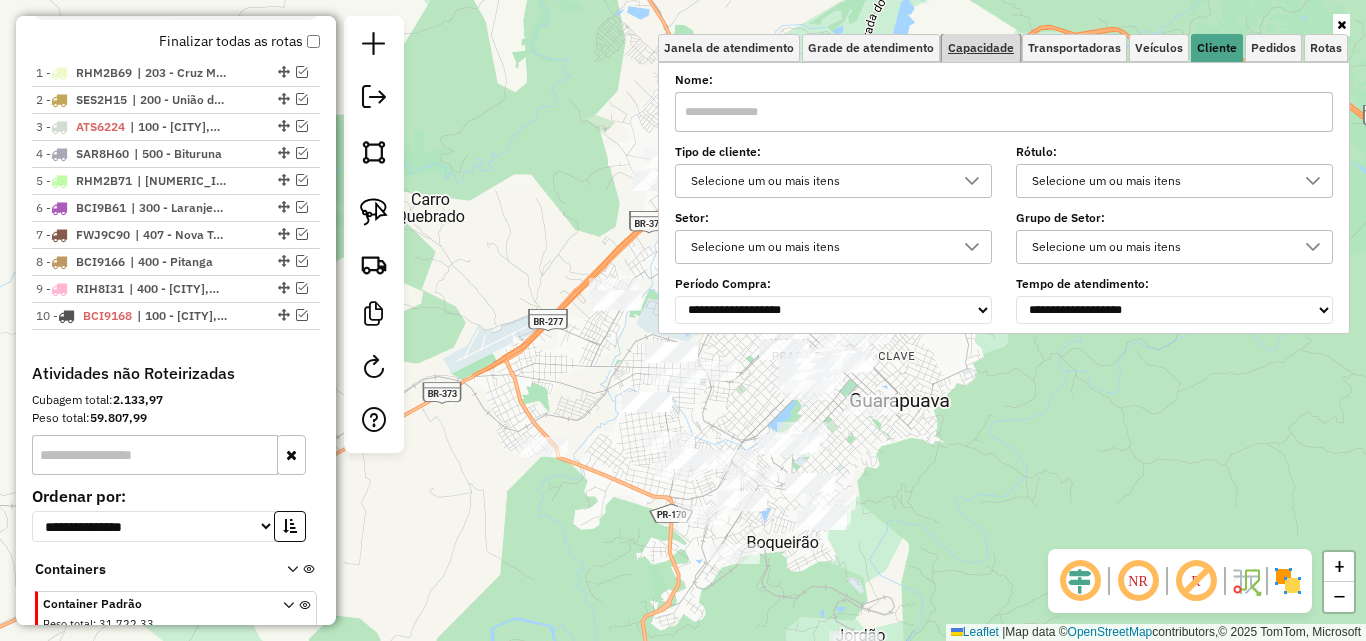 click on "Capacidade" at bounding box center (981, 48) 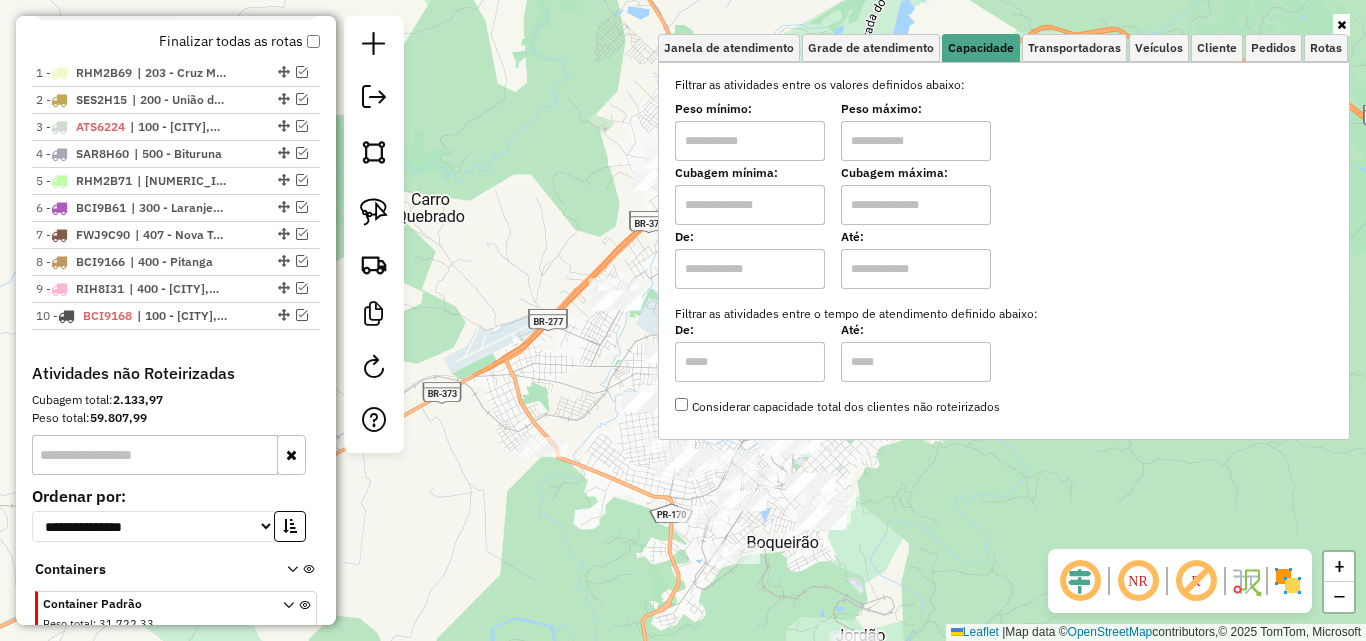 click at bounding box center [750, 141] 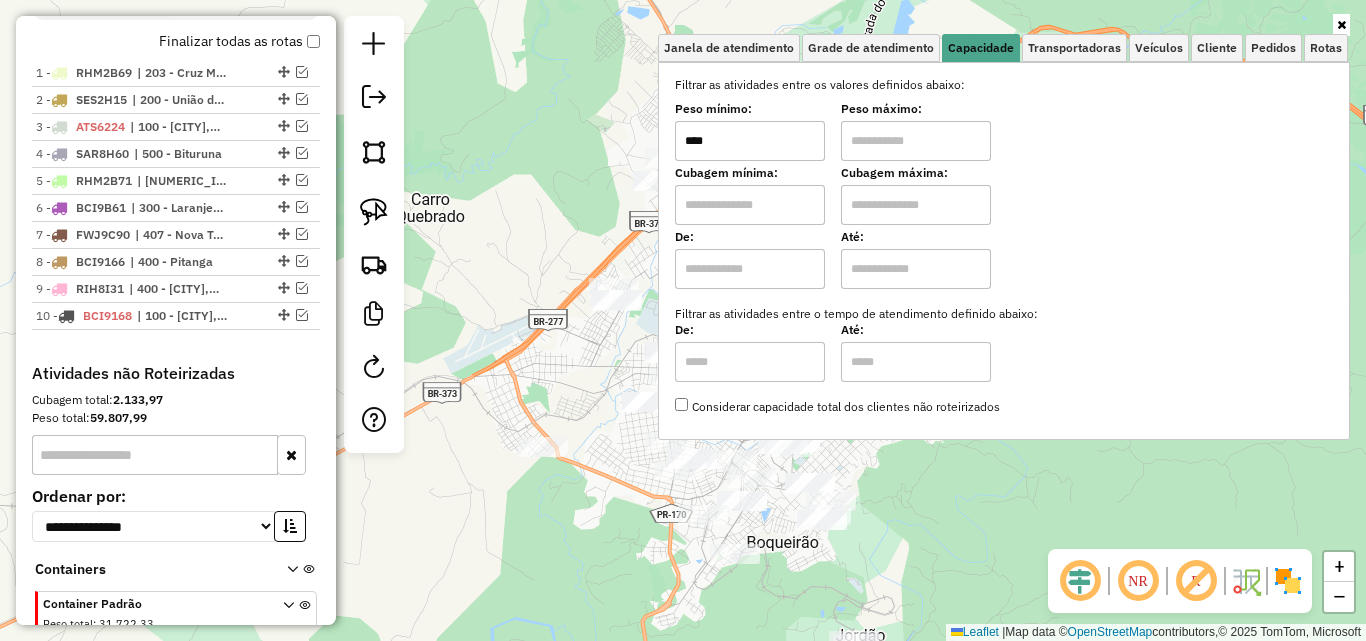type on "****" 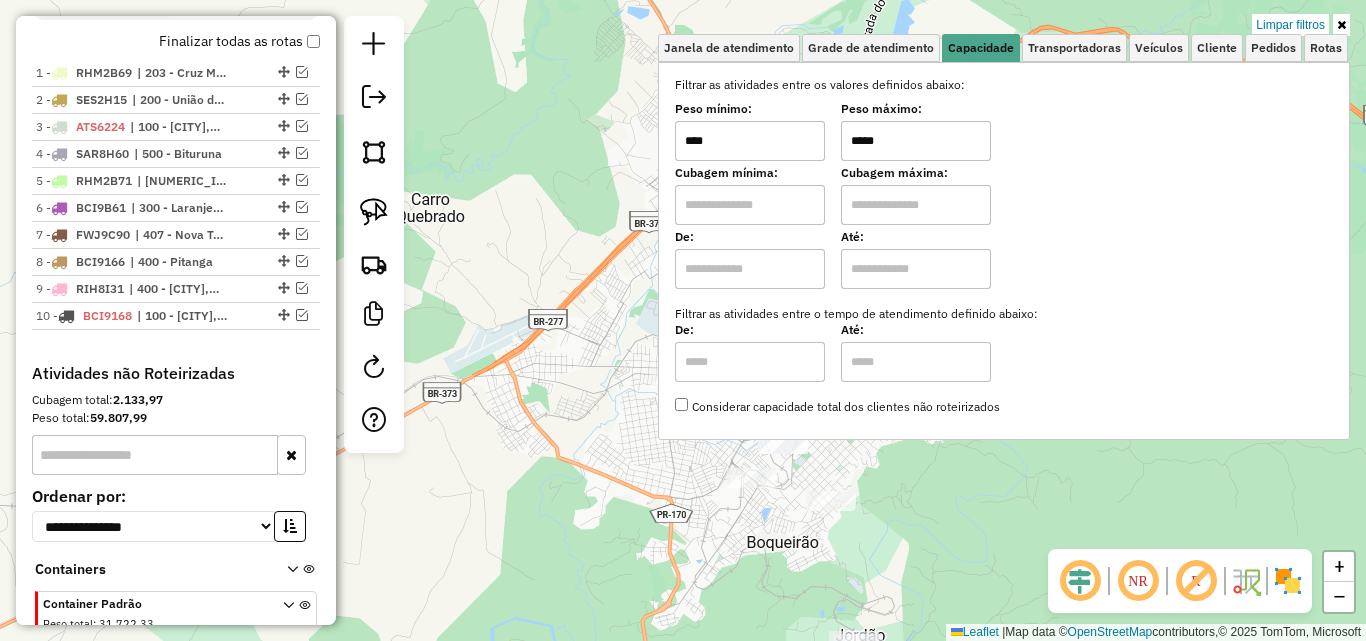 click on "Limpar filtros Janela de atendimento Grade de atendimento Capacidade Transportadoras Veículos Cliente Pedidos  Rotas Selecione os dias de semana para filtrar as janelas de atendimento  Seg   Ter   Qua   Qui   Sex   Sáb   Dom  Informe o período da janela de atendimento: De: Até:  Filtrar exatamente a janela do cliente  Considerar janela de atendimento padrão  Selecione os dias de semana para filtrar as grades de atendimento  Seg   Ter   Qua   Qui   Sex   Sáb   Dom   Considerar clientes sem dia de atendimento cadastrado  Clientes fora do dia de atendimento selecionado Filtrar as atividades entre os valores definidos abaixo:  Peso mínimo:  ****  Peso máximo:  *****  Cubagem mínima:   Cubagem máxima:   De:   Até:  Filtrar as atividades entre o tempo de atendimento definido abaixo:  De:   Até:   Considerar capacidade total dos clientes não roteirizados Transportadora: Selecione um ou mais itens Tipo de veículo: Selecione um ou mais itens Veículo: Selecione um ou mais itens Motorista: Nome: Rótulo:" 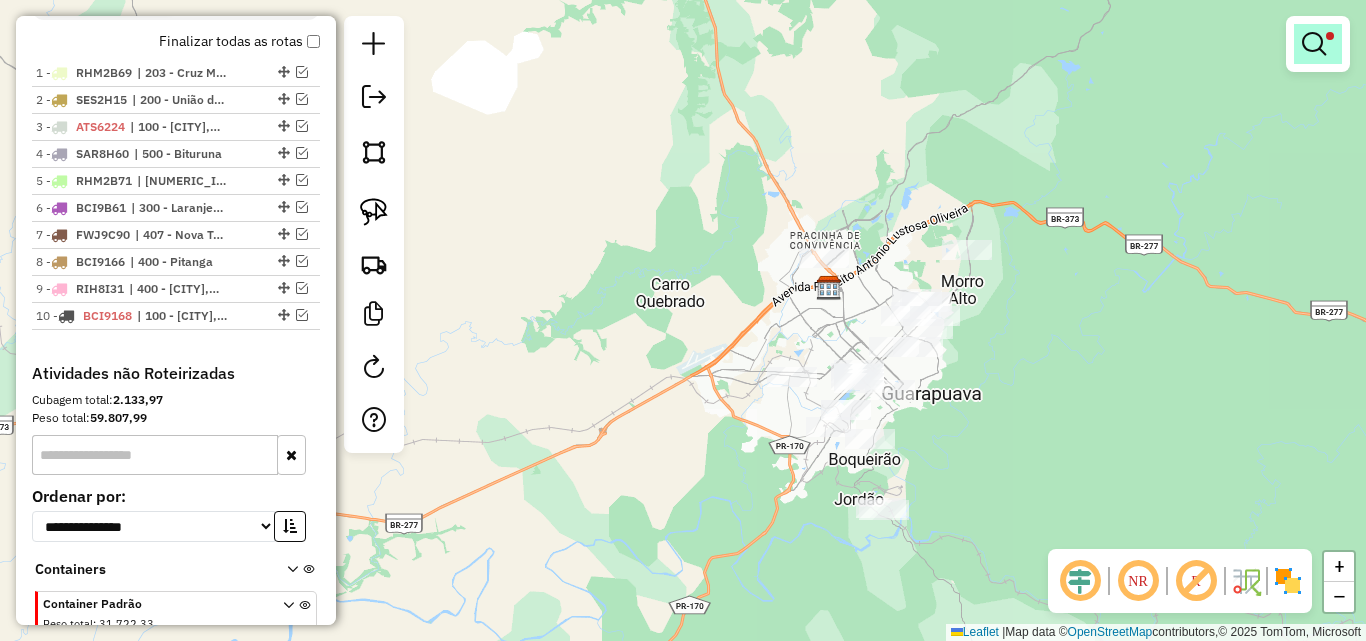 click at bounding box center (1318, 44) 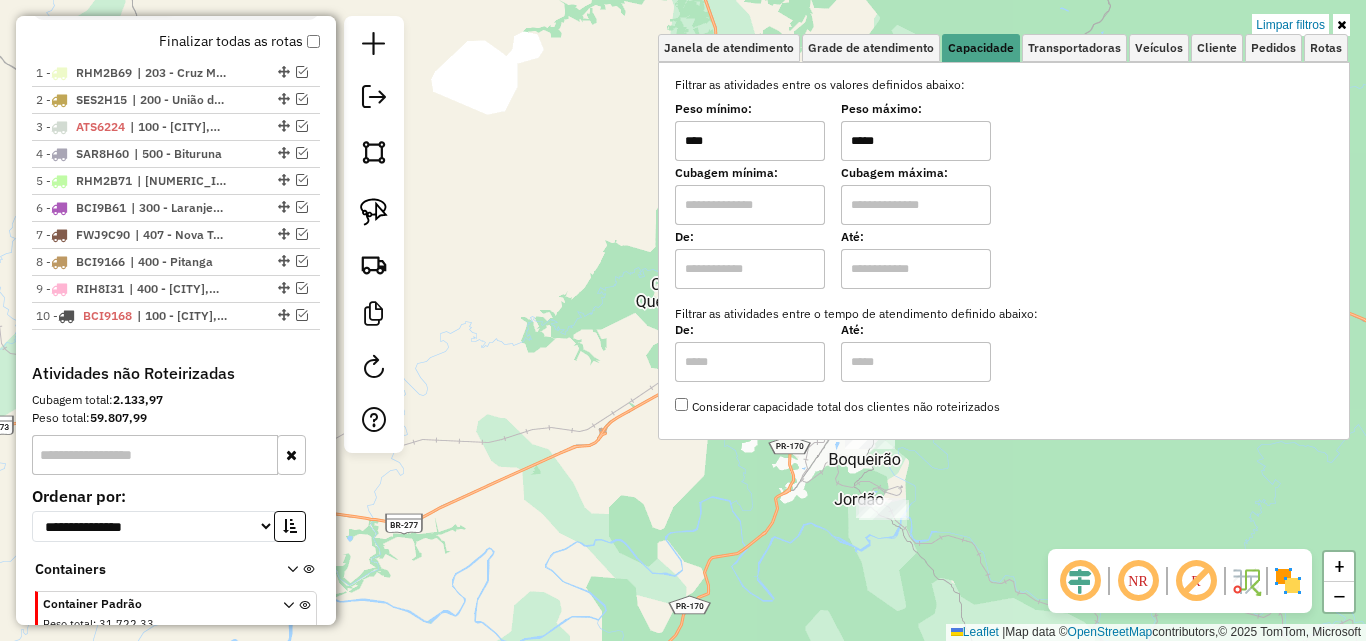 click on "*****" at bounding box center (916, 141) 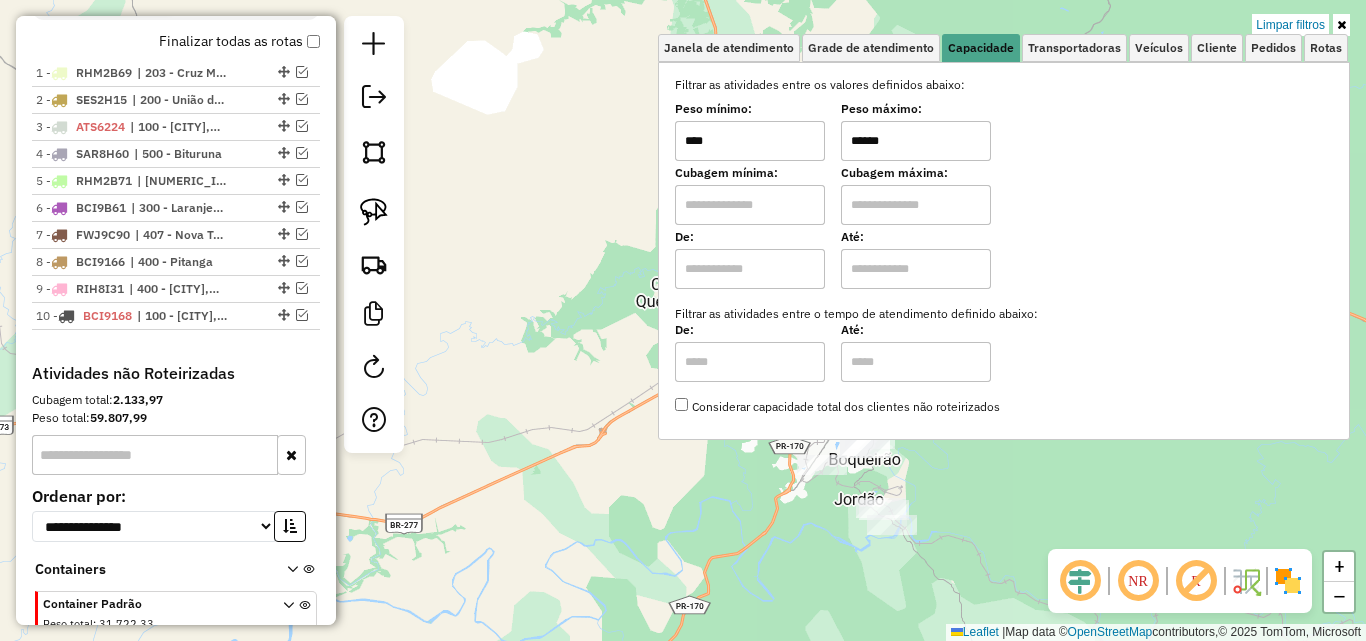 click on "Limpar filtros Janela de atendimento Grade de atendimento Capacidade Transportadoras Veículos Cliente Pedidos  Rotas Selecione os dias de semana para filtrar as janelas de atendimento  Seg   Ter   Qua   Qui   Sex   Sáb   Dom  Informe o período da janela de atendimento: De: Até:  Filtrar exatamente a janela do cliente  Considerar janela de atendimento padrão  Selecione os dias de semana para filtrar as grades de atendimento  Seg   Ter   Qua   Qui   Sex   Sáb   Dom   Considerar clientes sem dia de atendimento cadastrado  Clientes fora do dia de atendimento selecionado Filtrar as atividades entre os valores definidos abaixo:  Peso mínimo:  ****  Peso máximo:  ******  Cubagem mínima:   Cubagem máxima:   De:   Até:  Filtrar as atividades entre o tempo de atendimento definido abaixo:  De:   Até:   Considerar capacidade total dos clientes não roteirizados Transportadora: Selecione um ou mais itens Tipo de veículo: Selecione um ou mais itens Veículo: Selecione um ou mais itens Motorista: Nome: Rótulo:" 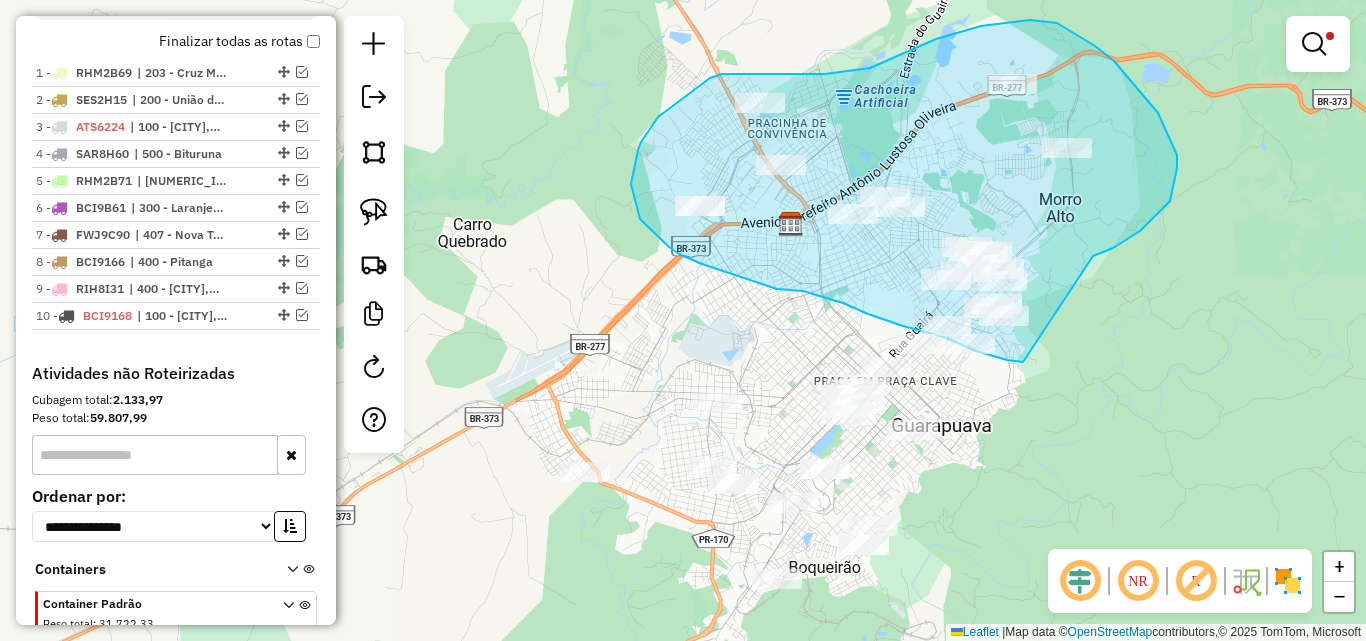 drag, startPoint x: 1140, startPoint y: 231, endPoint x: 1123, endPoint y: 335, distance: 105.380264 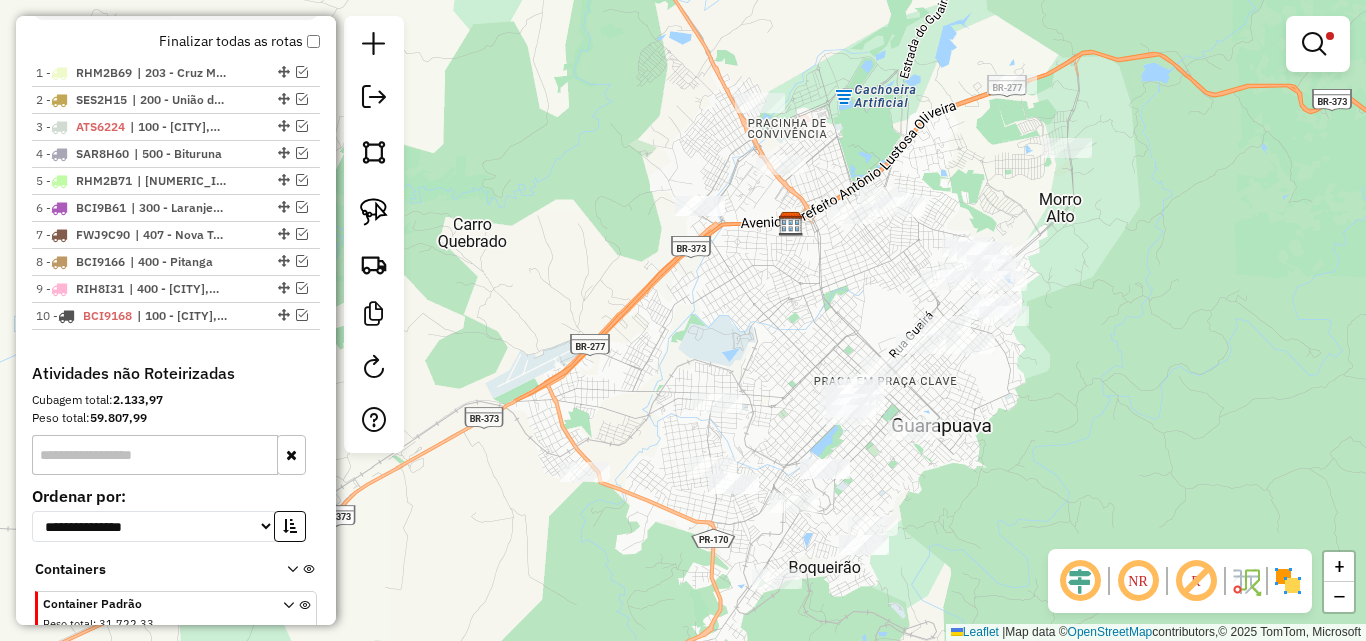 click at bounding box center [1318, 44] 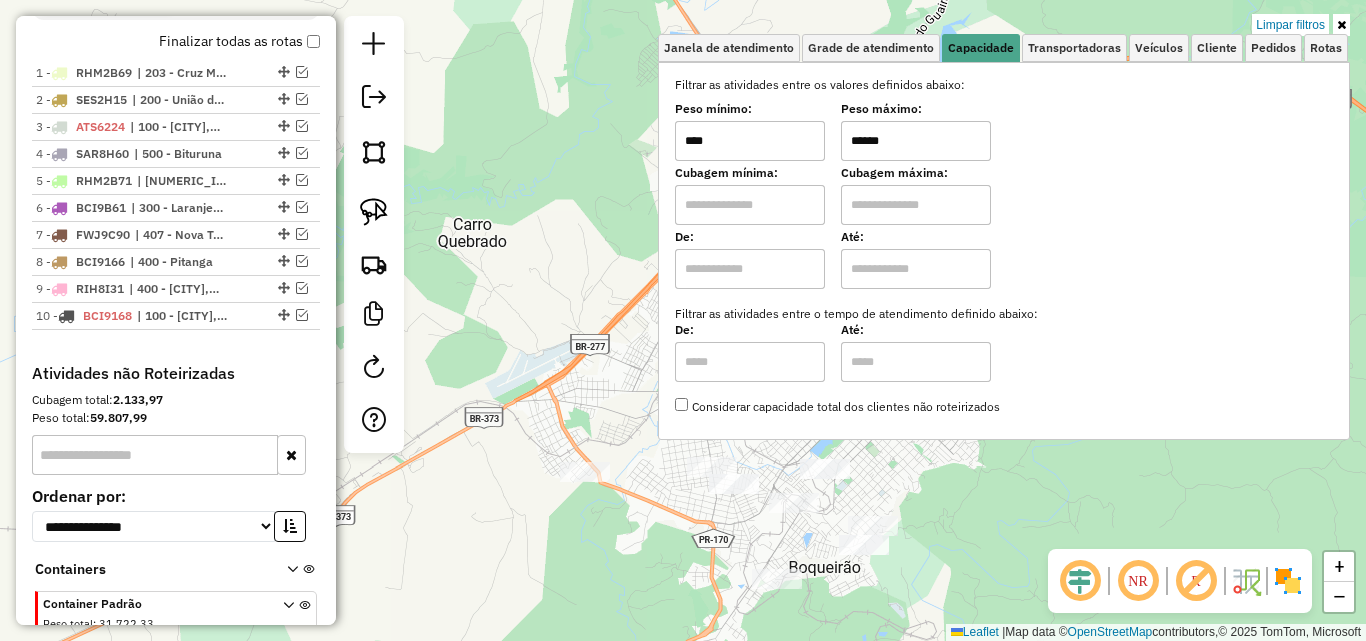 click on "******" at bounding box center [916, 141] 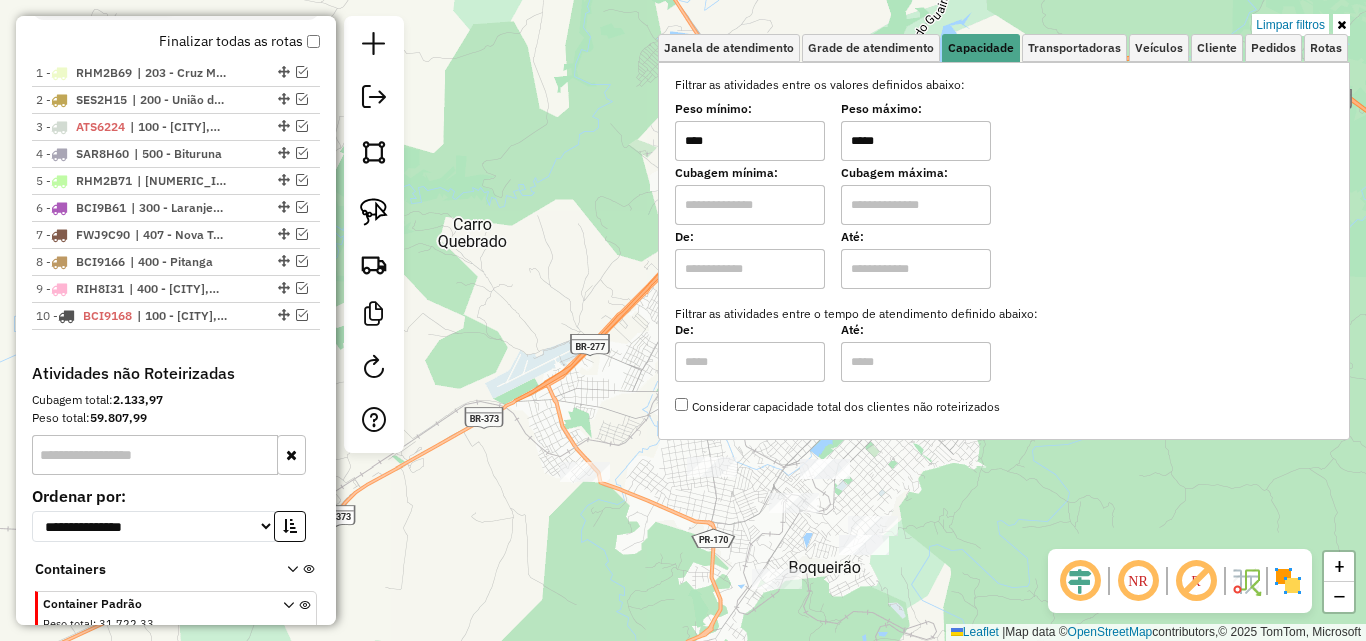 type on "*****" 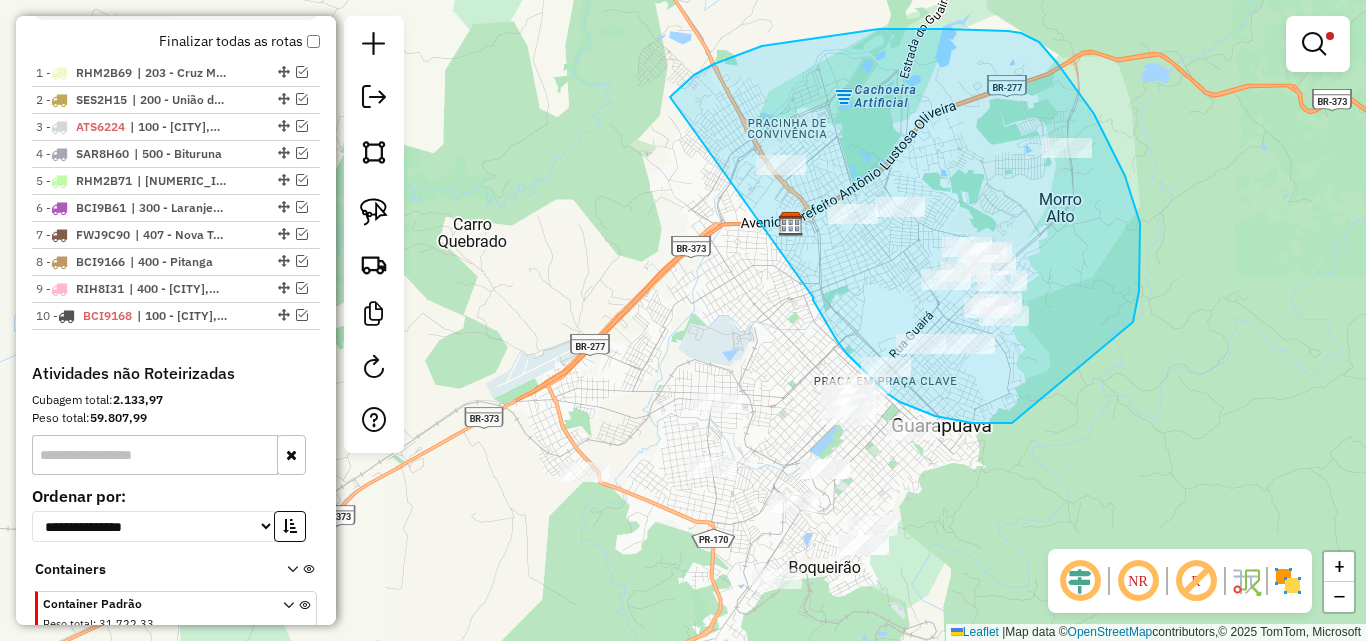 drag, startPoint x: 813, startPoint y: 297, endPoint x: 656, endPoint y: 245, distance: 165.38742 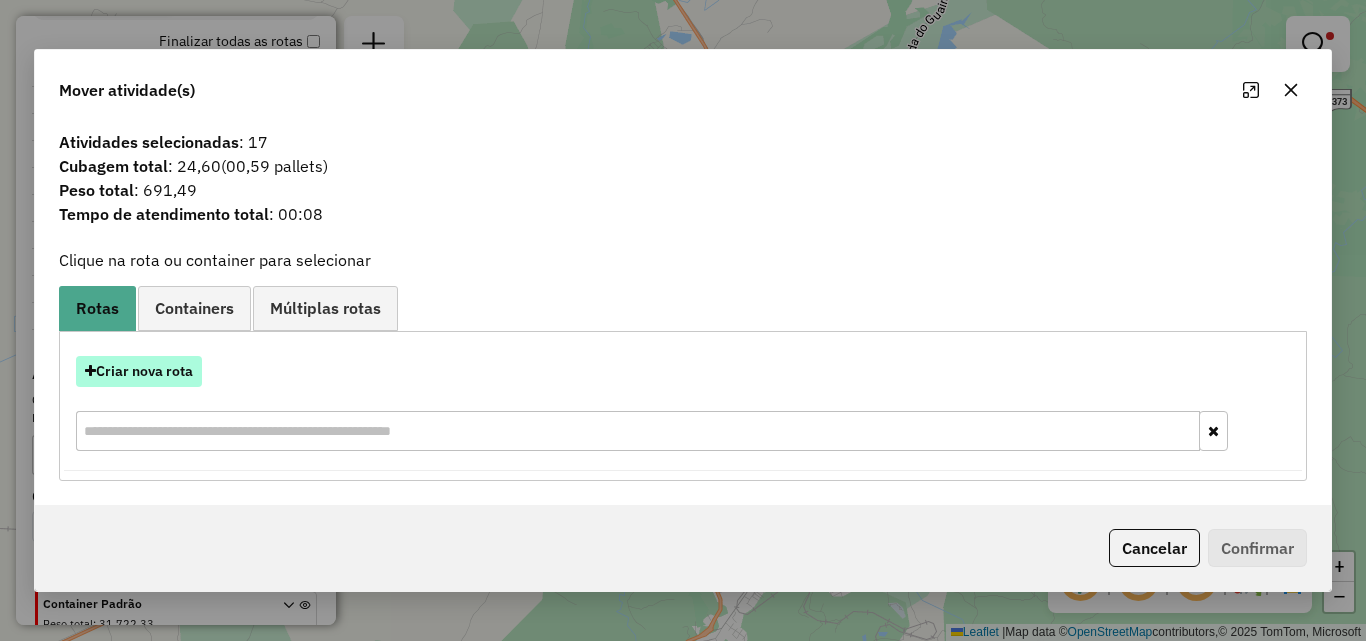 click on "Criar nova rota" at bounding box center [139, 371] 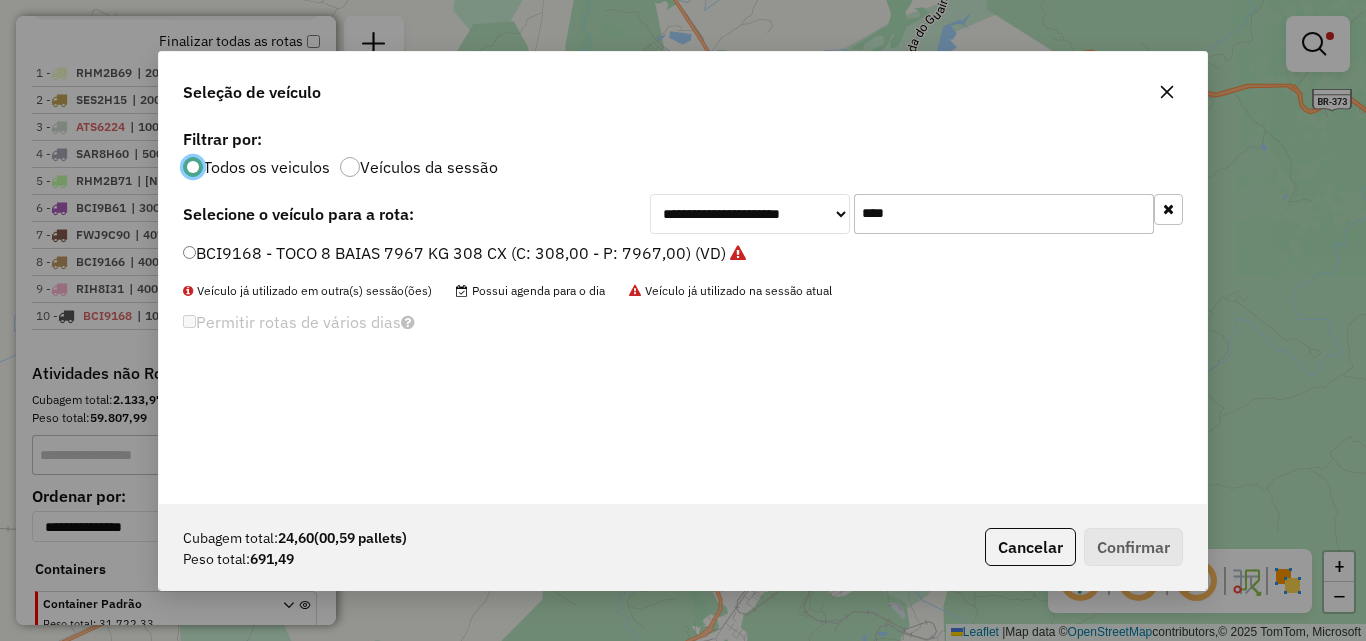 scroll, scrollTop: 11, scrollLeft: 6, axis: both 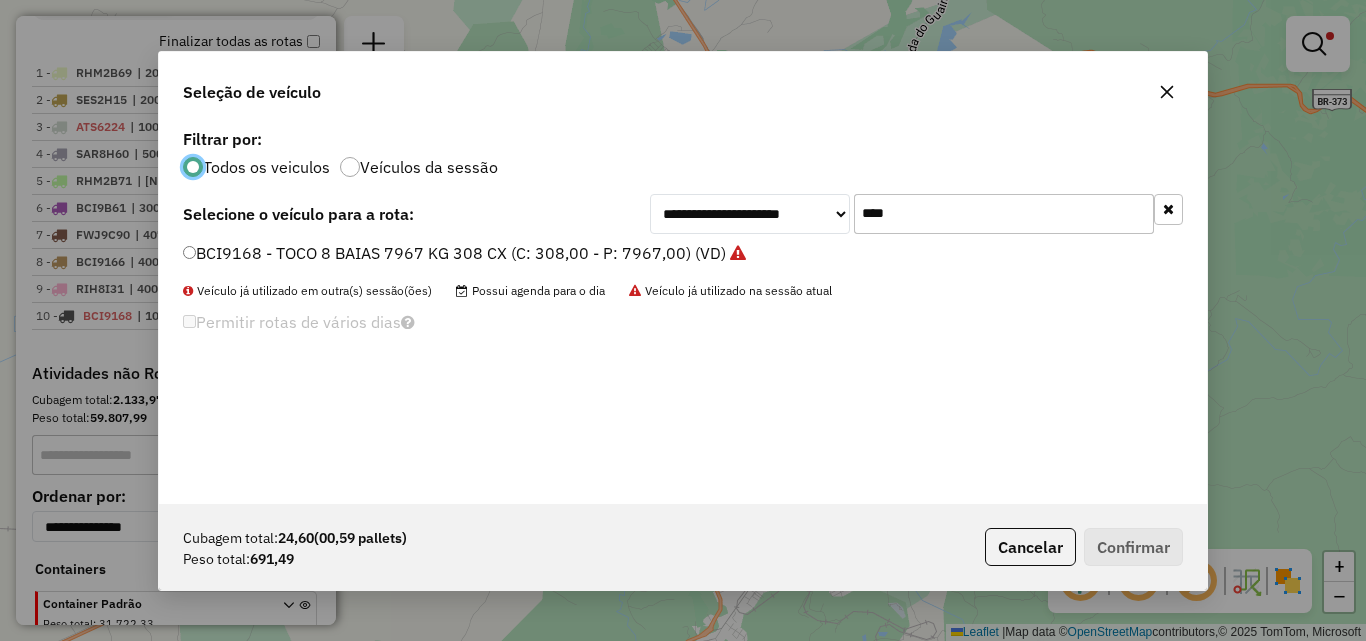 drag, startPoint x: 922, startPoint y: 218, endPoint x: 509, endPoint y: 223, distance: 413.03027 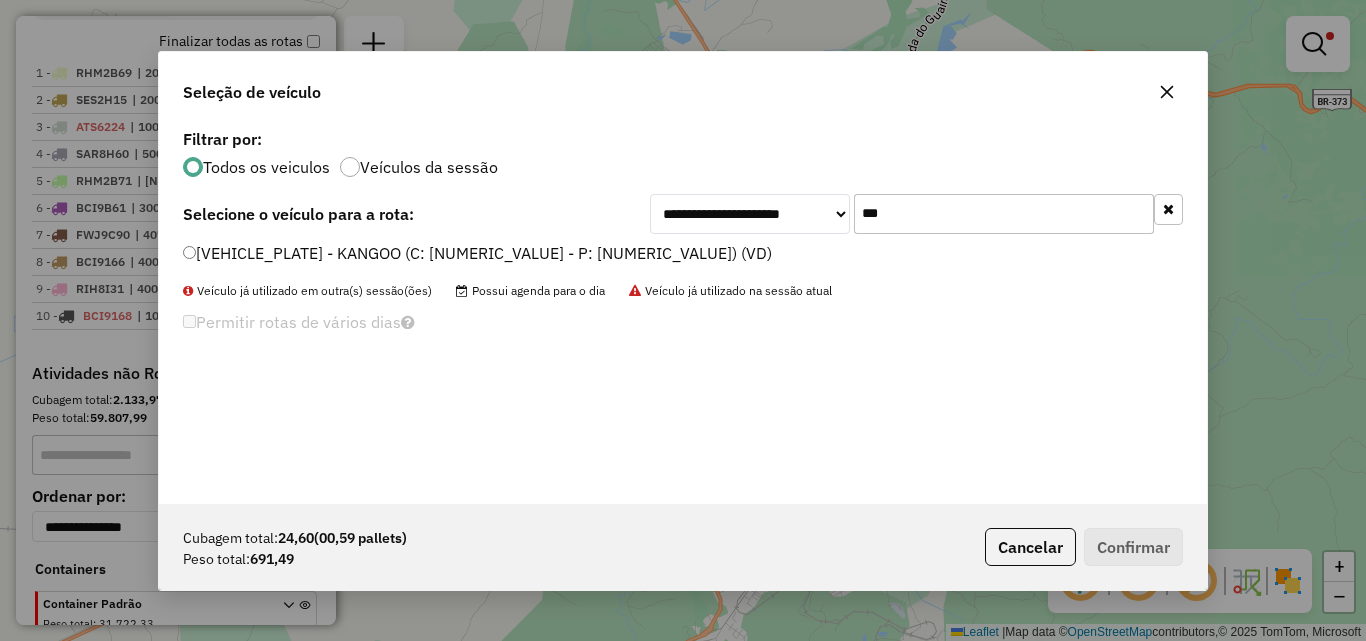 type on "***" 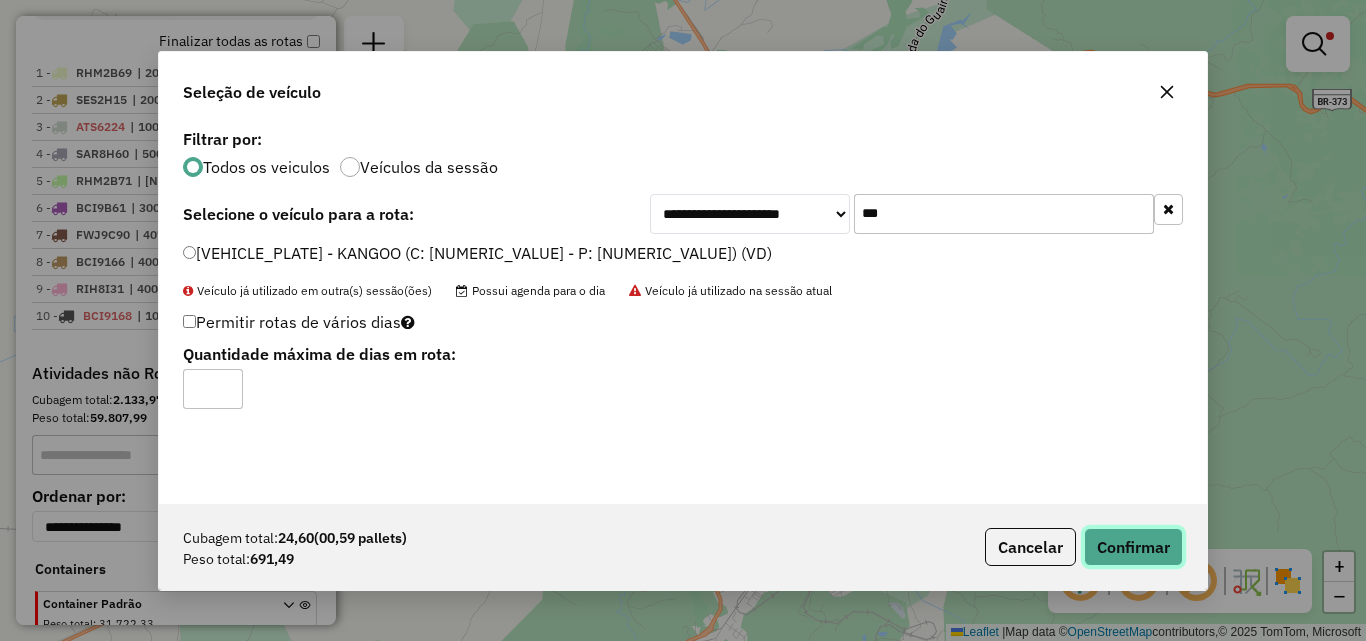 click on "Confirmar" 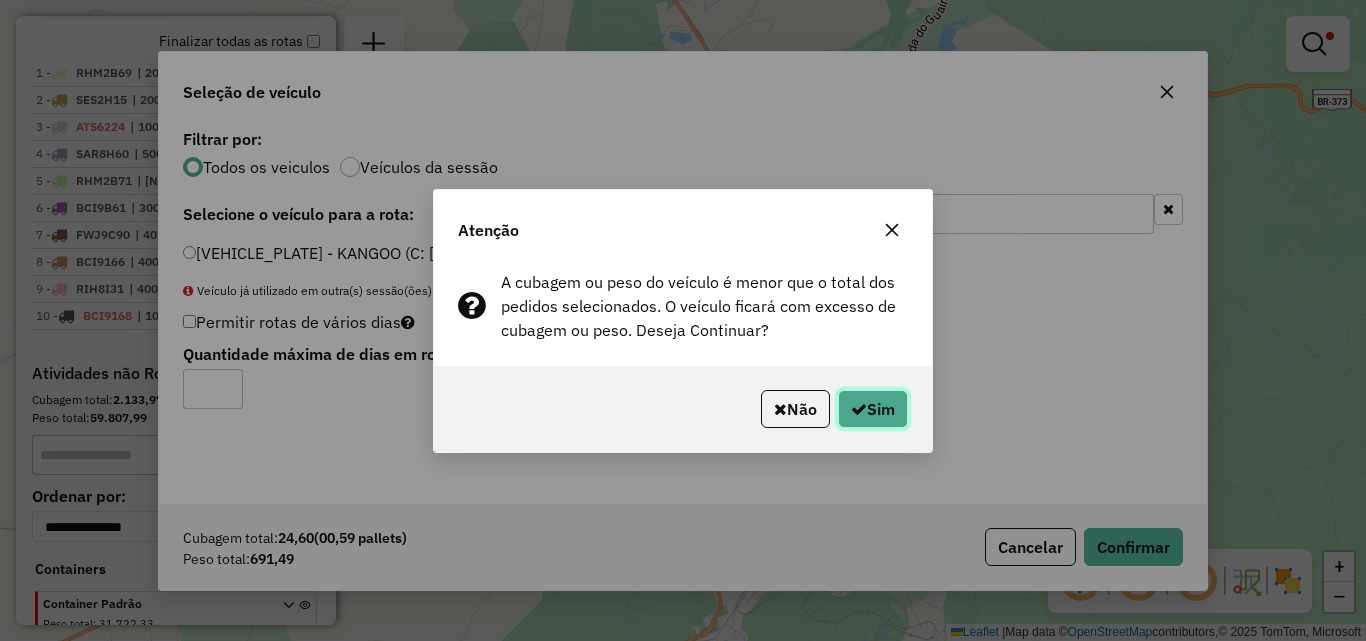 click on "Sim" 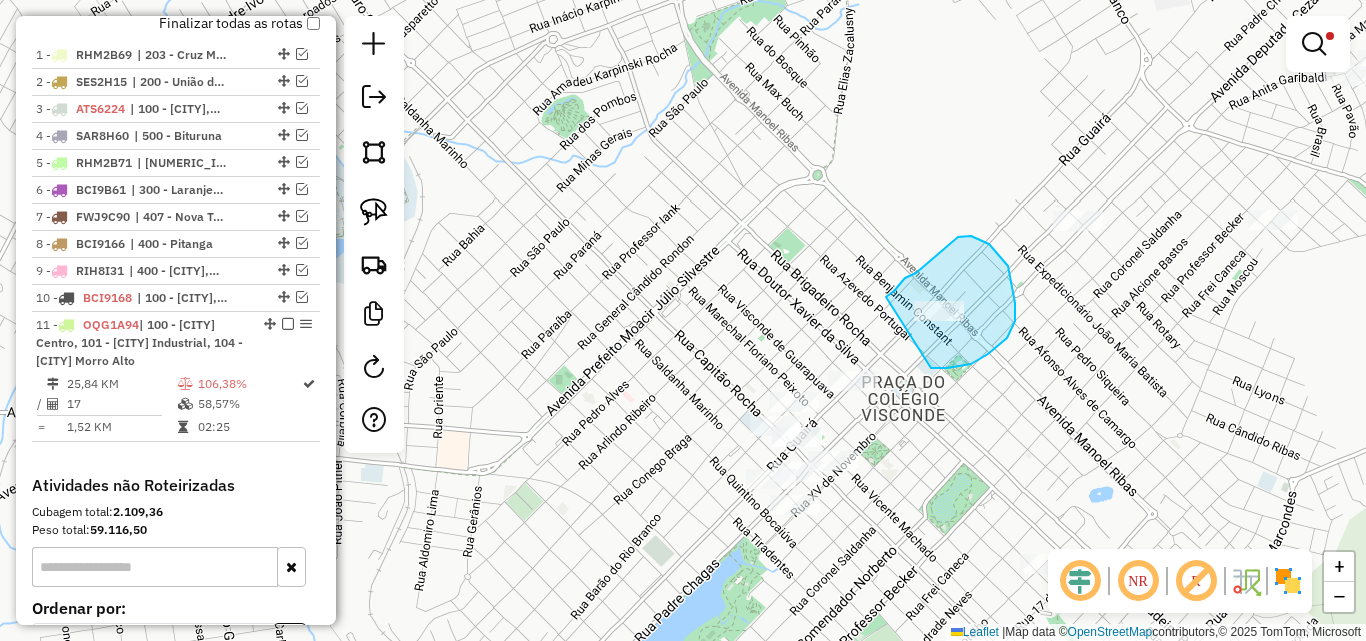drag, startPoint x: 1015, startPoint y: 321, endPoint x: 886, endPoint y: 297, distance: 131.21356 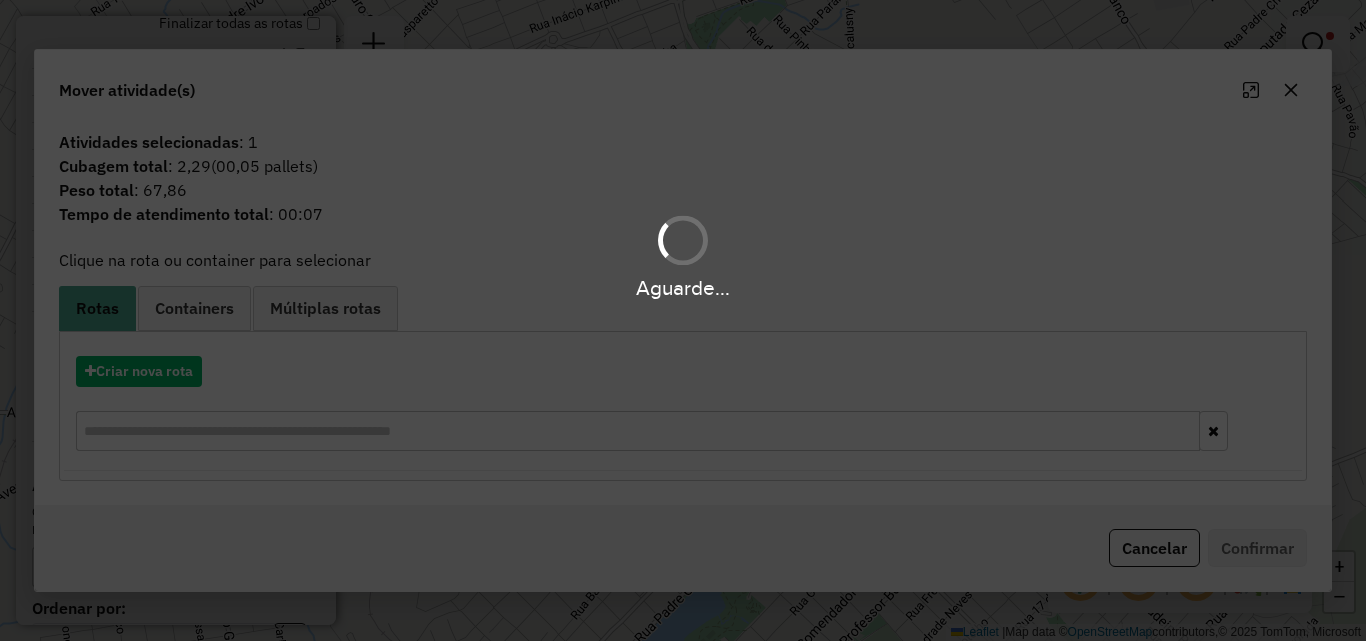 click on "Containers" at bounding box center [194, 308] 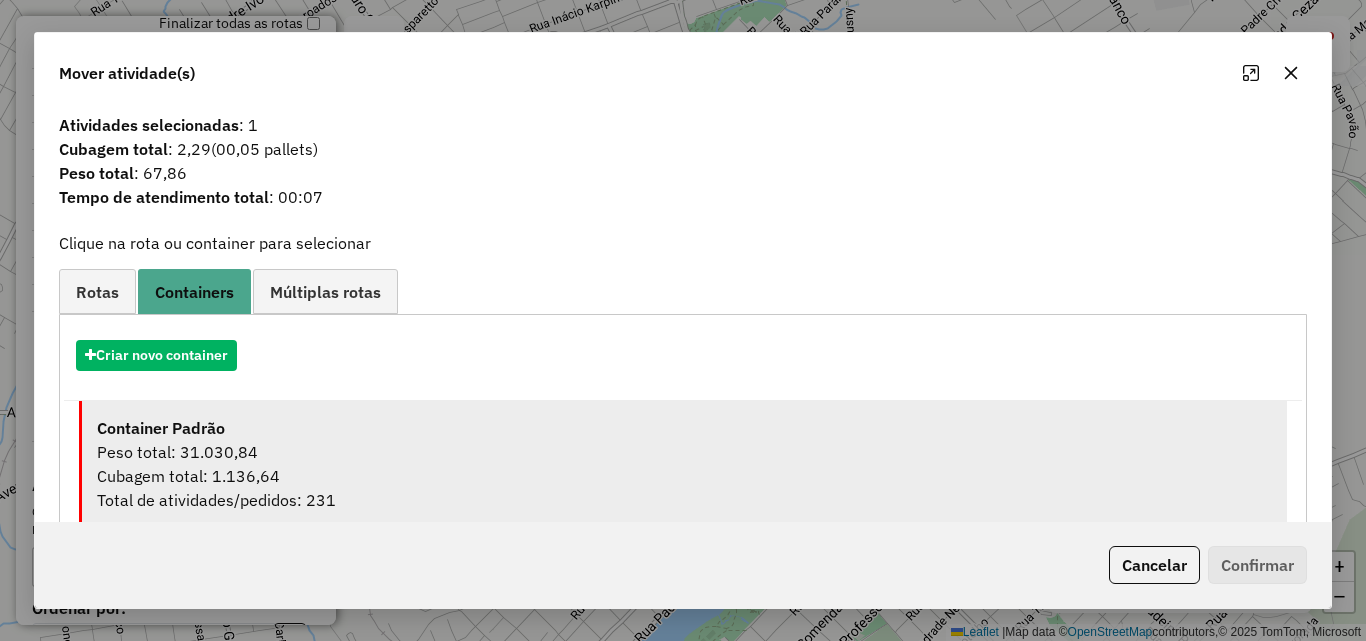 click on "Peso total: 31.030,84" at bounding box center (684, 452) 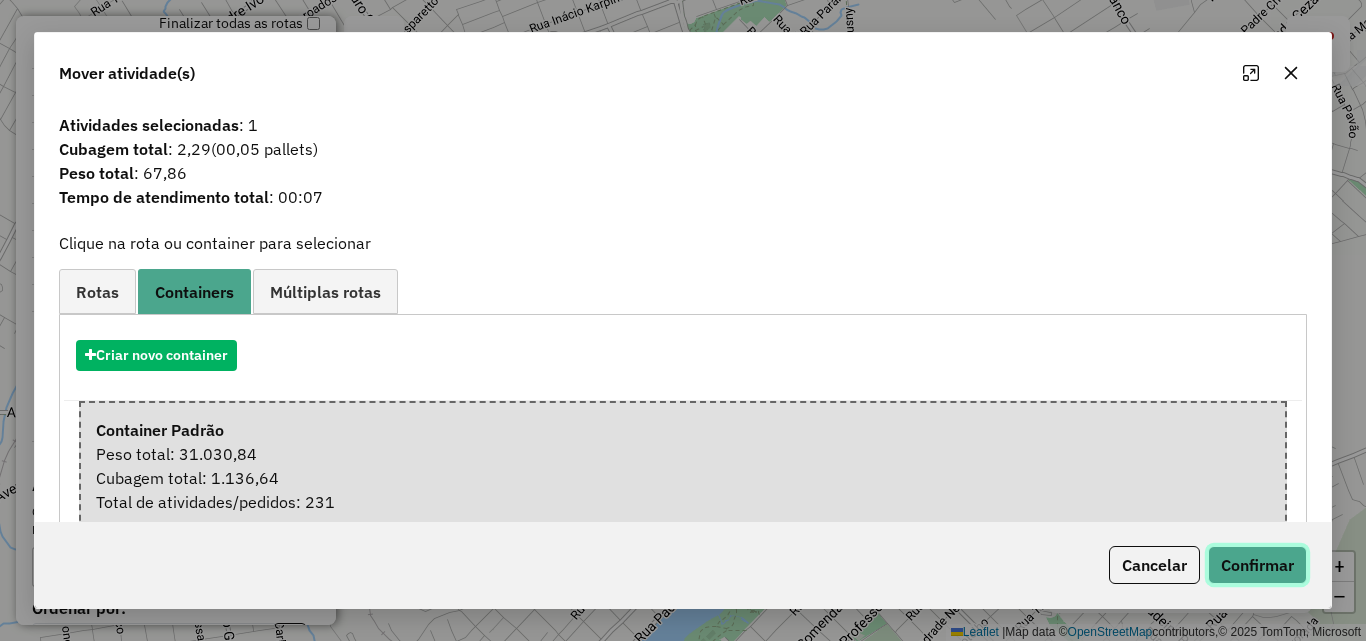 click on "Confirmar" 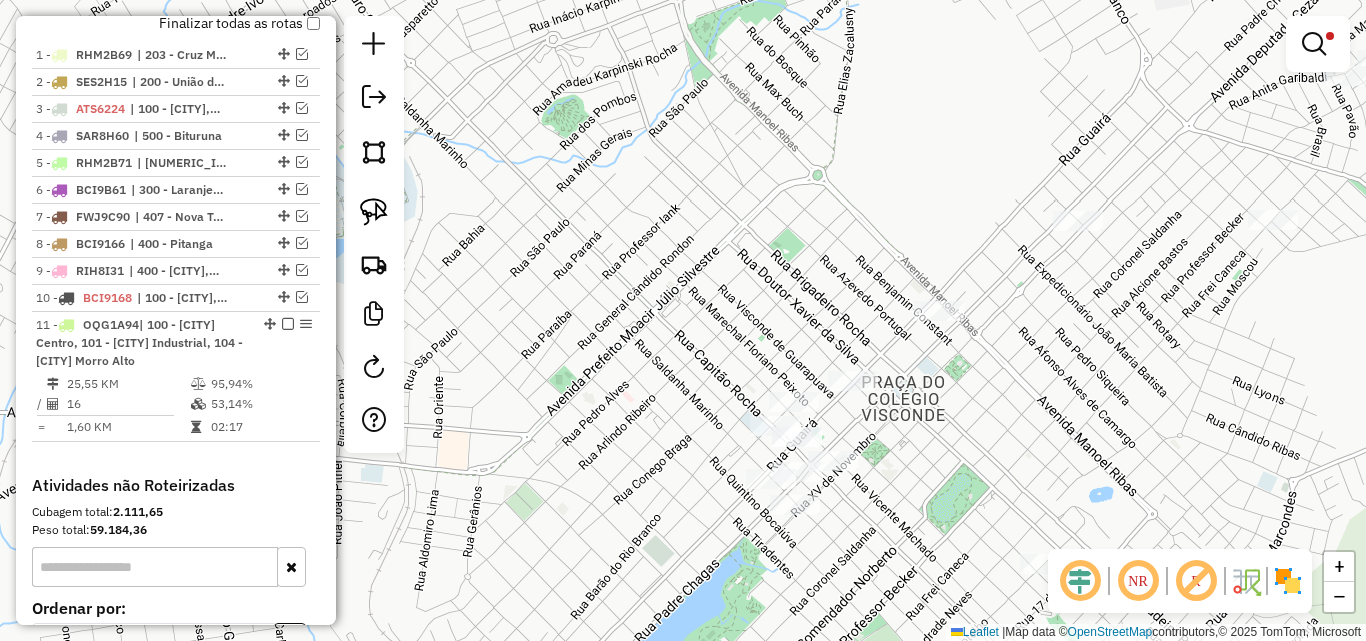 drag, startPoint x: 276, startPoint y: 322, endPoint x: 289, endPoint y: 326, distance: 13.601471 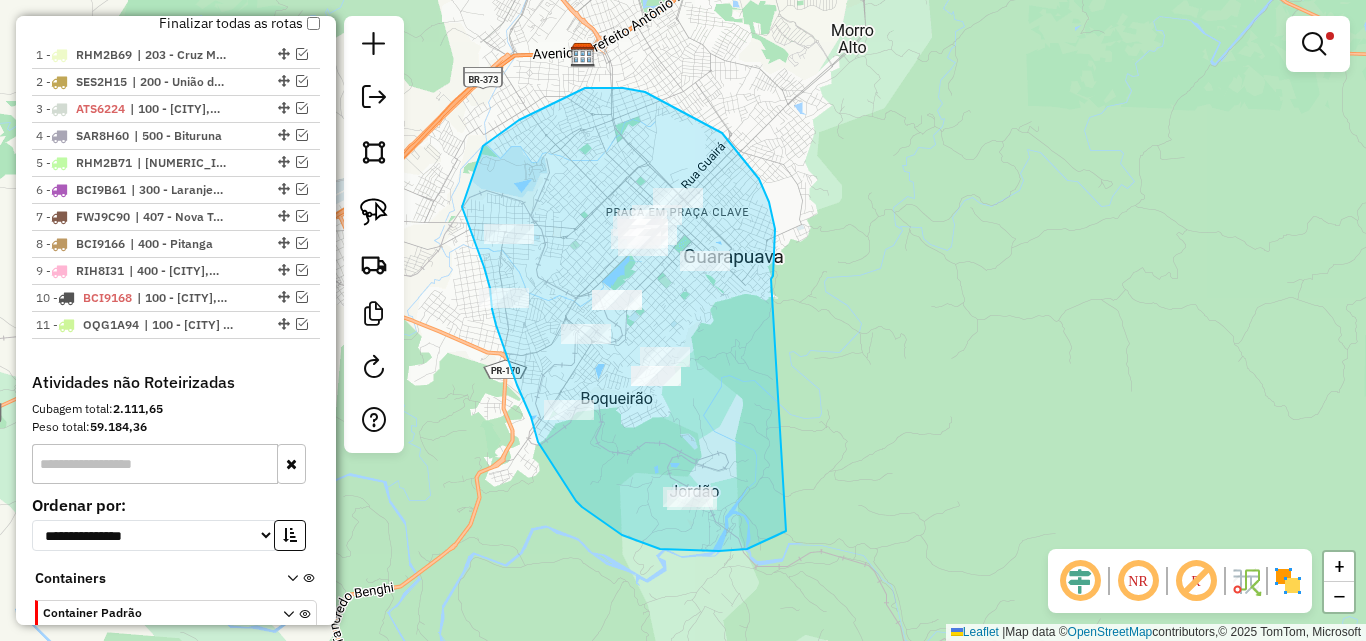 drag, startPoint x: 771, startPoint y: 279, endPoint x: 807, endPoint y: 512, distance: 235.76471 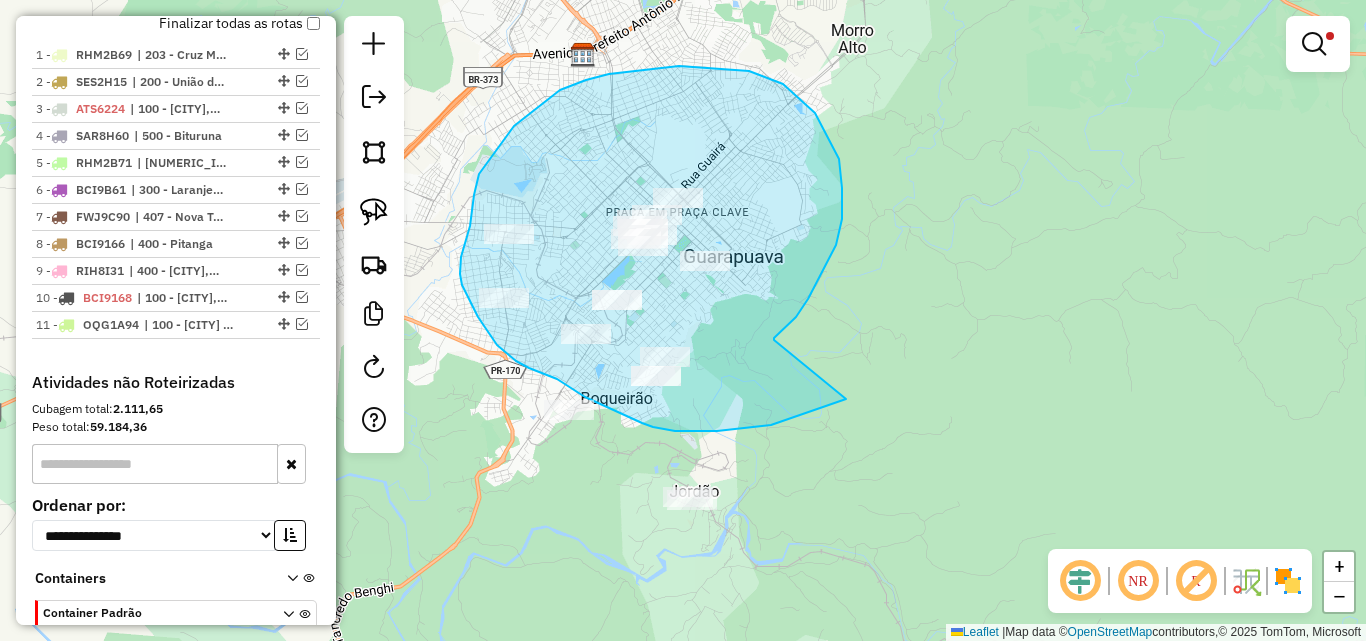 drag, startPoint x: 808, startPoint y: 299, endPoint x: 849, endPoint y: 397, distance: 106.23088 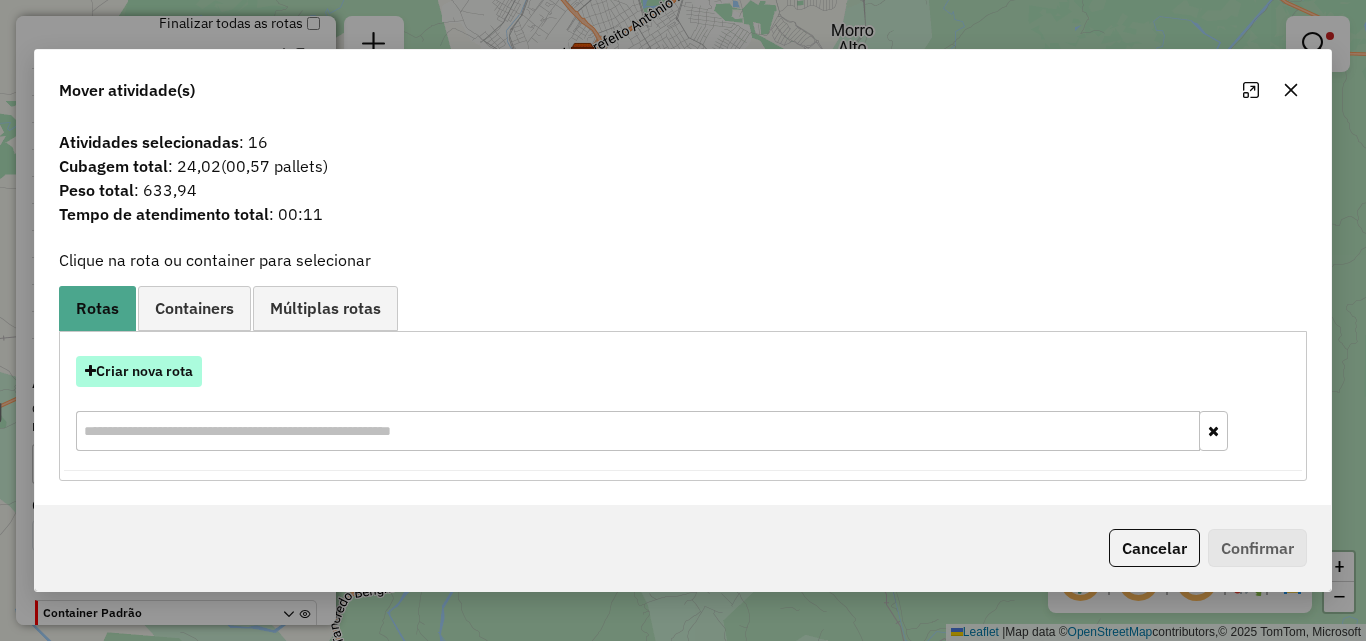 click on "Criar nova rota" at bounding box center (139, 371) 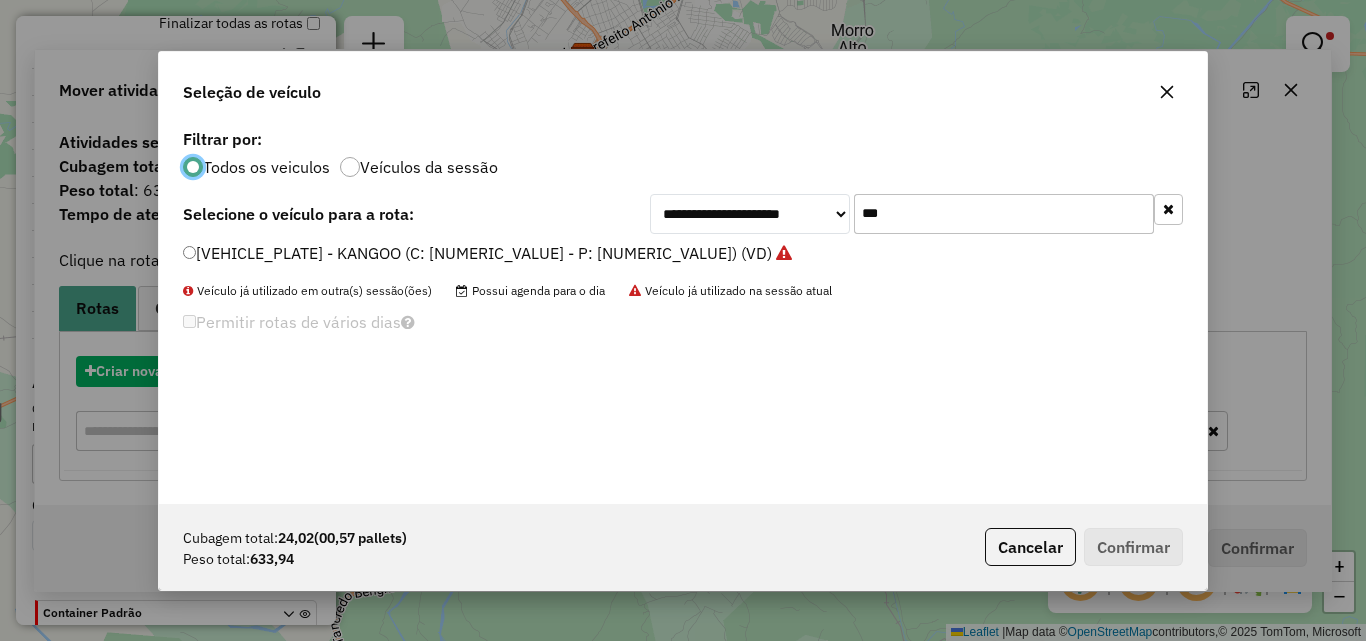 scroll, scrollTop: 11, scrollLeft: 6, axis: both 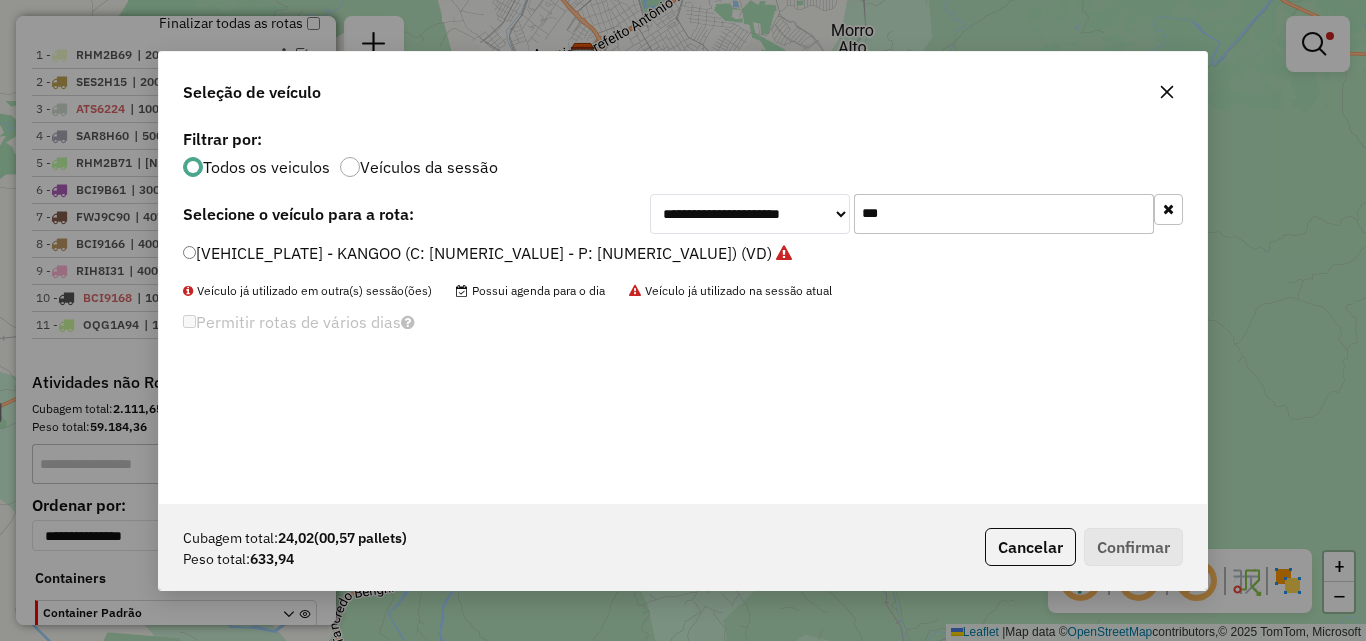 click on "OQG1A94 - KANGOO (C: 42,00 - P: 650,00) (VD)" 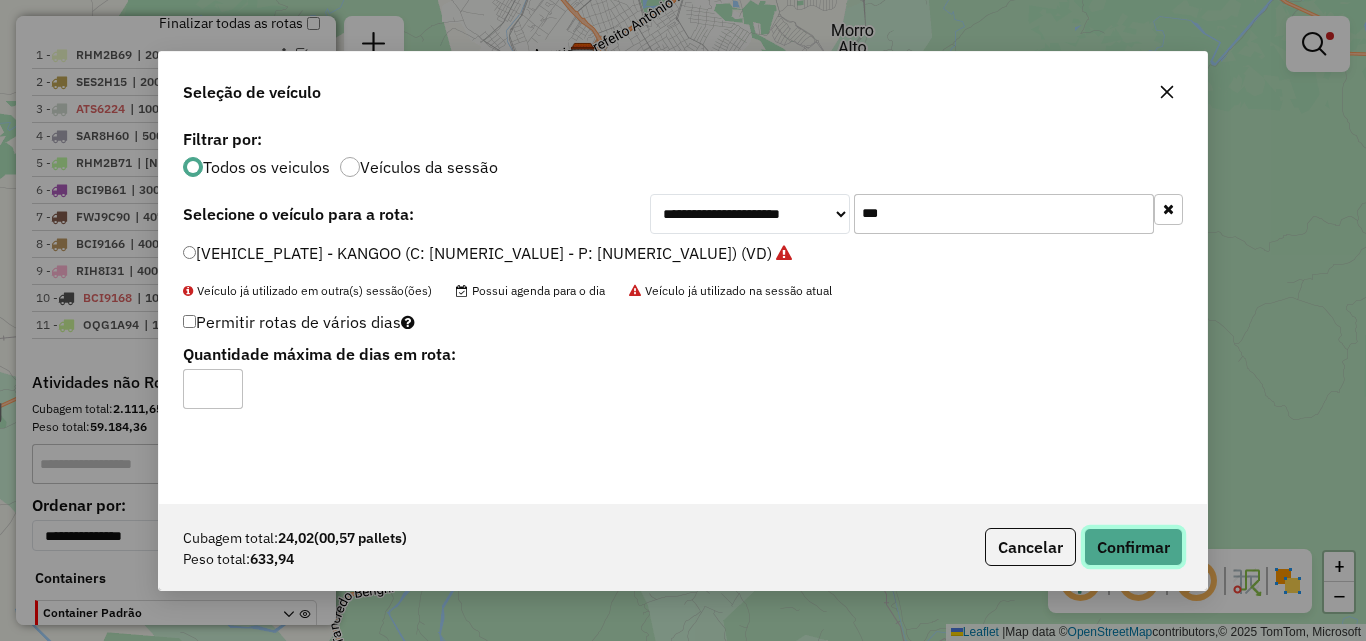 click on "Confirmar" 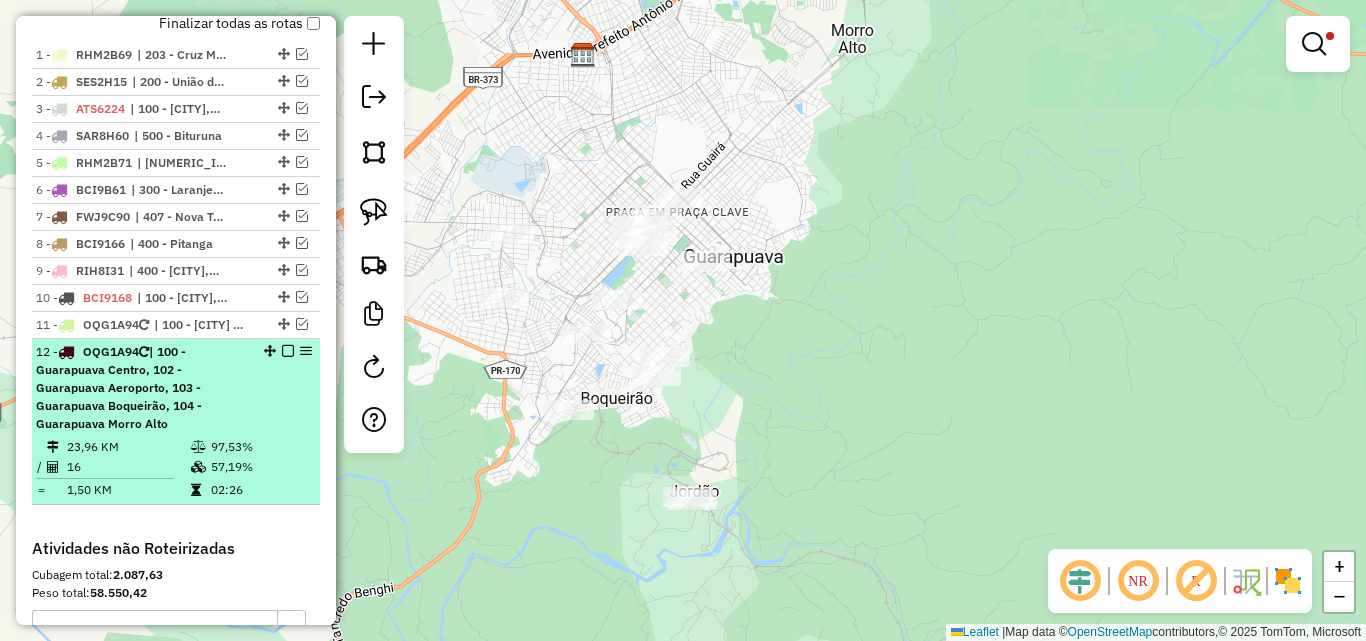 click at bounding box center [288, 351] 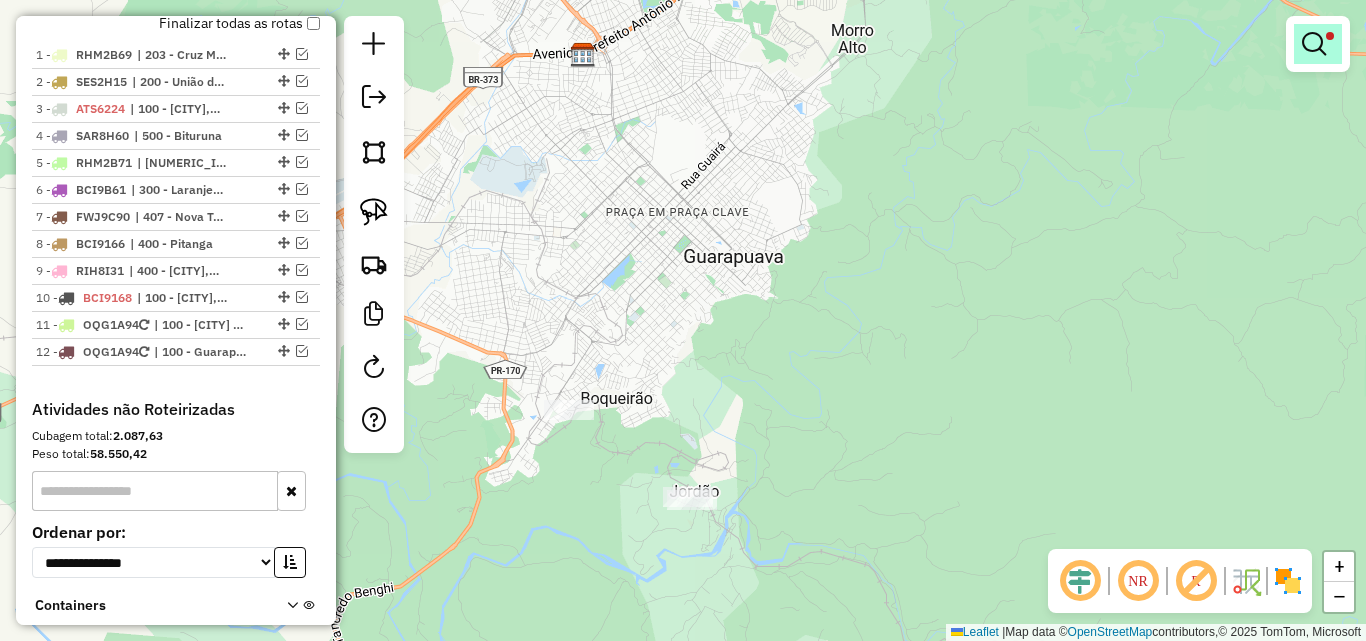 click at bounding box center (1318, 44) 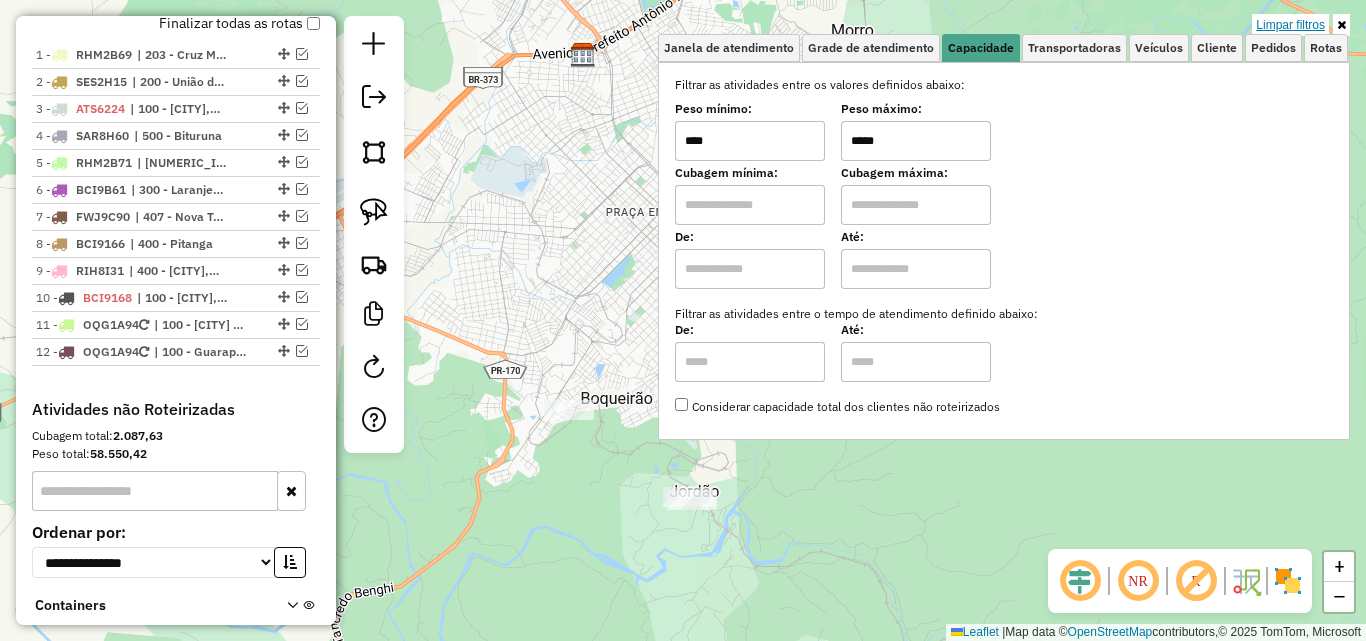 click on "Limpar filtros" at bounding box center (1290, 25) 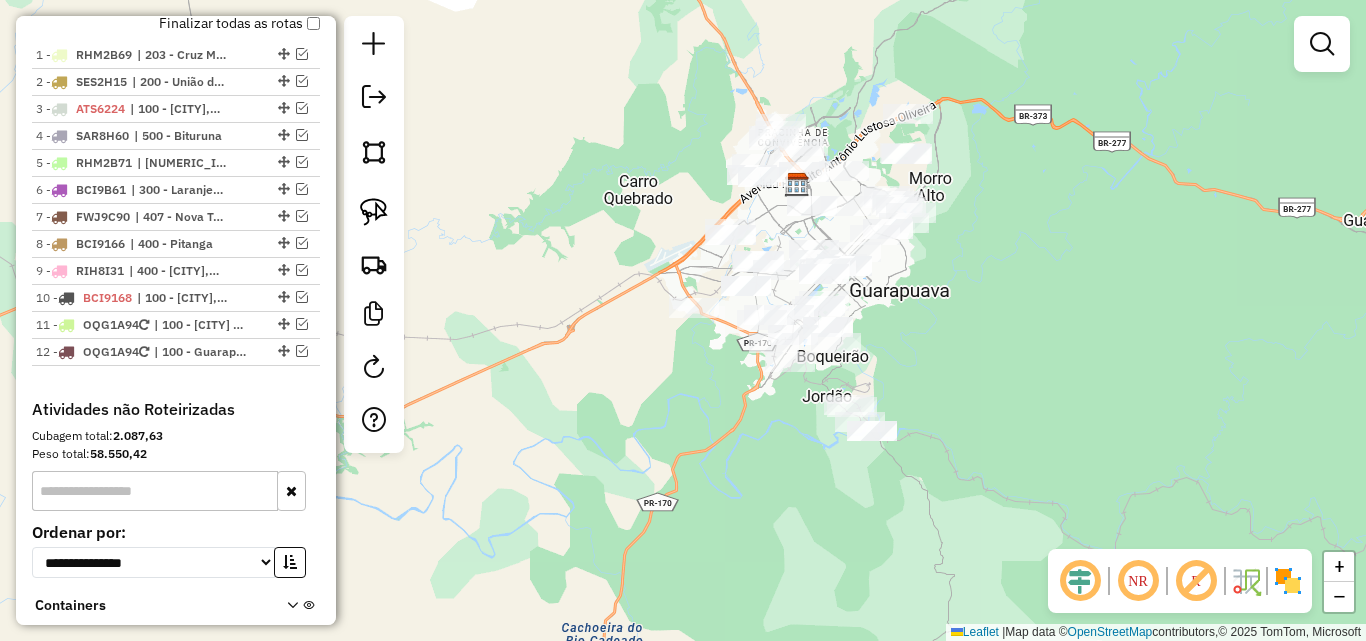 drag, startPoint x: 939, startPoint y: 300, endPoint x: 969, endPoint y: 309, distance: 31.320919 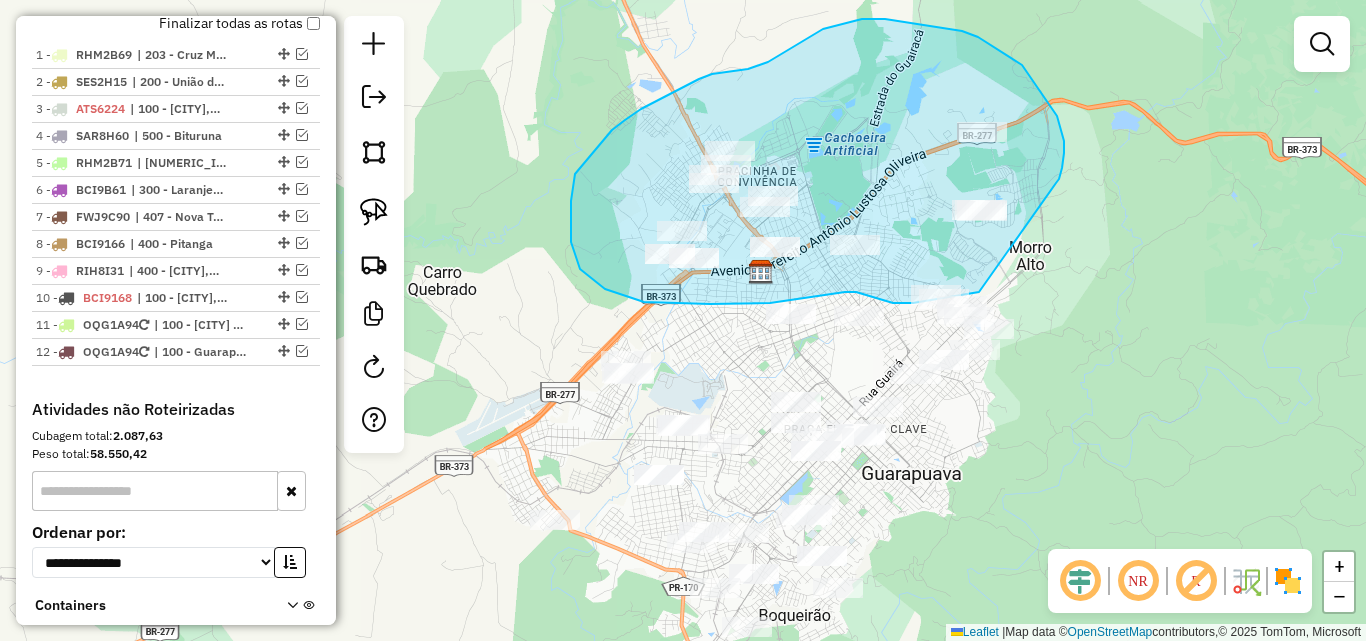 drag, startPoint x: 1064, startPoint y: 153, endPoint x: 1119, endPoint y: 219, distance: 85.91275 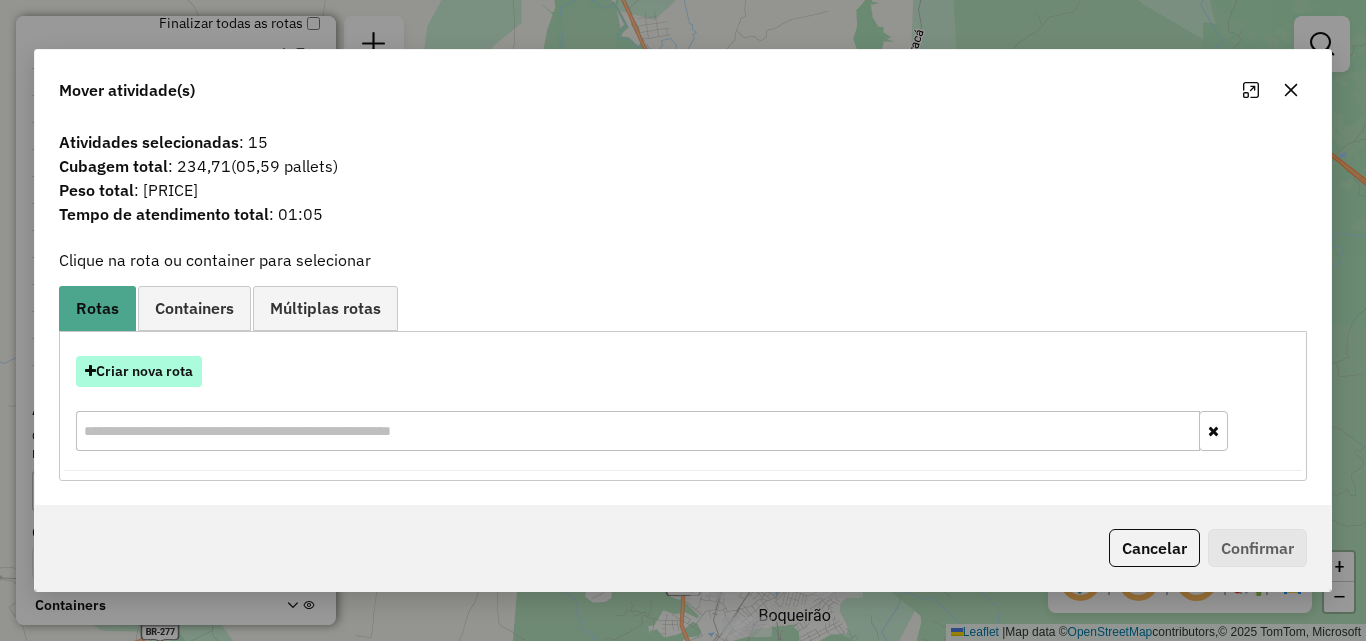 click on "Criar nova rota" at bounding box center (139, 371) 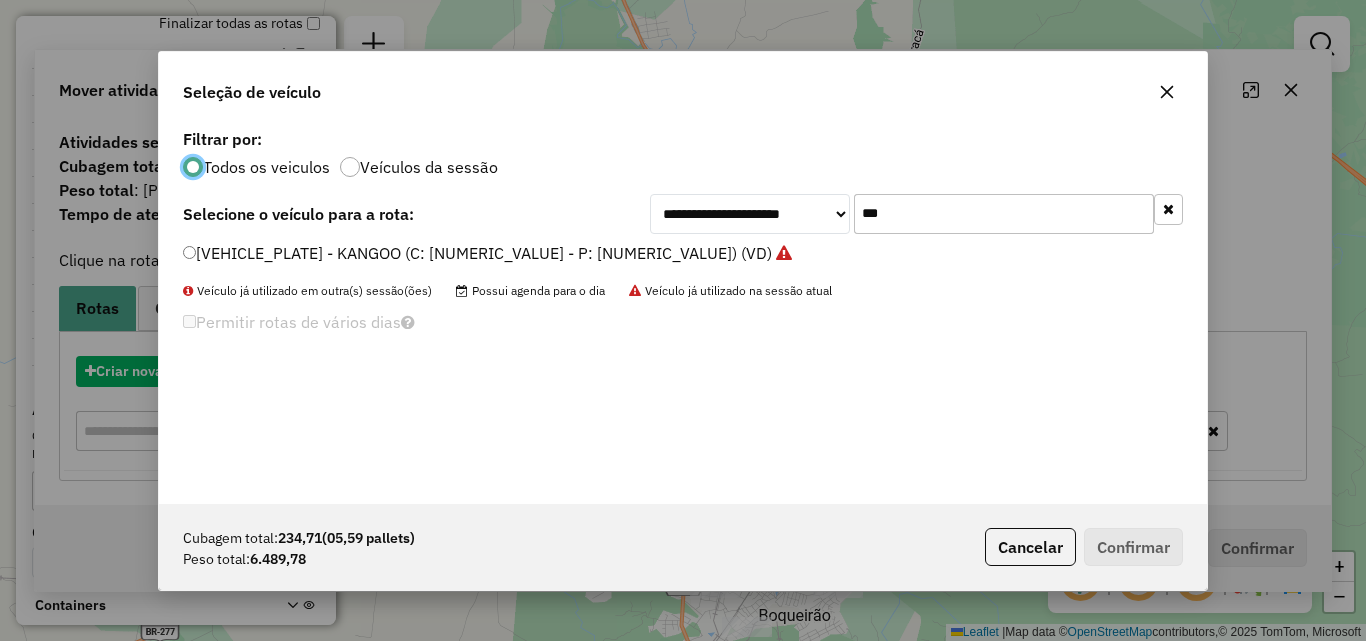 scroll, scrollTop: 11, scrollLeft: 6, axis: both 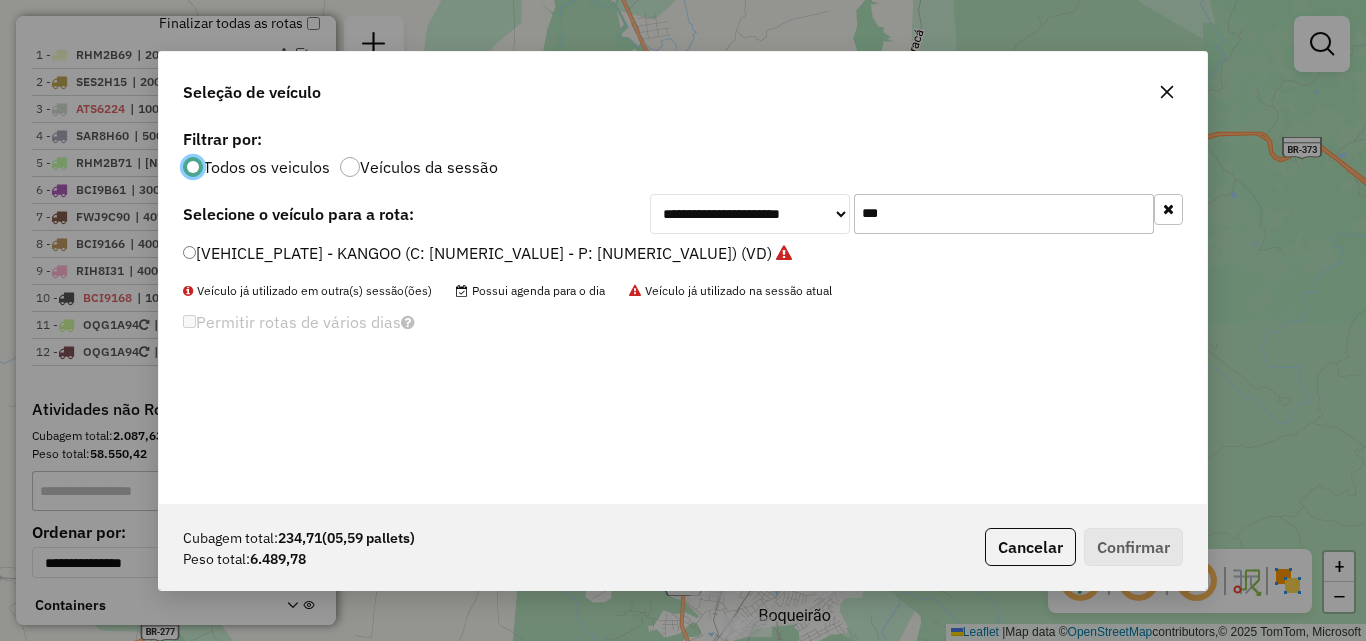 drag, startPoint x: 959, startPoint y: 214, endPoint x: 411, endPoint y: 210, distance: 548.0146 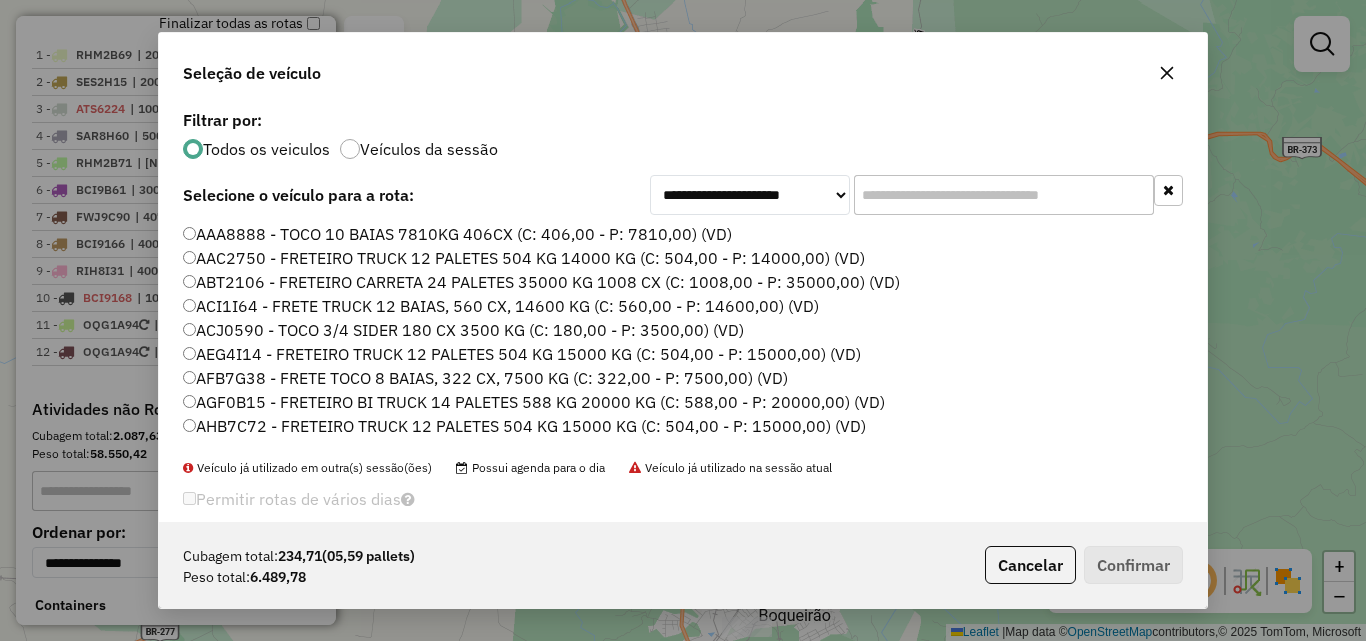 click 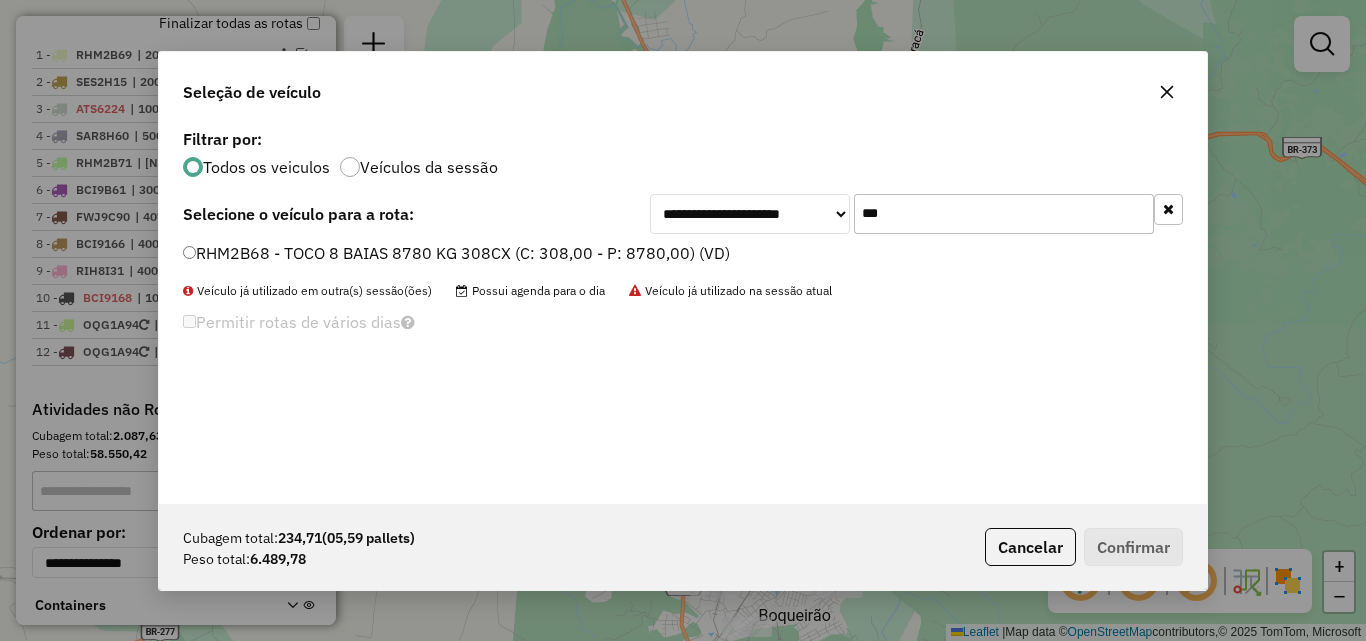 type on "***" 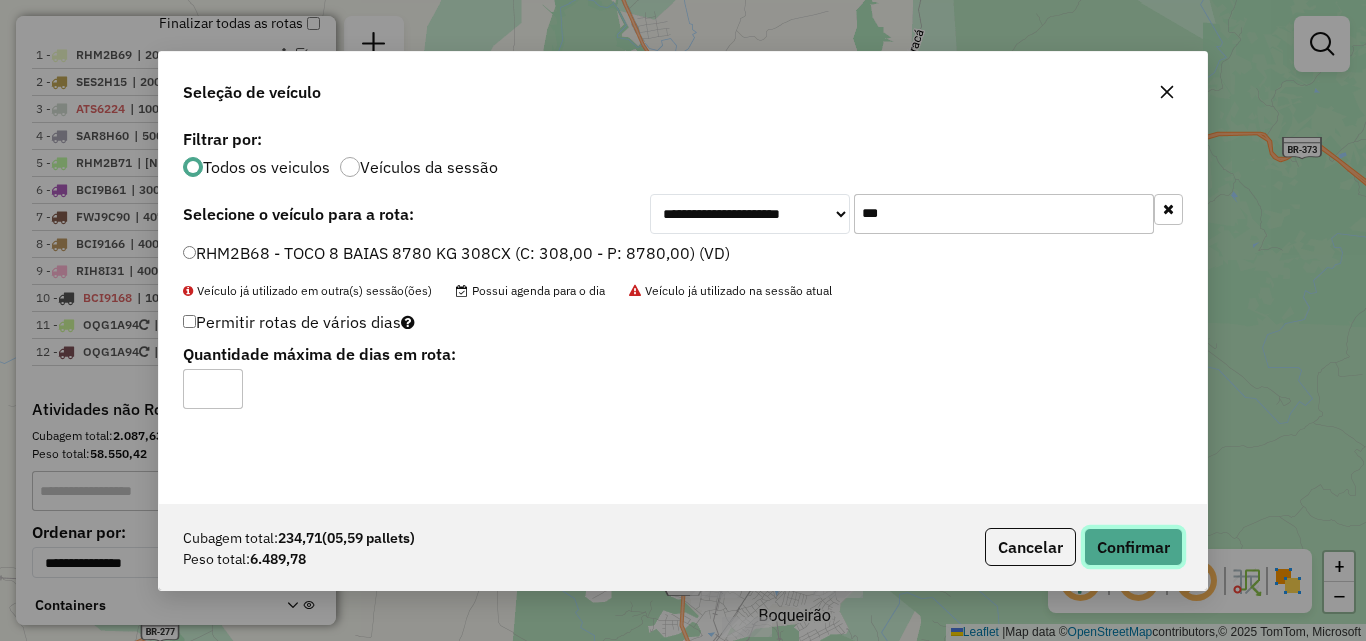 click on "Confirmar" 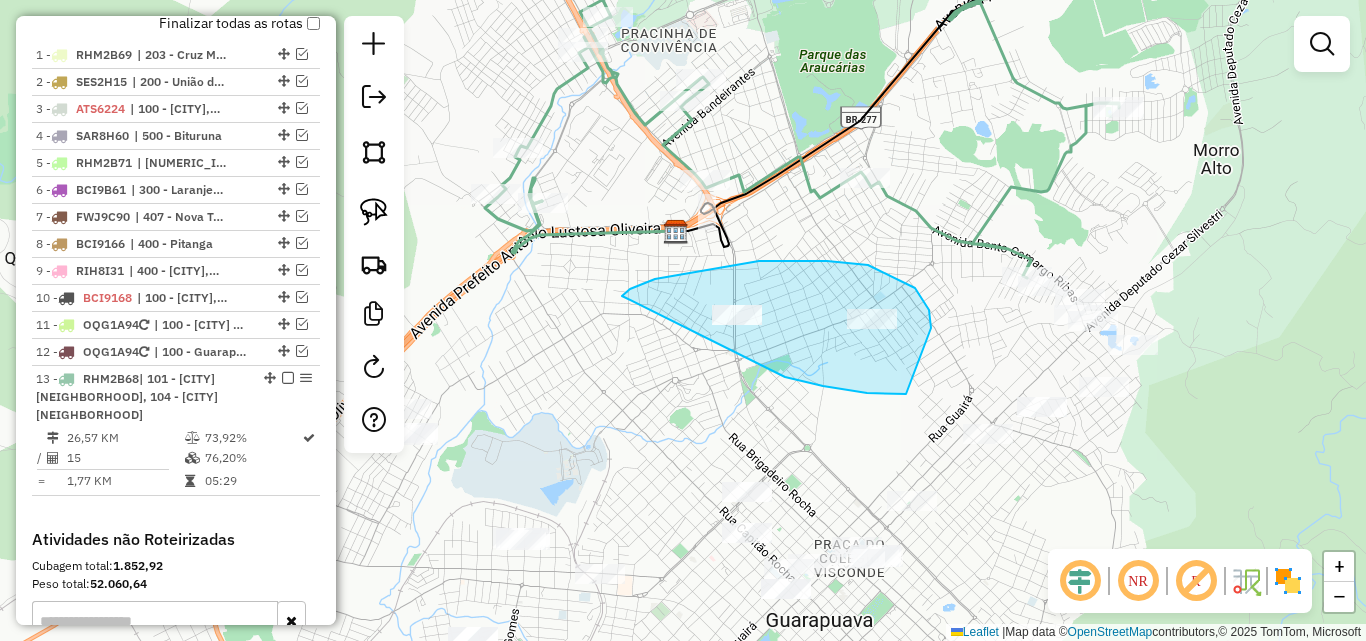 drag, startPoint x: 931, startPoint y: 328, endPoint x: 909, endPoint y: 395, distance: 70.5195 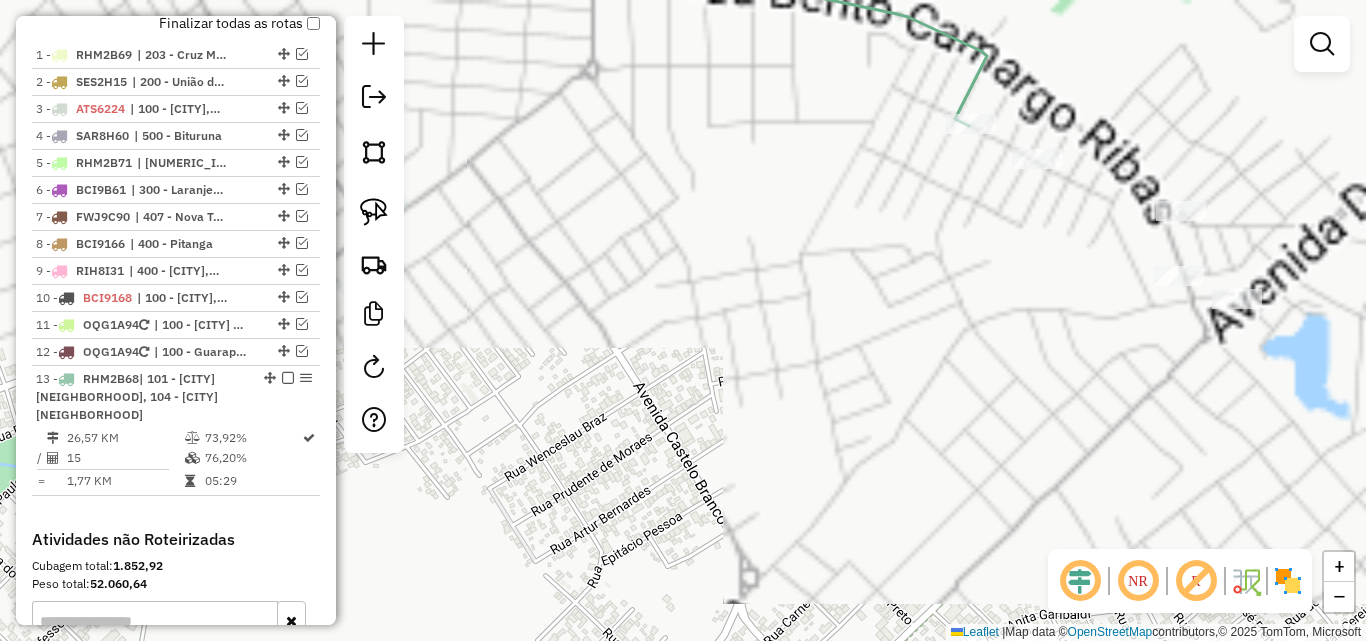 drag, startPoint x: 1065, startPoint y: 333, endPoint x: 748, endPoint y: 315, distance: 317.51062 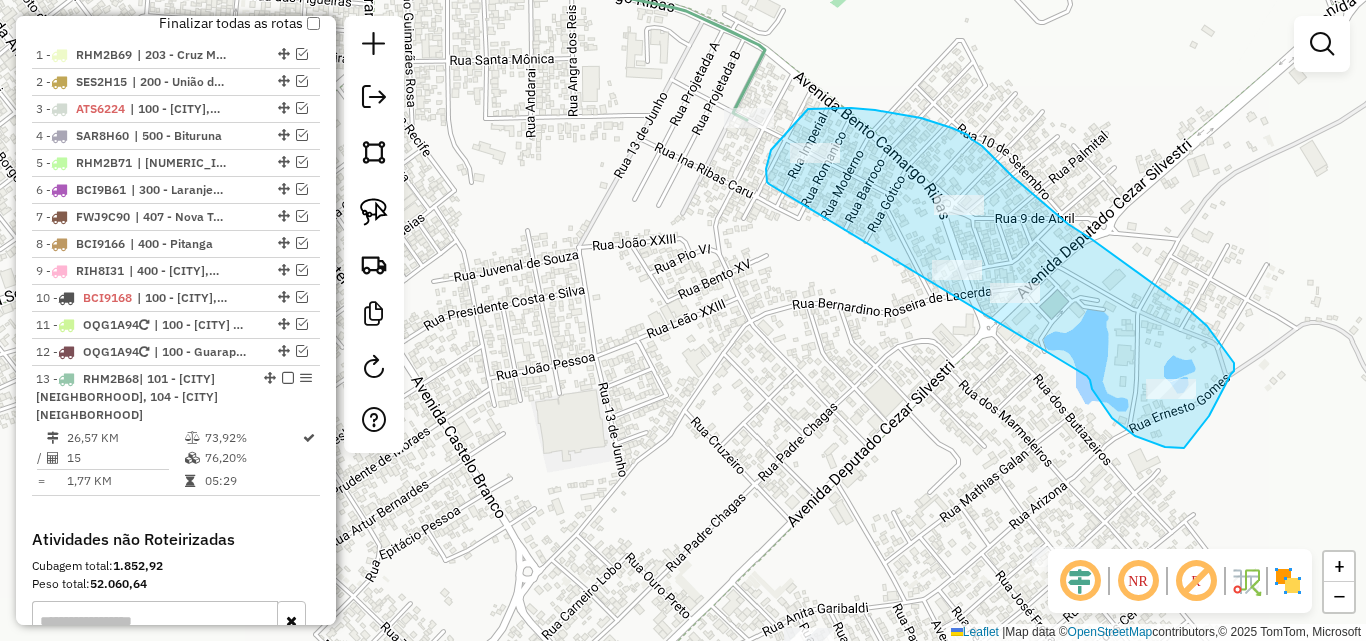 drag, startPoint x: 1087, startPoint y: 376, endPoint x: 769, endPoint y: 184, distance: 371.46735 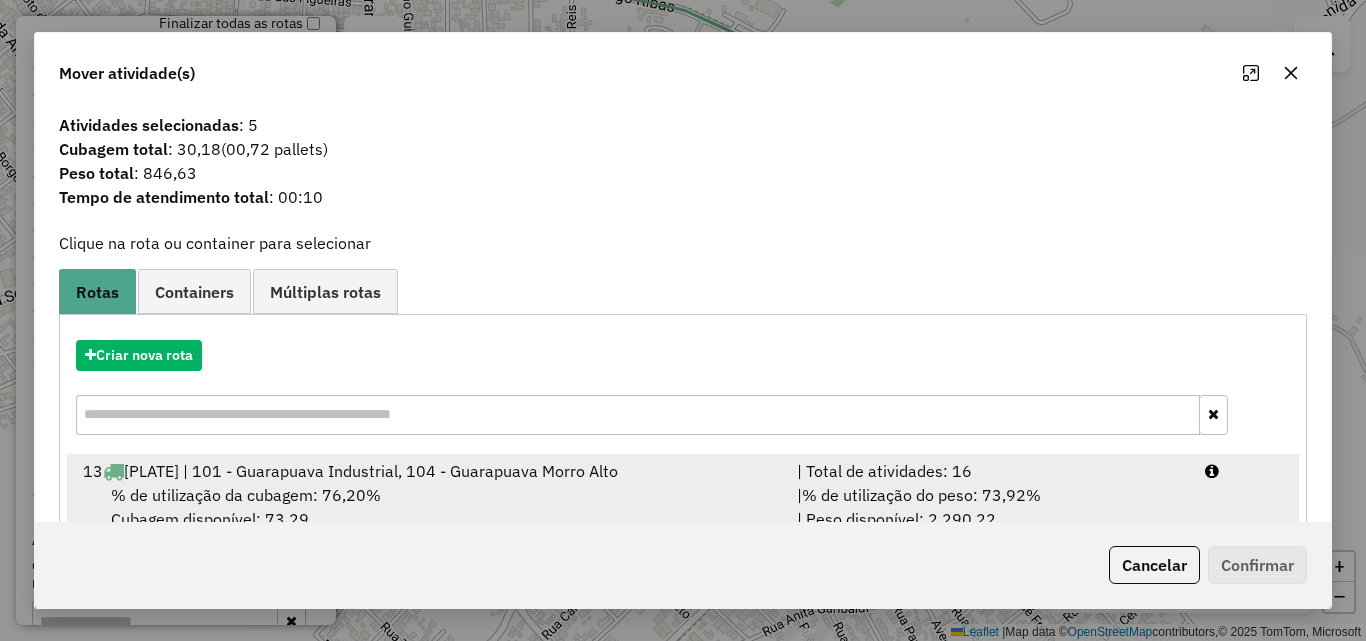 click on "| Total de atividades: 16" at bounding box center [989, 471] 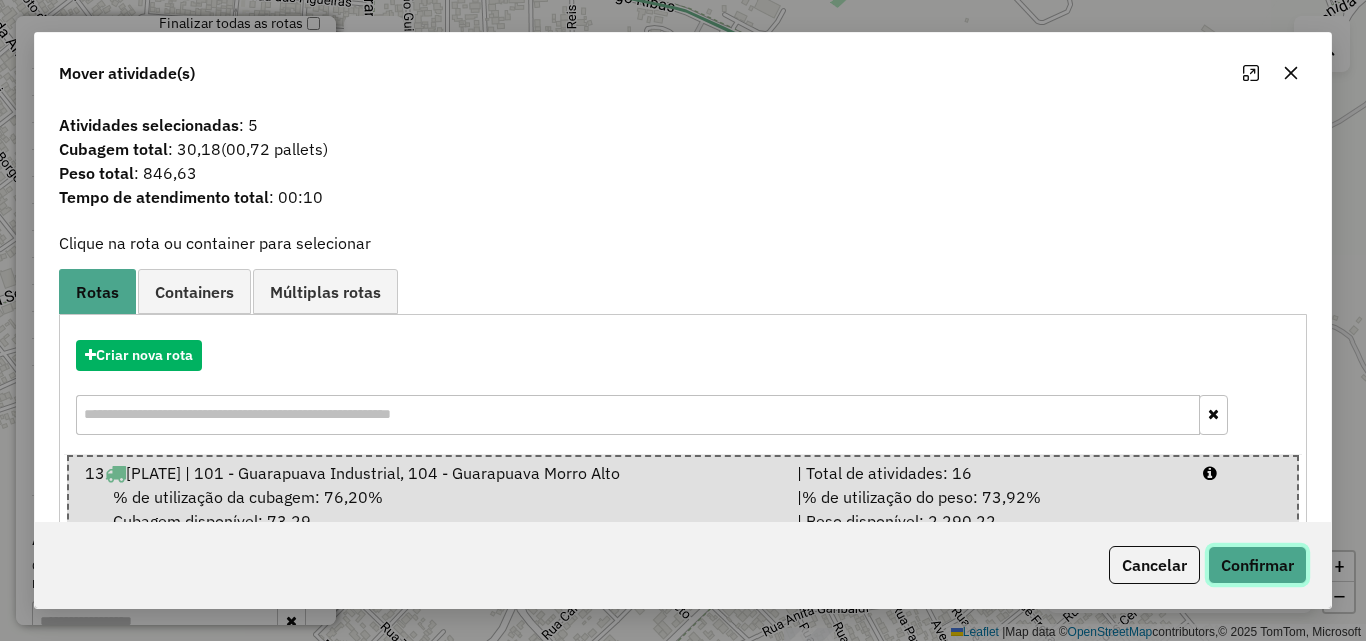 click on "Confirmar" 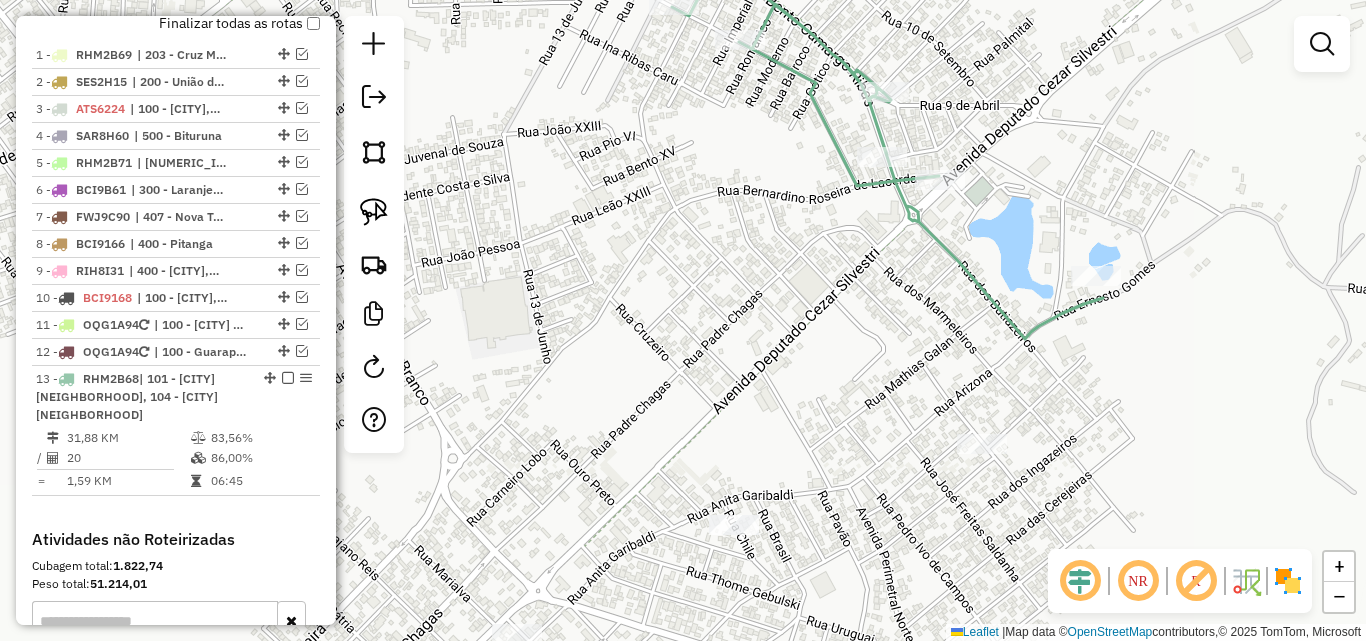 drag, startPoint x: 728, startPoint y: 424, endPoint x: 653, endPoint y: 311, distance: 135.62448 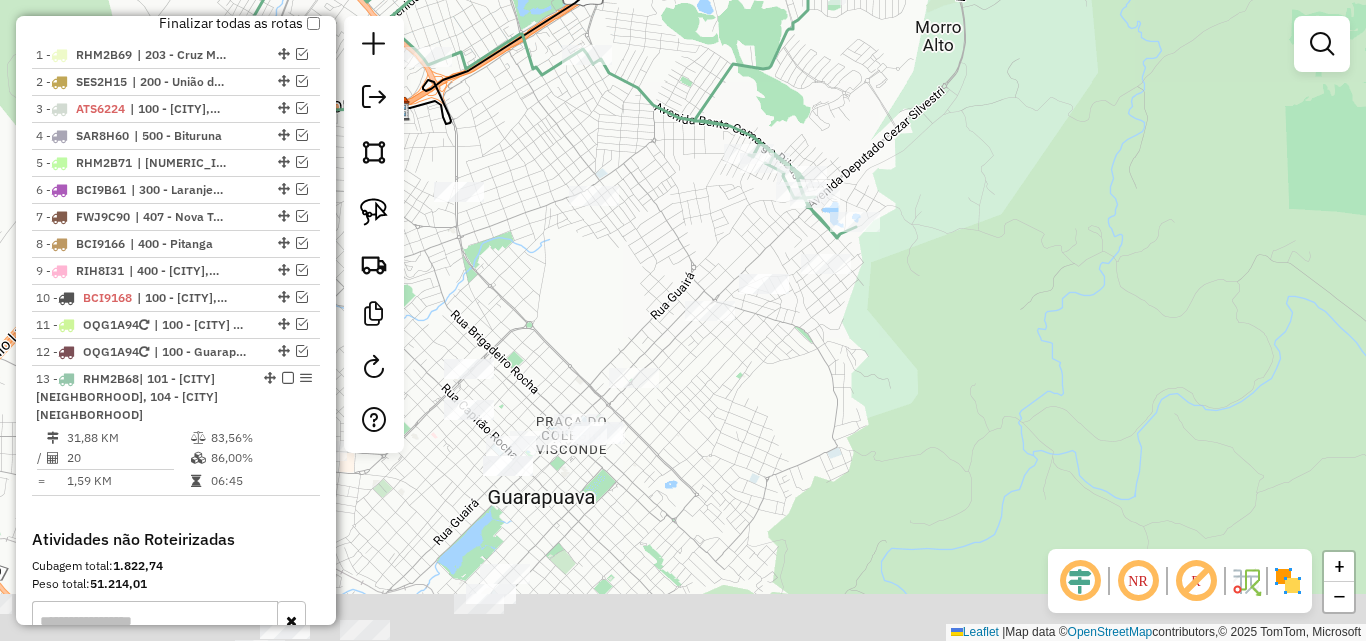 drag, startPoint x: 864, startPoint y: 328, endPoint x: 929, endPoint y: 269, distance: 87.78383 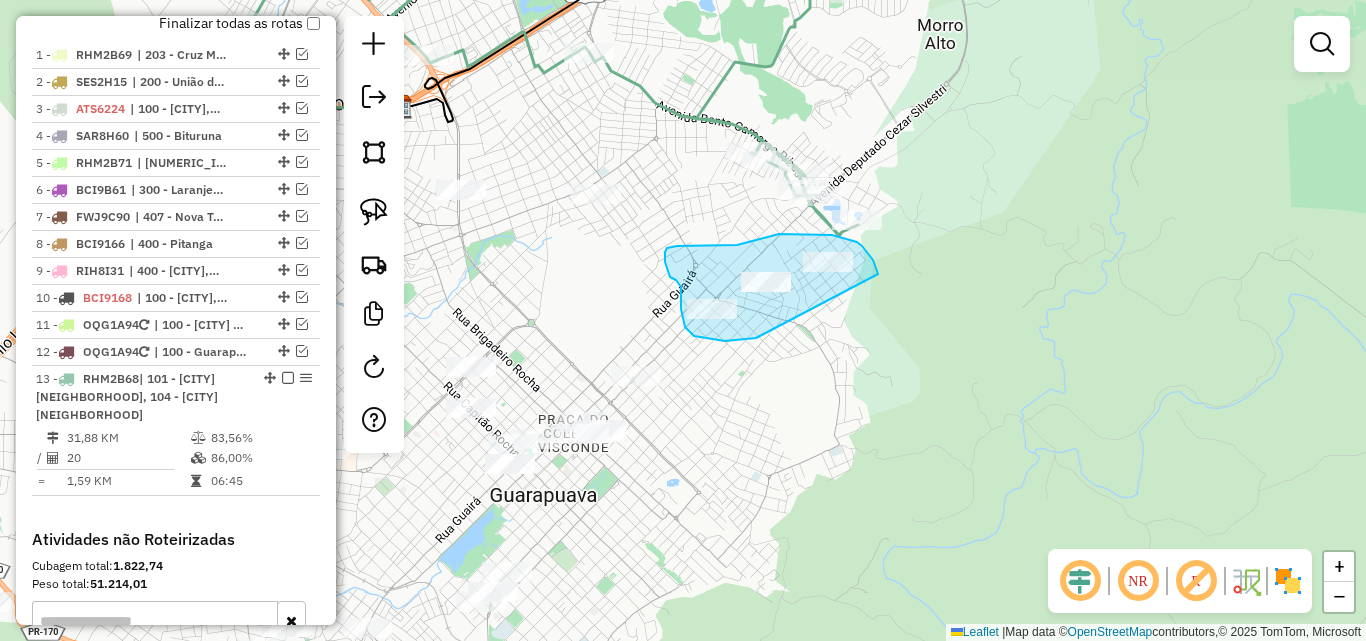 drag, startPoint x: 878, startPoint y: 274, endPoint x: 756, endPoint y: 338, distance: 137.76791 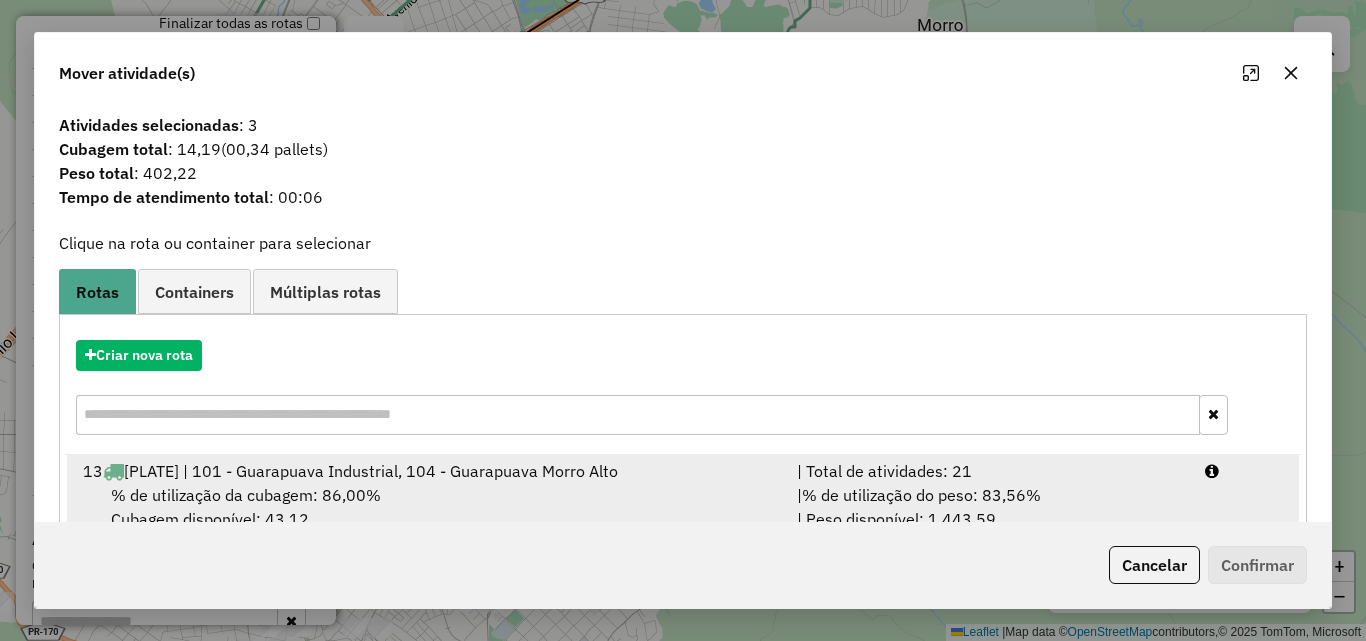 drag, startPoint x: 944, startPoint y: 401, endPoint x: 973, endPoint y: 474, distance: 78.54935 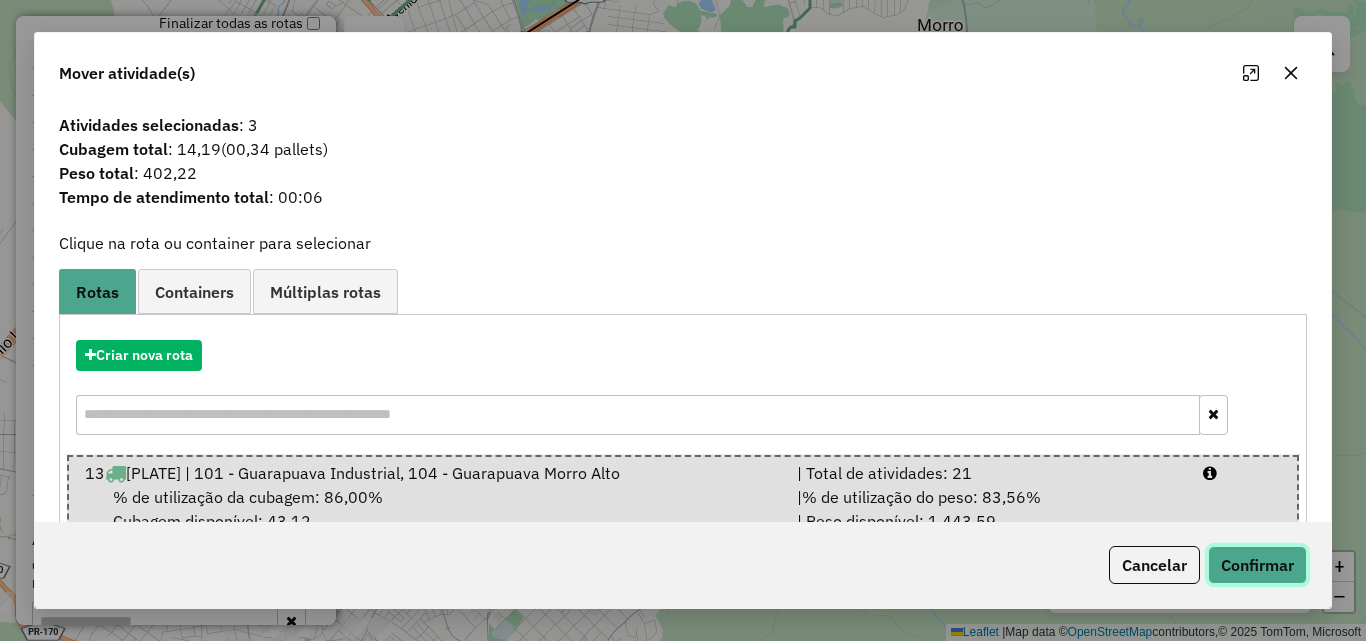 click on "Confirmar" 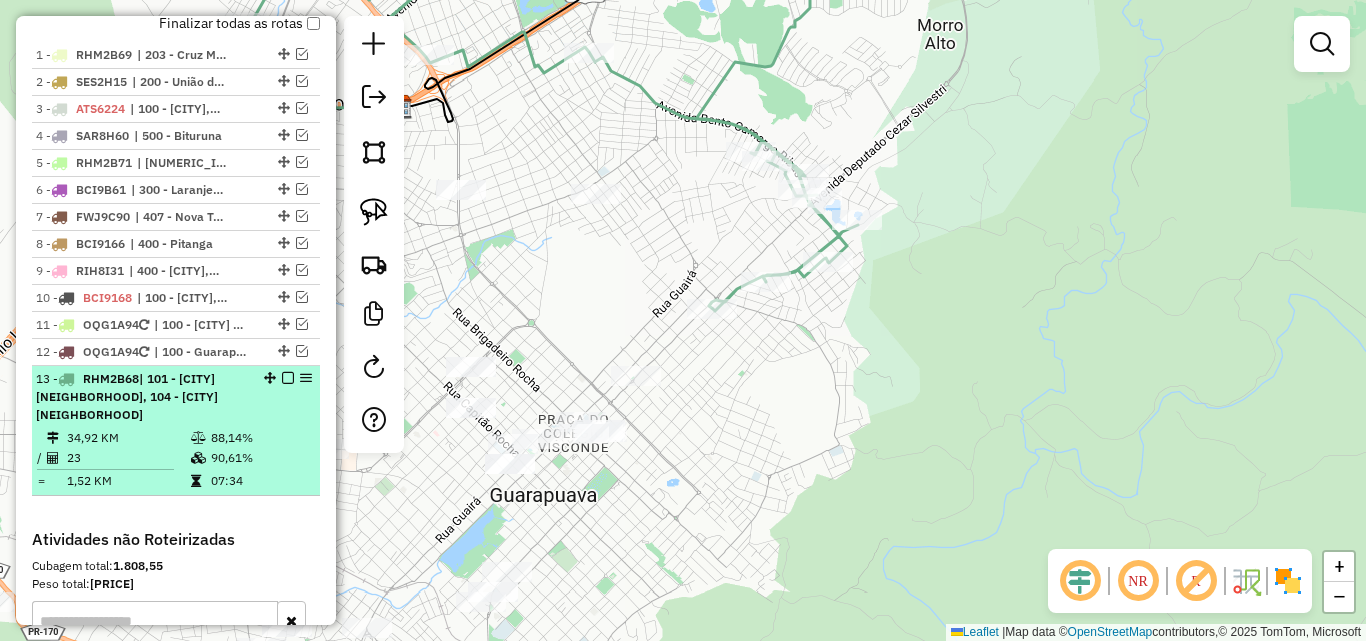 click at bounding box center (288, 378) 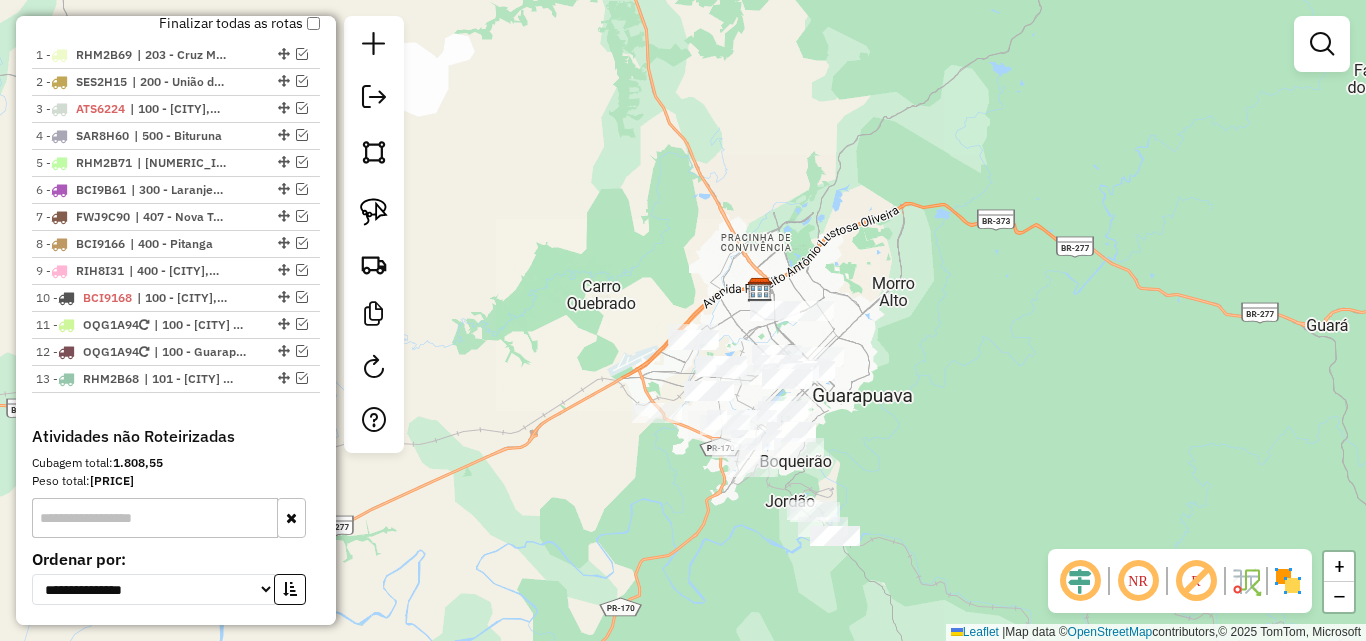 drag, startPoint x: 879, startPoint y: 361, endPoint x: 968, endPoint y: 275, distance: 123.76187 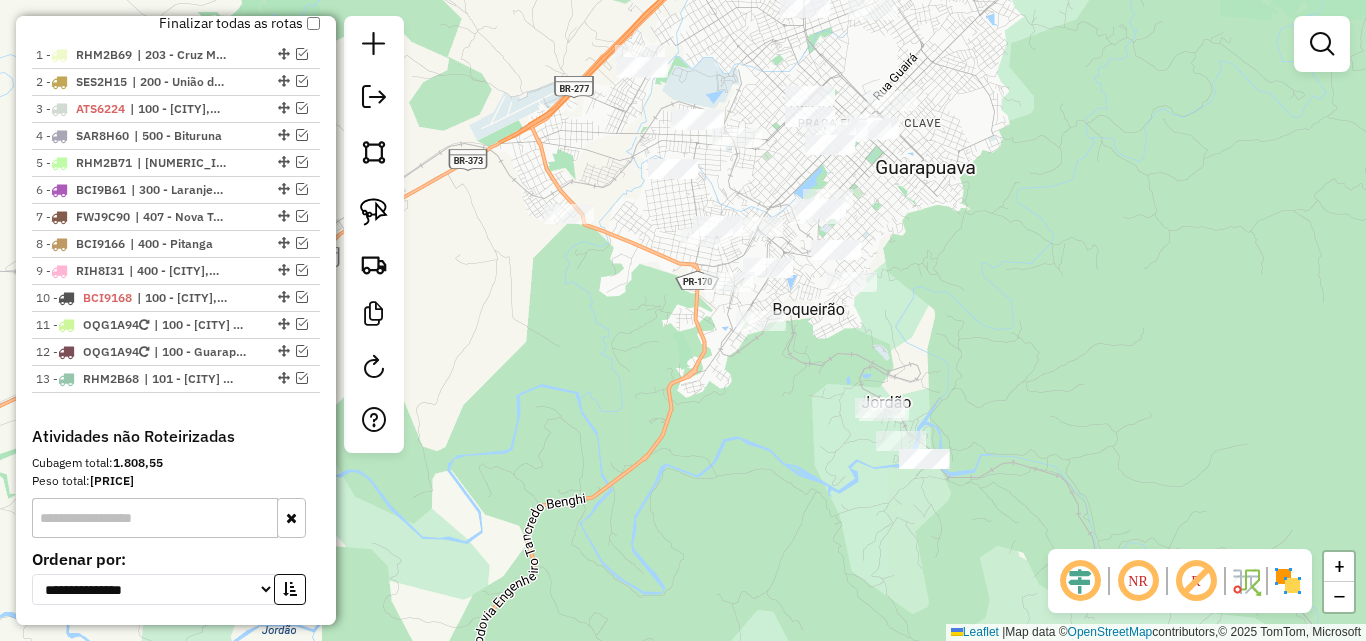 drag, startPoint x: 987, startPoint y: 423, endPoint x: 942, endPoint y: 335, distance: 98.83825 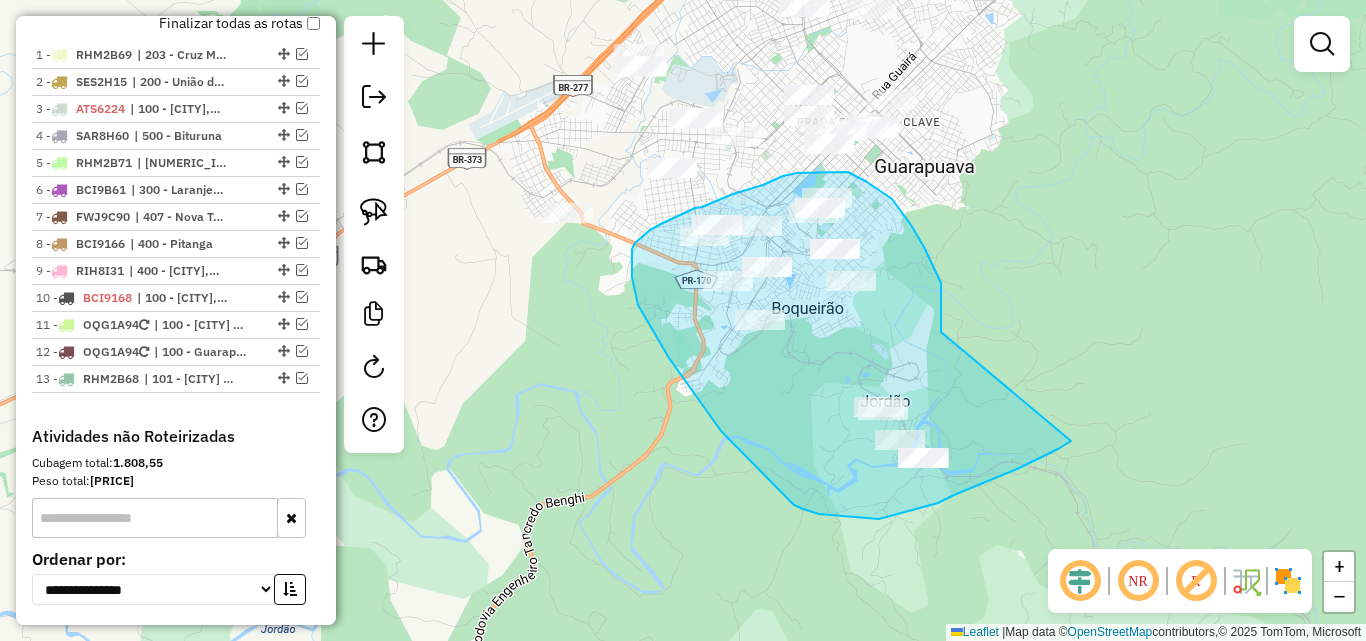 drag, startPoint x: 941, startPoint y: 300, endPoint x: 1071, endPoint y: 441, distance: 191.78374 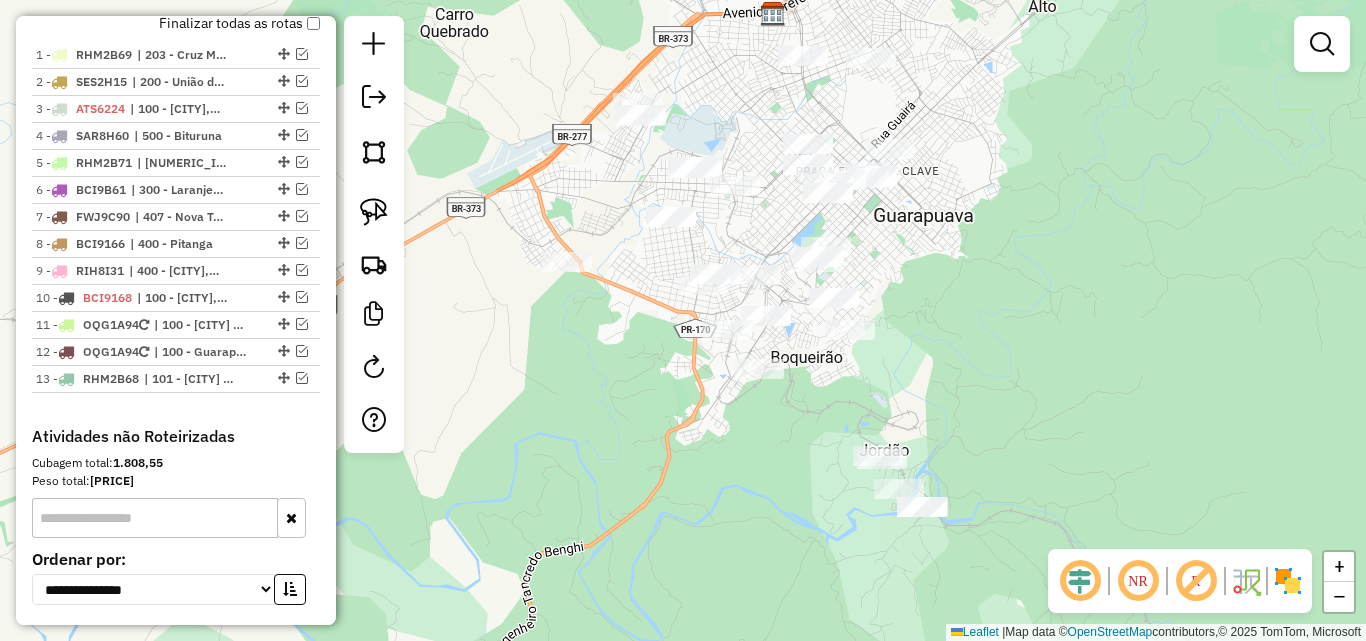 drag, startPoint x: 1000, startPoint y: 204, endPoint x: 997, endPoint y: 252, distance: 48.09366 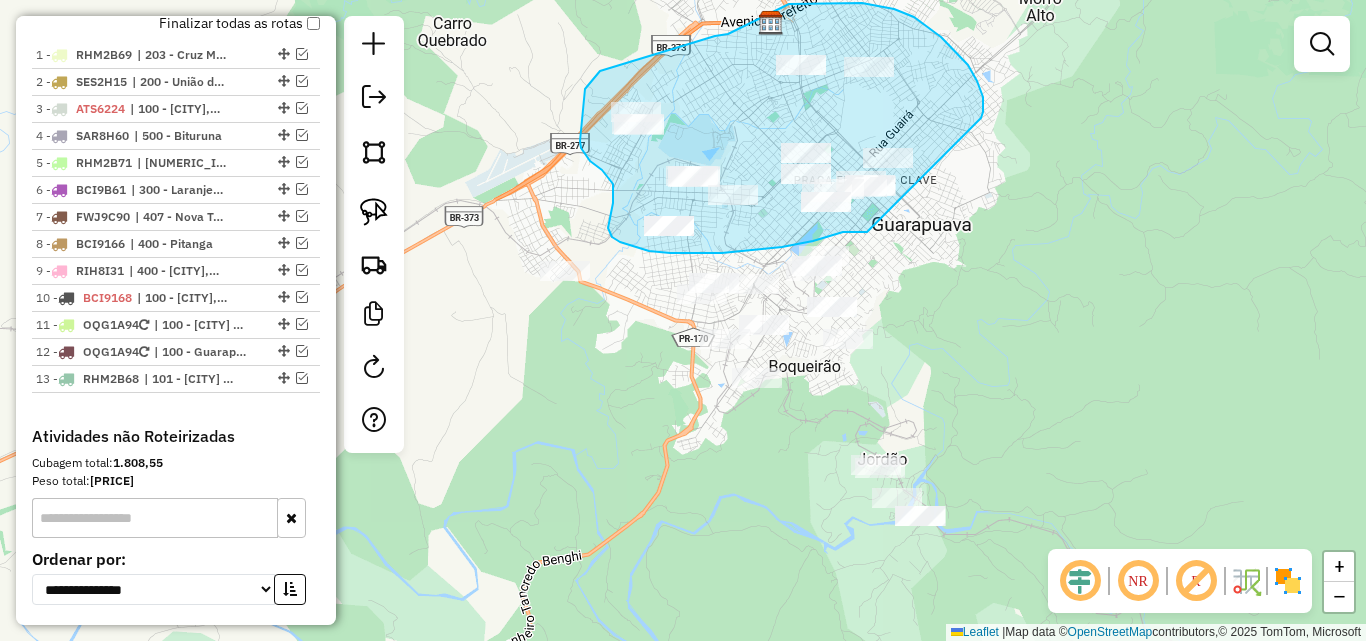 drag, startPoint x: 983, startPoint y: 112, endPoint x: 999, endPoint y: 198, distance: 87.47571 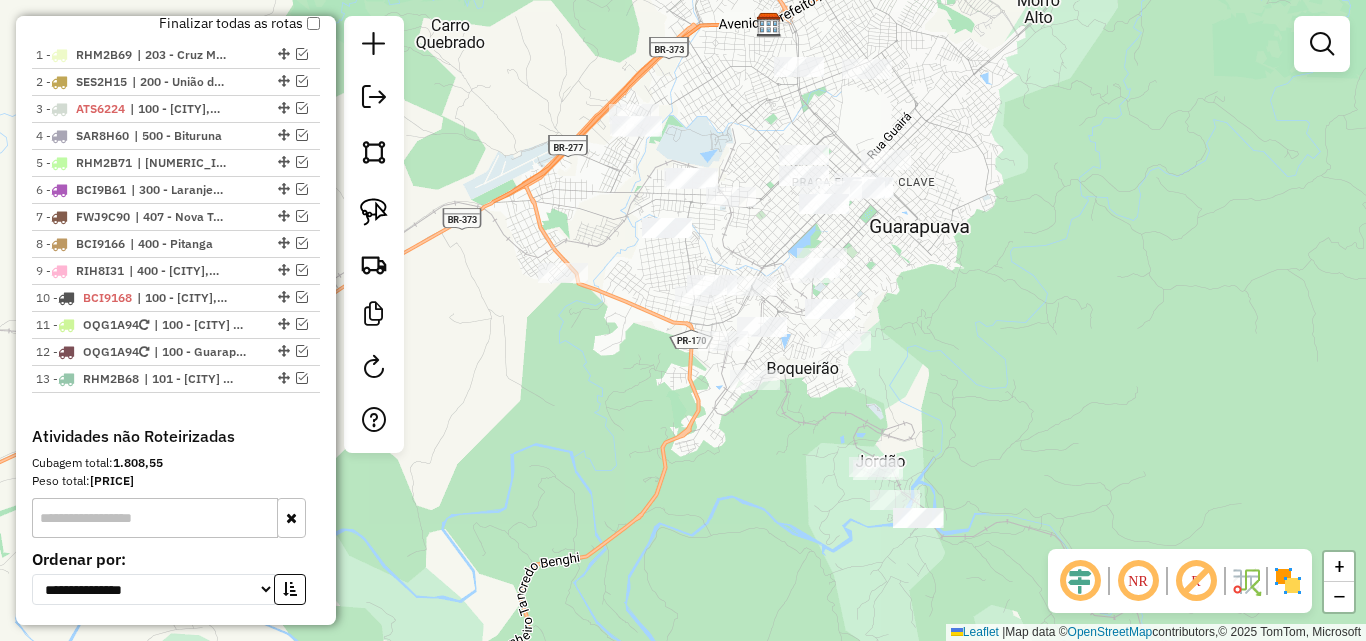 drag, startPoint x: 951, startPoint y: 139, endPoint x: 930, endPoint y: 188, distance: 53.310413 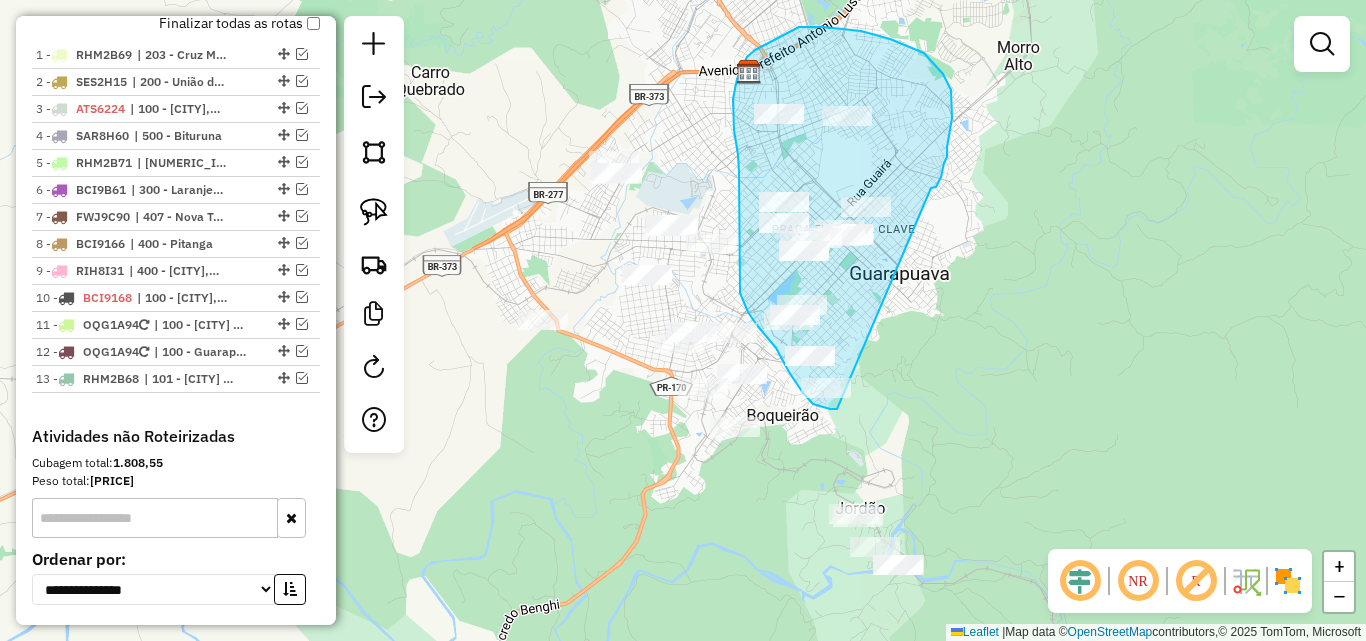 drag, startPoint x: 947, startPoint y: 147, endPoint x: 837, endPoint y: 409, distance: 284.15488 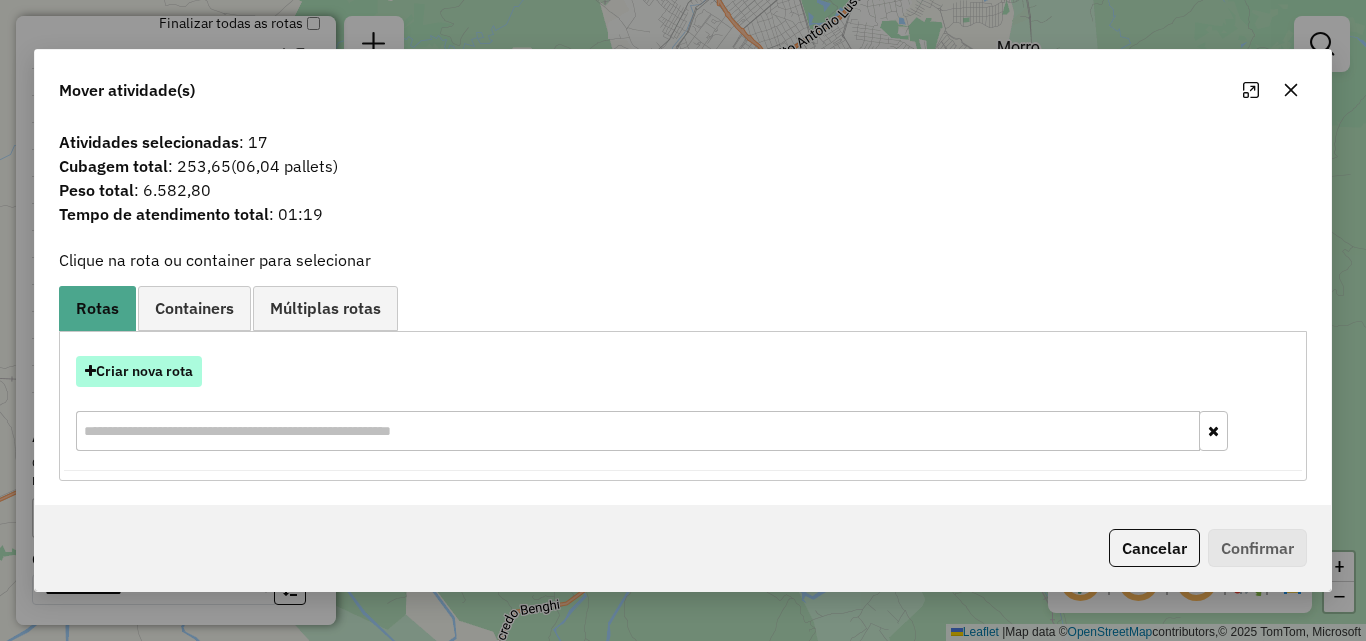 click on "Criar nova rota" at bounding box center [139, 371] 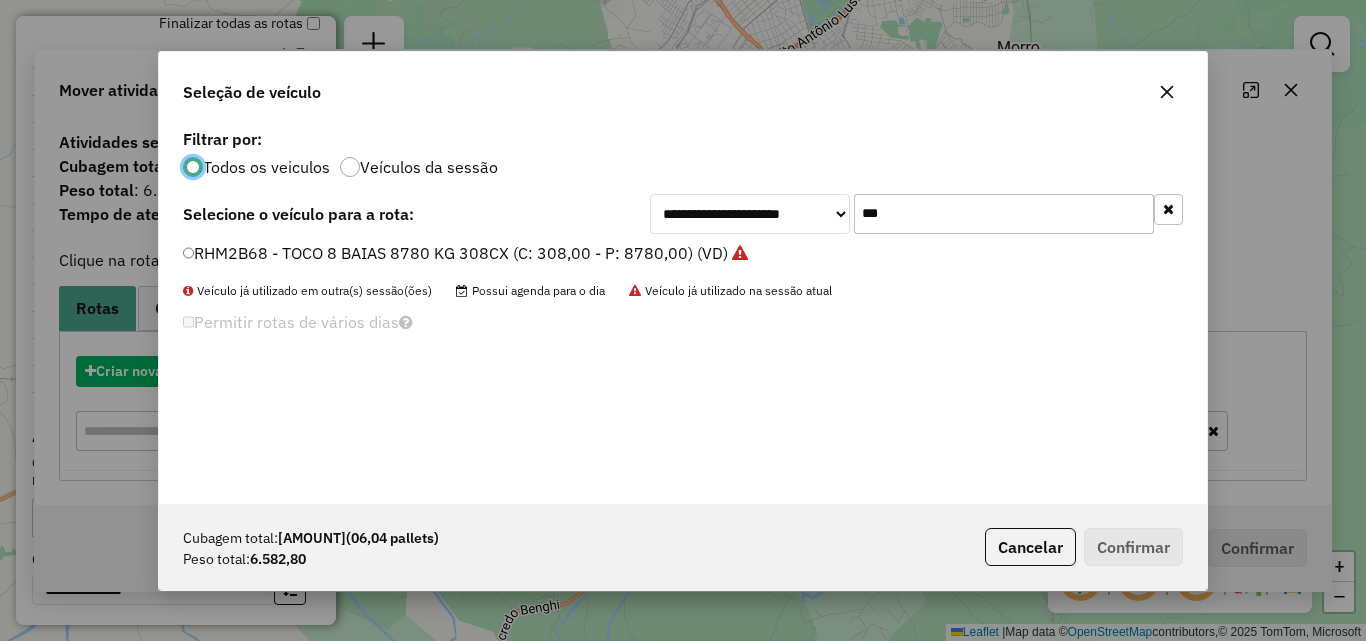 scroll, scrollTop: 11, scrollLeft: 6, axis: both 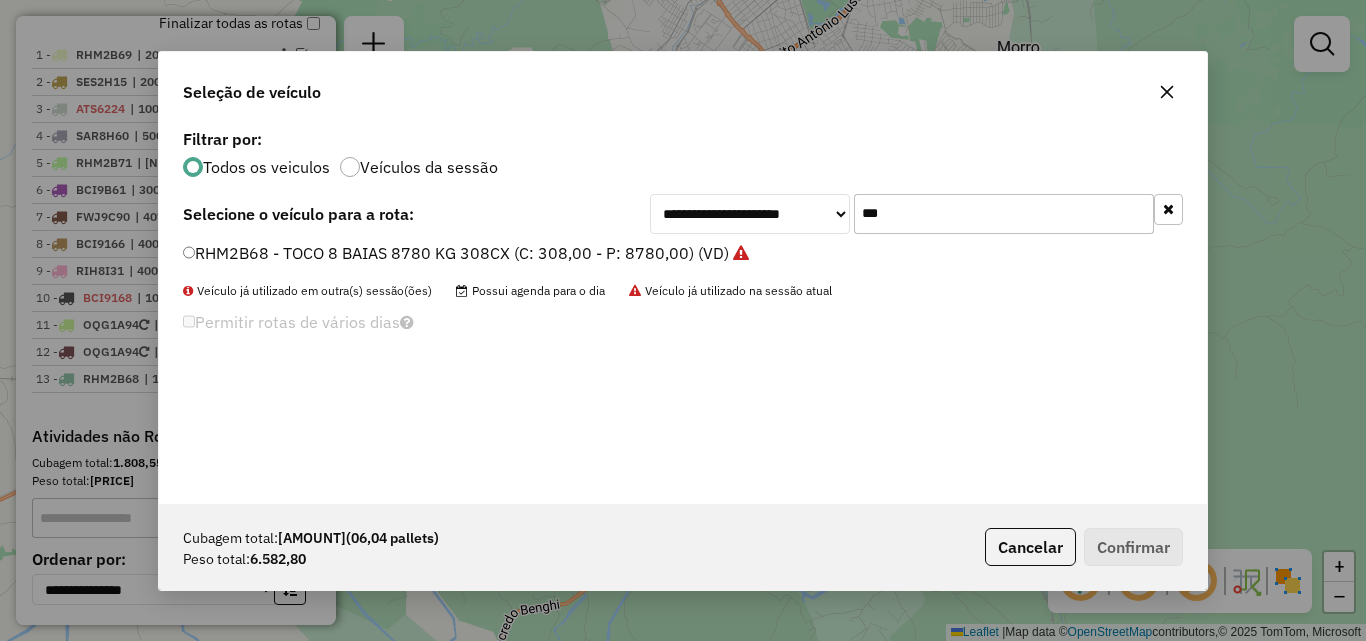 drag, startPoint x: 921, startPoint y: 200, endPoint x: 341, endPoint y: 259, distance: 582.99316 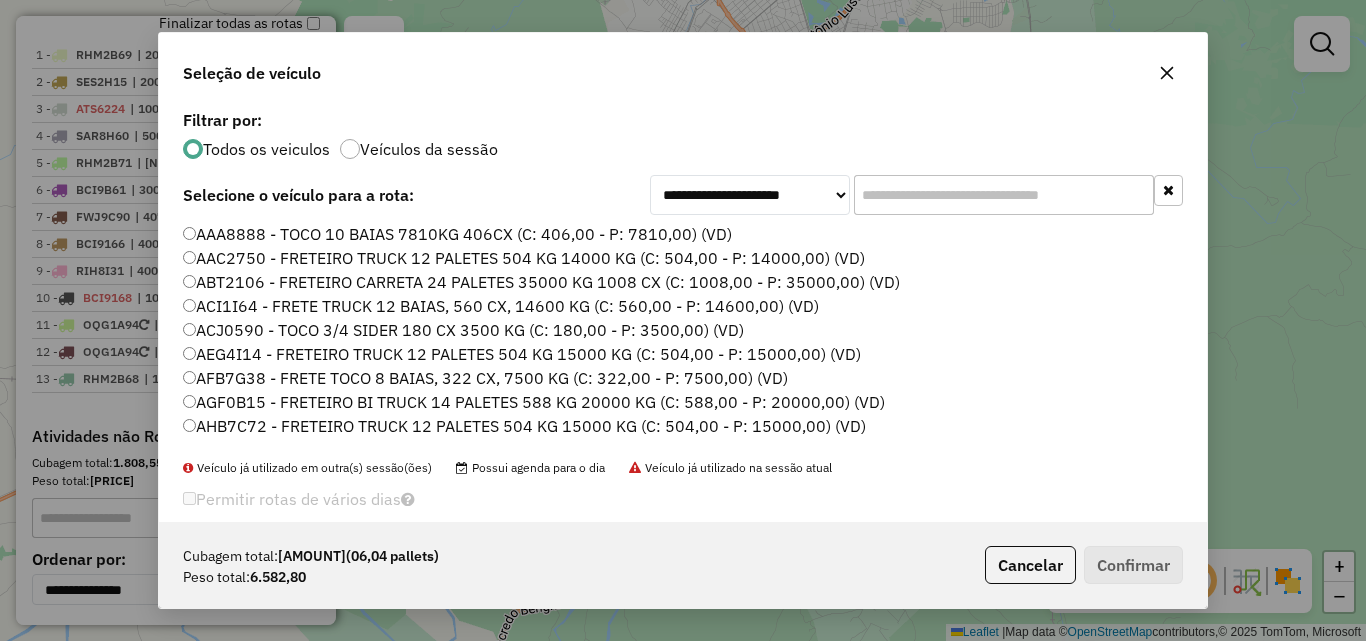 click 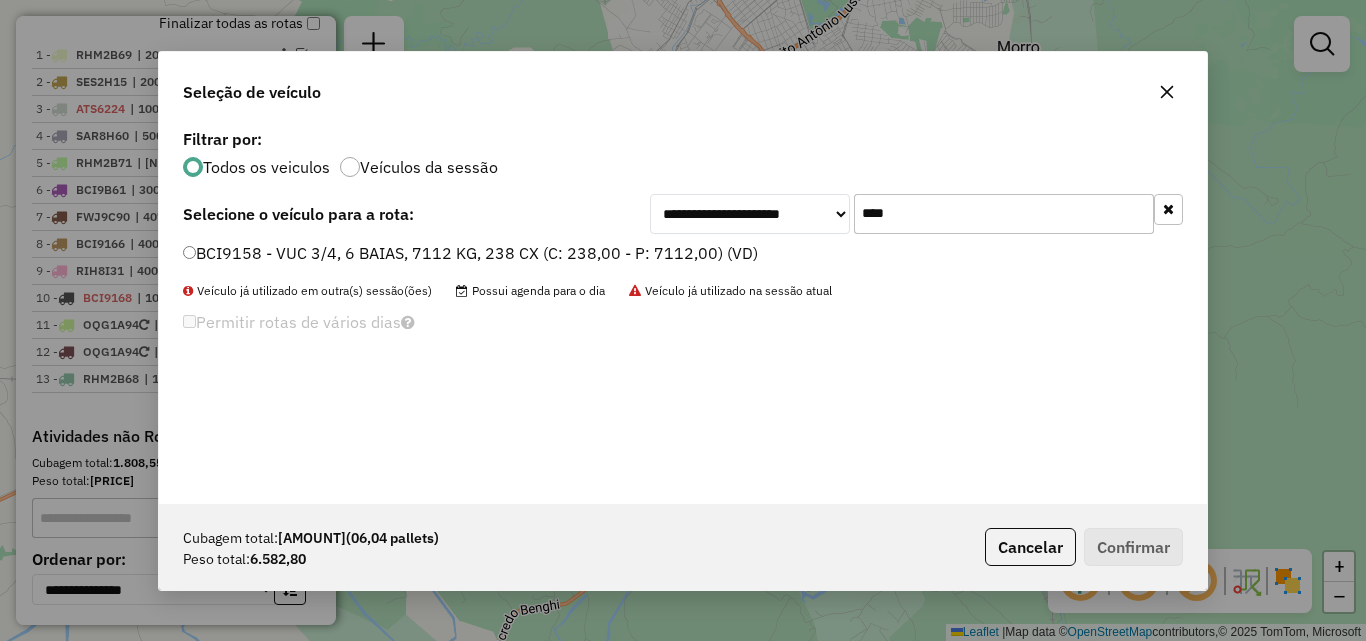 type on "****" 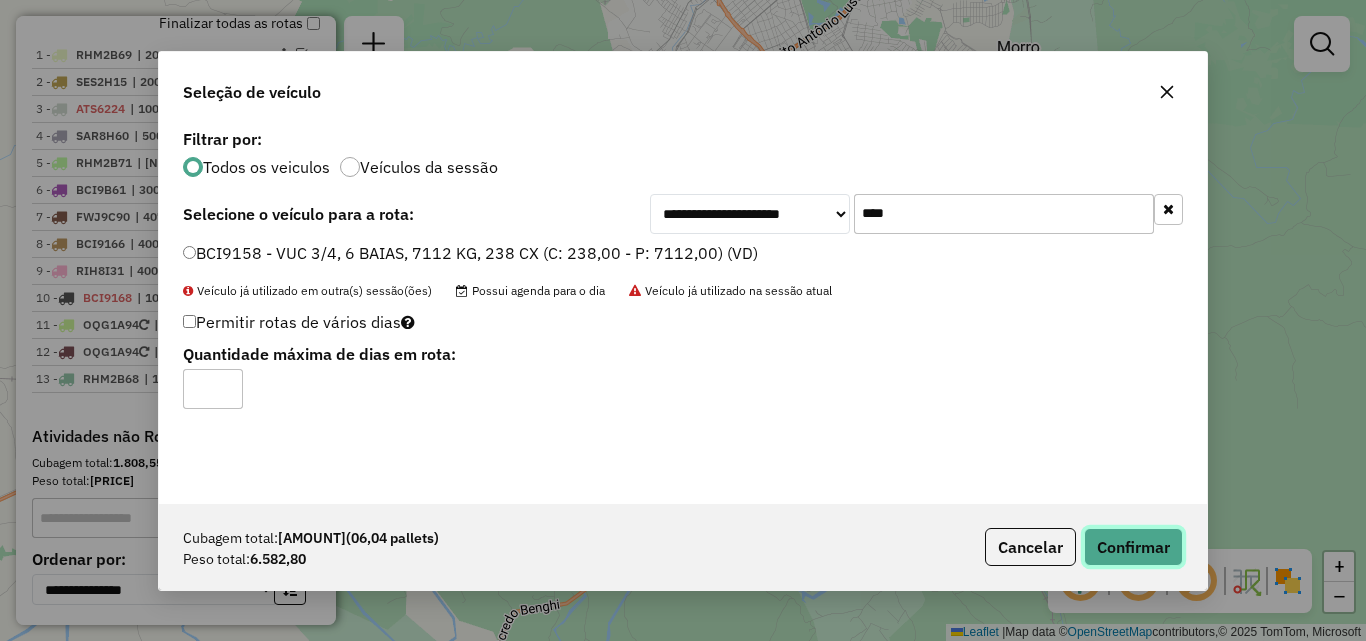 click on "Confirmar" 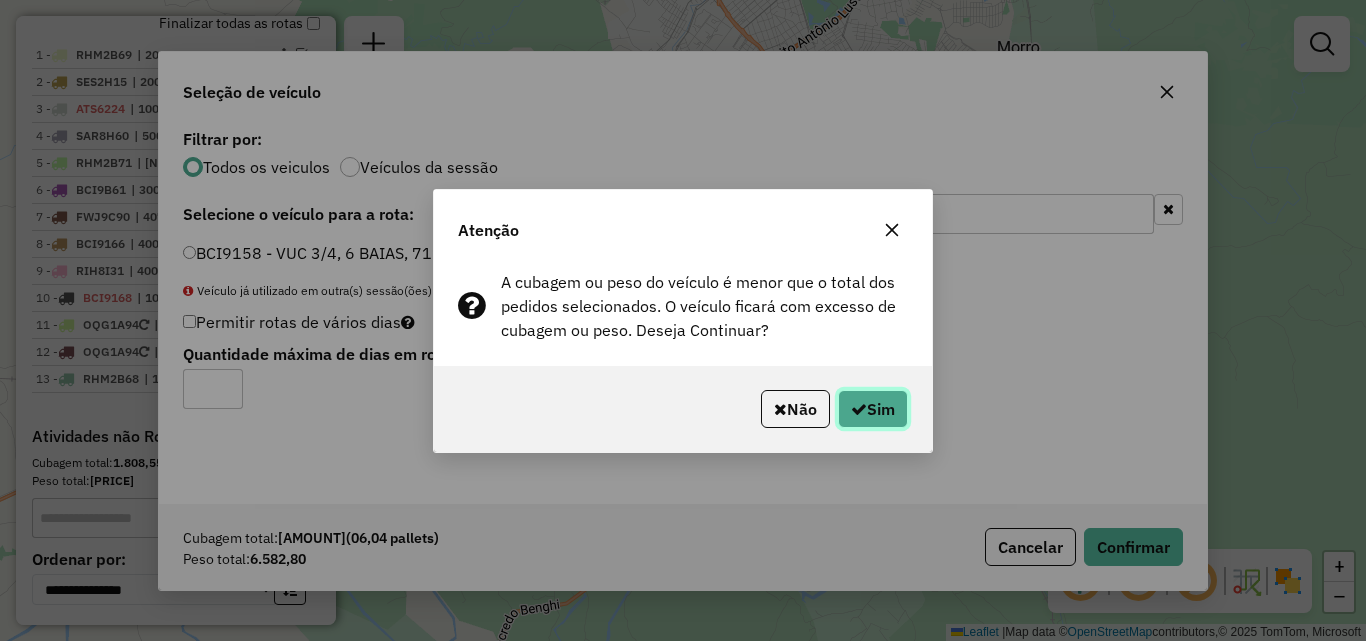 click 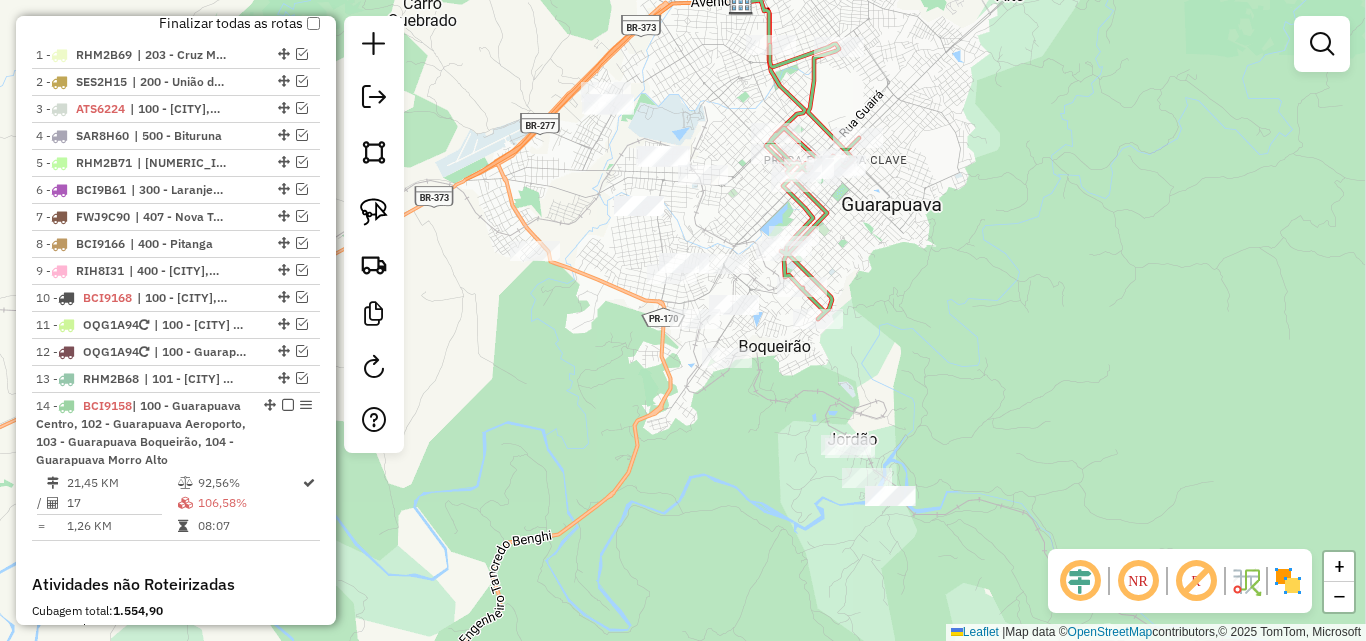 click on "Janela de atendimento Grade de atendimento Capacidade Transportadoras Veículos Cliente Pedidos  Rotas Selecione os dias de semana para filtrar as janelas de atendimento  Seg   Ter   Qua   Qui   Sex   Sáb   Dom  Informe o período da janela de atendimento: De: Até:  Filtrar exatamente a janela do cliente  Considerar janela de atendimento padrão  Selecione os dias de semana para filtrar as grades de atendimento  Seg   Ter   Qua   Qui   Sex   Sáb   Dom   Considerar clientes sem dia de atendimento cadastrado  Clientes fora do dia de atendimento selecionado Filtrar as atividades entre os valores definidos abaixo:  Peso mínimo:   Peso máximo:   Cubagem mínima:   Cubagem máxima:   De:   Até:  Filtrar as atividades entre o tempo de atendimento definido abaixo:  De:   Até:   Considerar capacidade total dos clientes não roteirizados Transportadora: Selecione um ou mais itens Tipo de veículo: Selecione um ou mais itens Veículo: Selecione um ou mais itens Motorista: Selecione um ou mais itens Nome: Rótulo:" 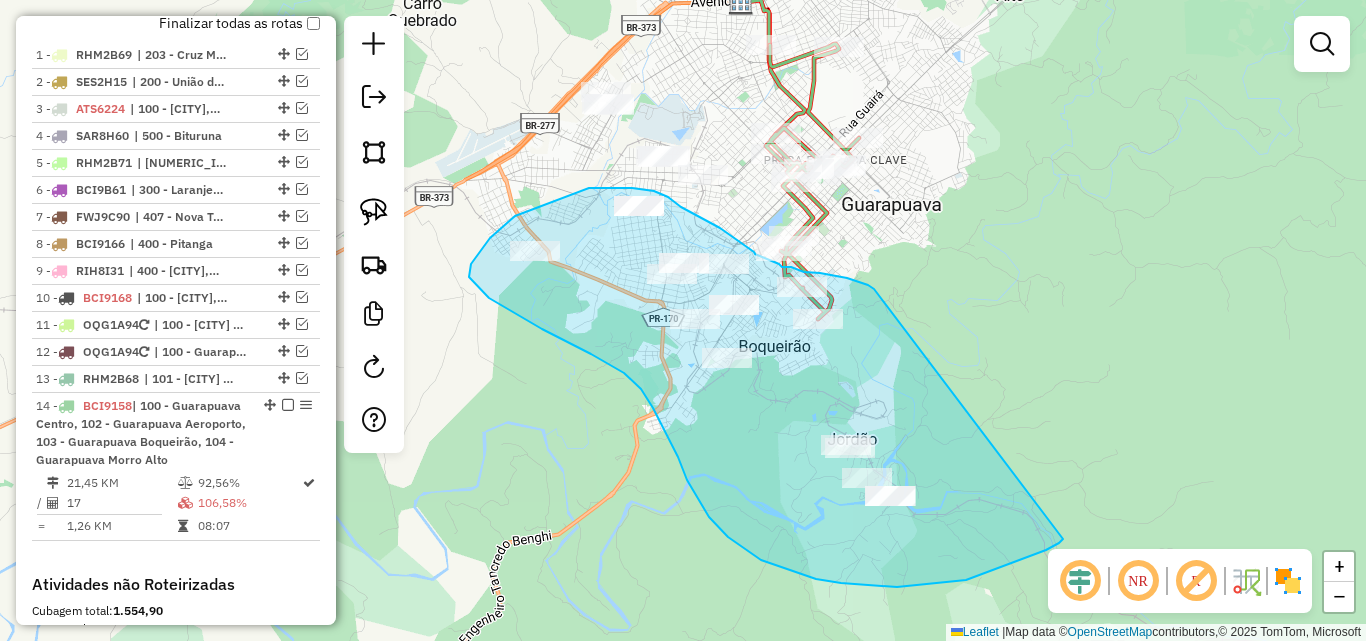 drag, startPoint x: 874, startPoint y: 289, endPoint x: 1063, endPoint y: 539, distance: 313.40228 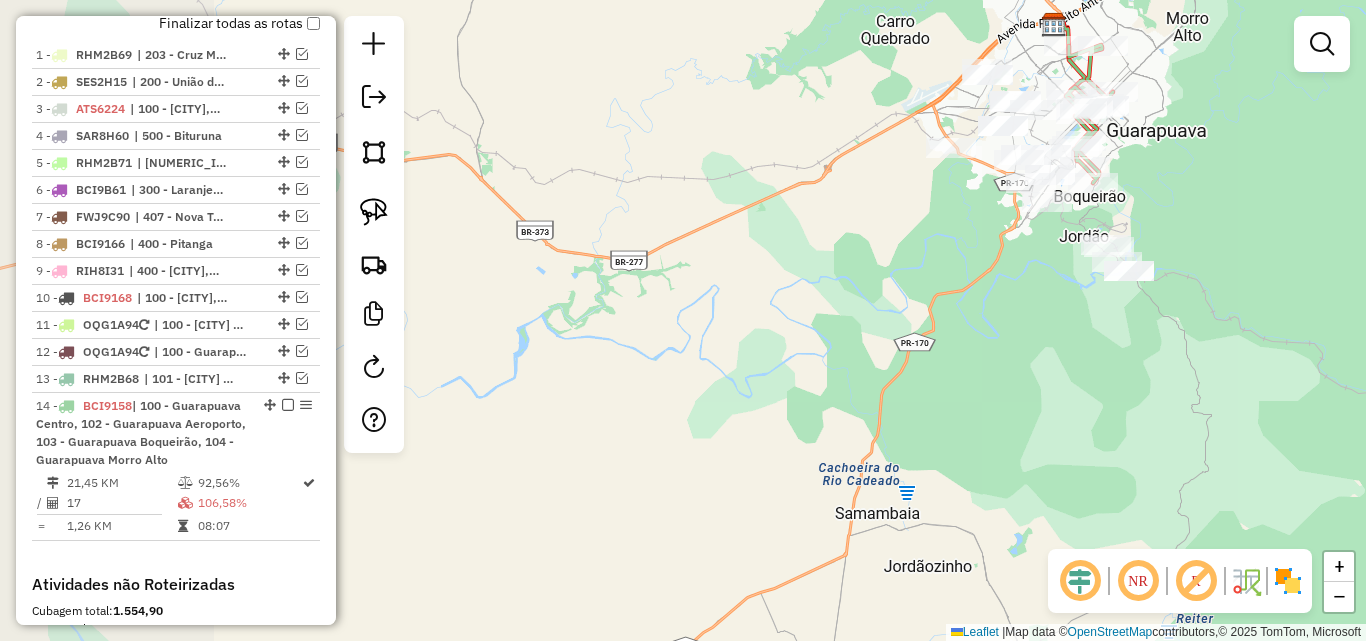 drag, startPoint x: 845, startPoint y: 335, endPoint x: 1196, endPoint y: 167, distance: 389.13367 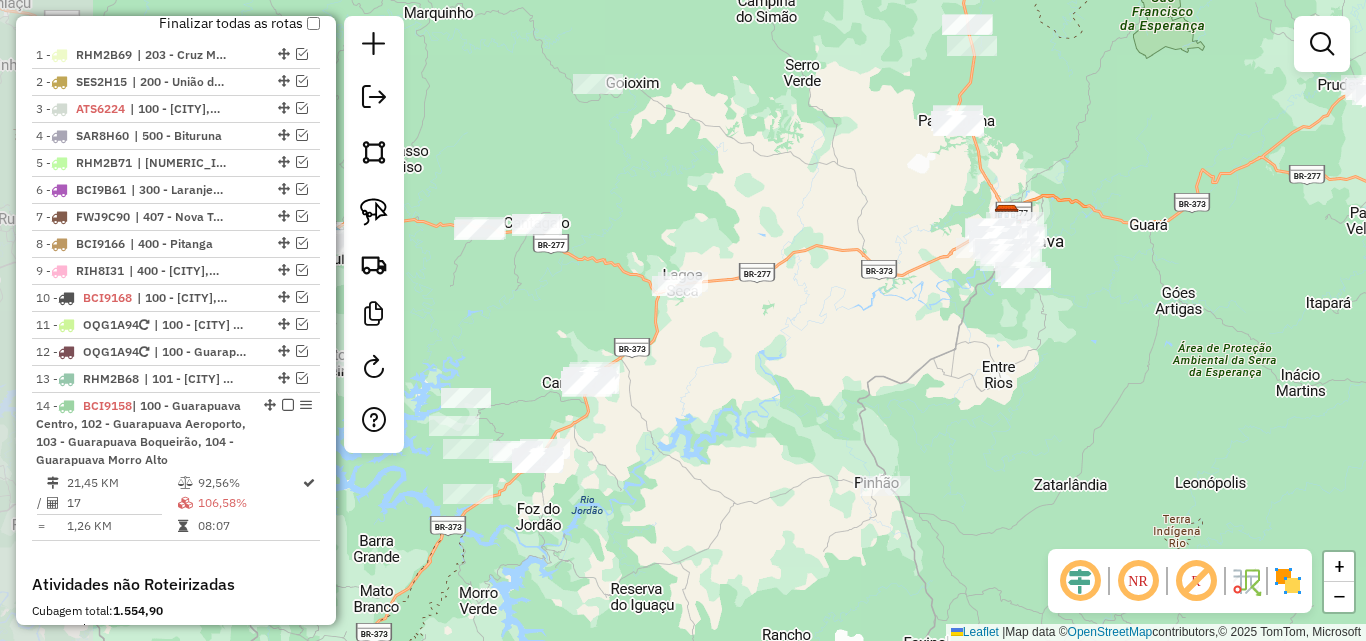 drag, startPoint x: 692, startPoint y: 301, endPoint x: 867, endPoint y: 312, distance: 175.34537 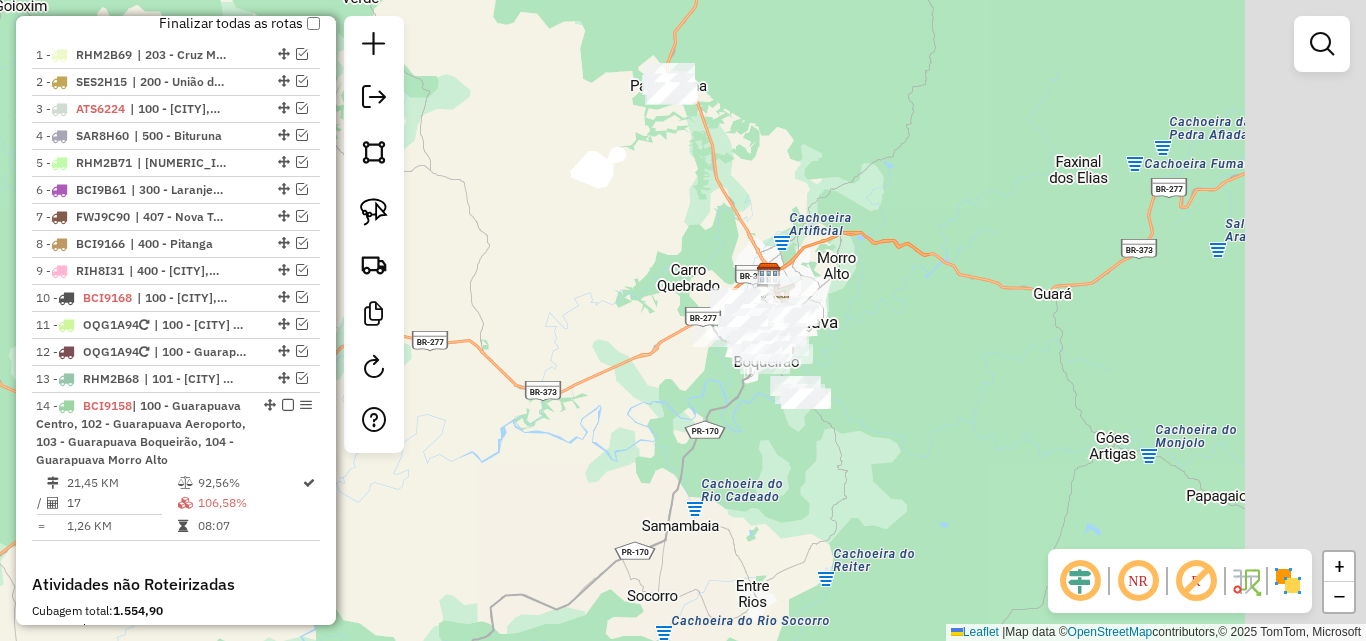 drag, startPoint x: 962, startPoint y: 328, endPoint x: 682, endPoint y: 408, distance: 291.2044 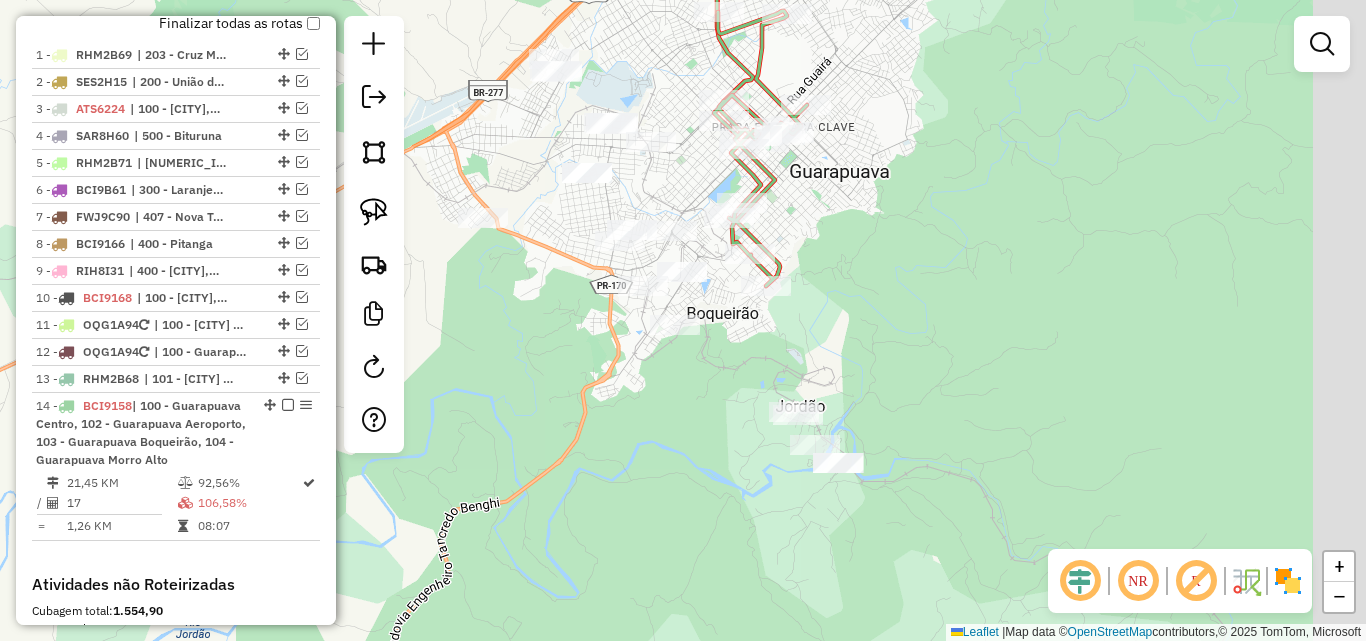 drag, startPoint x: 953, startPoint y: 304, endPoint x: 887, endPoint y: 184, distance: 136.95255 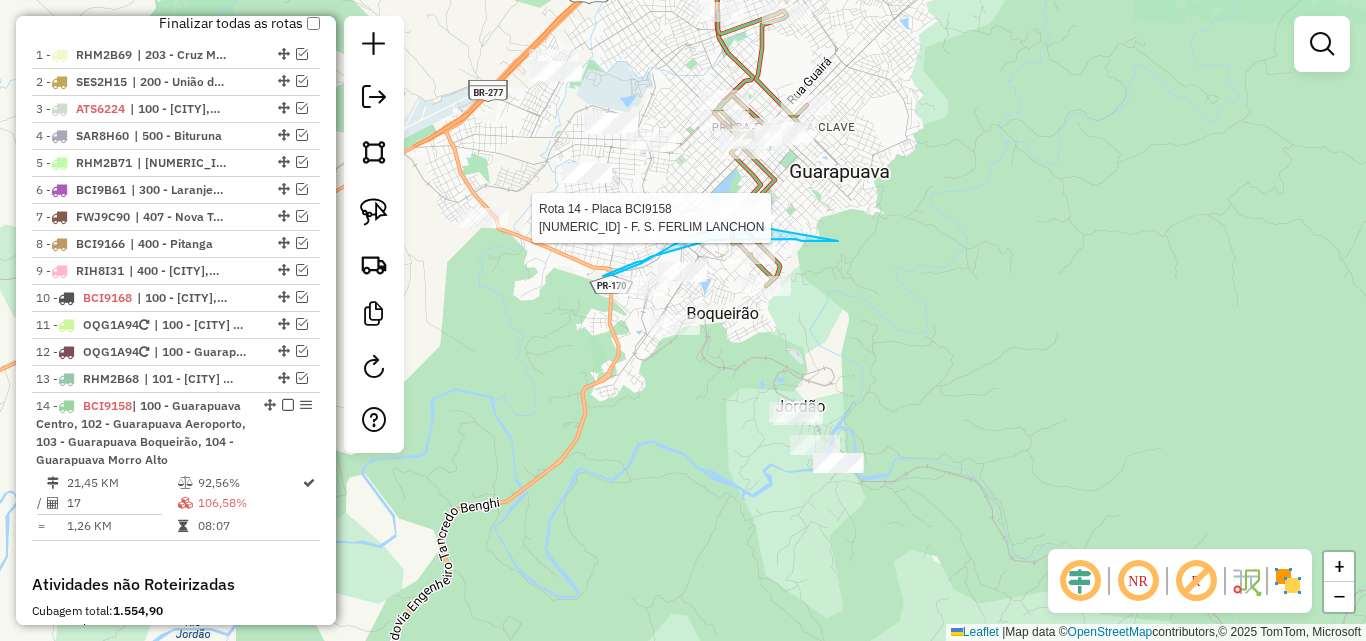 drag, startPoint x: 838, startPoint y: 241, endPoint x: 758, endPoint y: 232, distance: 80.50466 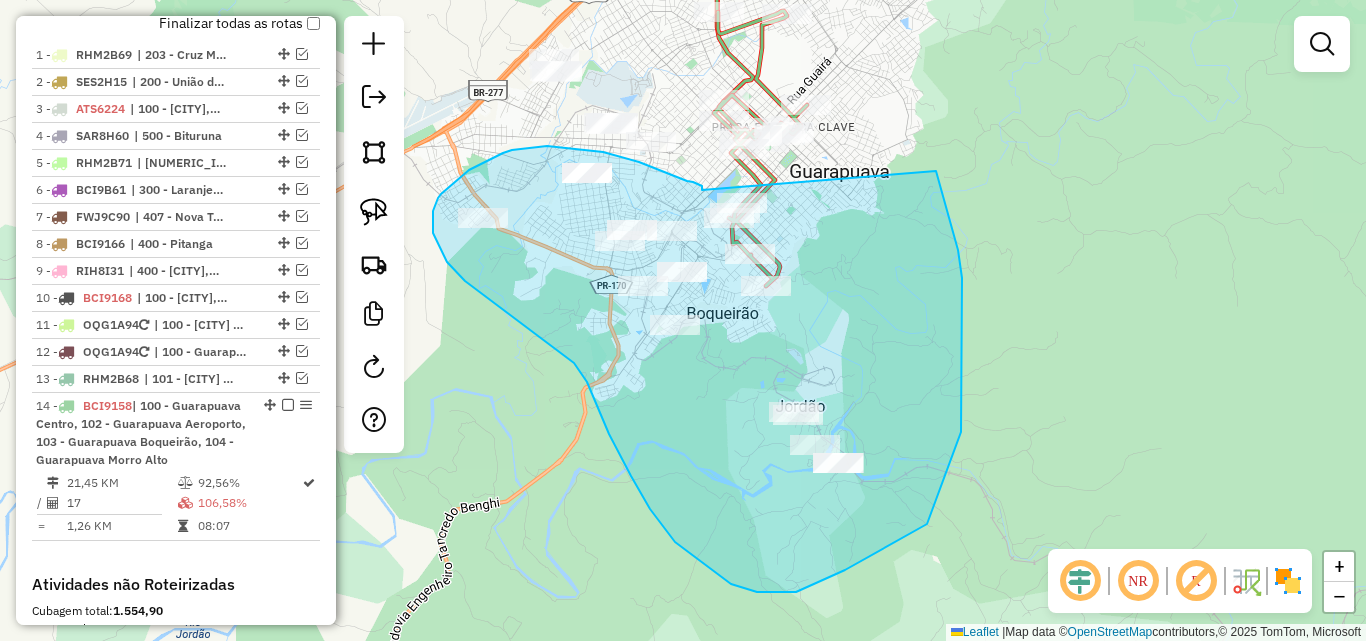 drag, startPoint x: 702, startPoint y: 190, endPoint x: 936, endPoint y: 171, distance: 234.7701 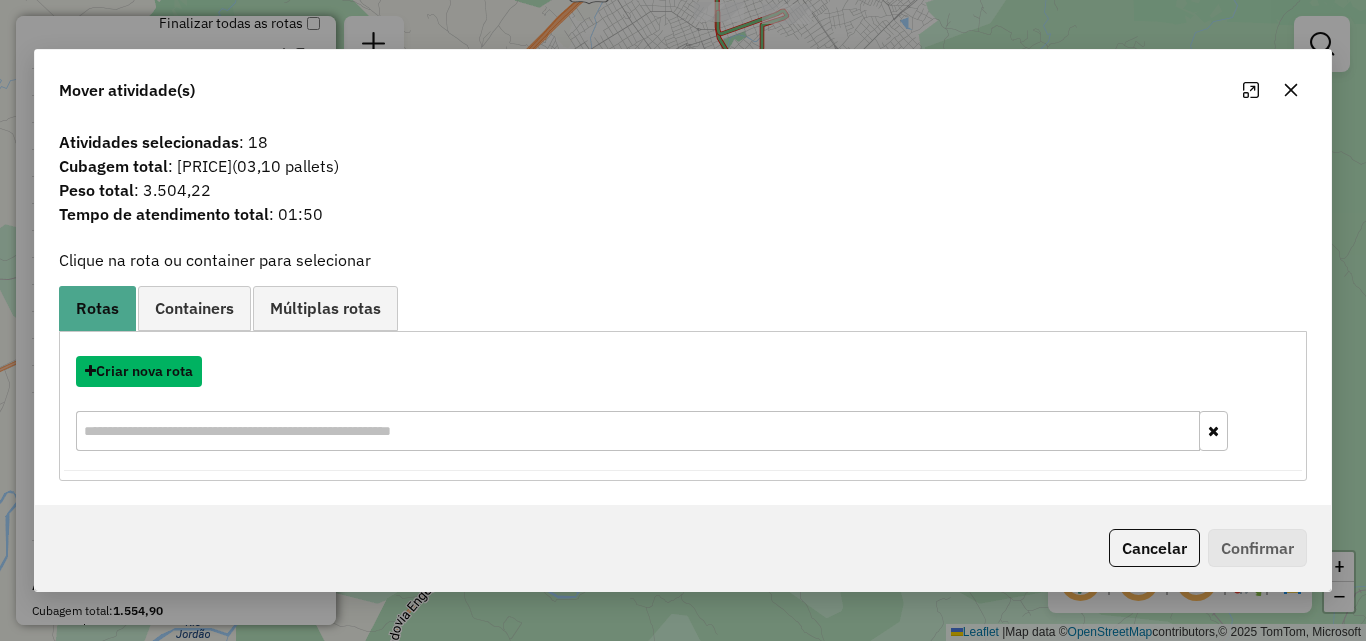 click on "Criar nova rota" at bounding box center (139, 371) 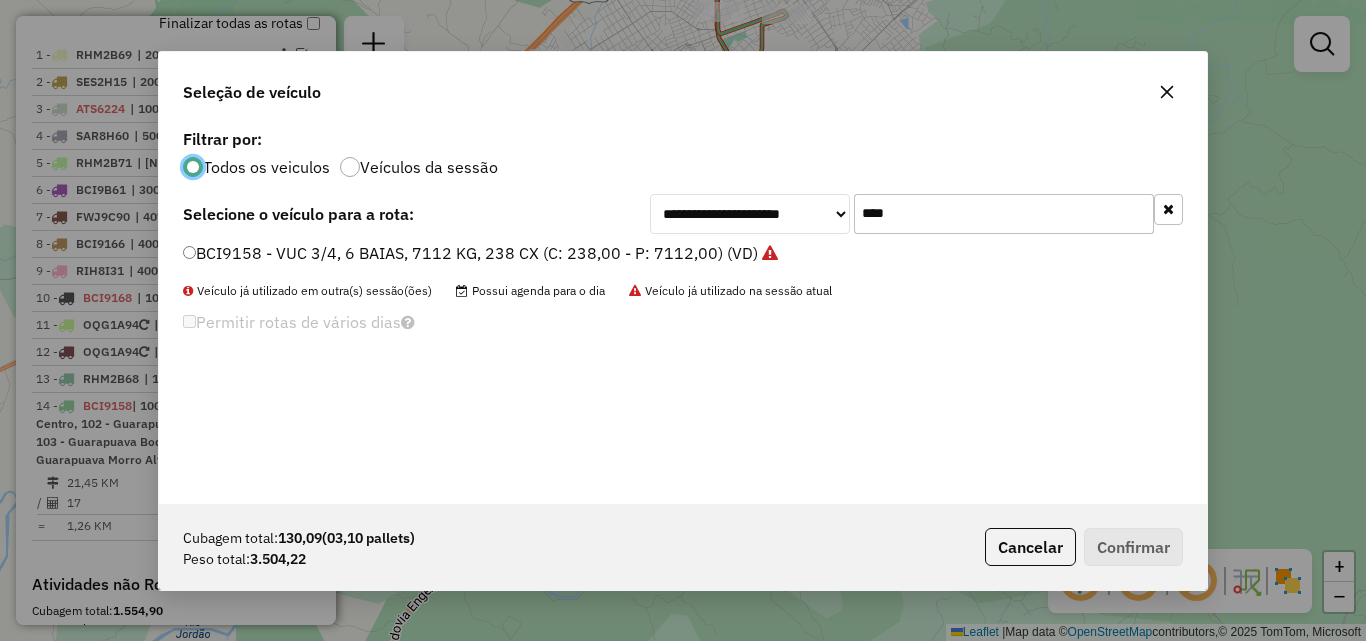 scroll, scrollTop: 11, scrollLeft: 6, axis: both 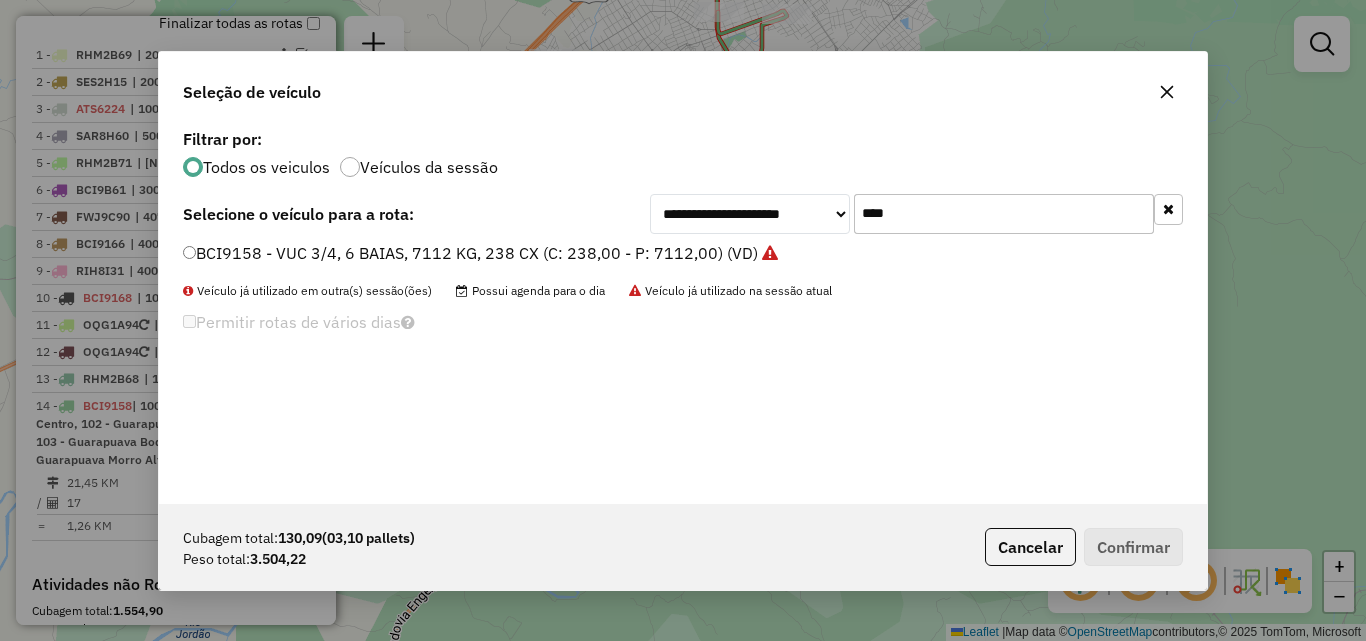 drag, startPoint x: 921, startPoint y: 217, endPoint x: 570, endPoint y: 259, distance: 353.50388 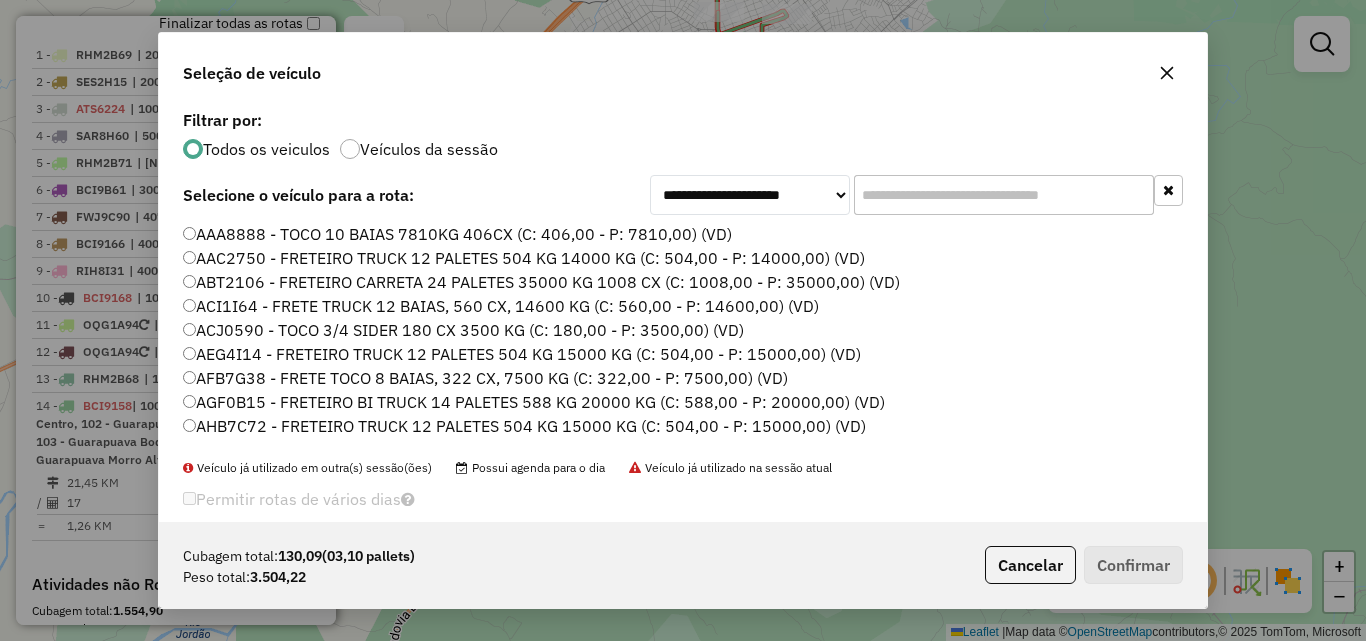 click 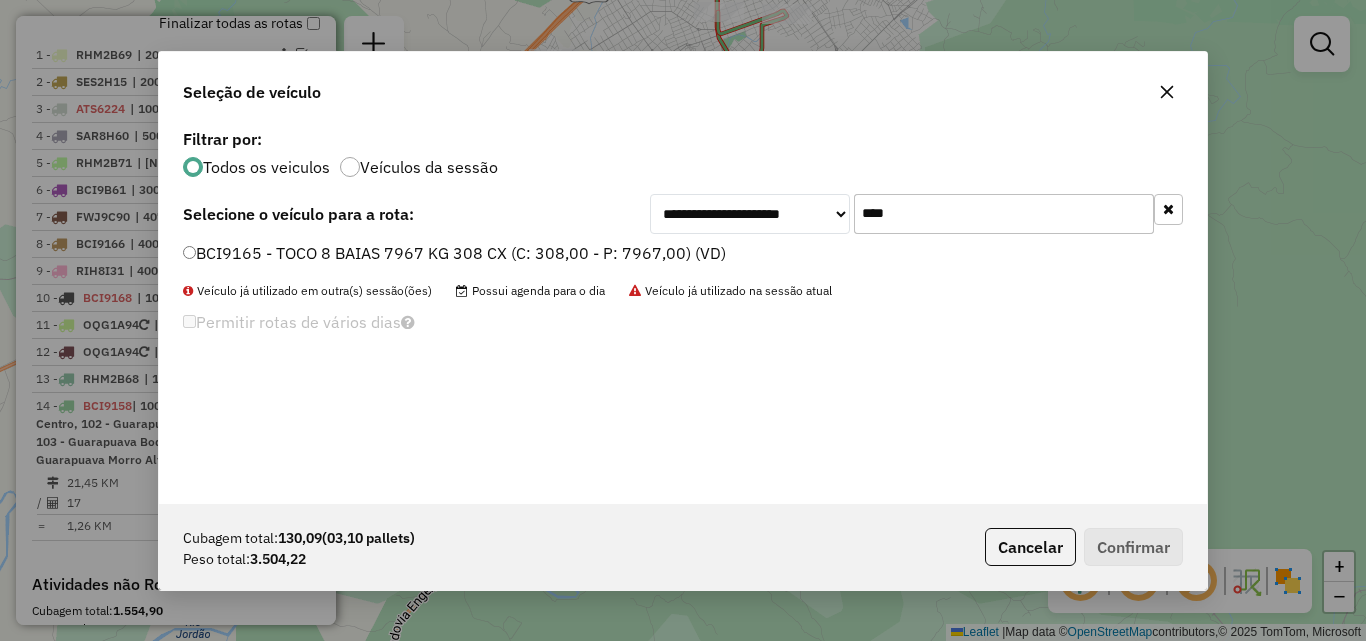 type on "****" 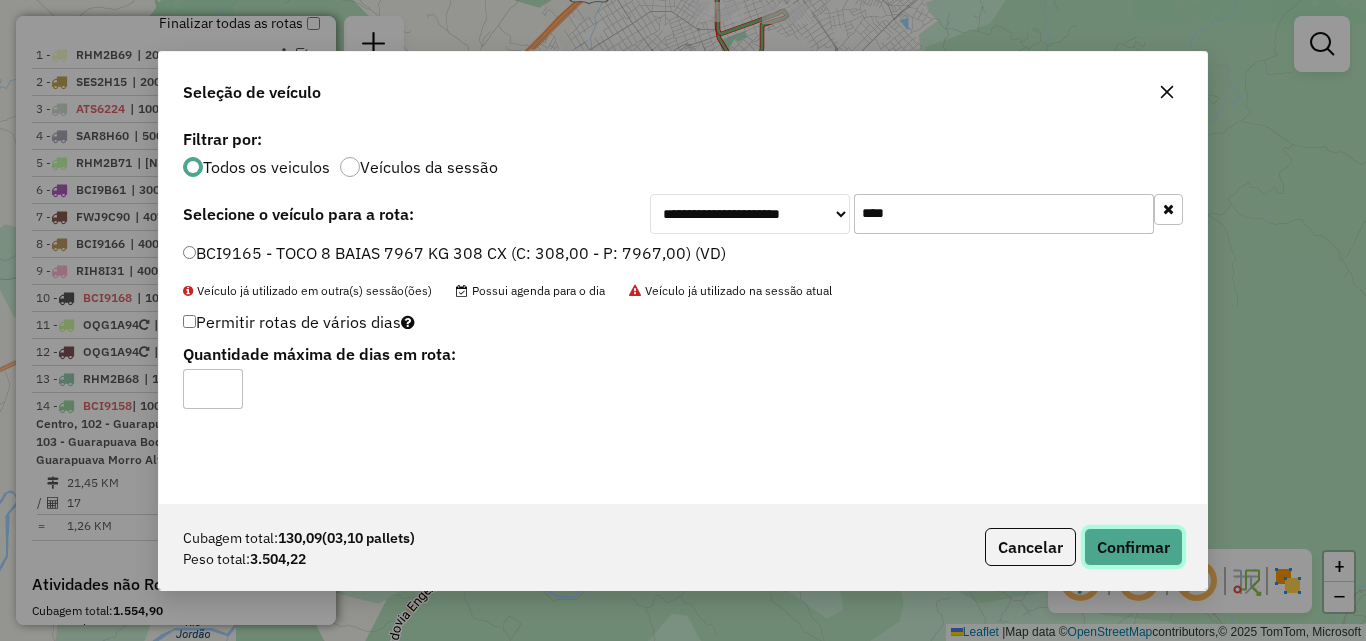 click on "Confirmar" 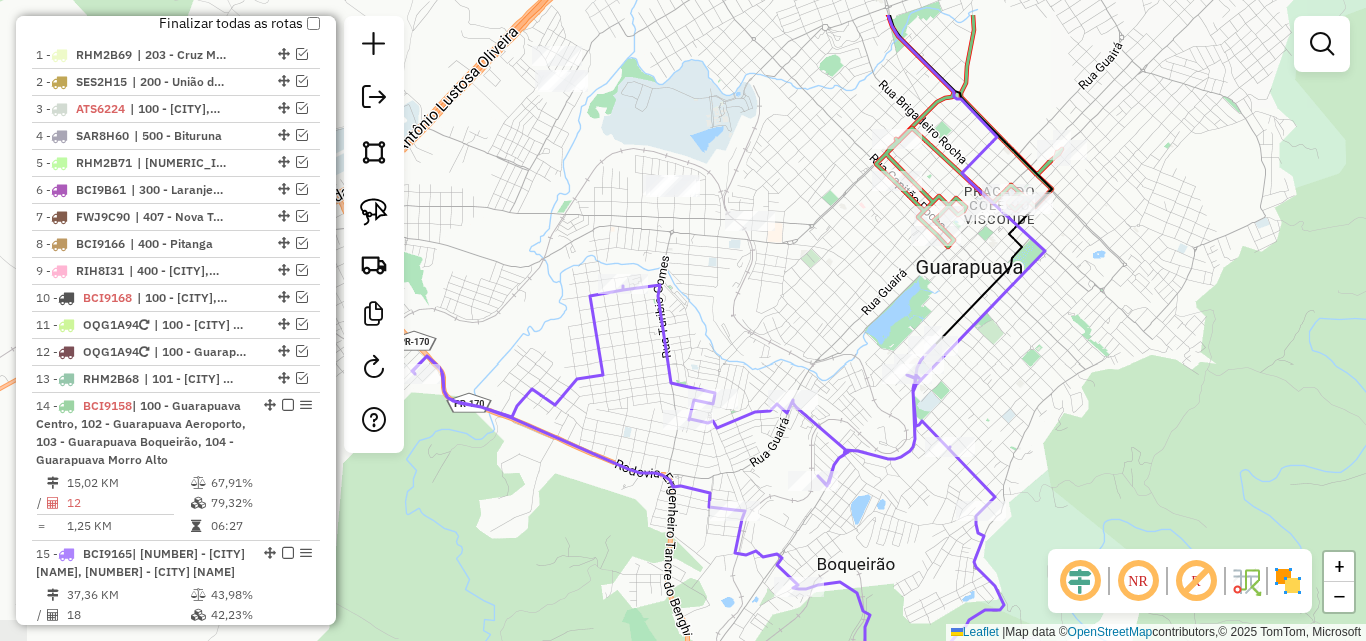 drag, startPoint x: 696, startPoint y: 176, endPoint x: 827, endPoint y: 255, distance: 152.97713 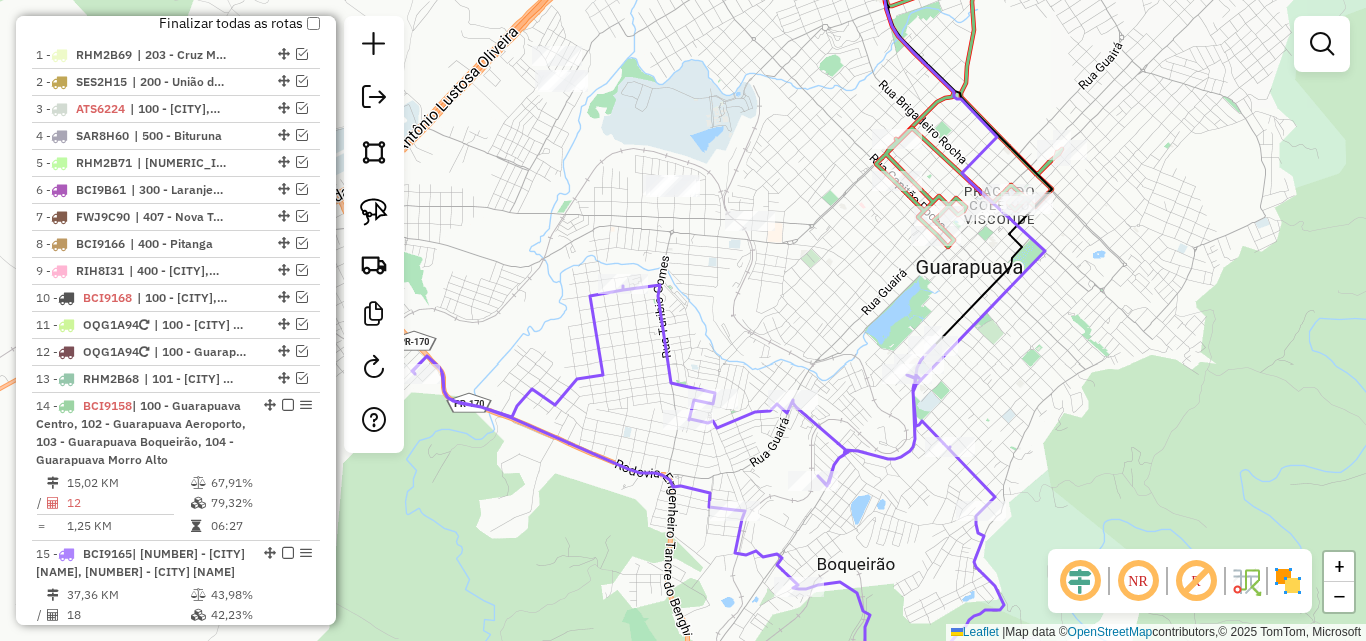 click on "Janela de atendimento Grade de atendimento Capacidade Transportadoras Veículos Cliente Pedidos  Rotas Selecione os dias de semana para filtrar as janelas de atendimento  Seg   Ter   Qua   Qui   Sex   Sáb   Dom  Informe o período da janela de atendimento: De: Até:  Filtrar exatamente a janela do cliente  Considerar janela de atendimento padrão  Selecione os dias de semana para filtrar as grades de atendimento  Seg   Ter   Qua   Qui   Sex   Sáb   Dom   Considerar clientes sem dia de atendimento cadastrado  Clientes fora do dia de atendimento selecionado Filtrar as atividades entre os valores definidos abaixo:  Peso mínimo:   Peso máximo:   Cubagem mínima:   Cubagem máxima:   De:   Até:  Filtrar as atividades entre o tempo de atendimento definido abaixo:  De:   Até:   Considerar capacidade total dos clientes não roteirizados Transportadora: Selecione um ou mais itens Tipo de veículo: Selecione um ou mais itens Veículo: Selecione um ou mais itens Motorista: Selecione um ou mais itens Nome: Rótulo:" 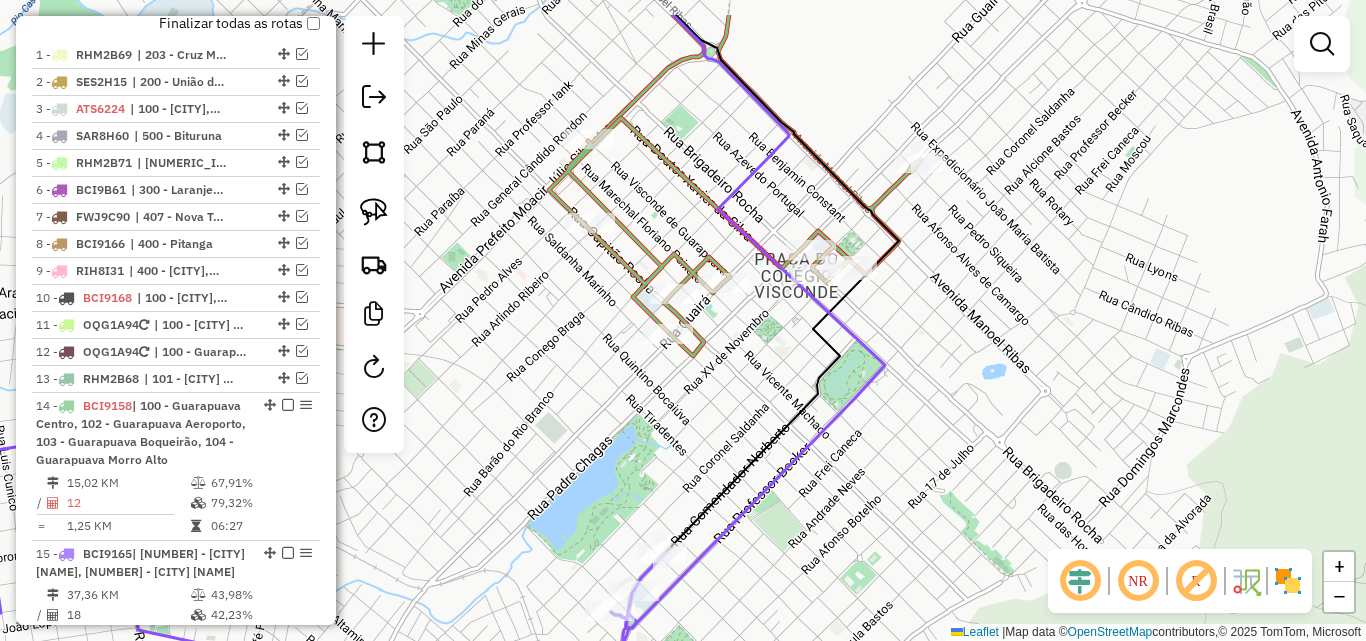 drag, startPoint x: 1029, startPoint y: 250, endPoint x: 760, endPoint y: 333, distance: 281.51376 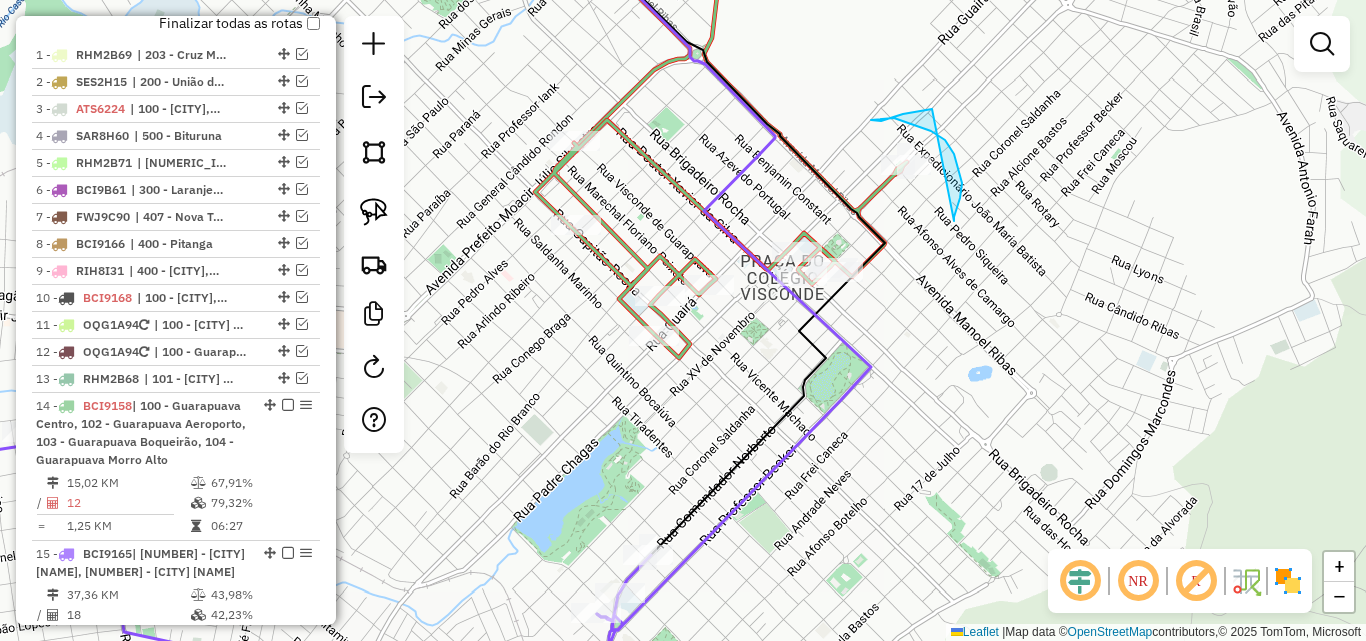 drag, startPoint x: 960, startPoint y: 198, endPoint x: 932, endPoint y: 109, distance: 93.30059 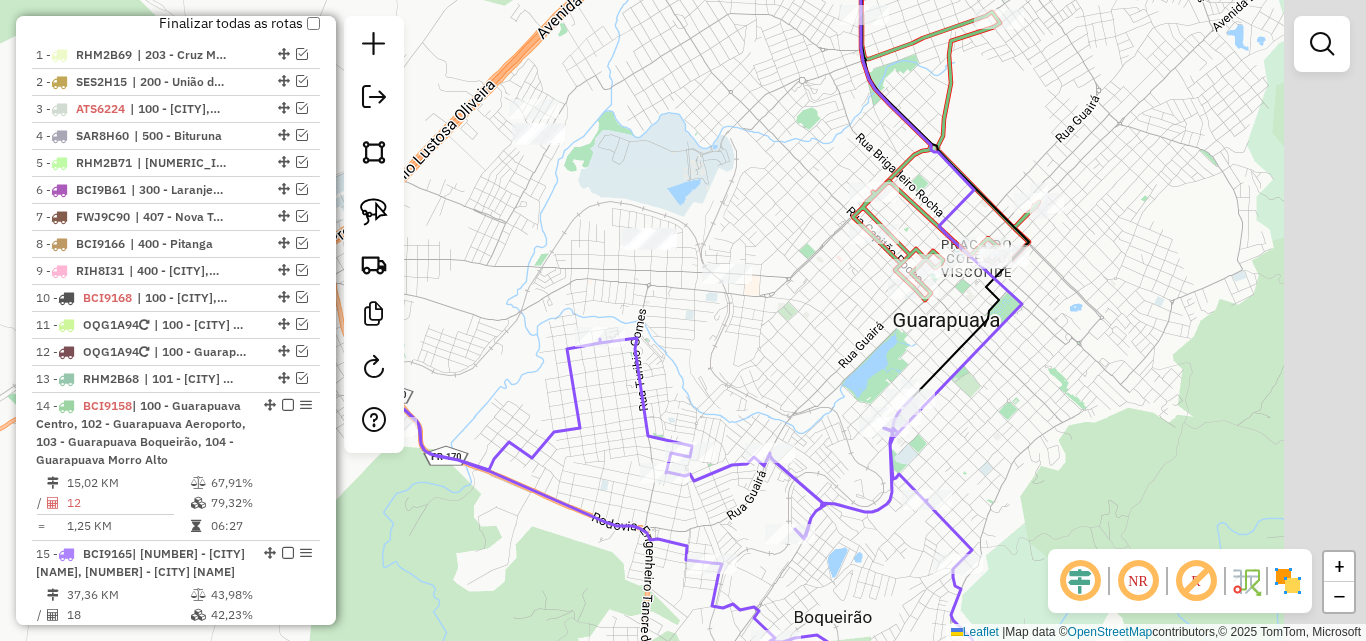 drag, startPoint x: 967, startPoint y: 340, endPoint x: 806, endPoint y: 345, distance: 161.07762 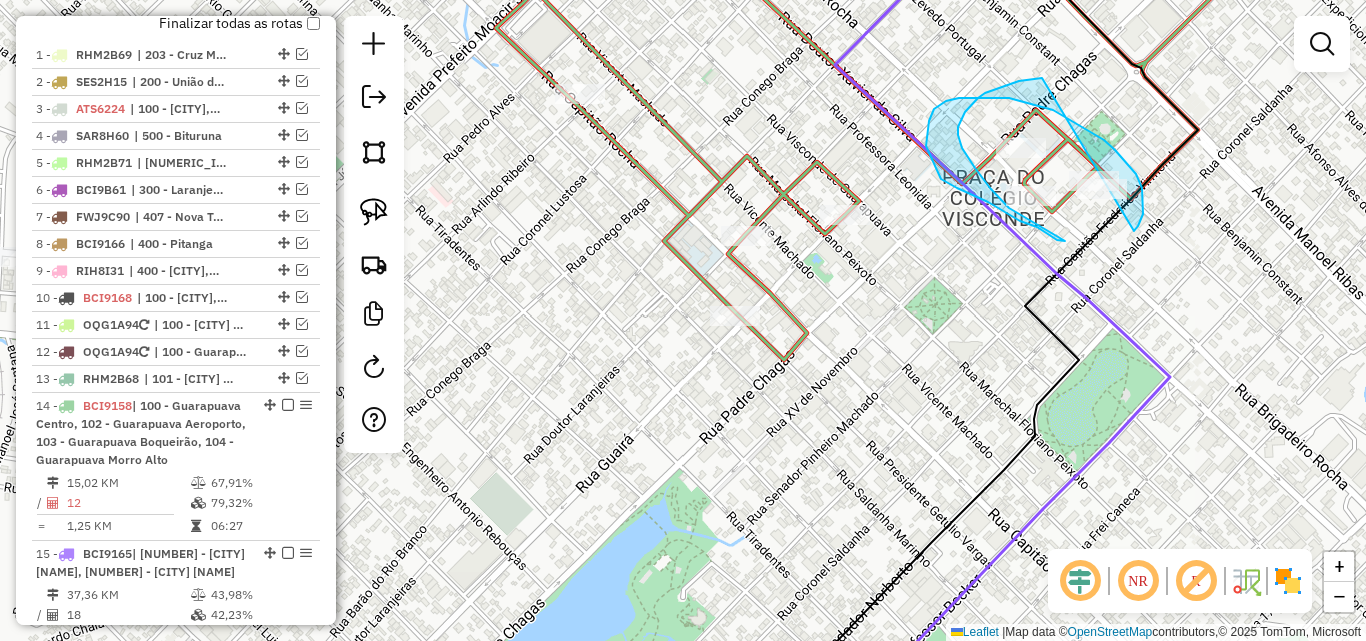drag, startPoint x: 1142, startPoint y: 188, endPoint x: 1107, endPoint y: 70, distance: 123.081276 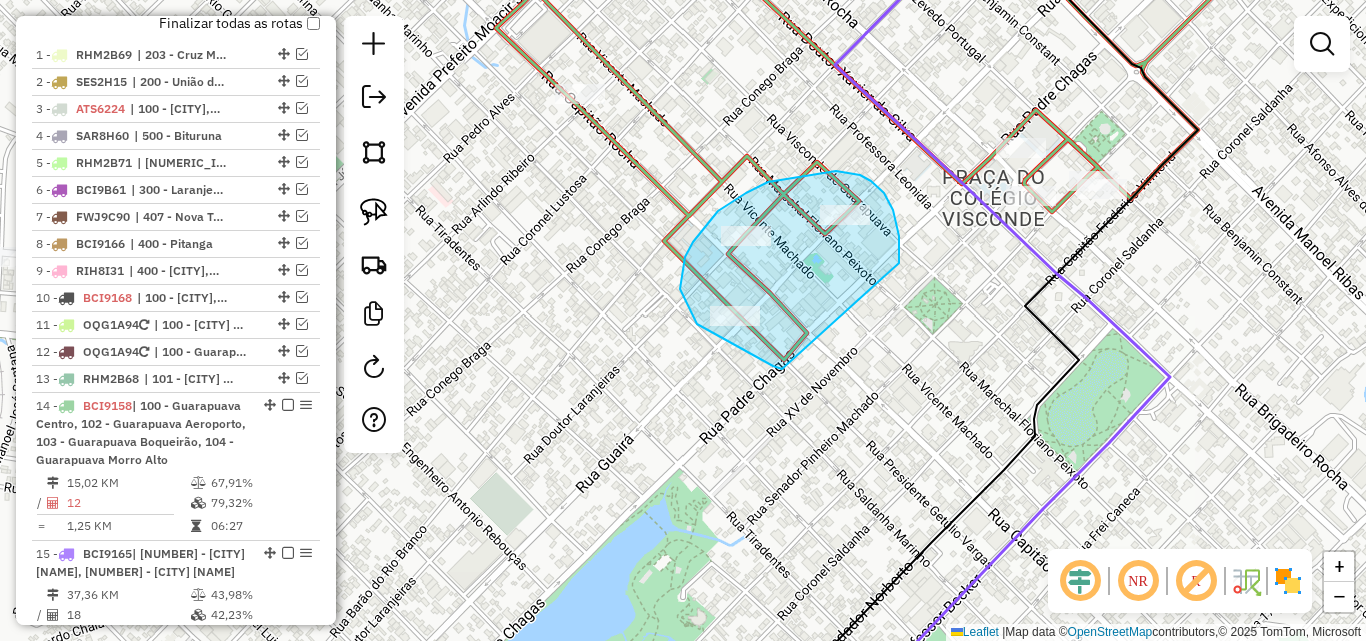 drag, startPoint x: 899, startPoint y: 263, endPoint x: 791, endPoint y: 370, distance: 152.0296 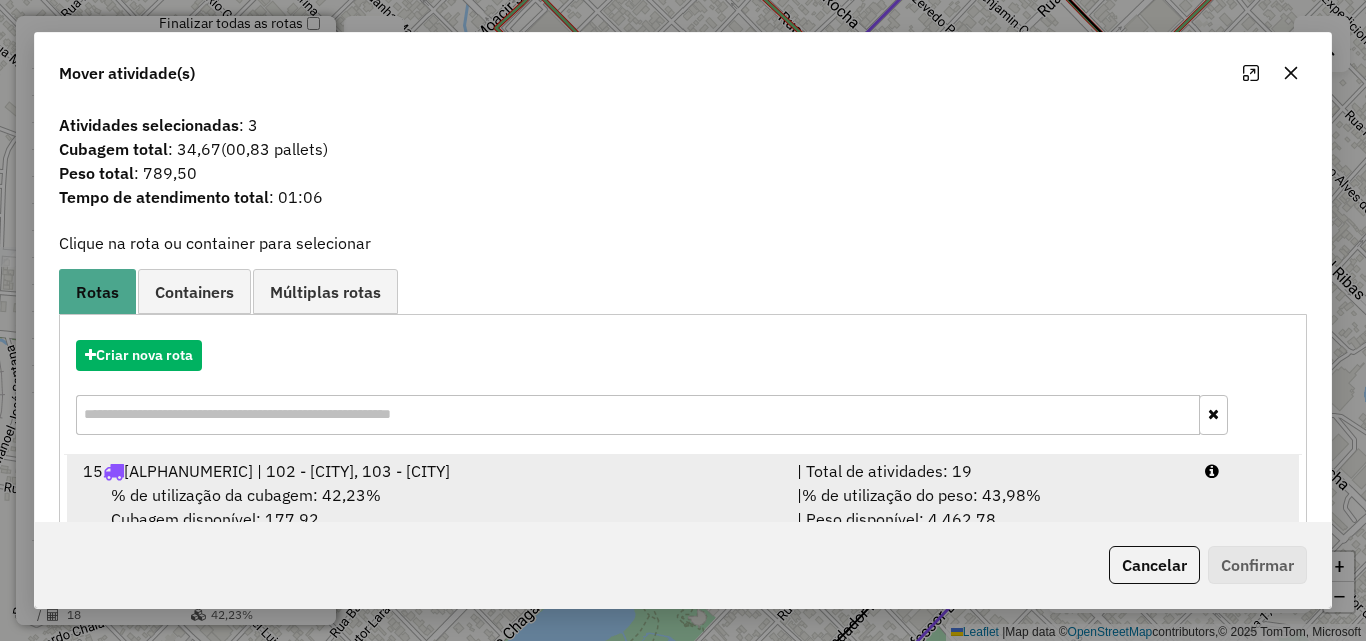 click on "% de utilização do peso: 43,98%" at bounding box center [921, 495] 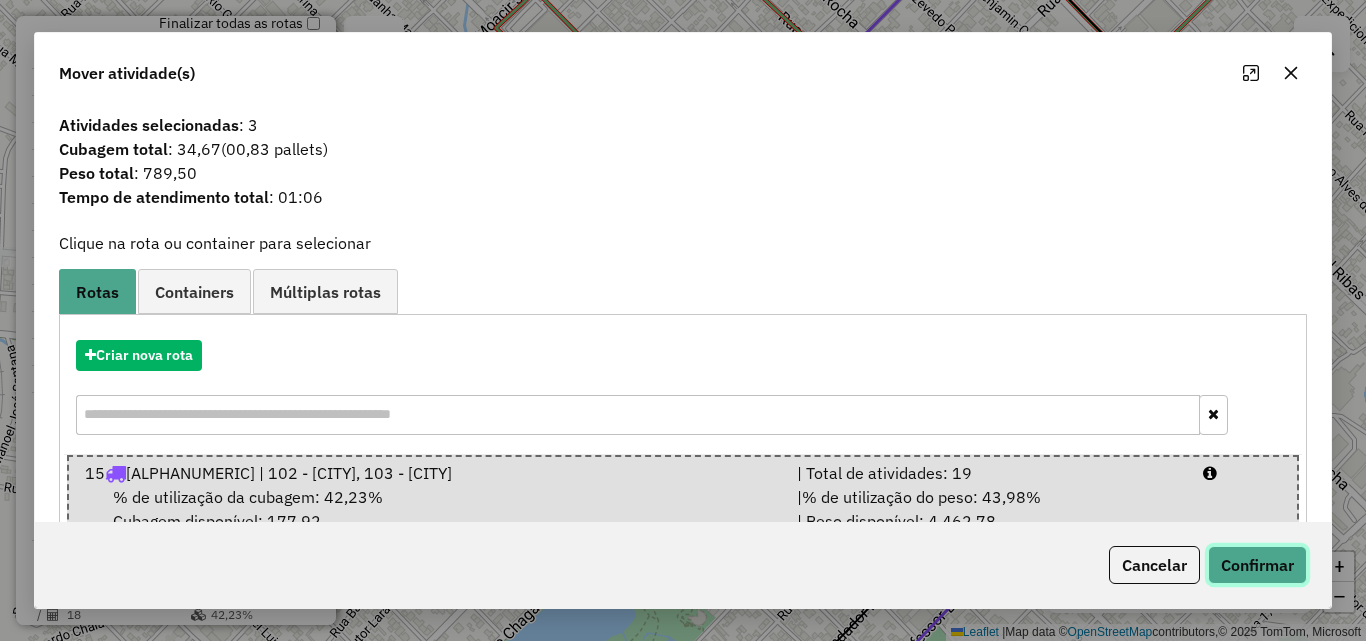 click on "Confirmar" 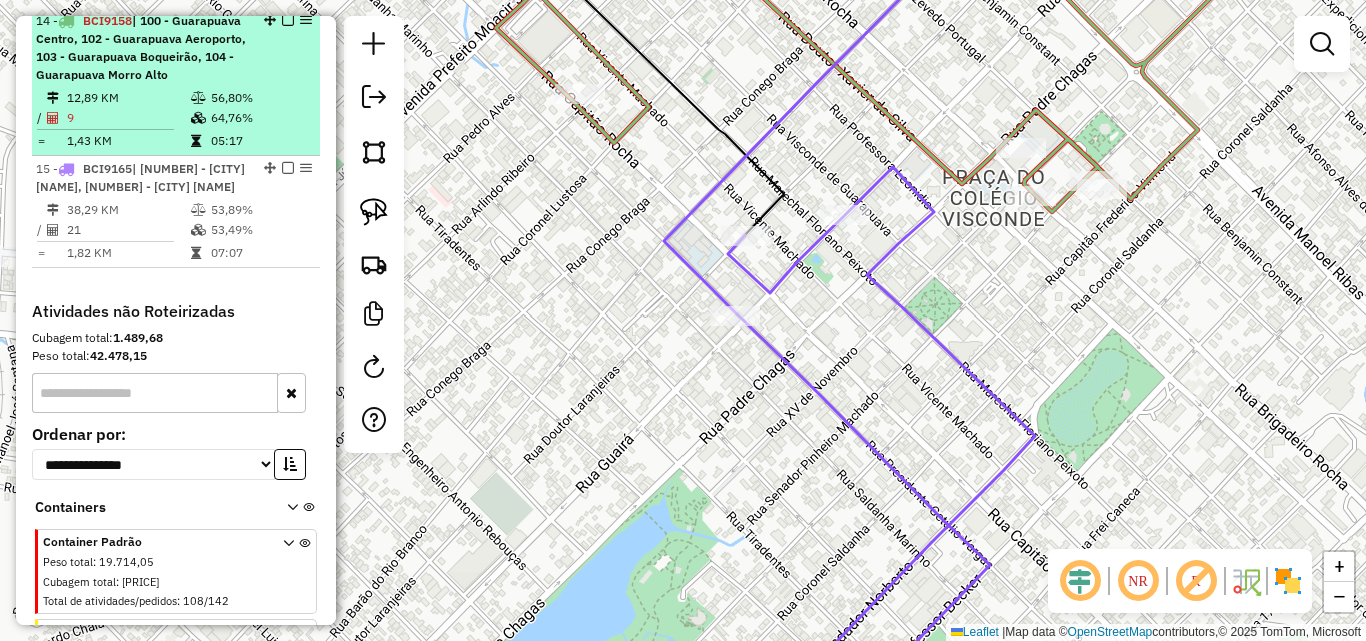 scroll, scrollTop: 1173, scrollLeft: 0, axis: vertical 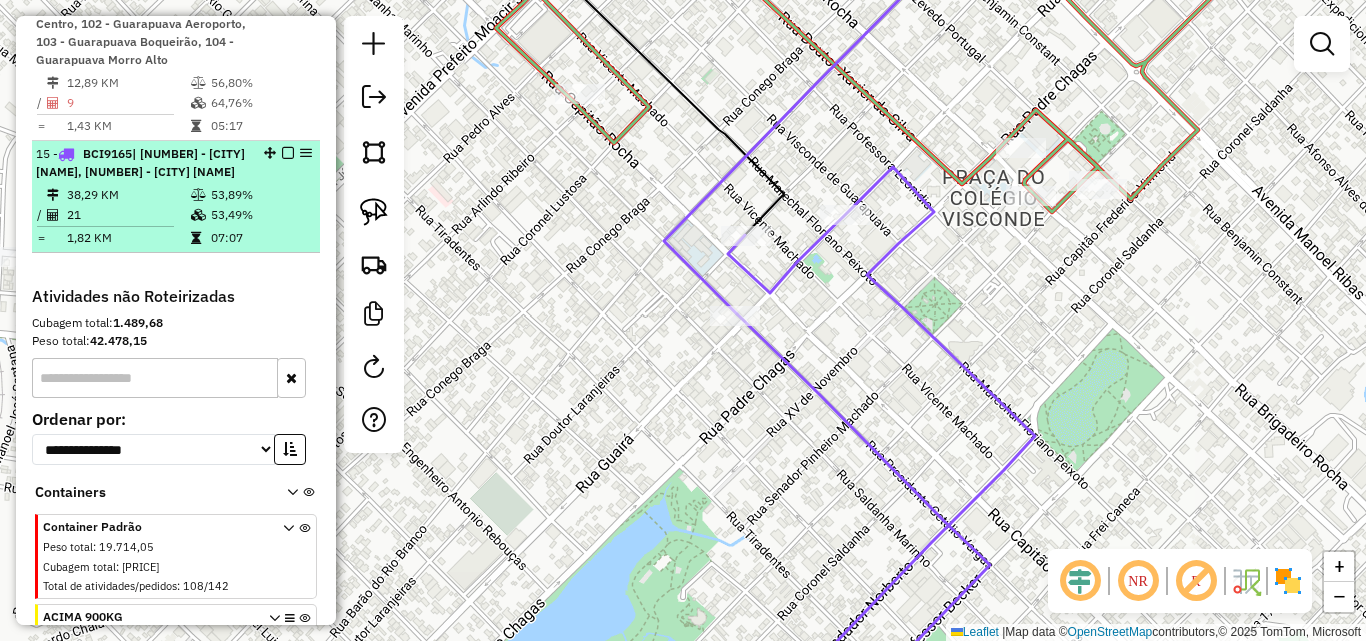 click at bounding box center [288, 153] 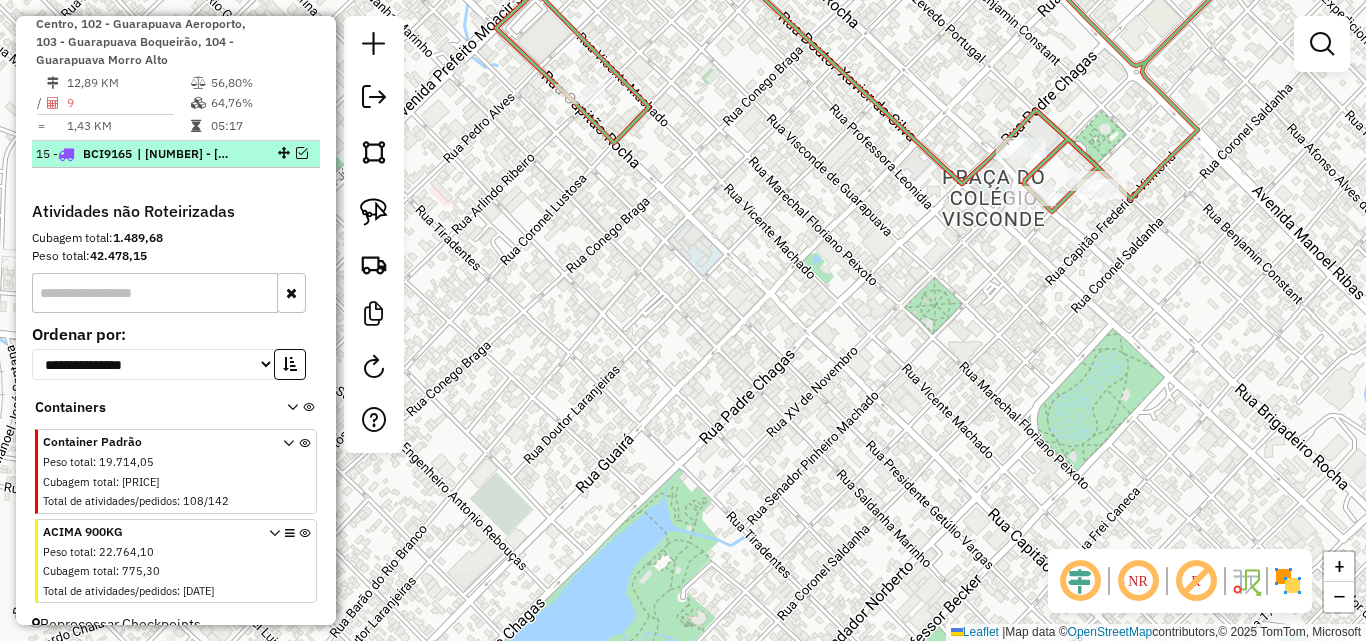 scroll, scrollTop: 973, scrollLeft: 0, axis: vertical 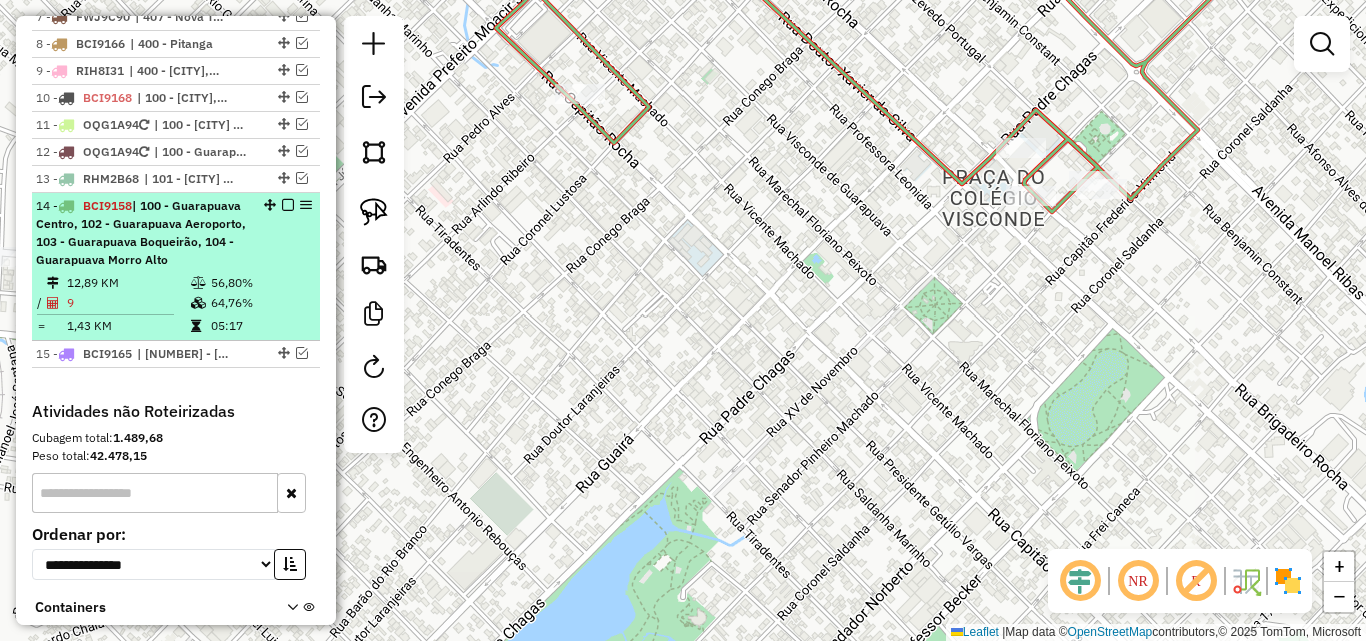 click on "14 -       BCI9158   | 100 - Guarapuava Centro, 102 - Guarapuava Aeroporto, 103 - Guarapuava Boqueirão, 104 - Guarapuava Morro Alto" at bounding box center (142, 233) 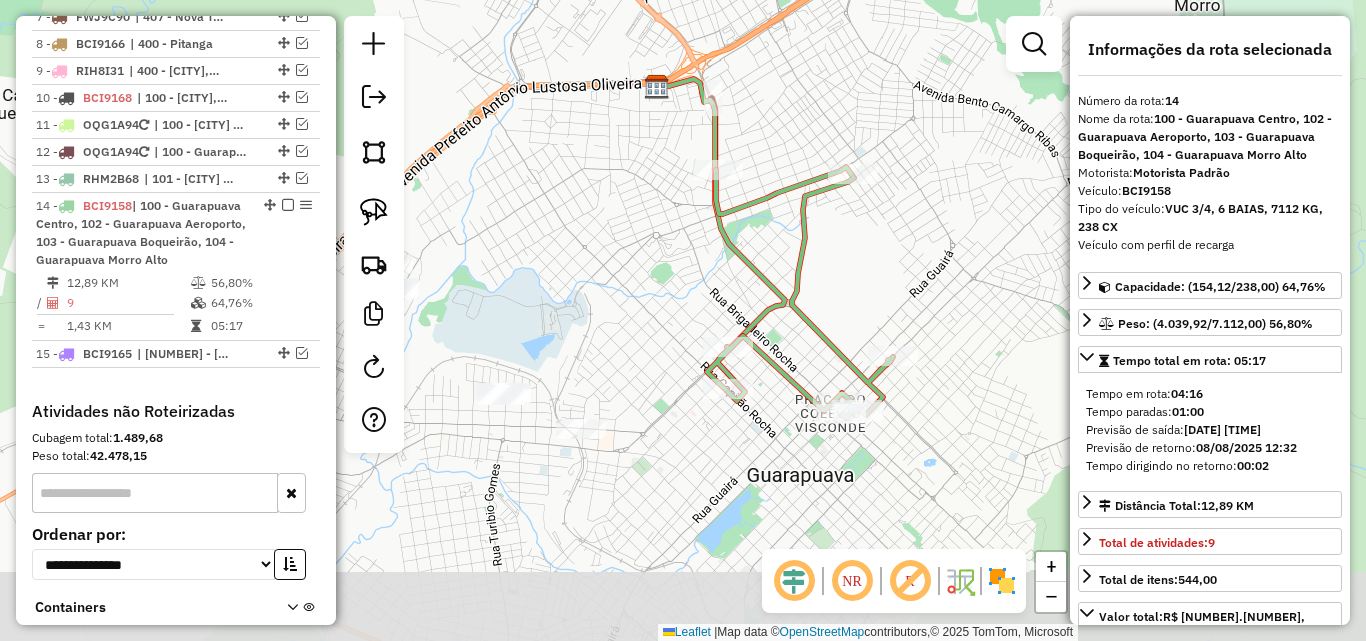 drag, startPoint x: 869, startPoint y: 325, endPoint x: 982, endPoint y: 218, distance: 155.62134 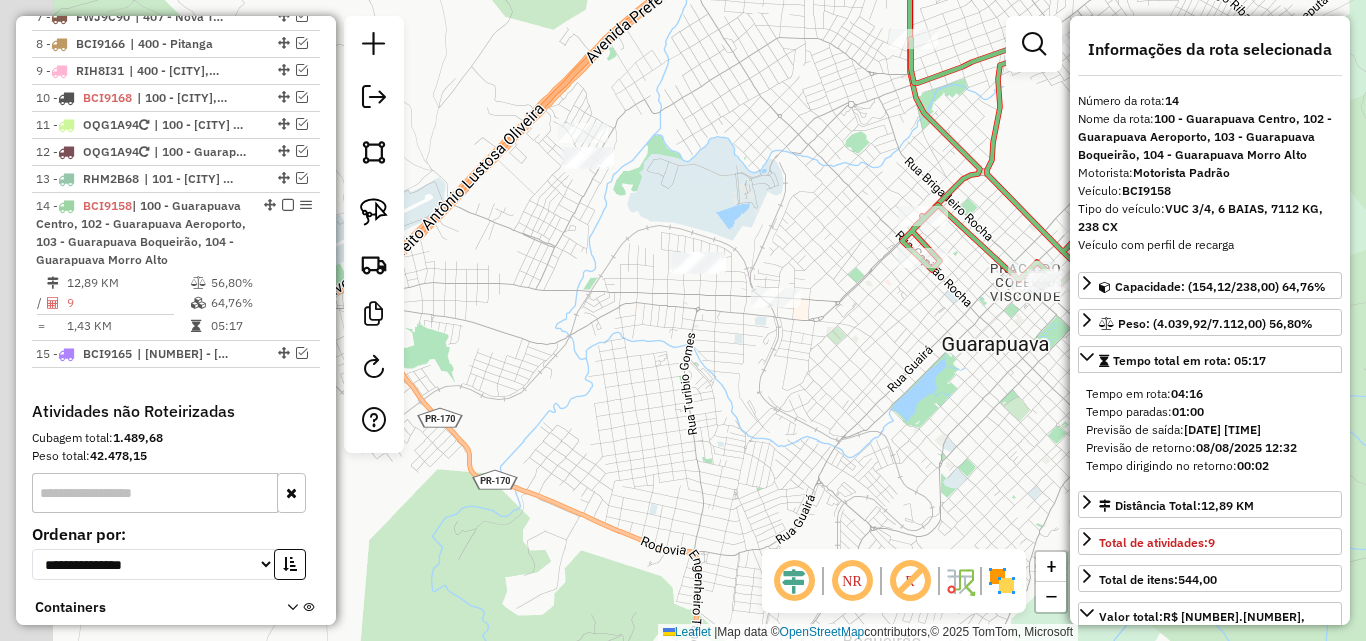 click on "Janela de atendimento Grade de atendimento Capacidade Transportadoras Veículos Cliente Pedidos  Rotas Selecione os dias de semana para filtrar as janelas de atendimento  Seg   Ter   Qua   Qui   Sex   Sáb   Dom  Informe o período da janela de atendimento: De: Até:  Filtrar exatamente a janela do cliente  Considerar janela de atendimento padrão  Selecione os dias de semana para filtrar as grades de atendimento  Seg   Ter   Qua   Qui   Sex   Sáb   Dom   Considerar clientes sem dia de atendimento cadastrado  Clientes fora do dia de atendimento selecionado Filtrar as atividades entre os valores definidos abaixo:  Peso mínimo:   Peso máximo:   Cubagem mínima:   Cubagem máxima:   De:   Até:  Filtrar as atividades entre o tempo de atendimento definido abaixo:  De:   Até:   Considerar capacidade total dos clientes não roteirizados Transportadora: Selecione um ou mais itens Tipo de veículo: Selecione um ou mais itens Veículo: Selecione um ou mais itens Motorista: Selecione um ou mais itens Nome: Rótulo:" 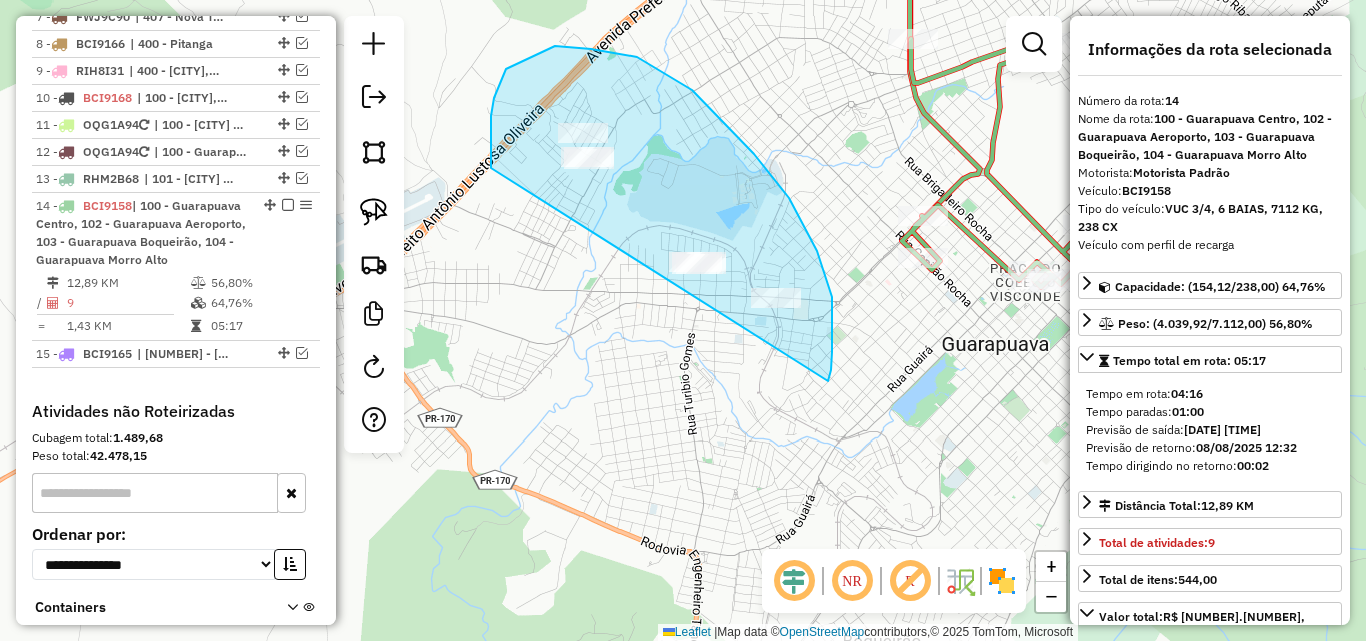 drag, startPoint x: 828, startPoint y: 381, endPoint x: 644, endPoint y: 389, distance: 184.17383 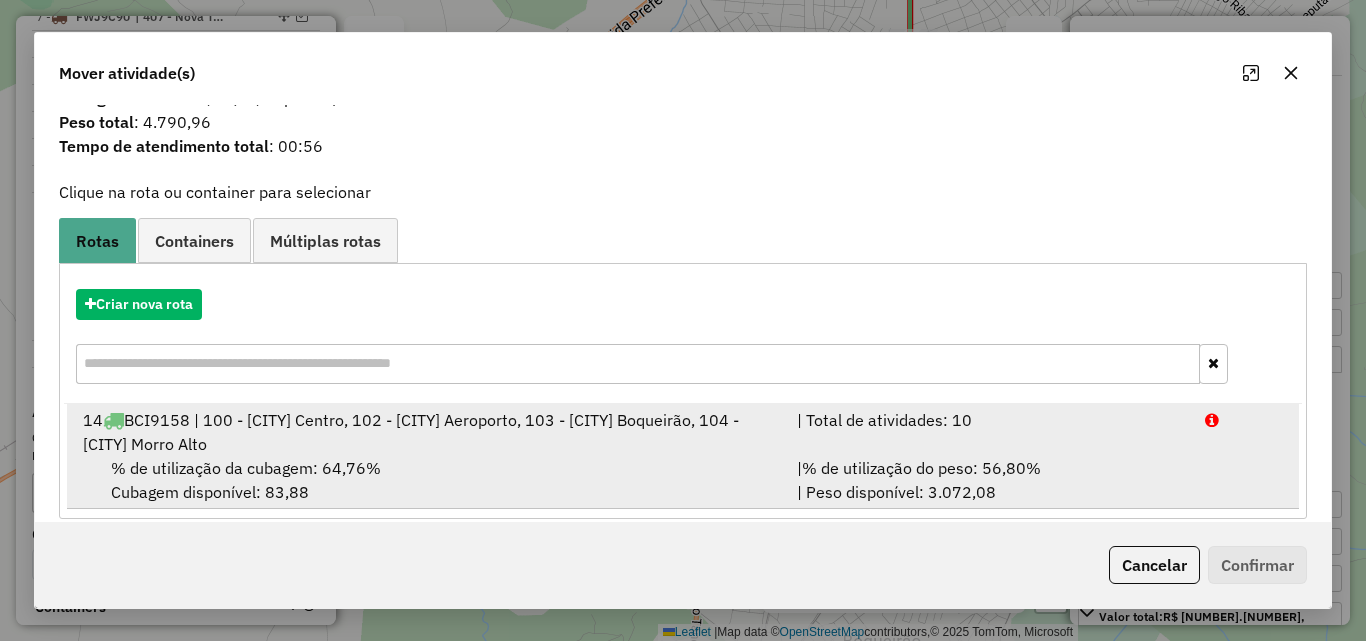 scroll, scrollTop: 72, scrollLeft: 0, axis: vertical 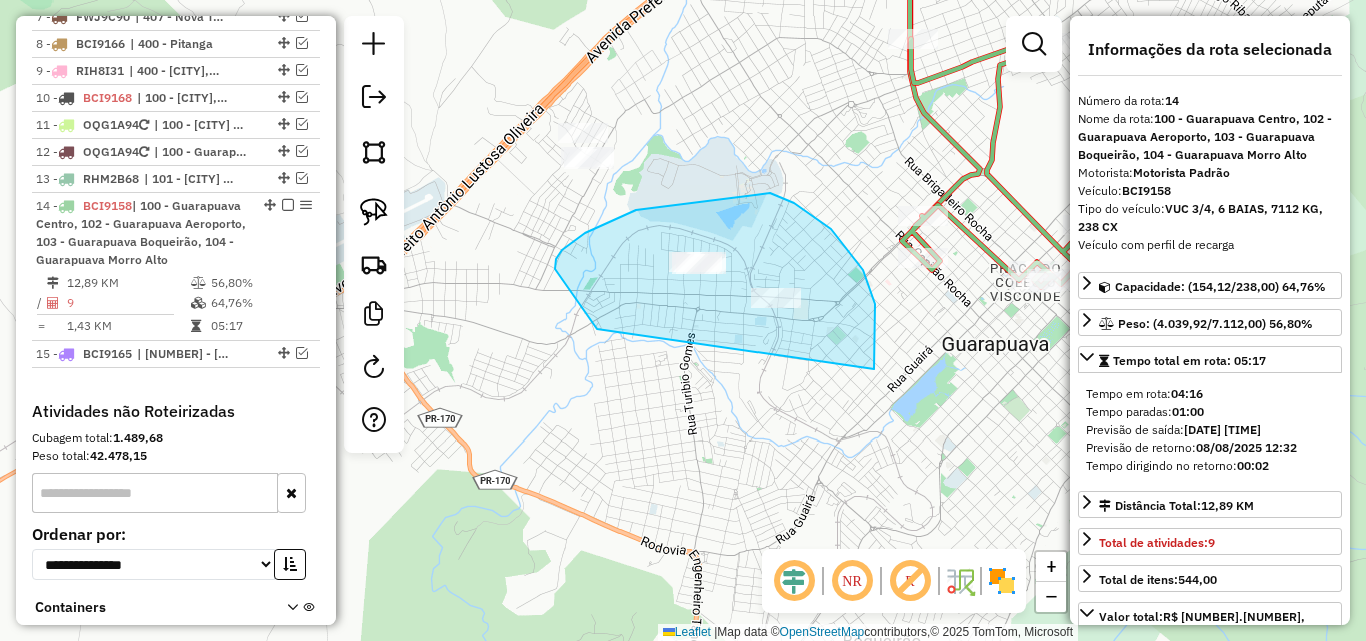 drag, startPoint x: 874, startPoint y: 363, endPoint x: 850, endPoint y: 422, distance: 63.694584 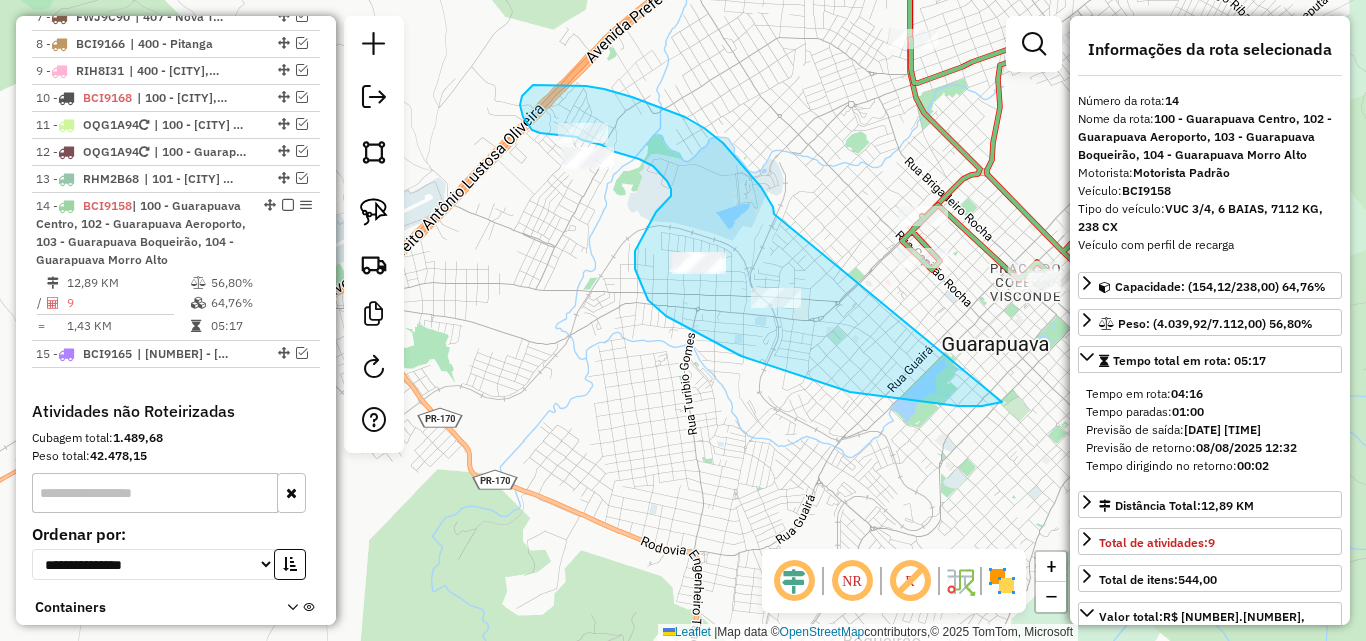 drag, startPoint x: 774, startPoint y: 214, endPoint x: 1002, endPoint y: 402, distance: 295.51312 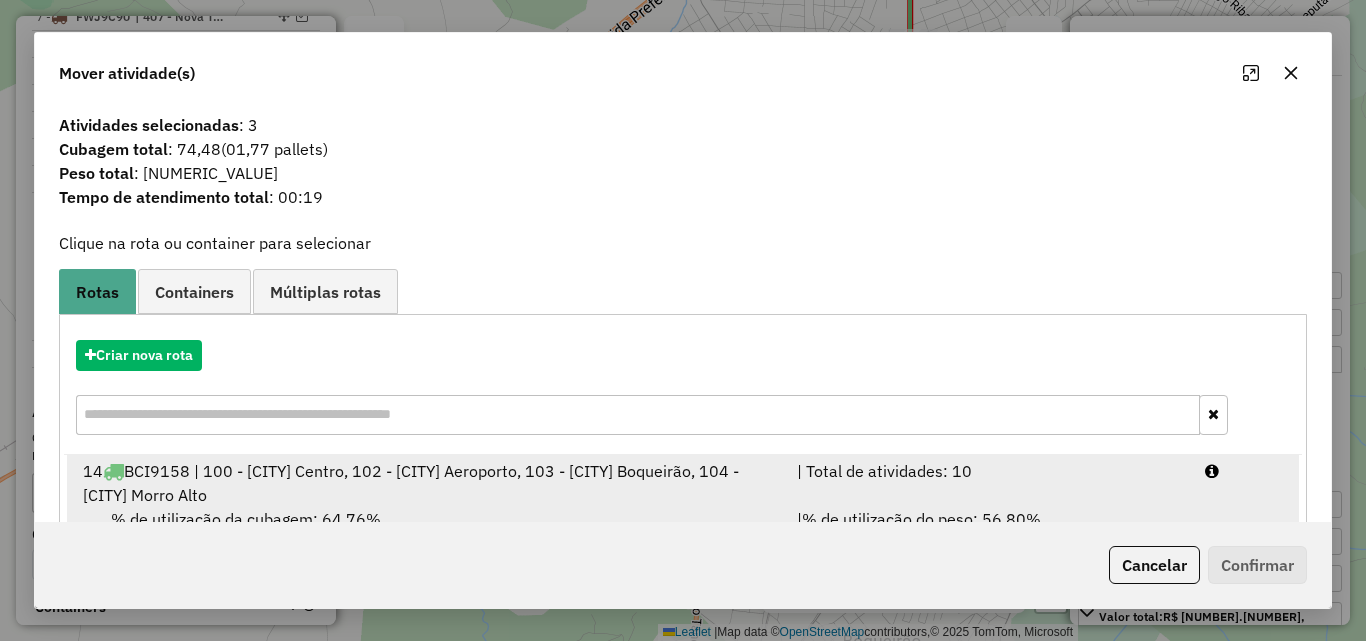 click on "| Total de atividades: 10" at bounding box center (989, 483) 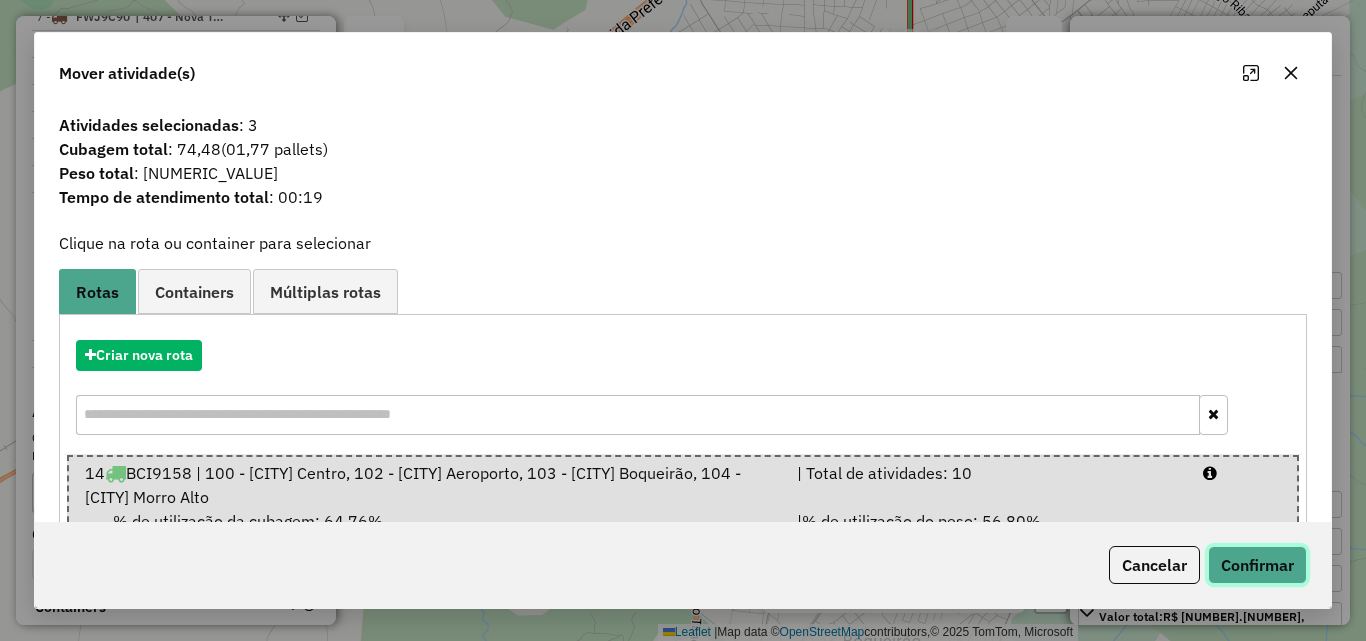 click on "Confirmar" 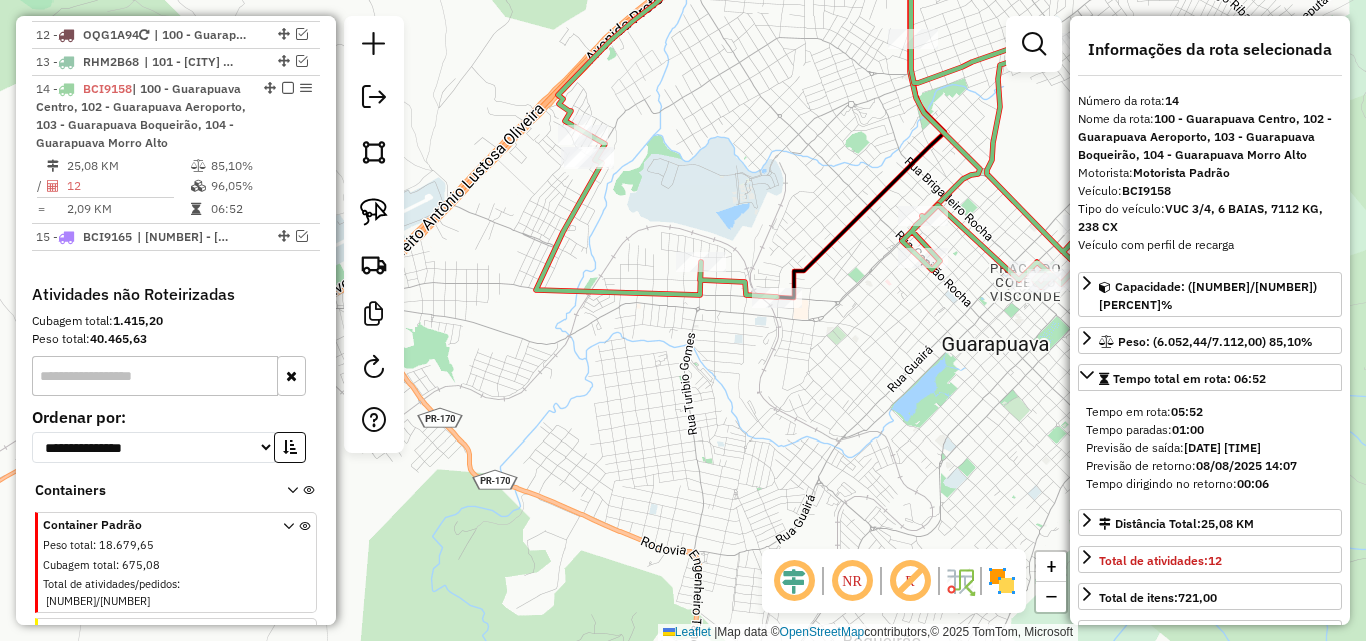 scroll, scrollTop: 1150, scrollLeft: 0, axis: vertical 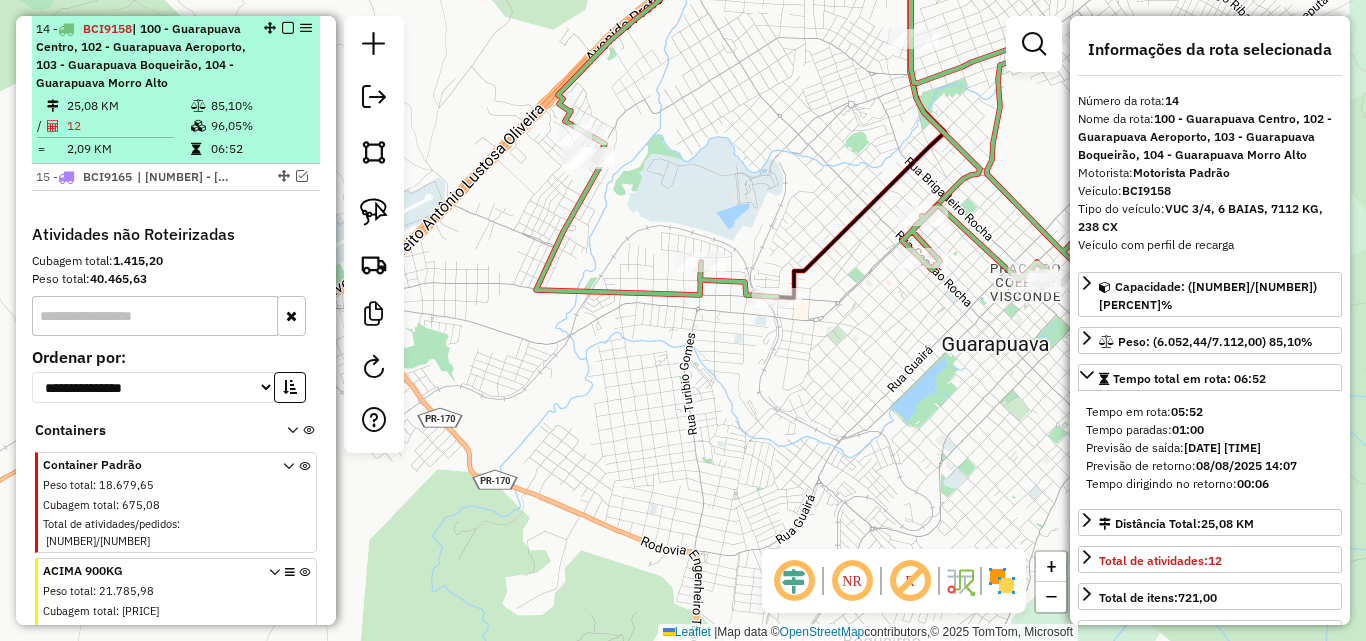 click at bounding box center [288, 28] 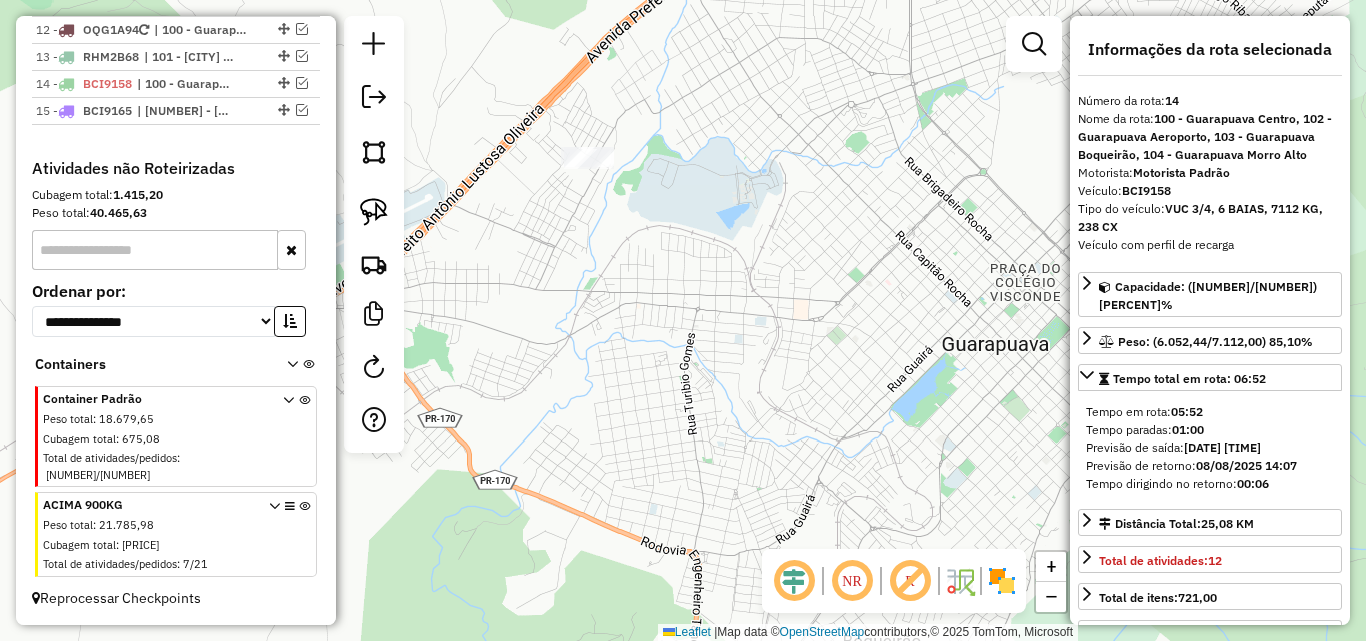 scroll, scrollTop: 1078, scrollLeft: 0, axis: vertical 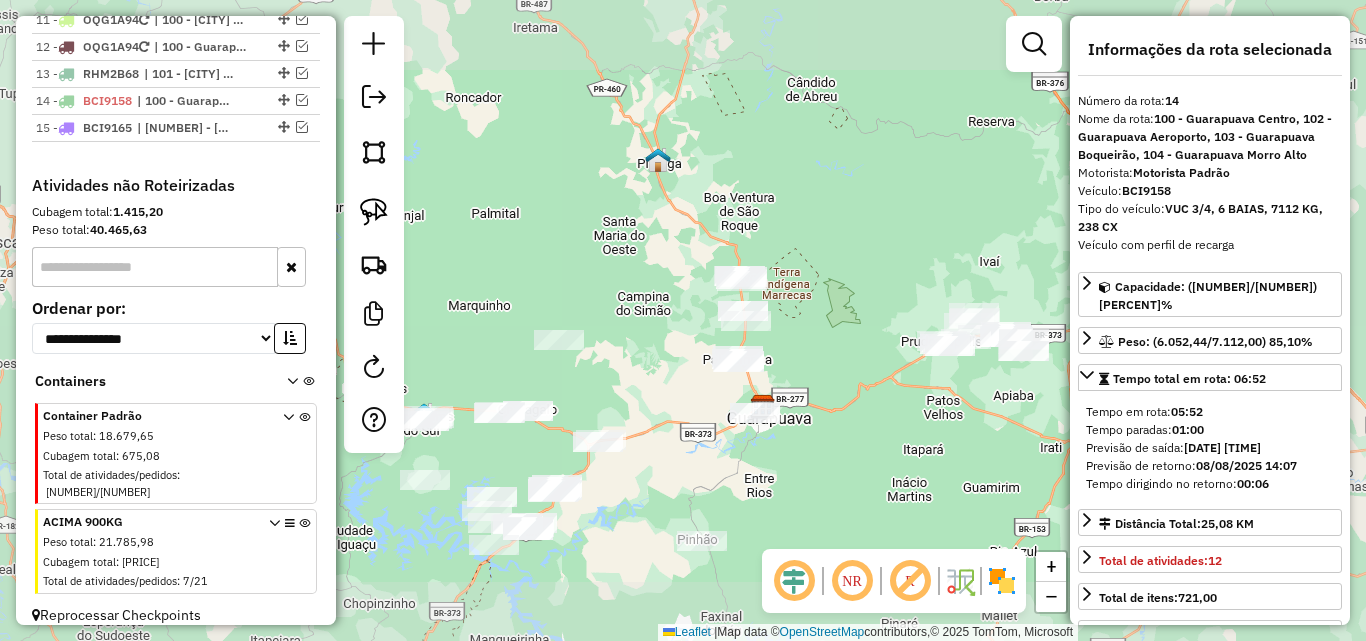 drag, startPoint x: 769, startPoint y: 463, endPoint x: 785, endPoint y: 435, distance: 32.24903 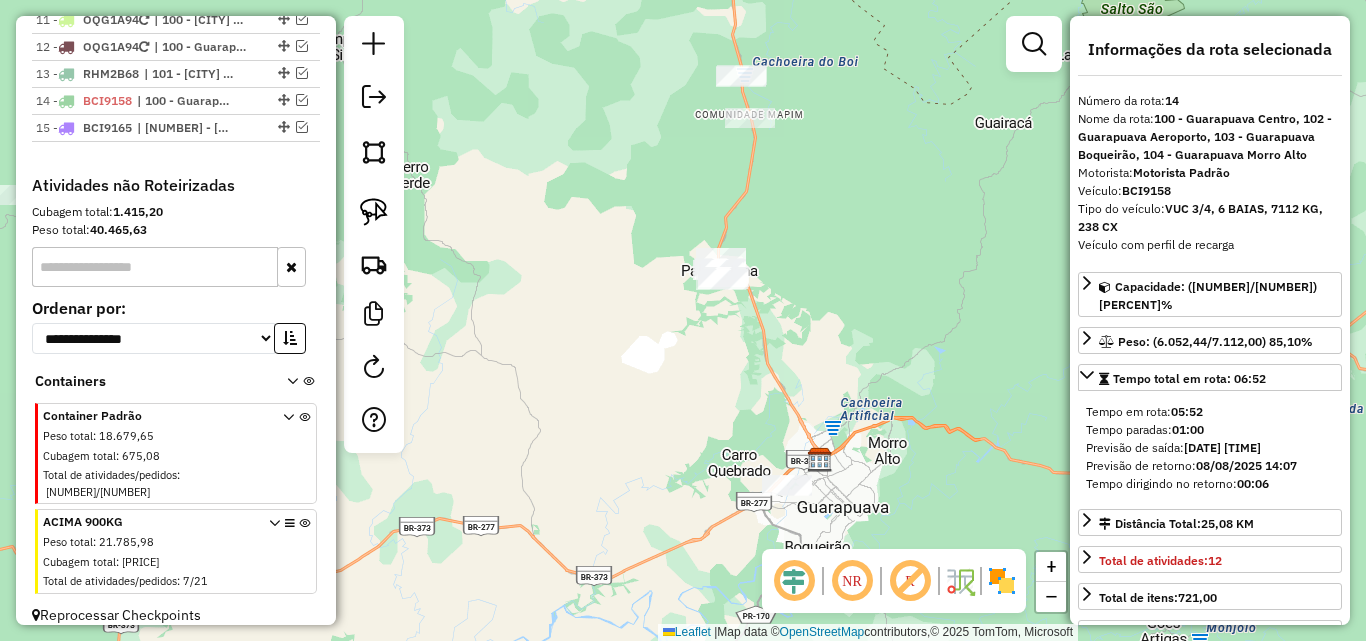 drag, startPoint x: 813, startPoint y: 373, endPoint x: 803, endPoint y: 404, distance: 32.572994 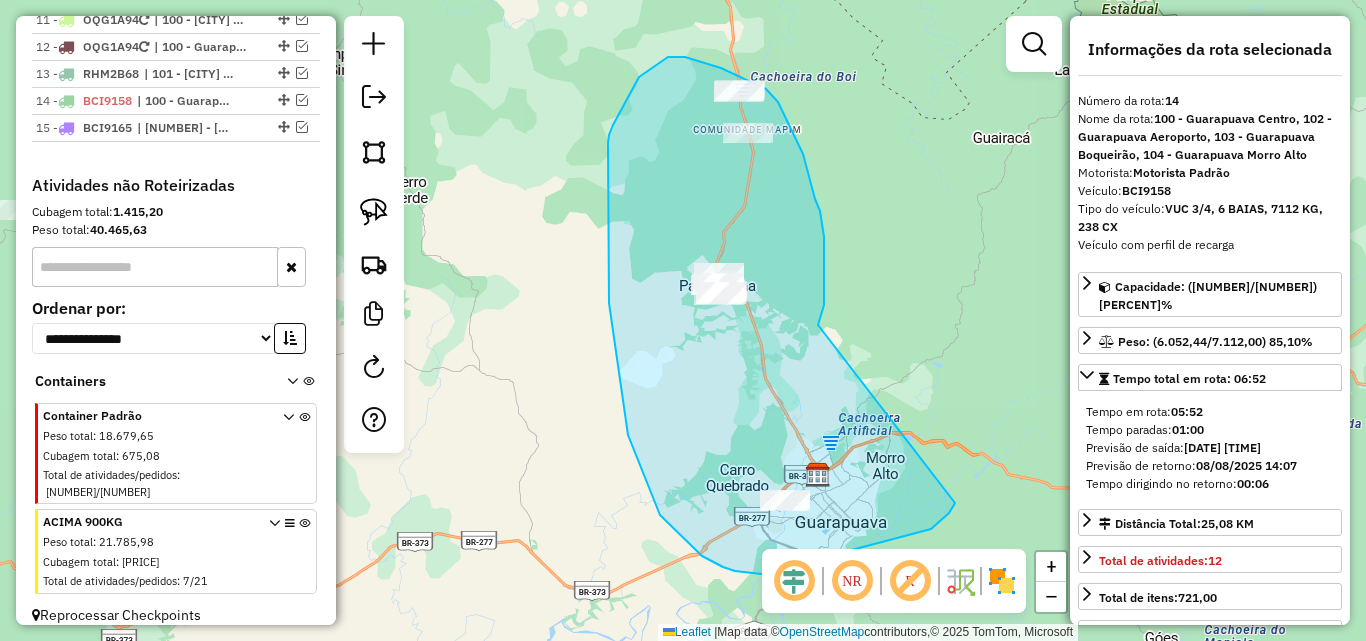 drag, startPoint x: 824, startPoint y: 237, endPoint x: 955, endPoint y: 503, distance: 296.508 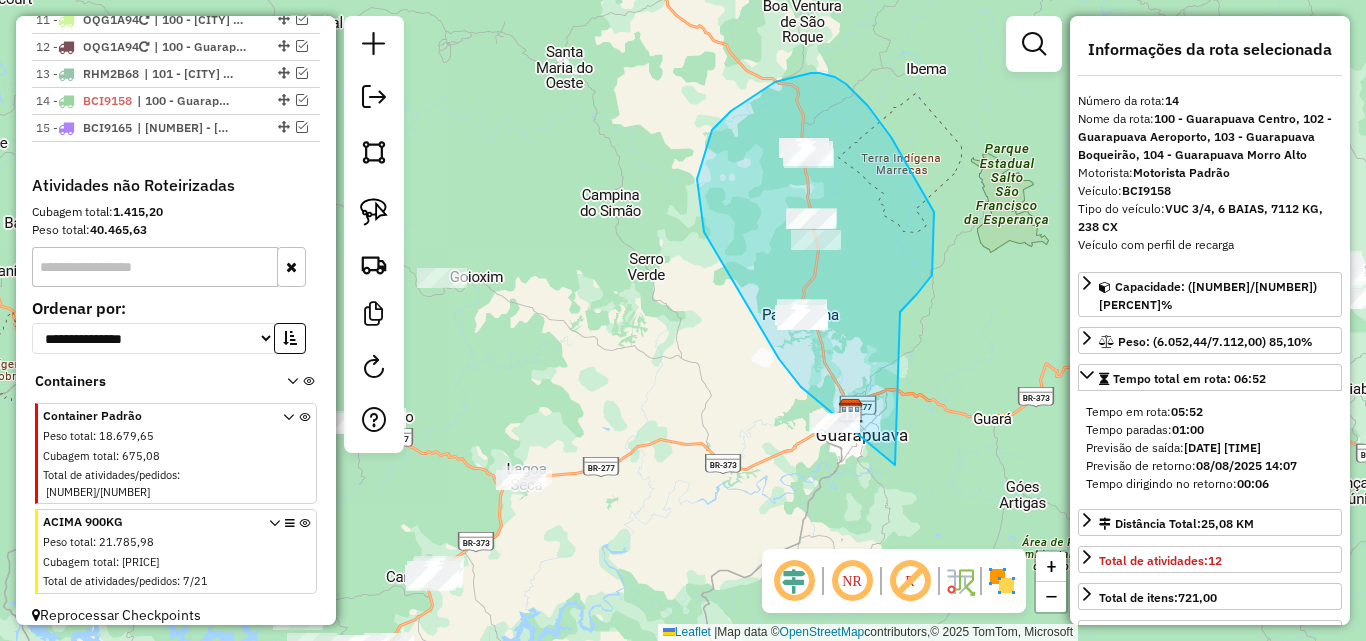 drag, startPoint x: 906, startPoint y: 305, endPoint x: 962, endPoint y: 509, distance: 211.54669 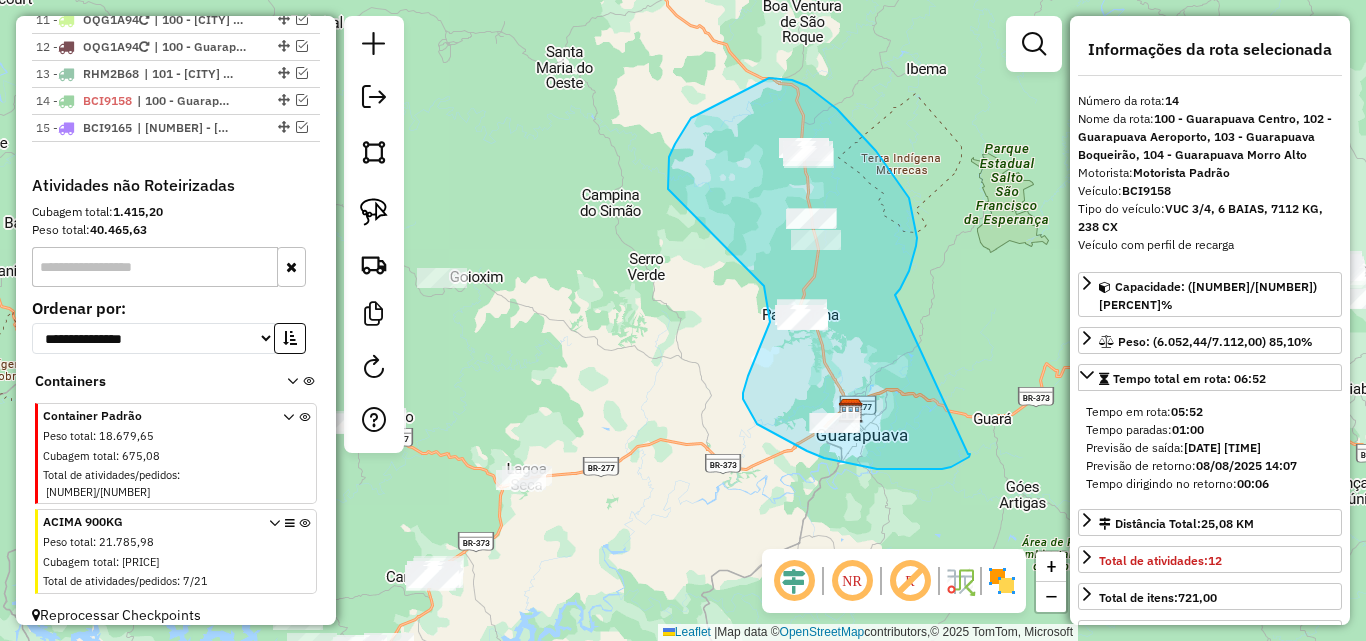 drag, startPoint x: 916, startPoint y: 246, endPoint x: 965, endPoint y: 454, distance: 213.69371 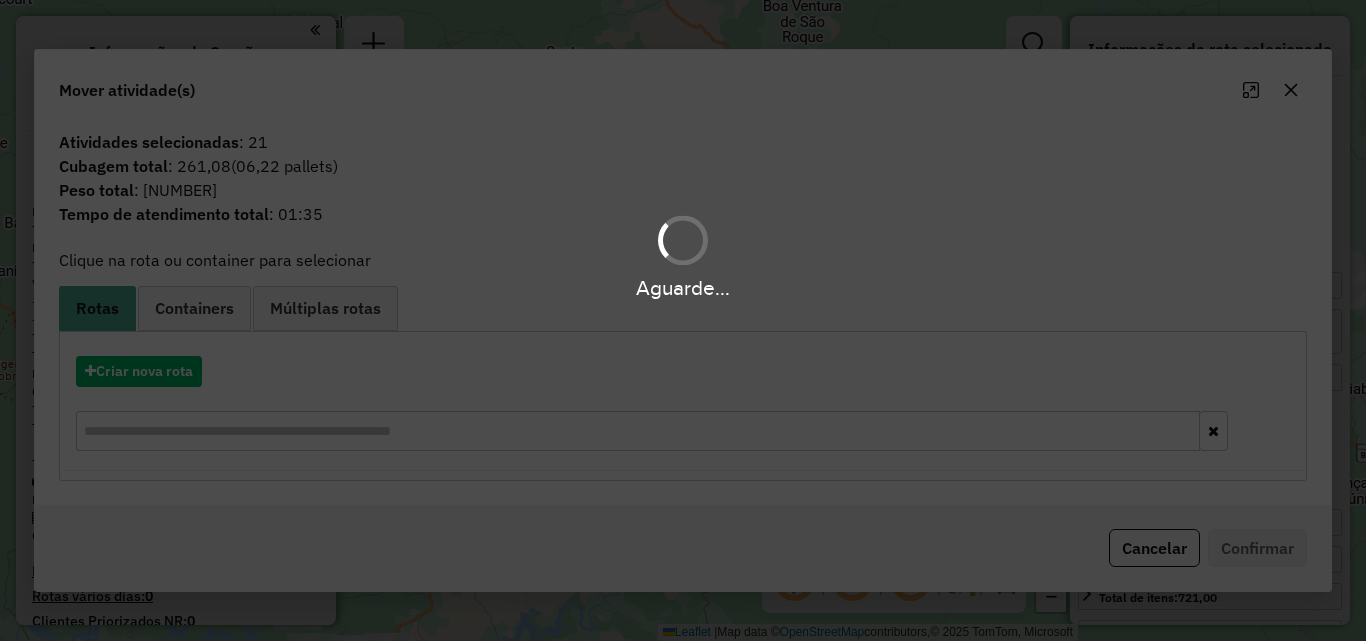 select on "**********" 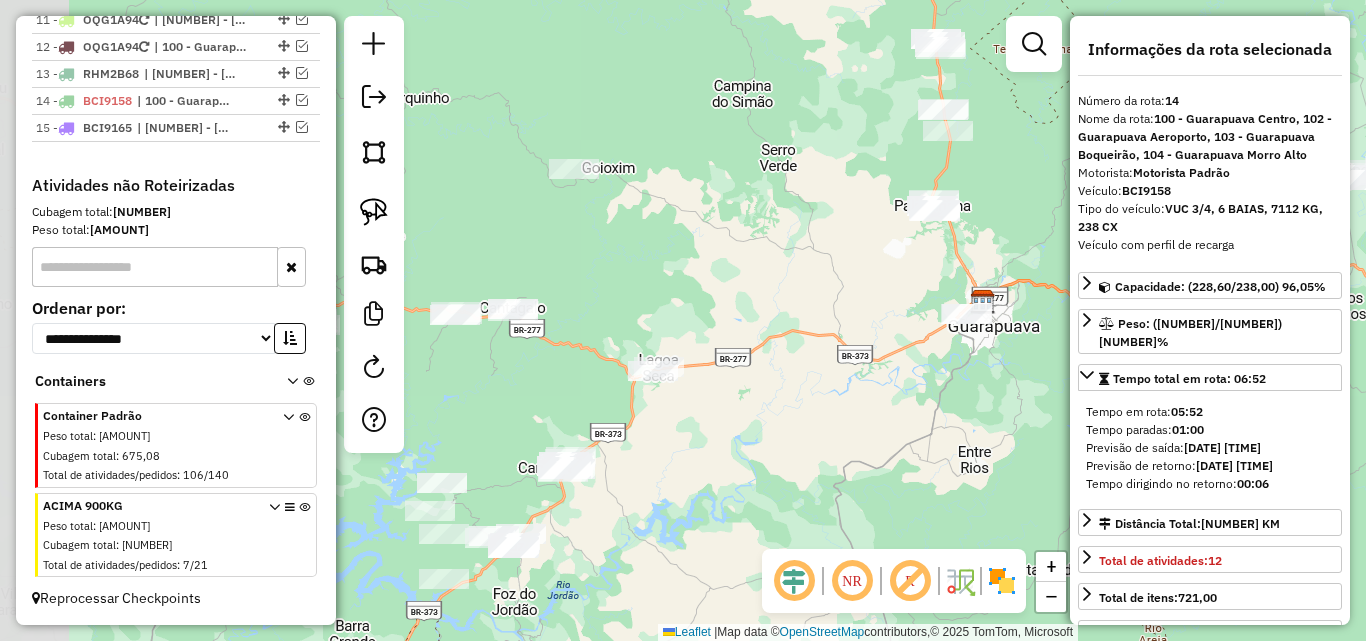 drag, startPoint x: 722, startPoint y: 449, endPoint x: 854, endPoint y: 340, distance: 171.18703 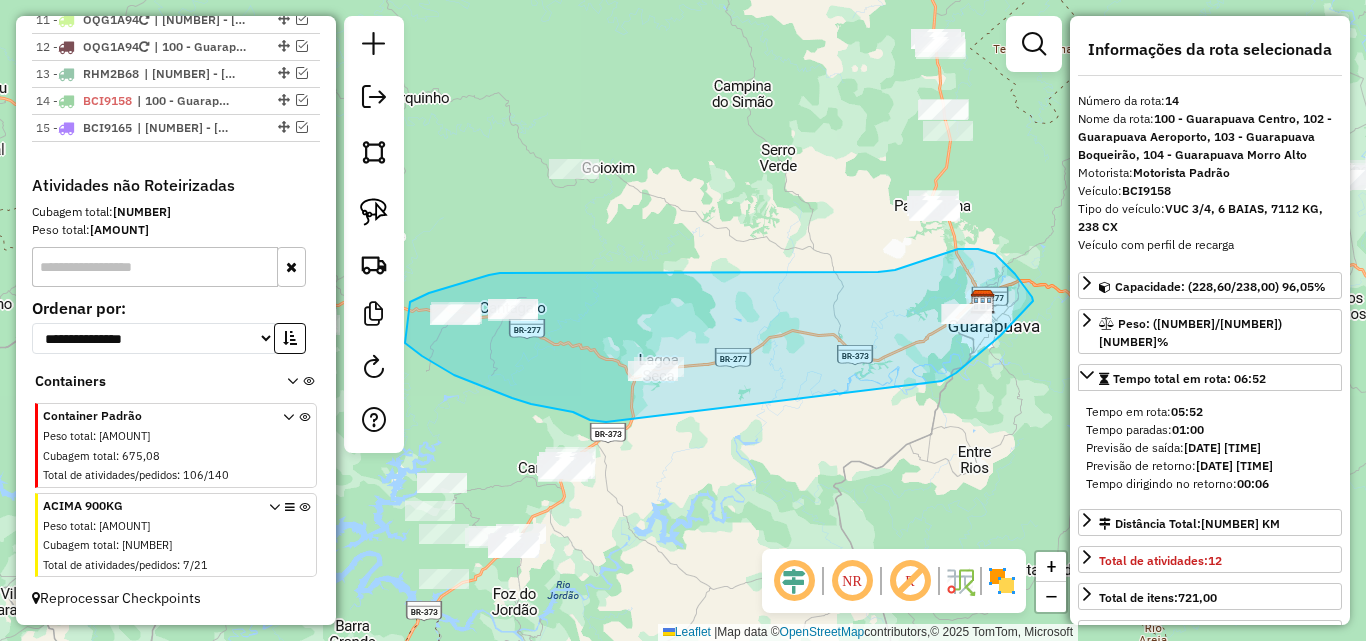 drag, startPoint x: 942, startPoint y: 381, endPoint x: 614, endPoint y: 422, distance: 330.55258 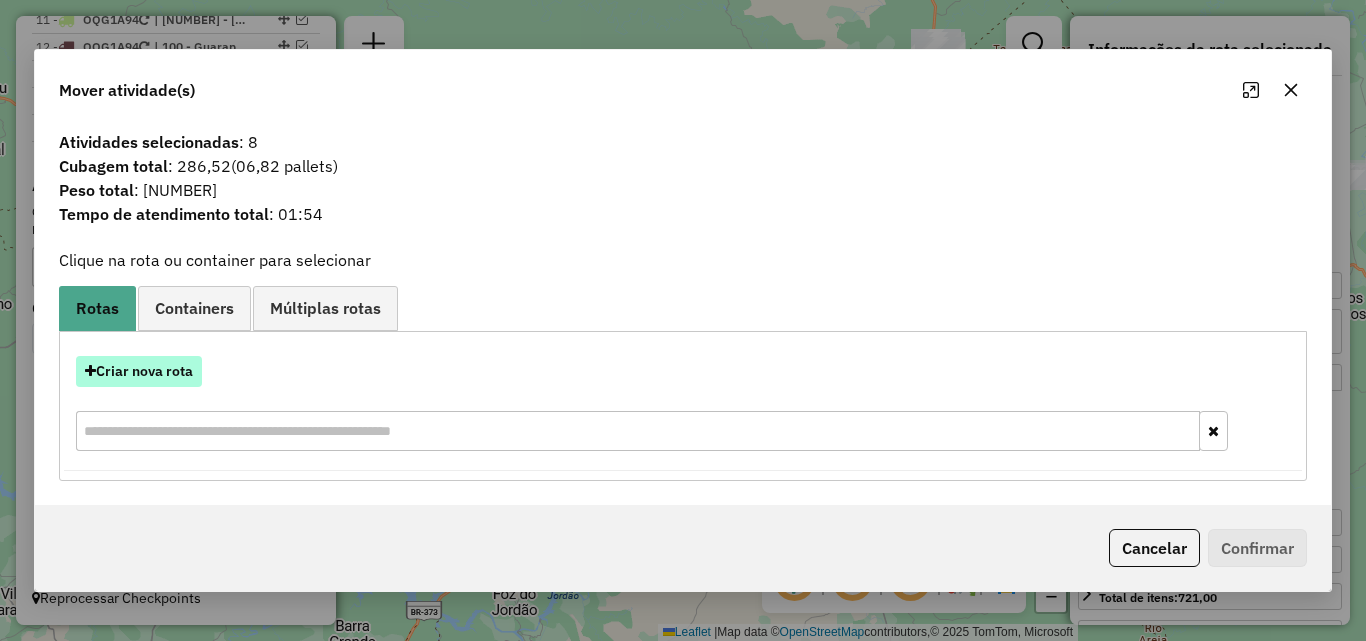 click on "Criar nova rota" at bounding box center (139, 371) 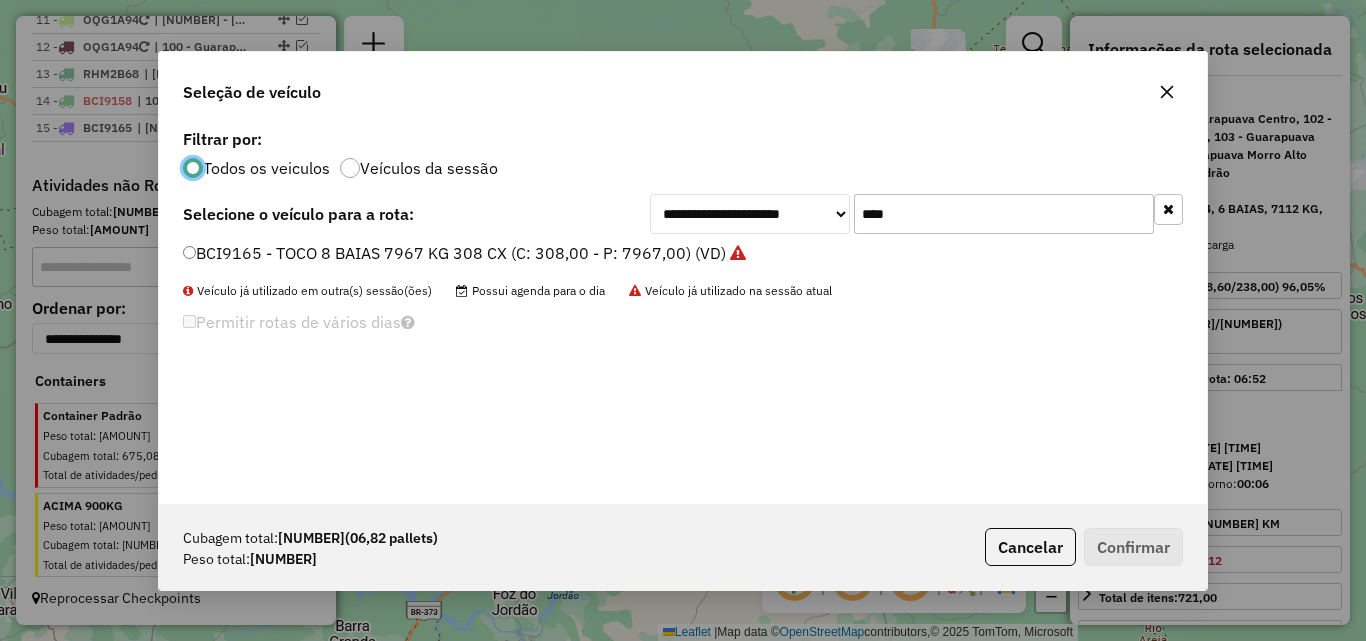 scroll, scrollTop: 11, scrollLeft: 6, axis: both 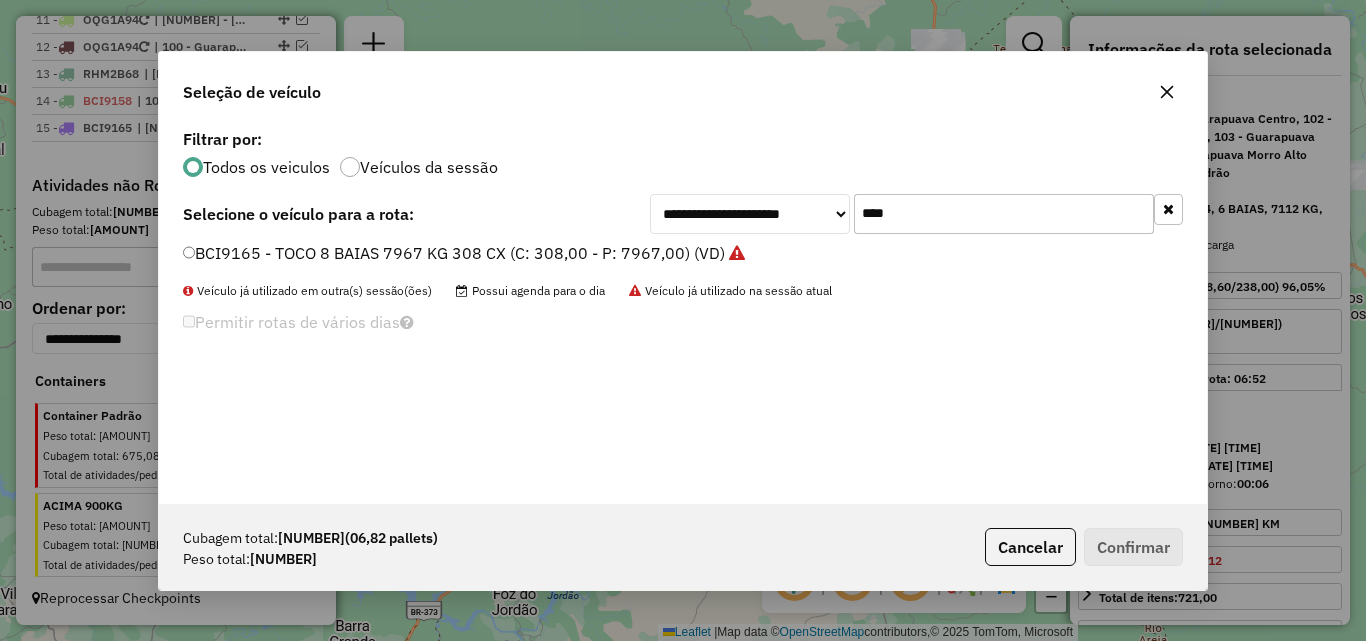 drag, startPoint x: 918, startPoint y: 209, endPoint x: 778, endPoint y: 229, distance: 141.42136 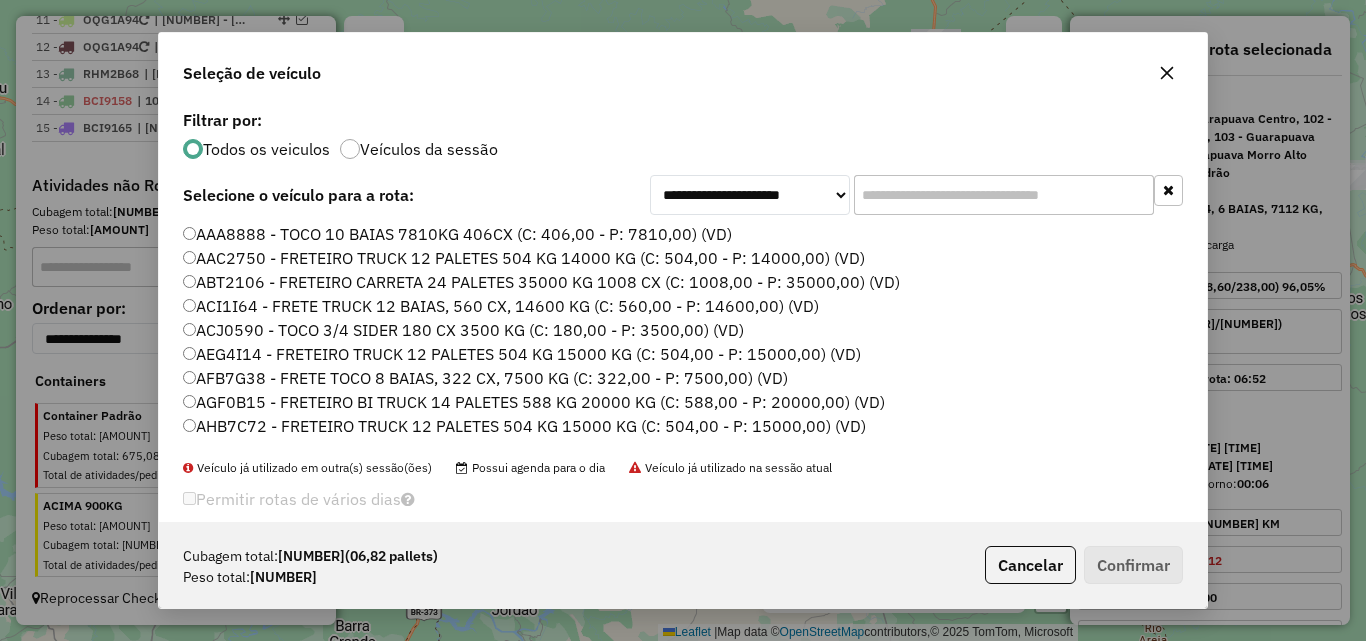 click 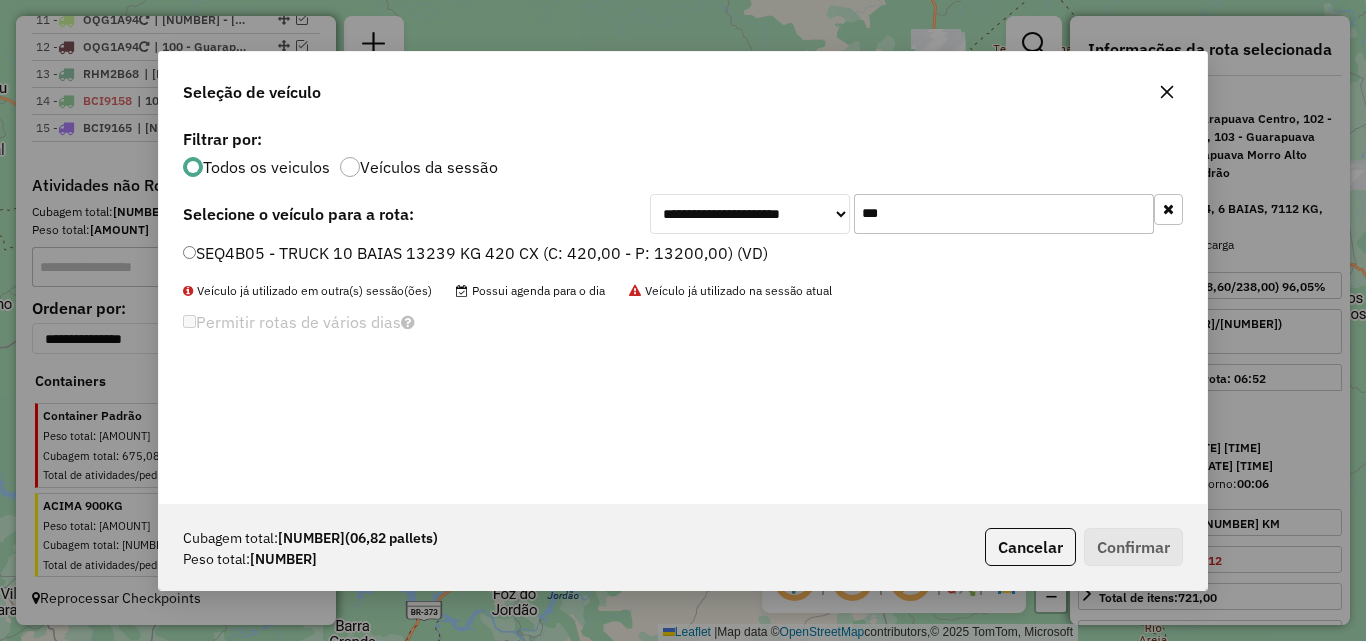 type on "***" 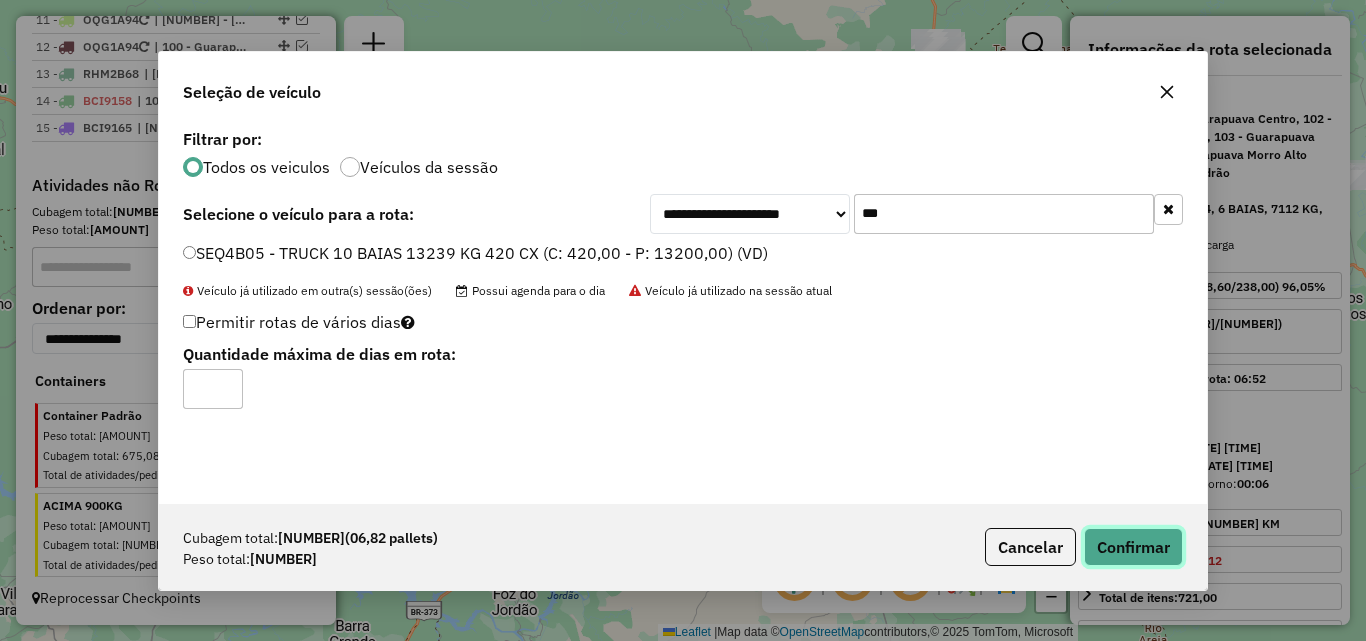 click on "Confirmar" 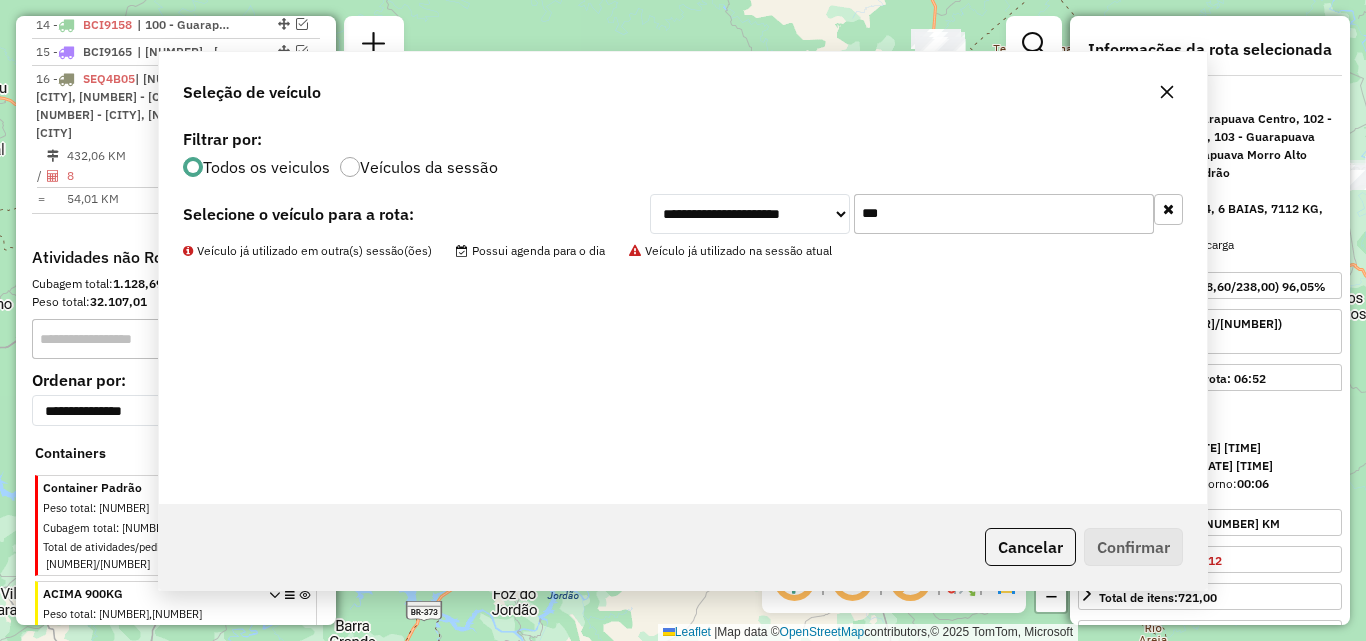 scroll, scrollTop: 1150, scrollLeft: 0, axis: vertical 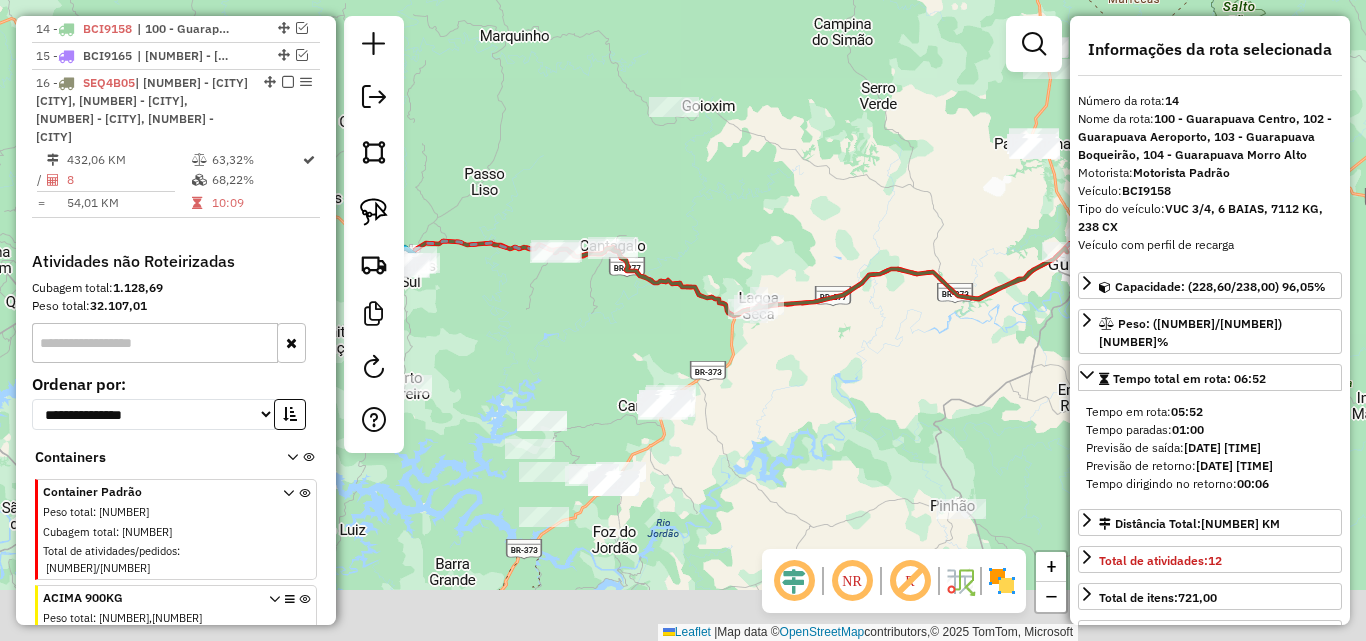 drag, startPoint x: 913, startPoint y: 242, endPoint x: 1013, endPoint y: 180, distance: 117.66053 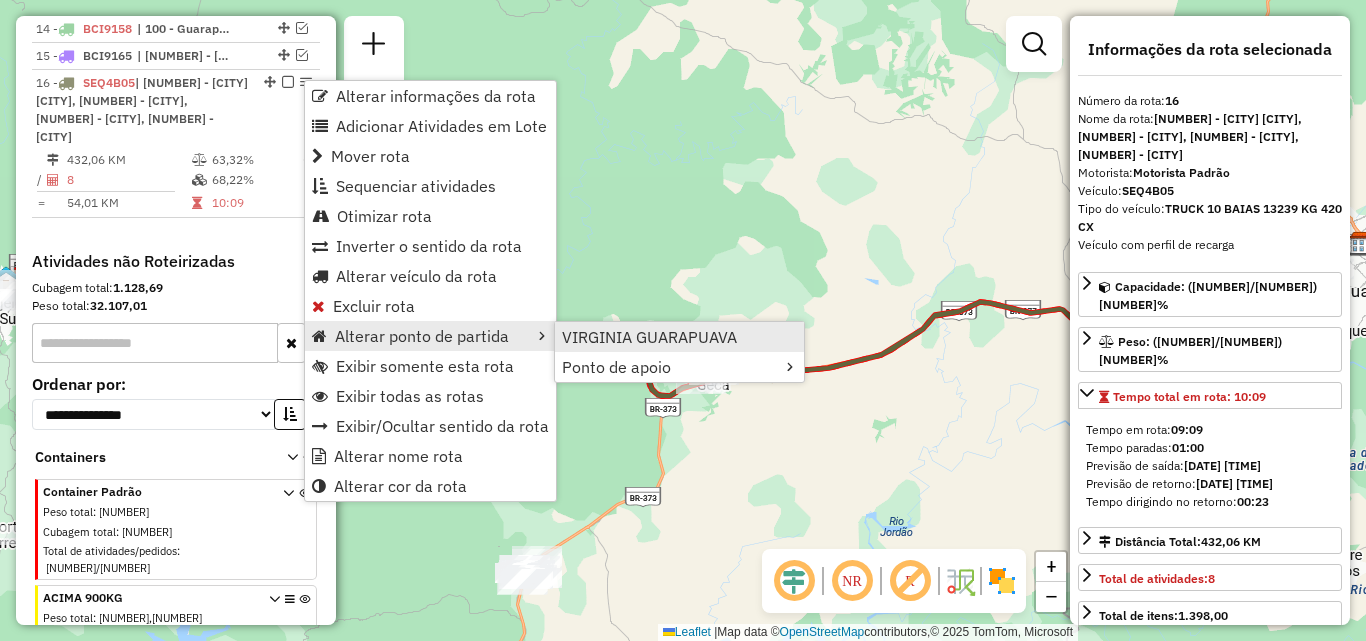 click on "VIRGINIA GUARAPUAVA" at bounding box center [649, 337] 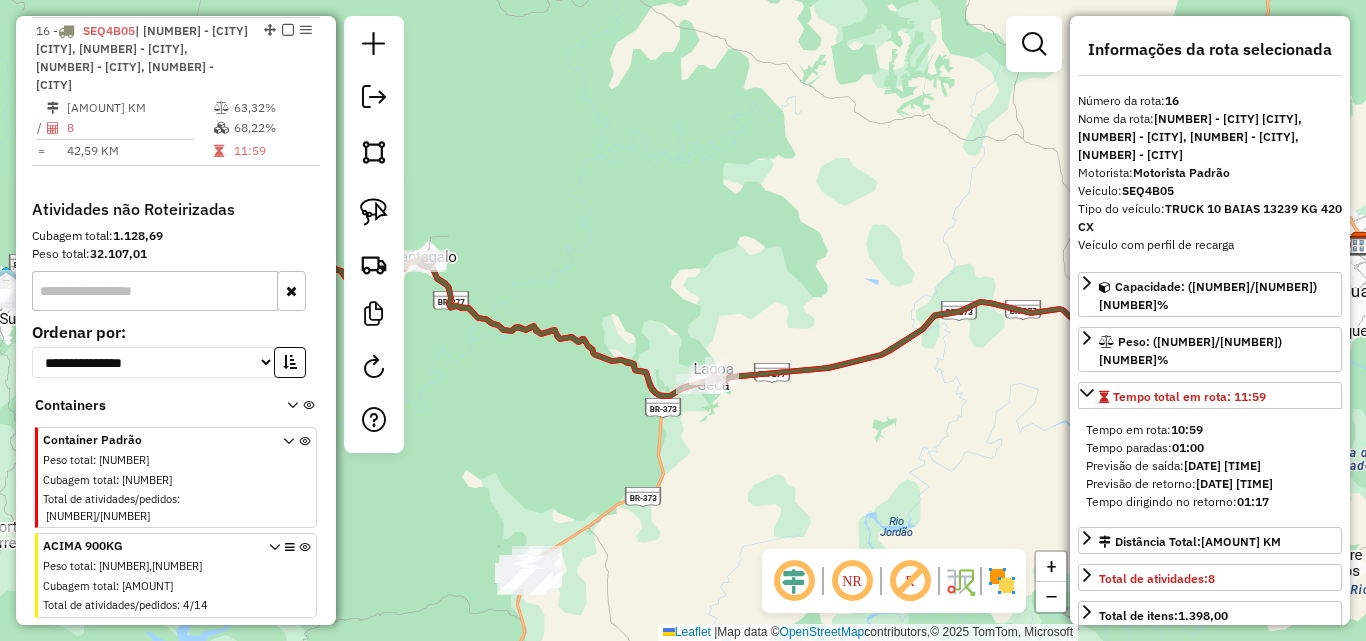 scroll, scrollTop: 1204, scrollLeft: 0, axis: vertical 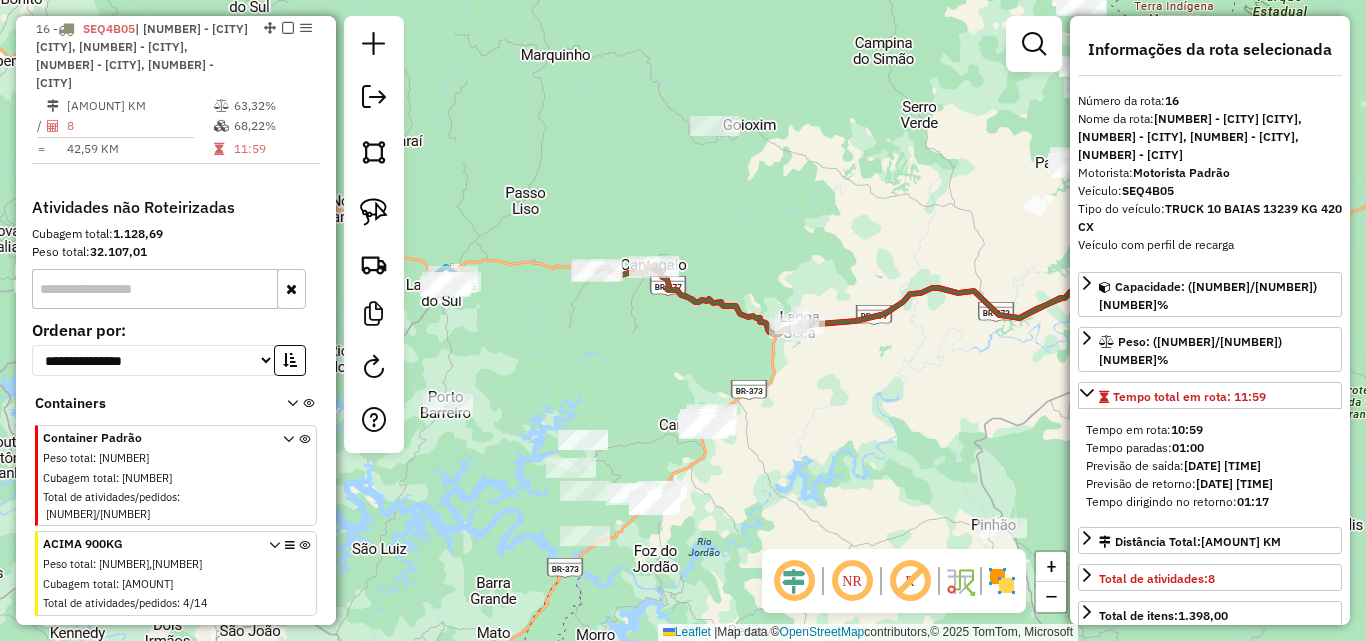 drag, startPoint x: 785, startPoint y: 366, endPoint x: 796, endPoint y: 365, distance: 11.045361 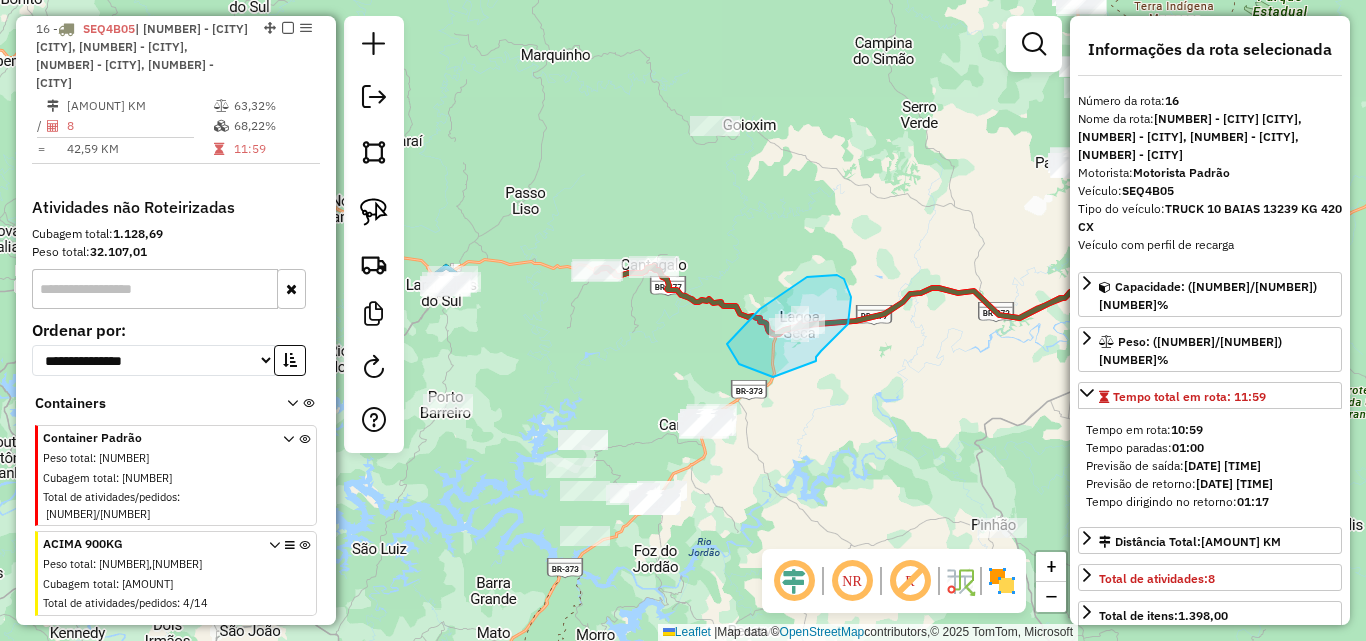 drag, startPoint x: 816, startPoint y: 361, endPoint x: 777, endPoint y: 379, distance: 42.953465 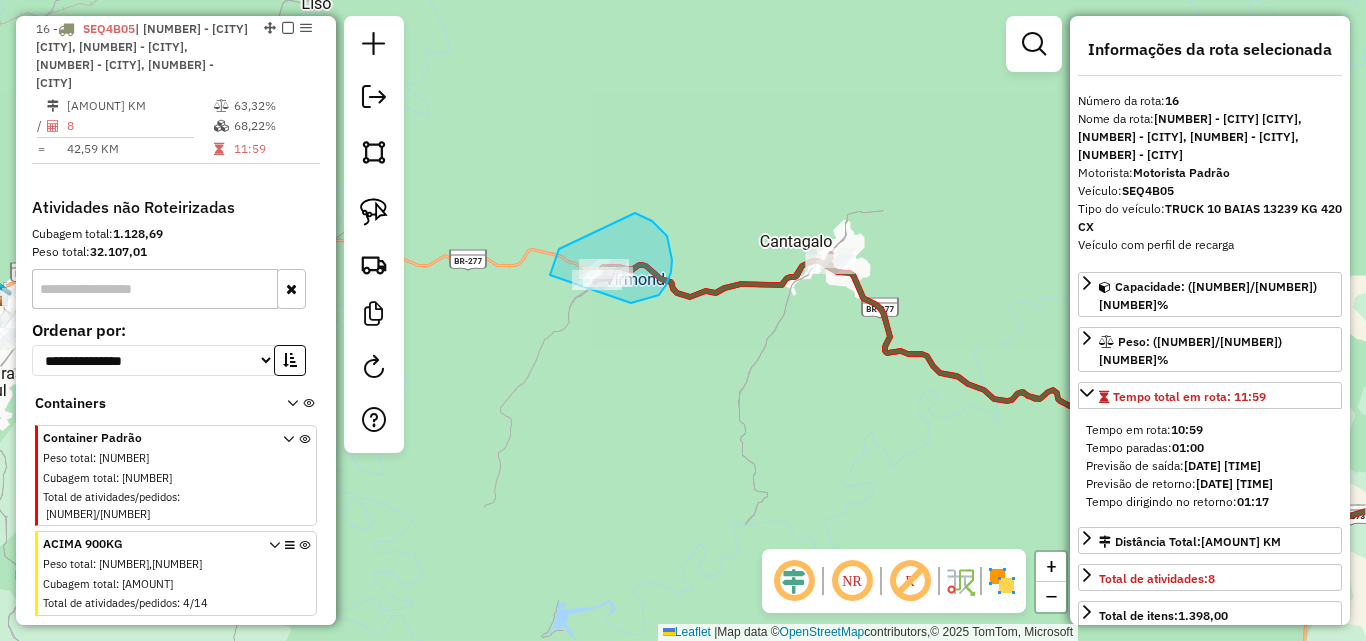 drag, startPoint x: 666, startPoint y: 285, endPoint x: 579, endPoint y: 321, distance: 94.15413 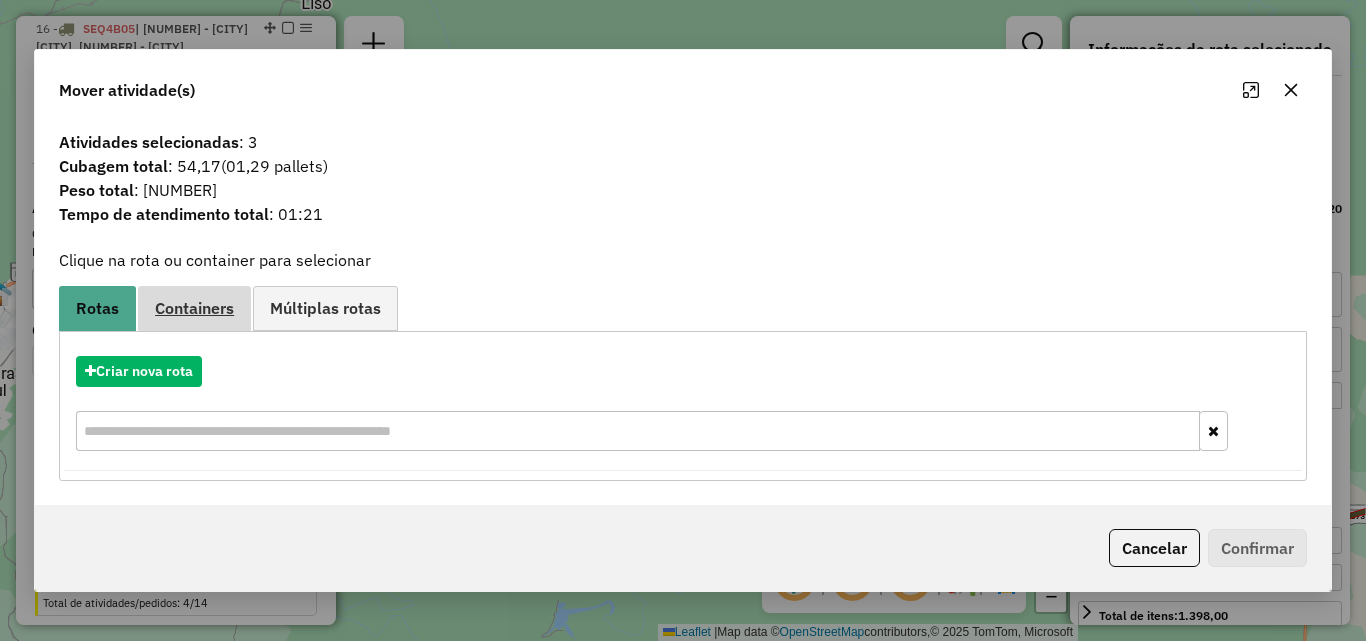 click on "Containers" at bounding box center [194, 308] 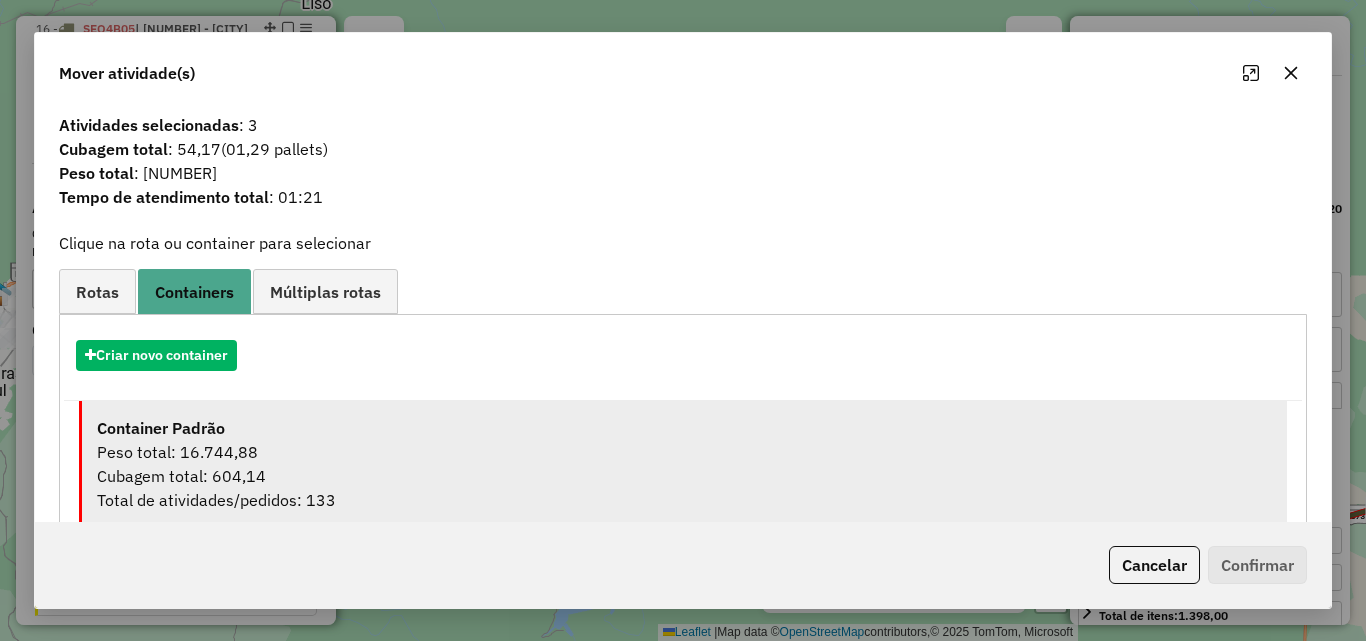 click on "Container Padrão" at bounding box center [161, 428] 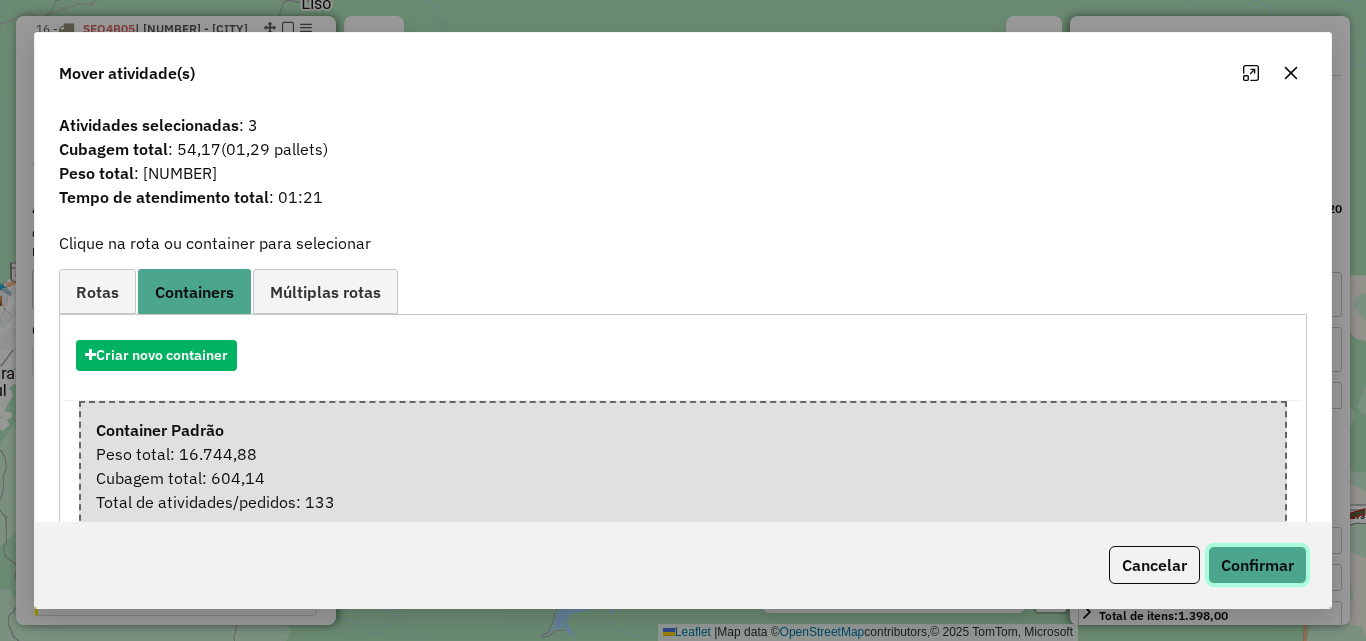 click on "Confirmar" 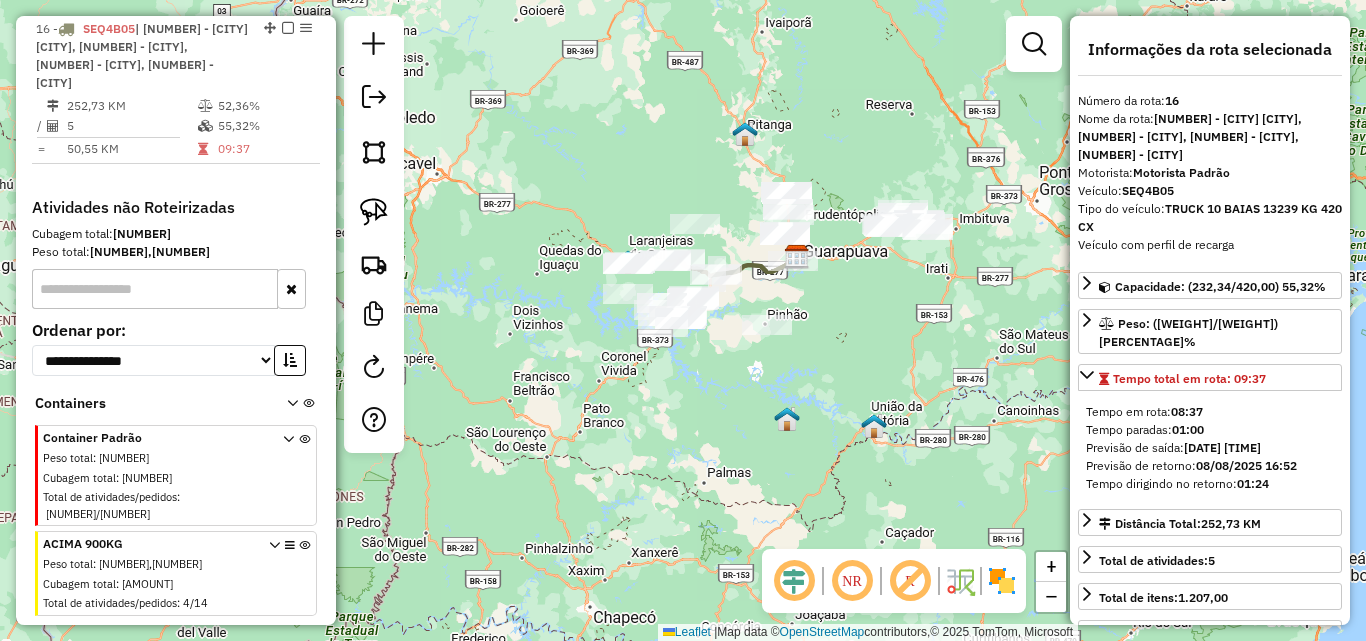 click on "Janela de atendimento Grade de atendimento Capacidade Transportadoras Veículos Cliente Pedidos  Rotas Selecione os dias de semana para filtrar as janelas de atendimento  Seg   Ter   Qua   Qui   Sex   Sáb   Dom  Informe o período da janela de atendimento: De: Até:  Filtrar exatamente a janela do cliente  Considerar janela de atendimento padrão  Selecione os dias de semana para filtrar as grades de atendimento  Seg   Ter   Qua   Qui   Sex   Sáb   Dom   Considerar clientes sem dia de atendimento cadastrado  Clientes fora do dia de atendimento selecionado Filtrar as atividades entre os valores definidos abaixo:  Peso mínimo:   Peso máximo:   Cubagem mínima:   Cubagem máxima:   De:   Até:  Filtrar as atividades entre o tempo de atendimento definido abaixo:  De:   Até:   Considerar capacidade total dos clientes não roteirizados Transportadora: Selecione um ou mais itens Tipo de veículo: Selecione um ou mais itens Veículo: Selecione um ou mais itens Motorista: Selecione um ou mais itens Nome: Rótulo:" 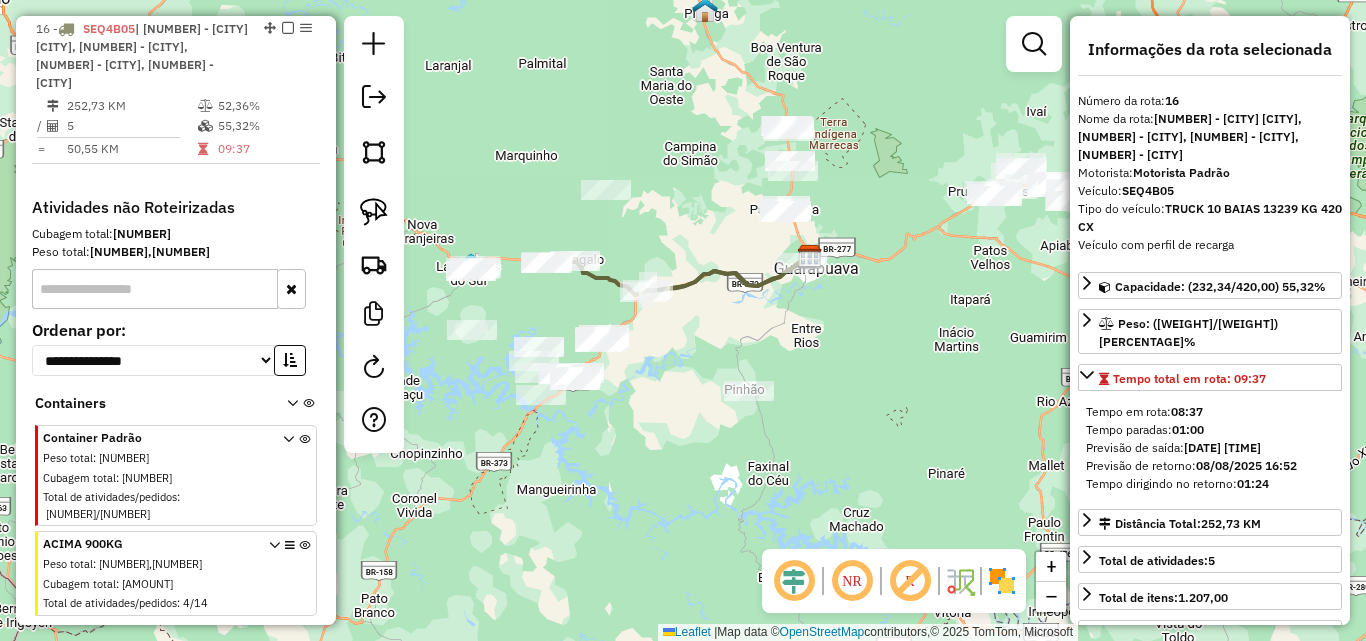 drag, startPoint x: 673, startPoint y: 367, endPoint x: 747, endPoint y: 316, distance: 89.87213 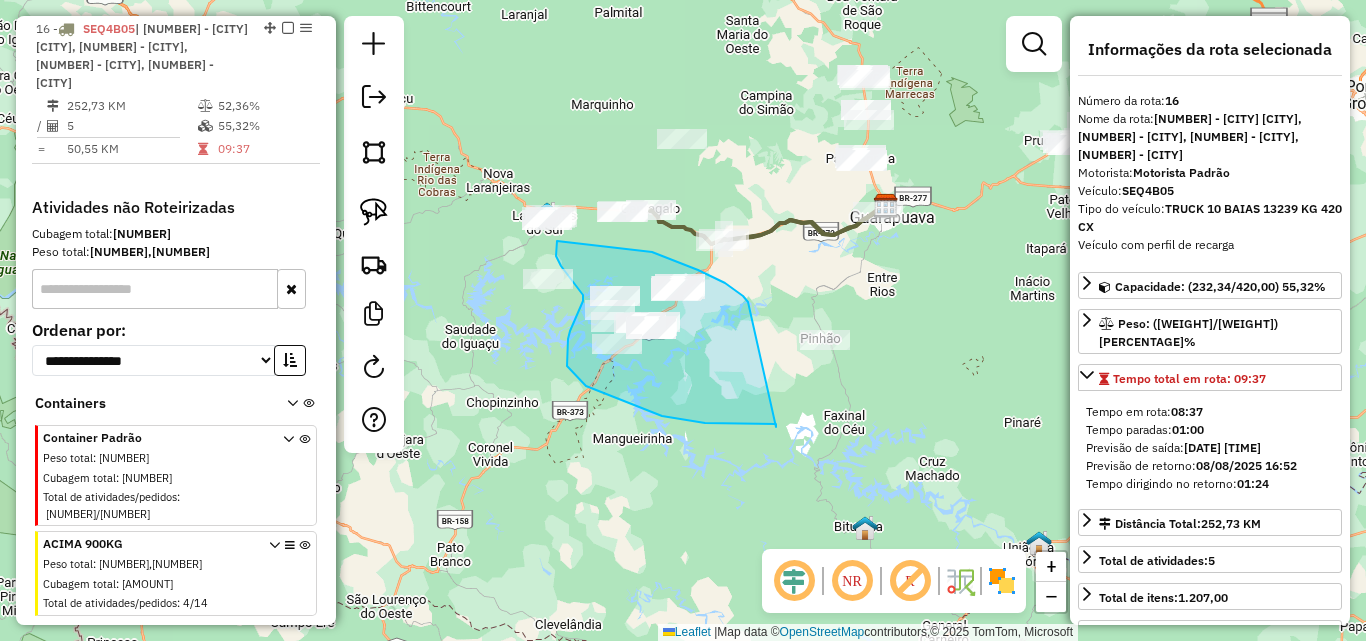 drag, startPoint x: 748, startPoint y: 302, endPoint x: 775, endPoint y: 427, distance: 127.88276 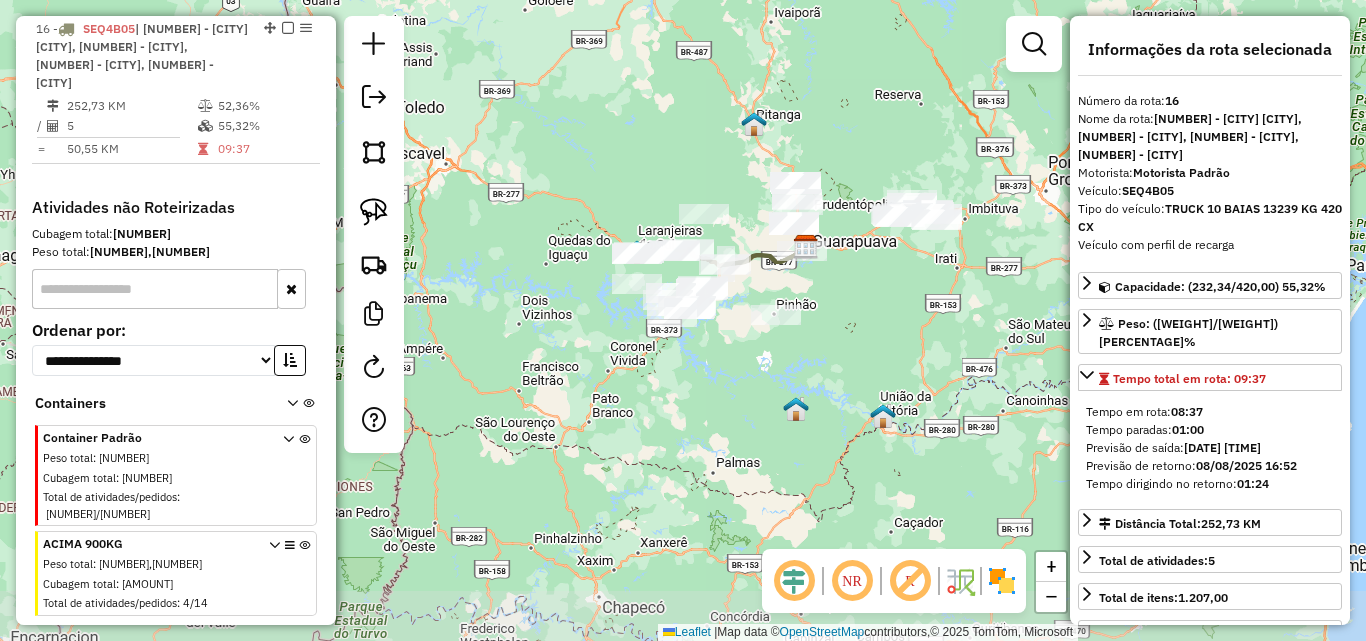 drag, startPoint x: 917, startPoint y: 391, endPoint x: 884, endPoint y: 340, distance: 60.74537 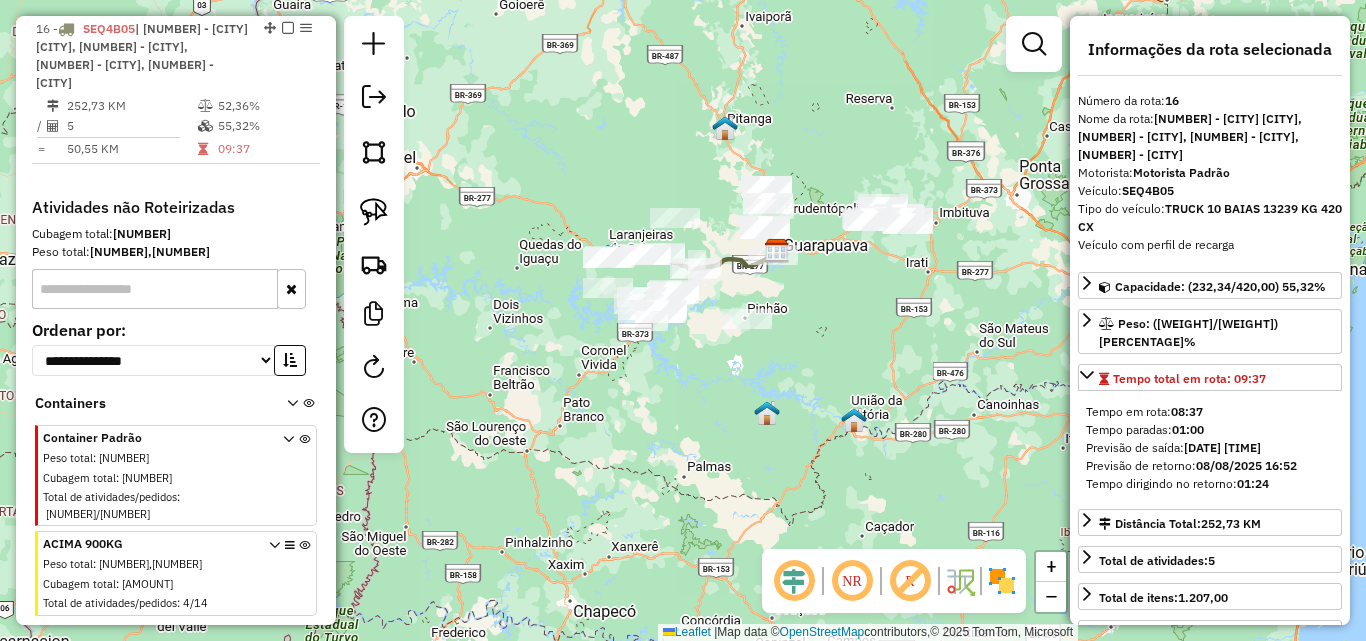 drag, startPoint x: 902, startPoint y: 399, endPoint x: 873, endPoint y: 403, distance: 29.274563 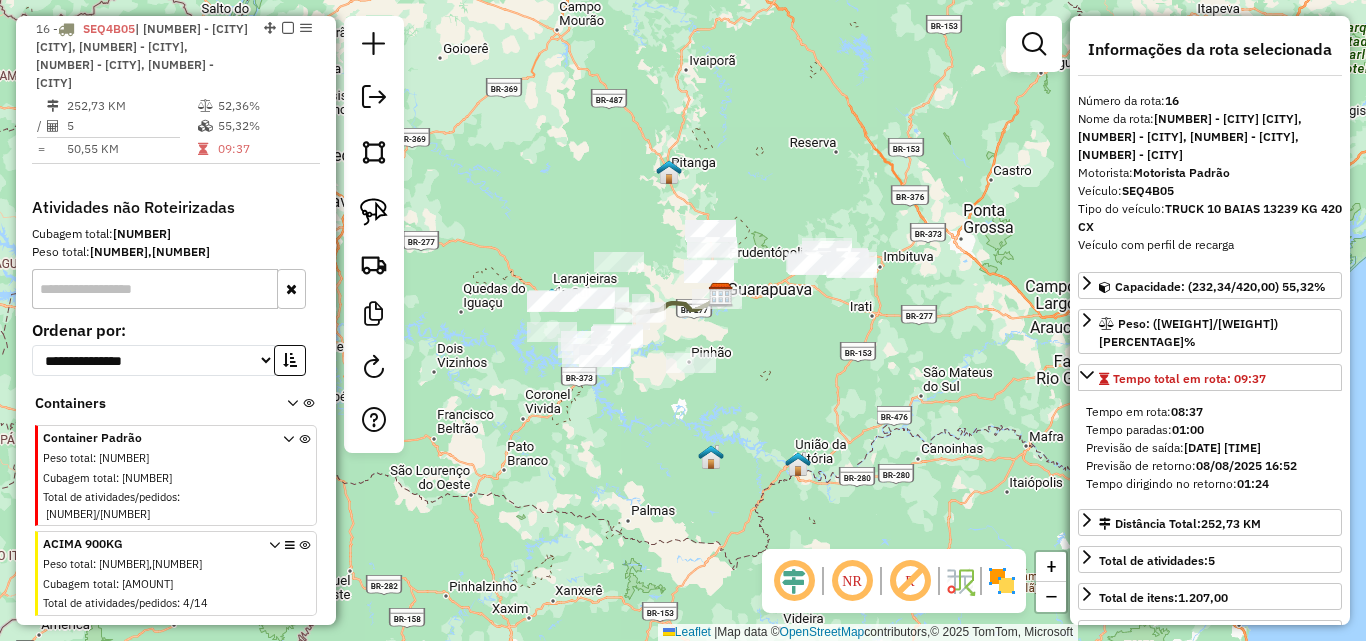 drag, startPoint x: 920, startPoint y: 290, endPoint x: 845, endPoint y: 316, distance: 79.37884 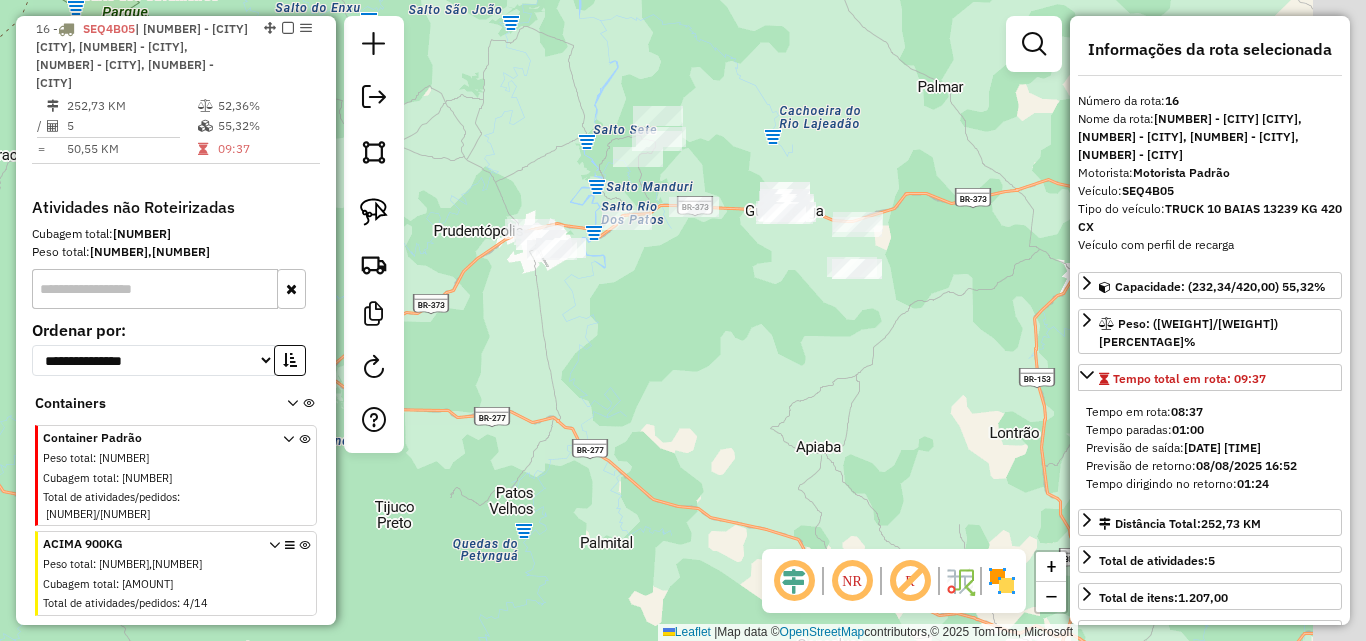 drag, startPoint x: 871, startPoint y: 346, endPoint x: 734, endPoint y: 339, distance: 137.17871 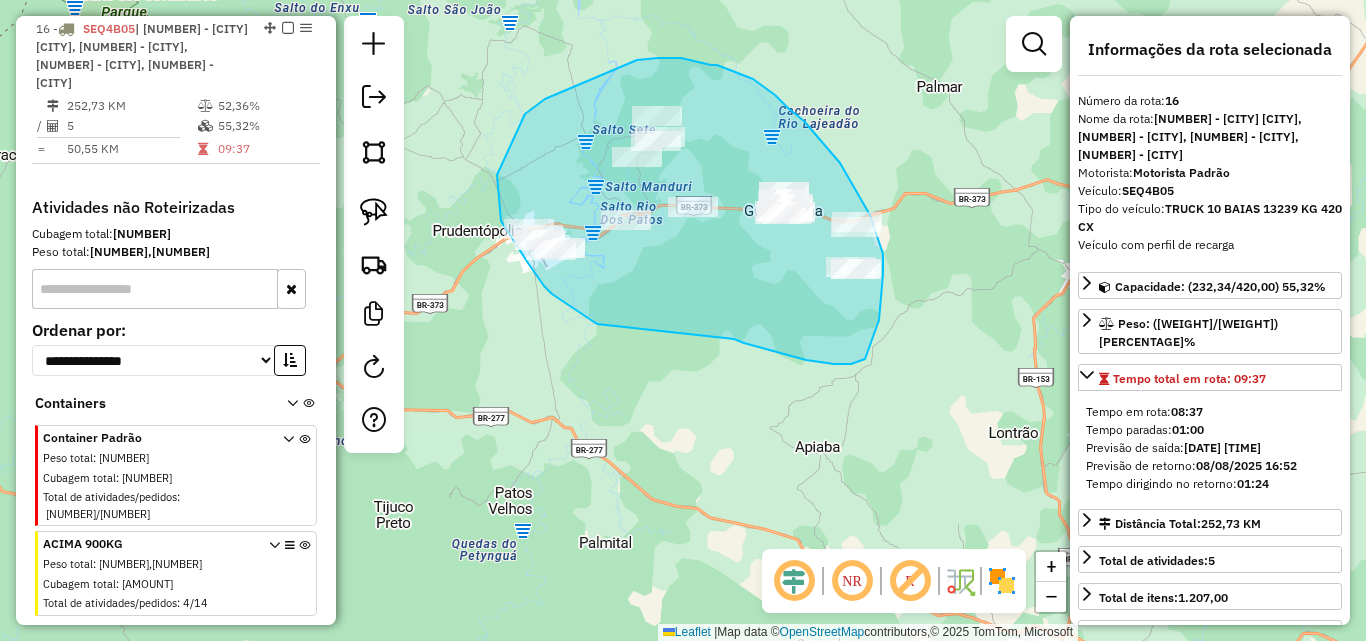 drag, startPoint x: 734, startPoint y: 339, endPoint x: 601, endPoint y: 330, distance: 133.30417 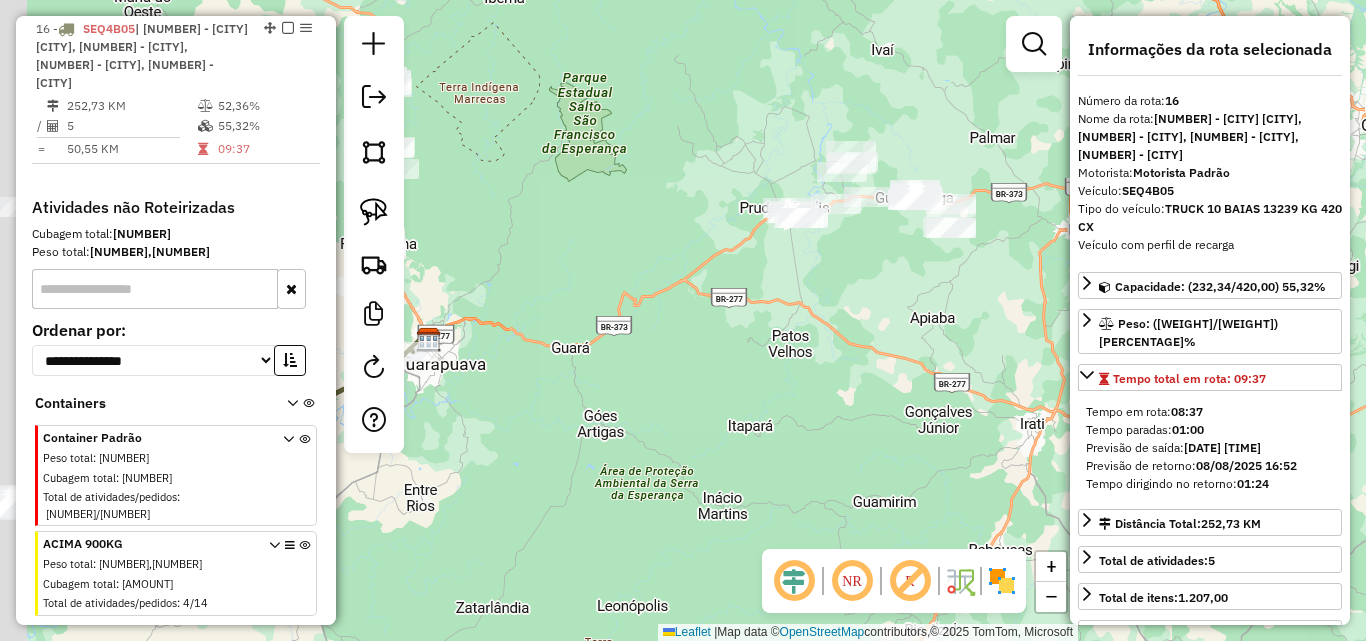 drag, startPoint x: 578, startPoint y: 381, endPoint x: 806, endPoint y: 306, distance: 240.01875 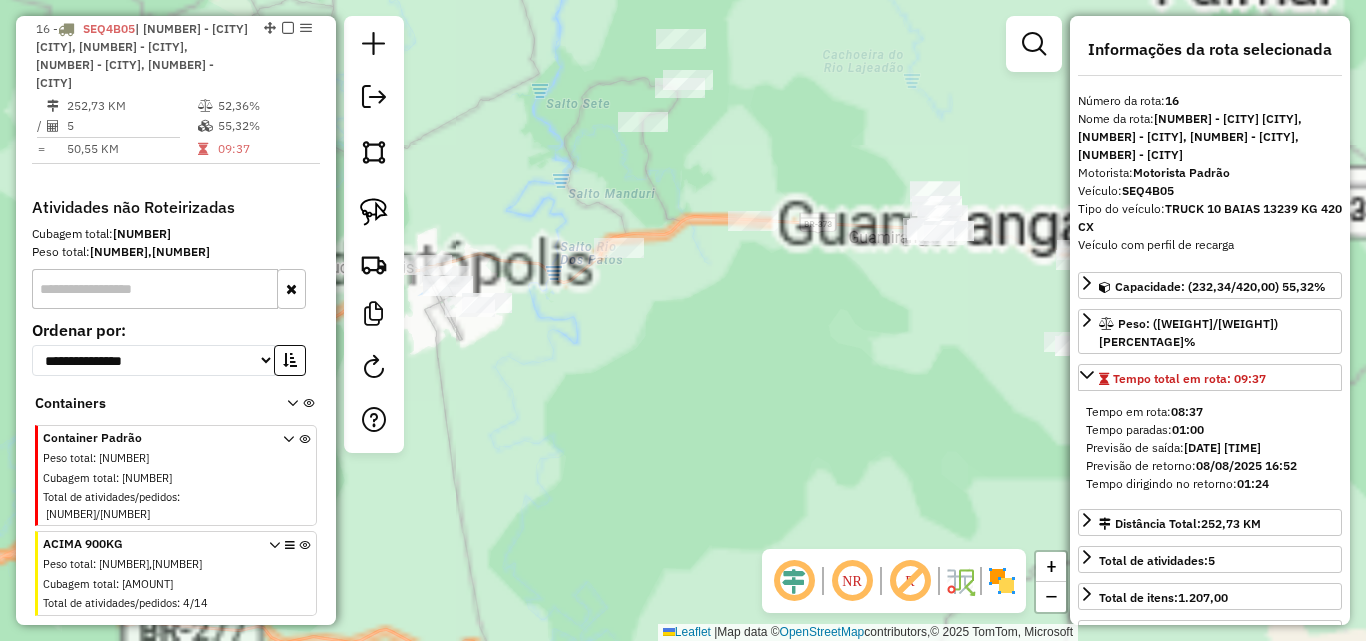 drag, startPoint x: 861, startPoint y: 310, endPoint x: 604, endPoint y: 360, distance: 261.81863 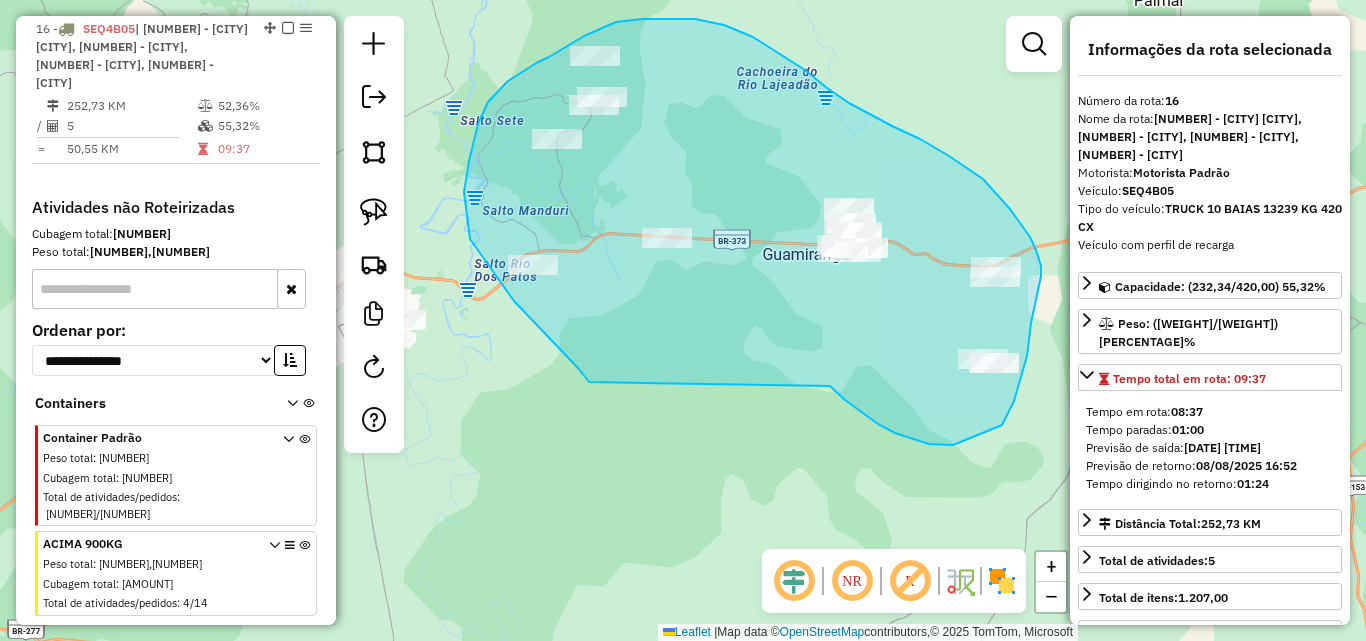 drag, startPoint x: 895, startPoint y: 433, endPoint x: 589, endPoint y: 382, distance: 310.2209 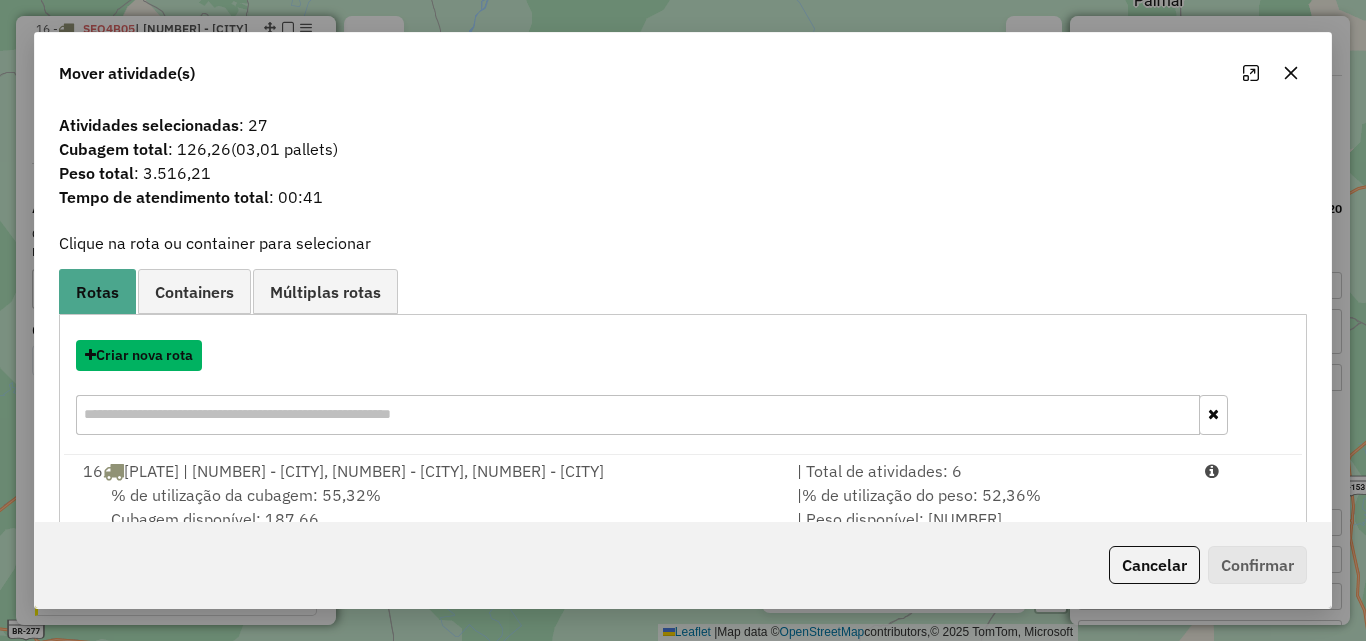 click on "Criar nova rota" at bounding box center [139, 355] 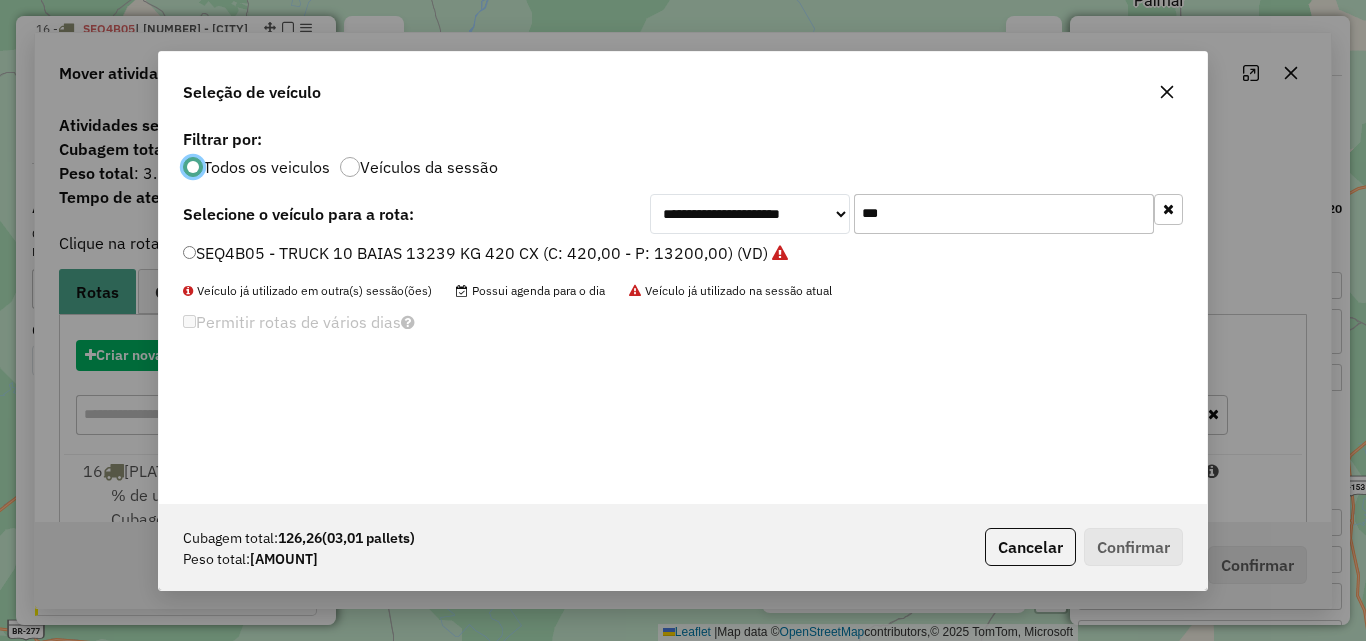 scroll, scrollTop: 11, scrollLeft: 6, axis: both 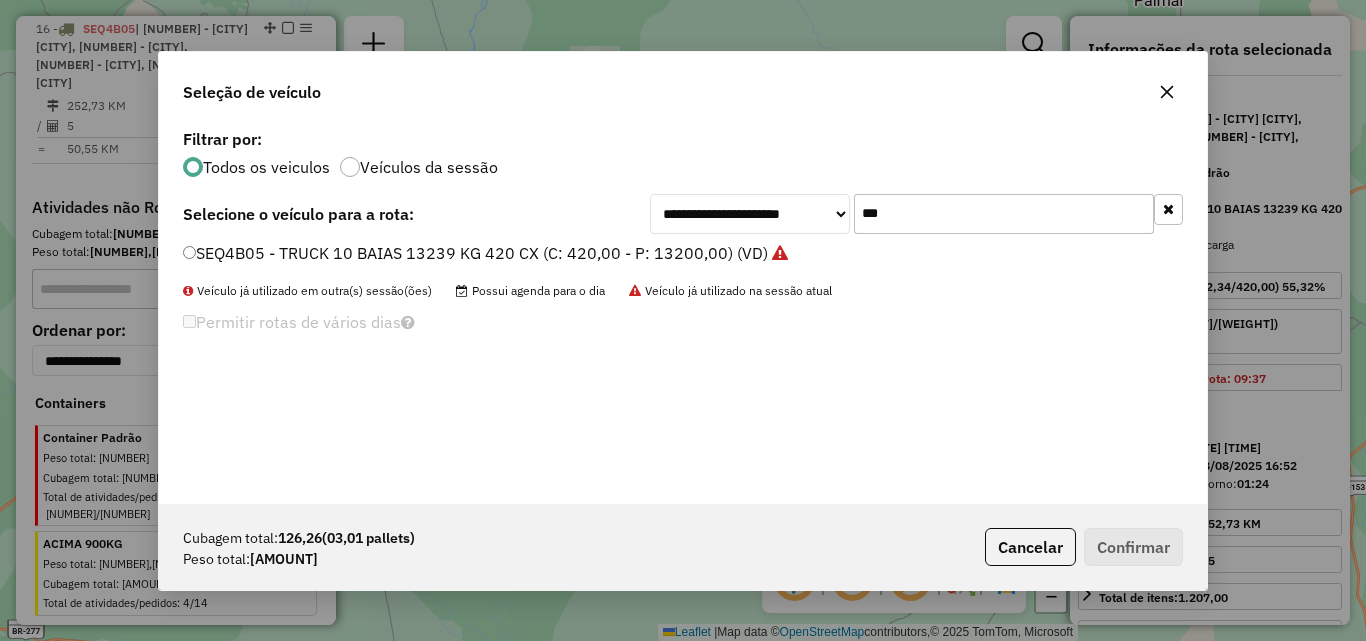 drag, startPoint x: 940, startPoint y: 215, endPoint x: 590, endPoint y: 197, distance: 350.46255 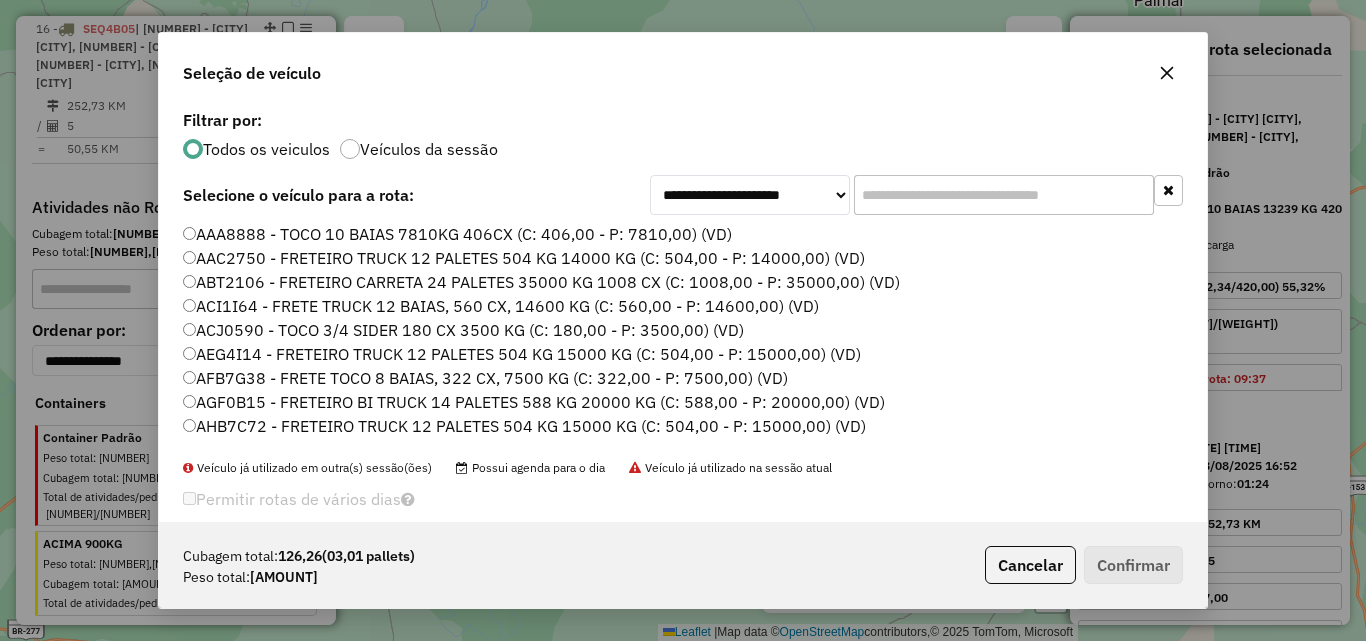 click 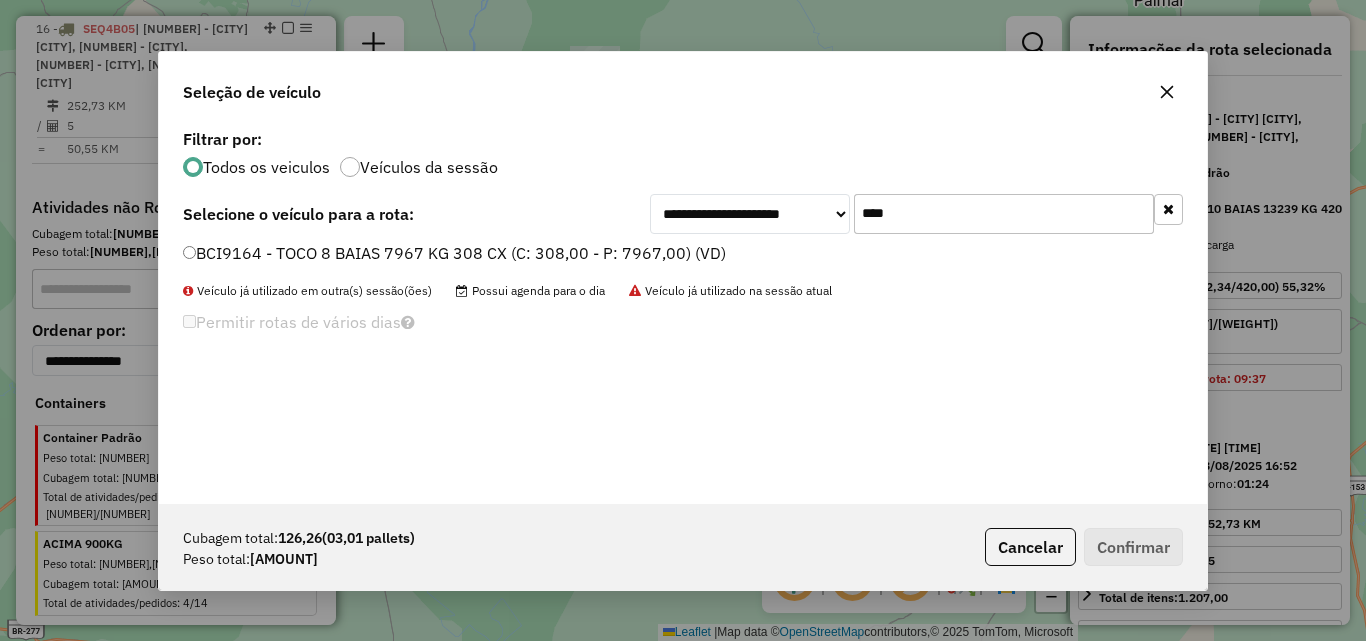 type on "****" 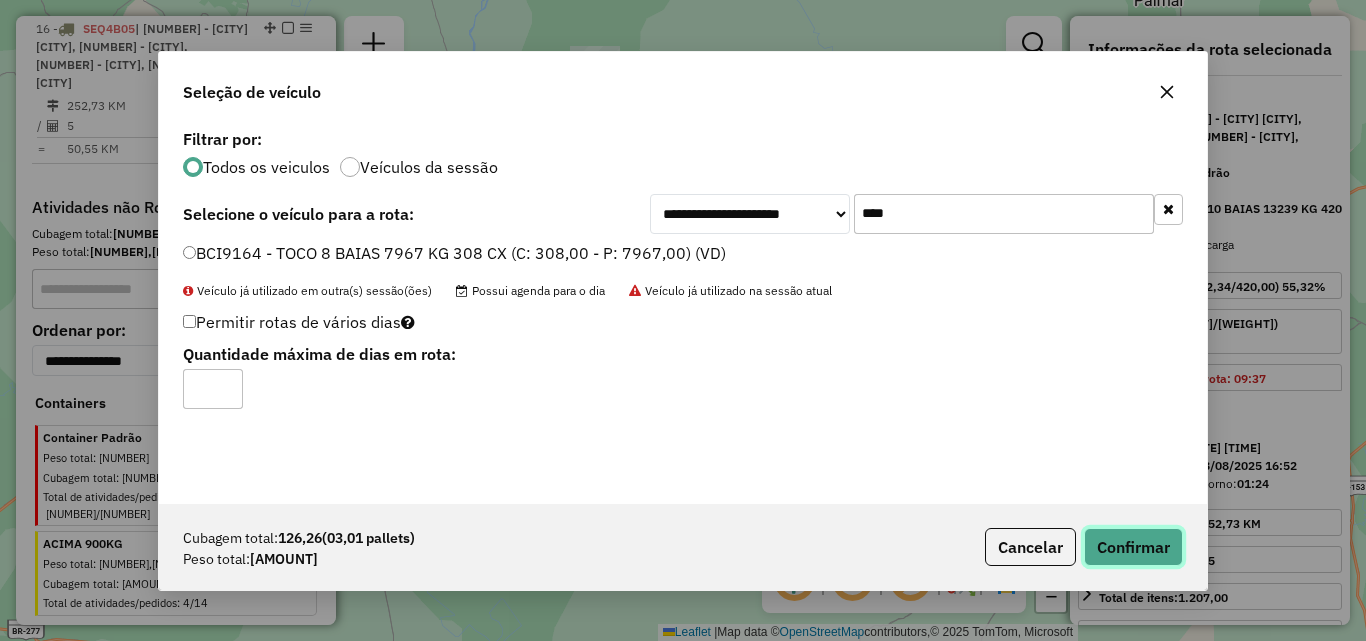 click on "Confirmar" 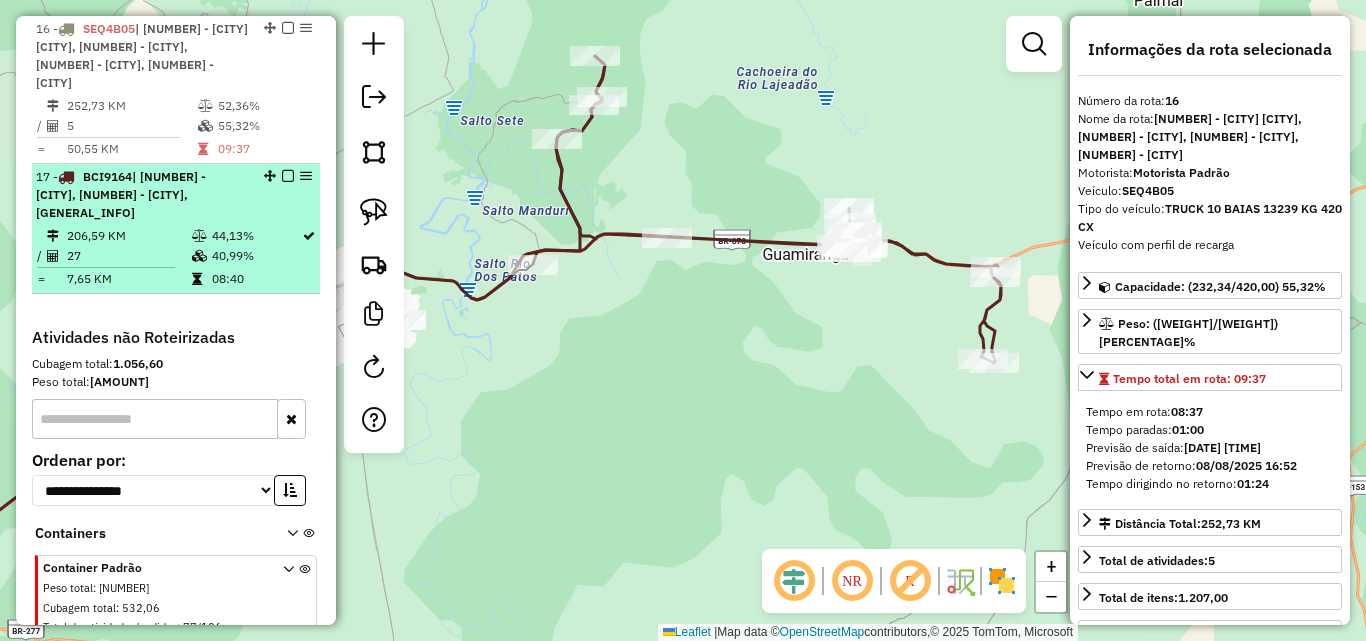 click at bounding box center [288, 176] 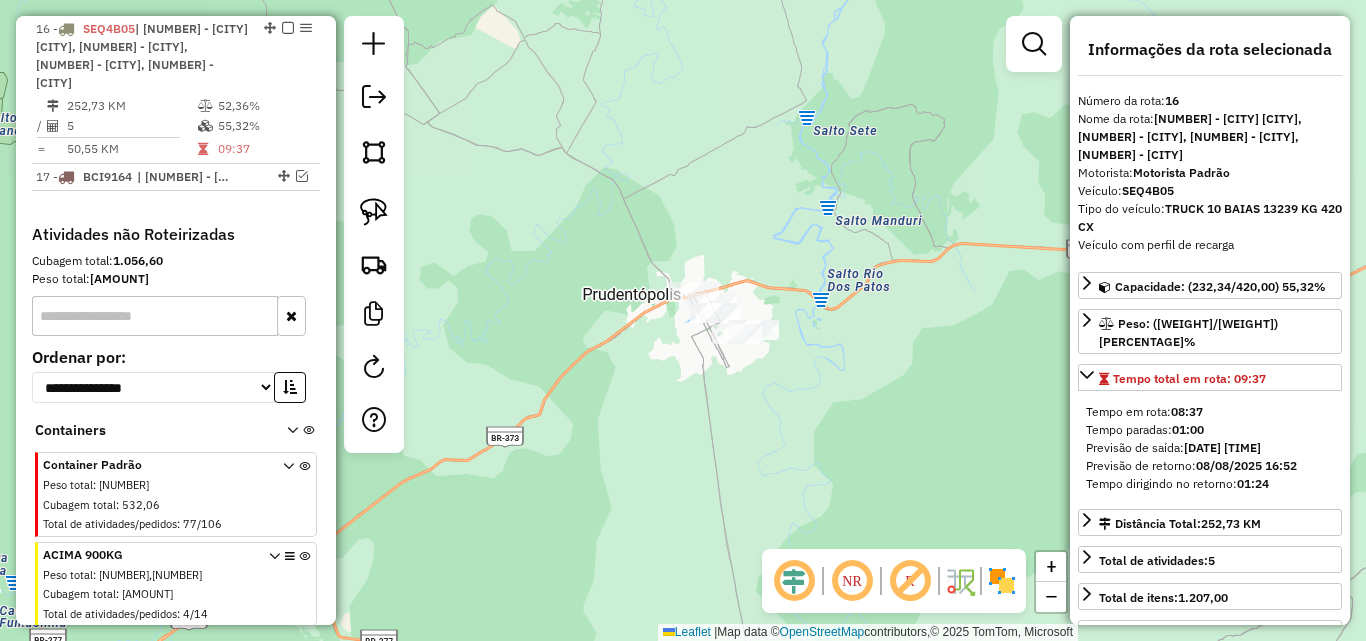 drag, startPoint x: 511, startPoint y: 357, endPoint x: 903, endPoint y: 360, distance: 392.01147 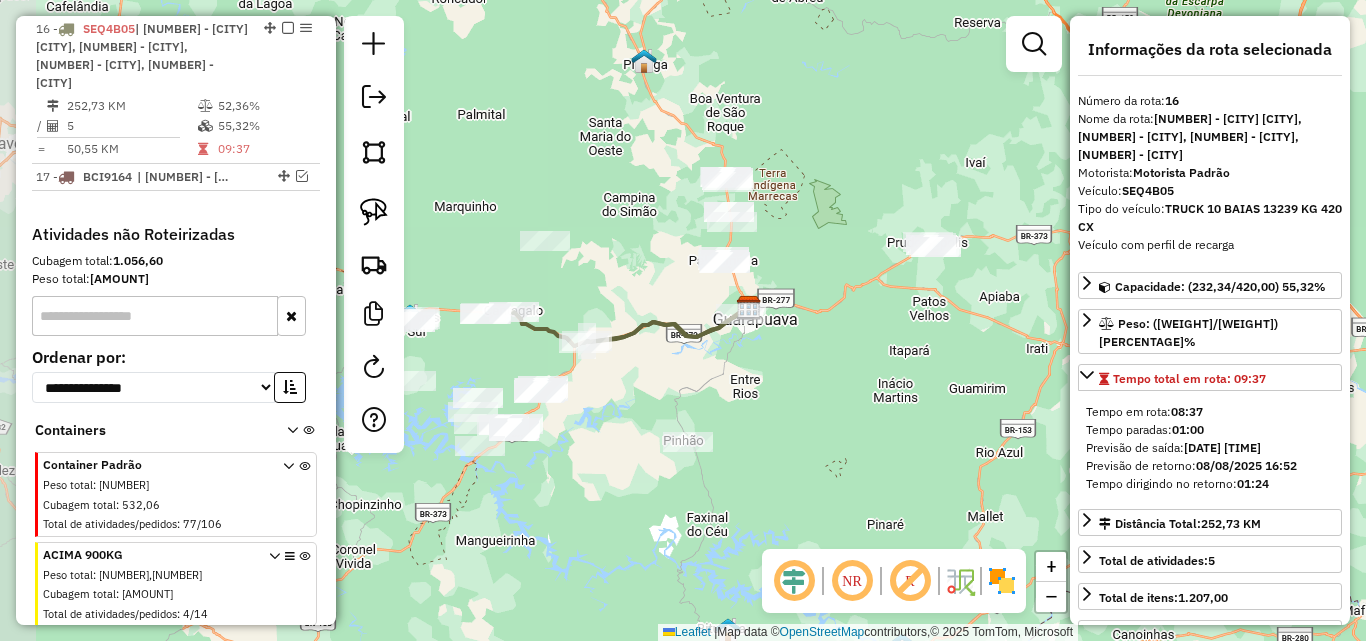 drag, startPoint x: 831, startPoint y: 388, endPoint x: 879, endPoint y: 283, distance: 115.45129 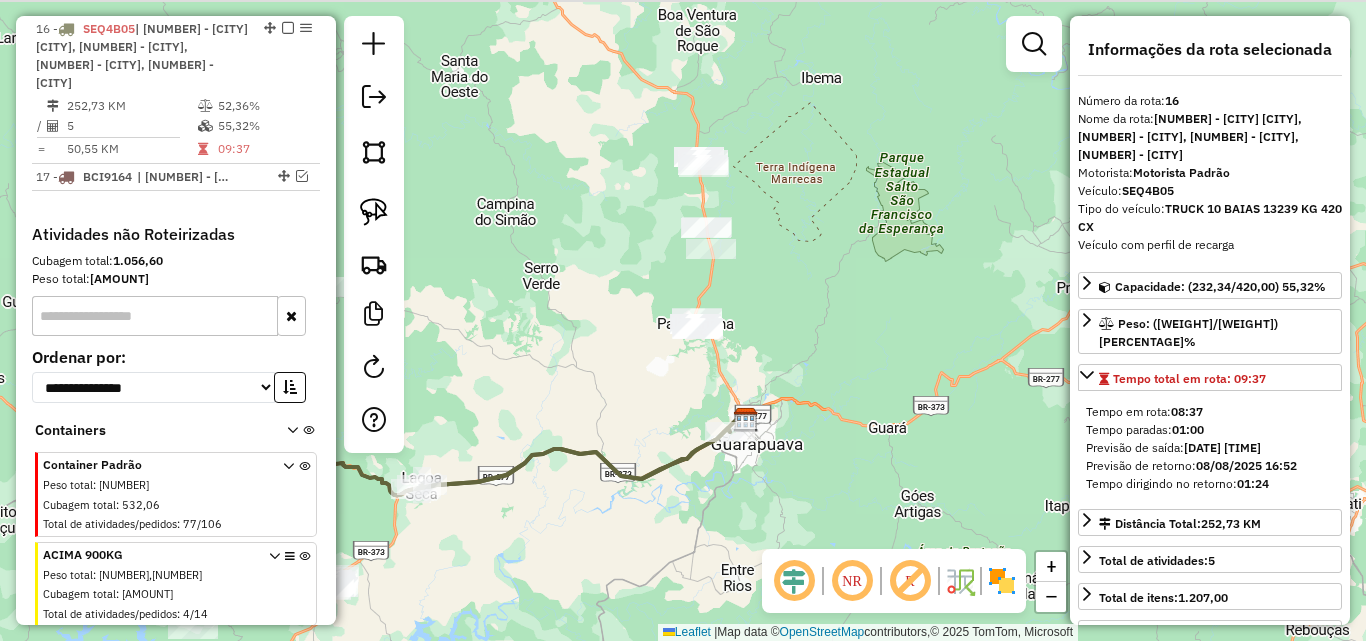 drag, startPoint x: 860, startPoint y: 240, endPoint x: 814, endPoint y: 304, distance: 78.81624 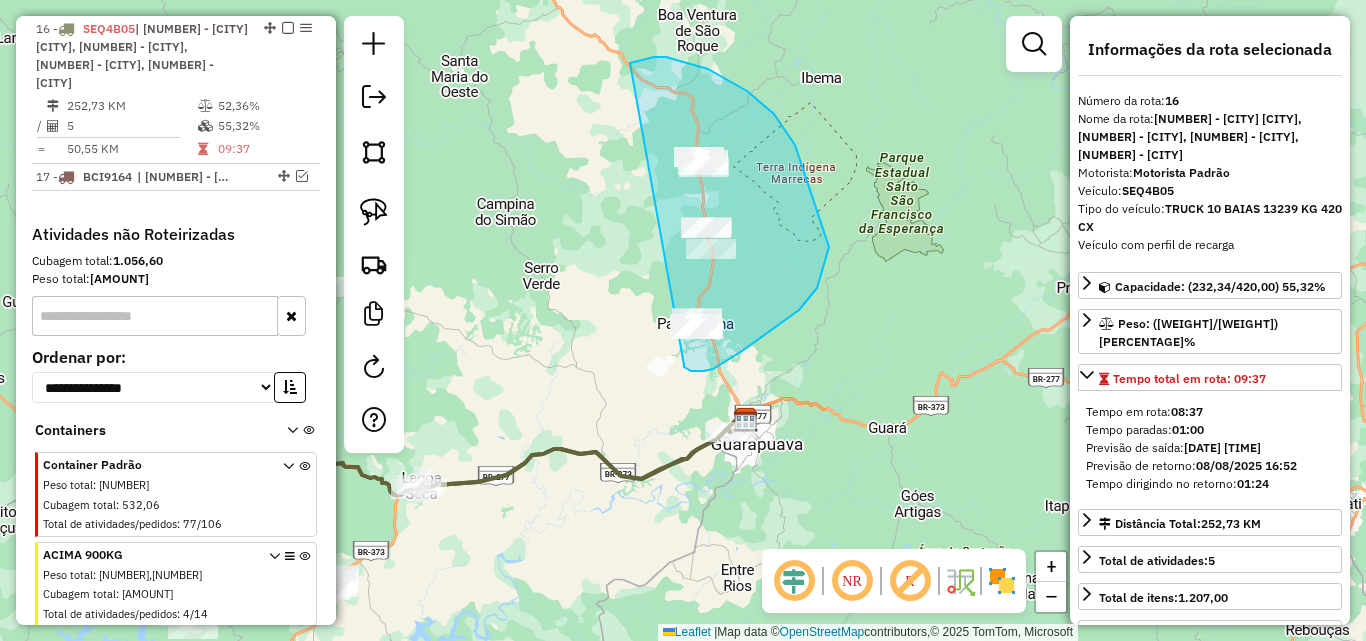drag, startPoint x: 684, startPoint y: 365, endPoint x: 451, endPoint y: 234, distance: 267.30133 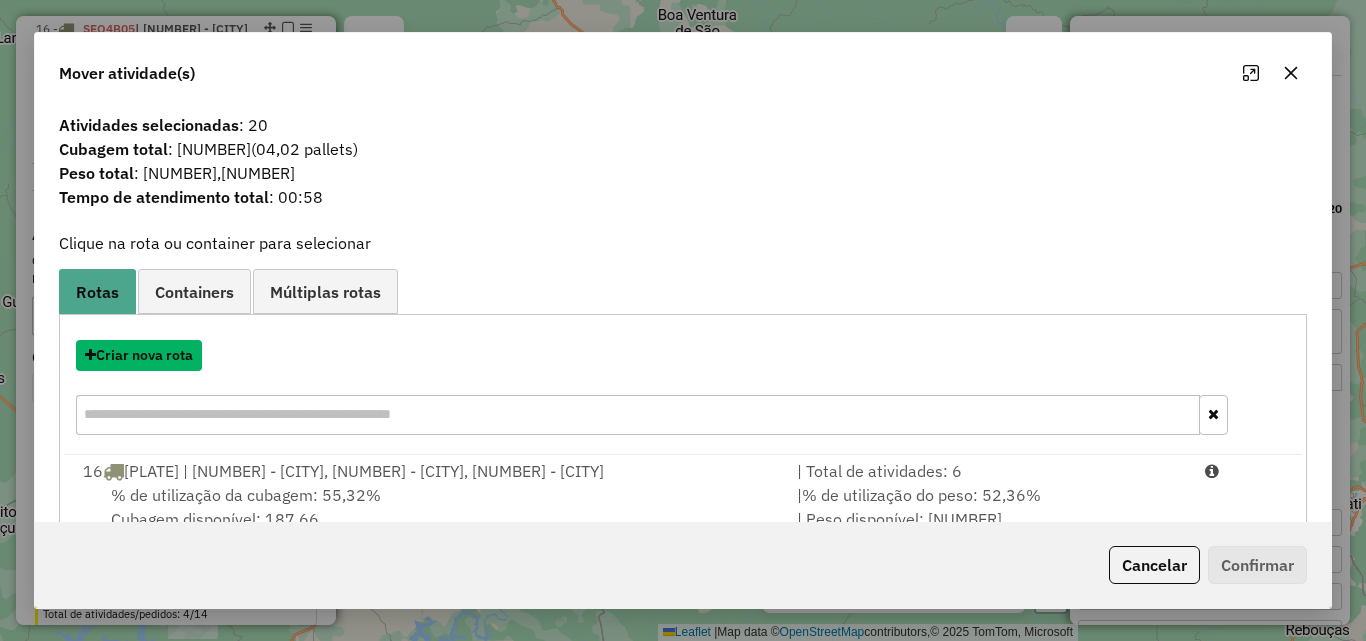 click on "Criar nova rota" at bounding box center [139, 355] 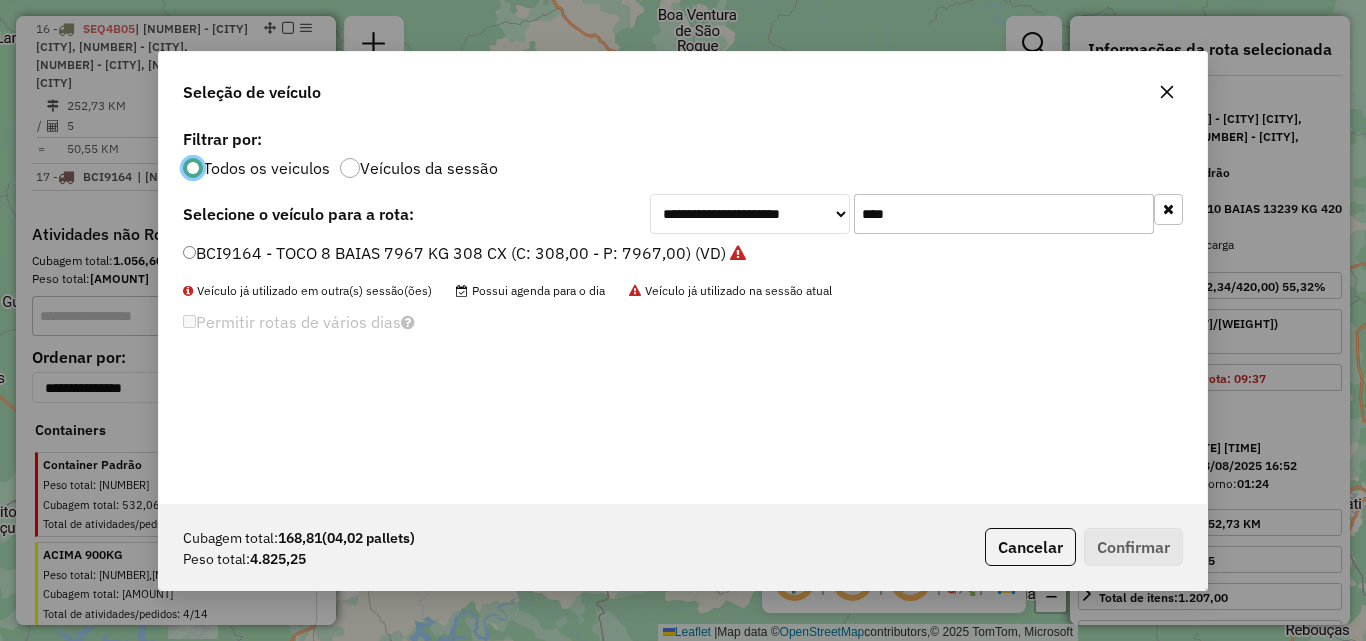 scroll, scrollTop: 11, scrollLeft: 6, axis: both 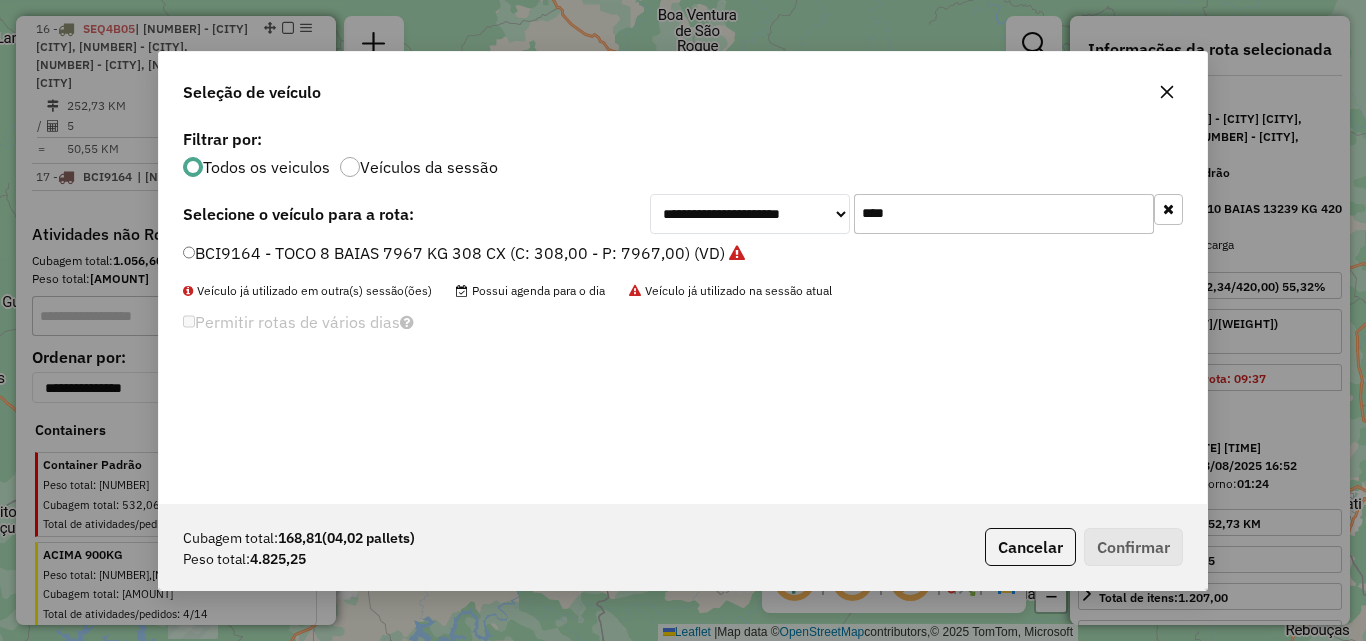 drag, startPoint x: 908, startPoint y: 213, endPoint x: 632, endPoint y: 214, distance: 276.0018 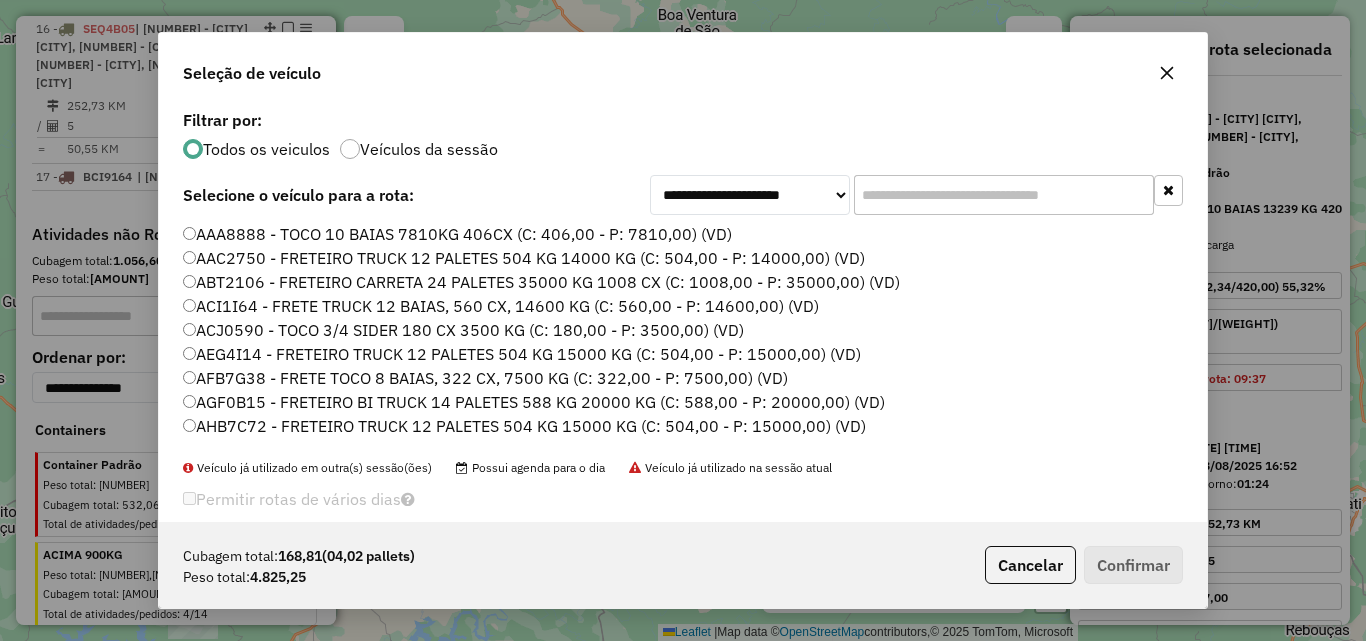 click 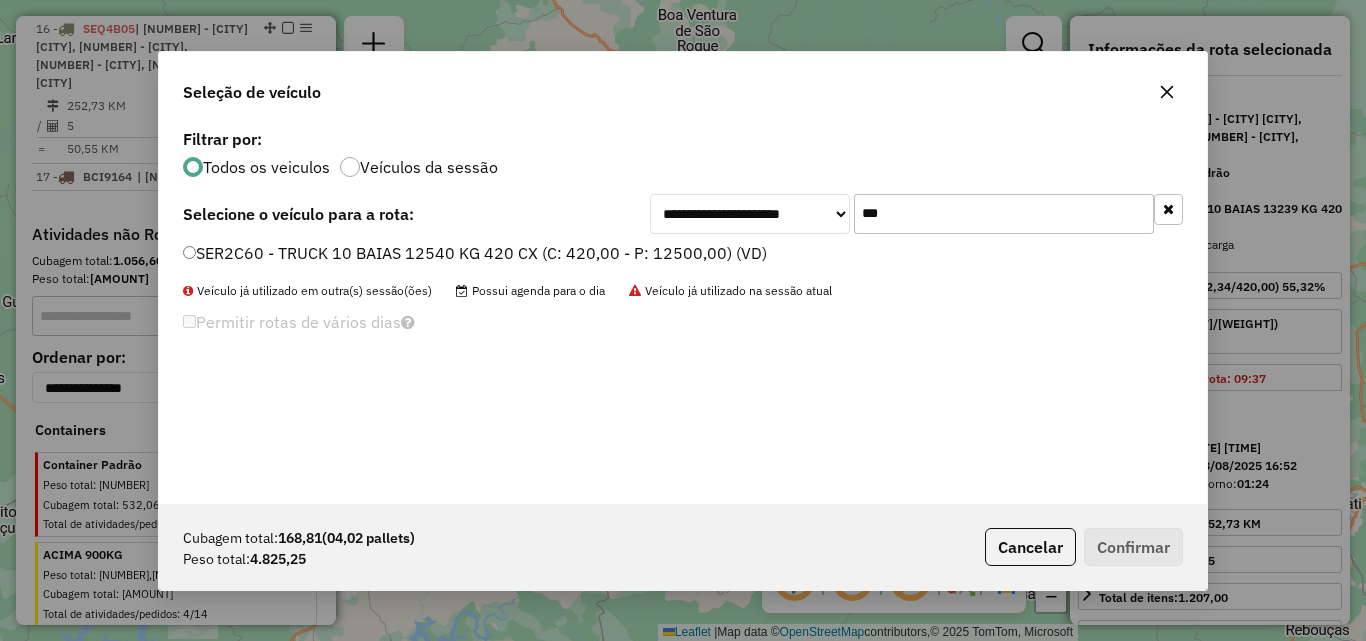 type on "***" 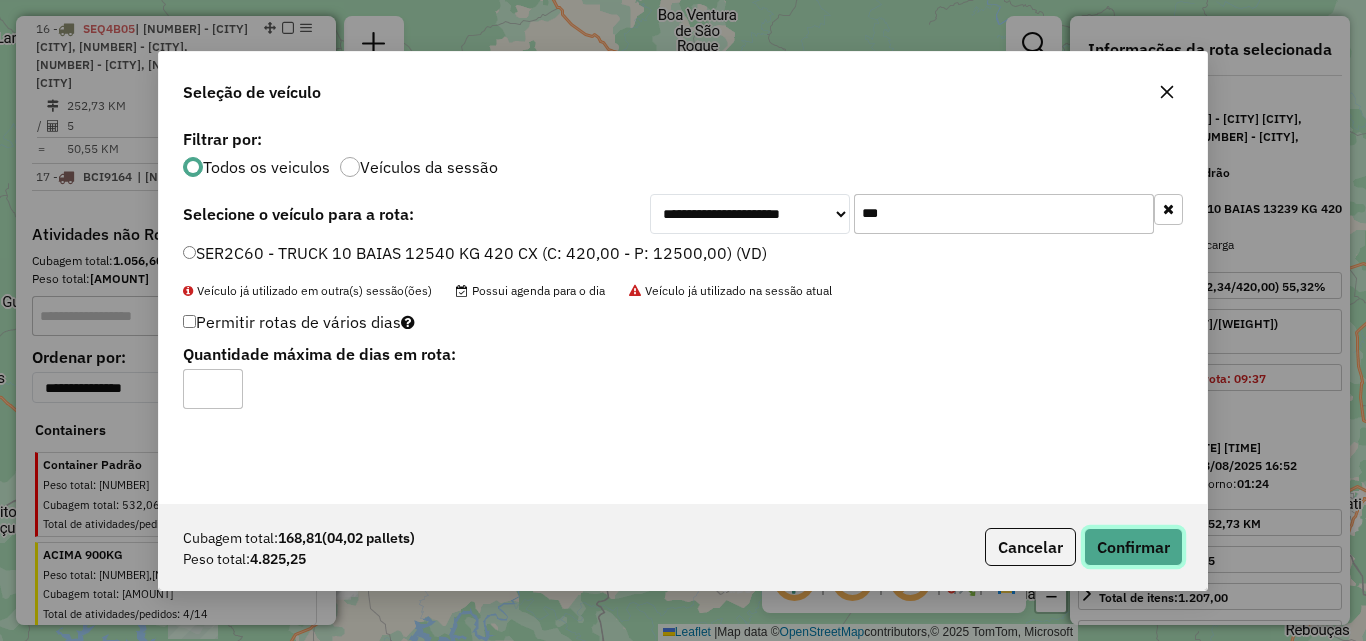 click on "Confirmar" 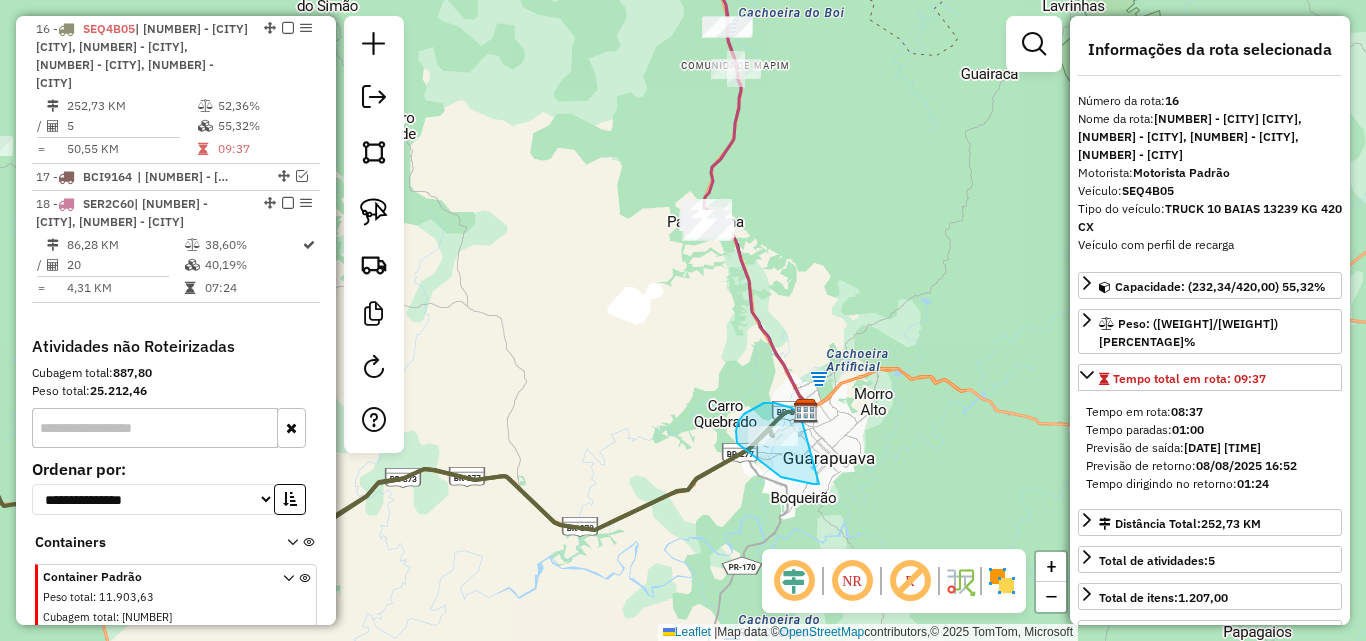drag, startPoint x: 797, startPoint y: 411, endPoint x: 819, endPoint y: 484, distance: 76.243034 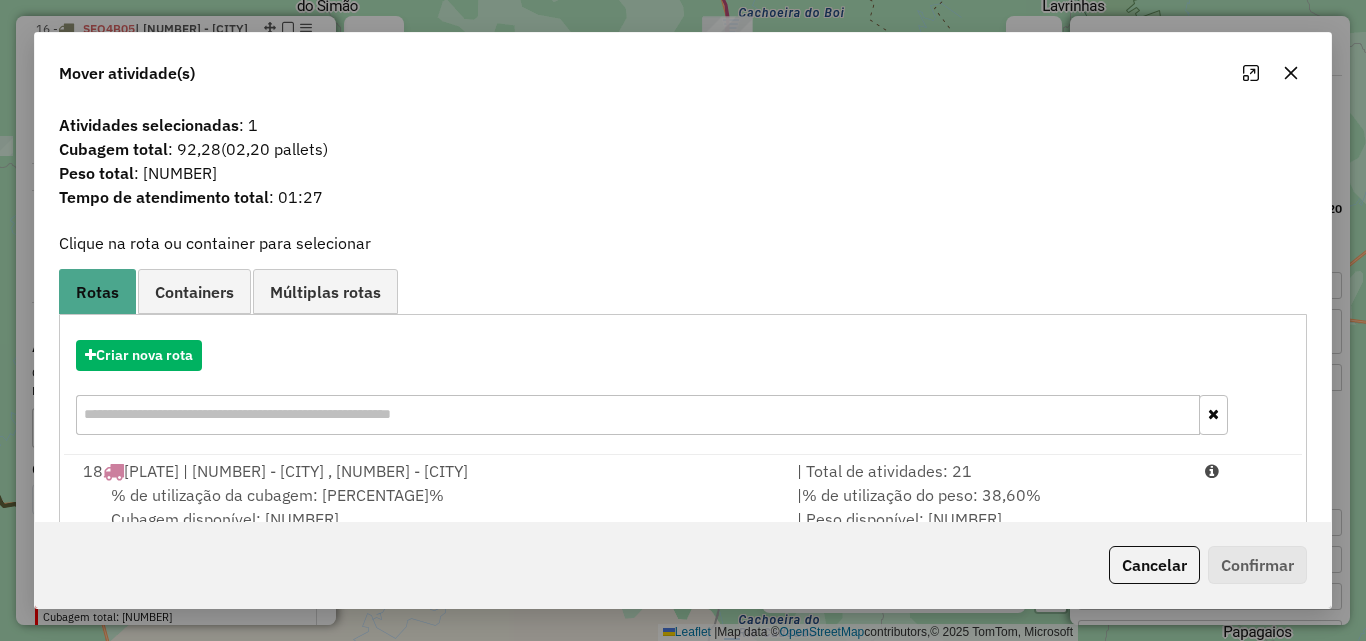 click on "% de utilização do peso: 38,60%" at bounding box center [921, 495] 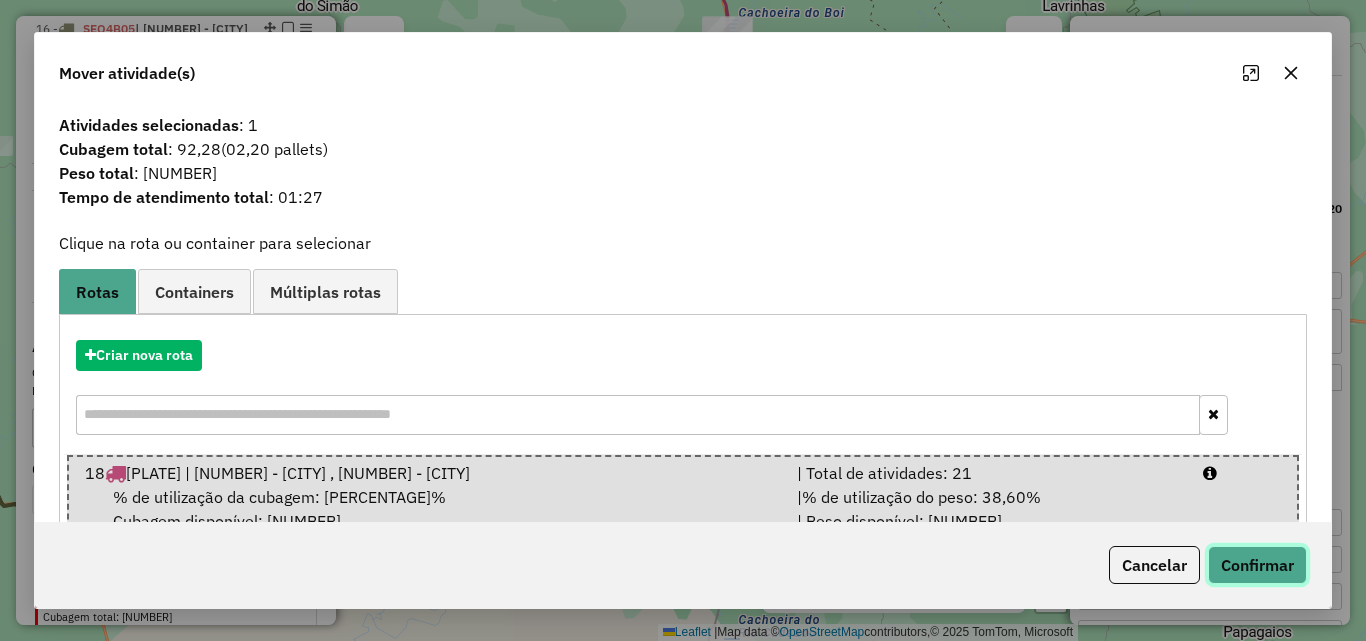 click on "Confirmar" 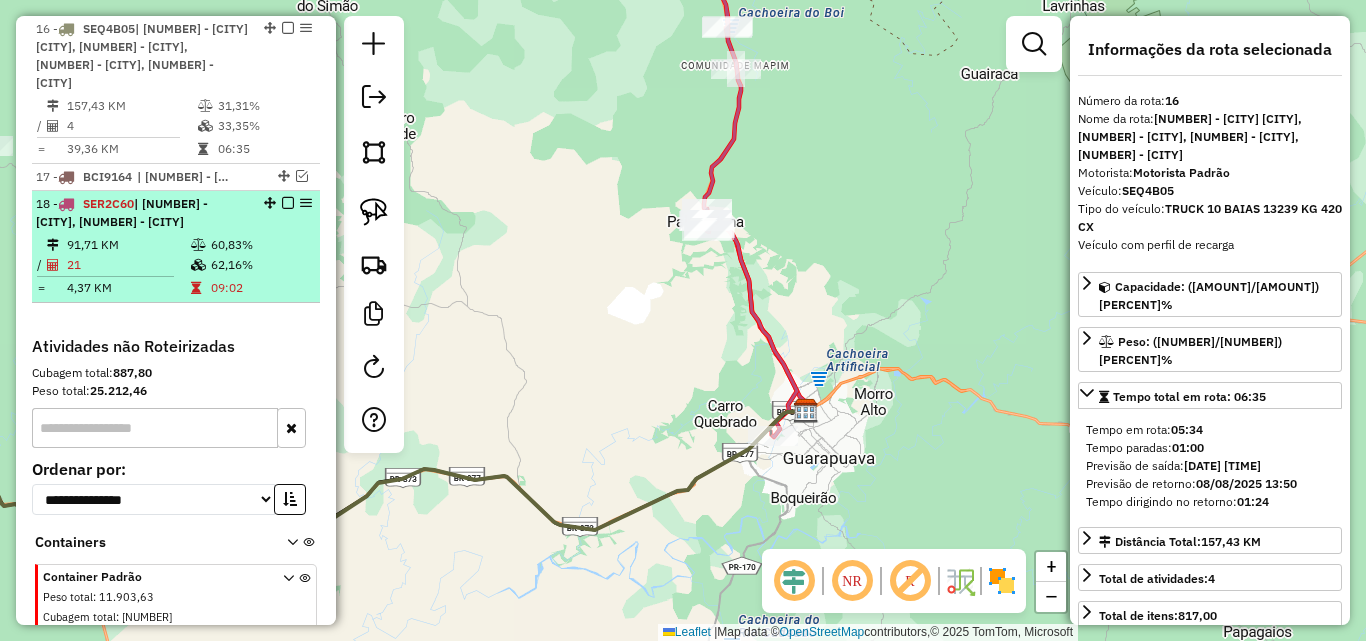 click at bounding box center (288, 203) 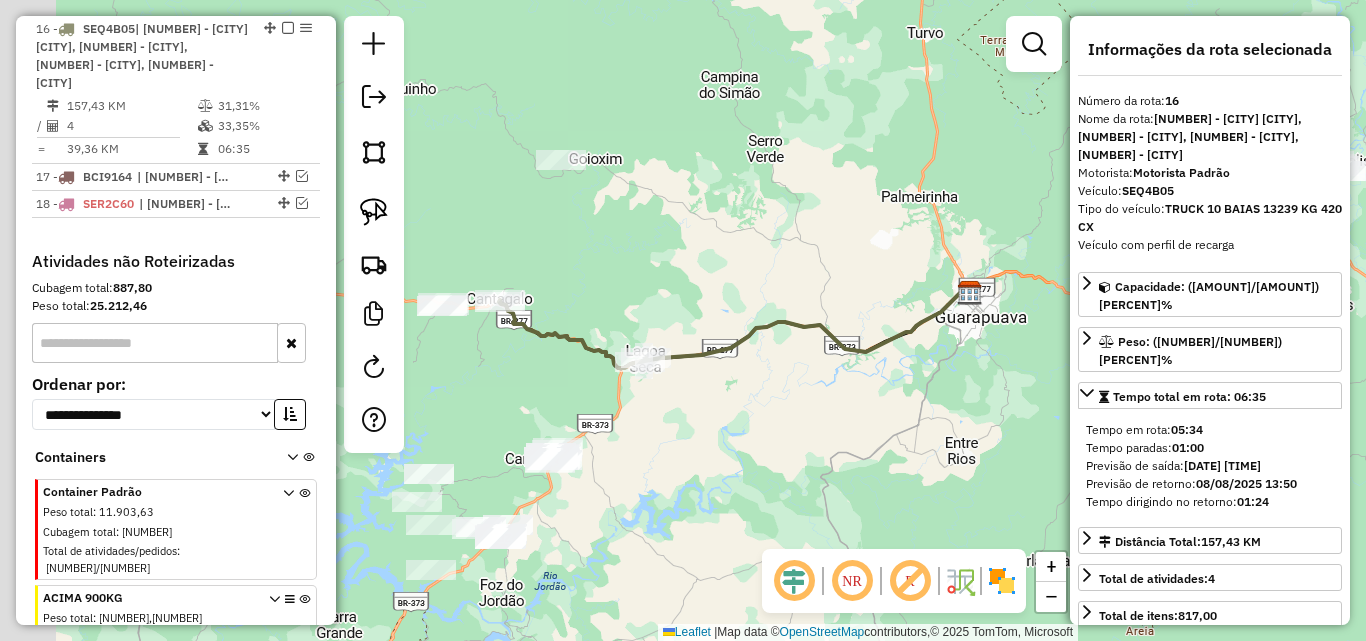 drag, startPoint x: 706, startPoint y: 421, endPoint x: 943, endPoint y: 353, distance: 246.56236 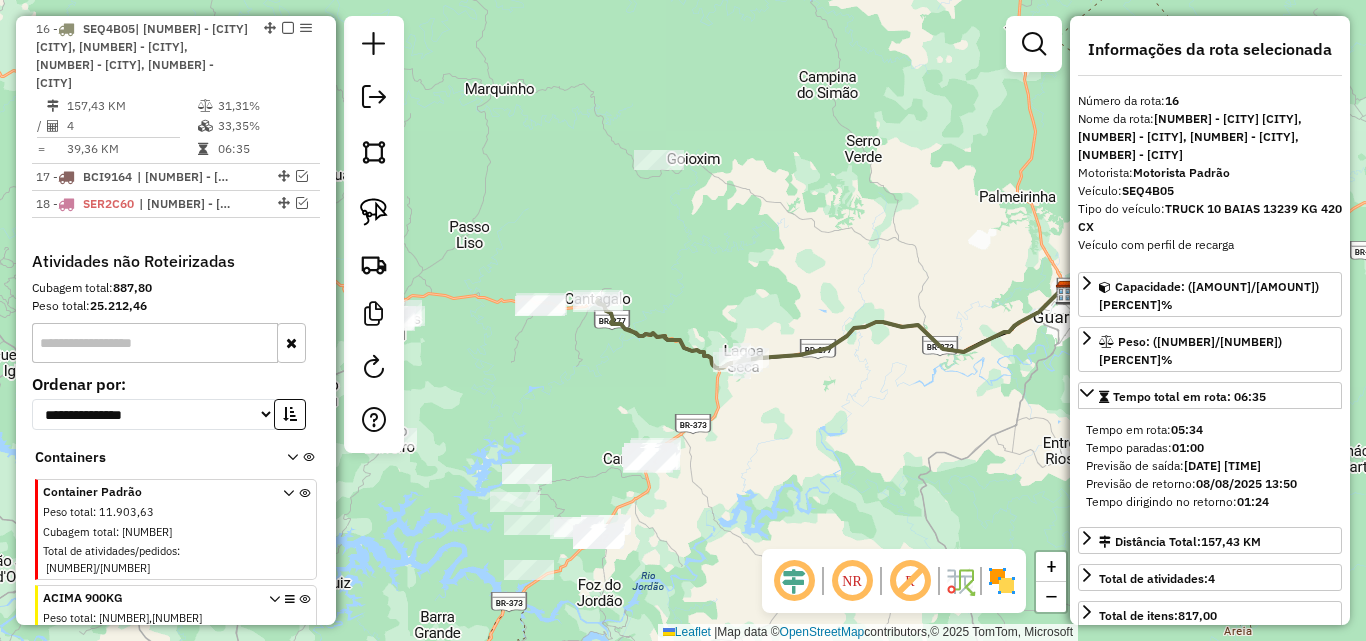 drag, startPoint x: 645, startPoint y: 410, endPoint x: 850, endPoint y: 410, distance: 205 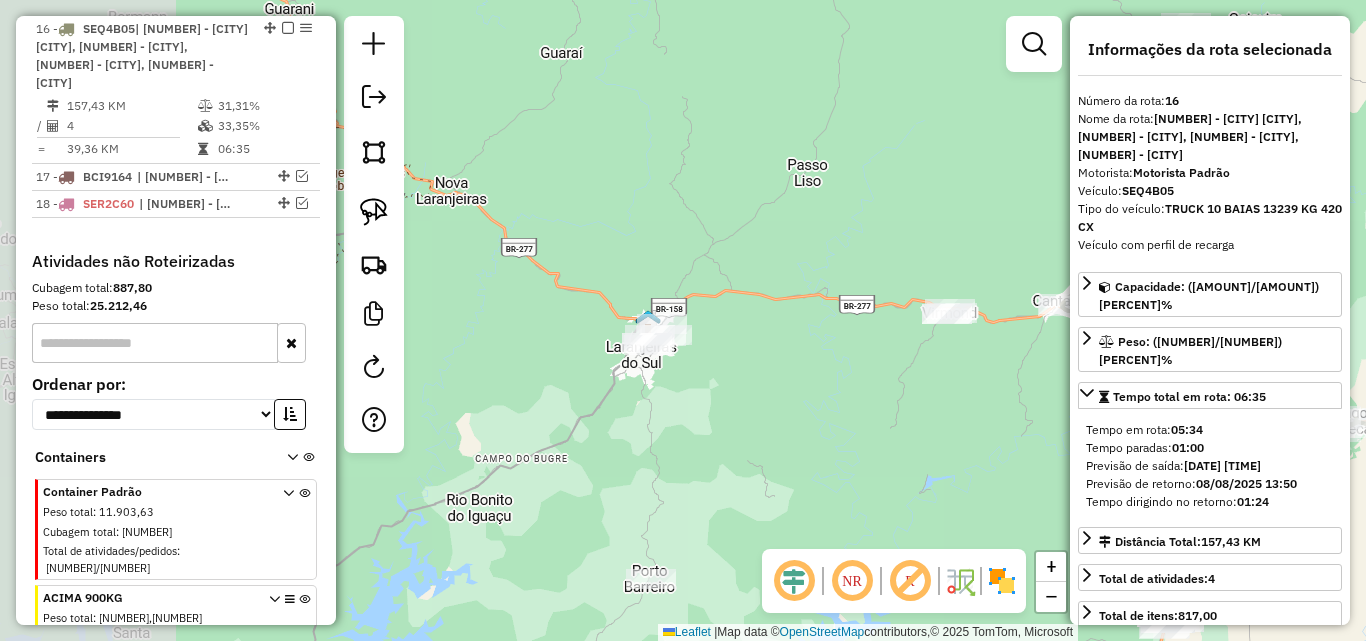 drag, startPoint x: 591, startPoint y: 425, endPoint x: 879, endPoint y: 425, distance: 288 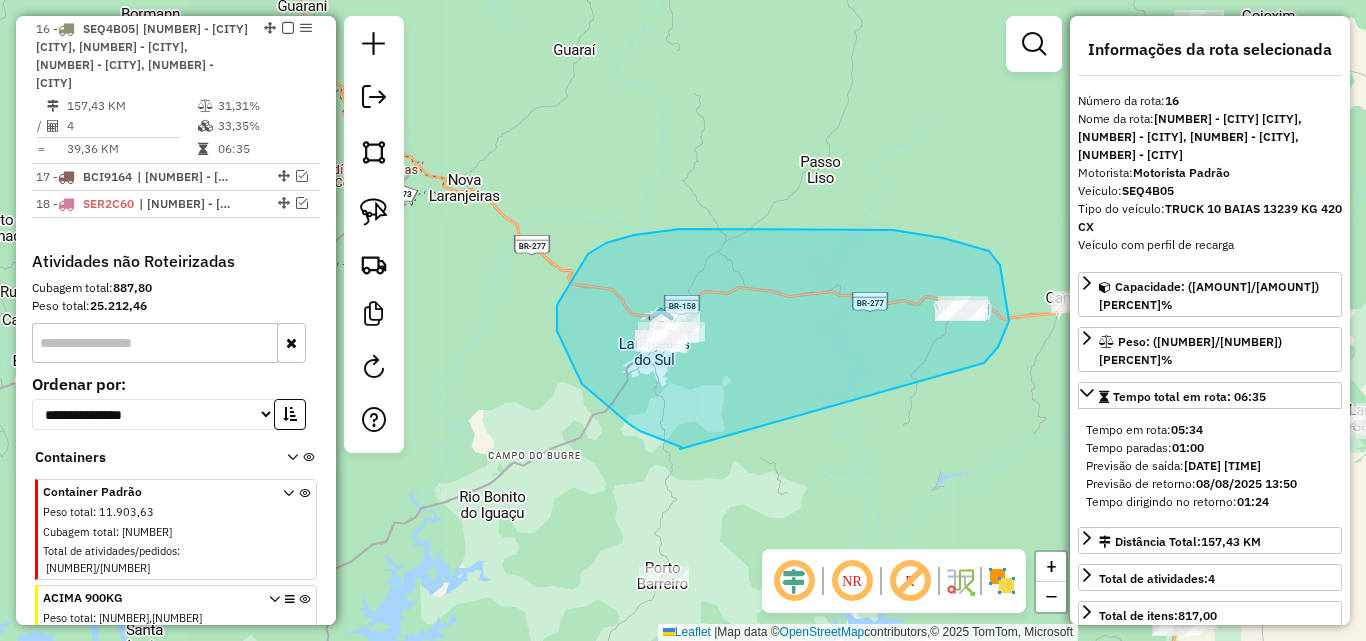 drag, startPoint x: 985, startPoint y: 362, endPoint x: 680, endPoint y: 449, distance: 317.16556 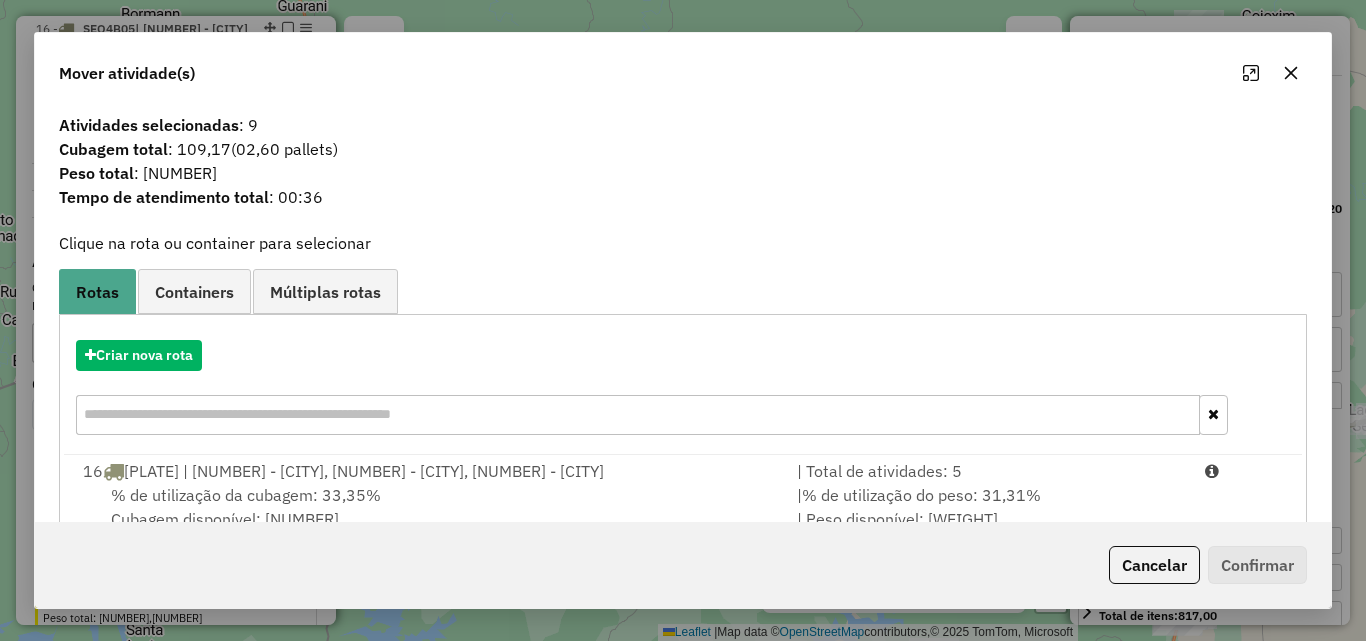 click on "% de utilização da cubagem: 33,35%  Cubagem disponível: 279,94" at bounding box center (428, 507) 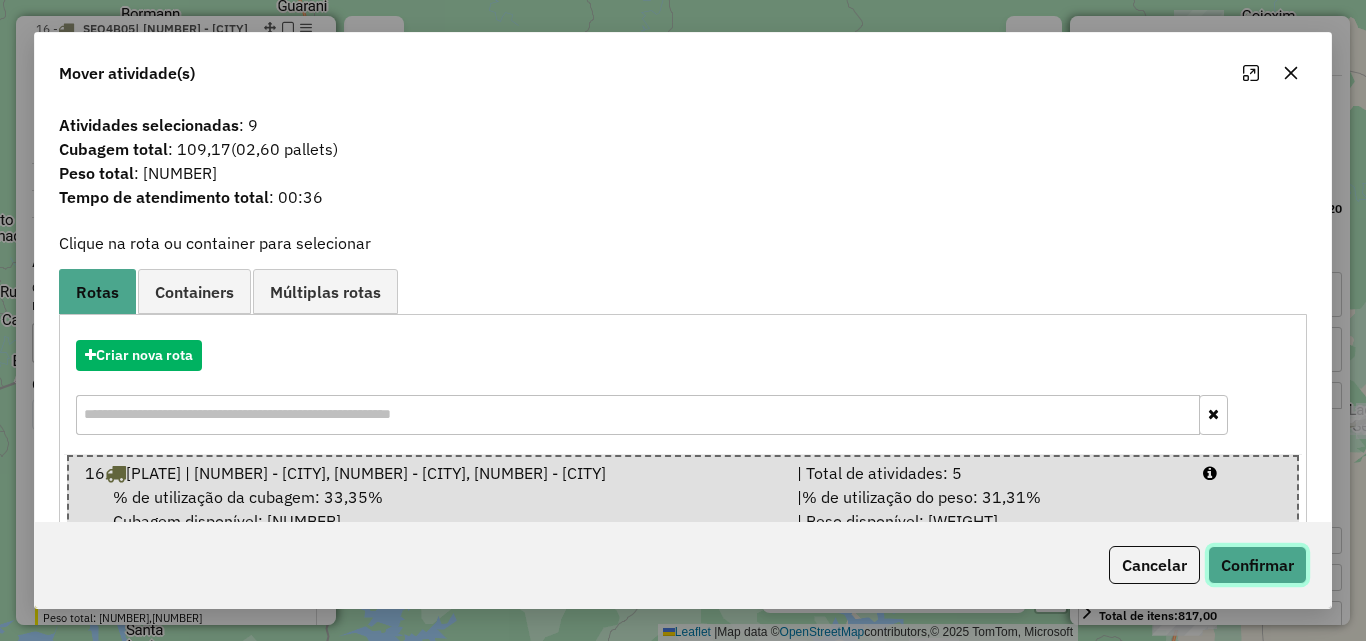 click on "Confirmar" 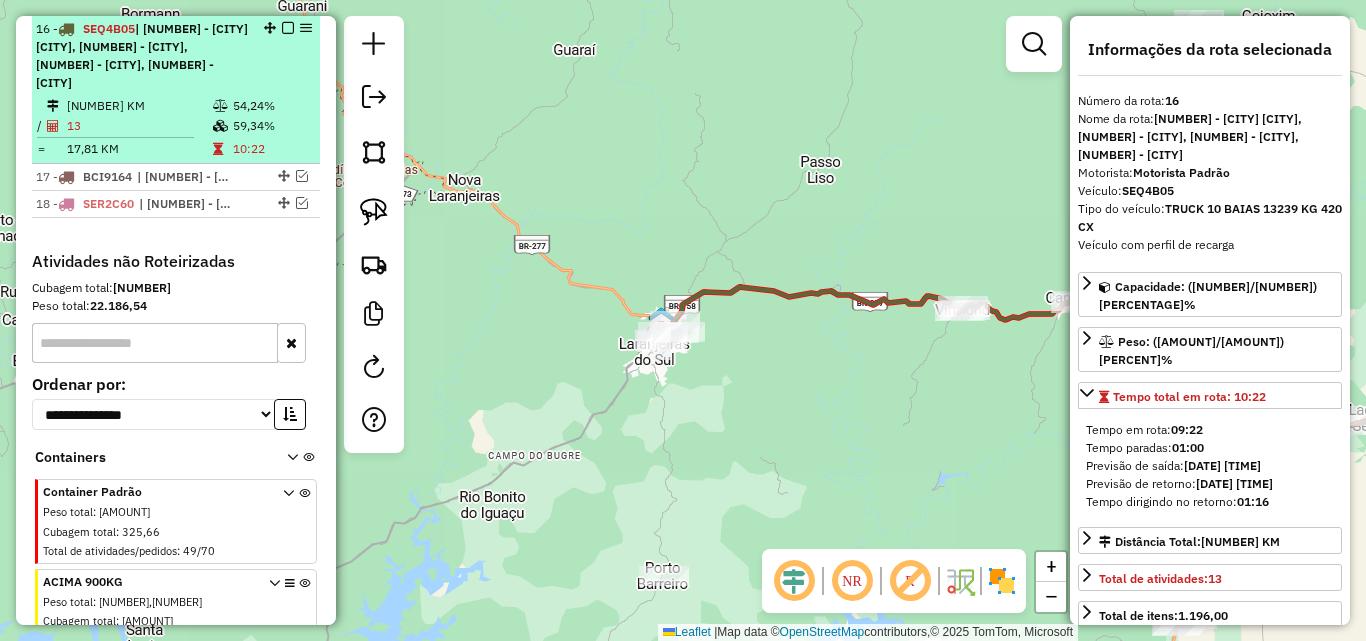 click at bounding box center (288, 28) 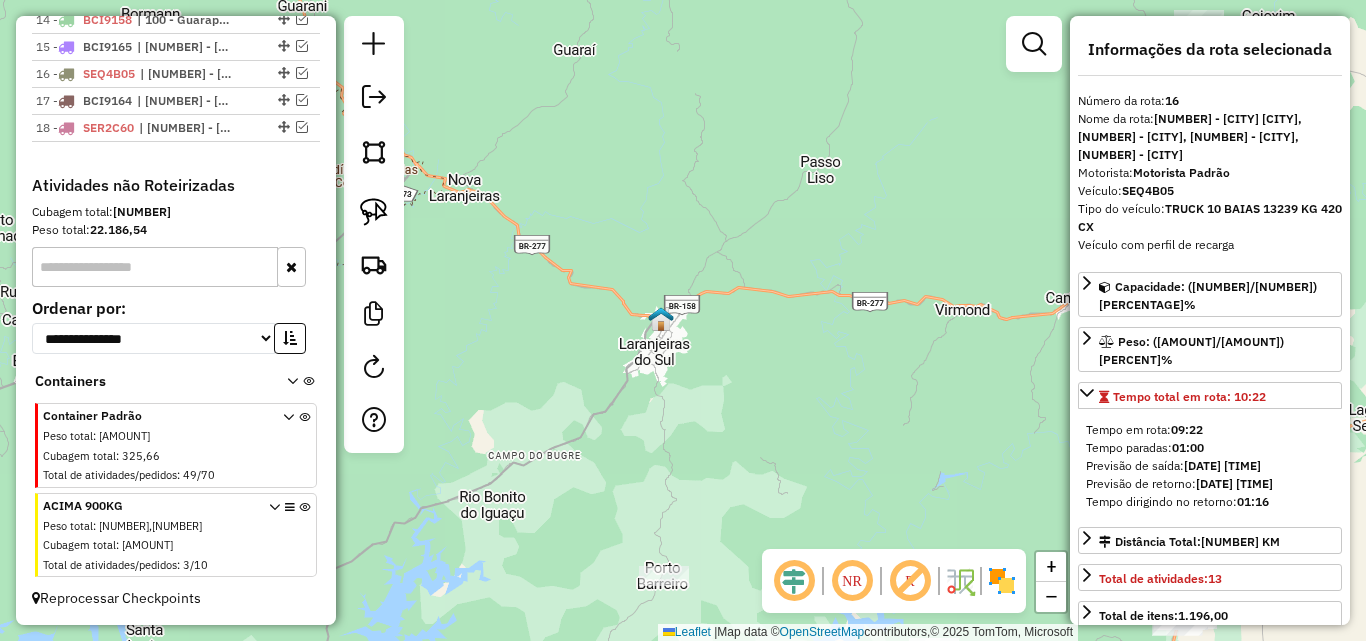 scroll, scrollTop: 1159, scrollLeft: 0, axis: vertical 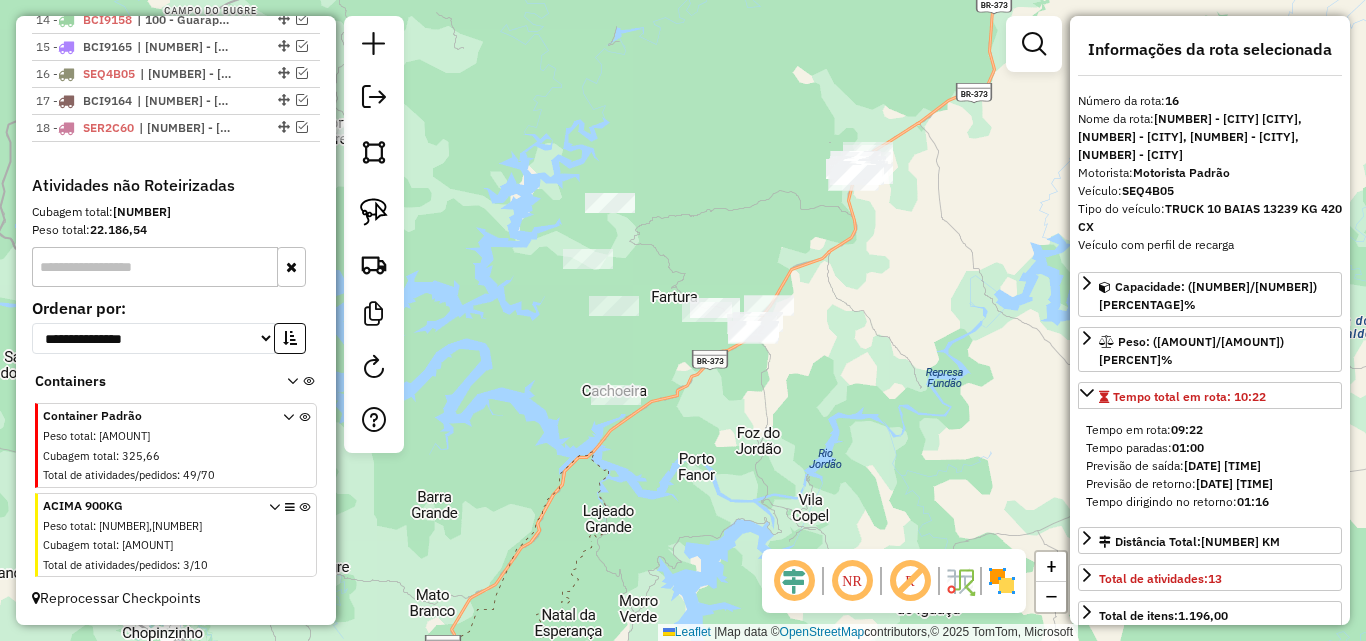 drag, startPoint x: 836, startPoint y: 460, endPoint x: 870, endPoint y: 399, distance: 69.83552 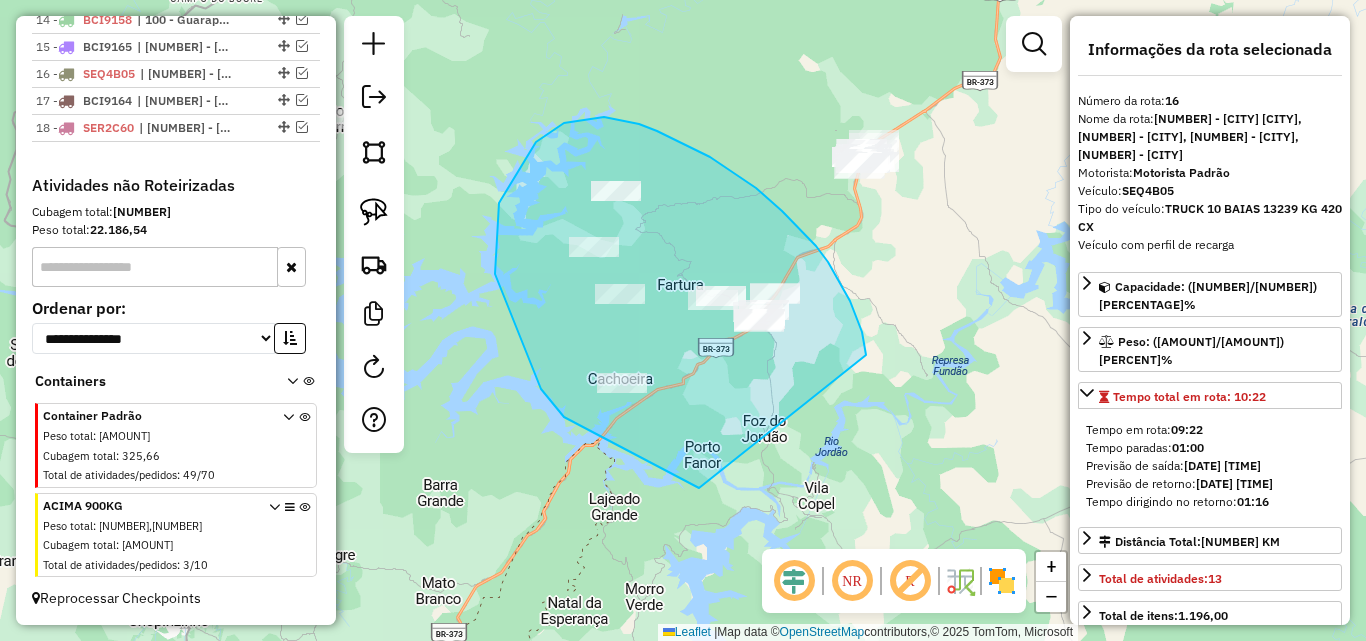drag, startPoint x: 866, startPoint y: 355, endPoint x: 793, endPoint y: 500, distance: 162.33916 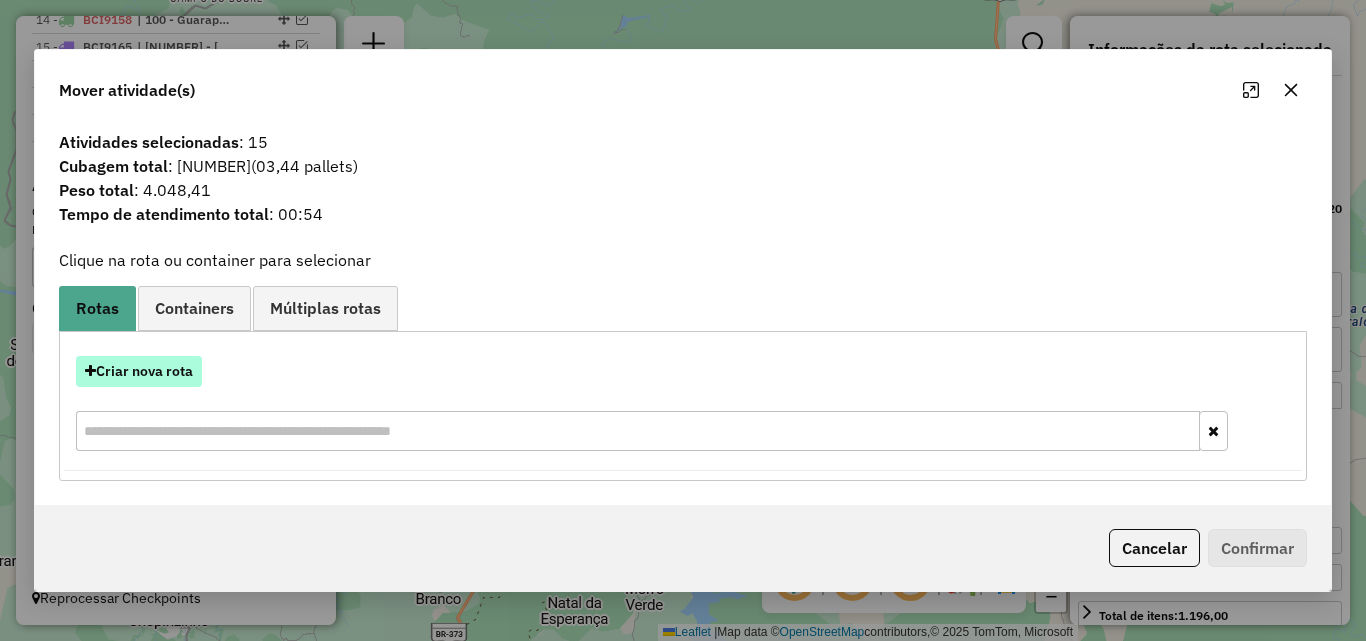 click on "Criar nova rota" at bounding box center (139, 371) 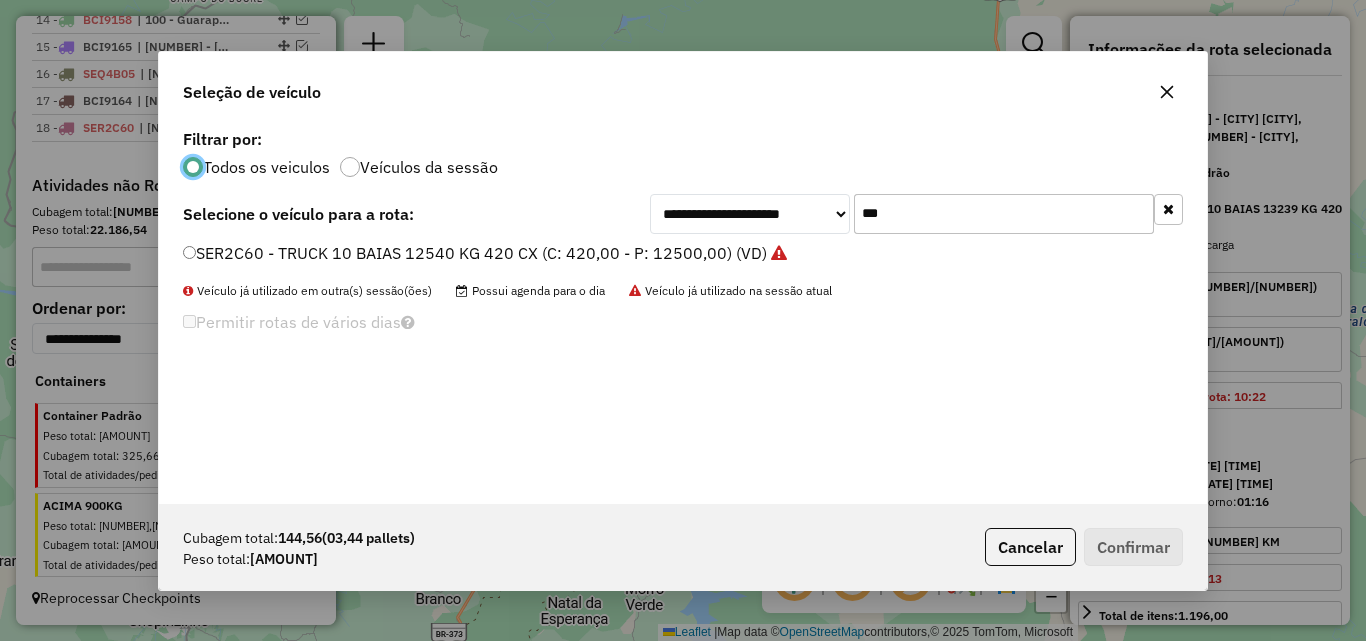 scroll, scrollTop: 11, scrollLeft: 6, axis: both 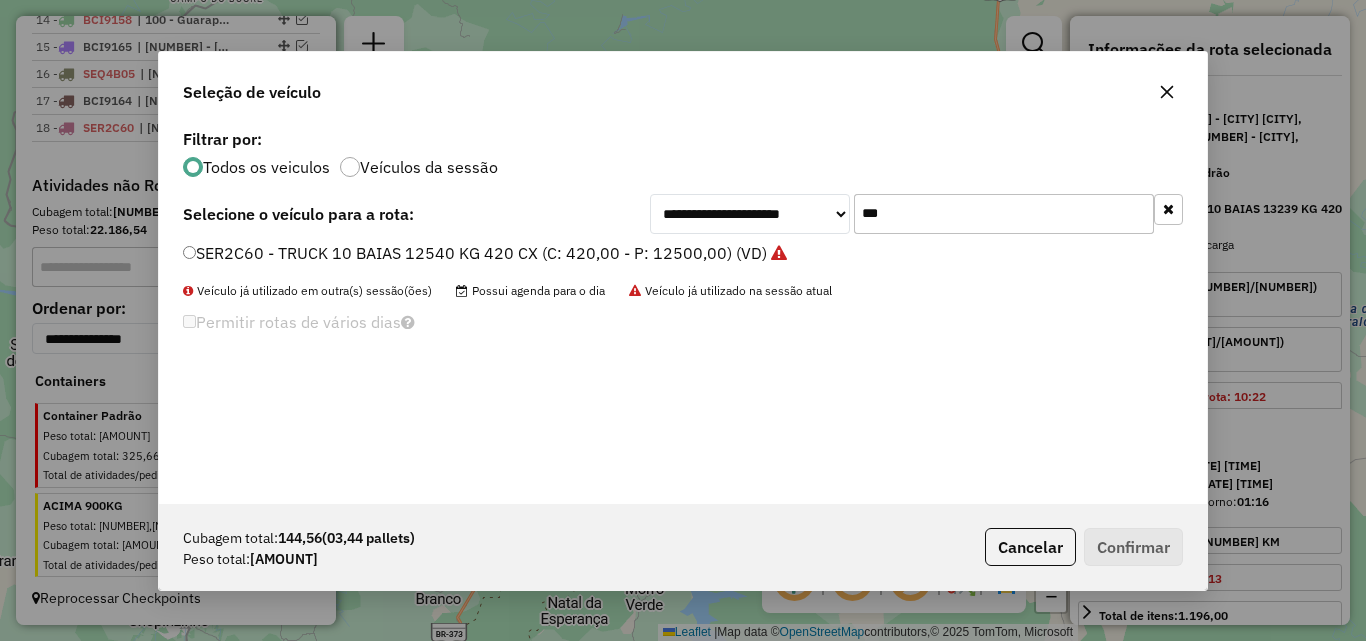drag, startPoint x: 947, startPoint y: 208, endPoint x: 369, endPoint y: 259, distance: 580.24567 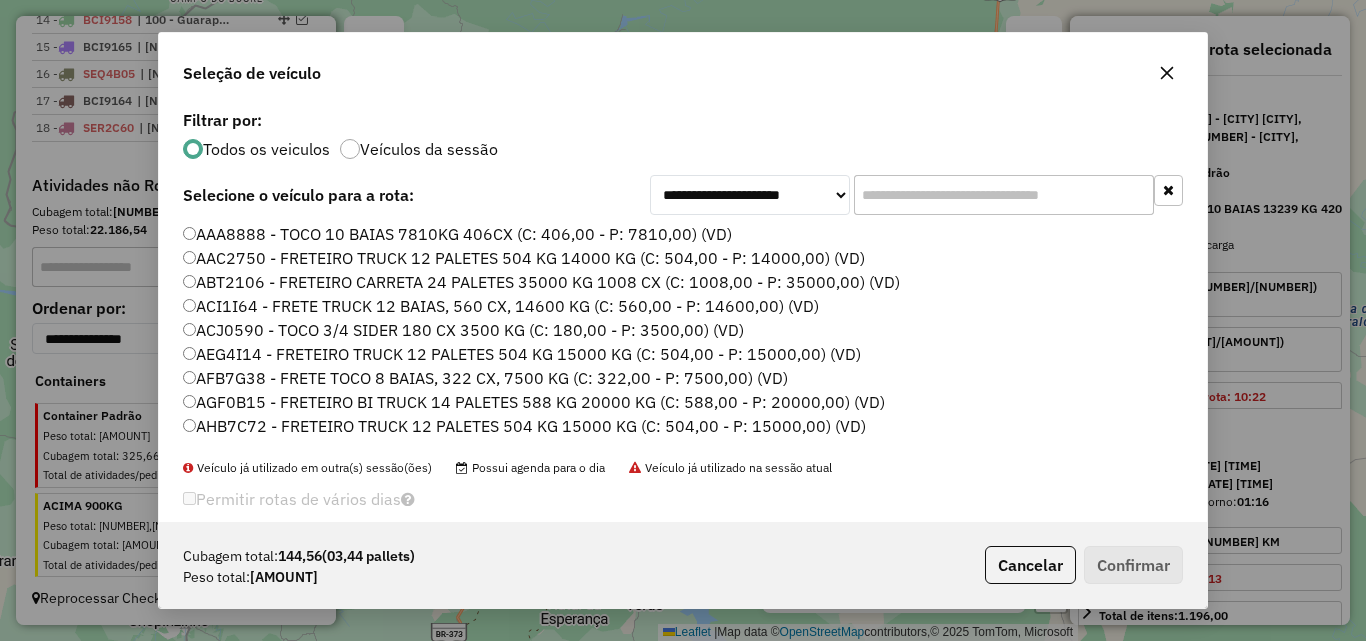 click 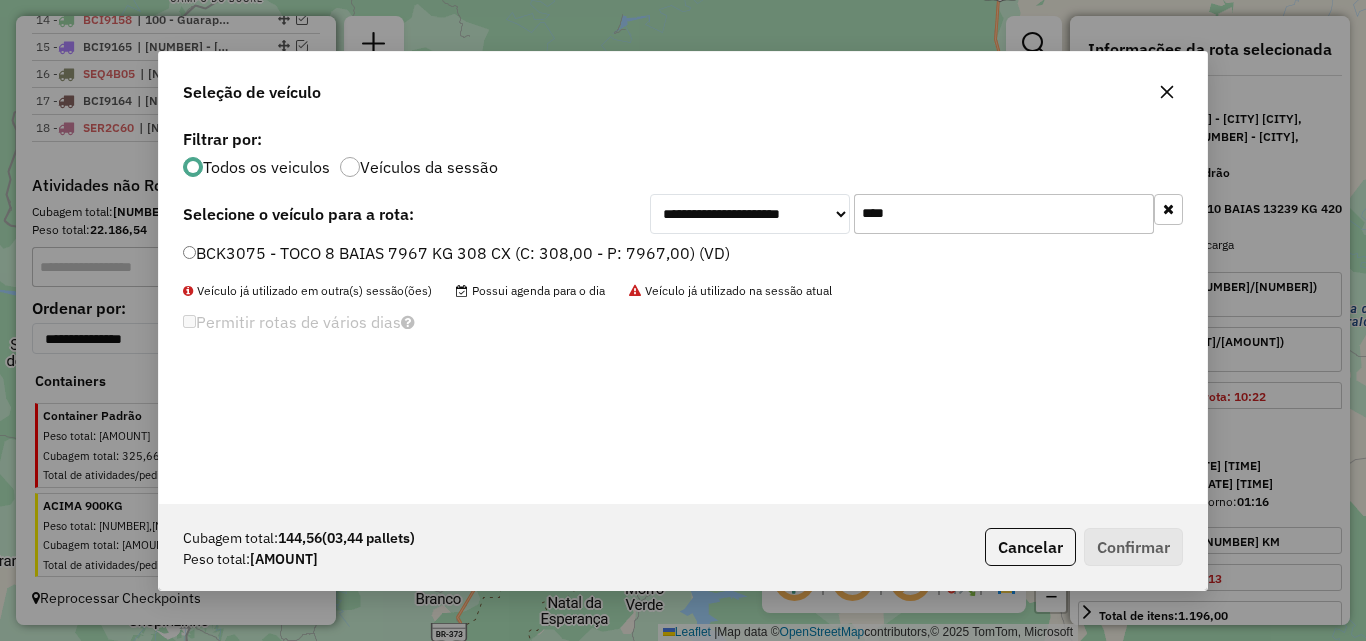 type on "****" 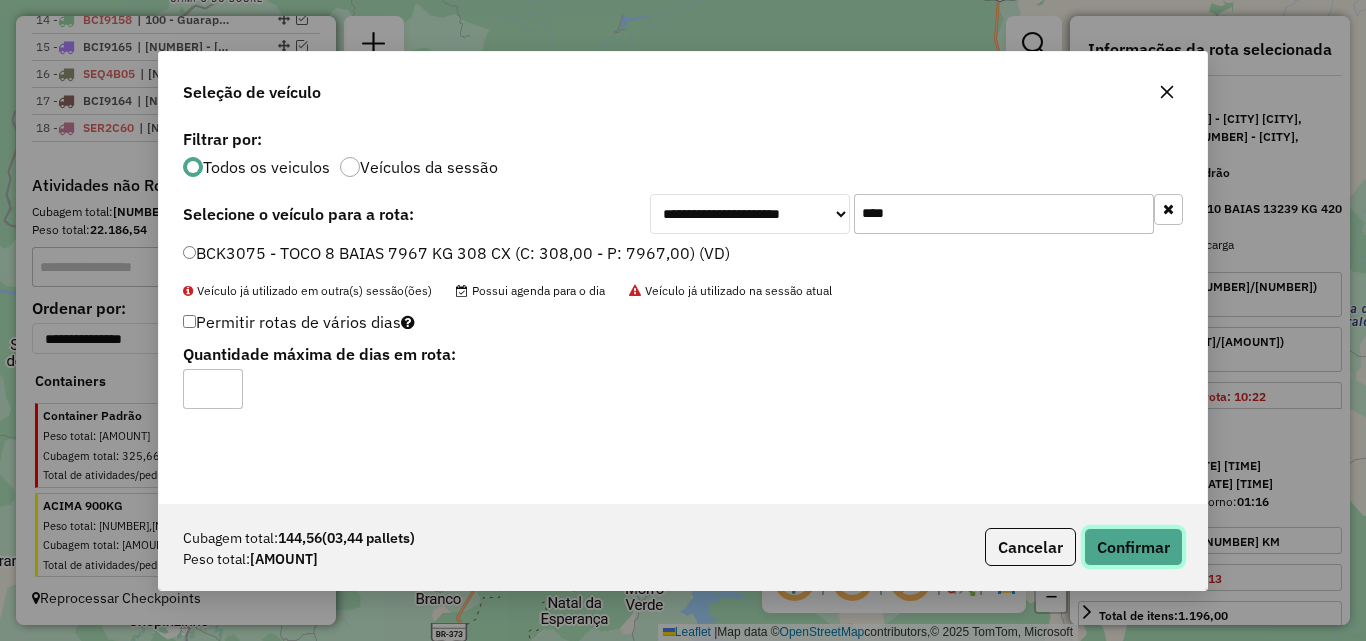 click on "Confirmar" 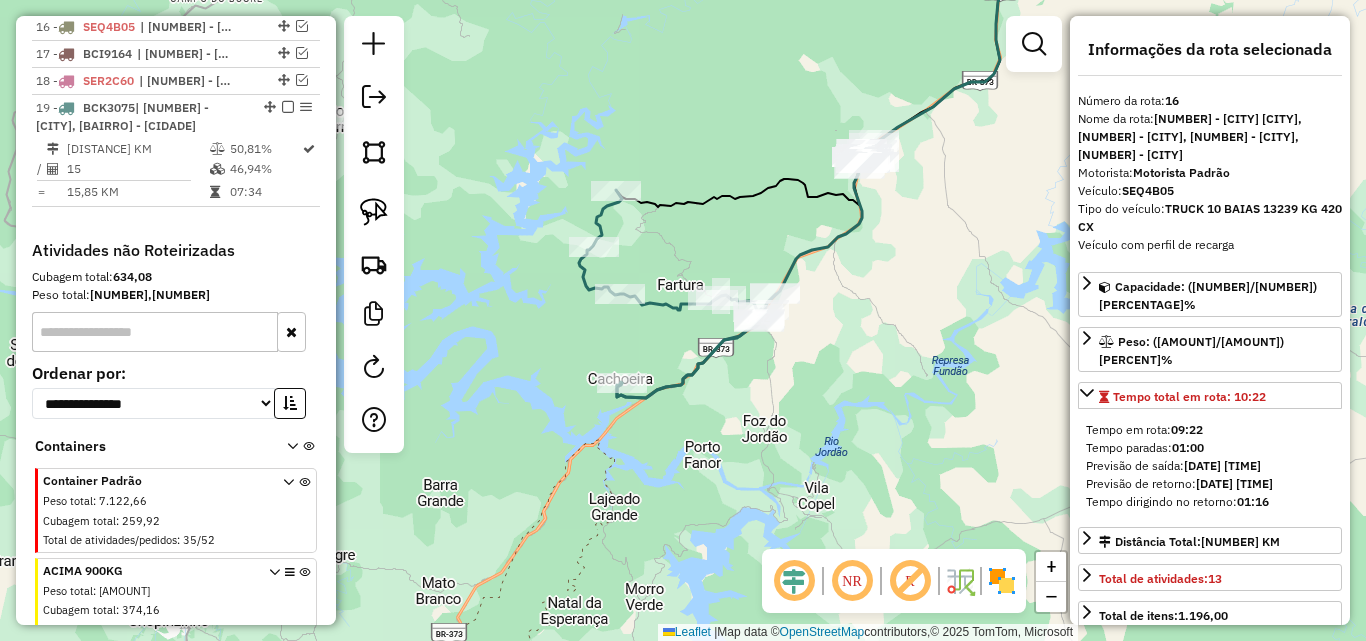 scroll, scrollTop: 1204, scrollLeft: 0, axis: vertical 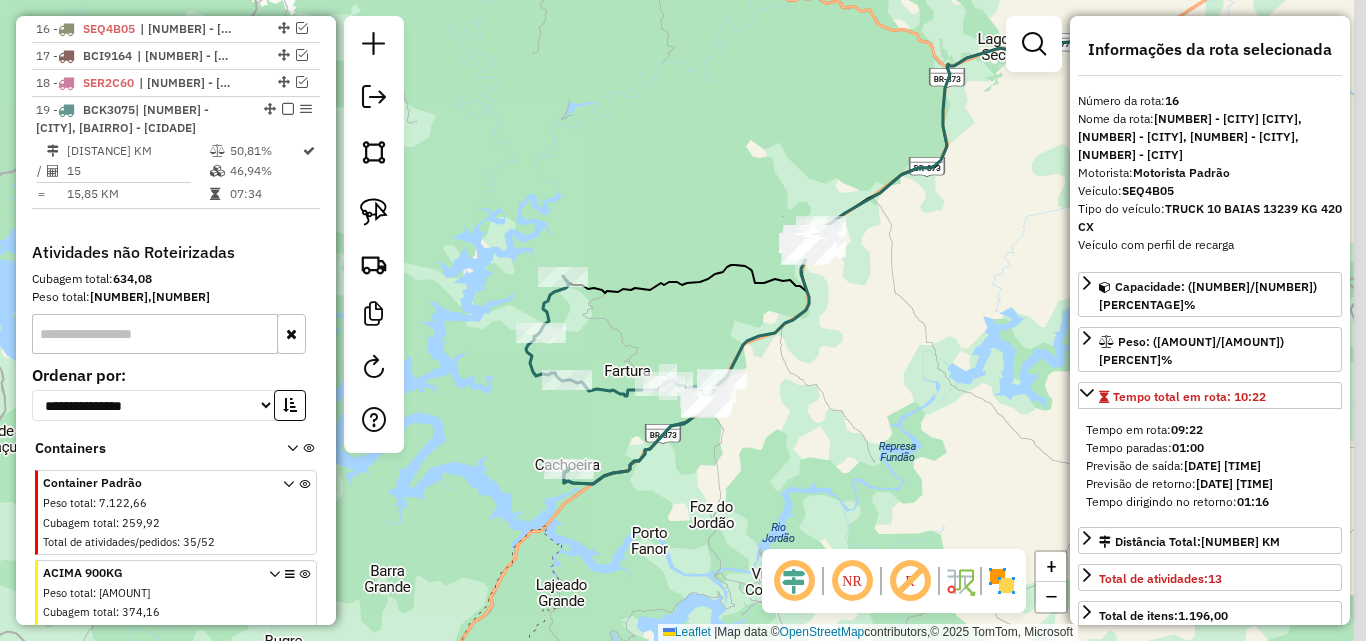 drag, startPoint x: 973, startPoint y: 239, endPoint x: 919, endPoint y: 326, distance: 102.396286 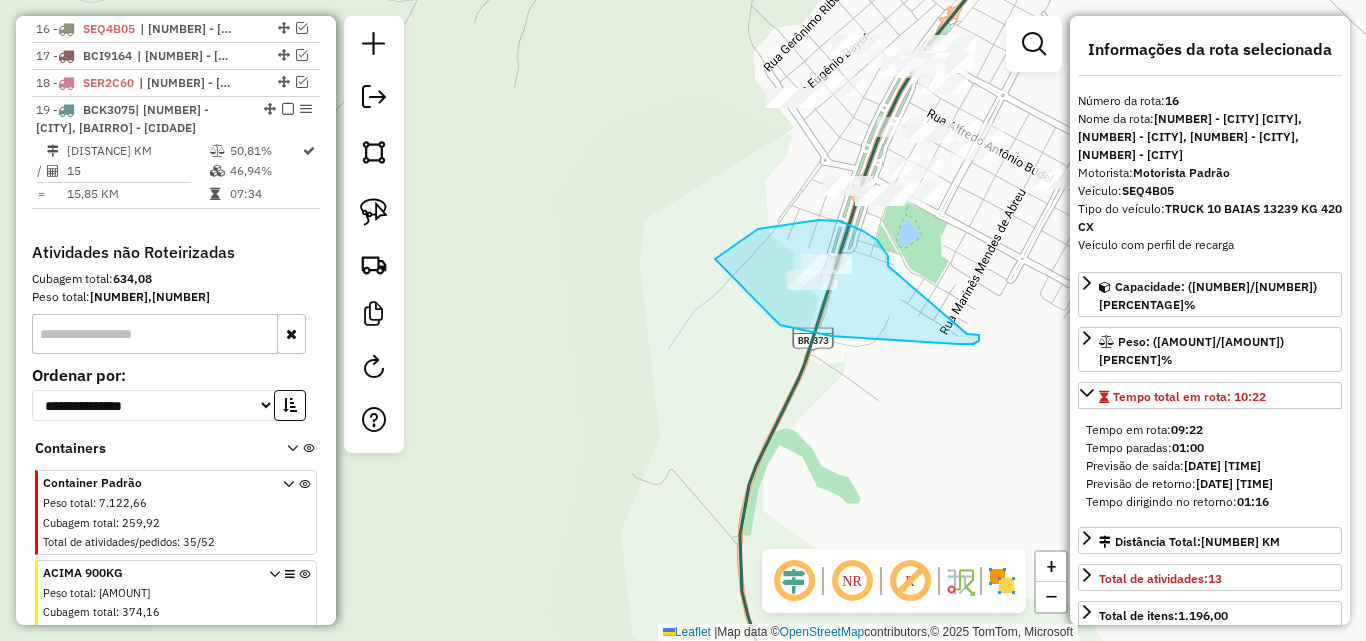 drag, startPoint x: 888, startPoint y: 266, endPoint x: 967, endPoint y: 334, distance: 104.23531 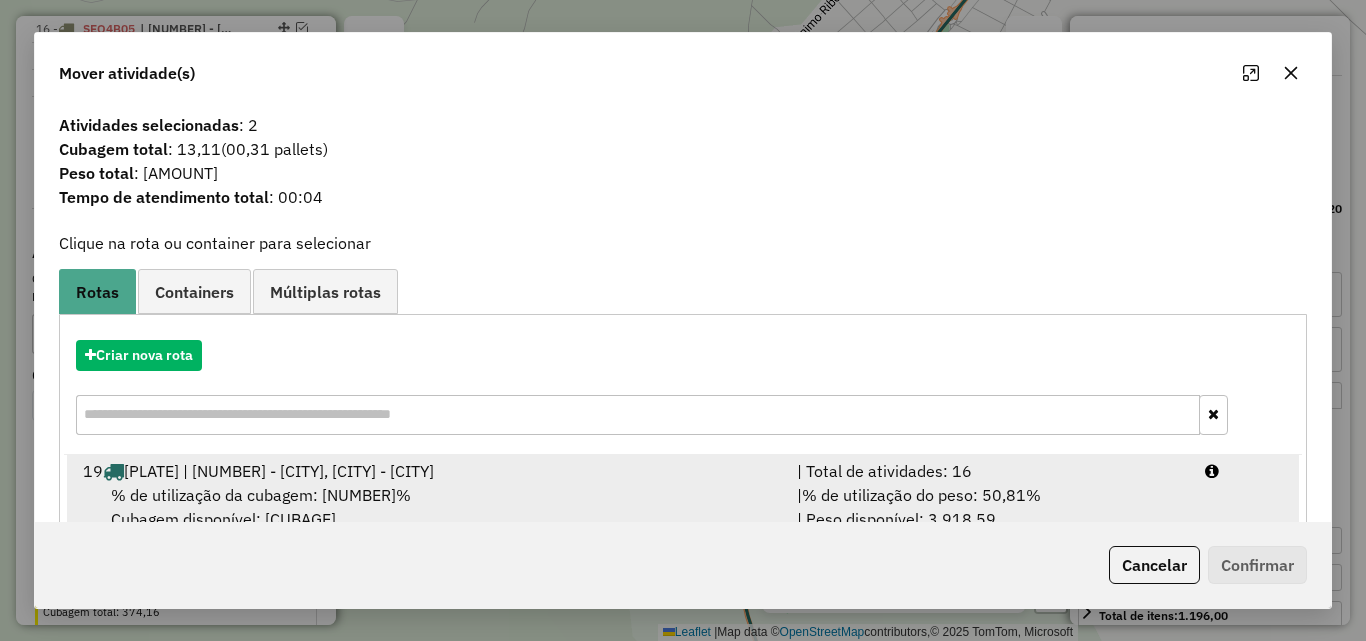 drag, startPoint x: 1042, startPoint y: 484, endPoint x: 1102, endPoint y: 502, distance: 62.641838 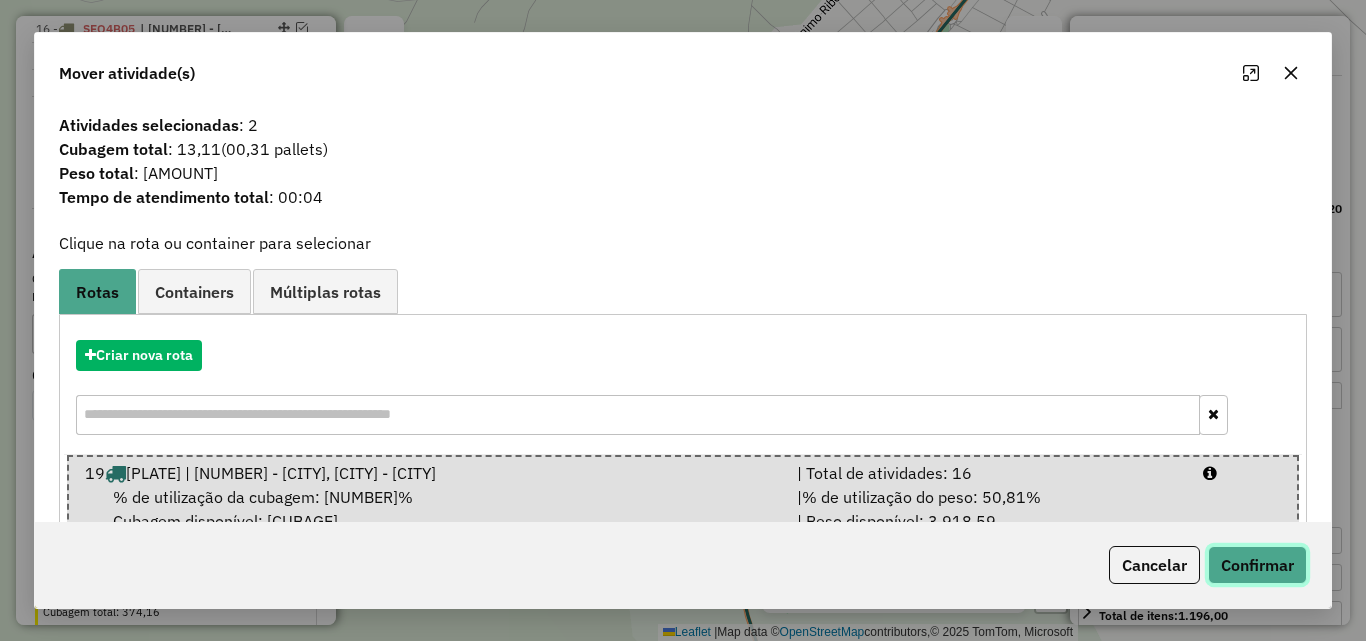 click on "Confirmar" 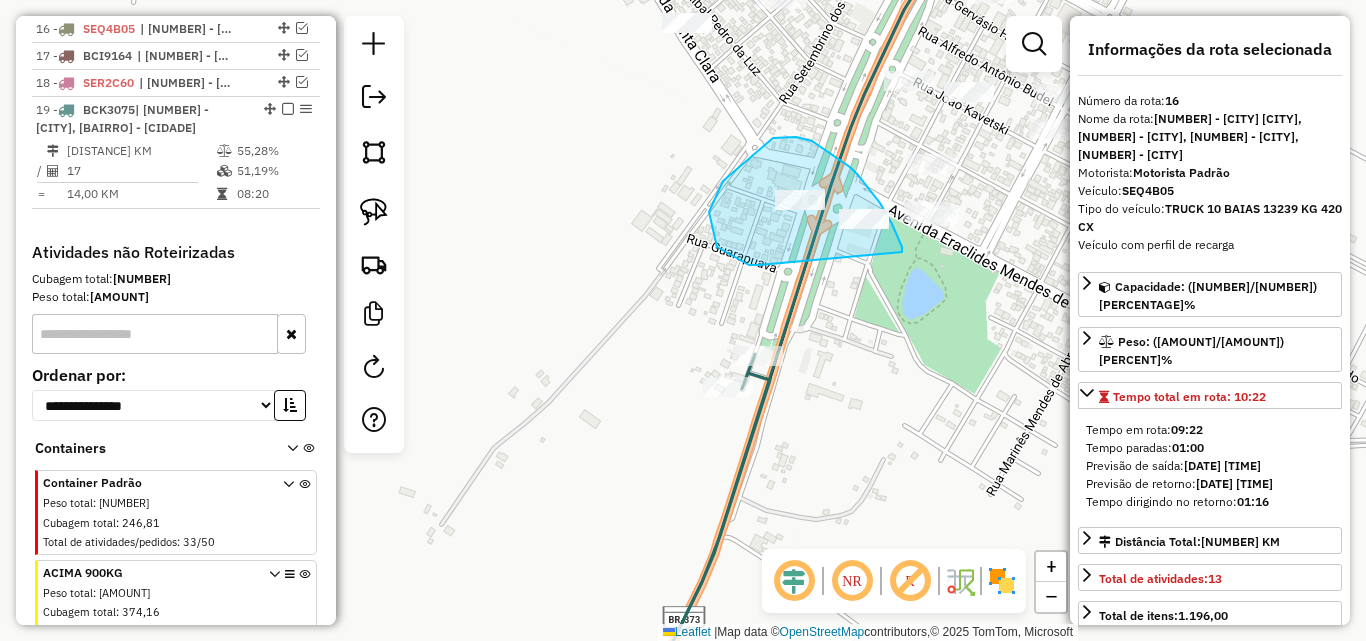 drag, startPoint x: 902, startPoint y: 252, endPoint x: 759, endPoint y: 265, distance: 143.58969 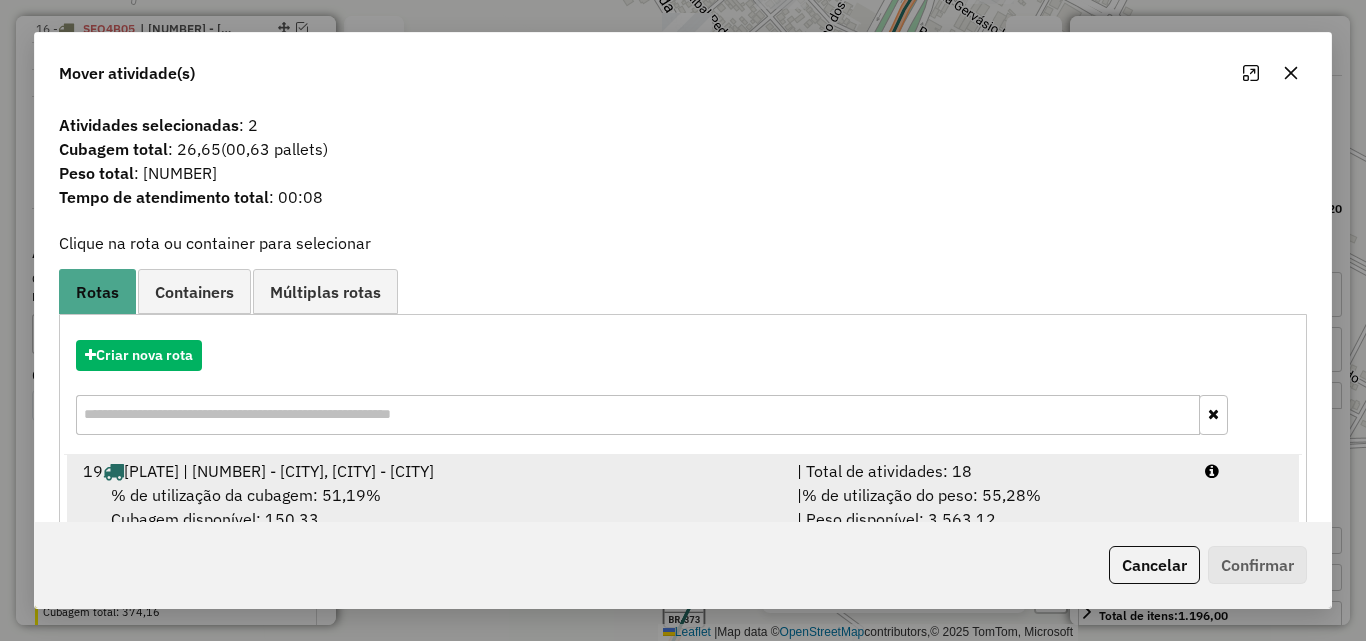 click on "| Total de atividades: 18" at bounding box center [989, 471] 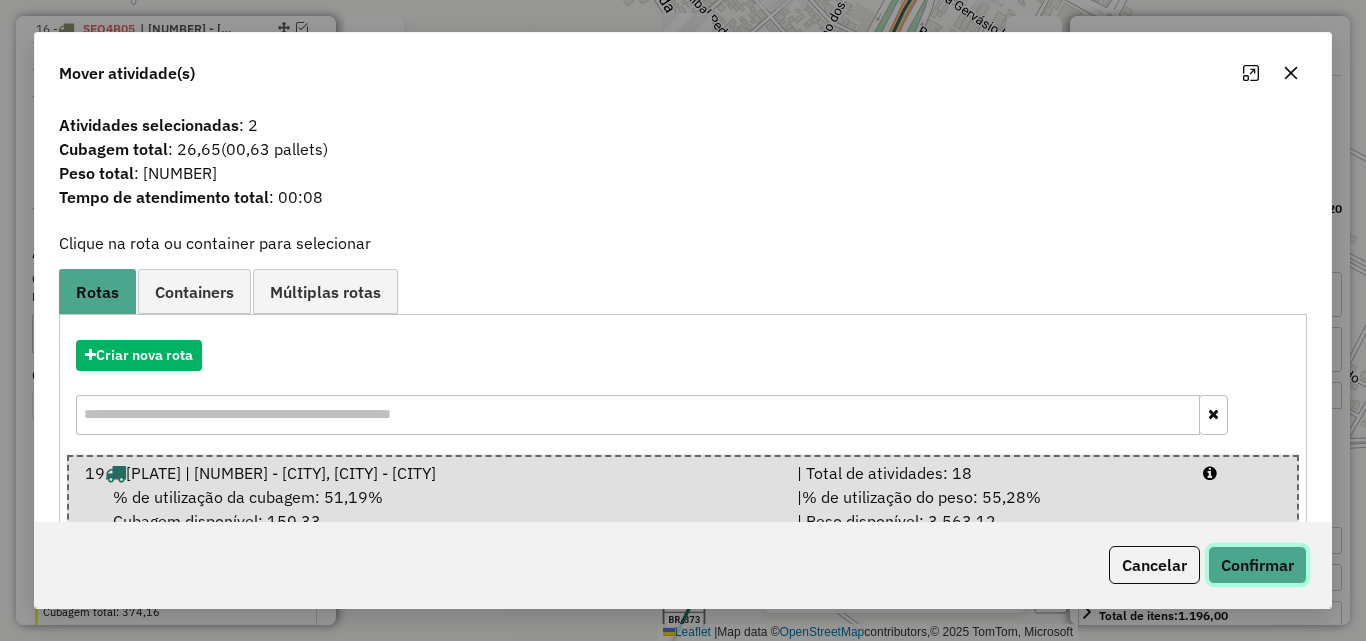 click on "Confirmar" 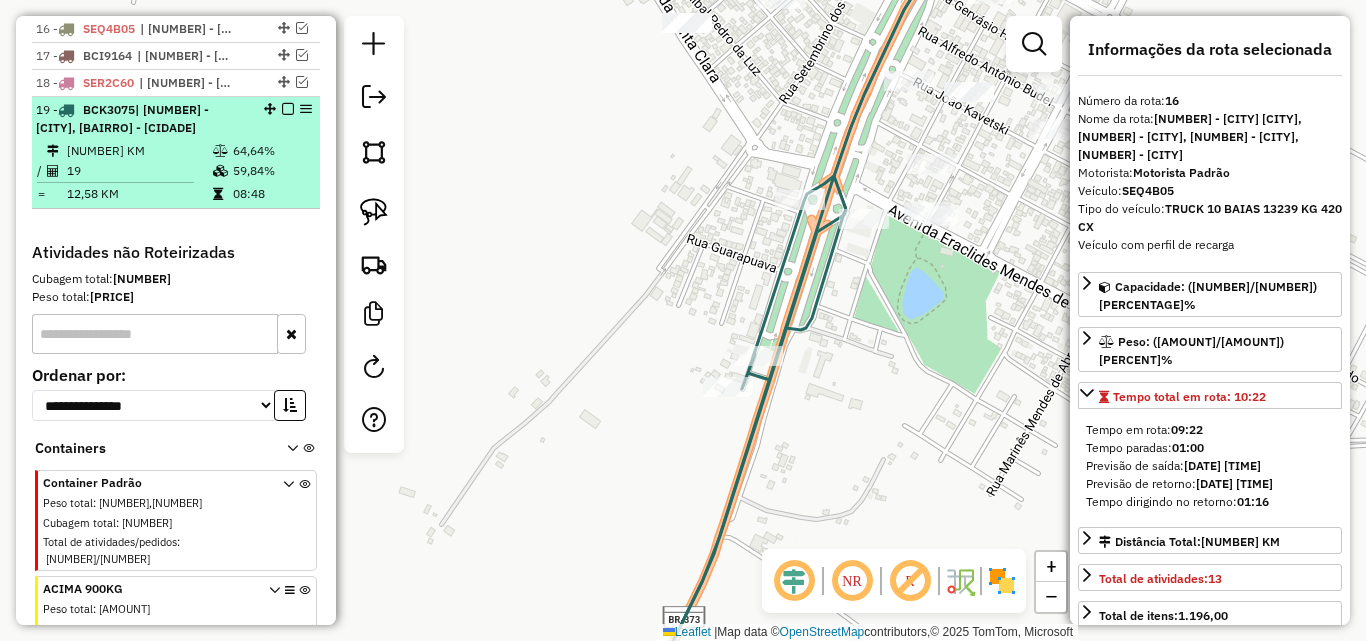 click at bounding box center [288, 109] 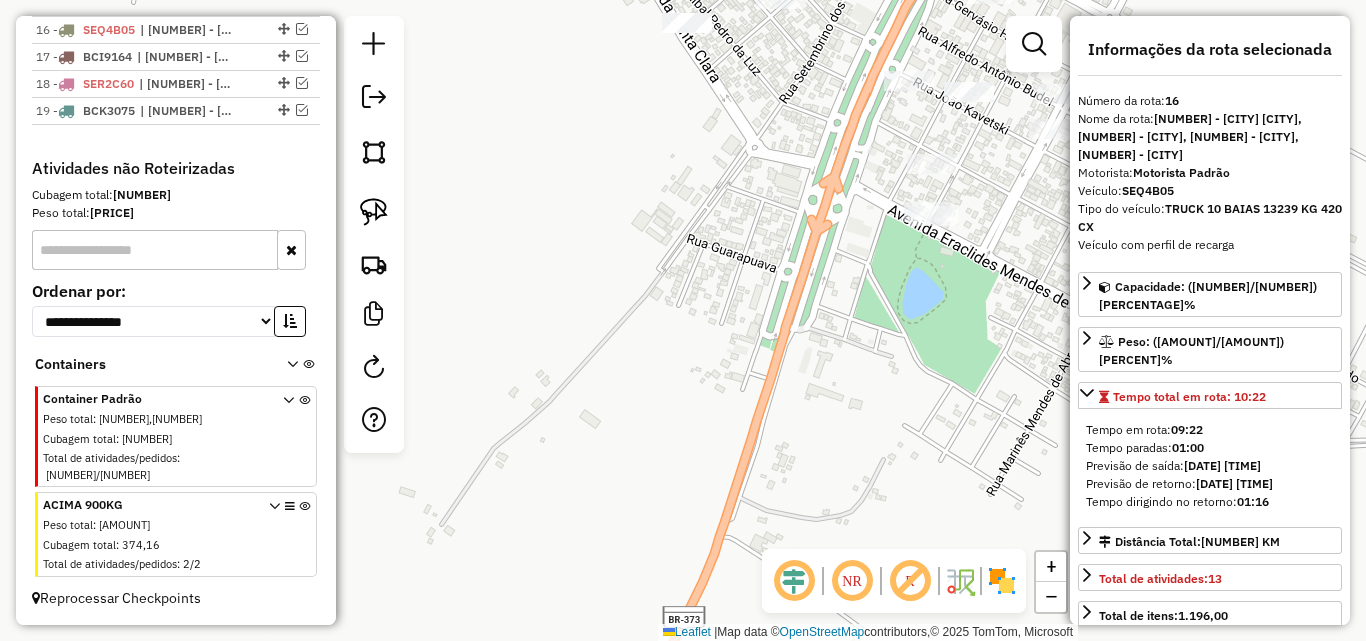 scroll, scrollTop: 1186, scrollLeft: 0, axis: vertical 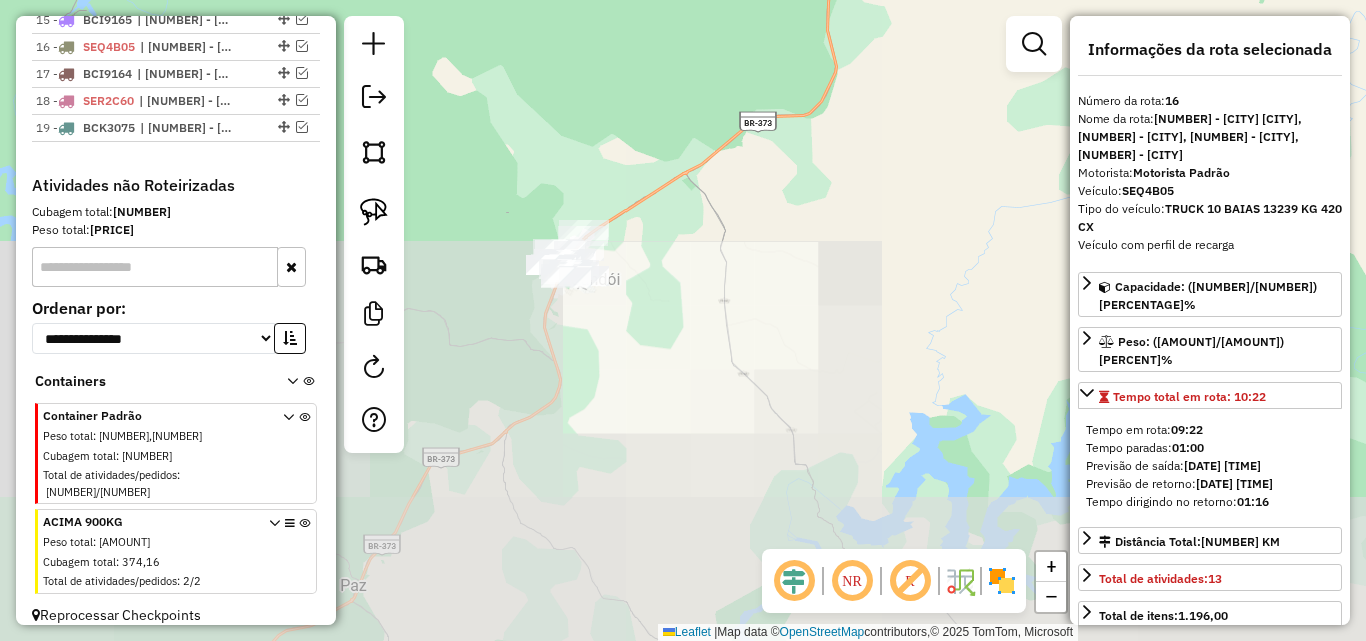 click on "Janela de atendimento Grade de atendimento Capacidade Transportadoras Veículos Cliente Pedidos  Rotas Selecione os dias de semana para filtrar as janelas de atendimento  Seg   Ter   Qua   Qui   Sex   Sáb   Dom  Informe o período da janela de atendimento: De: Até:  Filtrar exatamente a janela do cliente  Considerar janela de atendimento padrão  Selecione os dias de semana para filtrar as grades de atendimento  Seg   Ter   Qua   Qui   Sex   Sáb   Dom   Considerar clientes sem dia de atendimento cadastrado  Clientes fora do dia de atendimento selecionado Filtrar as atividades entre os valores definidos abaixo:  Peso mínimo:   Peso máximo:   Cubagem mínima:   Cubagem máxima:   De:   Até:  Filtrar as atividades entre o tempo de atendimento definido abaixo:  De:   Até:   Considerar capacidade total dos clientes não roteirizados Transportadora: Selecione um ou mais itens Tipo de veículo: Selecione um ou mais itens Veículo: Selecione um ou mais itens Motorista: Selecione um ou mais itens Nome: Rótulo:" 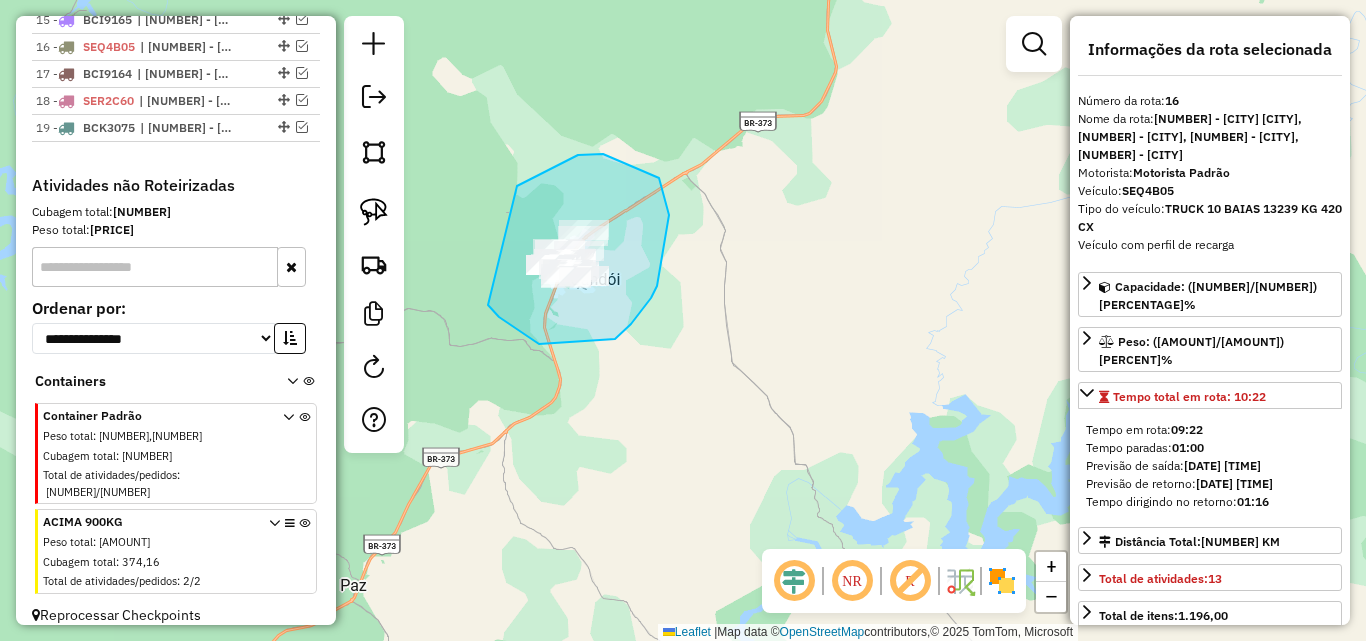 drag, startPoint x: 615, startPoint y: 339, endPoint x: 565, endPoint y: 338, distance: 50.01 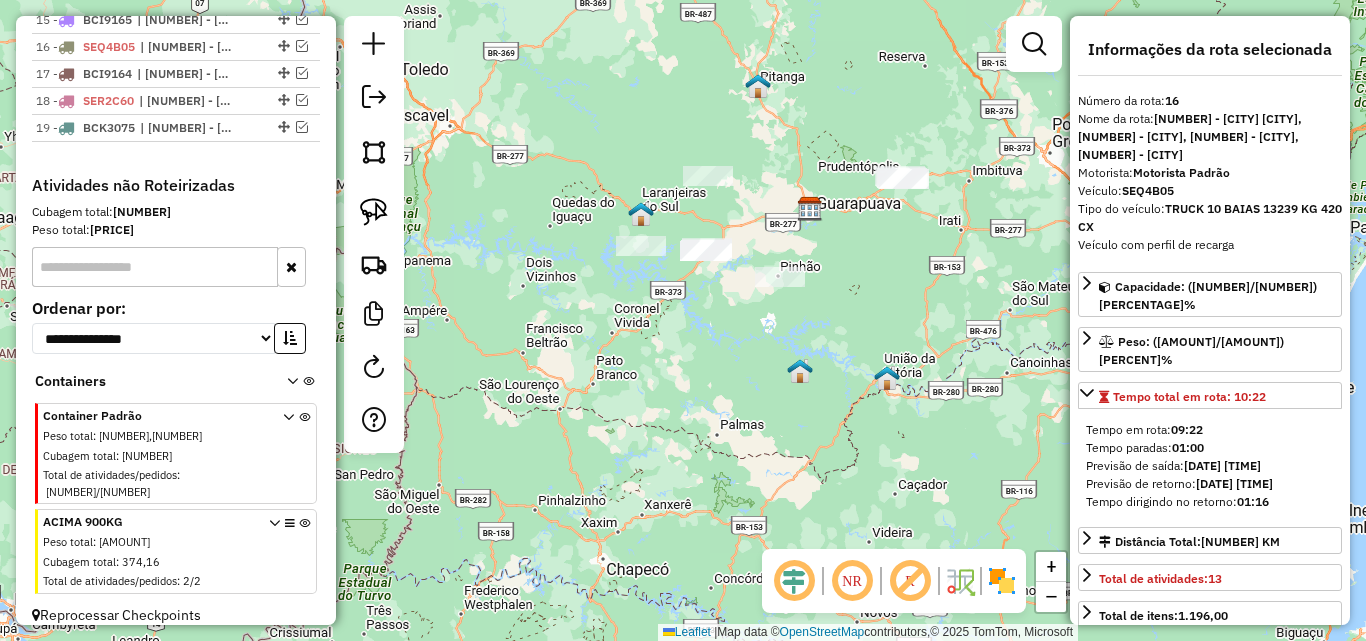 click on "Janela de atendimento Grade de atendimento Capacidade Transportadoras Veículos Cliente Pedidos  Rotas Selecione os dias de semana para filtrar as janelas de atendimento  Seg   Ter   Qua   Qui   Sex   Sáb   Dom  Informe o período da janela de atendimento: De: Até:  Filtrar exatamente a janela do cliente  Considerar janela de atendimento padrão  Selecione os dias de semana para filtrar as grades de atendimento  Seg   Ter   Qua   Qui   Sex   Sáb   Dom   Considerar clientes sem dia de atendimento cadastrado  Clientes fora do dia de atendimento selecionado Filtrar as atividades entre os valores definidos abaixo:  Peso mínimo:   Peso máximo:   Cubagem mínima:   Cubagem máxima:   De:   Até:  Filtrar as atividades entre o tempo de atendimento definido abaixo:  De:   Até:   Considerar capacidade total dos clientes não roteirizados Transportadora: Selecione um ou mais itens Tipo de veículo: Selecione um ou mais itens Veículo: Selecione um ou mais itens Motorista: Selecione um ou mais itens Nome: Rótulo:" 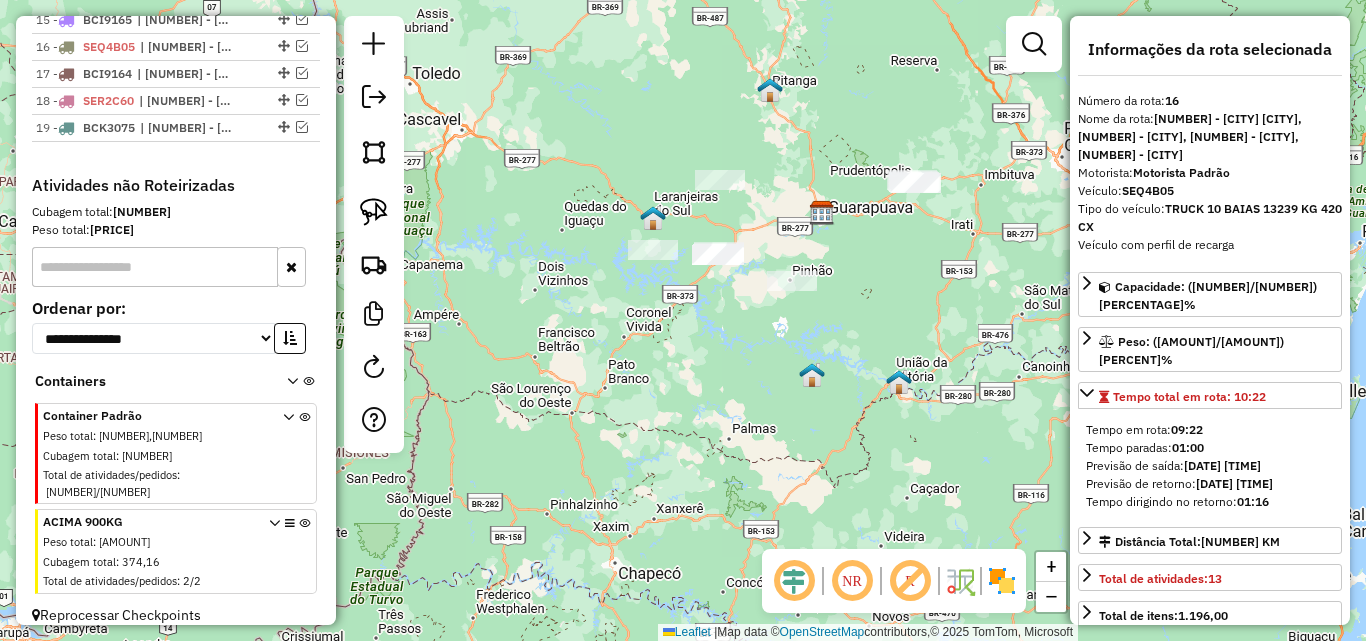 click on "Janela de atendimento Grade de atendimento Capacidade Transportadoras Veículos Cliente Pedidos  Rotas Selecione os dias de semana para filtrar as janelas de atendimento  Seg   Ter   Qua   Qui   Sex   Sáb   Dom  Informe o período da janela de atendimento: De: Até:  Filtrar exatamente a janela do cliente  Considerar janela de atendimento padrão  Selecione os dias de semana para filtrar as grades de atendimento  Seg   Ter   Qua   Qui   Sex   Sáb   Dom   Considerar clientes sem dia de atendimento cadastrado  Clientes fora do dia de atendimento selecionado Filtrar as atividades entre os valores definidos abaixo:  Peso mínimo:   Peso máximo:   Cubagem mínima:   Cubagem máxima:   De:   Até:  Filtrar as atividades entre o tempo de atendimento definido abaixo:  De:   Até:   Considerar capacidade total dos clientes não roteirizados Transportadora: Selecione um ou mais itens Tipo de veículo: Selecione um ou mais itens Veículo: Selecione um ou mais itens Motorista: Selecione um ou mais itens Nome: Rótulo:" 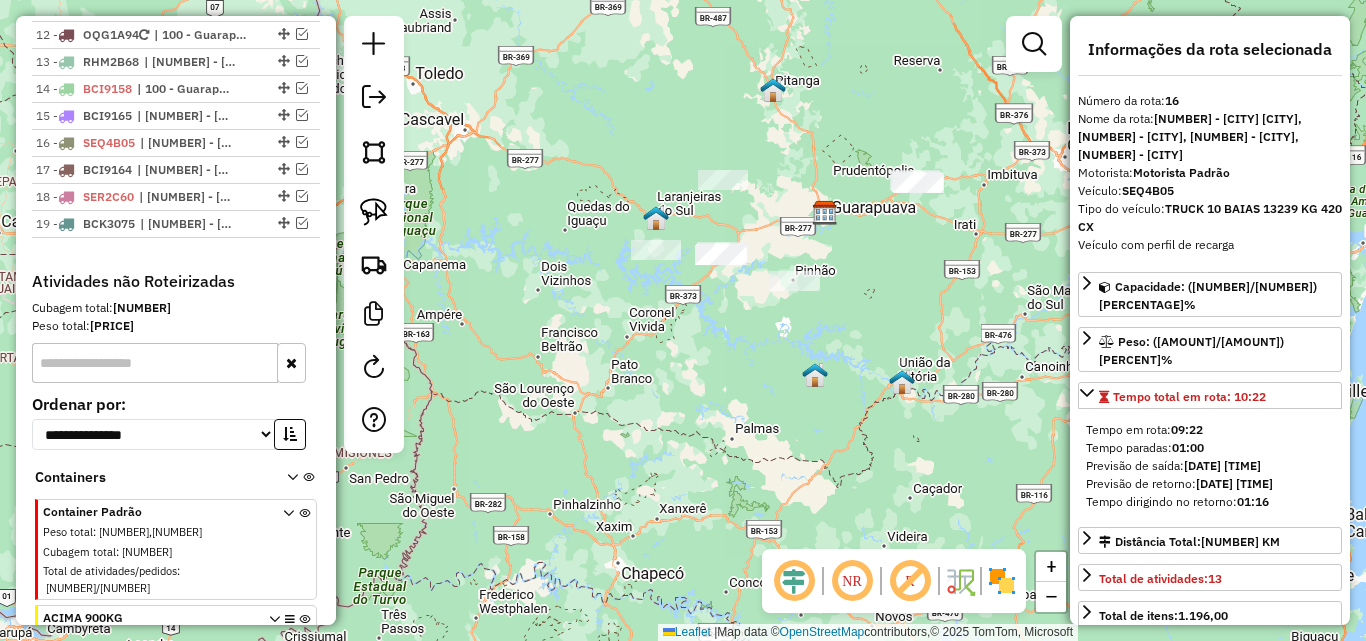 scroll, scrollTop: 986, scrollLeft: 0, axis: vertical 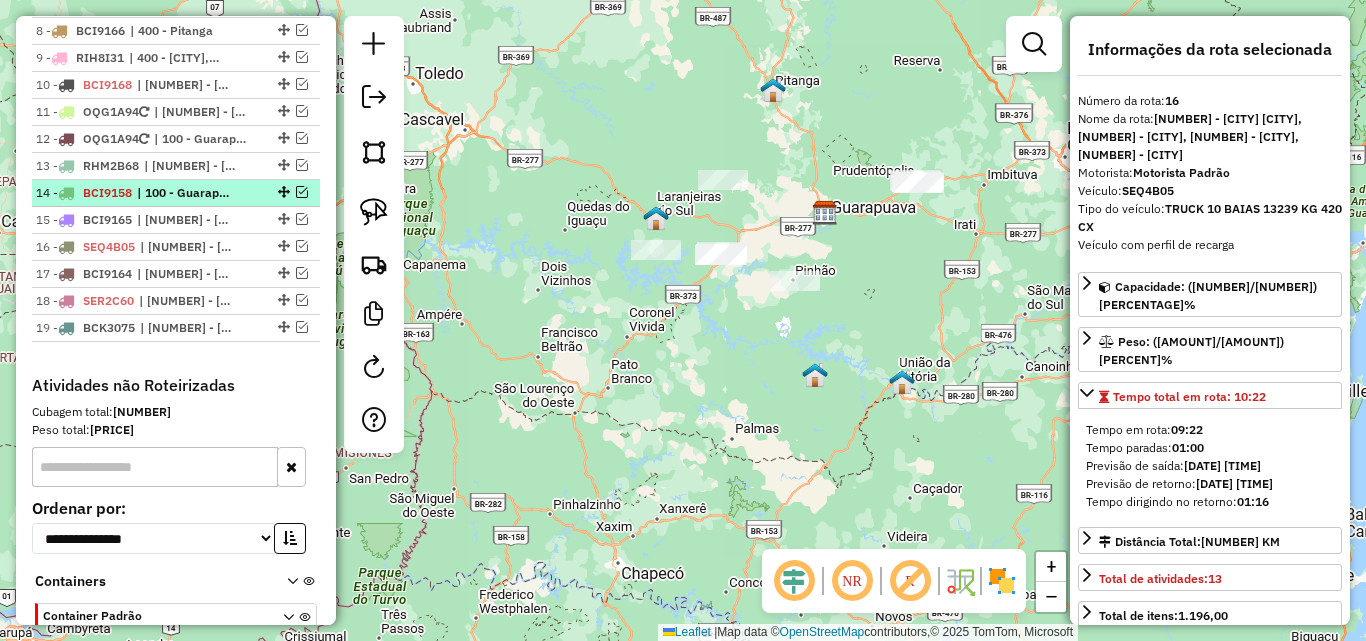click at bounding box center [302, 192] 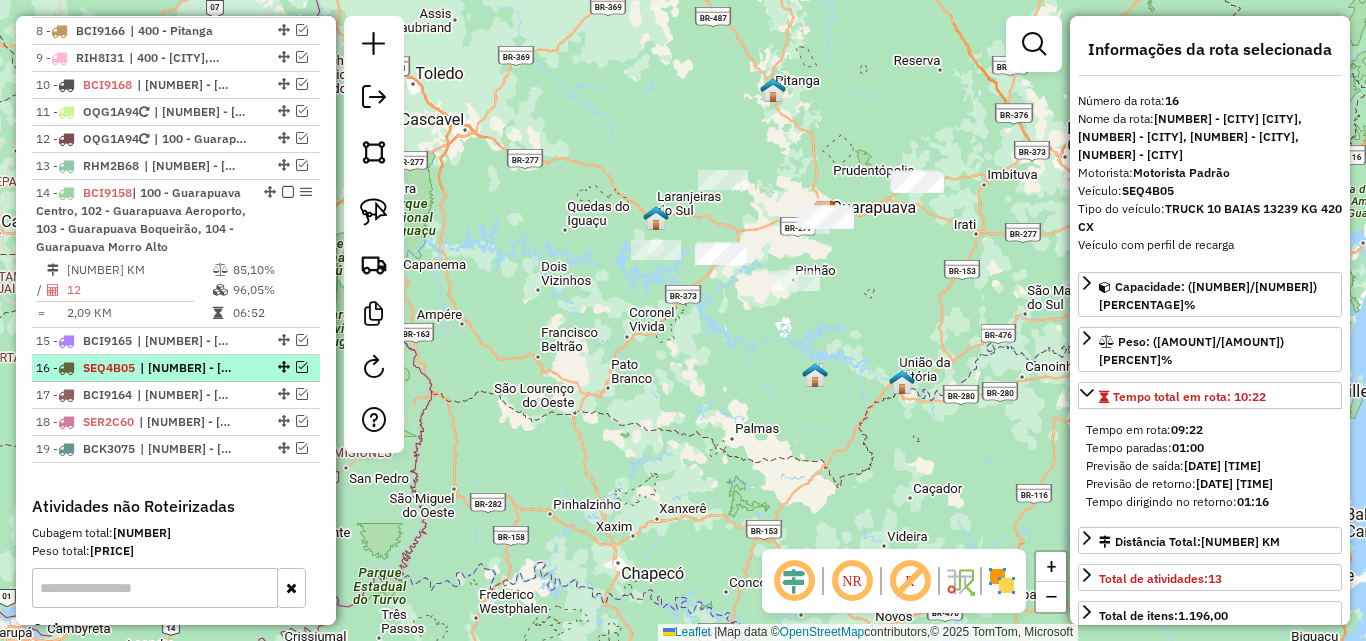click at bounding box center (302, 367) 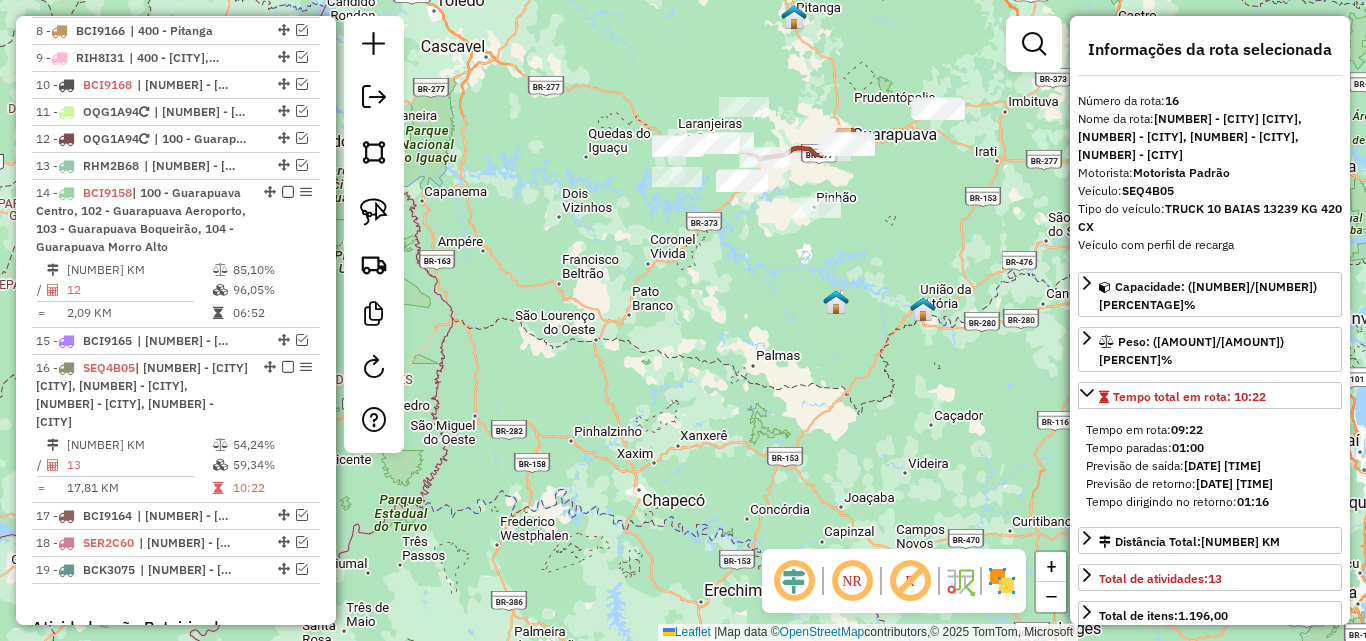 drag, startPoint x: 508, startPoint y: 404, endPoint x: 536, endPoint y: 268, distance: 138.85243 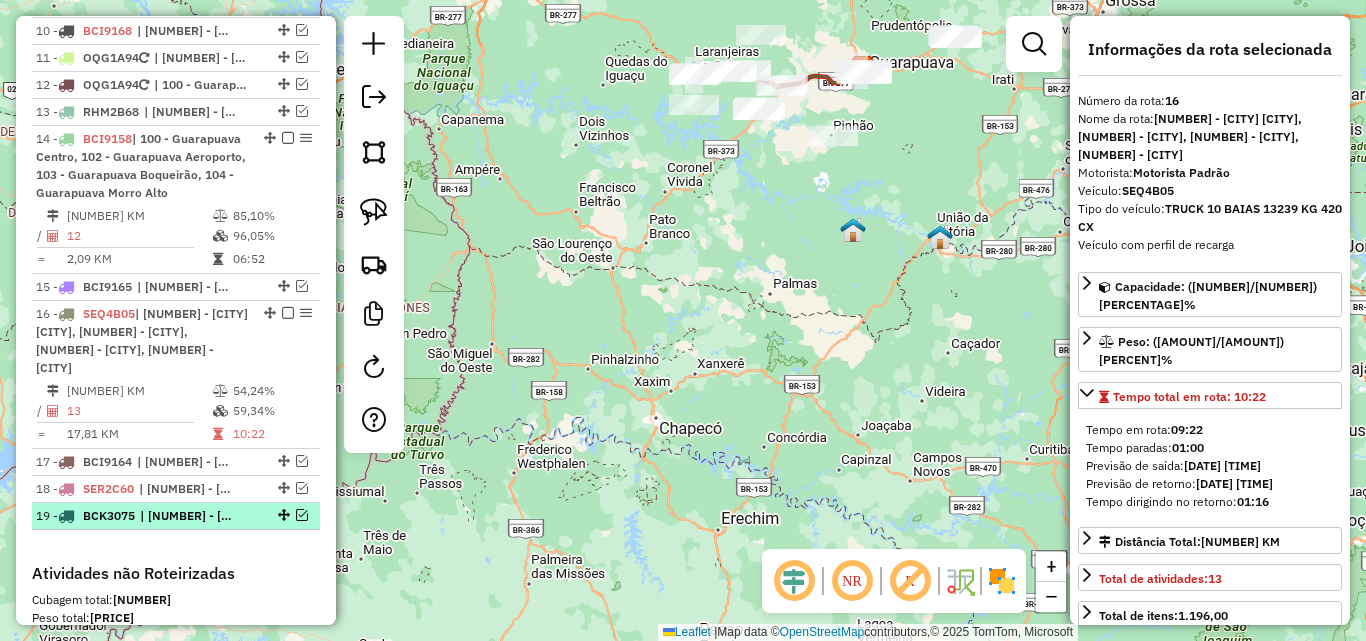 scroll, scrollTop: 1086, scrollLeft: 0, axis: vertical 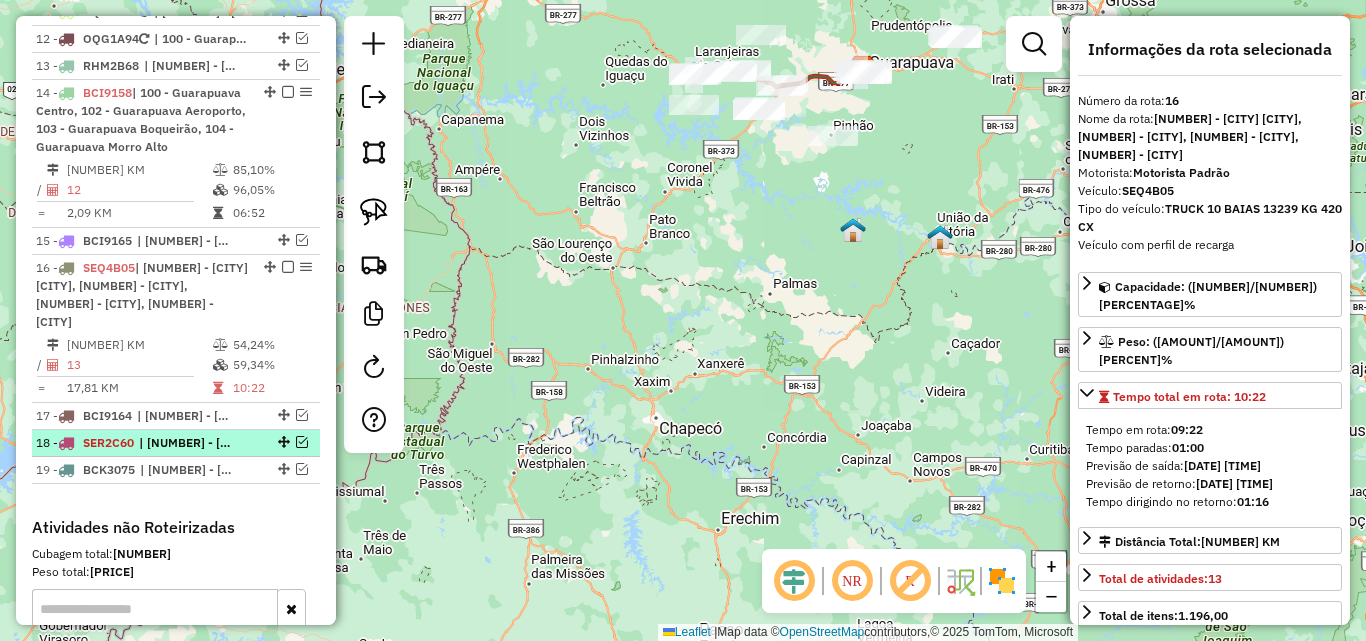 click at bounding box center [302, 442] 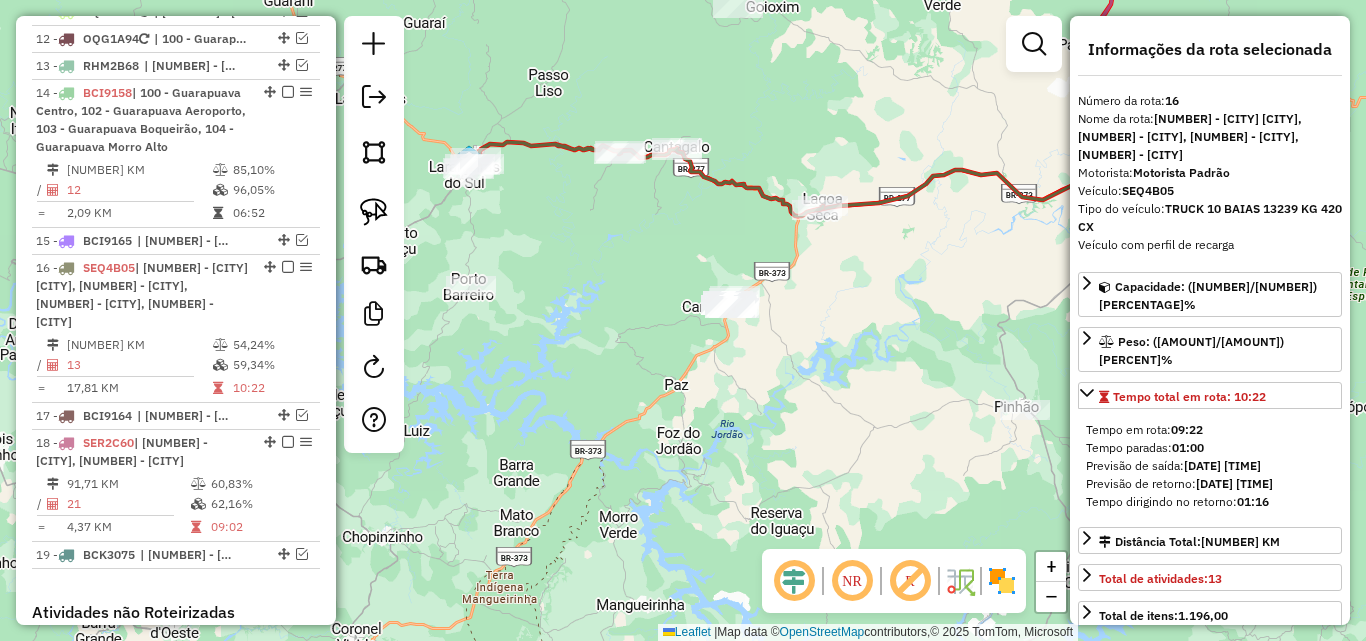 drag, startPoint x: 631, startPoint y: 98, endPoint x: 904, endPoint y: 130, distance: 274.86905 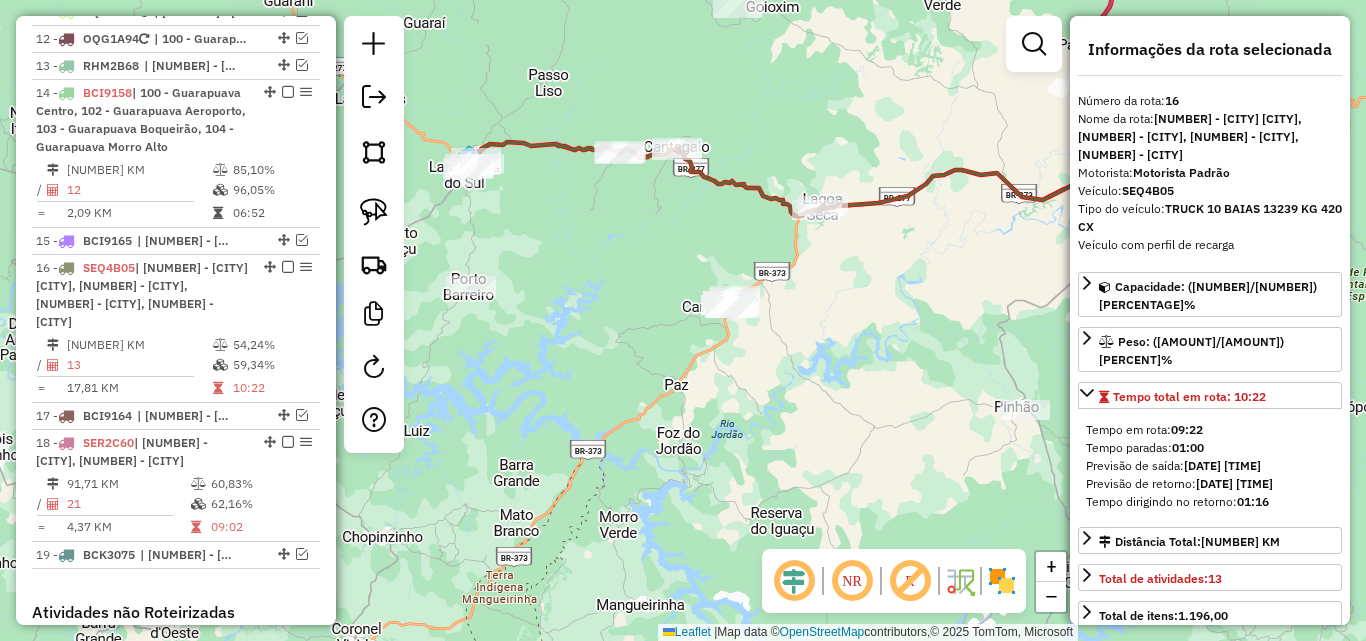 drag, startPoint x: 605, startPoint y: 199, endPoint x: 650, endPoint y: 218, distance: 48.8467 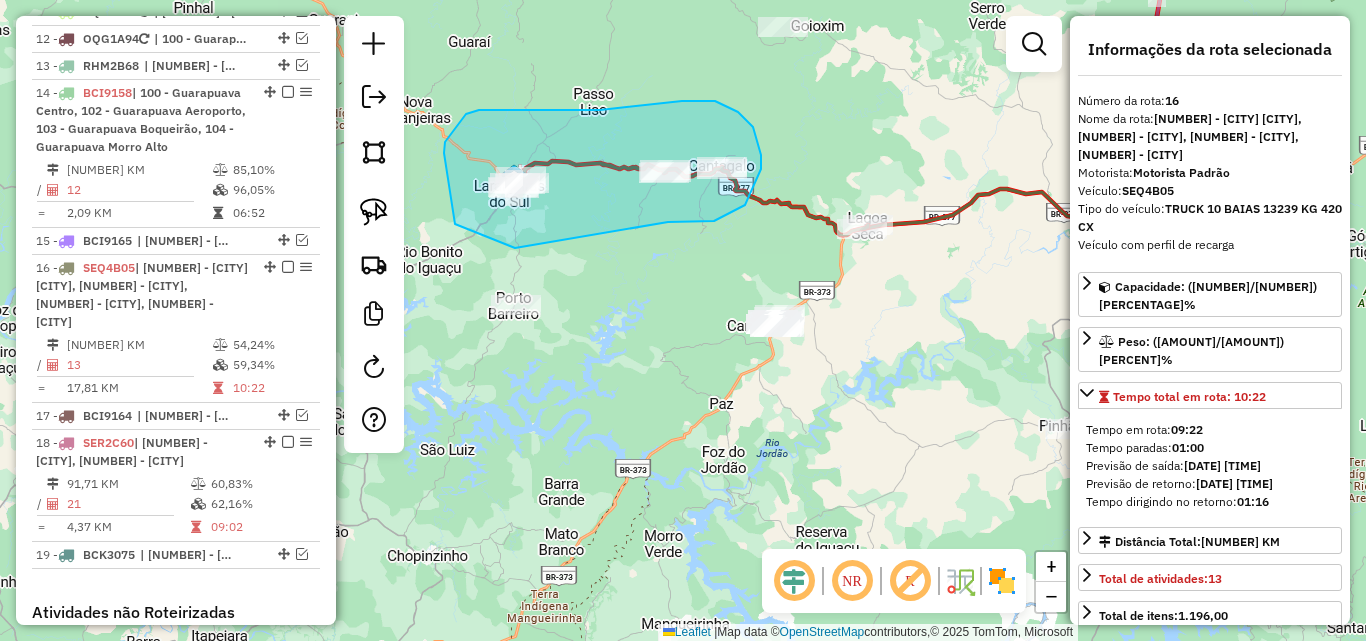 drag, startPoint x: 681, startPoint y: 222, endPoint x: 517, endPoint y: 248, distance: 166.04819 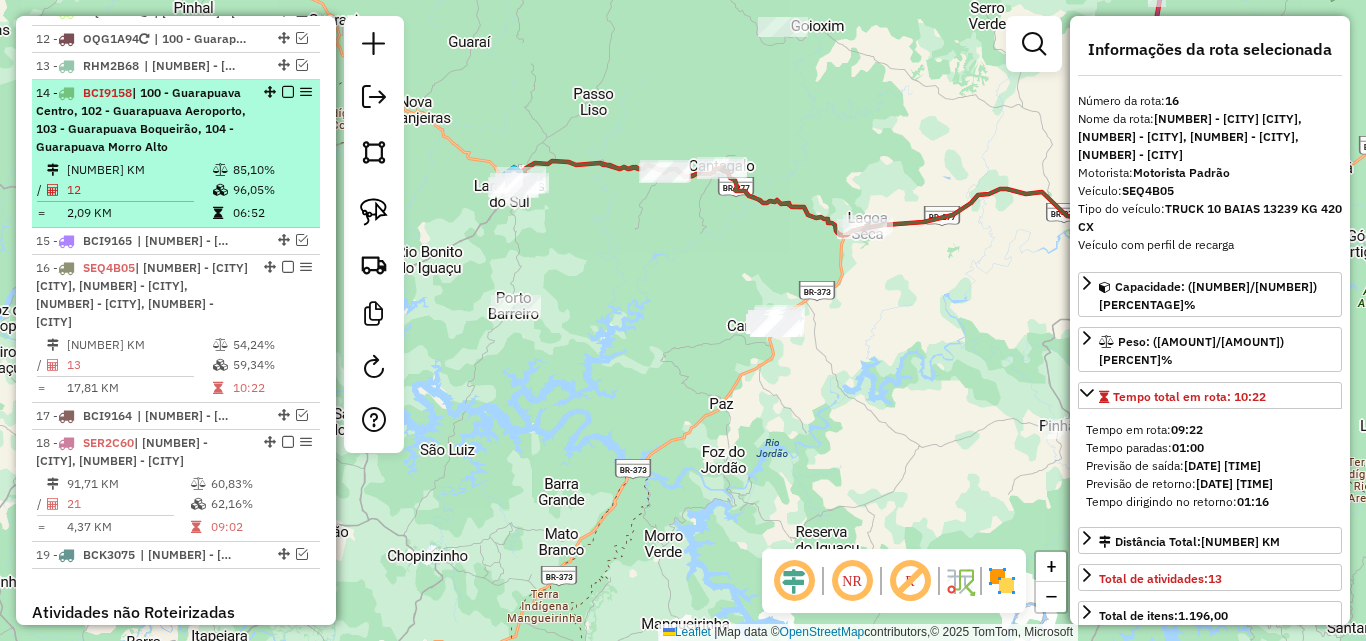 click on "| 100 - Guarapuava Centro, 102 - Guarapuava Aeroporto, 103 - Guarapuava Boqueirão, 104 - Guarapuava Morro Alto" at bounding box center [141, 119] 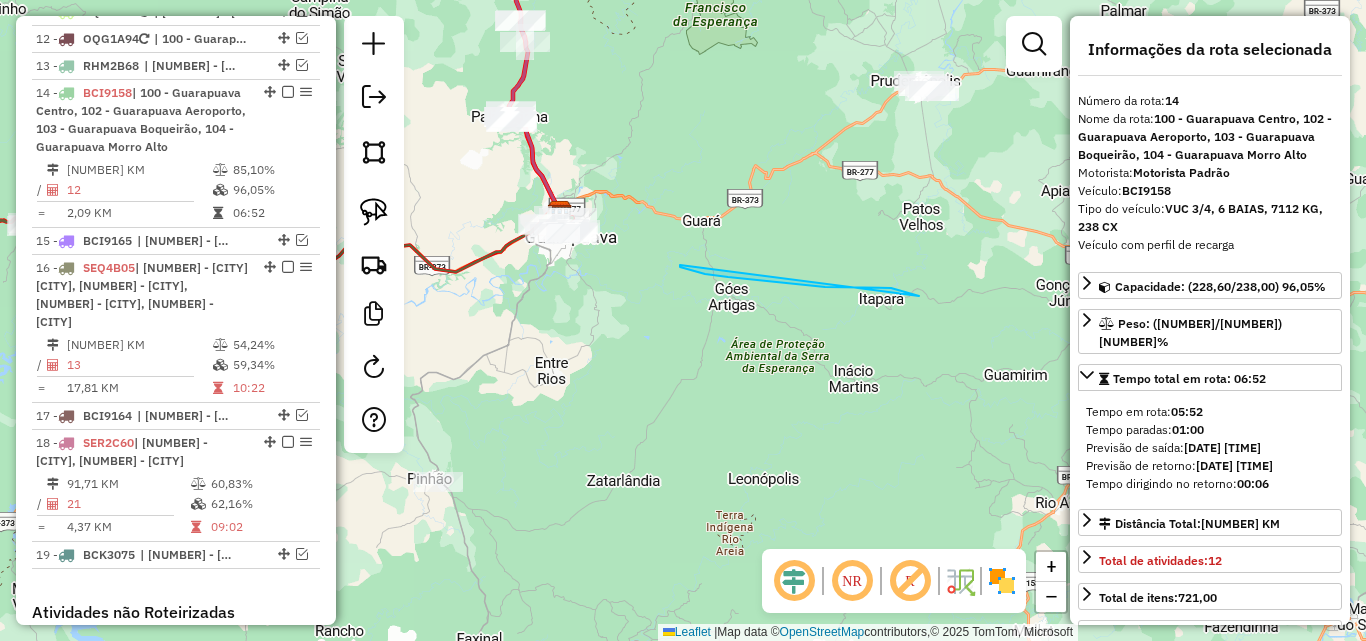 drag, startPoint x: 680, startPoint y: 265, endPoint x: 919, endPoint y: 296, distance: 241.00208 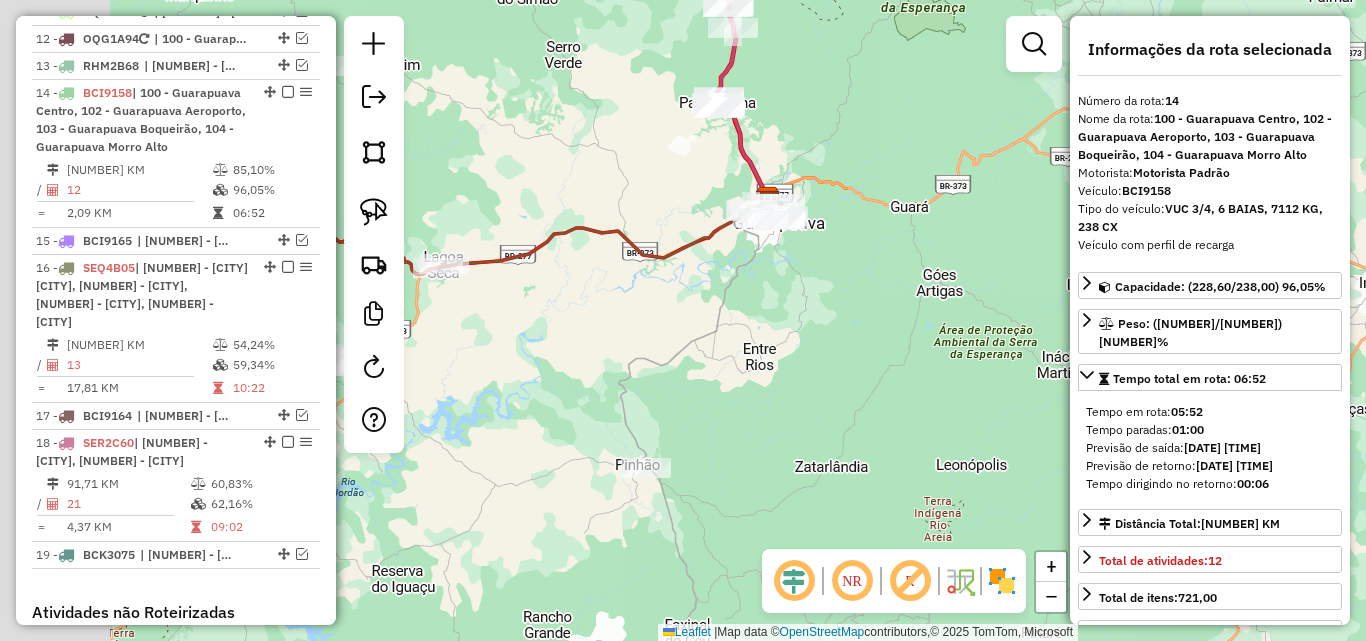 drag, startPoint x: 724, startPoint y: 333, endPoint x: 931, endPoint y: 319, distance: 207.47289 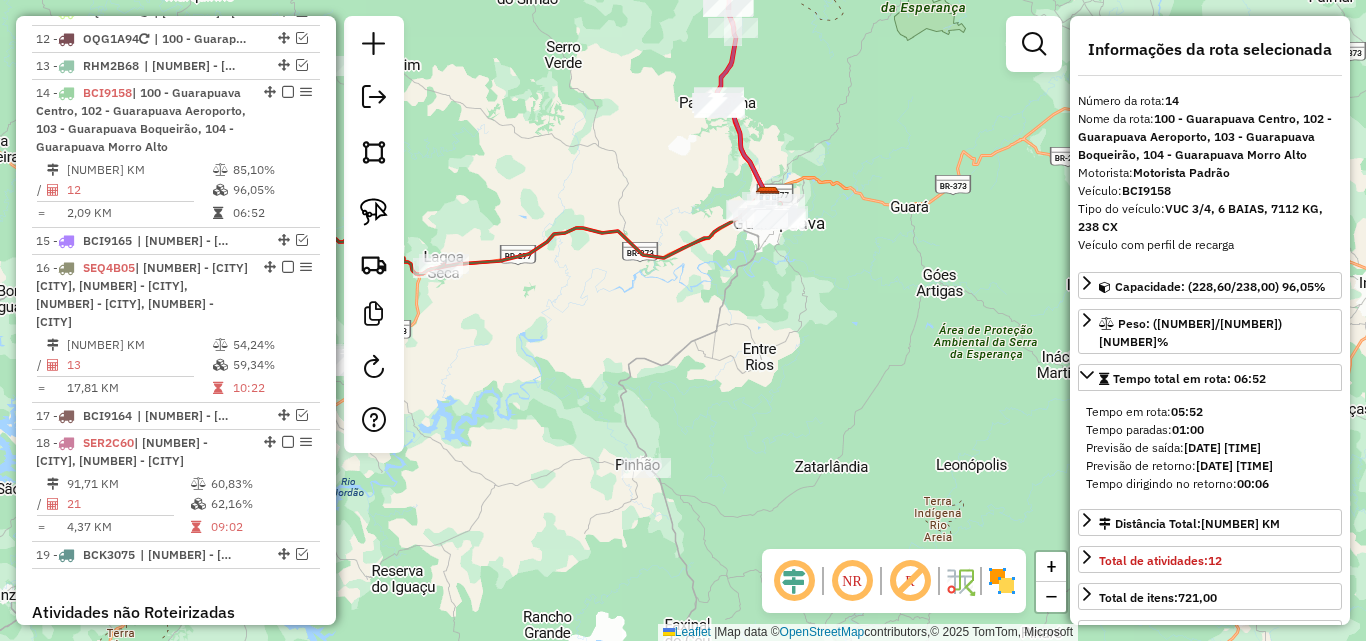 drag, startPoint x: 689, startPoint y: 347, endPoint x: 825, endPoint y: 346, distance: 136.00368 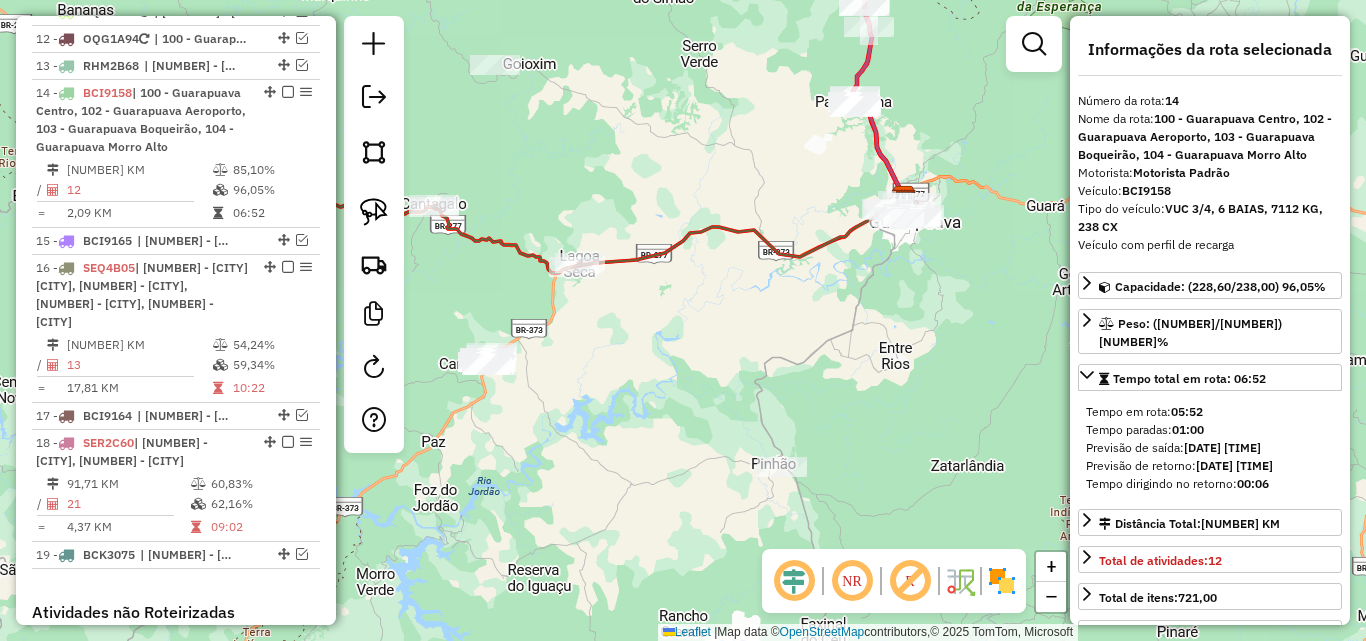click 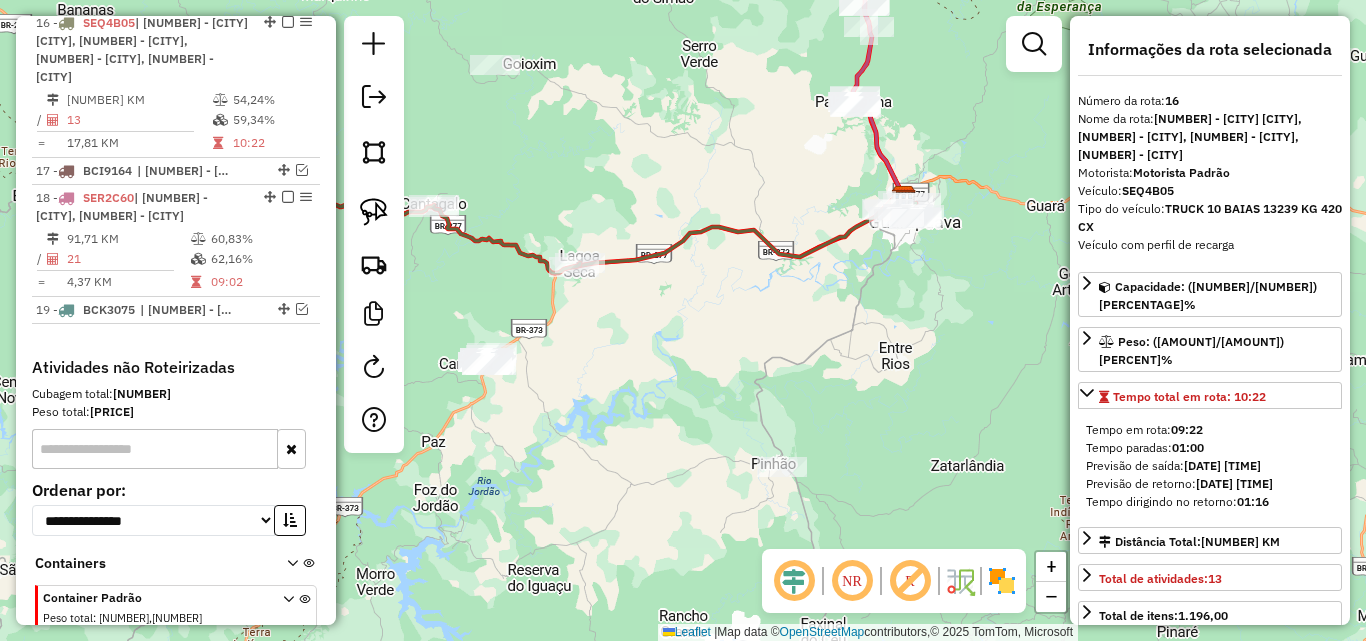 scroll, scrollTop: 1343, scrollLeft: 0, axis: vertical 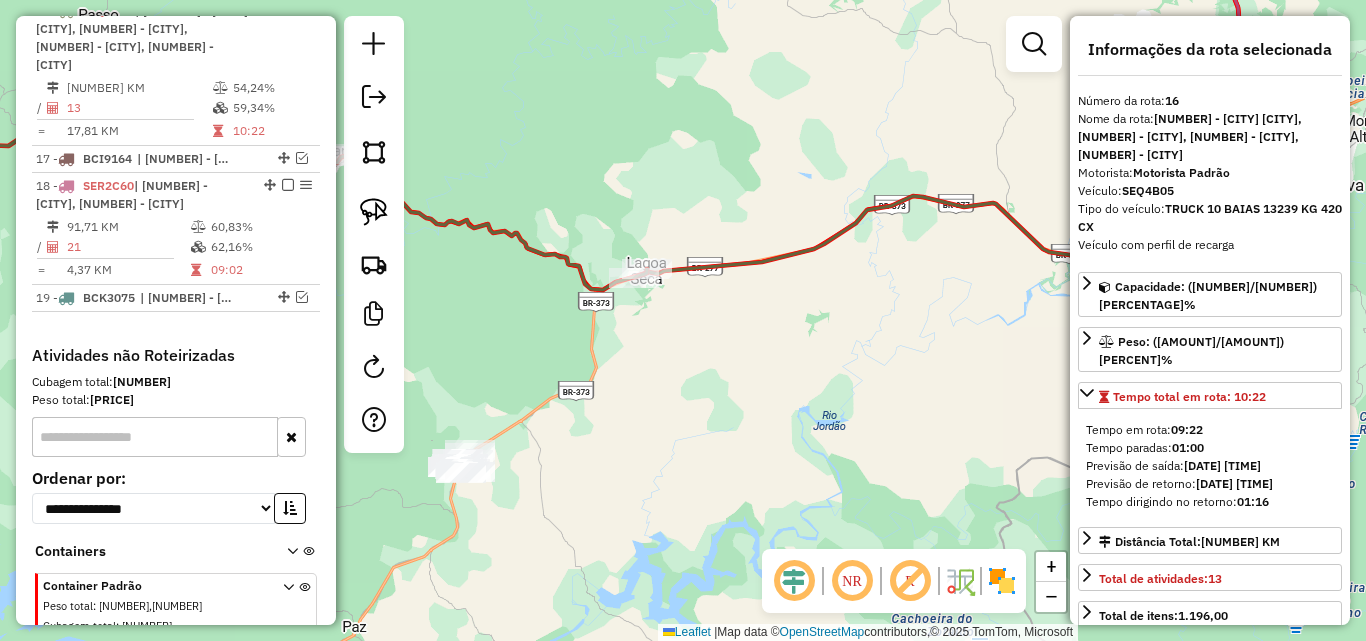 drag, startPoint x: 549, startPoint y: 281, endPoint x: 647, endPoint y: 334, distance: 111.41364 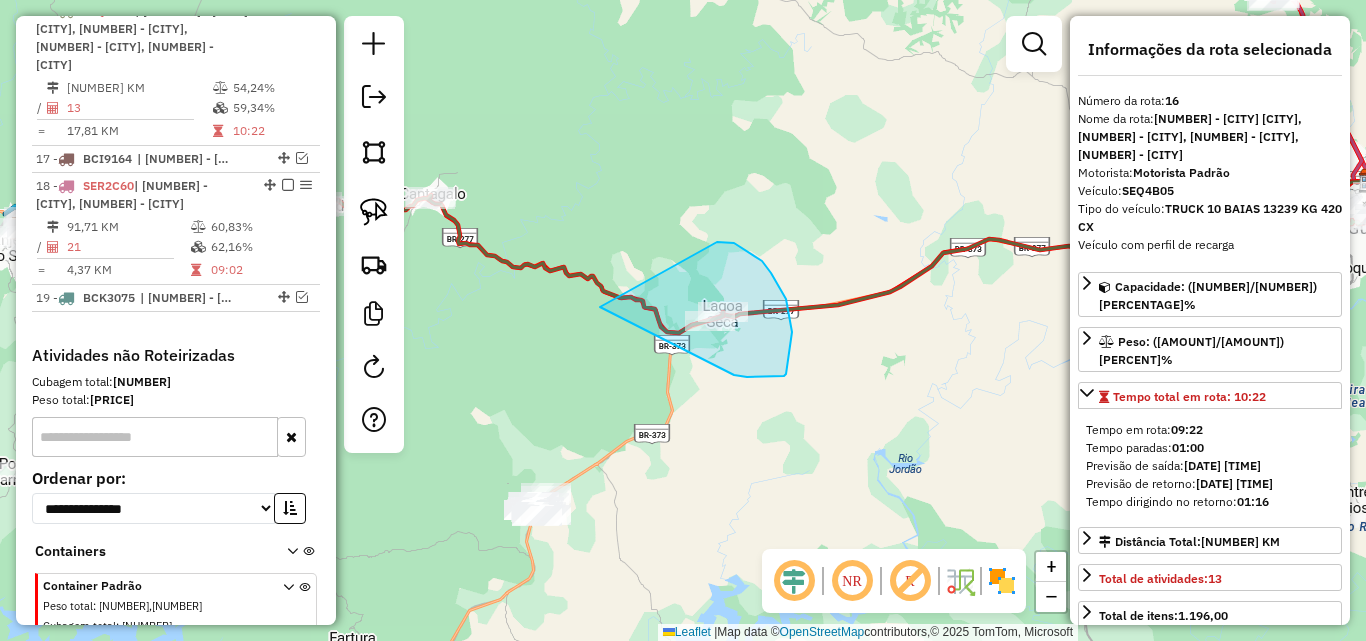 drag, startPoint x: 734, startPoint y: 375, endPoint x: 625, endPoint y: 364, distance: 109.55364 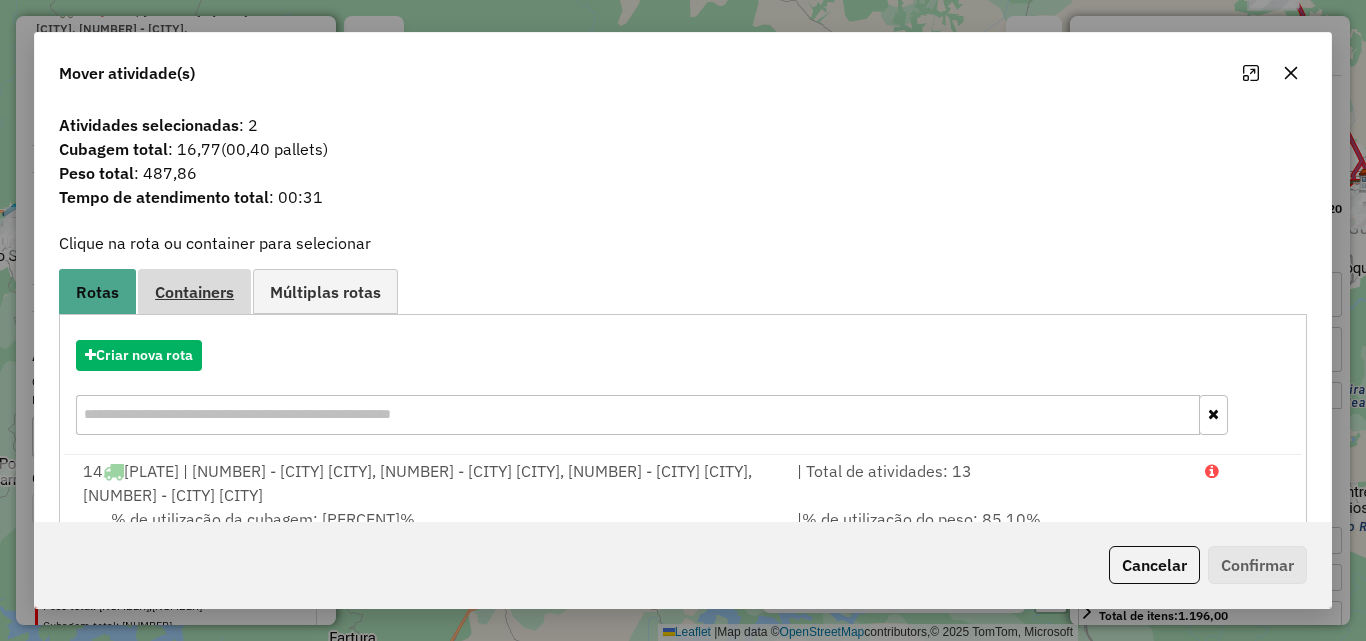 click on "Containers" at bounding box center [194, 291] 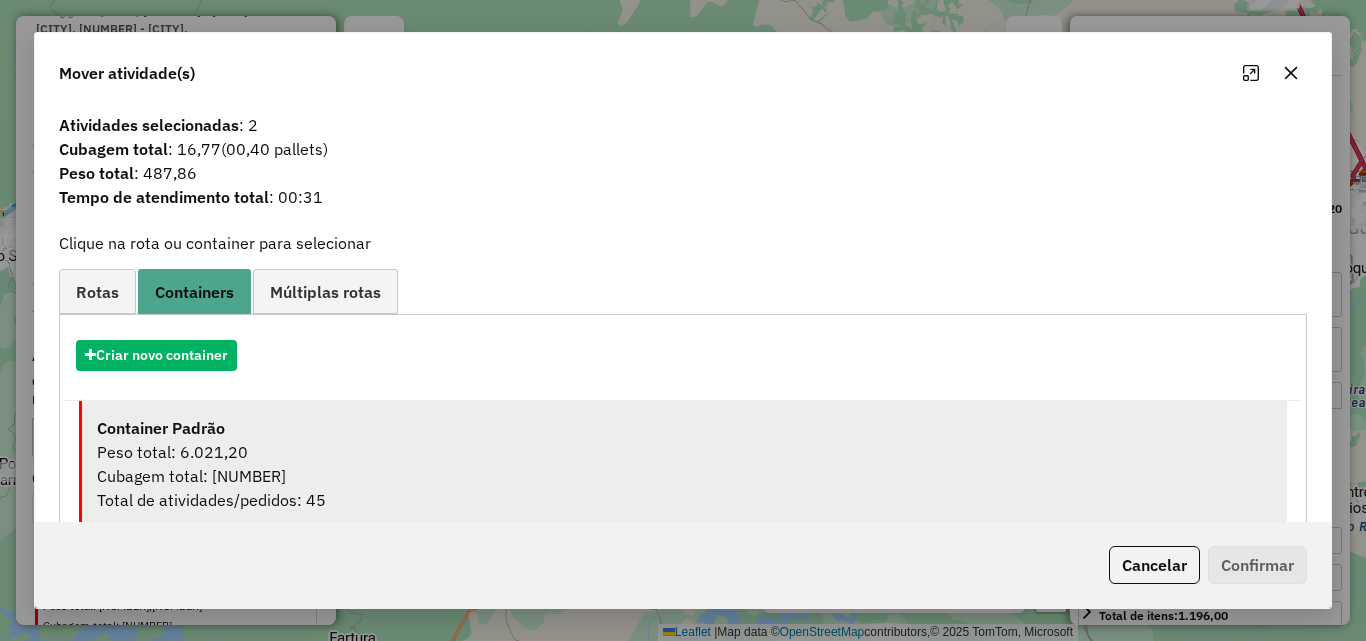 click on "Peso total: 6.021,20" at bounding box center (684, 452) 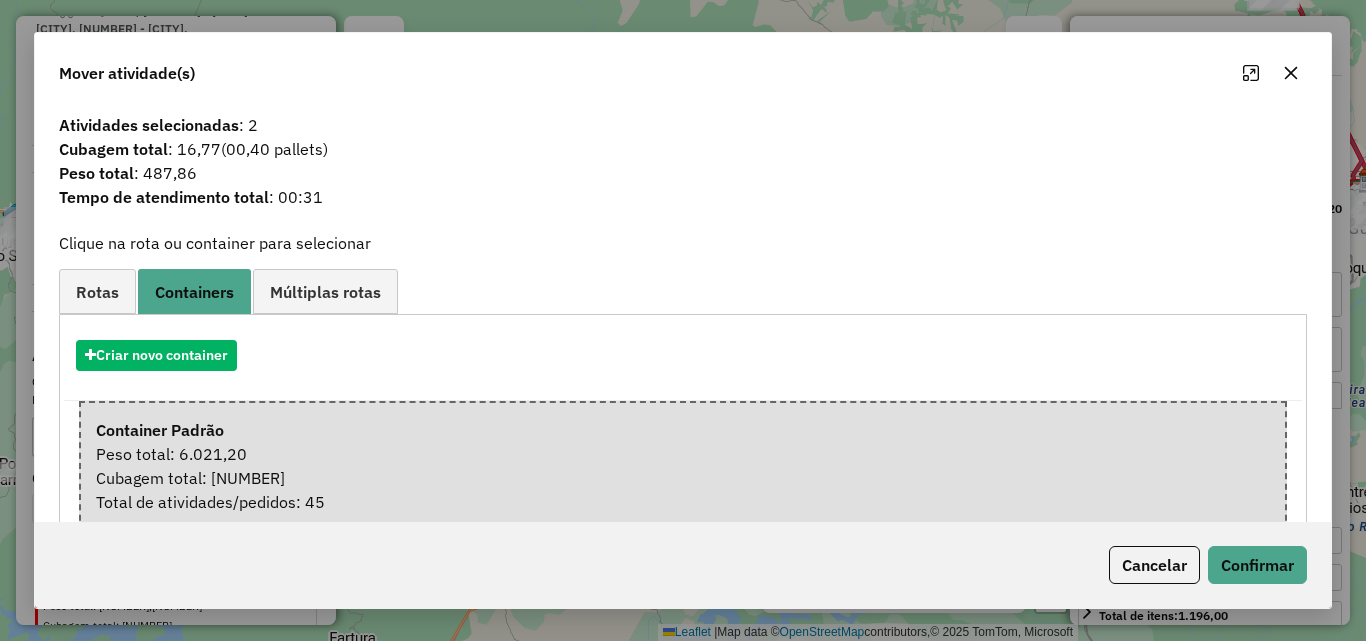 click on "Cancelar   Confirmar" 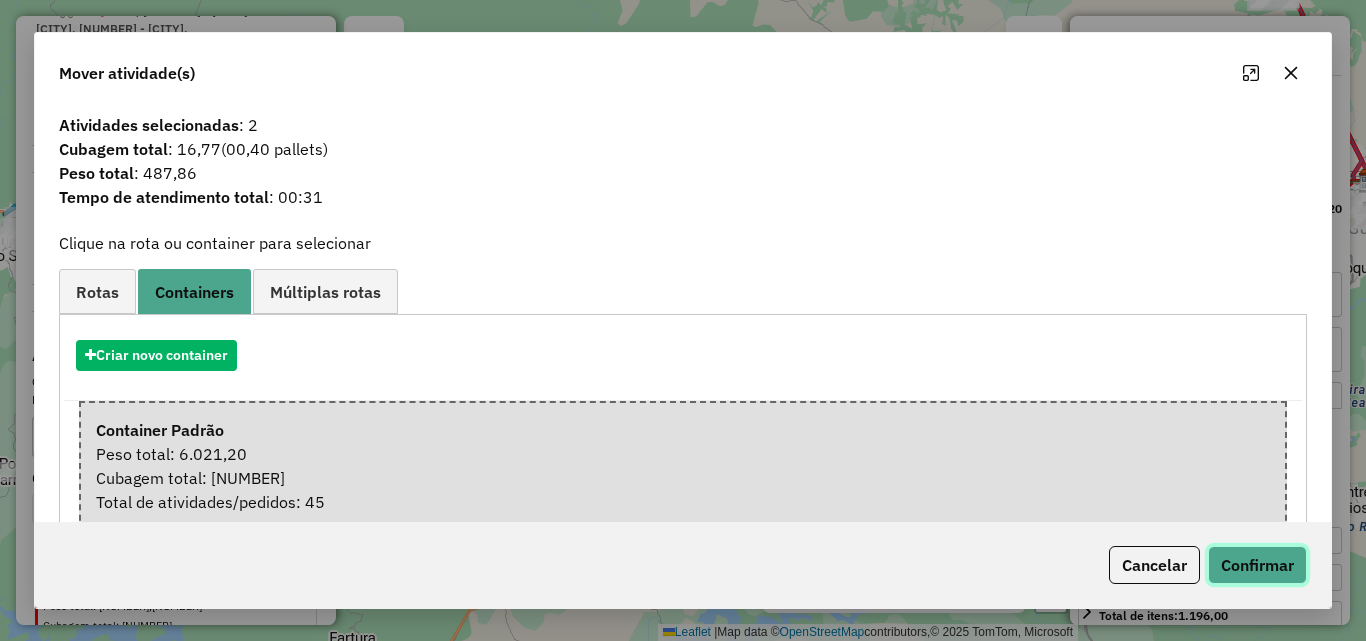 click on "Confirmar" 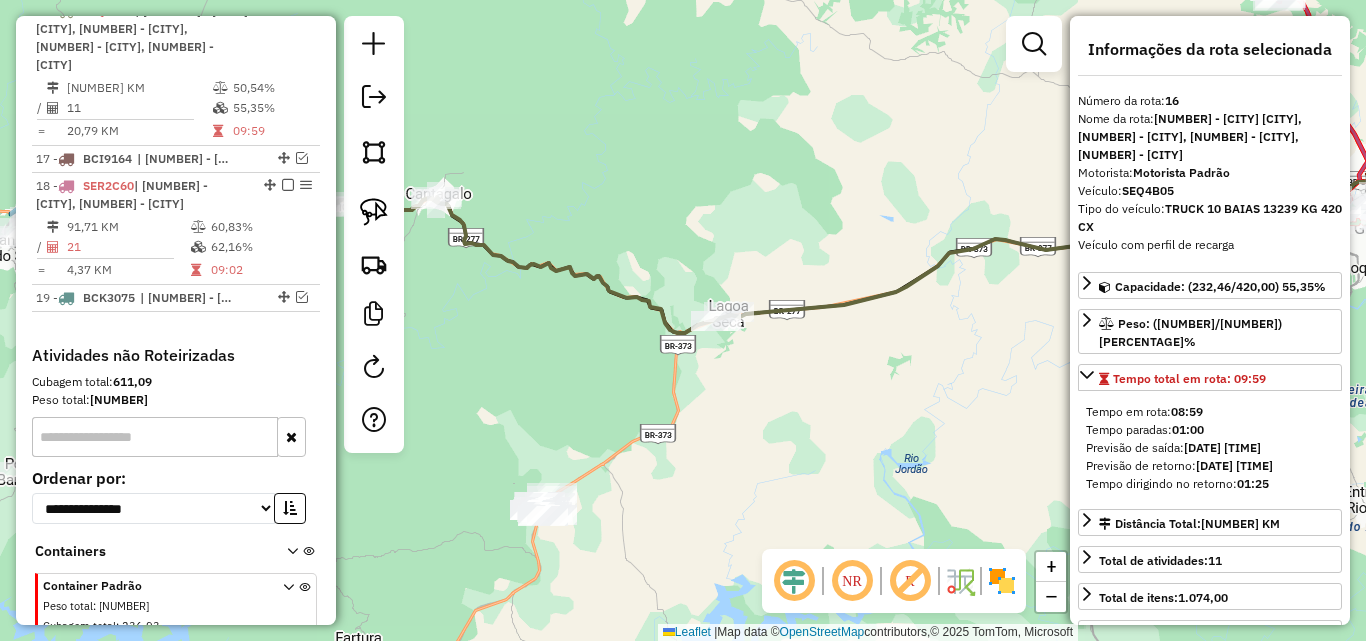 drag, startPoint x: 610, startPoint y: 170, endPoint x: 945, endPoint y: 190, distance: 335.5965 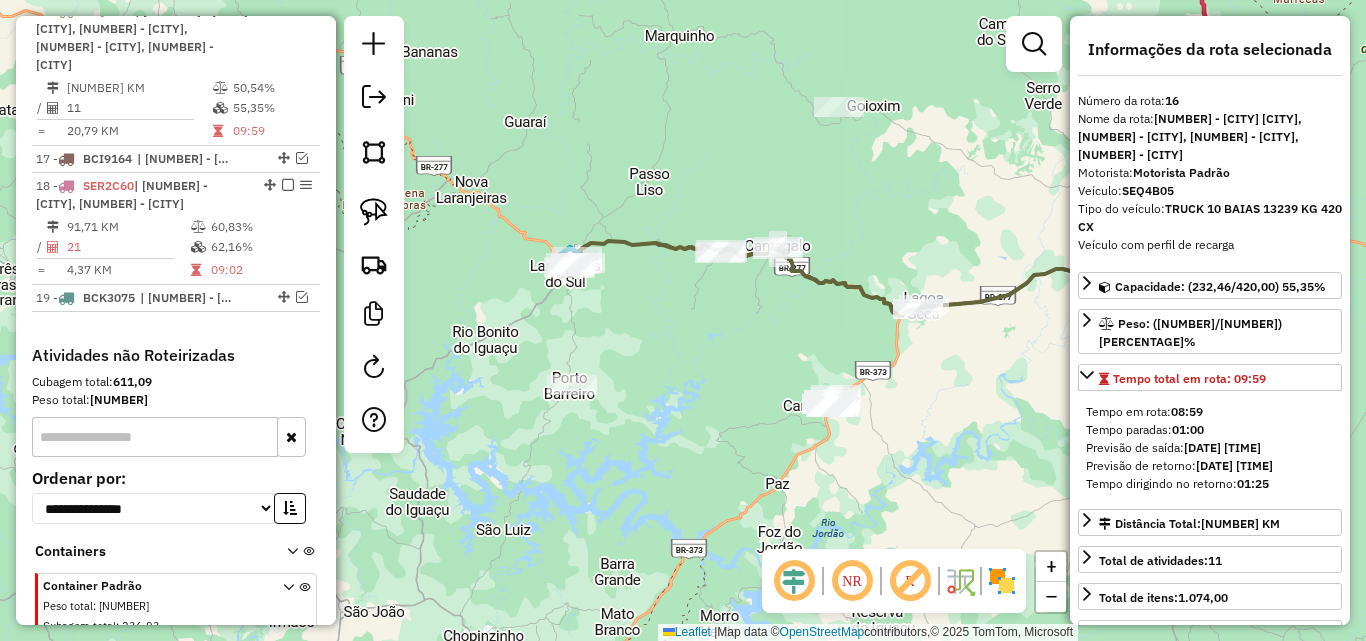 drag, startPoint x: 647, startPoint y: 385, endPoint x: 708, endPoint y: 379, distance: 61.294373 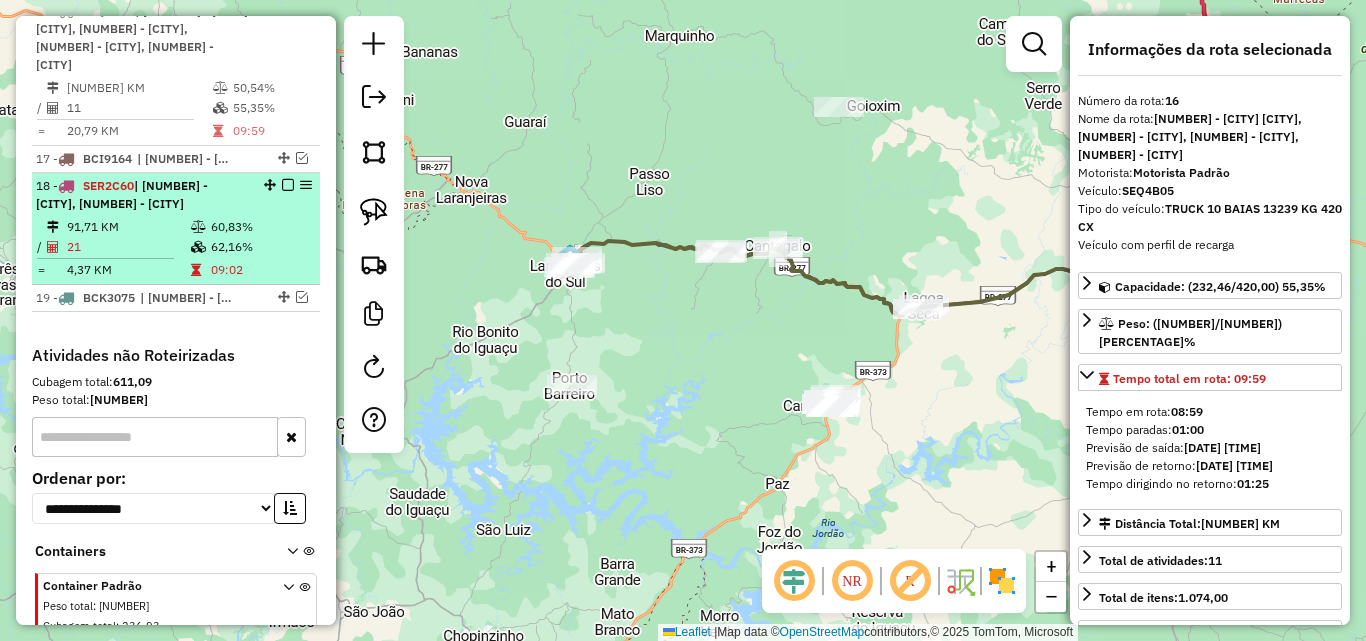 scroll, scrollTop: 1143, scrollLeft: 0, axis: vertical 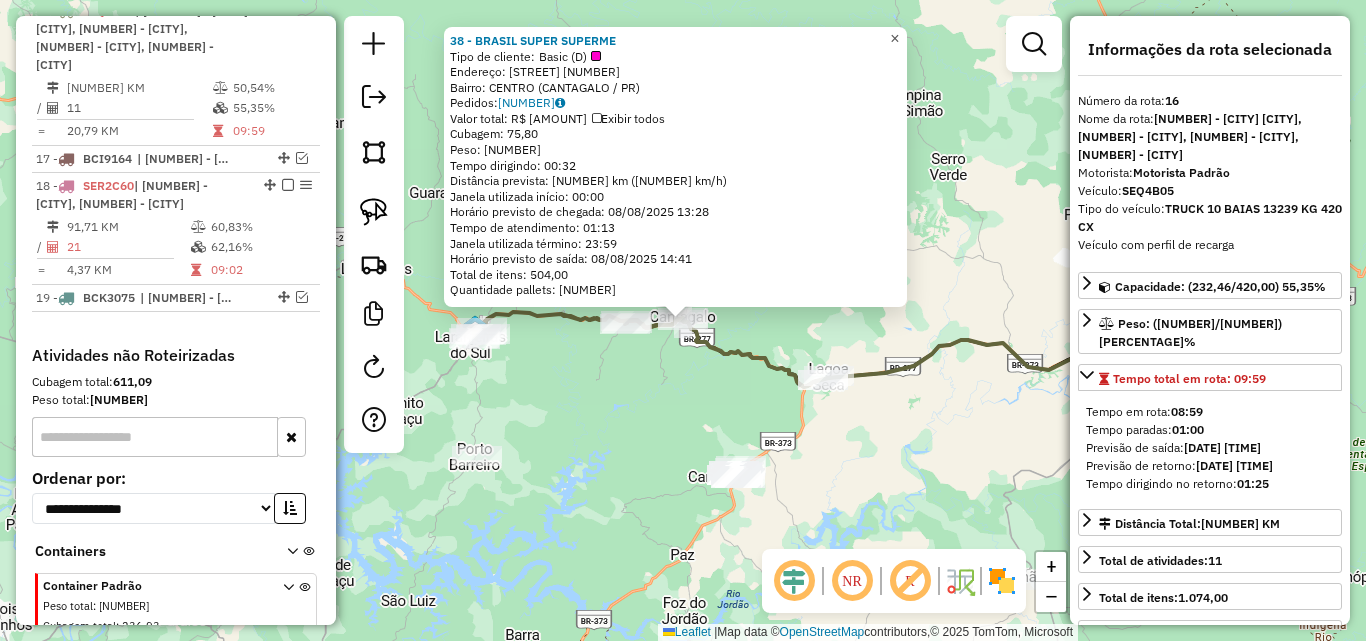 click on "×" 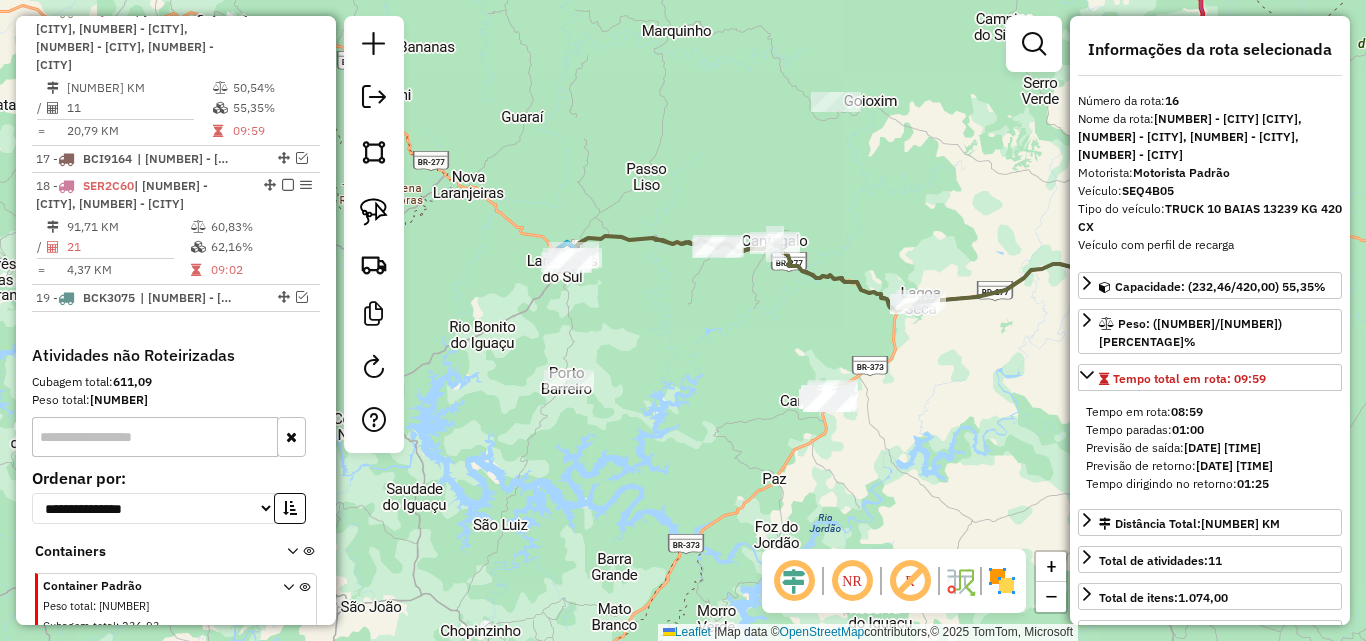 drag, startPoint x: 610, startPoint y: 241, endPoint x: 702, endPoint y: 165, distance: 119.331474 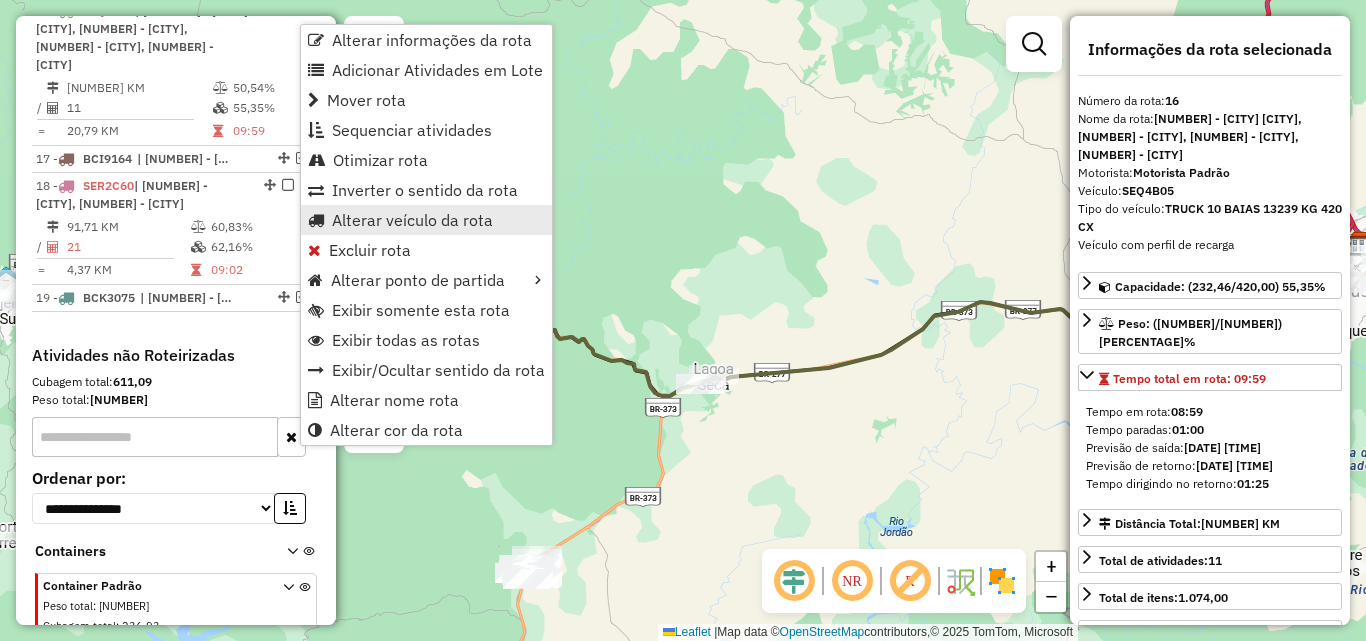 click on "Alterar veículo da rota" at bounding box center [412, 220] 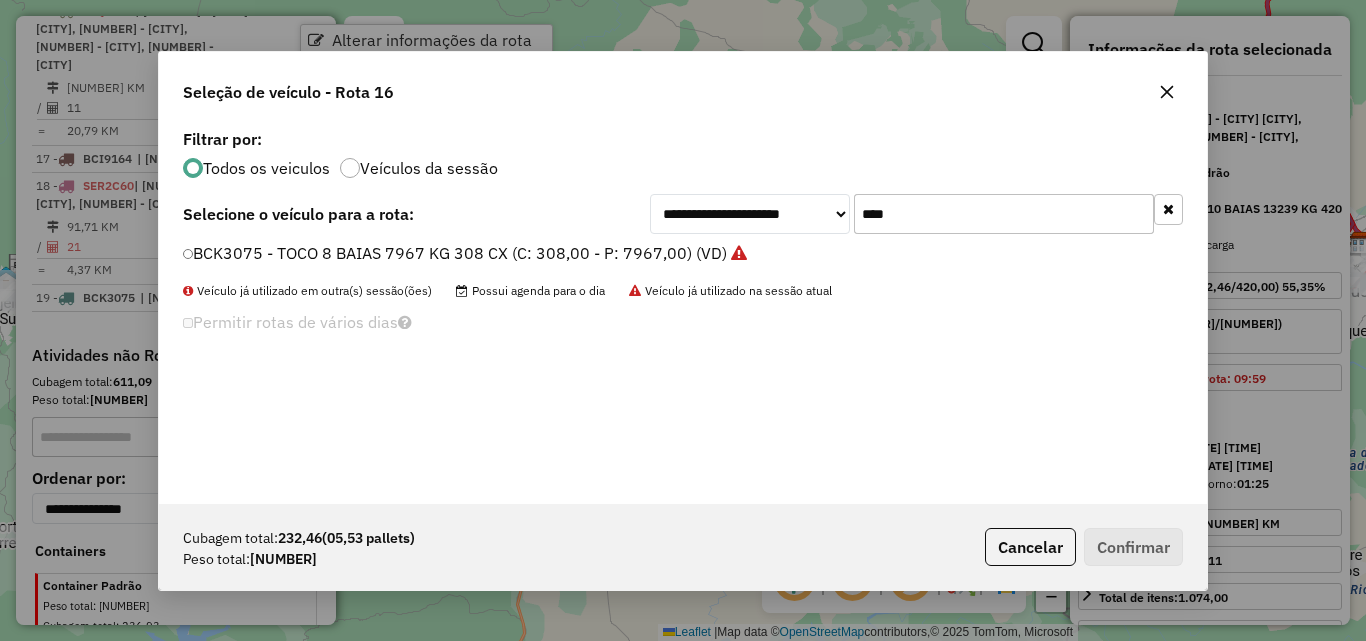 scroll, scrollTop: 11, scrollLeft: 6, axis: both 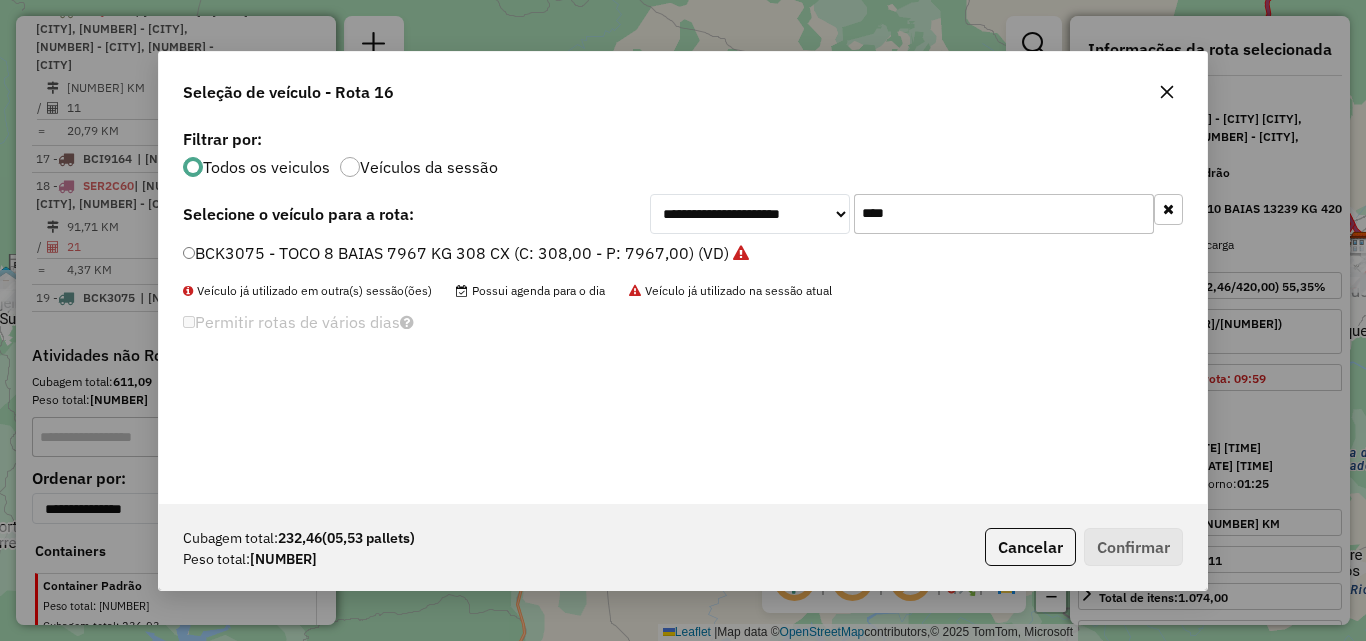 drag, startPoint x: 900, startPoint y: 219, endPoint x: 676, endPoint y: 219, distance: 224 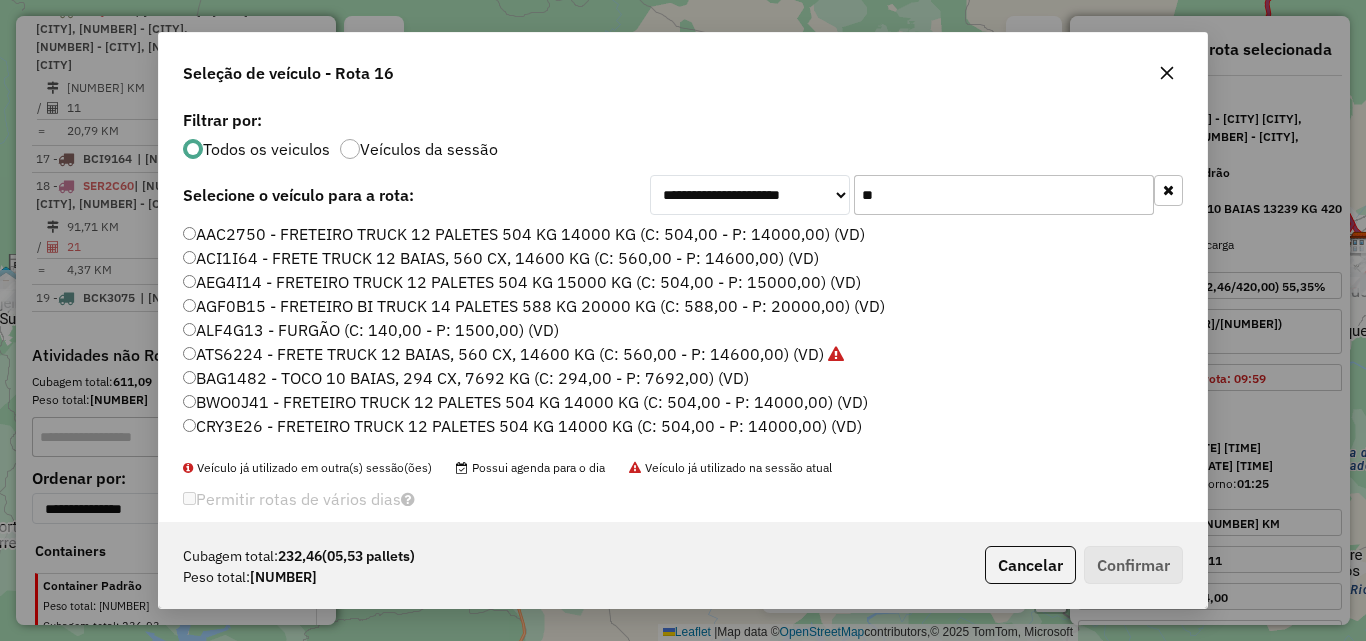 type on "**" 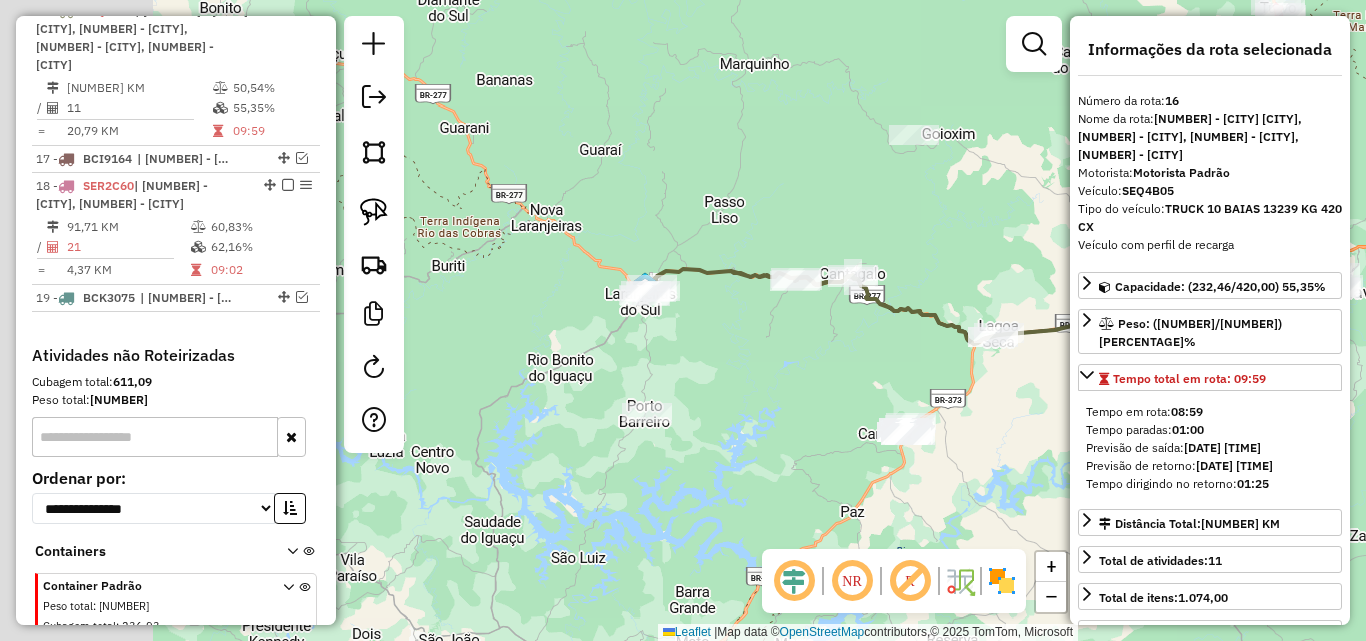 drag, startPoint x: 529, startPoint y: 381, endPoint x: 860, endPoint y: 417, distance: 332.95193 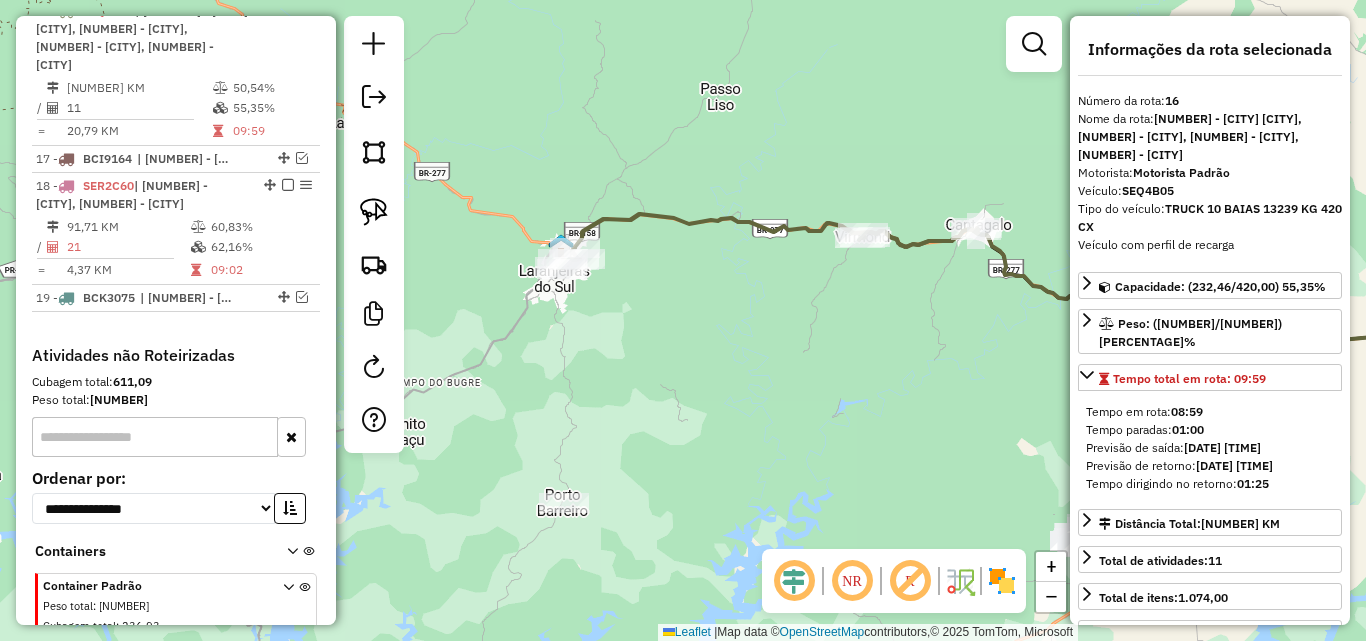 drag, startPoint x: 907, startPoint y: 335, endPoint x: 822, endPoint y: 319, distance: 86.492775 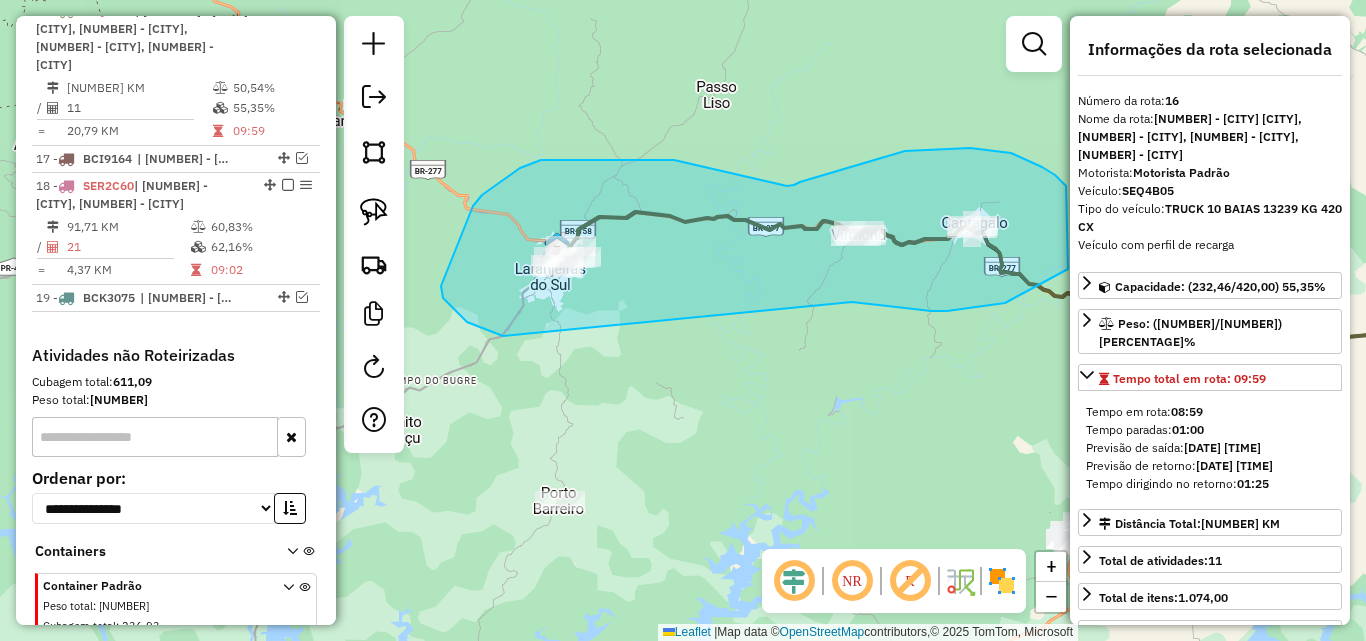 drag, startPoint x: 859, startPoint y: 302, endPoint x: 503, endPoint y: 336, distance: 357.6199 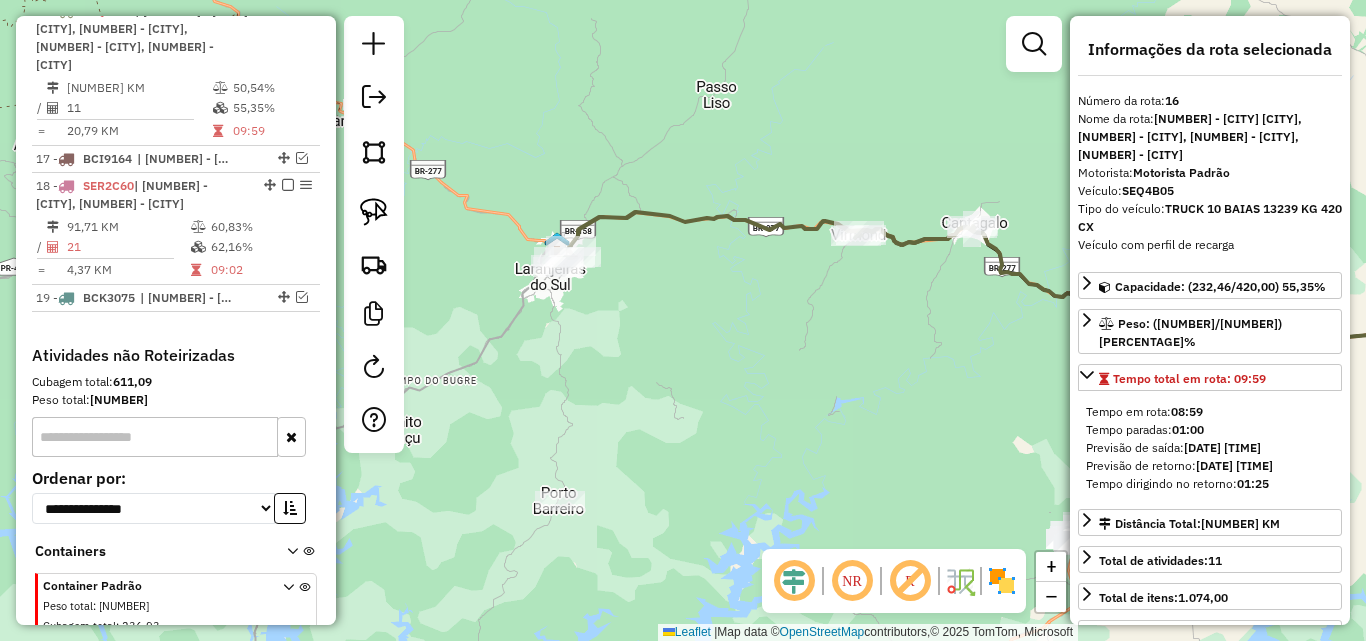 drag, startPoint x: 858, startPoint y: 378, endPoint x: 818, endPoint y: 288, distance: 98.48858 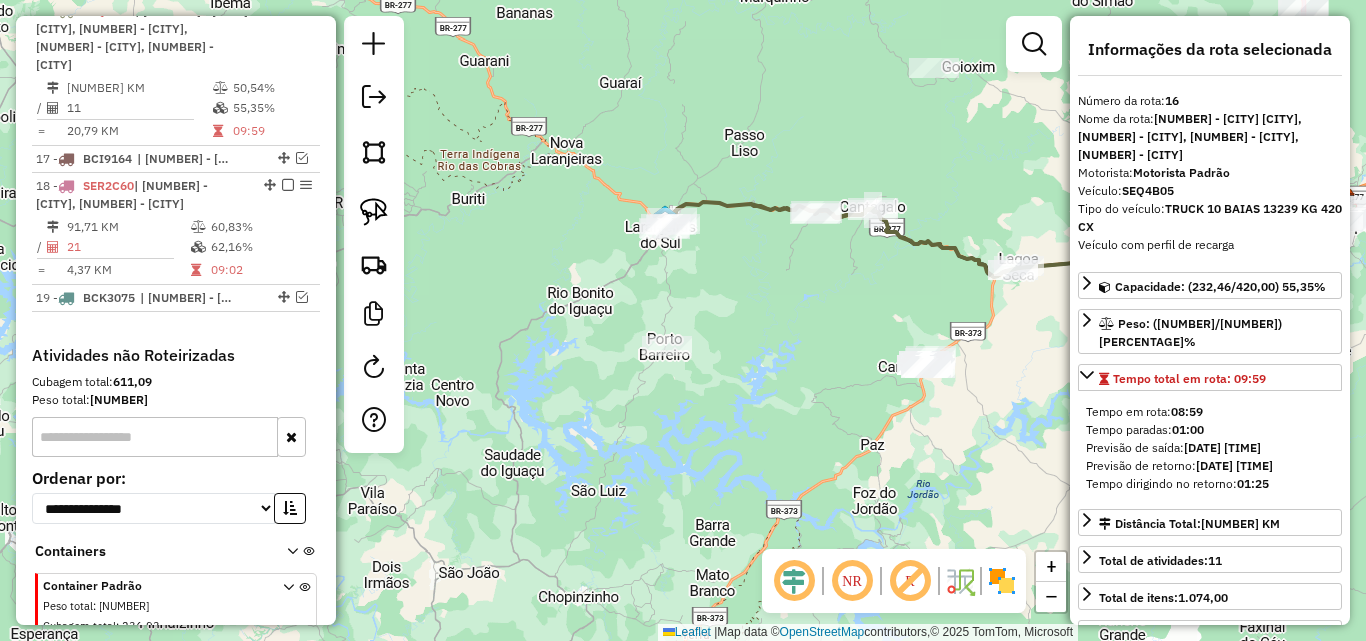drag, startPoint x: 907, startPoint y: 256, endPoint x: 835, endPoint y: 281, distance: 76.2168 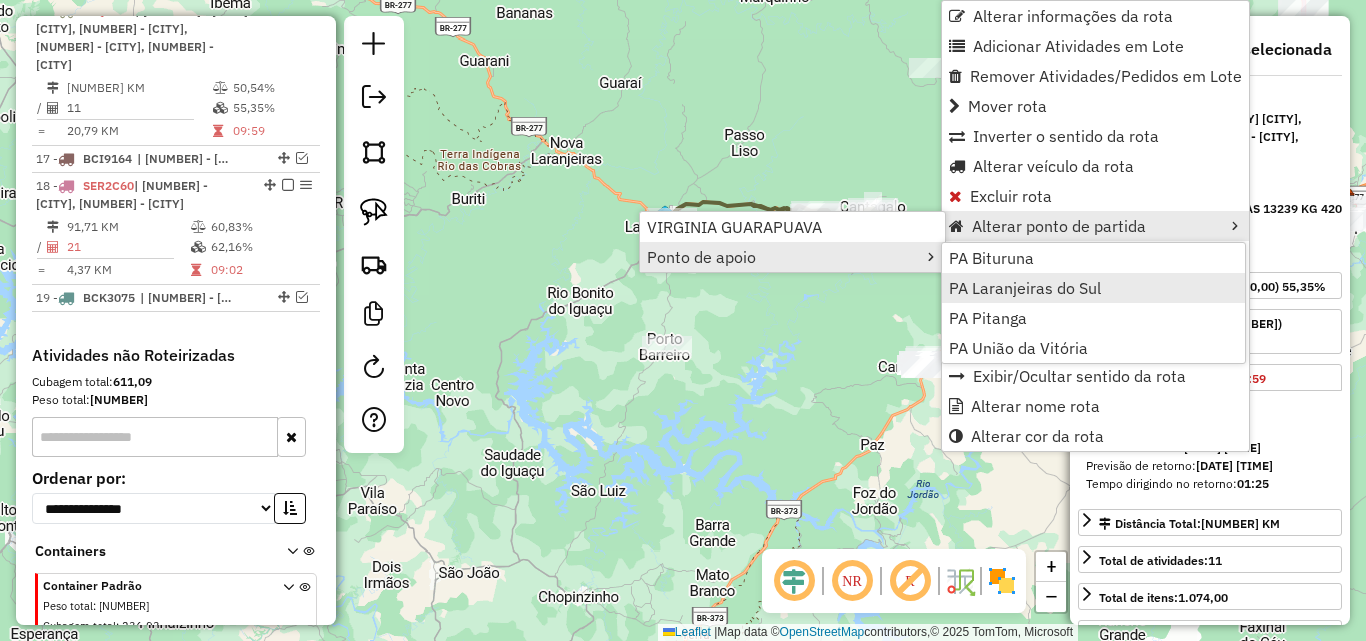 click on "PA Laranjeiras do Sul" at bounding box center (1093, 288) 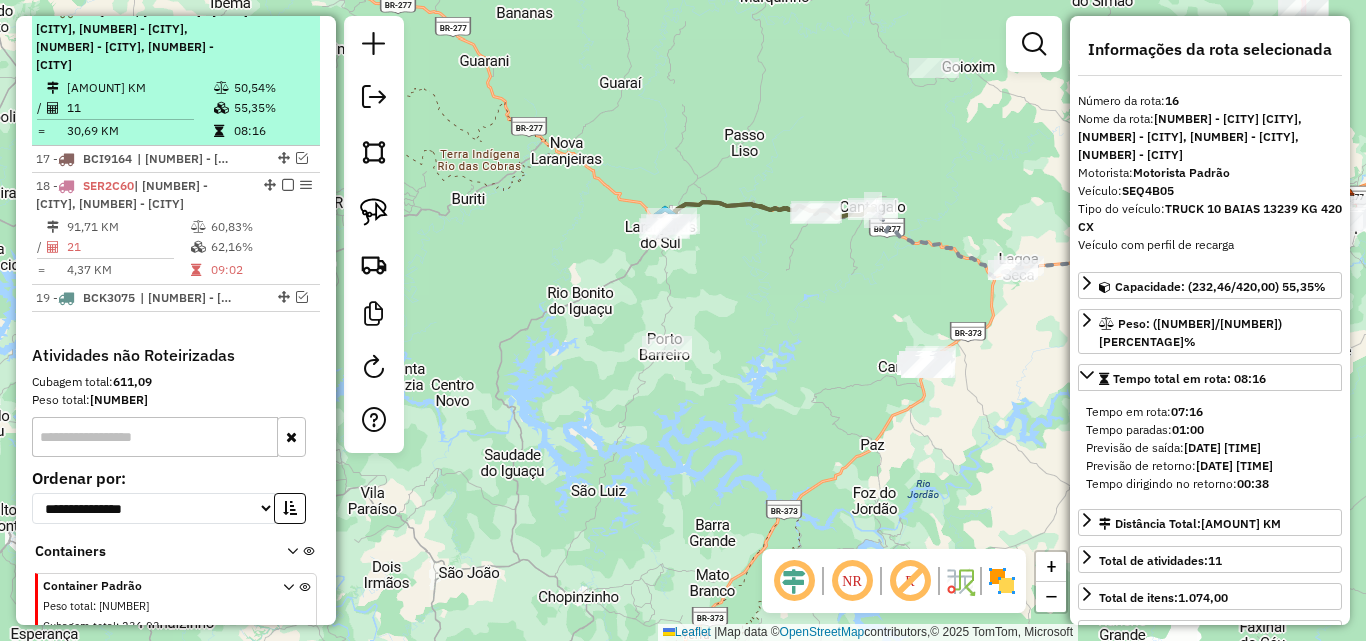 click at bounding box center [223, 88] 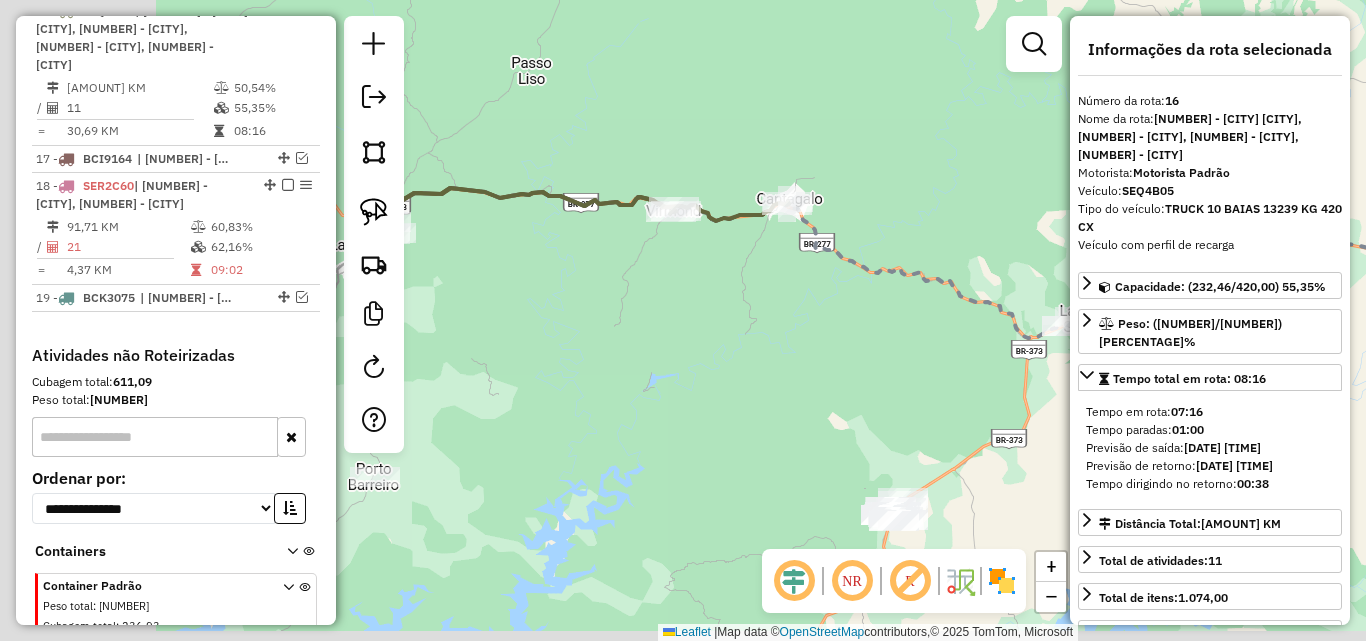 drag, startPoint x: 844, startPoint y: 226, endPoint x: 910, endPoint y: 216, distance: 66.75328 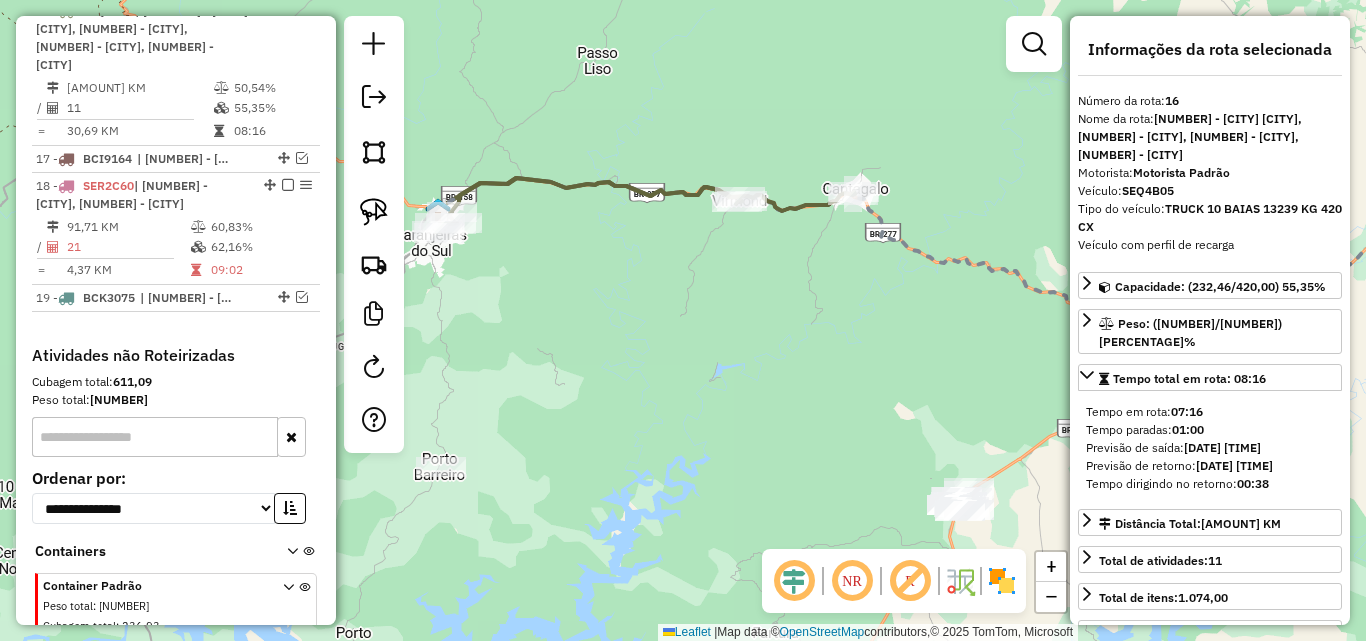 click 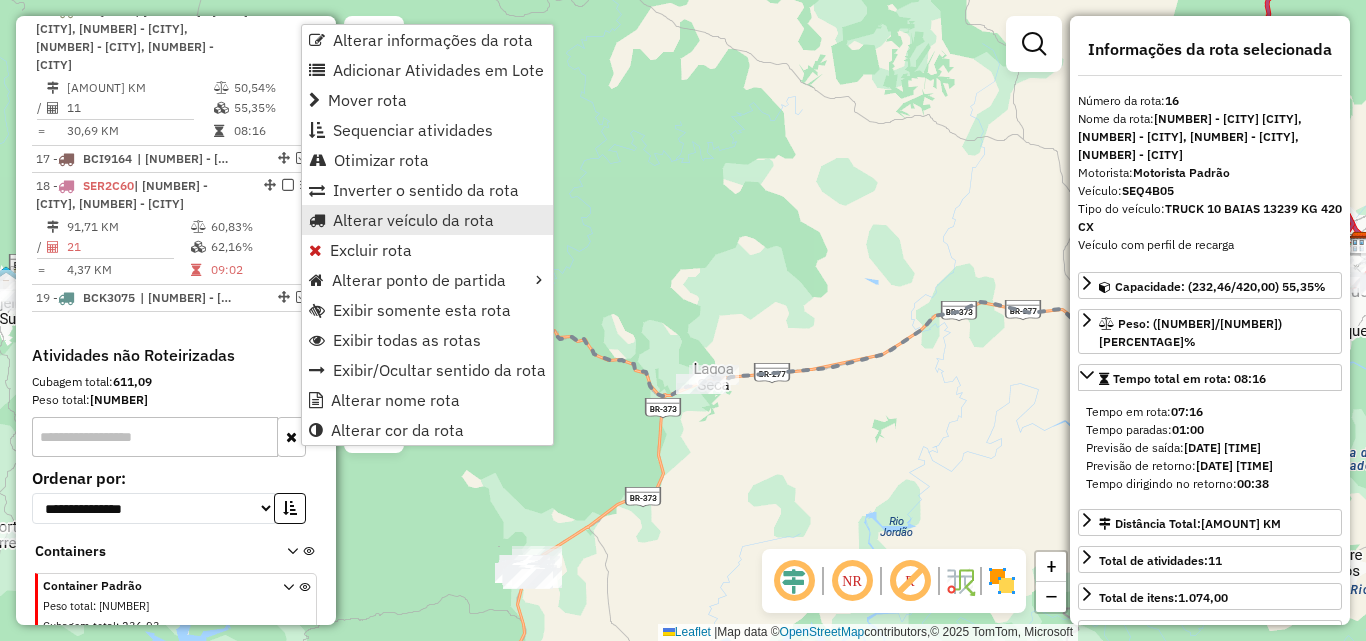 click on "Alterar veículo da rota" at bounding box center (413, 220) 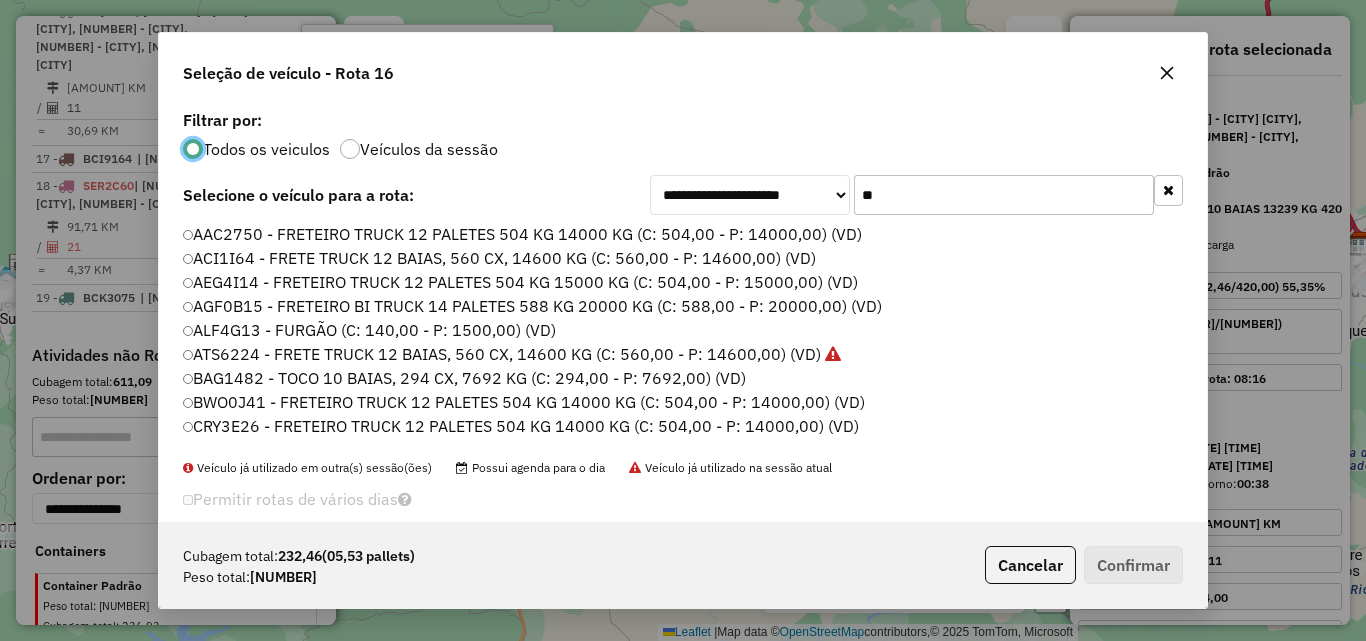 scroll, scrollTop: 11, scrollLeft: 6, axis: both 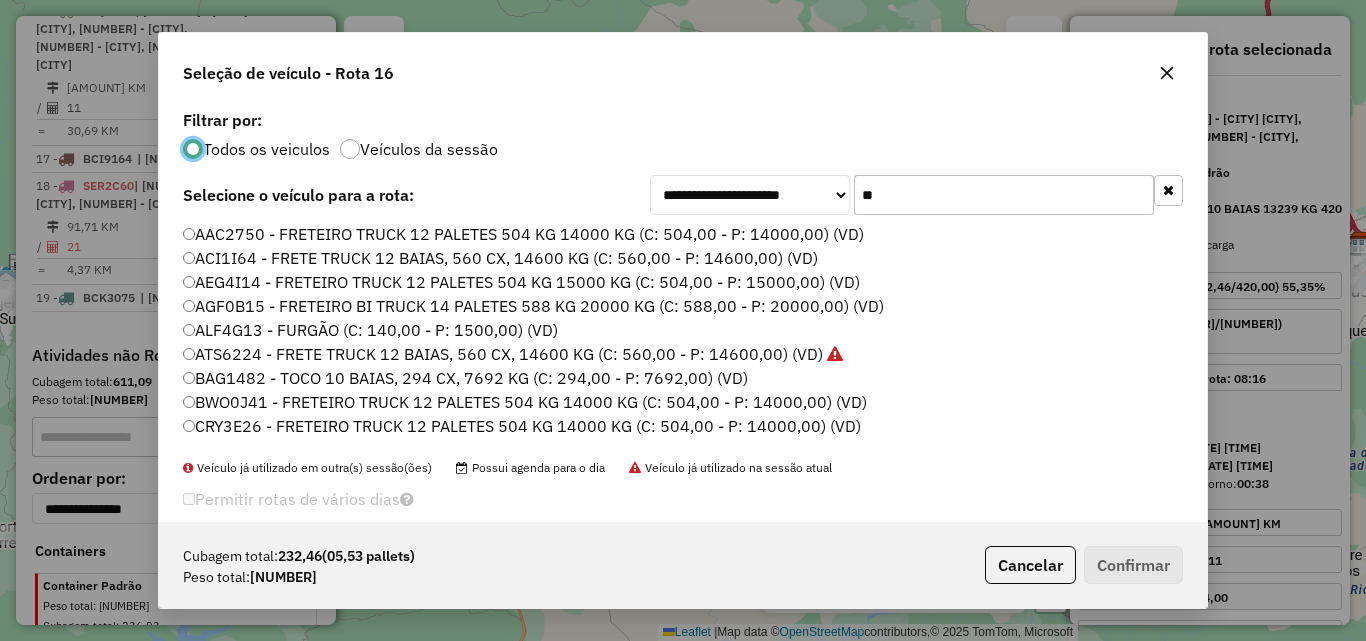 click on "**" 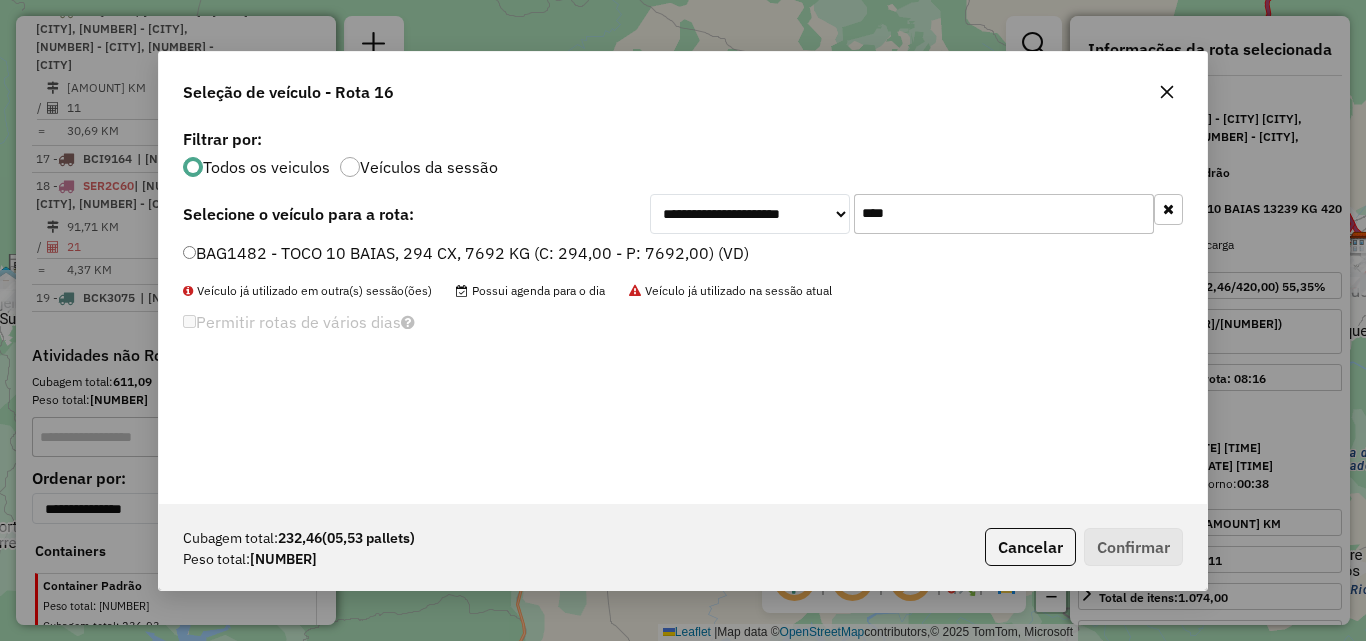 type on "****" 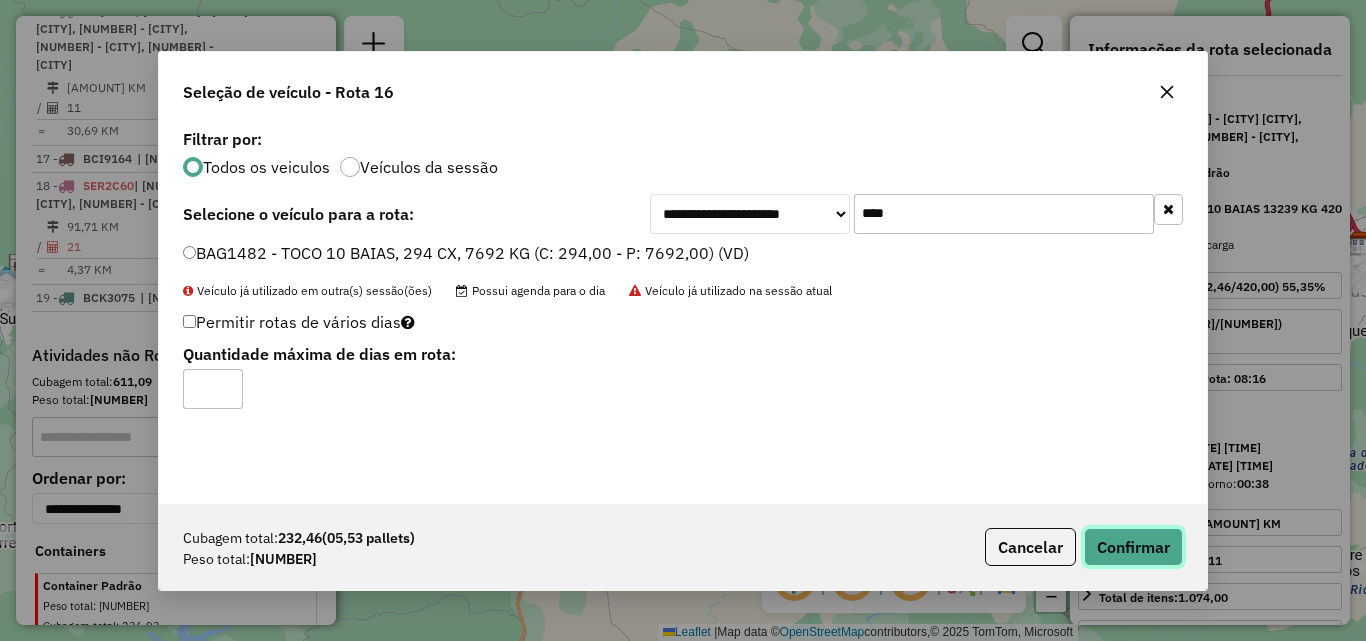 click on "Confirmar" 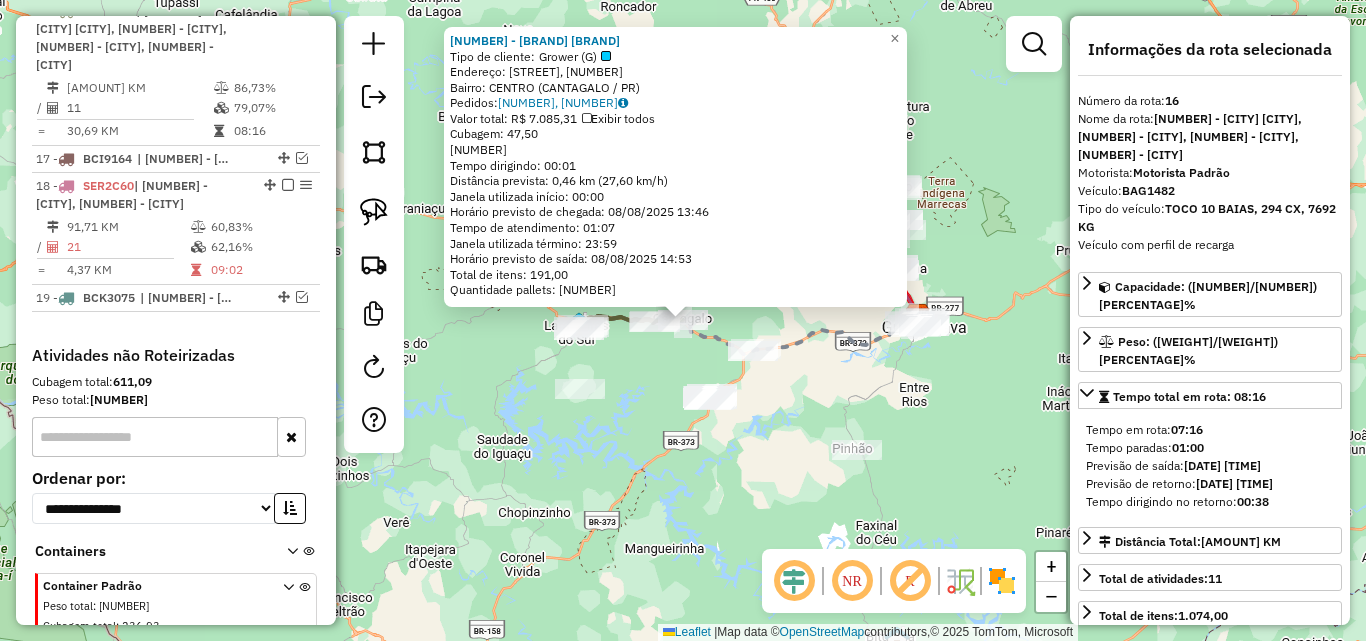 click on "Total de itens: 191,00" 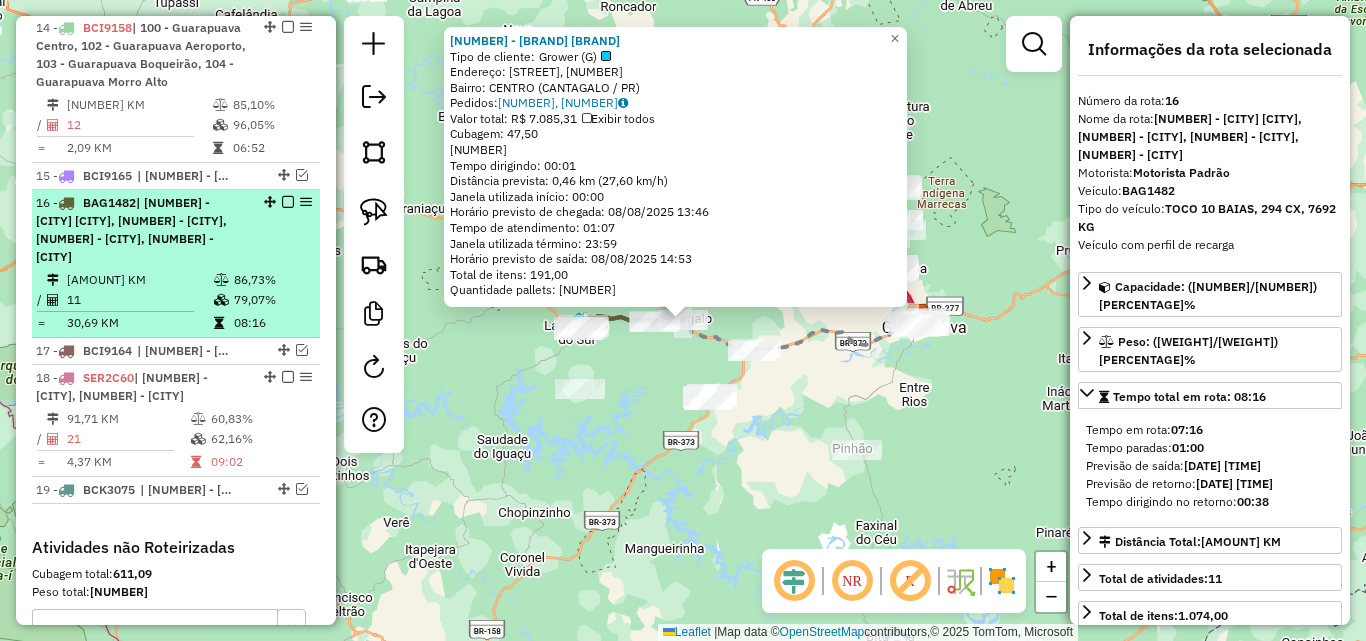 scroll, scrollTop: 1143, scrollLeft: 0, axis: vertical 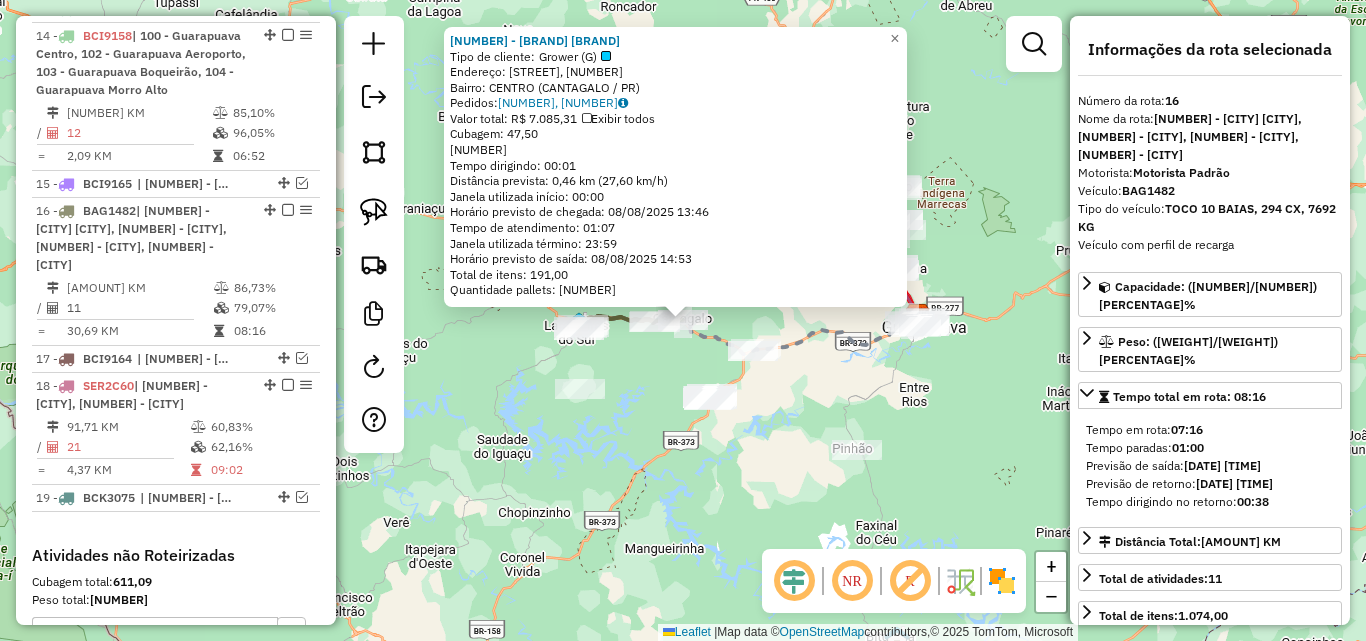 click on "42 - MINI MERCADO GADOTTI  Tipo de cliente:   Grower (G)   Endereço: R ALZIRA DE ABREU,, 401   Bairro: CENTRO (CANTAGALO / PR)   Pedidos:  07385944, 07385564, 07385873   Valor total: R$ 7.085,31   Exibir todos   Cubagem: 47,50  Peso: 1.424,87  Tempo dirigindo: 00:01   Distância prevista: 0,46 km (27,60 km/h)   Janela utilizada início: 00:00   Horário previsto de chegada: 08/08/2025 13:46   Tempo de atendimento: 01:07   Janela utilizada término: 23:59   Horário previsto de saída: 08/08/2025 14:53   Total de itens: 191,00   Quantidade pallets: 1,131  × Janela de atendimento Grade de atendimento Capacidade Transportadoras Veículos Cliente Pedidos  Rotas Selecione os dias de semana para filtrar as janelas de atendimento  Seg   Ter   Qua   Qui   Sex   Sáb   Dom  Informe o período da janela de atendimento: De: Até:  Filtrar exatamente a janela do cliente  Considerar janela de atendimento padrão  Selecione os dias de semana para filtrar as grades de atendimento  Seg   Ter   Qua   Qui   Sex   Sáb   Dom" 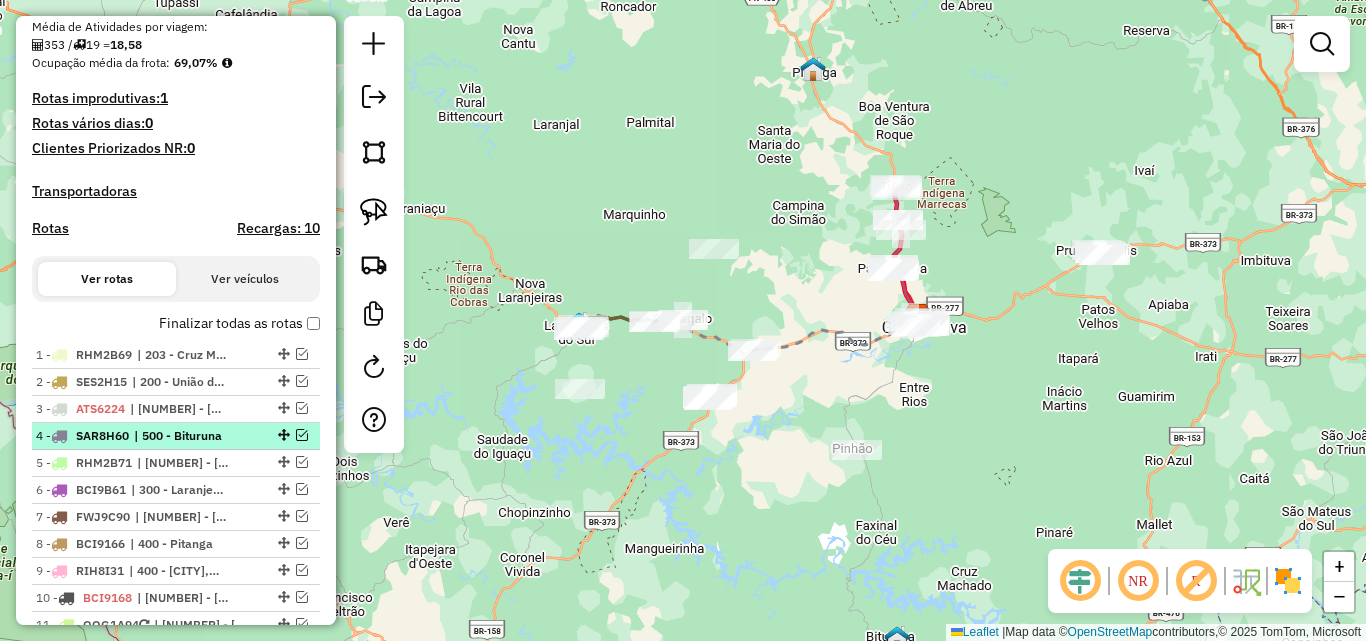 scroll, scrollTop: 643, scrollLeft: 0, axis: vertical 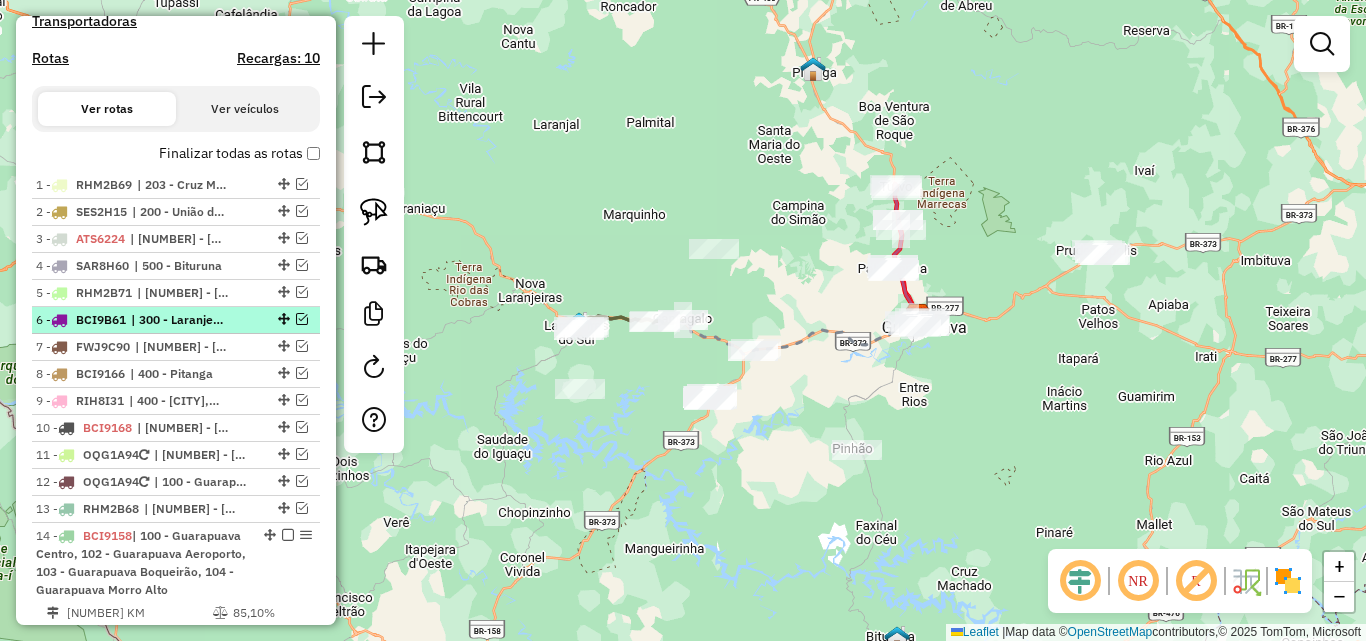 click at bounding box center (302, 319) 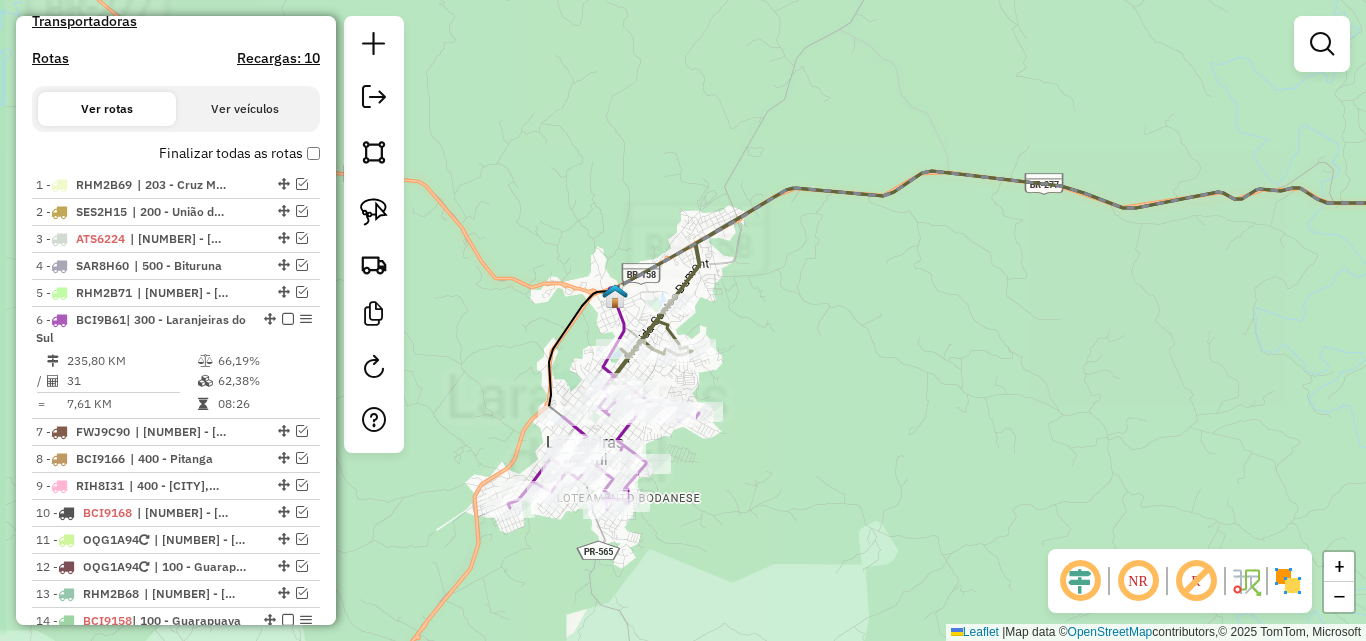 drag, startPoint x: 710, startPoint y: 424, endPoint x: 786, endPoint y: 349, distance: 106.77547 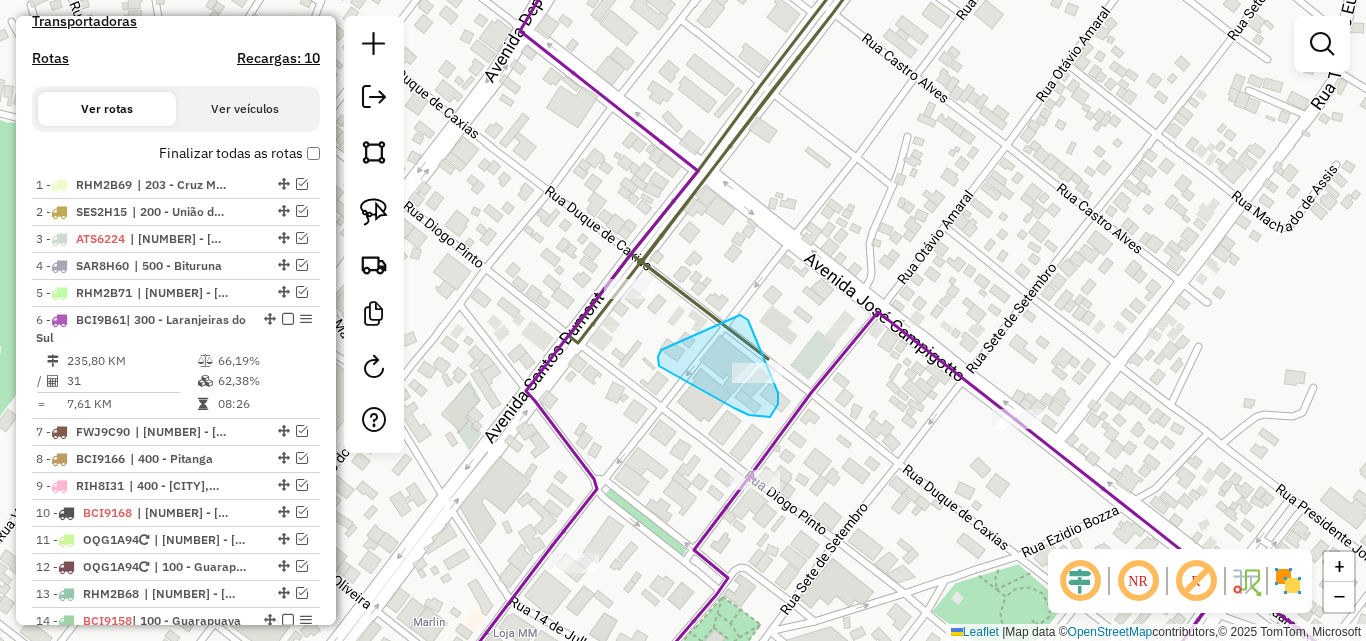 drag, startPoint x: 770, startPoint y: 417, endPoint x: 659, endPoint y: 366, distance: 122.15564 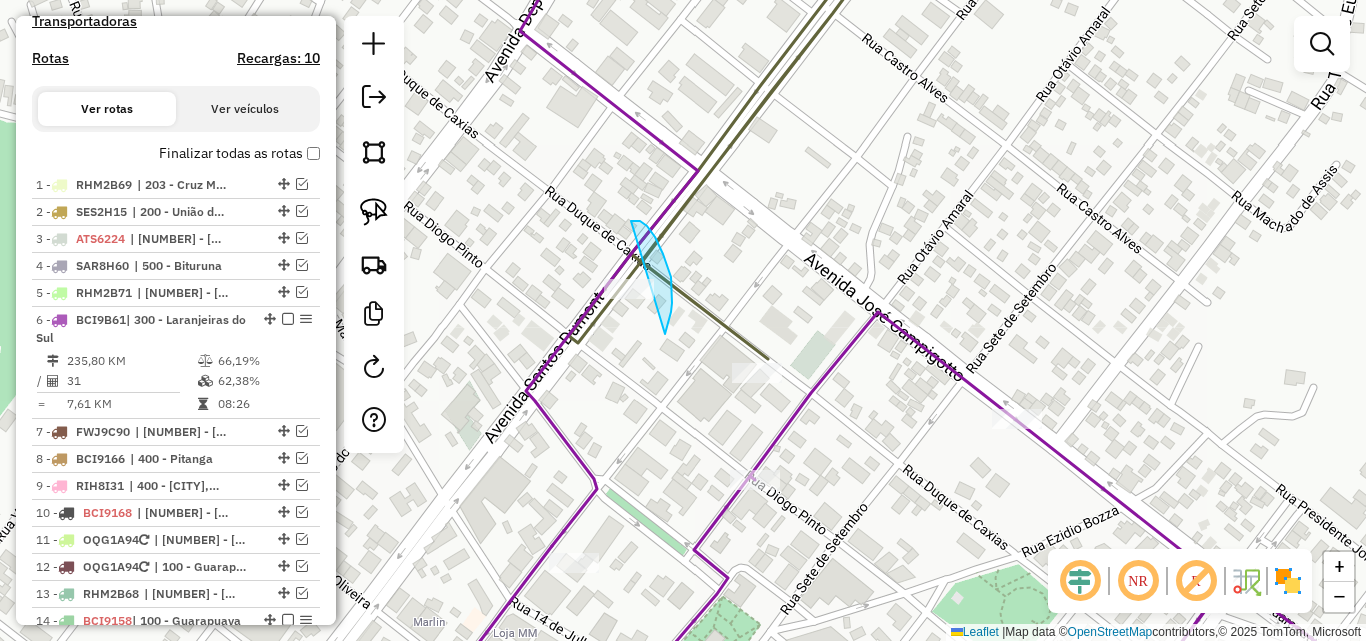 drag, startPoint x: 655, startPoint y: 237, endPoint x: 619, endPoint y: 345, distance: 113.841995 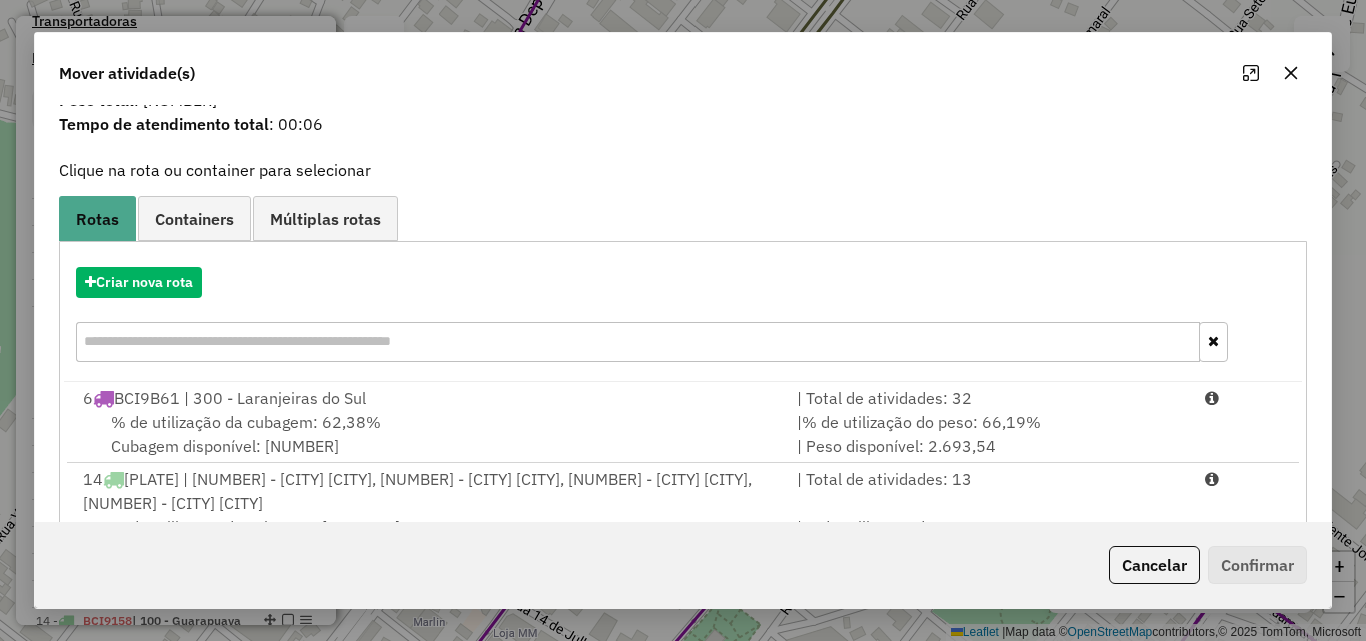scroll, scrollTop: 100, scrollLeft: 0, axis: vertical 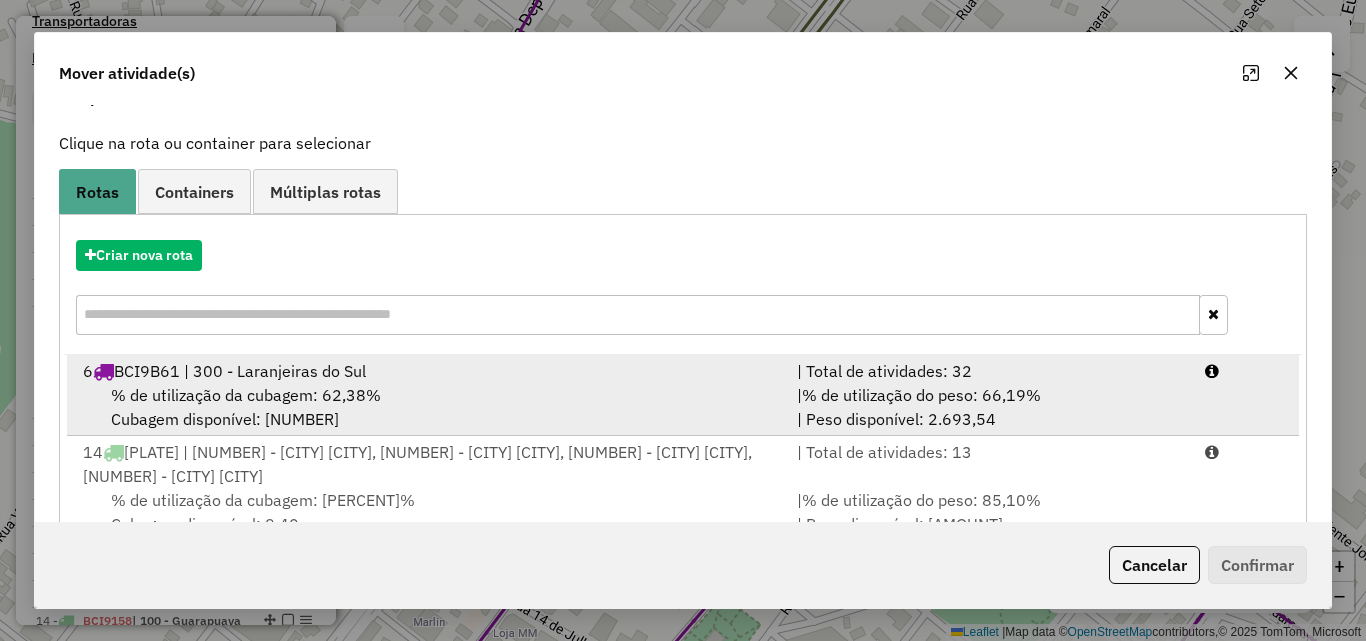 click on "6  BCI9B61 | 300 - Laranjeiras do Sul   | Total de atividades: 32  % de utilização da cubagem: 62,38%  Cubagem disponível: 115,87   |  % de utilização do peso: 66,19%  | Peso disponível: 2.693,54" at bounding box center (683, 395) 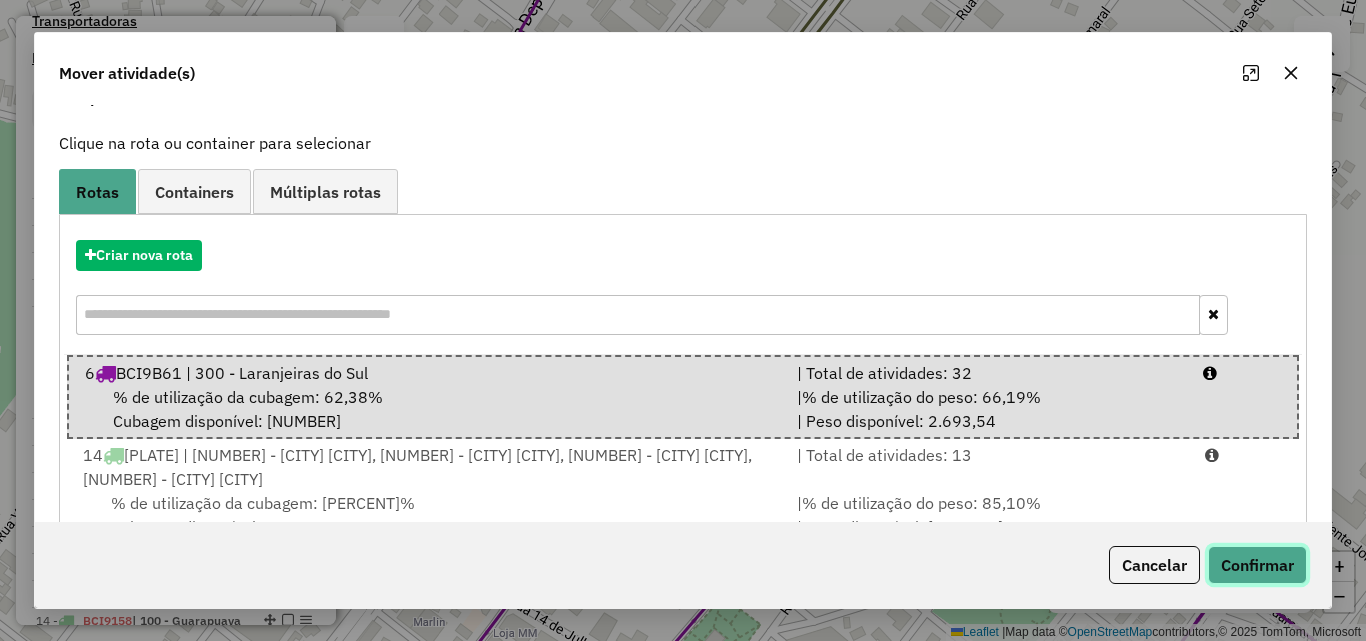 click on "Confirmar" 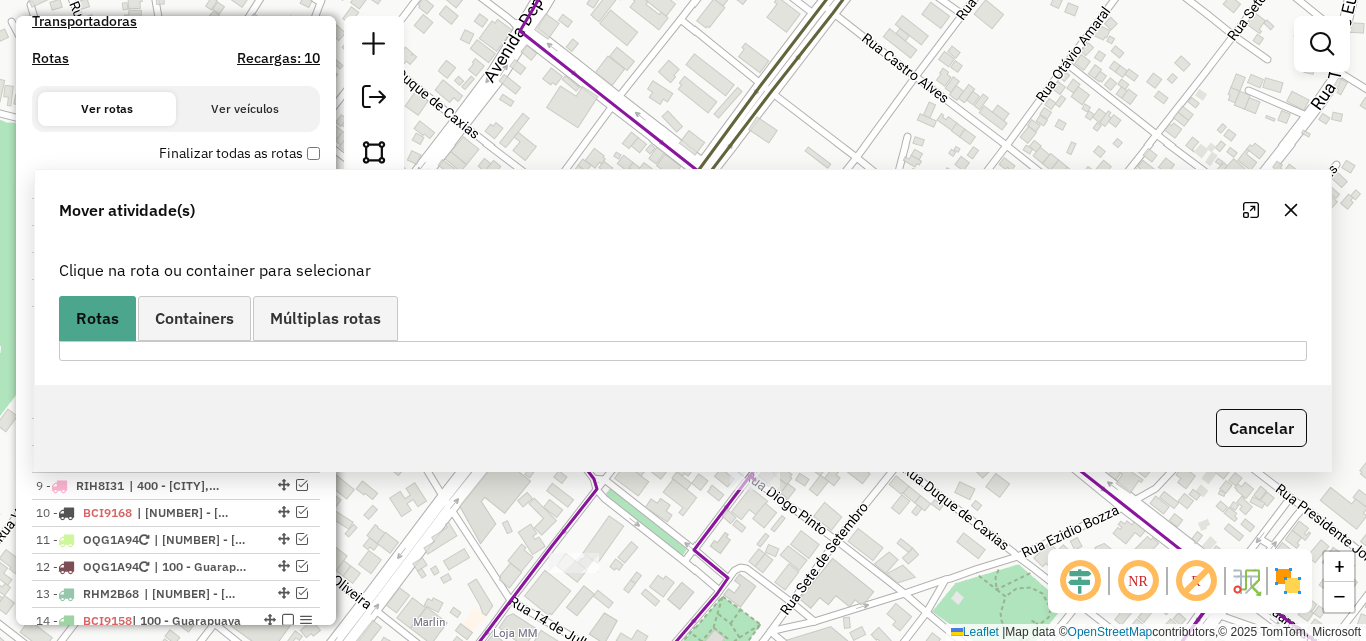 scroll, scrollTop: 0, scrollLeft: 0, axis: both 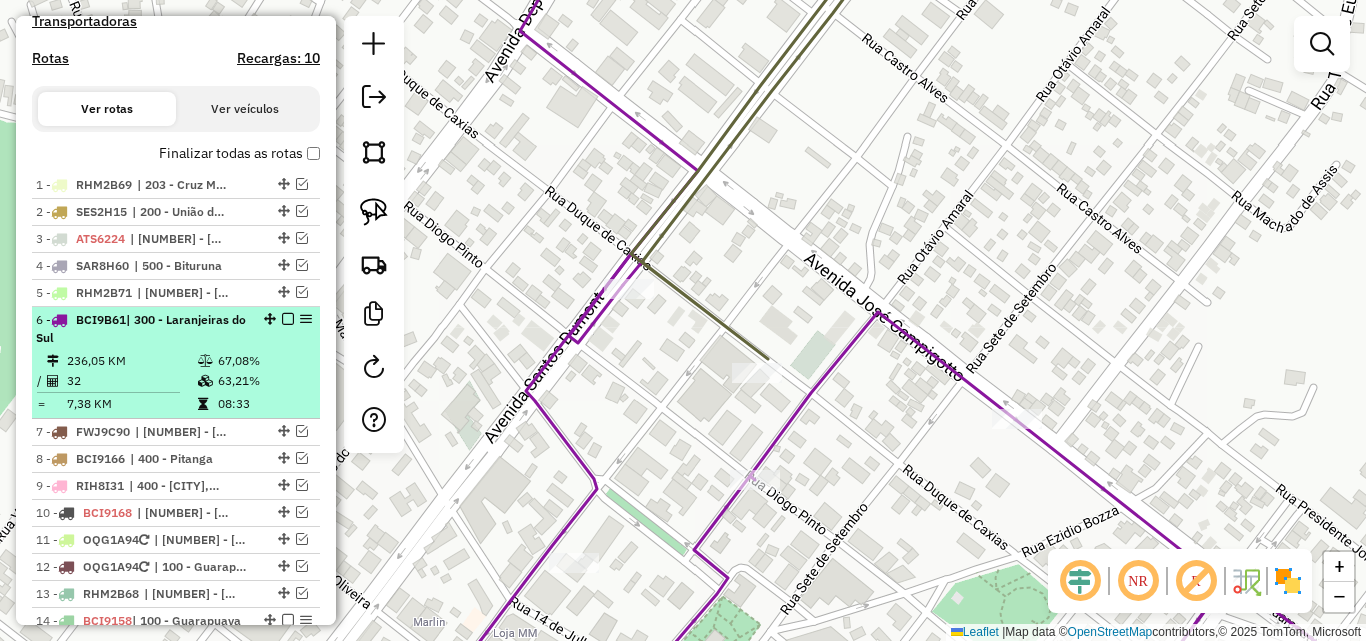 click at bounding box center [288, 319] 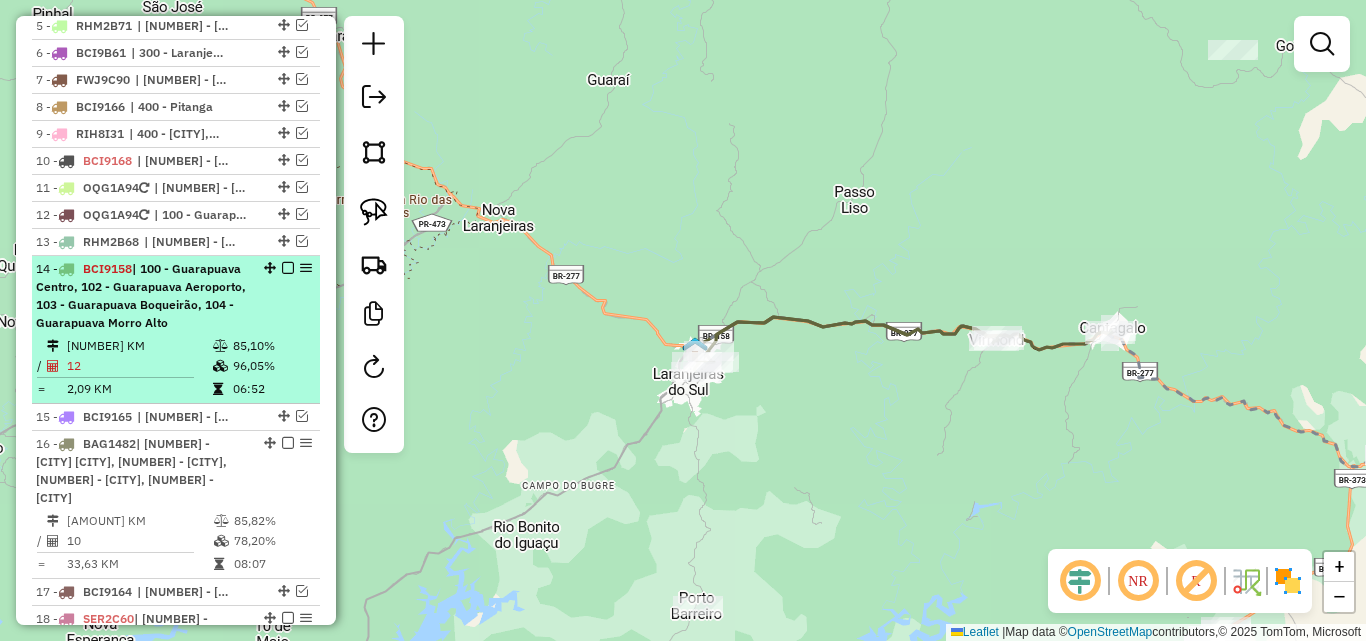 scroll, scrollTop: 943, scrollLeft: 0, axis: vertical 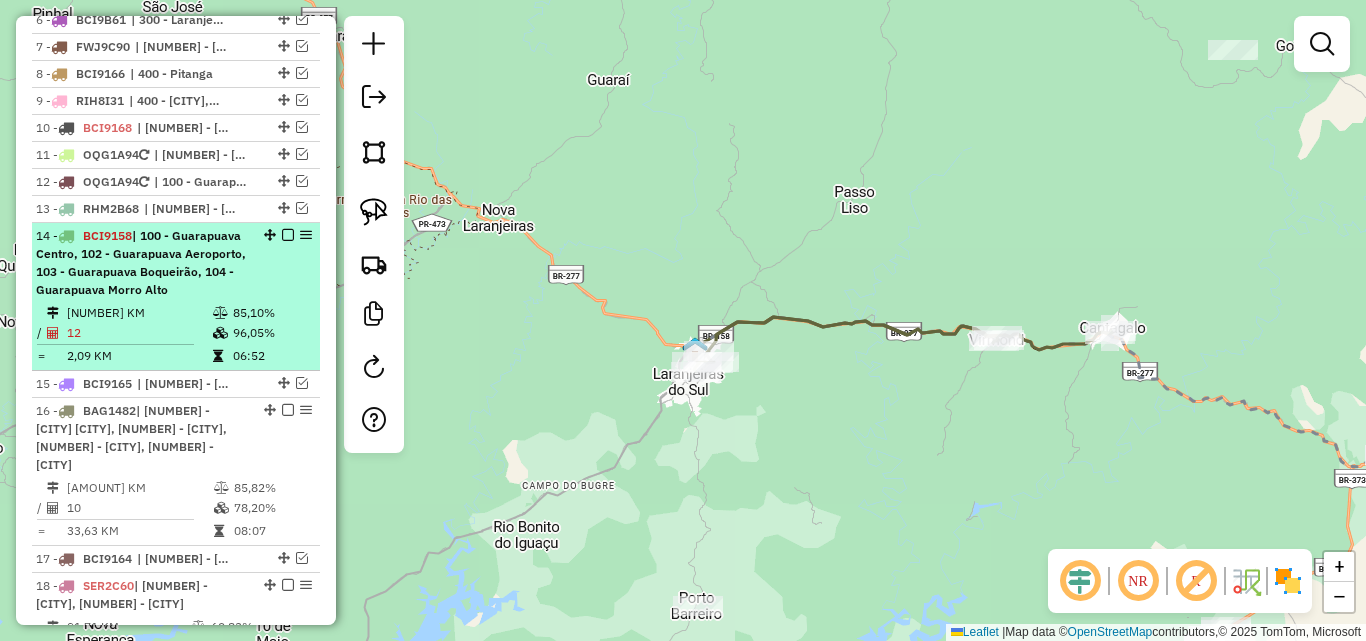 click on "14 -       BCI9158   | 100 - Guarapuava Centro, 102 - Guarapuava Aeroporto, 103 - Guarapuava Boqueirão, 104 - Guarapuava Morro Alto" at bounding box center (142, 263) 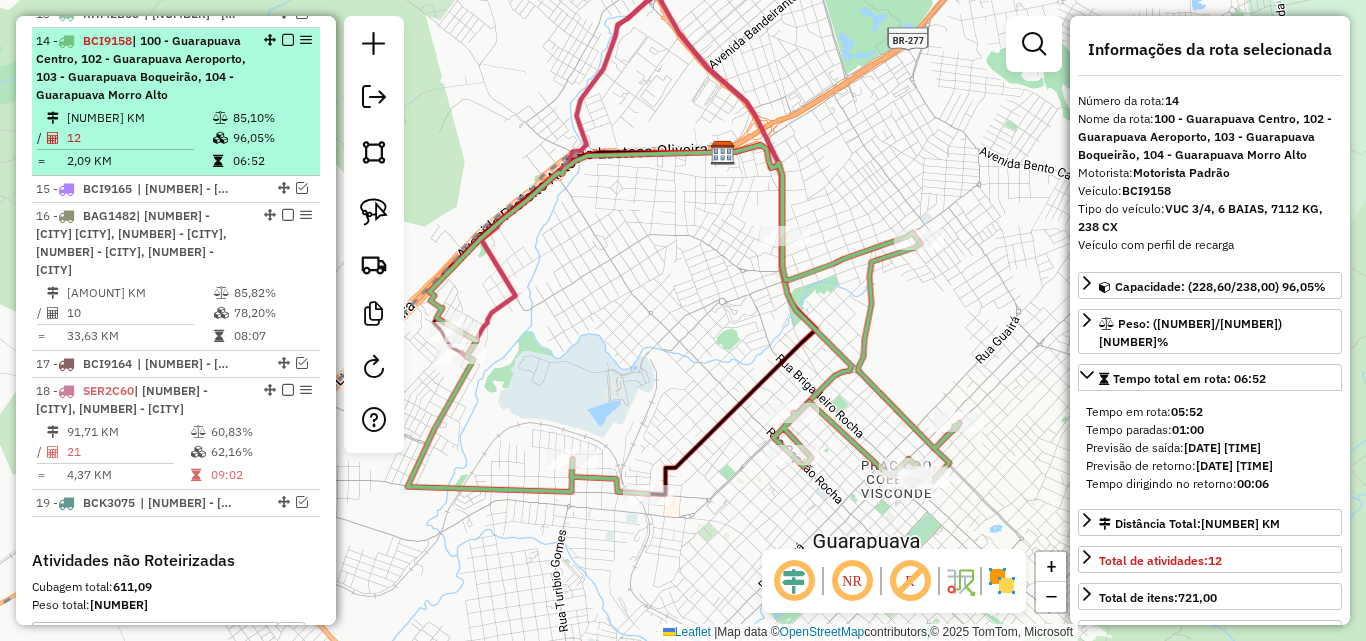 scroll, scrollTop: 1143, scrollLeft: 0, axis: vertical 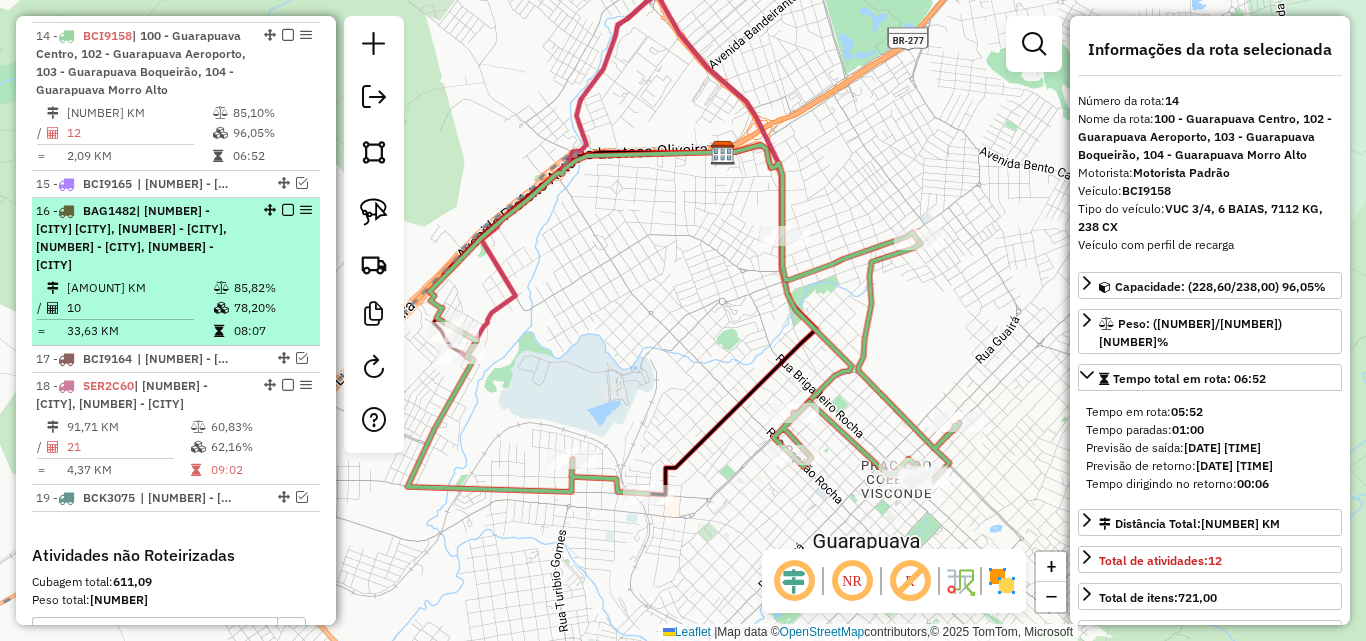 click on "85,82%" at bounding box center [273, 288] 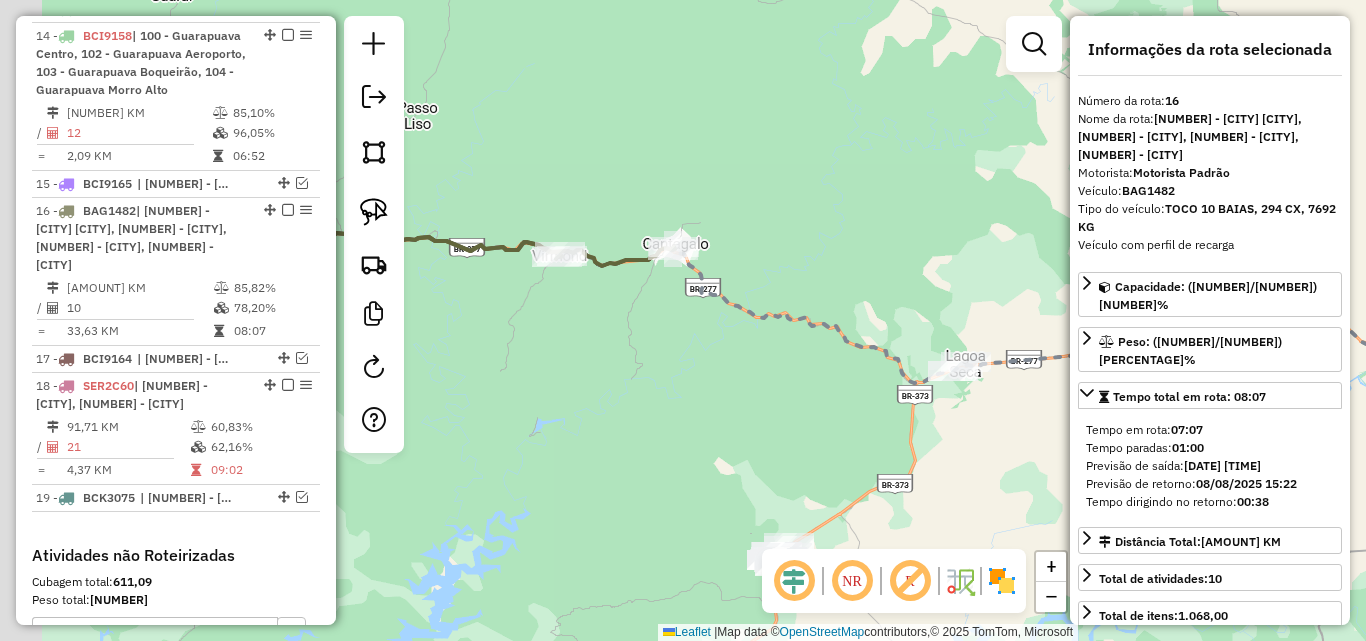 drag, startPoint x: 573, startPoint y: 373, endPoint x: 825, endPoint y: 360, distance: 252.3351 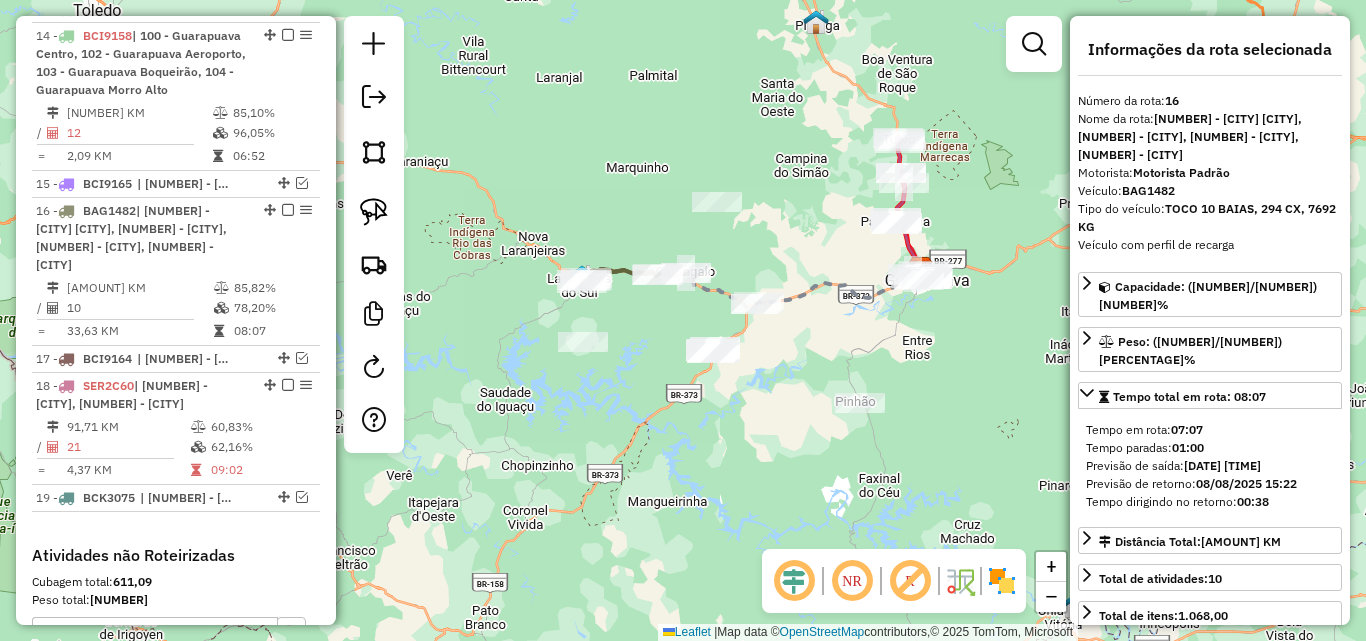 click on "Janela de atendimento Grade de atendimento Capacidade Transportadoras Veículos Cliente Pedidos  Rotas Selecione os dias de semana para filtrar as janelas de atendimento  Seg   Ter   Qua   Qui   Sex   Sáb   Dom  Informe o período da janela de atendimento: De: Até:  Filtrar exatamente a janela do cliente  Considerar janela de atendimento padrão  Selecione os dias de semana para filtrar as grades de atendimento  Seg   Ter   Qua   Qui   Sex   Sáb   Dom   Considerar clientes sem dia de atendimento cadastrado  Clientes fora do dia de atendimento selecionado Filtrar as atividades entre os valores definidos abaixo:  Peso mínimo:   Peso máximo:   Cubagem mínima:   Cubagem máxima:   De:   Até:  Filtrar as atividades entre o tempo de atendimento definido abaixo:  De:   Até:   Considerar capacidade total dos clientes não roteirizados Transportadora: Selecione um ou mais itens Tipo de veículo: Selecione um ou mais itens Veículo: Selecione um ou mais itens Motorista: Selecione um ou mais itens Nome: Rótulo:" 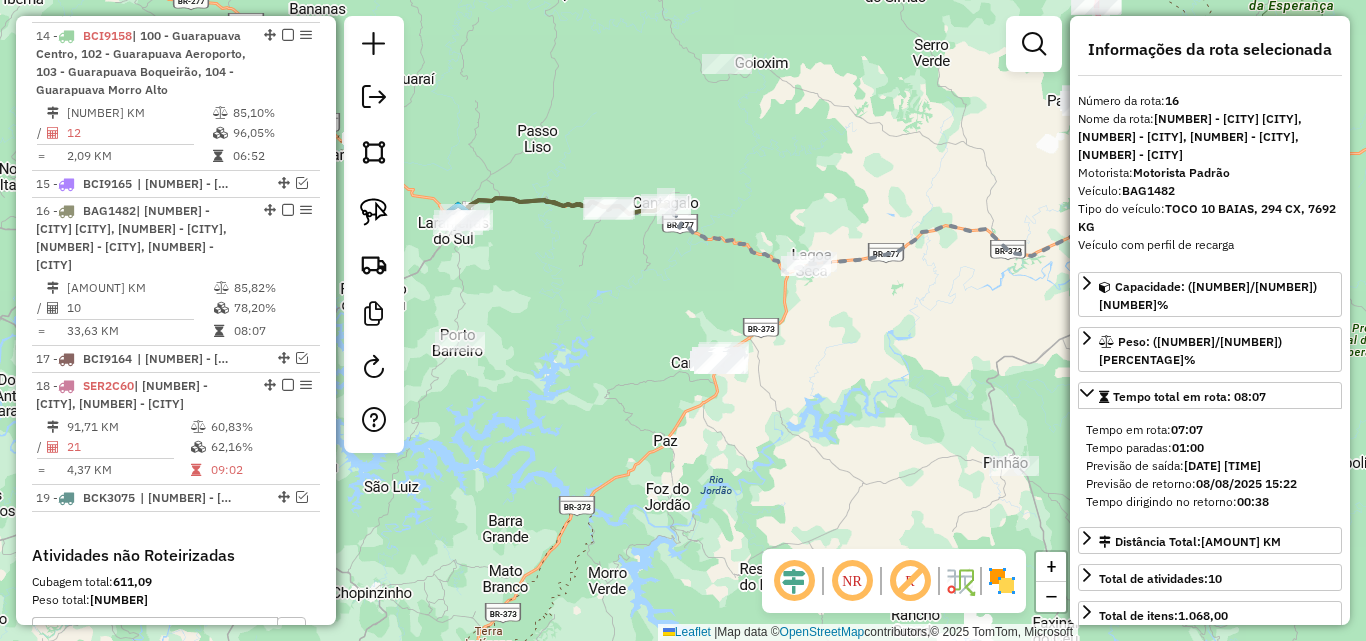 drag, startPoint x: 898, startPoint y: 362, endPoint x: 863, endPoint y: 320, distance: 54.67175 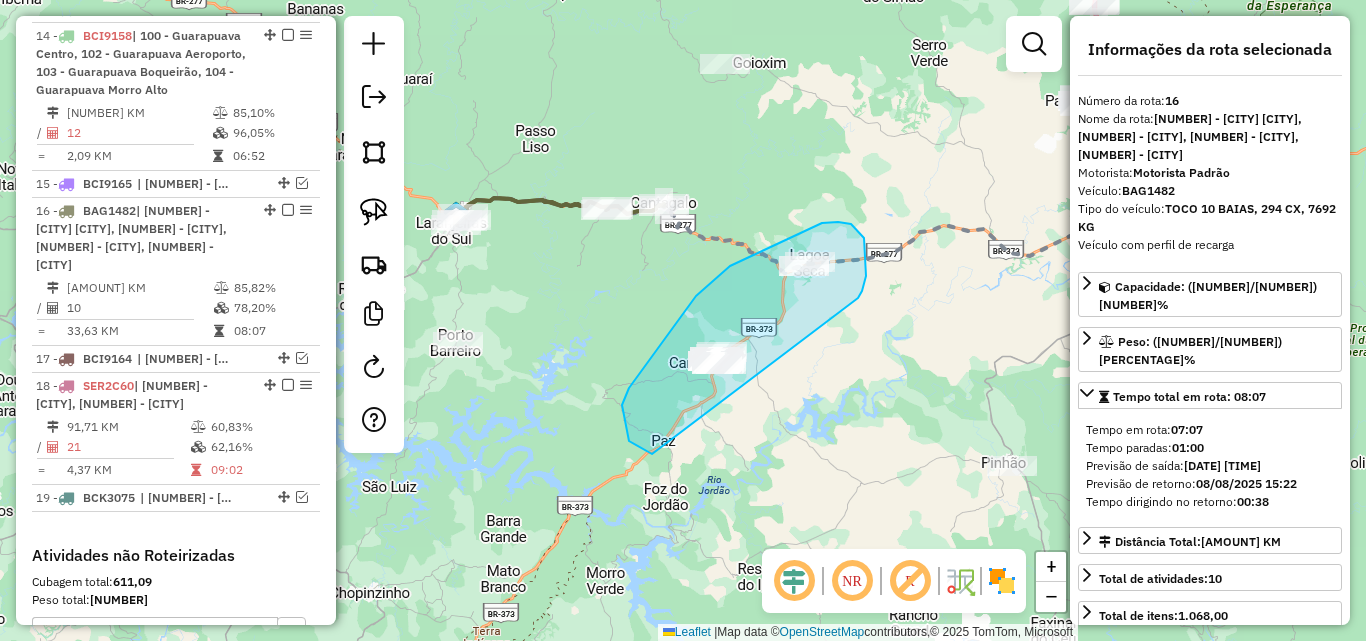 drag, startPoint x: 864, startPoint y: 238, endPoint x: 806, endPoint y: 463, distance: 232.35533 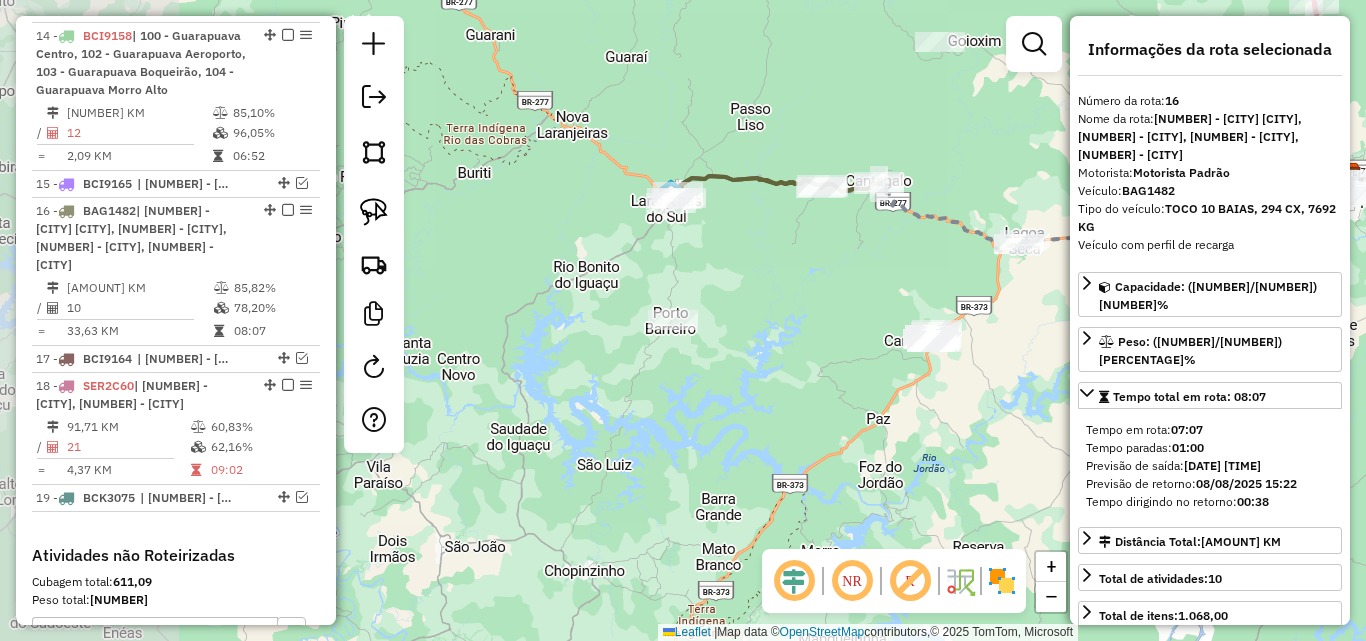 click on "Janela de atendimento Grade de atendimento Capacidade Transportadoras Veículos Cliente Pedidos  Rotas Selecione os dias de semana para filtrar as janelas de atendimento  Seg   Ter   Qua   Qui   Sex   Sáb   Dom  Informe o período da janela de atendimento: De: Até:  Filtrar exatamente a janela do cliente  Considerar janela de atendimento padrão  Selecione os dias de semana para filtrar as grades de atendimento  Seg   Ter   Qua   Qui   Sex   Sáb   Dom   Considerar clientes sem dia de atendimento cadastrado  Clientes fora do dia de atendimento selecionado Filtrar as atividades entre os valores definidos abaixo:  Peso mínimo:   Peso máximo:   Cubagem mínima:   Cubagem máxima:   De:   Até:  Filtrar as atividades entre o tempo de atendimento definido abaixo:  De:   Até:   Considerar capacidade total dos clientes não roteirizados Transportadora: Selecione um ou mais itens Tipo de veículo: Selecione um ou mais itens Veículo: Selecione um ou mais itens Motorista: Selecione um ou mais itens Nome: Rótulo:" 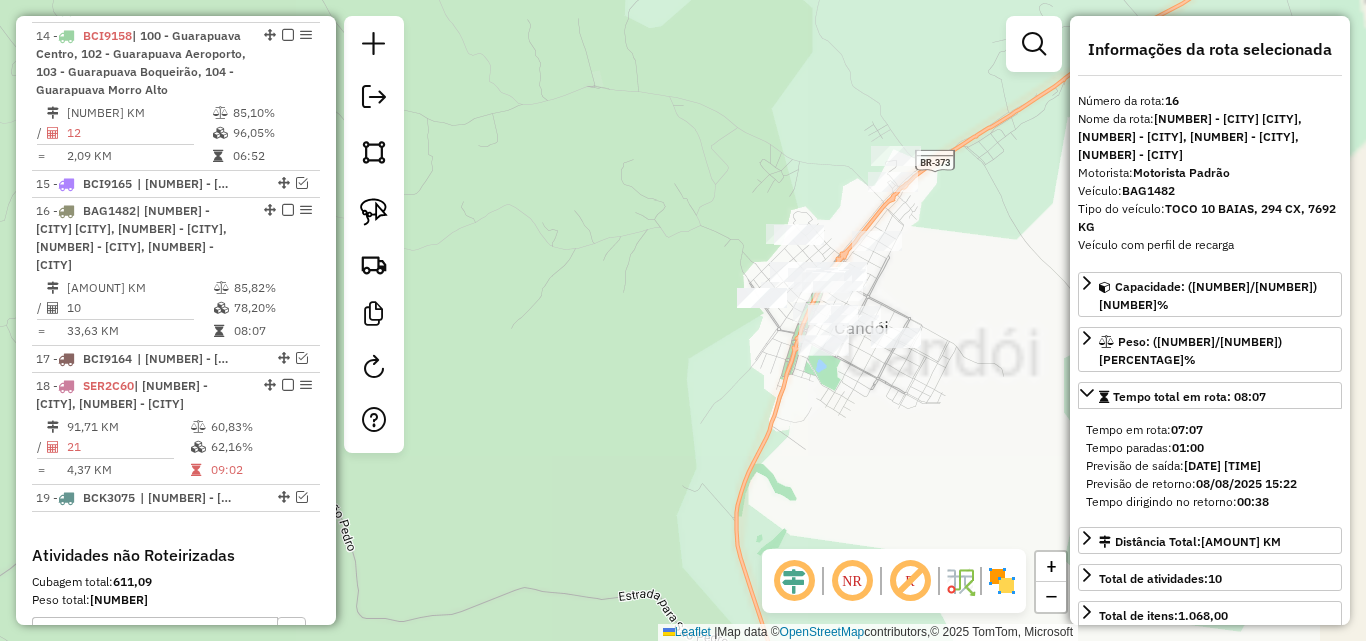 drag, startPoint x: 918, startPoint y: 500, endPoint x: 877, endPoint y: 500, distance: 41 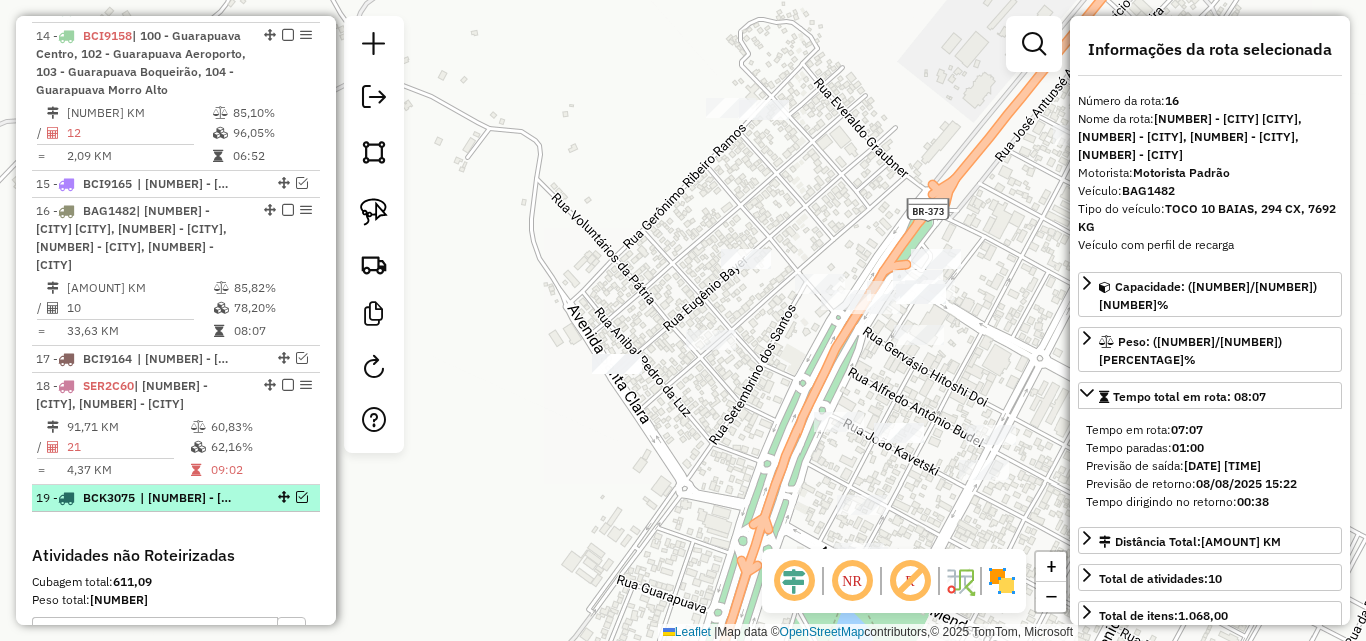 scroll, scrollTop: 1531, scrollLeft: 0, axis: vertical 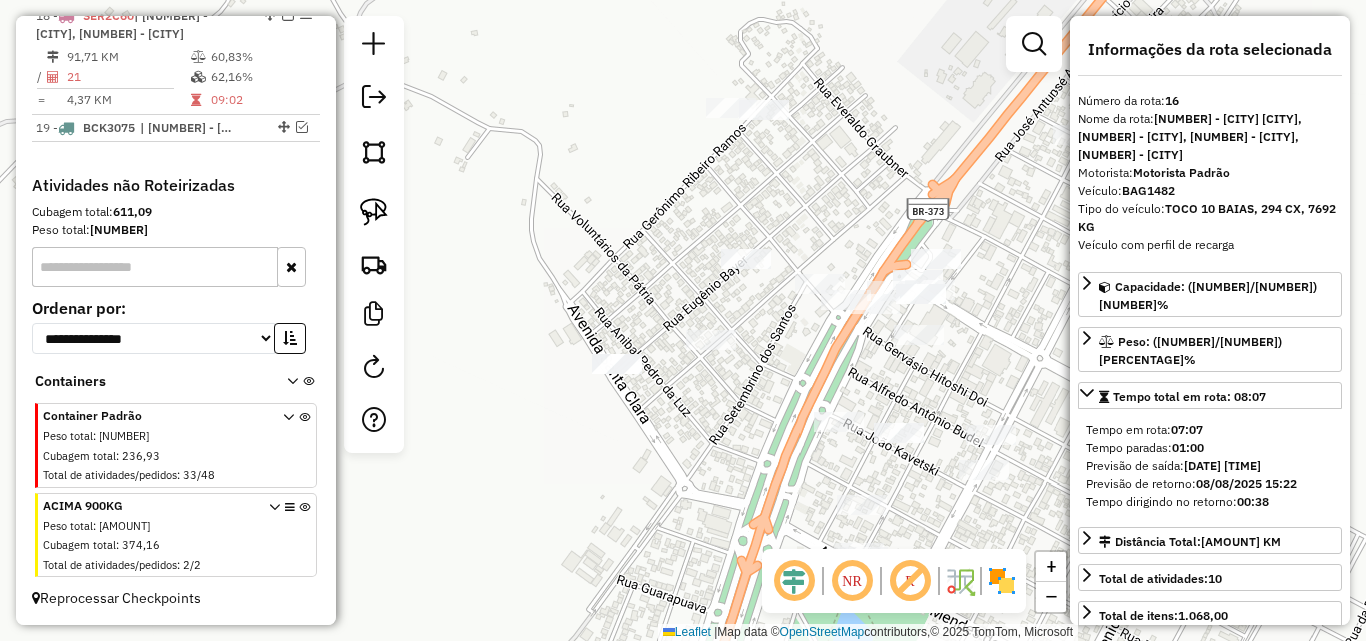 click at bounding box center [304, 449] 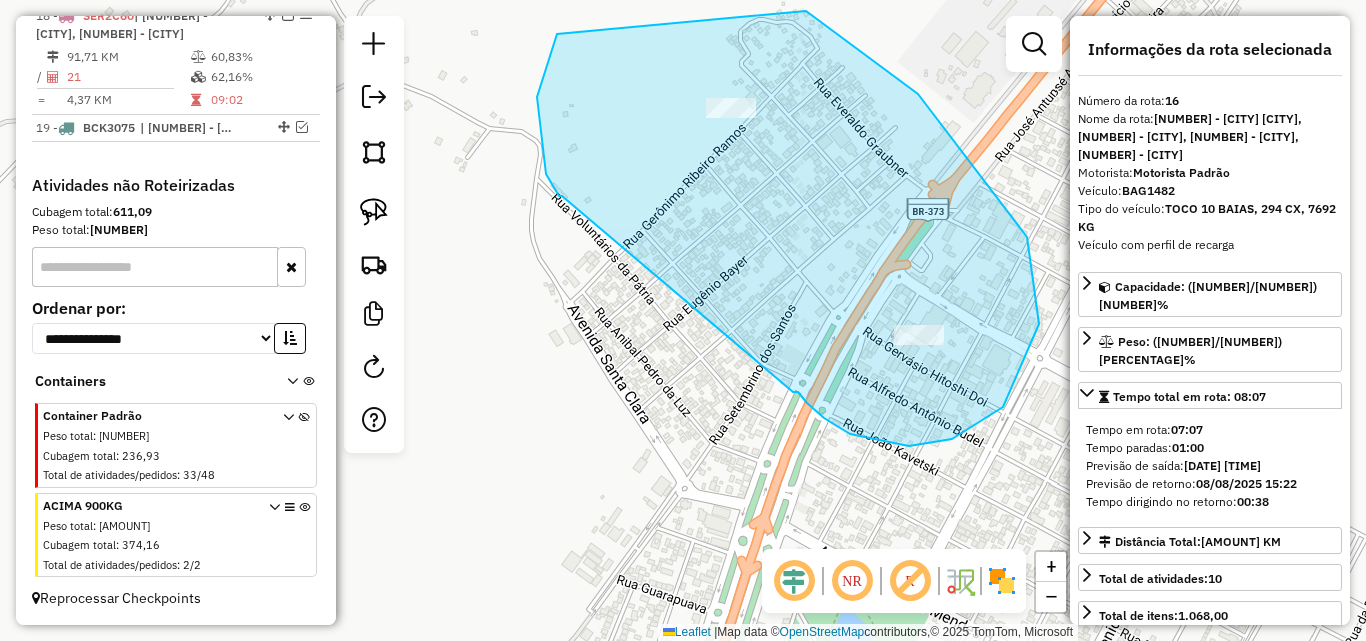drag, startPoint x: 834, startPoint y: 425, endPoint x: 562, endPoint y: 196, distance: 355.56293 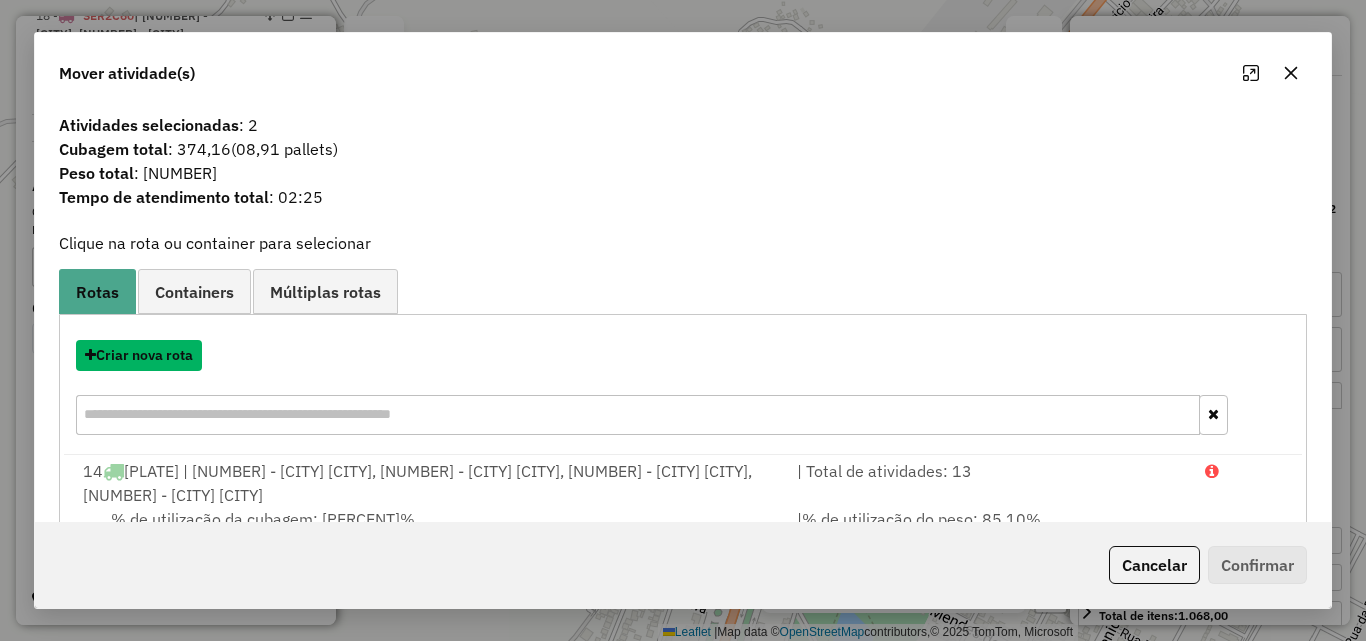 click on "Criar nova rota" at bounding box center [139, 355] 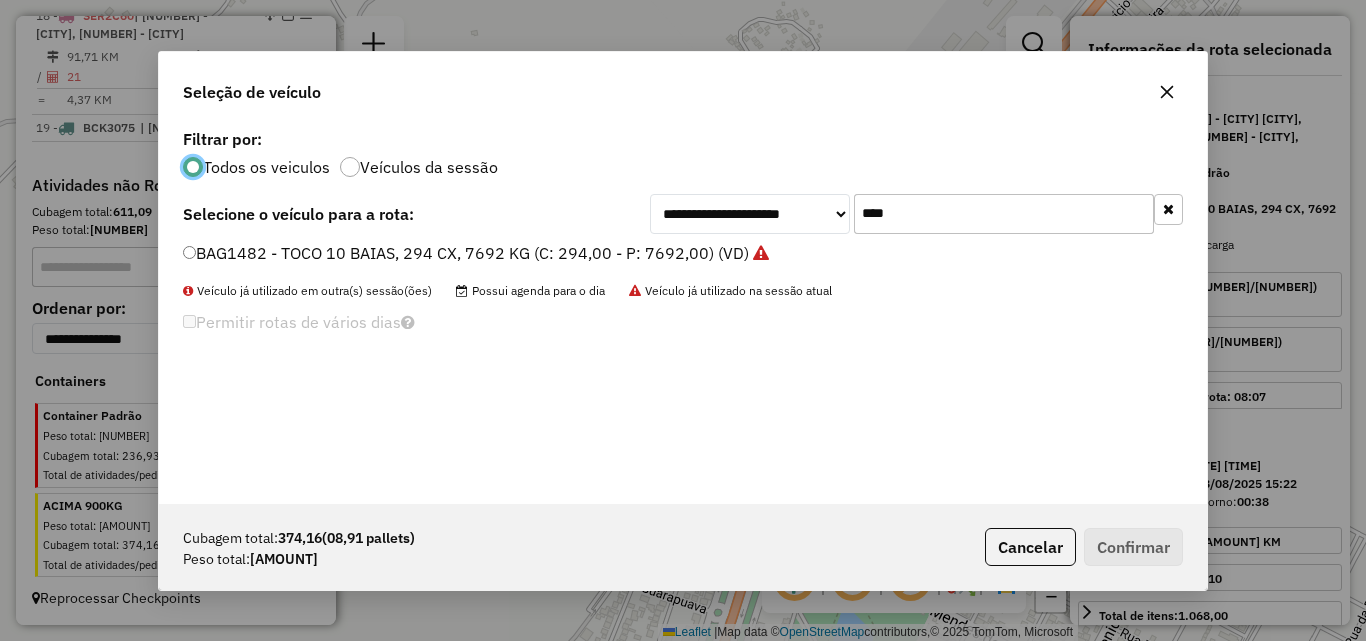 scroll, scrollTop: 11, scrollLeft: 6, axis: both 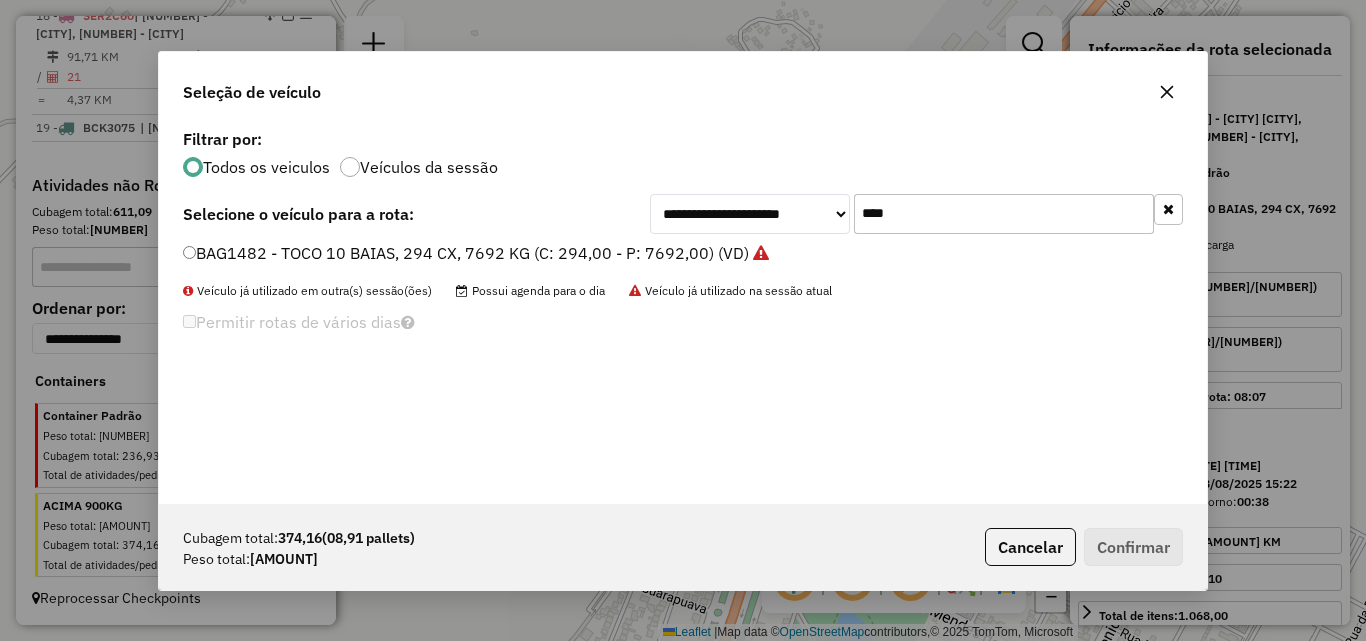 drag, startPoint x: 909, startPoint y: 199, endPoint x: 565, endPoint y: 252, distance: 348.0589 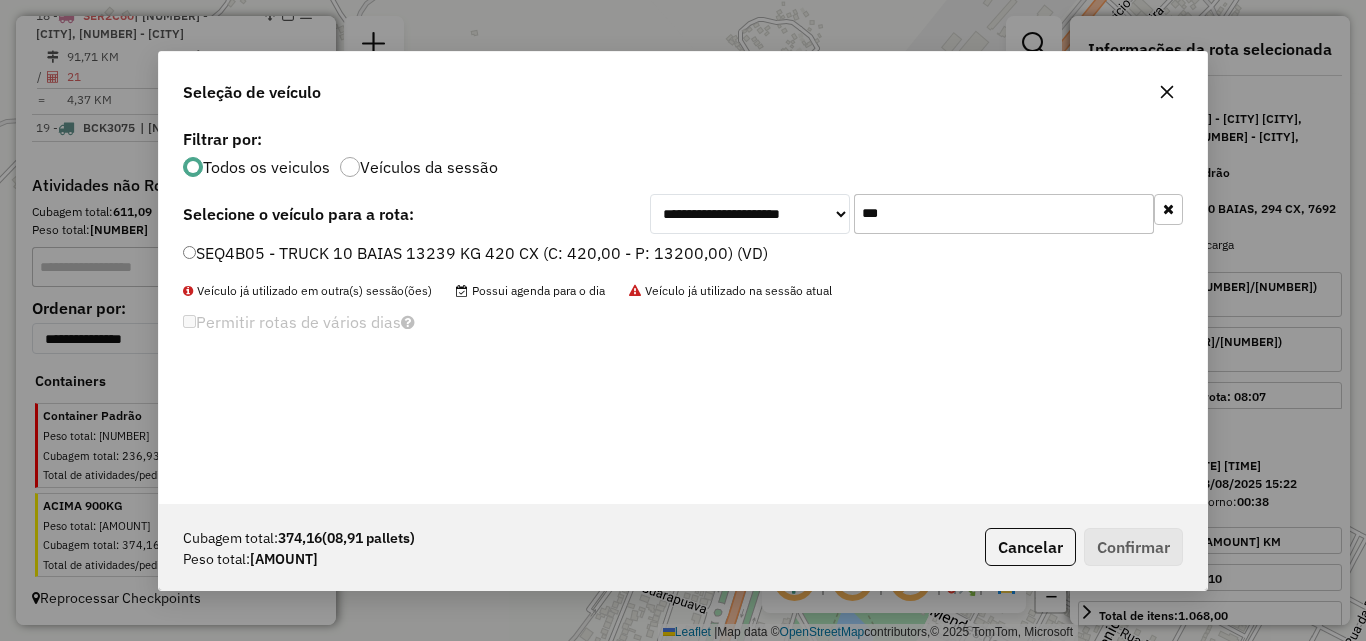 type on "***" 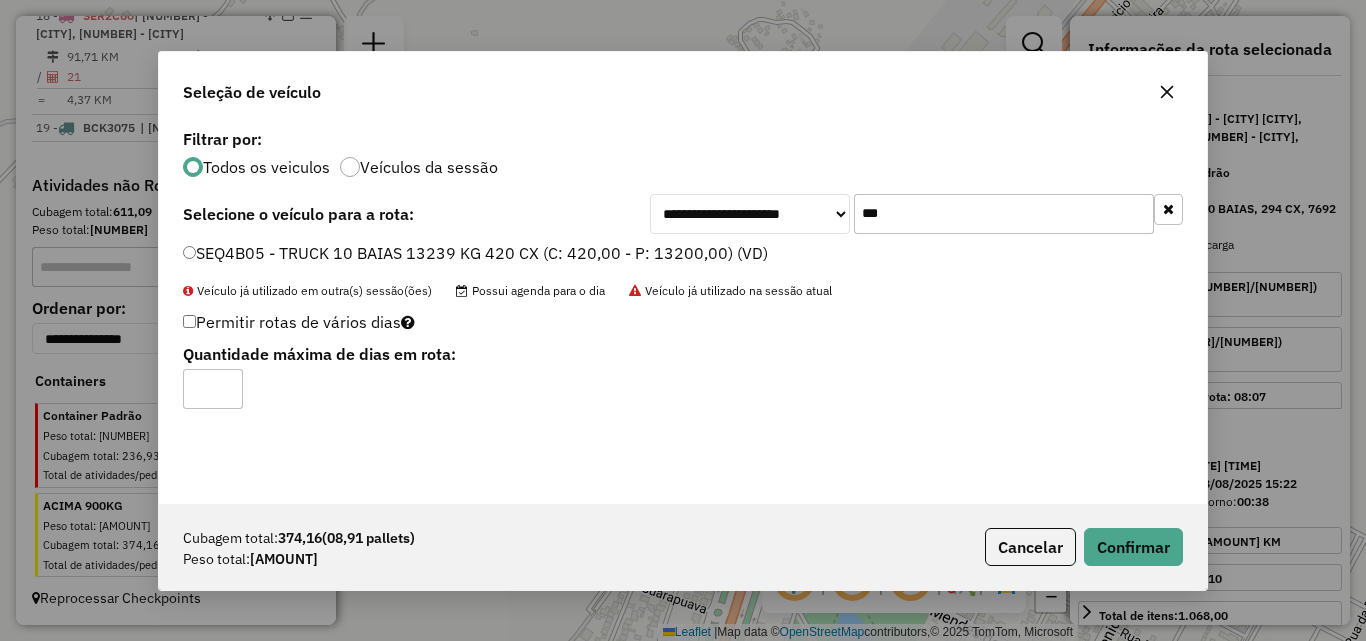 click on "Cubagem total:  374,16   (08,91 pallets)  Peso total: 11.015,47  Cancelar   Confirmar" 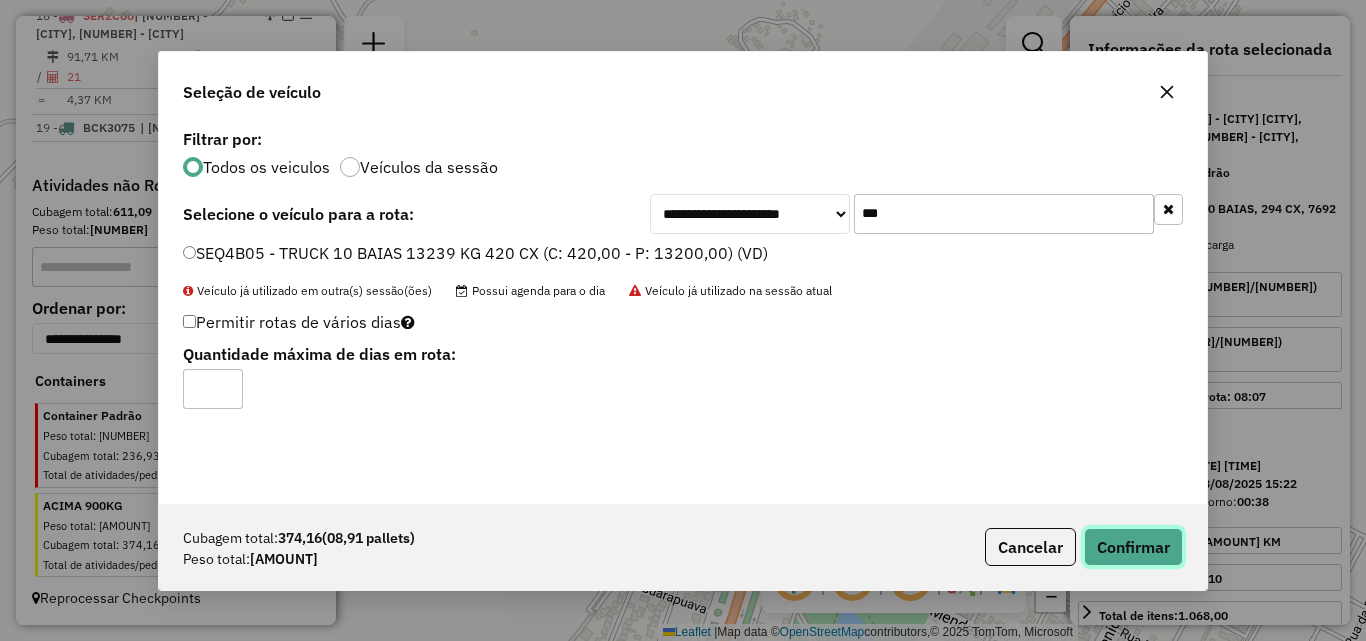 click on "Confirmar" 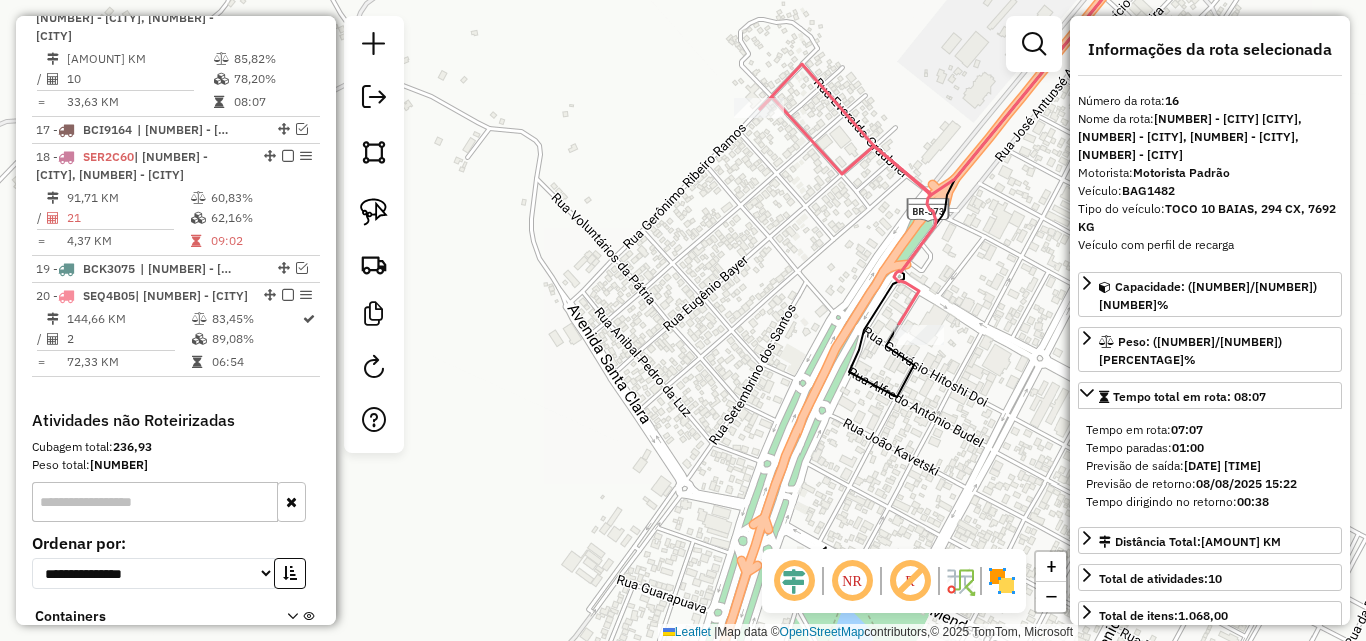 scroll, scrollTop: 1343, scrollLeft: 0, axis: vertical 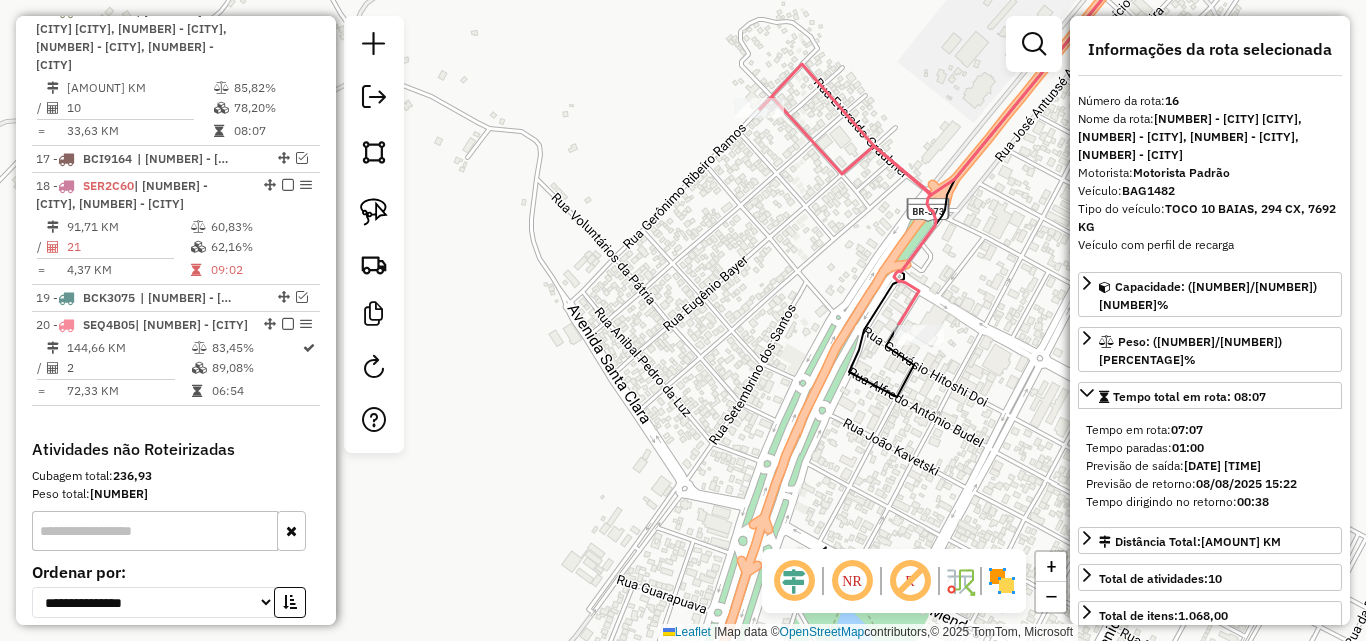 drag, startPoint x: 281, startPoint y: 340, endPoint x: 347, endPoint y: 343, distance: 66.068146 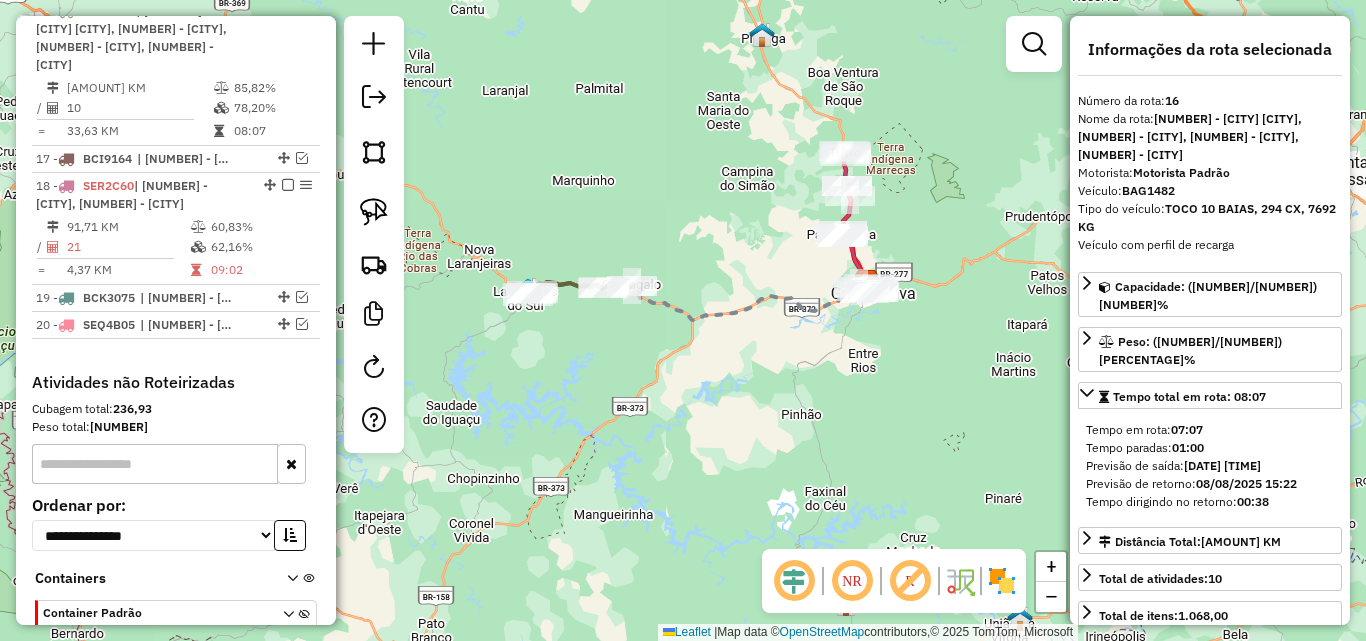 drag, startPoint x: 835, startPoint y: 332, endPoint x: 795, endPoint y: 346, distance: 42.379242 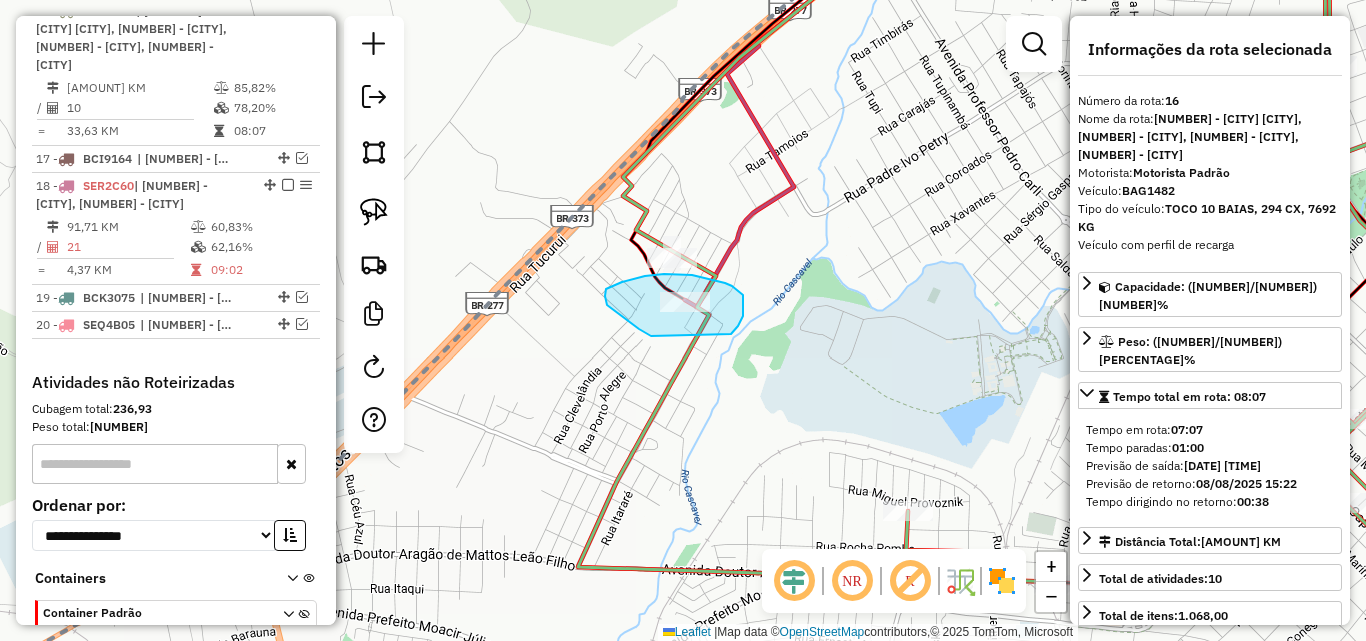 drag, startPoint x: 731, startPoint y: 334, endPoint x: 660, endPoint y: 340, distance: 71.25307 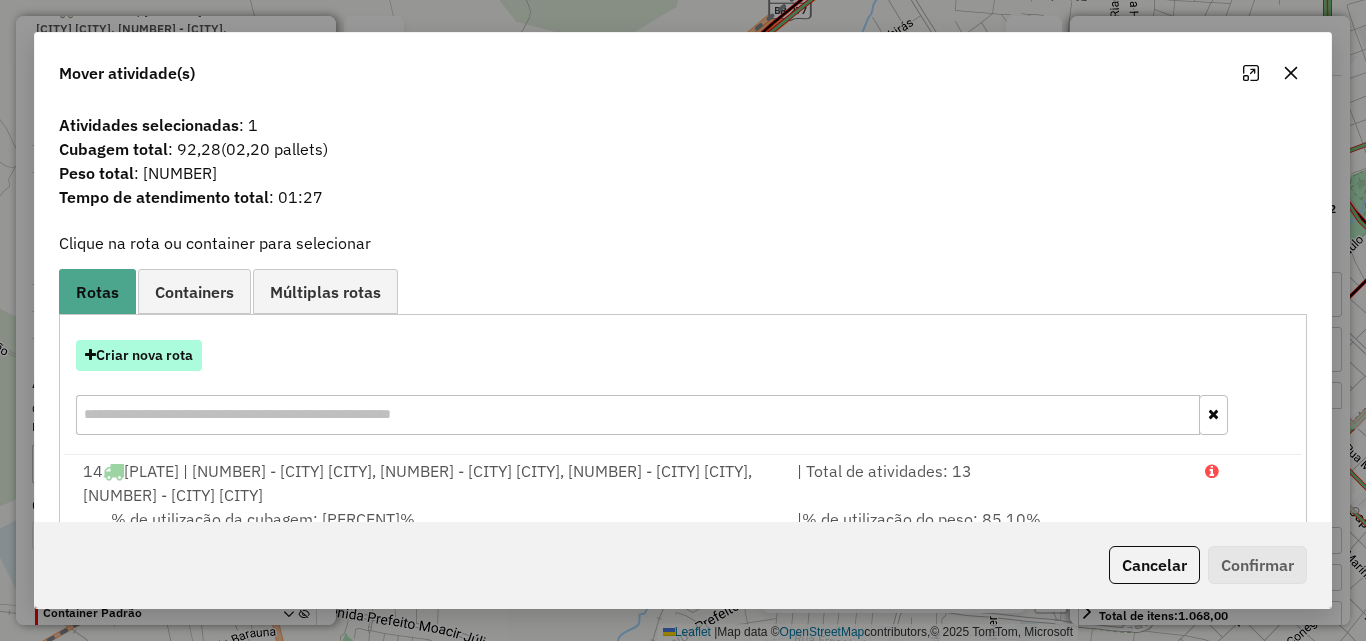 click on "Criar nova rota" at bounding box center [139, 355] 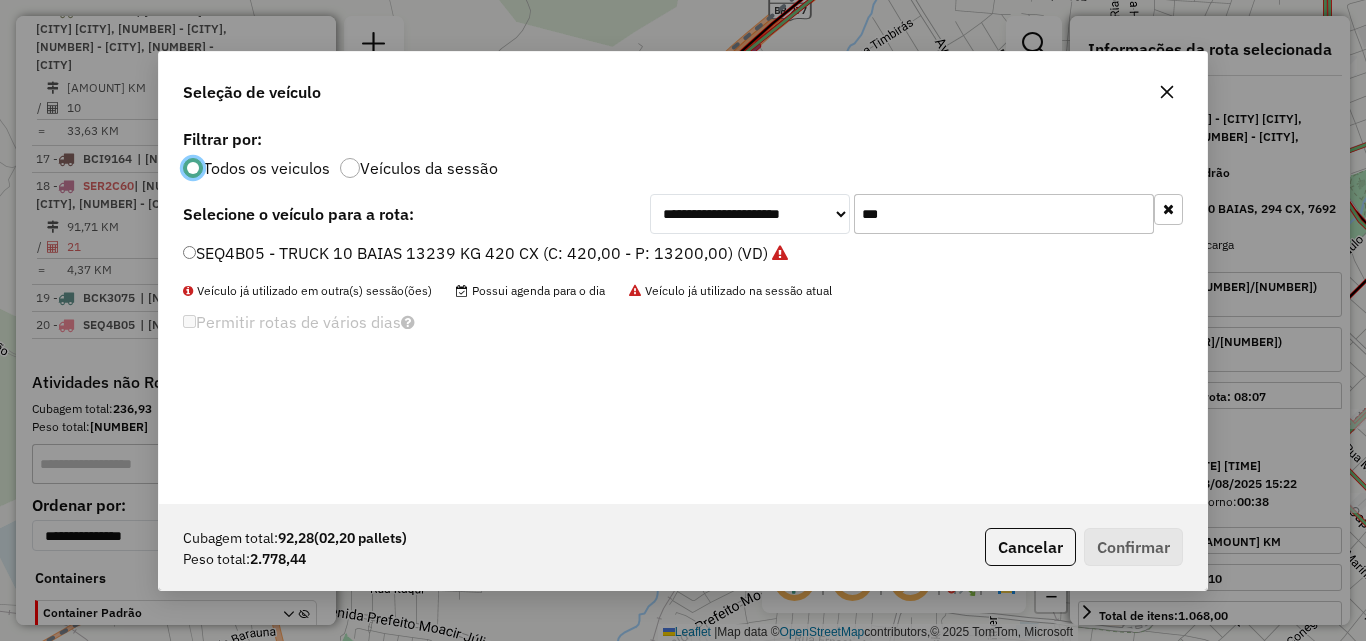 scroll, scrollTop: 11, scrollLeft: 6, axis: both 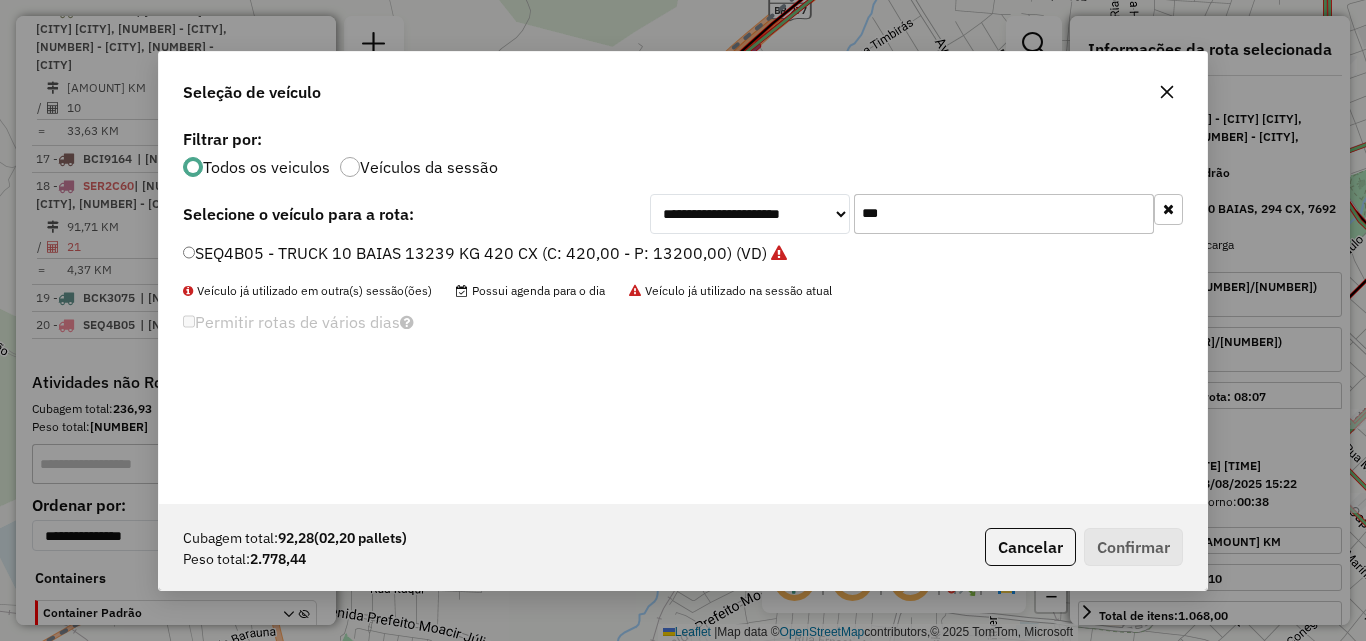 drag, startPoint x: 931, startPoint y: 208, endPoint x: 650, endPoint y: 208, distance: 281 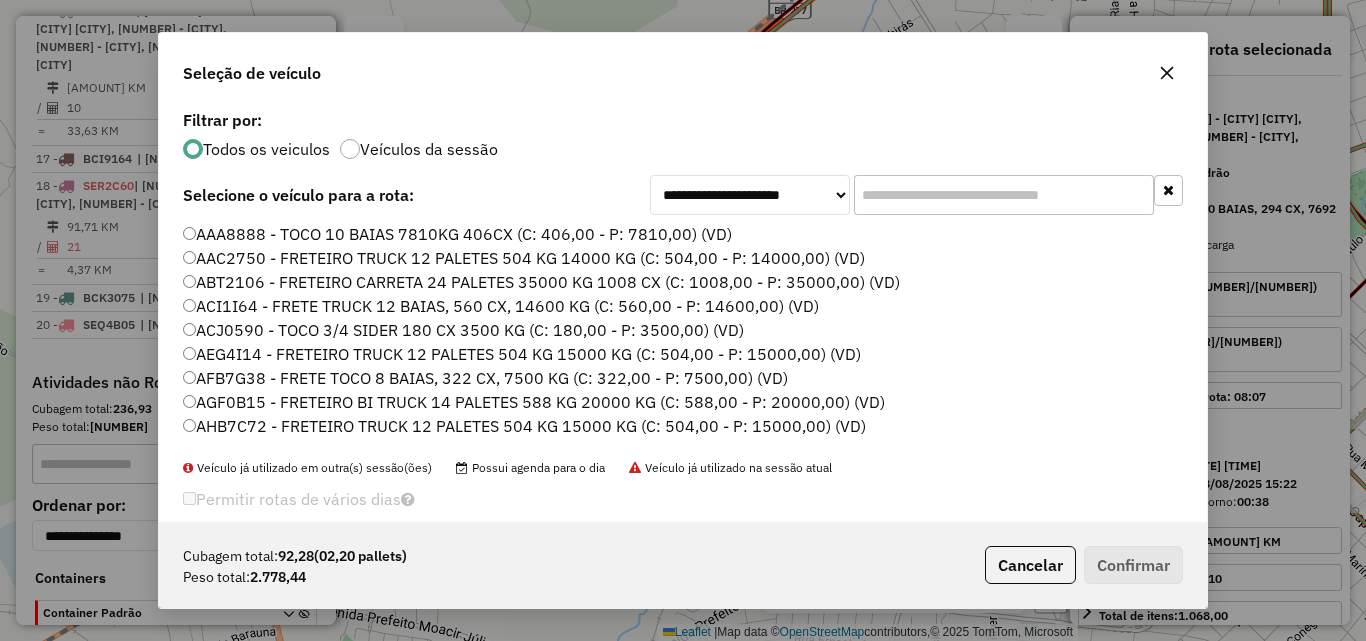 click 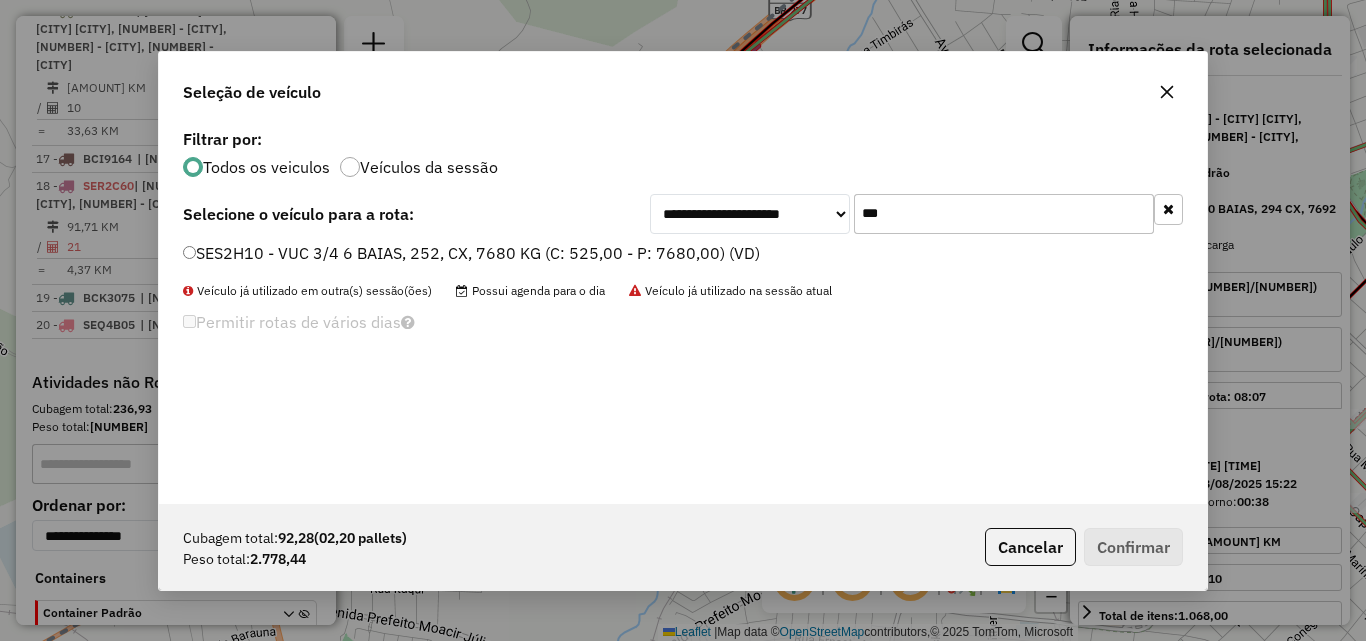 type on "***" 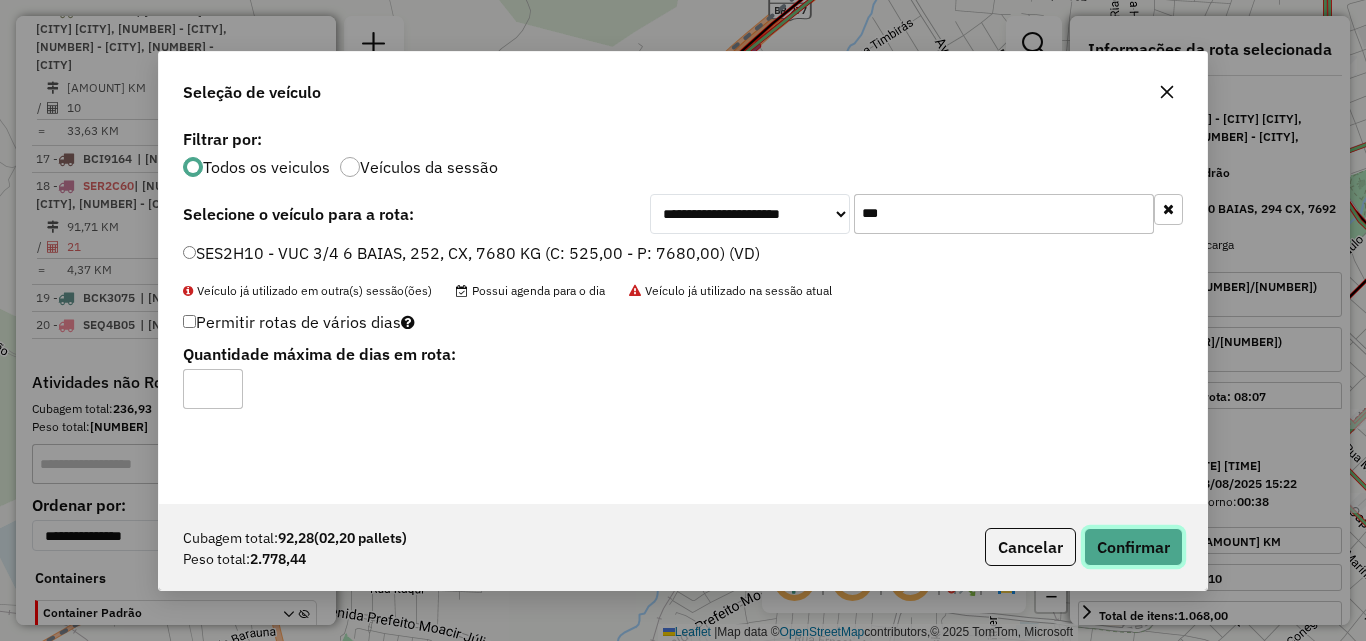 click on "Confirmar" 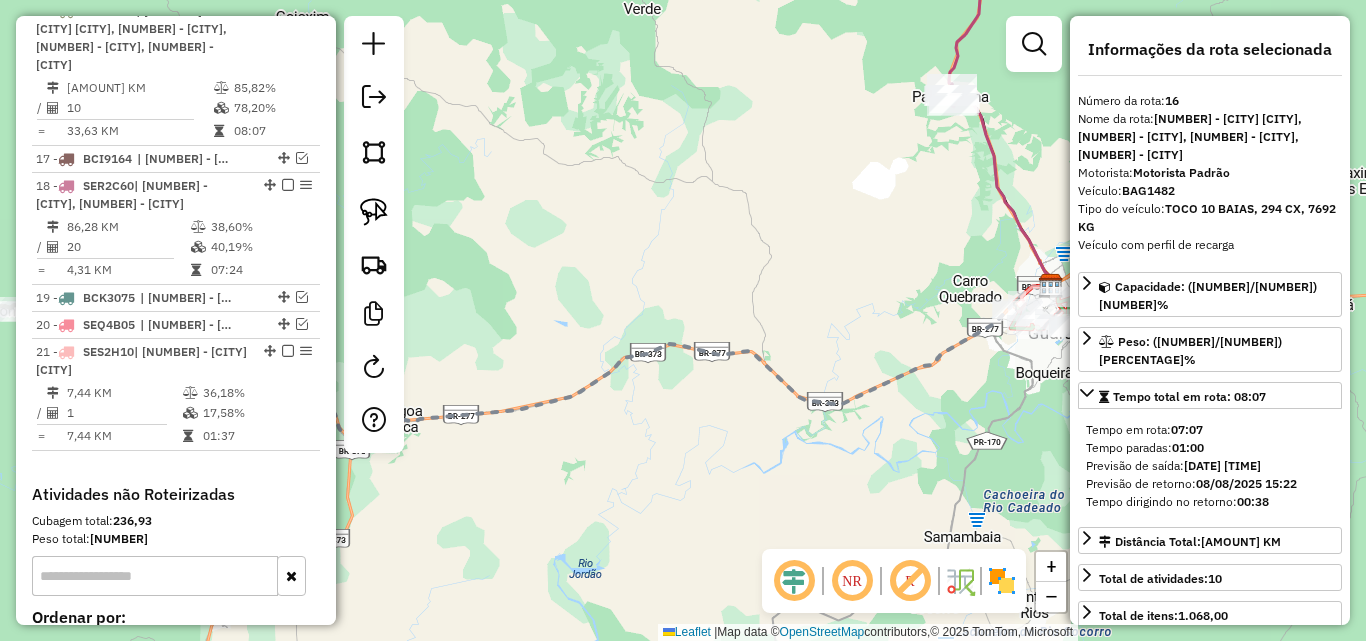 drag, startPoint x: 718, startPoint y: 369, endPoint x: 940, endPoint y: 315, distance: 228.47319 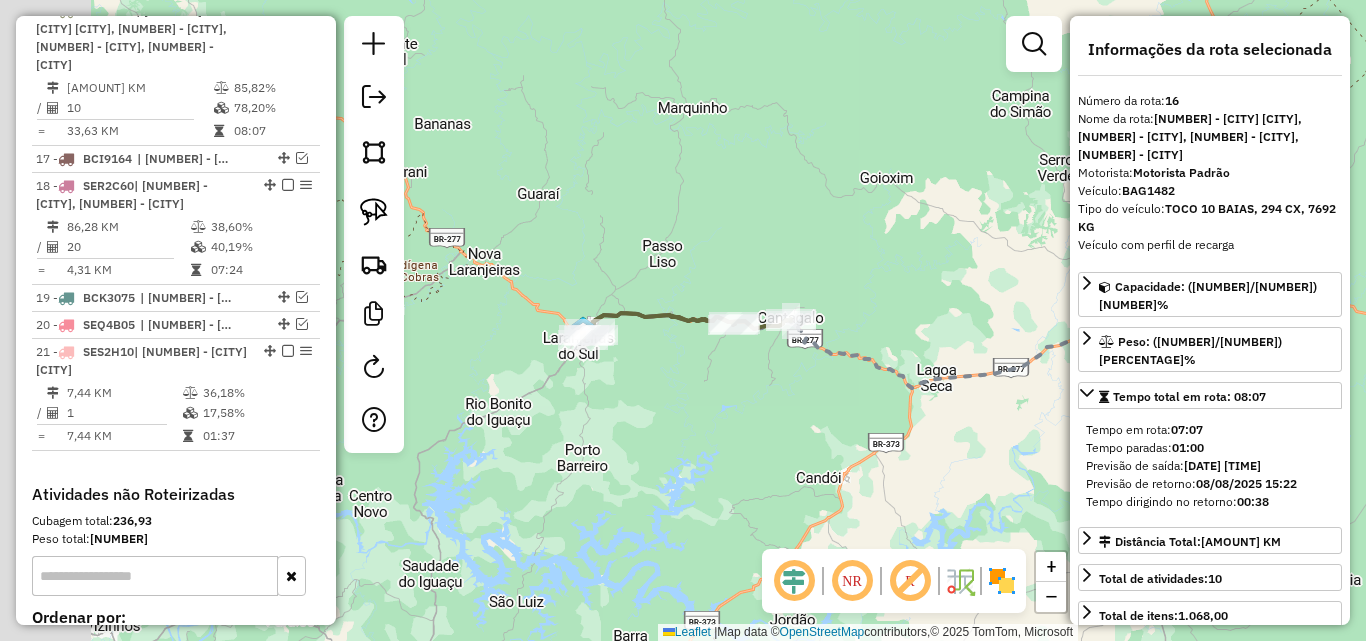 drag, startPoint x: 637, startPoint y: 391, endPoint x: 903, endPoint y: 408, distance: 266.5427 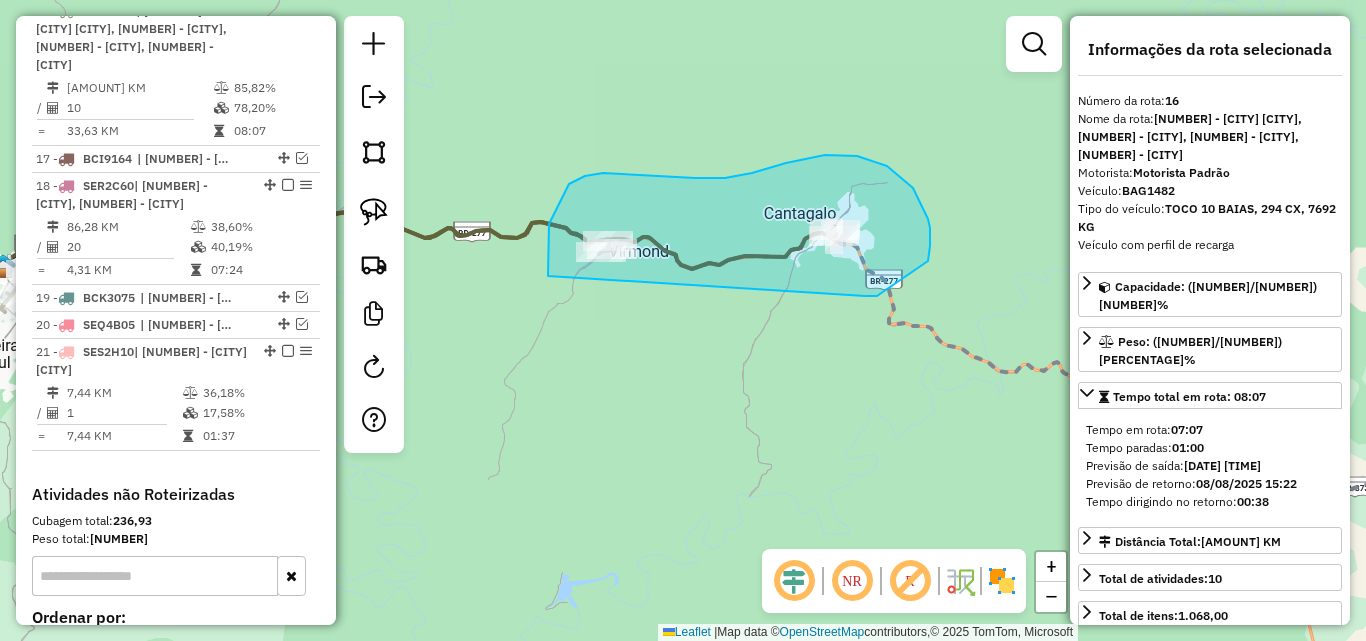 drag, startPoint x: 865, startPoint y: 296, endPoint x: 607, endPoint y: 339, distance: 261.55878 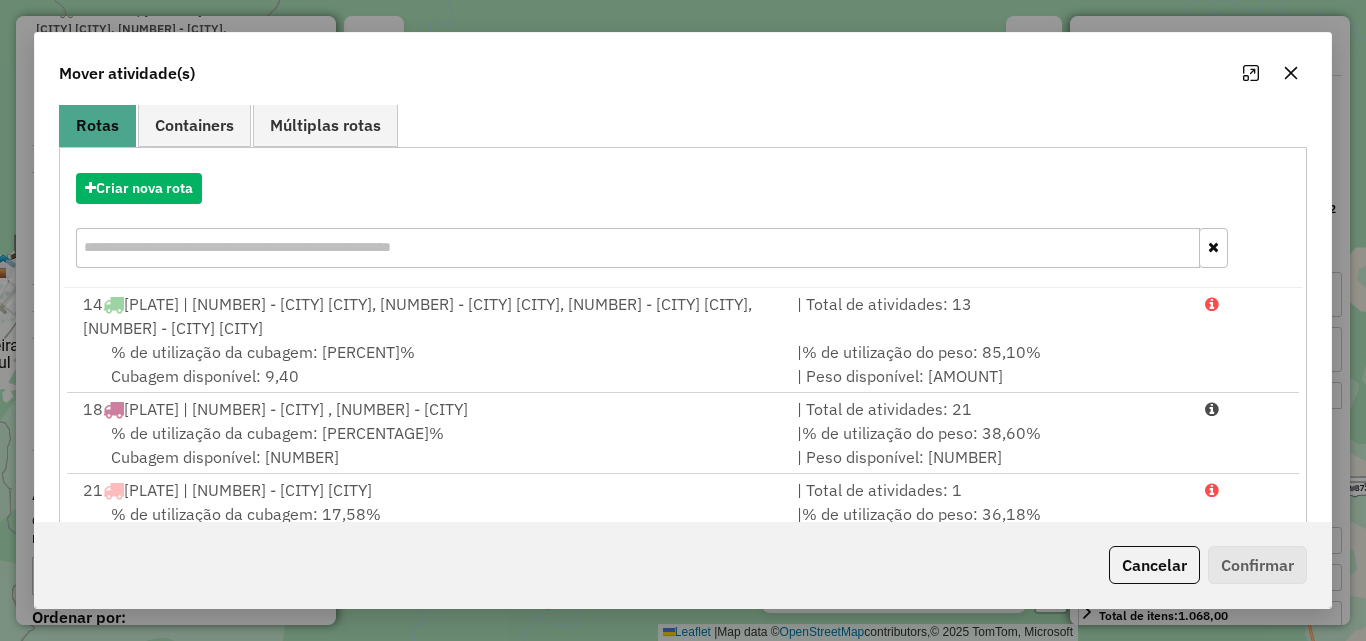 scroll, scrollTop: 234, scrollLeft: 0, axis: vertical 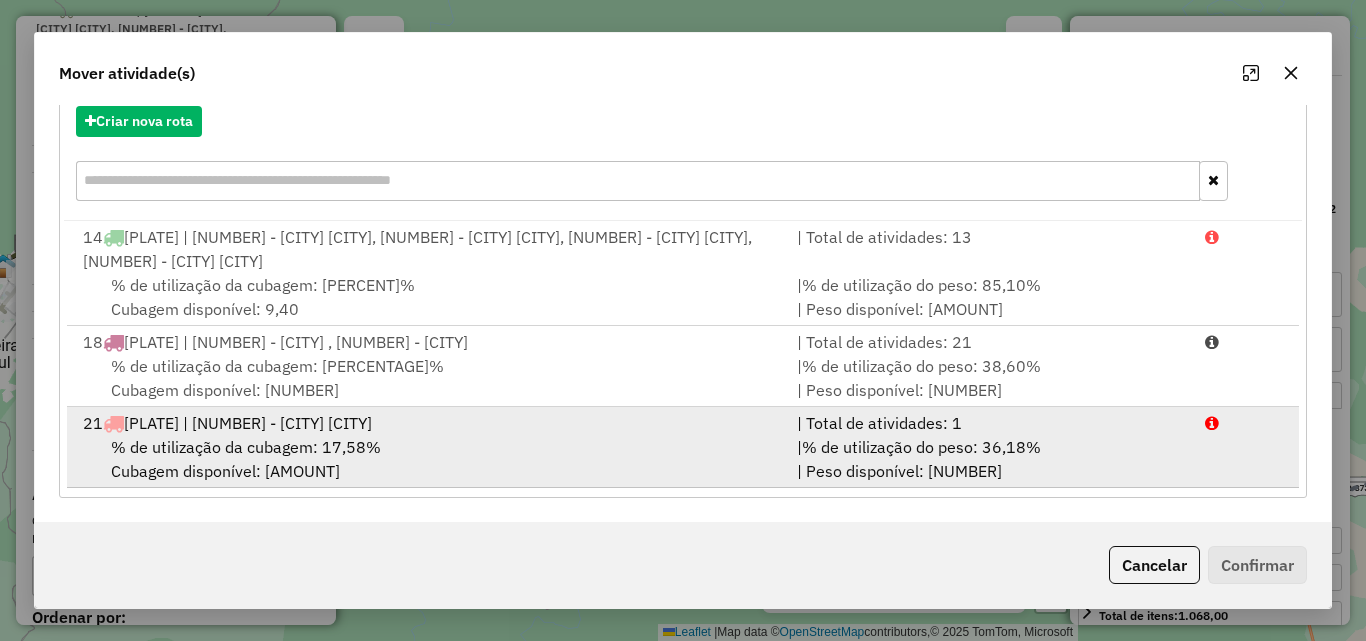 click on "% de utilização do peso: 36,18%" at bounding box center [921, 447] 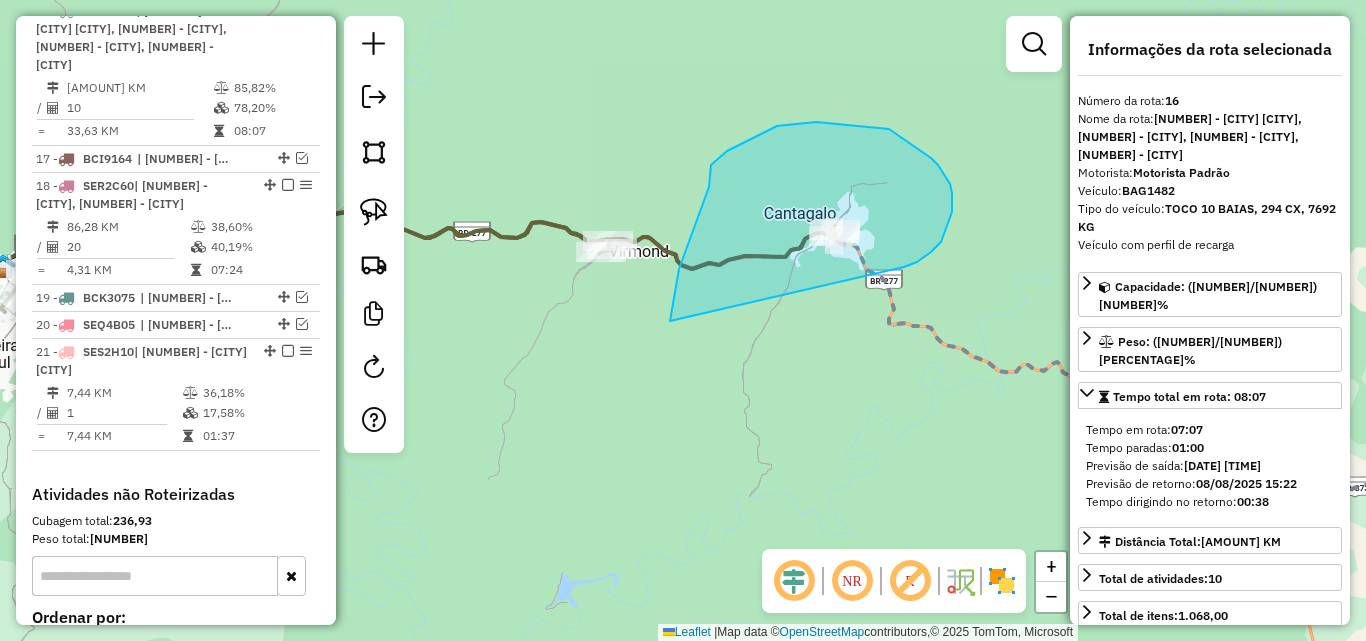 drag, startPoint x: 952, startPoint y: 193, endPoint x: 670, endPoint y: 321, distance: 309.69016 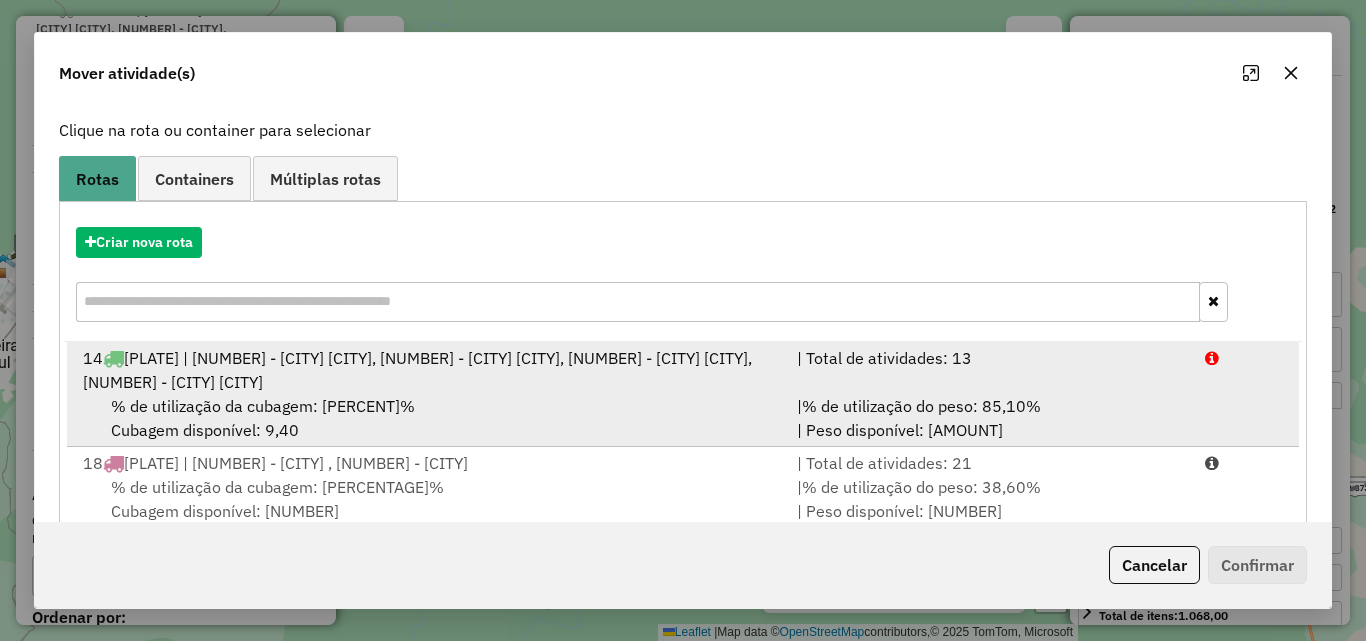 scroll, scrollTop: 234, scrollLeft: 0, axis: vertical 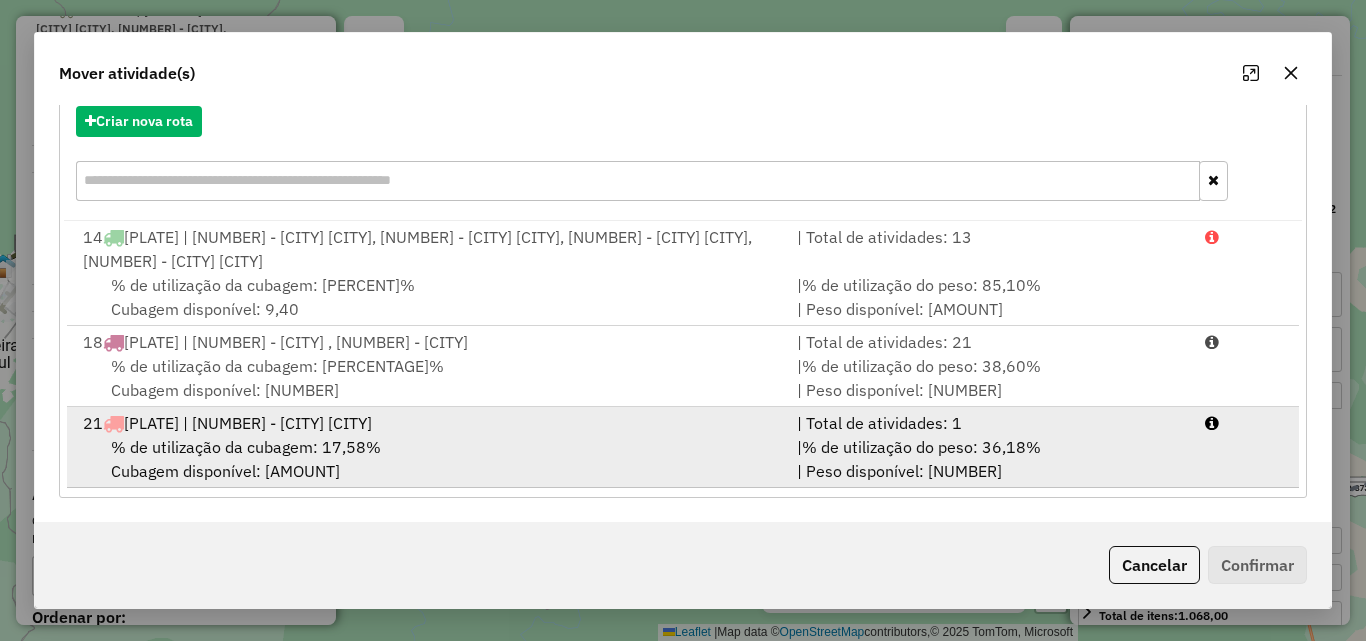 click on "% de utilização do peso: 36,18%" at bounding box center (921, 447) 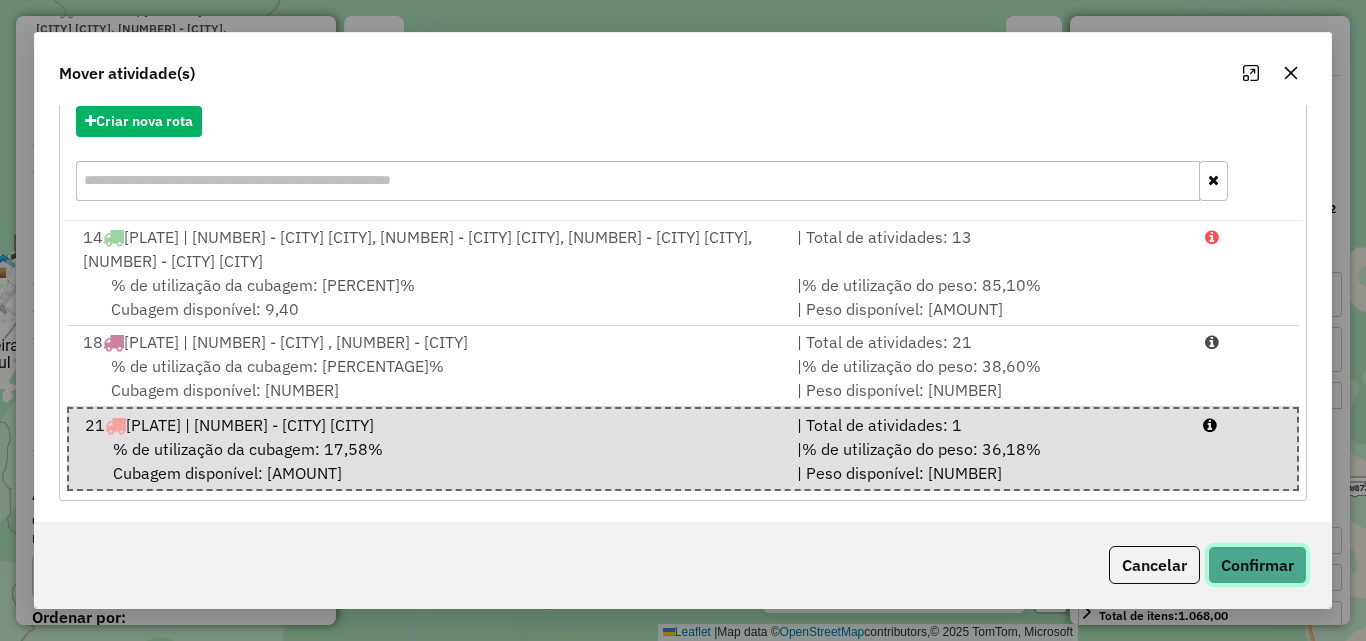 click on "Confirmar" 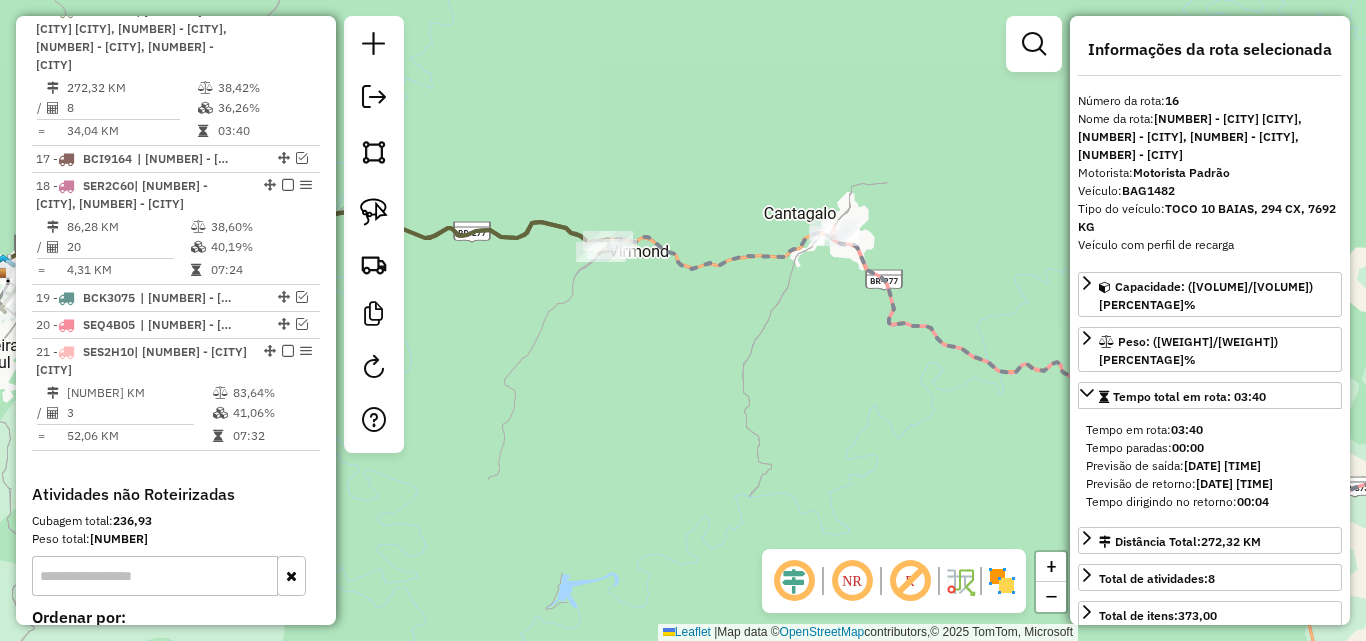 scroll, scrollTop: 0, scrollLeft: 0, axis: both 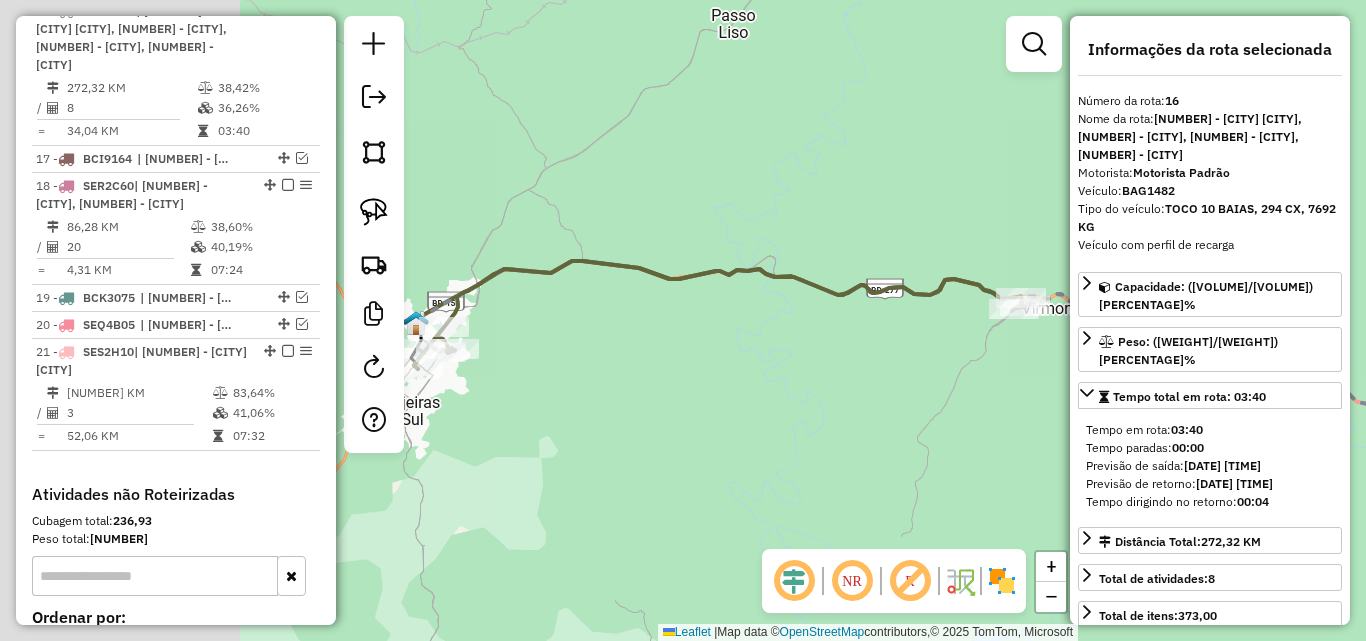 drag, startPoint x: 584, startPoint y: 368, endPoint x: 1029, endPoint y: 428, distance: 449.02673 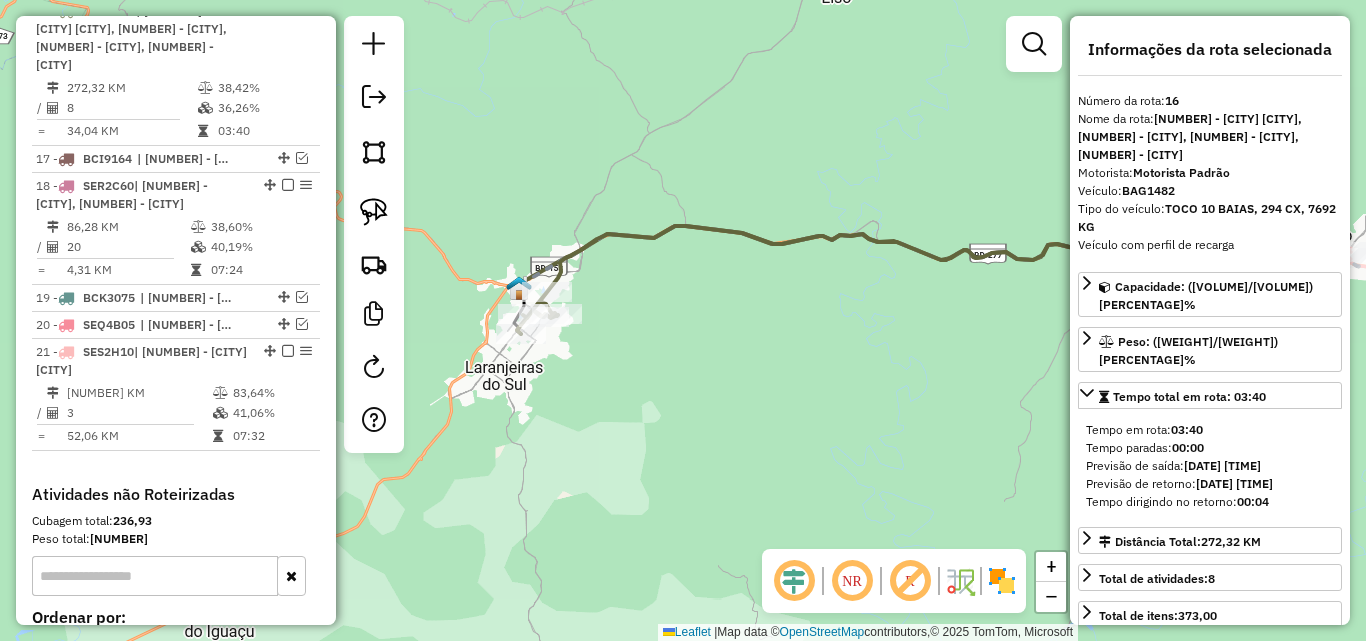 drag, startPoint x: 708, startPoint y: 423, endPoint x: 780, endPoint y: 385, distance: 81.41253 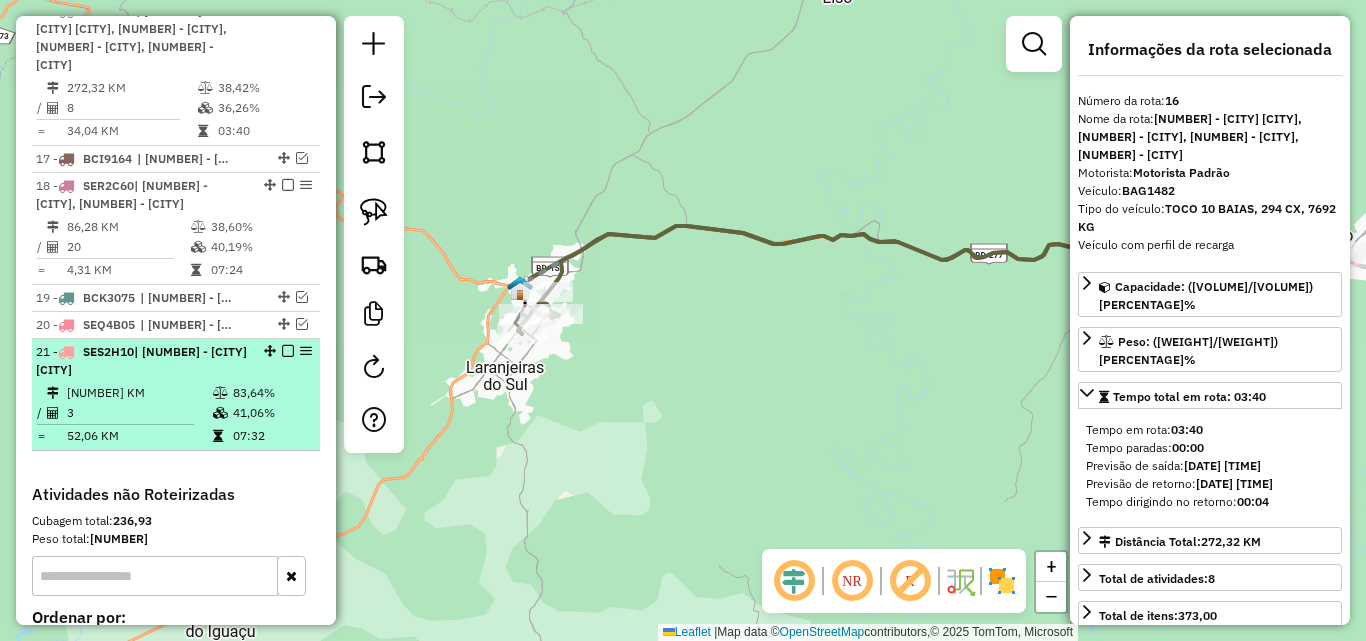 click at bounding box center (288, 351) 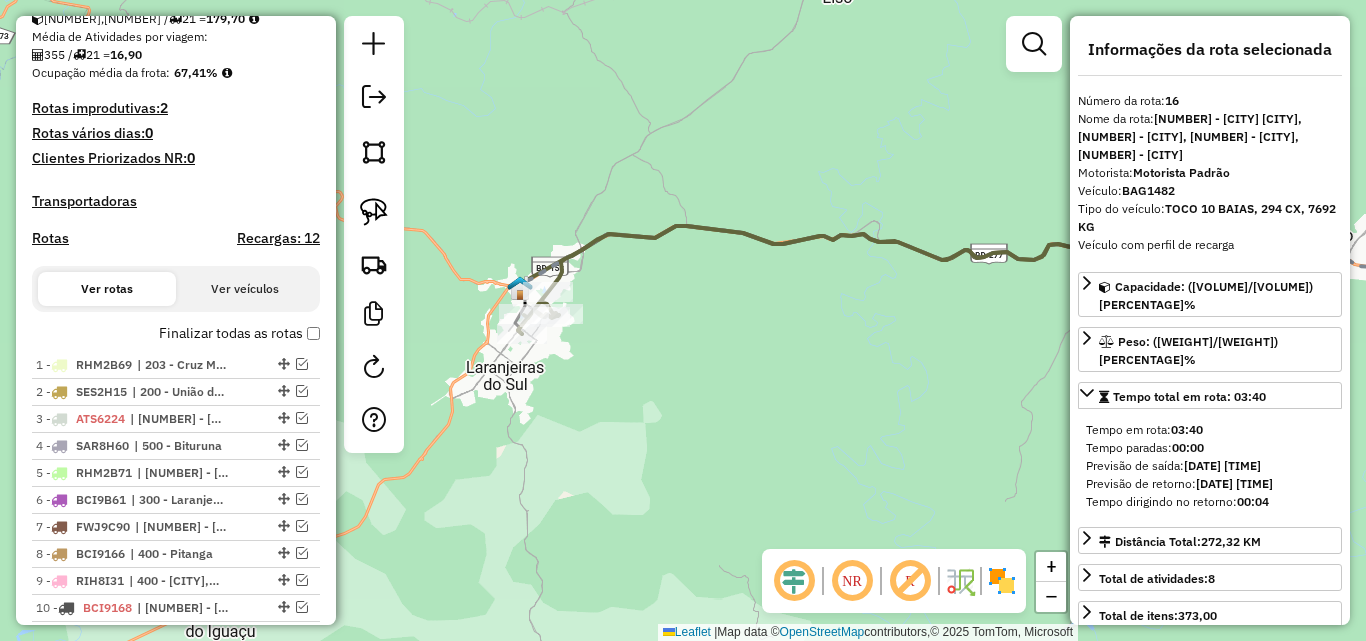 scroll, scrollTop: 643, scrollLeft: 0, axis: vertical 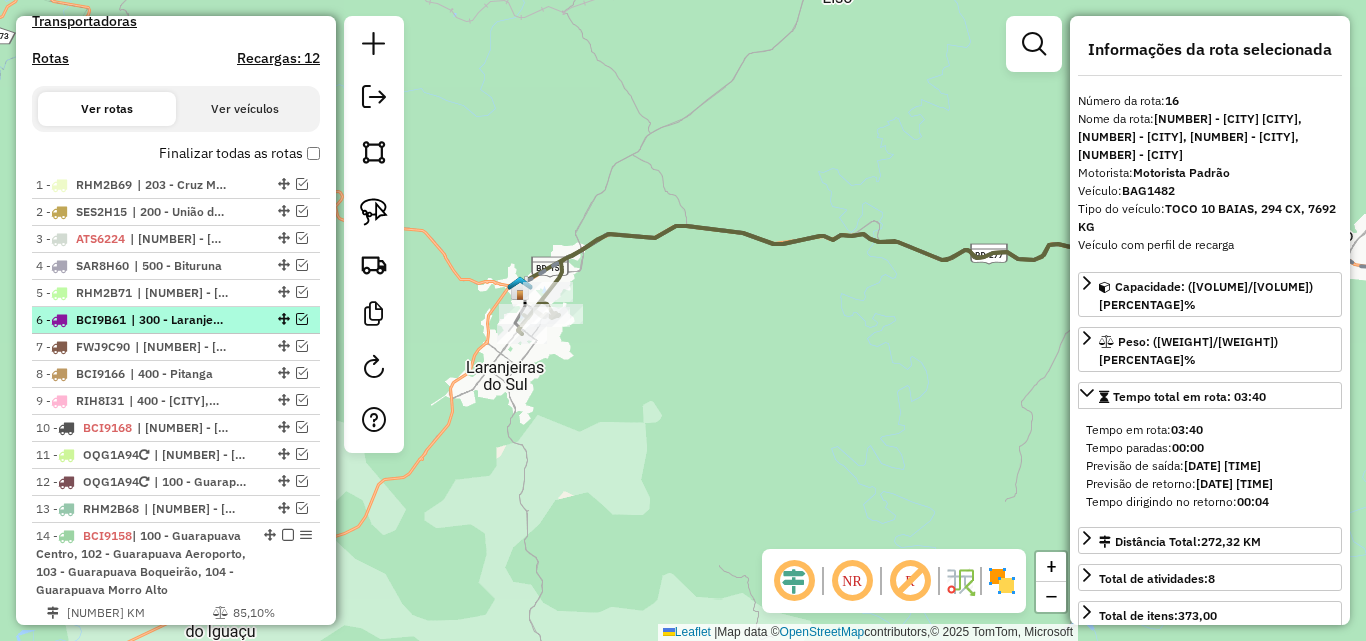 click at bounding box center (302, 319) 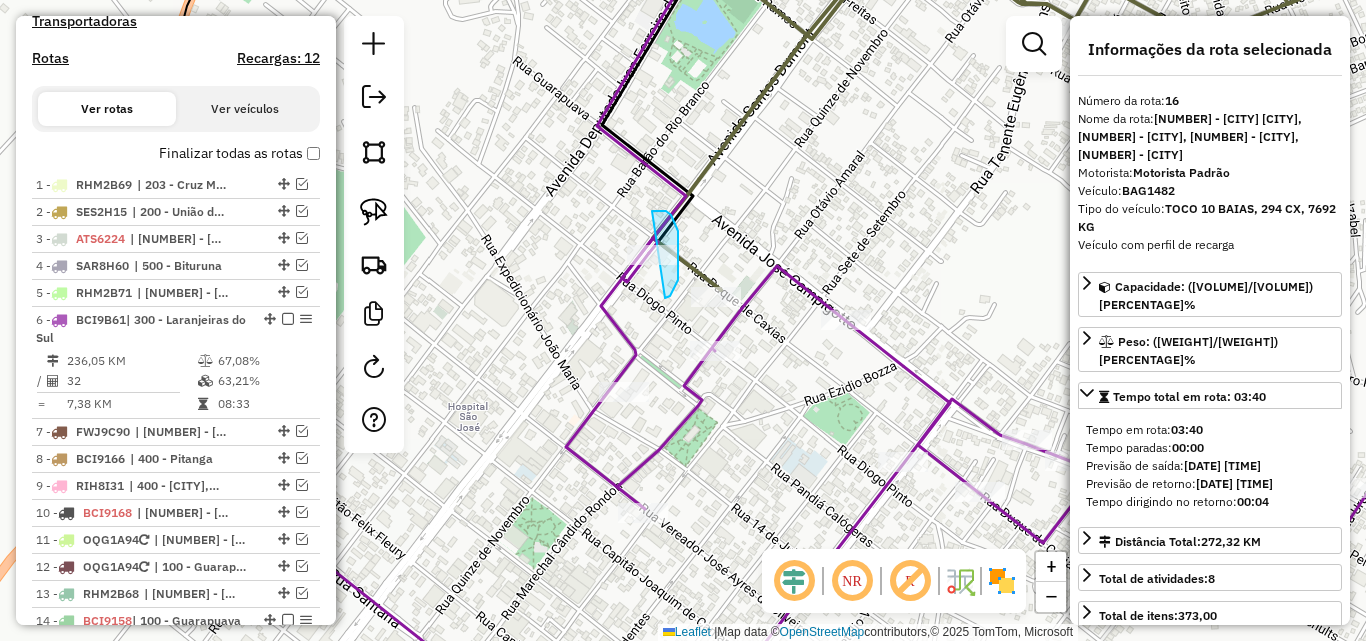 drag, startPoint x: 665, startPoint y: 298, endPoint x: 560, endPoint y: 274, distance: 107.70794 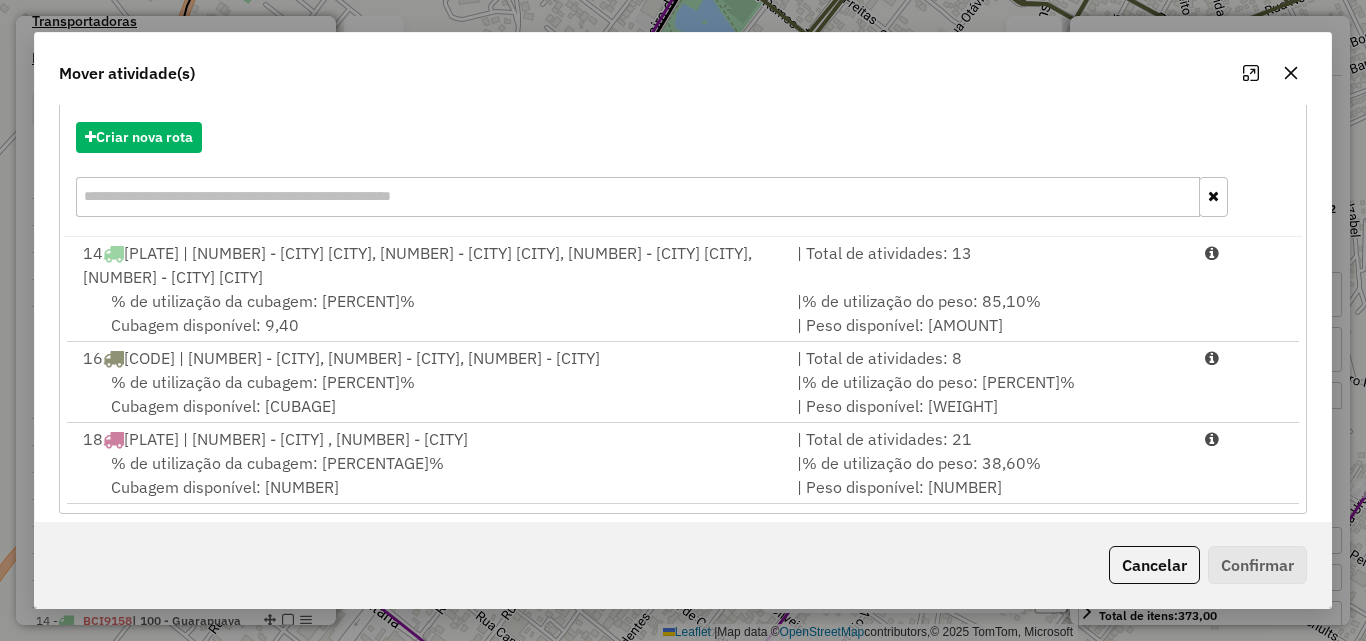 scroll, scrollTop: 234, scrollLeft: 0, axis: vertical 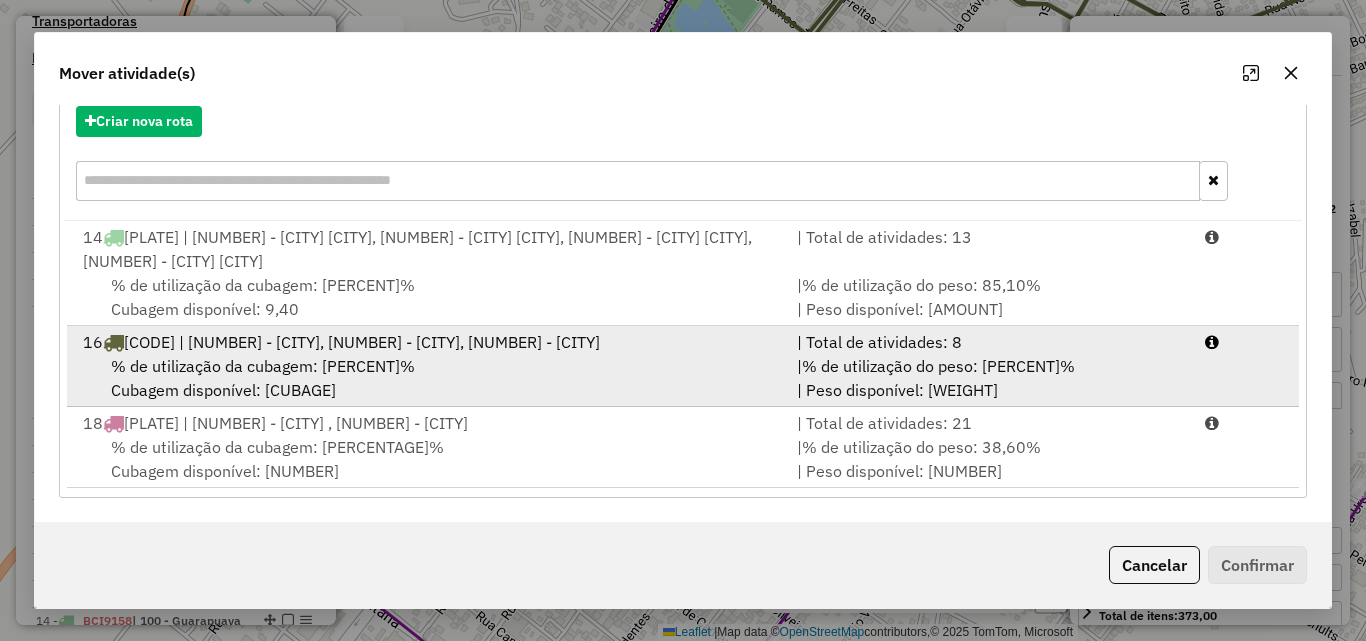 click on "% de utilização do peso: 38,42%" at bounding box center (938, 366) 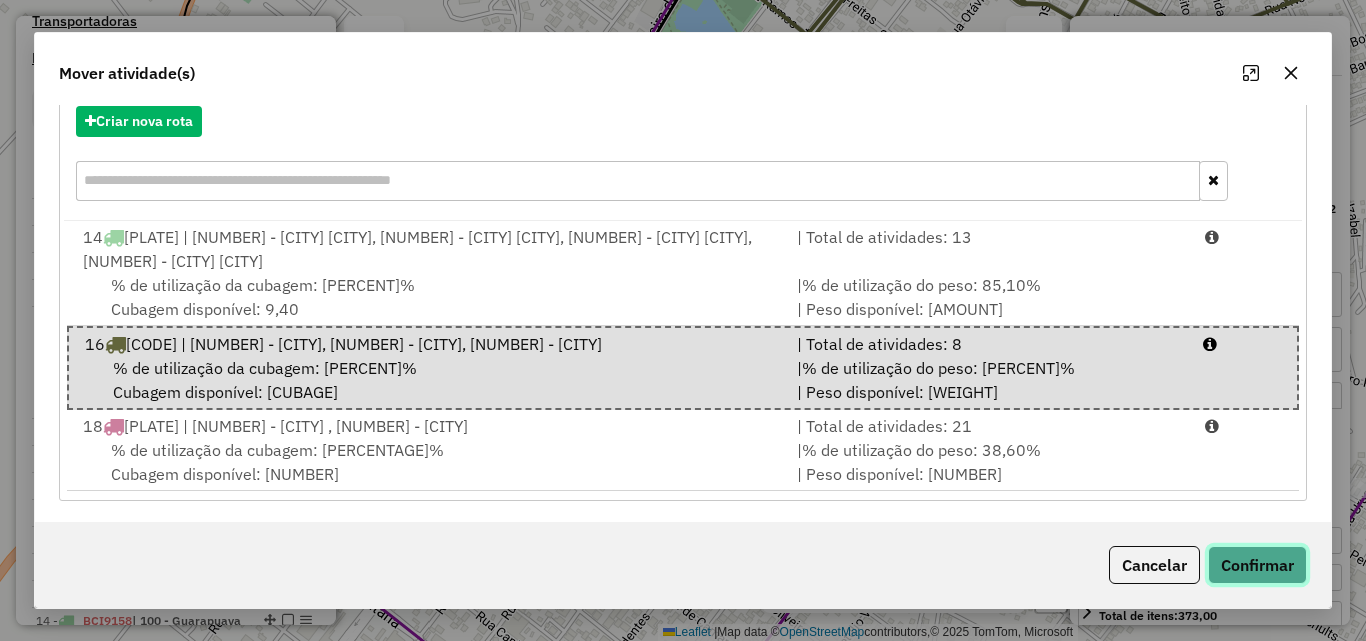 click on "Confirmar" 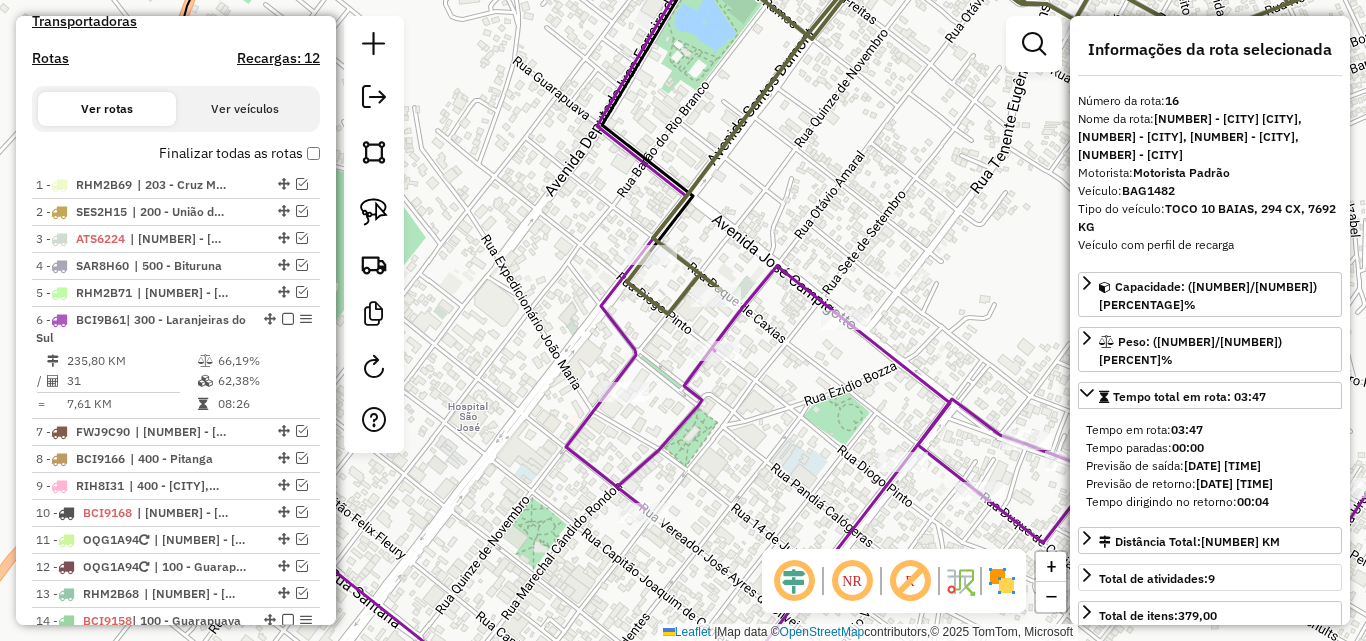 scroll, scrollTop: 0, scrollLeft: 0, axis: both 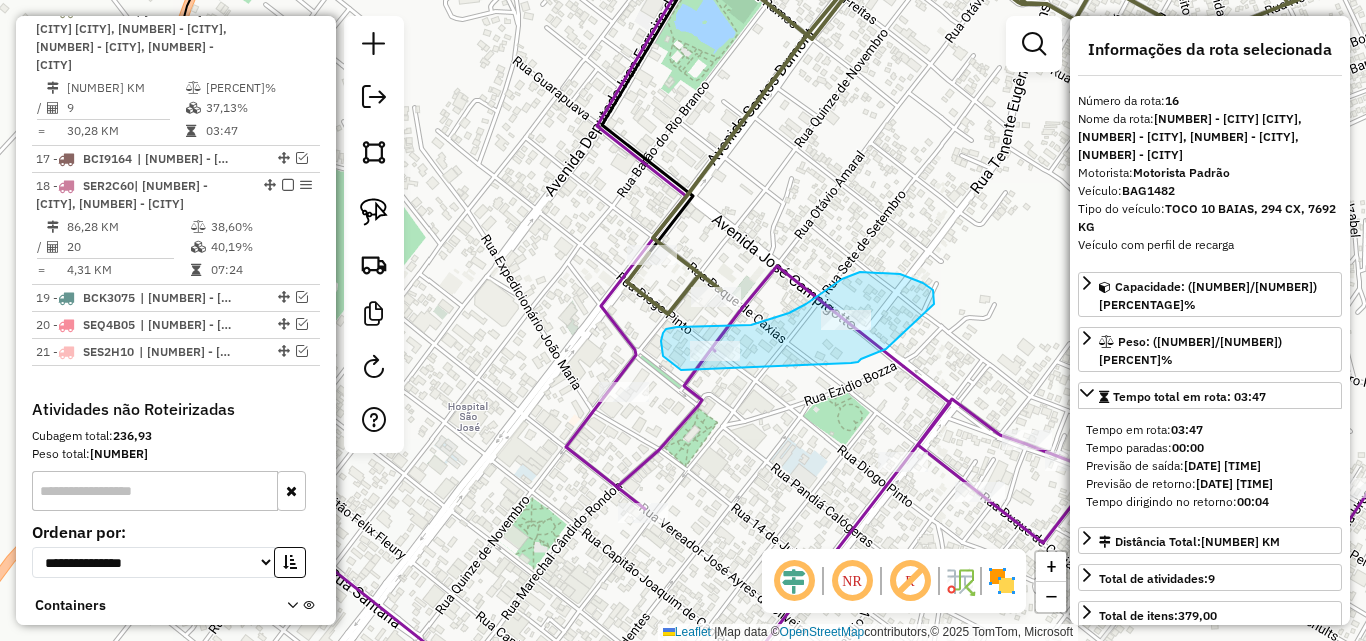 drag, startPoint x: 851, startPoint y: 363, endPoint x: 683, endPoint y: 372, distance: 168.2409 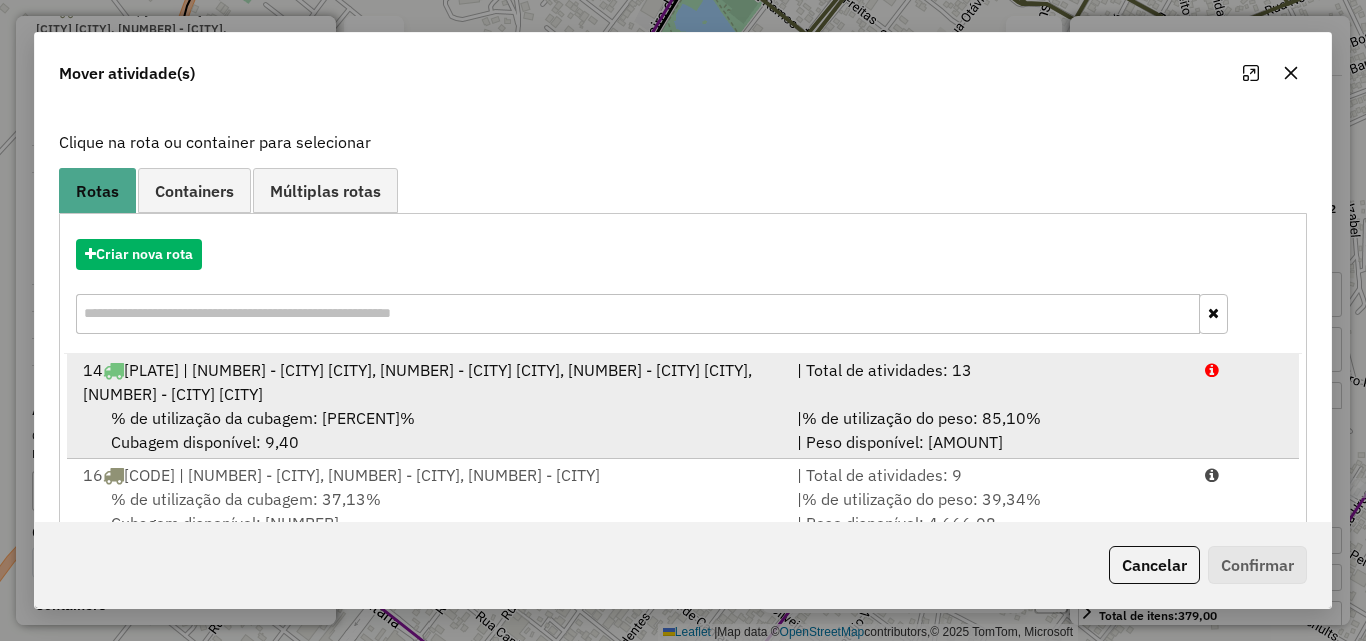 scroll, scrollTop: 234, scrollLeft: 0, axis: vertical 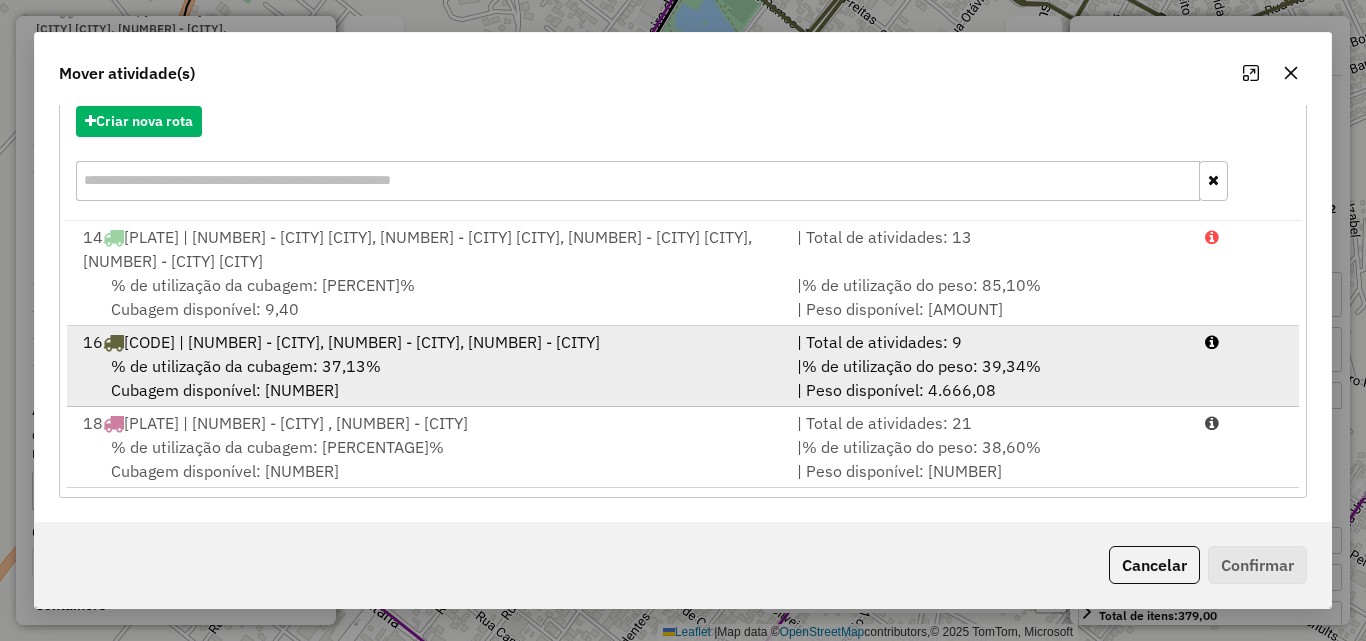 click on "% de utilização do peso: 39,34%" at bounding box center (921, 366) 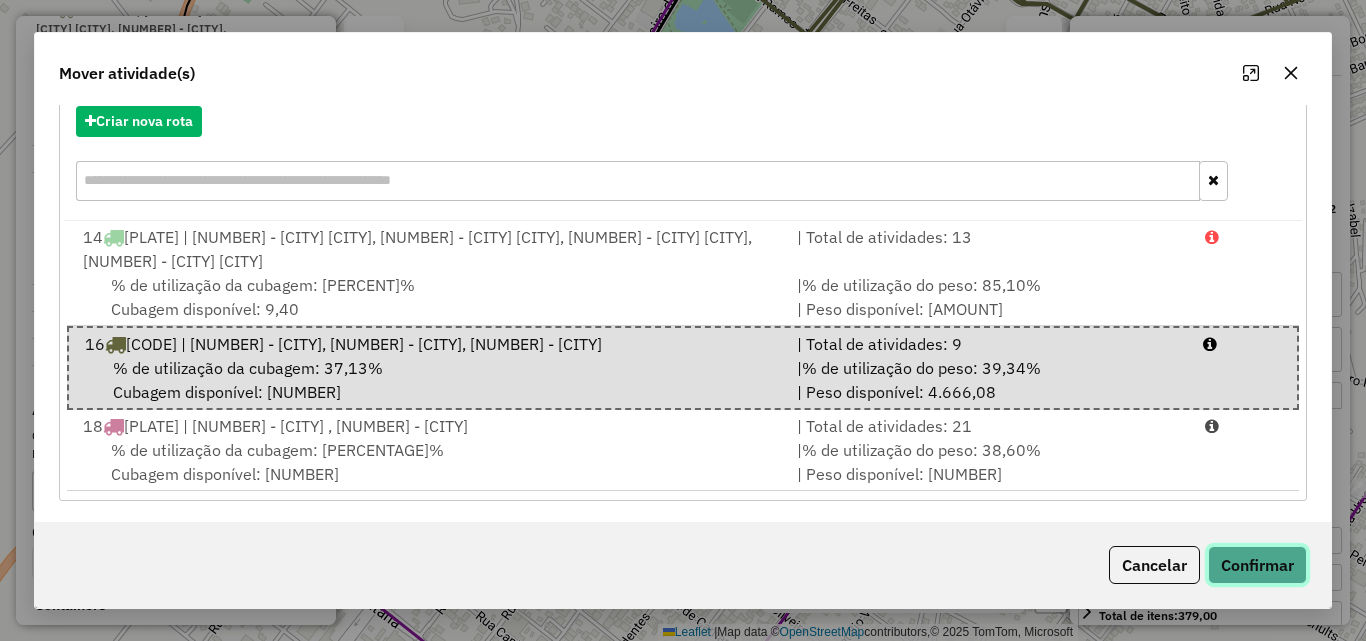 click on "Confirmar" 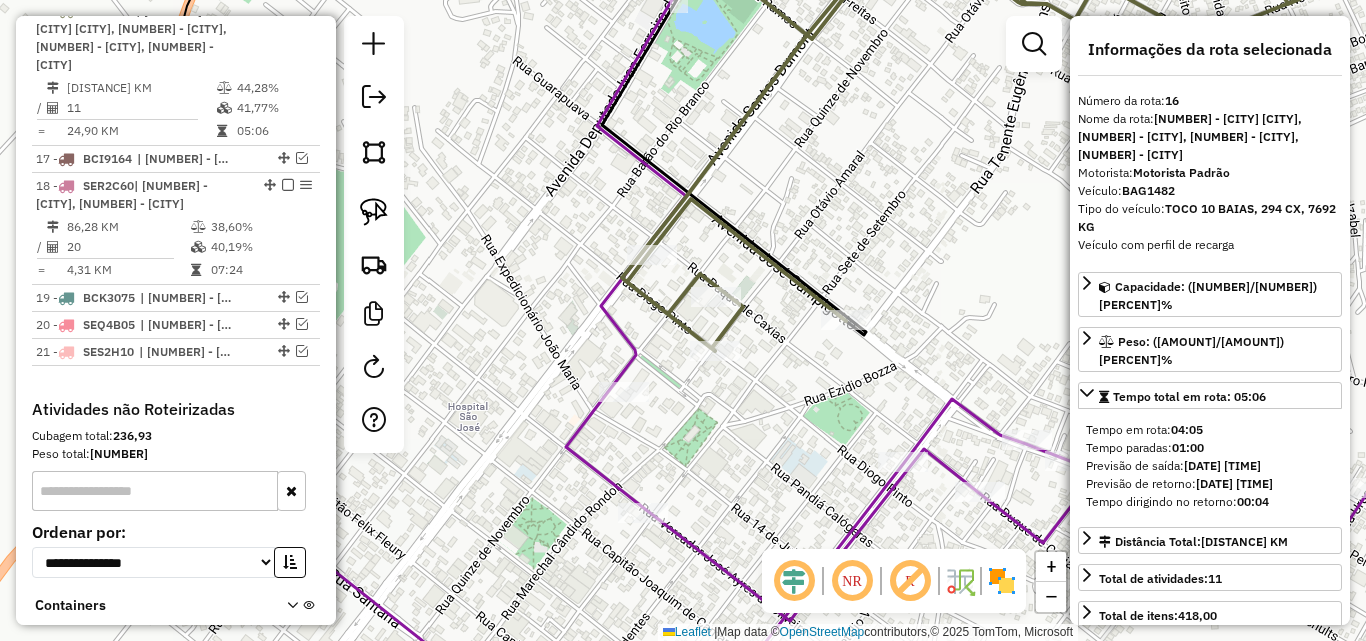 scroll, scrollTop: 0, scrollLeft: 0, axis: both 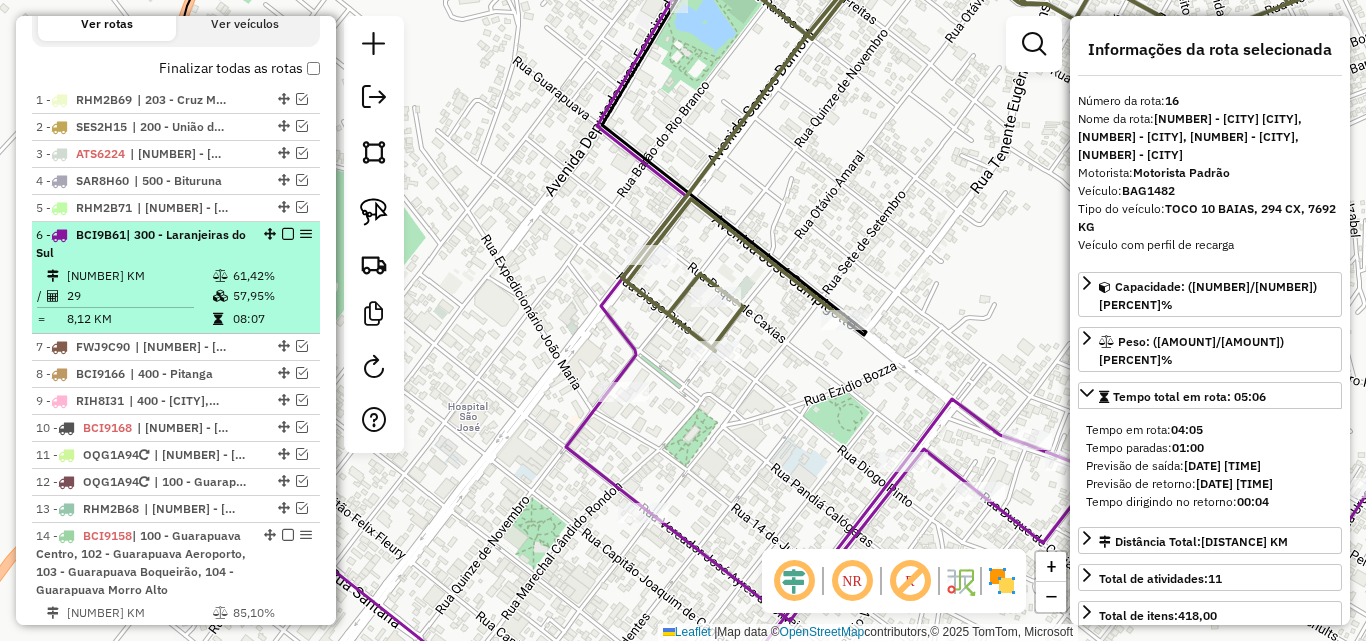 click at bounding box center [288, 234] 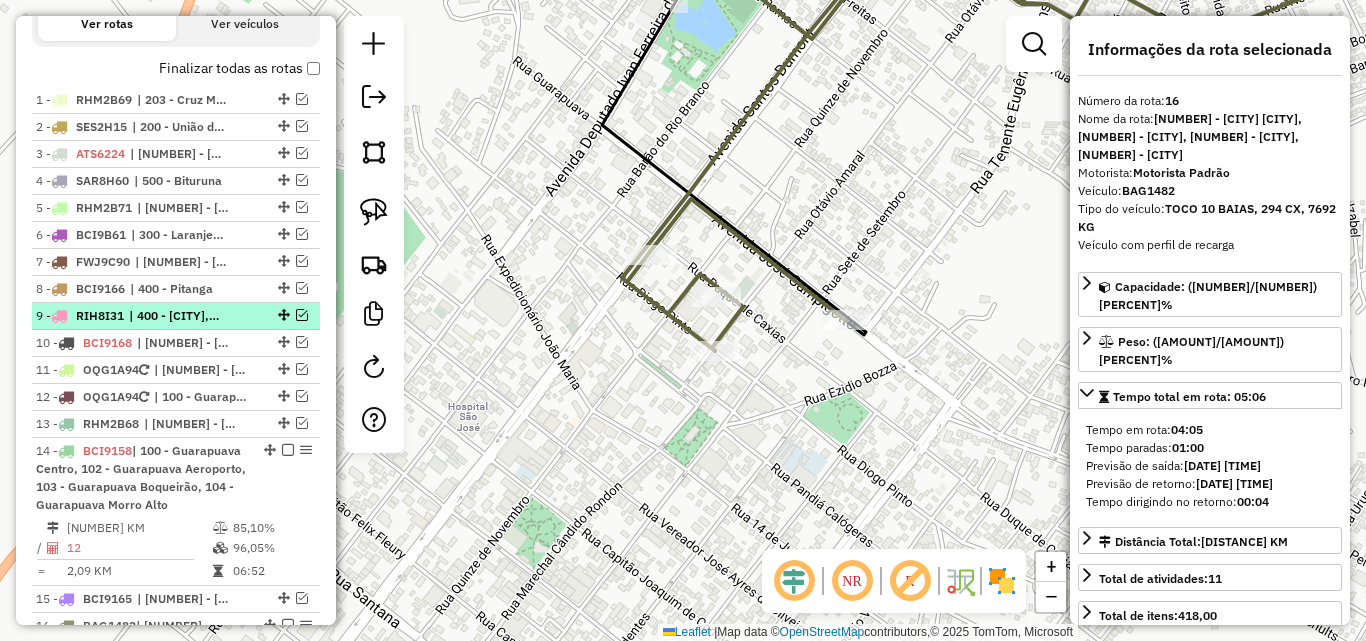 scroll, scrollTop: 1028, scrollLeft: 0, axis: vertical 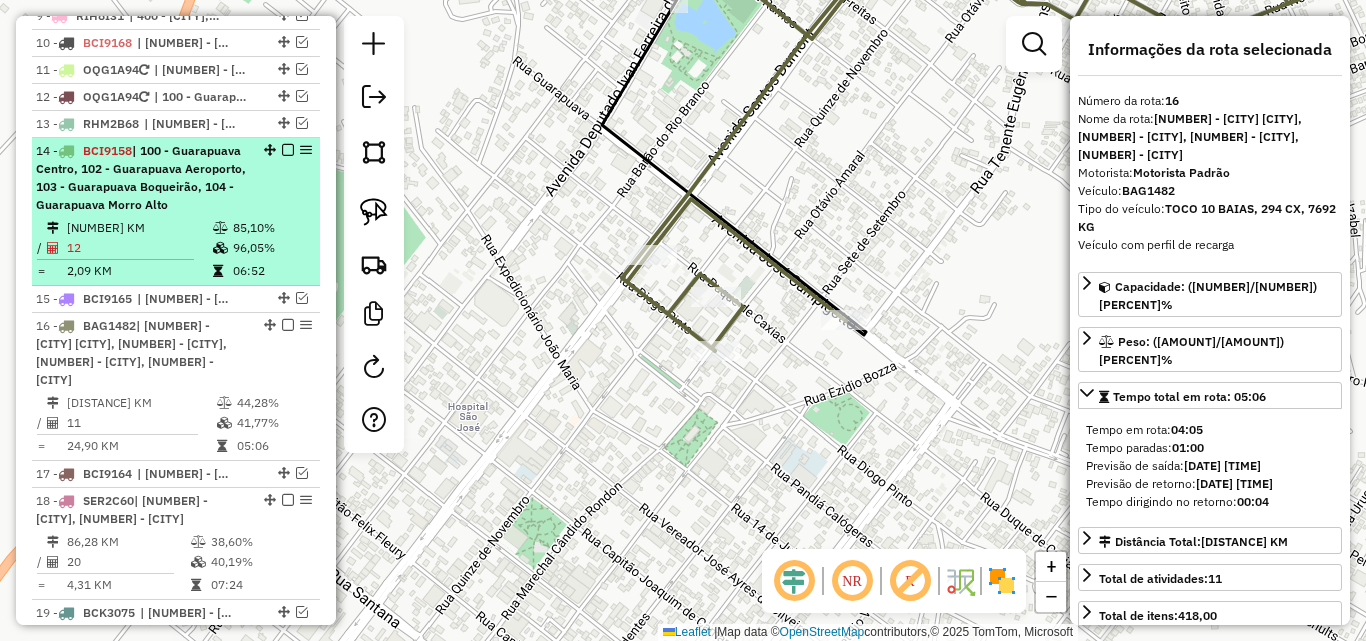 click at bounding box center [288, 150] 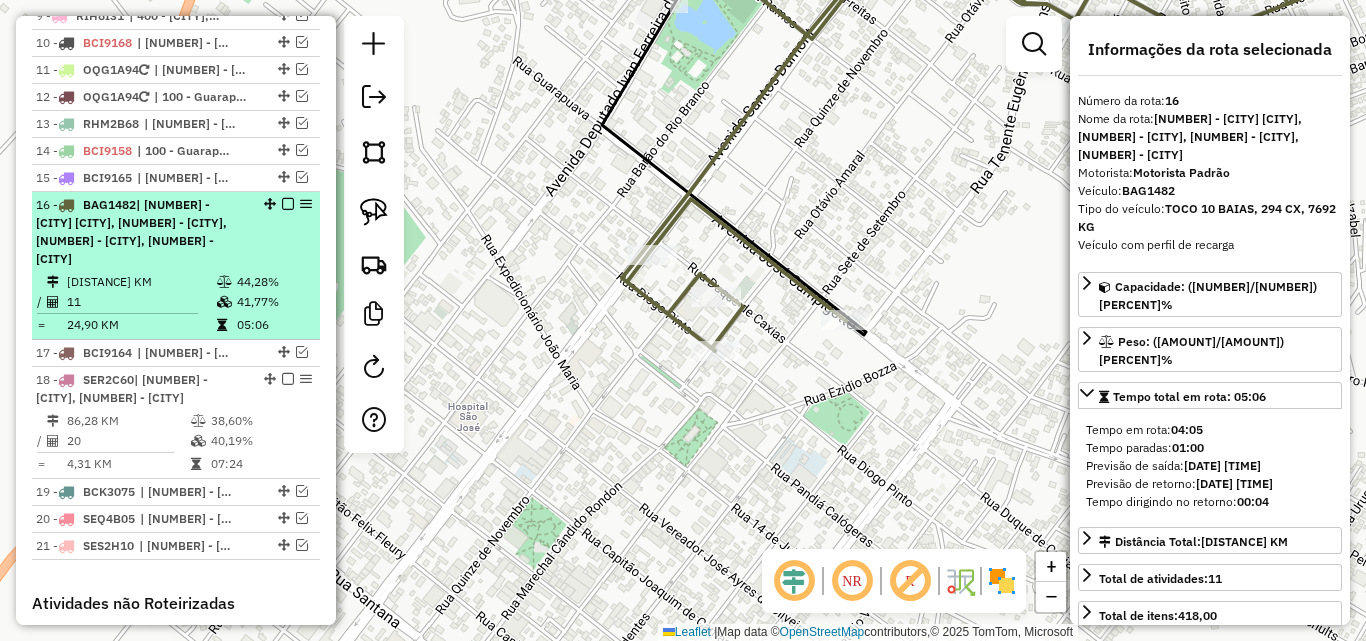 click at bounding box center (288, 204) 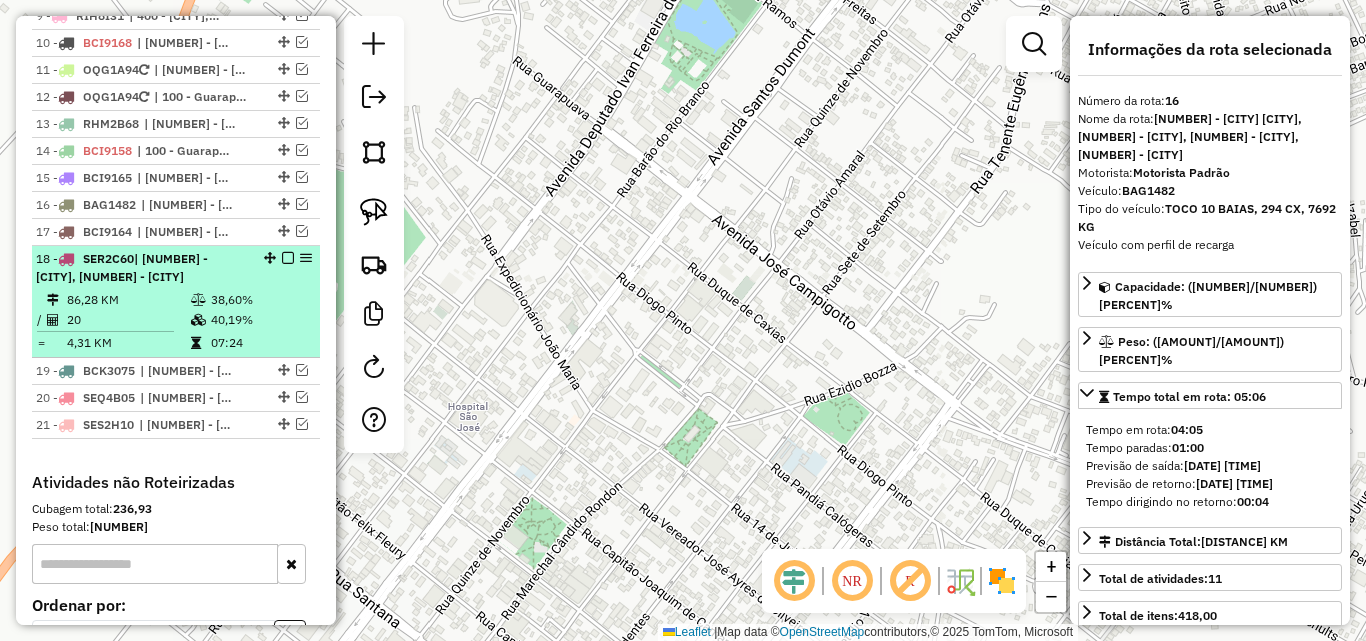 click on "86,28 KM" at bounding box center (128, 300) 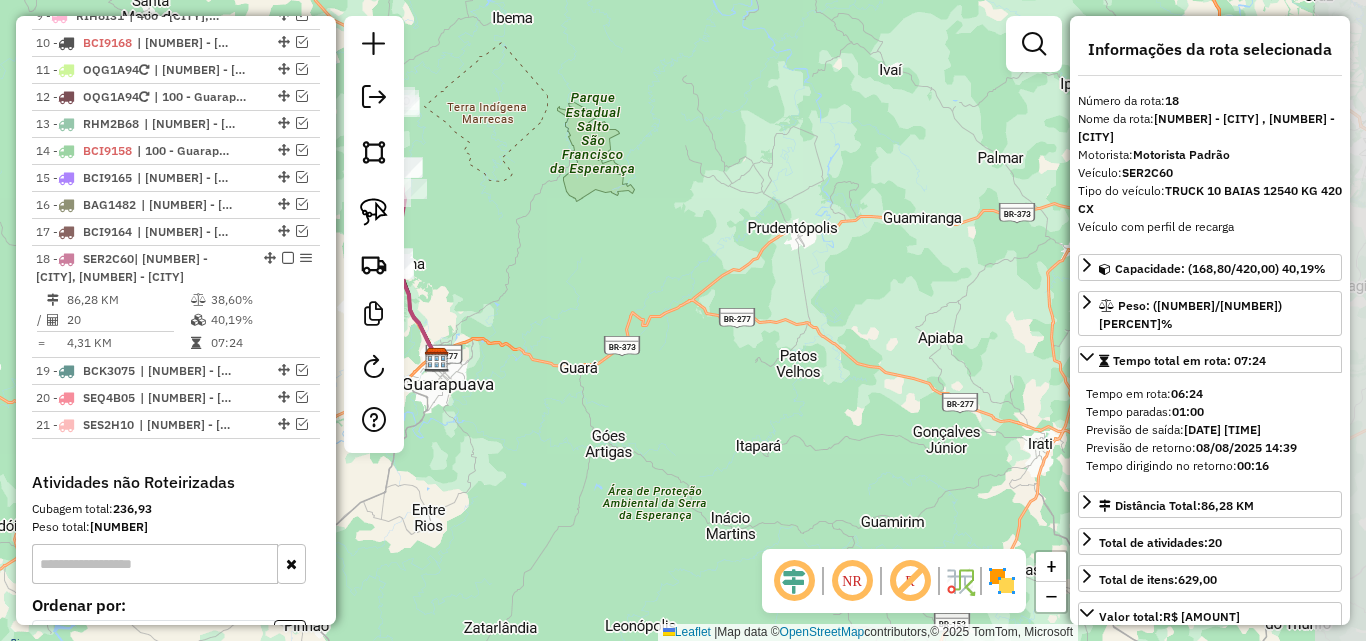 drag, startPoint x: 794, startPoint y: 386, endPoint x: 489, endPoint y: 303, distance: 316.09177 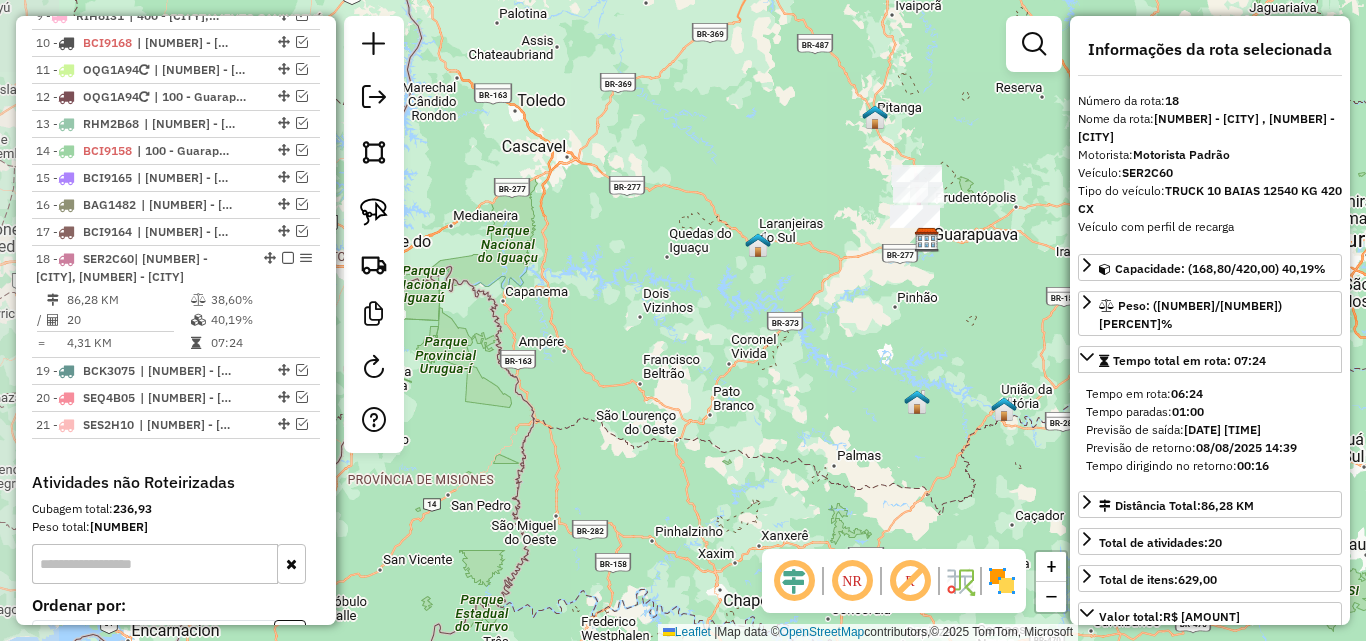 drag, startPoint x: 589, startPoint y: 334, endPoint x: 773, endPoint y: 312, distance: 185.31055 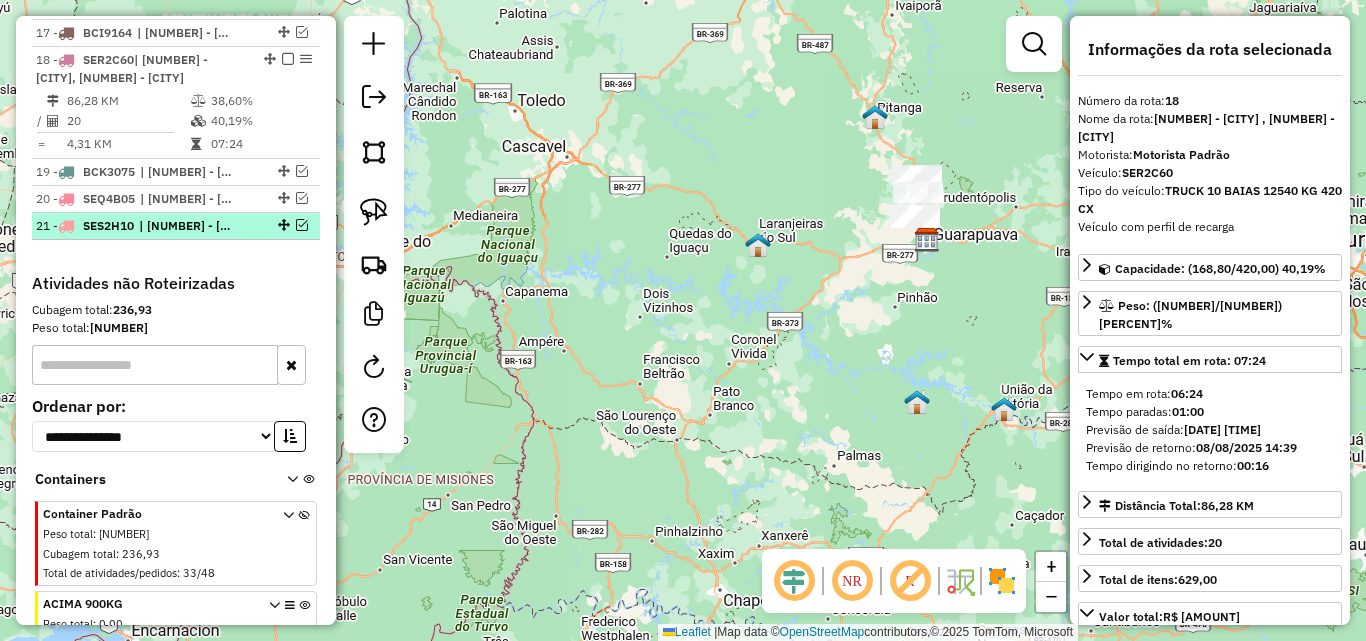 scroll, scrollTop: 1325, scrollLeft: 0, axis: vertical 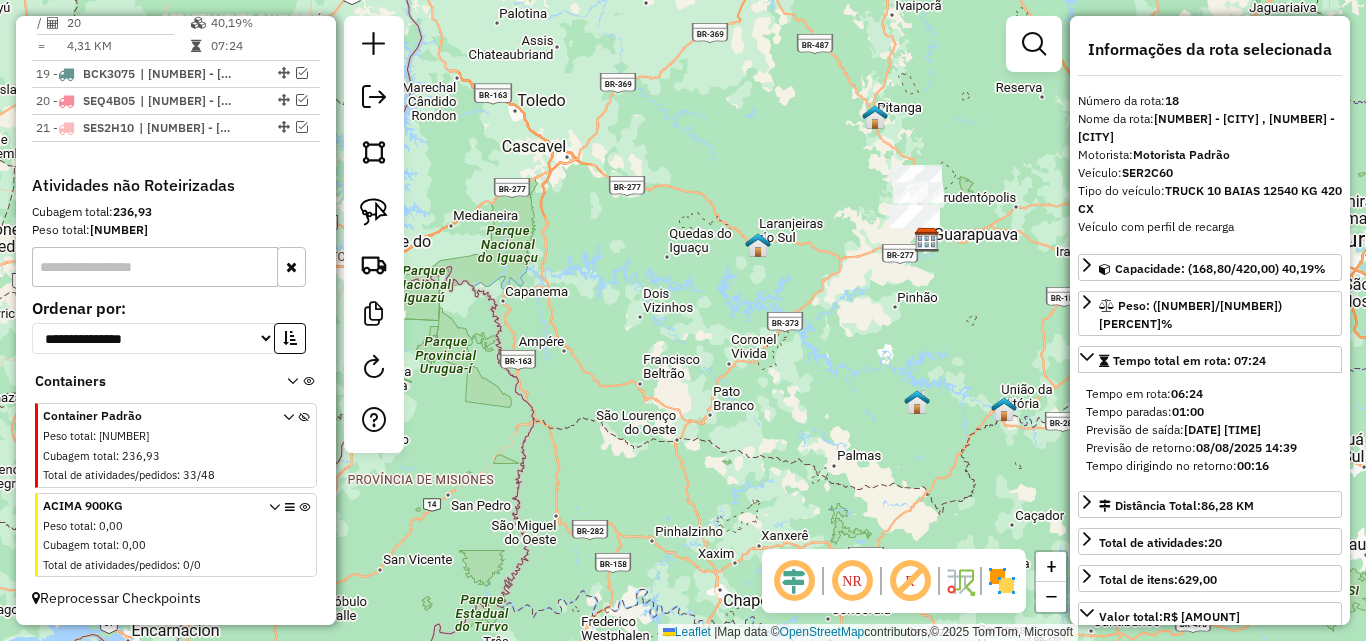 click at bounding box center [304, 449] 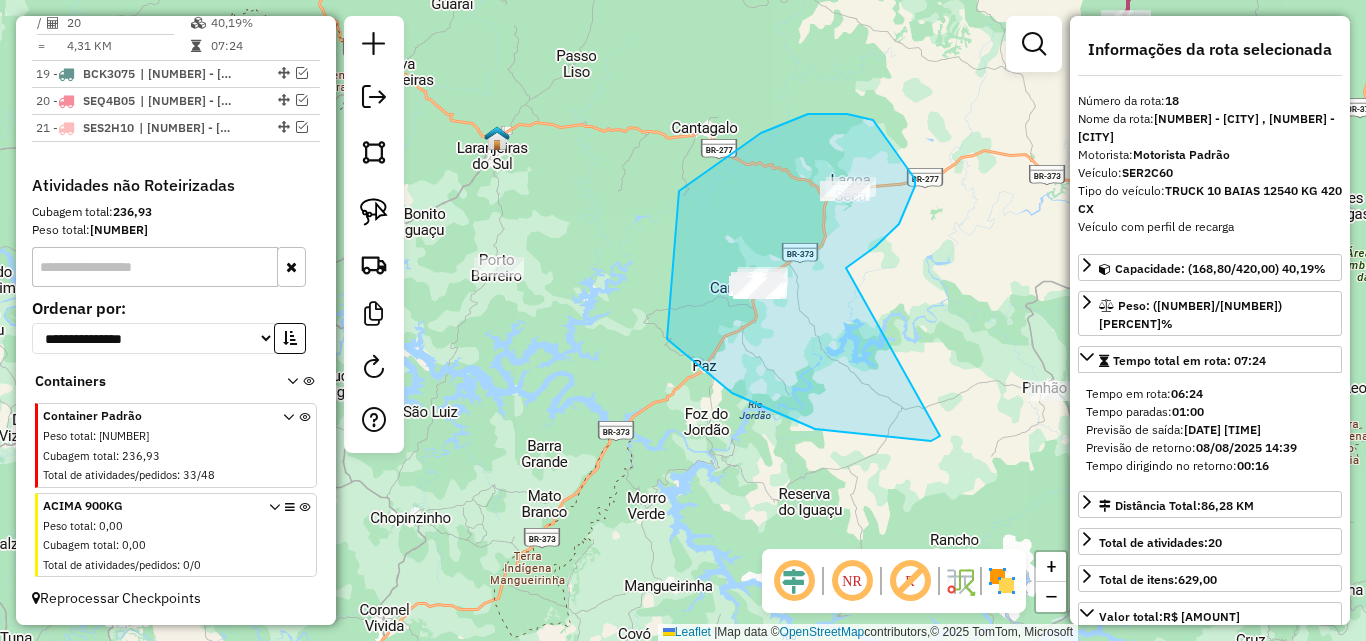 drag, startPoint x: 866, startPoint y: 254, endPoint x: 938, endPoint y: 423, distance: 183.69812 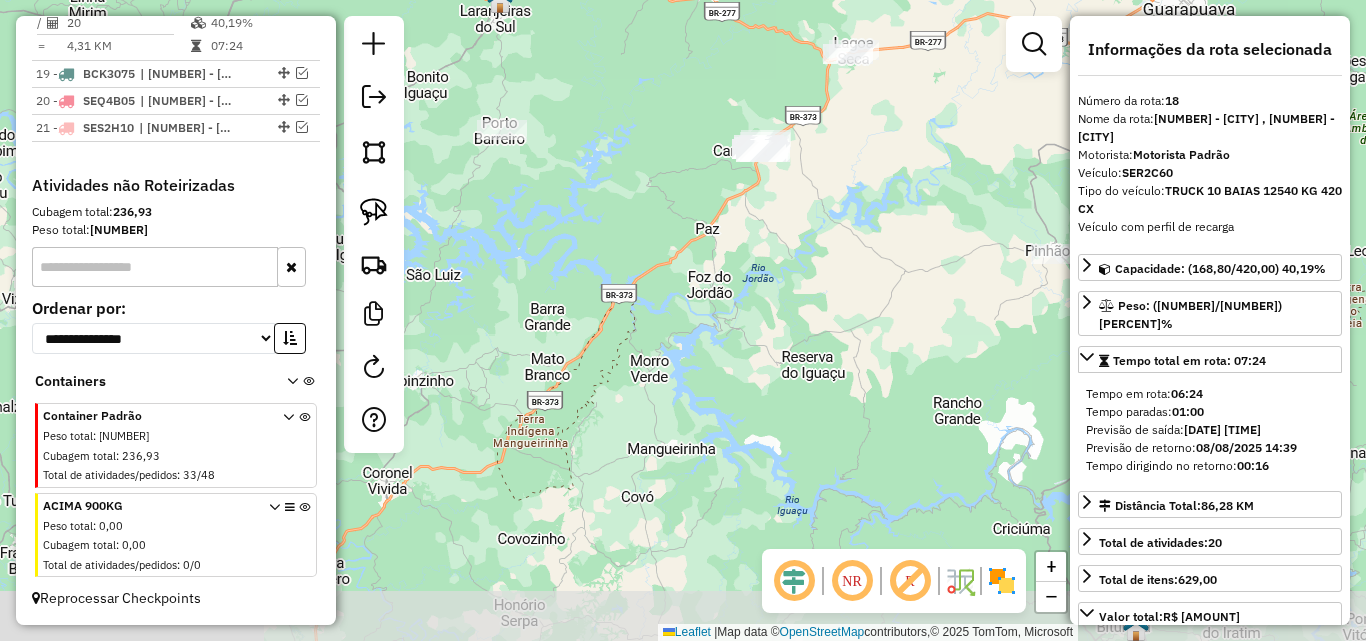 drag, startPoint x: 862, startPoint y: 250, endPoint x: 847, endPoint y: 160, distance: 91.24144 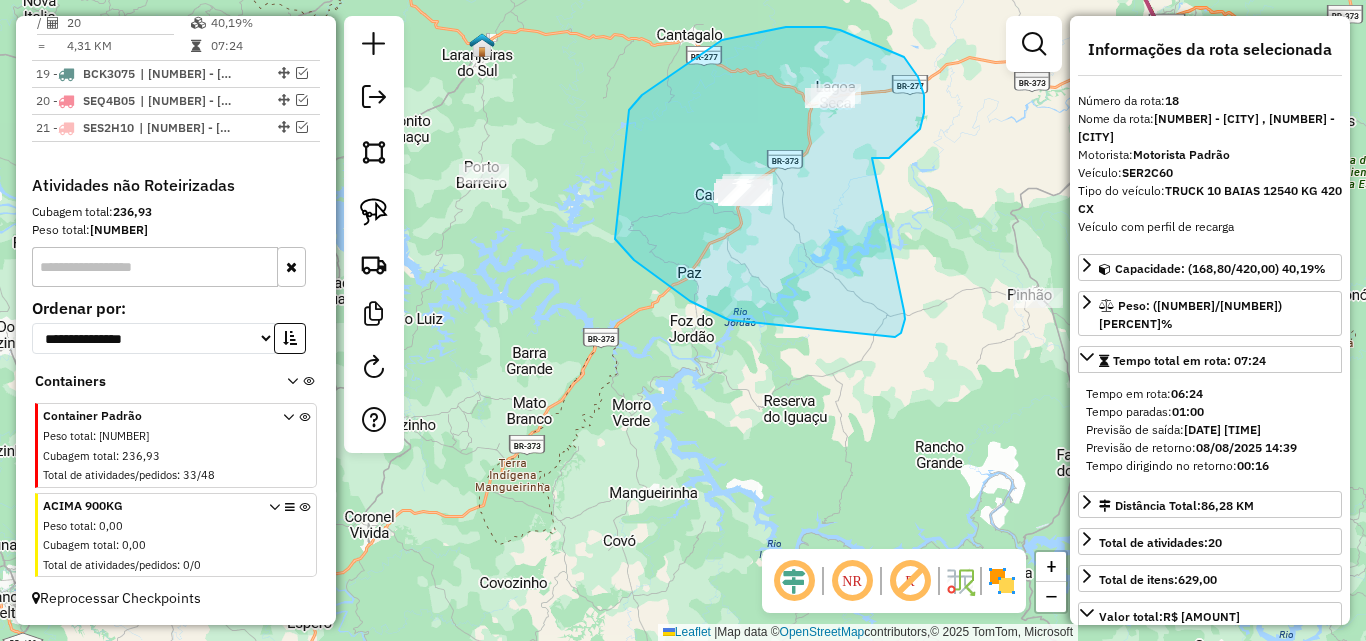 drag, startPoint x: 885, startPoint y: 158, endPoint x: 904, endPoint y: 311, distance: 154.17523 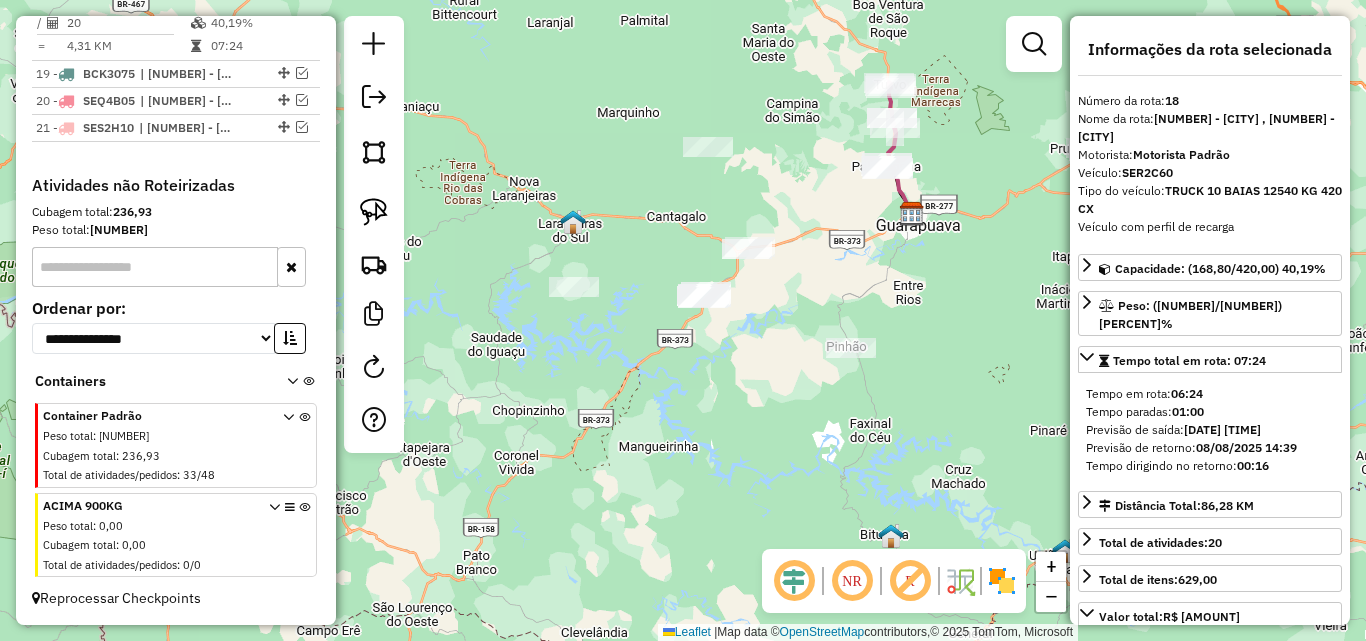 drag, startPoint x: 1001, startPoint y: 204, endPoint x: 902, endPoint y: 307, distance: 142.86357 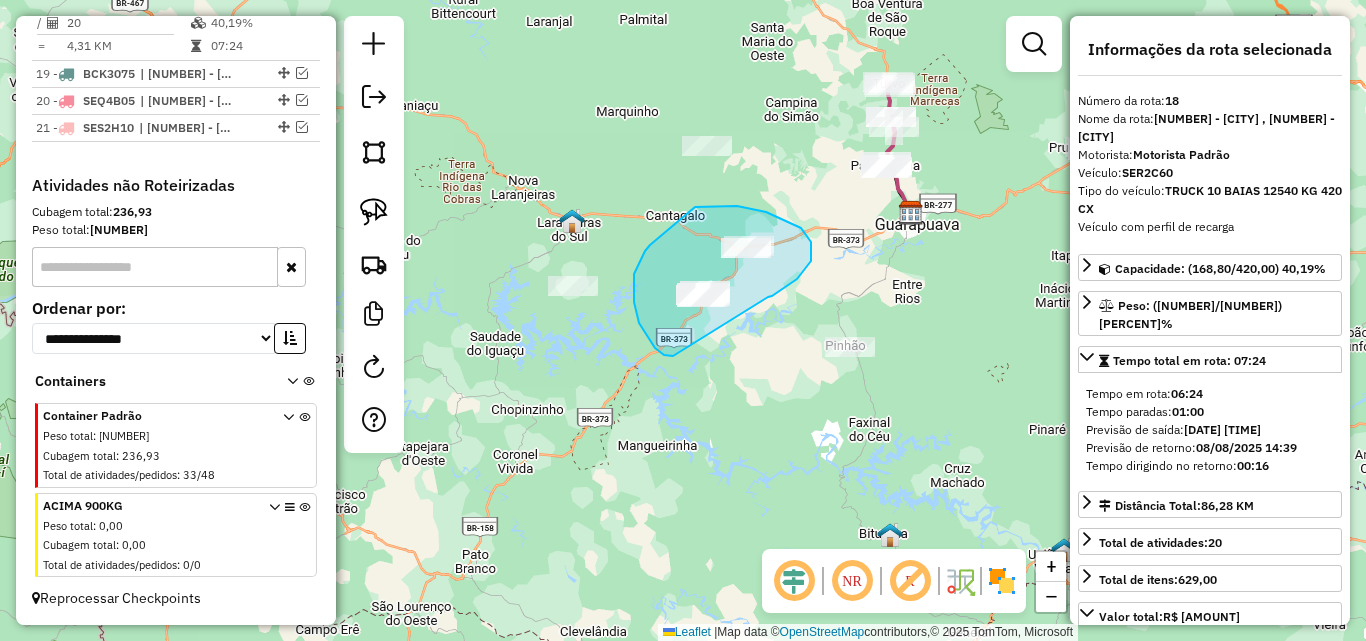 drag, startPoint x: 768, startPoint y: 297, endPoint x: 673, endPoint y: 356, distance: 111.83023 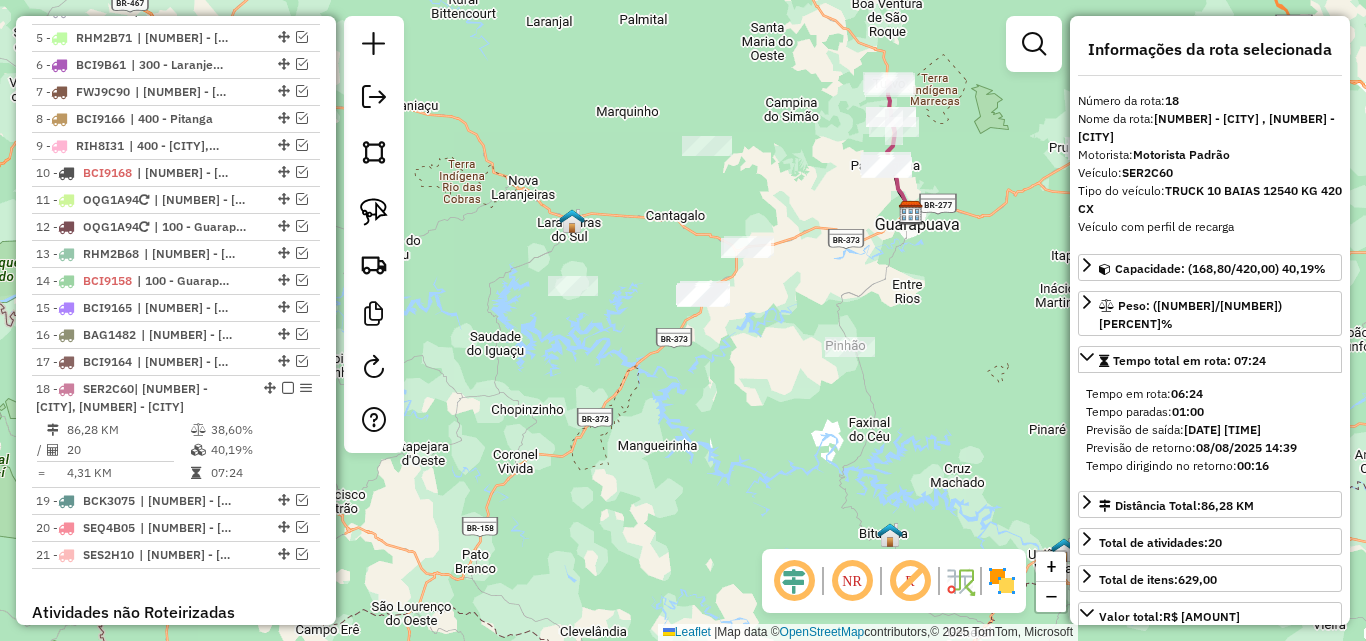 scroll, scrollTop: 825, scrollLeft: 0, axis: vertical 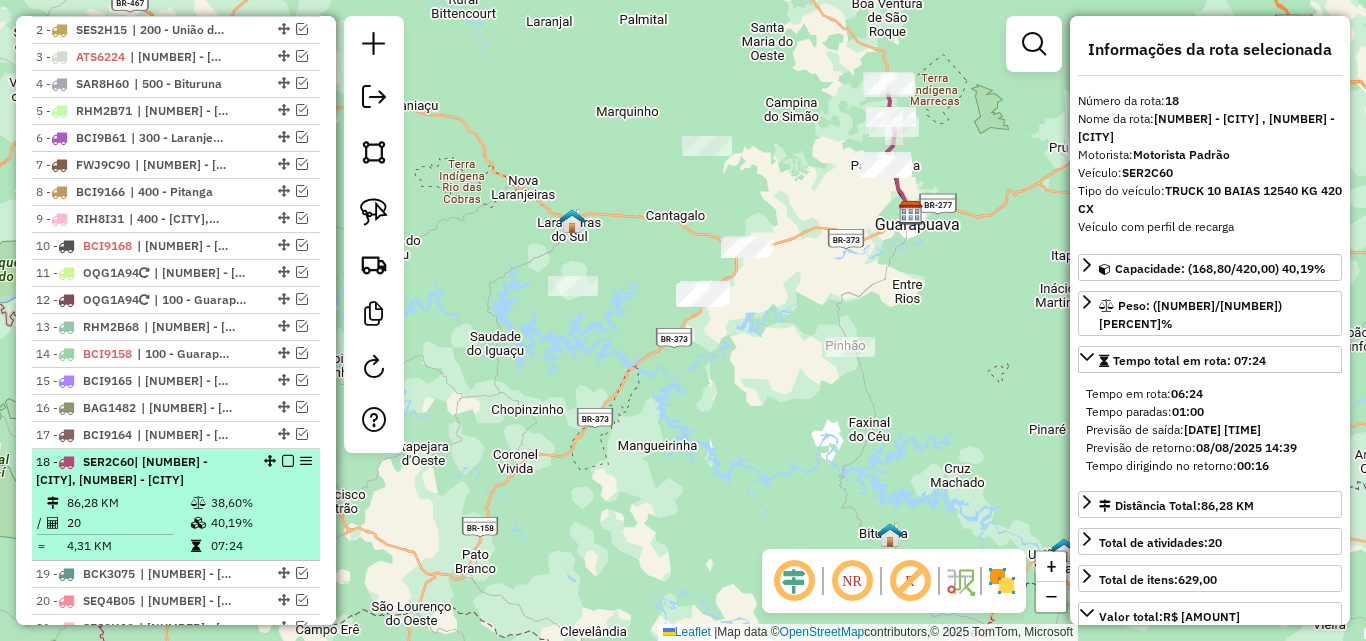 click at bounding box center [288, 461] 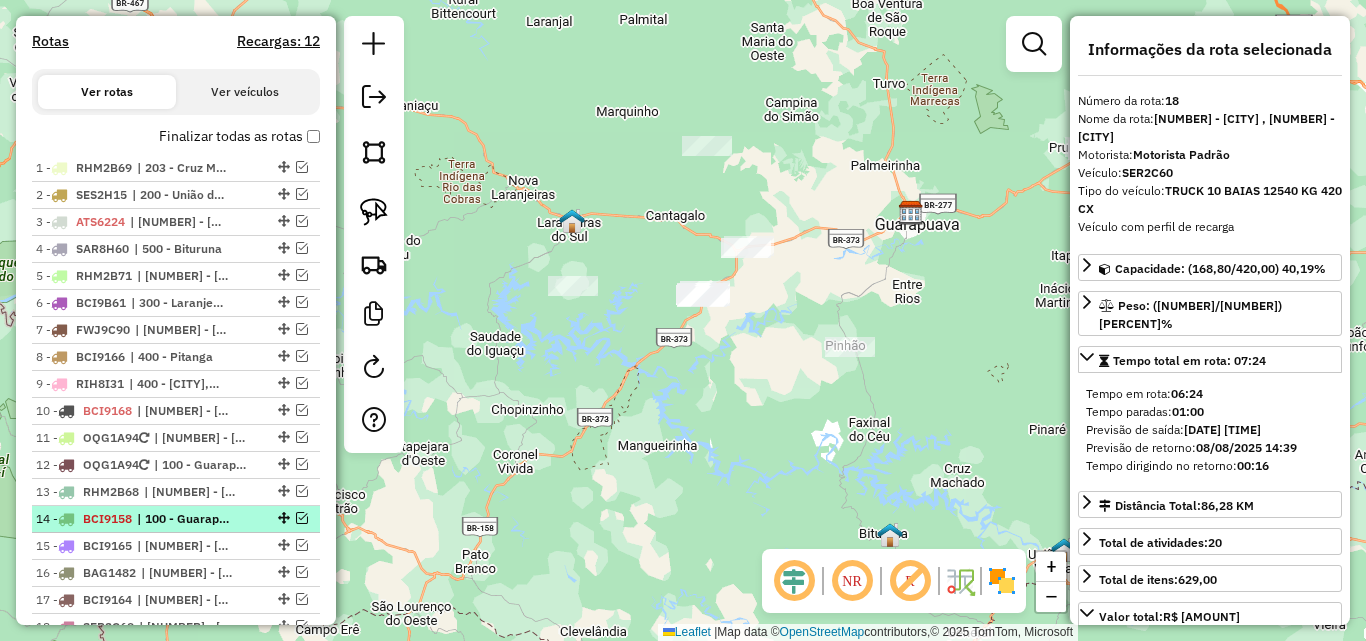 scroll, scrollTop: 525, scrollLeft: 0, axis: vertical 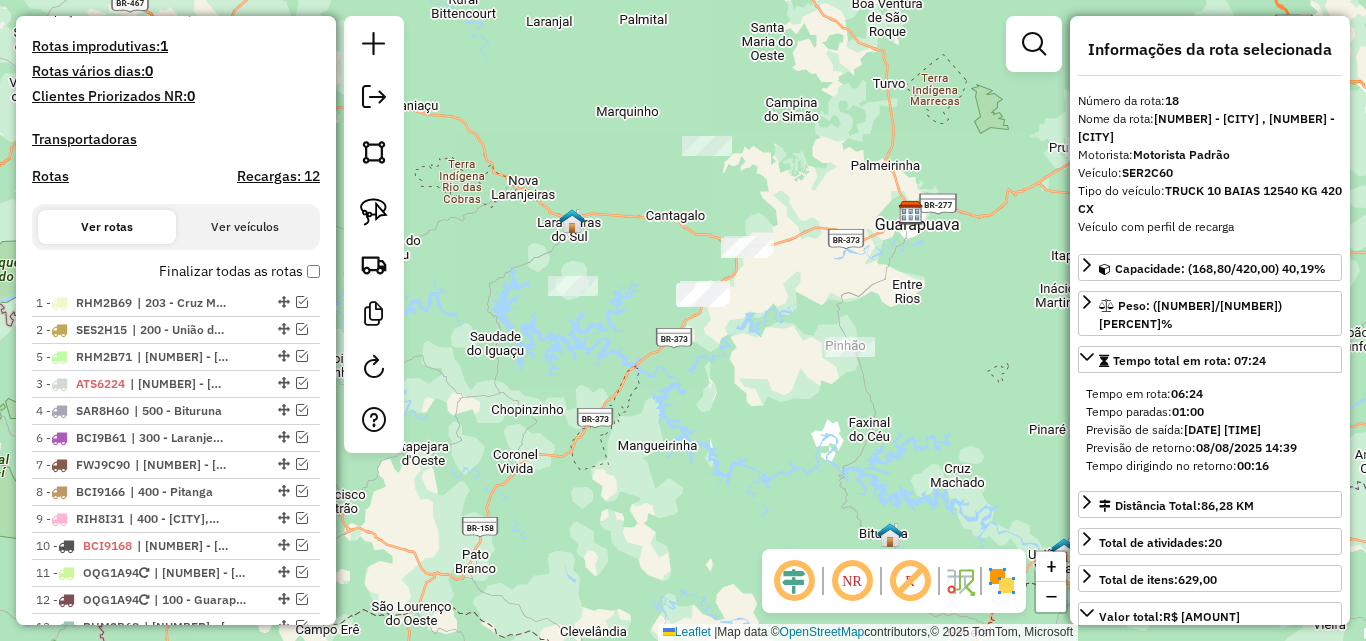drag, startPoint x: 277, startPoint y: 412, endPoint x: 267, endPoint y: 349, distance: 63.788715 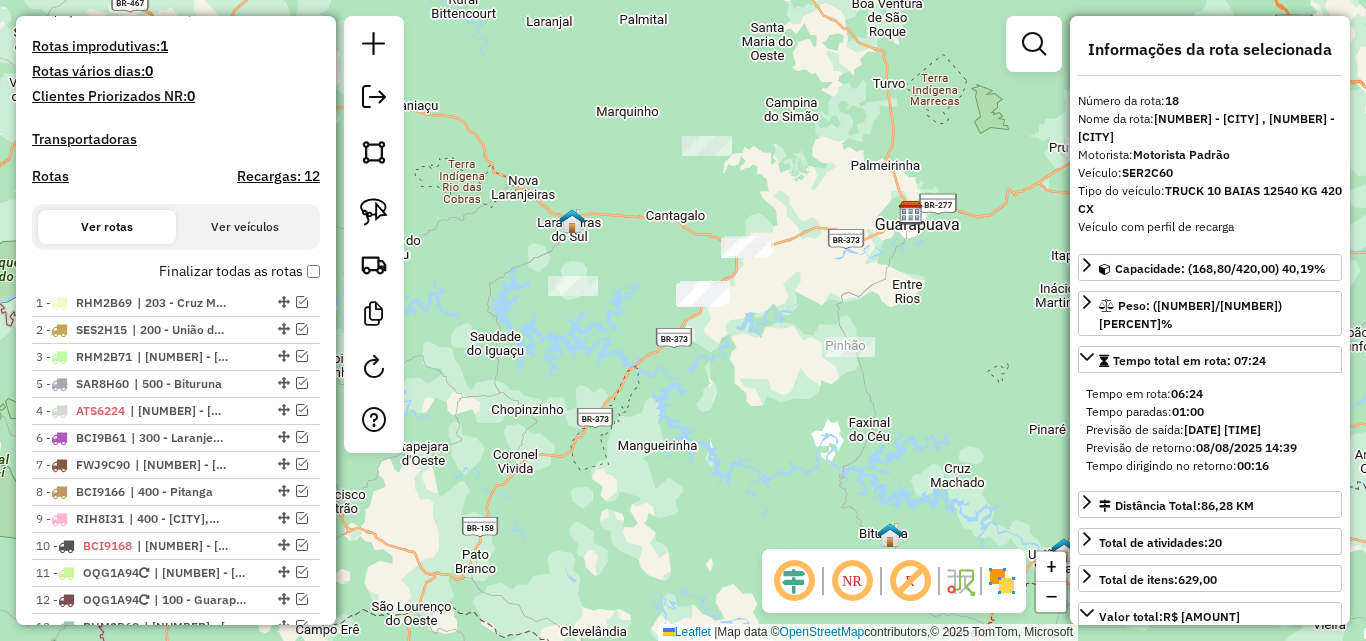drag, startPoint x: 274, startPoint y: 411, endPoint x: 274, endPoint y: 381, distance: 30 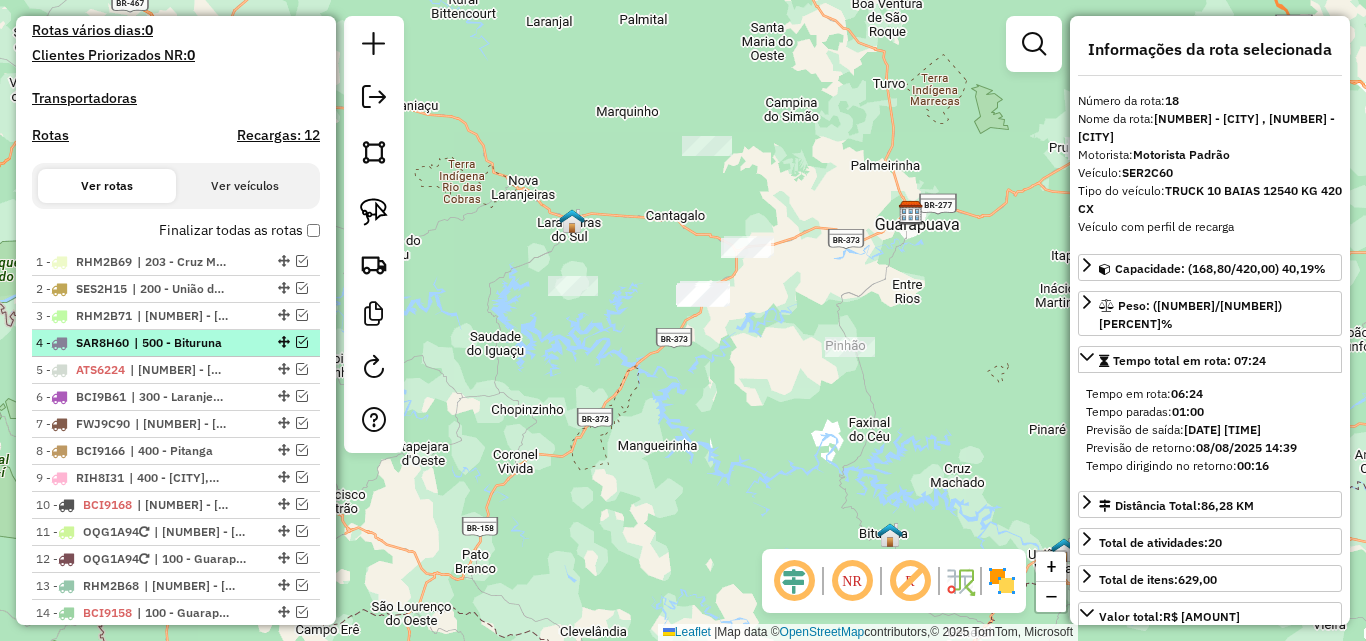 scroll, scrollTop: 625, scrollLeft: 0, axis: vertical 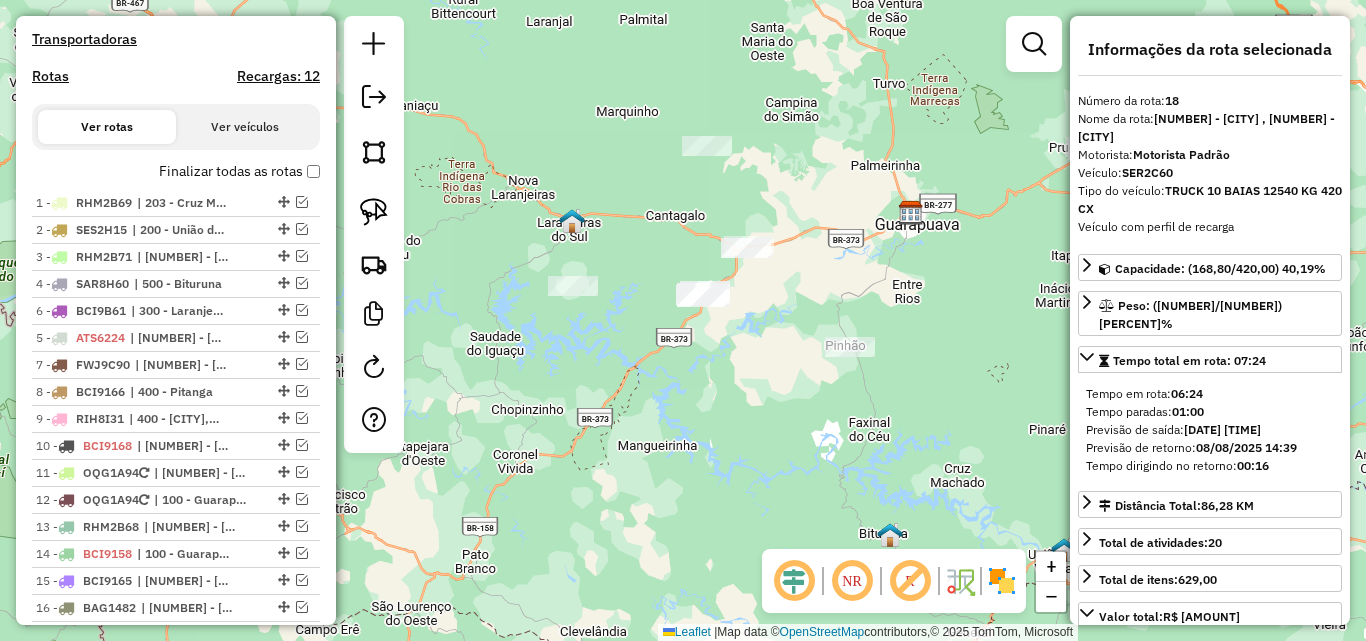 drag, startPoint x: 275, startPoint y: 337, endPoint x: 276, endPoint y: 309, distance: 28.01785 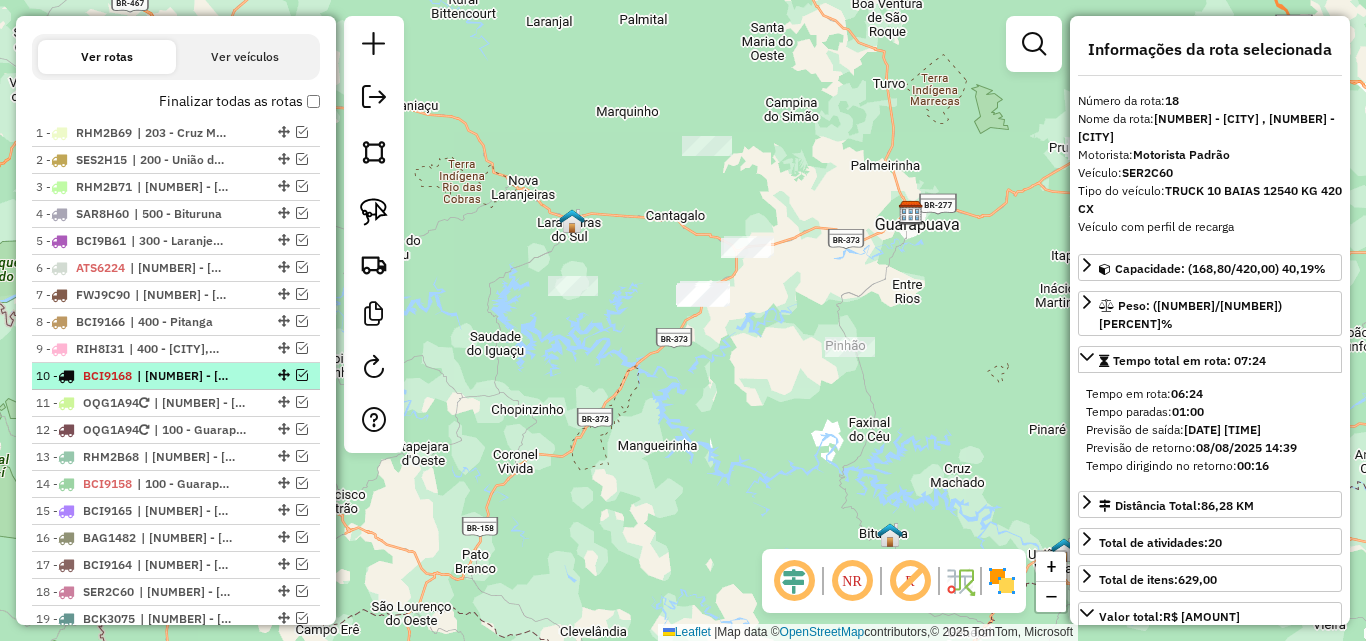 scroll, scrollTop: 725, scrollLeft: 0, axis: vertical 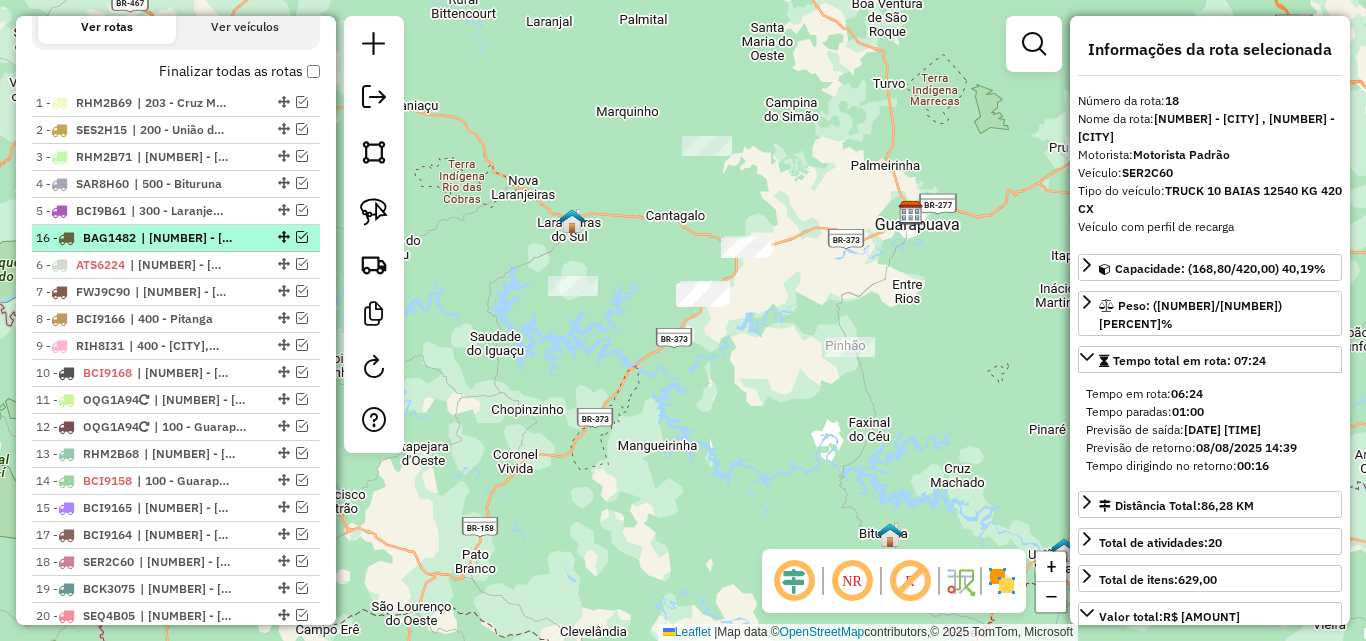 drag, startPoint x: 278, startPoint y: 510, endPoint x: 260, endPoint y: 233, distance: 277.58423 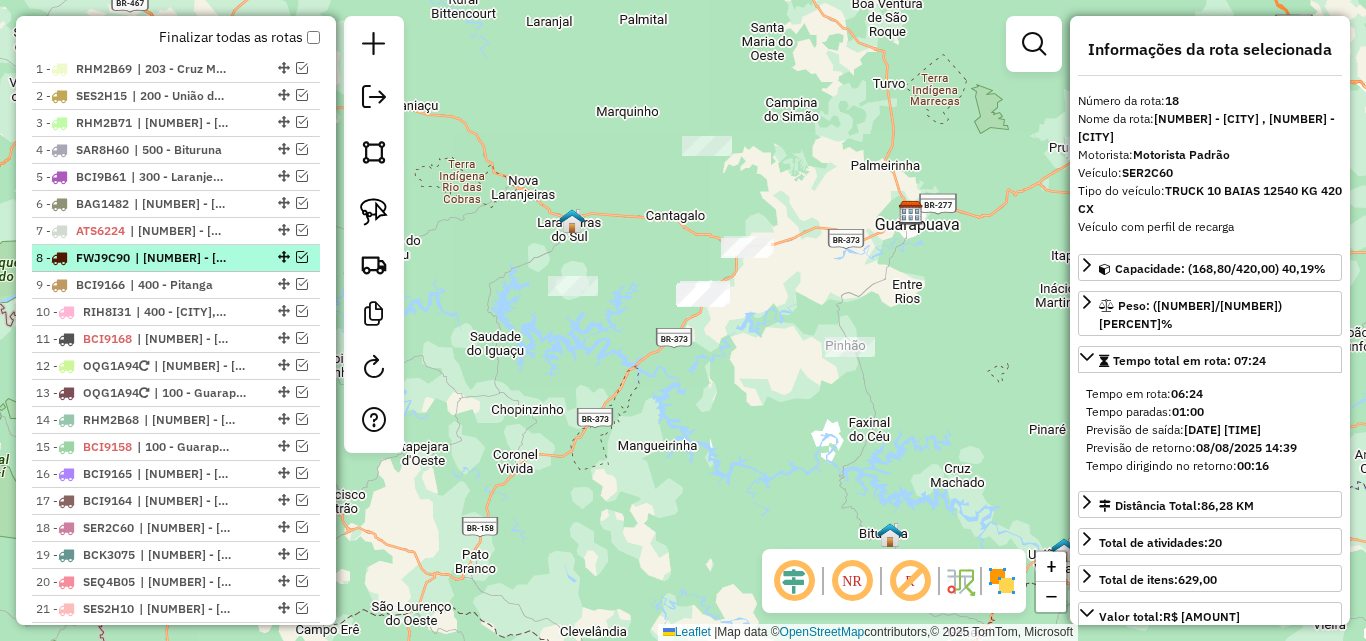 scroll, scrollTop: 725, scrollLeft: 0, axis: vertical 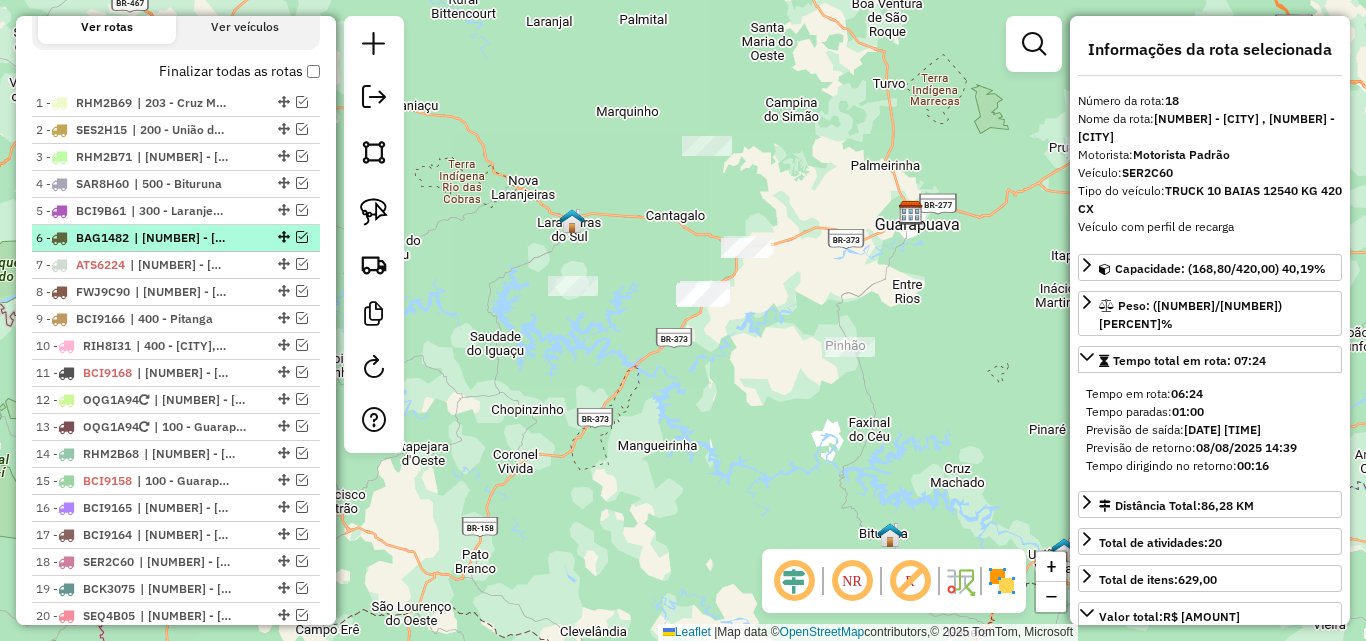 click at bounding box center [302, 237] 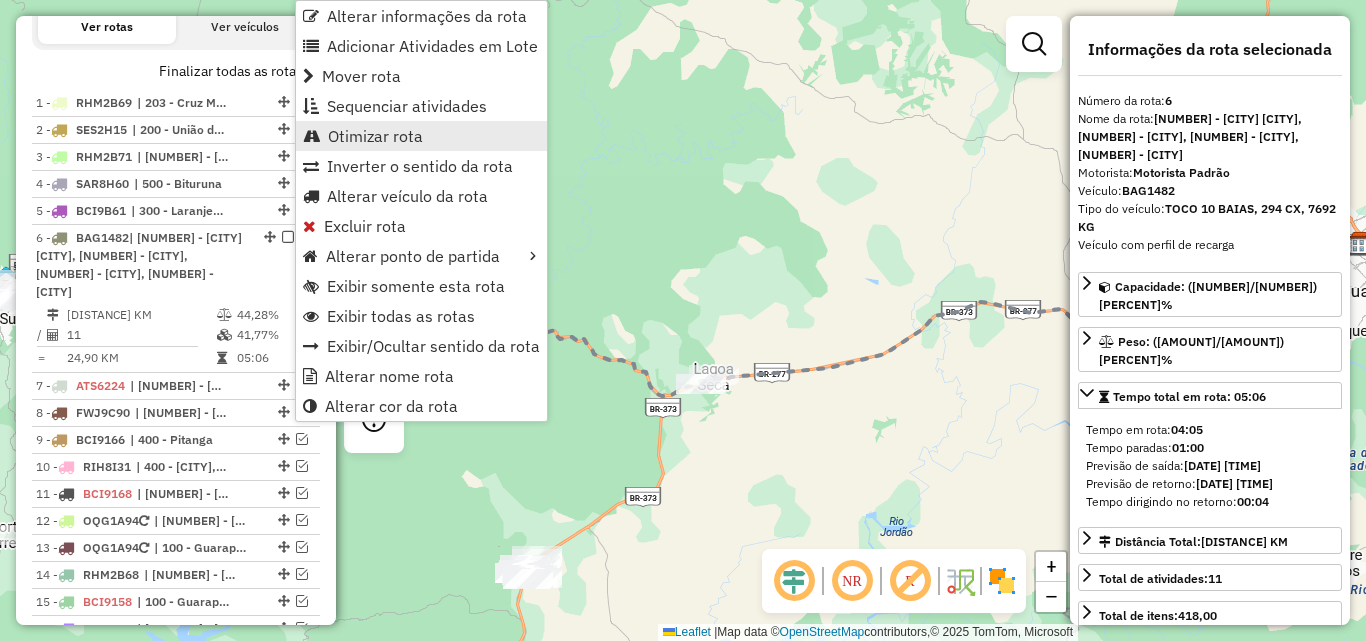 click on "Otimizar rota" at bounding box center [375, 136] 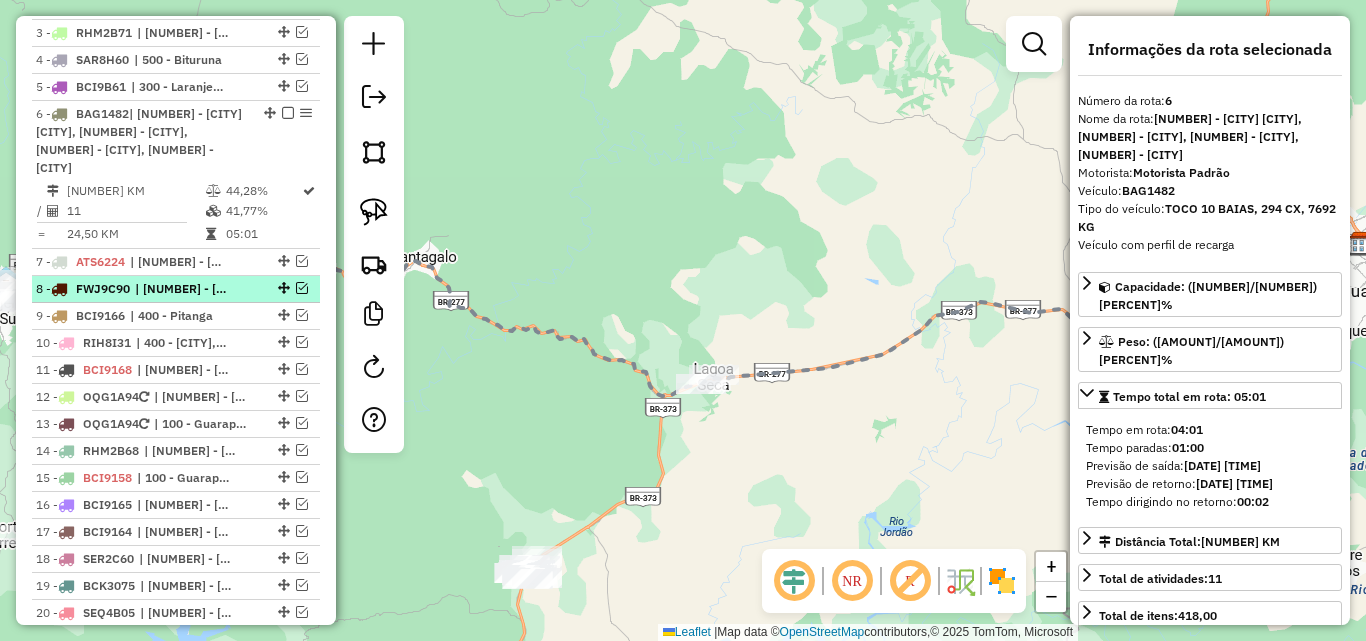 scroll, scrollTop: 734, scrollLeft: 0, axis: vertical 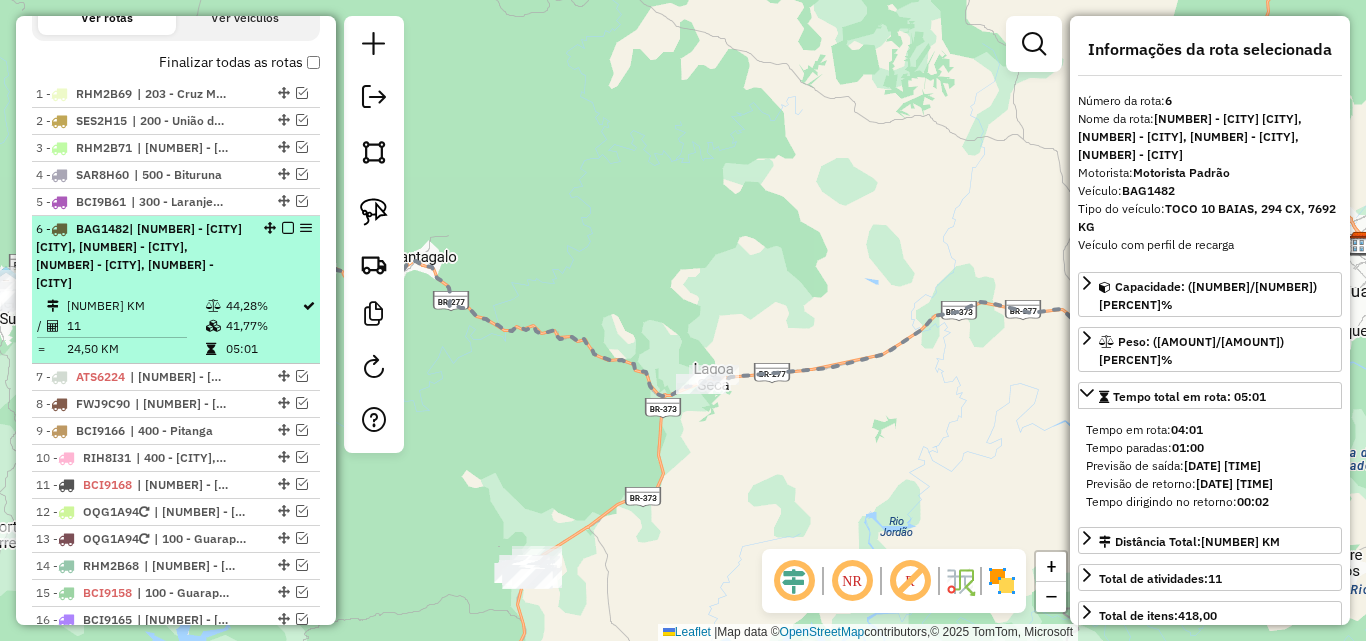 click on "| 102 - Guarapuava Aeroporto, 142 - Candói, 301 - Virmond, 302 - Cantagalo" at bounding box center [139, 255] 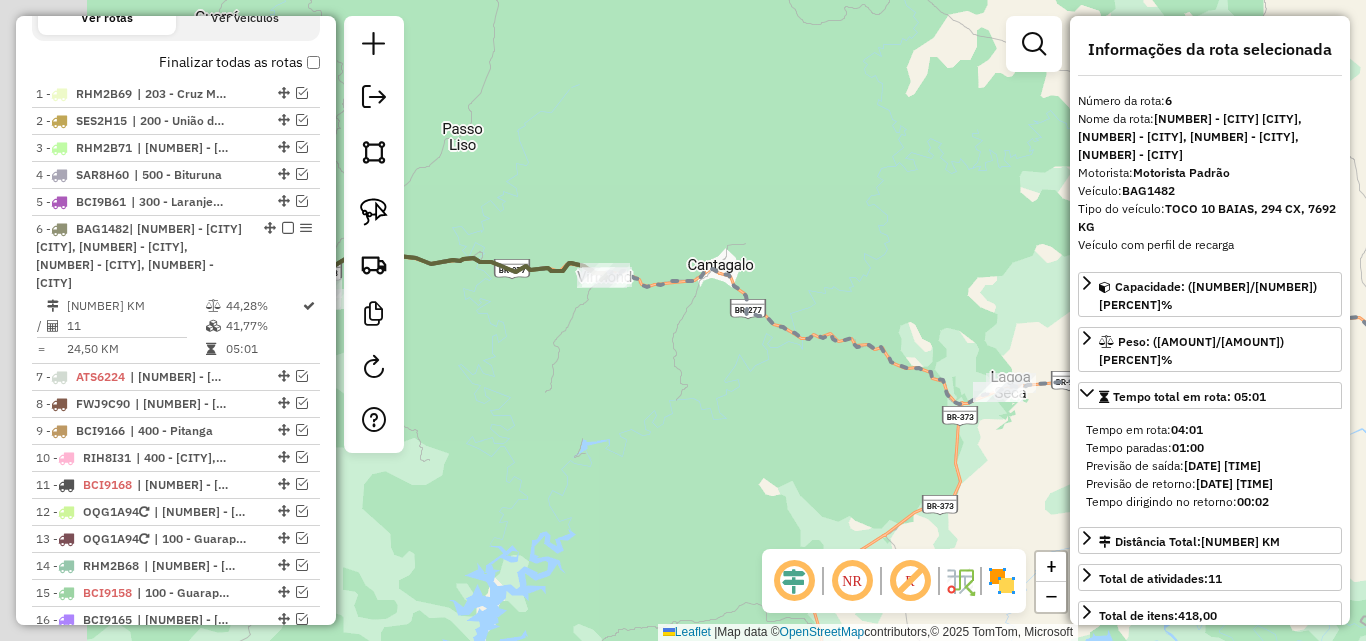drag, startPoint x: 648, startPoint y: 222, endPoint x: 947, endPoint y: 231, distance: 299.1354 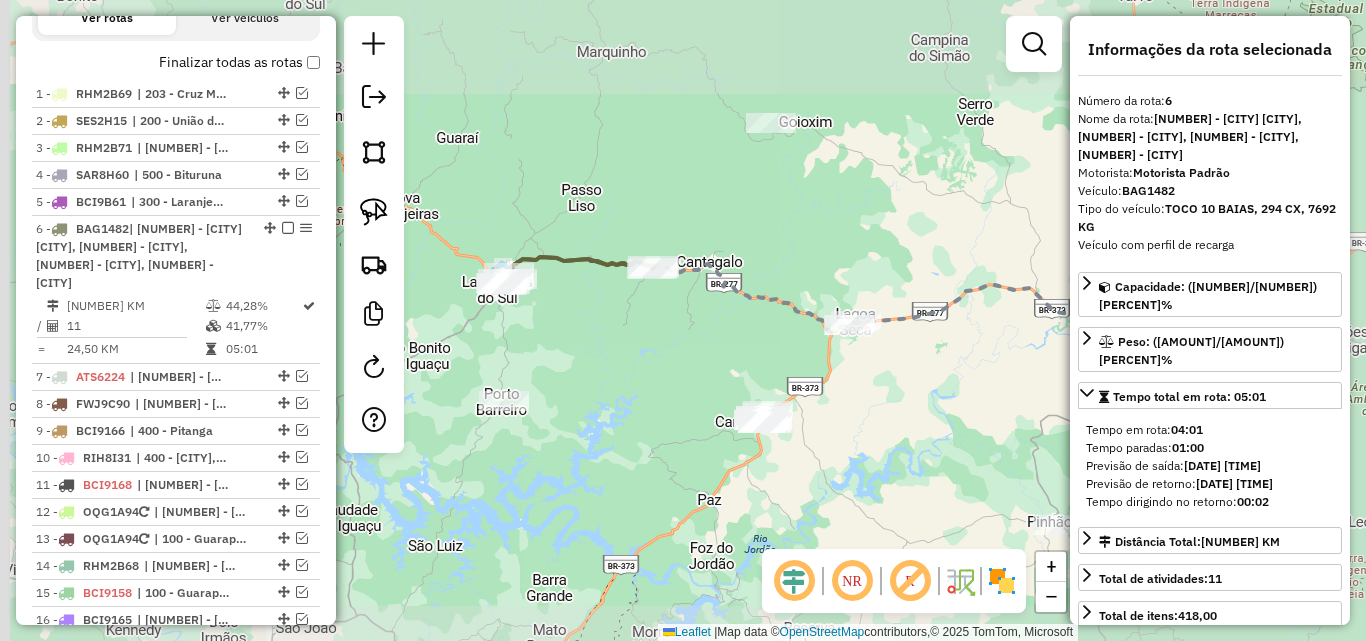 drag, startPoint x: 670, startPoint y: 339, endPoint x: 956, endPoint y: 363, distance: 287.00522 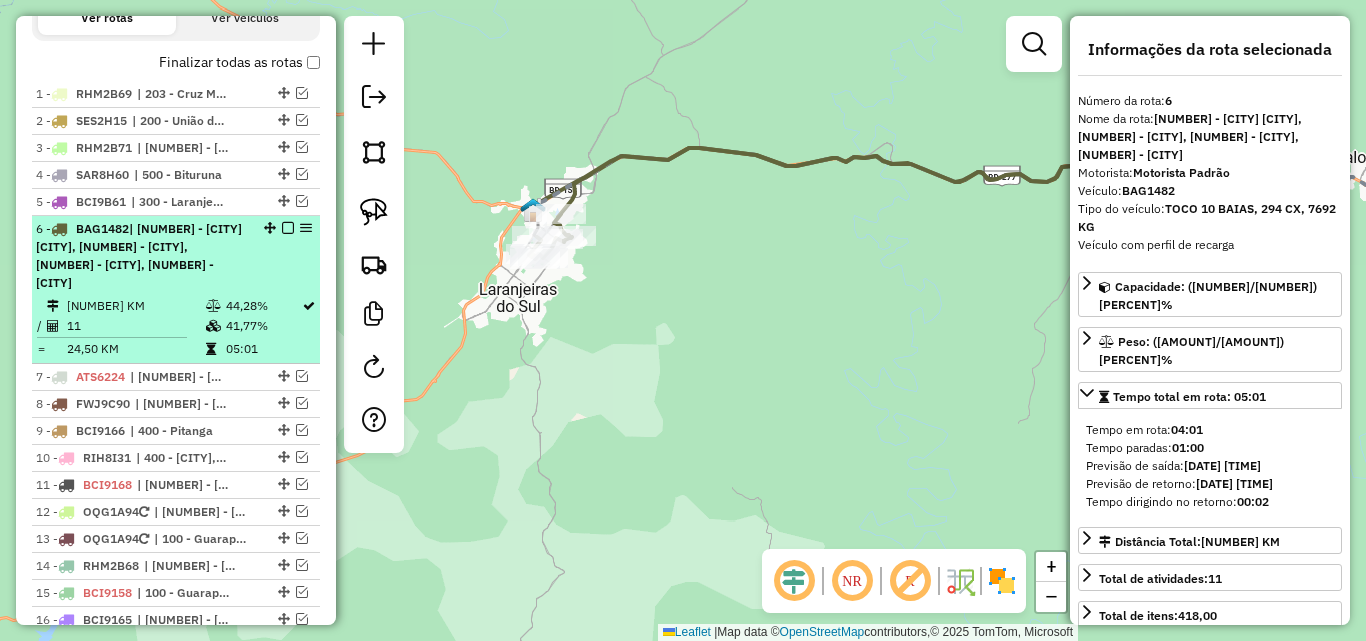 click at bounding box center (288, 228) 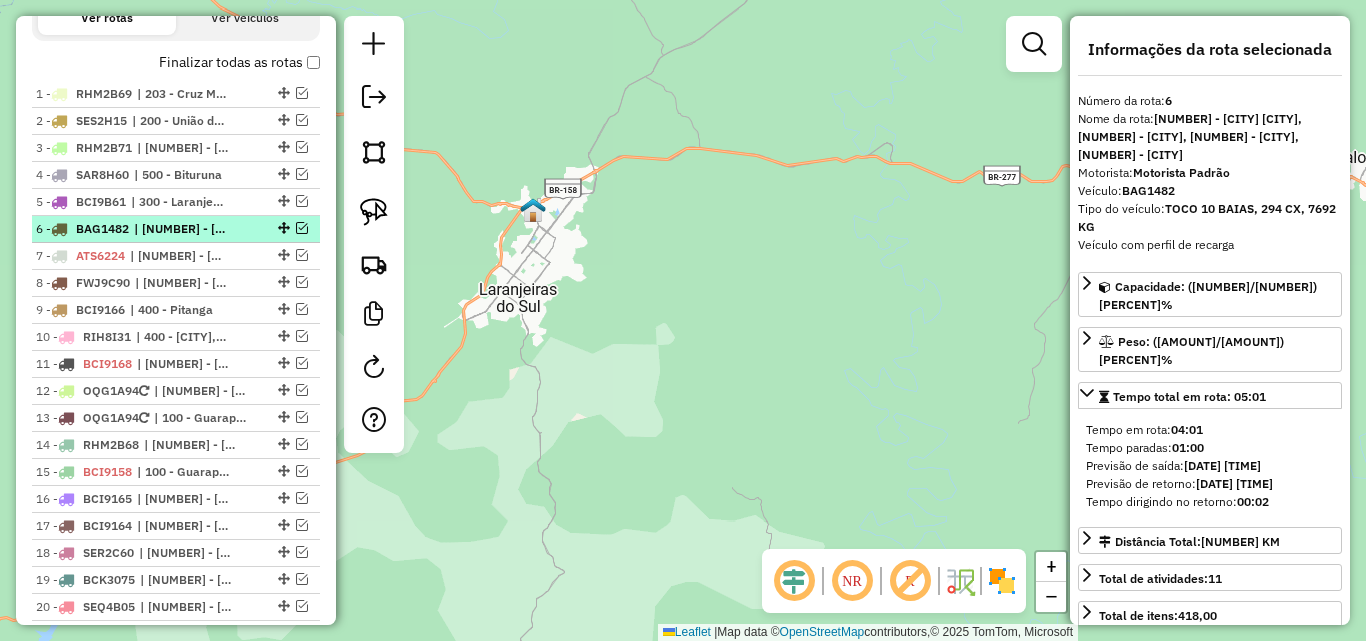 click at bounding box center [302, 228] 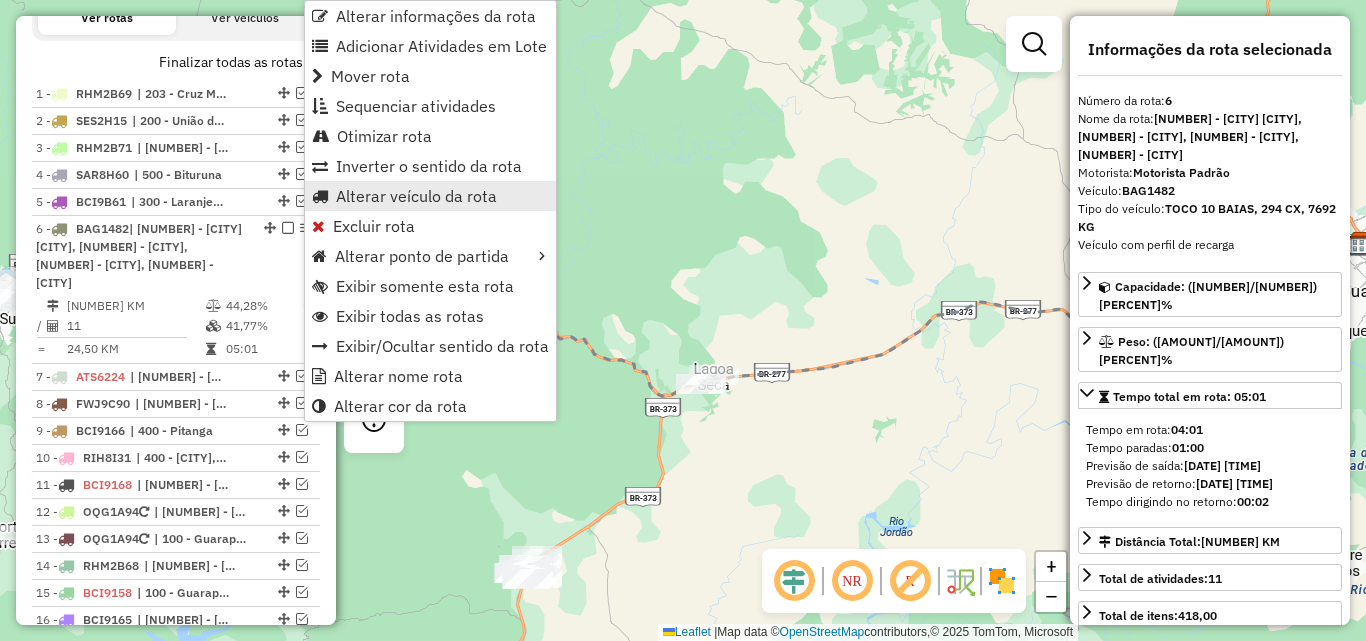 click on "Alterar veículo da rota" at bounding box center [430, 196] 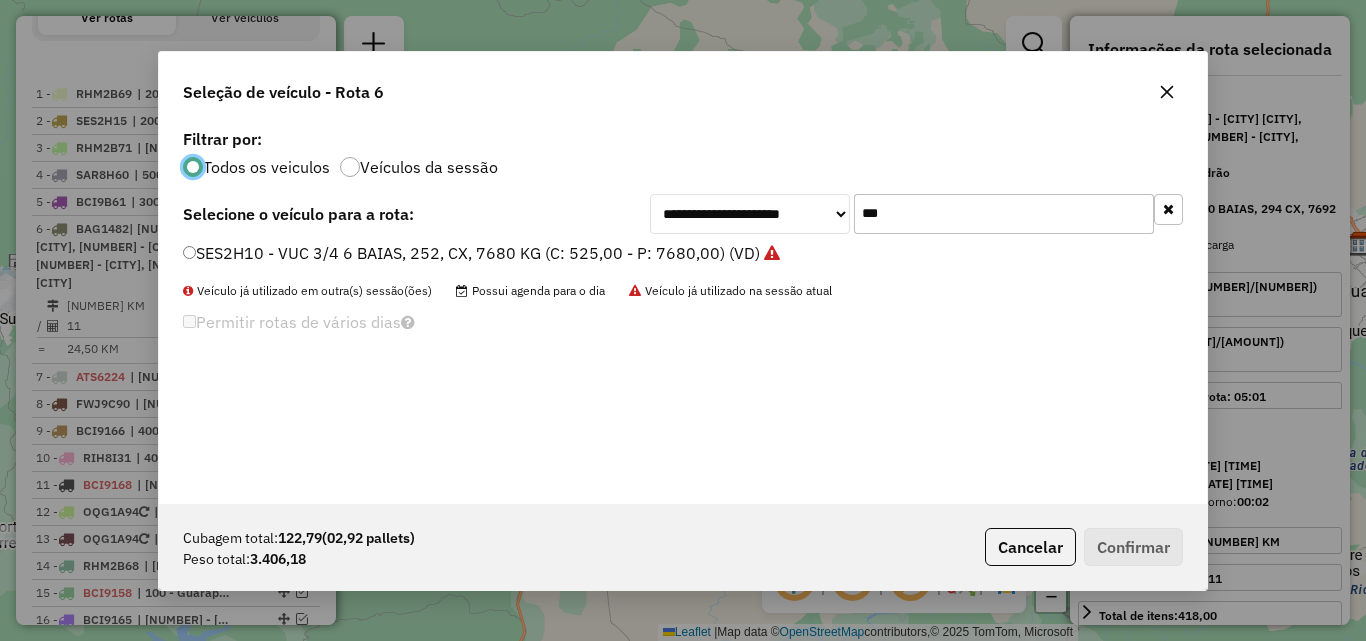scroll, scrollTop: 11, scrollLeft: 6, axis: both 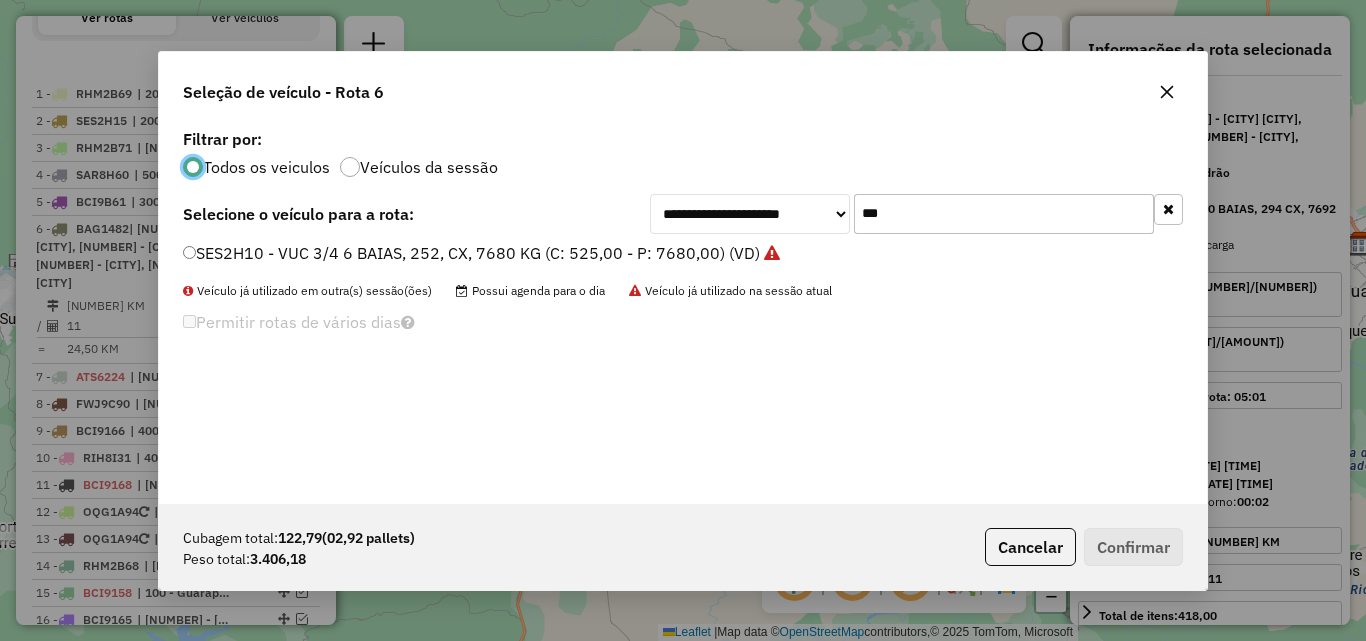 drag, startPoint x: 912, startPoint y: 218, endPoint x: 499, endPoint y: 265, distance: 415.66574 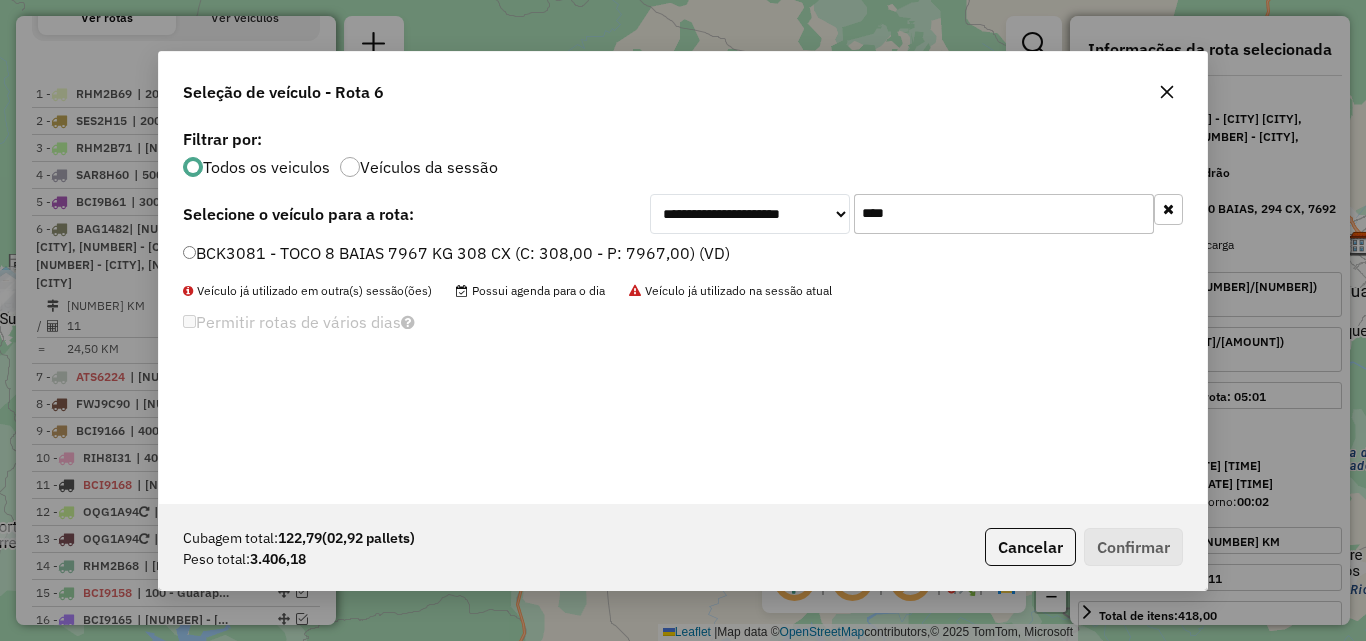 type on "****" 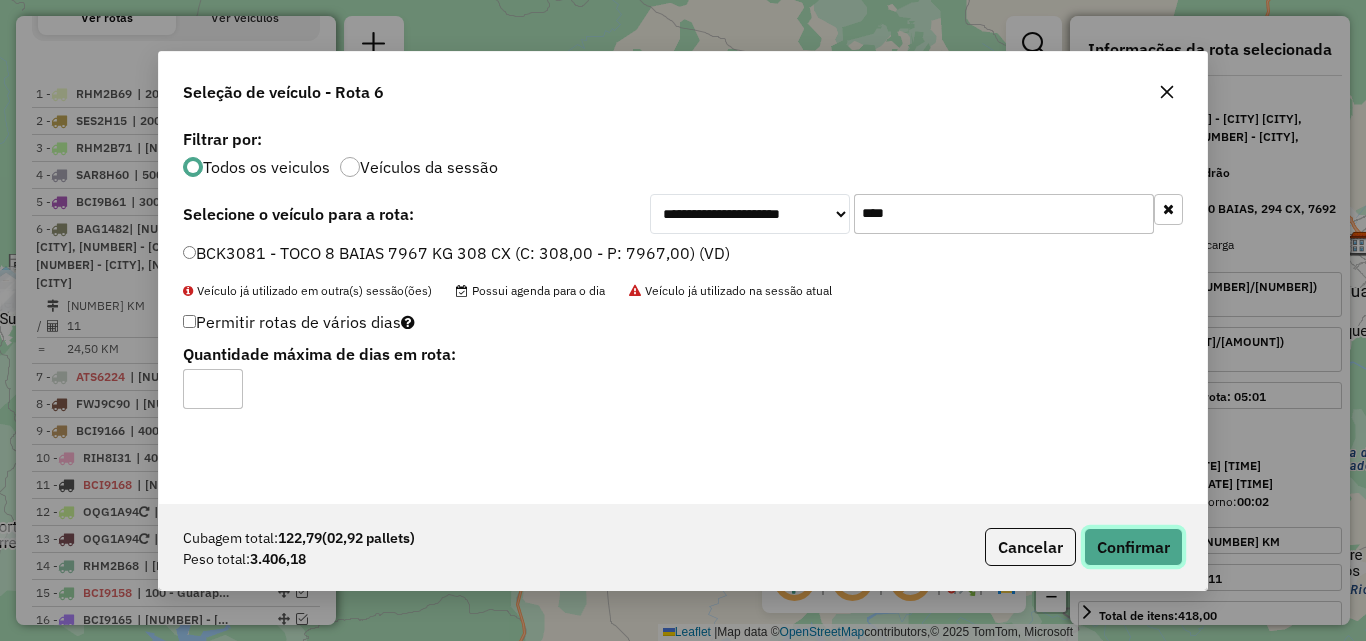 click on "Confirmar" 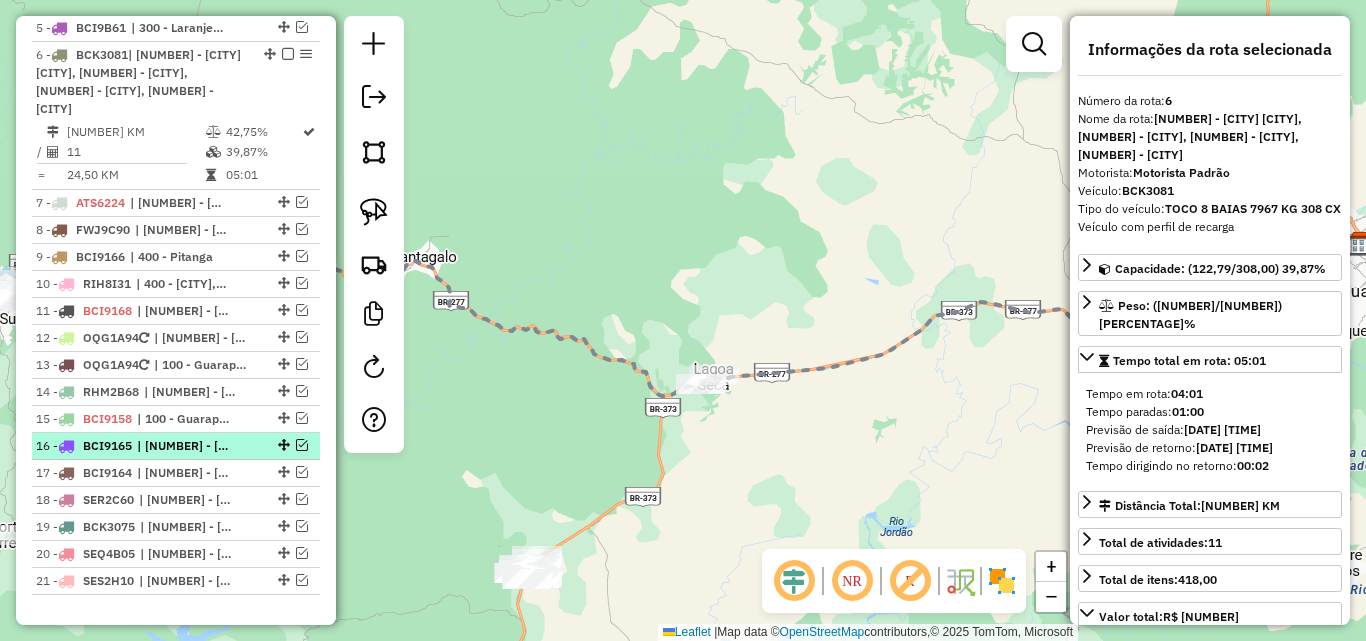 scroll, scrollTop: 934, scrollLeft: 0, axis: vertical 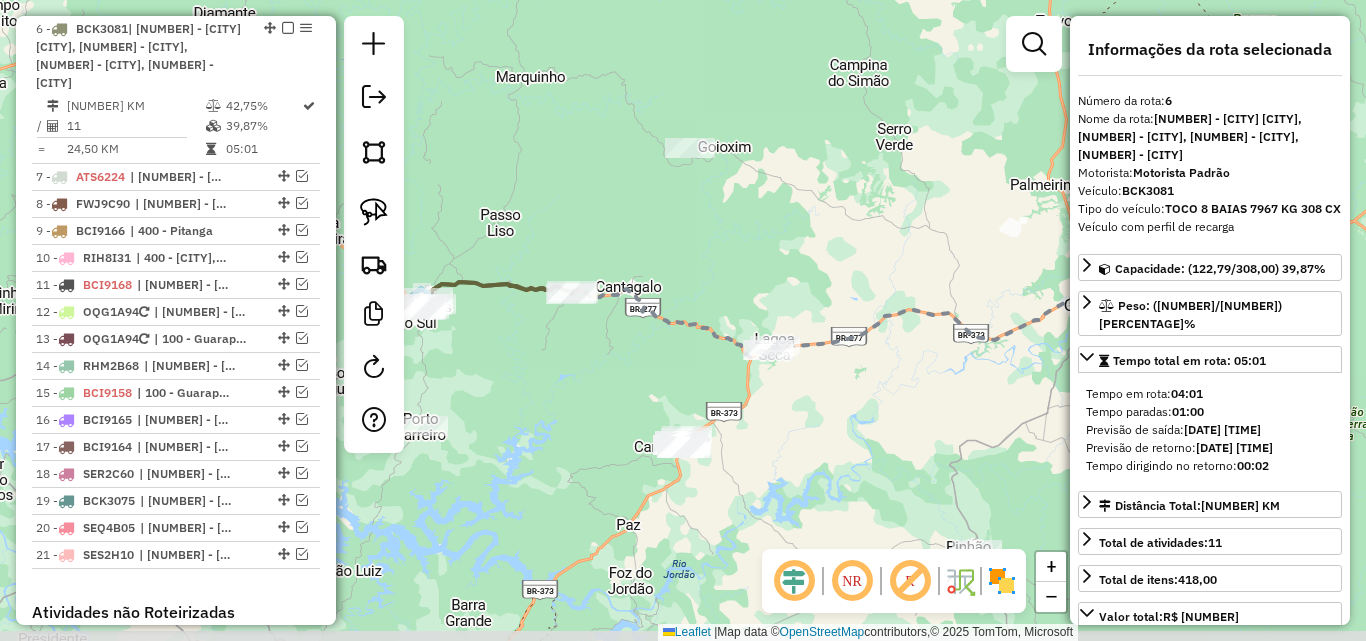 drag, startPoint x: 756, startPoint y: 431, endPoint x: 819, endPoint y: 380, distance: 81.055534 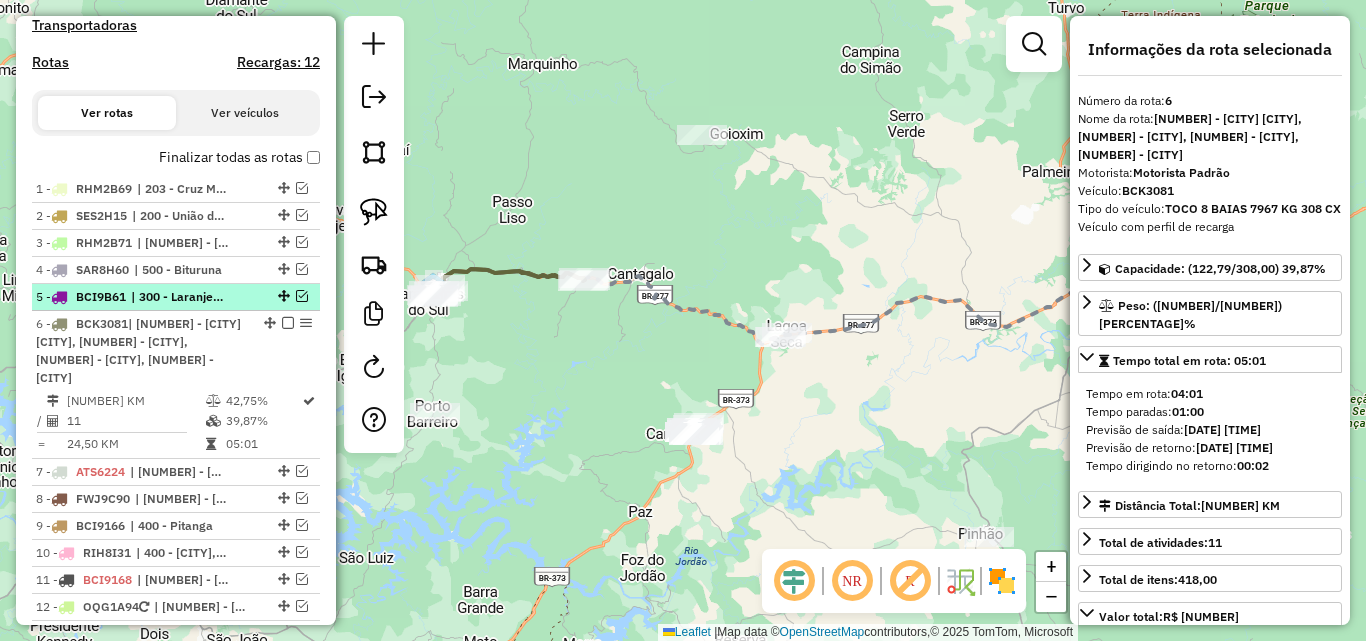 scroll, scrollTop: 634, scrollLeft: 0, axis: vertical 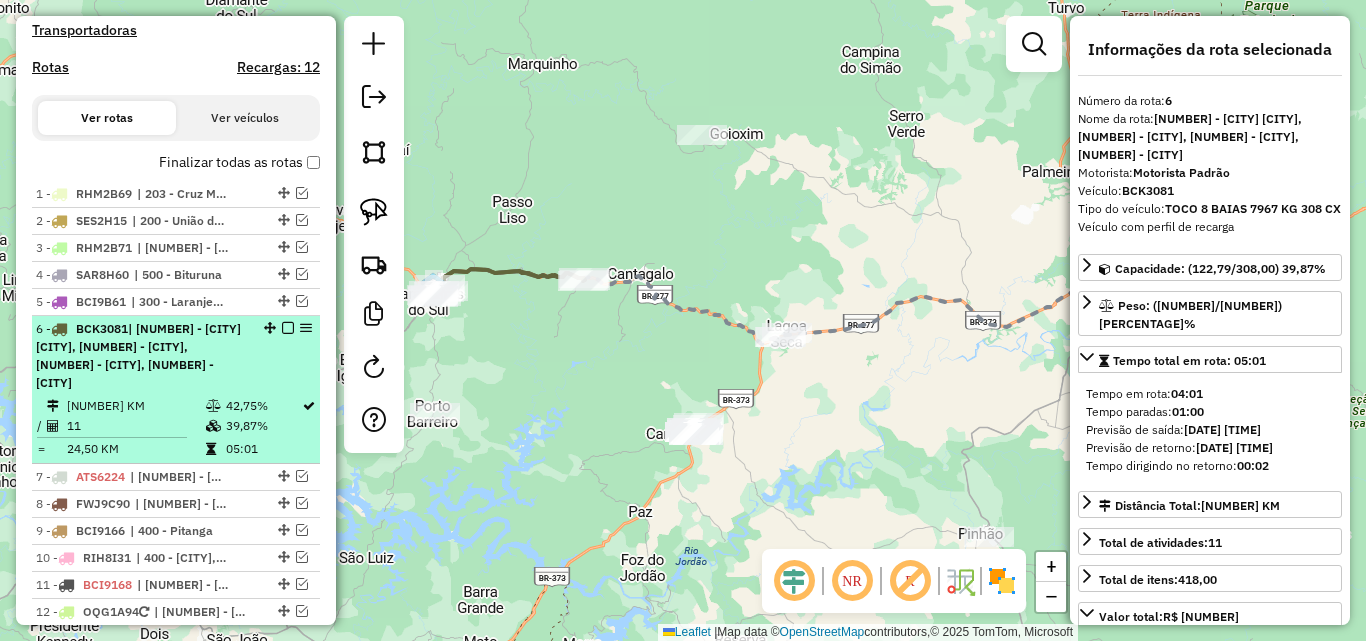 click at bounding box center [288, 328] 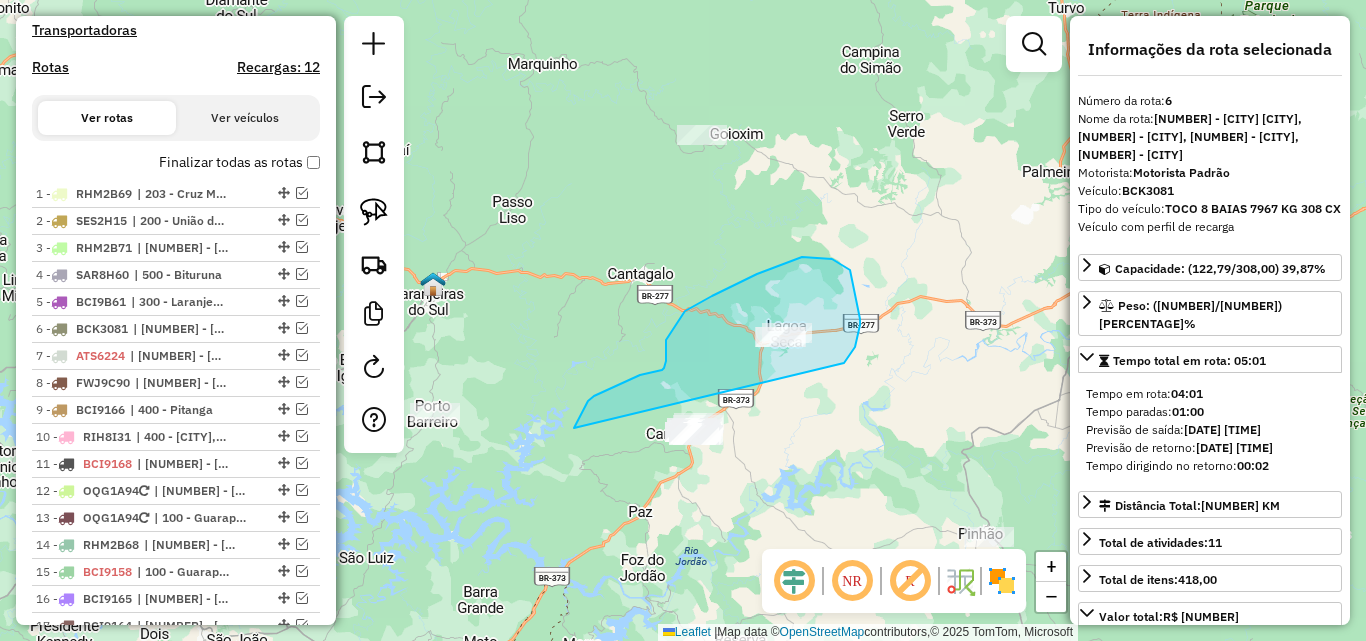 drag, startPoint x: 844, startPoint y: 363, endPoint x: 843, endPoint y: 470, distance: 107.00467 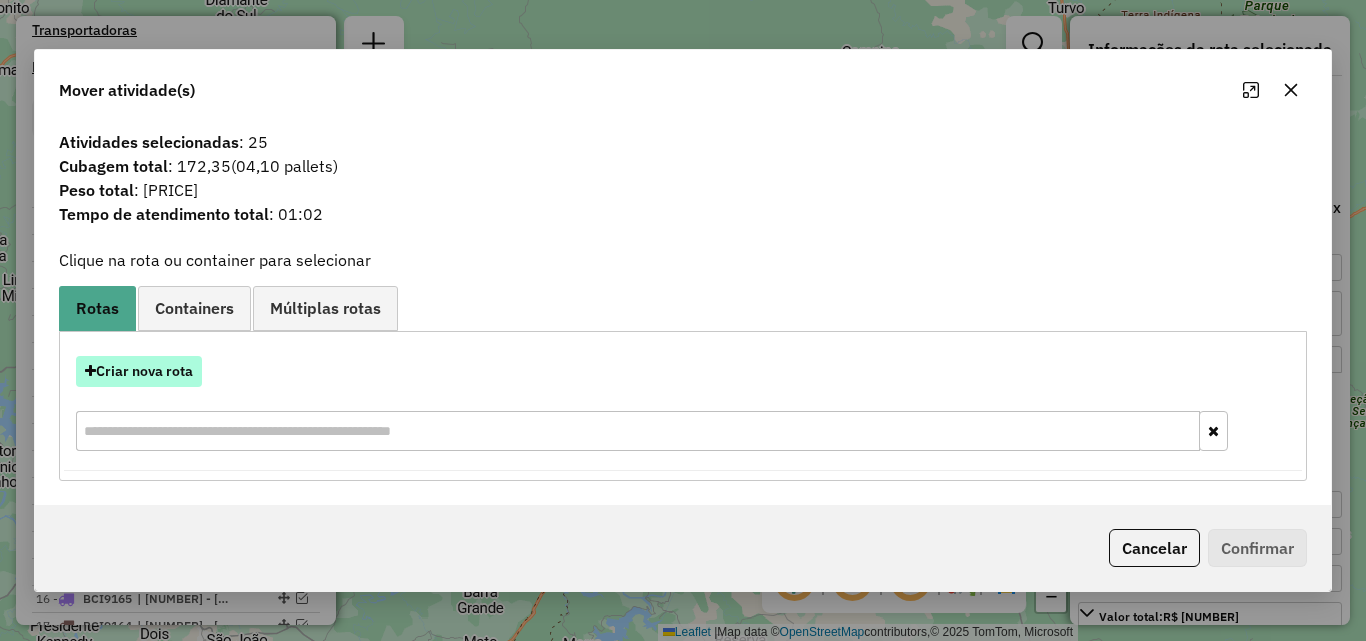 click on "Criar nova rota" at bounding box center (139, 371) 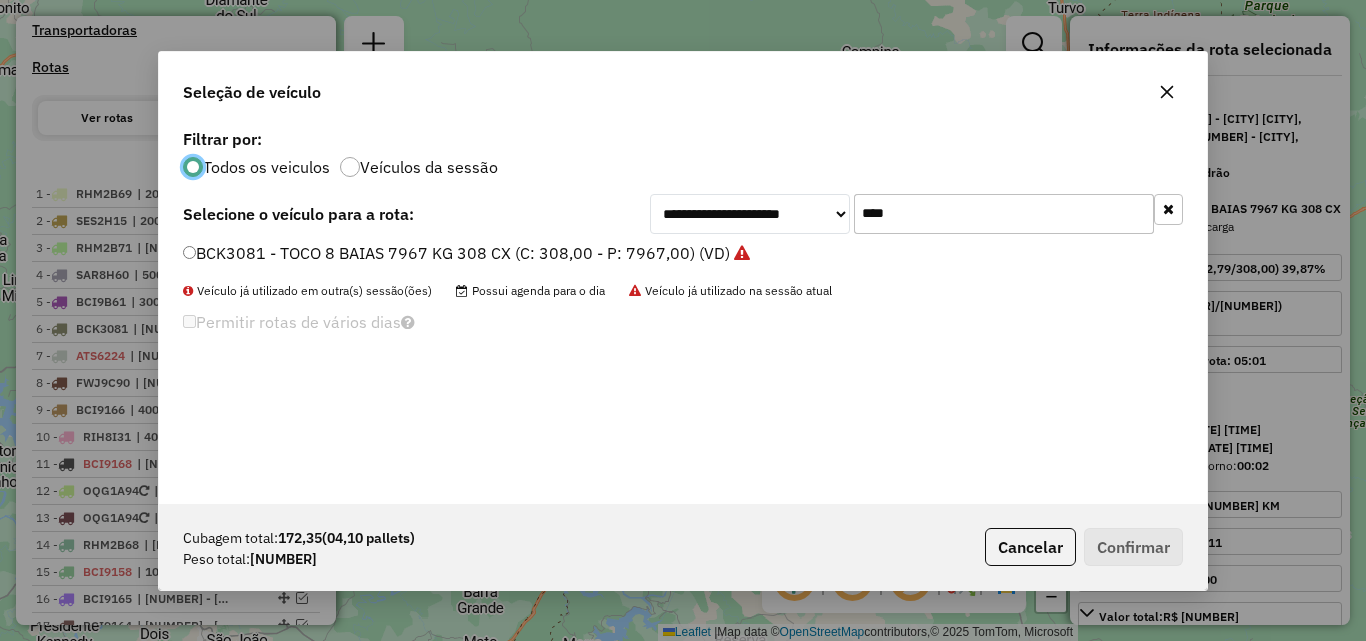 scroll, scrollTop: 11, scrollLeft: 6, axis: both 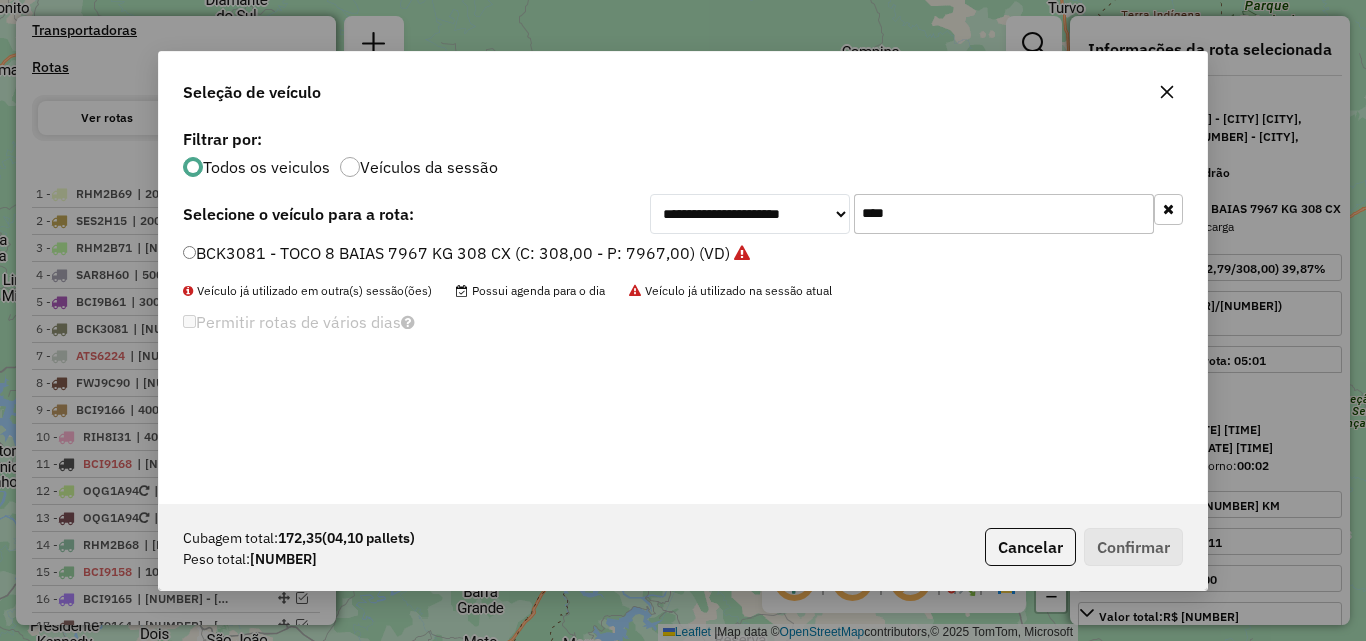 drag, startPoint x: 934, startPoint y: 215, endPoint x: 590, endPoint y: 214, distance: 344.00146 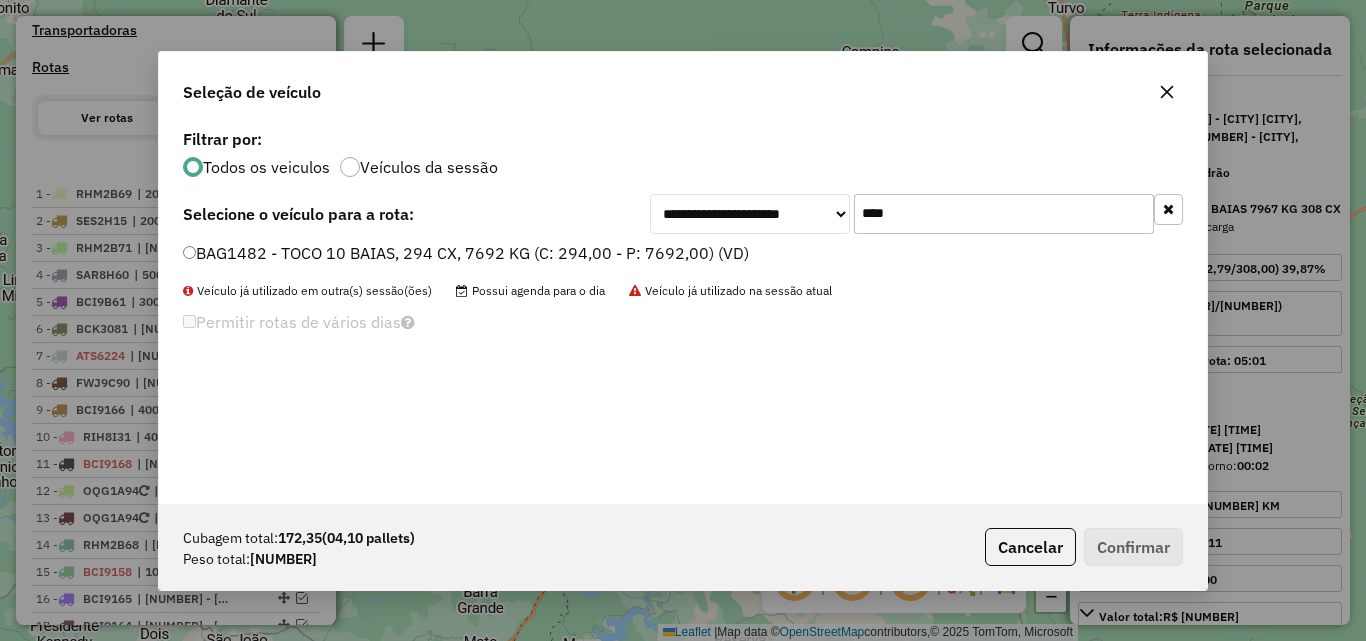 type on "****" 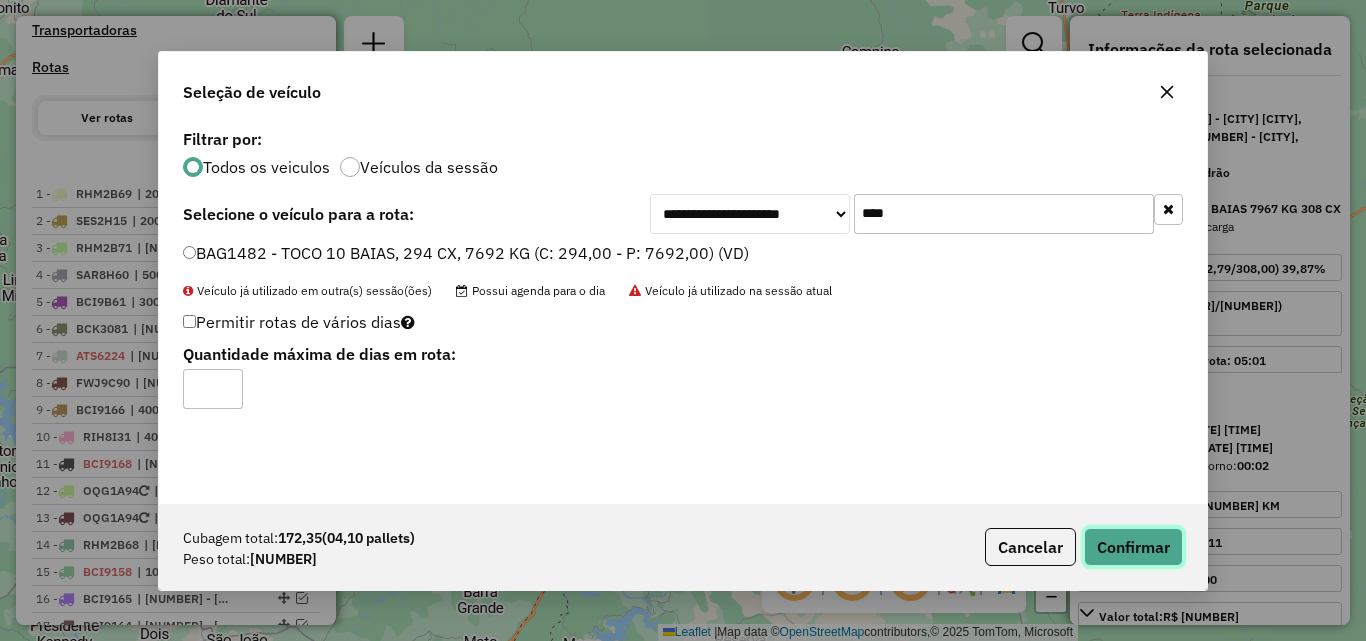 click on "Confirmar" 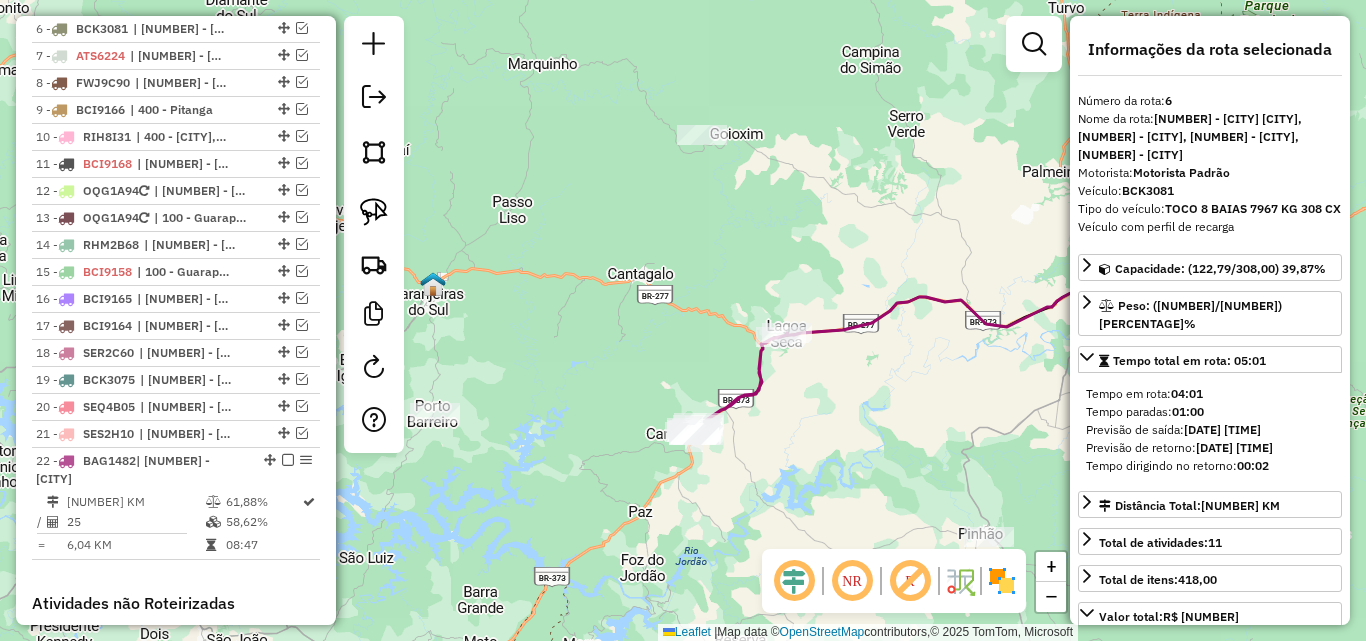 scroll, scrollTop: 1034, scrollLeft: 0, axis: vertical 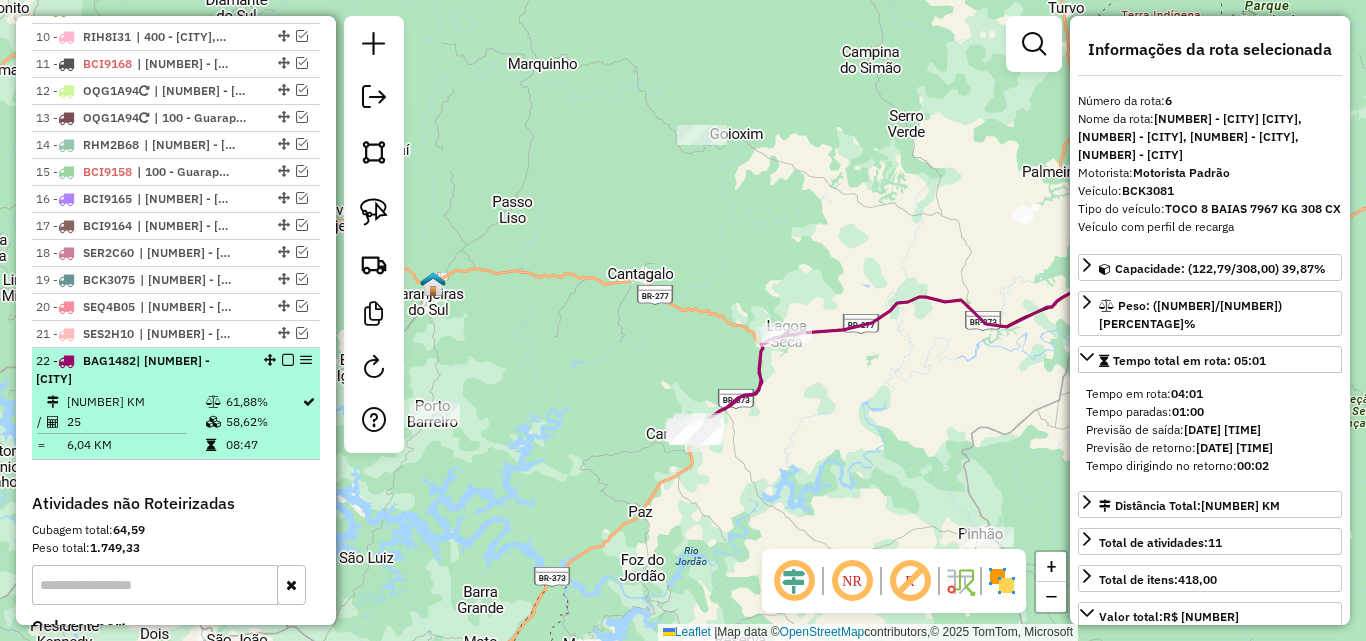 click at bounding box center (288, 360) 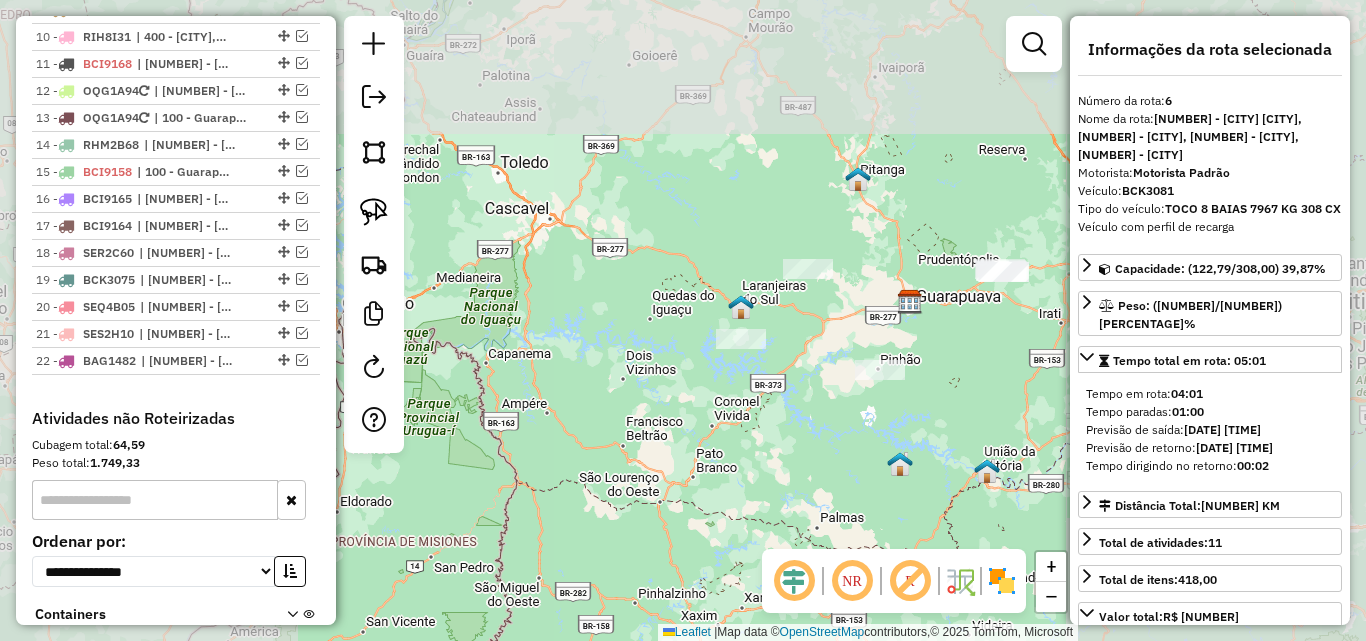 drag, startPoint x: 927, startPoint y: 250, endPoint x: 827, endPoint y: 321, distance: 122.641754 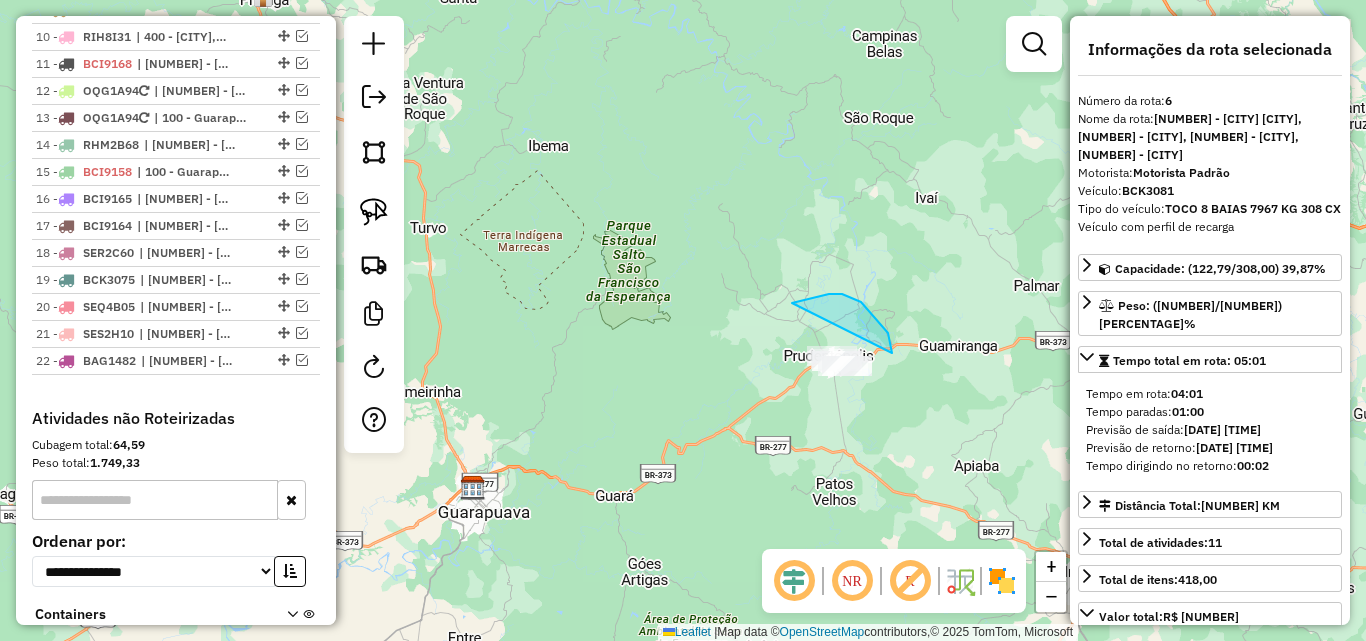 drag, startPoint x: 892, startPoint y: 353, endPoint x: 890, endPoint y: 416, distance: 63.03174 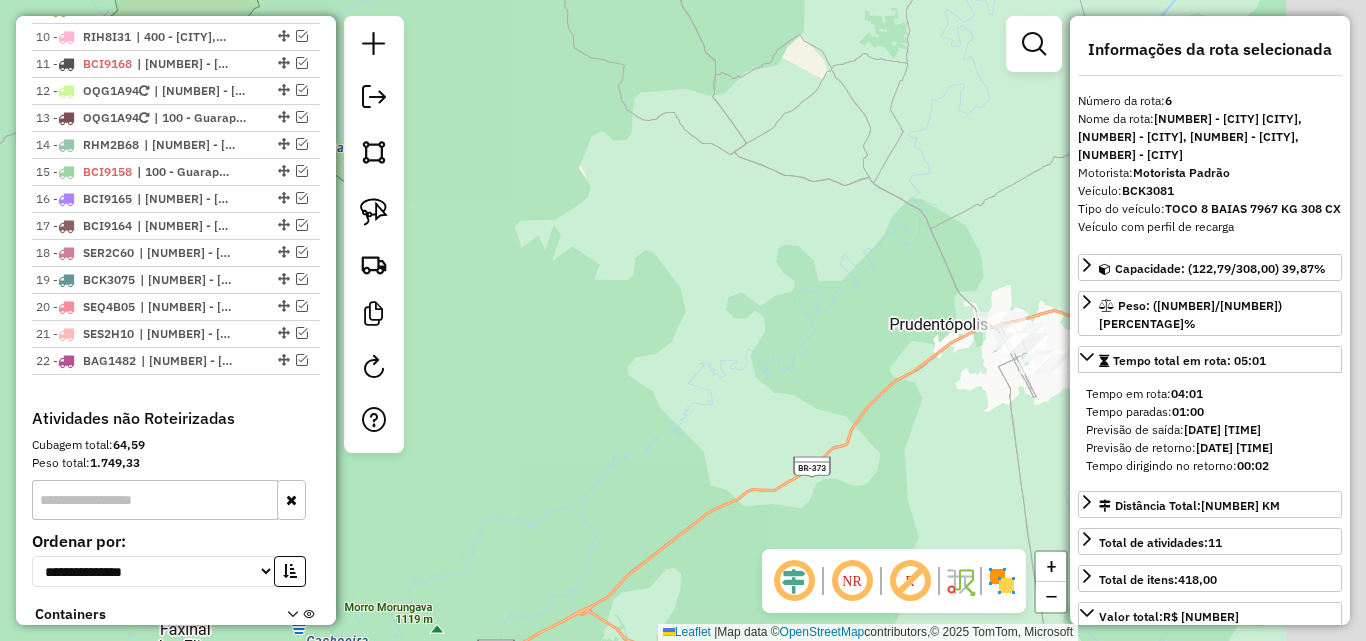 drag, startPoint x: 853, startPoint y: 408, endPoint x: 491, endPoint y: 429, distance: 362.6086 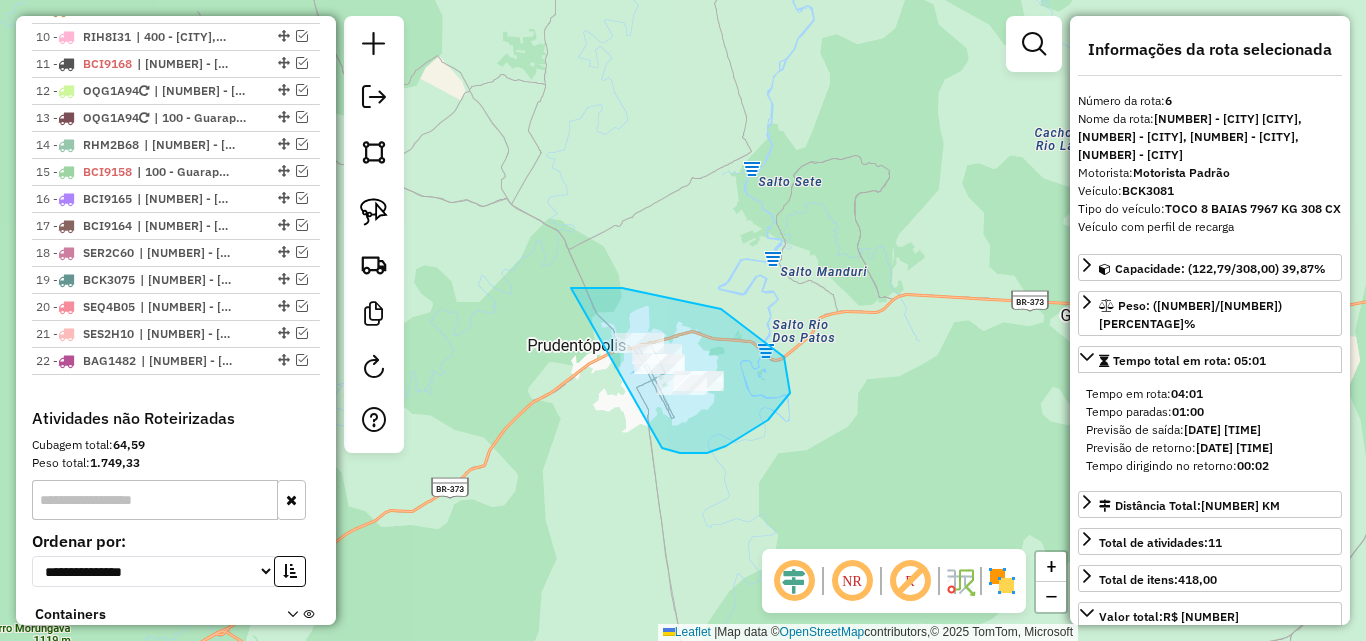 drag, startPoint x: 680, startPoint y: 453, endPoint x: 569, endPoint y: 398, distance: 123.878975 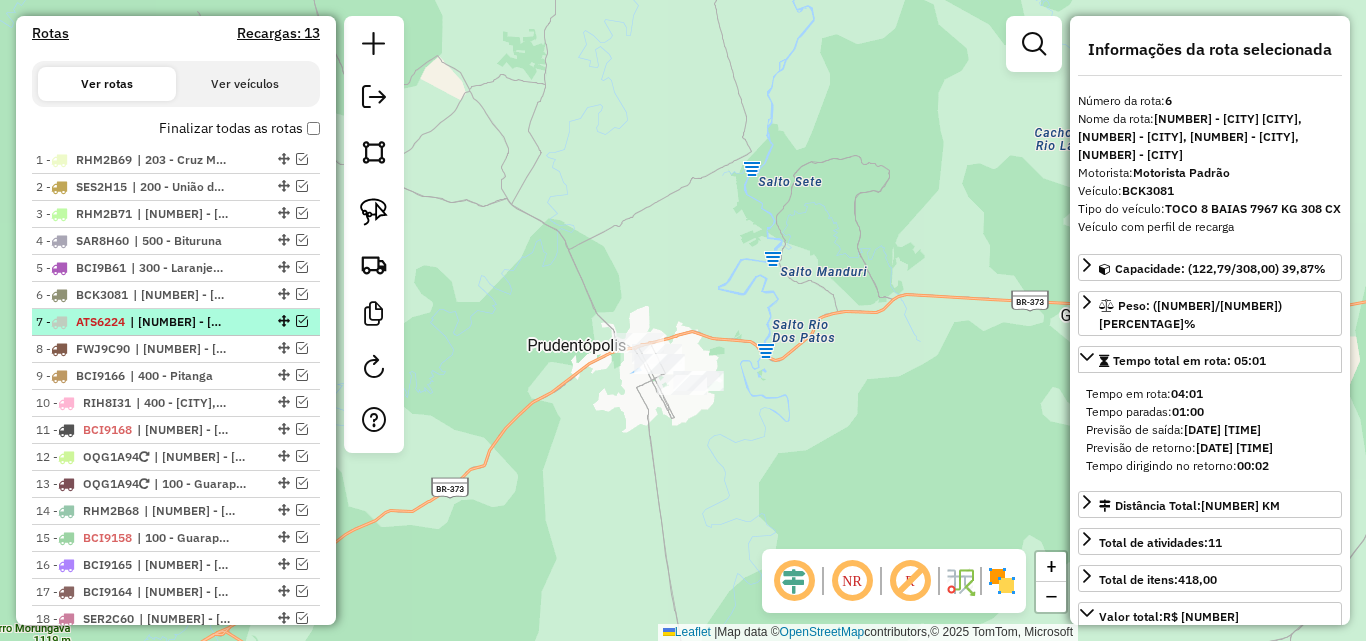scroll, scrollTop: 634, scrollLeft: 0, axis: vertical 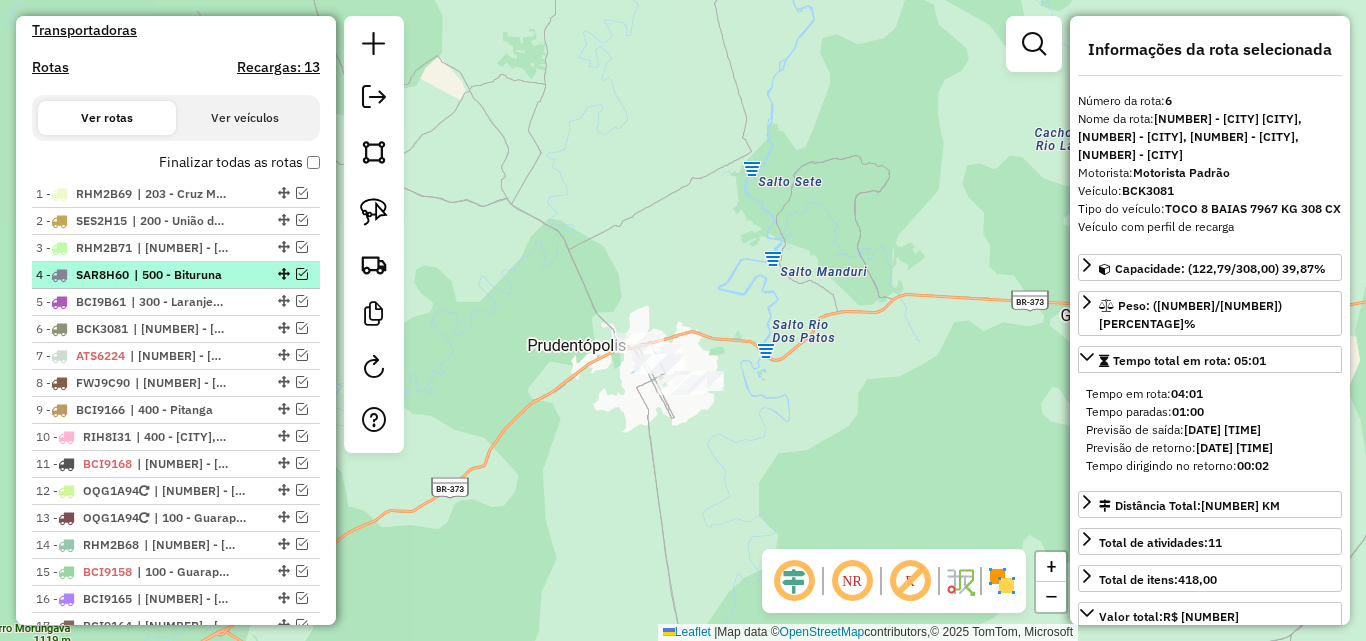 click at bounding box center (302, 274) 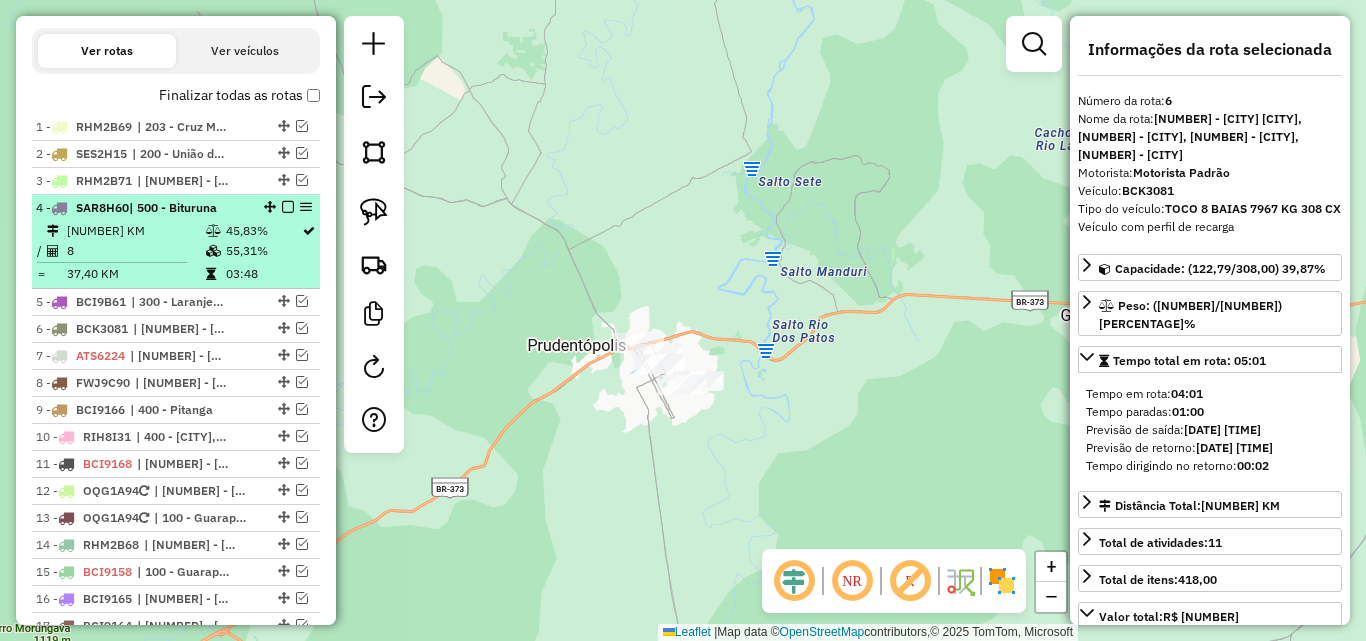 click at bounding box center [282, 207] 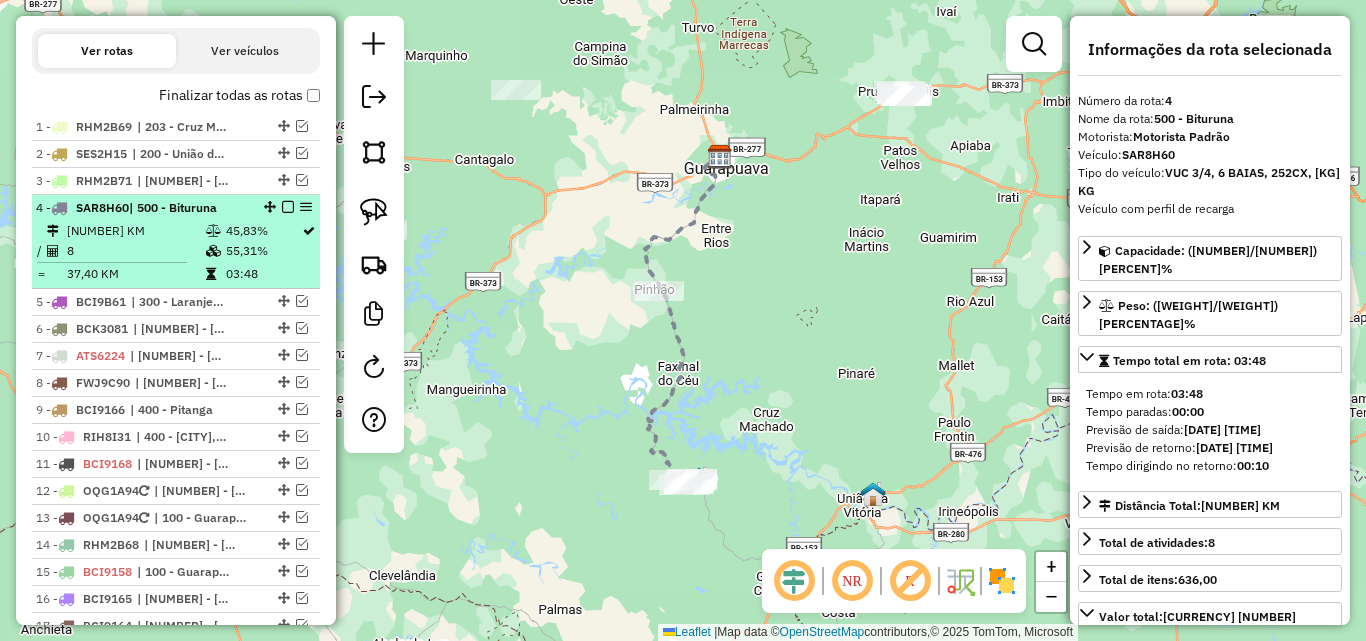 click at bounding box center (288, 207) 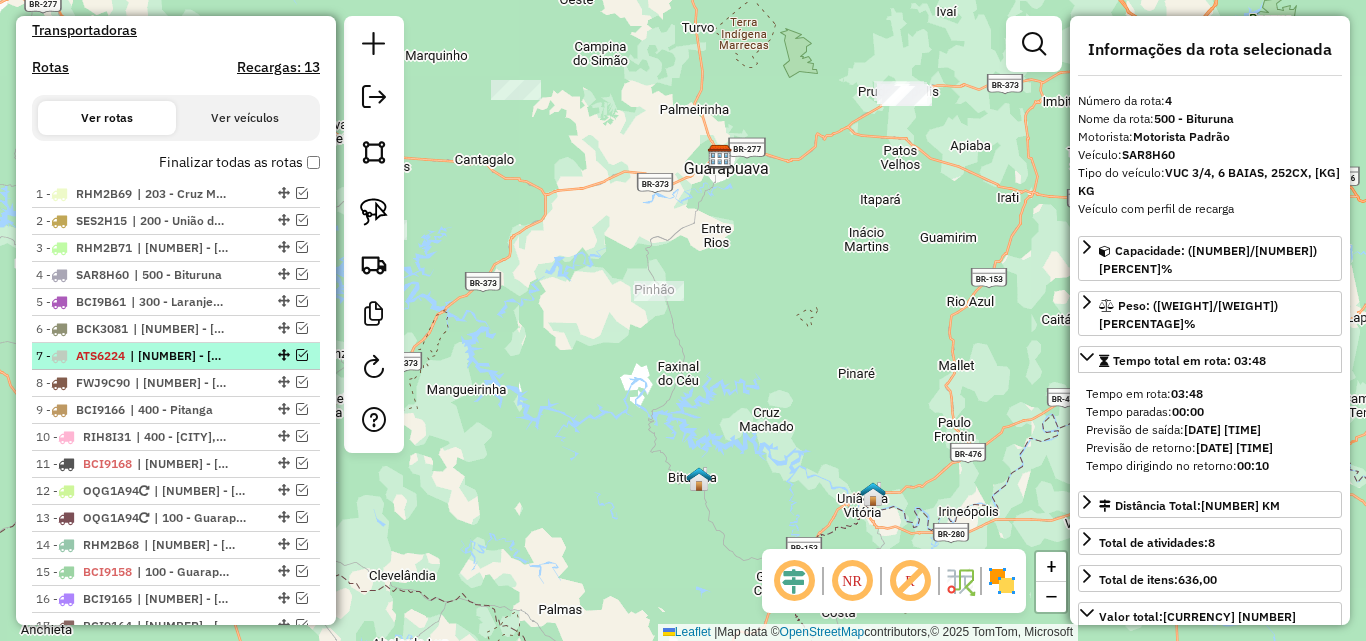 click at bounding box center (302, 355) 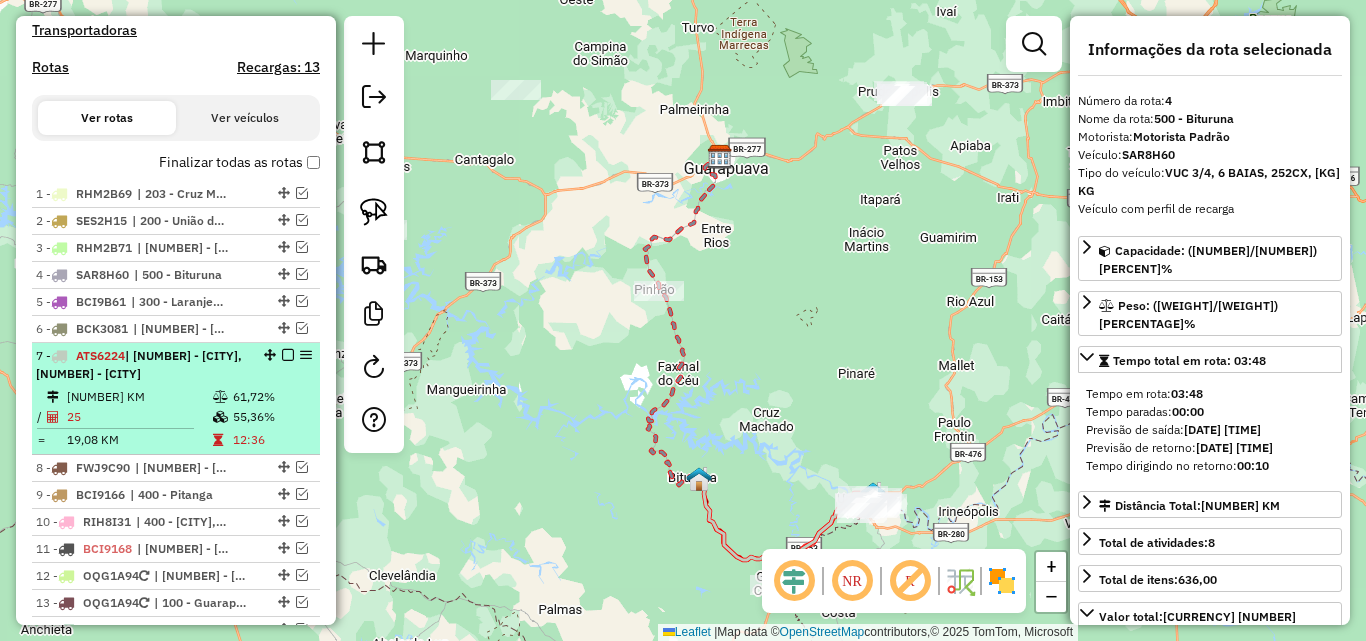 click at bounding box center [288, 355] 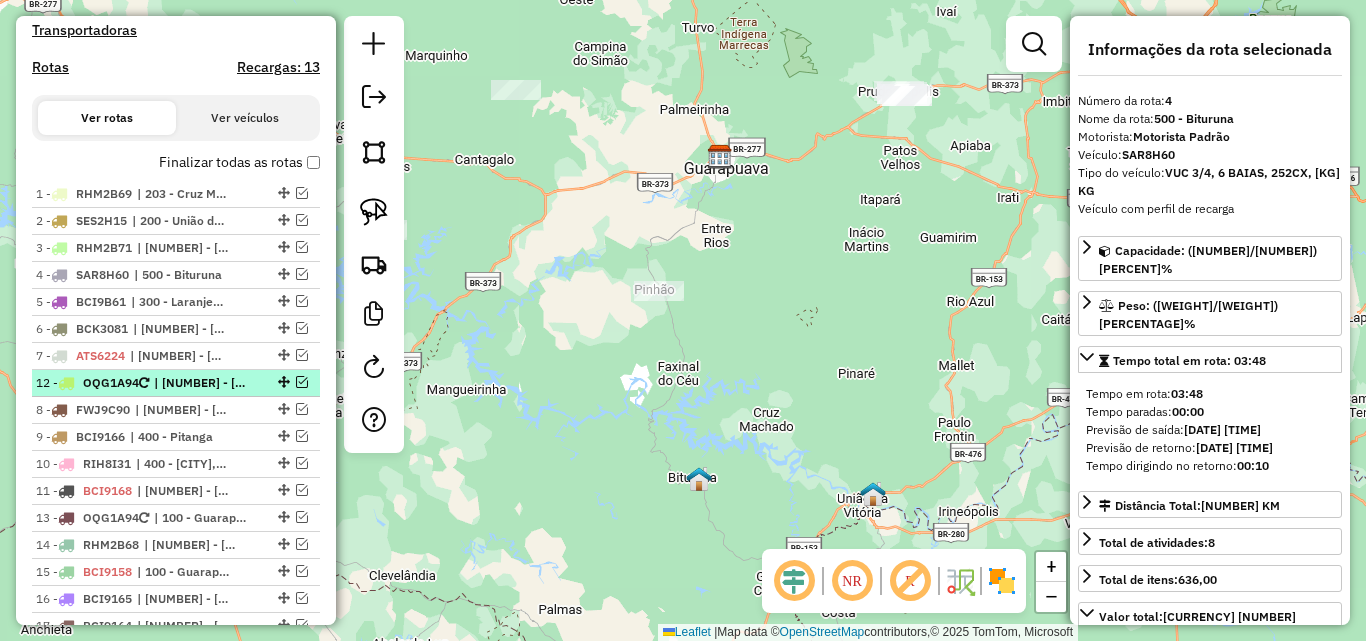 drag, startPoint x: 276, startPoint y: 488, endPoint x: 268, endPoint y: 385, distance: 103.31021 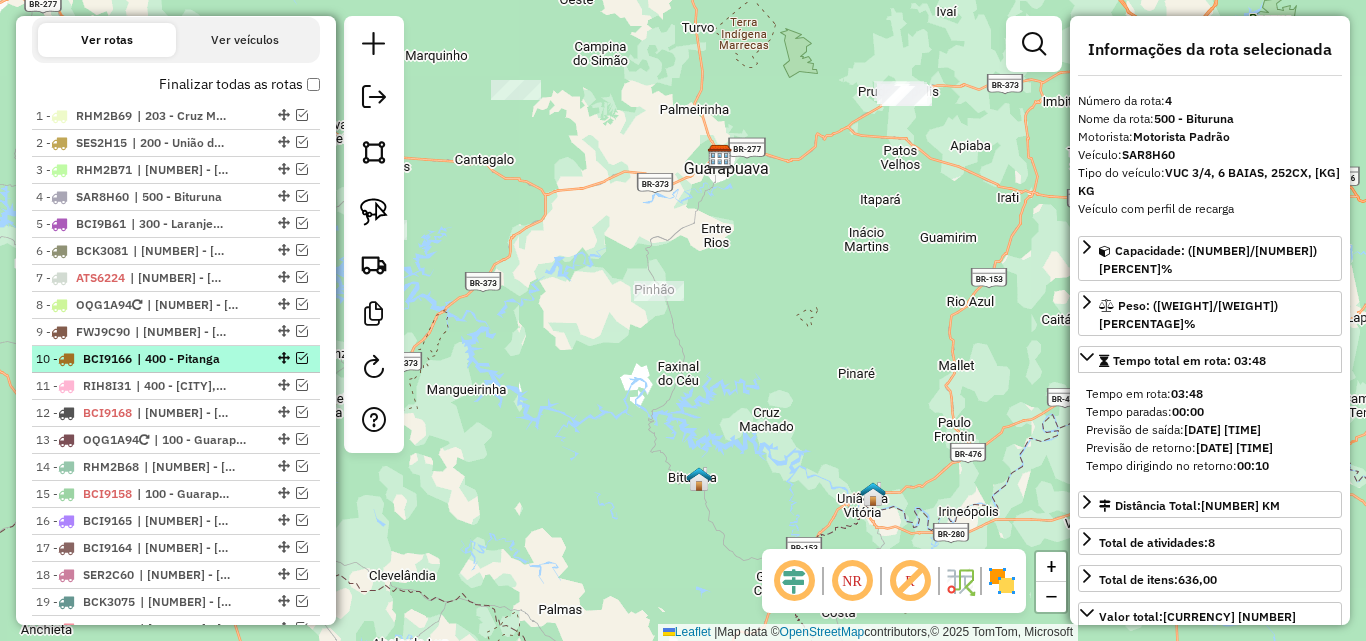 scroll, scrollTop: 834, scrollLeft: 0, axis: vertical 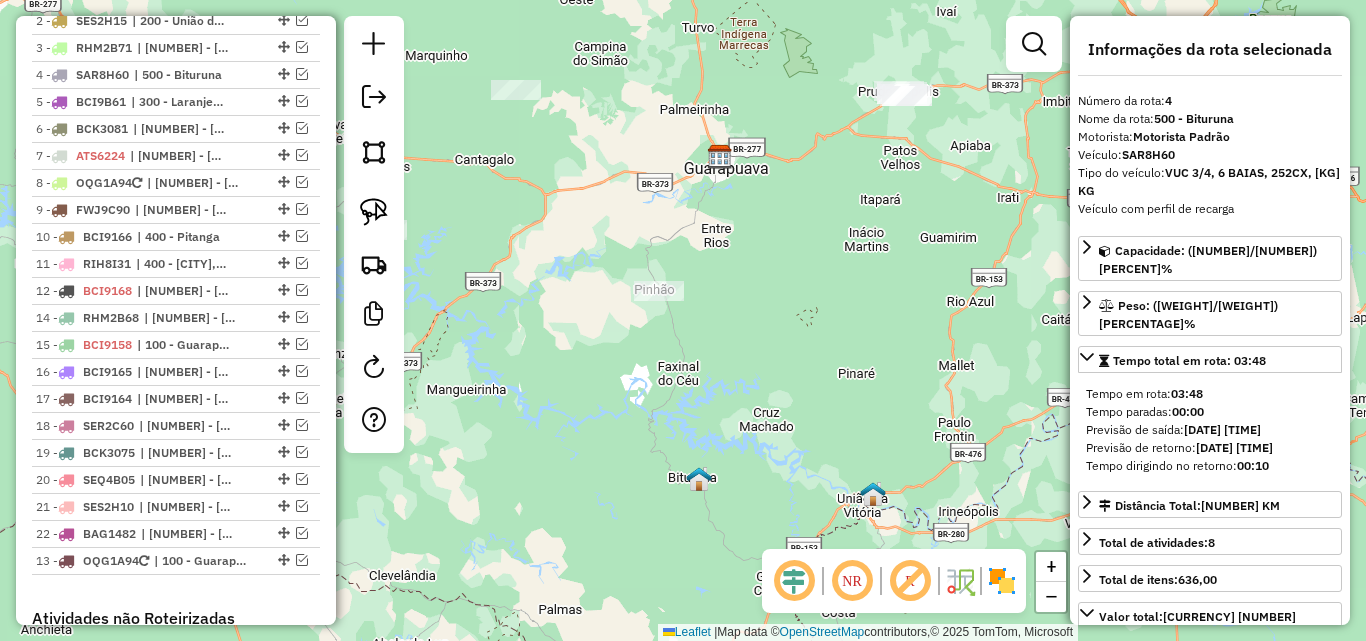 drag, startPoint x: 277, startPoint y: 319, endPoint x: 247, endPoint y: 660, distance: 342.3171 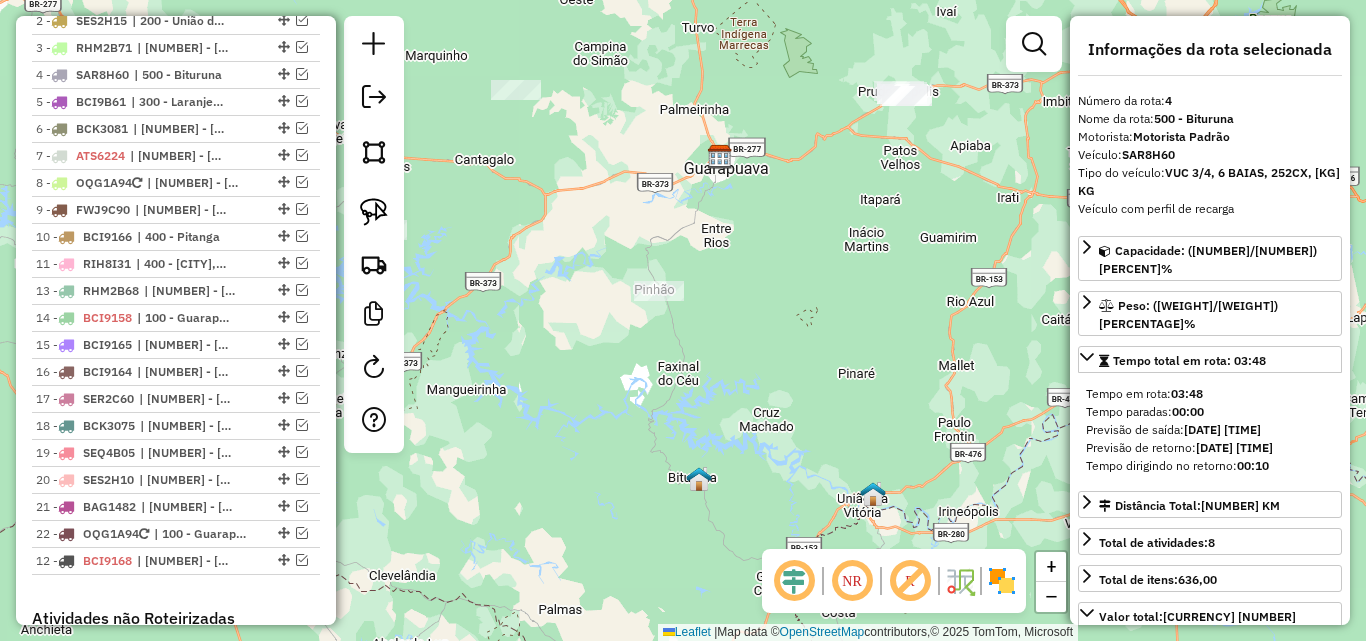 drag, startPoint x: 278, startPoint y: 290, endPoint x: 237, endPoint y: 680, distance: 392.1492 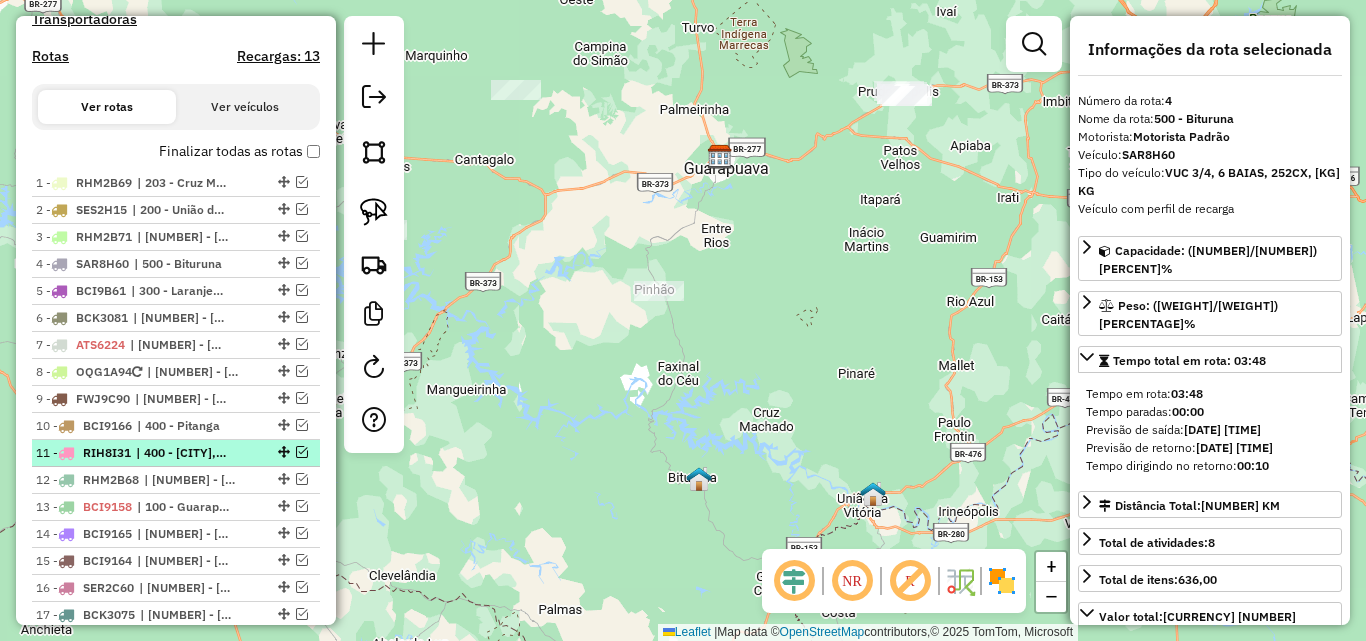 scroll, scrollTop: 634, scrollLeft: 0, axis: vertical 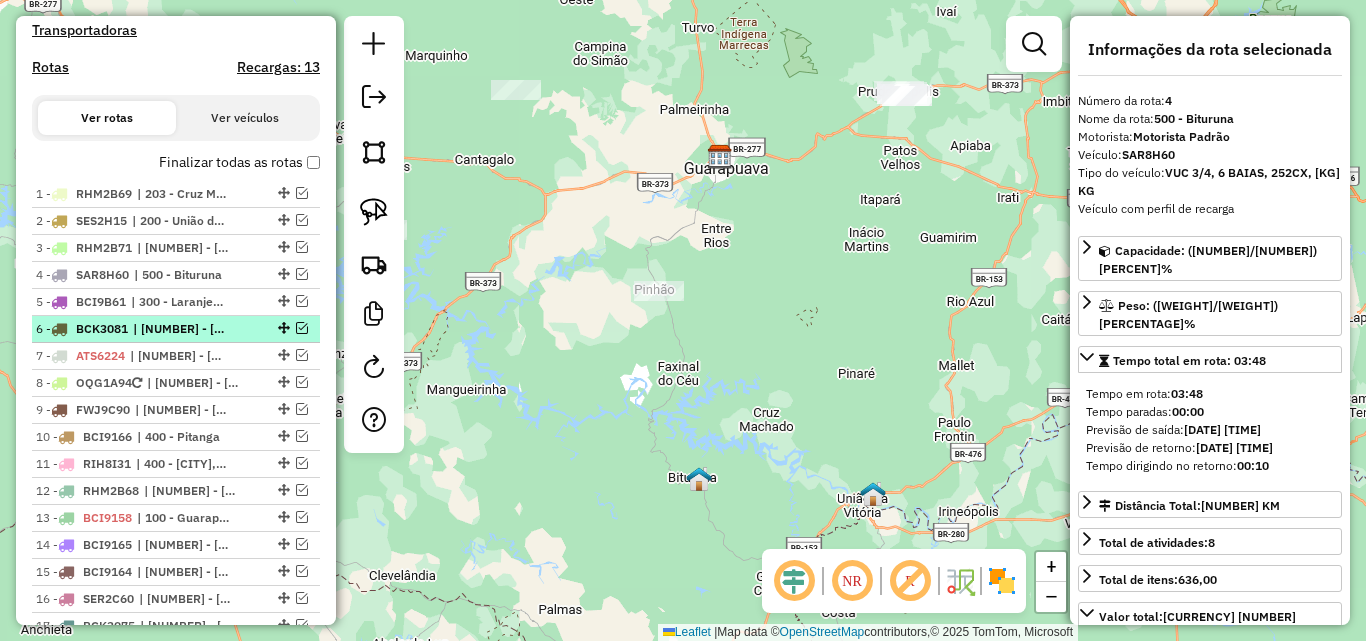 click at bounding box center (302, 328) 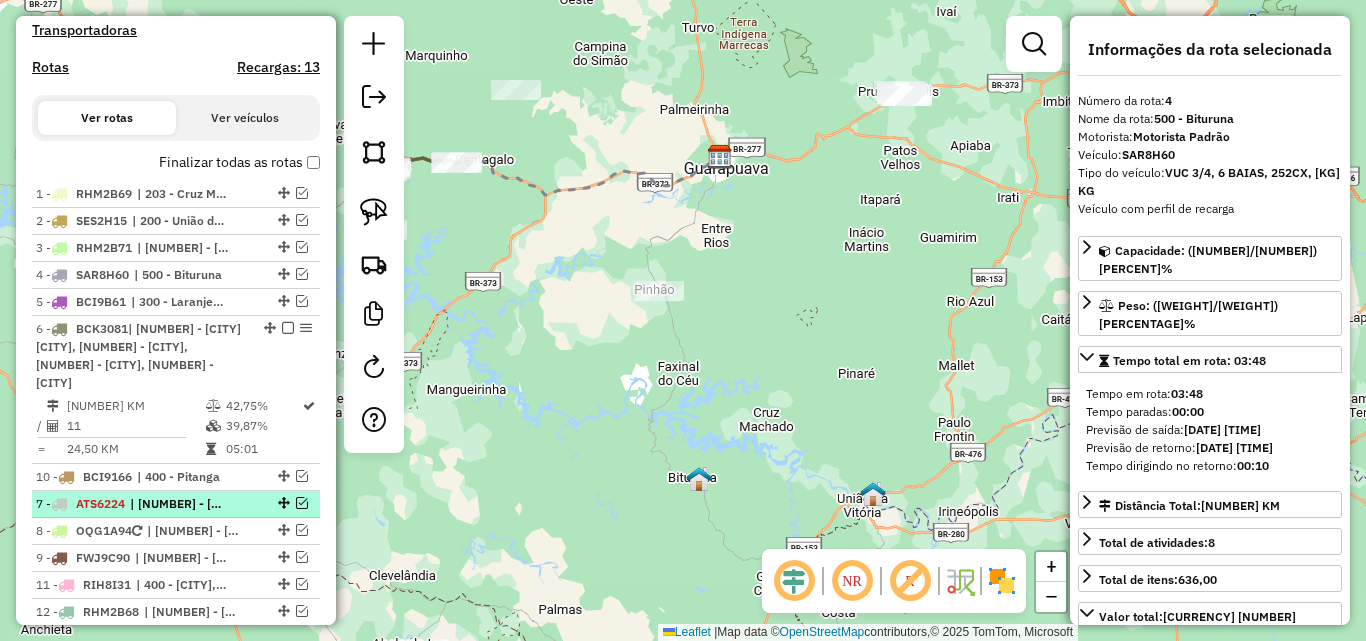 drag, startPoint x: 274, startPoint y: 537, endPoint x: 276, endPoint y: 459, distance: 78.025635 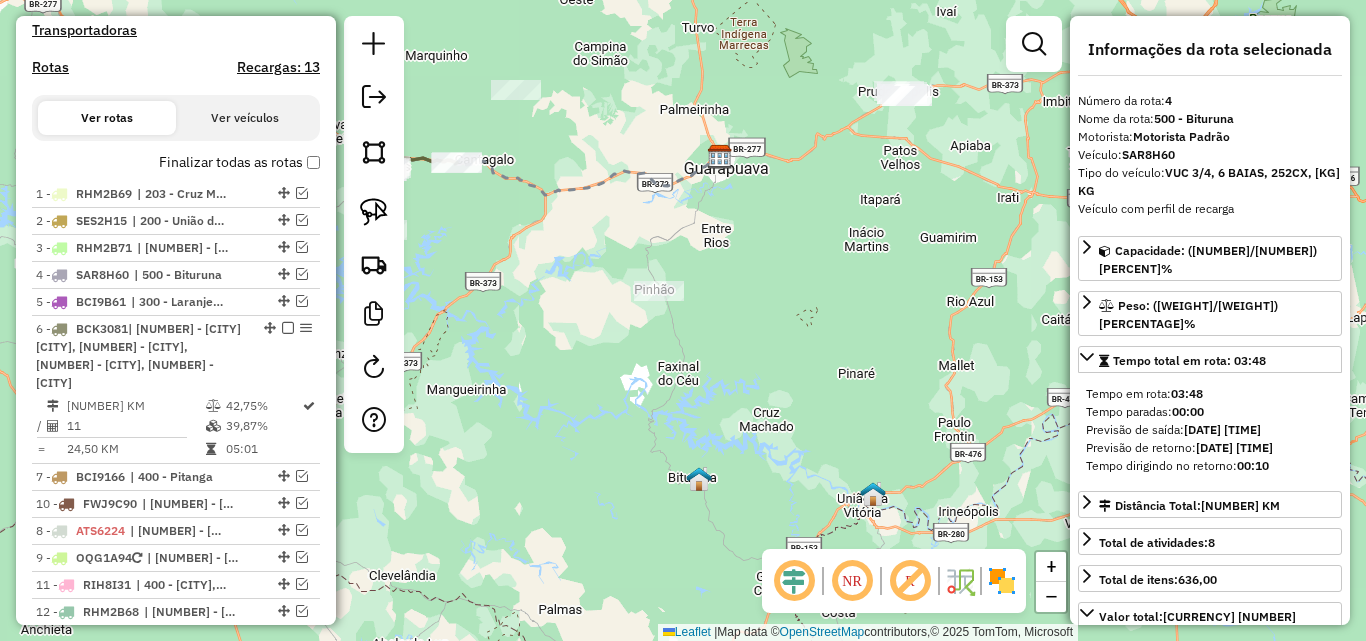drag, startPoint x: 281, startPoint y: 538, endPoint x: 271, endPoint y: 483, distance: 55.9017 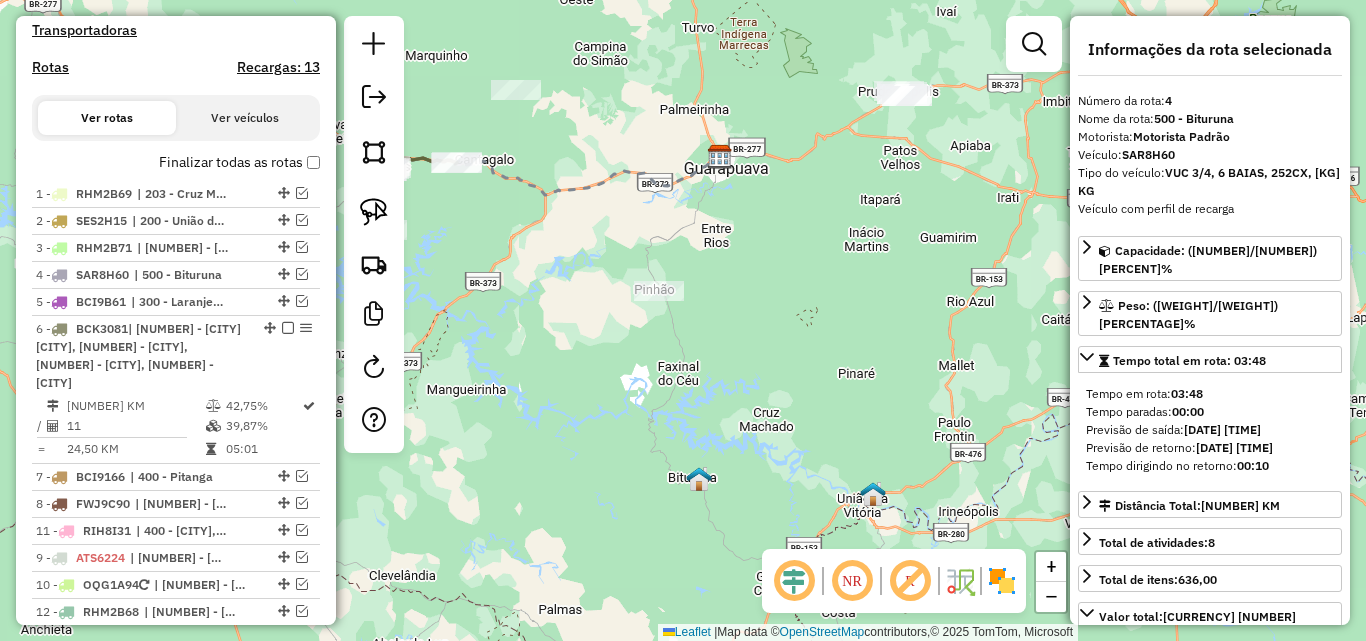 drag, startPoint x: 275, startPoint y: 566, endPoint x: 268, endPoint y: 508, distance: 58.420887 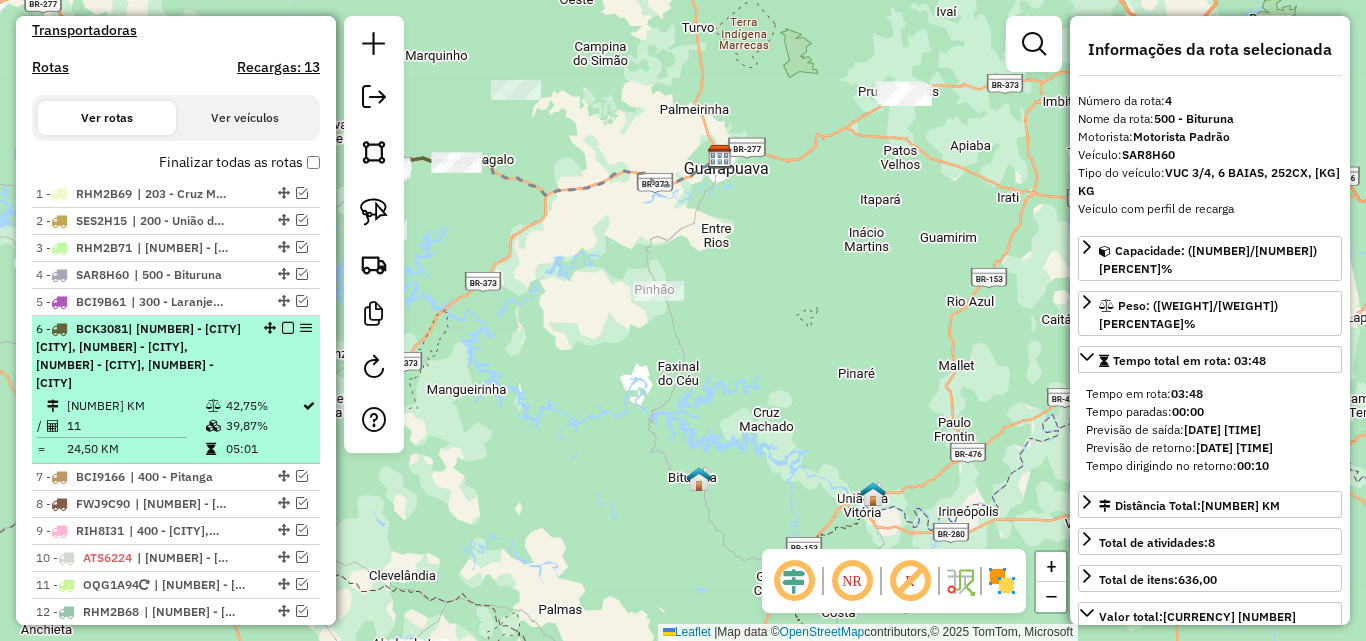 click at bounding box center (288, 328) 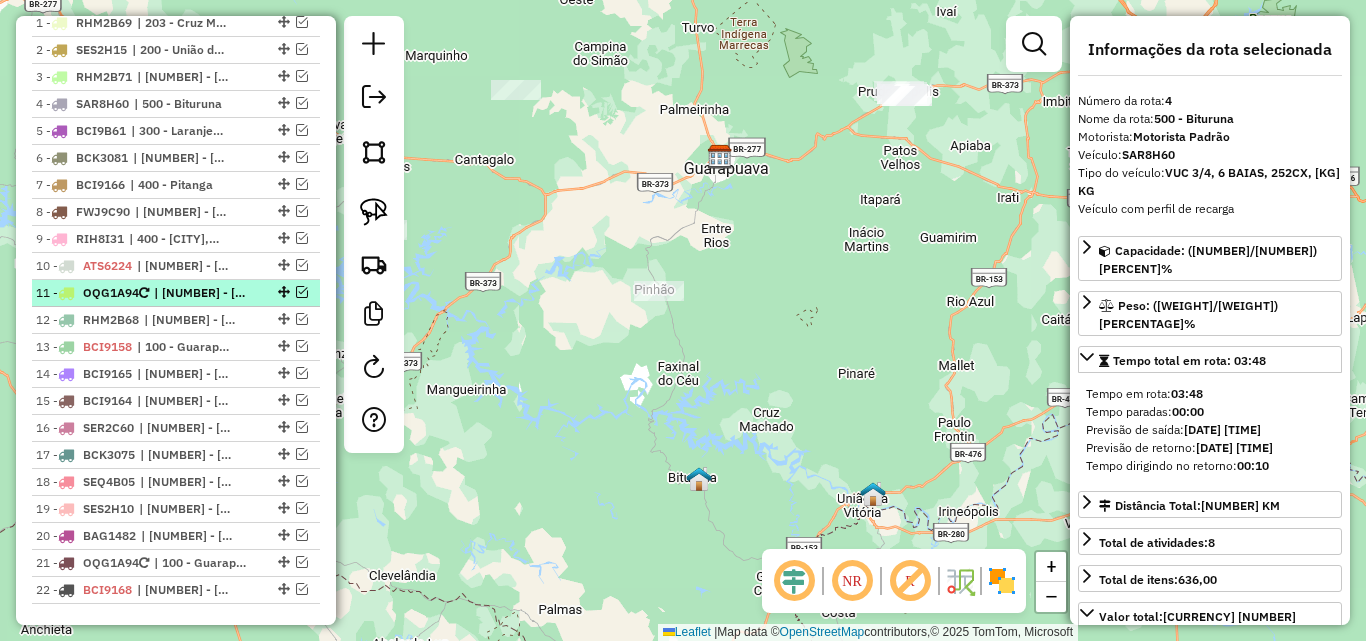 scroll, scrollTop: 834, scrollLeft: 0, axis: vertical 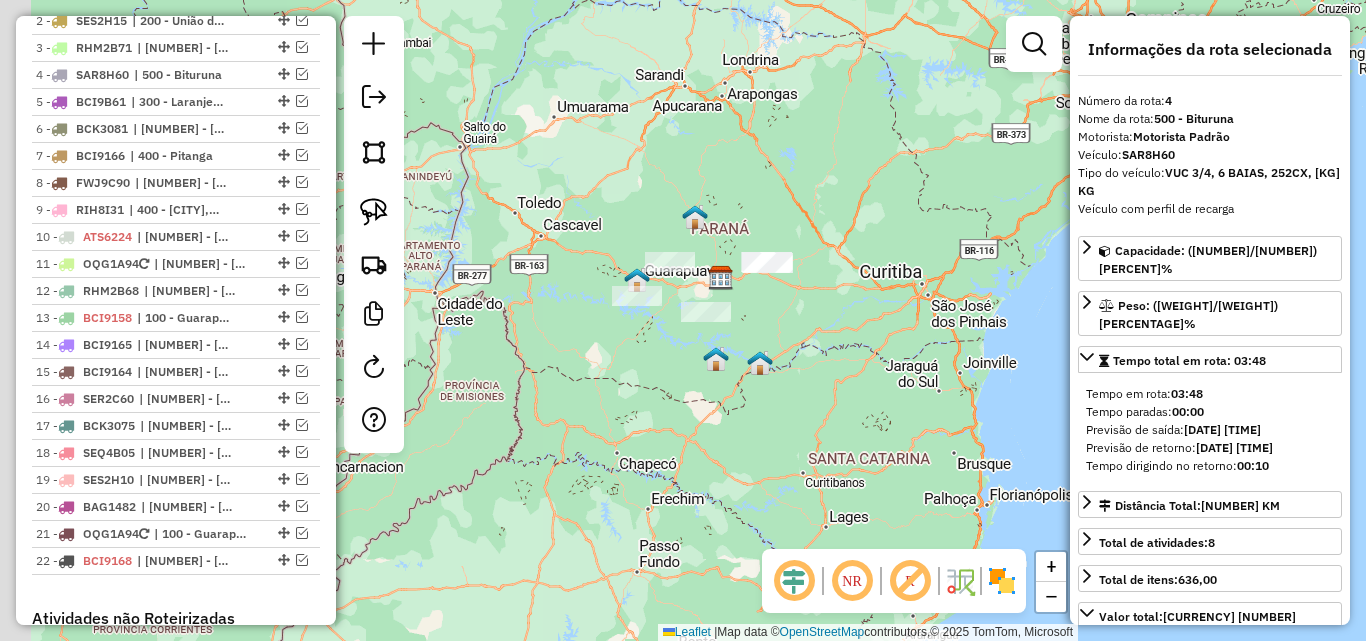 drag, startPoint x: 843, startPoint y: 280, endPoint x: 870, endPoint y: 268, distance: 29.546574 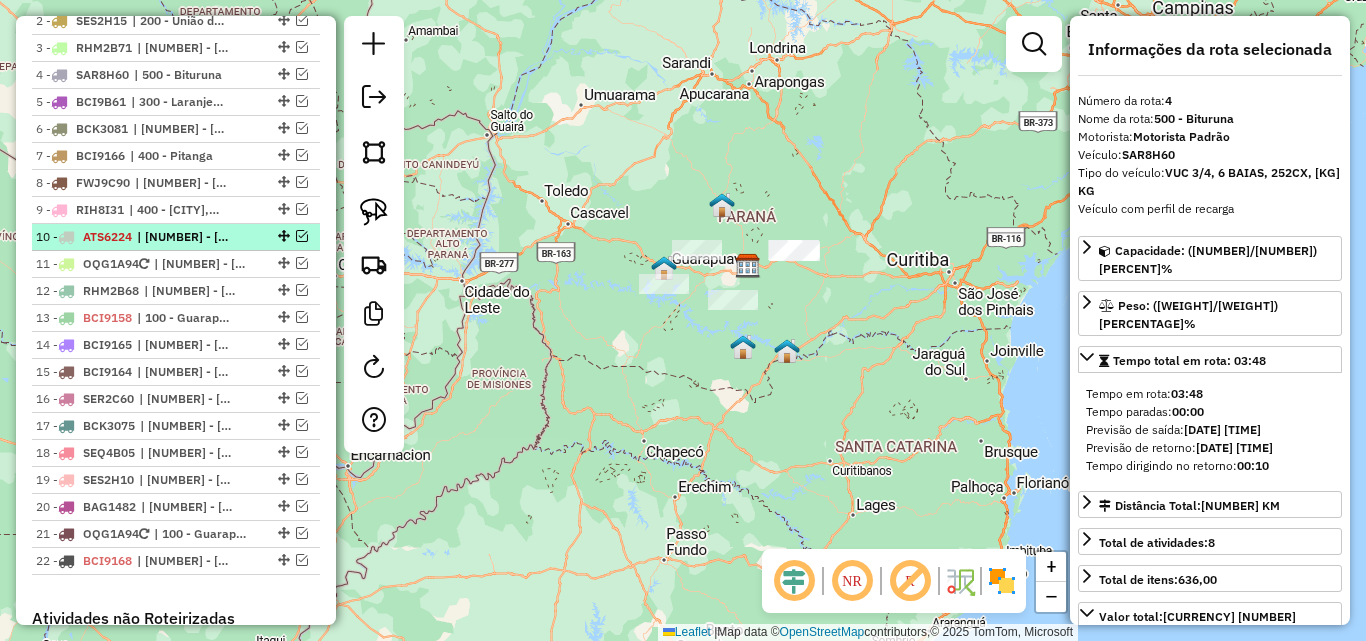 click at bounding box center [302, 236] 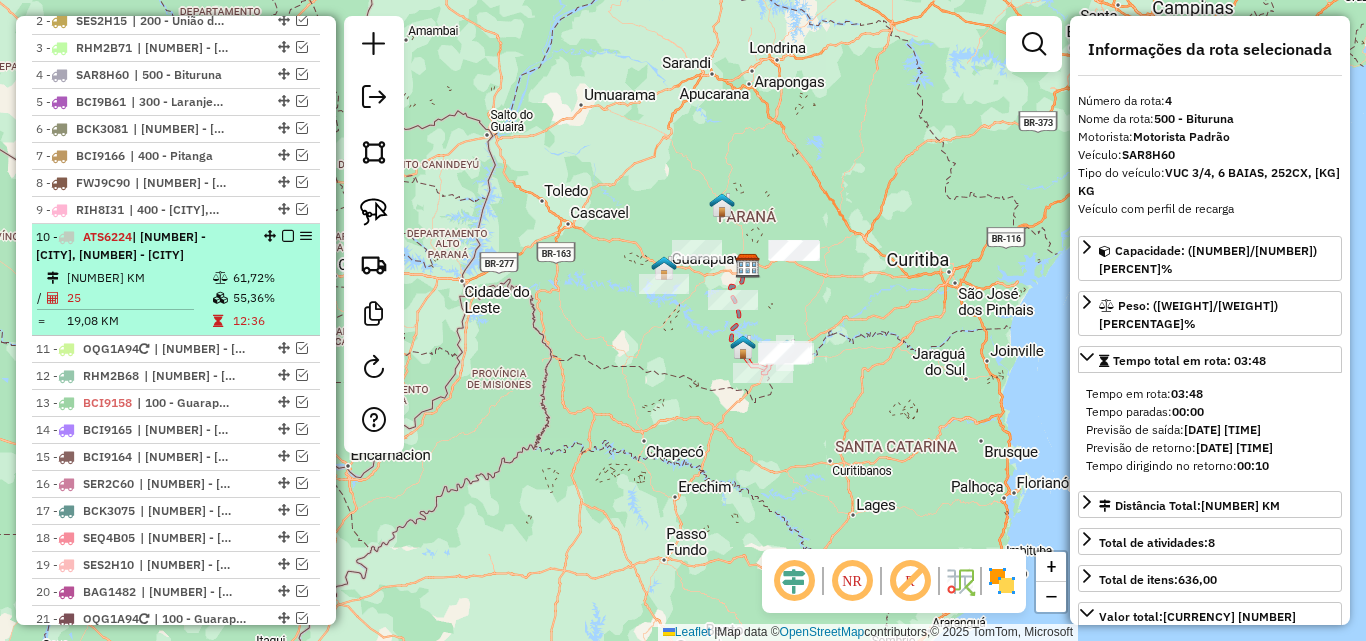 click at bounding box center [288, 236] 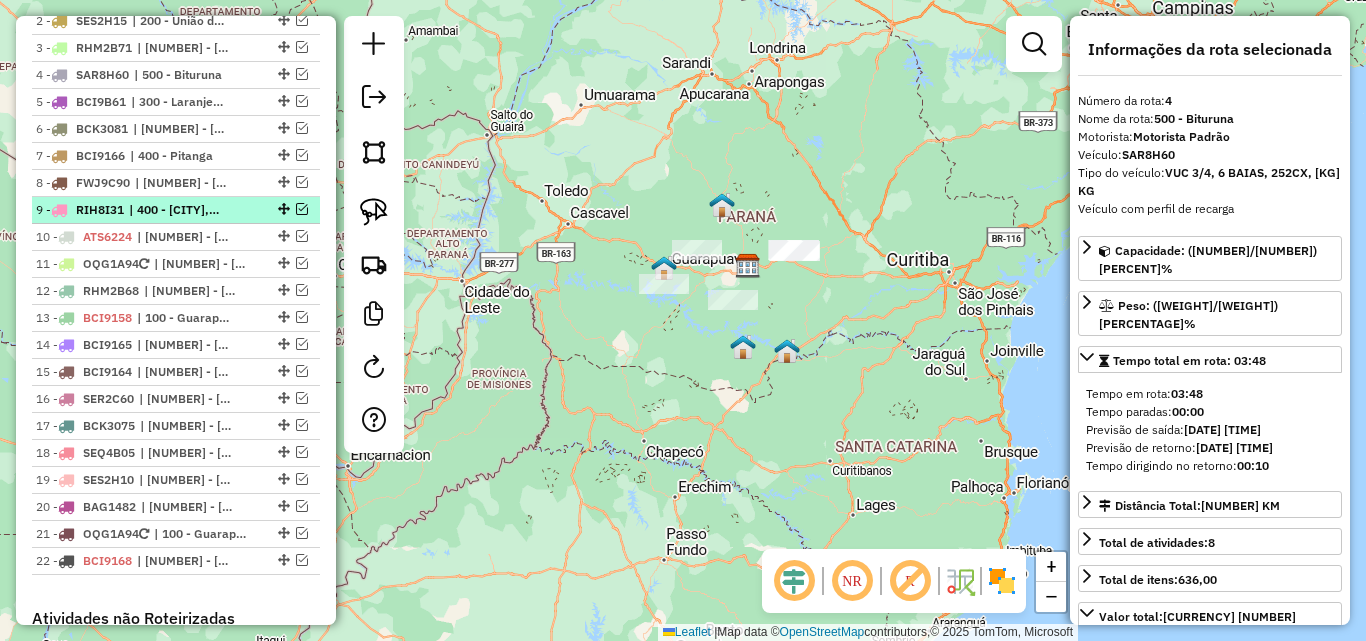 click at bounding box center (302, 209) 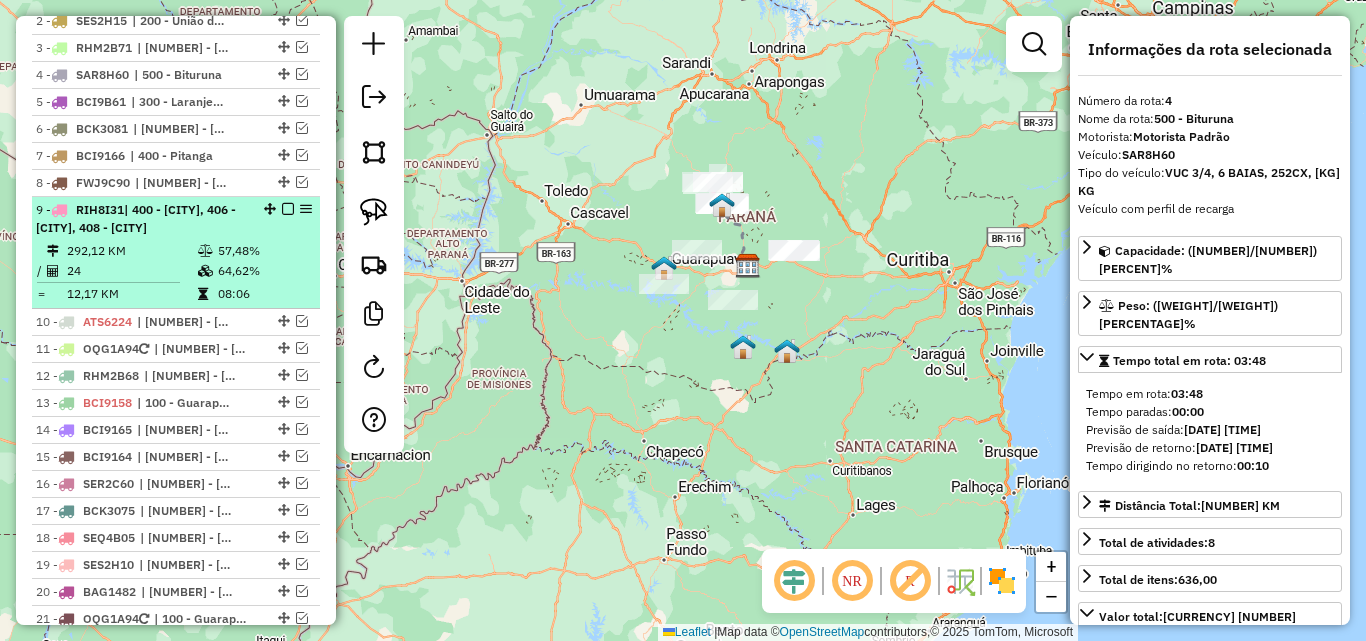click on "292,12 KM" at bounding box center (131, 251) 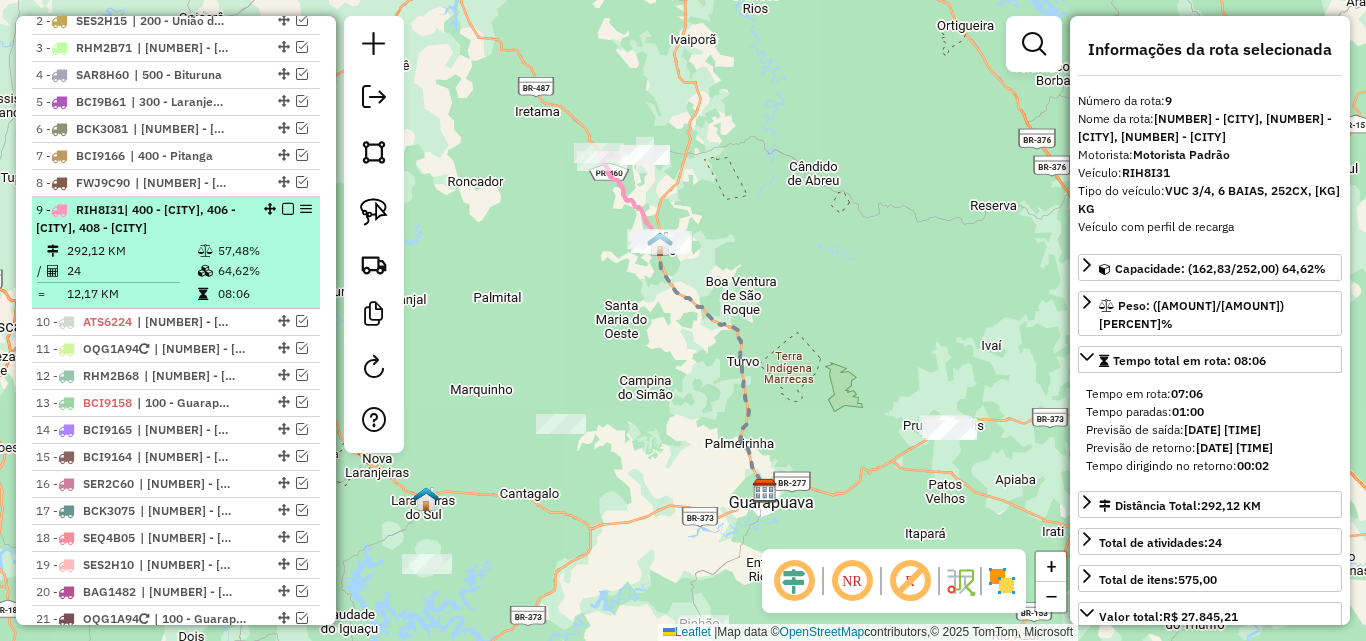 click at bounding box center (288, 209) 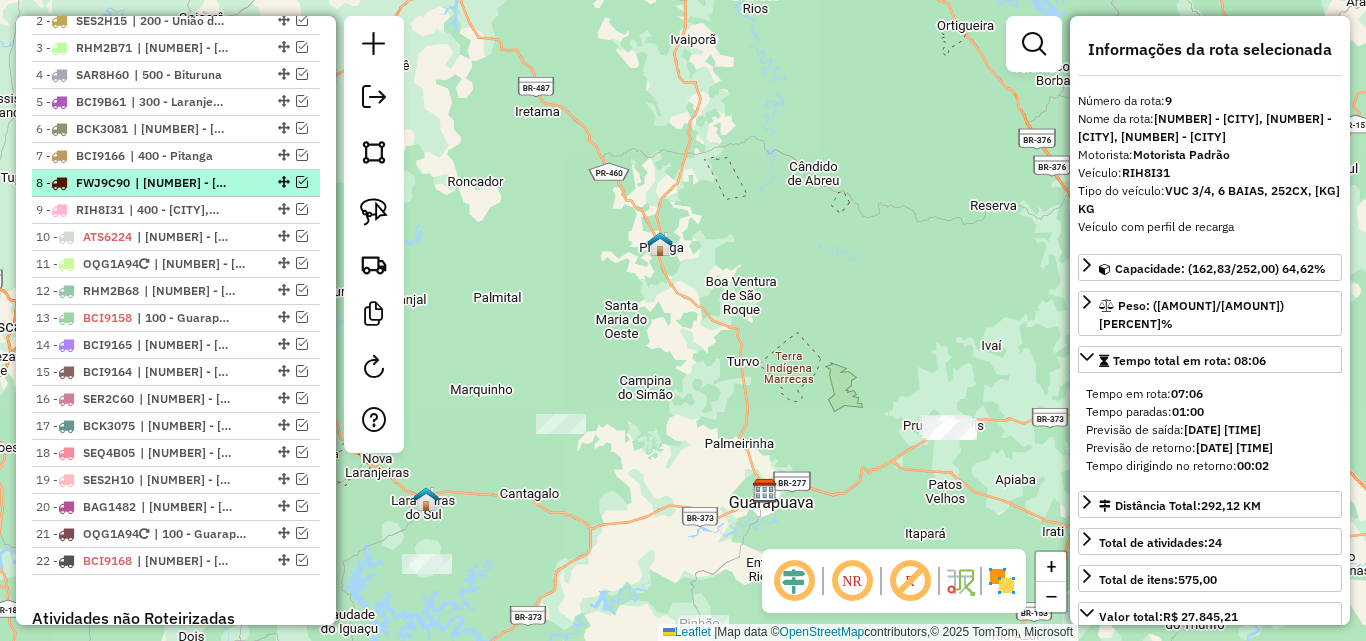 click at bounding box center [302, 182] 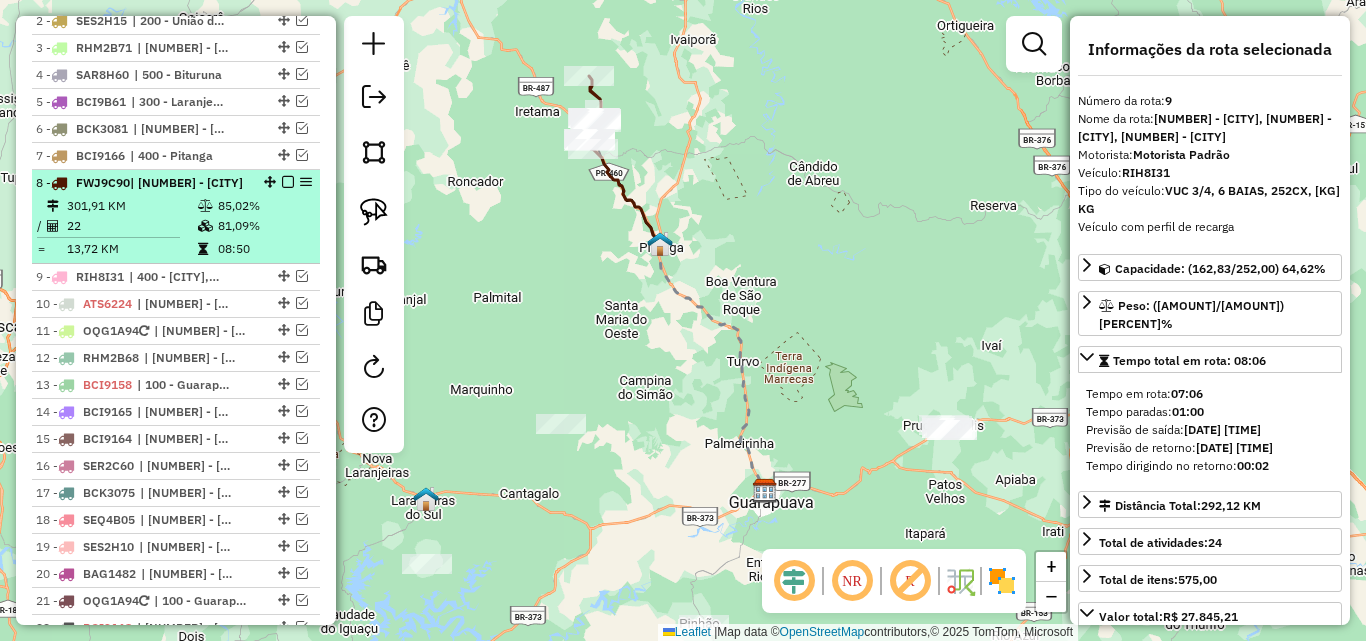 click at bounding box center [288, 182] 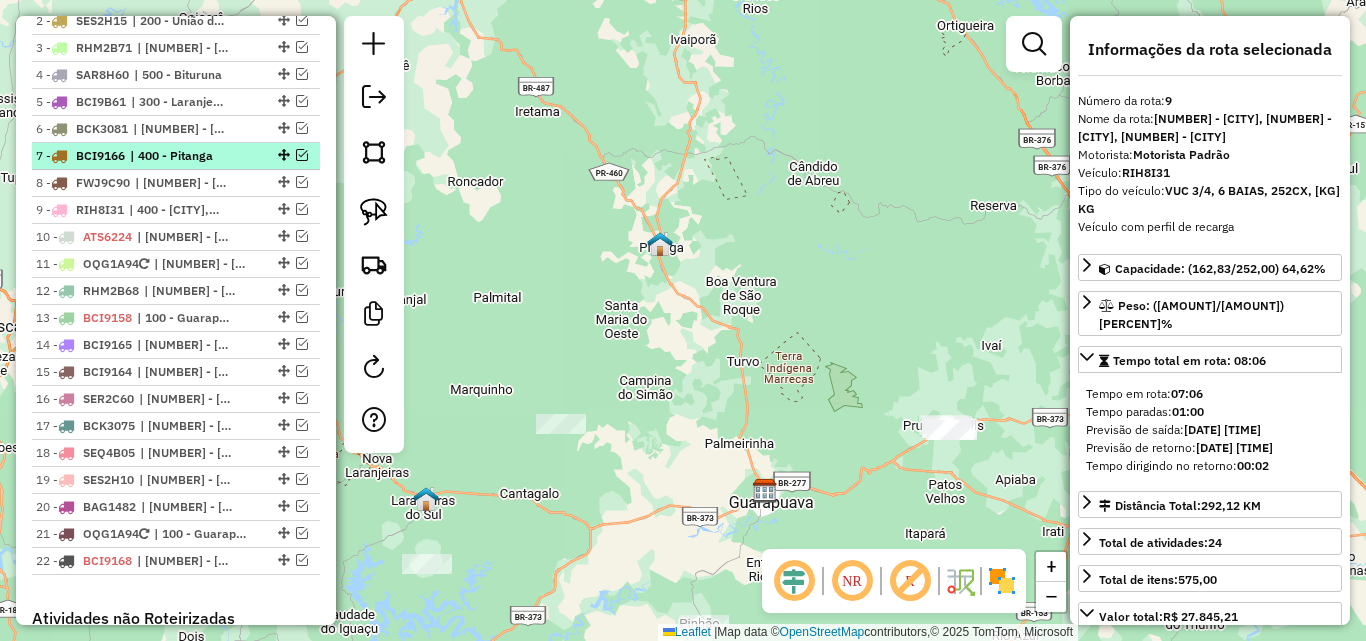 click at bounding box center [302, 155] 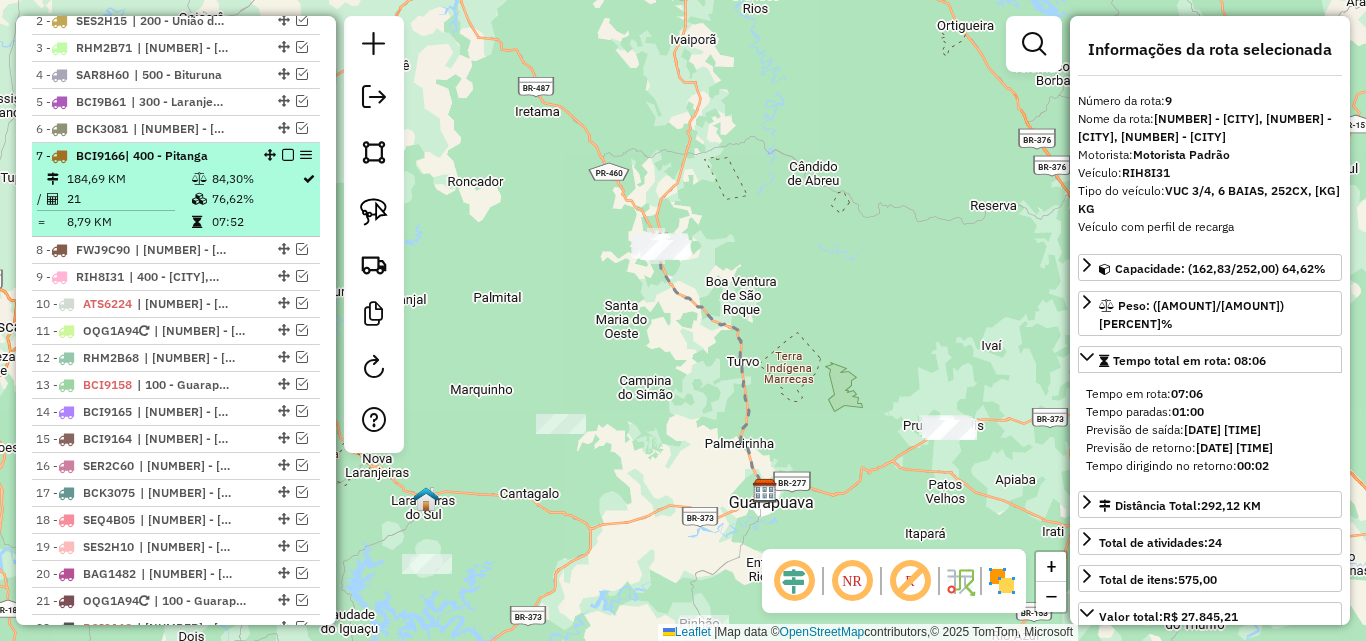click at bounding box center (288, 155) 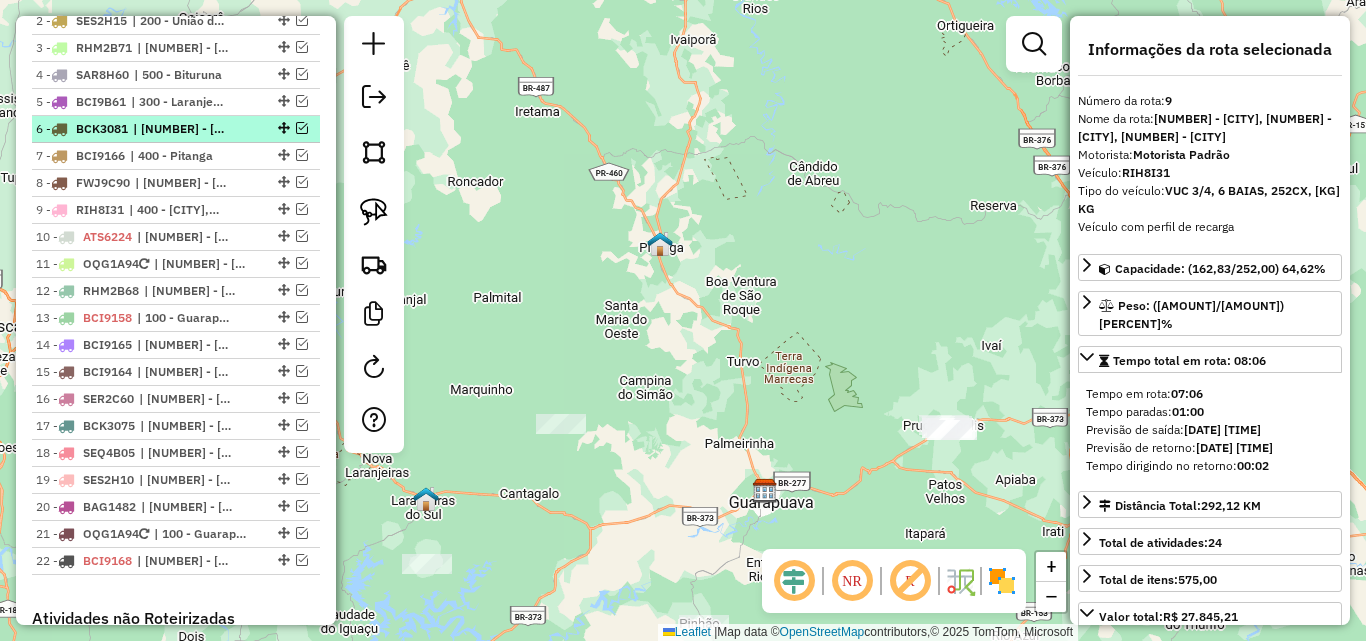 click at bounding box center (302, 128) 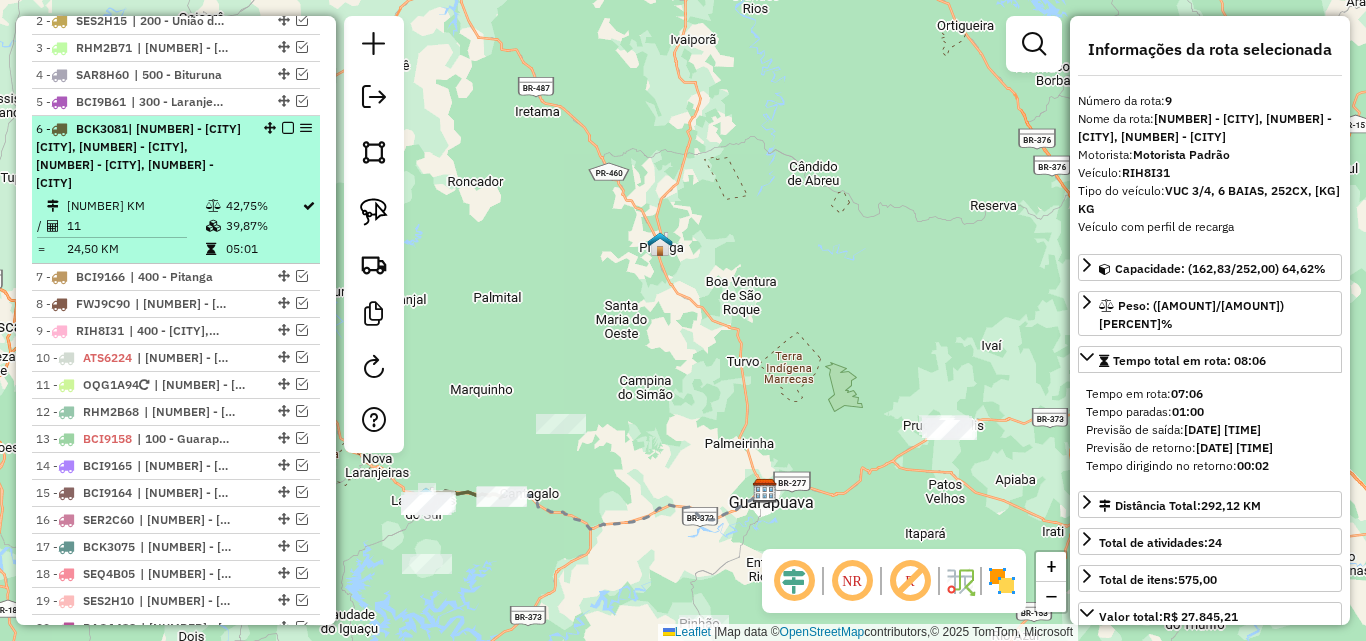 click on "| 102 - Guarapuava Aeroporto, 142 - Candói, 301 - Virmond, 302 - Cantagalo" at bounding box center [138, 155] 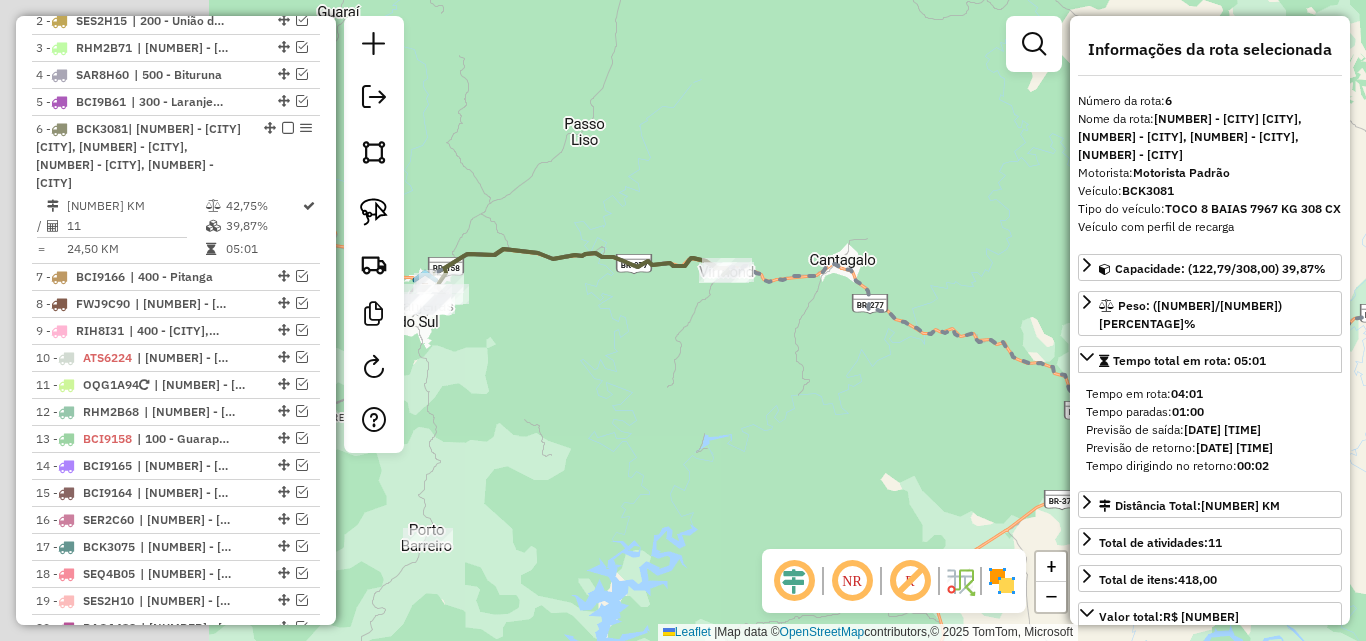 drag, startPoint x: 547, startPoint y: 242, endPoint x: 966, endPoint y: 245, distance: 419.01074 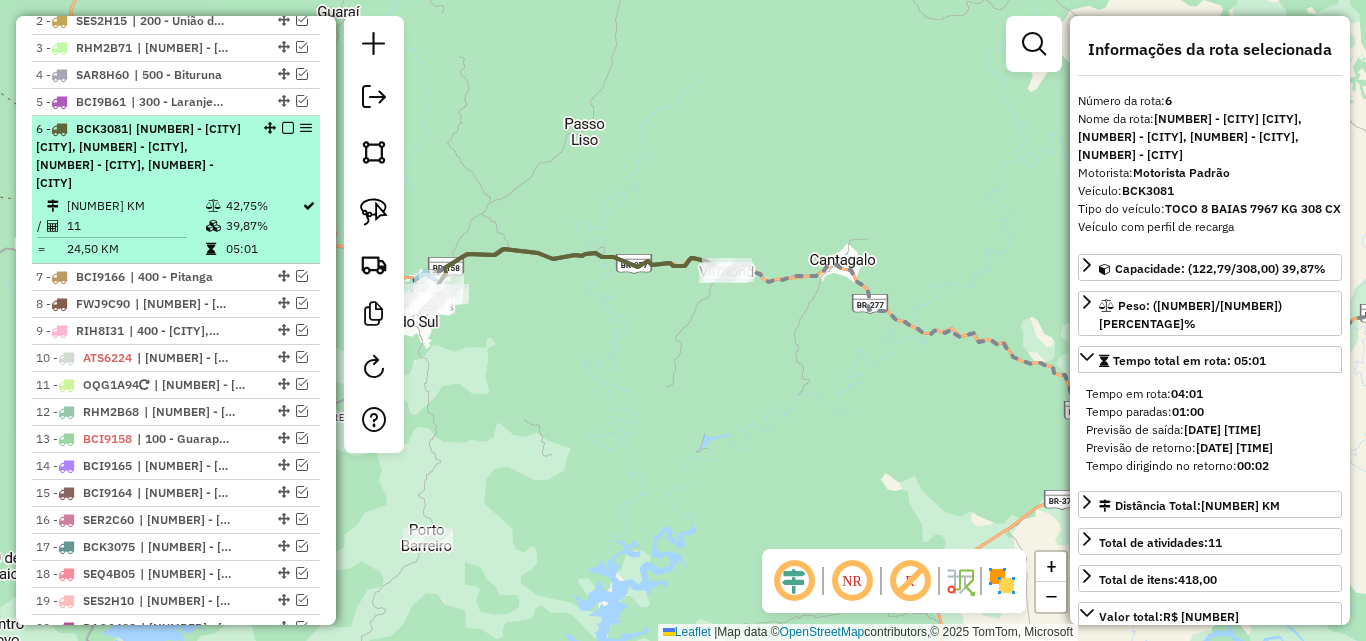 click at bounding box center [288, 128] 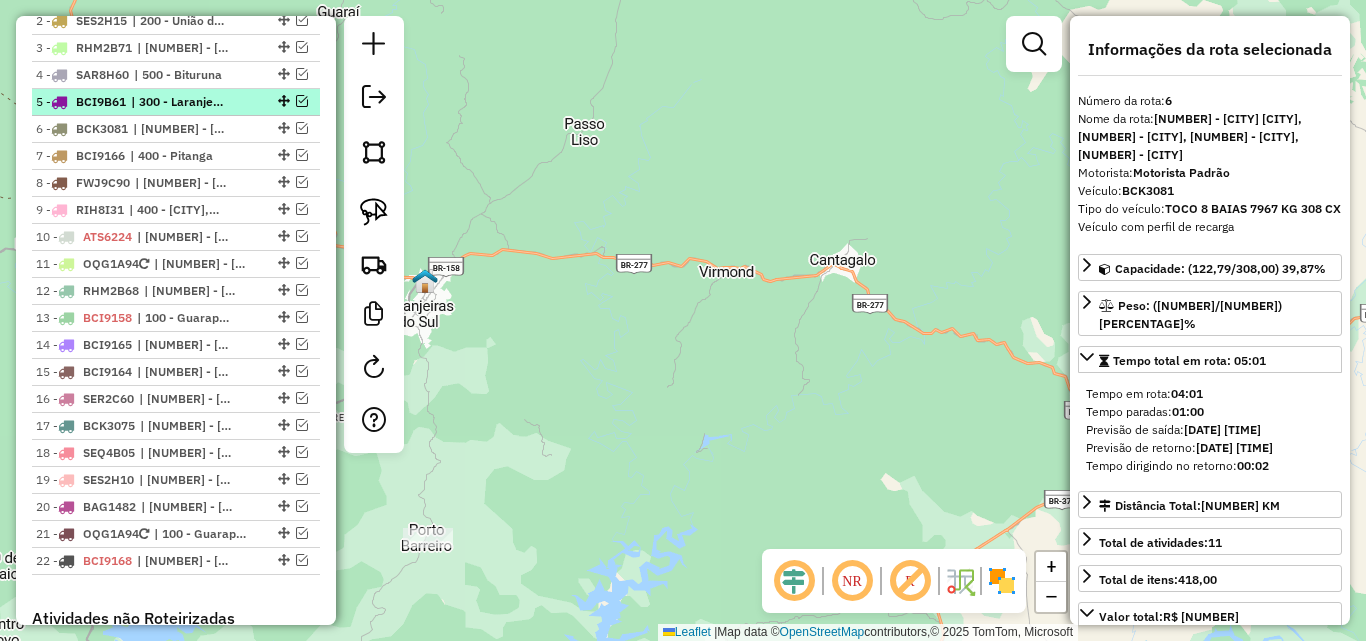 click at bounding box center [302, 101] 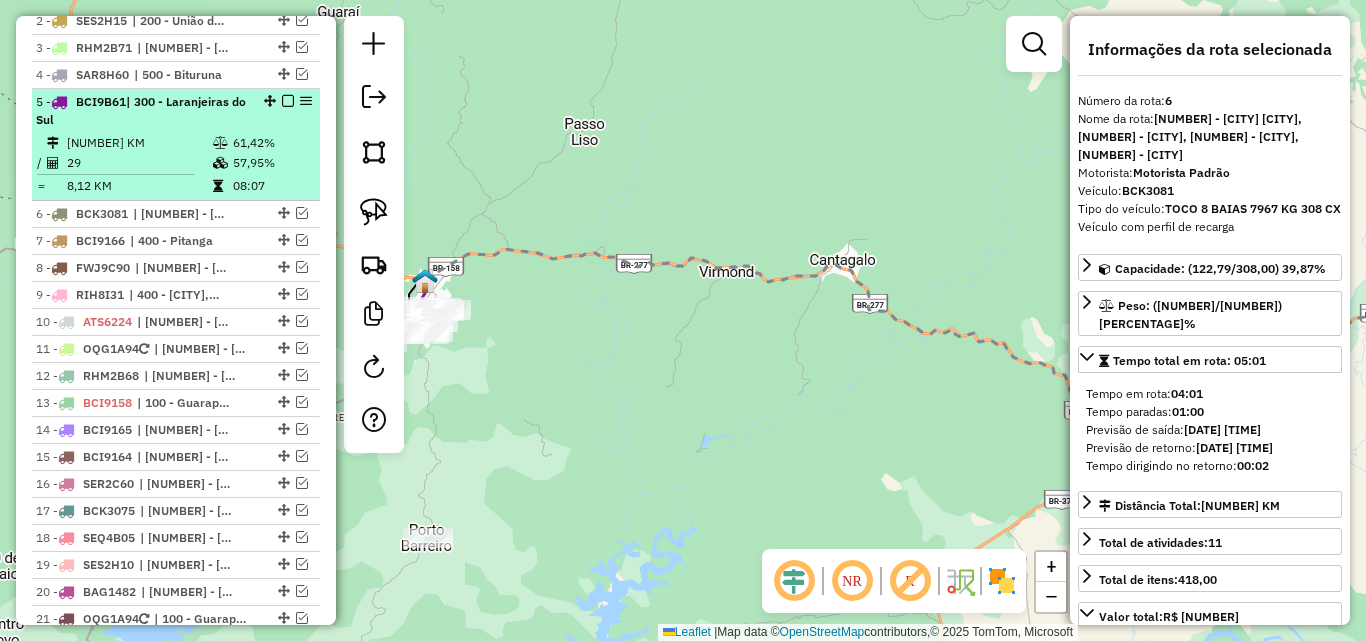 click on "235,34 KM" at bounding box center (139, 143) 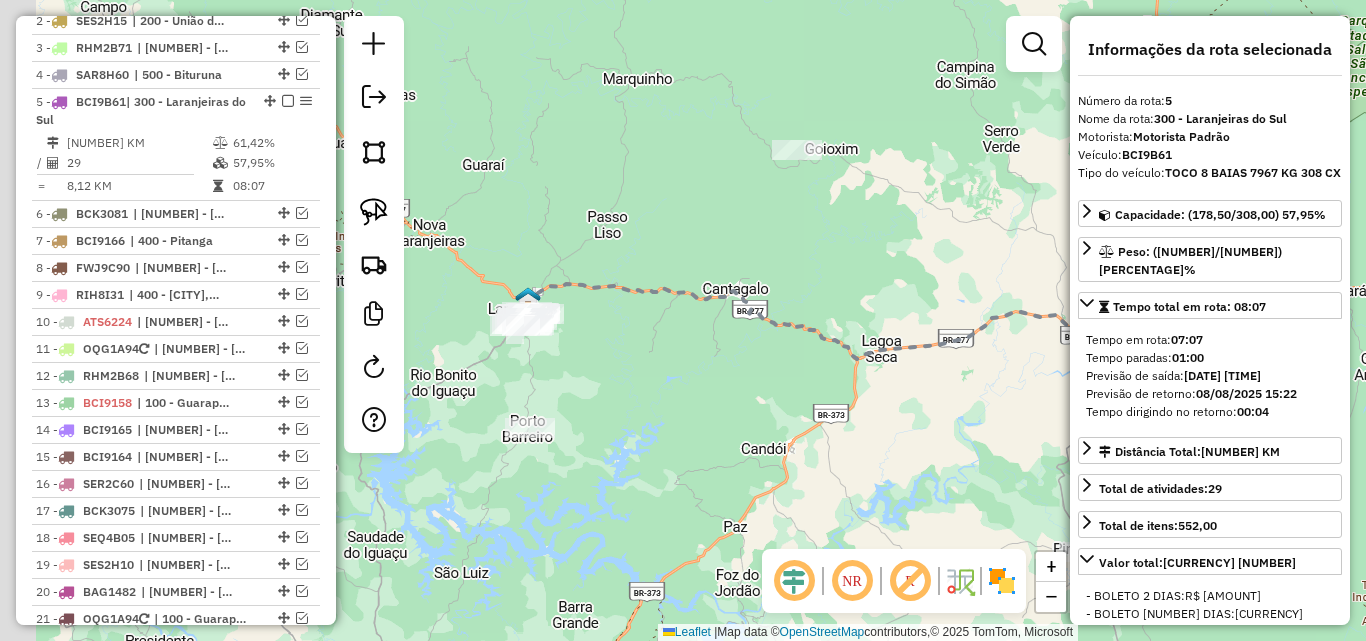drag, startPoint x: 638, startPoint y: 265, endPoint x: 815, endPoint y: 265, distance: 177 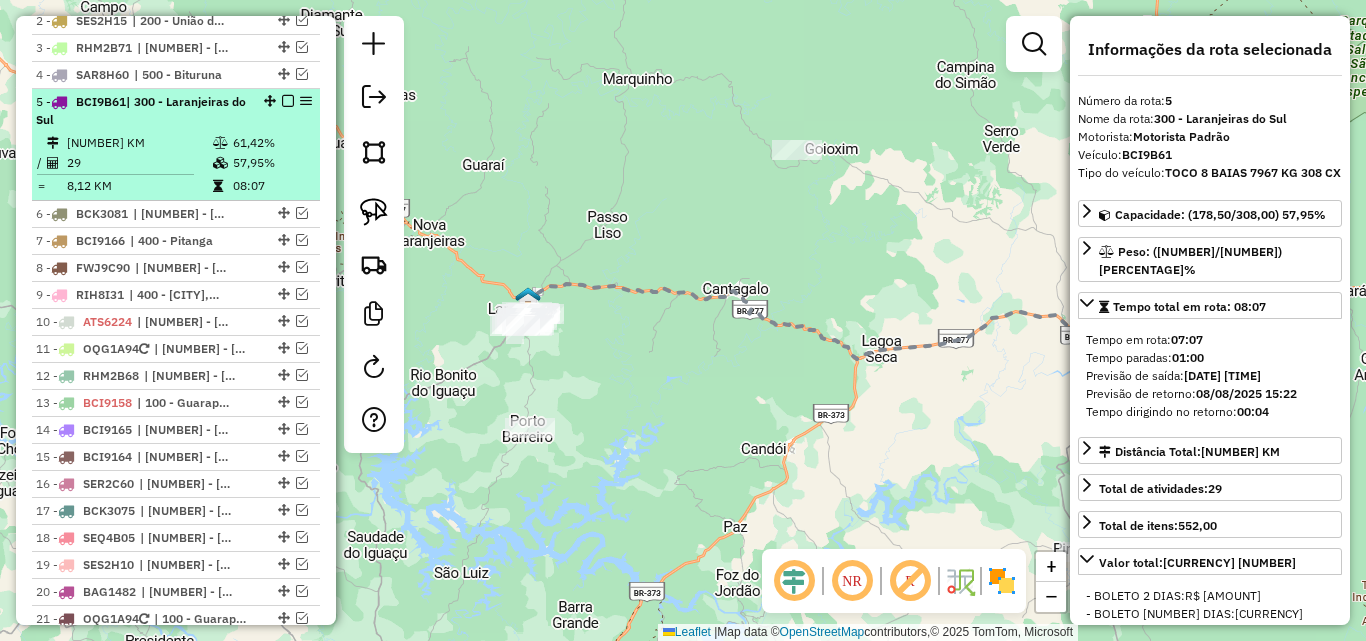 click at bounding box center [288, 101] 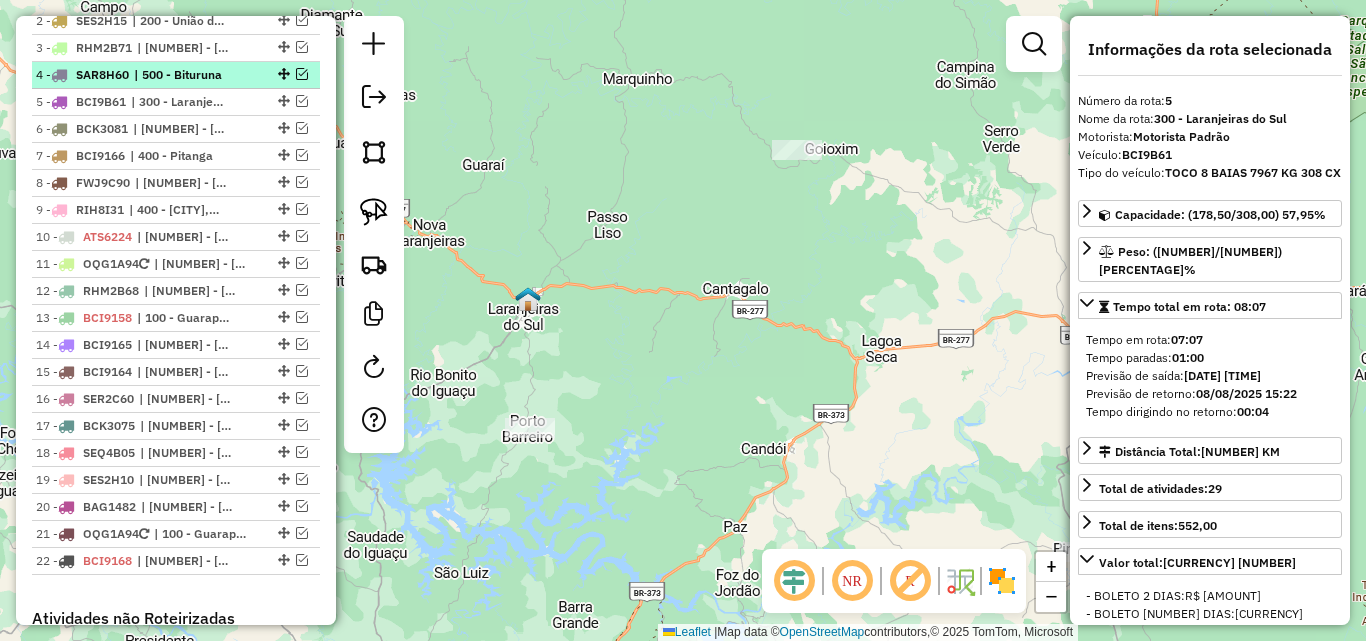 click at bounding box center (302, 74) 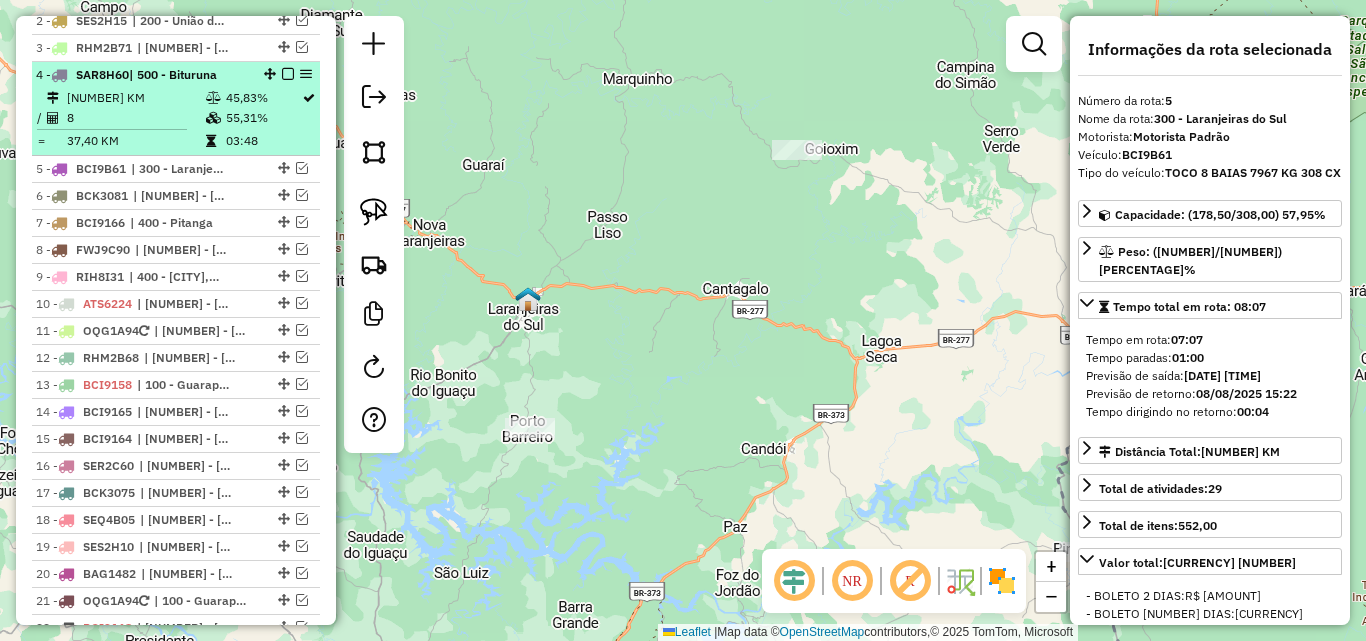 click on "45,83%" at bounding box center [263, 98] 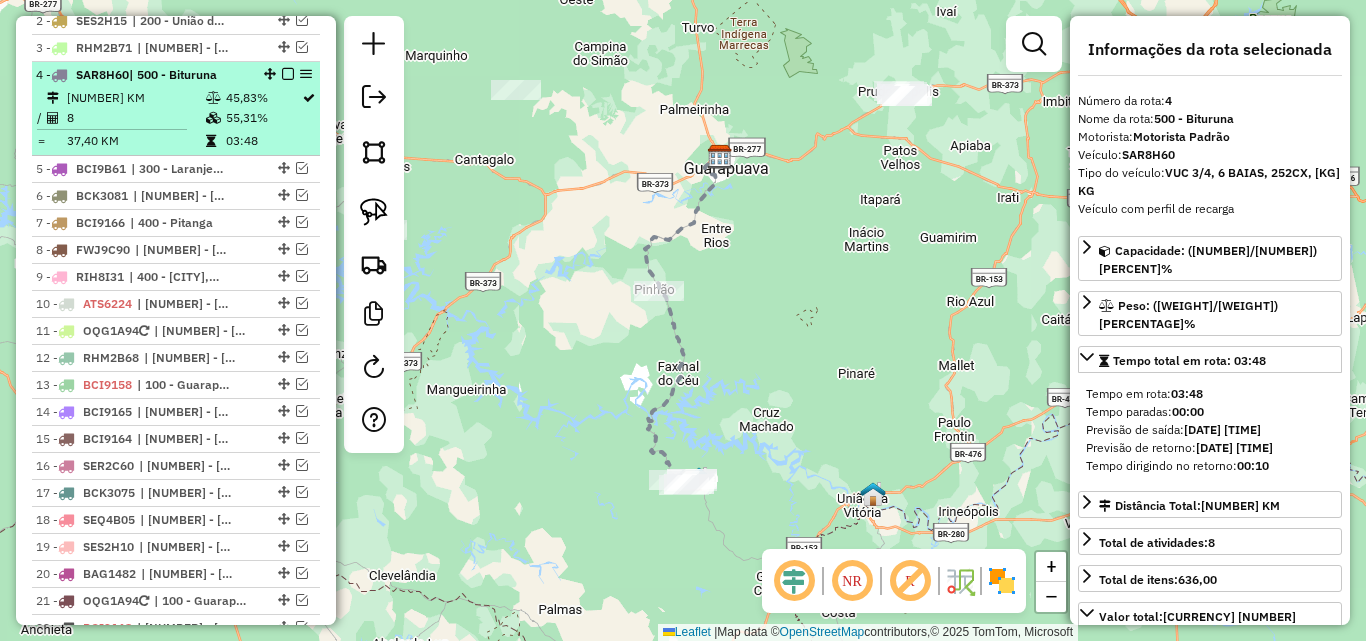 click at bounding box center (288, 74) 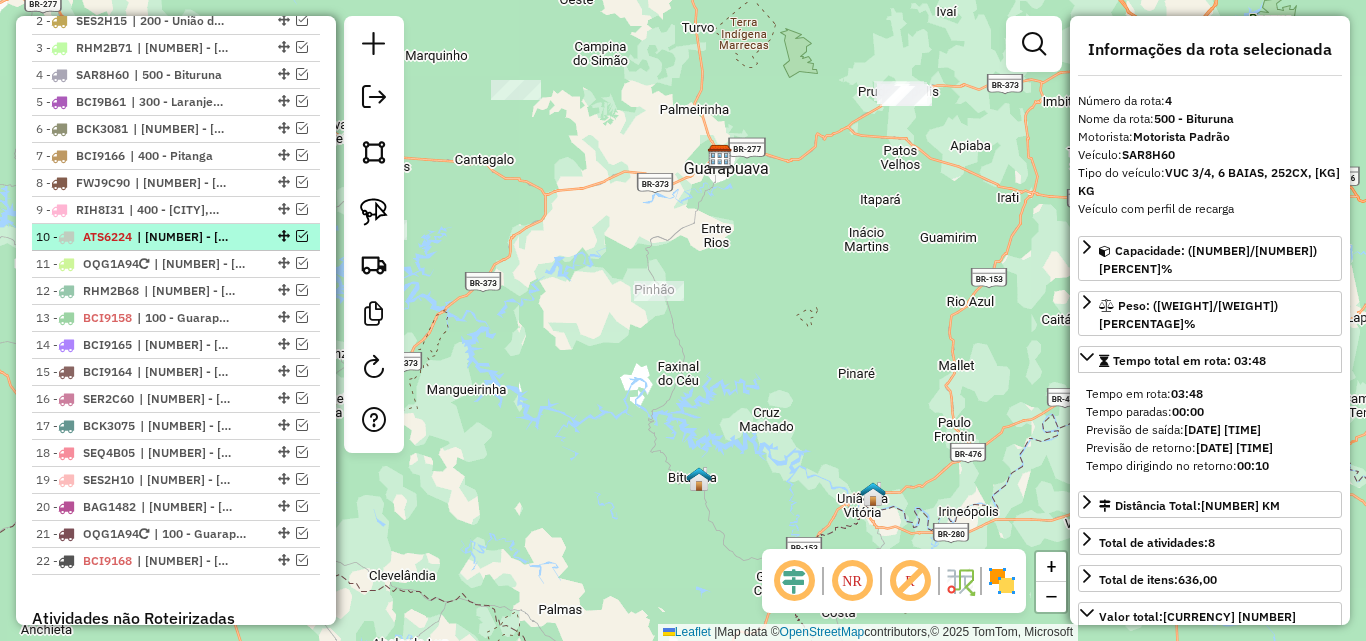 click at bounding box center (302, 236) 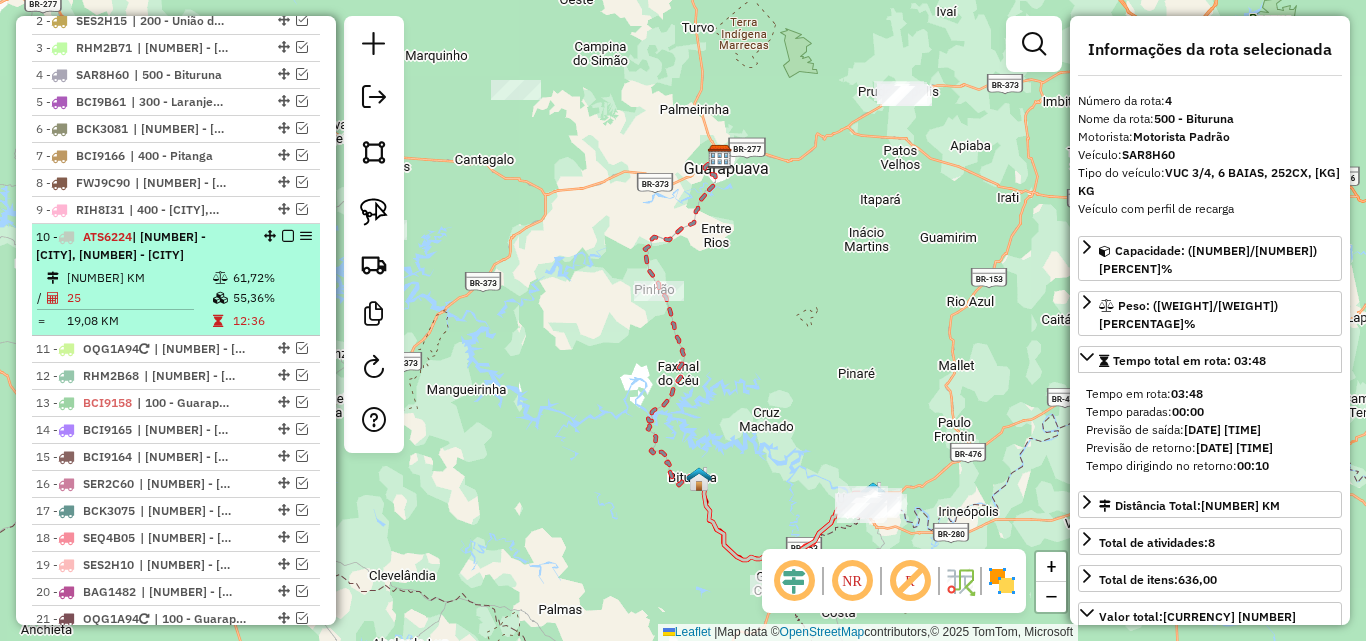 click at bounding box center (288, 236) 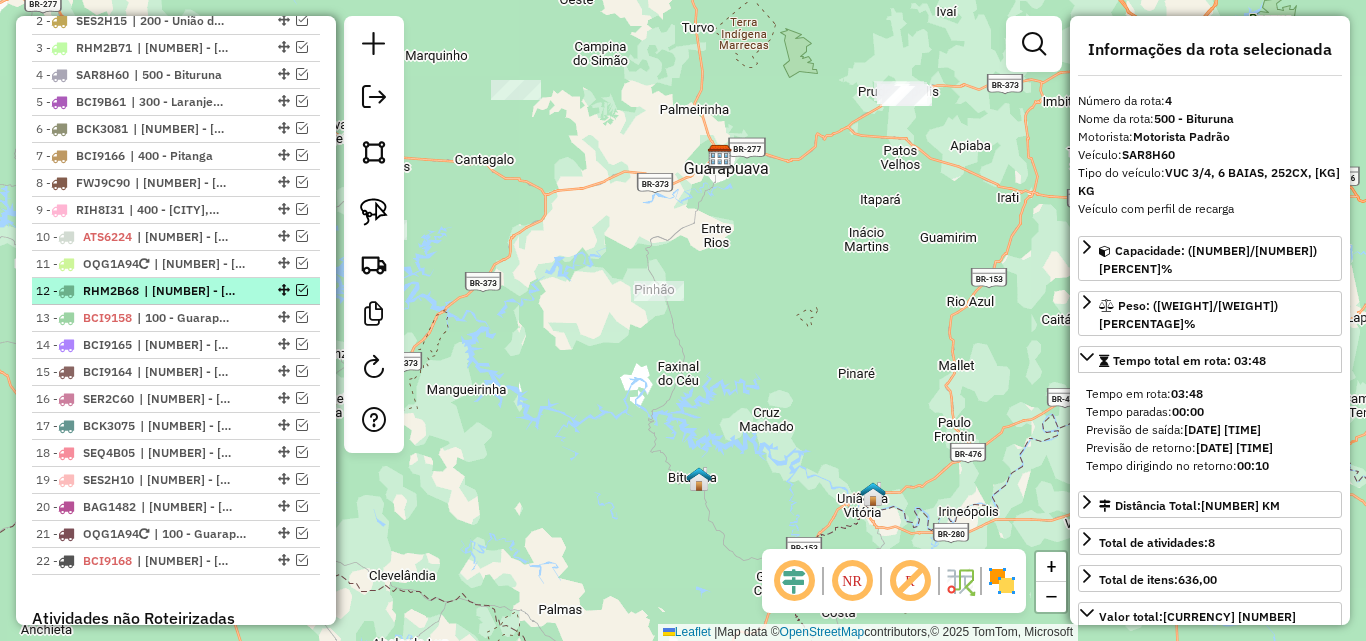 click at bounding box center (302, 290) 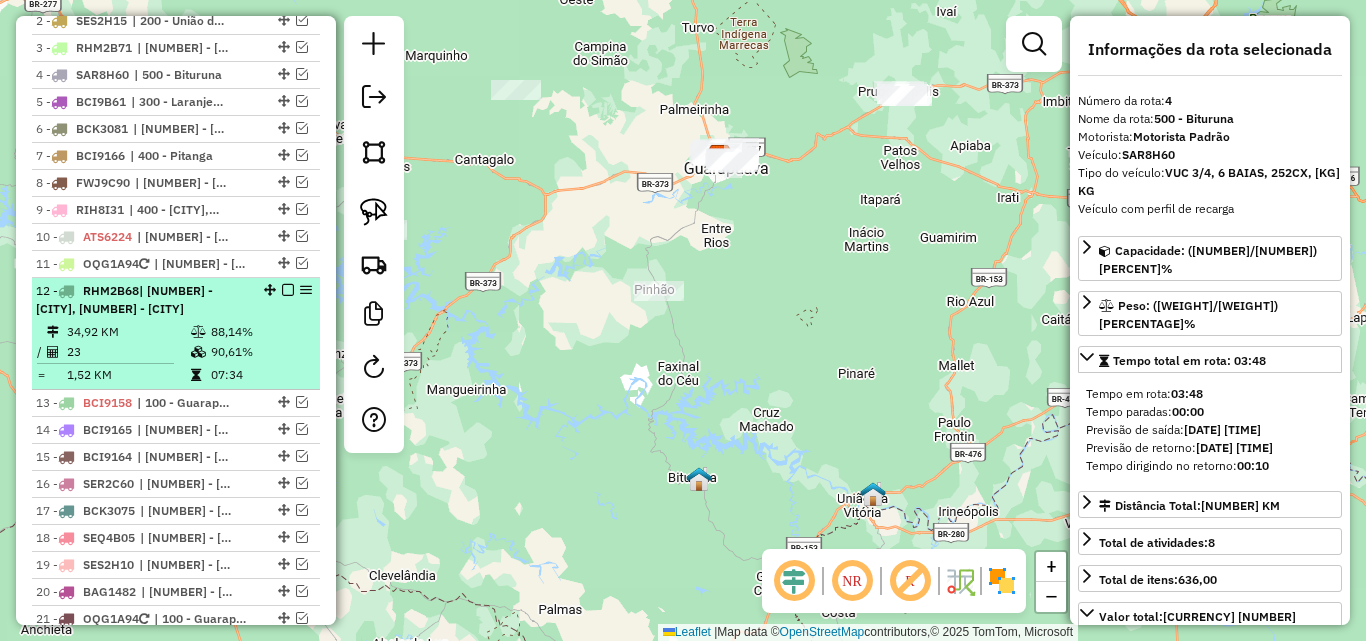 click on "| 101 - Guarapuava Industrial, 104 - Guarapuava Morro Alto" at bounding box center [124, 299] 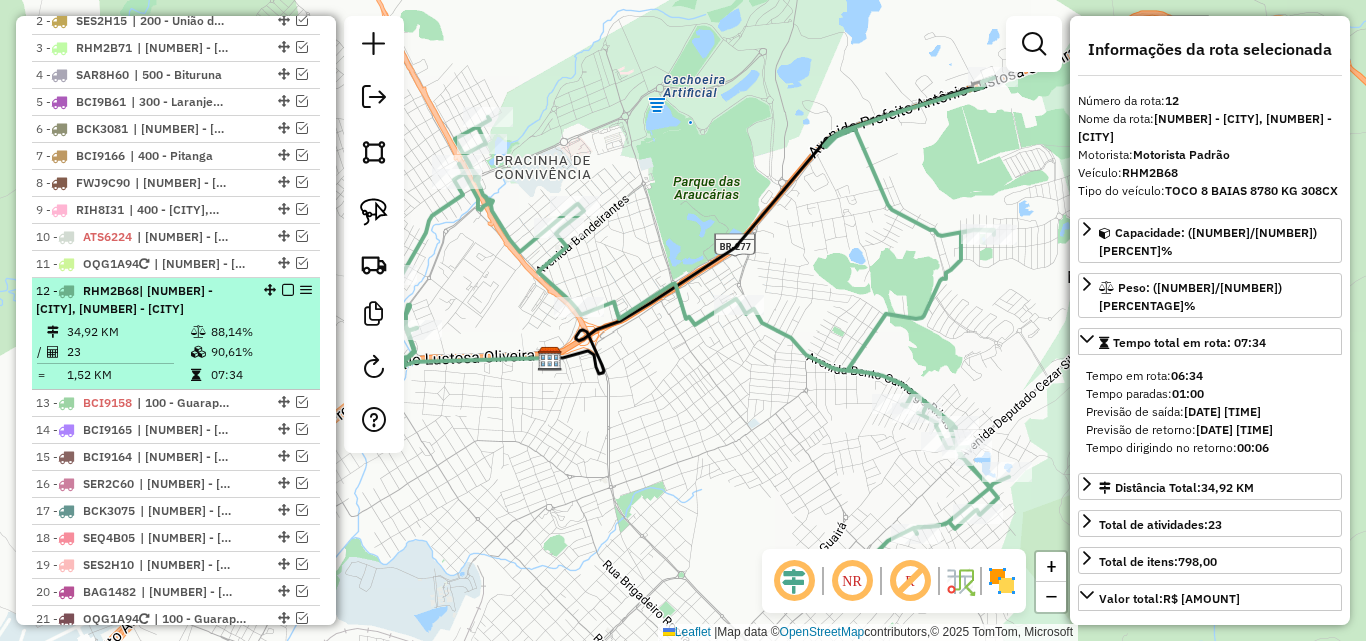 click at bounding box center [288, 290] 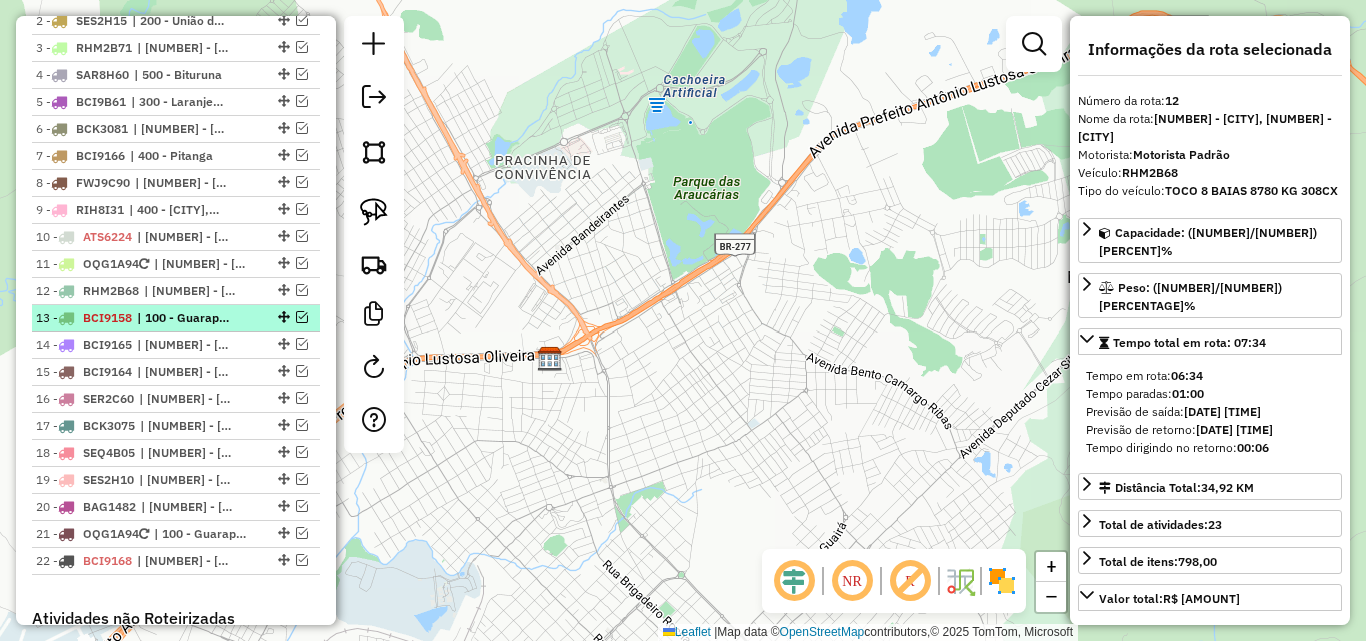 click at bounding box center [302, 317] 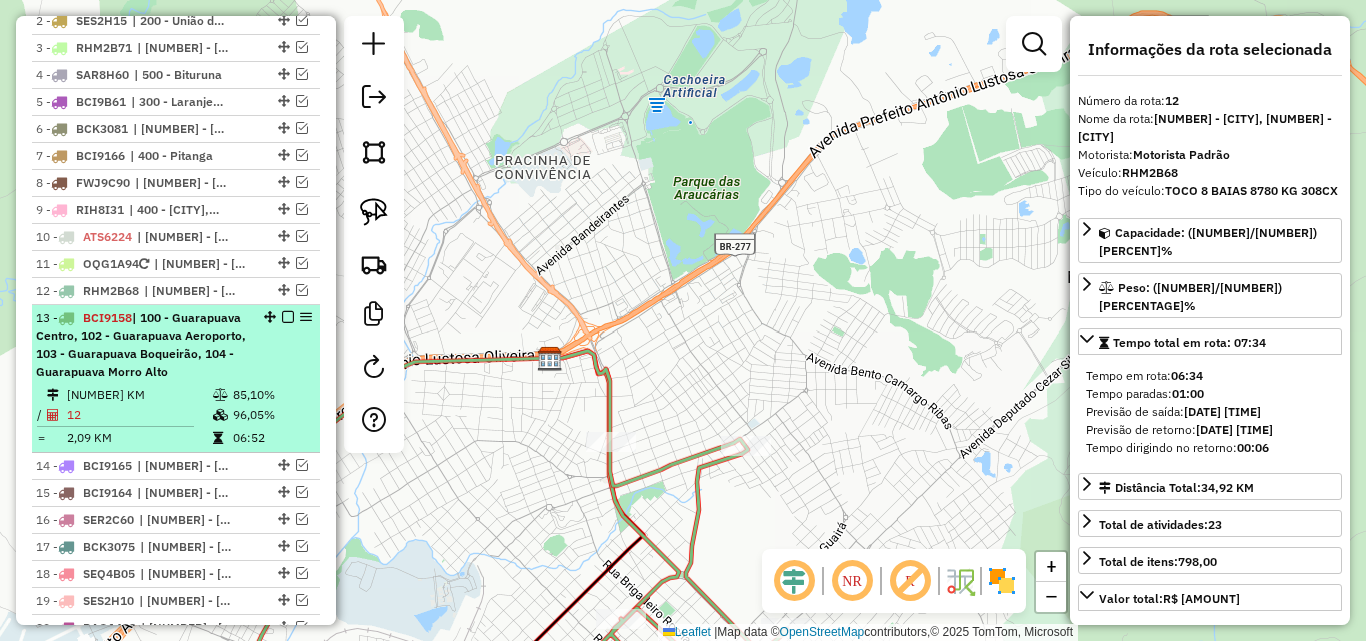 click on "13 -       BCI9158   | 100 - Guarapuava Centro, 102 - Guarapuava Aeroporto, 103 - Guarapuava Boqueirão, 104 - Guarapuava Morro Alto" at bounding box center (142, 345) 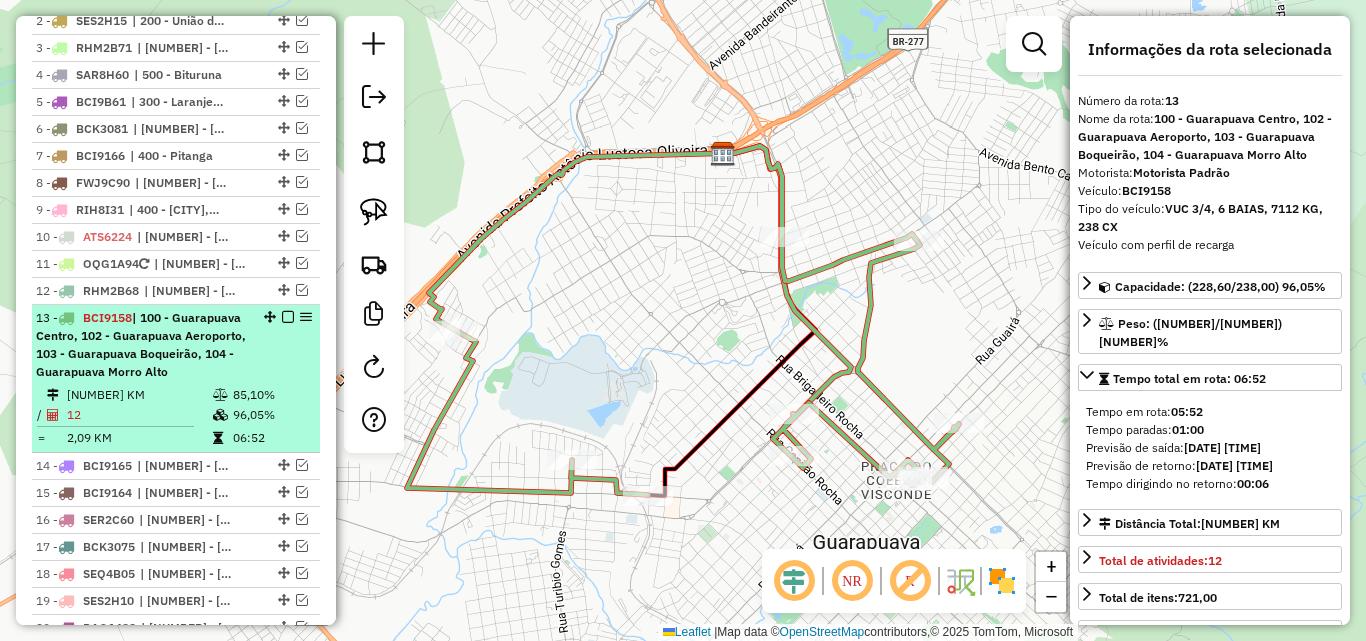 click at bounding box center (288, 317) 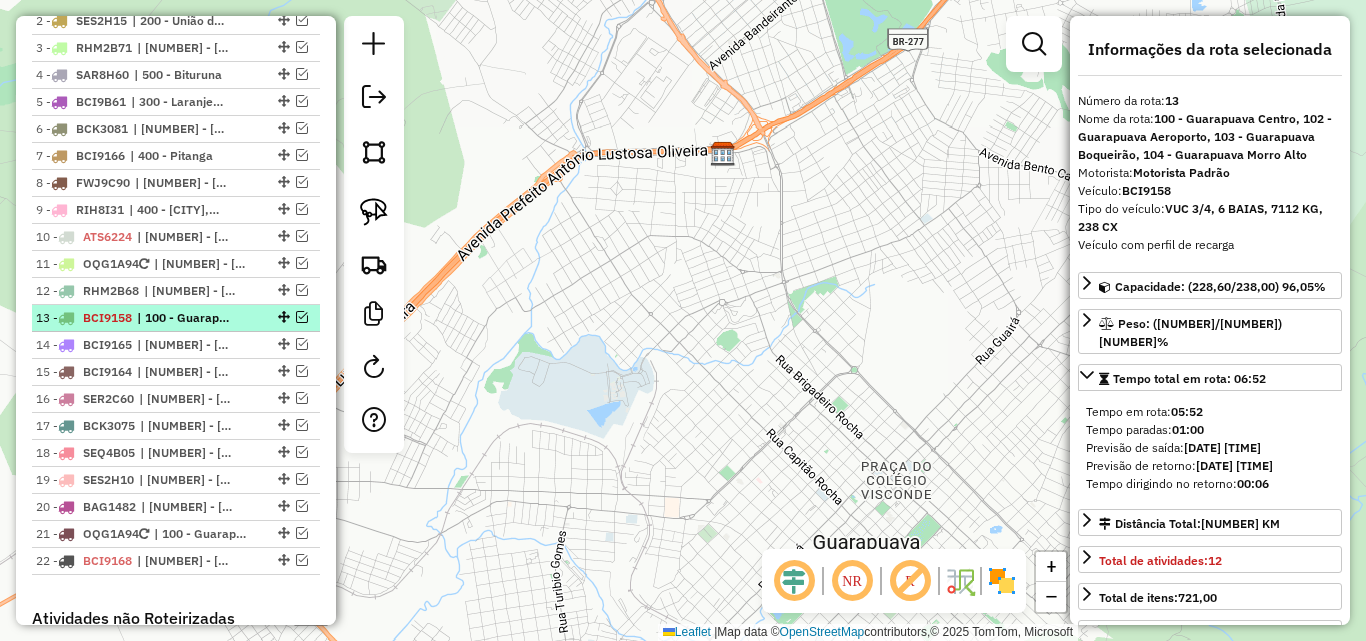 click at bounding box center (284, 317) 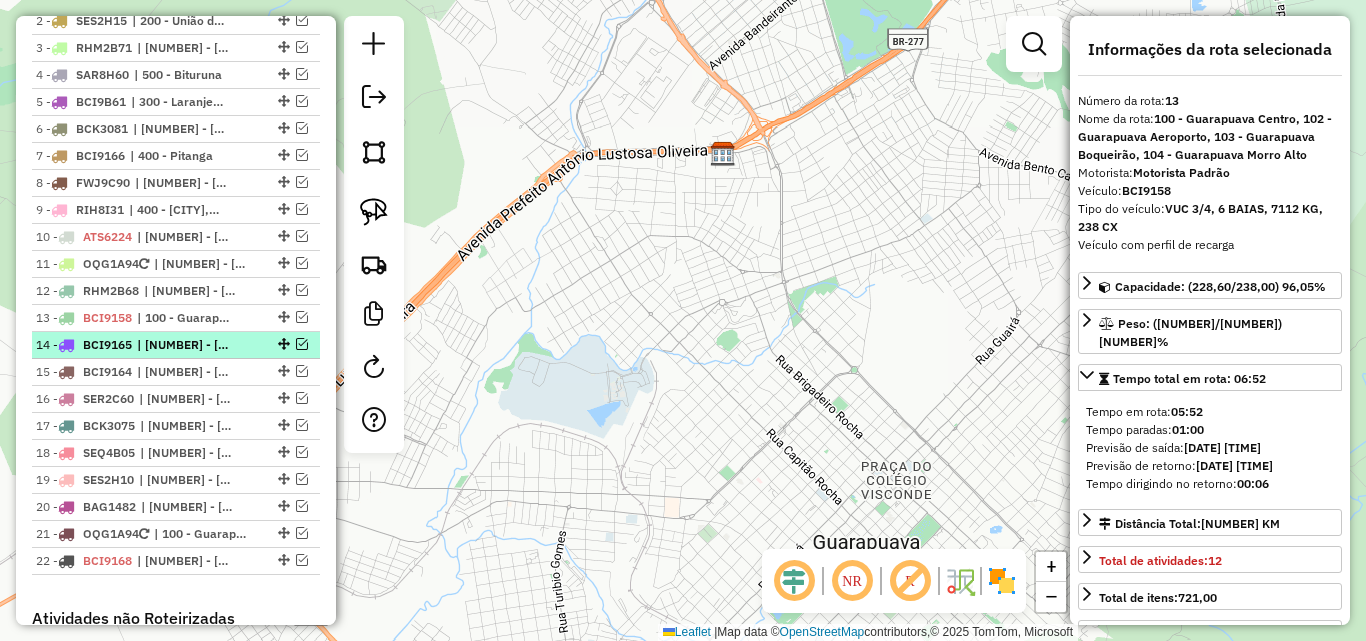 click at bounding box center [302, 344] 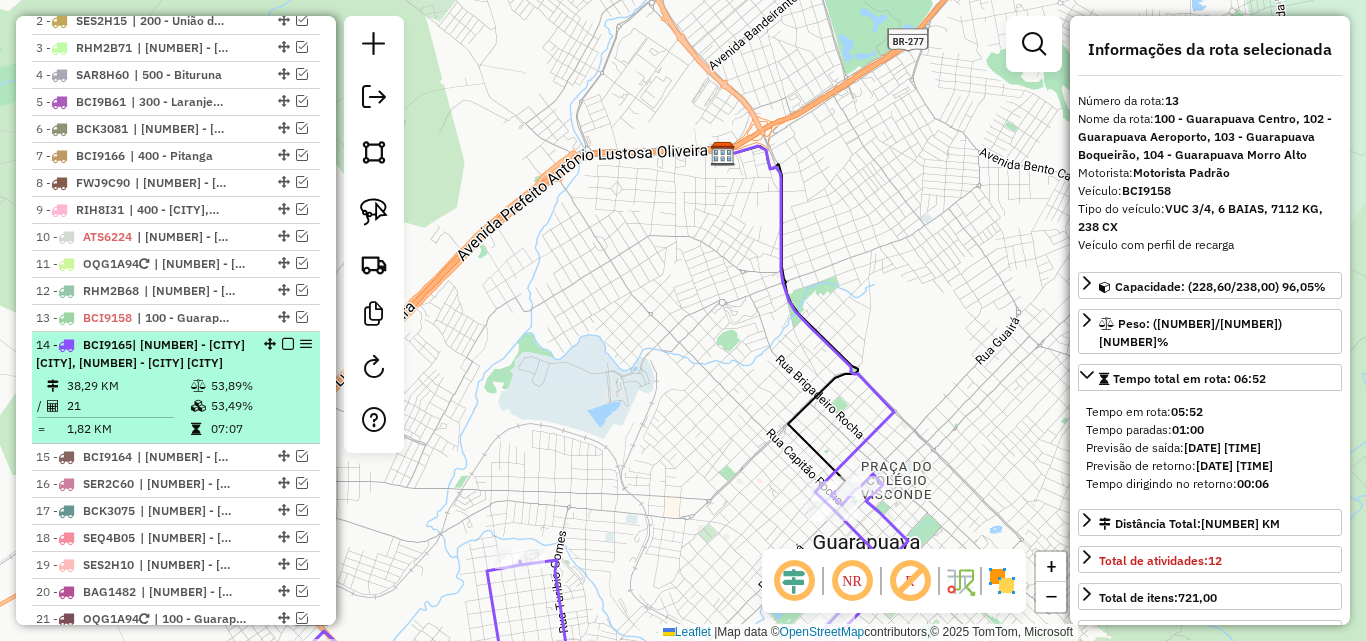 click on "| 102 - Guarapuava Aeroporto, 103 - Guarapuava Boqueirão" at bounding box center [140, 353] 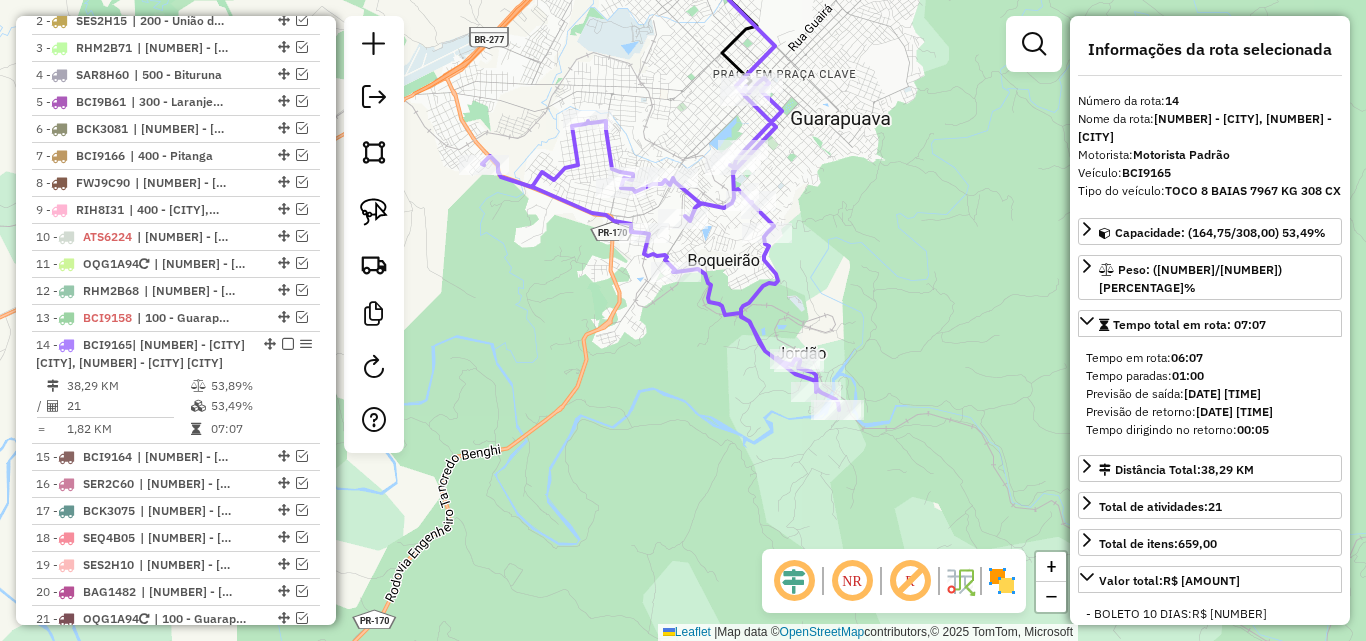 drag, startPoint x: 886, startPoint y: 445, endPoint x: 864, endPoint y: 286, distance: 160.5148 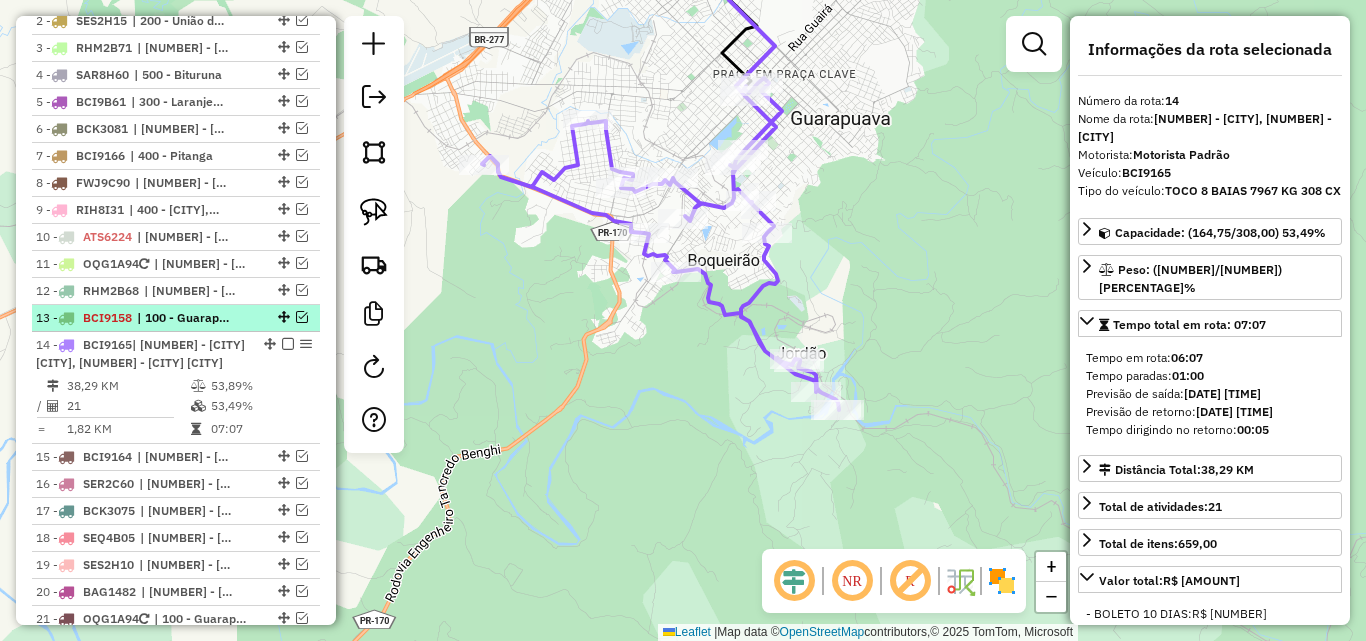 click at bounding box center (302, 317) 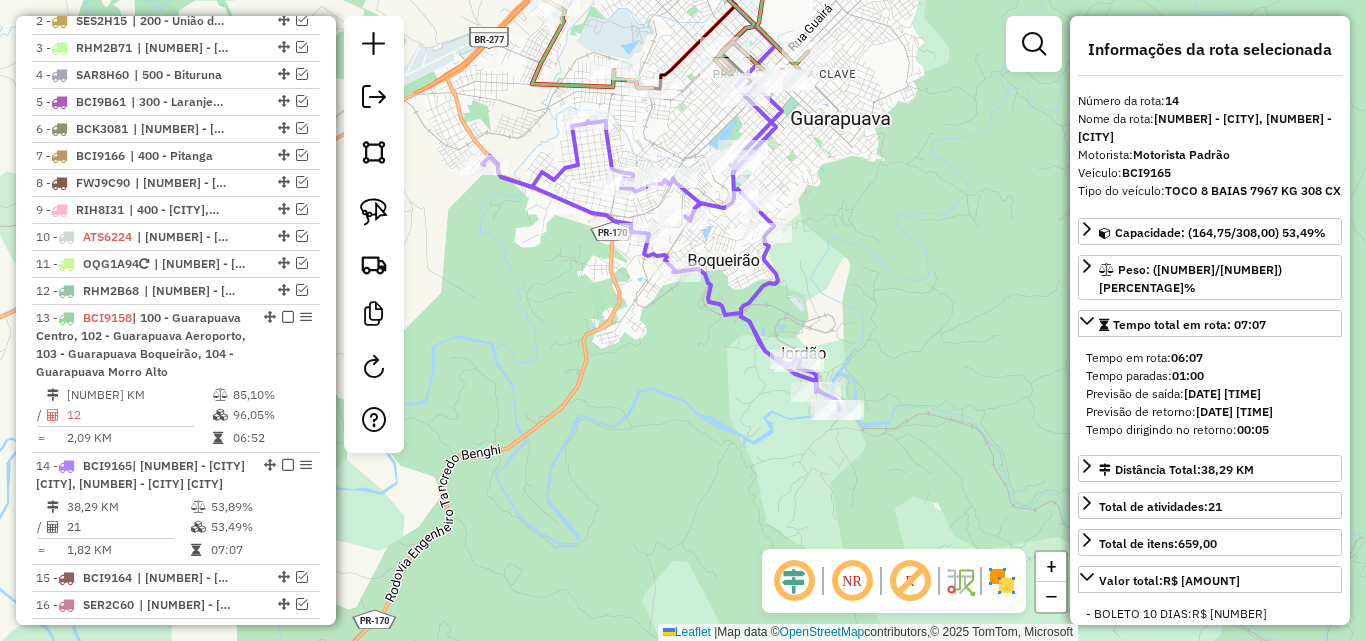 drag, startPoint x: 847, startPoint y: 153, endPoint x: 841, endPoint y: 204, distance: 51.351727 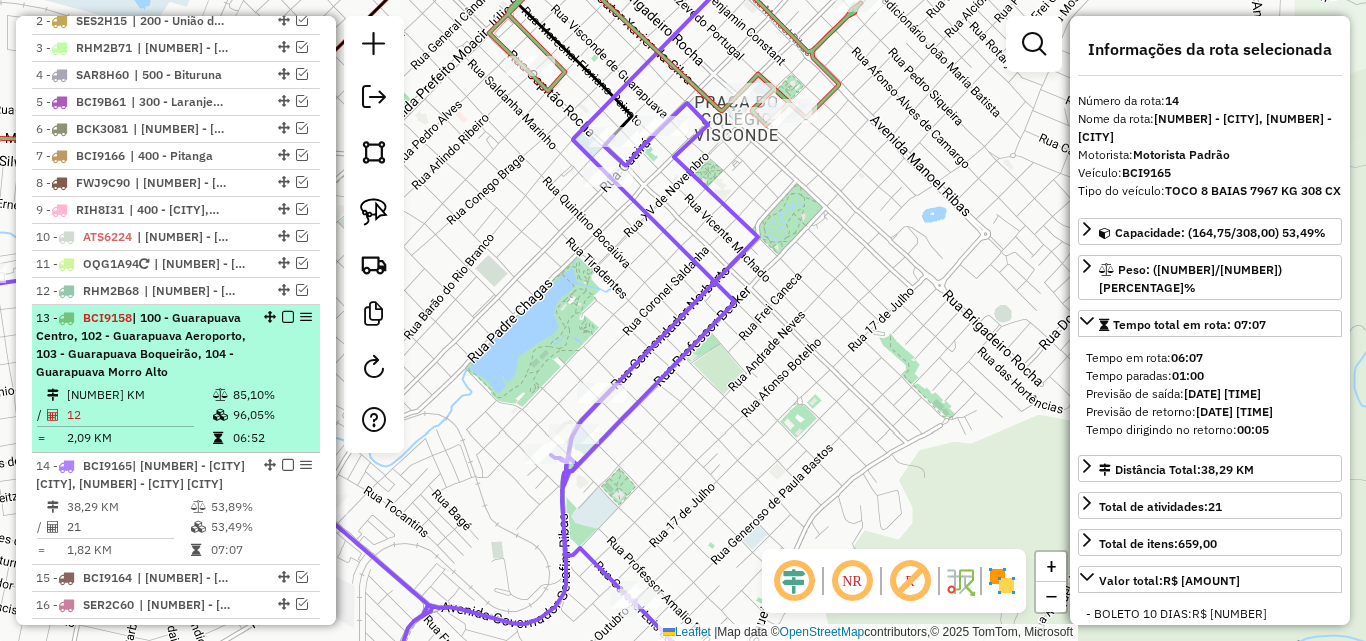 click at bounding box center (288, 317) 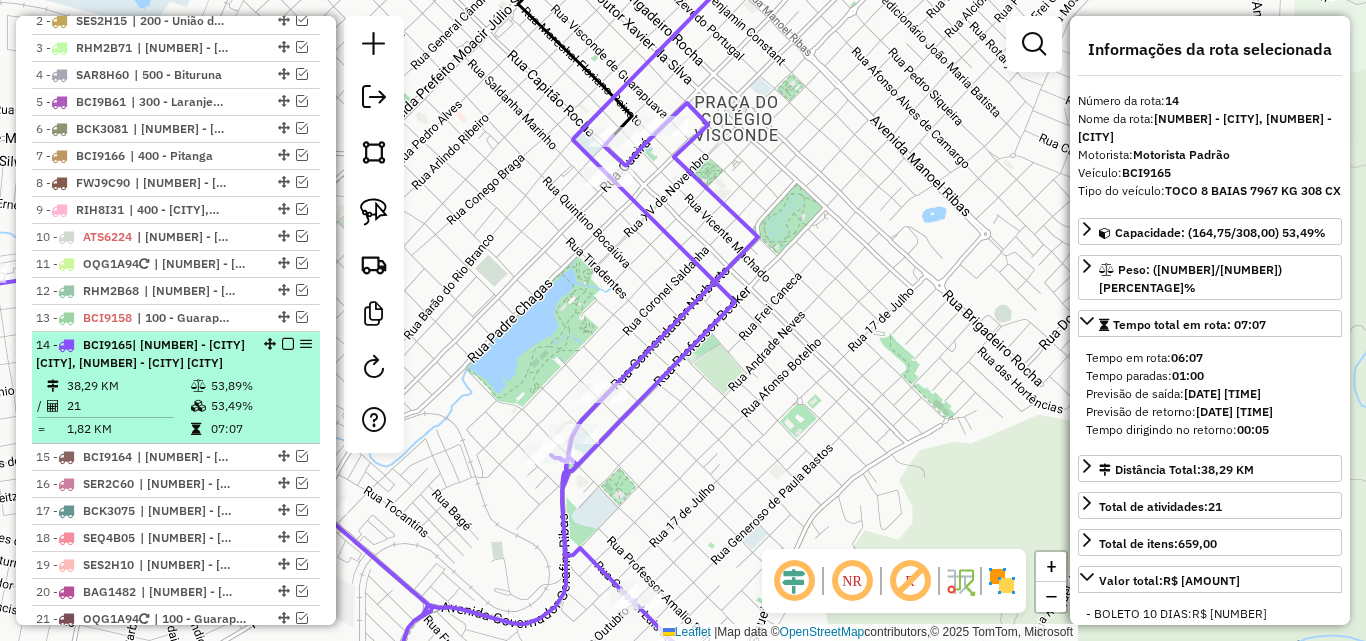 click at bounding box center (288, 344) 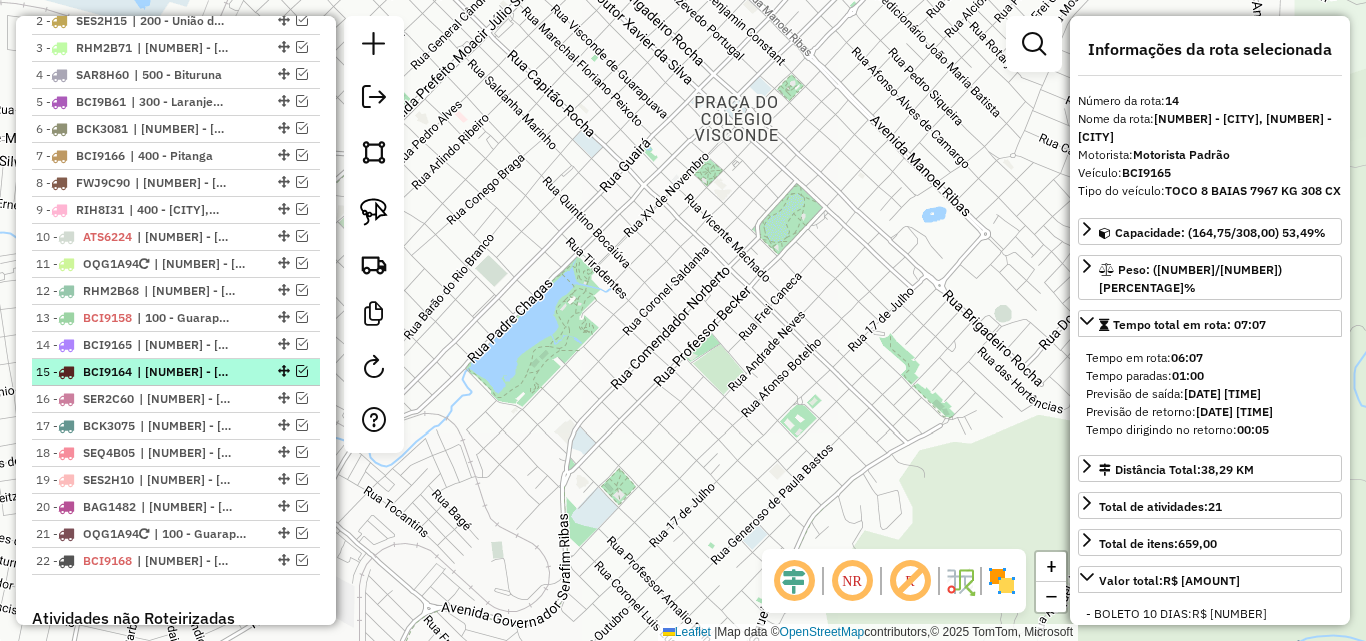 click at bounding box center (302, 371) 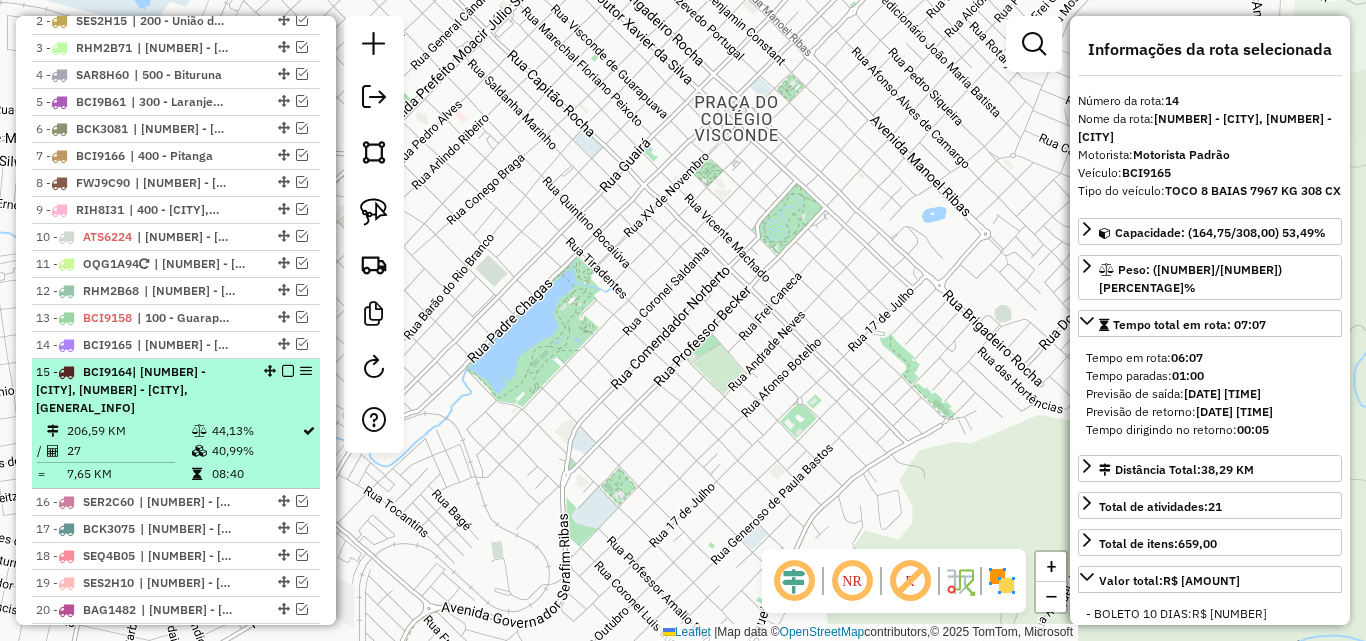 click on "15 -       BCI9164   | 150 - Prudentópolis , 151 - Guamiranga, INTERIOR CHUVA - PRUDENTÓPOLIS" at bounding box center (142, 390) 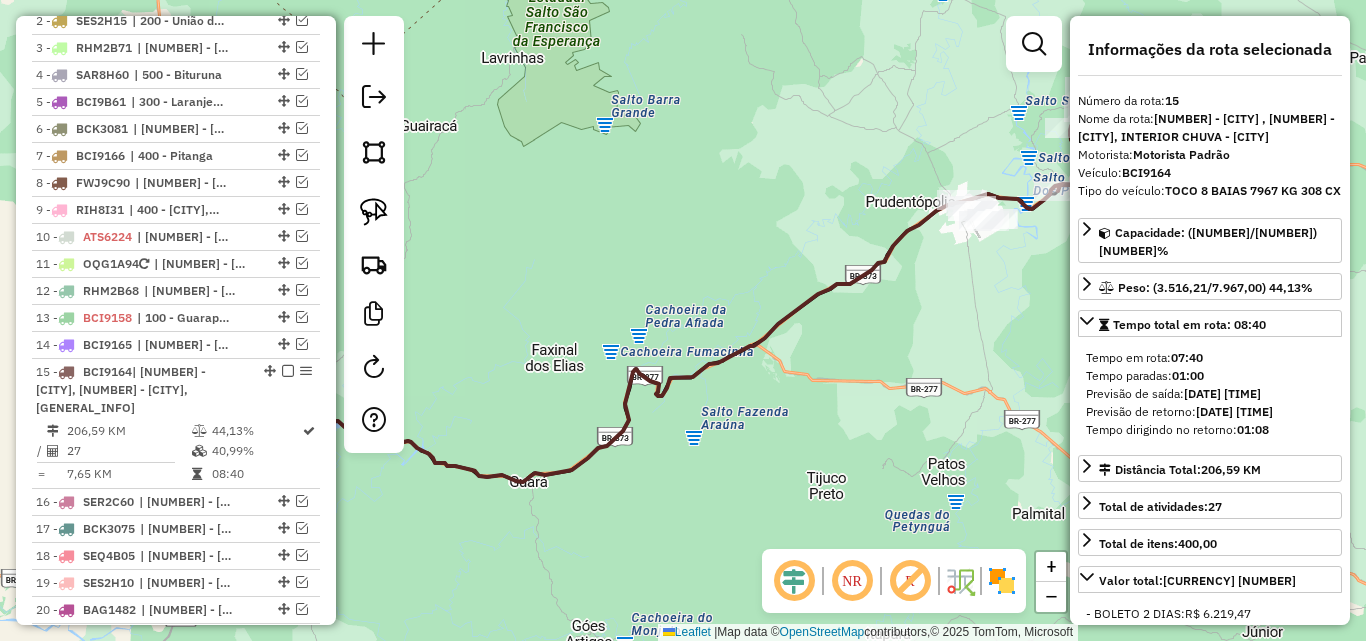 drag, startPoint x: 629, startPoint y: 309, endPoint x: 758, endPoint y: 250, distance: 141.85204 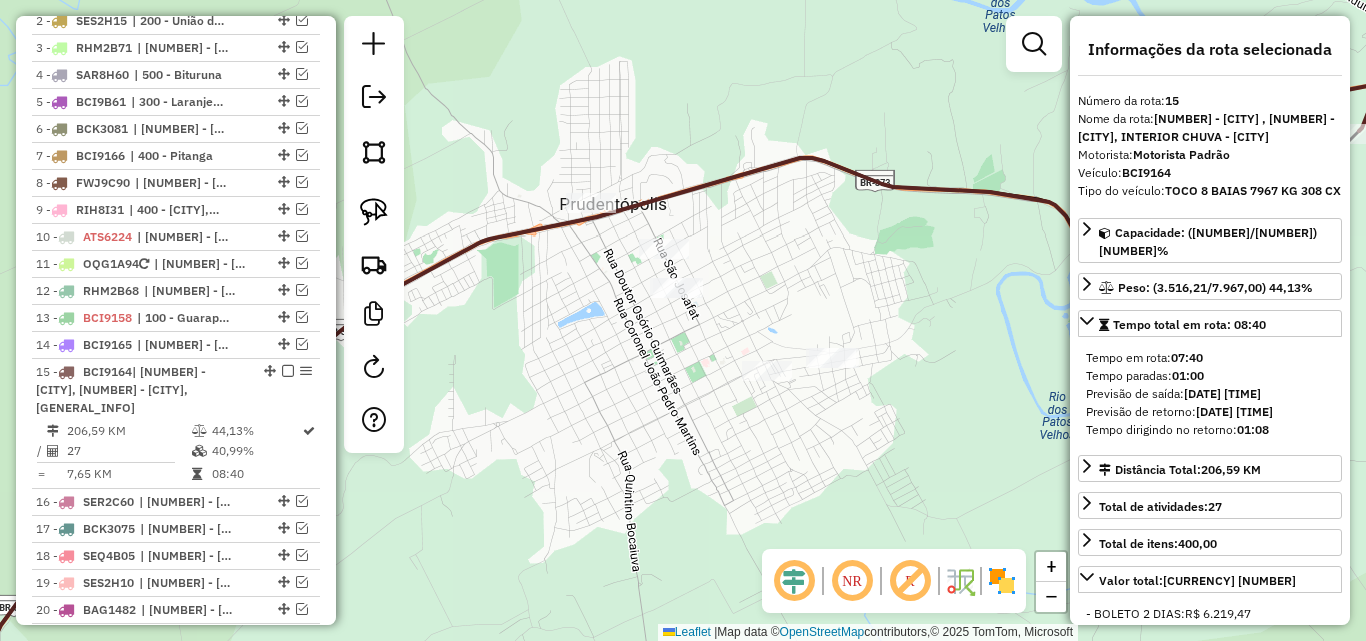 drag, startPoint x: 877, startPoint y: 319, endPoint x: 825, endPoint y: 256, distance: 81.68843 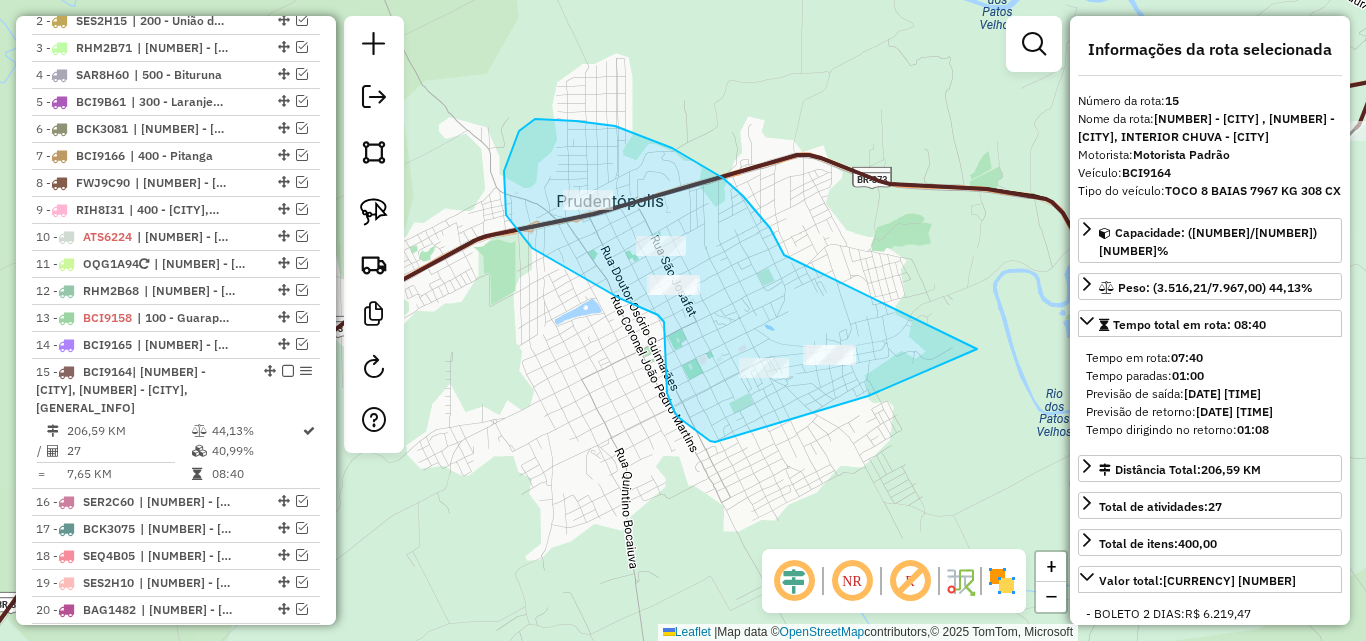 drag, startPoint x: 784, startPoint y: 255, endPoint x: 977, endPoint y: 349, distance: 214.67418 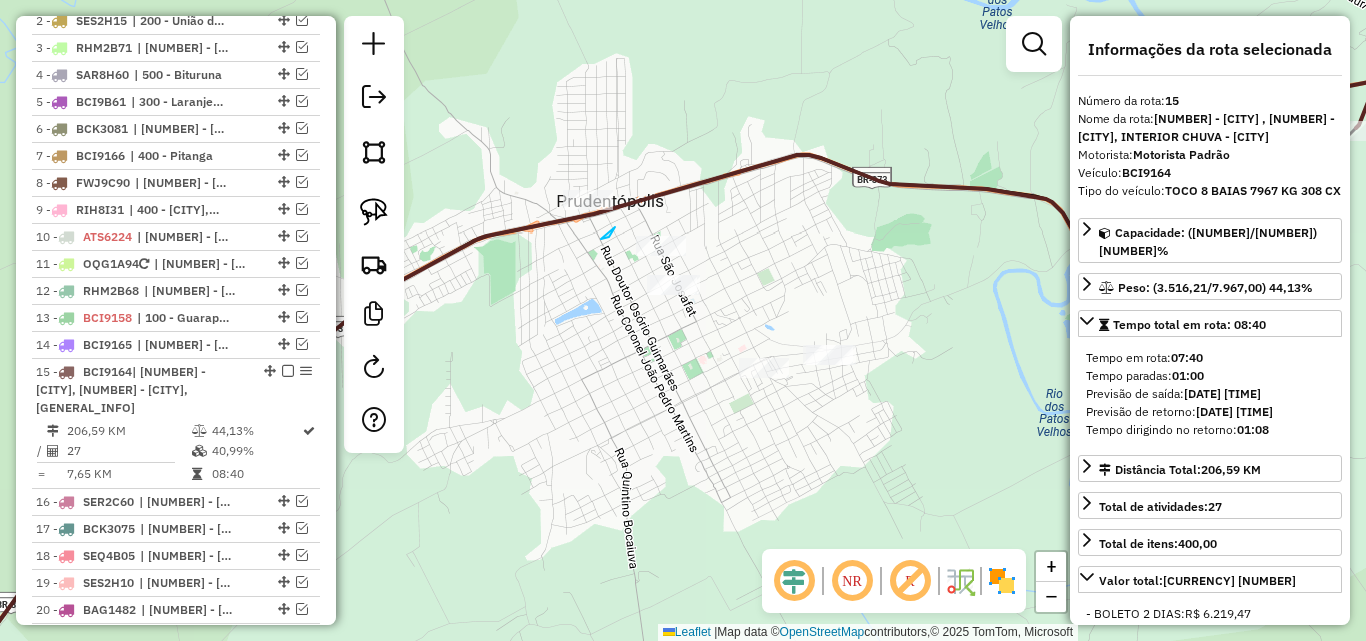 drag, startPoint x: 601, startPoint y: 239, endPoint x: 621, endPoint y: 217, distance: 29.732138 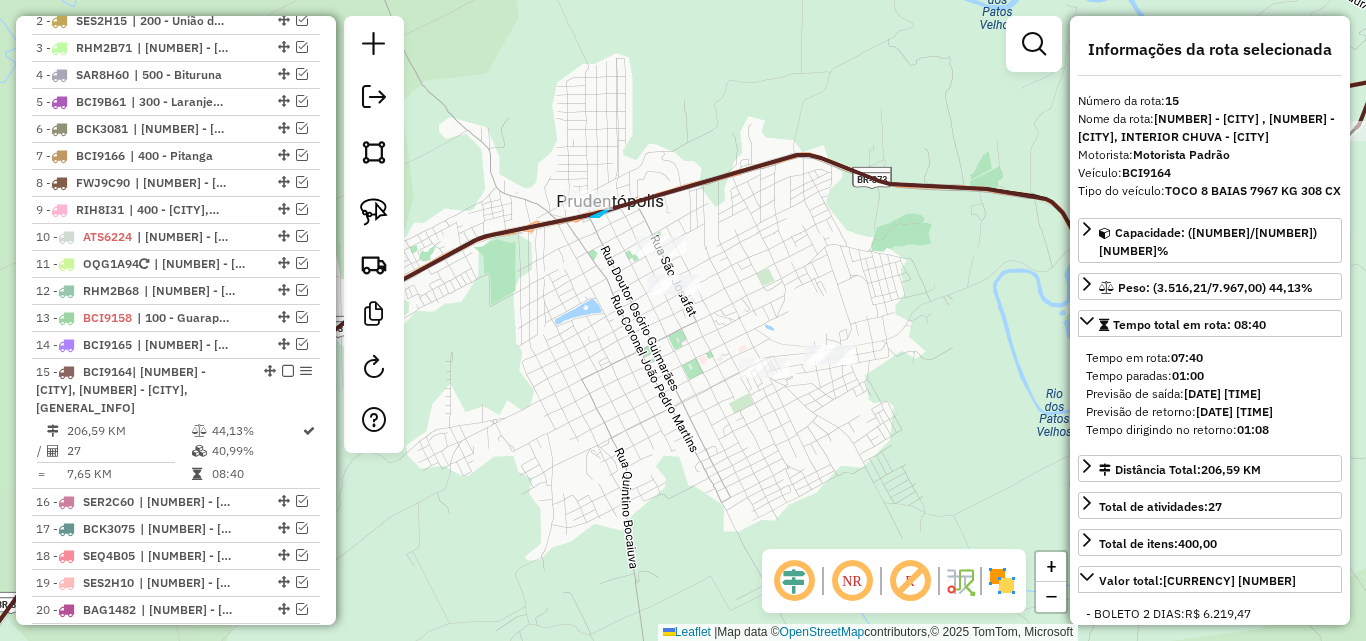 click 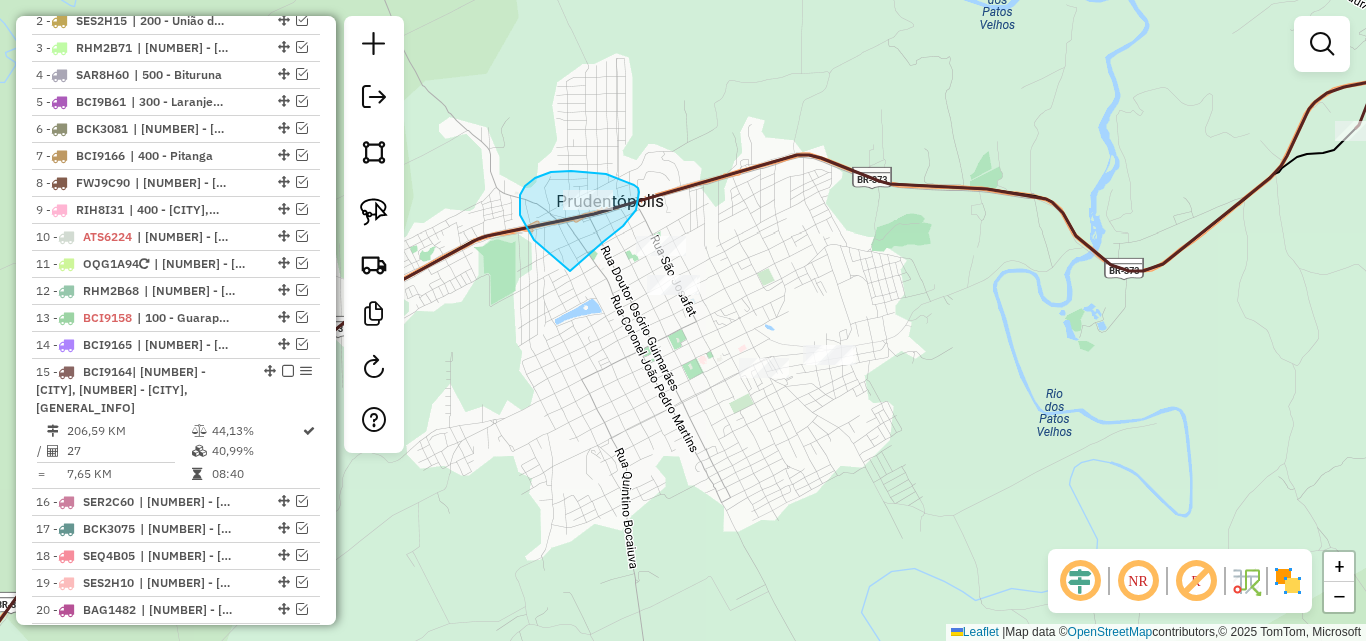 drag, startPoint x: 603, startPoint y: 242, endPoint x: 570, endPoint y: 271, distance: 43.931767 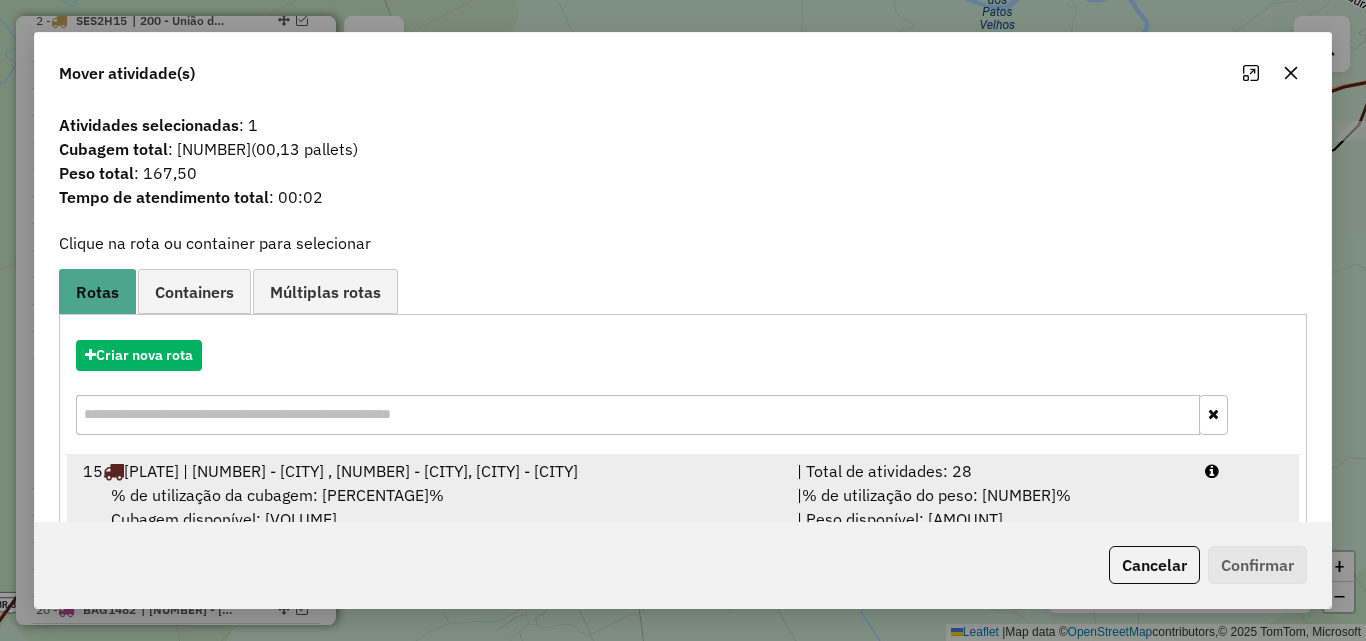 click on "|  % de utilização do peso: 44,13%  | Peso disponível: 4.450,79" at bounding box center (989, 507) 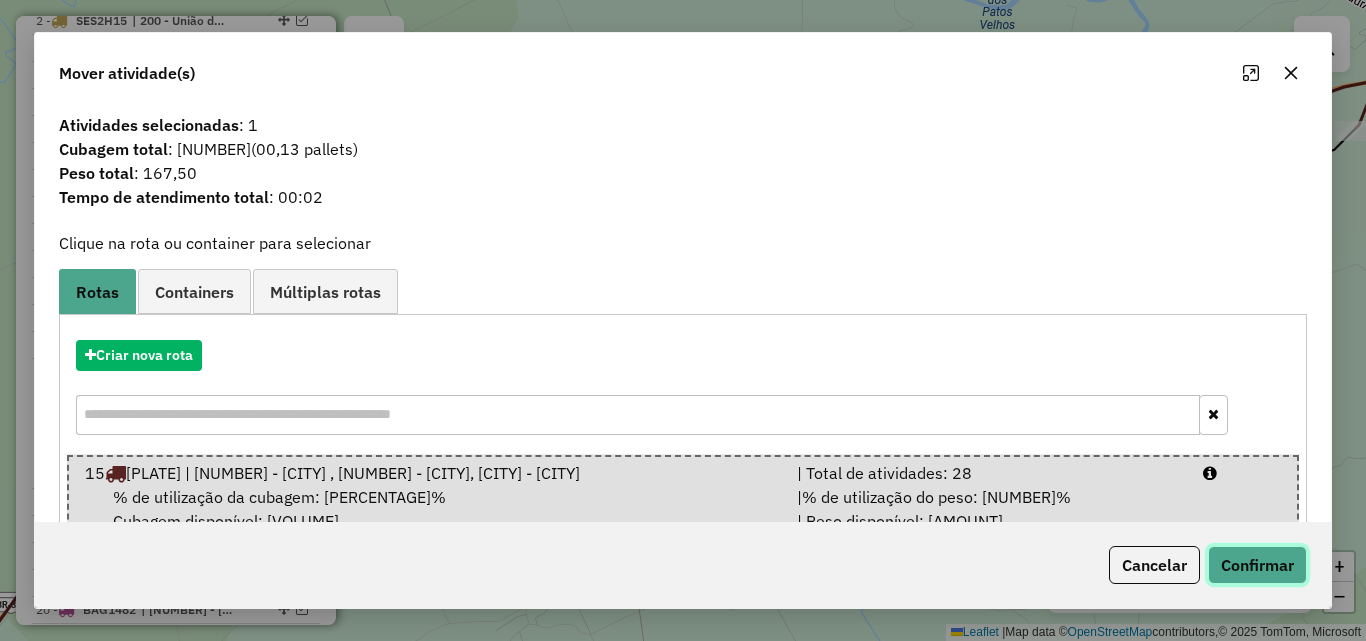 click on "Confirmar" 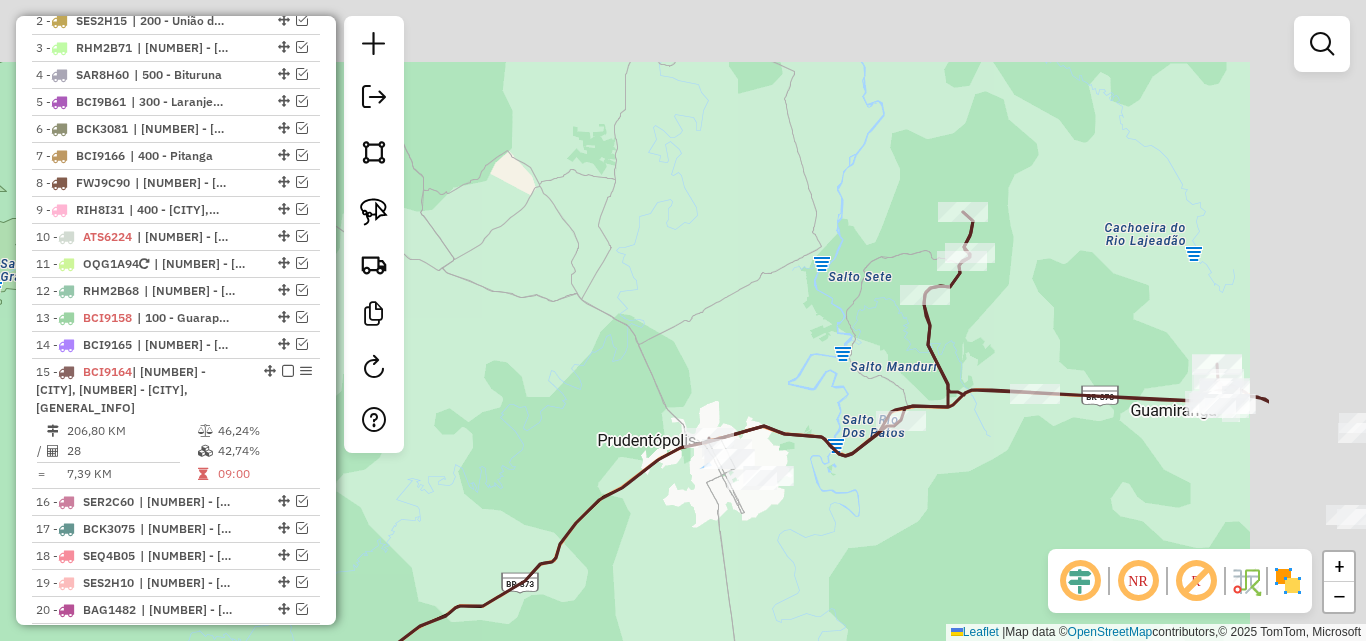 drag, startPoint x: 1260, startPoint y: 340, endPoint x: 1027, endPoint y: 509, distance: 287.83676 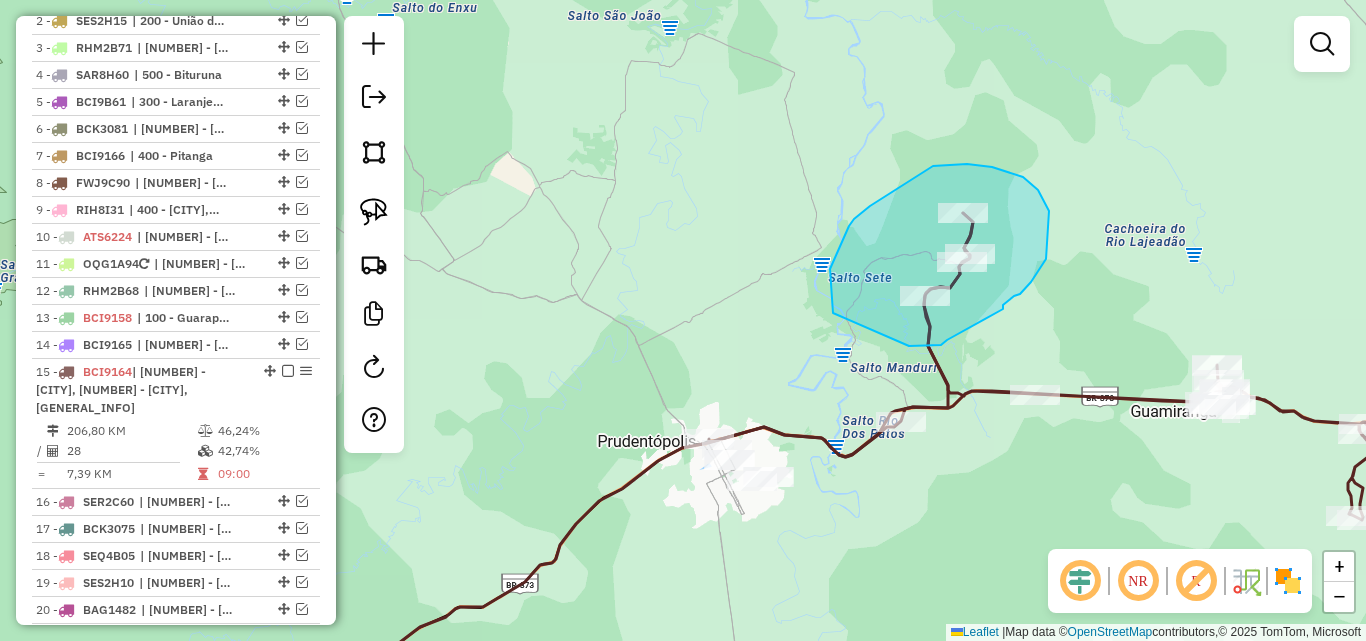 drag, startPoint x: 1003, startPoint y: 309, endPoint x: 947, endPoint y: 340, distance: 64.00781 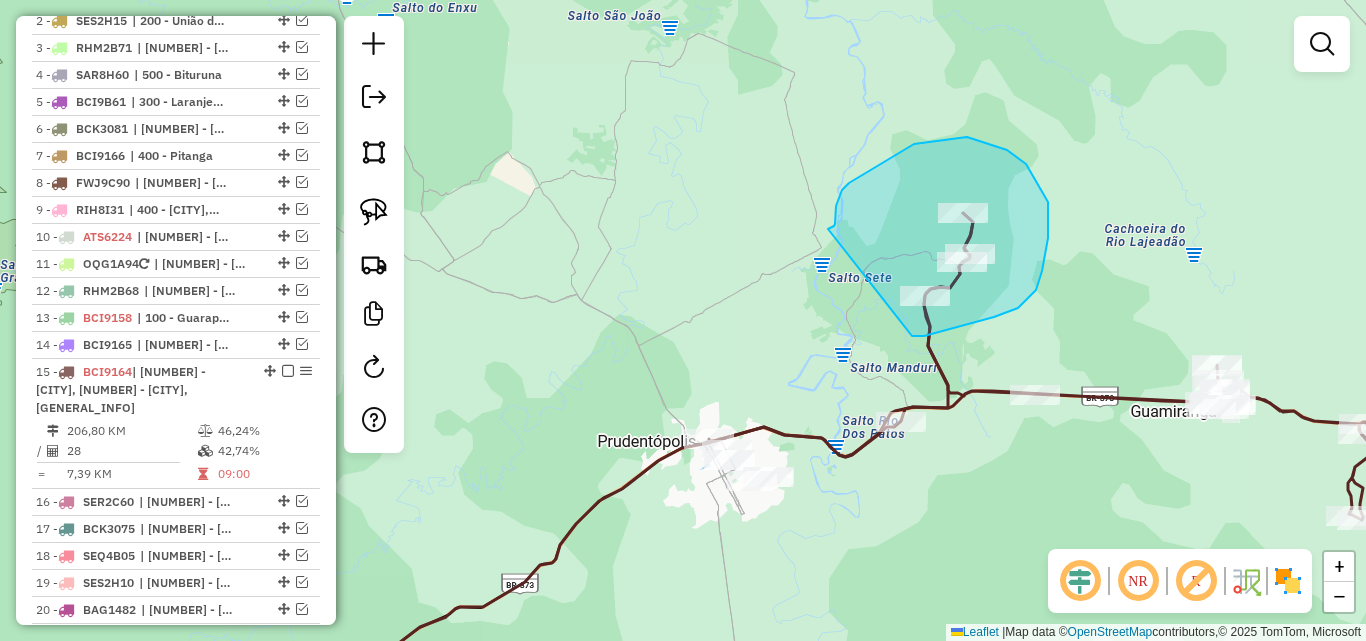 drag, startPoint x: 954, startPoint y: 328, endPoint x: 809, endPoint y: 242, distance: 168.5853 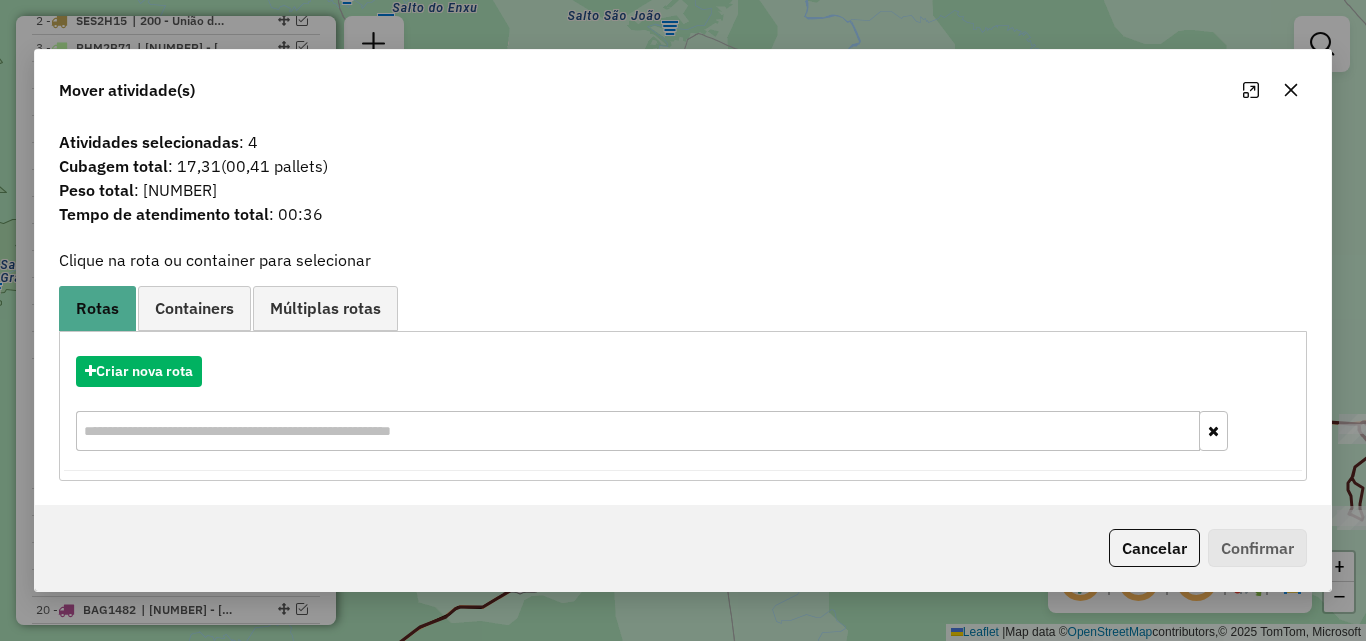 click on "Containers" at bounding box center (194, 308) 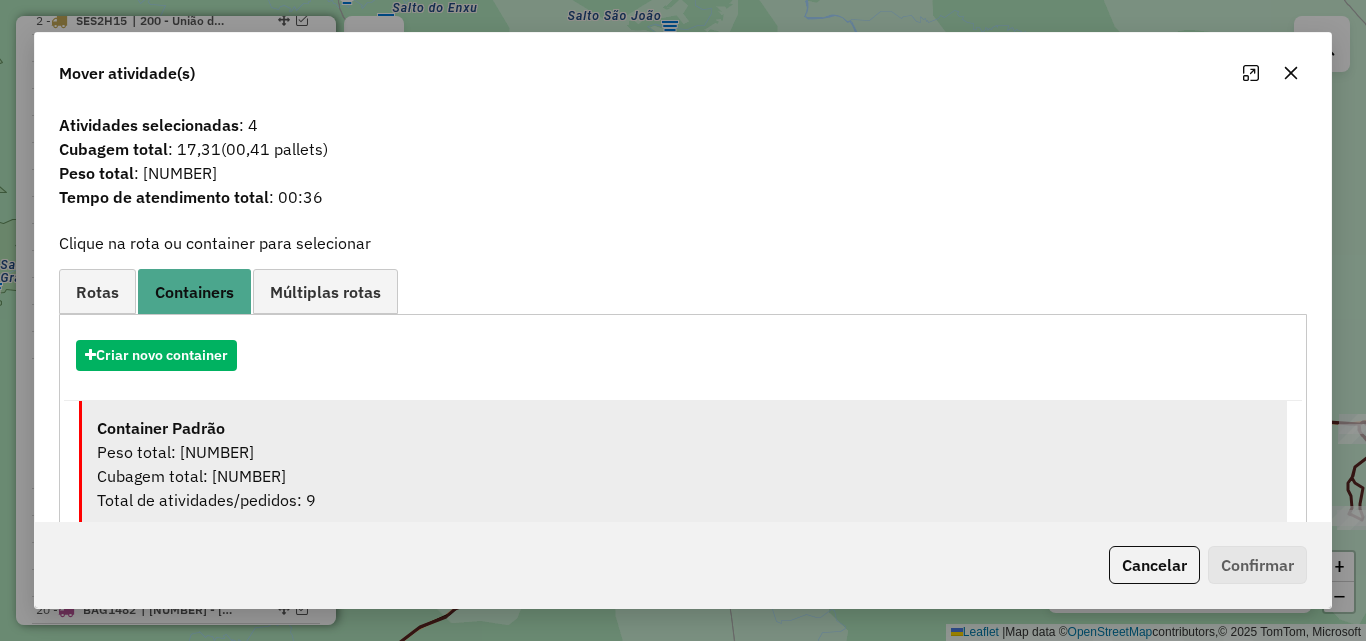 click on "Total de atividades/pedidos: 9" at bounding box center (684, 500) 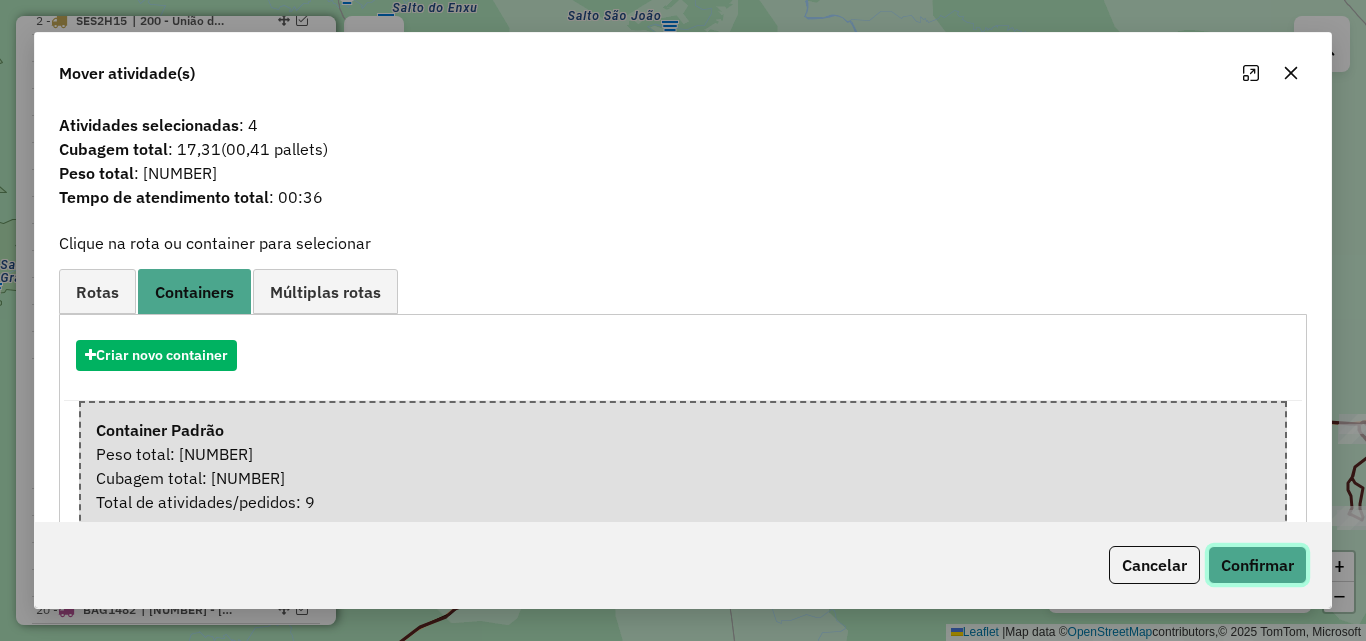 click on "Confirmar" 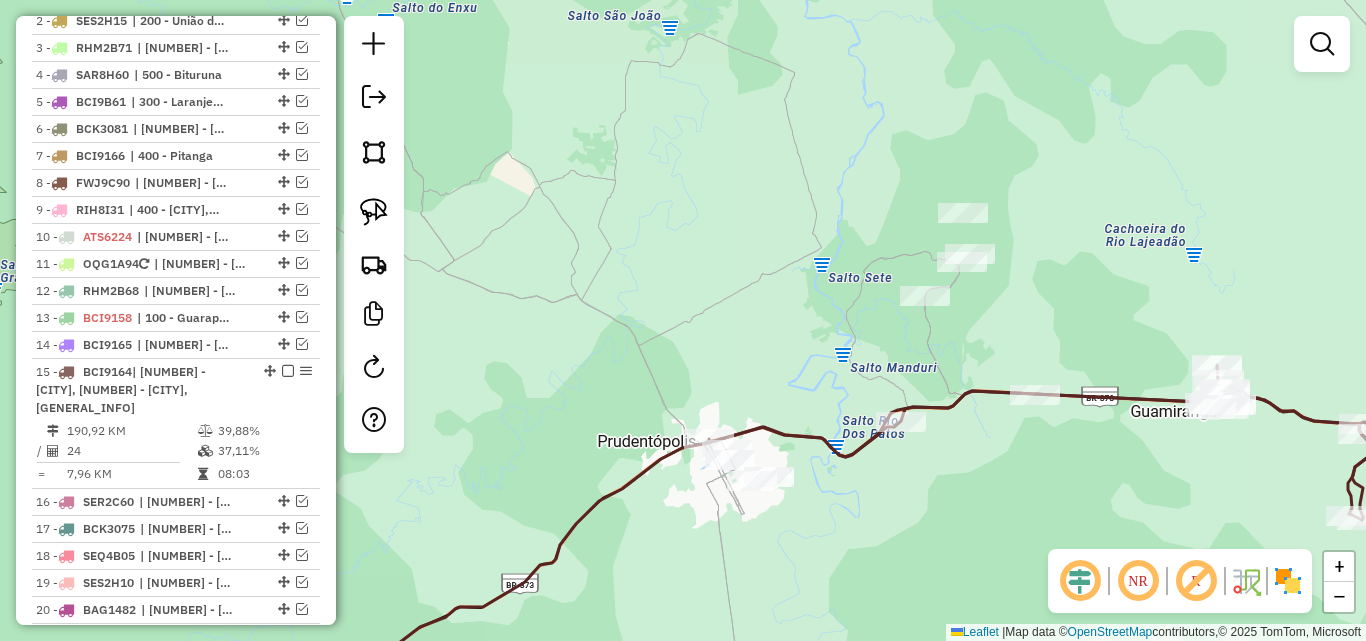 drag, startPoint x: 883, startPoint y: 527, endPoint x: 840, endPoint y: 435, distance: 101.55294 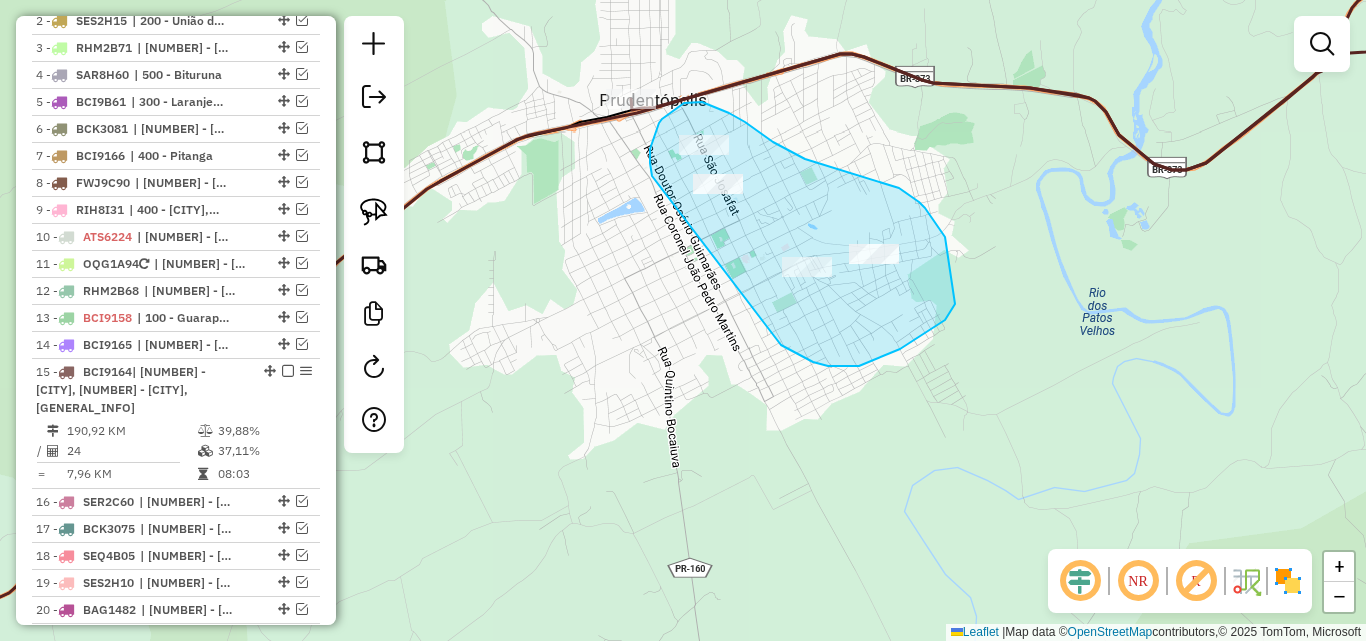 drag, startPoint x: 768, startPoint y: 328, endPoint x: 652, endPoint y: 176, distance: 191.2067 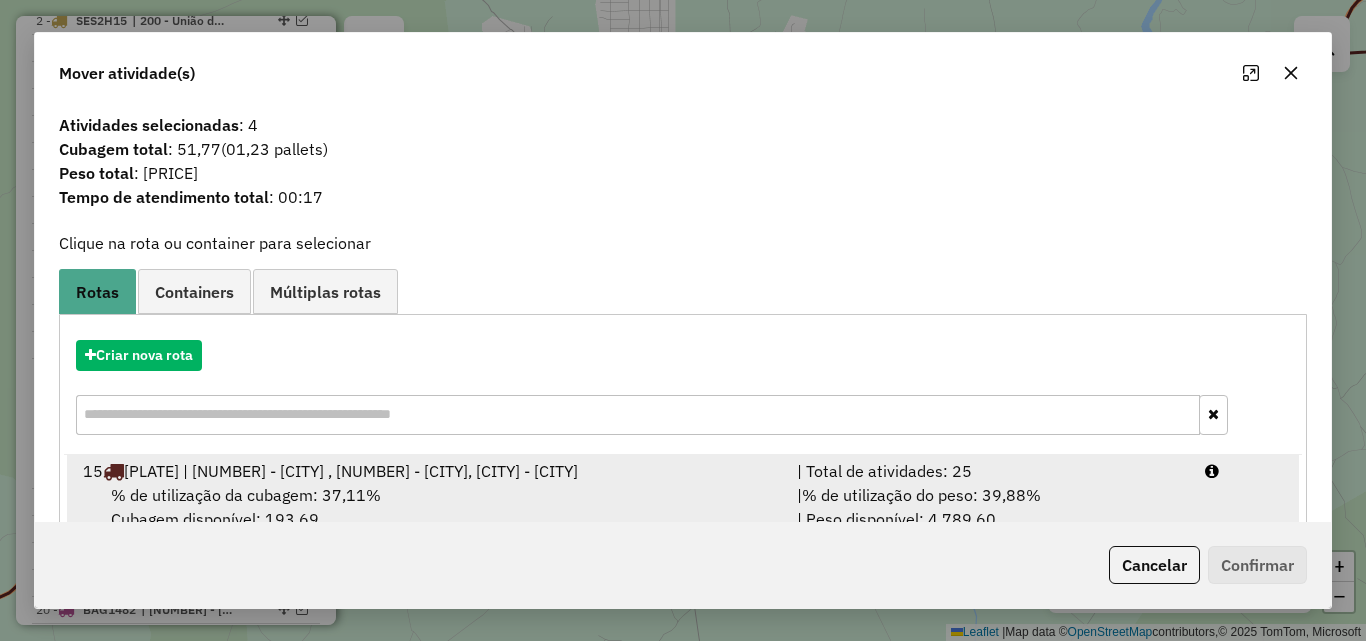 click on "|  % de utilização do peso: 39,88%  | Peso disponível: 4.789,60" at bounding box center (989, 507) 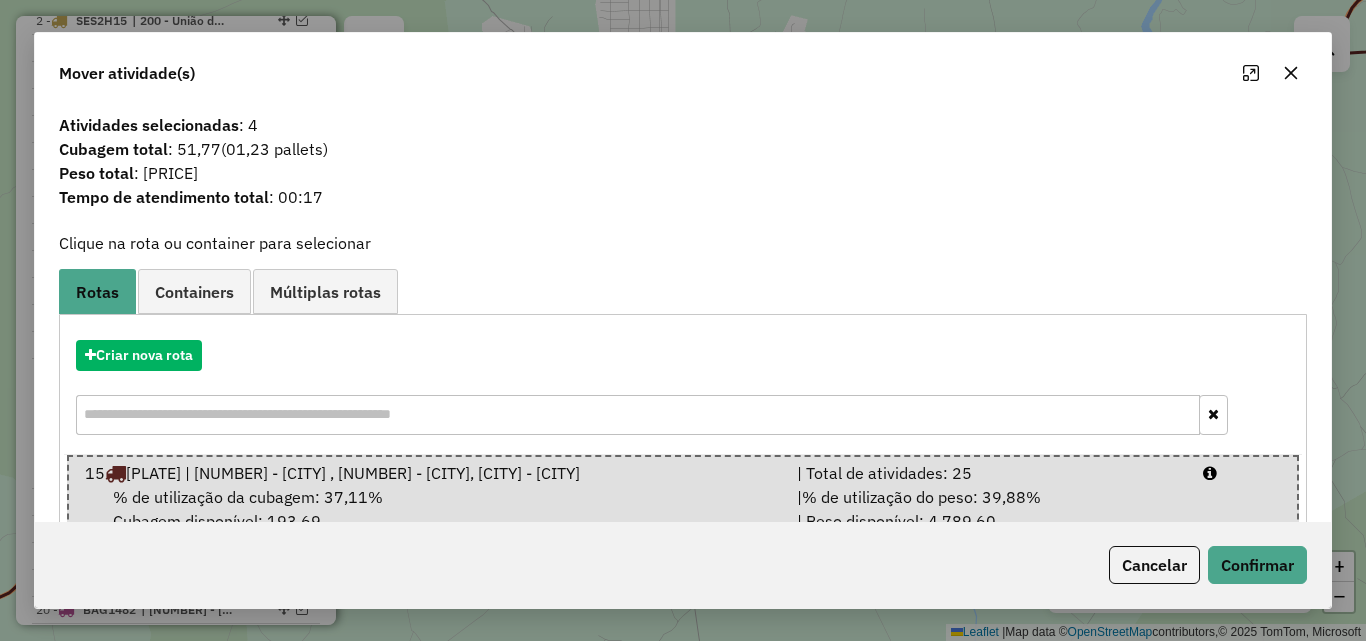 click on "Cancelar   Confirmar" 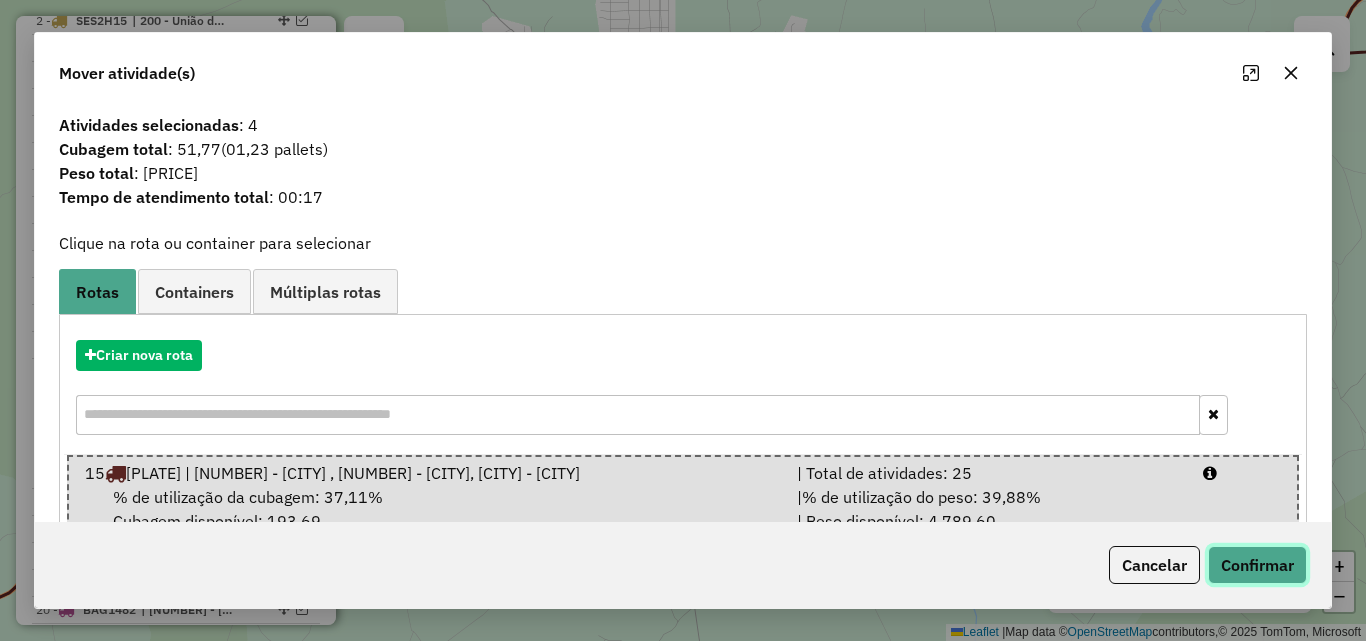 click on "Confirmar" 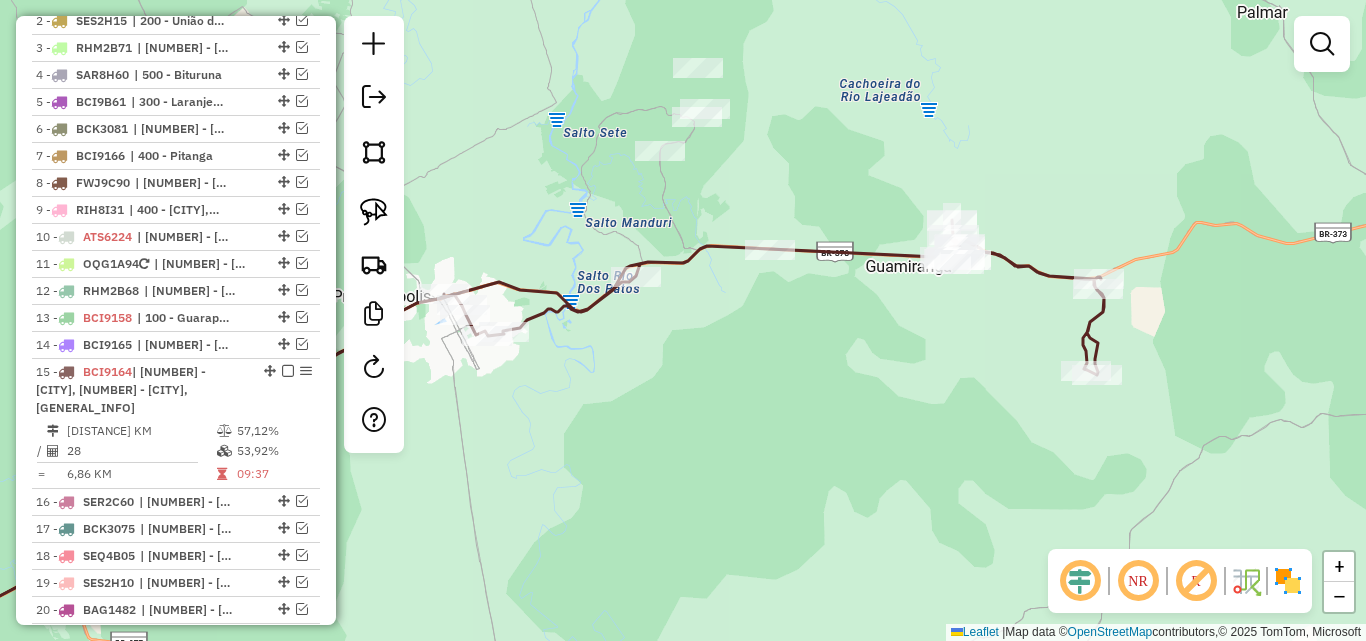 drag, startPoint x: 753, startPoint y: 364, endPoint x: 969, endPoint y: 375, distance: 216.2799 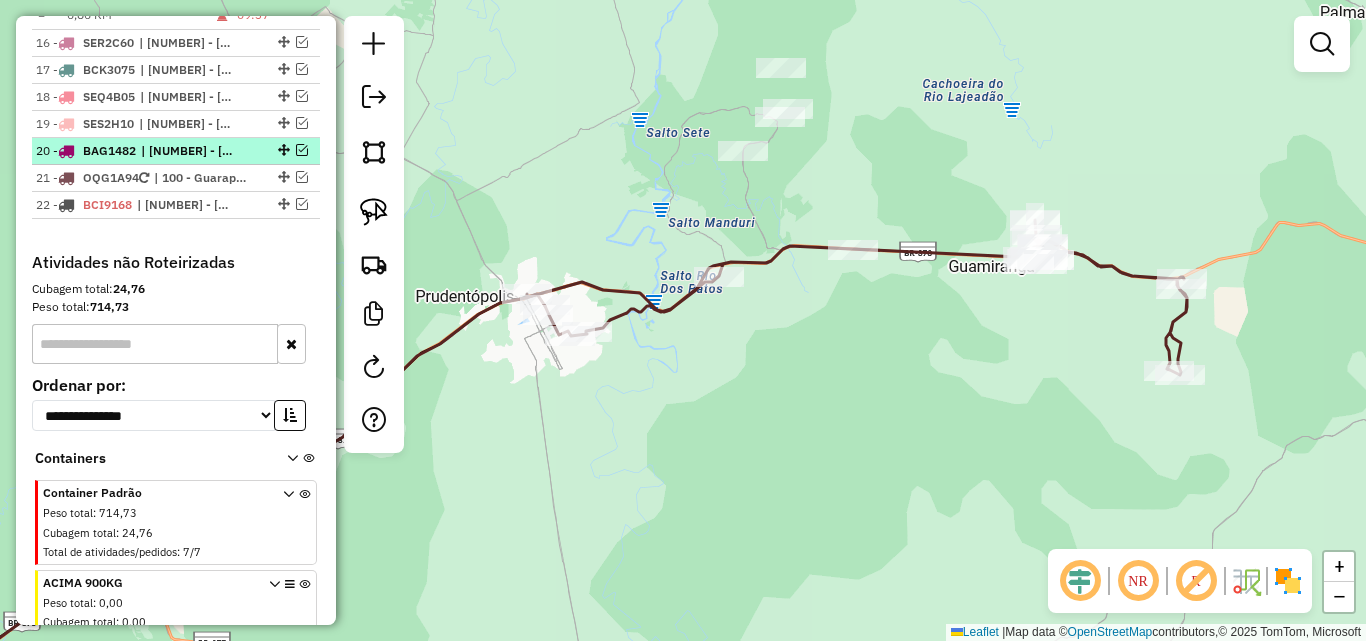 scroll, scrollTop: 1088, scrollLeft: 0, axis: vertical 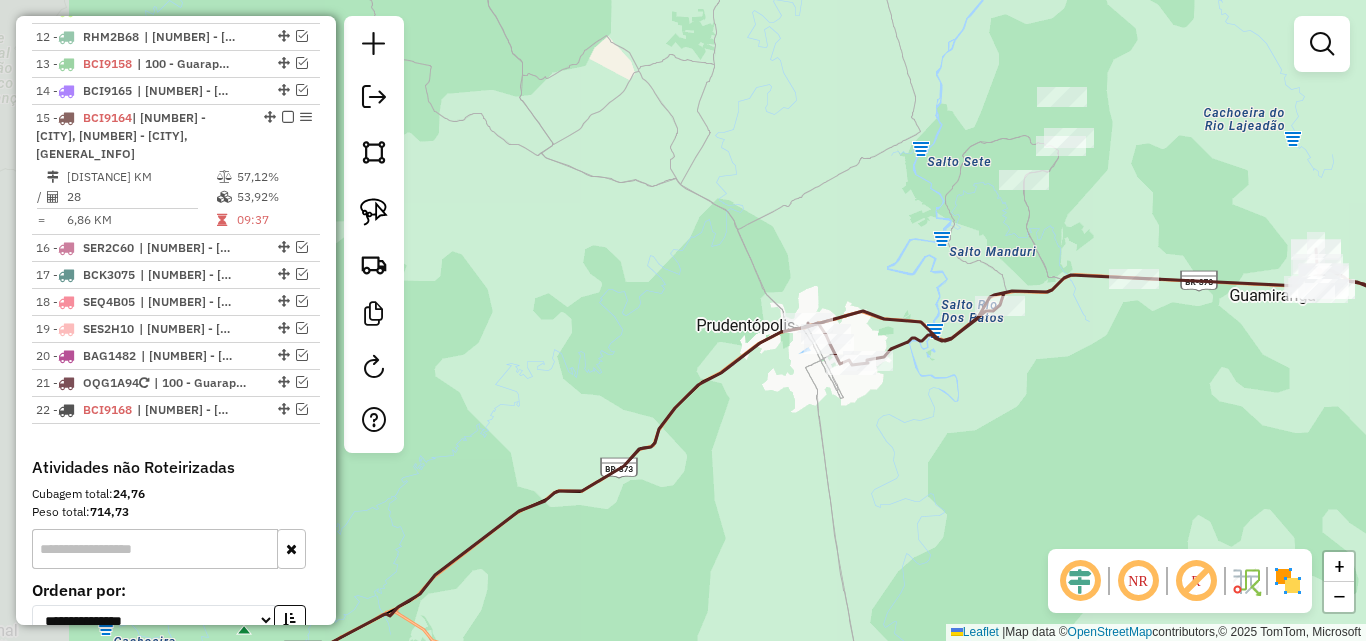 drag, startPoint x: 886, startPoint y: 391, endPoint x: 1167, endPoint y: 420, distance: 282.4925 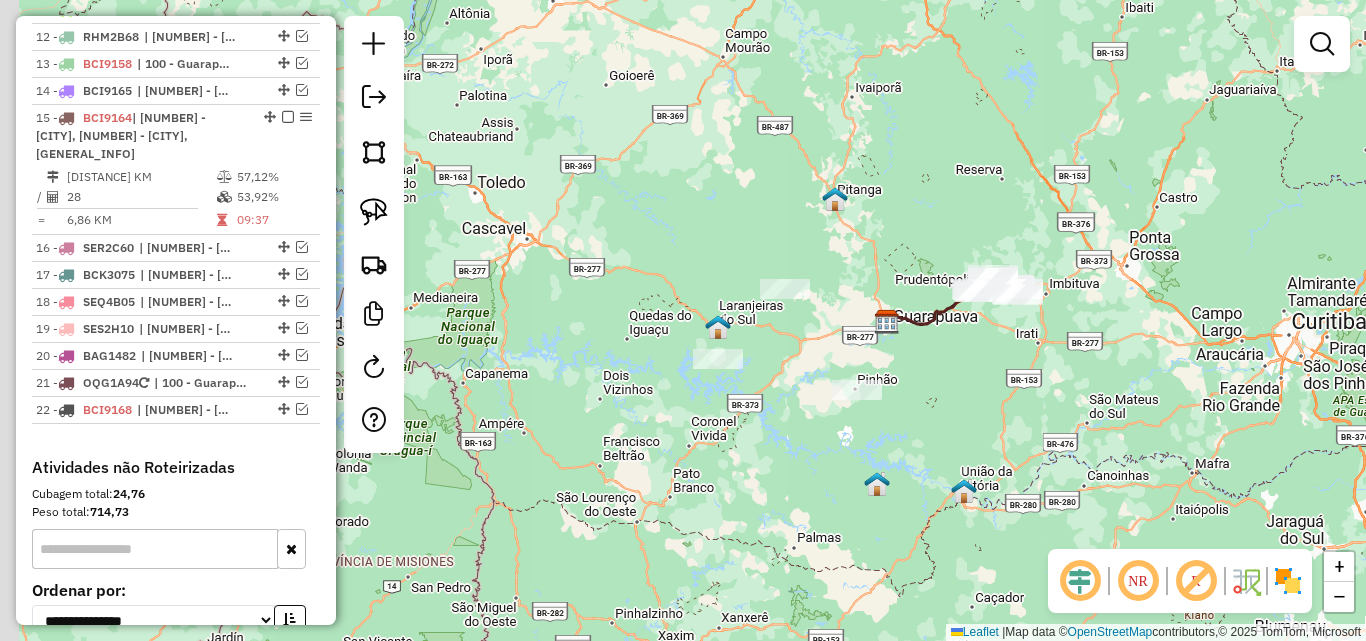 drag, startPoint x: 804, startPoint y: 457, endPoint x: 987, endPoint y: 321, distance: 228.0022 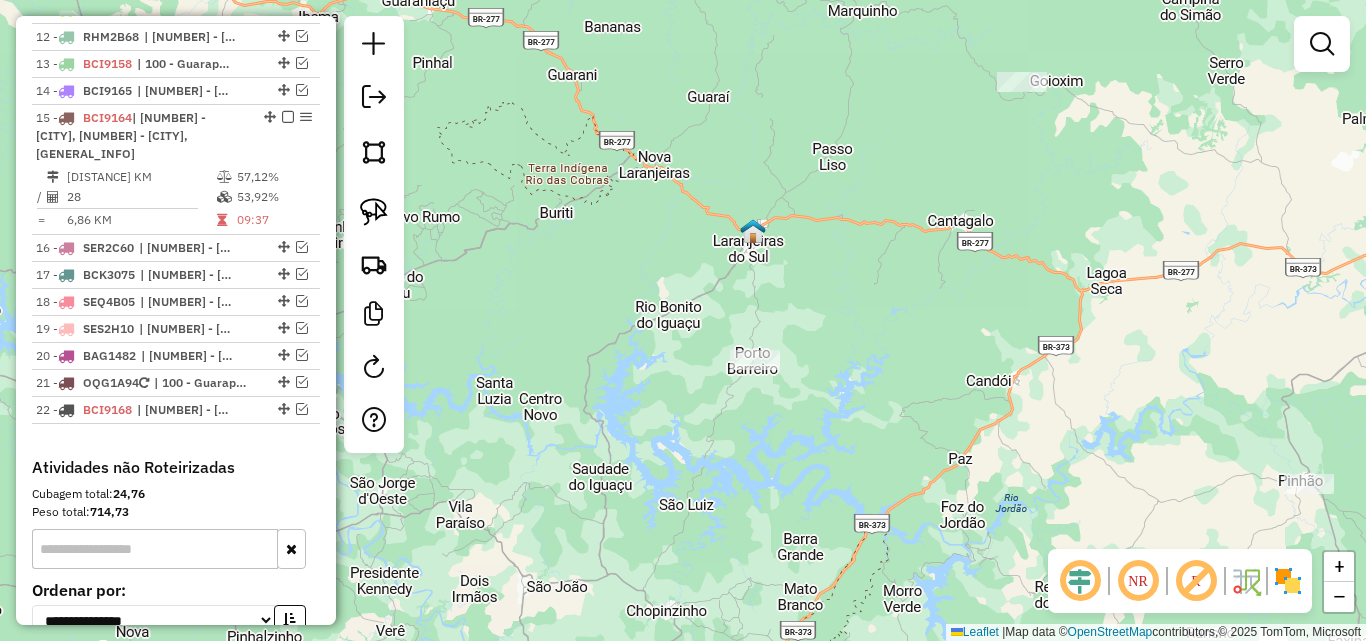 drag, startPoint x: 994, startPoint y: 380, endPoint x: 814, endPoint y: 512, distance: 223.2129 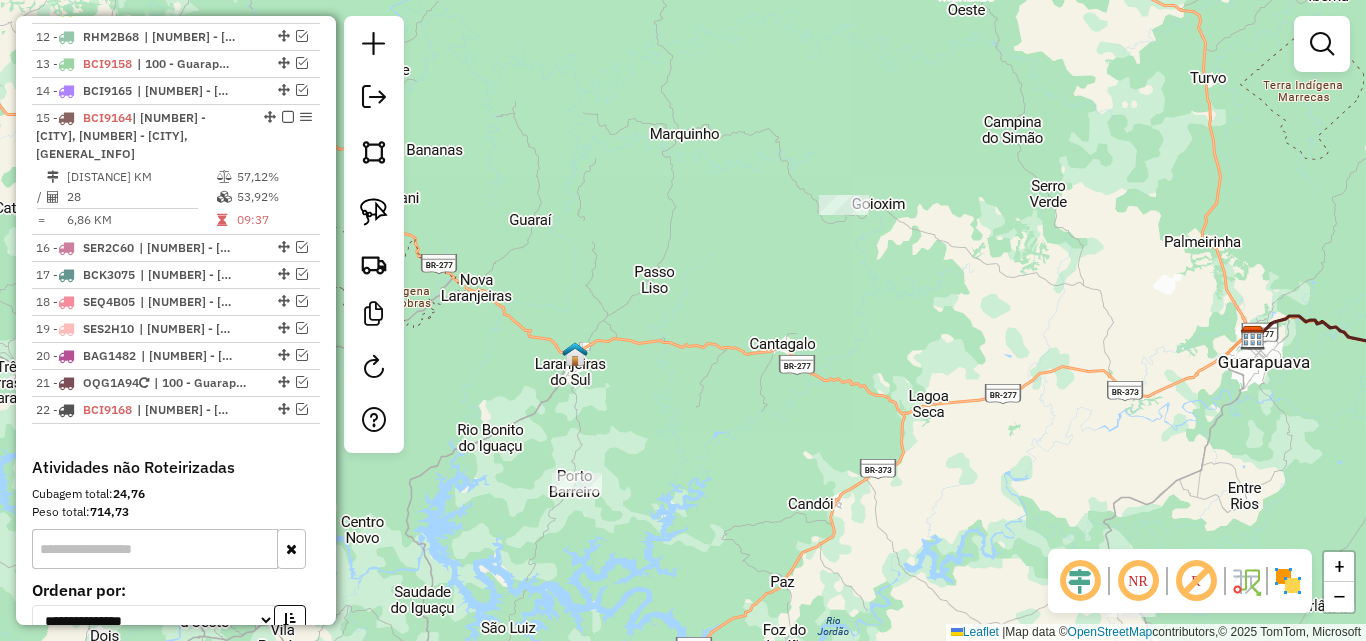 drag, startPoint x: 623, startPoint y: 433, endPoint x: 559, endPoint y: 374, distance: 87.04597 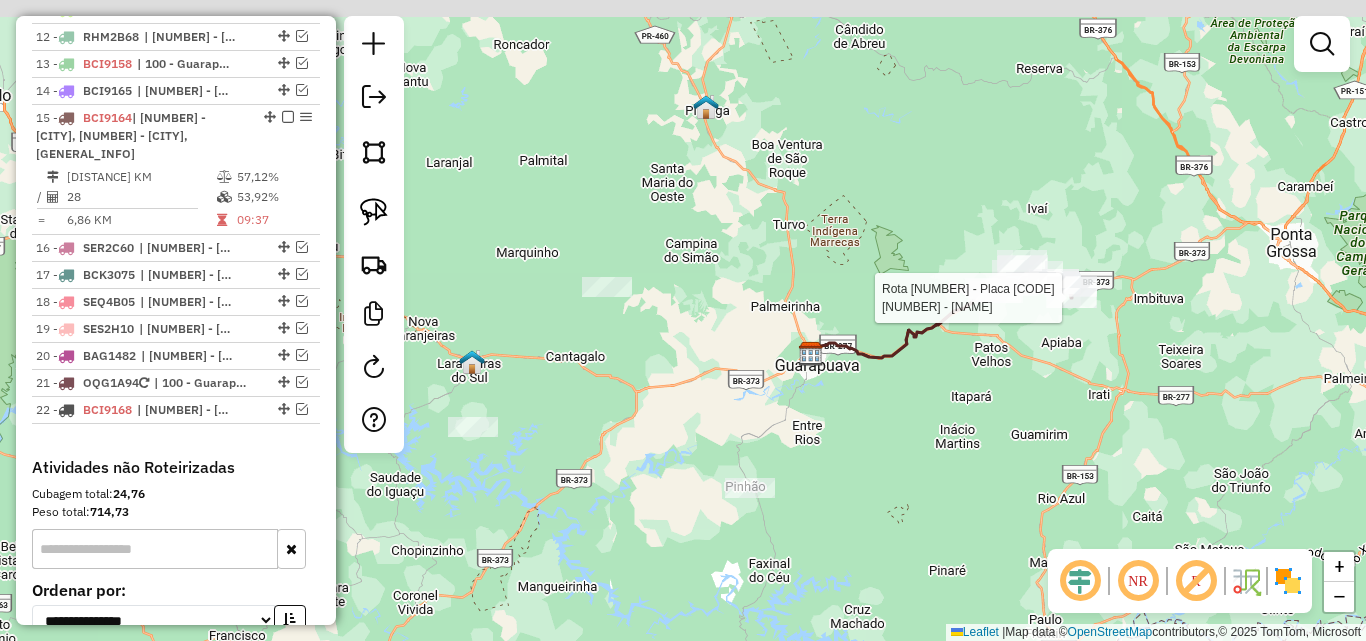 drag, startPoint x: 1123, startPoint y: 389, endPoint x: 901, endPoint y: 422, distance: 224.4393 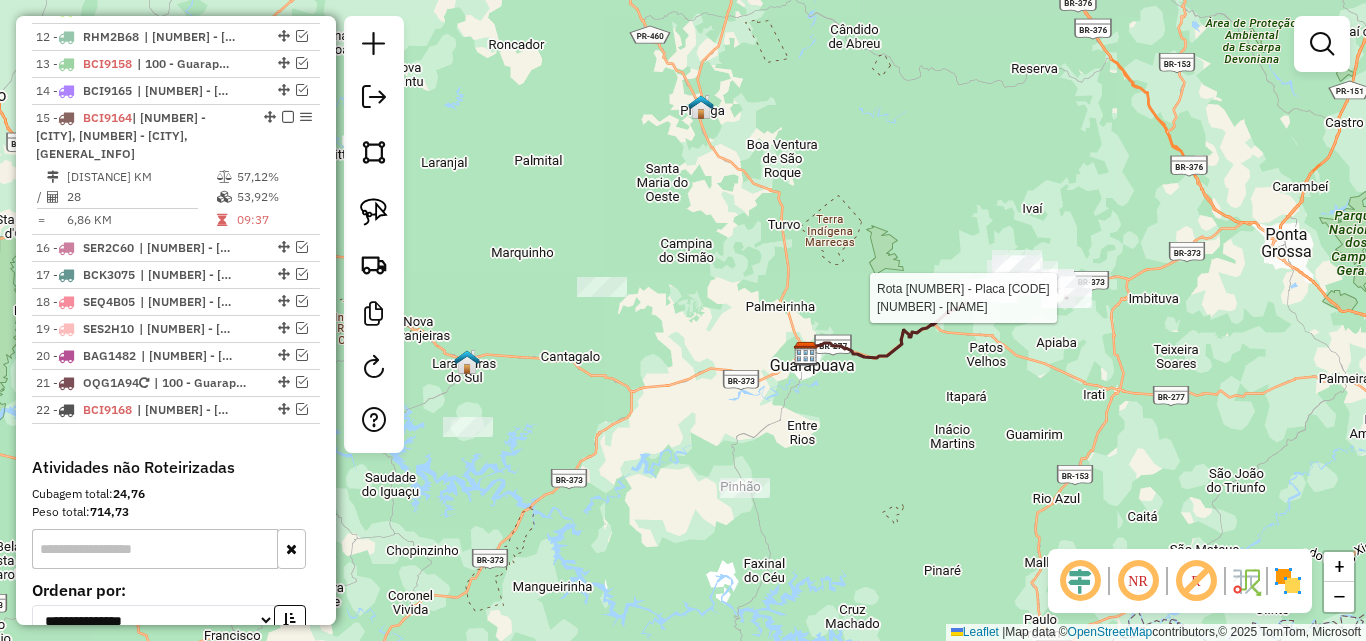 click on "Rota 15 - Placa BCI9164  822 - BAR E ARMAZEM DO JOS Janela de atendimento Grade de atendimento Capacidade Transportadoras Veículos Cliente Pedidos  Rotas Selecione os dias de semana para filtrar as janelas de atendimento  Seg   Ter   Qua   Qui   Sex   Sáb   Dom  Informe o período da janela de atendimento: De: Até:  Filtrar exatamente a janela do cliente  Considerar janela de atendimento padrão  Selecione os dias de semana para filtrar as grades de atendimento  Seg   Ter   Qua   Qui   Sex   Sáb   Dom   Considerar clientes sem dia de atendimento cadastrado  Clientes fora do dia de atendimento selecionado Filtrar as atividades entre os valores definidos abaixo:  Peso mínimo:   Peso máximo:   Cubagem mínima:   Cubagem máxima:   De:   Até:  Filtrar as atividades entre o tempo de atendimento definido abaixo:  De:   Até:   Considerar capacidade total dos clientes não roteirizados Transportadora: Selecione um ou mais itens Tipo de veículo: Selecione um ou mais itens Veículo: Selecione um ou mais itens" 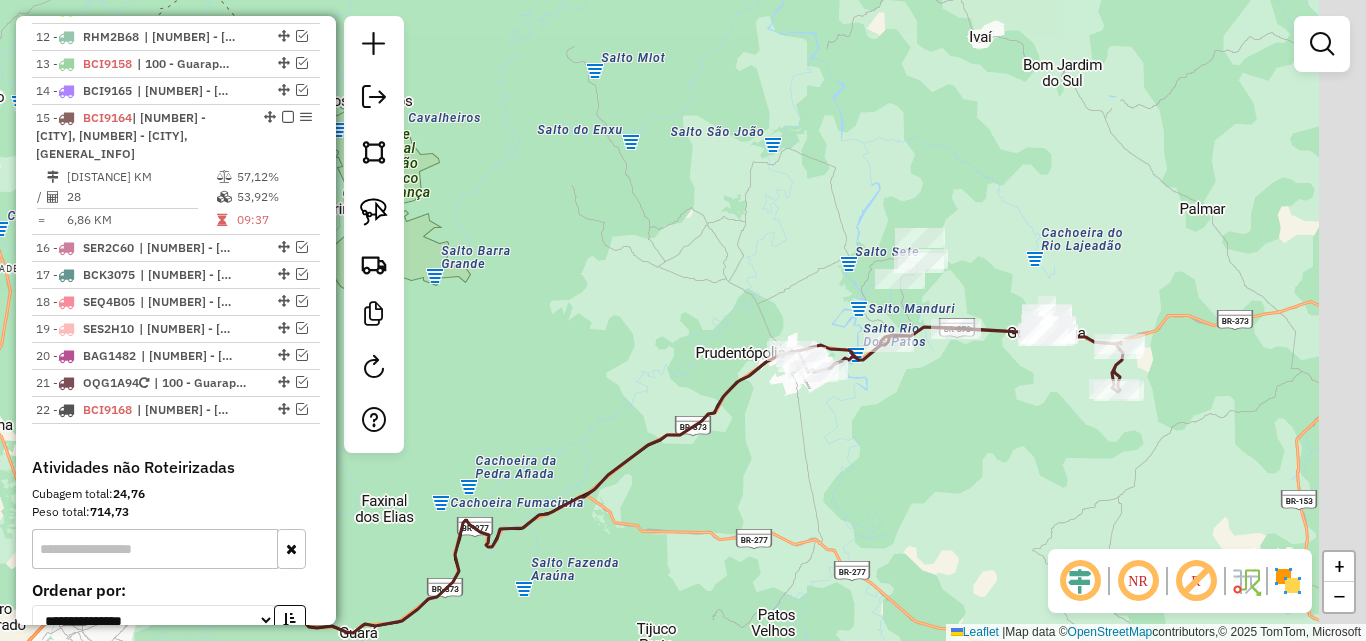drag, startPoint x: 1035, startPoint y: 427, endPoint x: 964, endPoint y: 430, distance: 71.063354 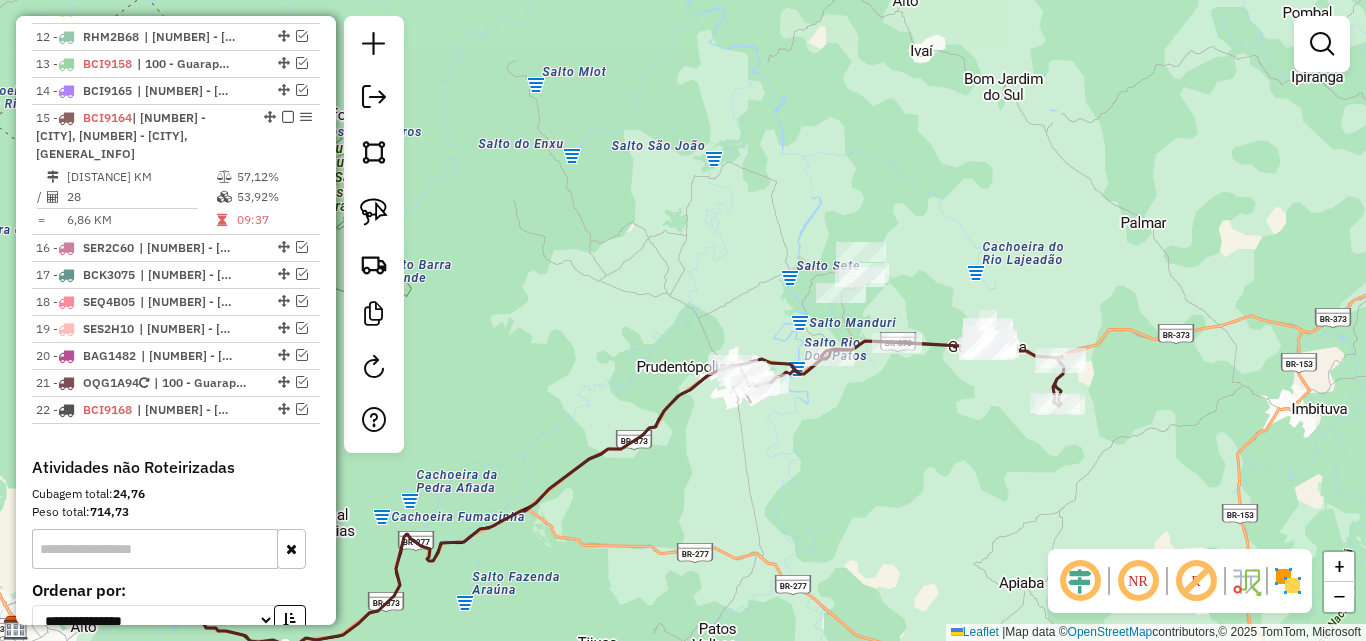 drag, startPoint x: 980, startPoint y: 418, endPoint x: 927, endPoint y: 432, distance: 54.81788 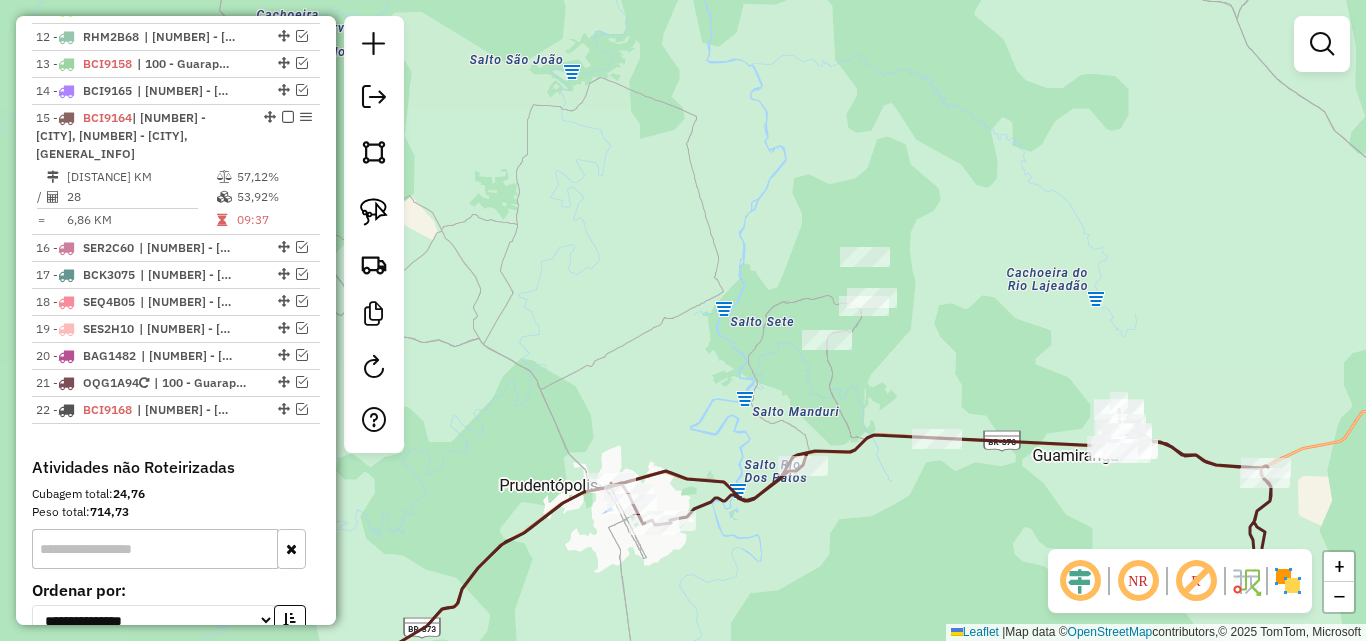 drag, startPoint x: 1013, startPoint y: 362, endPoint x: 993, endPoint y: 355, distance: 21.189621 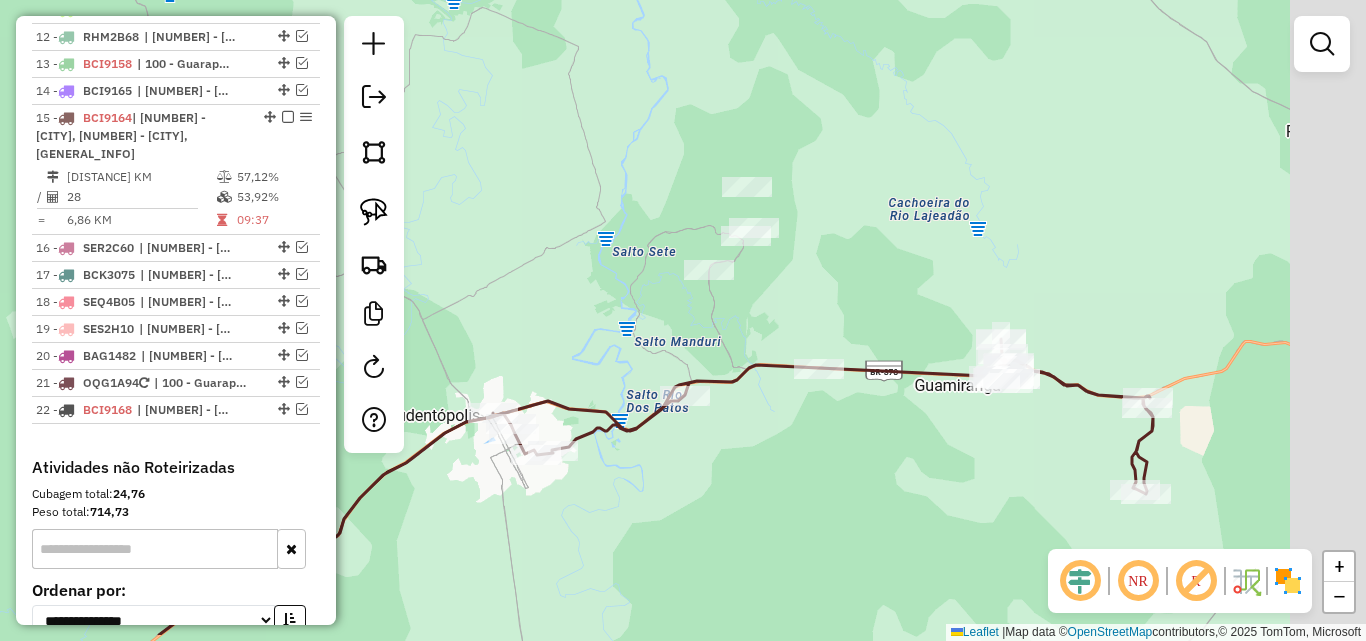drag, startPoint x: 1127, startPoint y: 342, endPoint x: 1009, endPoint y: 272, distance: 137.20058 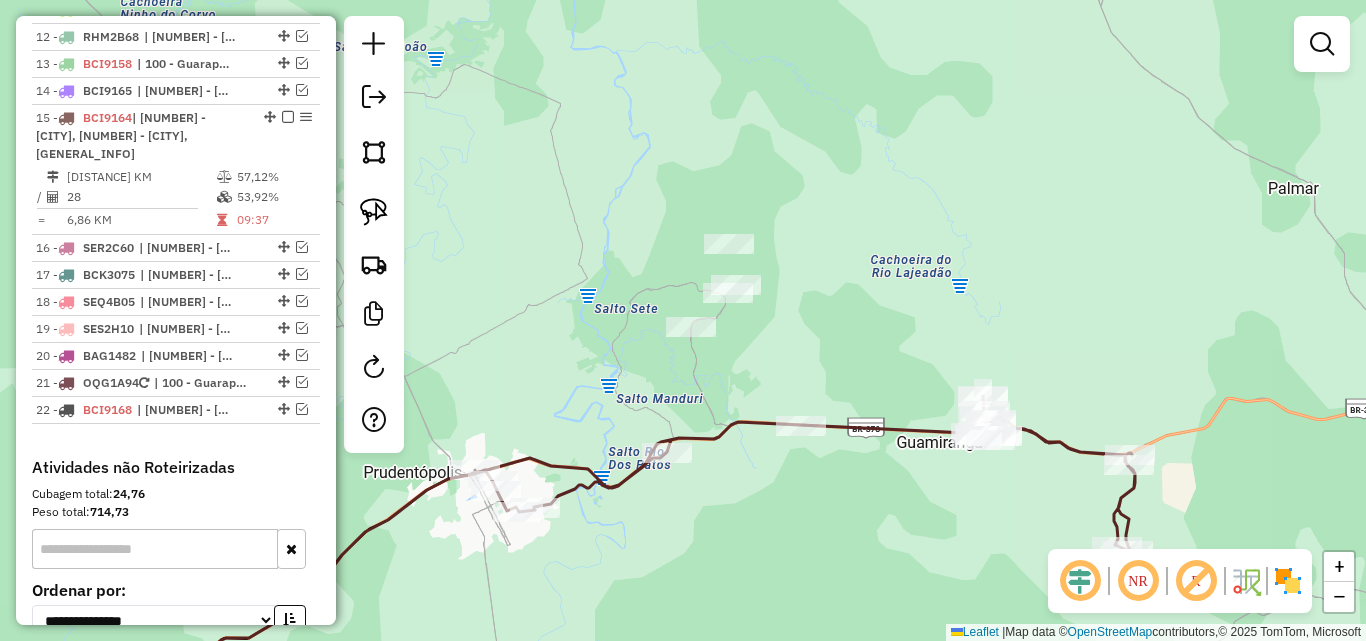 drag, startPoint x: 981, startPoint y: 466, endPoint x: 963, endPoint y: 523, distance: 59.77458 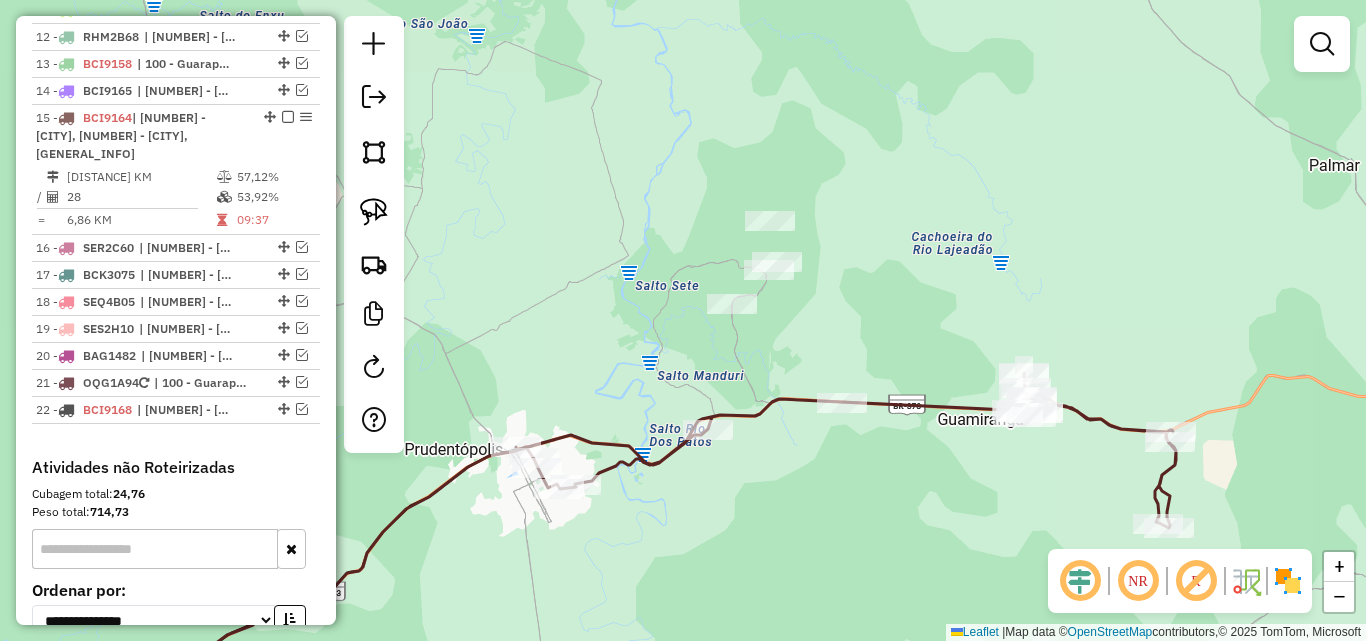 drag, startPoint x: 574, startPoint y: 449, endPoint x: 679, endPoint y: 404, distance: 114.236595 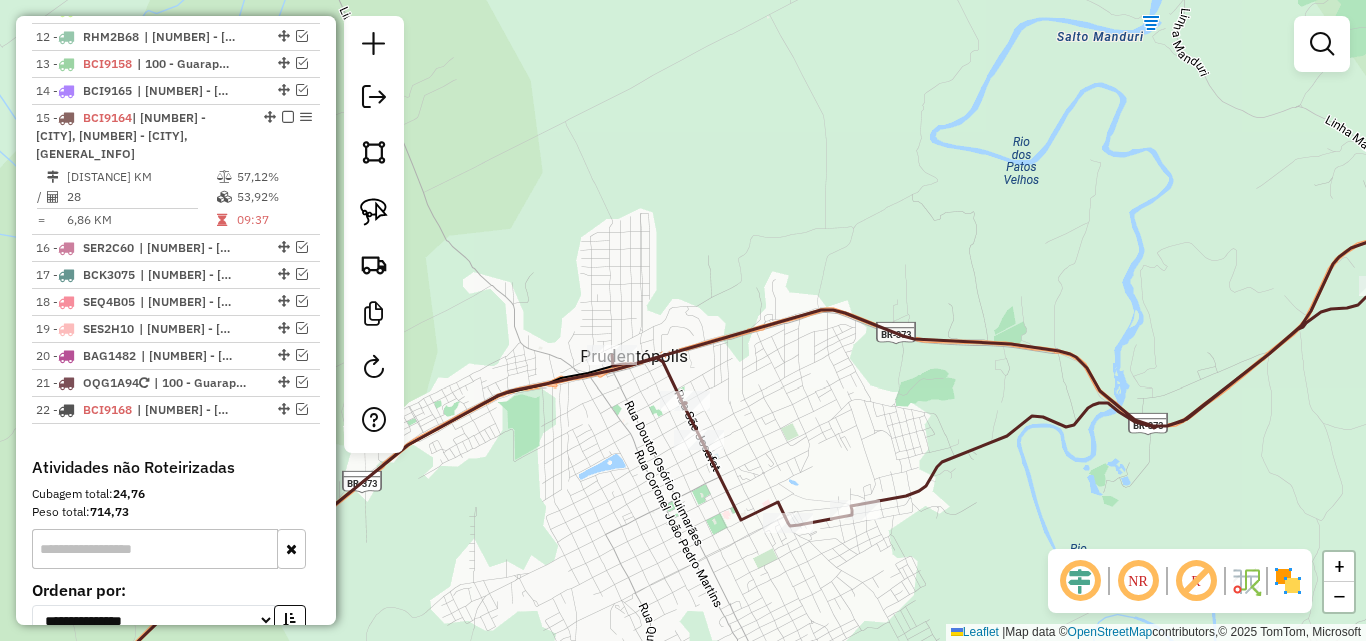 drag, startPoint x: 649, startPoint y: 453, endPoint x: 621, endPoint y: 432, distance: 35 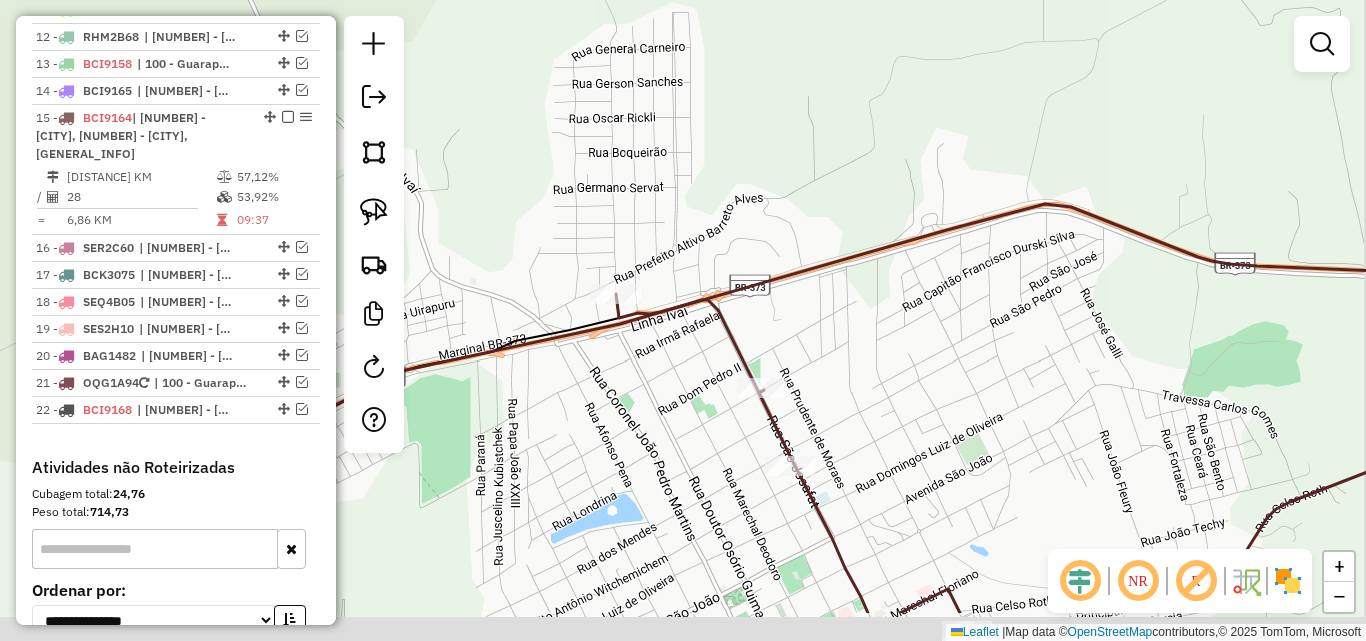 drag, startPoint x: 851, startPoint y: 473, endPoint x: 835, endPoint y: 316, distance: 157.81319 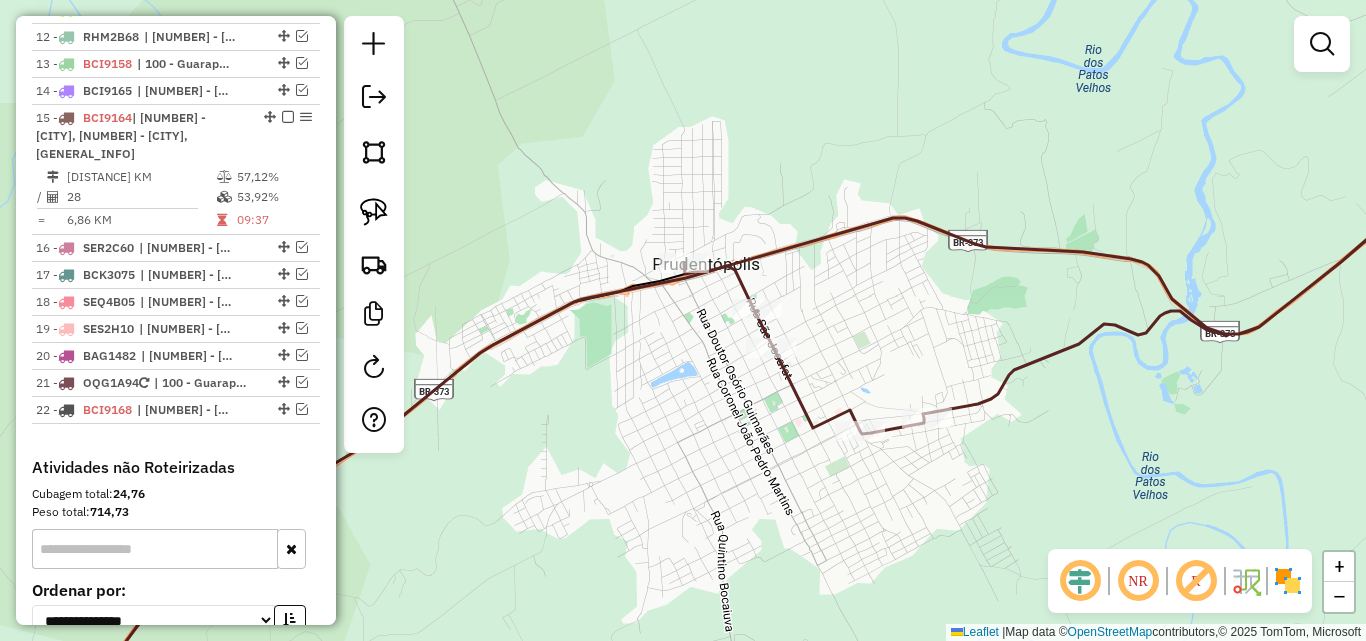 drag, startPoint x: 858, startPoint y: 462, endPoint x: 839, endPoint y: 457, distance: 19.646883 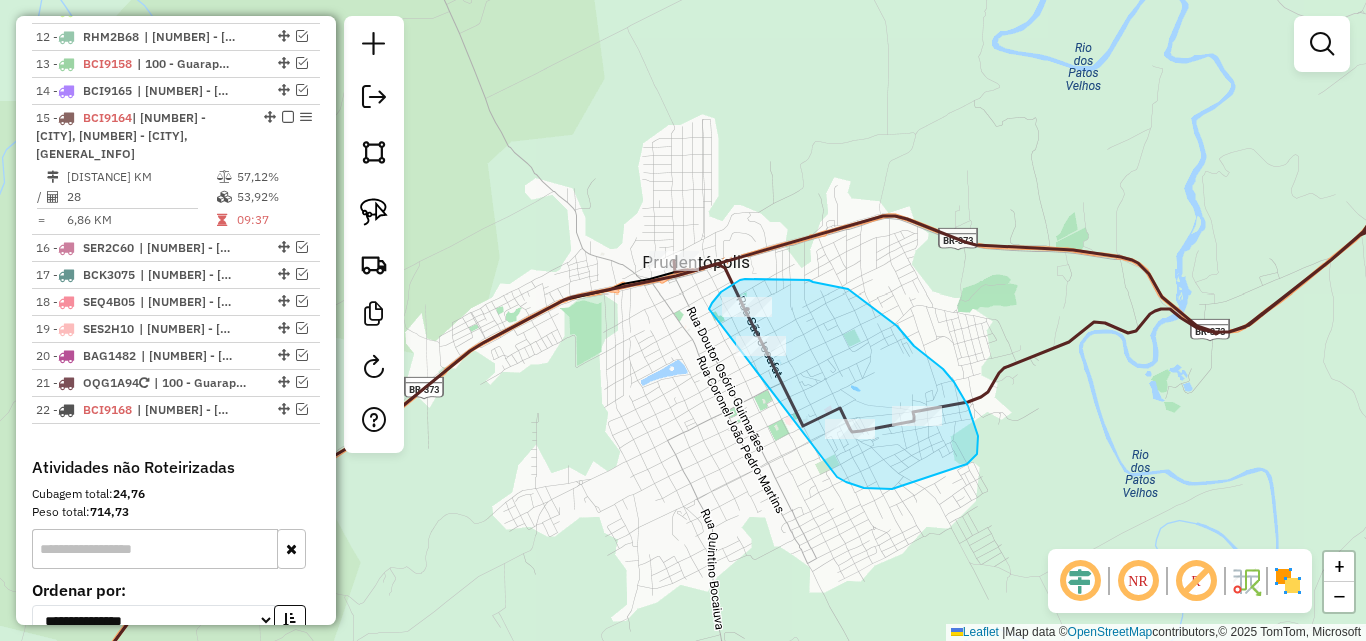 drag, startPoint x: 837, startPoint y: 477, endPoint x: 704, endPoint y: 321, distance: 205 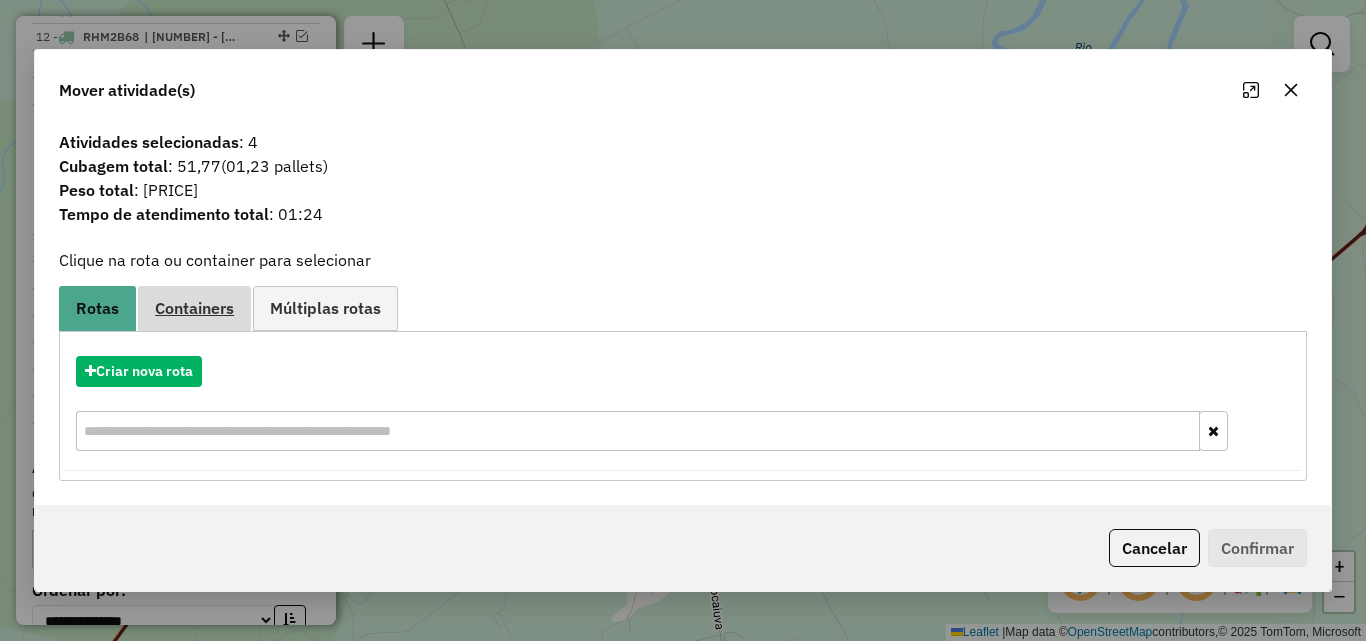 click on "Containers" at bounding box center [194, 308] 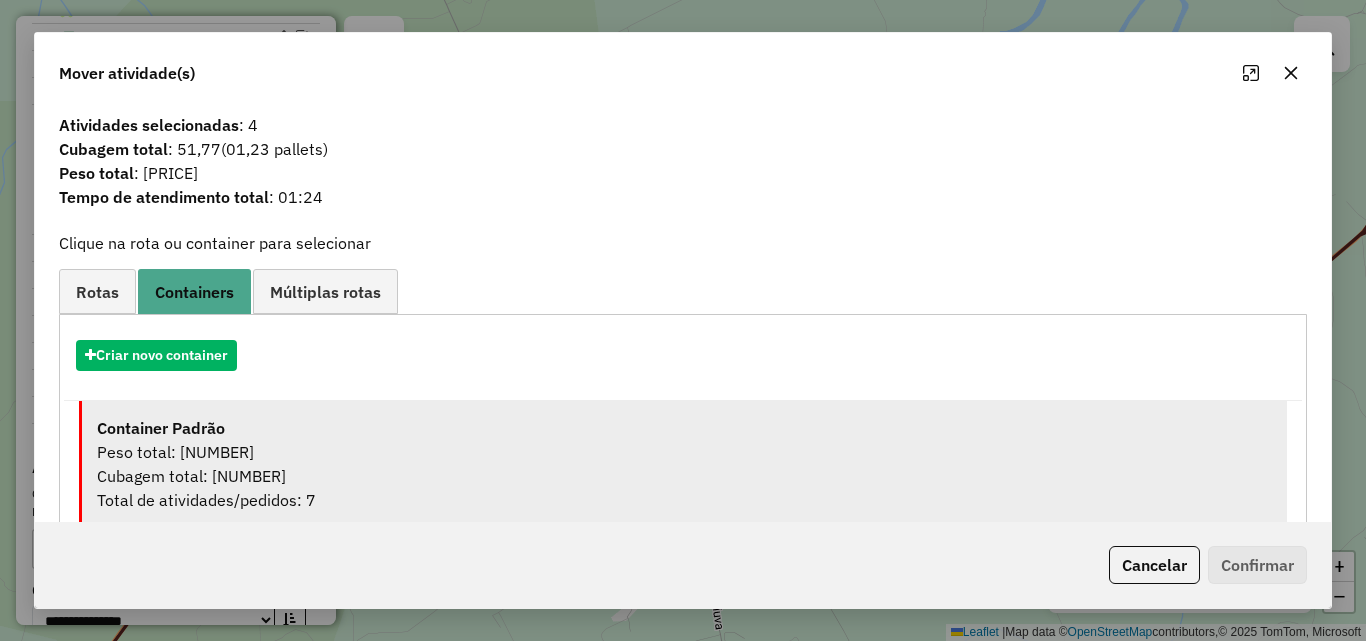 click on "Peso total: 714,73" at bounding box center (684, 452) 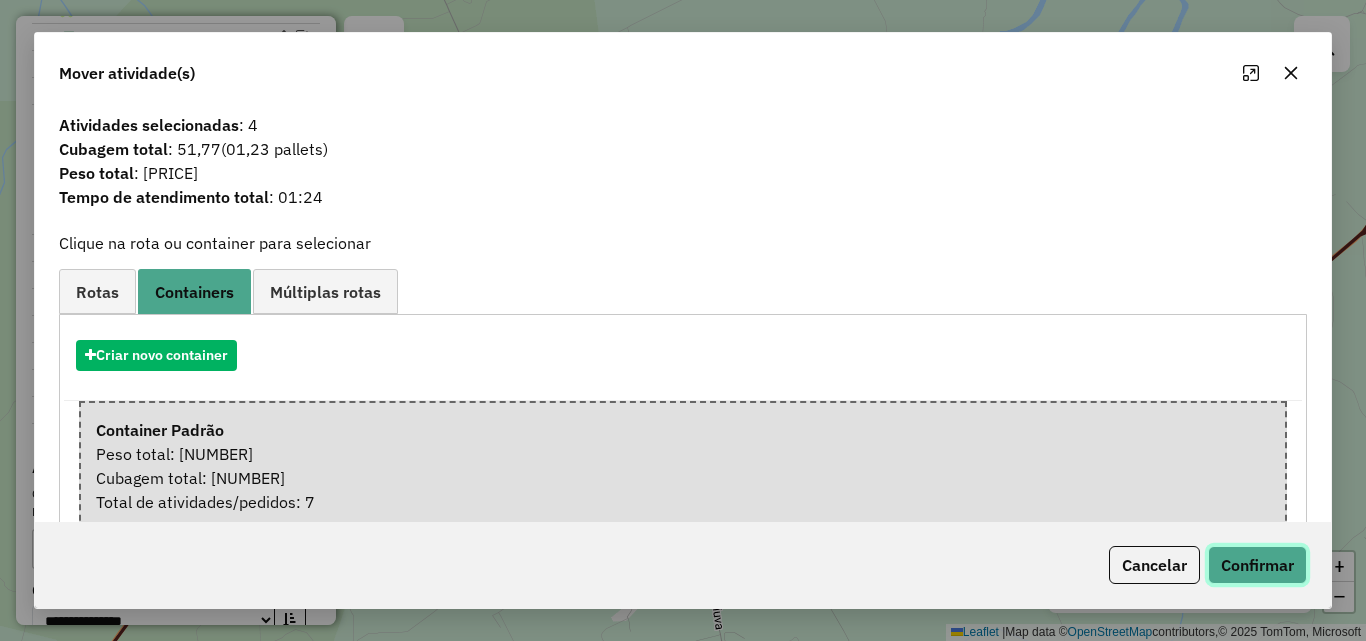 click on "Confirmar" 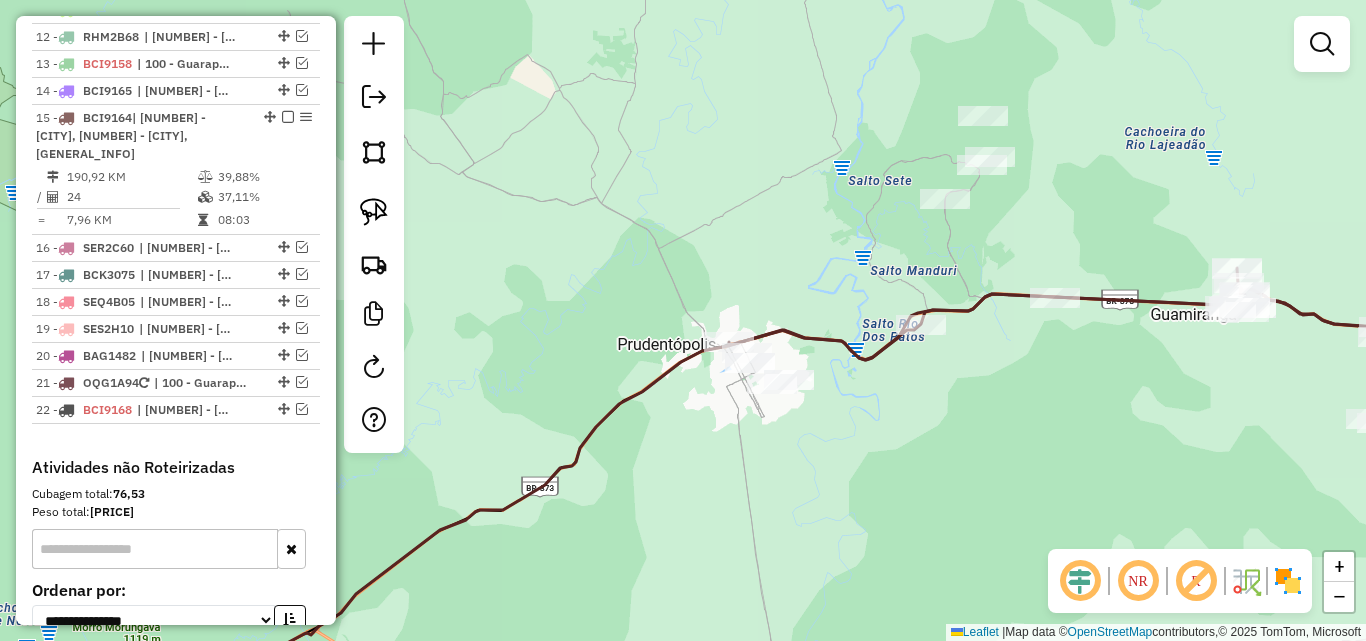 drag, startPoint x: 1117, startPoint y: 312, endPoint x: 1053, endPoint y: 387, distance: 98.59513 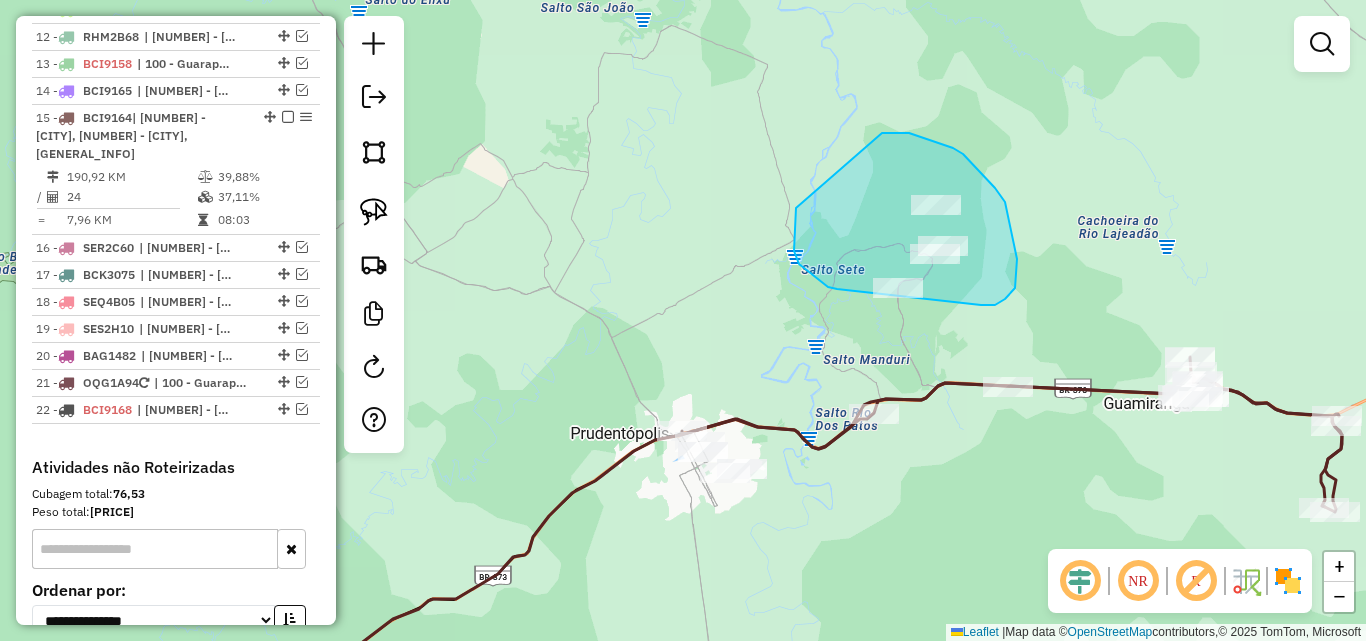 drag, startPoint x: 1015, startPoint y: 288, endPoint x: 837, endPoint y: 289, distance: 178.0028 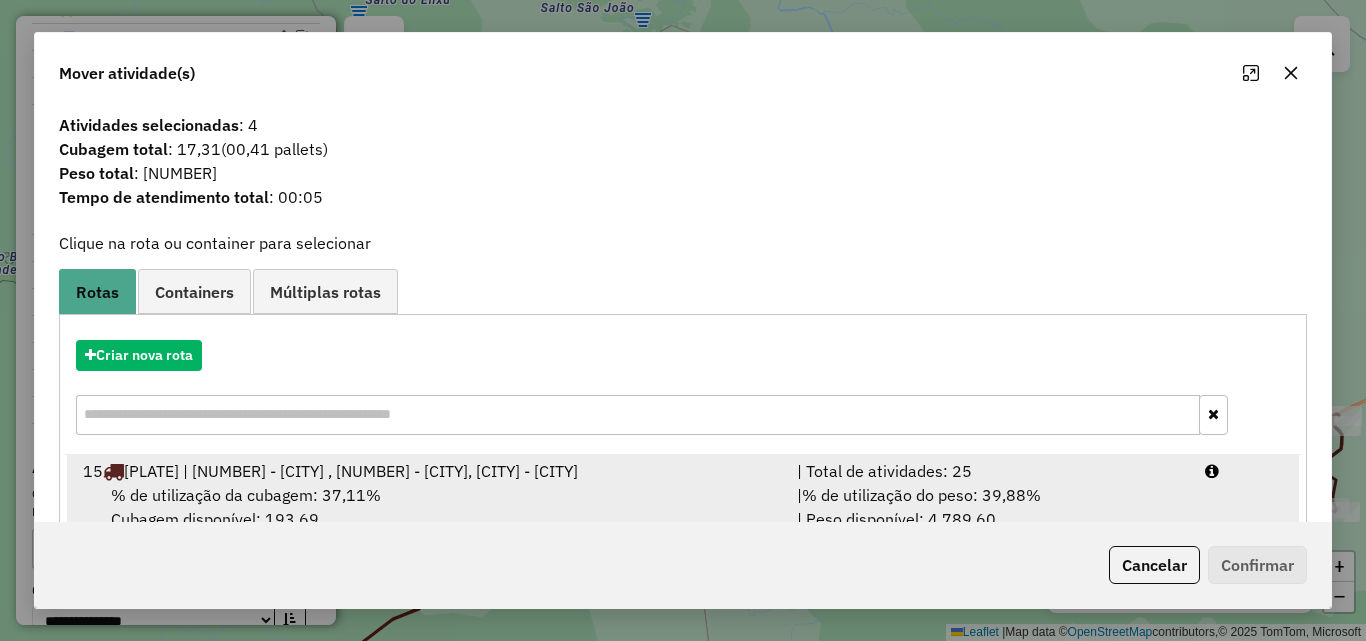 click on "% de utilização do peso: 39,88%" at bounding box center (921, 495) 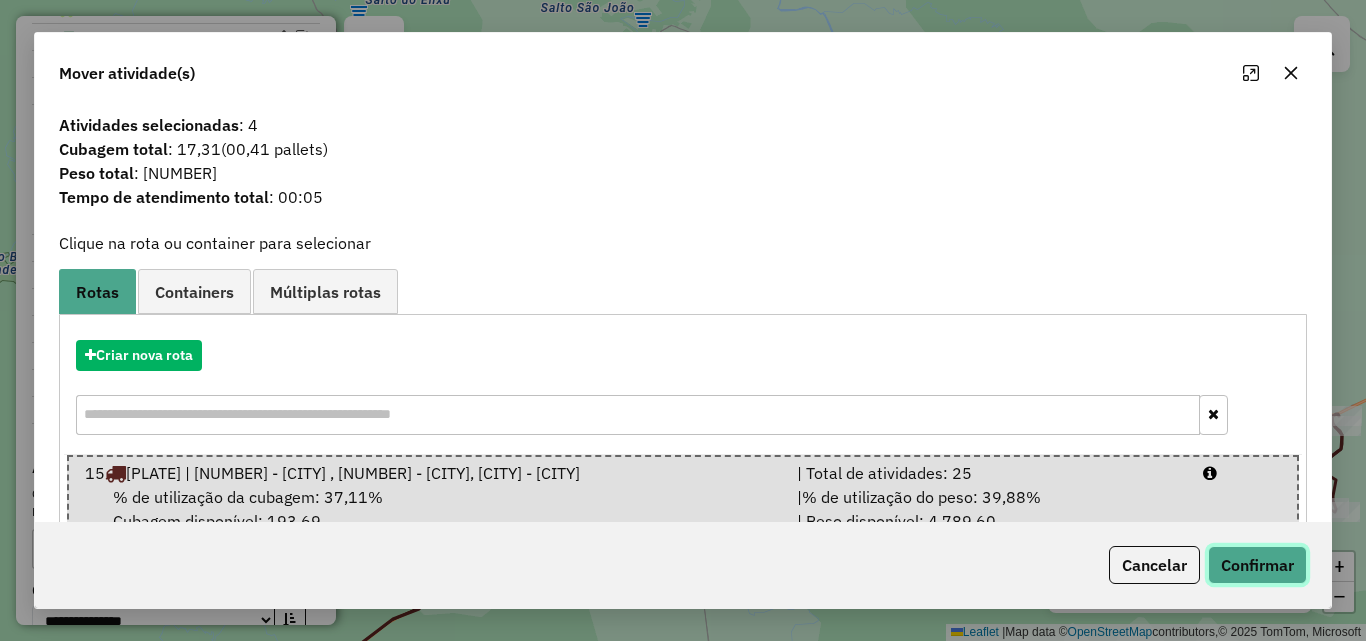 click on "Confirmar" 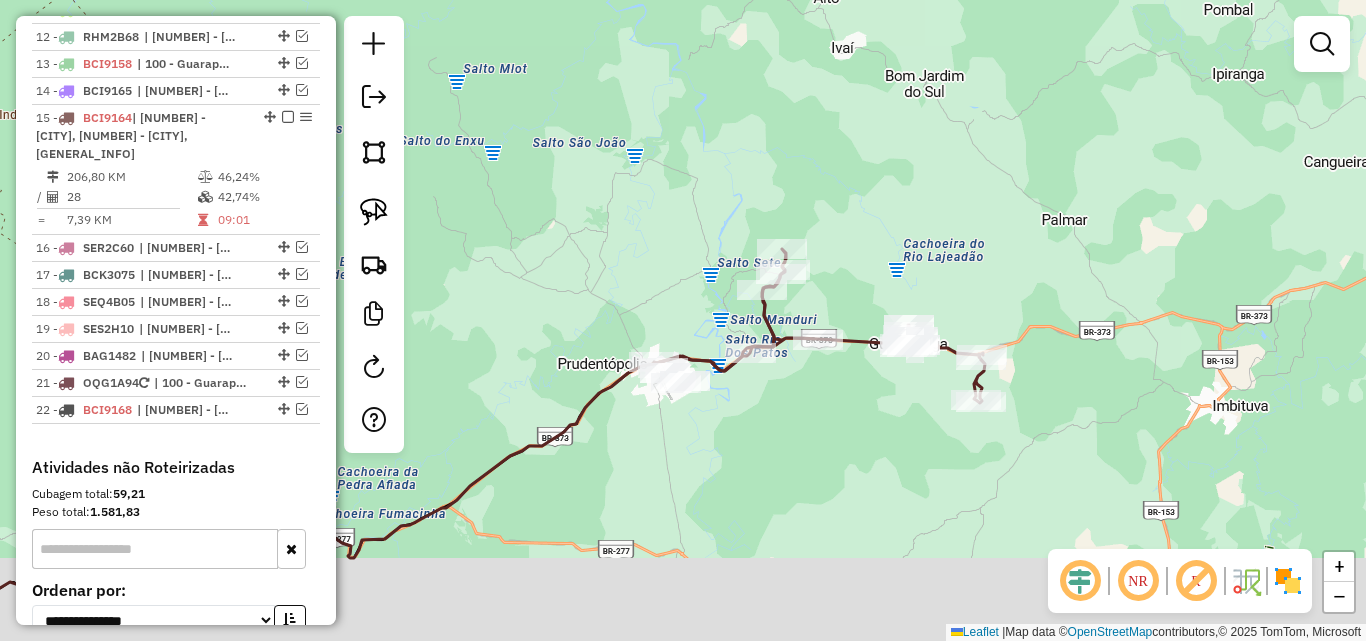drag, startPoint x: 855, startPoint y: 544, endPoint x: 802, endPoint y: 431, distance: 124.81186 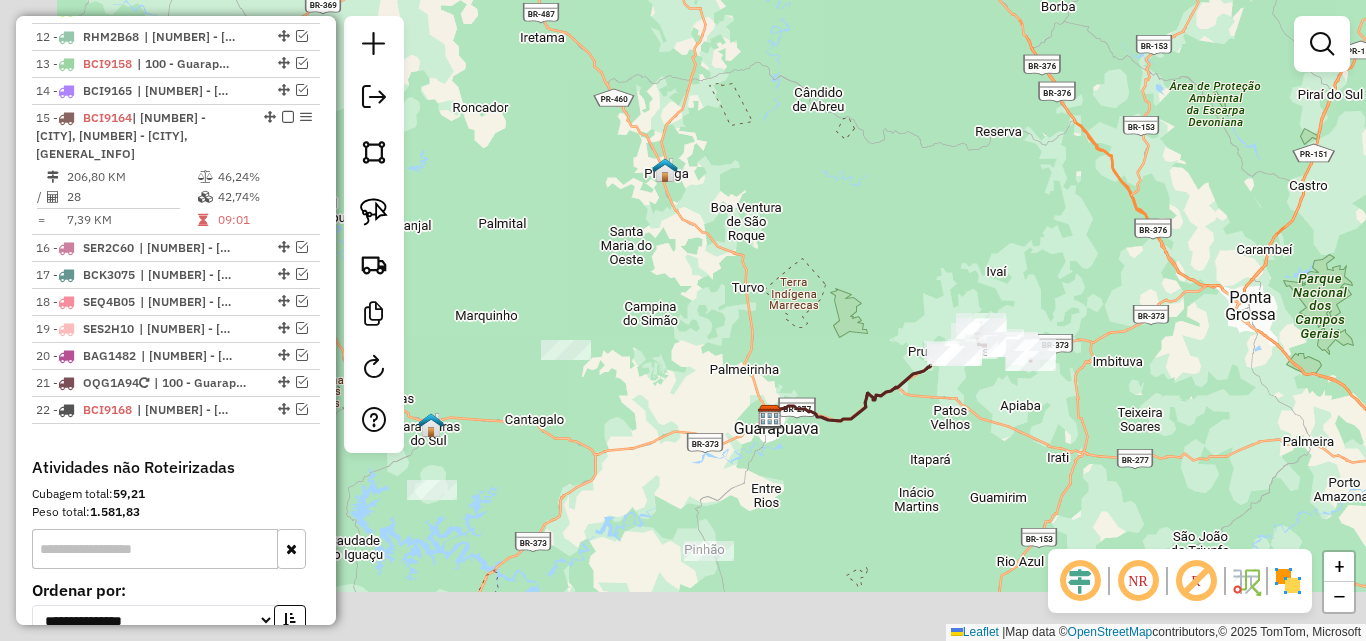 drag, startPoint x: 721, startPoint y: 545, endPoint x: 977, endPoint y: 457, distance: 270.7028 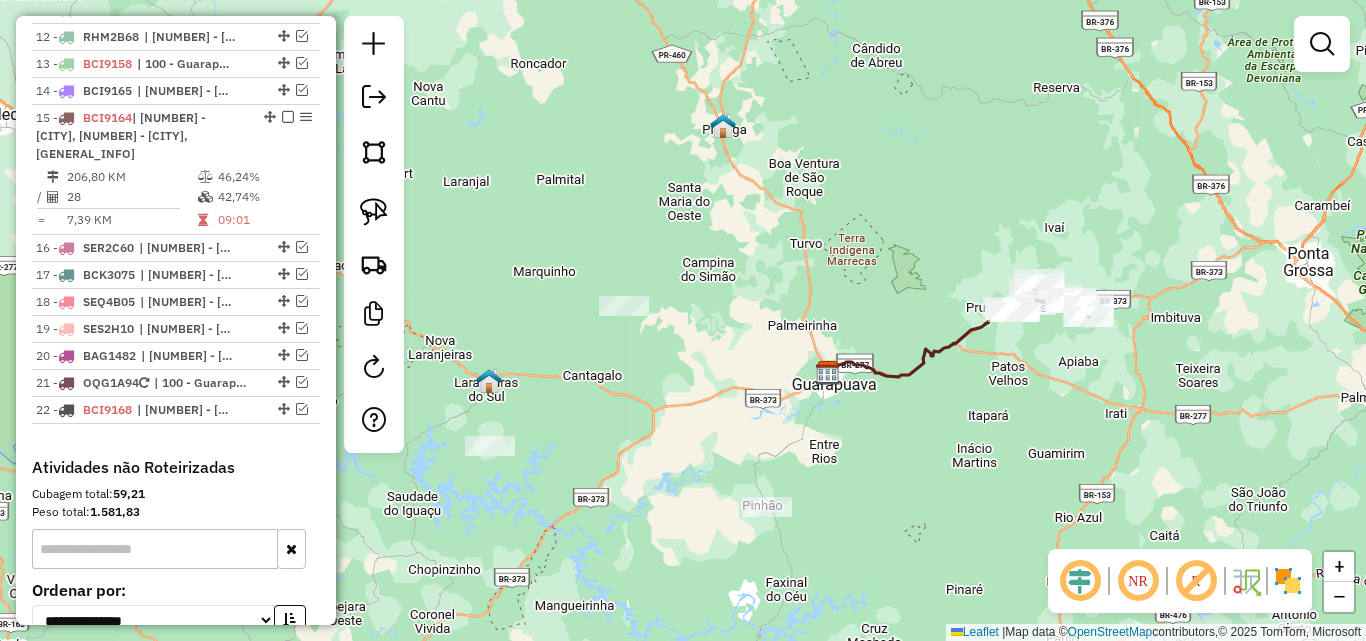 drag, startPoint x: 811, startPoint y: 556, endPoint x: 884, endPoint y: 499, distance: 92.61749 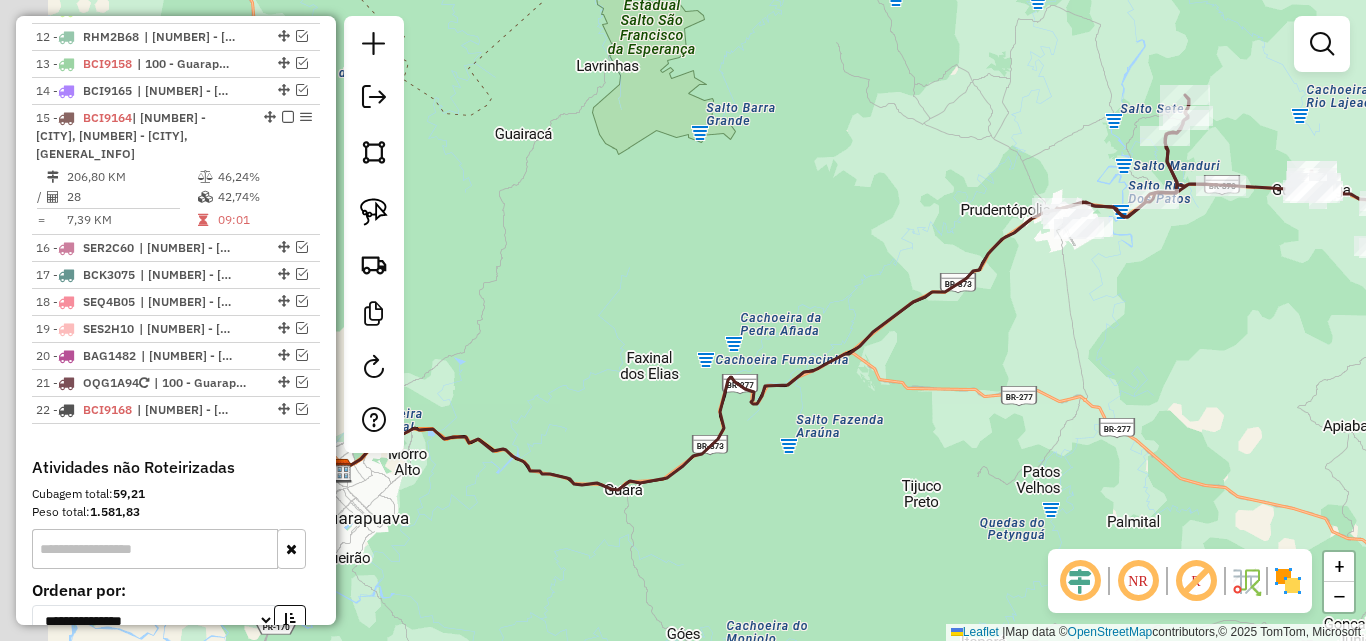 drag, startPoint x: 955, startPoint y: 546, endPoint x: 1057, endPoint y: 385, distance: 190.59119 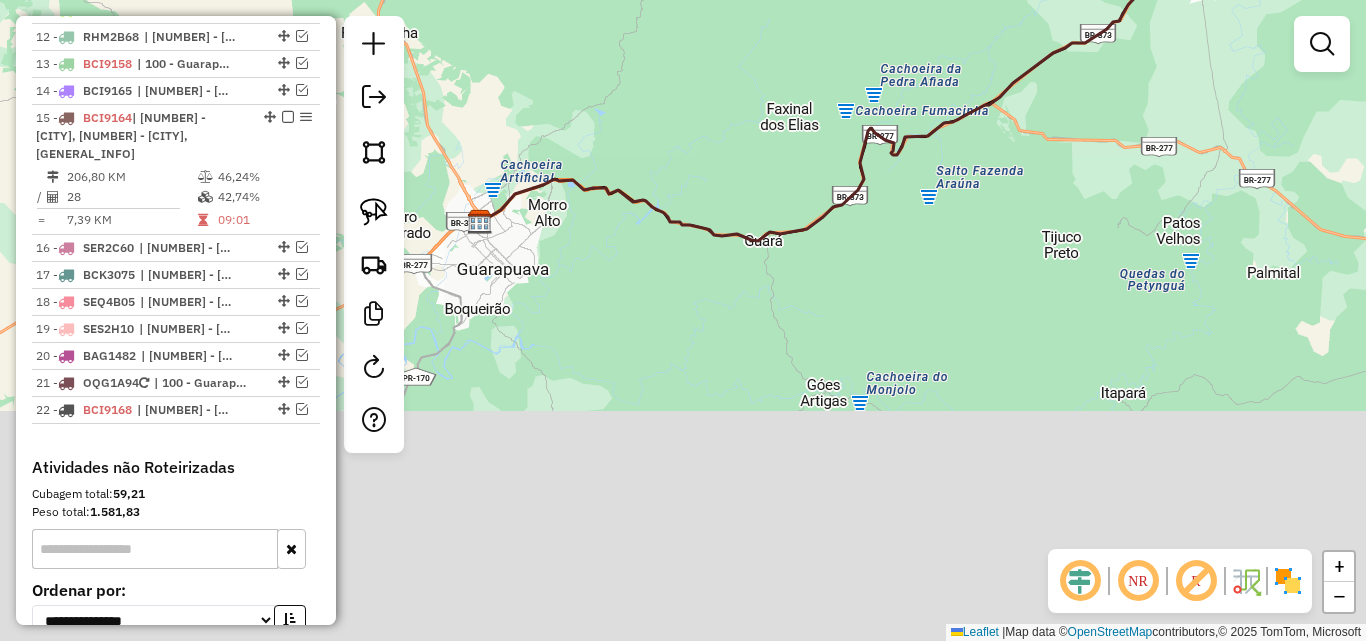 drag, startPoint x: 982, startPoint y: 528, endPoint x: 1123, endPoint y: 284, distance: 281.8102 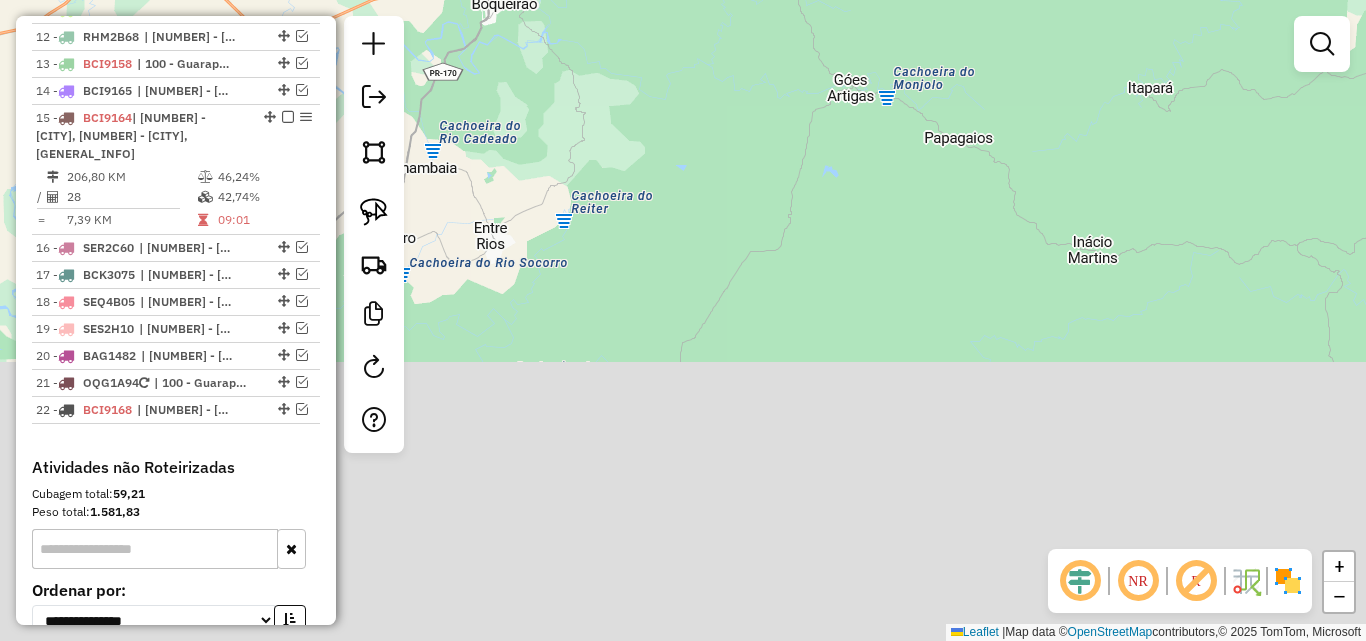 drag, startPoint x: 928, startPoint y: 241, endPoint x: 934, endPoint y: 196, distance: 45.39824 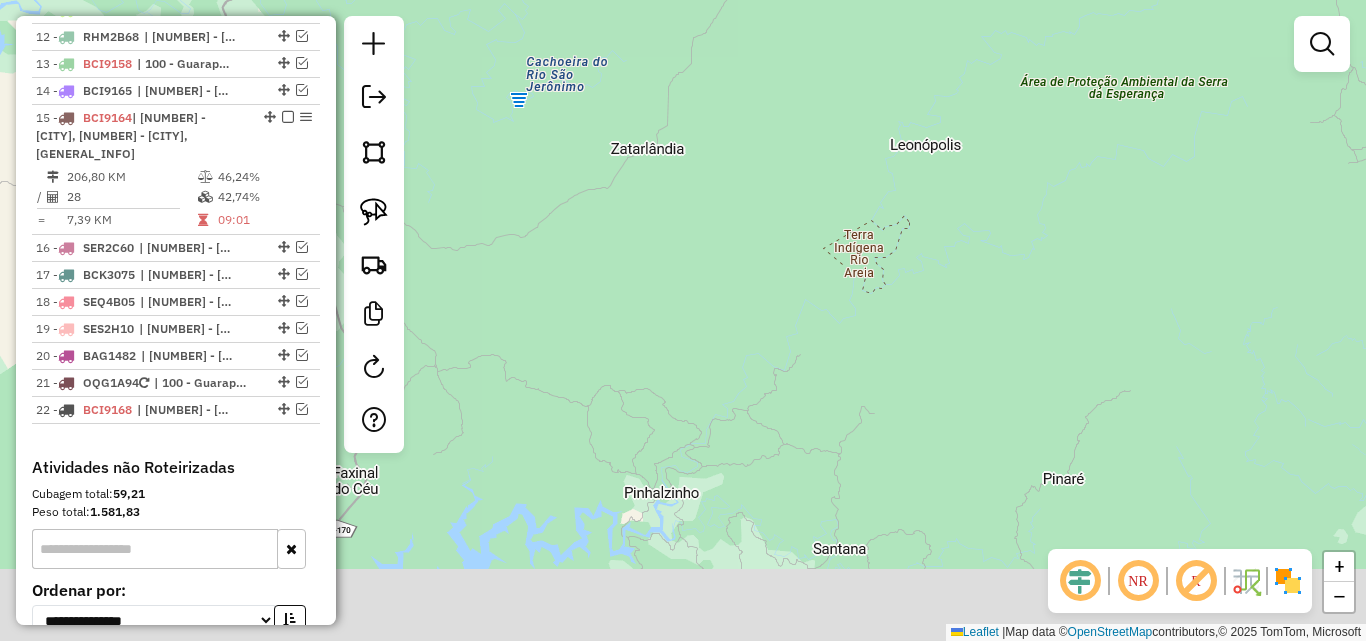 drag, startPoint x: 900, startPoint y: 190, endPoint x: 900, endPoint y: 165, distance: 25 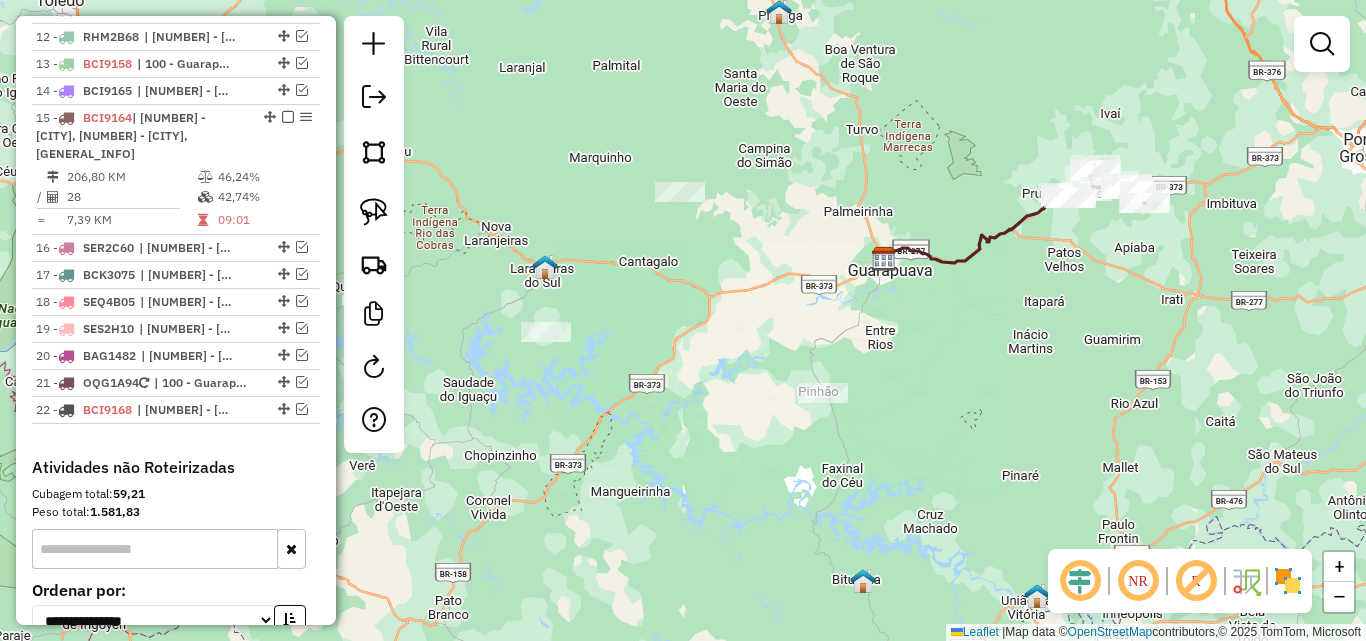 drag, startPoint x: 641, startPoint y: 345, endPoint x: 769, endPoint y: 425, distance: 150.9437 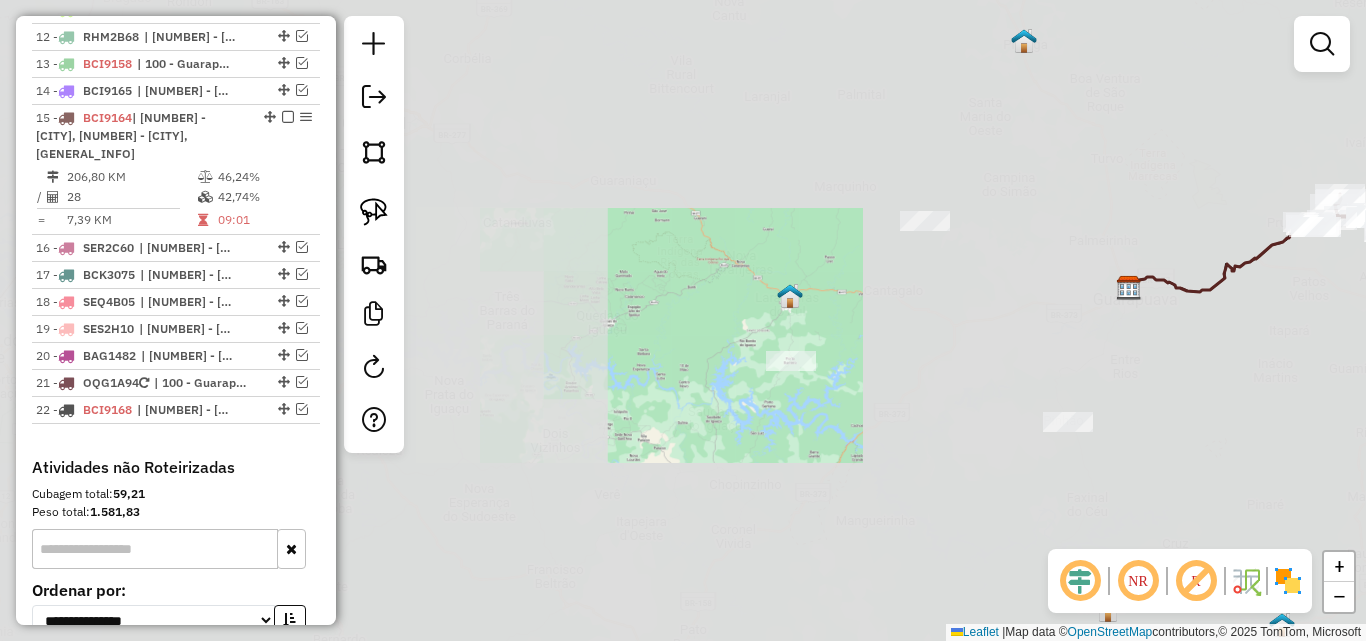 drag, startPoint x: 965, startPoint y: 245, endPoint x: 904, endPoint y: 355, distance: 125.781555 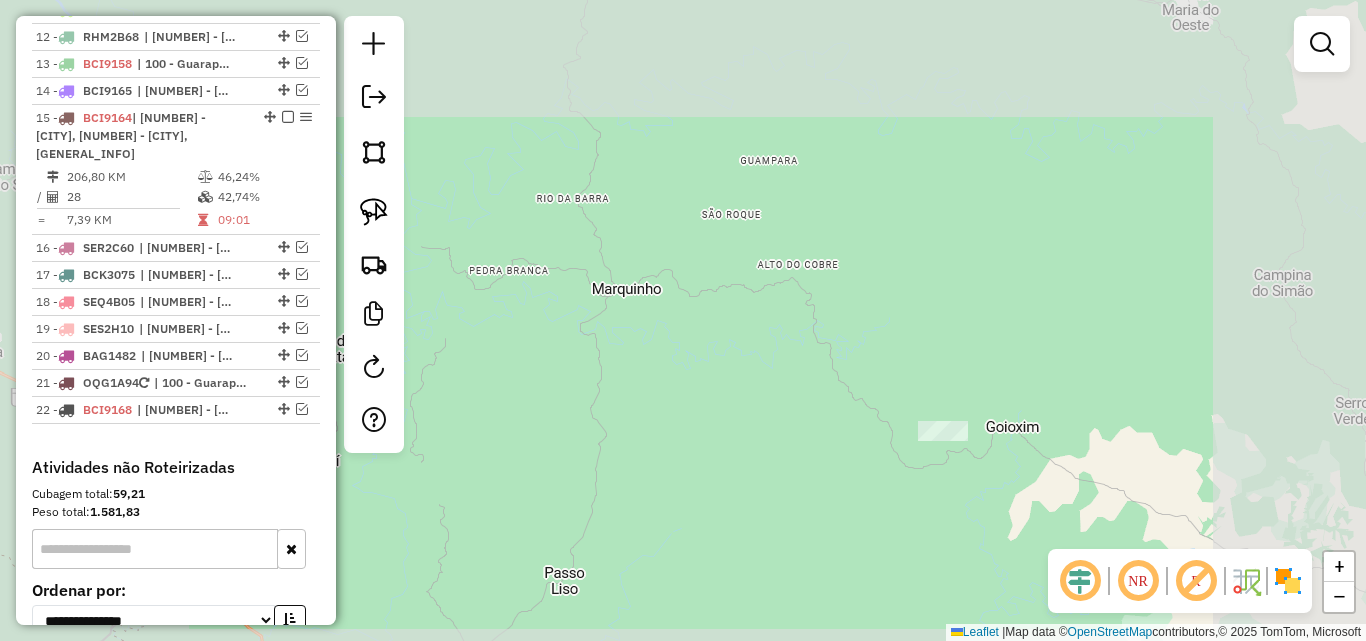 drag, startPoint x: 880, startPoint y: 521, endPoint x: 946, endPoint y: 352, distance: 181.43042 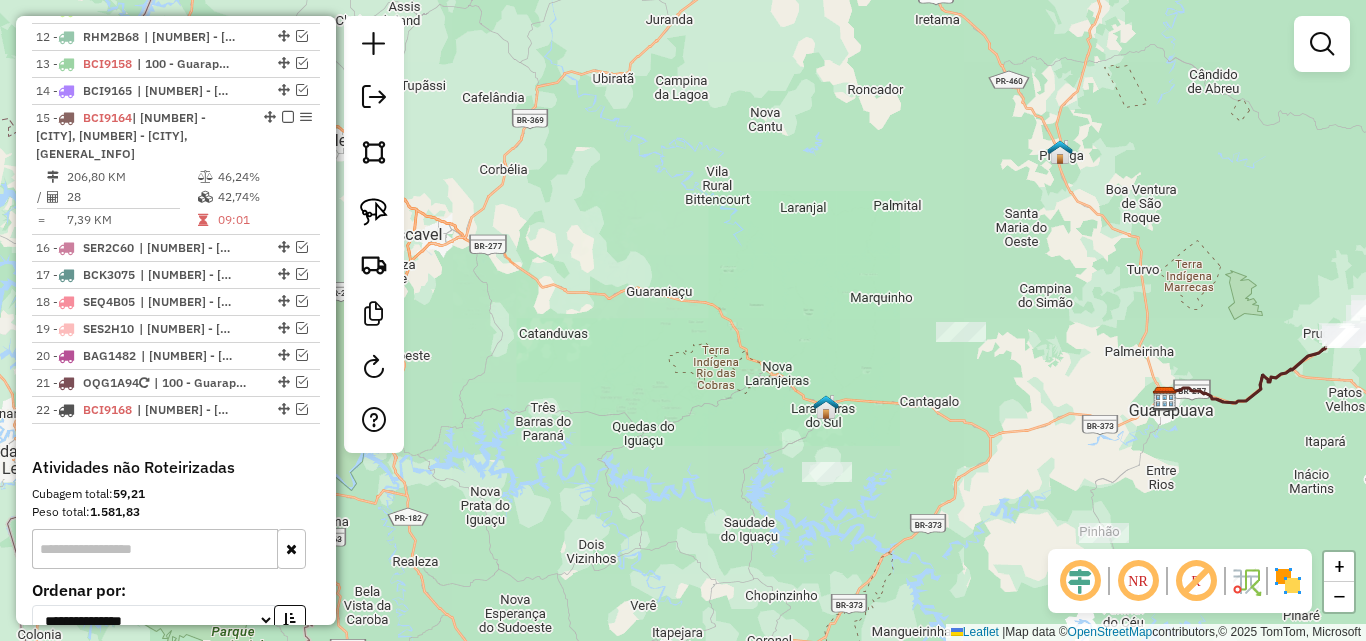 drag, startPoint x: 957, startPoint y: 349, endPoint x: 991, endPoint y: 282, distance: 75.13322 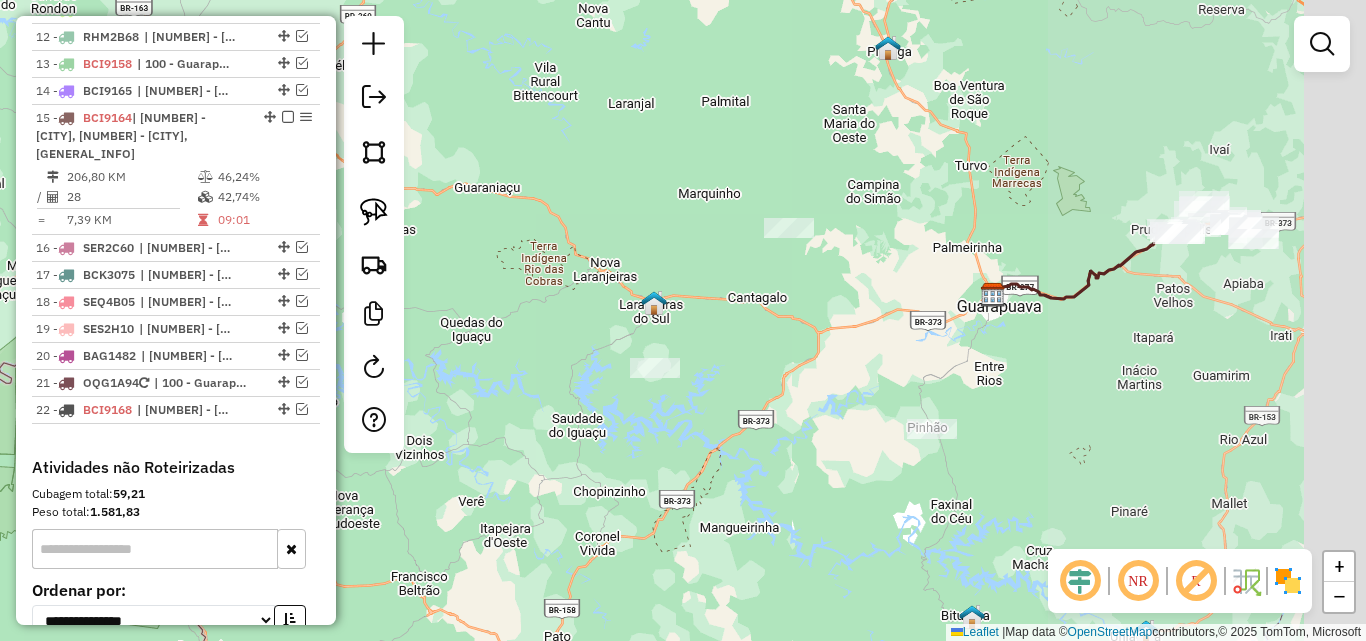 drag, startPoint x: 1139, startPoint y: 316, endPoint x: 801, endPoint y: 383, distance: 344.57654 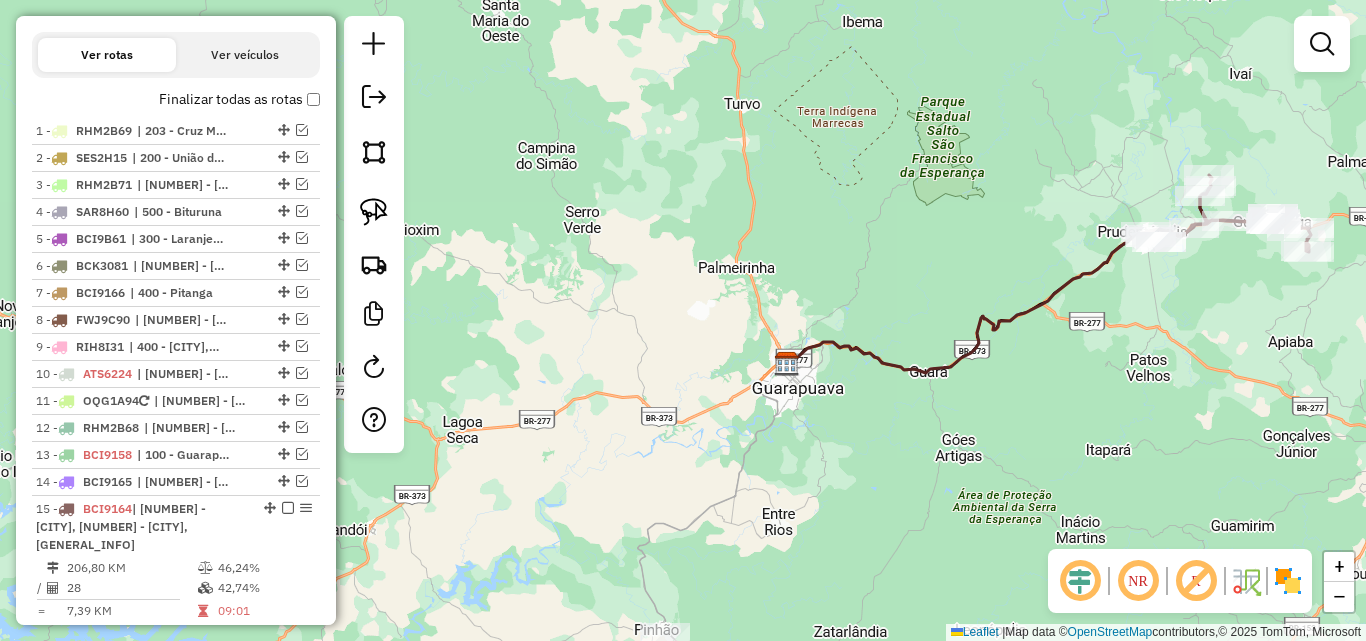 scroll, scrollTop: 688, scrollLeft: 0, axis: vertical 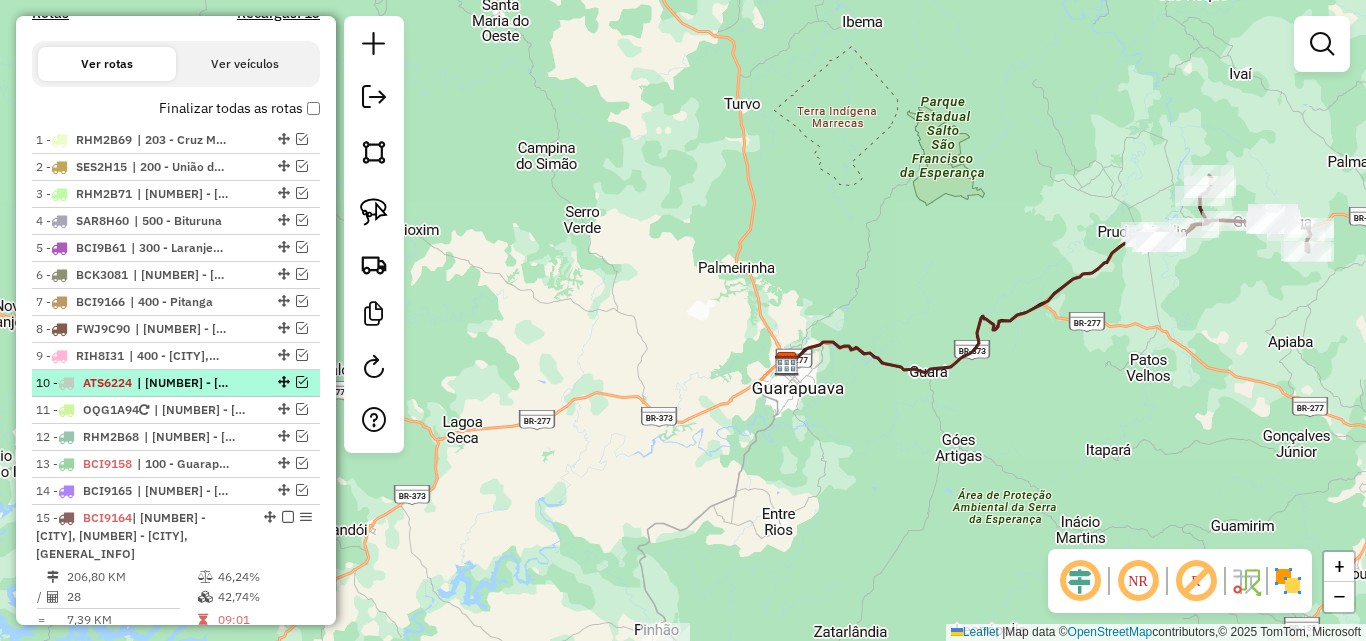 click at bounding box center [302, 382] 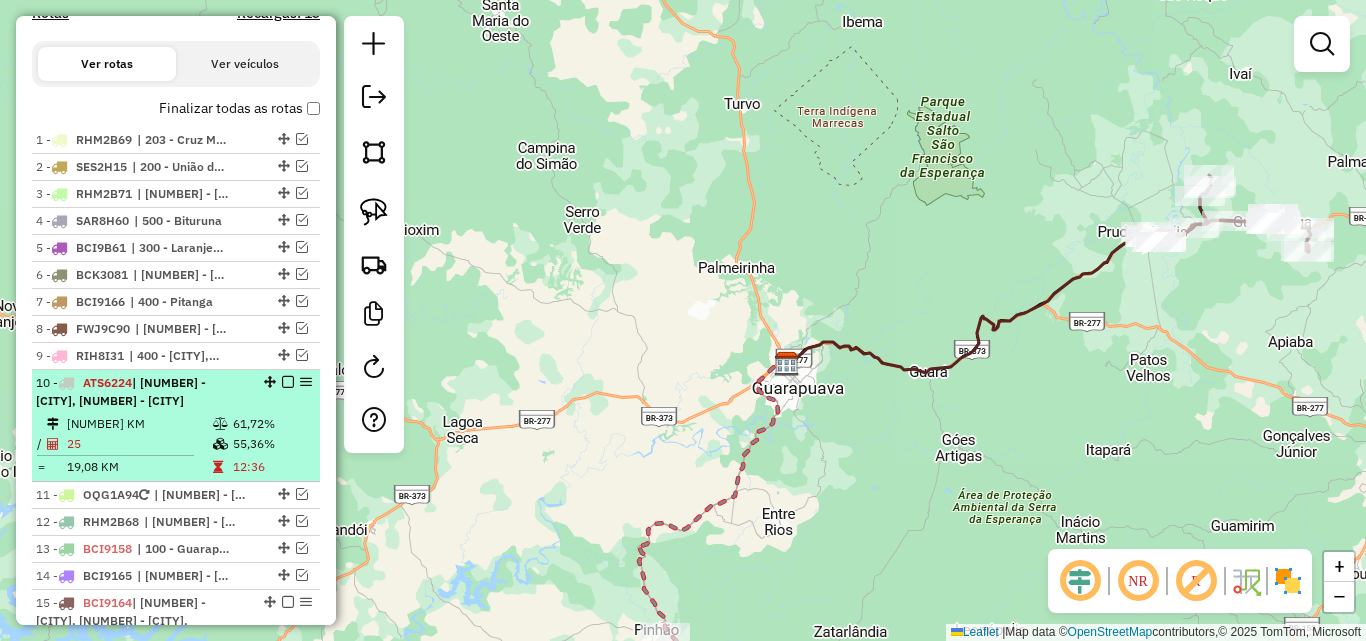 click at bounding box center [222, 424] 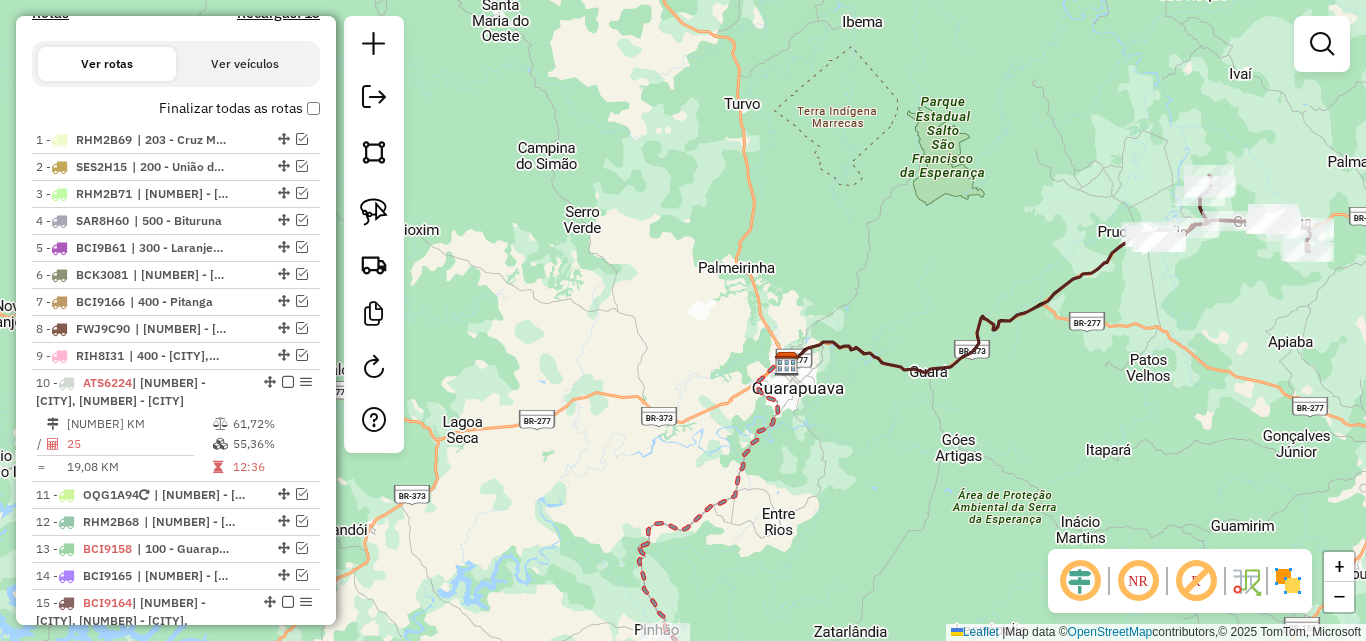 select on "**********" 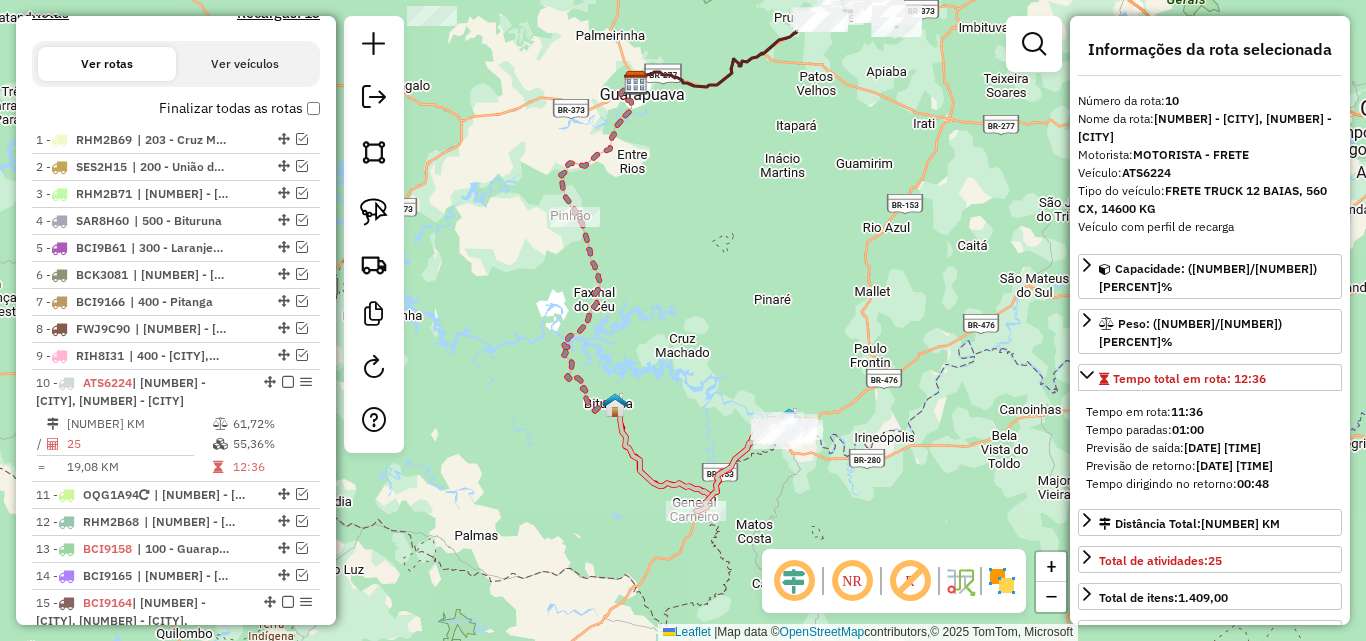 drag, startPoint x: 626, startPoint y: 531, endPoint x: 618, endPoint y: 487, distance: 44.72136 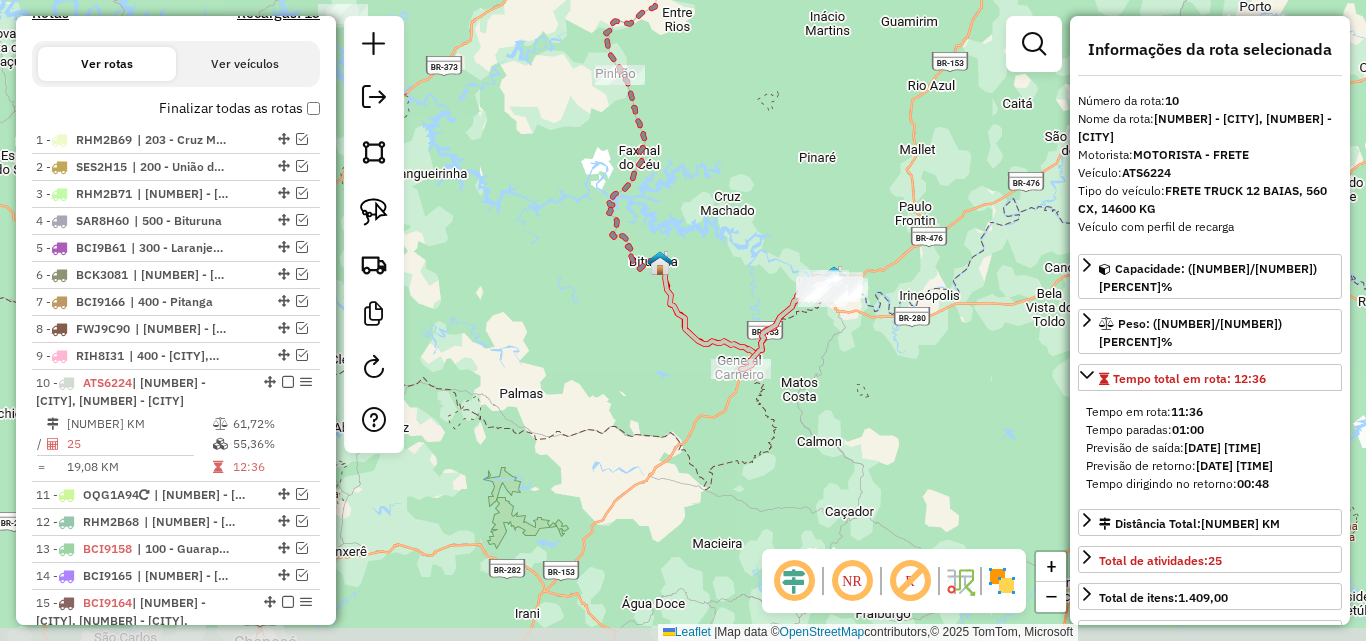 click on "Janela de atendimento Grade de atendimento Capacidade Transportadoras Veículos Cliente Pedidos  Rotas Selecione os dias de semana para filtrar as janelas de atendimento  Seg   Ter   Qua   Qui   Sex   Sáb   Dom  Informe o período da janela de atendimento: De: Até:  Filtrar exatamente a janela do cliente  Considerar janela de atendimento padrão  Selecione os dias de semana para filtrar as grades de atendimento  Seg   Ter   Qua   Qui   Sex   Sáb   Dom   Considerar clientes sem dia de atendimento cadastrado  Clientes fora do dia de atendimento selecionado Filtrar as atividades entre os valores definidos abaixo:  Peso mínimo:   Peso máximo:   Cubagem mínima:   Cubagem máxima:   De:   Até:  Filtrar as atividades entre o tempo de atendimento definido abaixo:  De:   Até:   Considerar capacidade total dos clientes não roteirizados Transportadora: Selecione um ou mais itens Tipo de veículo: Selecione um ou mais itens Veículo: Selecione um ou mais itens Motorista: Selecione um ou mais itens Nome: Rótulo:" 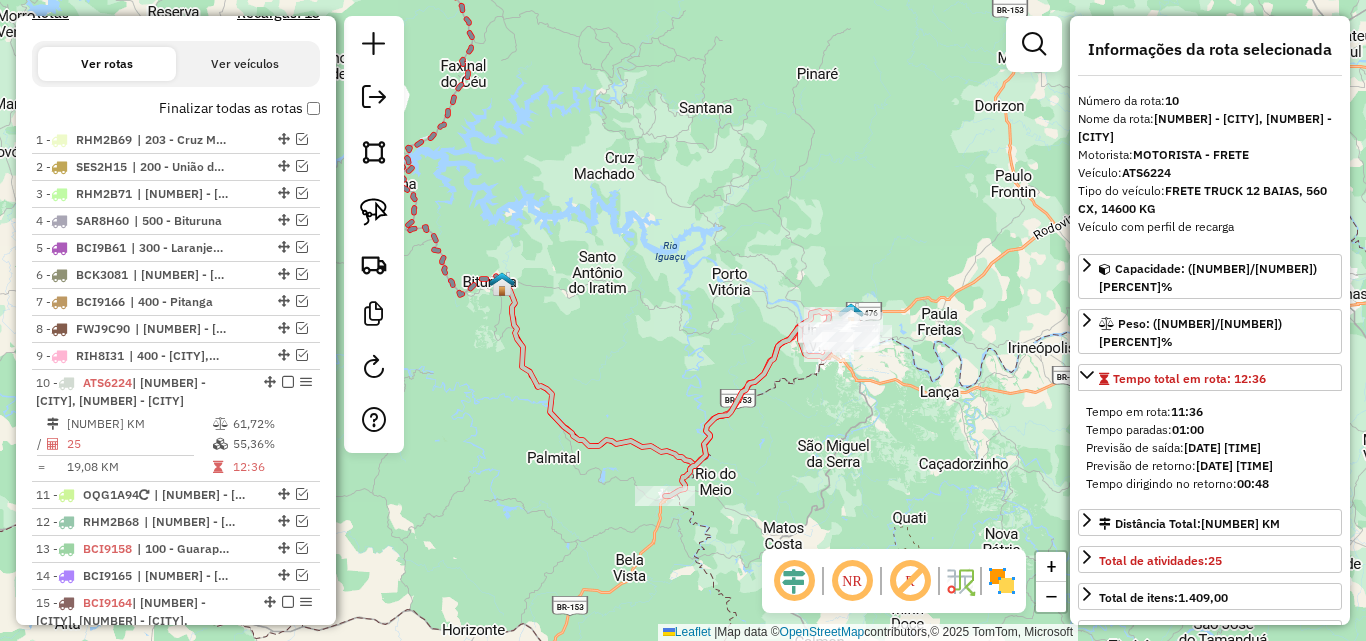 drag, startPoint x: 925, startPoint y: 206, endPoint x: 818, endPoint y: 291, distance: 136.65285 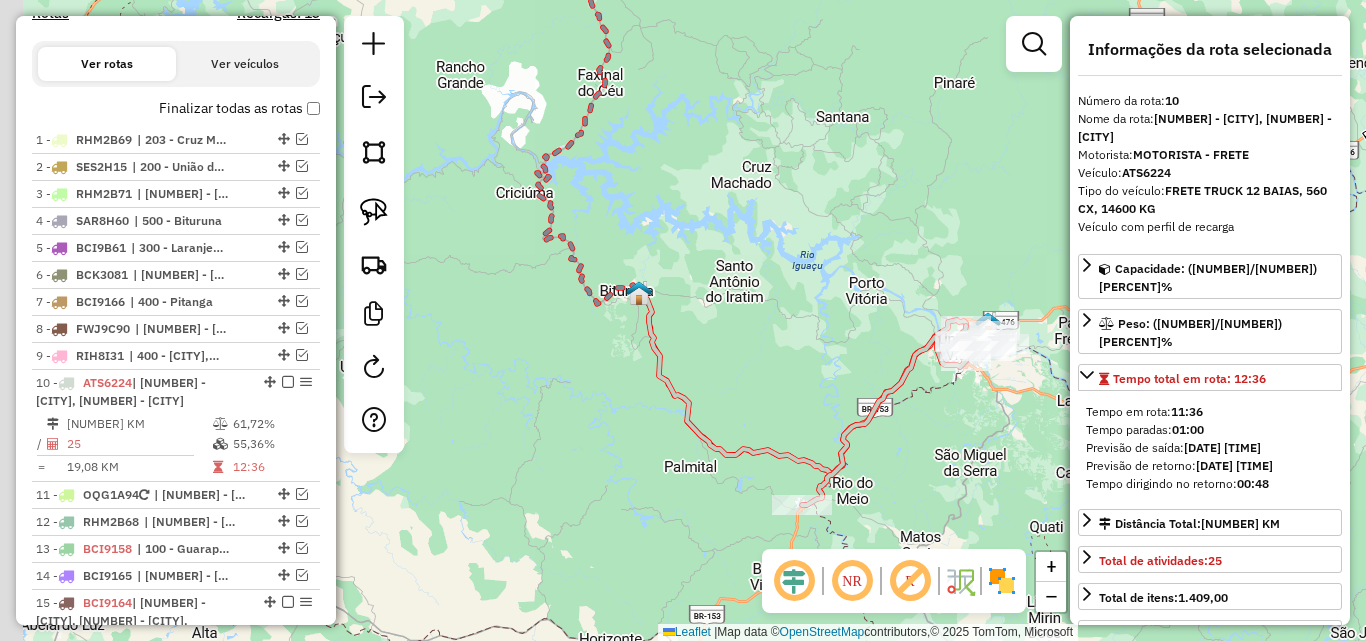 drag, startPoint x: 695, startPoint y: 320, endPoint x: 643, endPoint y: 297, distance: 56.859474 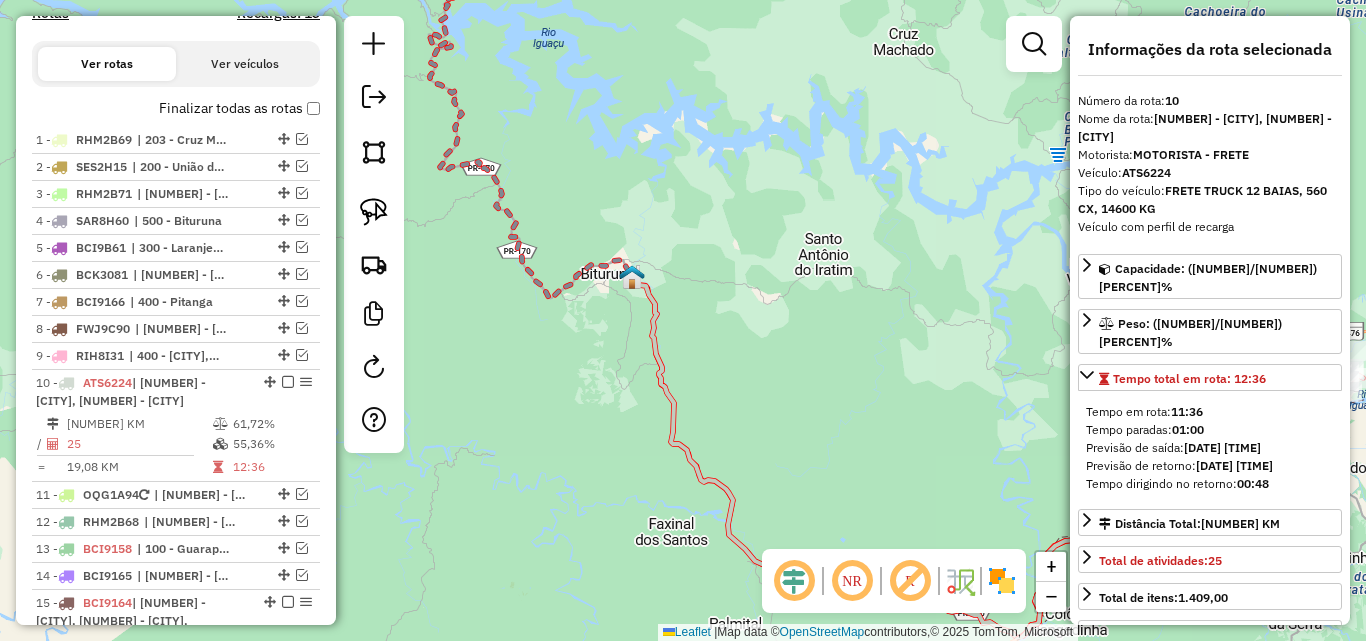 drag, startPoint x: 829, startPoint y: 404, endPoint x: 758, endPoint y: 326, distance: 105.47511 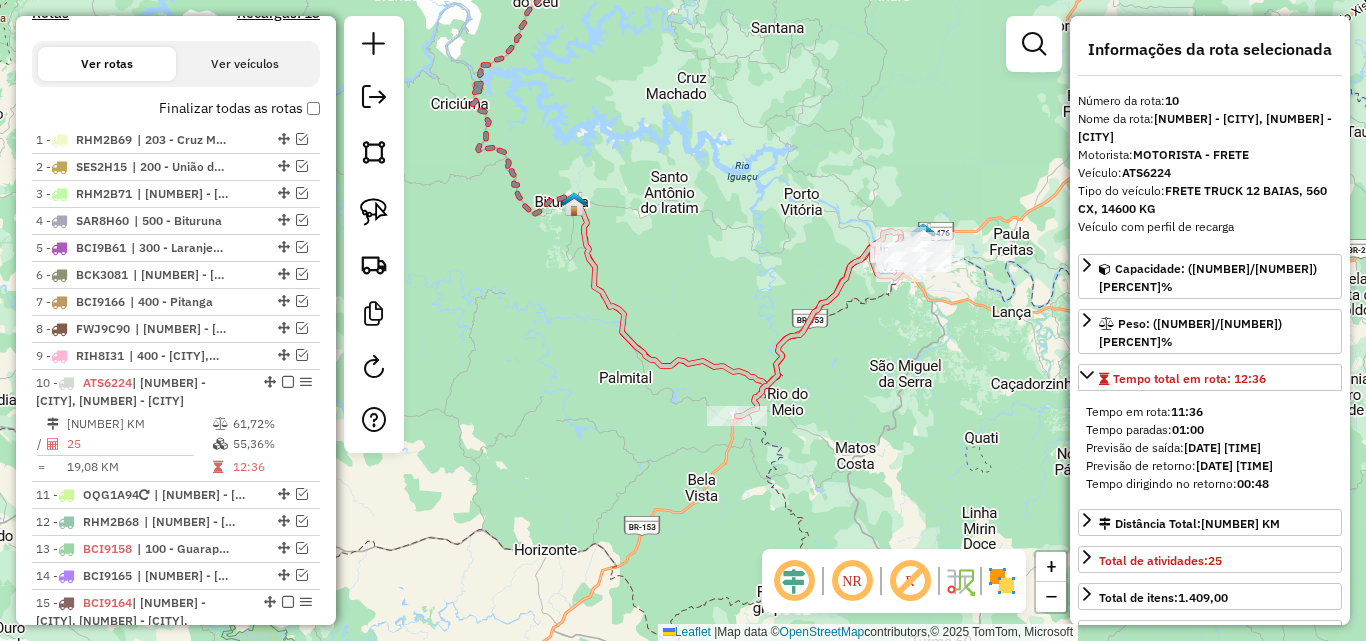 drag, startPoint x: 832, startPoint y: 400, endPoint x: 717, endPoint y: 311, distance: 145.41664 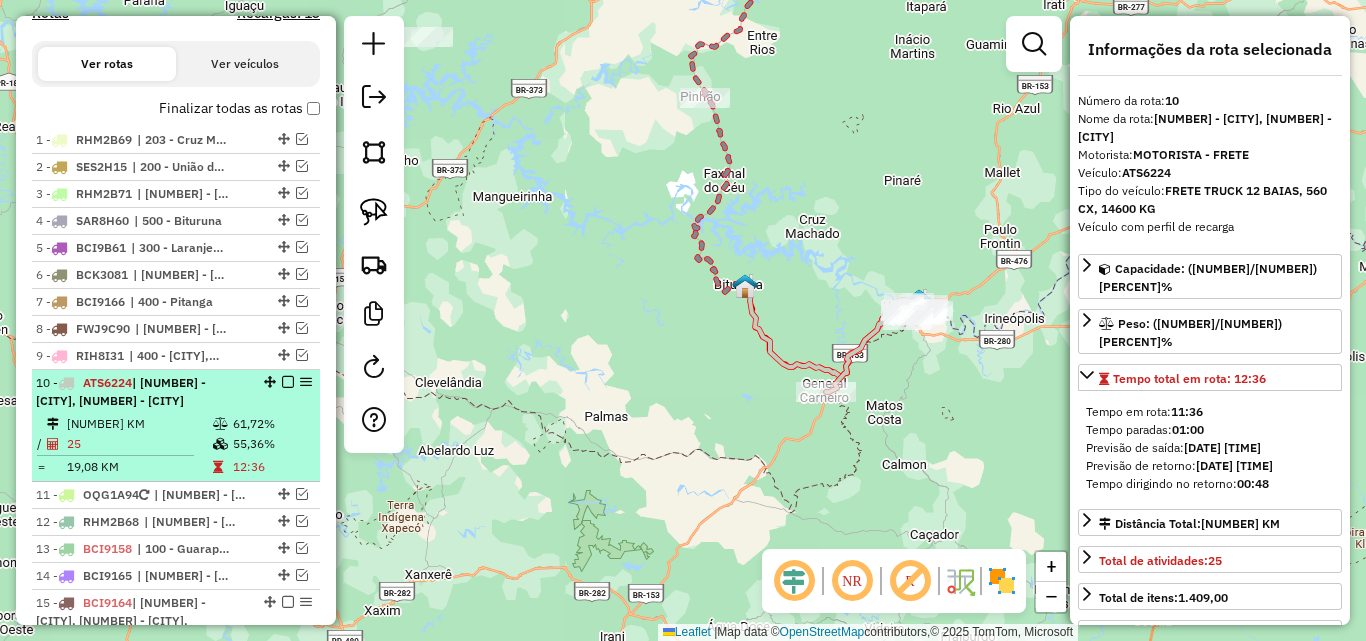 click at bounding box center [288, 382] 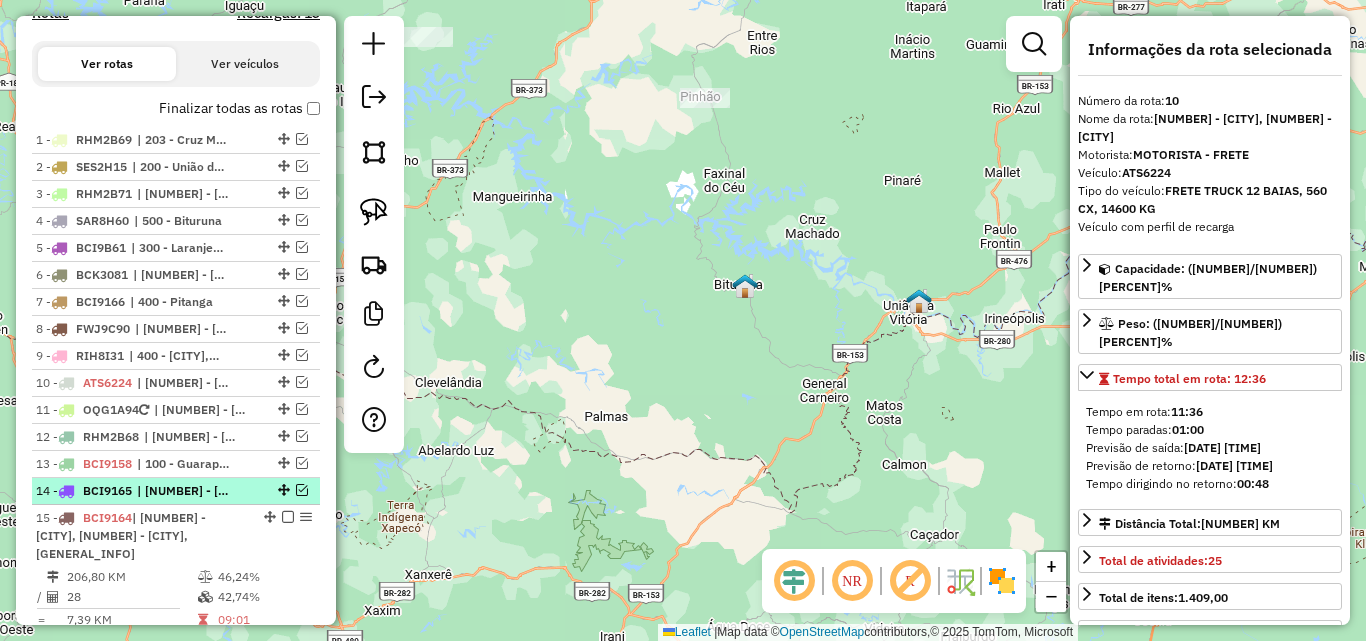 scroll, scrollTop: 888, scrollLeft: 0, axis: vertical 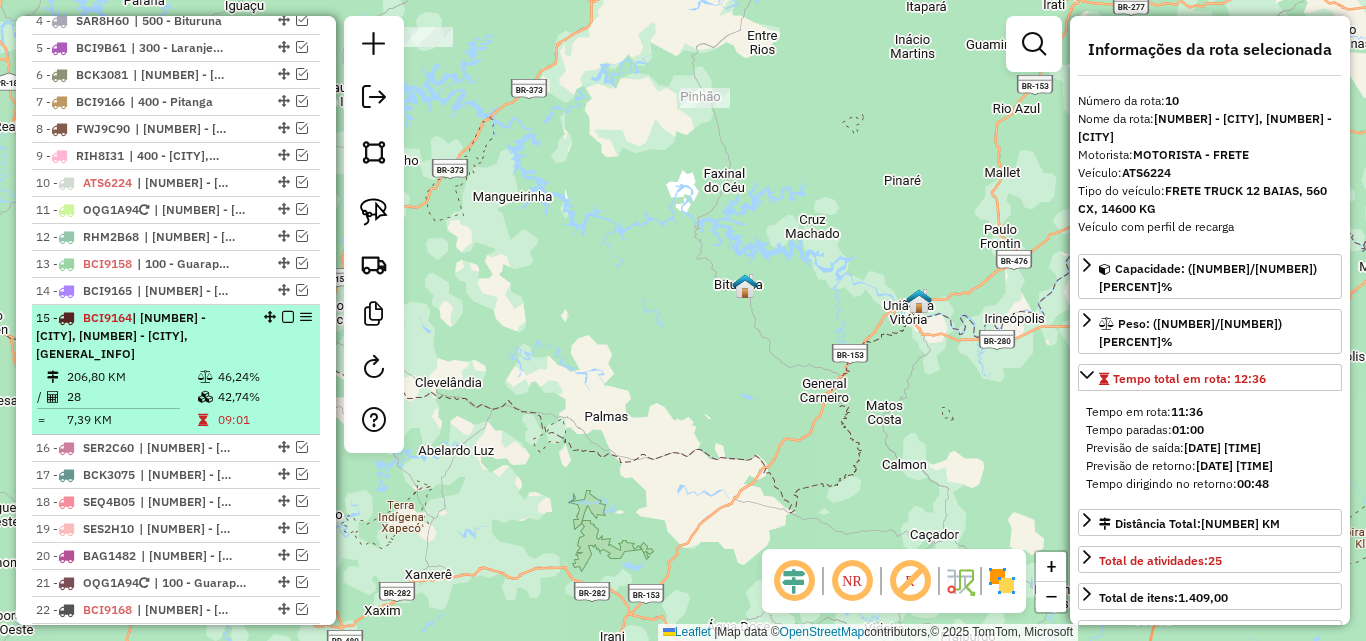 click on "| 150 - Prudentópolis , 151 - Guamiranga, INTERIOR CHUVA - PRUDENTÓPOLIS" at bounding box center (121, 335) 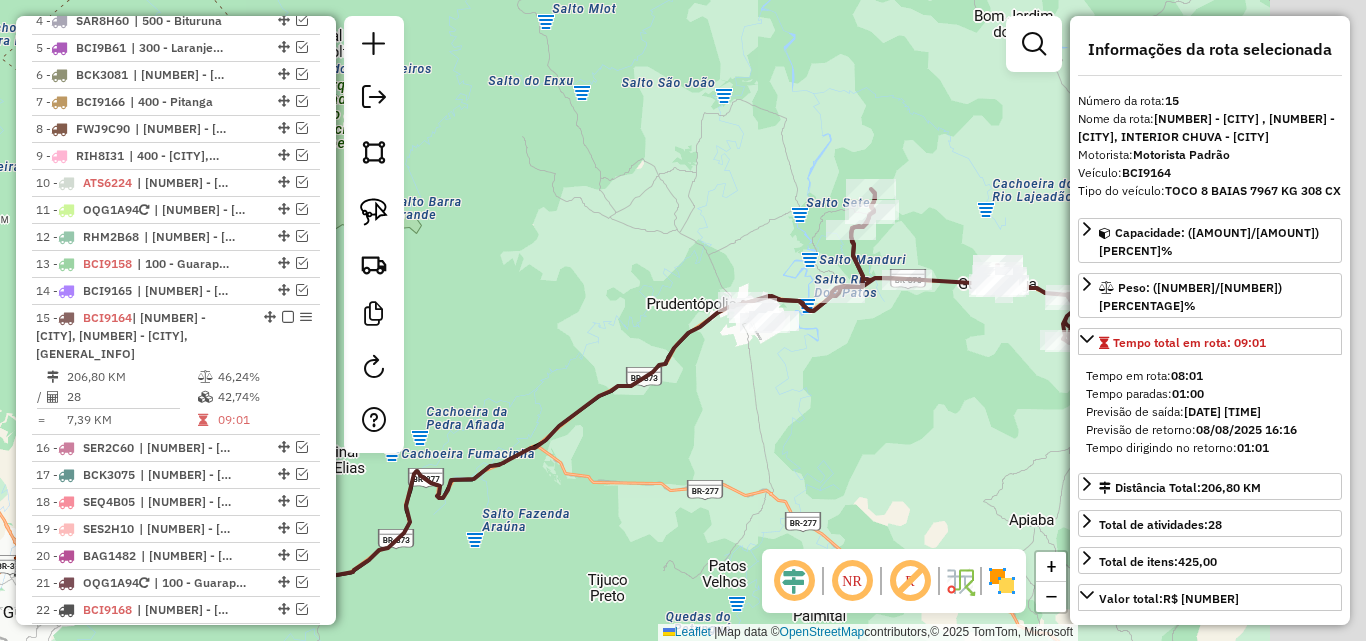 drag, startPoint x: 974, startPoint y: 300, endPoint x: 838, endPoint y: 366, distance: 151.16878 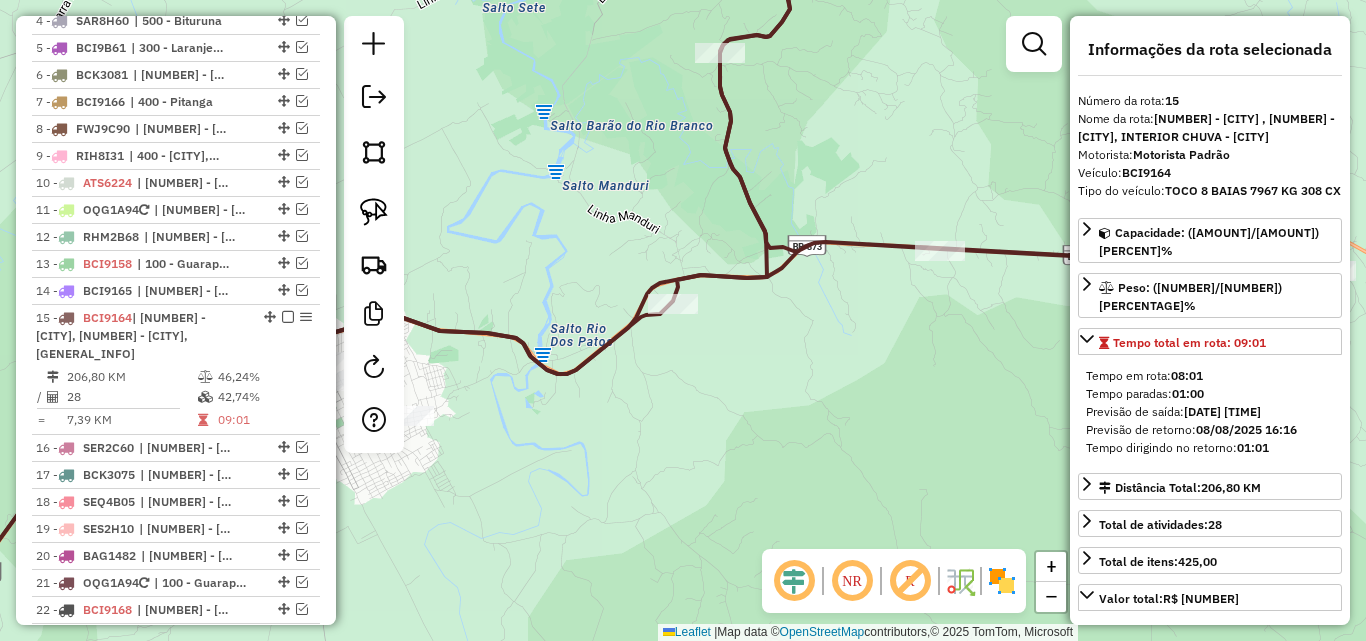 drag, startPoint x: 933, startPoint y: 353, endPoint x: 719, endPoint y: 360, distance: 214.11446 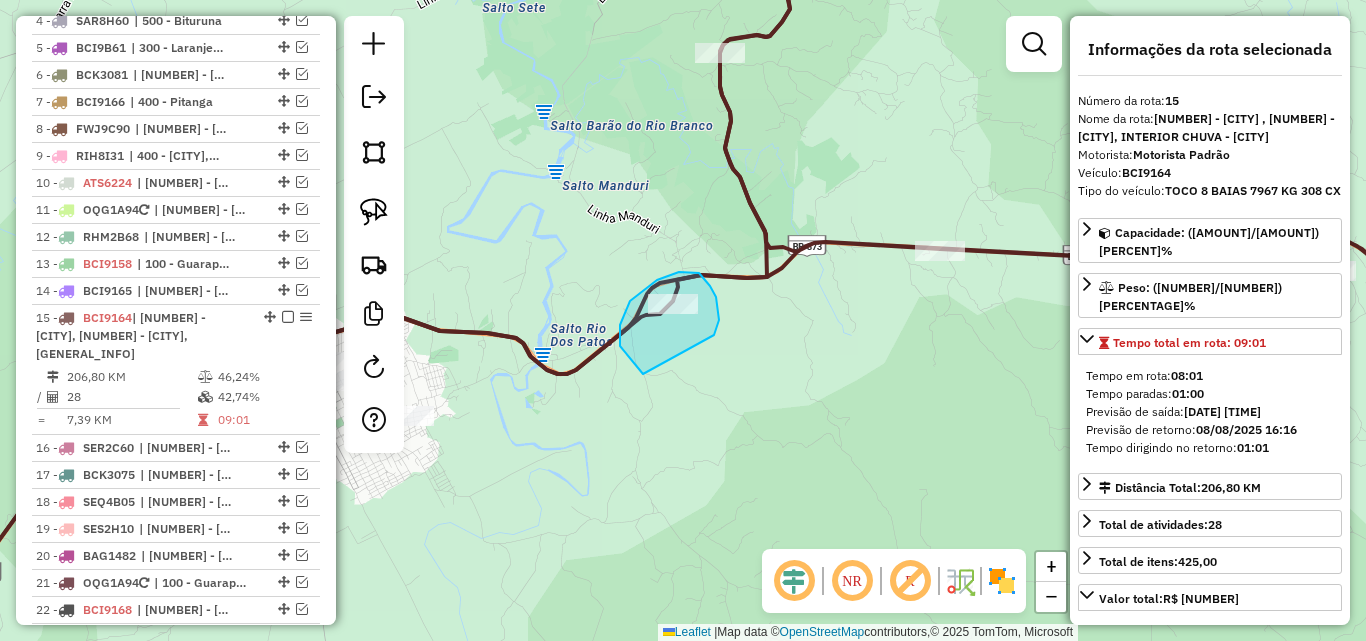 drag, startPoint x: 714, startPoint y: 335, endPoint x: 645, endPoint y: 374, distance: 79.25907 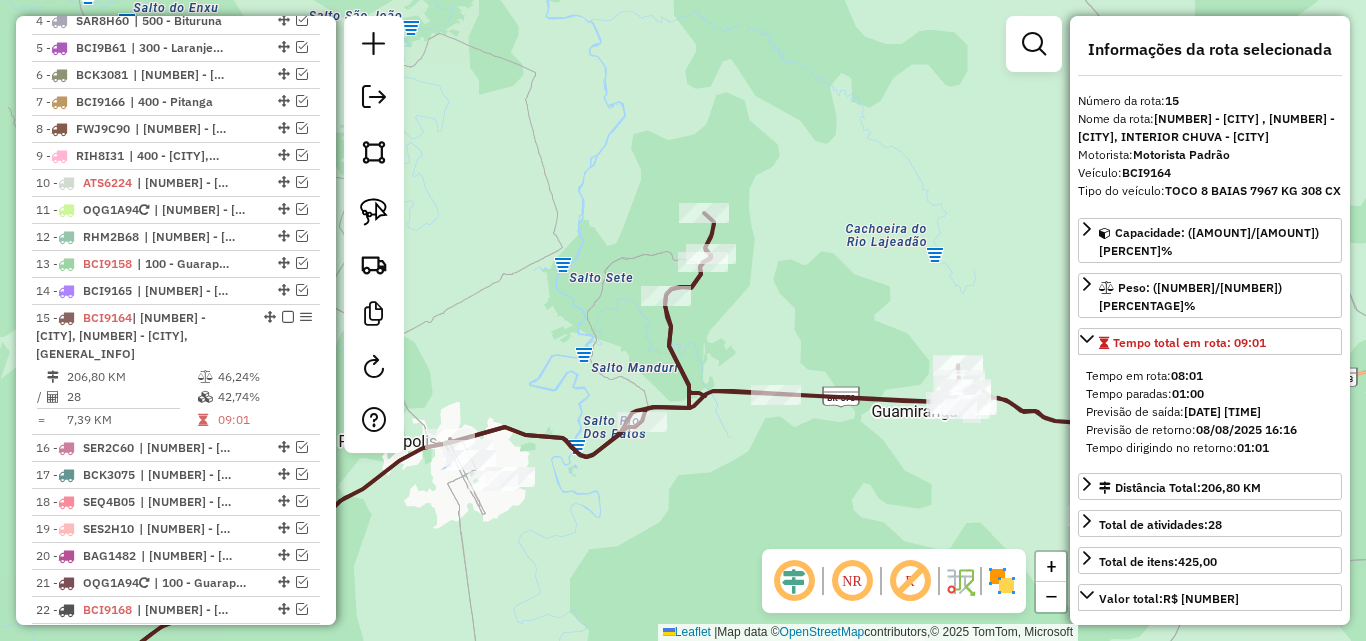 drag, startPoint x: 848, startPoint y: 427, endPoint x: 843, endPoint y: 494, distance: 67.18631 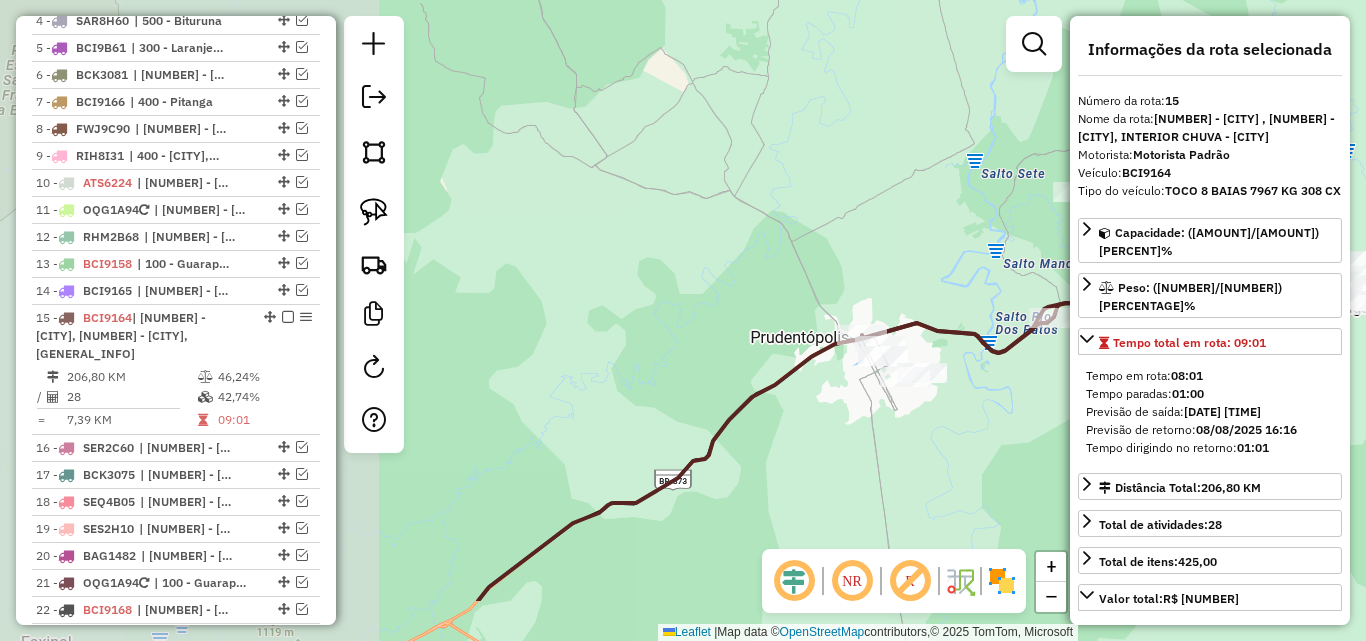 drag, startPoint x: 797, startPoint y: 415, endPoint x: 1012, endPoint y: 358, distance: 222.42752 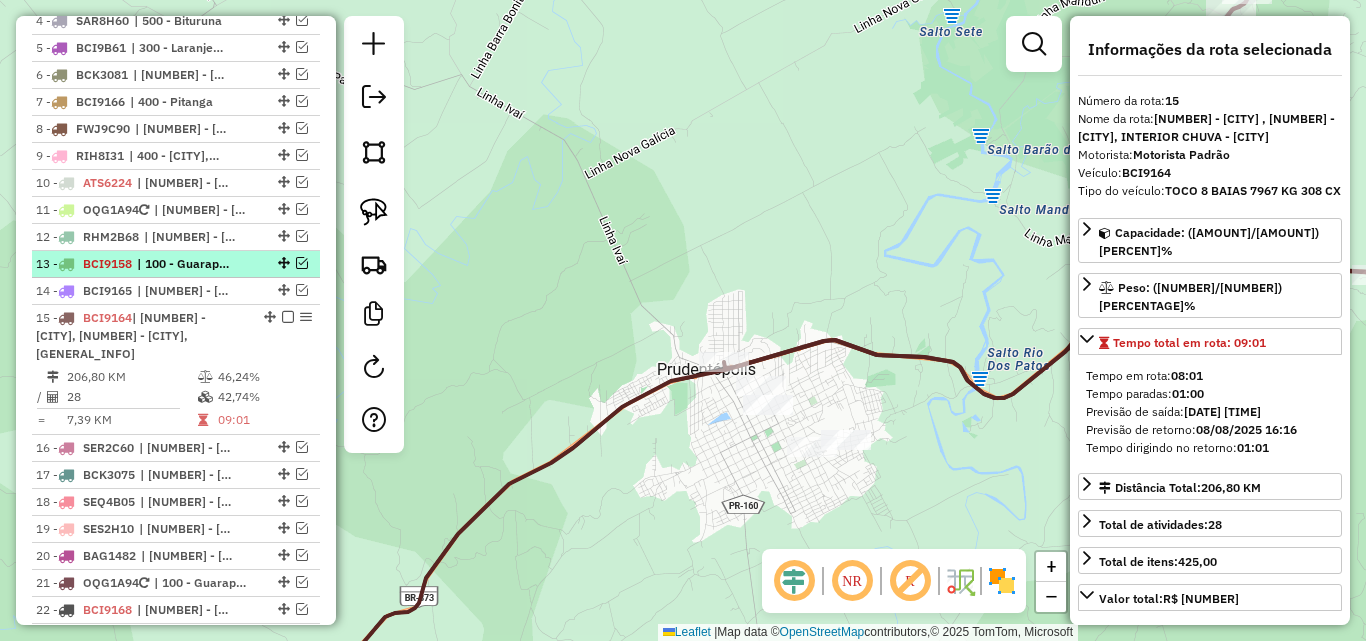click at bounding box center (302, 263) 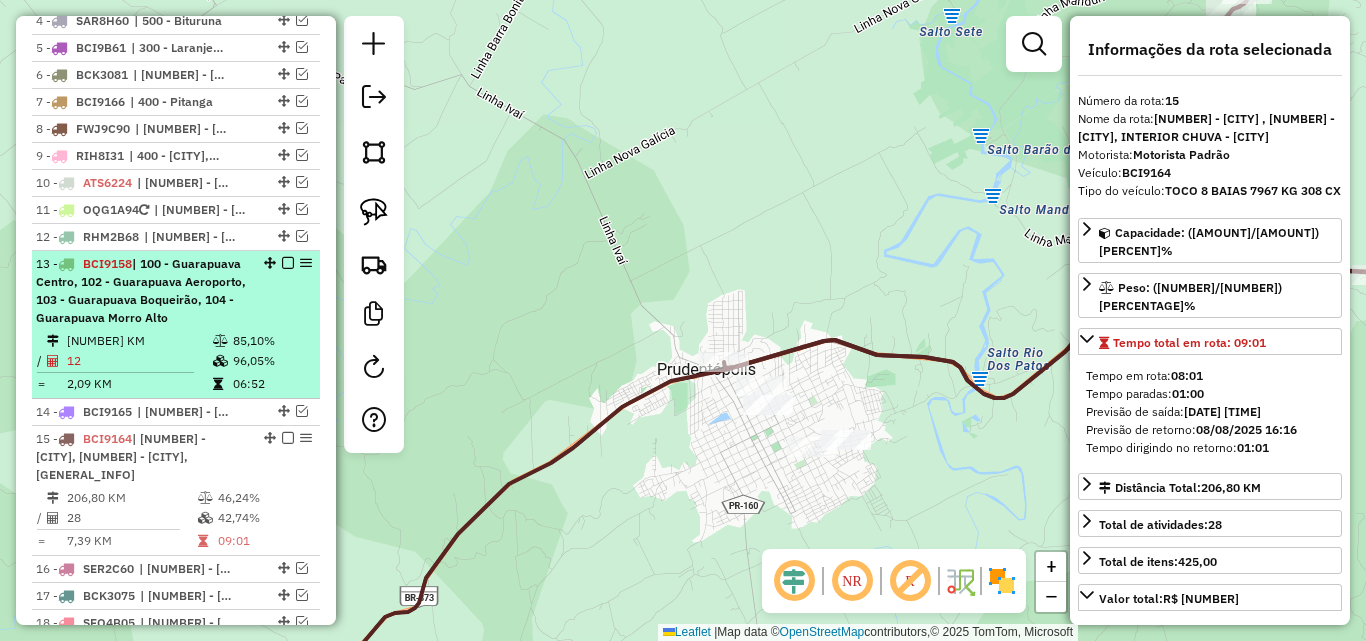 click at bounding box center [288, 263] 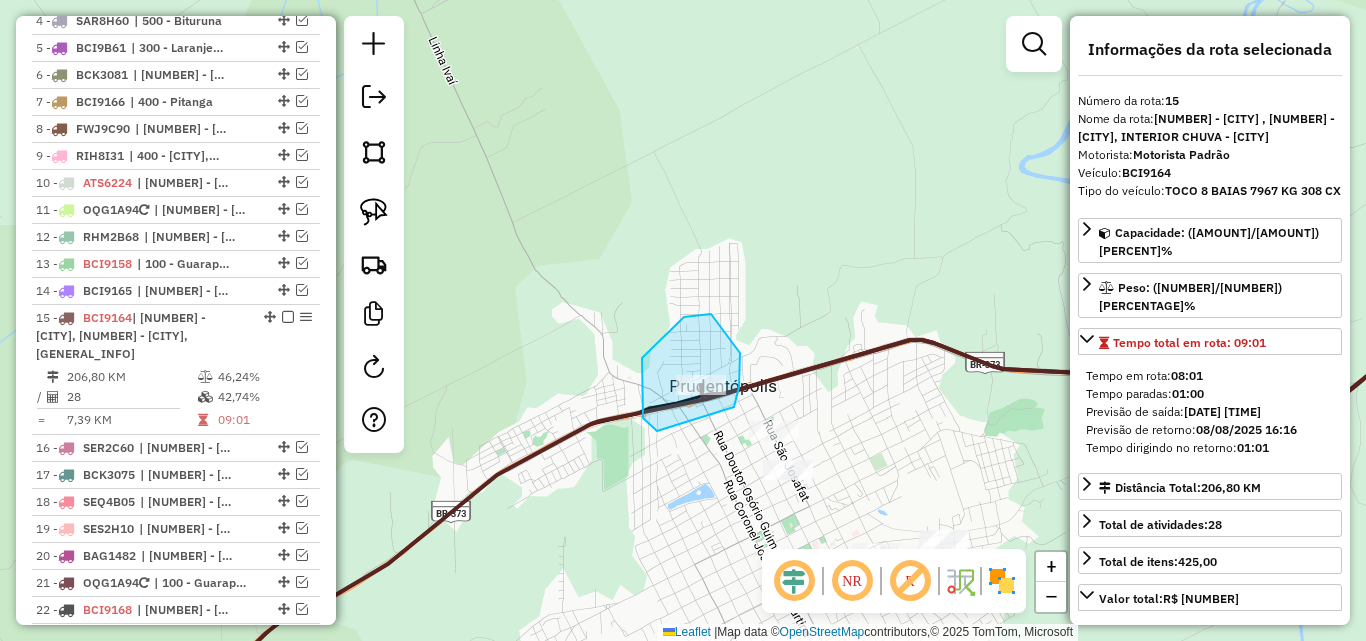 drag, startPoint x: 734, startPoint y: 407, endPoint x: 657, endPoint y: 431, distance: 80.65358 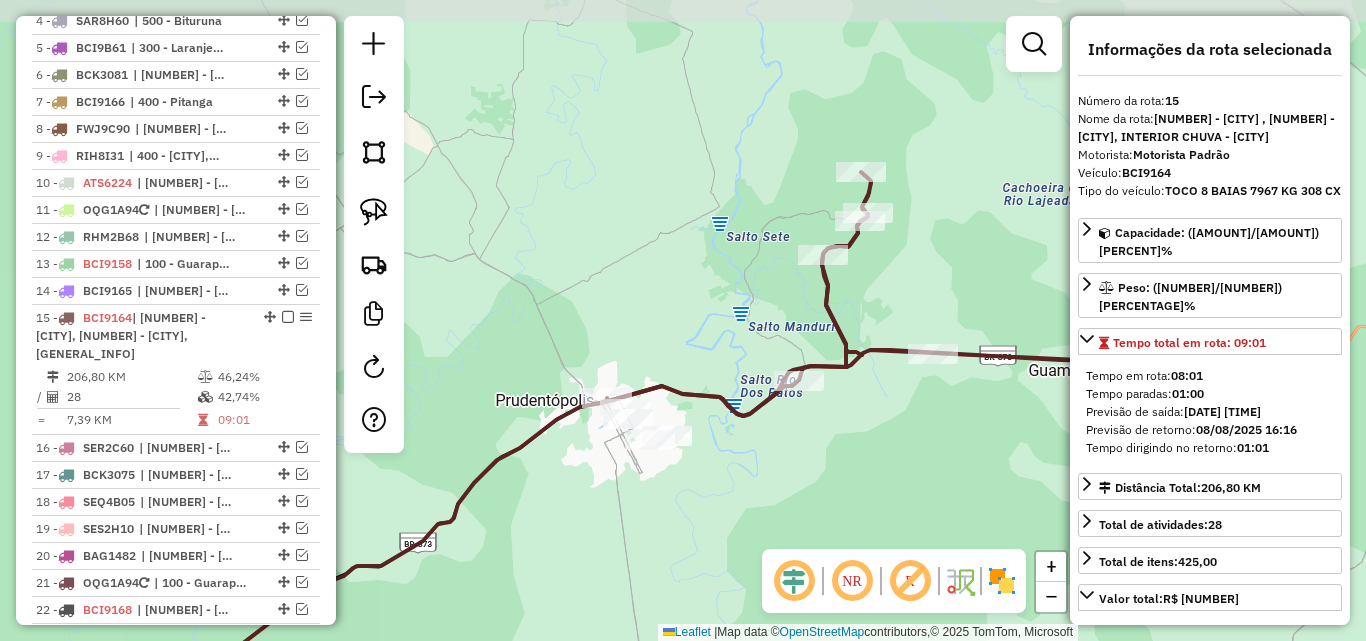 drag, startPoint x: 941, startPoint y: 315, endPoint x: 733, endPoint y: 314, distance: 208.00241 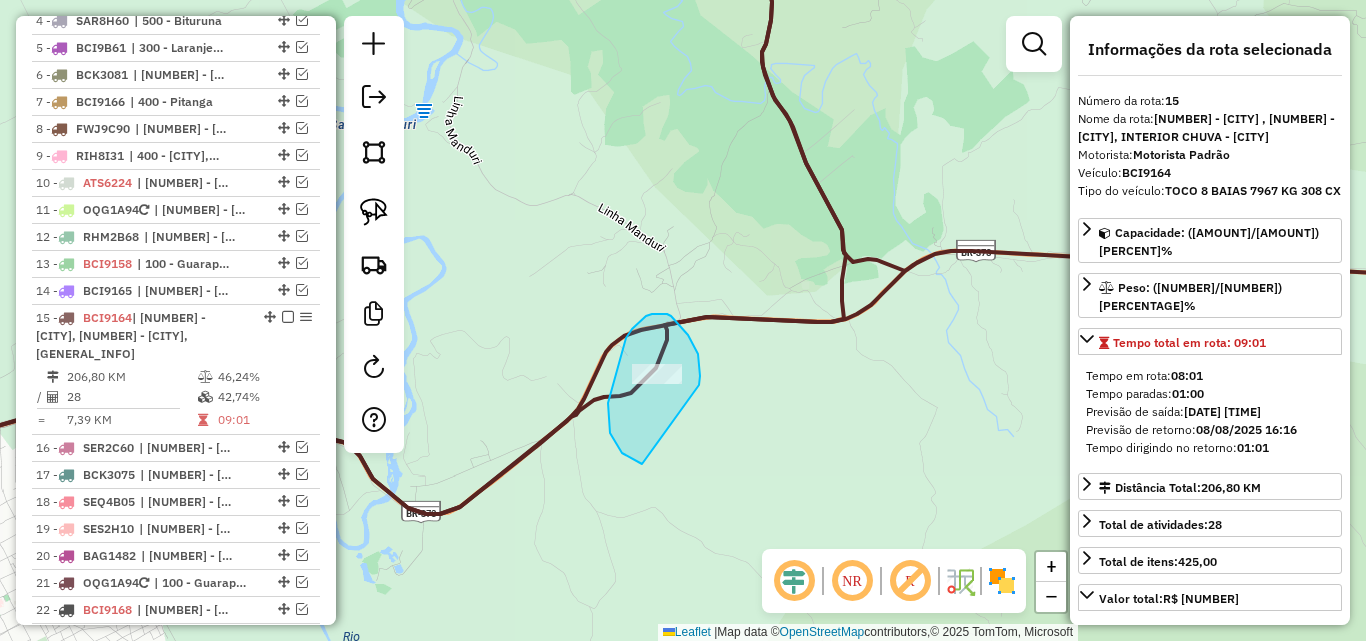 drag, startPoint x: 700, startPoint y: 376, endPoint x: 636, endPoint y: 462, distance: 107.200745 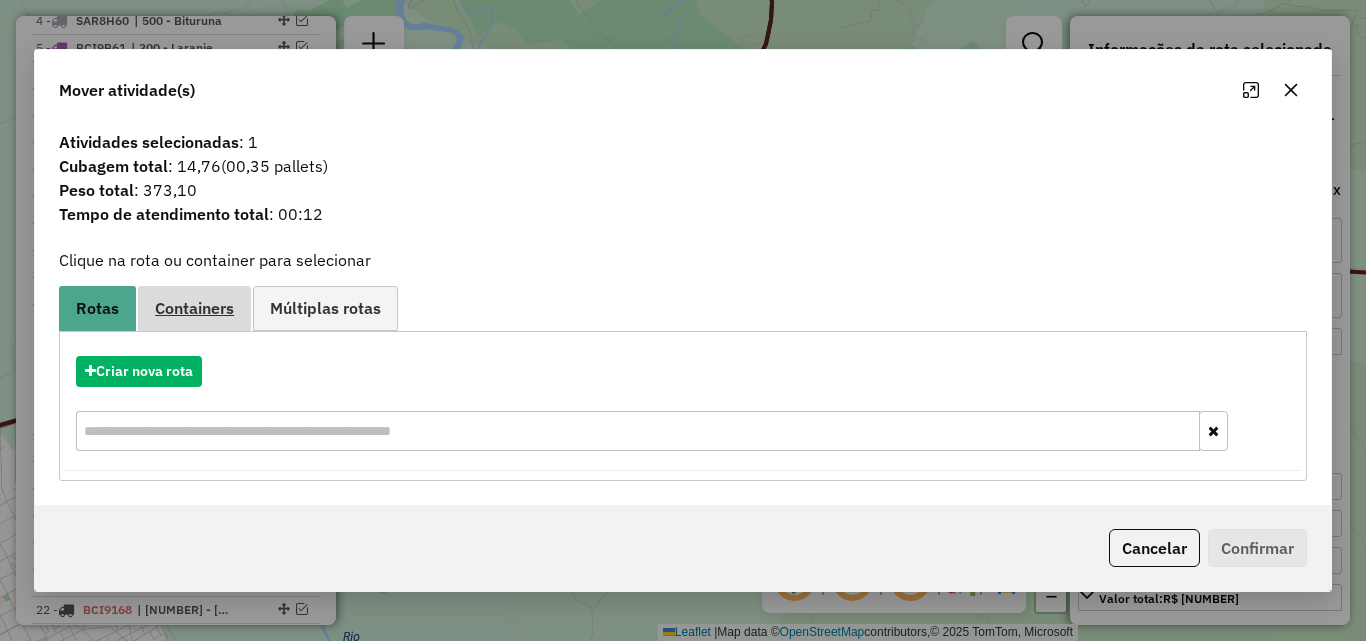 click on "Containers" at bounding box center [194, 308] 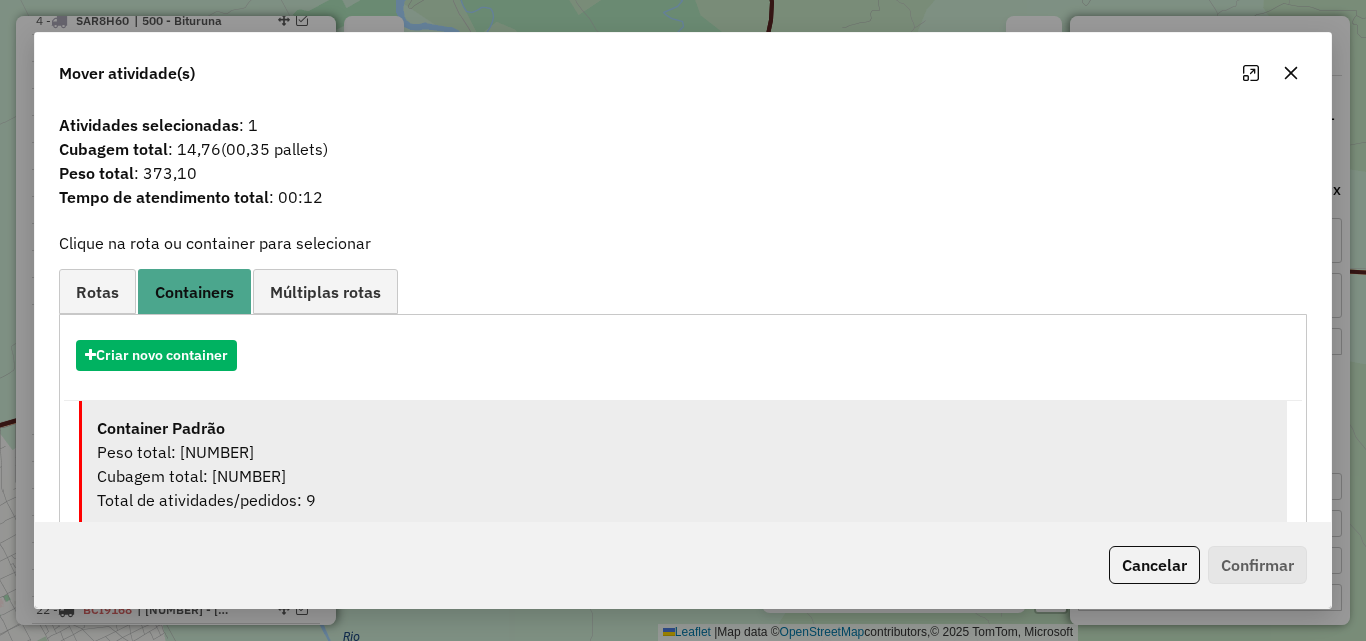 drag, startPoint x: 283, startPoint y: 437, endPoint x: 436, endPoint y: 470, distance: 156.51837 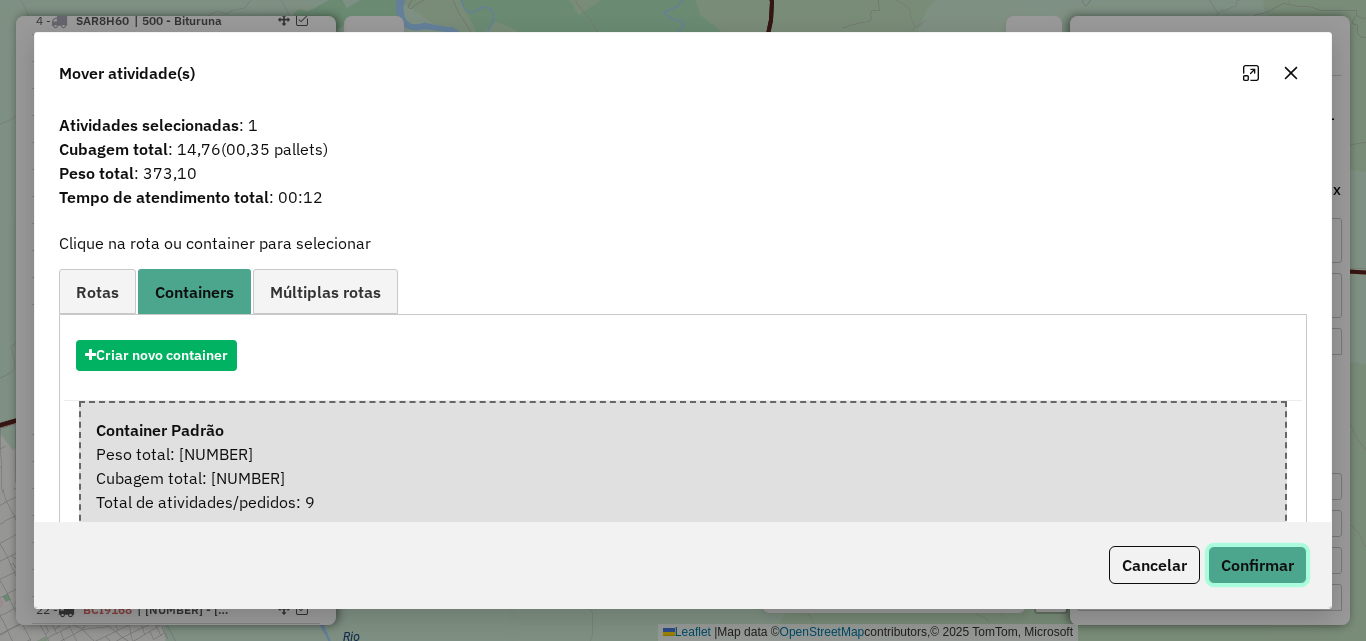 click on "Confirmar" 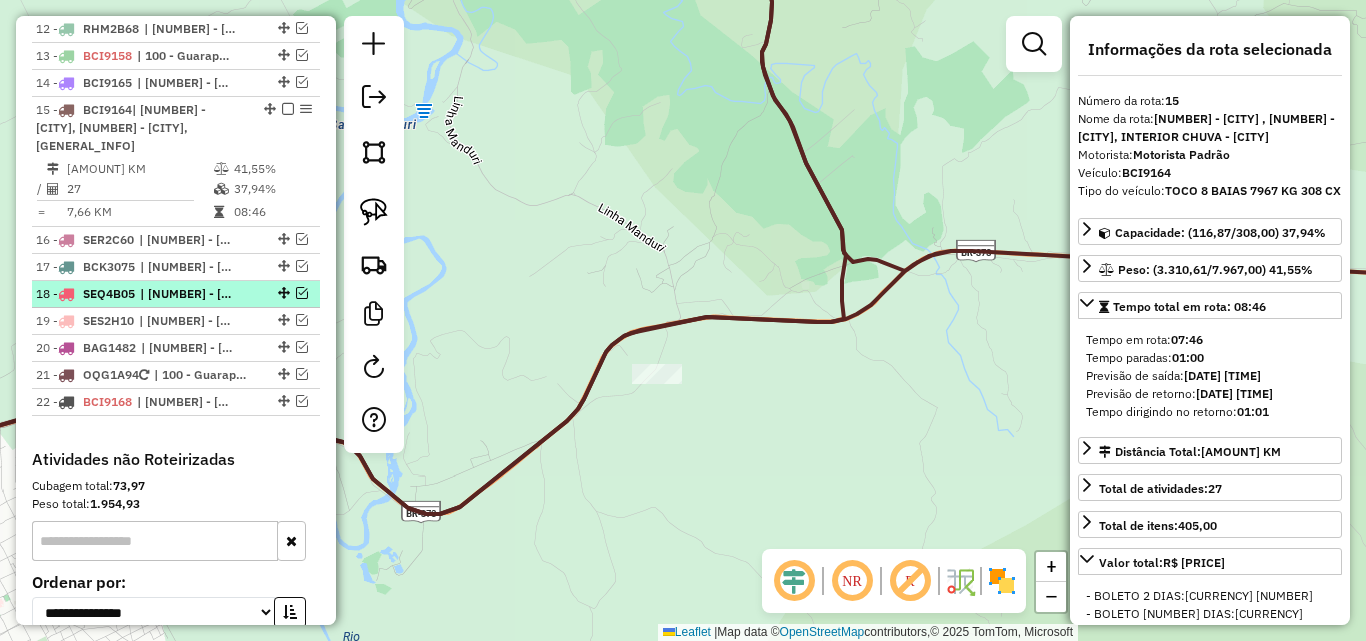 scroll, scrollTop: 1077, scrollLeft: 0, axis: vertical 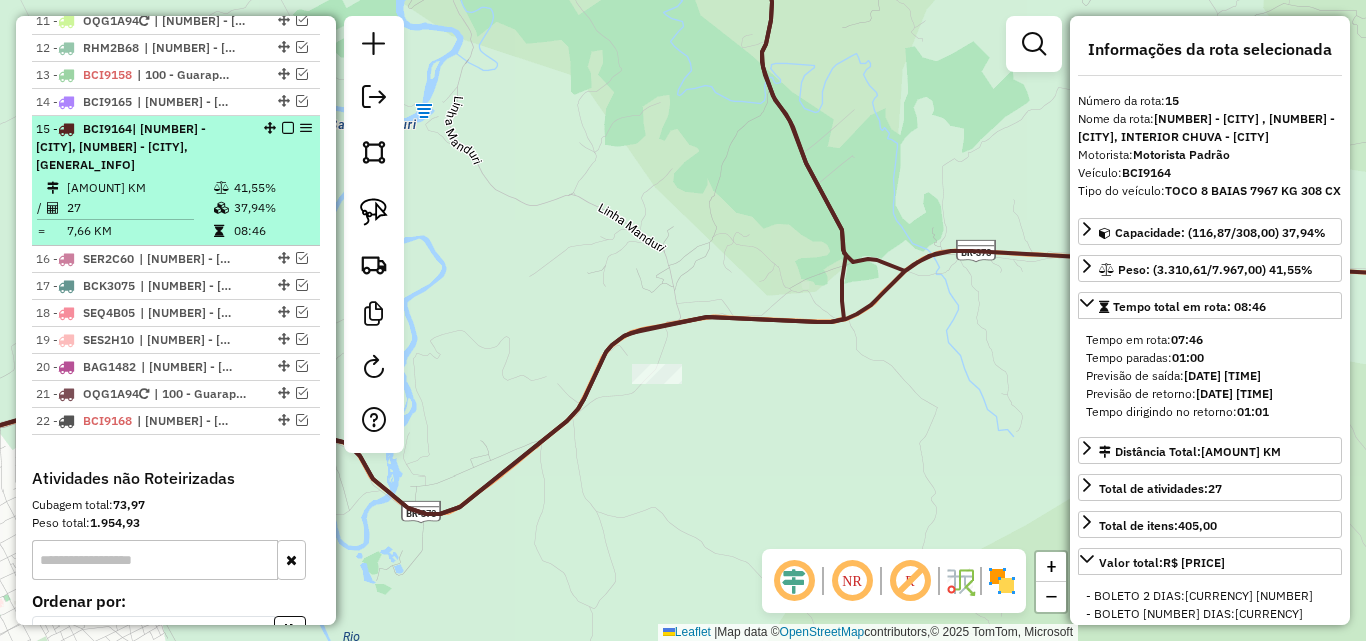 click at bounding box center [288, 128] 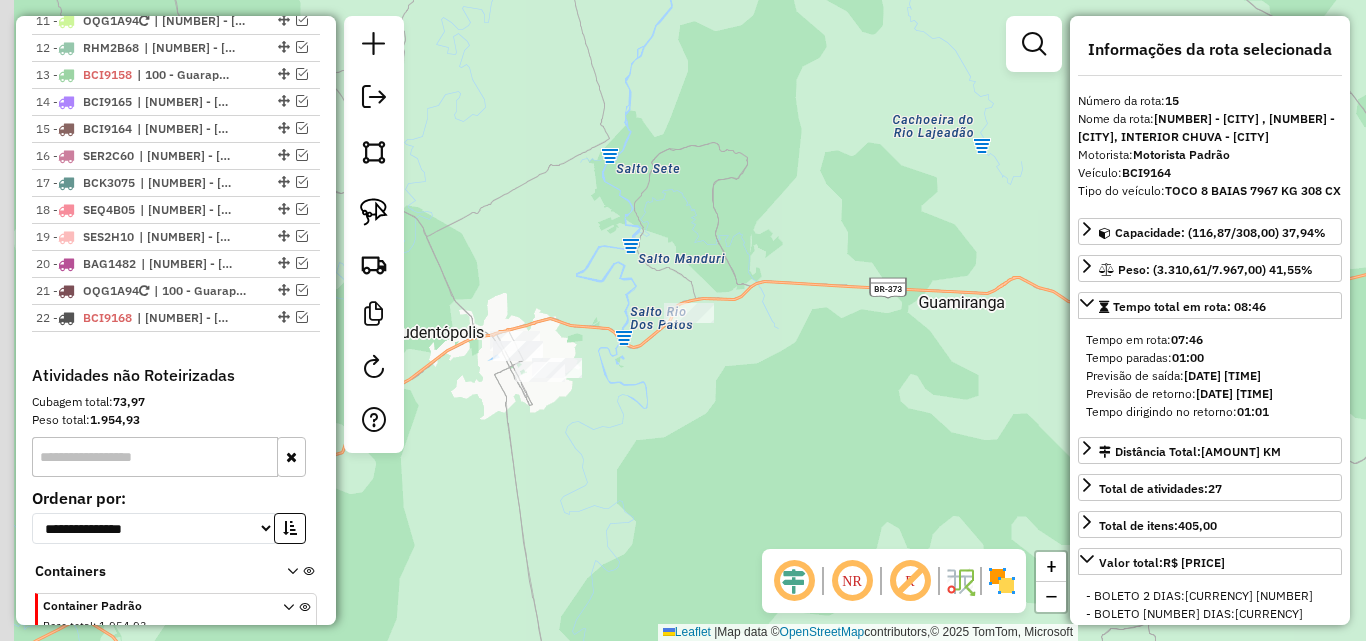 drag, startPoint x: 688, startPoint y: 416, endPoint x: 731, endPoint y: 365, distance: 66.70832 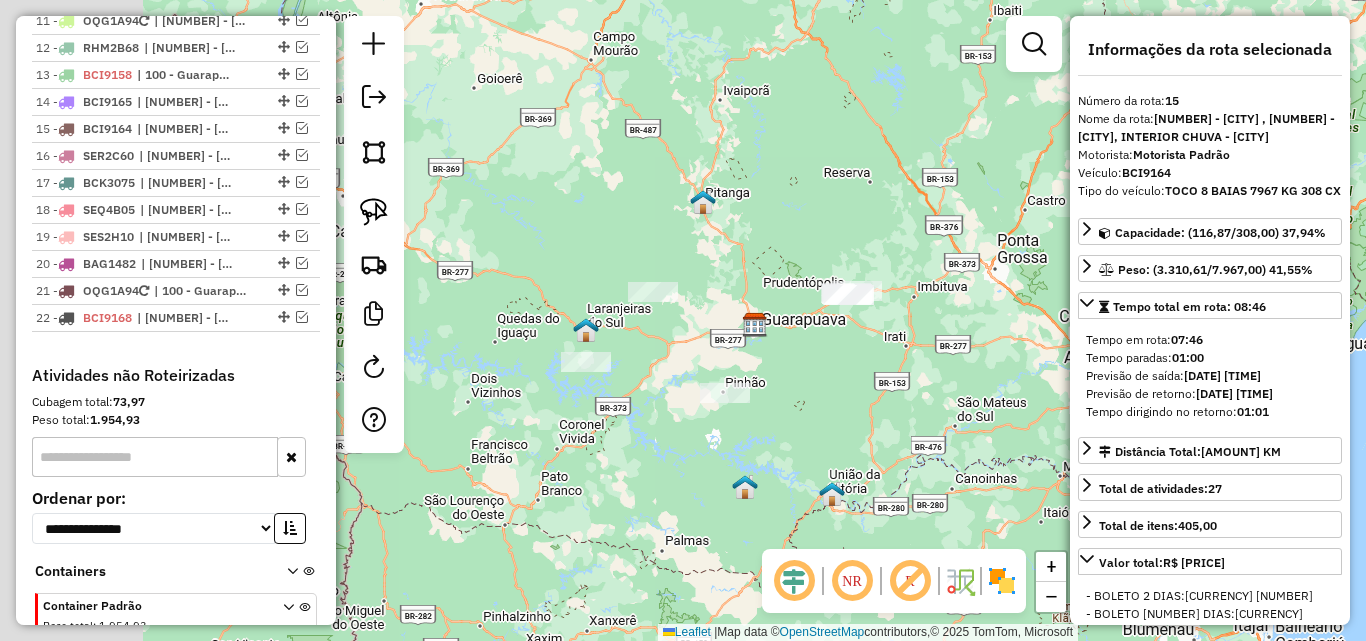 click on "Janela de atendimento Grade de atendimento Capacidade Transportadoras Veículos Cliente Pedidos  Rotas Selecione os dias de semana para filtrar as janelas de atendimento  Seg   Ter   Qua   Qui   Sex   Sáb   Dom  Informe o período da janela de atendimento: De: Até:  Filtrar exatamente a janela do cliente  Considerar janela de atendimento padrão  Selecione os dias de semana para filtrar as grades de atendimento  Seg   Ter   Qua   Qui   Sex   Sáb   Dom   Considerar clientes sem dia de atendimento cadastrado  Clientes fora do dia de atendimento selecionado Filtrar as atividades entre os valores definidos abaixo:  Peso mínimo:   Peso máximo:   Cubagem mínima:   Cubagem máxima:   De:   Até:  Filtrar as atividades entre o tempo de atendimento definido abaixo:  De:   Até:   Considerar capacidade total dos clientes não roteirizados Transportadora: Selecione um ou mais itens Tipo de veículo: Selecione um ou mais itens Veículo: Selecione um ou mais itens Motorista: Selecione um ou mais itens Nome: Rótulo:" 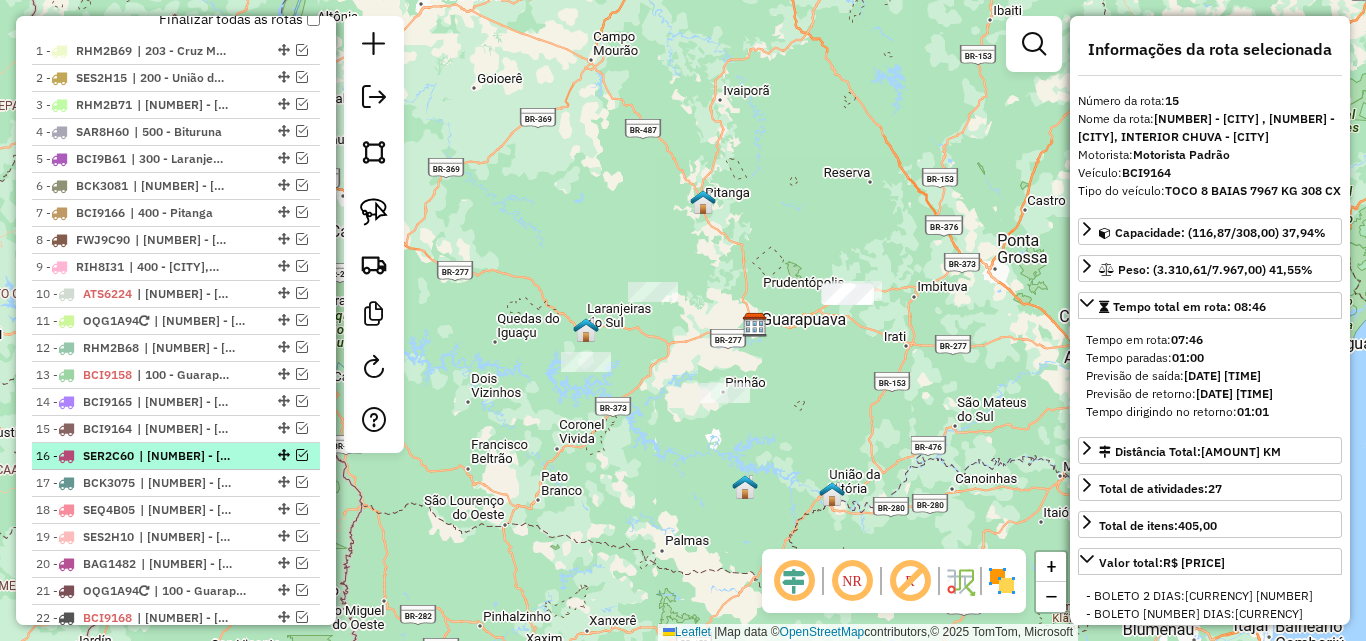scroll, scrollTop: 877, scrollLeft: 0, axis: vertical 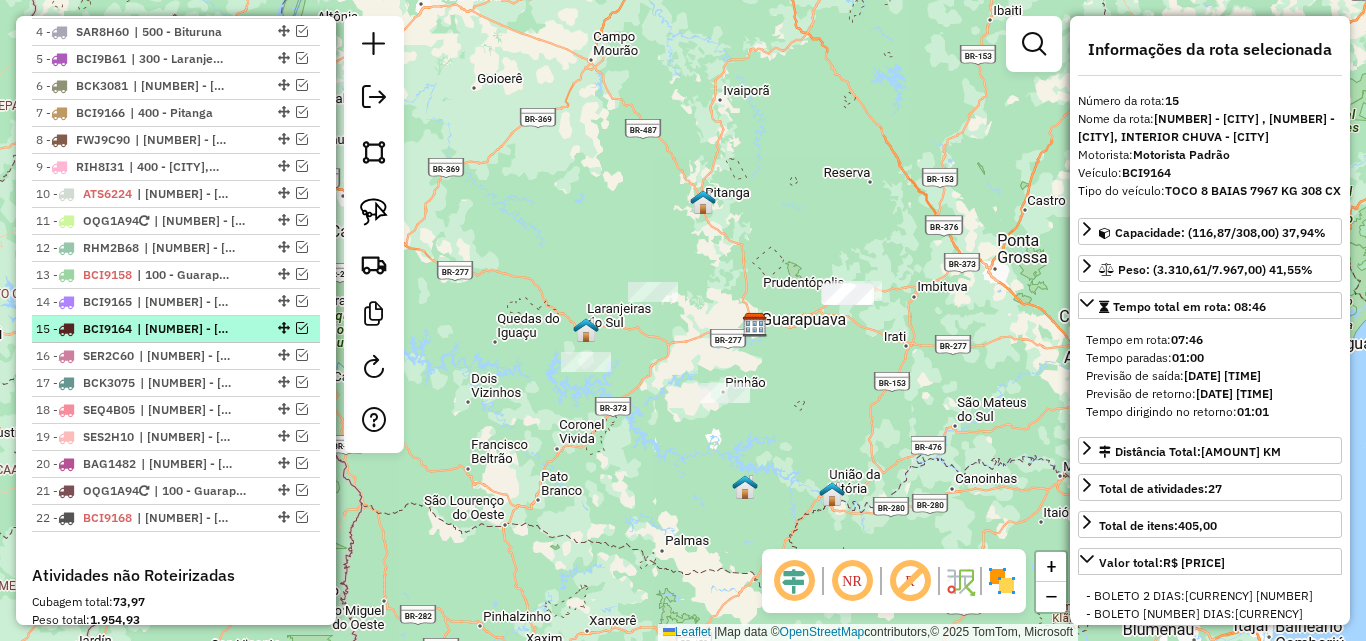 click at bounding box center (302, 328) 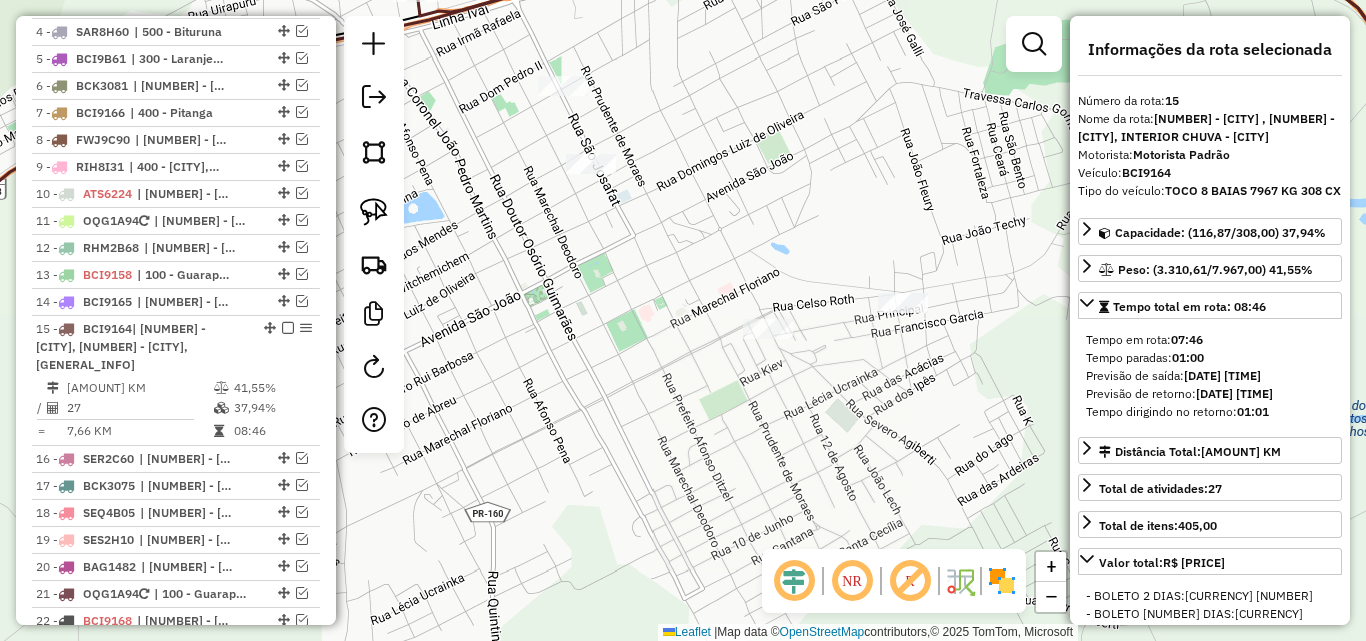 click on "Janela de atendimento Grade de atendimento Capacidade Transportadoras Veículos Cliente Pedidos  Rotas Selecione os dias de semana para filtrar as janelas de atendimento  Seg   Ter   Qua   Qui   Sex   Sáb   Dom  Informe o período da janela de atendimento: De: Até:  Filtrar exatamente a janela do cliente  Considerar janela de atendimento padrão  Selecione os dias de semana para filtrar as grades de atendimento  Seg   Ter   Qua   Qui   Sex   Sáb   Dom   Considerar clientes sem dia de atendimento cadastrado  Clientes fora do dia de atendimento selecionado Filtrar as atividades entre os valores definidos abaixo:  Peso mínimo:   Peso máximo:   Cubagem mínima:   Cubagem máxima:   De:   Até:  Filtrar as atividades entre o tempo de atendimento definido abaixo:  De:   Até:   Considerar capacidade total dos clientes não roteirizados Transportadora: Selecione um ou mais itens Tipo de veículo: Selecione um ou mais itens Veículo: Selecione um ou mais itens Motorista: Selecione um ou mais itens Nome: Rótulo:" 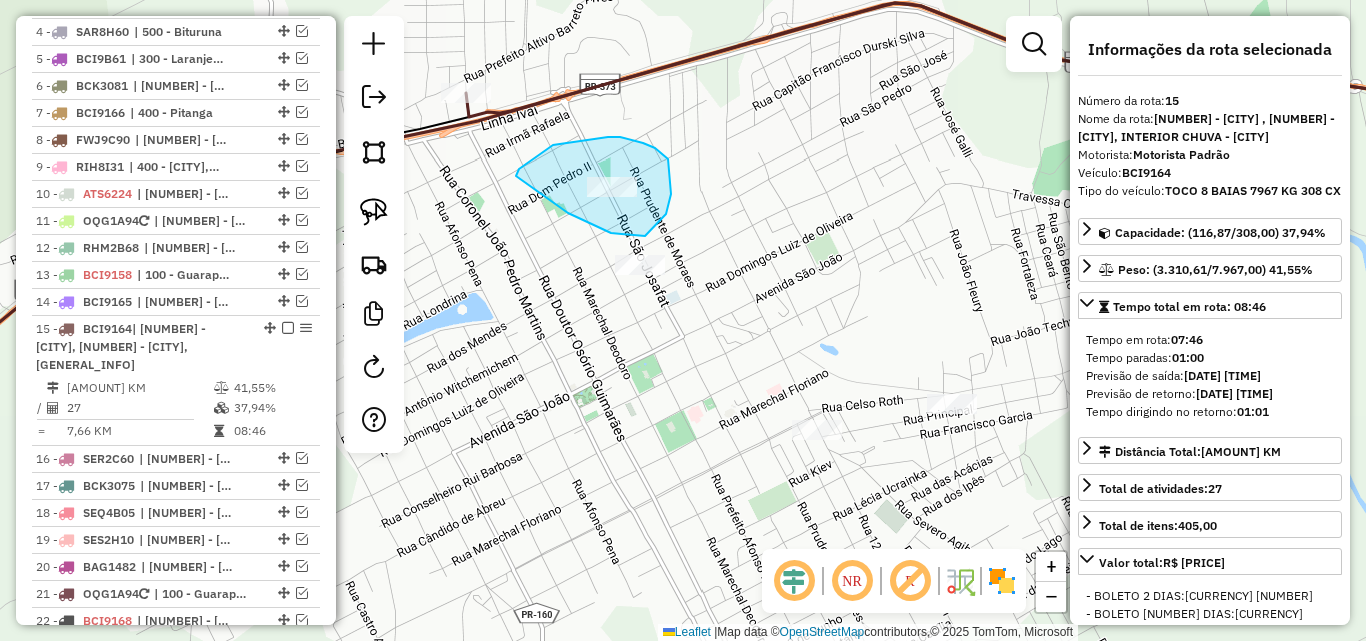 drag, startPoint x: 568, startPoint y: 213, endPoint x: 516, endPoint y: 176, distance: 63.82006 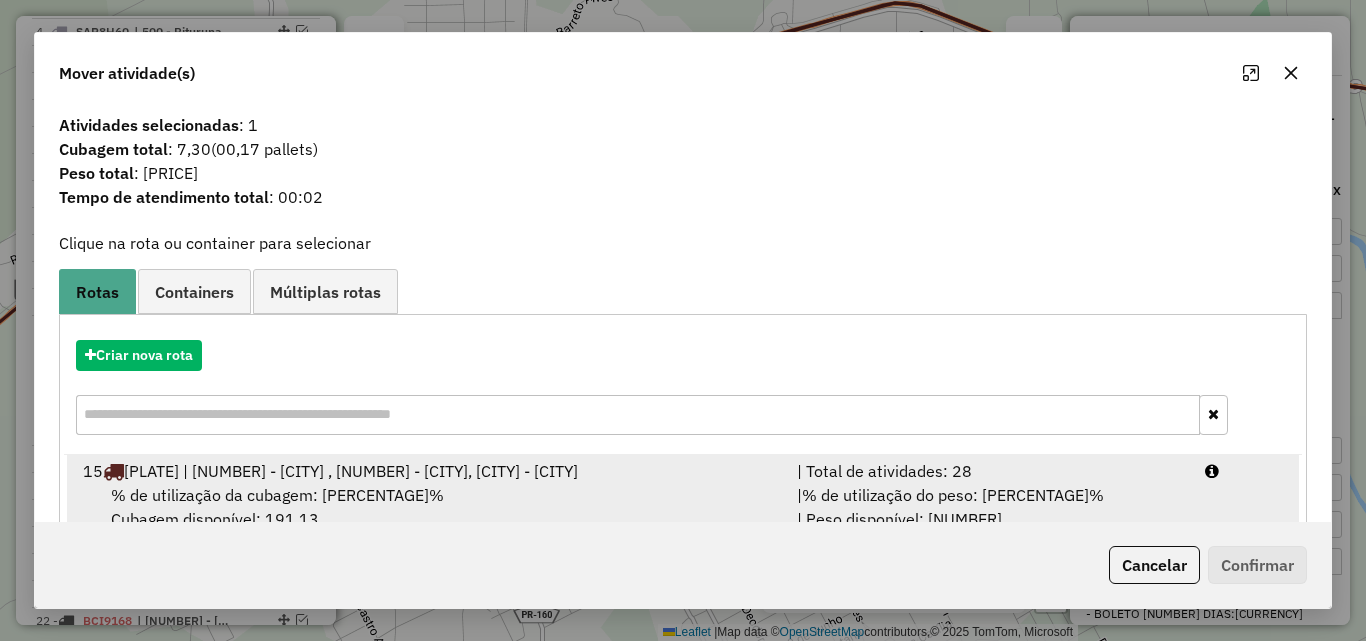 click on "| Total de atividades: 28" at bounding box center (989, 471) 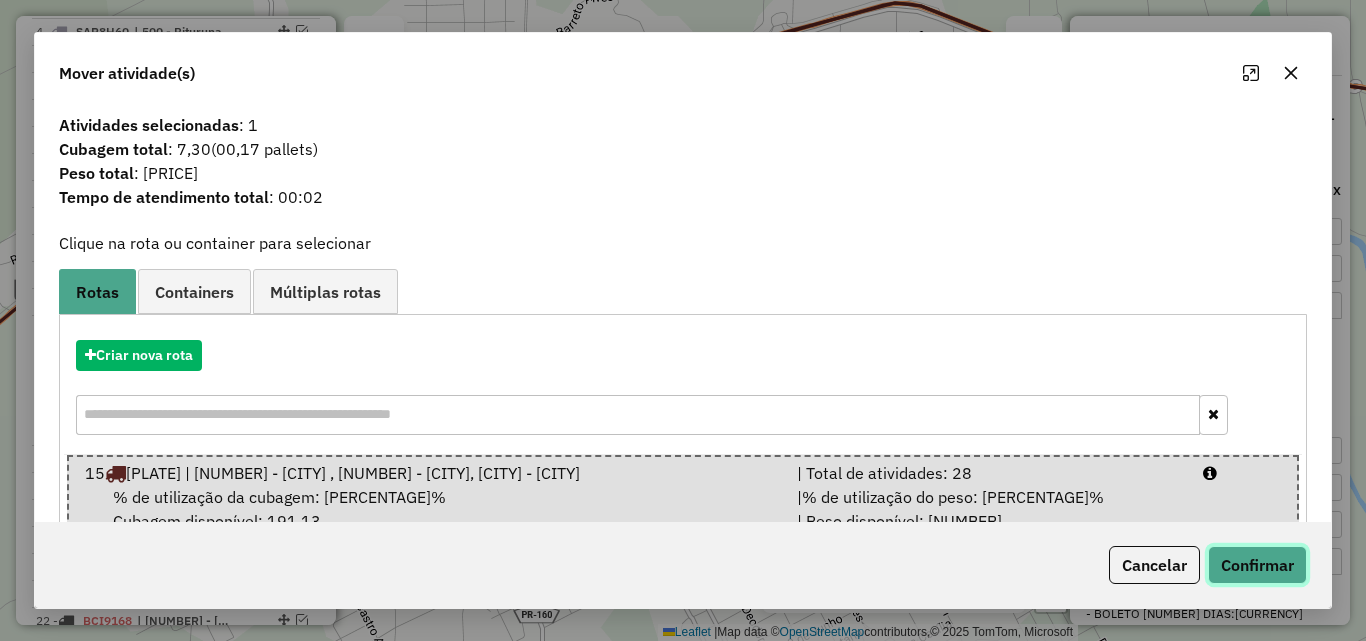 click on "Confirmar" 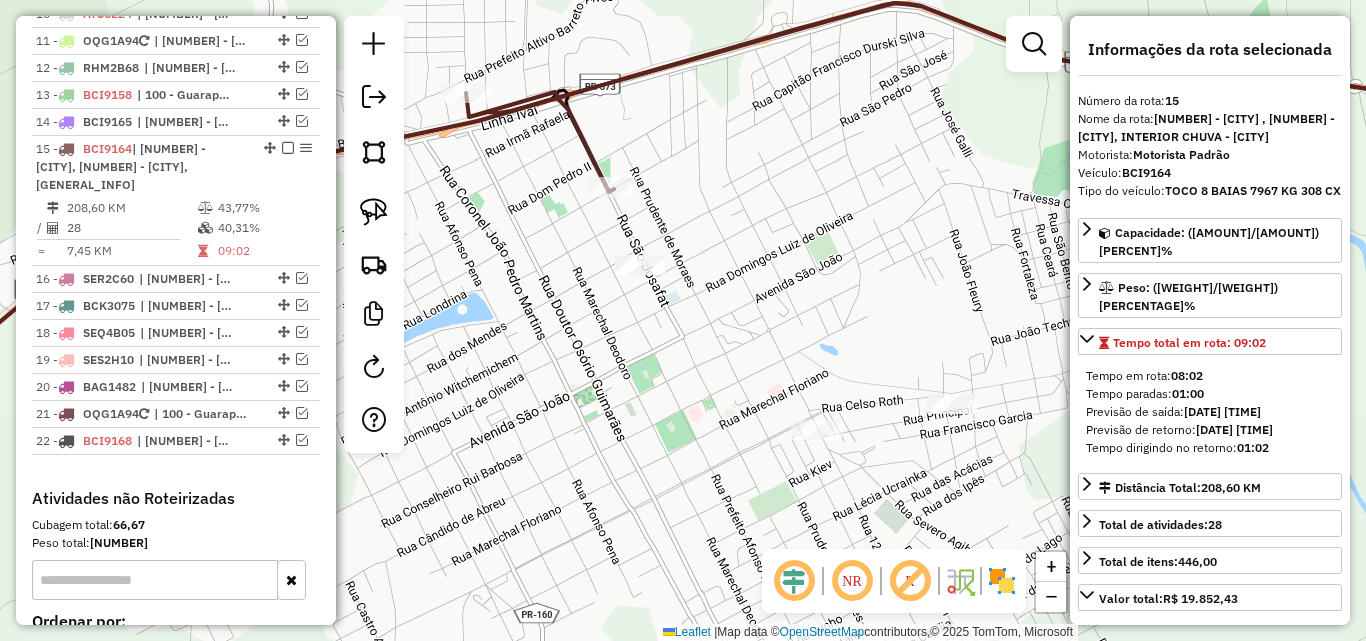 scroll, scrollTop: 1177, scrollLeft: 0, axis: vertical 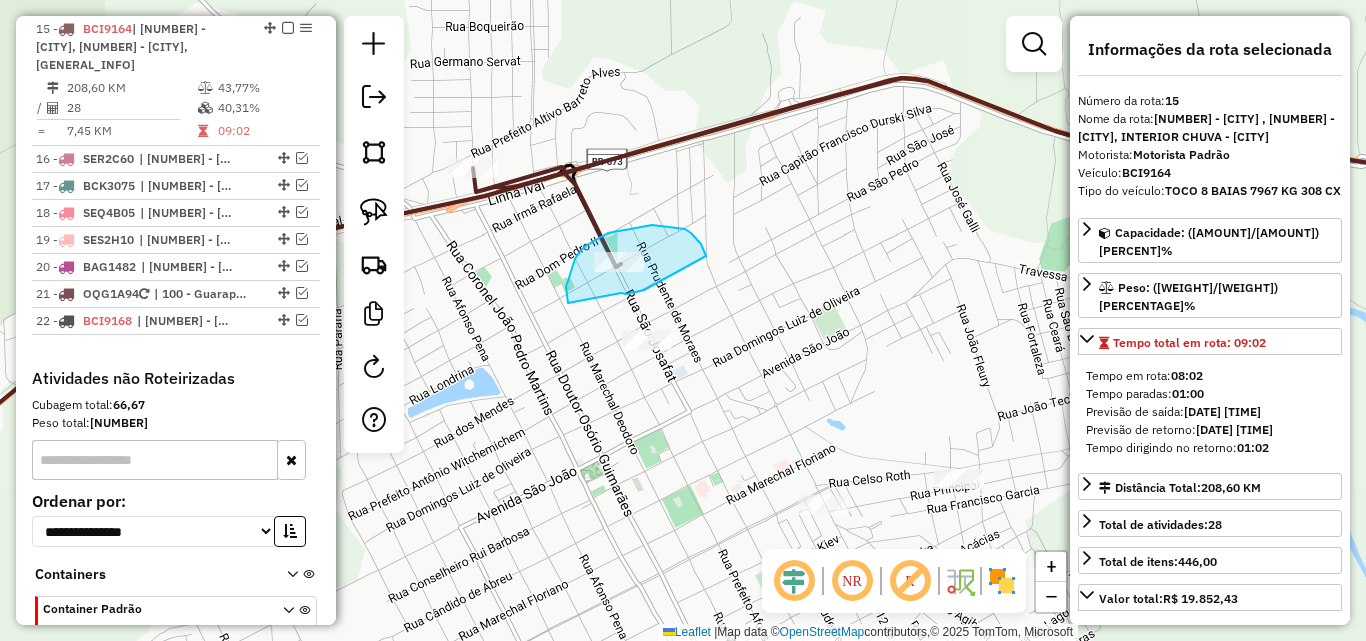 drag, startPoint x: 621, startPoint y: 293, endPoint x: 566, endPoint y: 304, distance: 56.089214 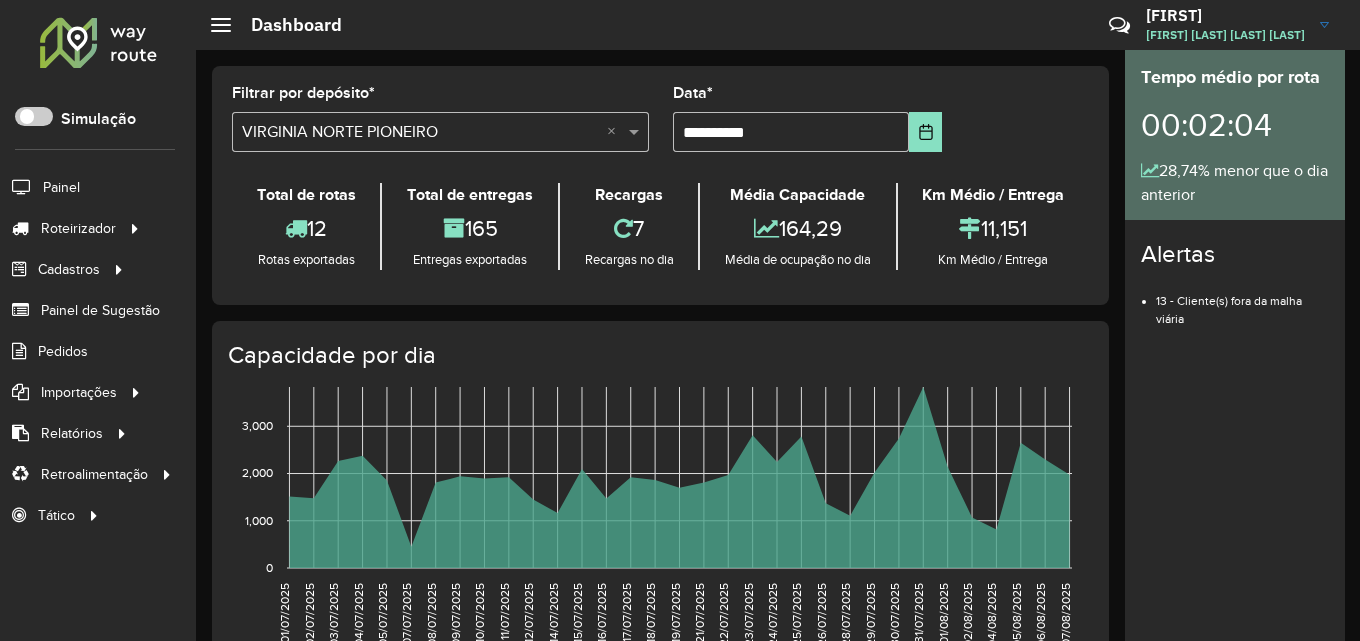 scroll, scrollTop: 0, scrollLeft: 0, axis: both 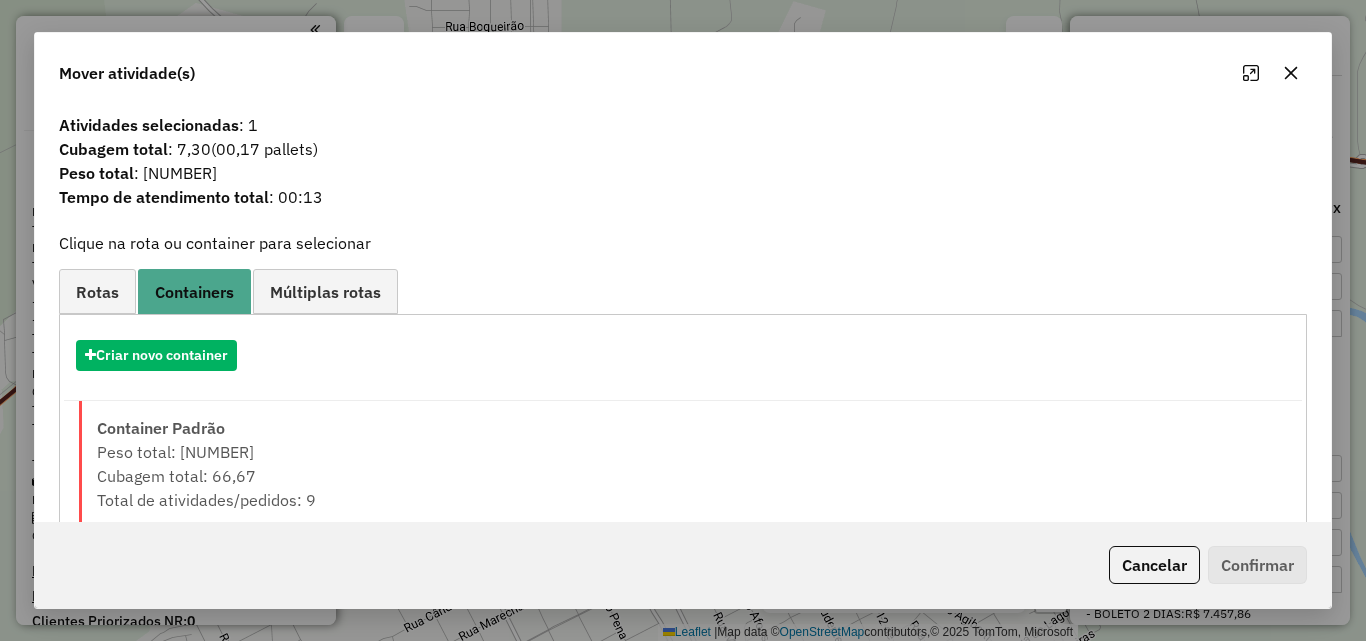 select on "**********" 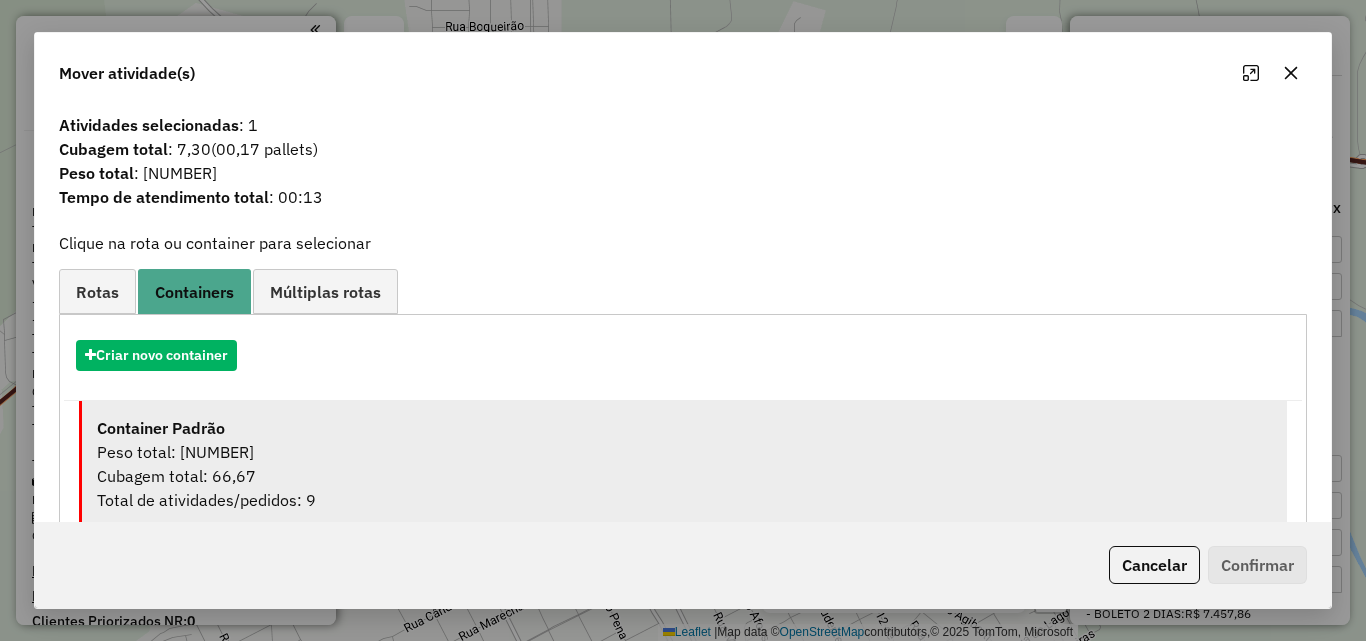 scroll, scrollTop: 1177, scrollLeft: 0, axis: vertical 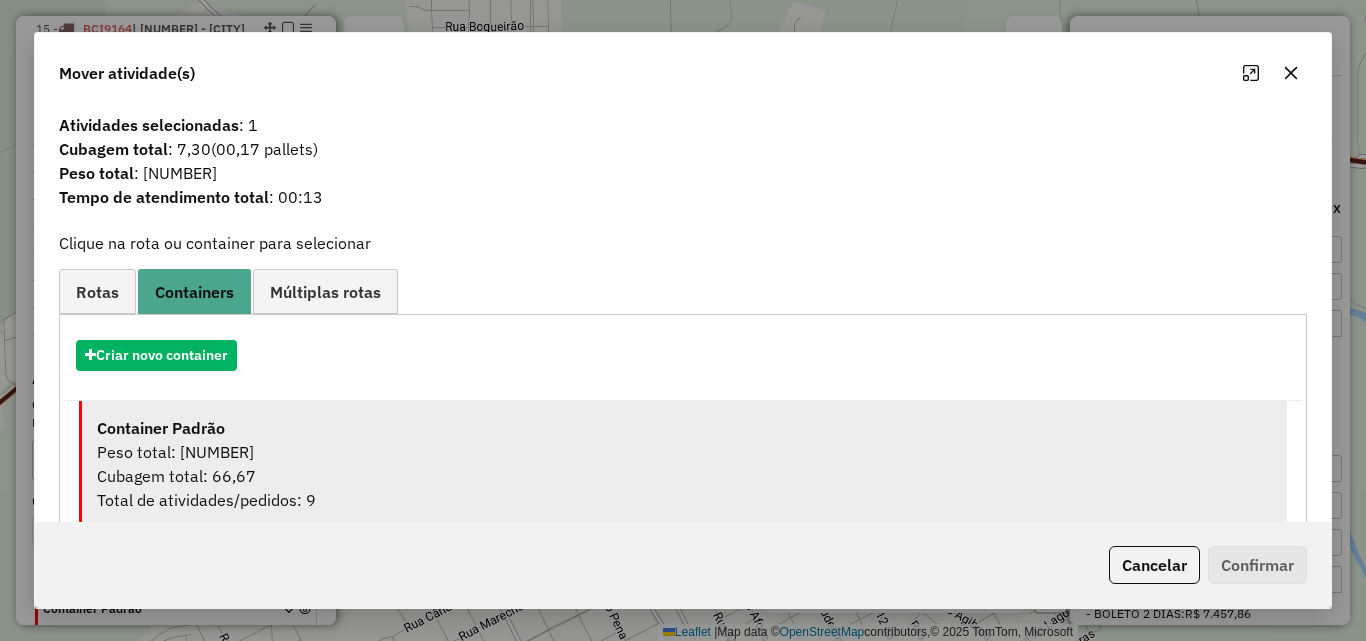 click on "Peso total: 1.778,02" at bounding box center (684, 452) 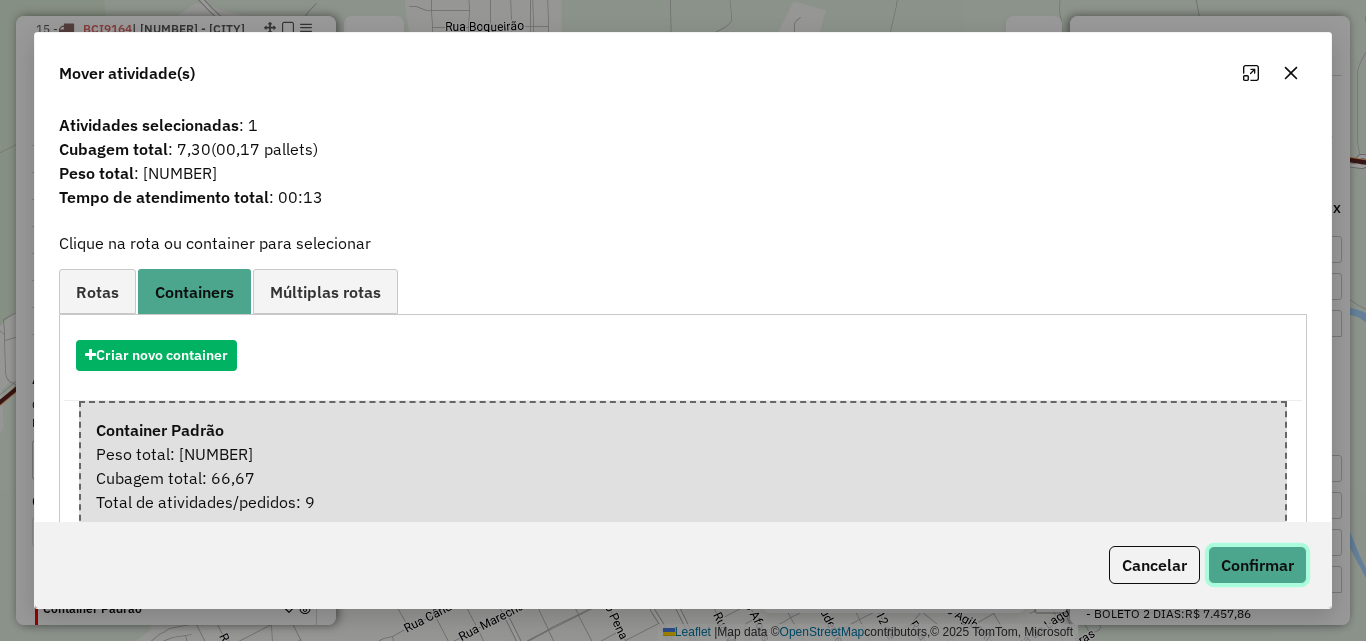 click on "Confirmar" 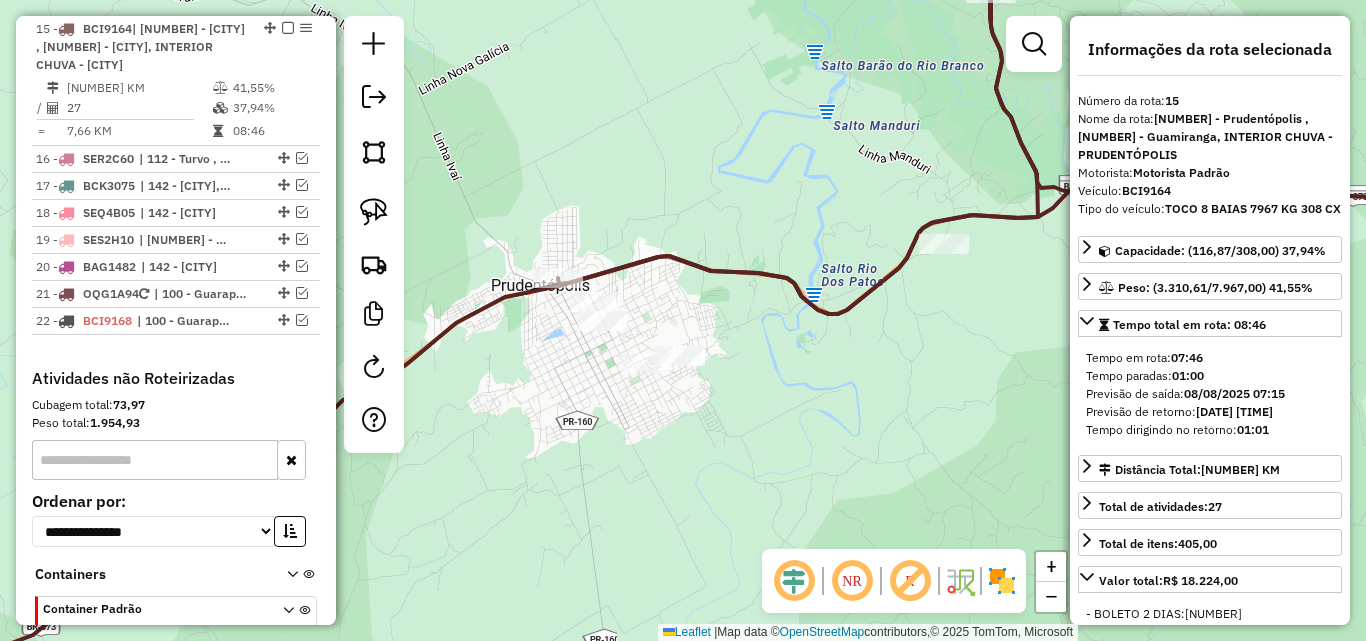 drag, startPoint x: 929, startPoint y: 376, endPoint x: 690, endPoint y: 431, distance: 245.24681 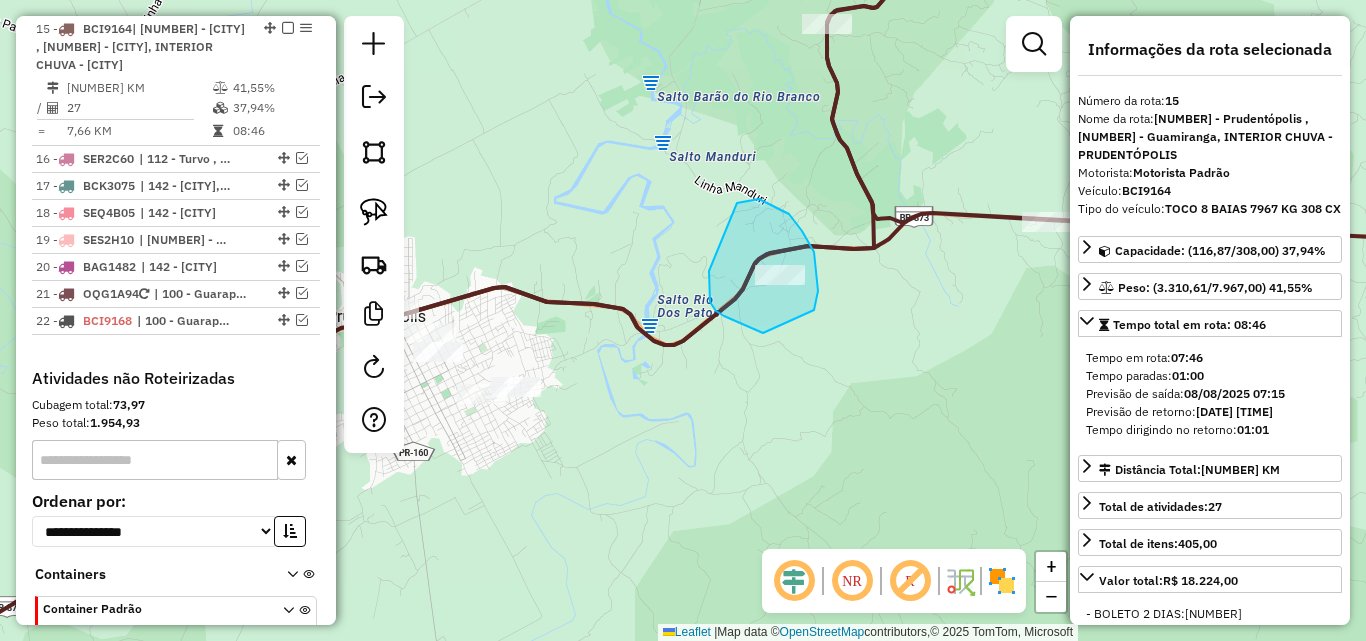 drag, startPoint x: 816, startPoint y: 305, endPoint x: 787, endPoint y: 330, distance: 38.28838 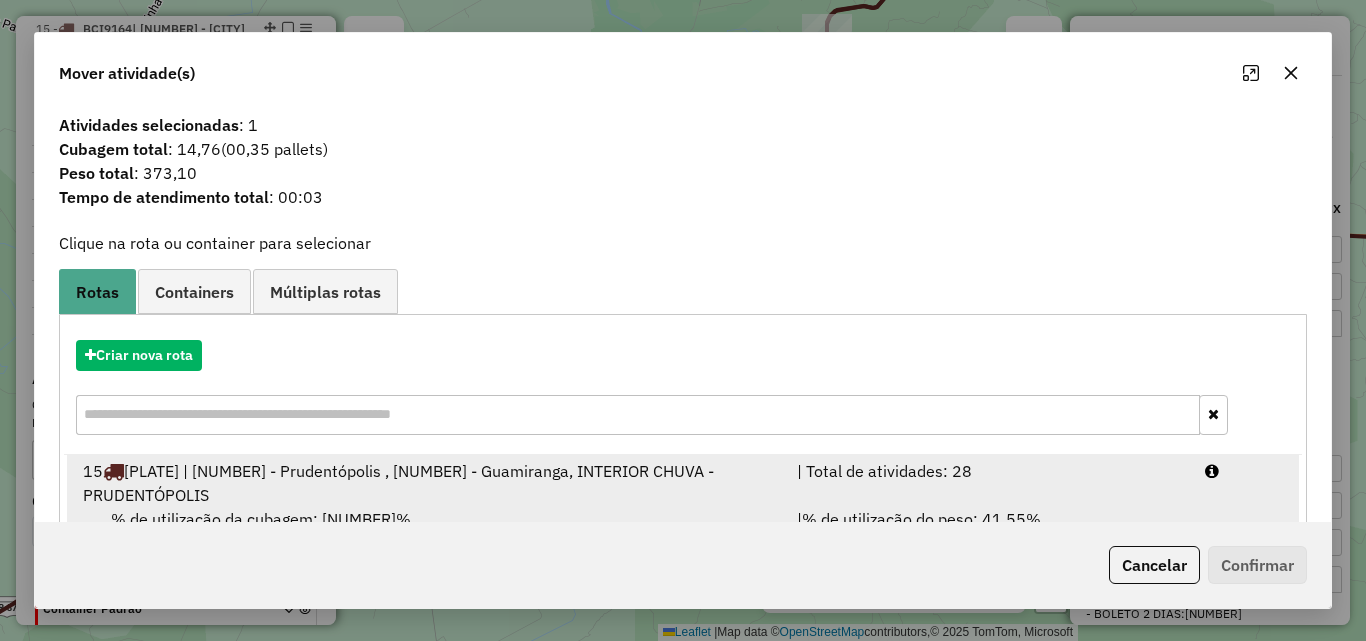 click on "| Total de atividades: 28" at bounding box center (989, 483) 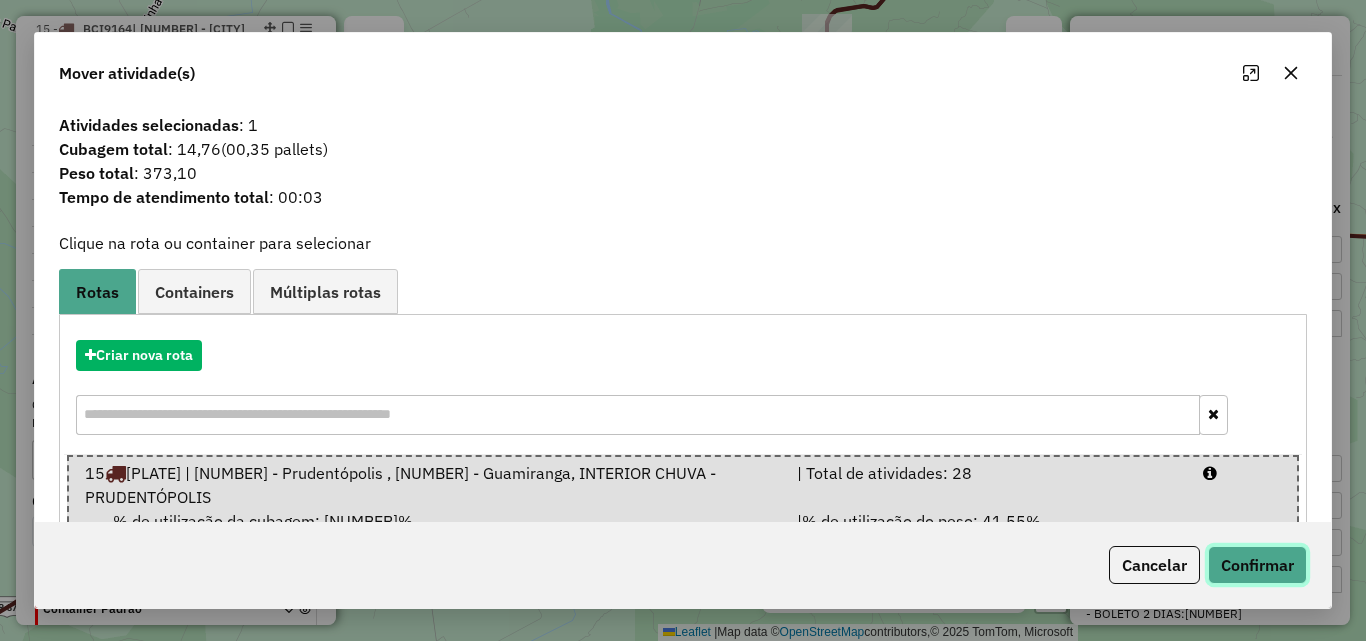 click on "Confirmar" 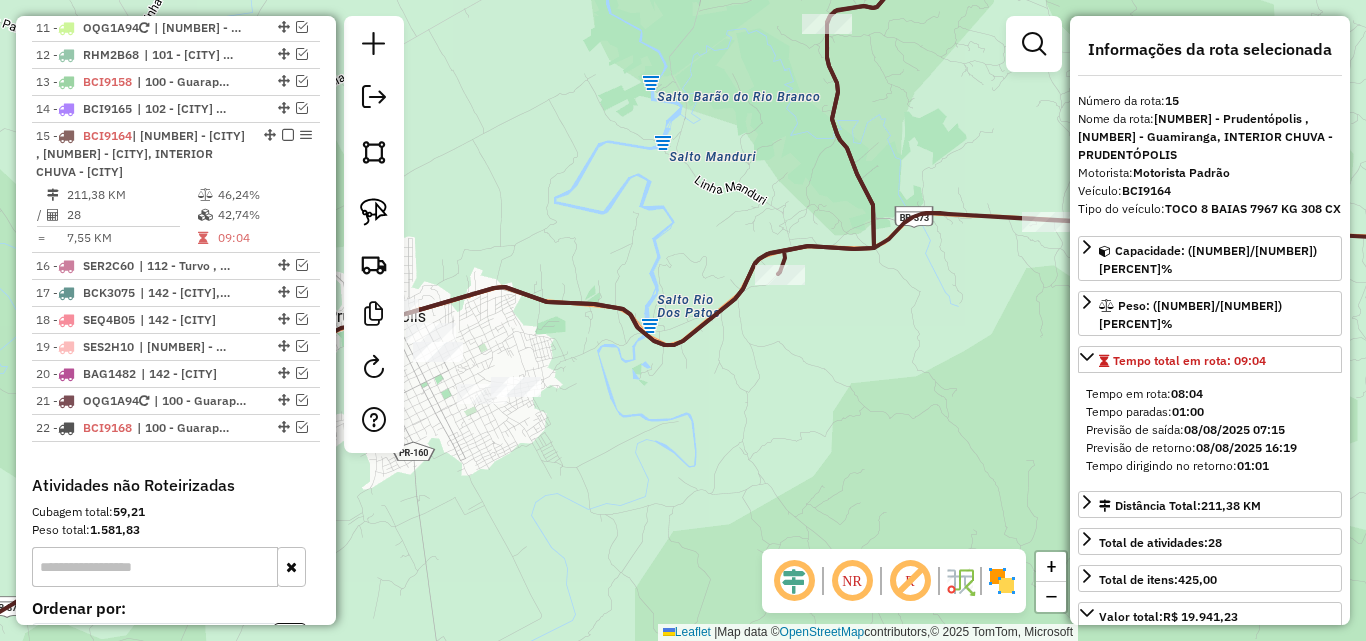 scroll, scrollTop: 977, scrollLeft: 0, axis: vertical 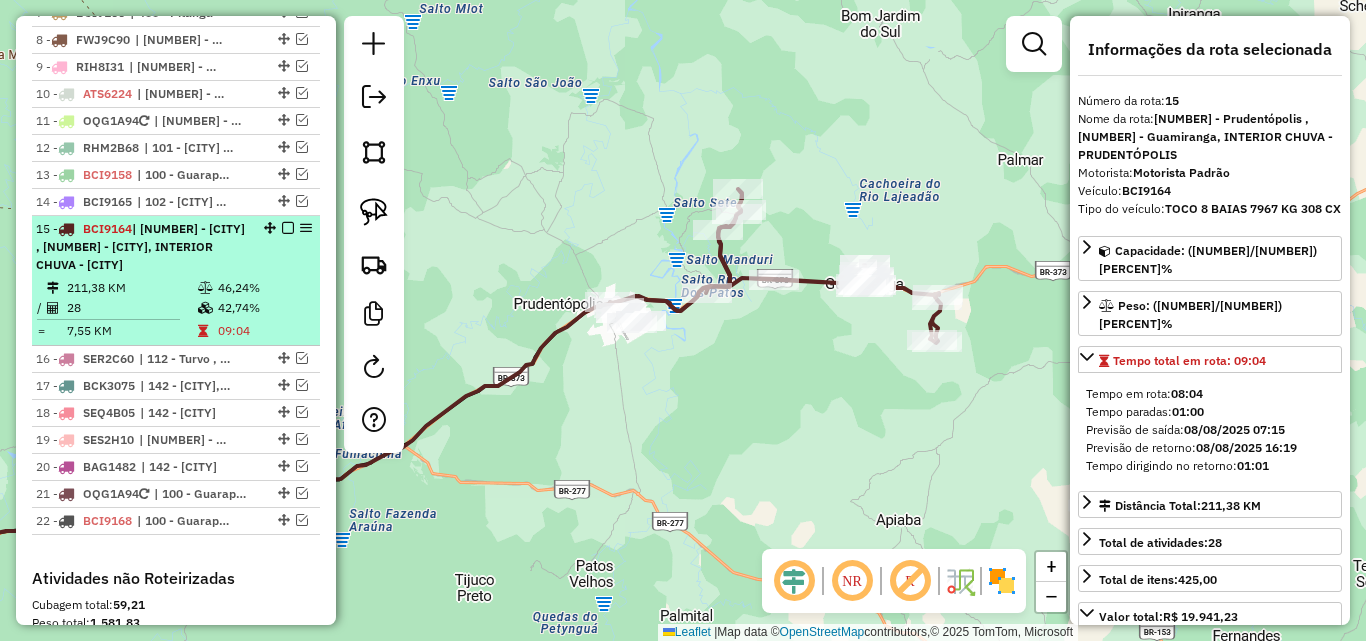 click at bounding box center (288, 228) 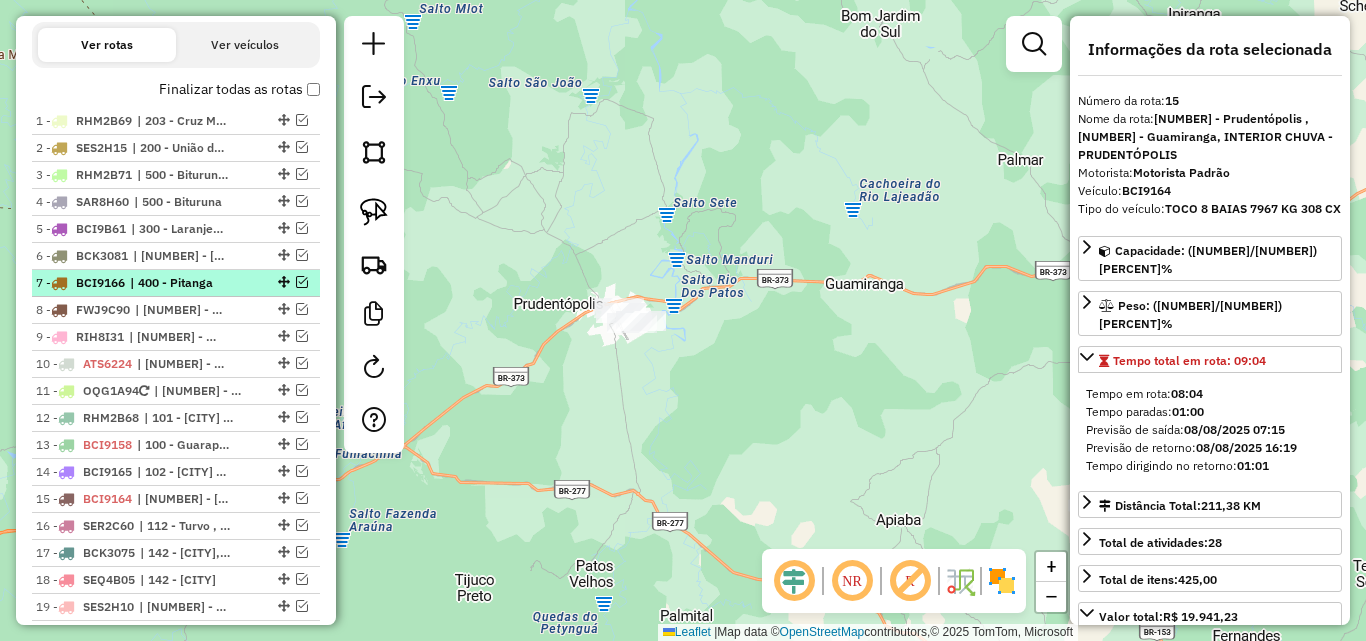 scroll, scrollTop: 677, scrollLeft: 0, axis: vertical 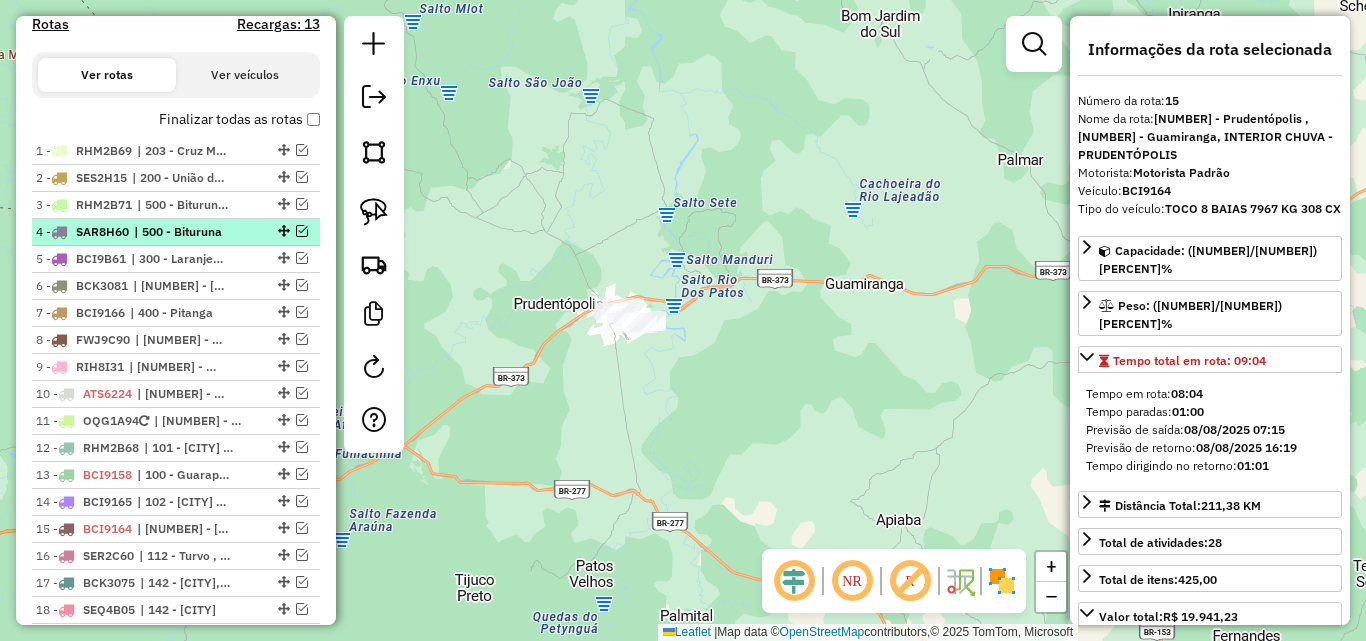click at bounding box center (302, 231) 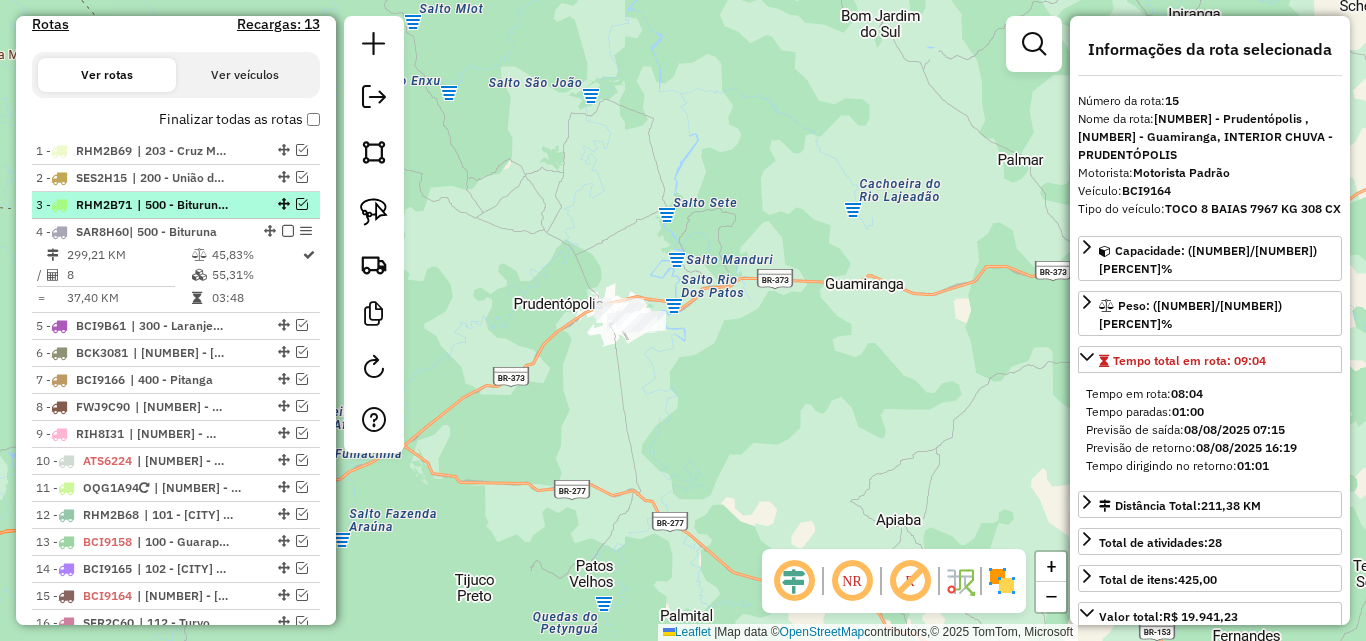 click at bounding box center (302, 204) 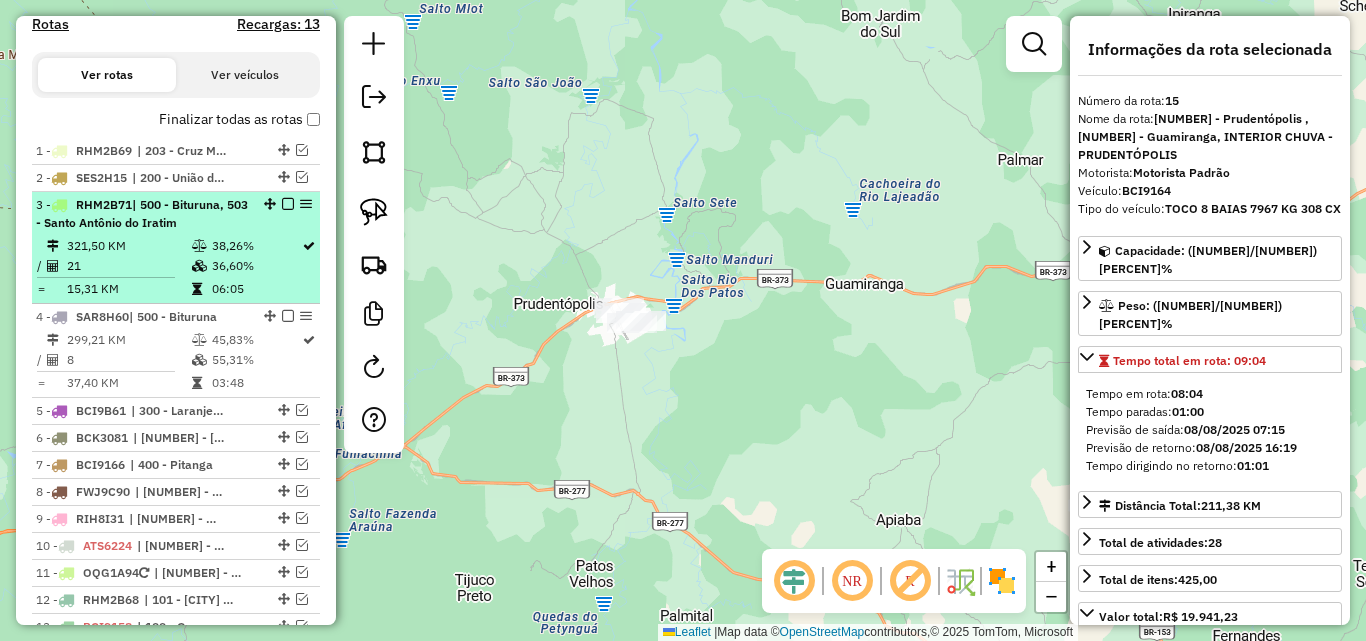 click at bounding box center [282, 204] 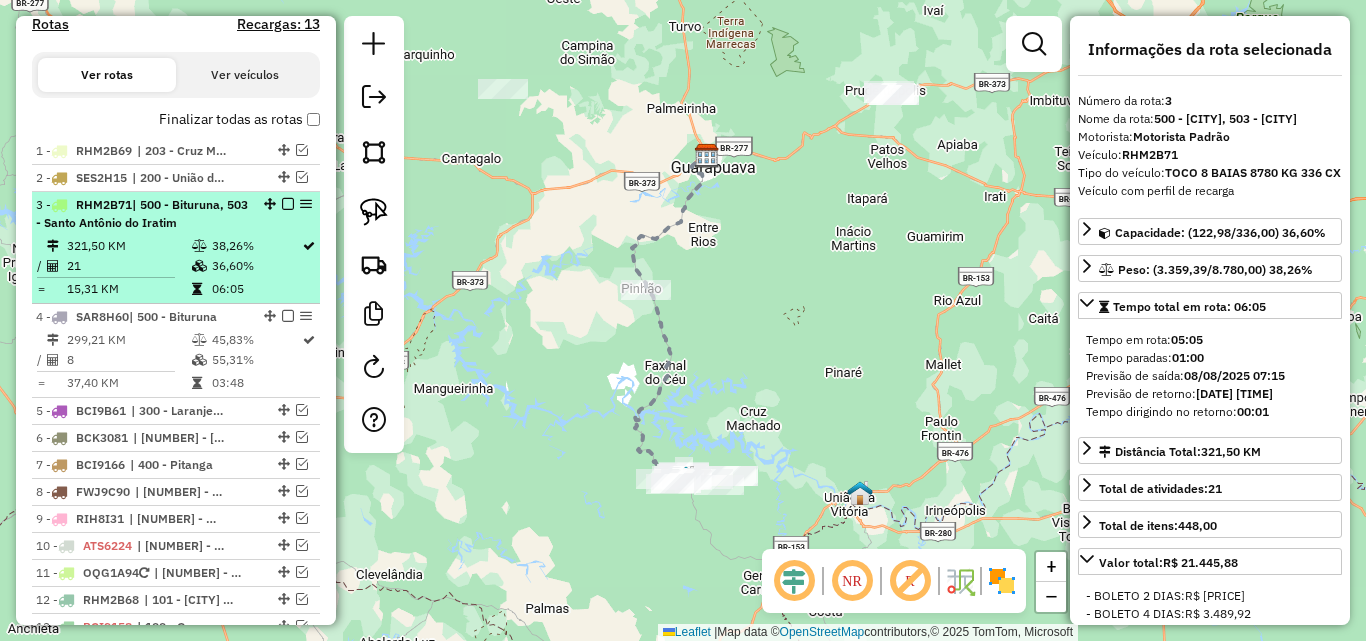 click at bounding box center [288, 204] 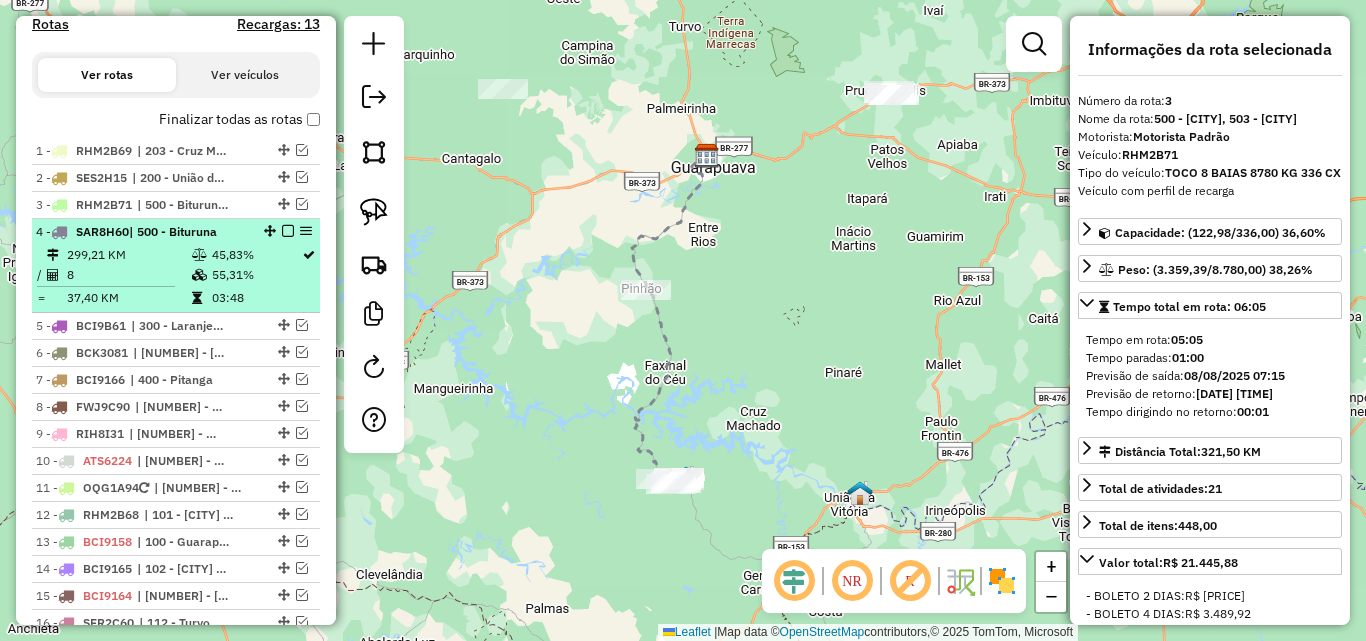 click at bounding box center [288, 231] 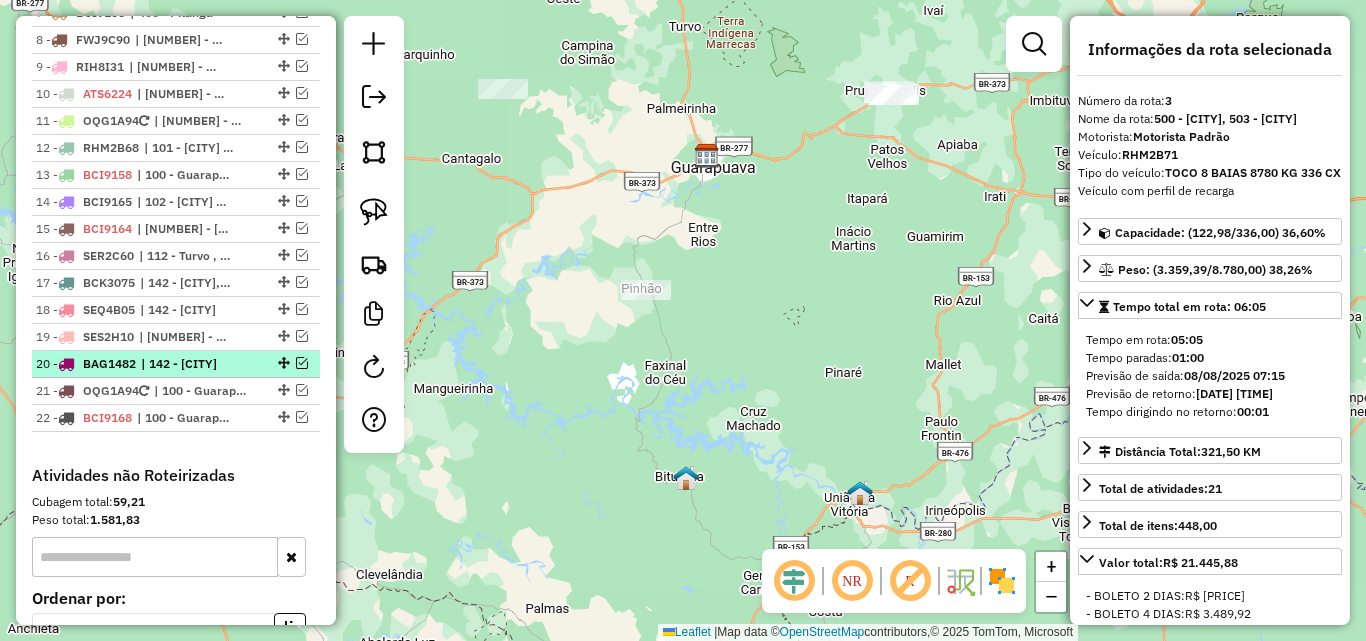 scroll, scrollTop: 877, scrollLeft: 0, axis: vertical 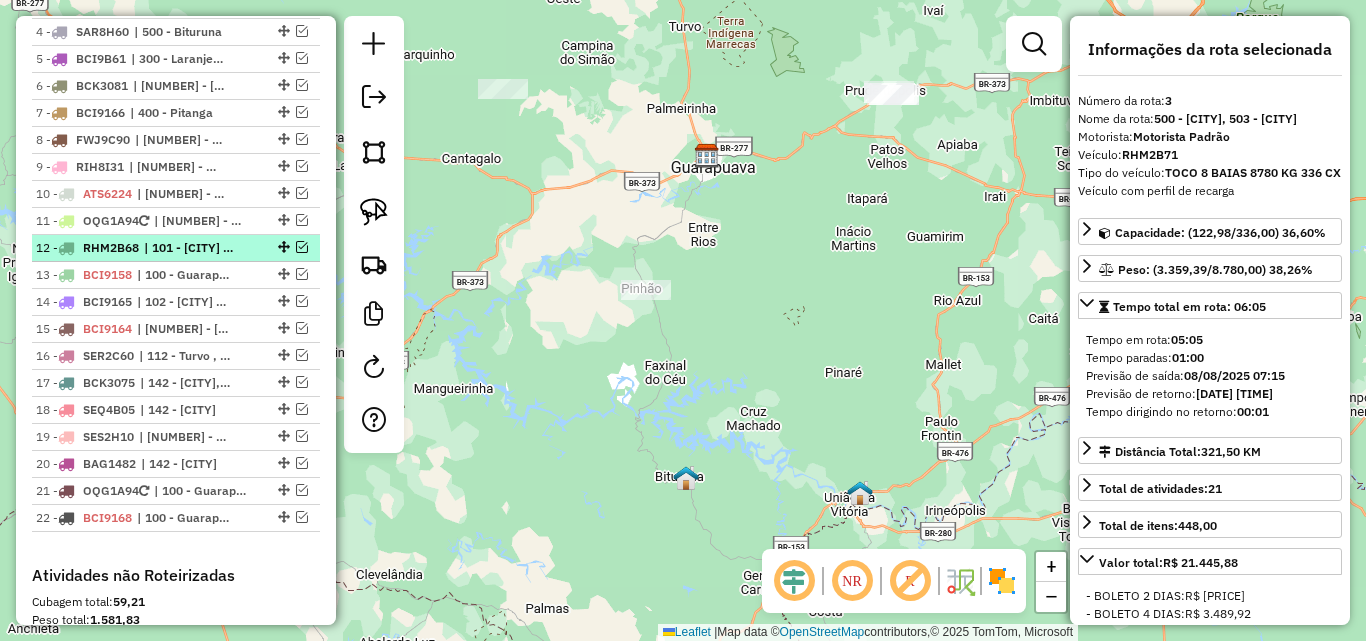 click at bounding box center [302, 247] 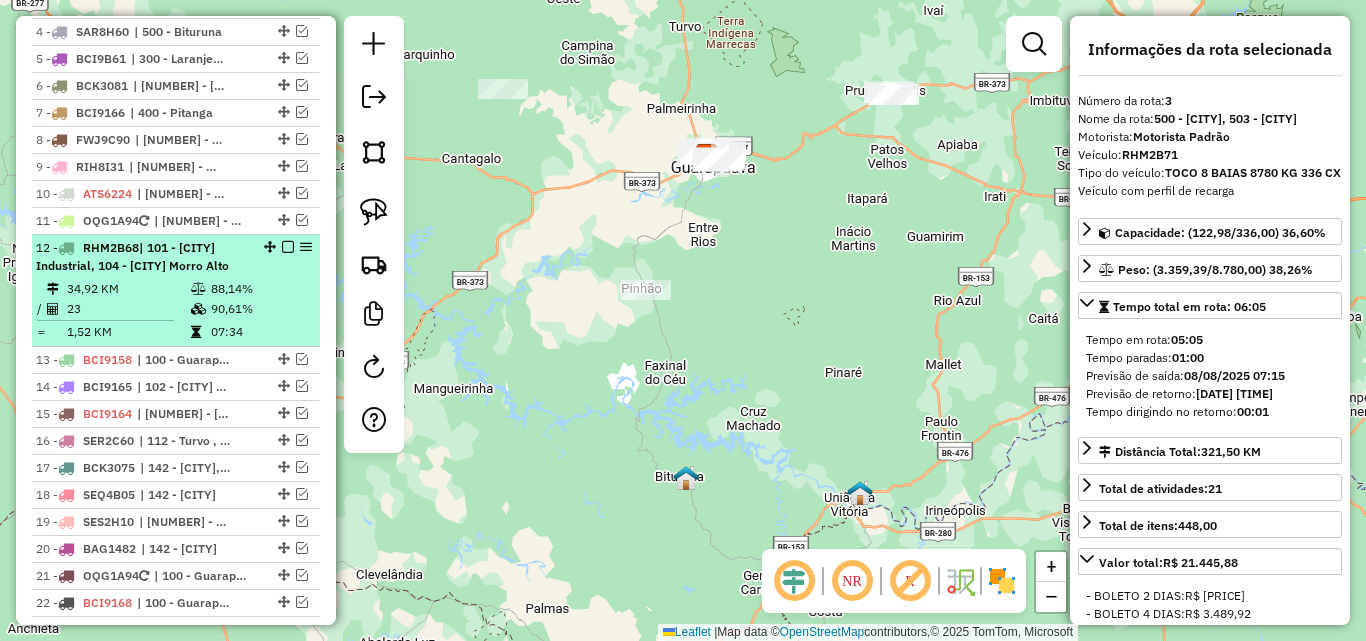 click on "| 101 - Guarapuava Industrial, 104 - Guarapuava Morro Alto" at bounding box center (132, 256) 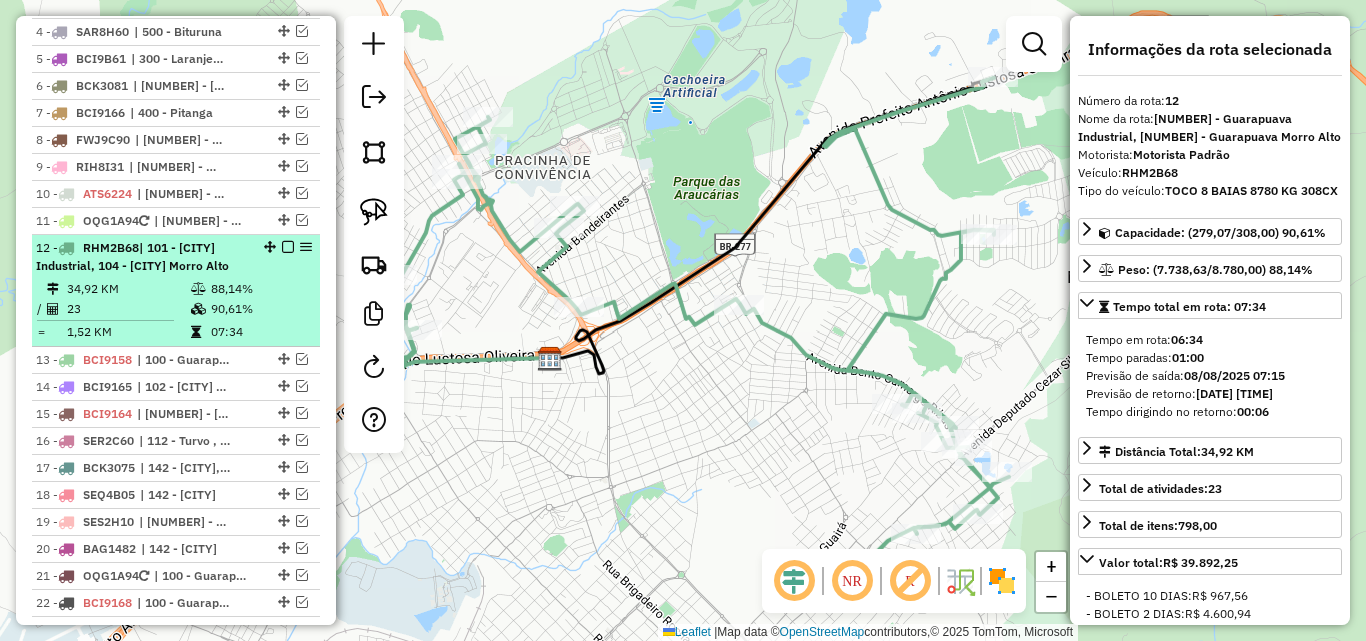 click at bounding box center [288, 247] 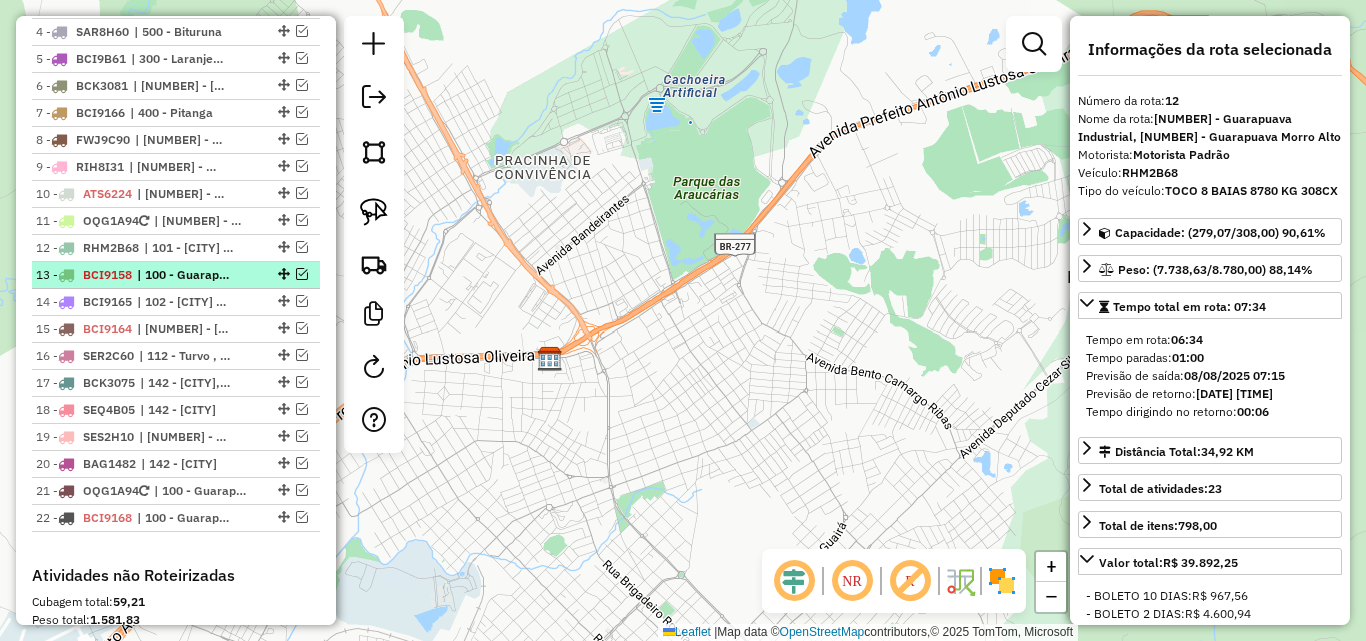 click at bounding box center (302, 274) 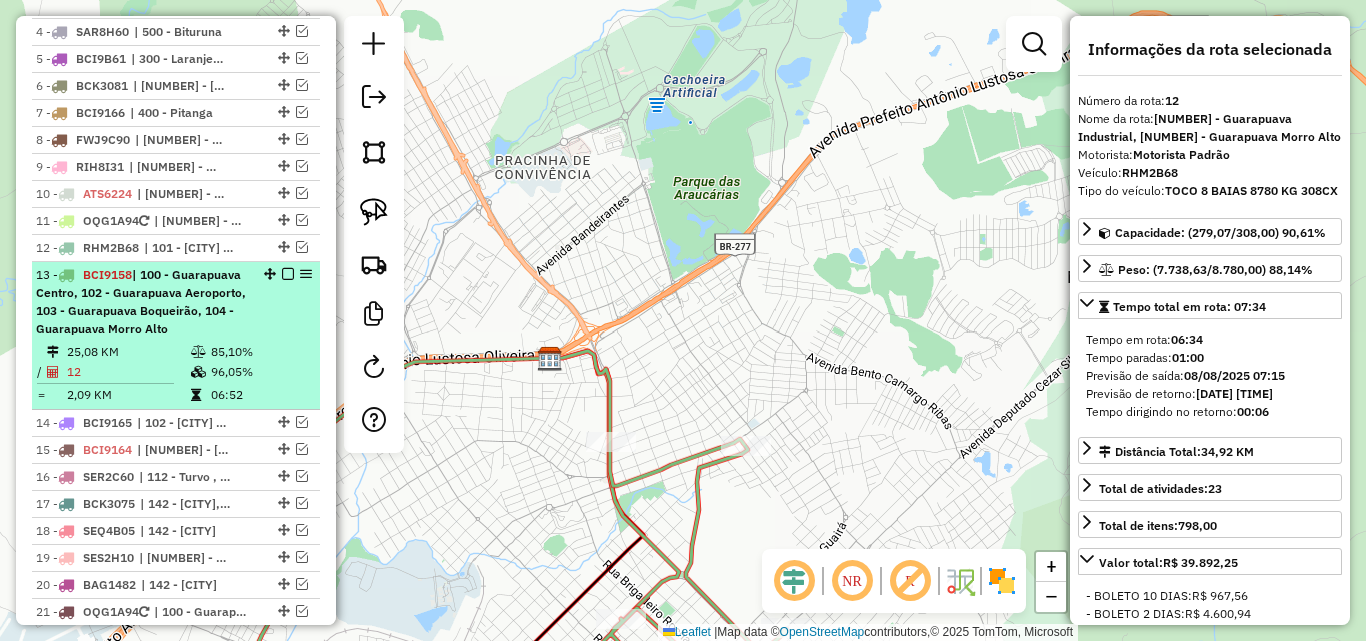 click on "| 100 - Guarapuava Centro, 102 - Guarapuava Aeroporto, 103 - Guarapuava Boqueirão, 104 - Guarapuava Morro Alto" at bounding box center (141, 301) 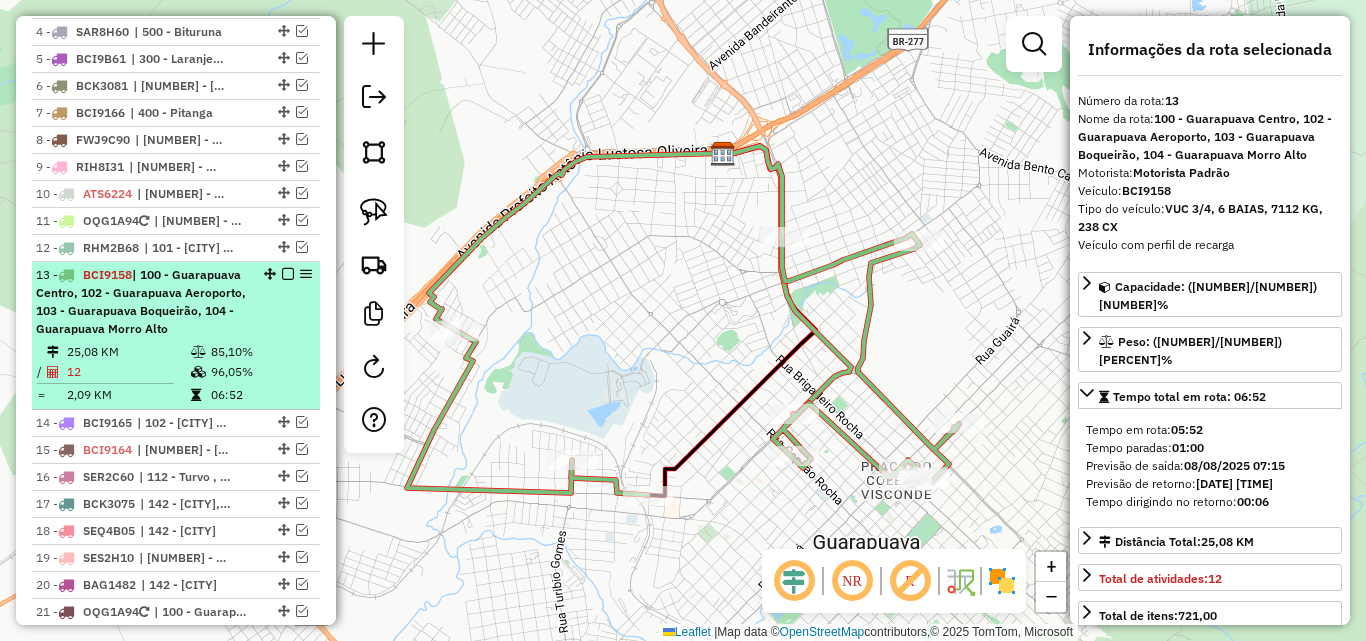 click at bounding box center (288, 274) 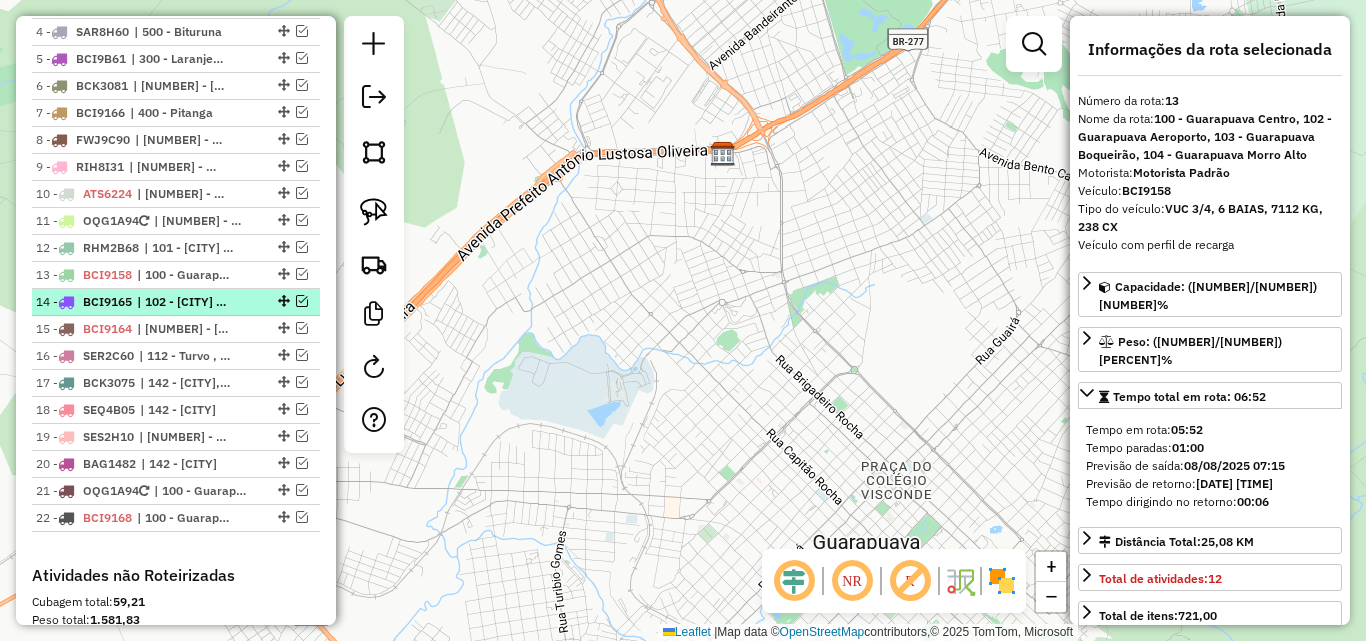 click at bounding box center (302, 301) 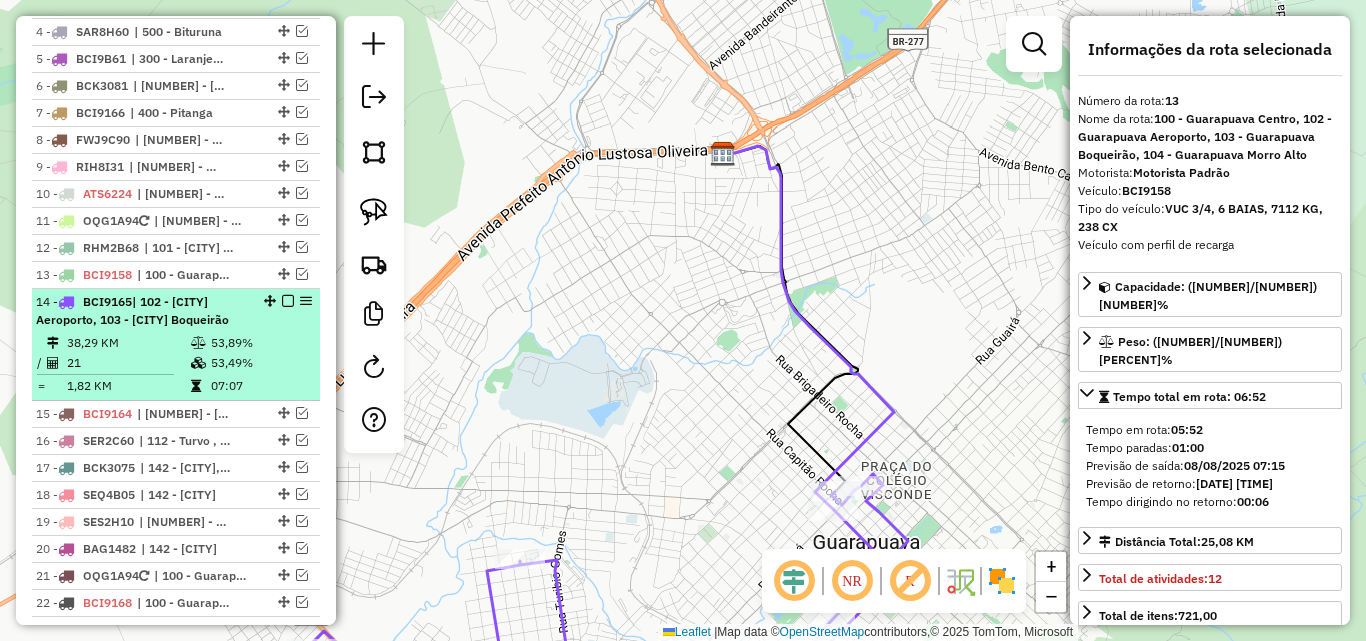 click on "14 -       BCI9165   | 102 - Guarapuava Aeroporto, 103 - Guarapuava Boqueirão" at bounding box center [142, 311] 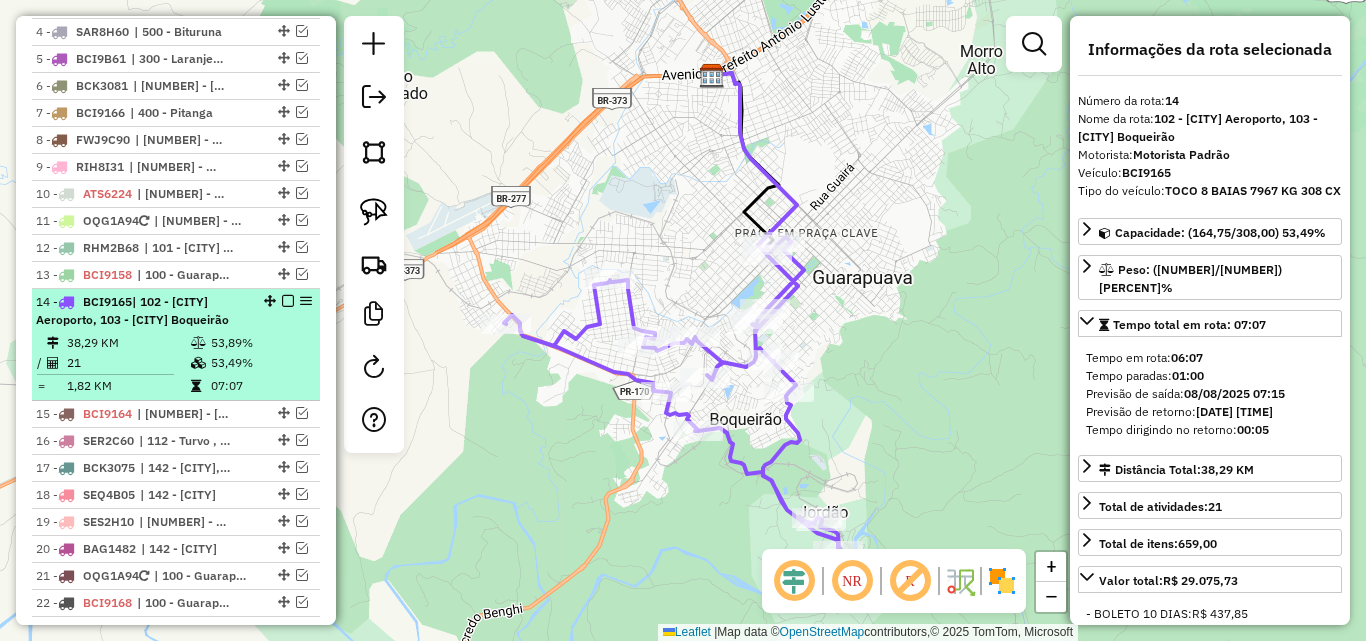 click at bounding box center (288, 301) 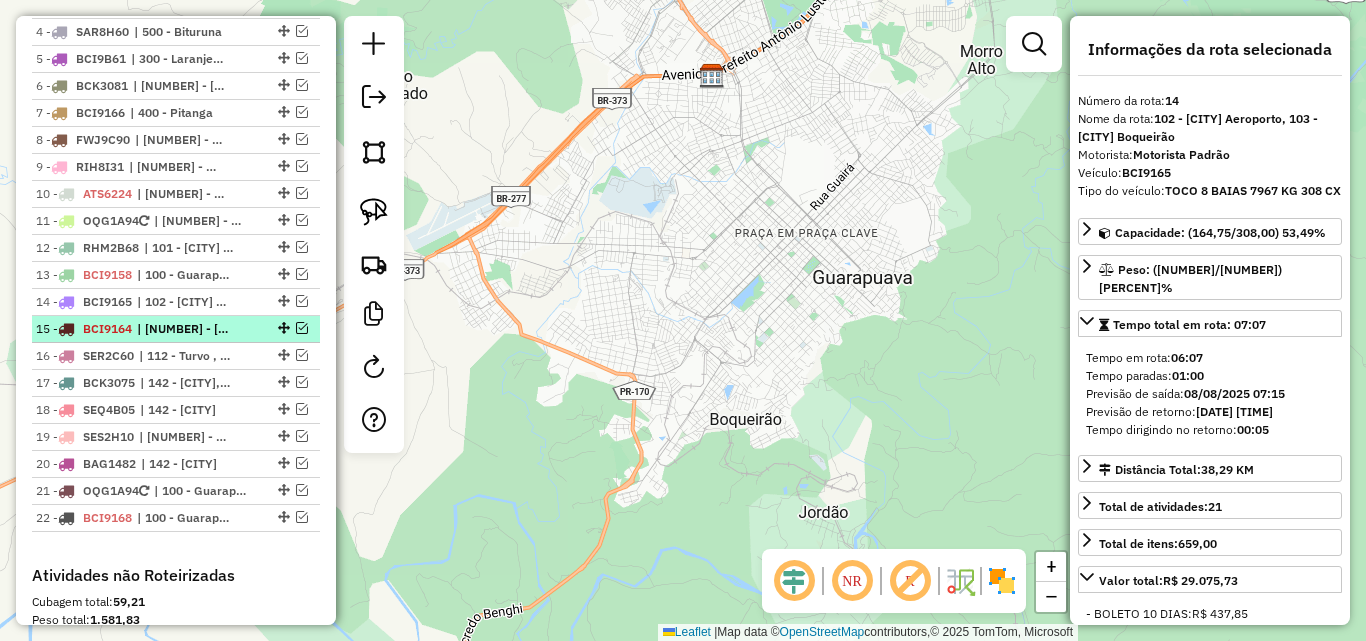 click at bounding box center [302, 328] 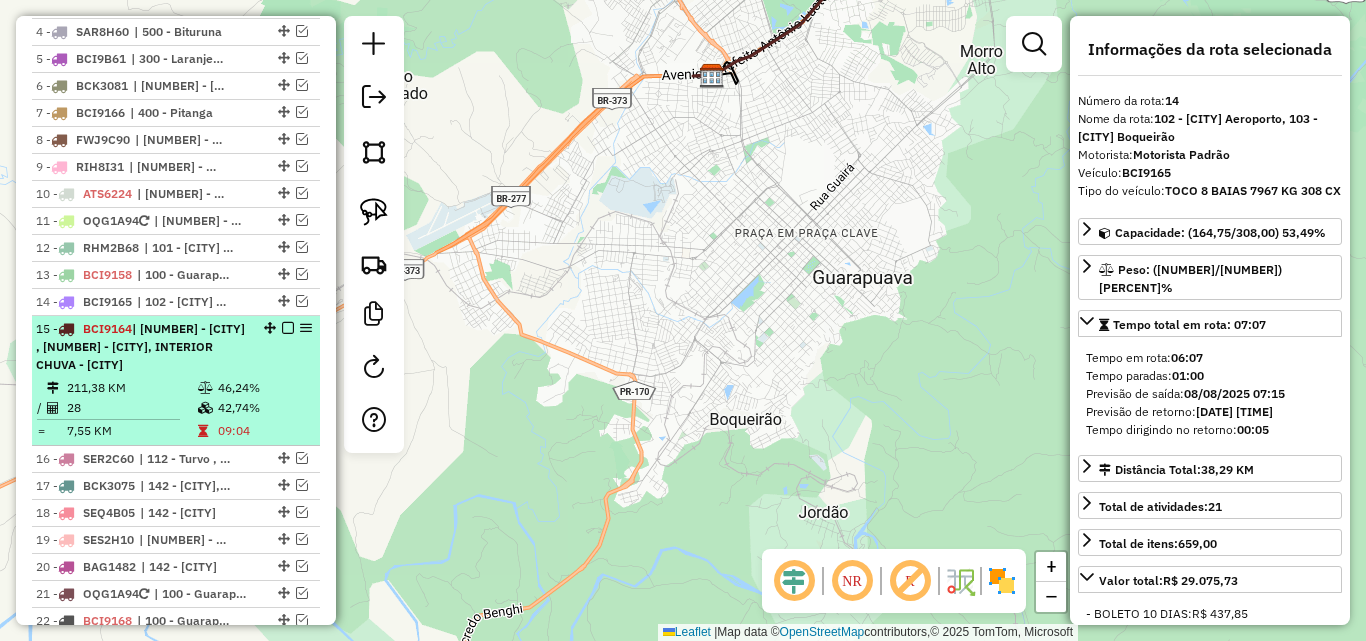 click on "15 -       BCI9164   | 150 - Prudentópolis , 151 - Guamiranga, INTERIOR CHUVA - PRUDENTÓPOLIS" at bounding box center [142, 347] 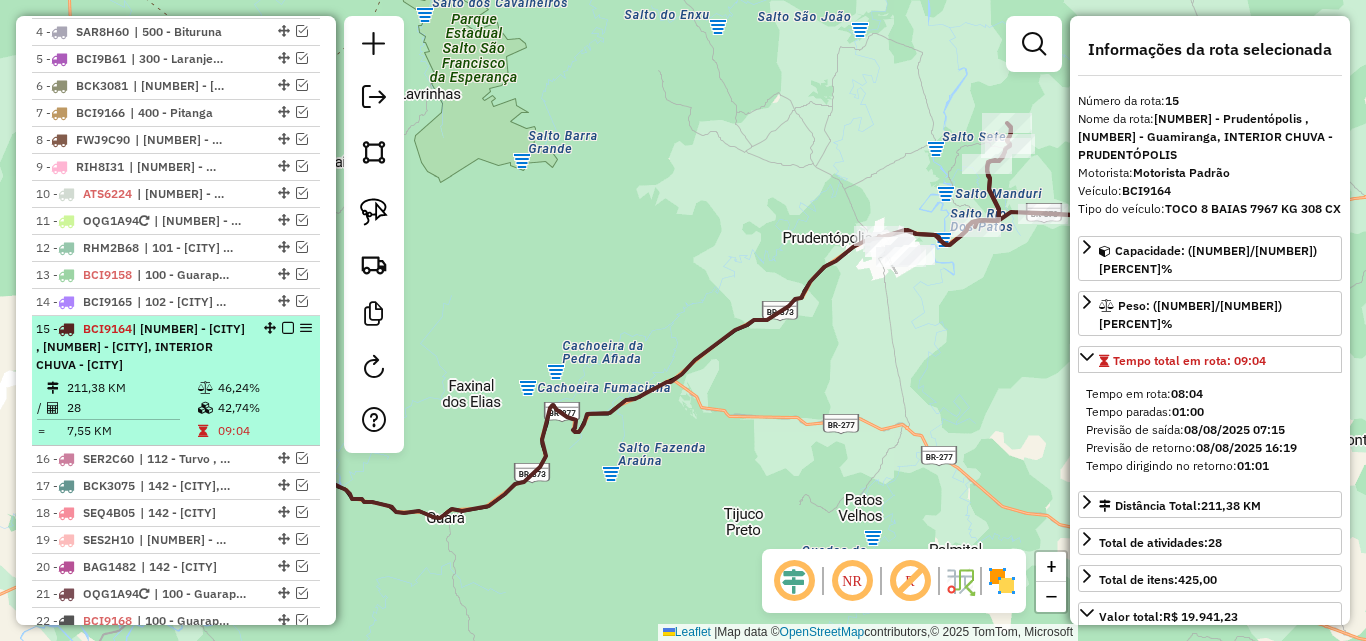 click at bounding box center (288, 328) 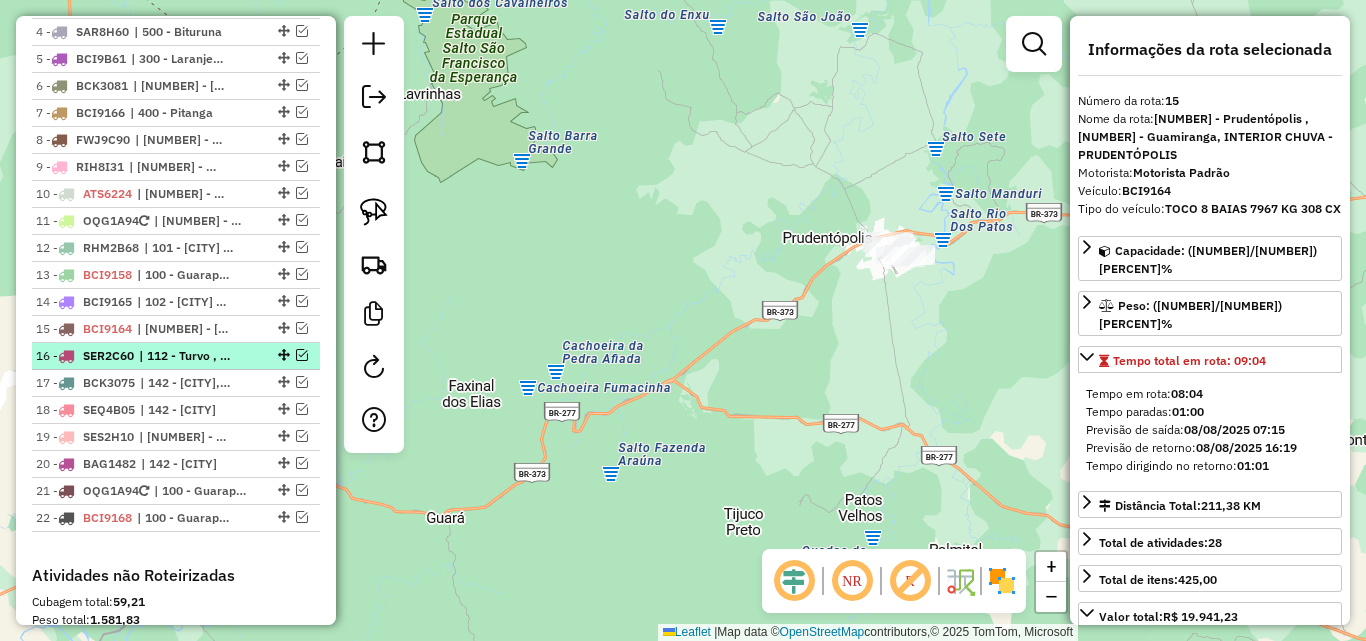 click at bounding box center [302, 355] 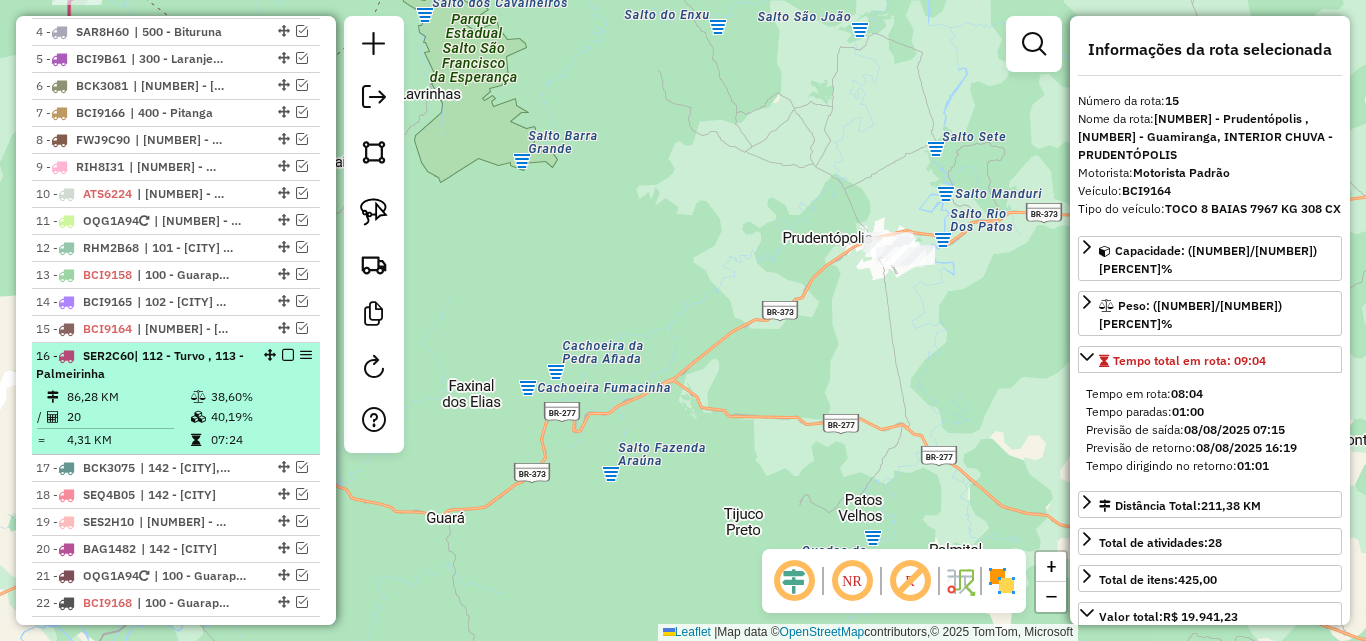 click on "16 -       SER2C60   | 112 - Turvo , 113 - Palmeirinha" at bounding box center [142, 365] 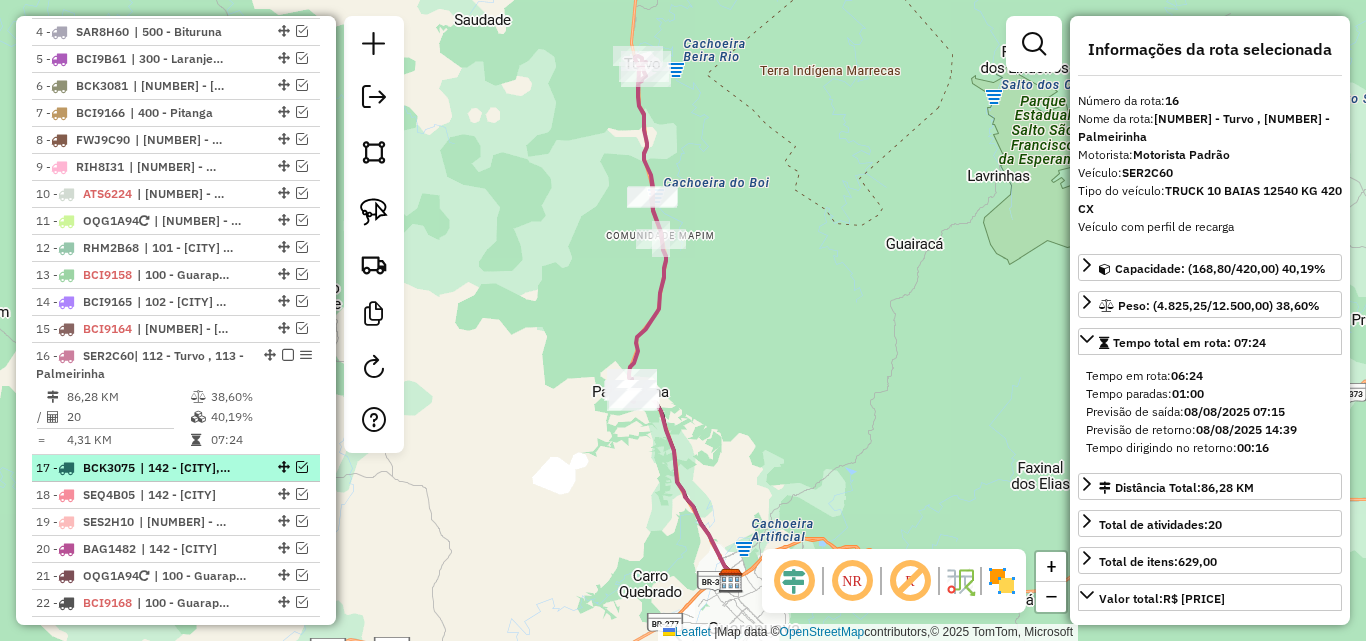 click at bounding box center (302, 467) 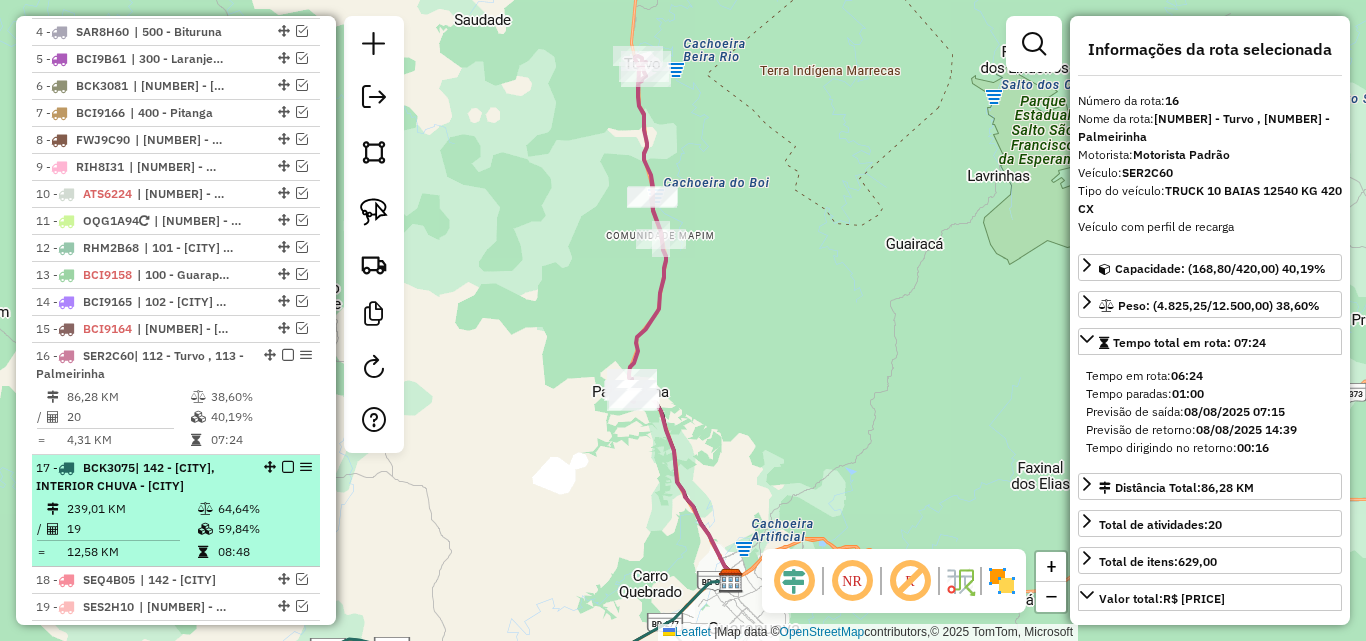 click on "64,64%" at bounding box center (264, 509) 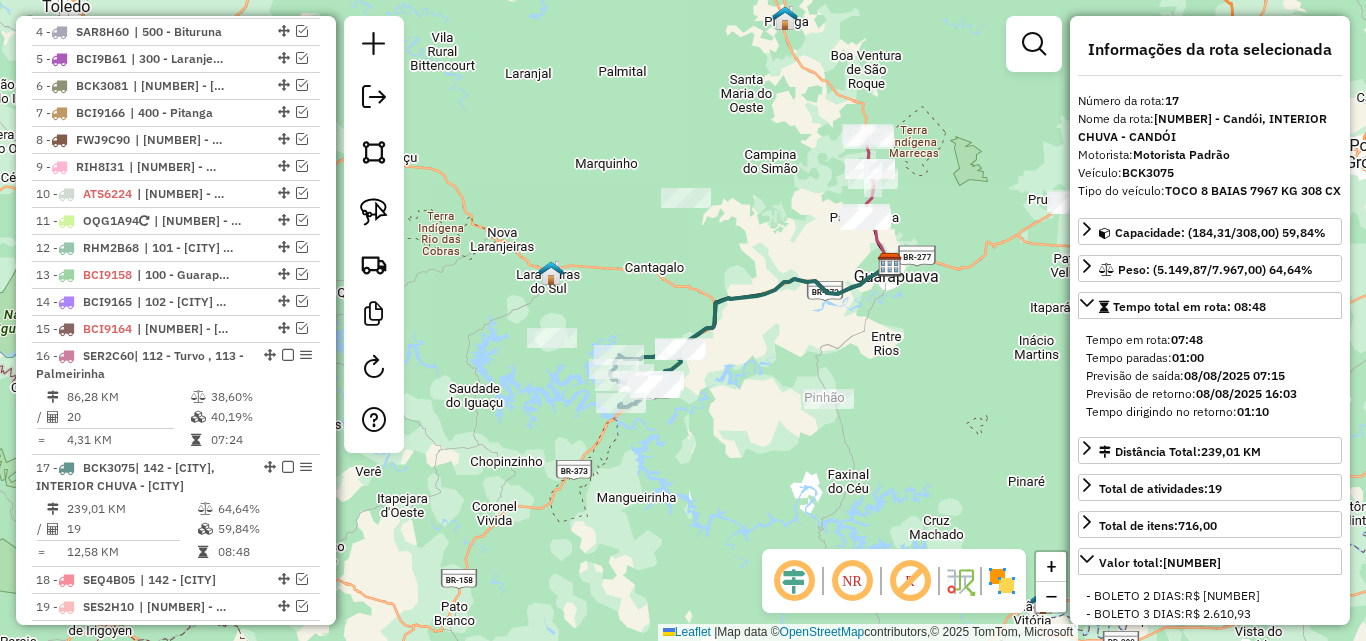click on "Janela de atendimento Grade de atendimento Capacidade Transportadoras Veículos Cliente Pedidos  Rotas Selecione os dias de semana para filtrar as janelas de atendimento  Seg   Ter   Qua   Qui   Sex   Sáb   Dom  Informe o período da janela de atendimento: De: Até:  Filtrar exatamente a janela do cliente  Considerar janela de atendimento padrão  Selecione os dias de semana para filtrar as grades de atendimento  Seg   Ter   Qua   Qui   Sex   Sáb   Dom   Considerar clientes sem dia de atendimento cadastrado  Clientes fora do dia de atendimento selecionado Filtrar as atividades entre os valores definidos abaixo:  Peso mínimo:   Peso máximo:   Cubagem mínima:   Cubagem máxima:   De:   Até:  Filtrar as atividades entre o tempo de atendimento definido abaixo:  De:   Até:   Considerar capacidade total dos clientes não roteirizados Transportadora: Selecione um ou mais itens Tipo de veículo: Selecione um ou mais itens Veículo: Selecione um ou mais itens Motorista: Selecione um ou mais itens Nome: Rótulo:" 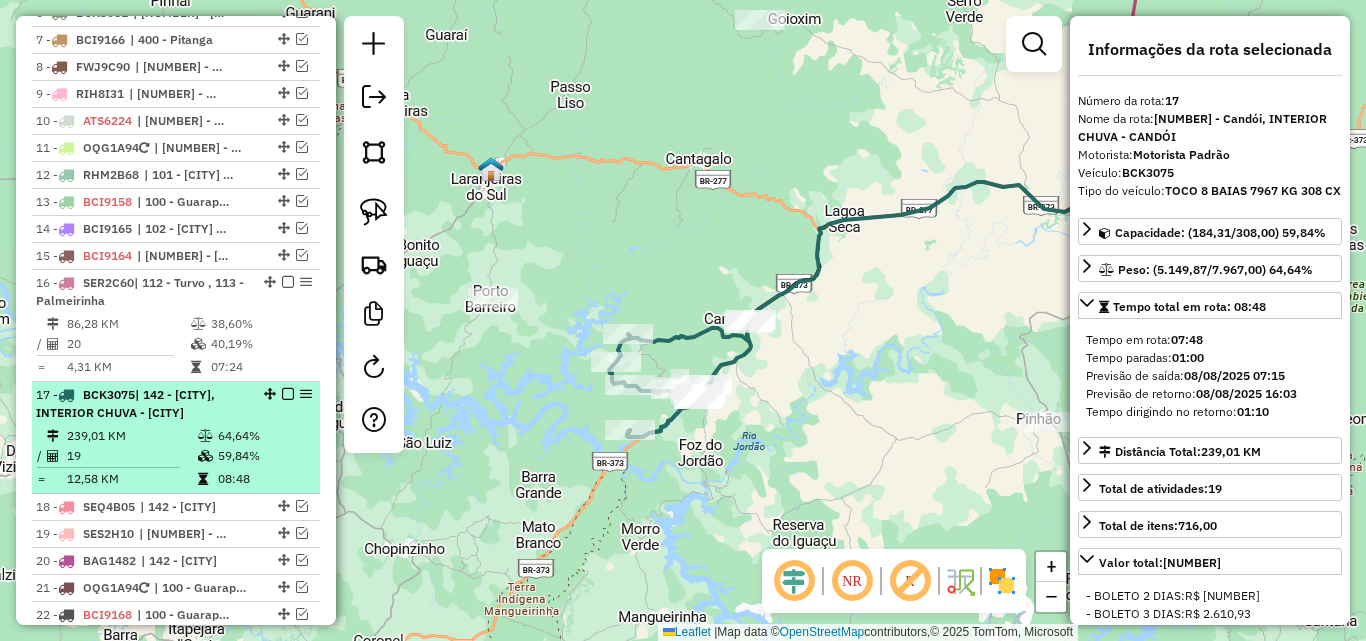 scroll, scrollTop: 977, scrollLeft: 0, axis: vertical 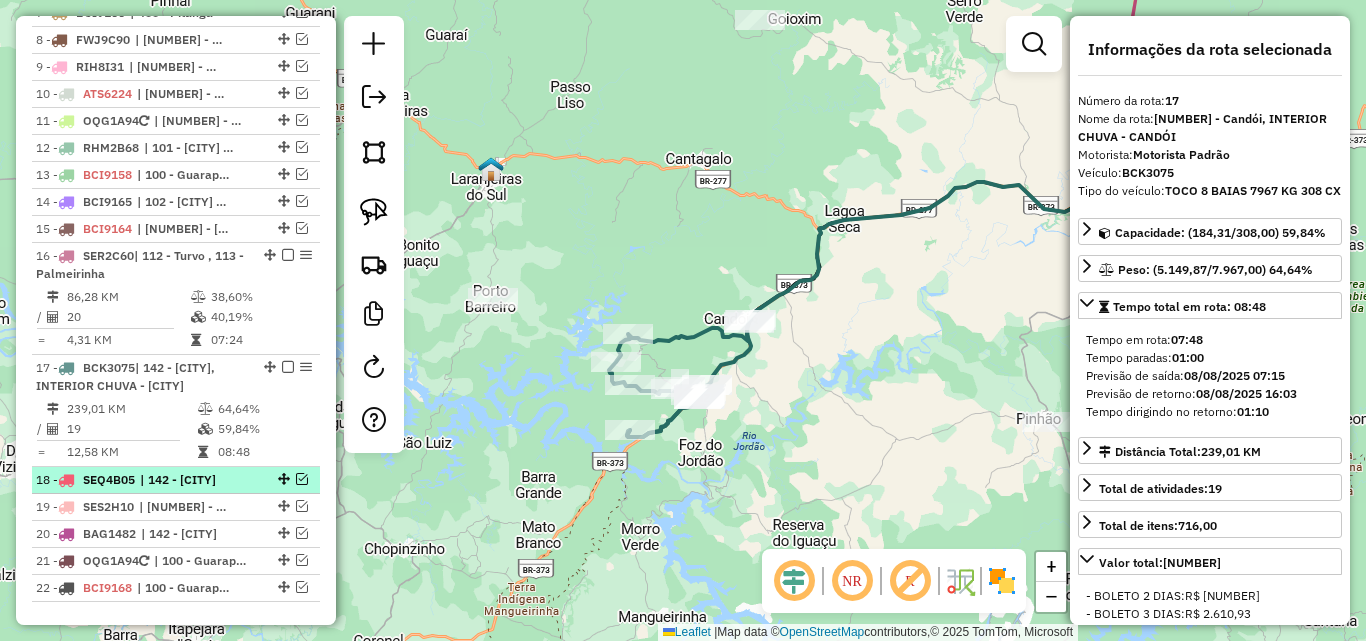 click at bounding box center [302, 479] 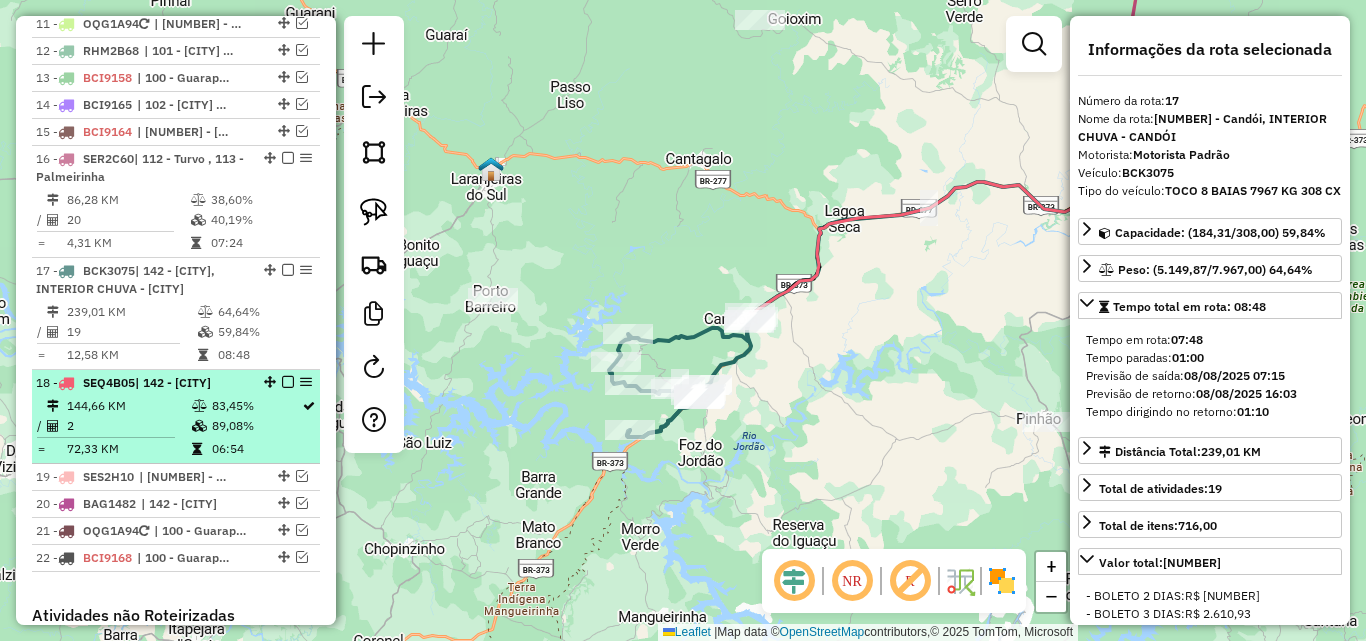 scroll, scrollTop: 1077, scrollLeft: 0, axis: vertical 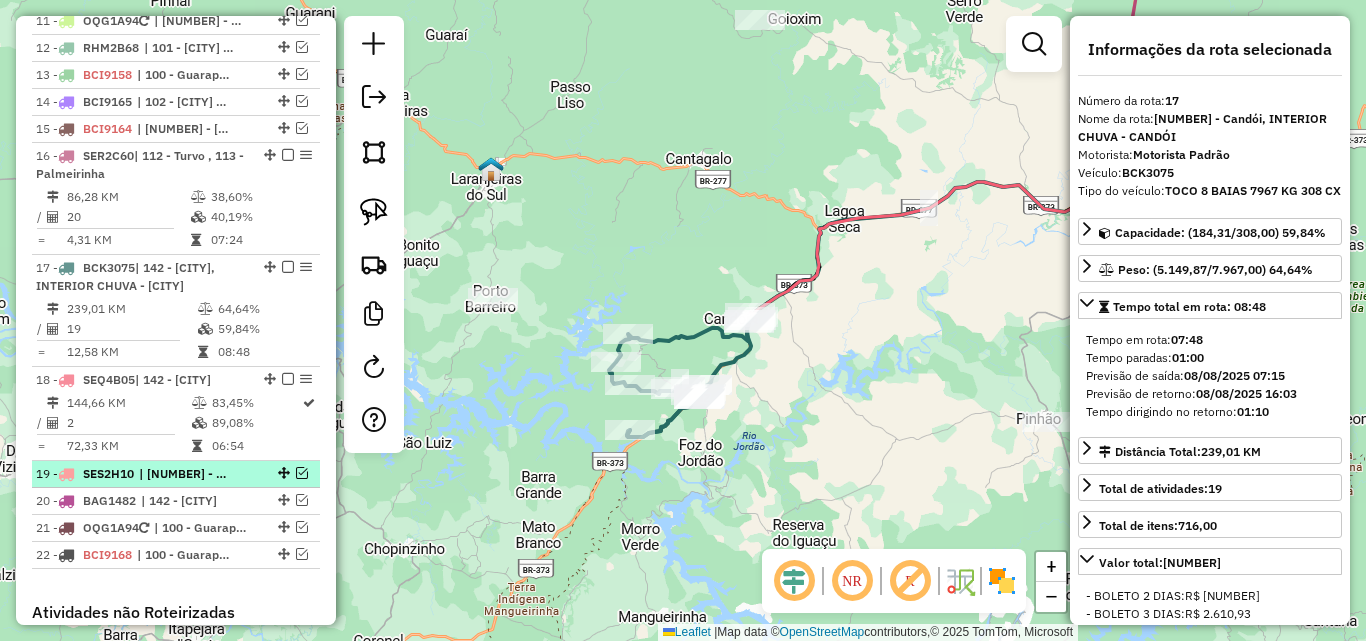 click at bounding box center [302, 473] 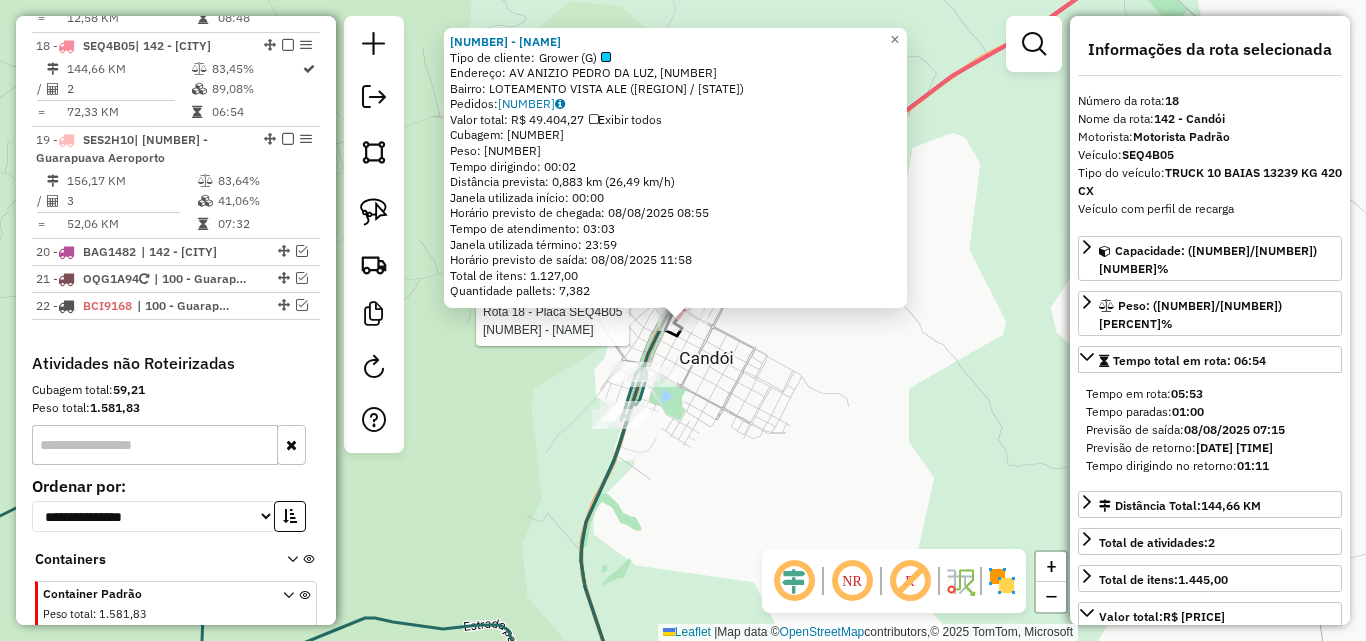 scroll, scrollTop: 1428, scrollLeft: 0, axis: vertical 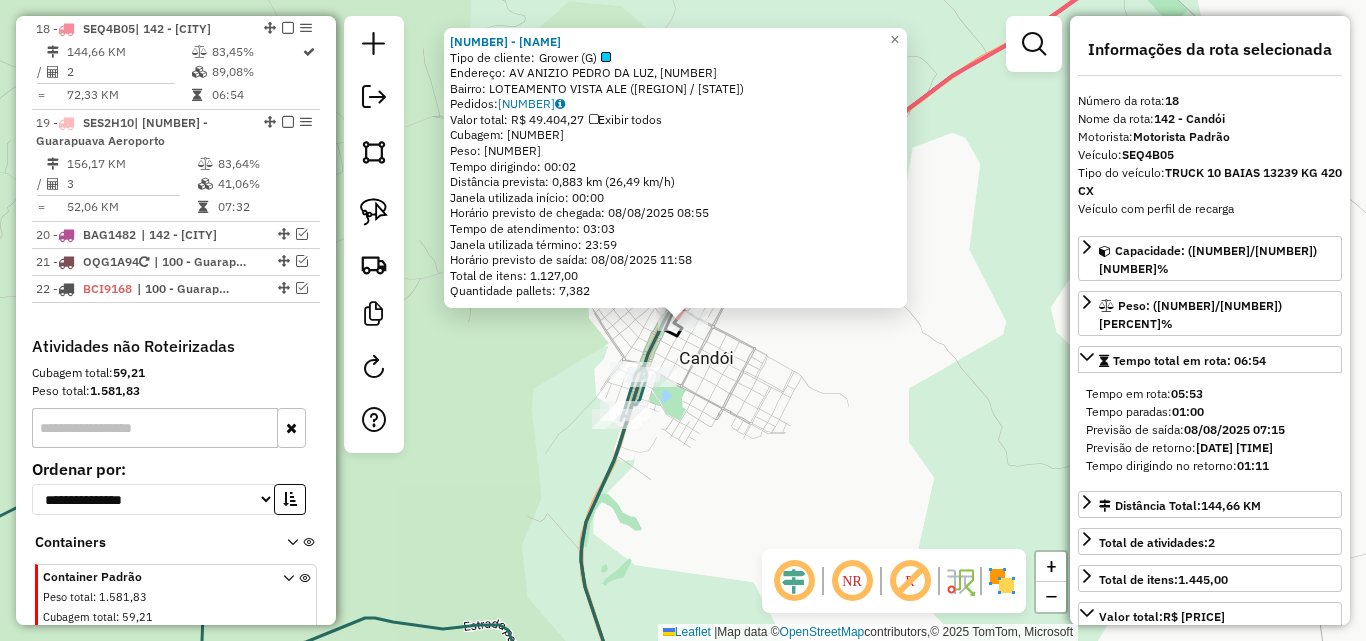 click on "4154 - SUPERMERCADO HAMUD  Tipo de cliente:   Grower (G)   Endereço: AV ANIZIO PEDRO DA LUZ, 150   Bairro: LOTEAMENTO VISTA ALE (CANDOI / PR)   Pedidos:  07385795   Valor total: R$ 49.404,27   Exibir todos   Cubagem: 310,05  Peso: 9.168,03  Tempo dirigindo: 00:02   Distância prevista: 0,883 km (26,49 km/h)   Janela utilizada início: 00:00   Horário previsto de chegada: 08/08/2025 08:55   Tempo de atendimento: 03:03   Janela utilizada término: 23:59   Horário previsto de saída: 08/08/2025 11:58   Total de itens: 1.127,00   Quantidade pallets: 7,382  × Janela de atendimento Grade de atendimento Capacidade Transportadoras Veículos Cliente Pedidos  Rotas Selecione os dias de semana para filtrar as janelas de atendimento  Seg   Ter   Qua   Qui   Sex   Sáb   Dom  Informe o período da janela de atendimento: De: Até:  Filtrar exatamente a janela do cliente  Considerar janela de atendimento padrão  Selecione os dias de semana para filtrar as grades de atendimento  Seg   Ter   Qua   Qui   Sex   Sáb   Dom" 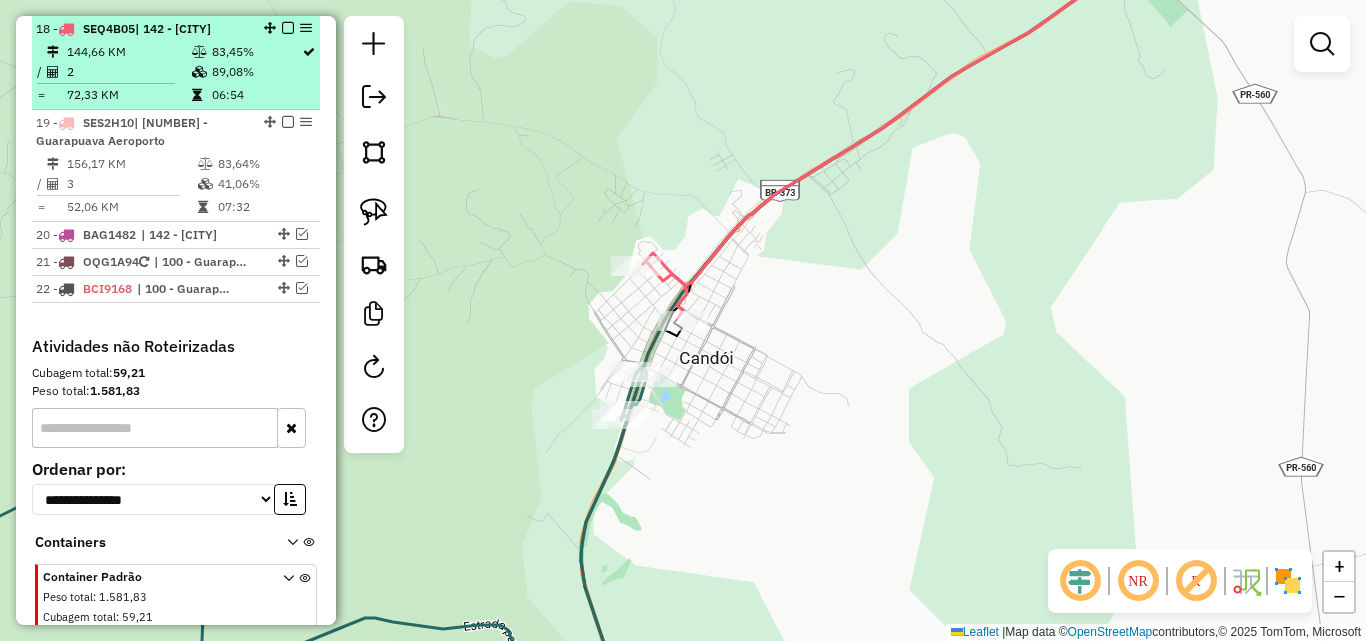 click at bounding box center (288, 28) 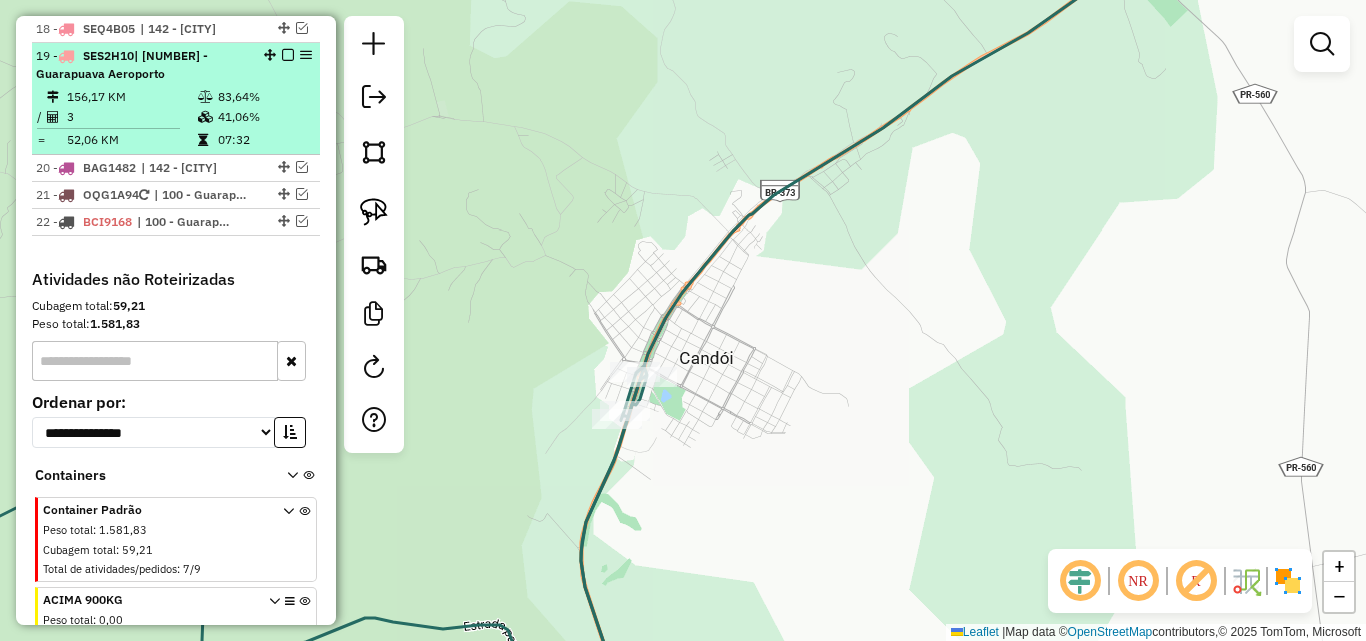 click on "156,17 KM" at bounding box center (131, 97) 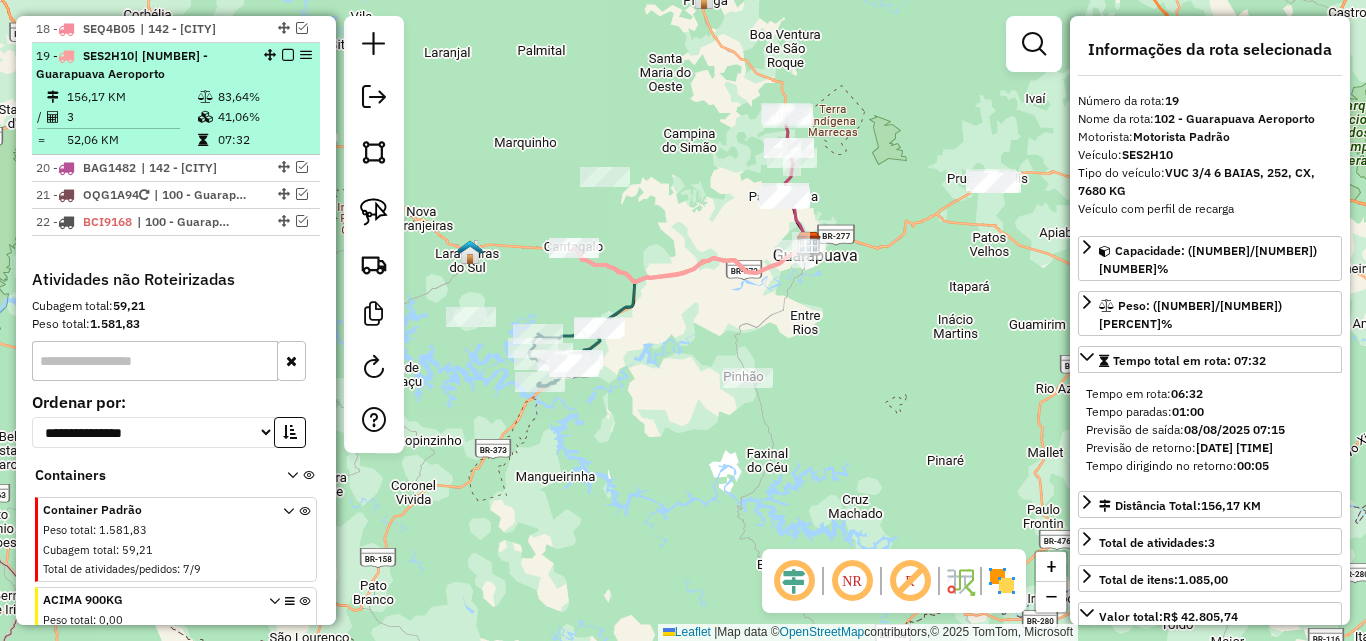 click at bounding box center [288, 55] 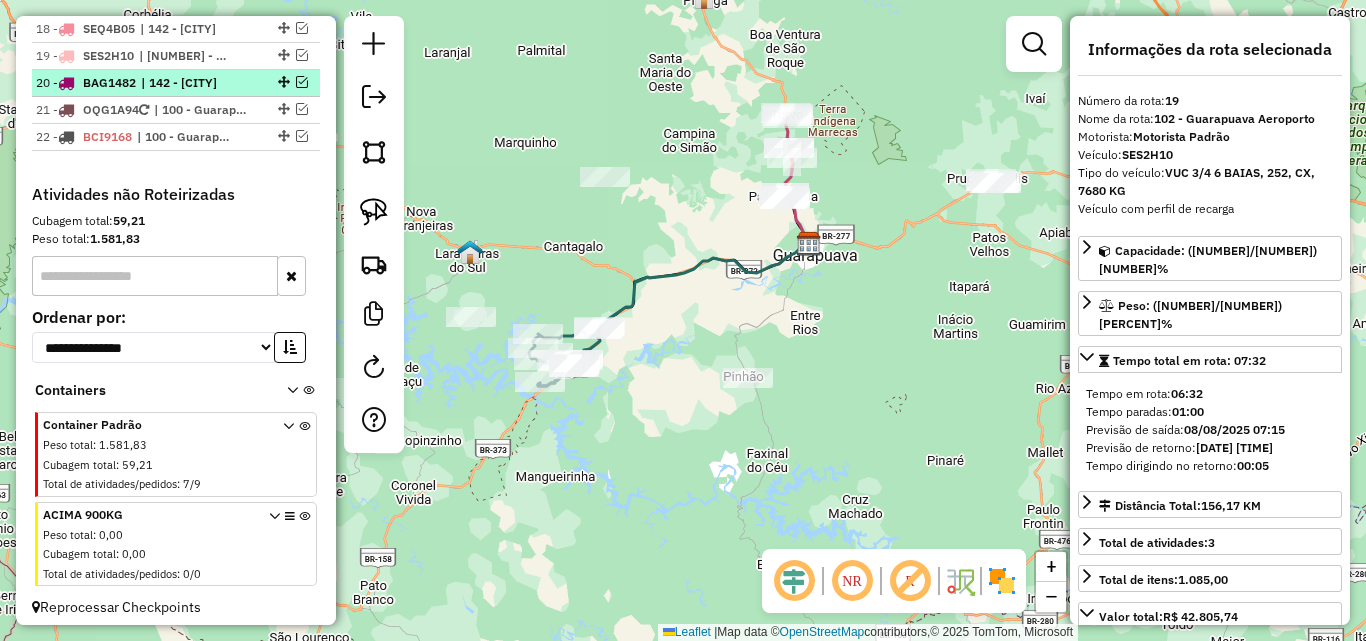 click at bounding box center (302, 82) 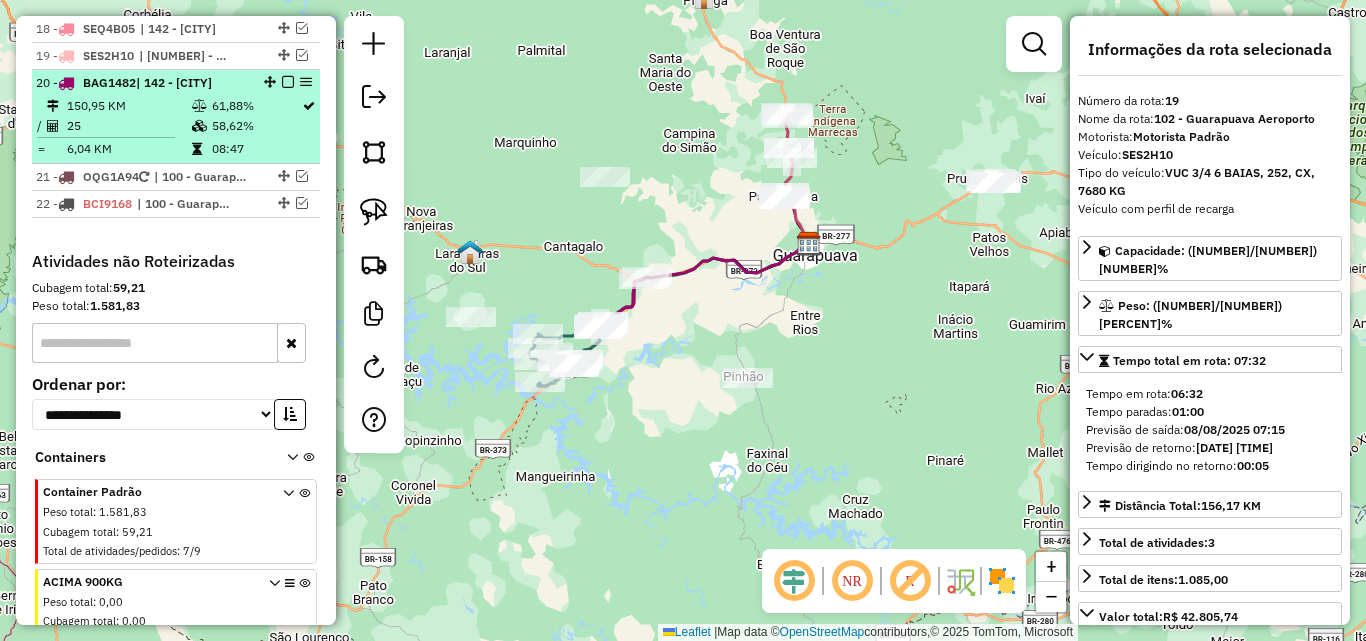 click on "61,88%" at bounding box center (256, 106) 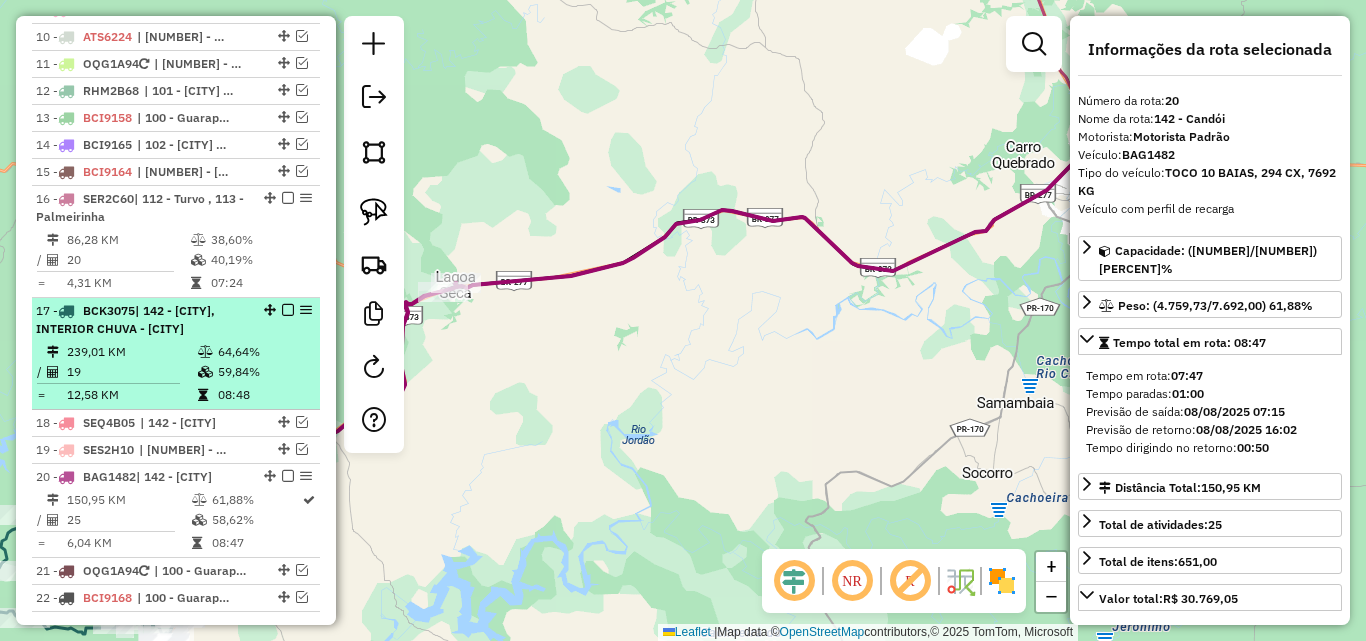 scroll, scrollTop: 1028, scrollLeft: 0, axis: vertical 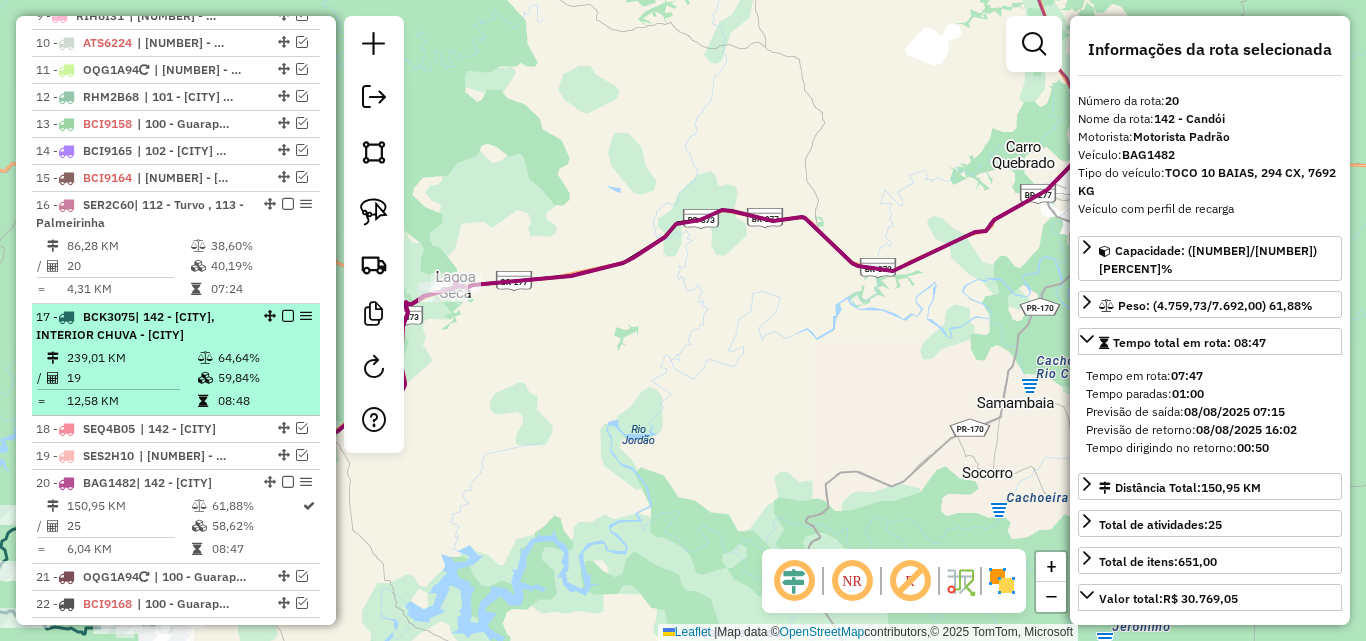 click at bounding box center (288, 316) 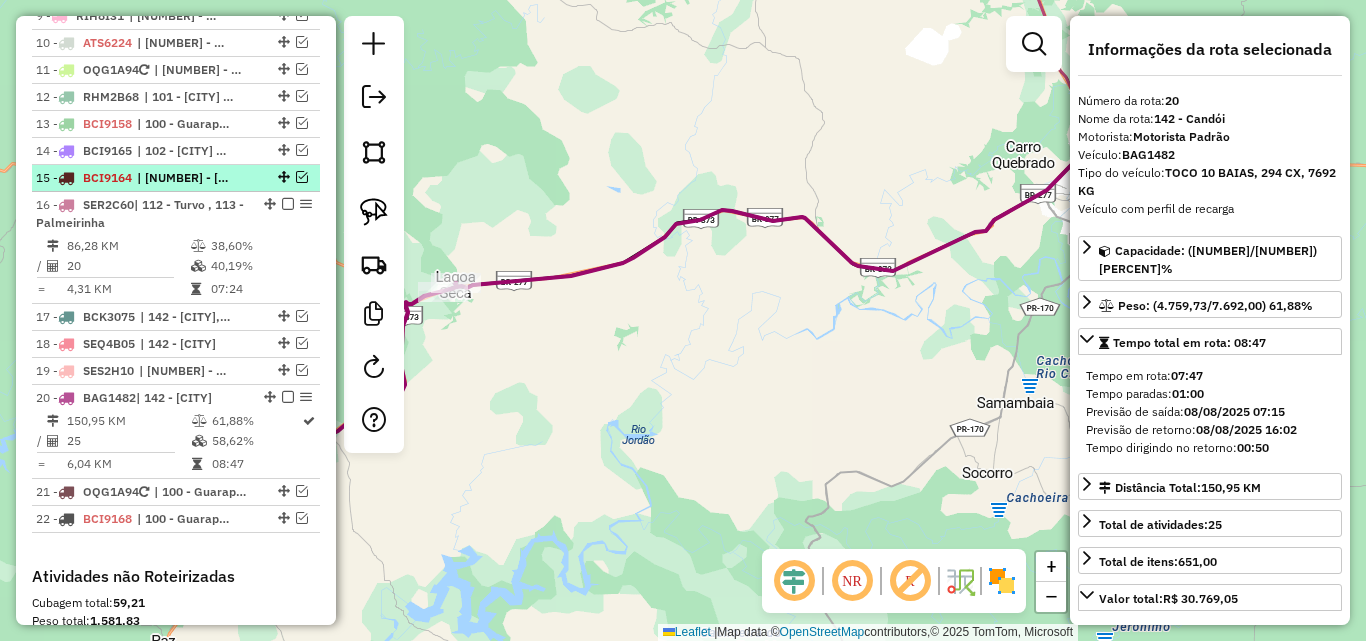 click at bounding box center (302, 177) 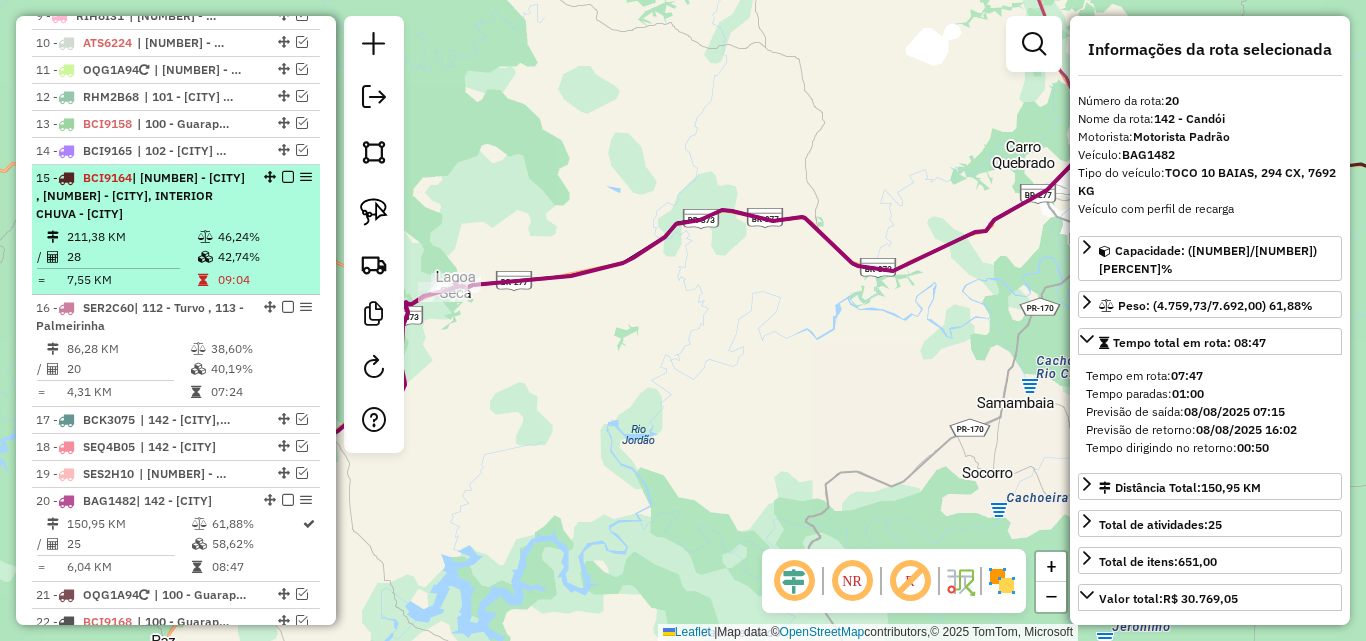 click at bounding box center (288, 177) 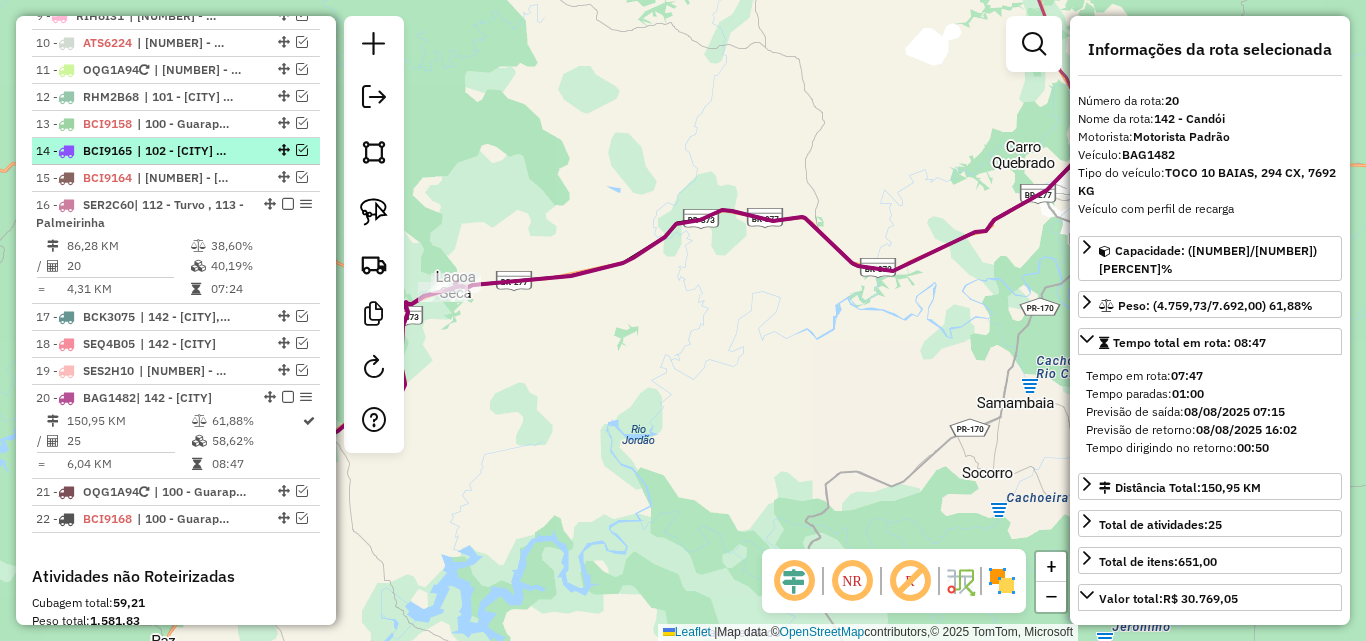 click at bounding box center [302, 150] 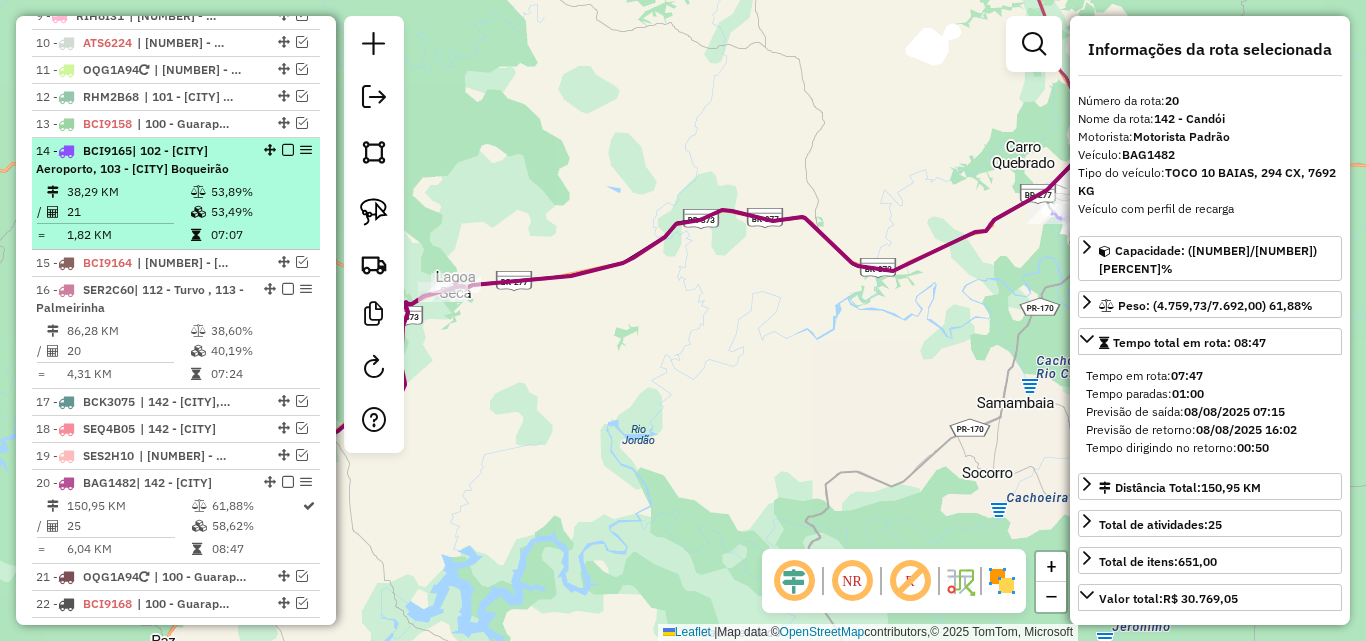 click at bounding box center [288, 150] 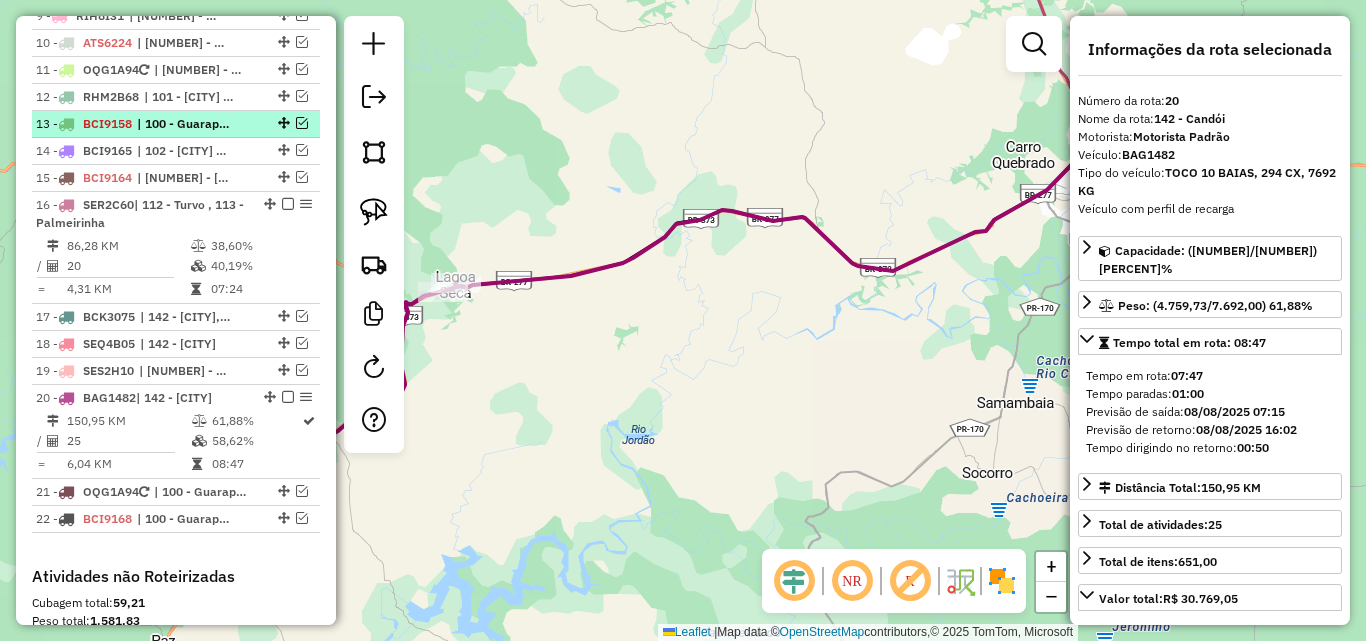 click at bounding box center (302, 123) 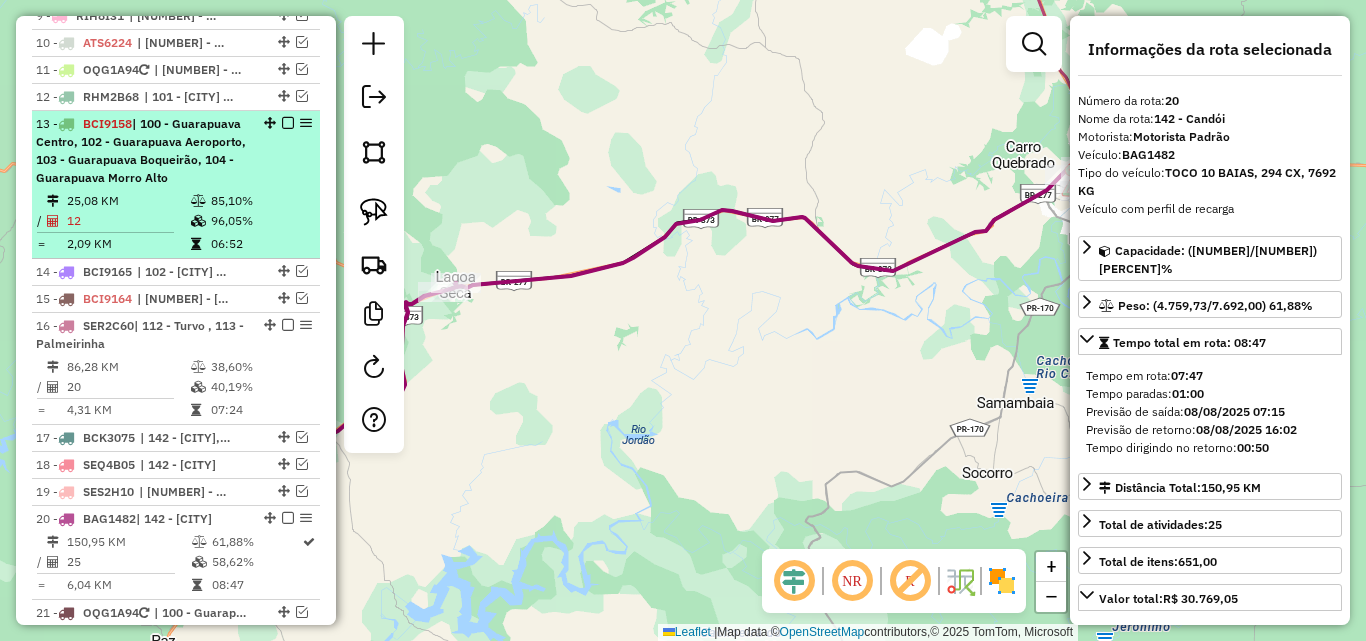 click on "13 -       BCI9158   | 100 - Guarapuava Centro, 102 - Guarapuava Aeroporto, 103 - Guarapuava Boqueirão, 104 - Guarapuava Morro Alto" at bounding box center [142, 151] 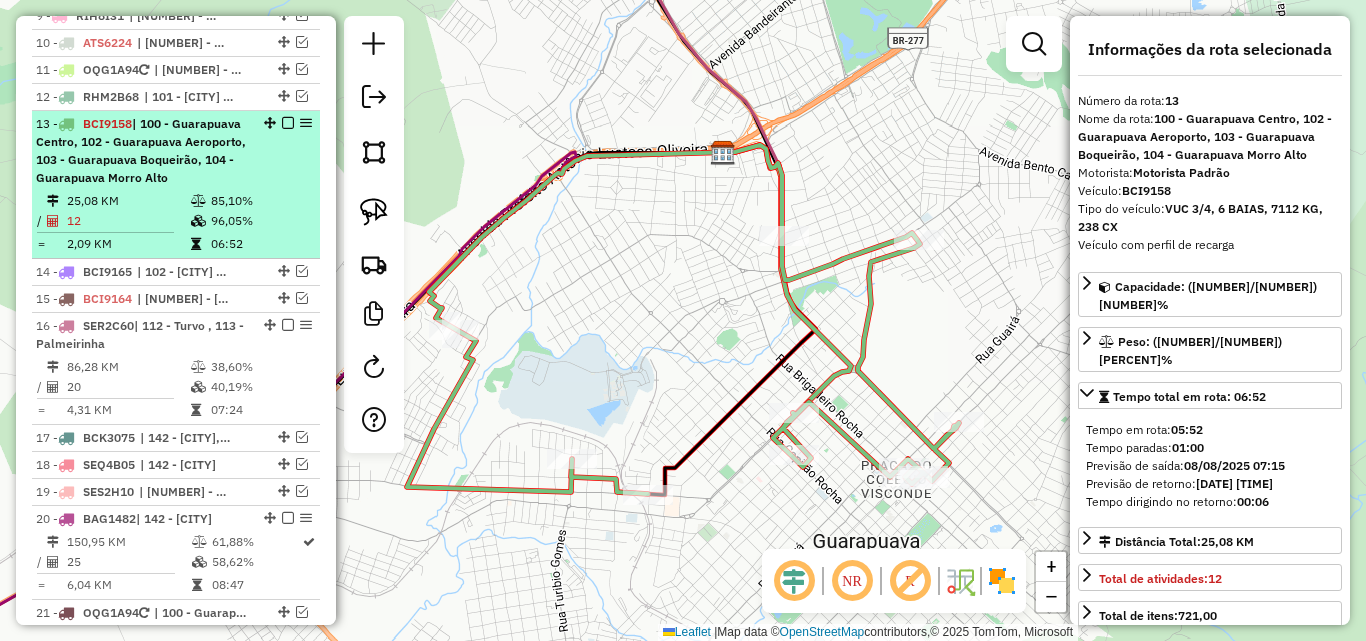 click at bounding box center [282, 123] 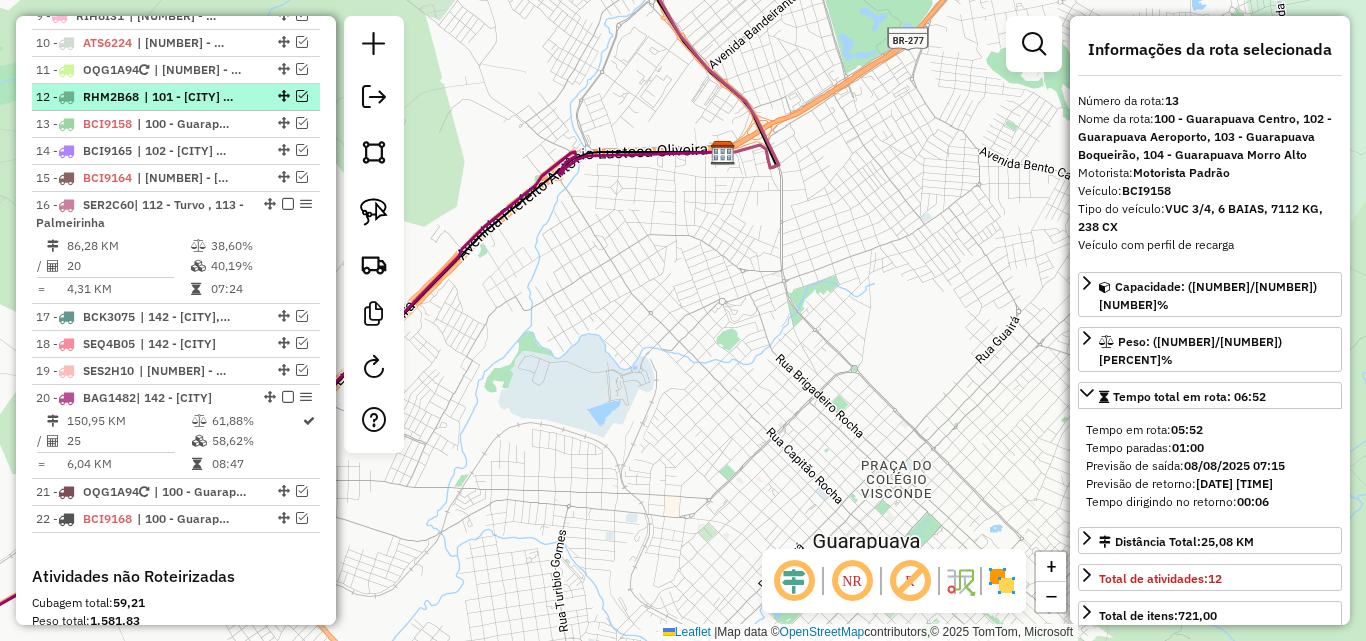 click at bounding box center (302, 96) 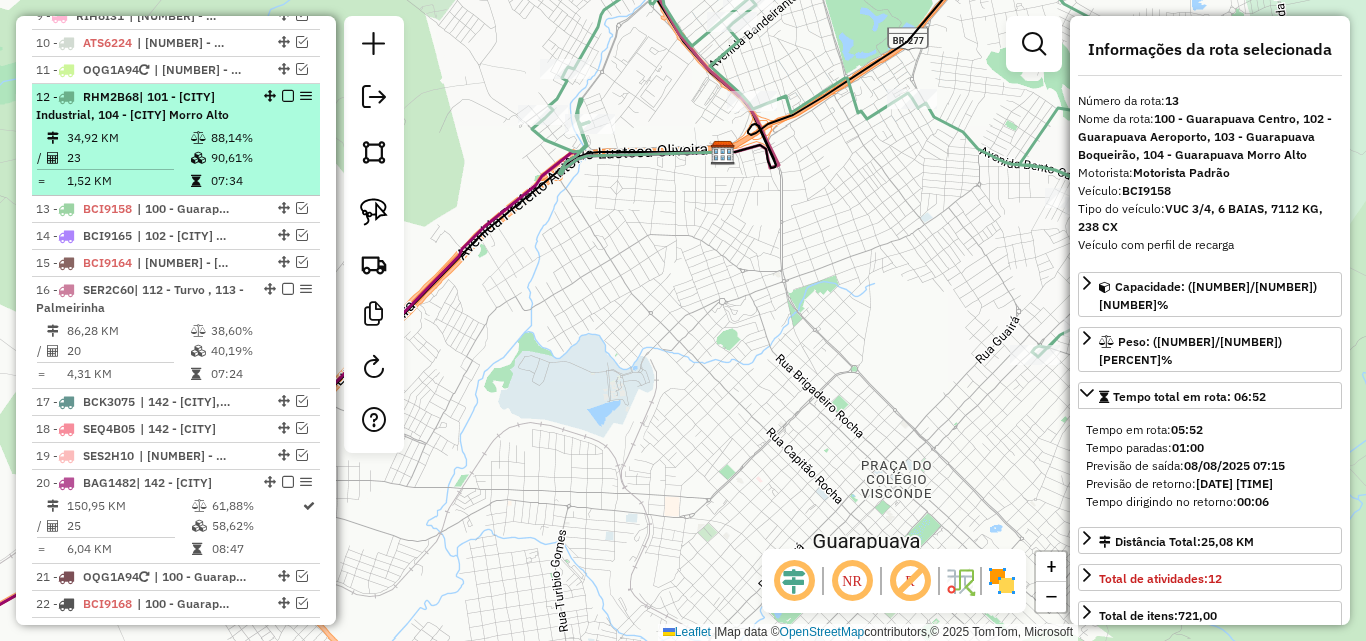 click on "12 -       RHM2B68   | 101 - Guarapuava Industrial, 104 - Guarapuava Morro Alto" at bounding box center (142, 106) 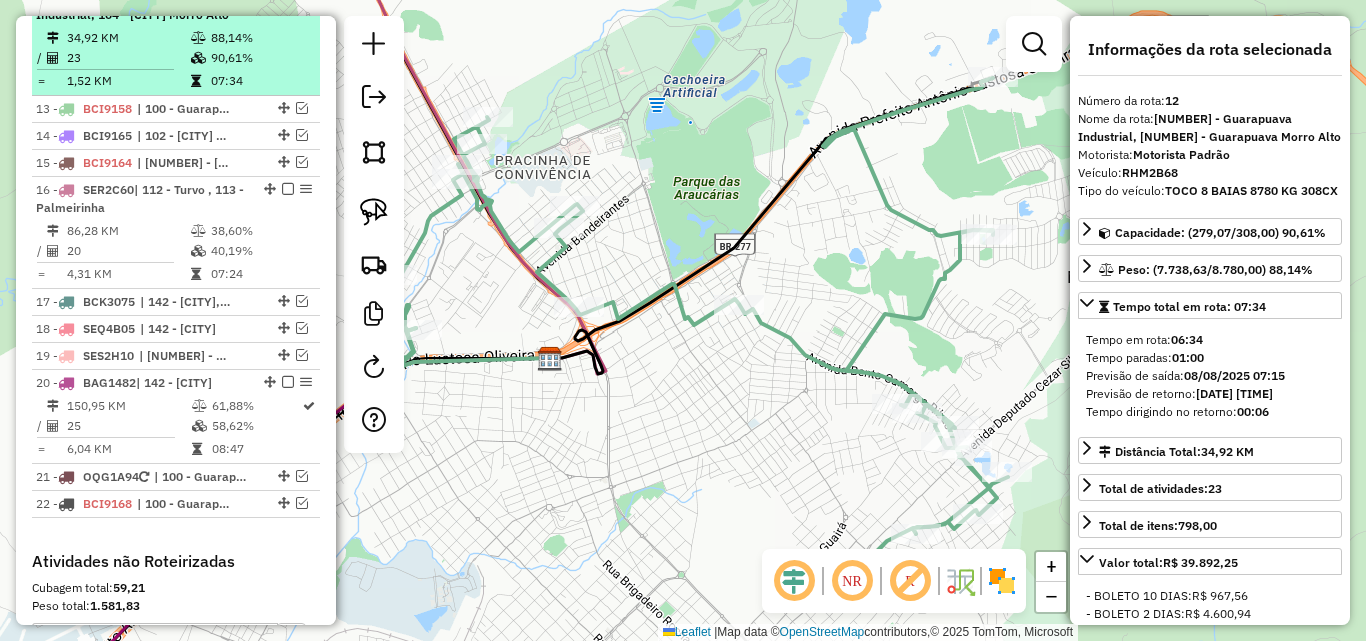 scroll, scrollTop: 1028, scrollLeft: 0, axis: vertical 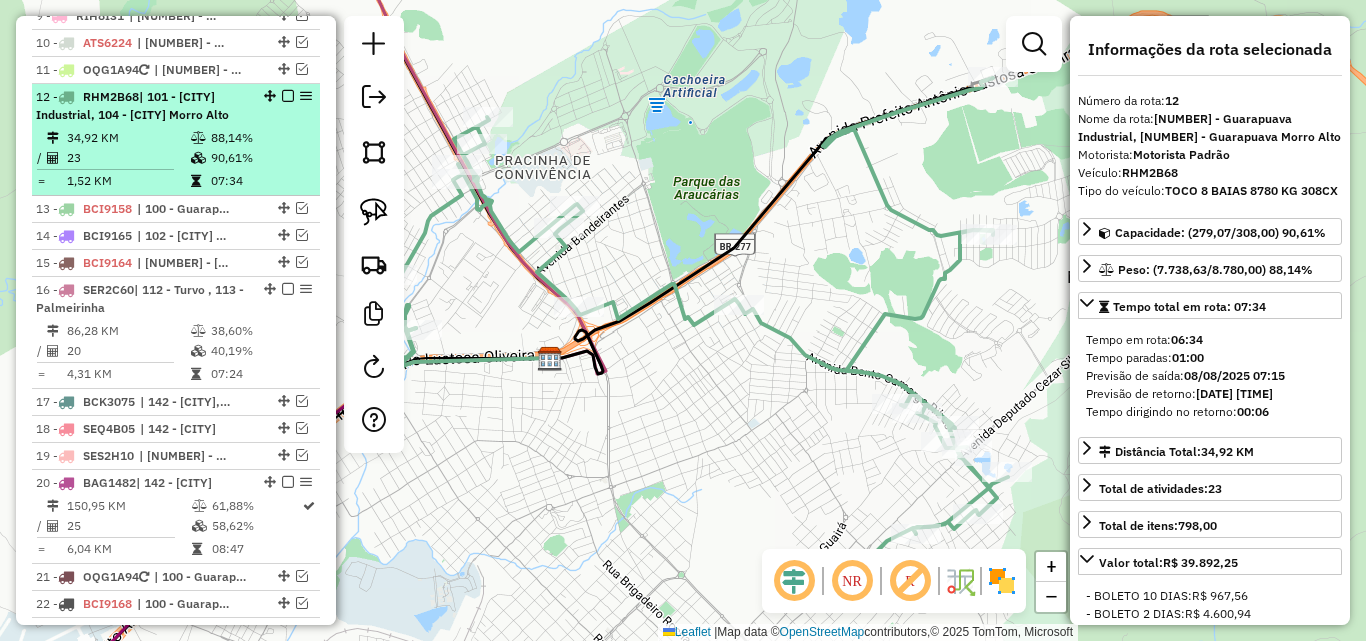 click on "88,14%" at bounding box center (260, 138) 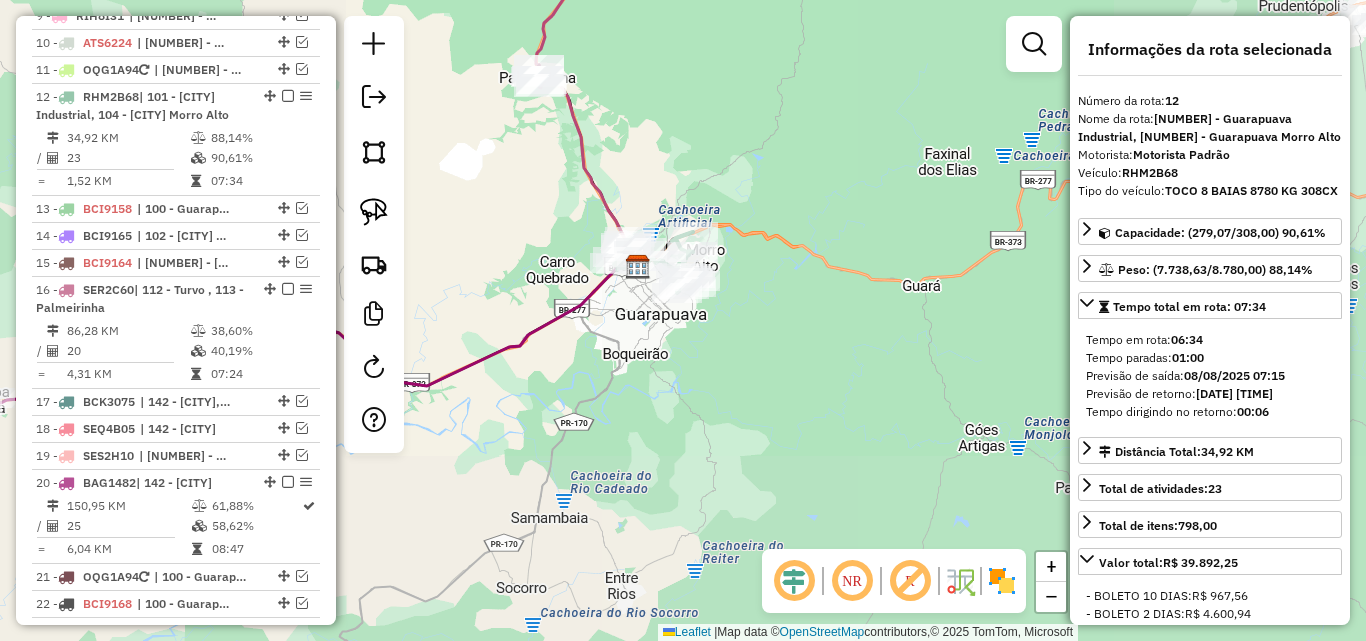 drag, startPoint x: 623, startPoint y: 403, endPoint x: 828, endPoint y: 305, distance: 227.22015 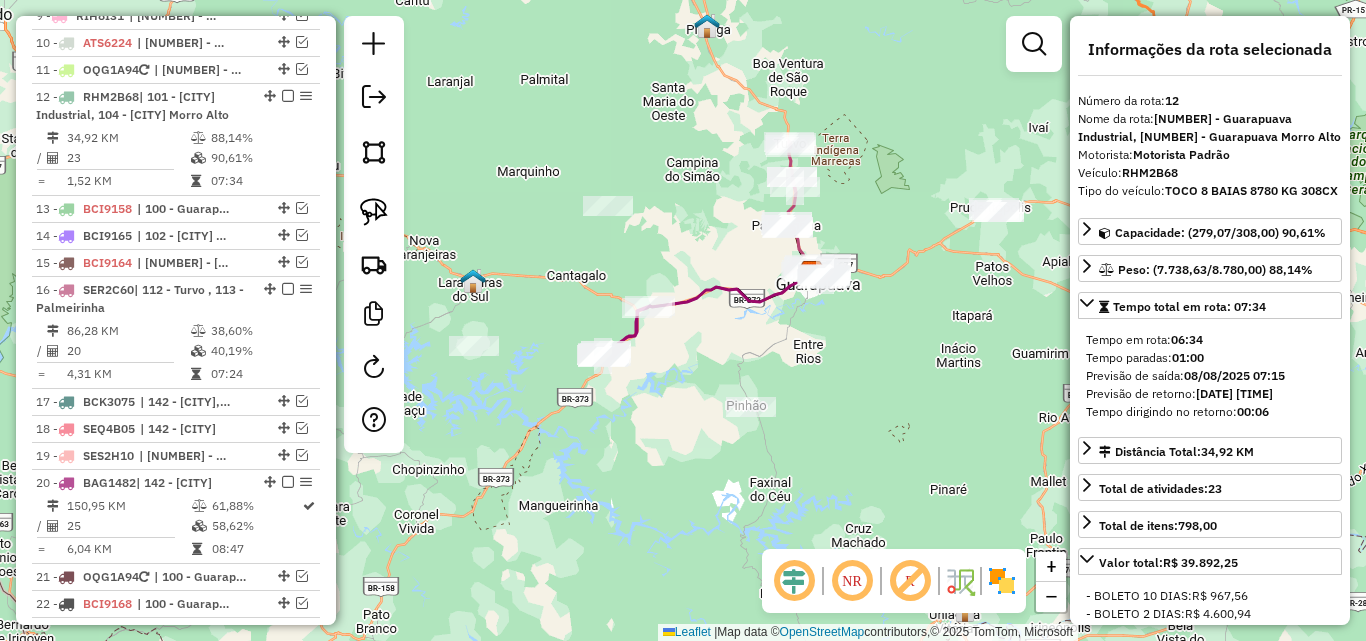 drag, startPoint x: 833, startPoint y: 345, endPoint x: 845, endPoint y: 313, distance: 34.176014 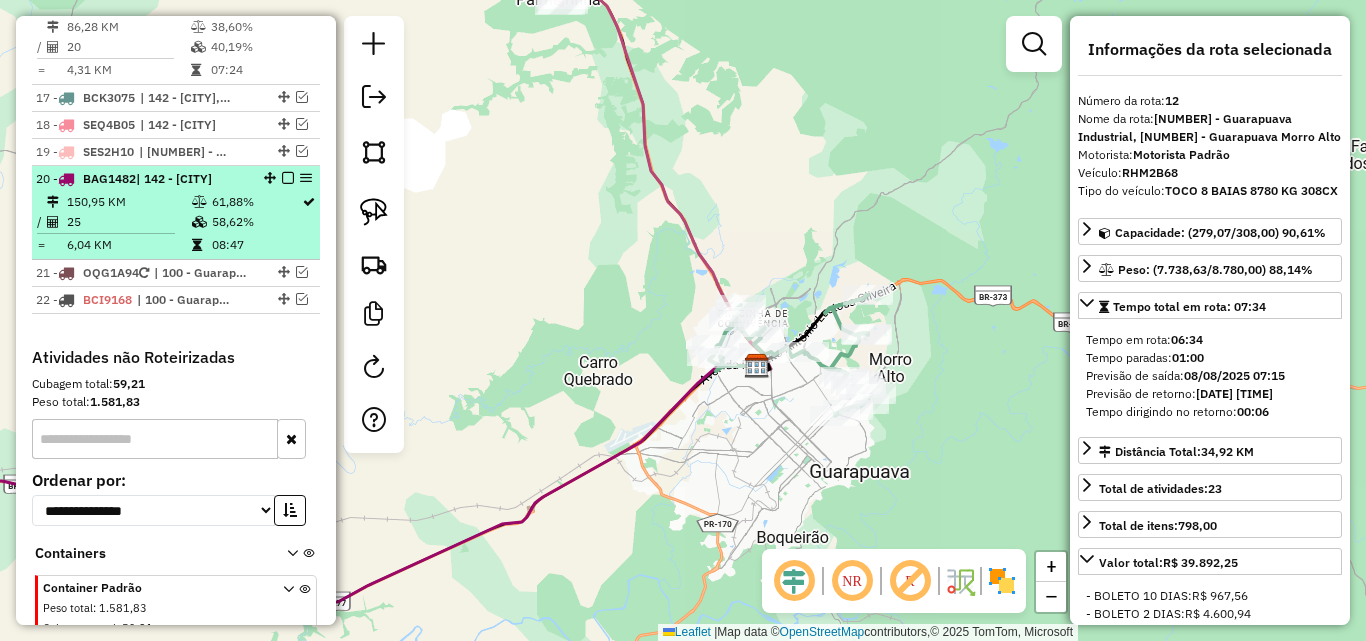 scroll, scrollTop: 1228, scrollLeft: 0, axis: vertical 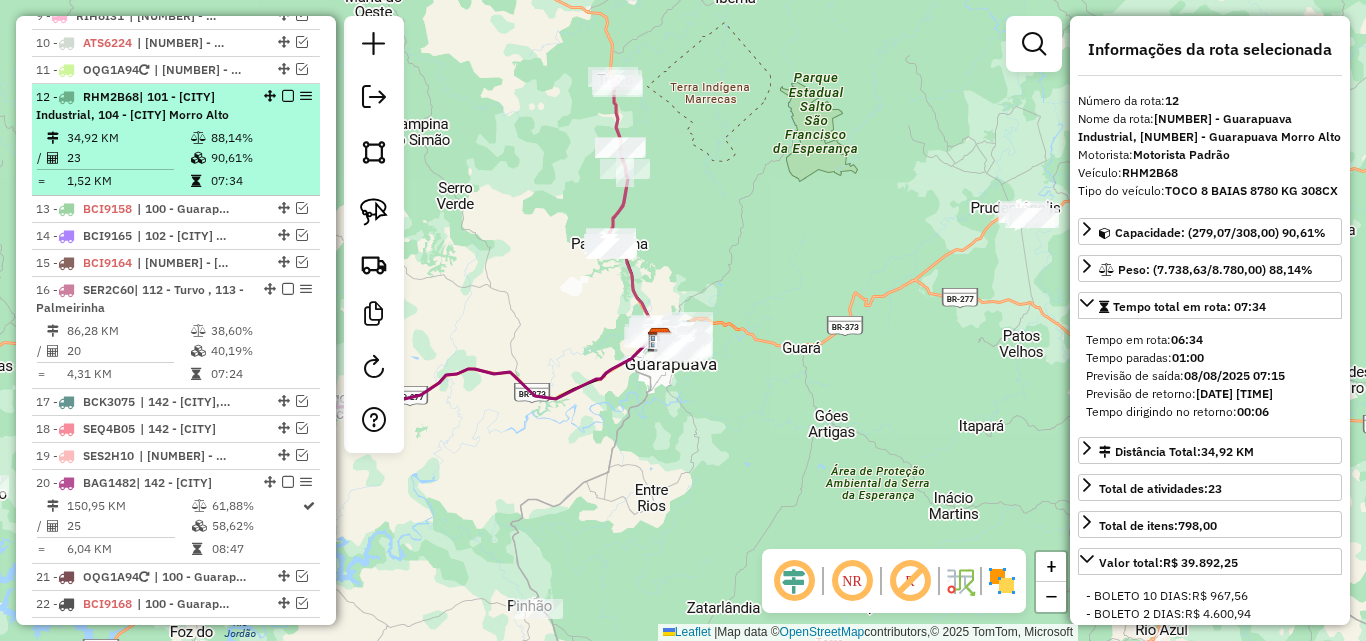 click on "88,14%" at bounding box center [260, 138] 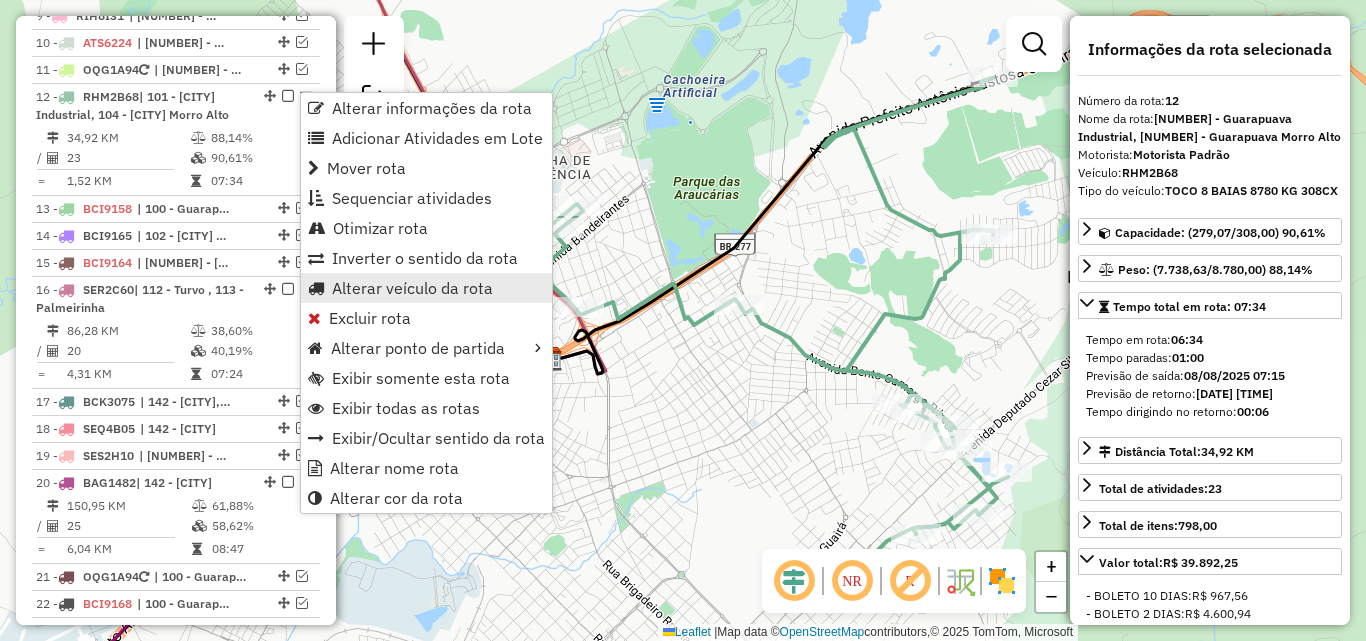 click on "Alterar veículo da rota" at bounding box center (412, 288) 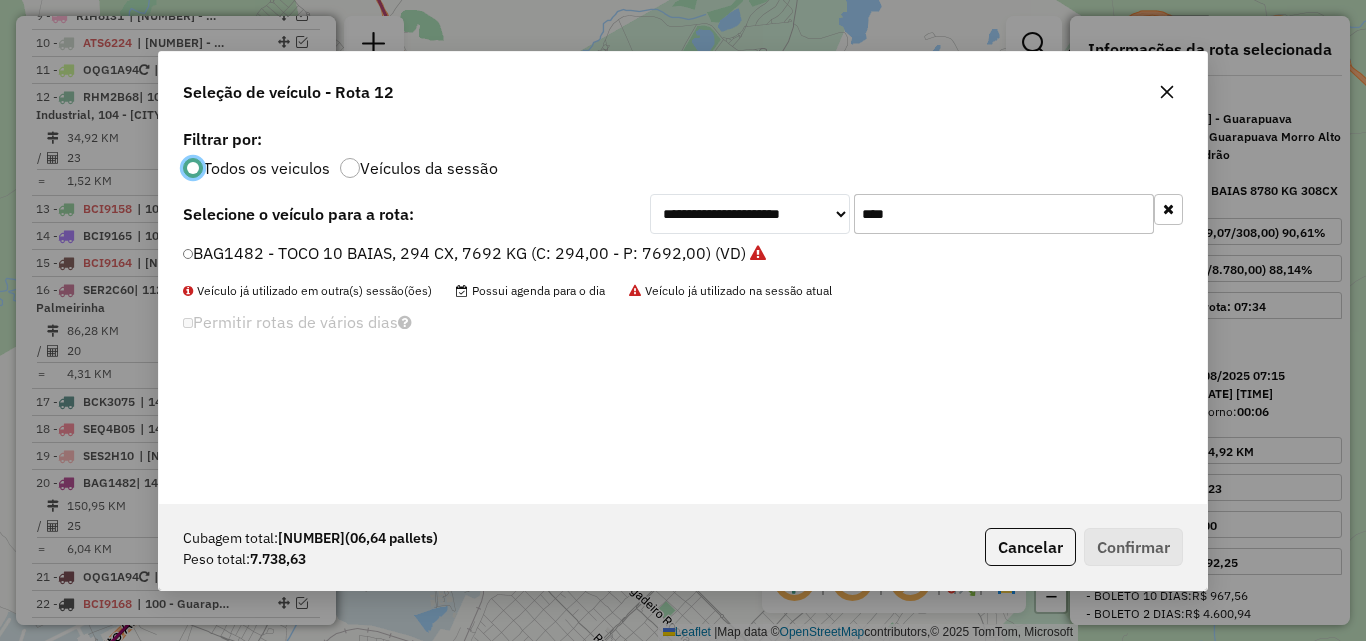 scroll, scrollTop: 11, scrollLeft: 6, axis: both 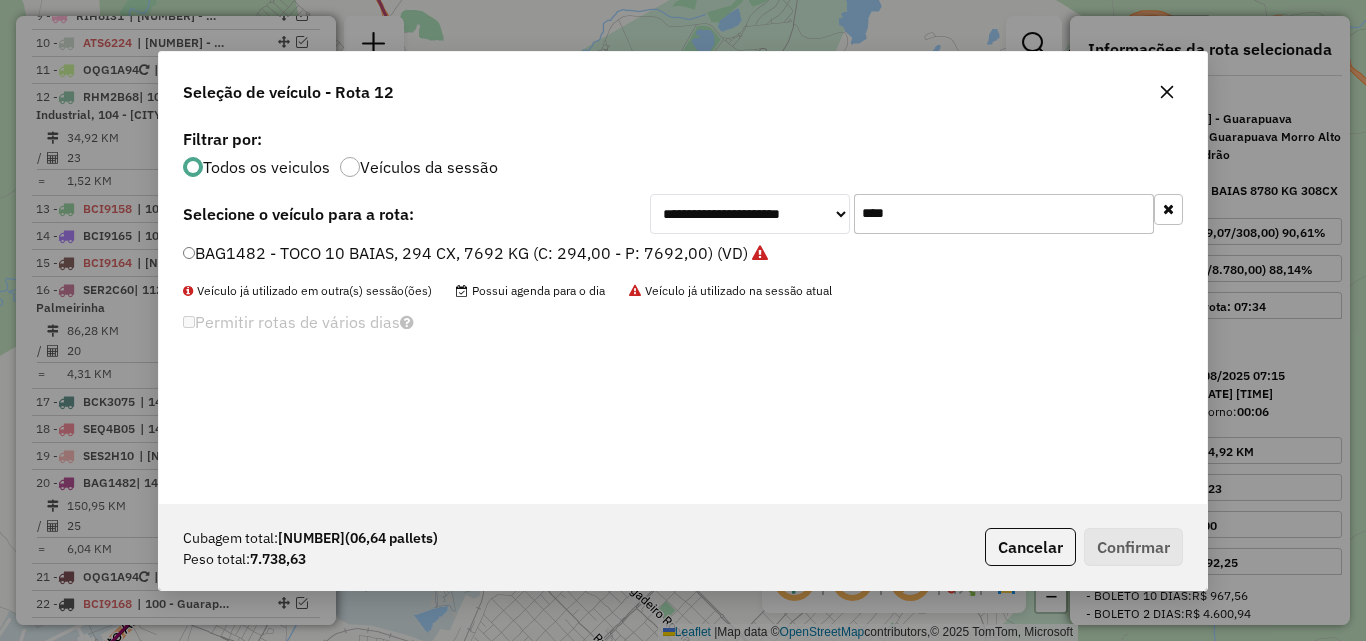 drag, startPoint x: 915, startPoint y: 212, endPoint x: 765, endPoint y: 223, distance: 150.40279 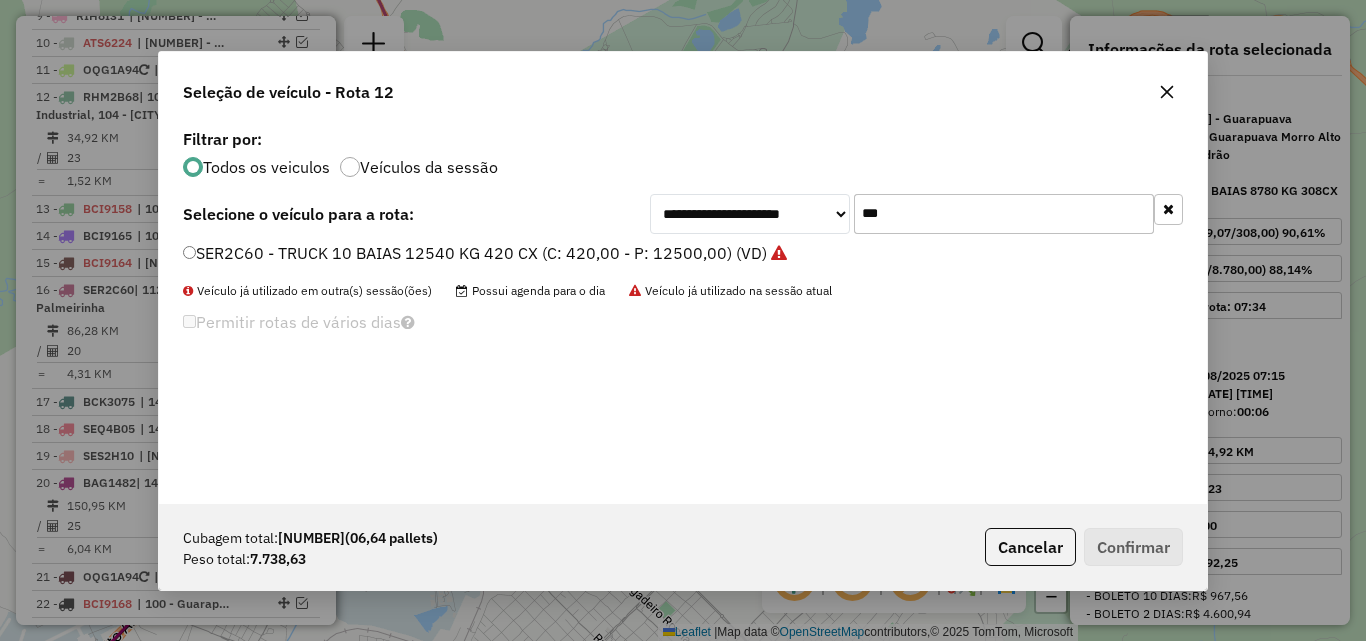 type on "***" 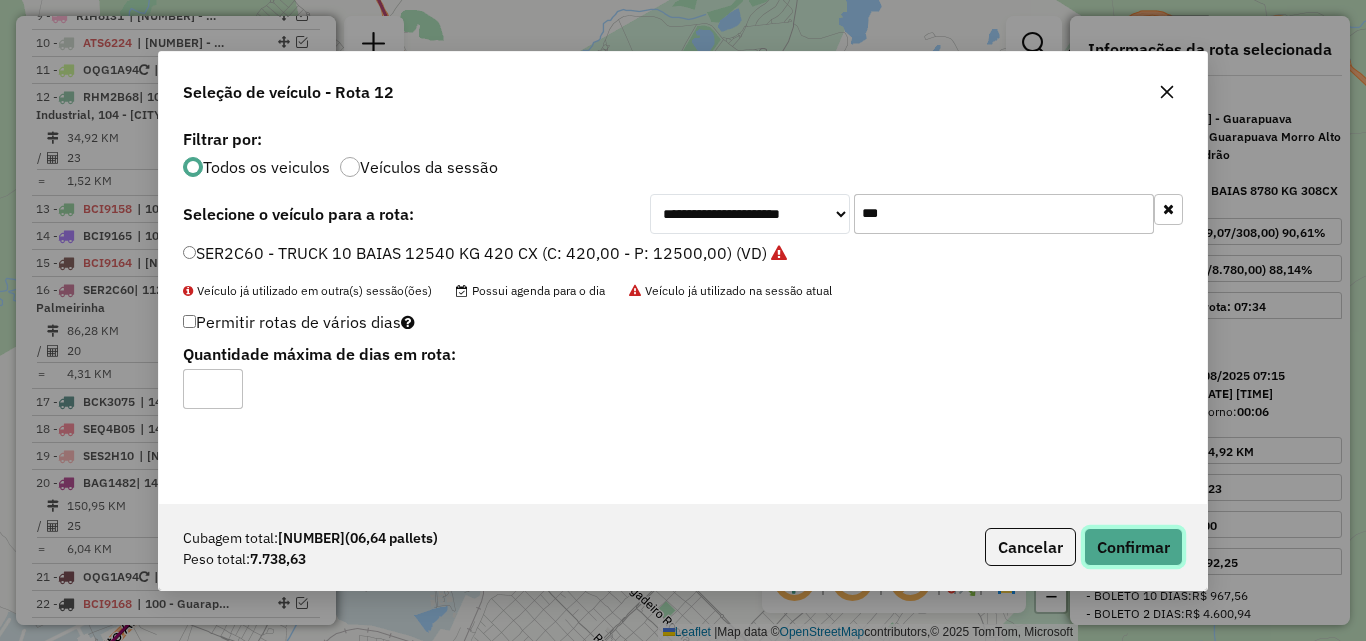 click on "Confirmar" 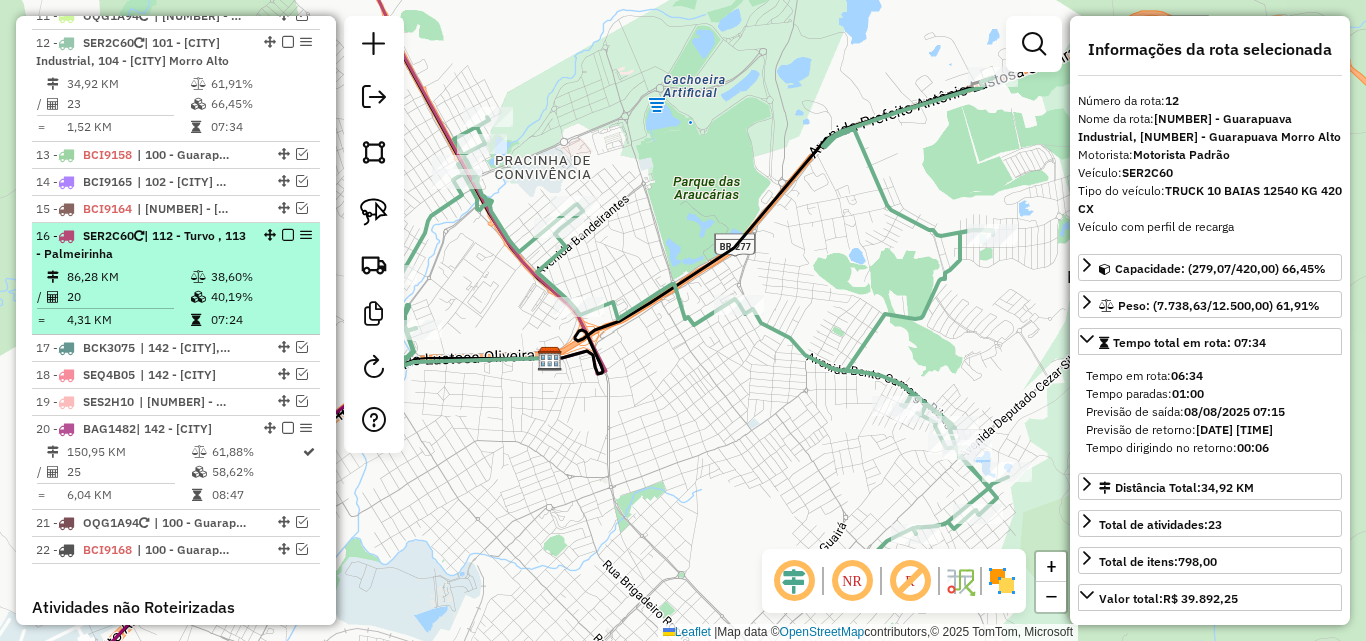 scroll, scrollTop: 1096, scrollLeft: 0, axis: vertical 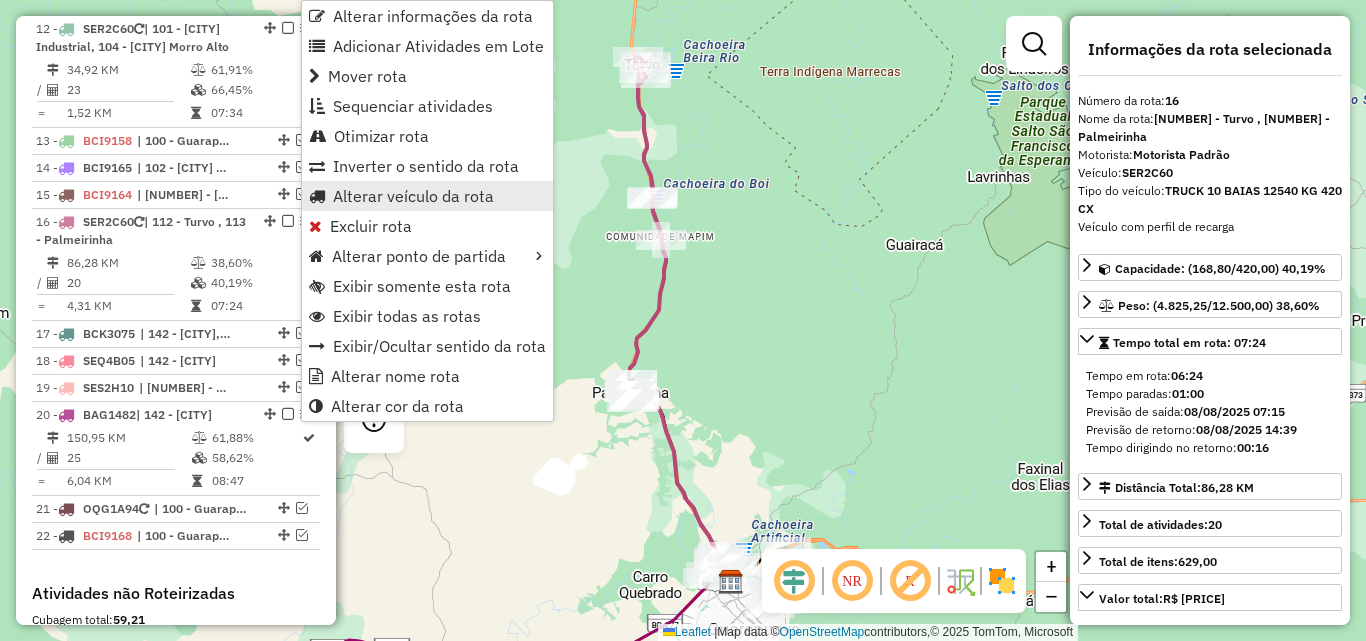 click on "Alterar veículo da rota" at bounding box center [413, 196] 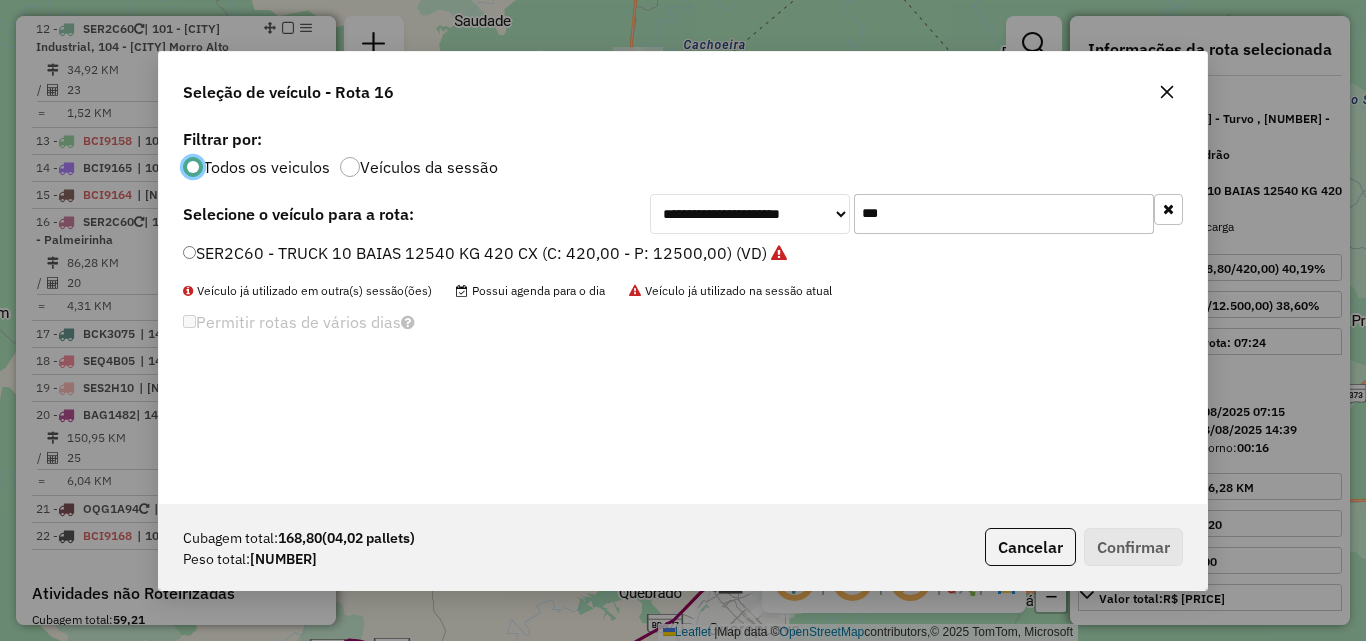 scroll, scrollTop: 11, scrollLeft: 6, axis: both 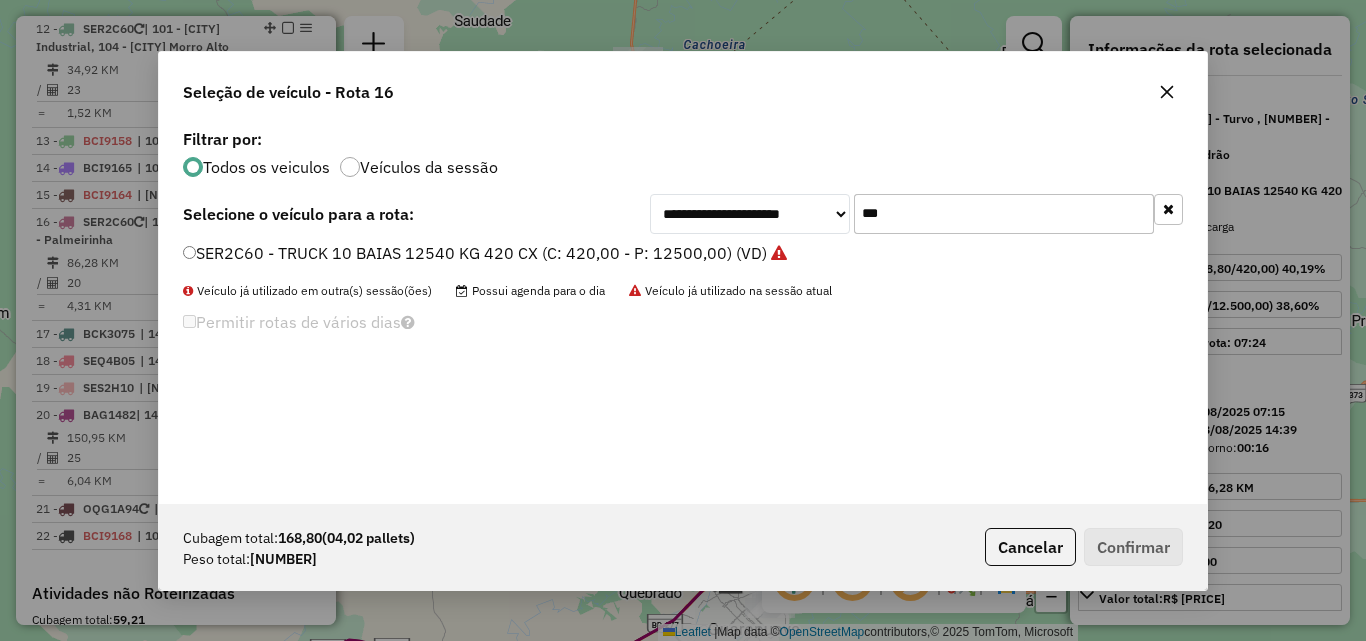 drag, startPoint x: 922, startPoint y: 203, endPoint x: 599, endPoint y: 203, distance: 323 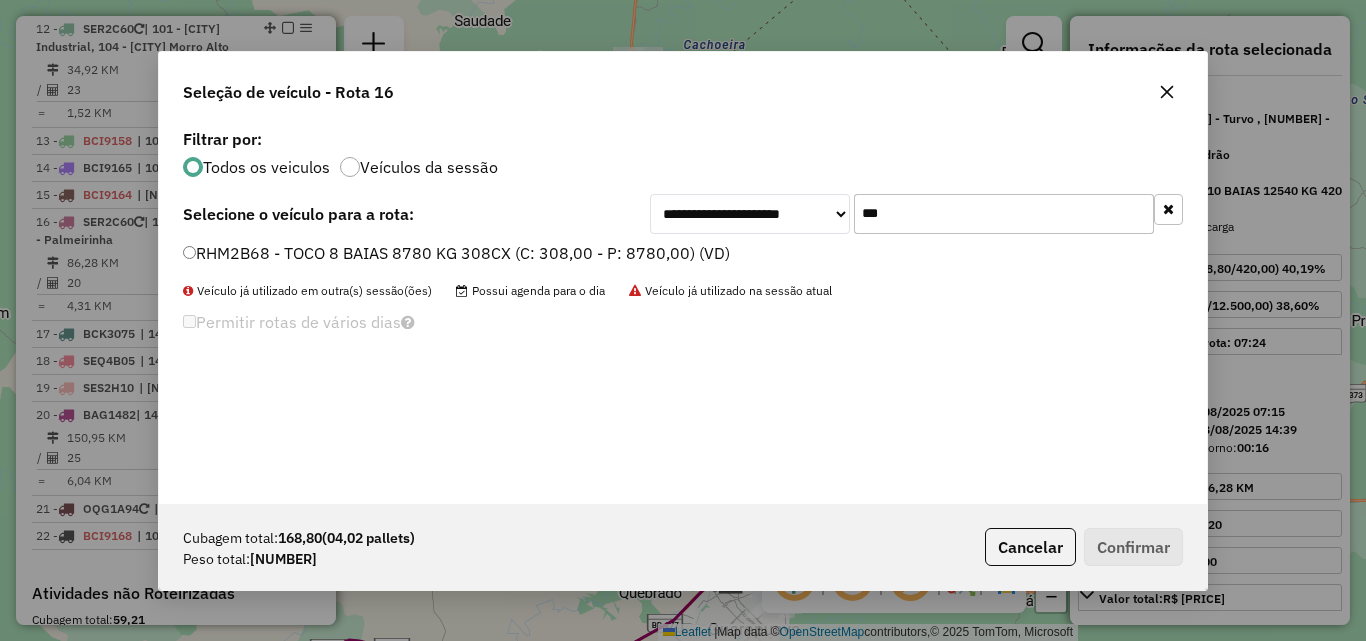 type on "***" 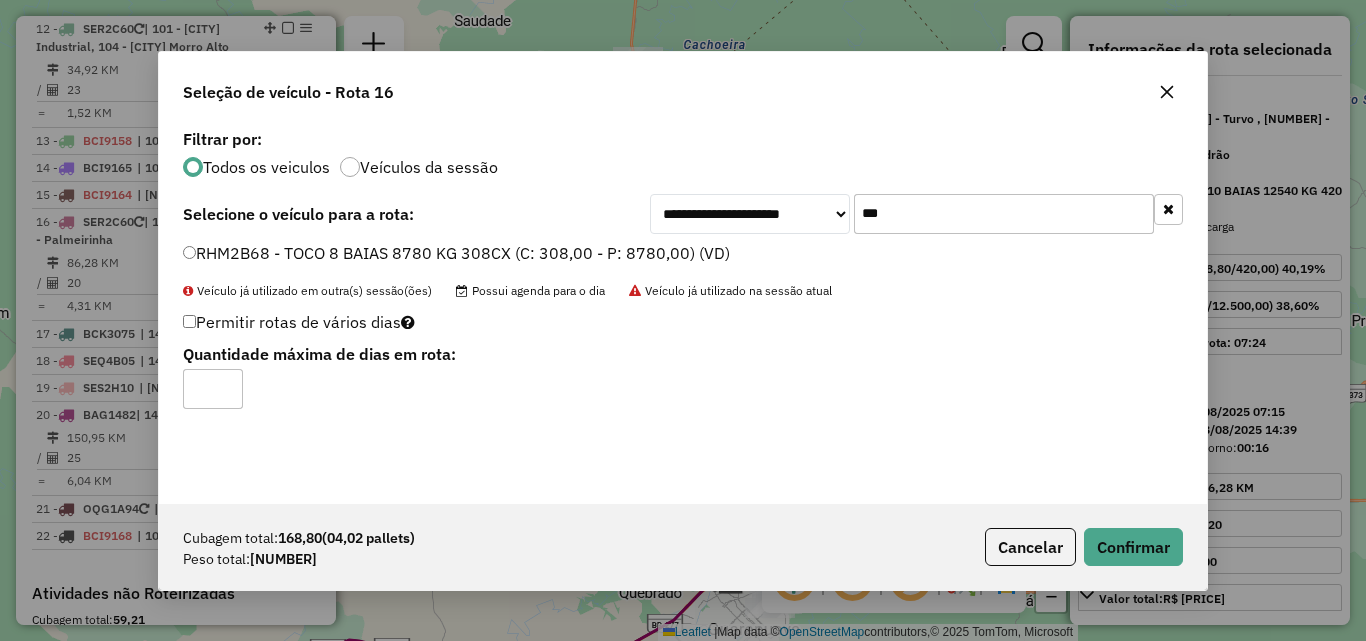 click on "Cubagem total:  168,80   (04,02 pallets)  Peso total: 4.825,25  Cancelar   Confirmar" 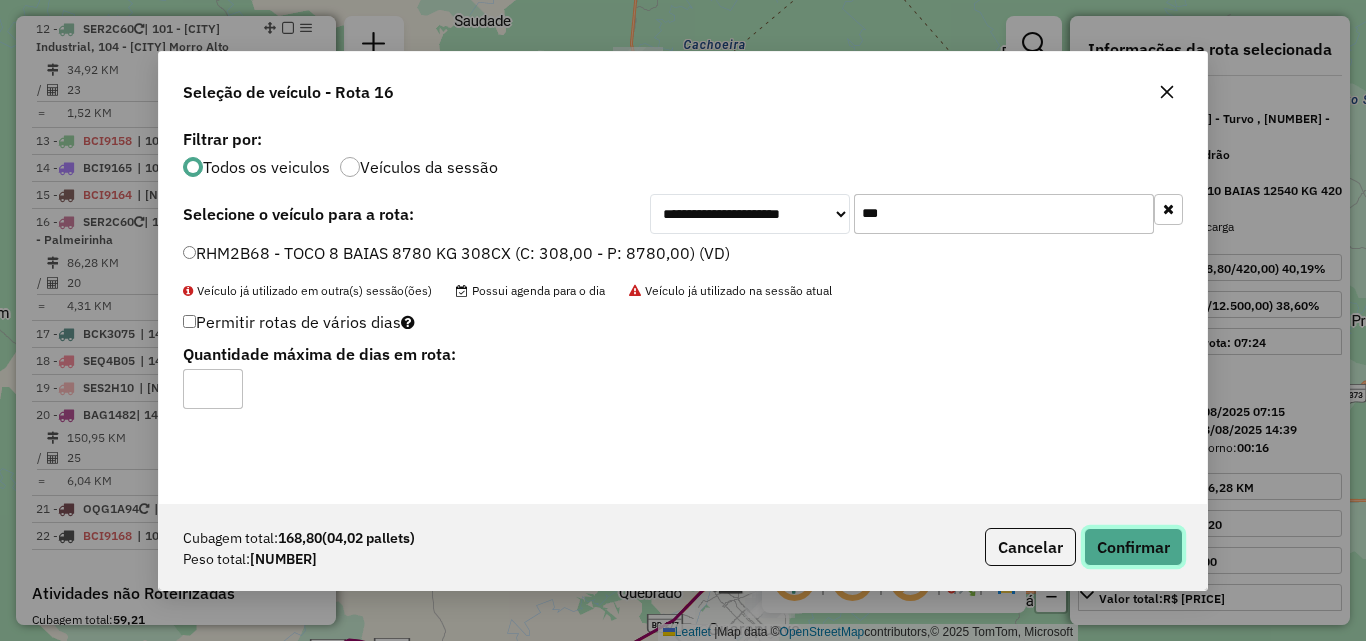 click on "Confirmar" 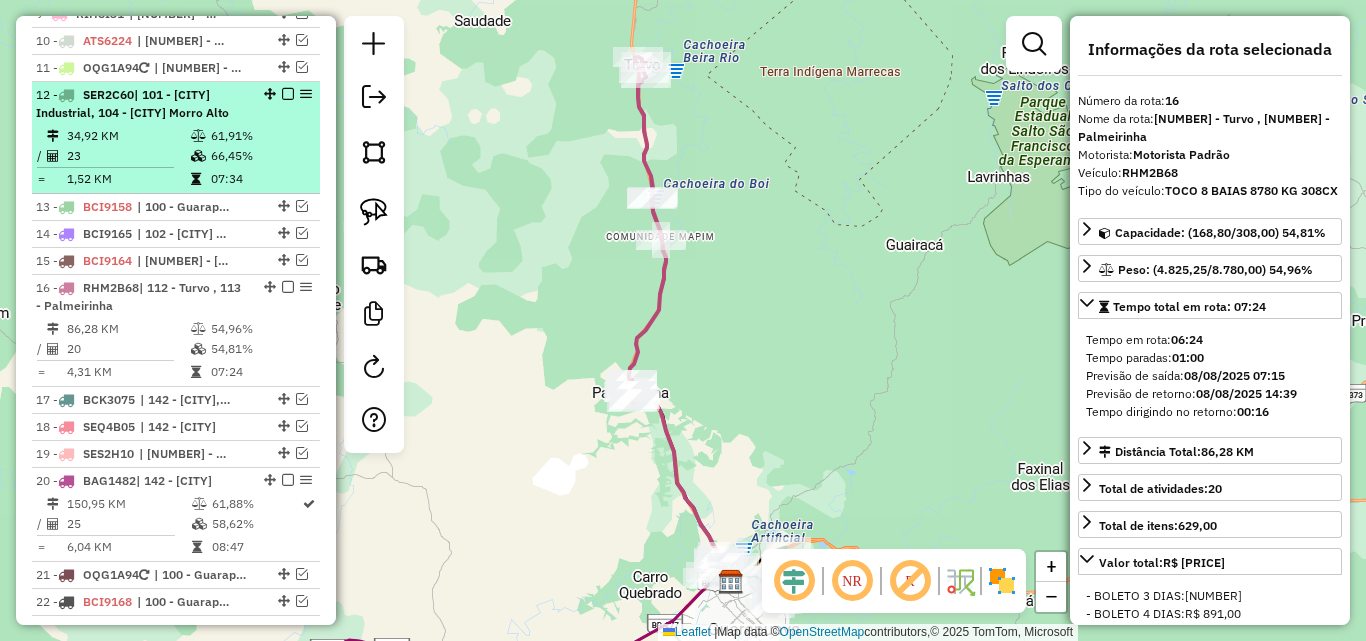 scroll, scrollTop: 1007, scrollLeft: 0, axis: vertical 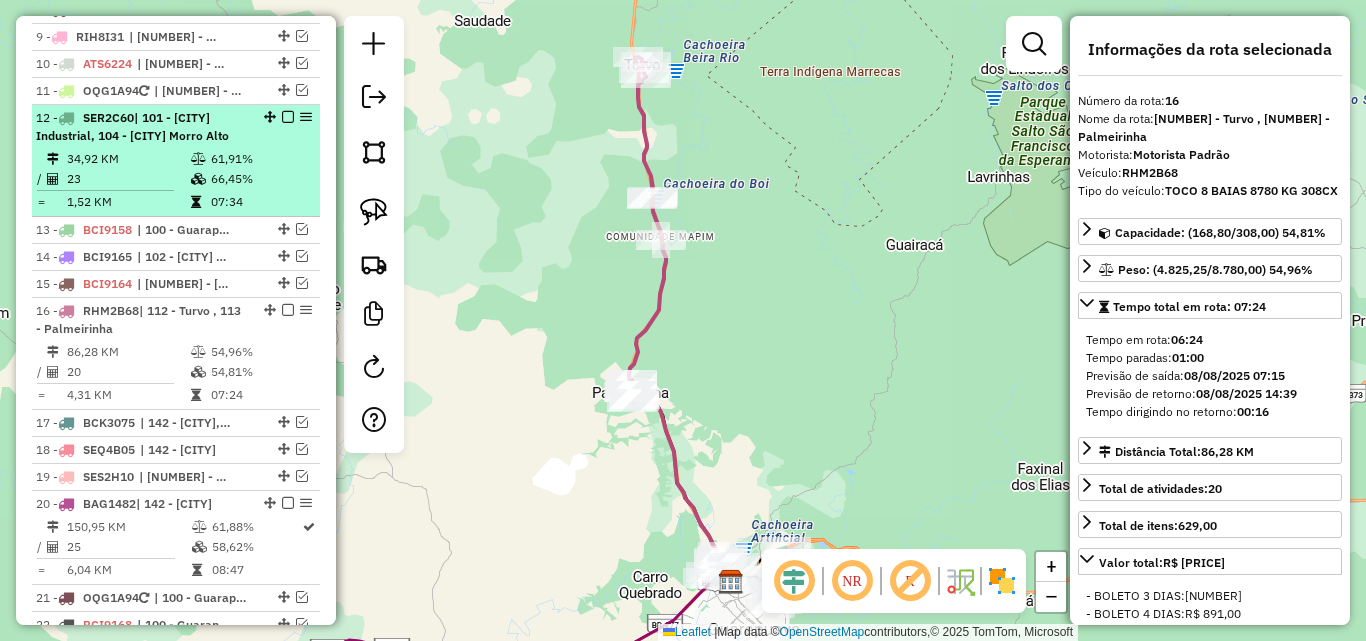click on "61,91%" at bounding box center [260, 159] 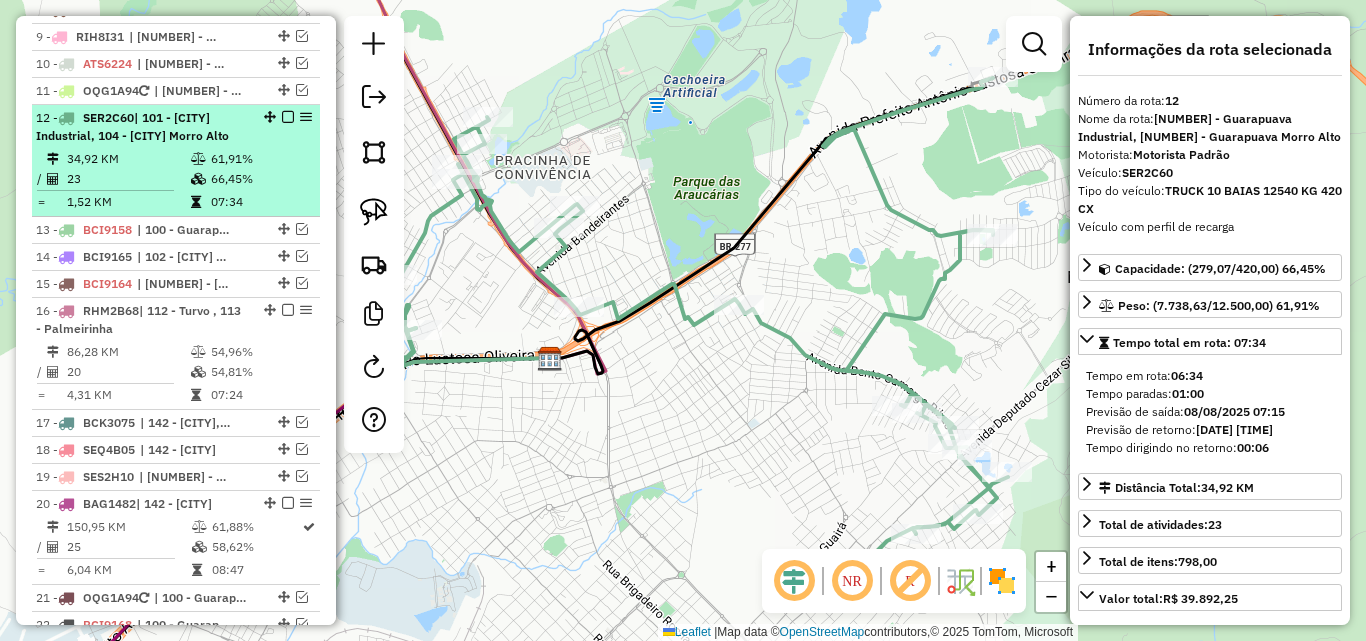 click at bounding box center [288, 117] 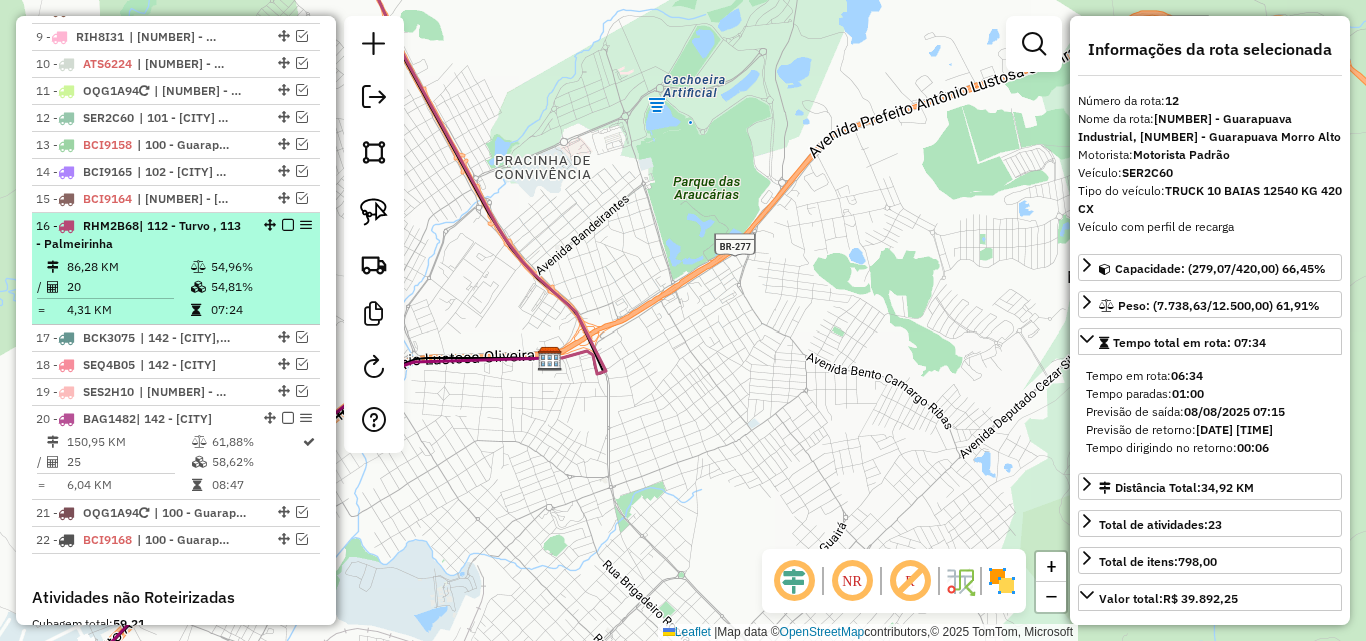 click at bounding box center (288, 225) 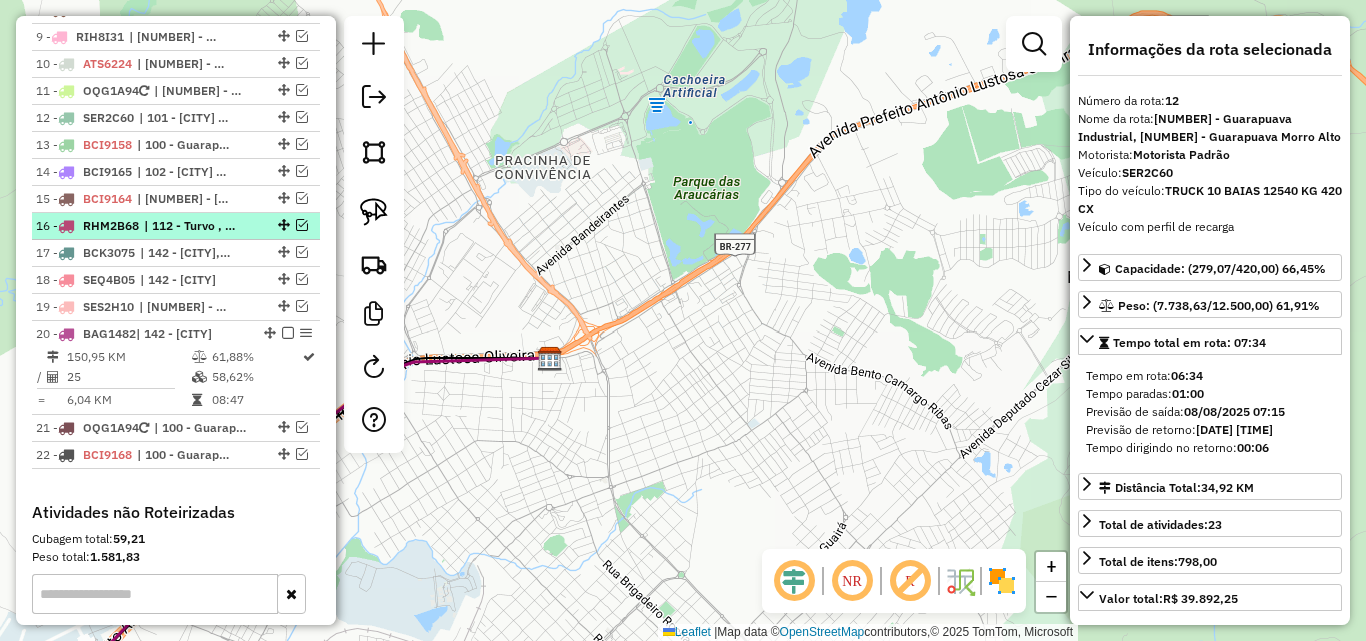 click at bounding box center [302, 225] 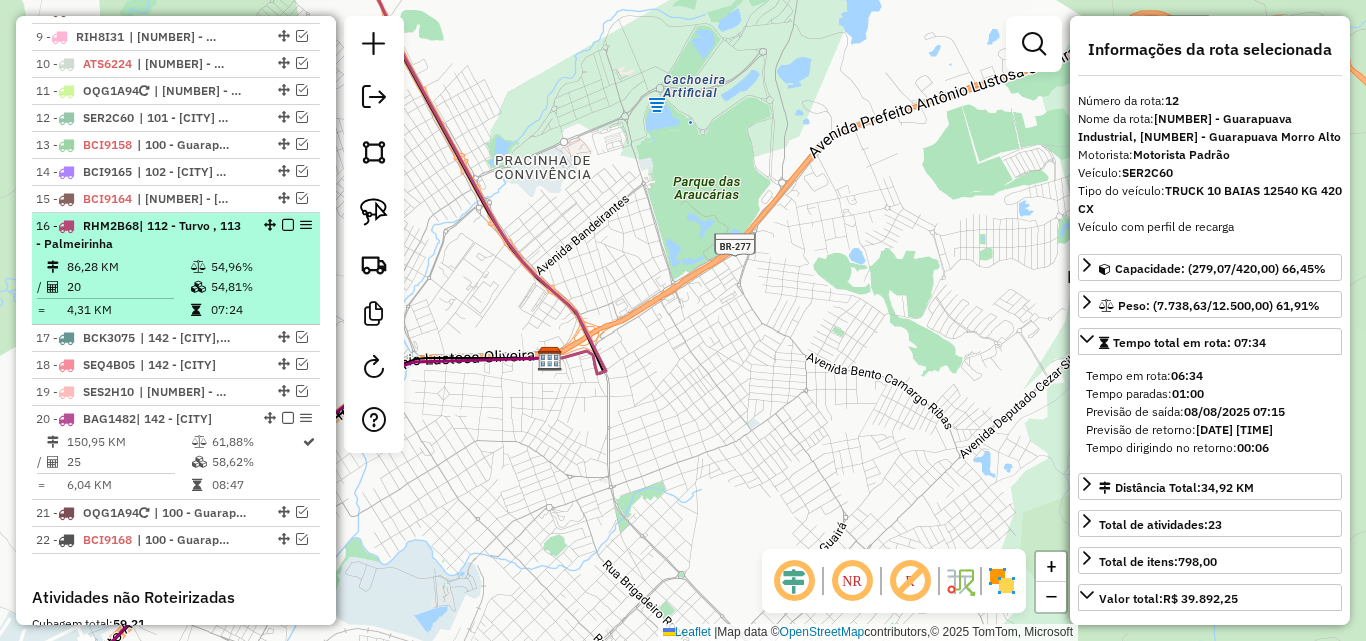 click at bounding box center [200, 287] 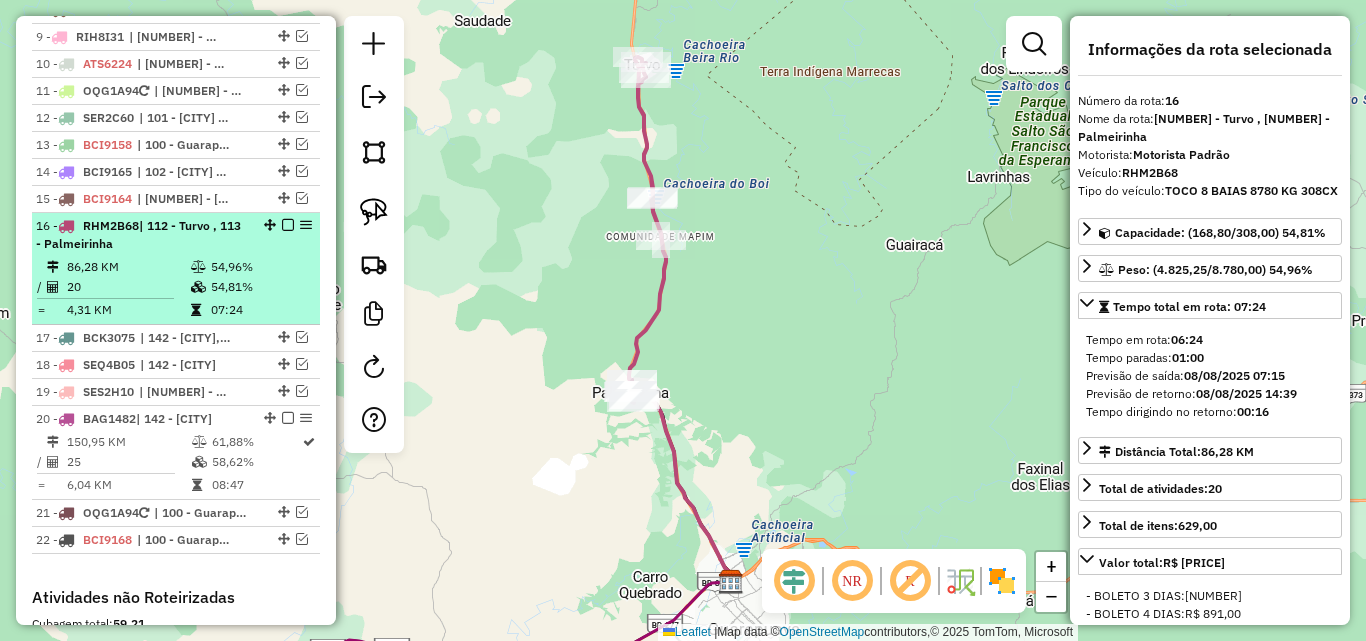 click at bounding box center [200, 267] 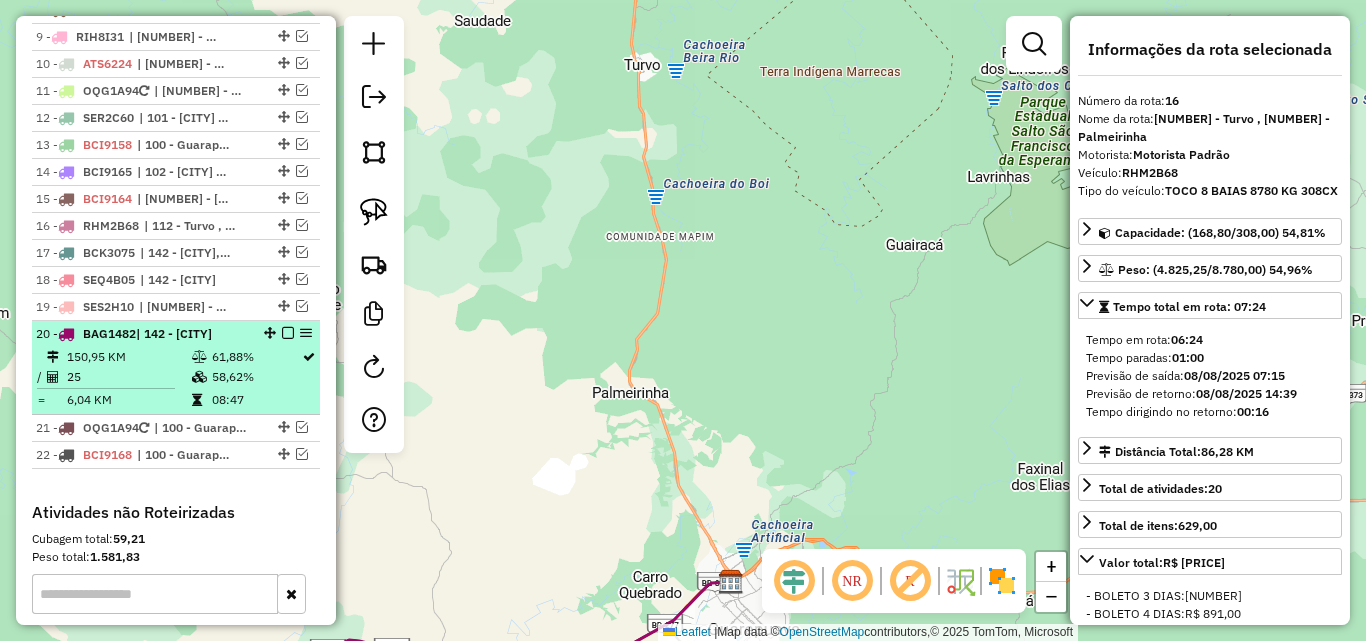 click at bounding box center (288, 333) 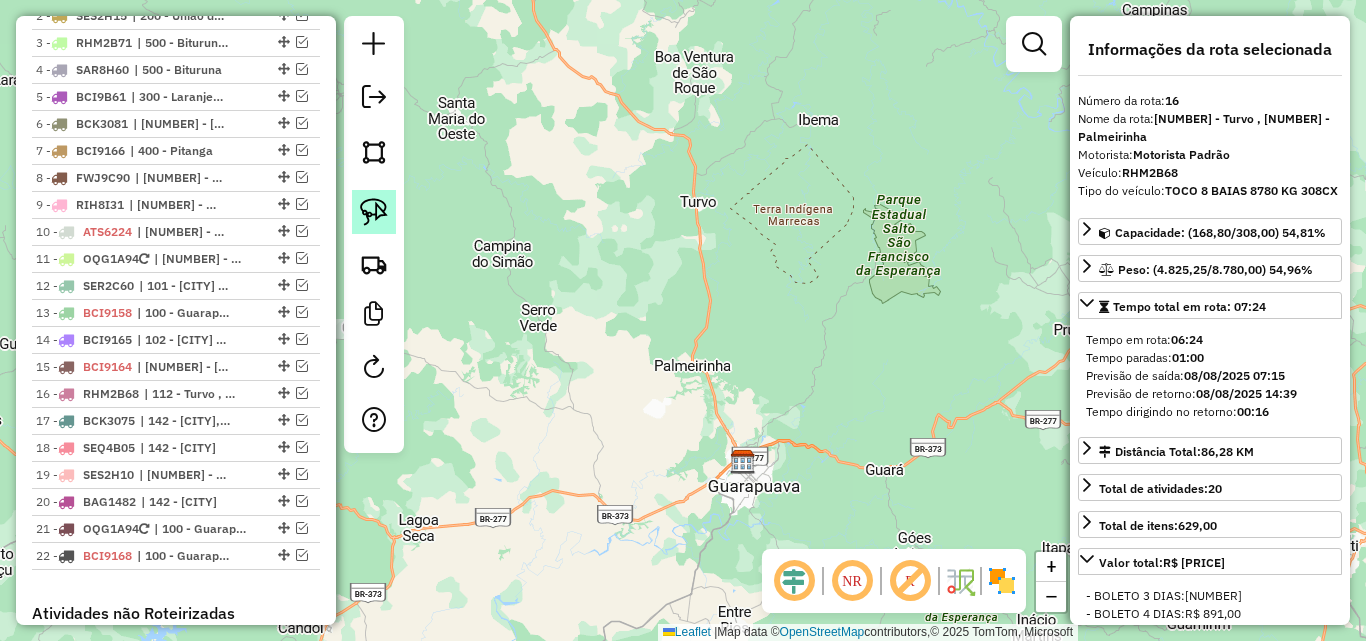 scroll, scrollTop: 807, scrollLeft: 0, axis: vertical 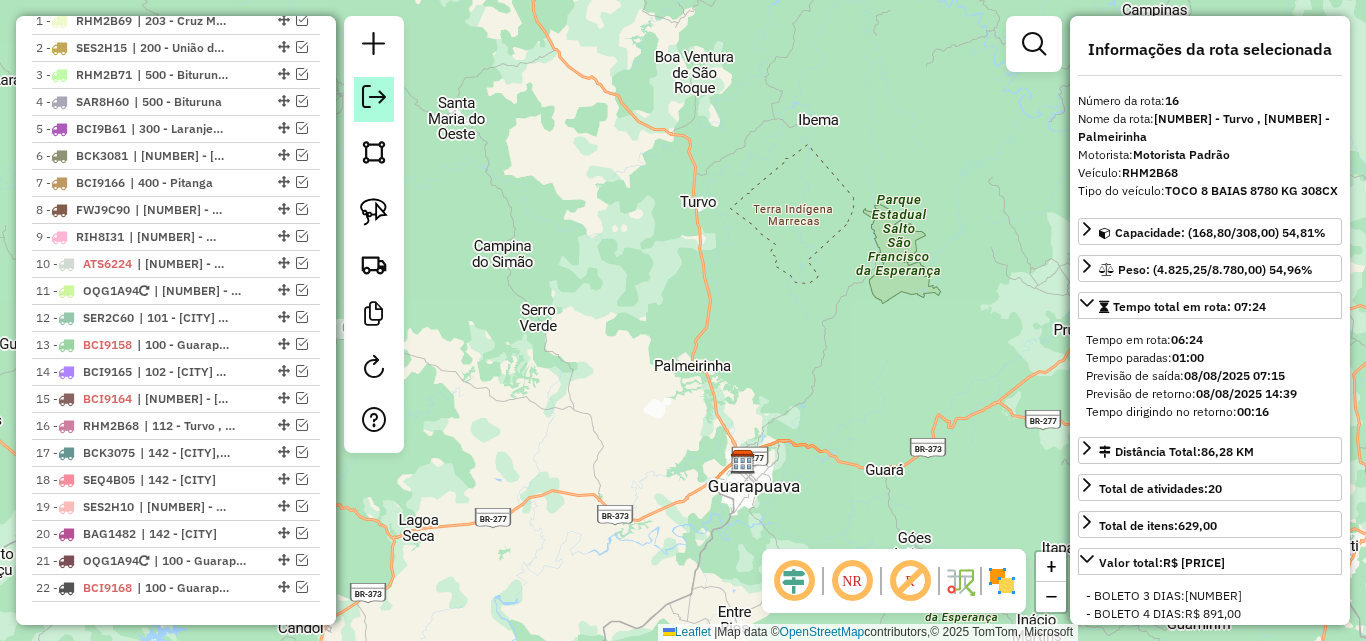 click 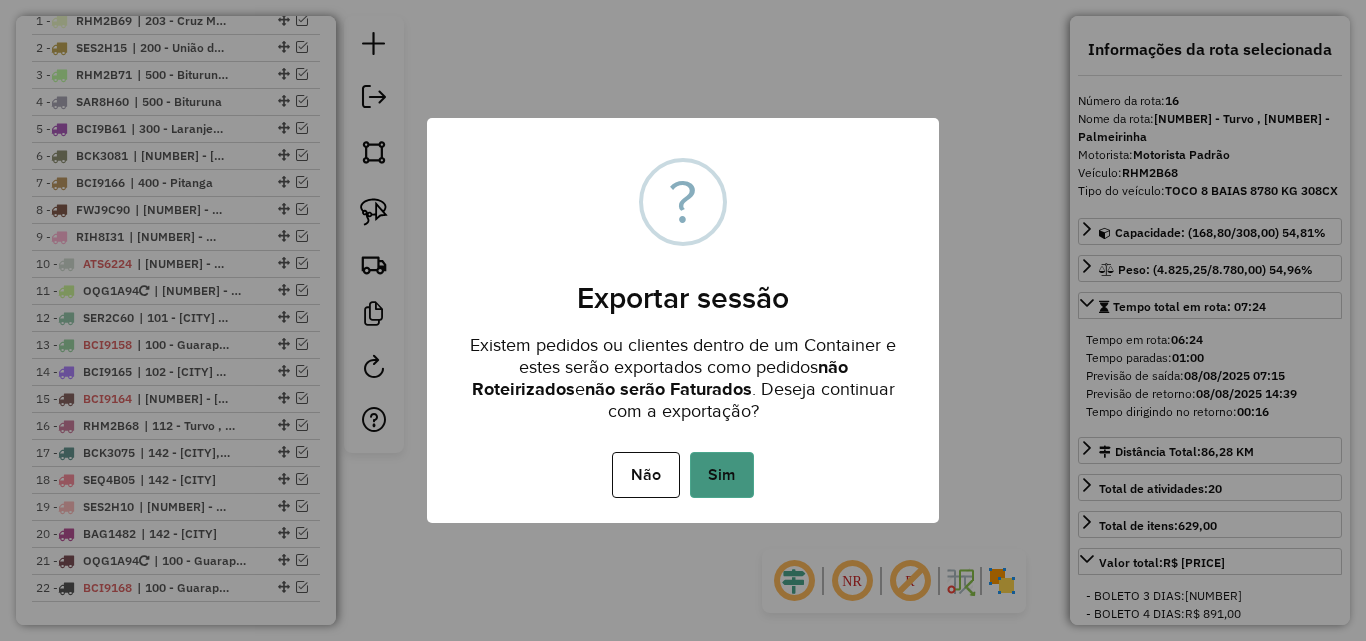 click on "Sim" at bounding box center [722, 475] 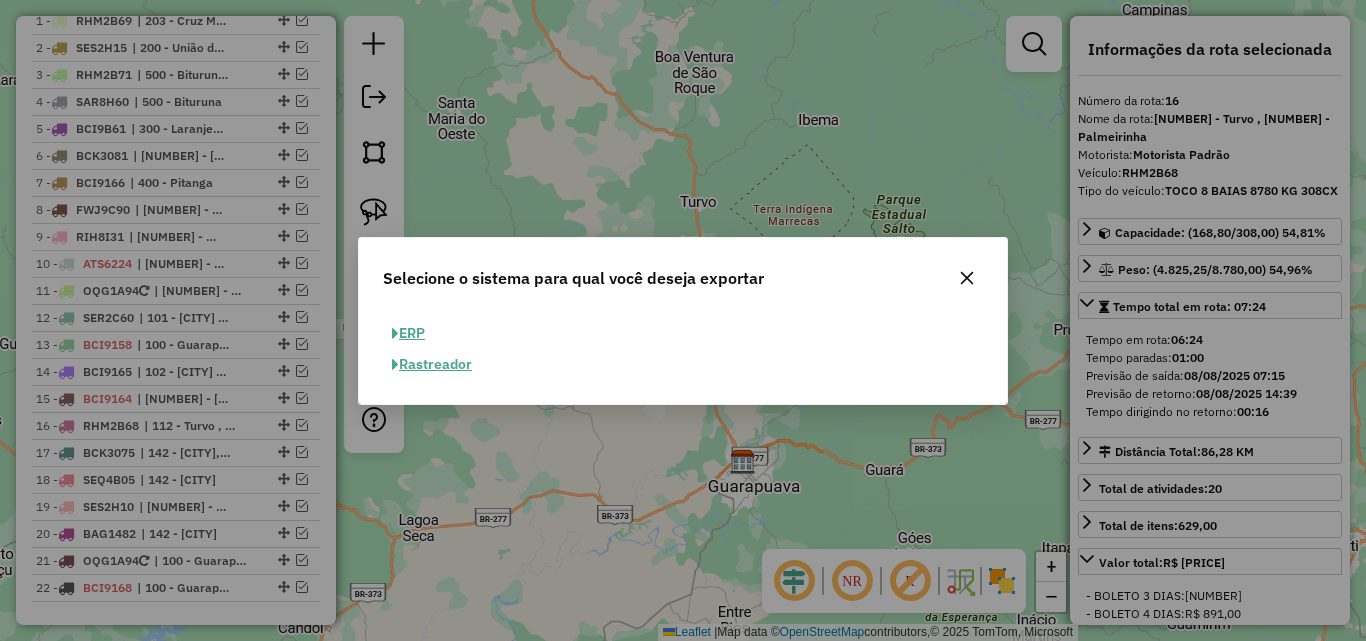 click on "ERP" 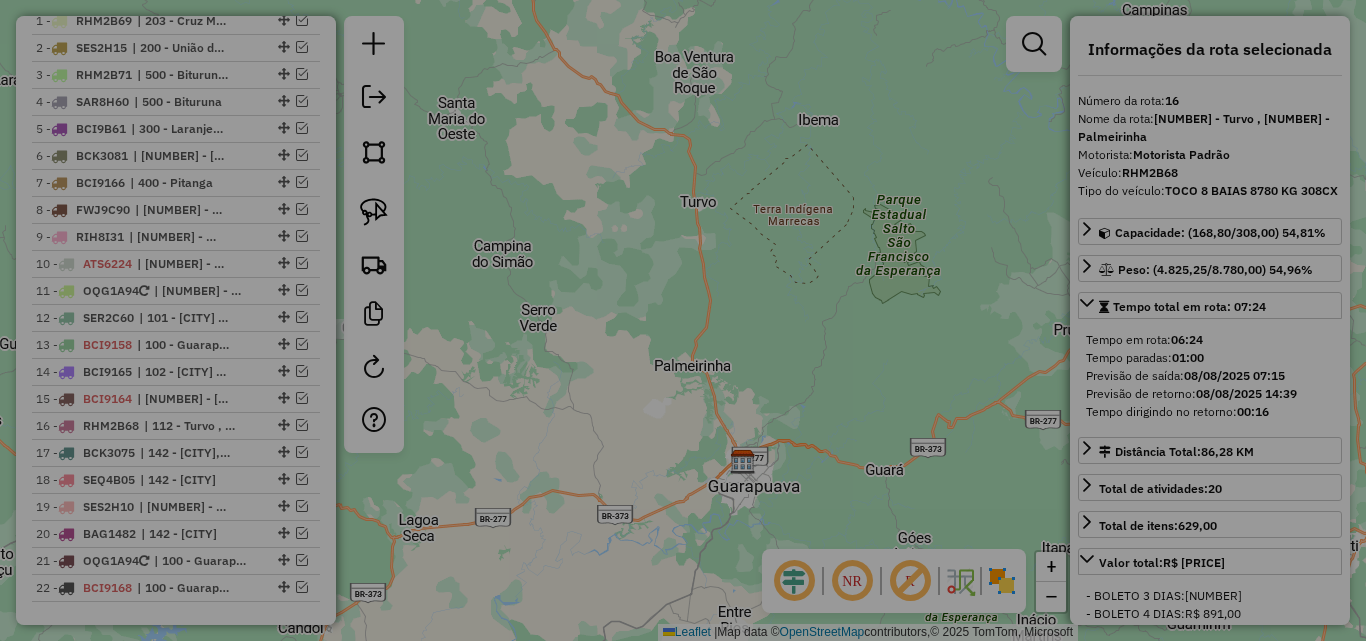 select on "**" 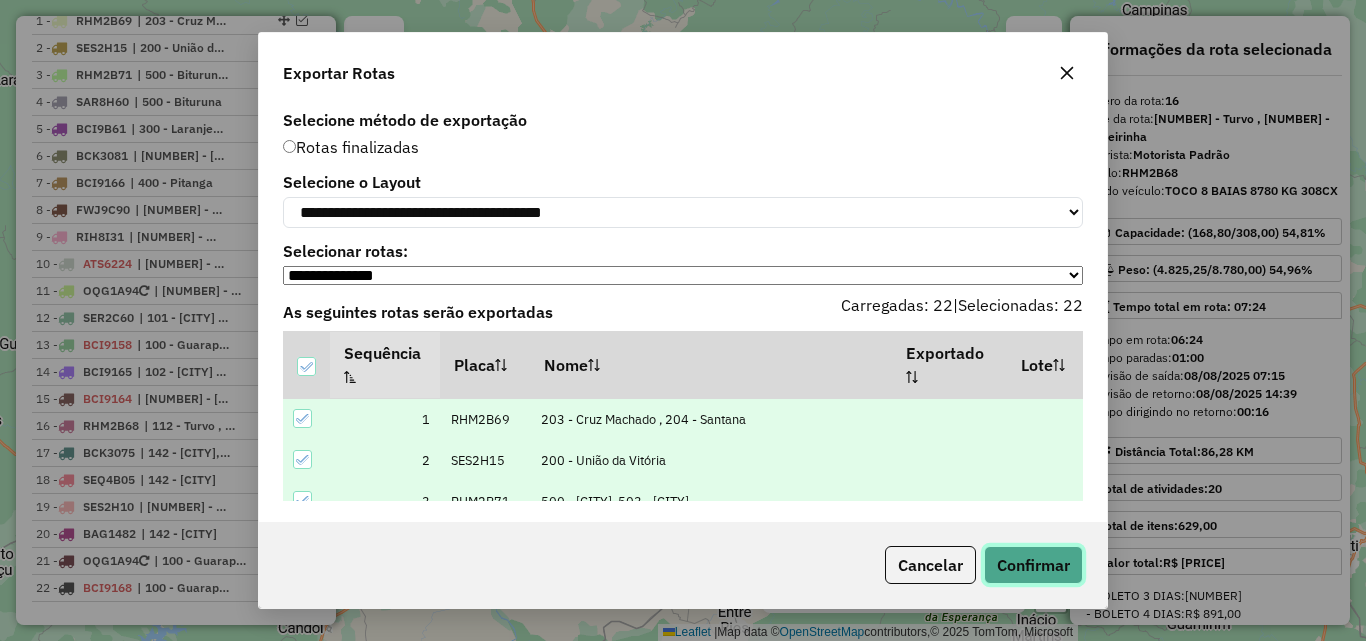 click on "Confirmar" 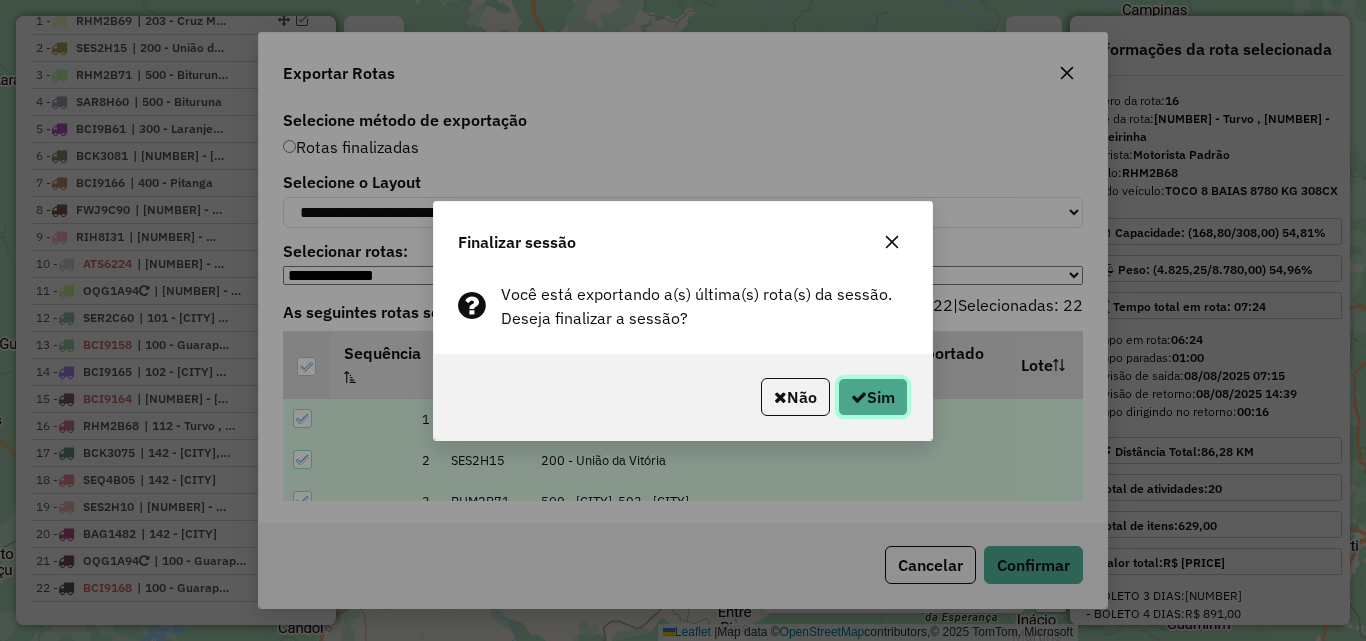 click on "Sim" 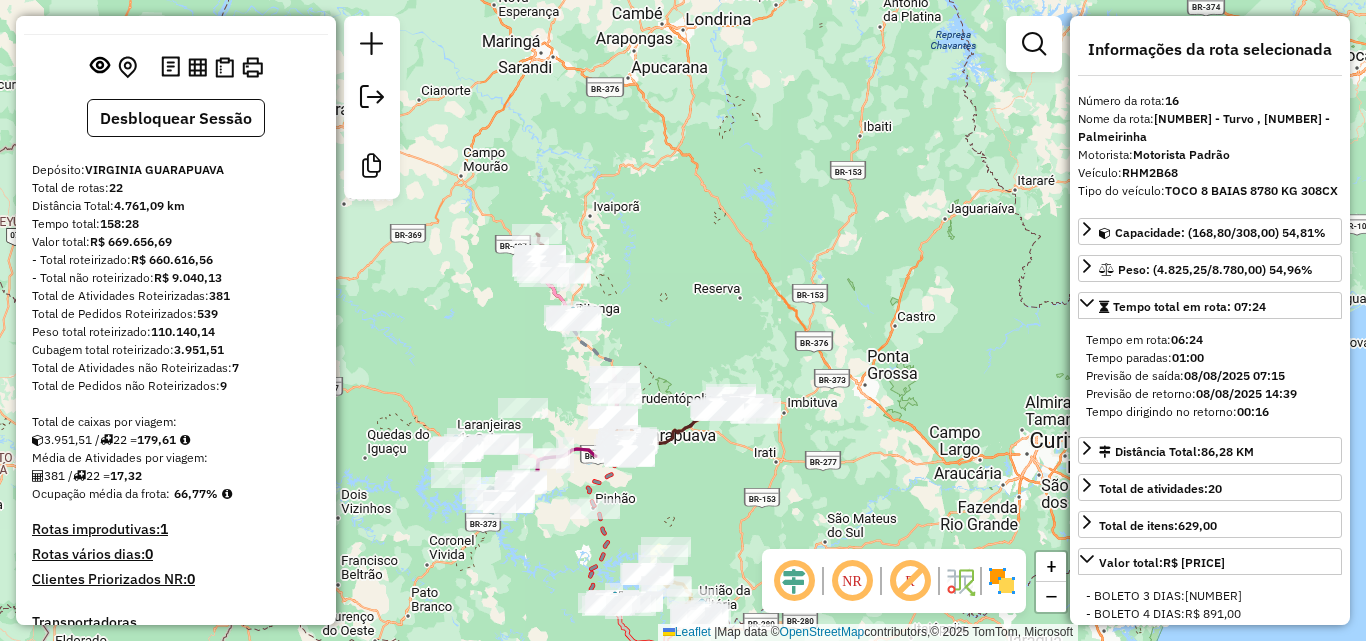 scroll, scrollTop: 0, scrollLeft: 0, axis: both 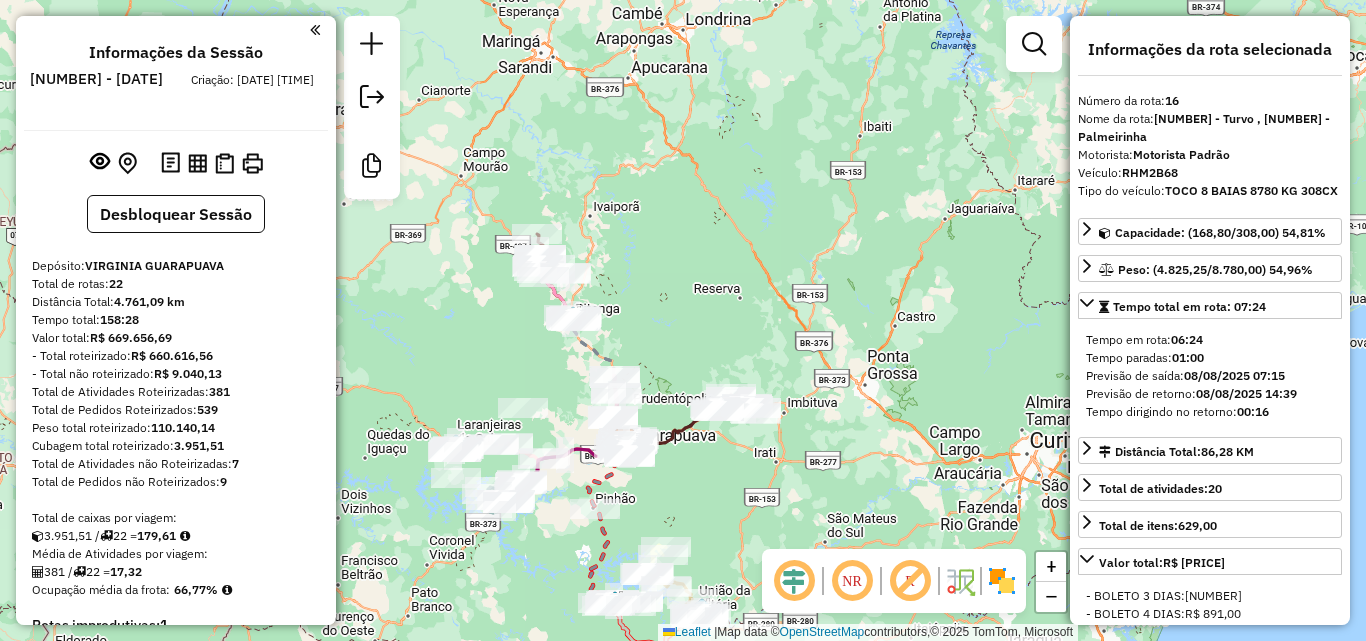 click on "Informações da Sessão 976785 - 08/08/2025     Criação: 07/08/2025 18:48   Desbloquear Sessão   Depósito:  VIRGINIA GUARAPUAVA  Total de rotas:  22  Distância Total:  4.761,09 km  Tempo total:  158:28  Valor total:  R$ 669.656,69  - Total roteirizado:  R$ 660.616,56  - Total não roteirizado:  R$ 9.040,13  Total de Atividades Roteirizadas:  381  Total de Pedidos Roteirizados:  539  Peso total roteirizado:  110.140,14  Cubagem total roteirizado:  3.951,51  Total de Atividades não Roteirizadas:  7  Total de Pedidos não Roteirizados:  9 Total de caixas por viagem:  3.951,51 /   22 =  179,61 Média de Atividades por viagem:  381 /   22 =  17,32 Ocupação média da frota:  66,77%   Rotas improdutivas:  1  Rotas vários dias:  0  Clientes Priorizados NR:  0  Transportadoras  Rotas  Recargas: 13   Ver rotas   Ver veículos   1 -       RHM2B69   | 203 - Cruz Machado , 204 - Santana   640,25 KM   32,55%  /  7   31,14%     =  91,46 KM   08:49   2 -       SES2H15   | 200 - União da Vitória  560,71 KM  /" at bounding box center [176, 320] 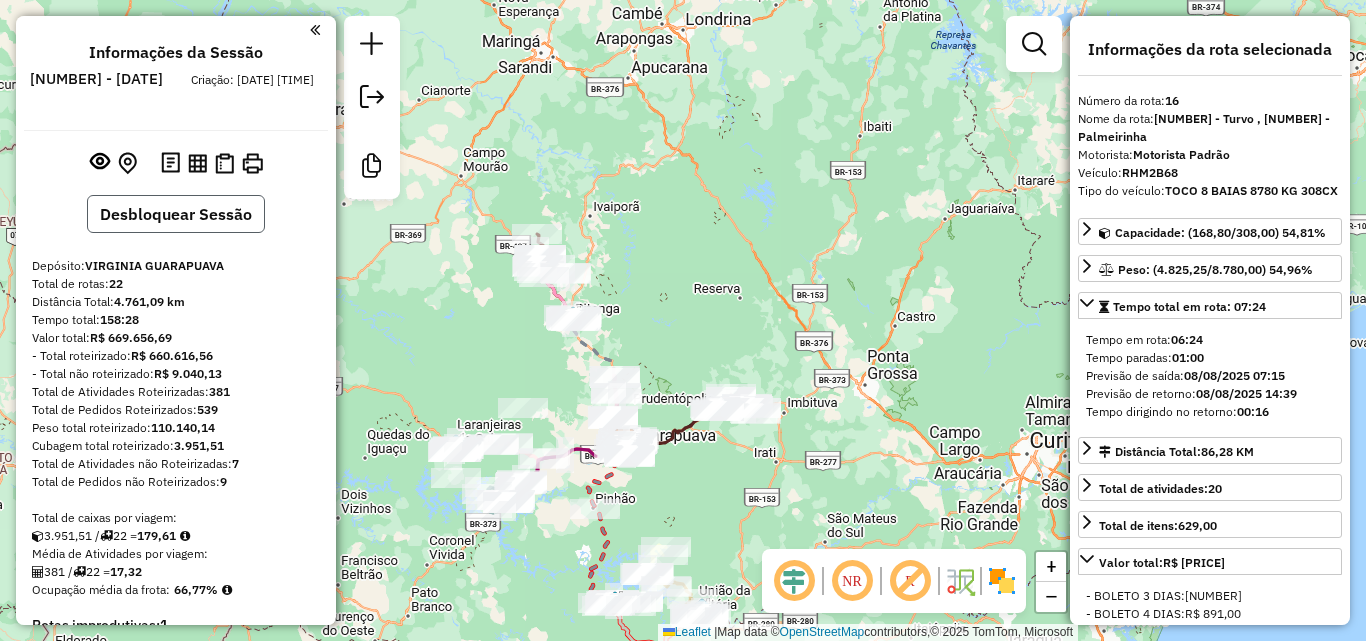 click on "Desbloquear Sessão" at bounding box center (176, 214) 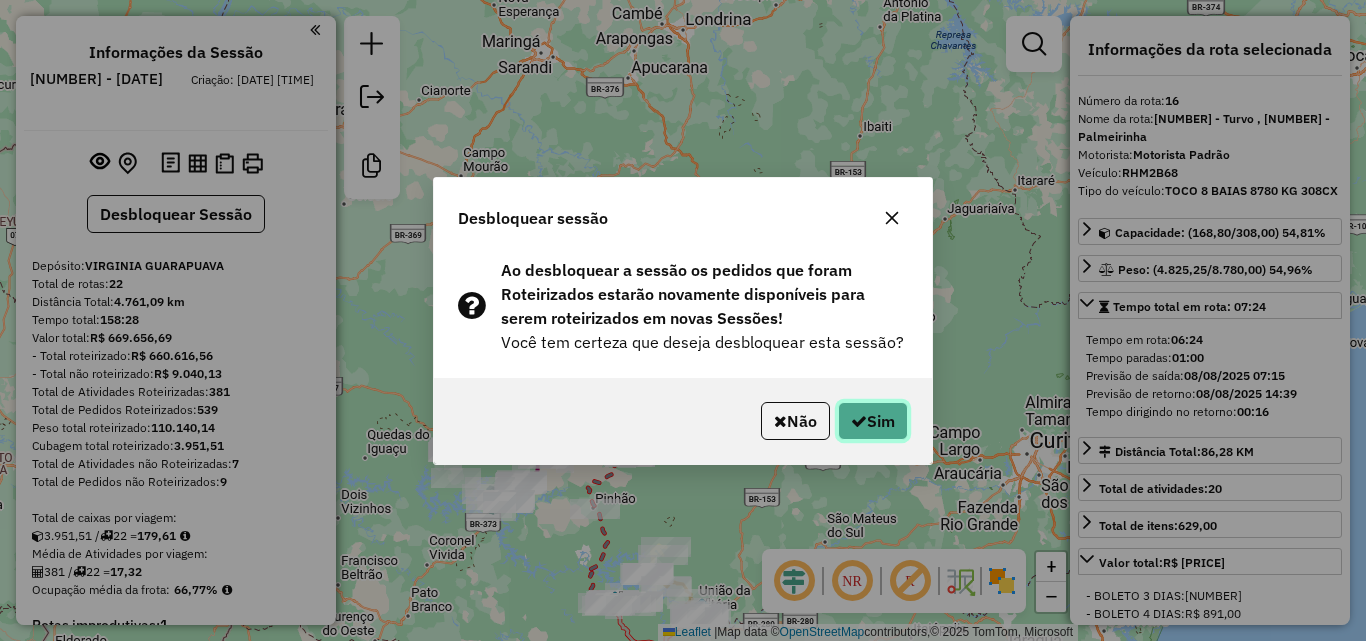 click on "Sim" 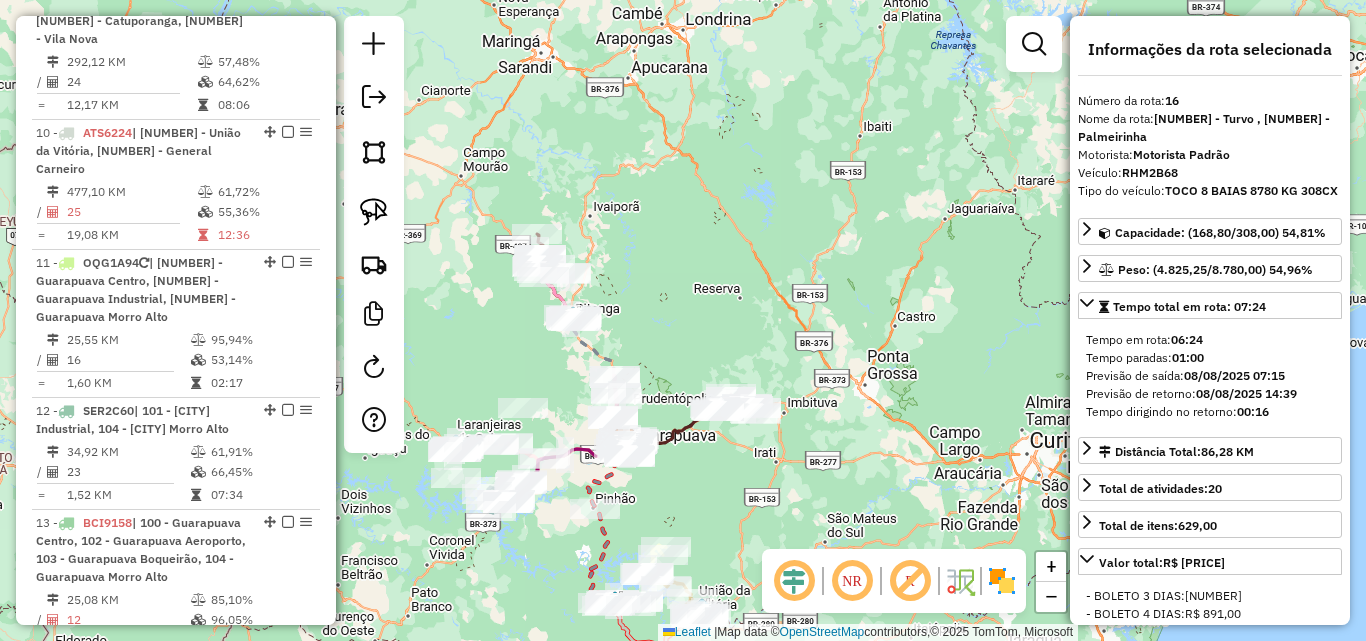 scroll, scrollTop: 2619, scrollLeft: 0, axis: vertical 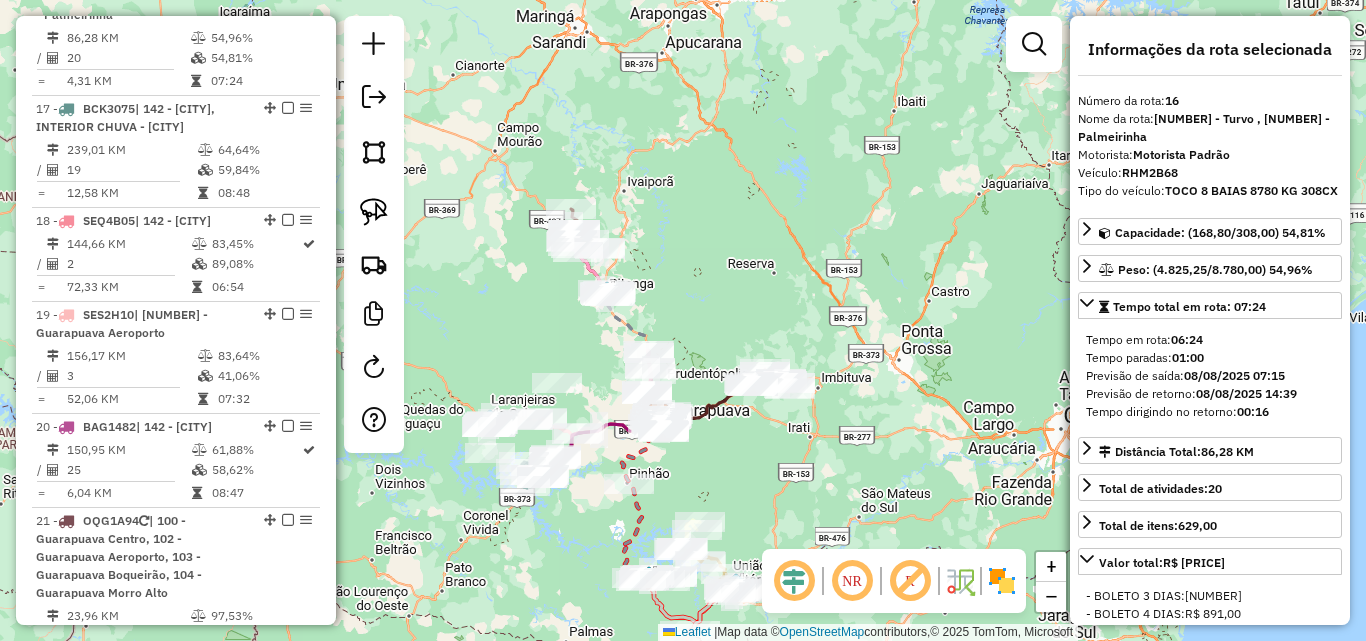 drag, startPoint x: 678, startPoint y: 333, endPoint x: 722, endPoint y: 269, distance: 77.665955 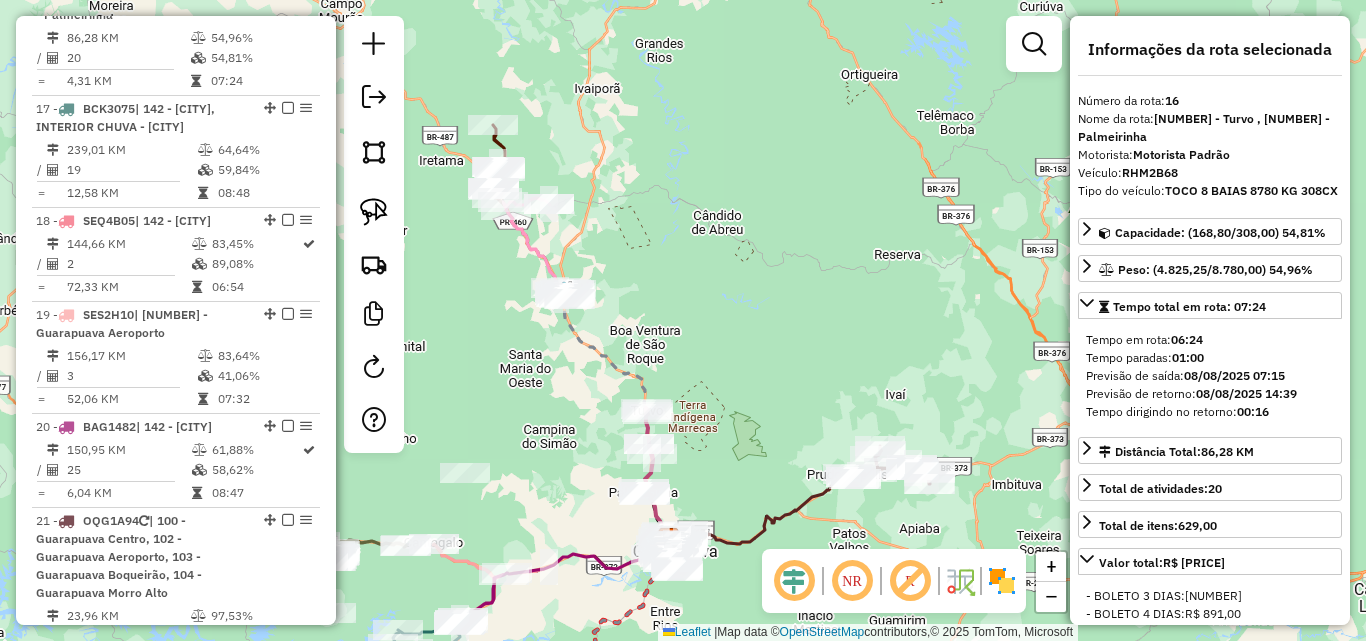 drag, startPoint x: 689, startPoint y: 288, endPoint x: 868, endPoint y: 327, distance: 183.19934 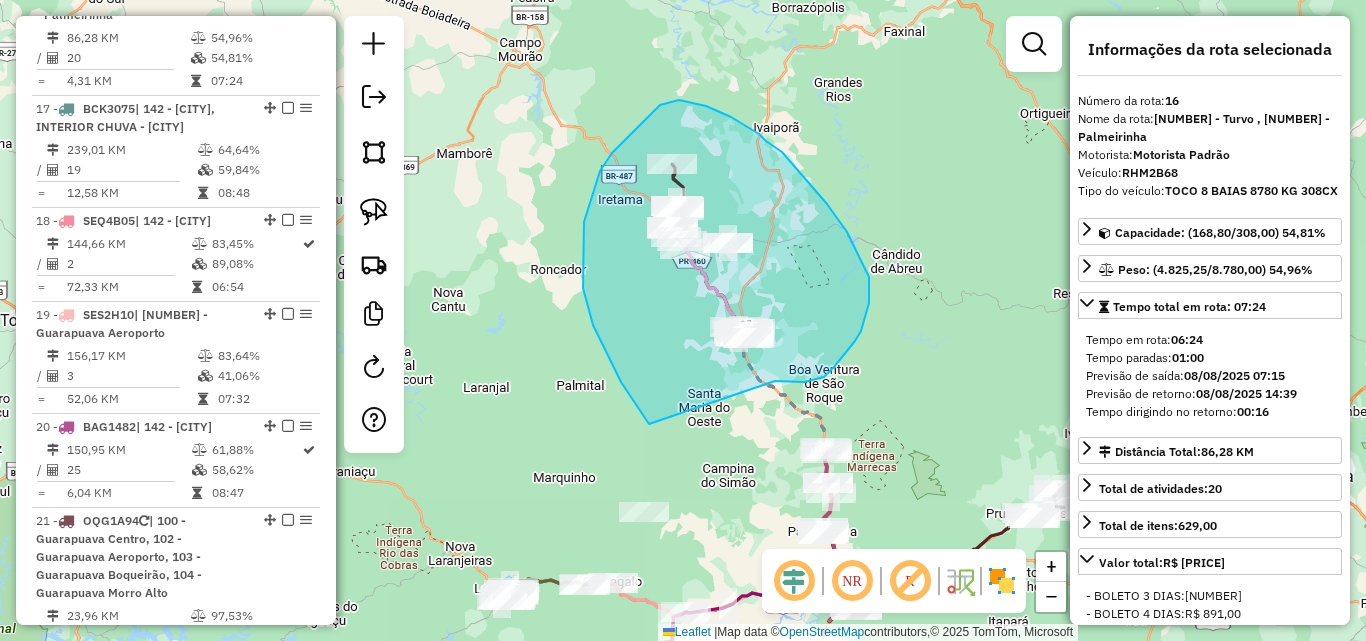 drag, startPoint x: 775, startPoint y: 381, endPoint x: 649, endPoint y: 424, distance: 133.13527 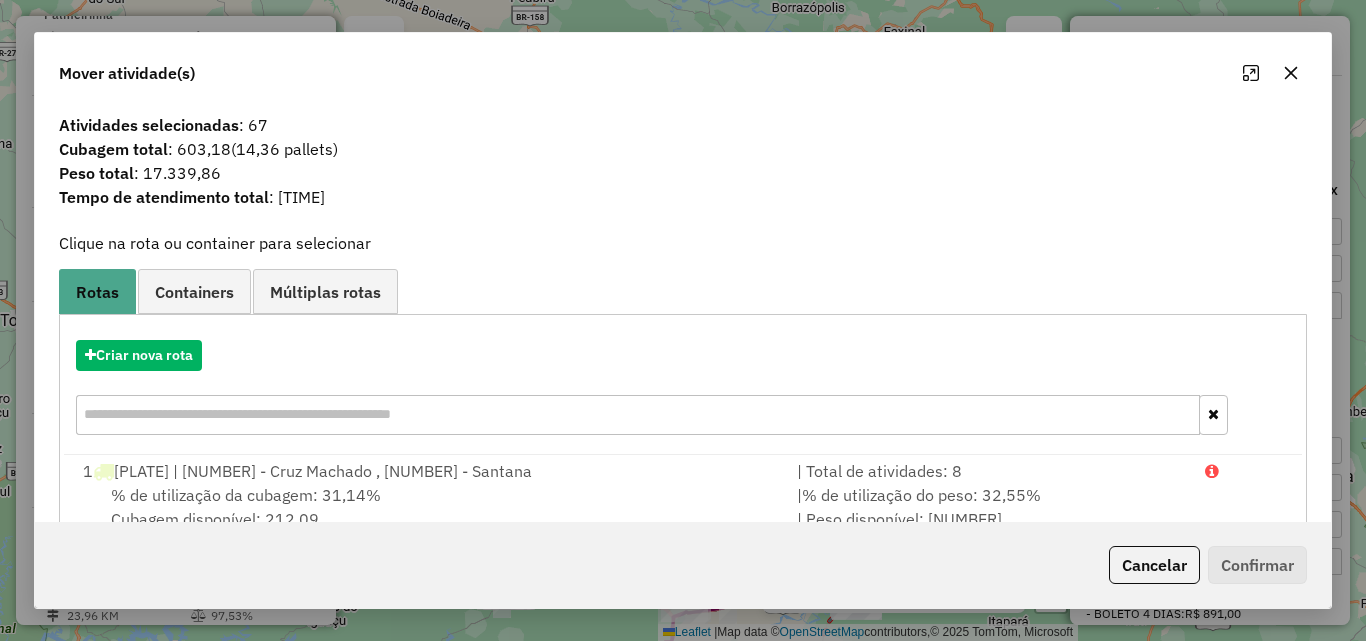 click 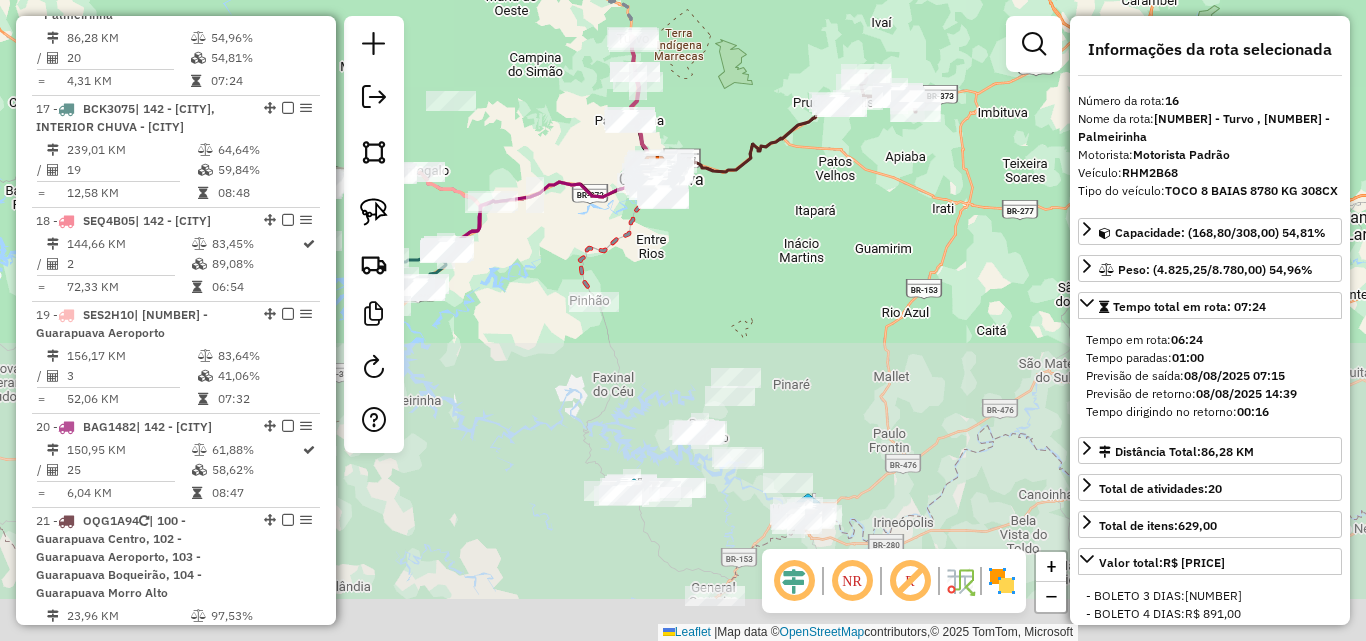 drag, startPoint x: 928, startPoint y: 432, endPoint x: 734, endPoint y: 19, distance: 456.29486 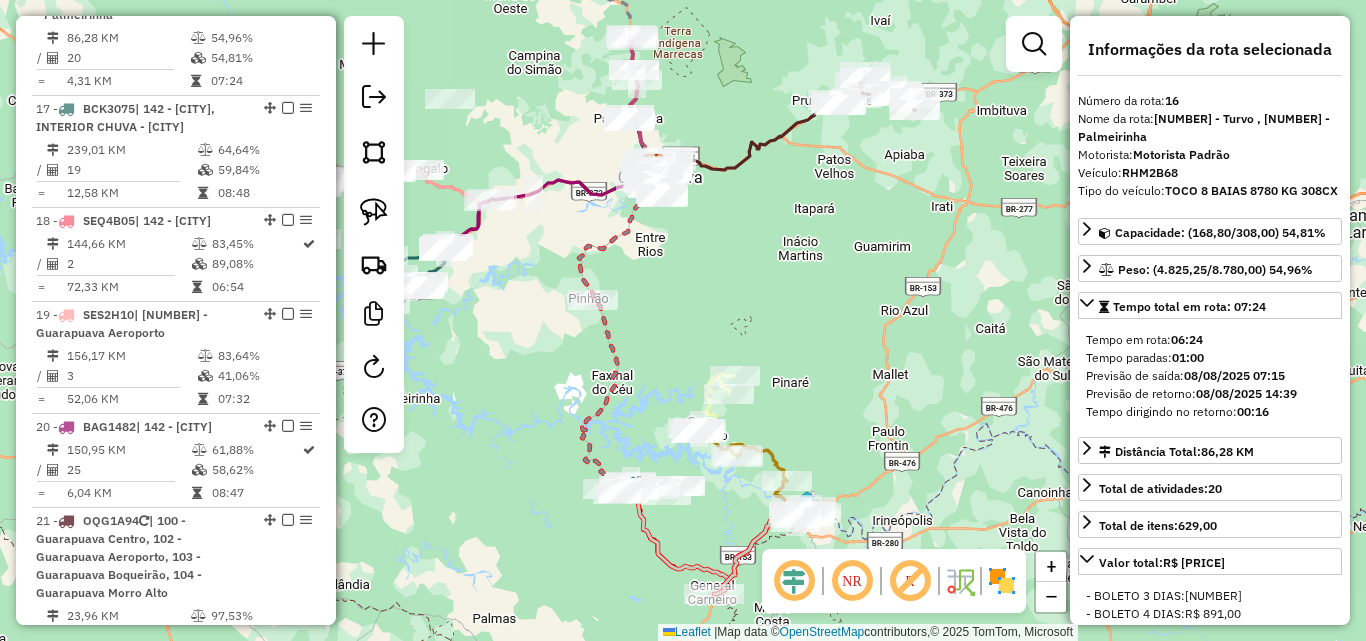 drag, startPoint x: 847, startPoint y: 473, endPoint x: 850, endPoint y: 339, distance: 134.03358 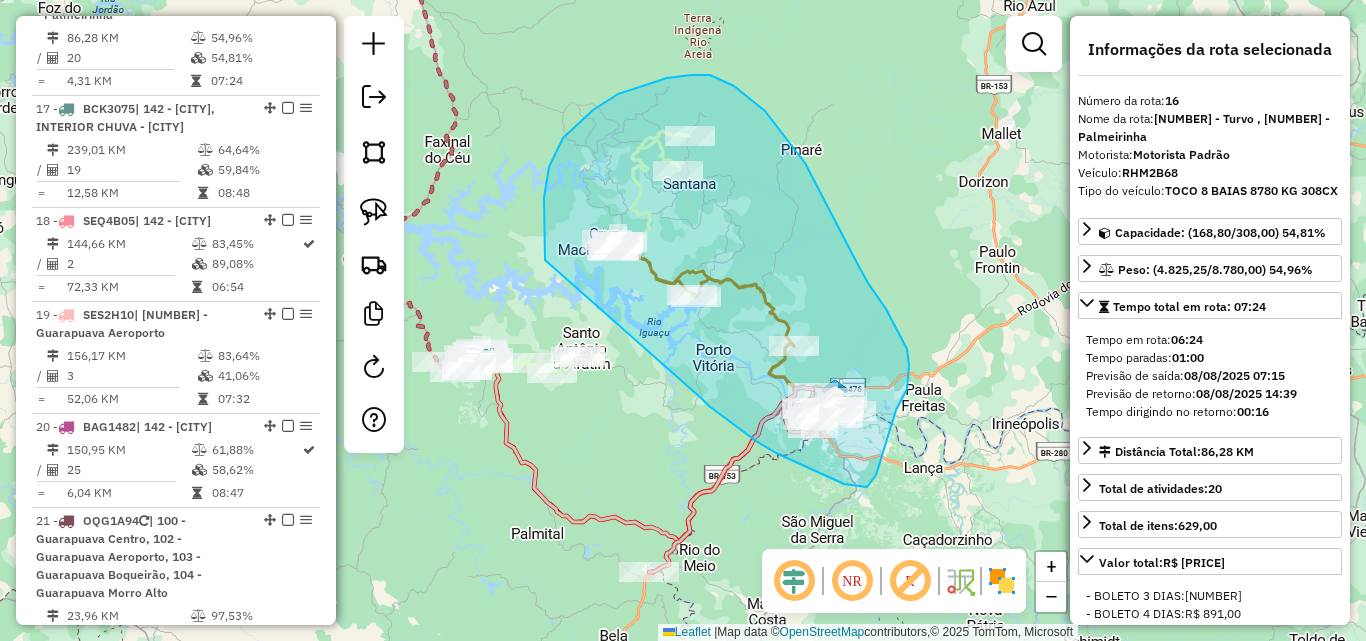 drag, startPoint x: 701, startPoint y: 398, endPoint x: 545, endPoint y: 260, distance: 208.27866 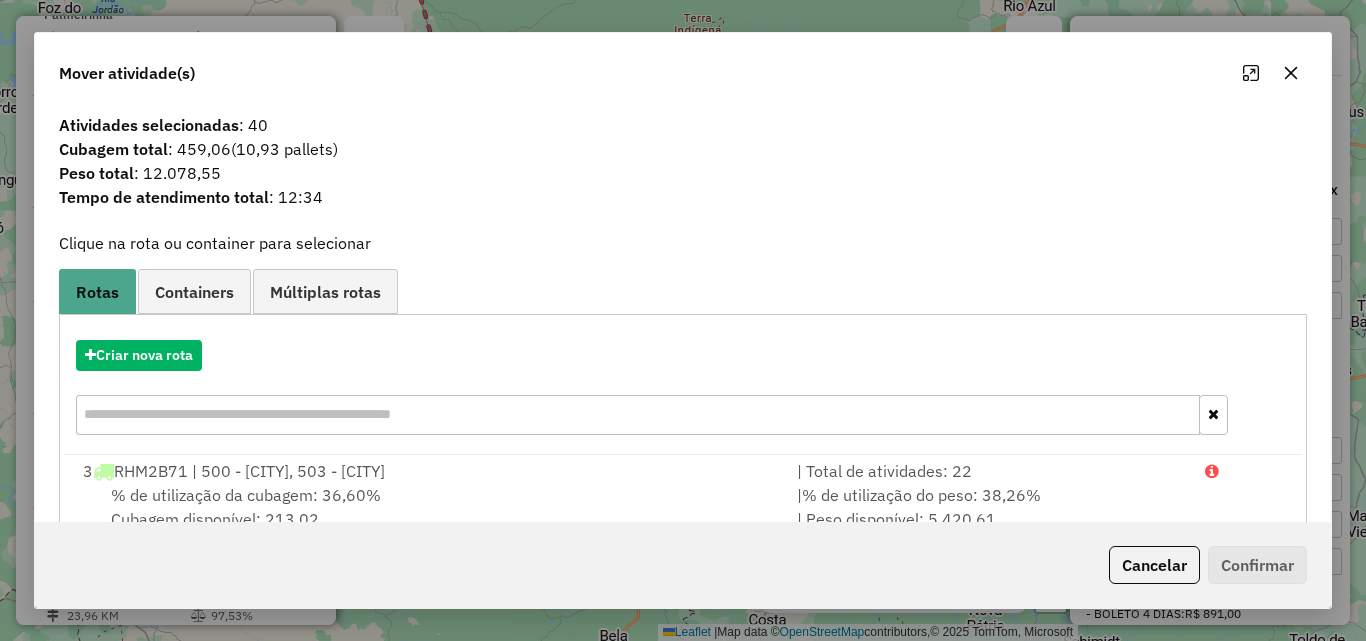 click 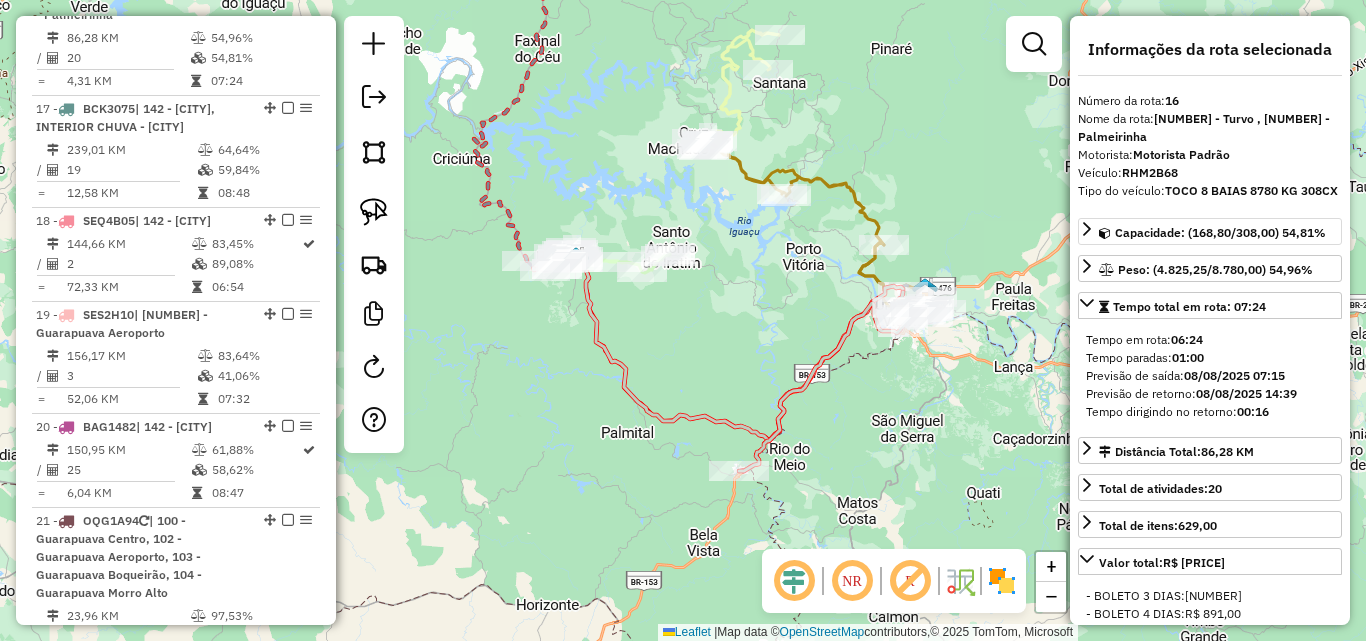 drag, startPoint x: 1012, startPoint y: 336, endPoint x: 1105, endPoint y: 233, distance: 138.7732 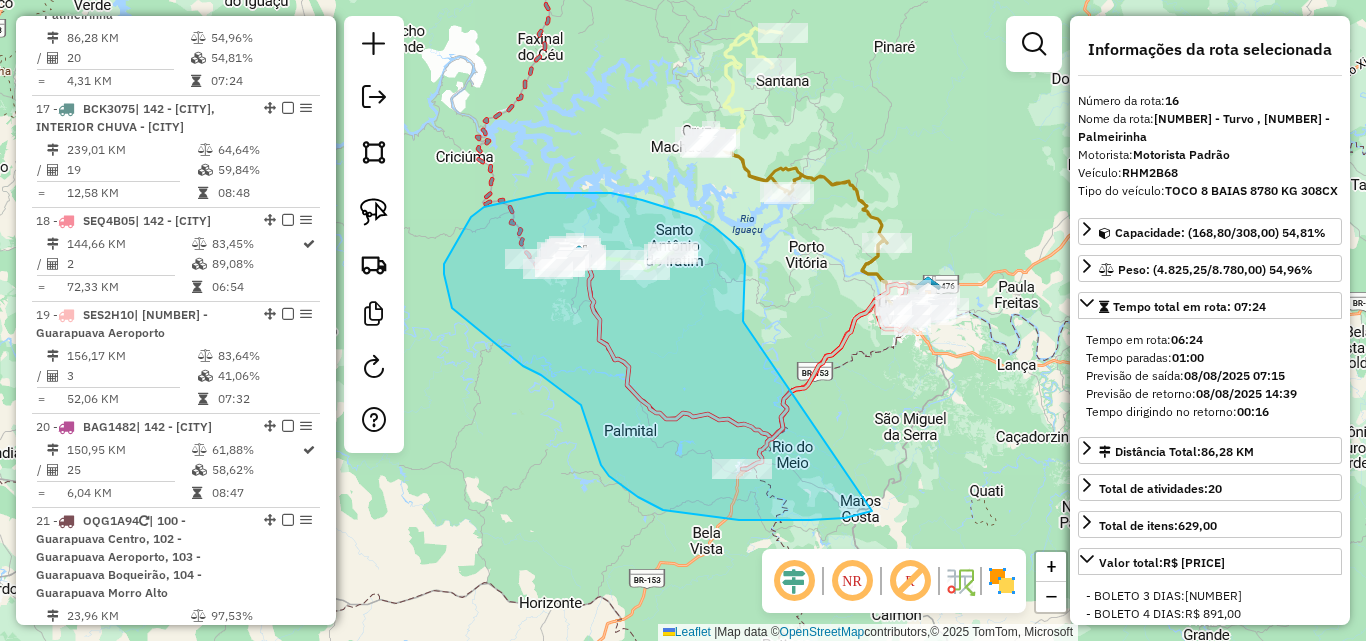 drag, startPoint x: 744, startPoint y: 323, endPoint x: 872, endPoint y: 511, distance: 227.4379 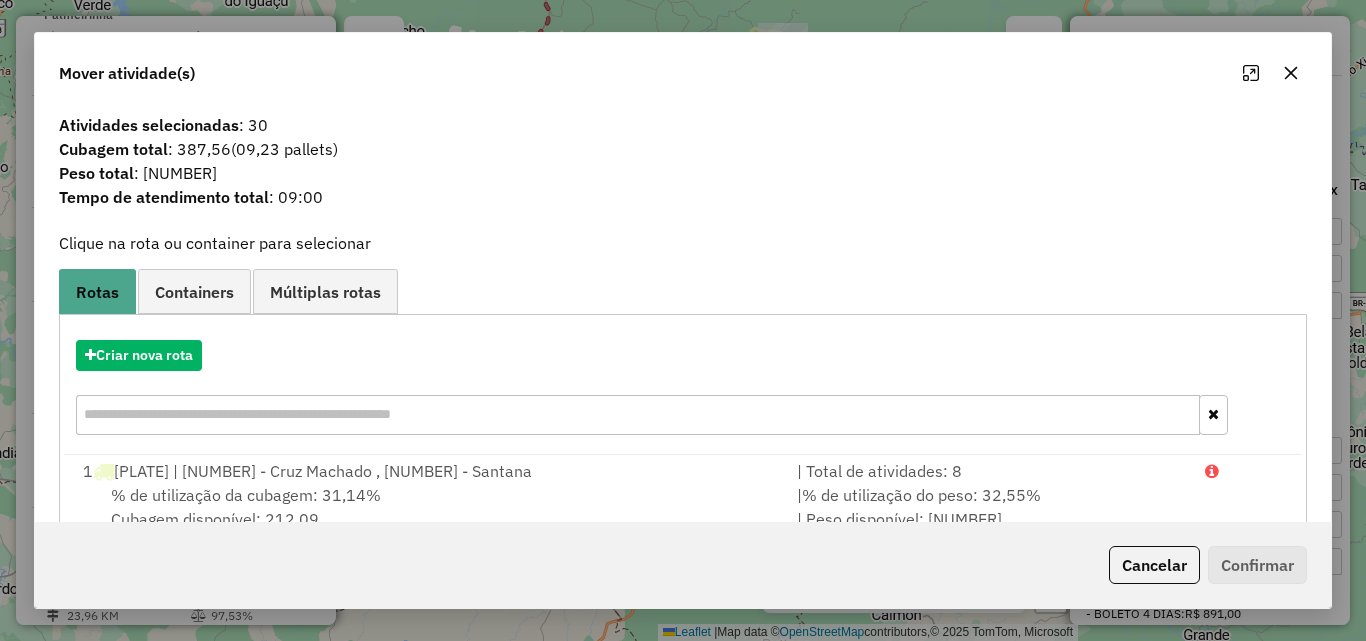 click 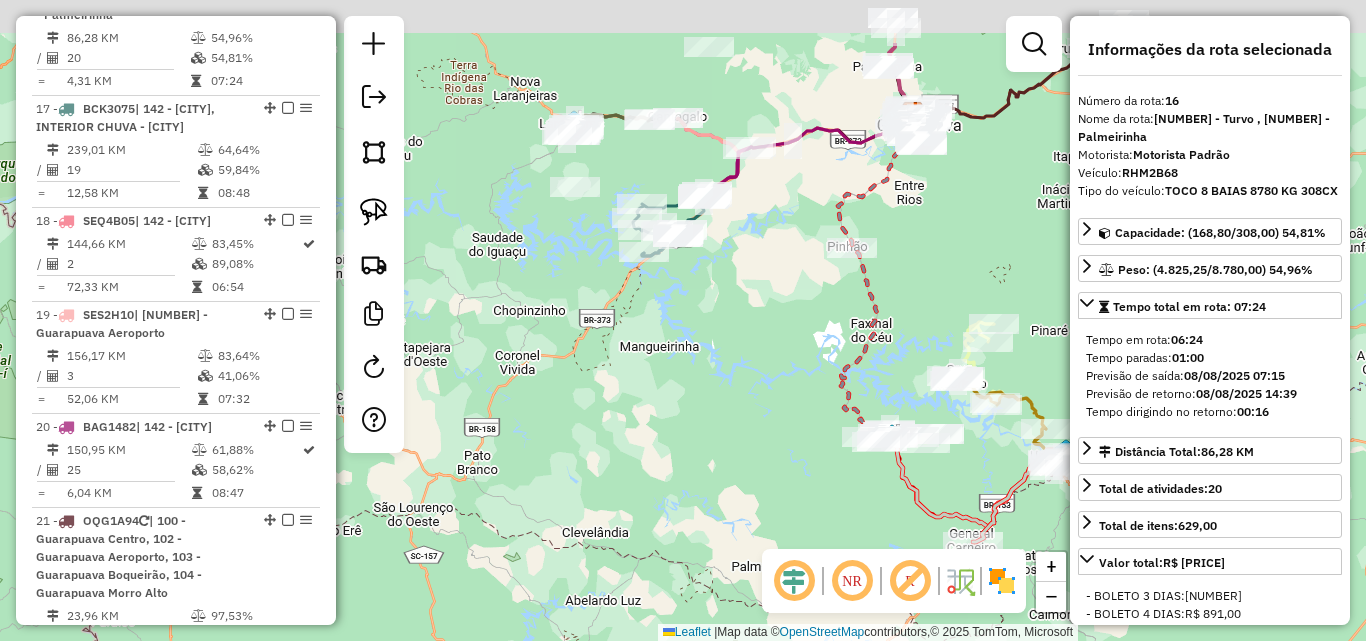 drag, startPoint x: 725, startPoint y: 251, endPoint x: 884, endPoint y: 368, distance: 197.4082 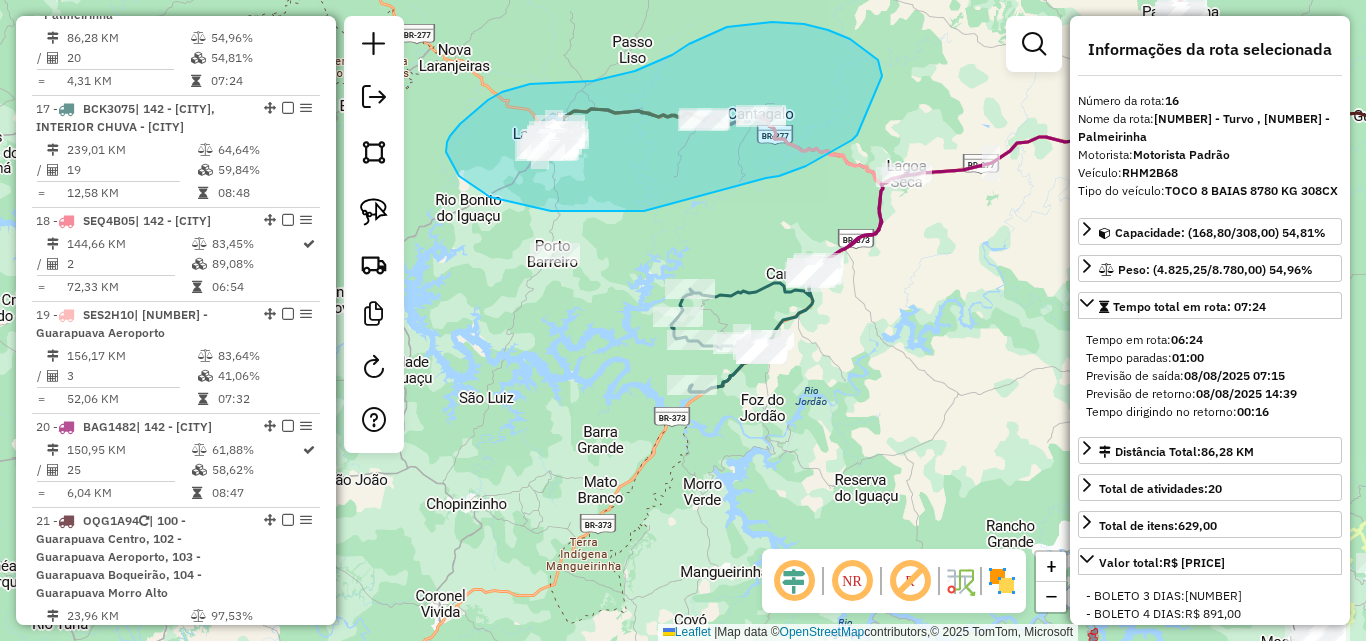 drag, startPoint x: 857, startPoint y: 135, endPoint x: 644, endPoint y: 211, distance: 226.1526 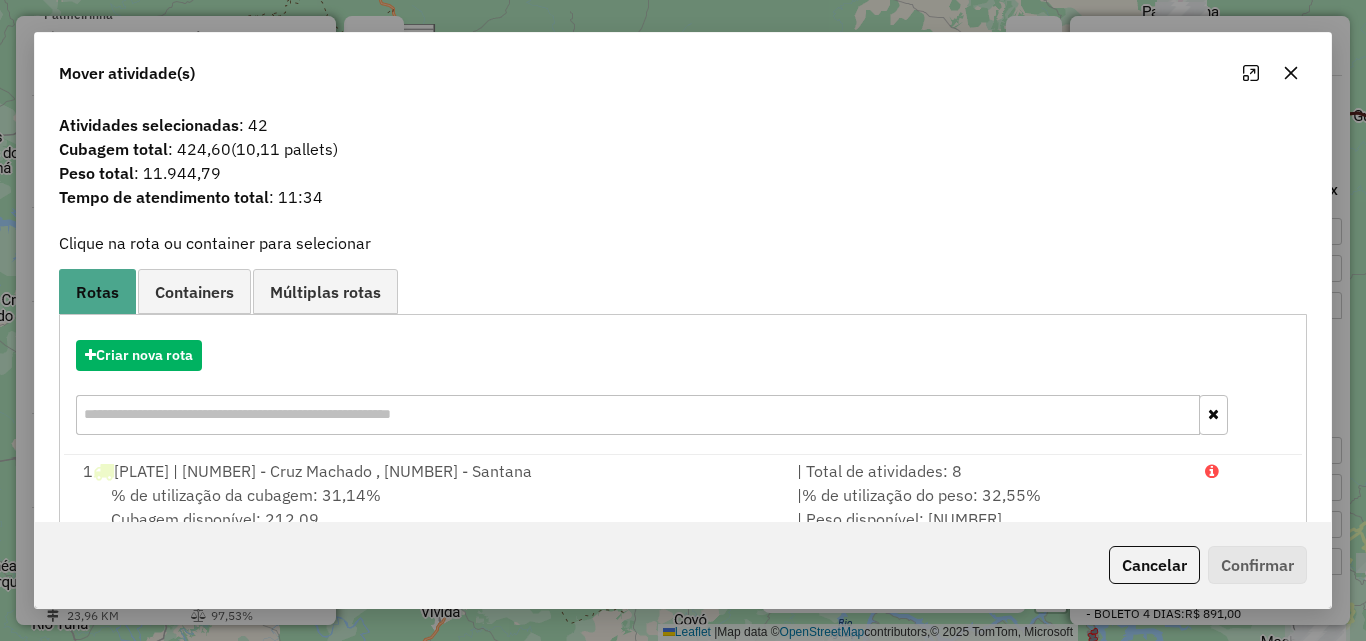 click 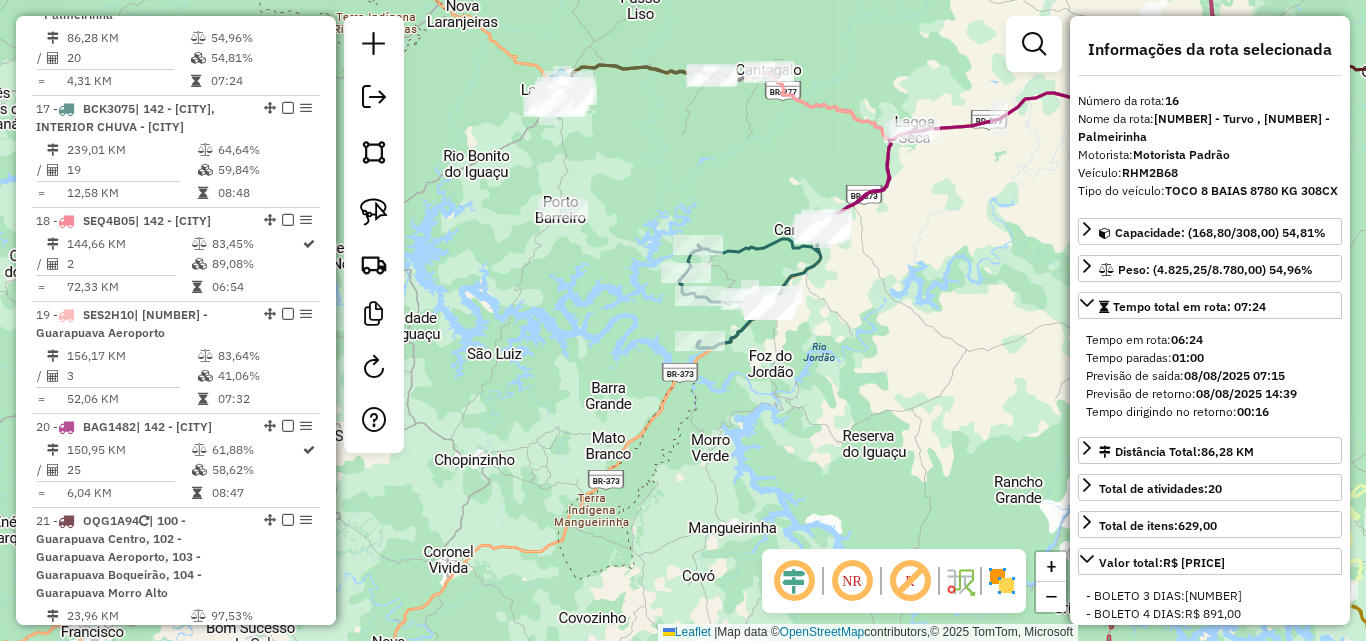 drag, startPoint x: 617, startPoint y: 252, endPoint x: 619, endPoint y: 241, distance: 11.18034 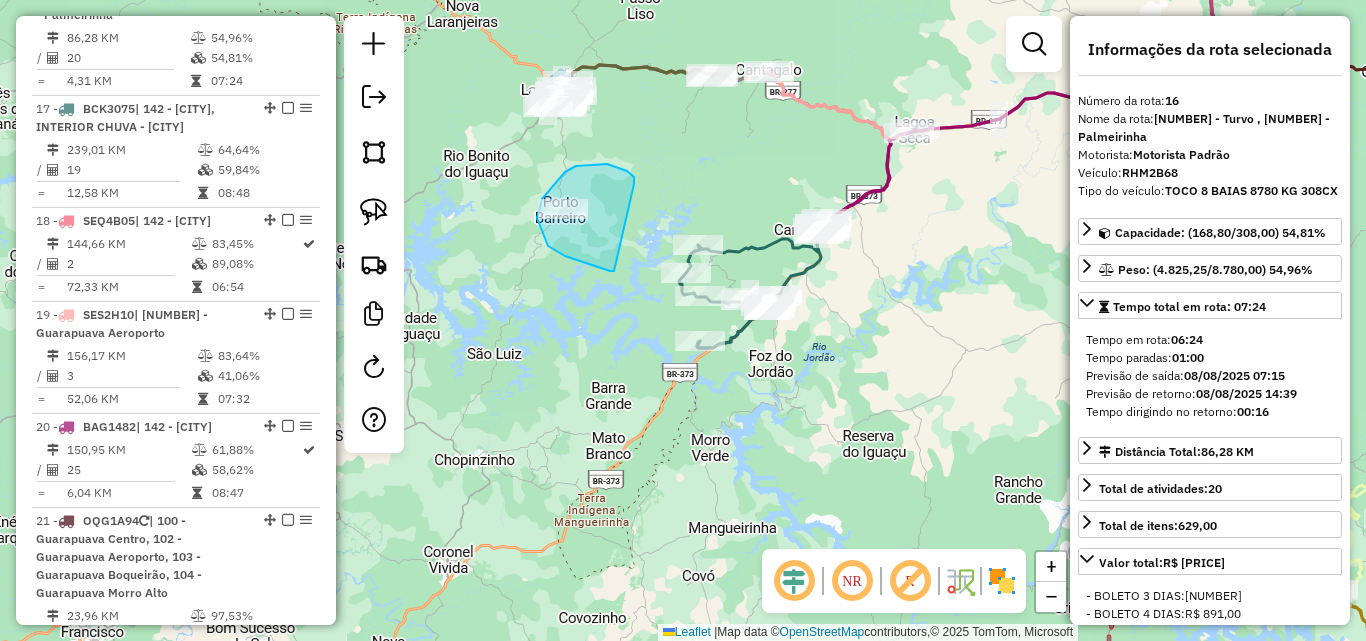 drag, startPoint x: 634, startPoint y: 182, endPoint x: 614, endPoint y: 271, distance: 91.21951 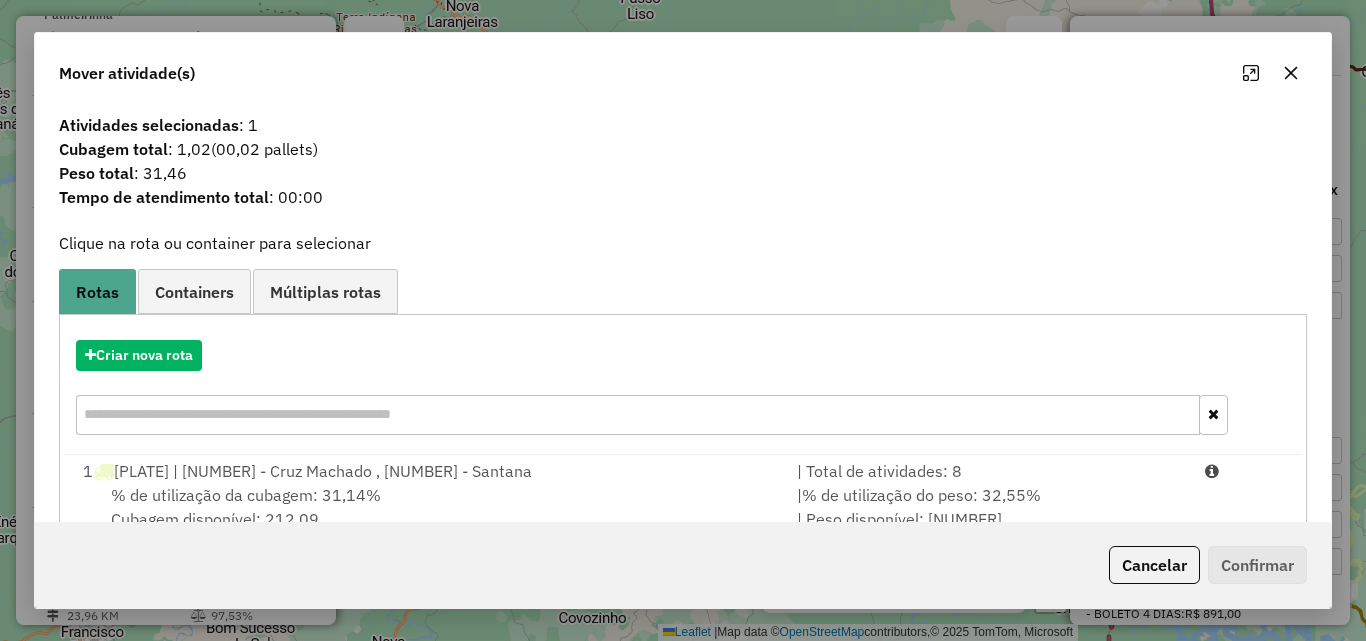 click 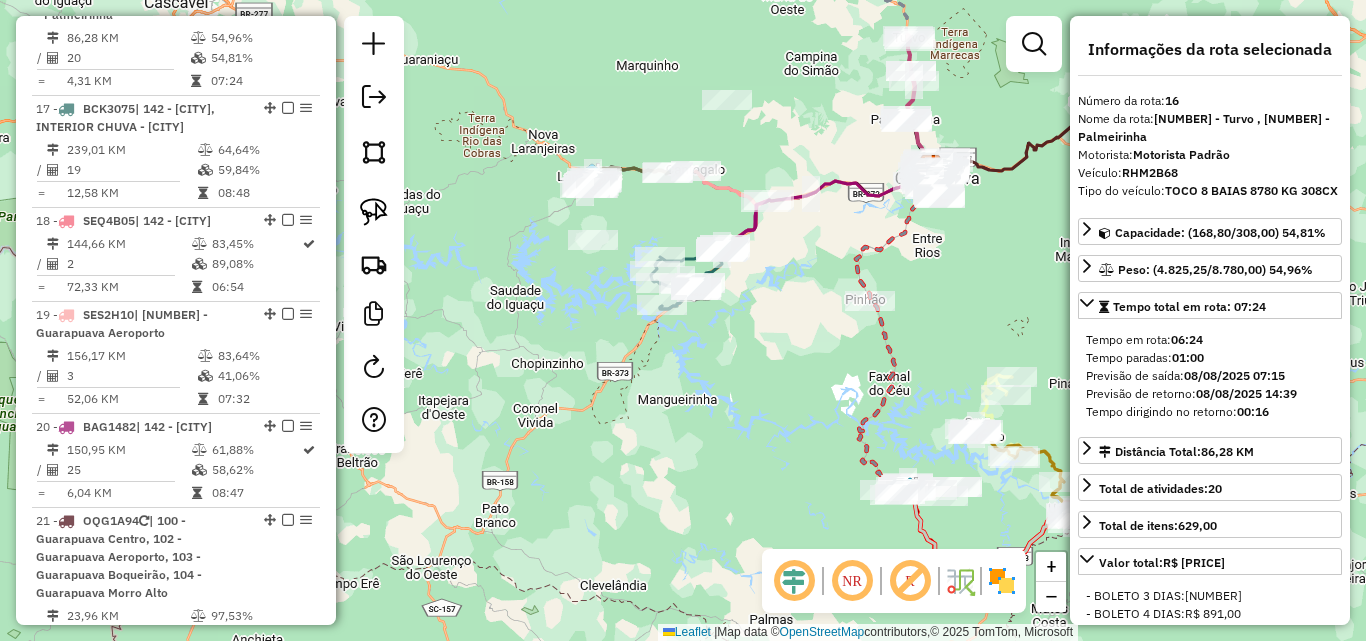 drag, startPoint x: 724, startPoint y: 124, endPoint x: 713, endPoint y: 165, distance: 42.44997 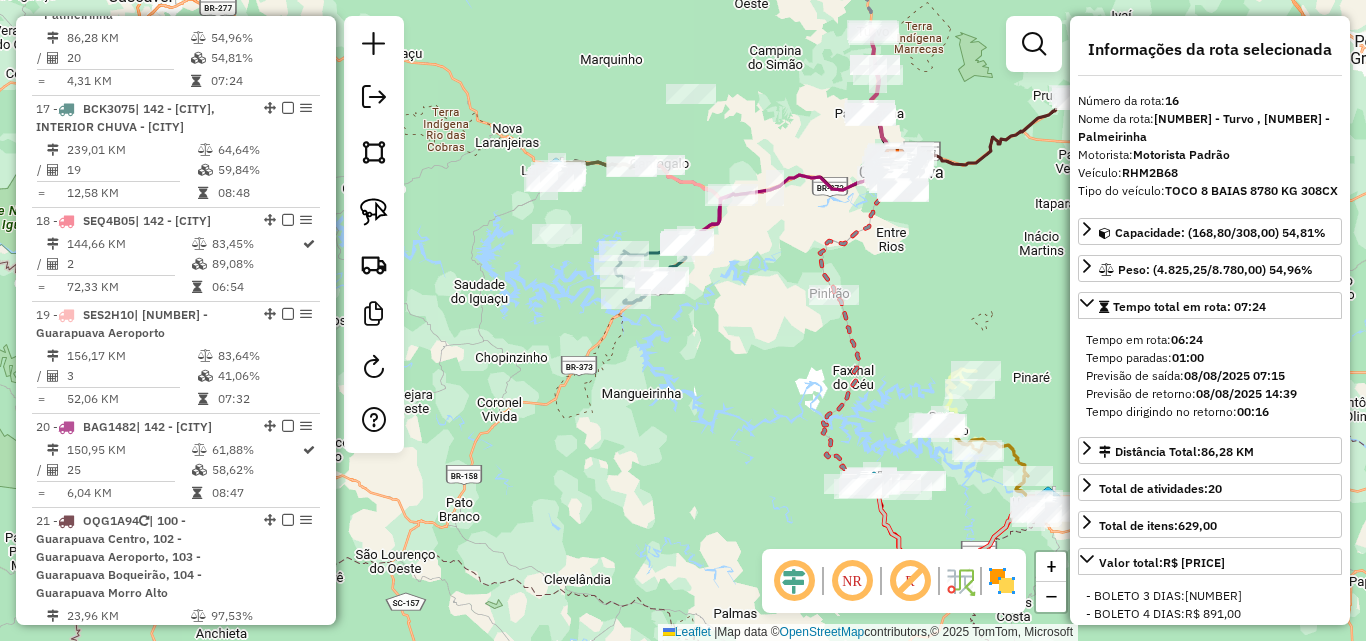 drag, startPoint x: 930, startPoint y: 364, endPoint x: 905, endPoint y: 320, distance: 50.606323 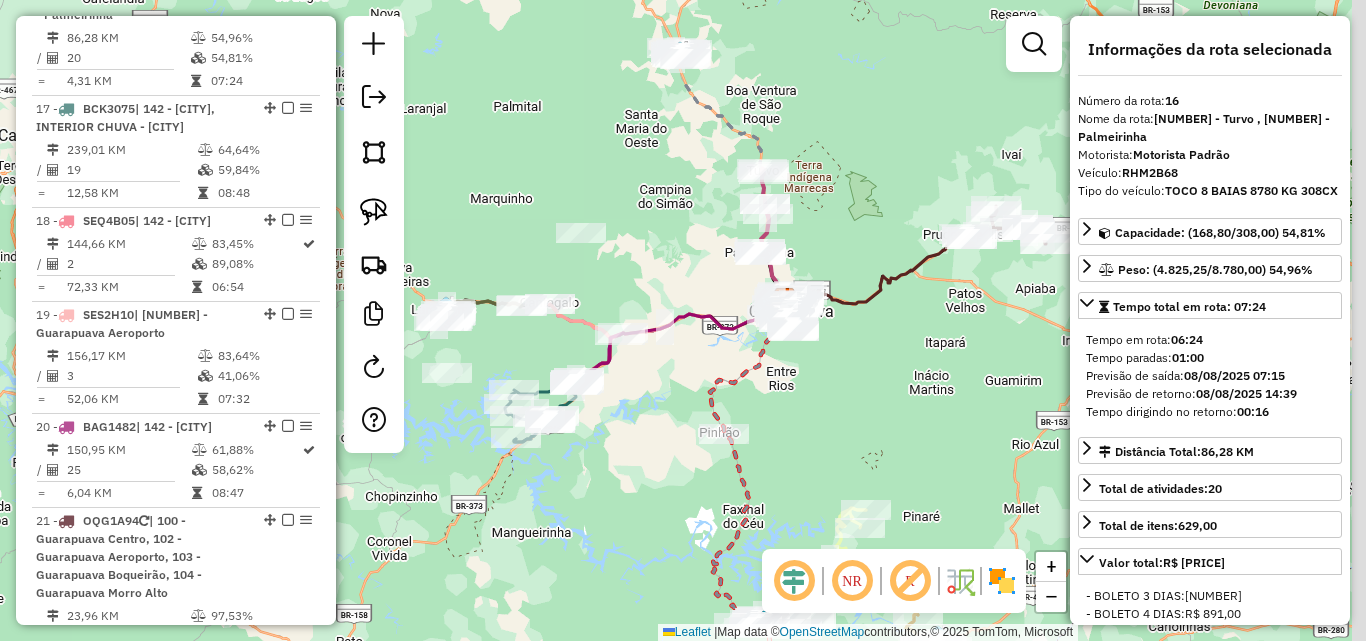 drag, startPoint x: 943, startPoint y: 268, endPoint x: 828, endPoint y: 422, distance: 192.20041 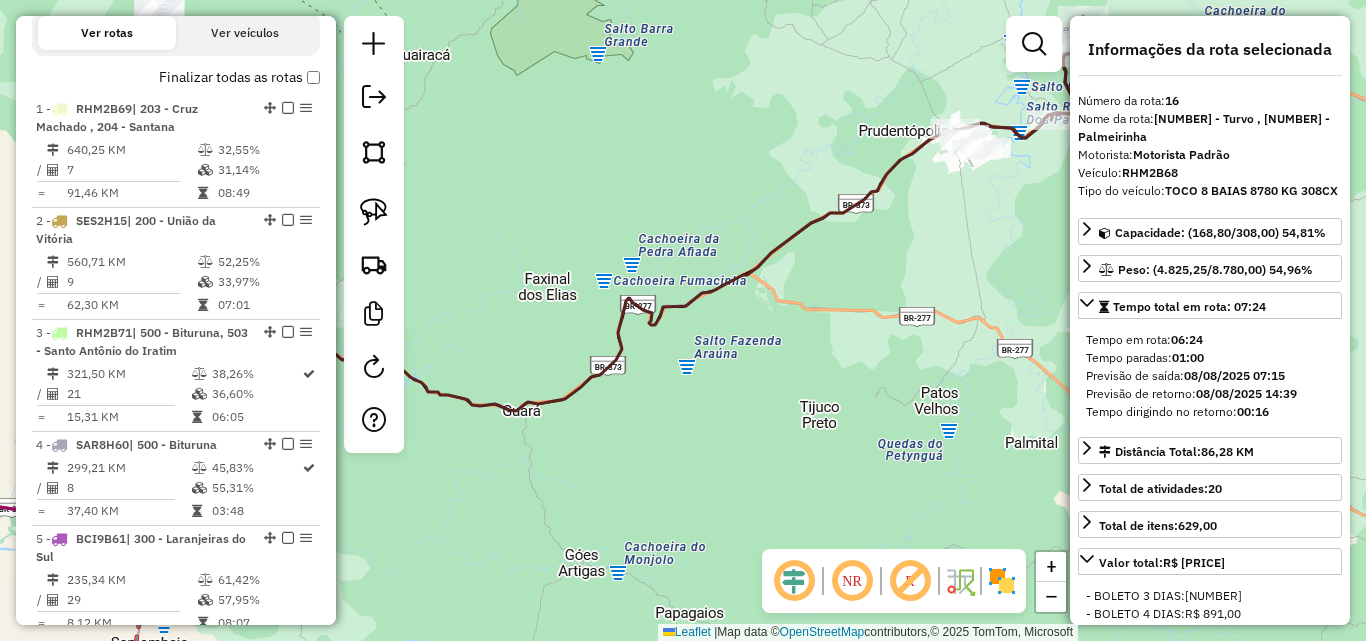 scroll, scrollTop: 319, scrollLeft: 0, axis: vertical 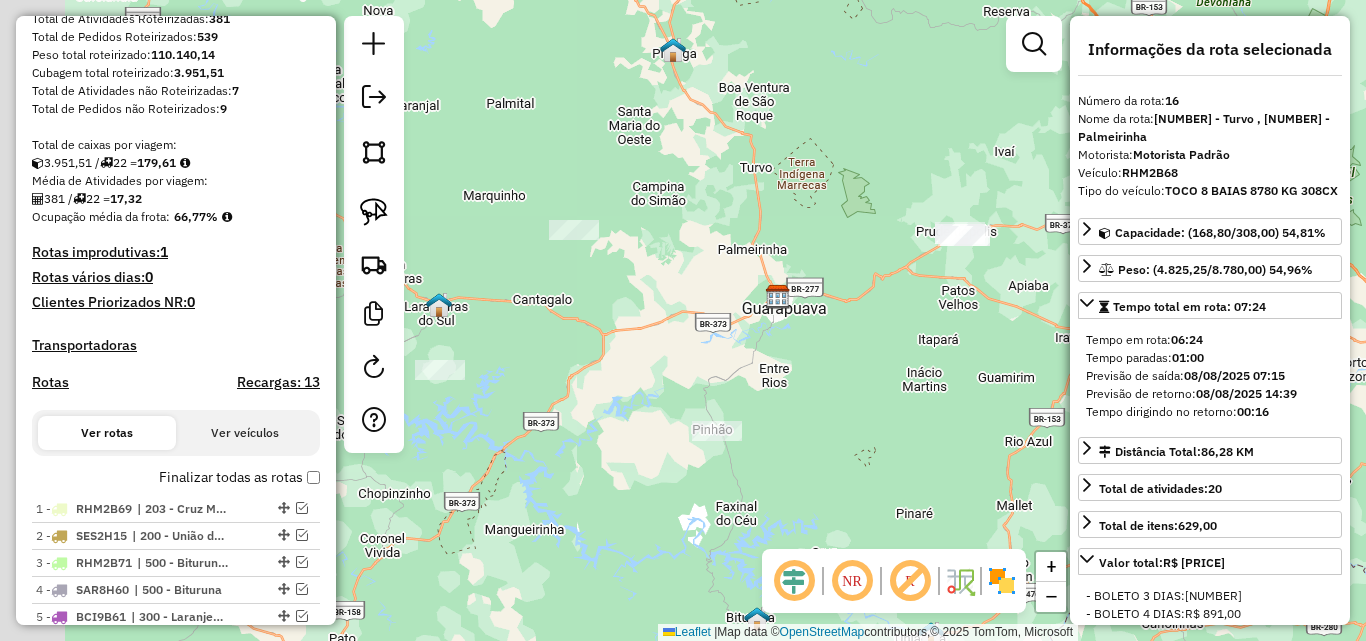 drag, startPoint x: 736, startPoint y: 375, endPoint x: 851, endPoint y: 328, distance: 124.23365 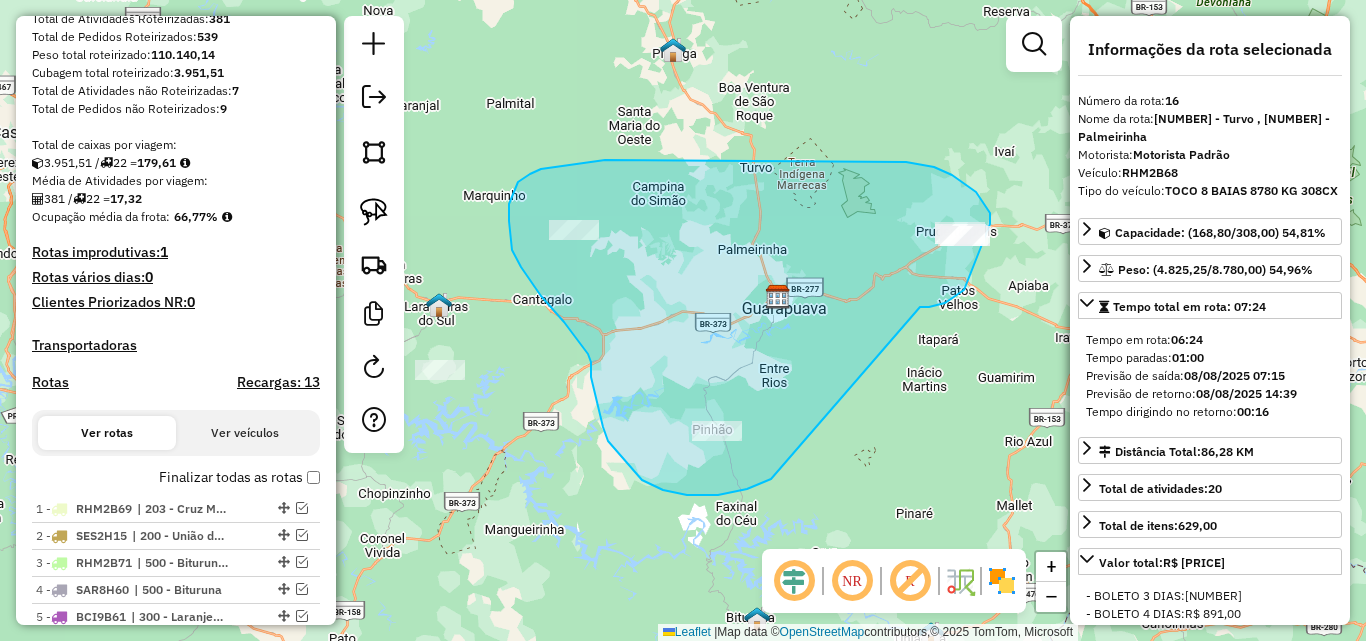 drag, startPoint x: 964, startPoint y: 290, endPoint x: 771, endPoint y: 479, distance: 270.1296 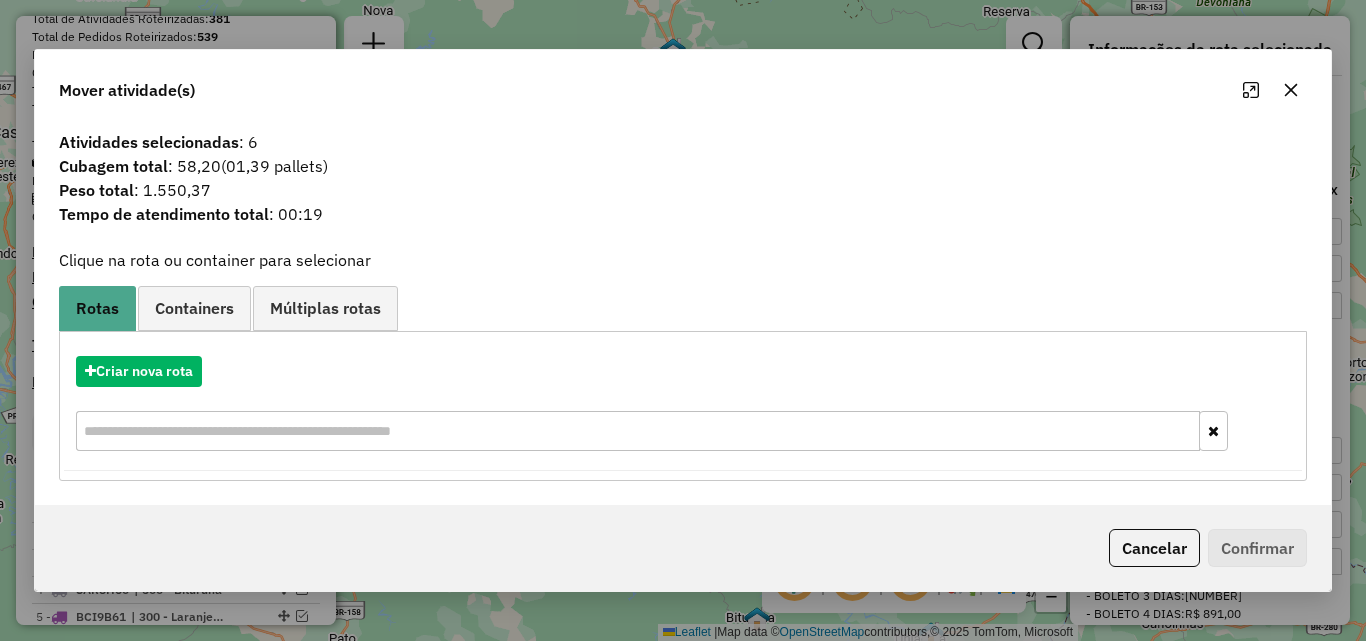 click 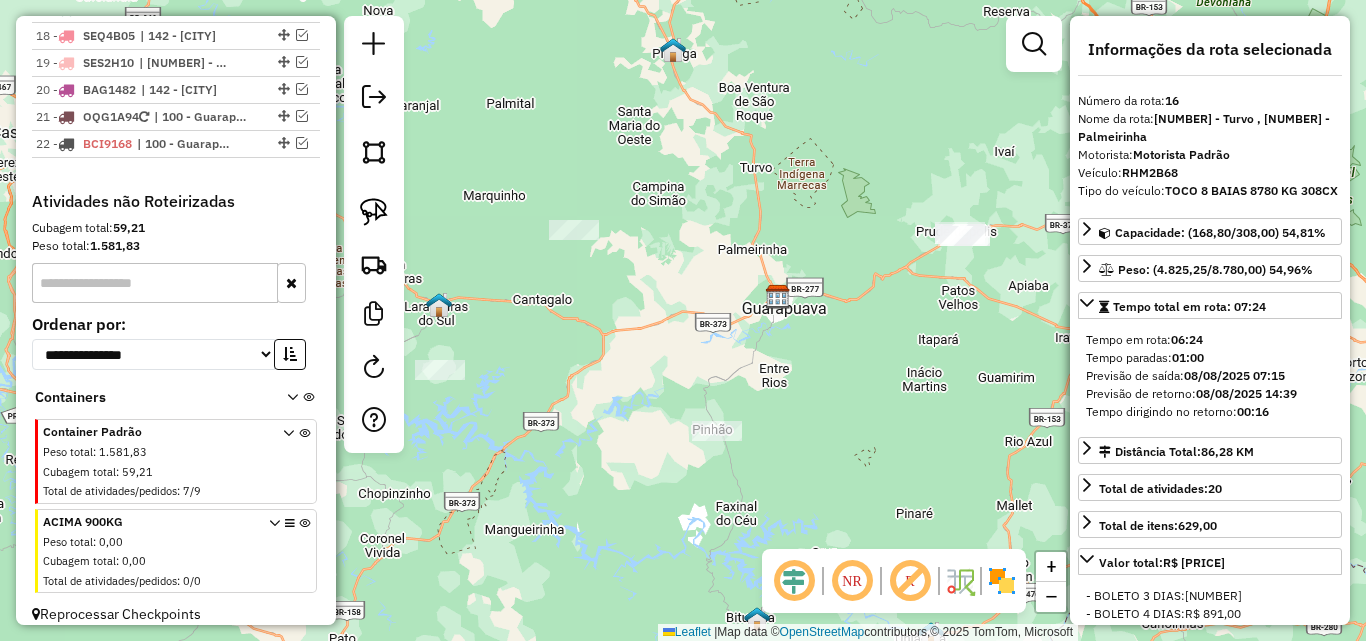 scroll, scrollTop: 1267, scrollLeft: 0, axis: vertical 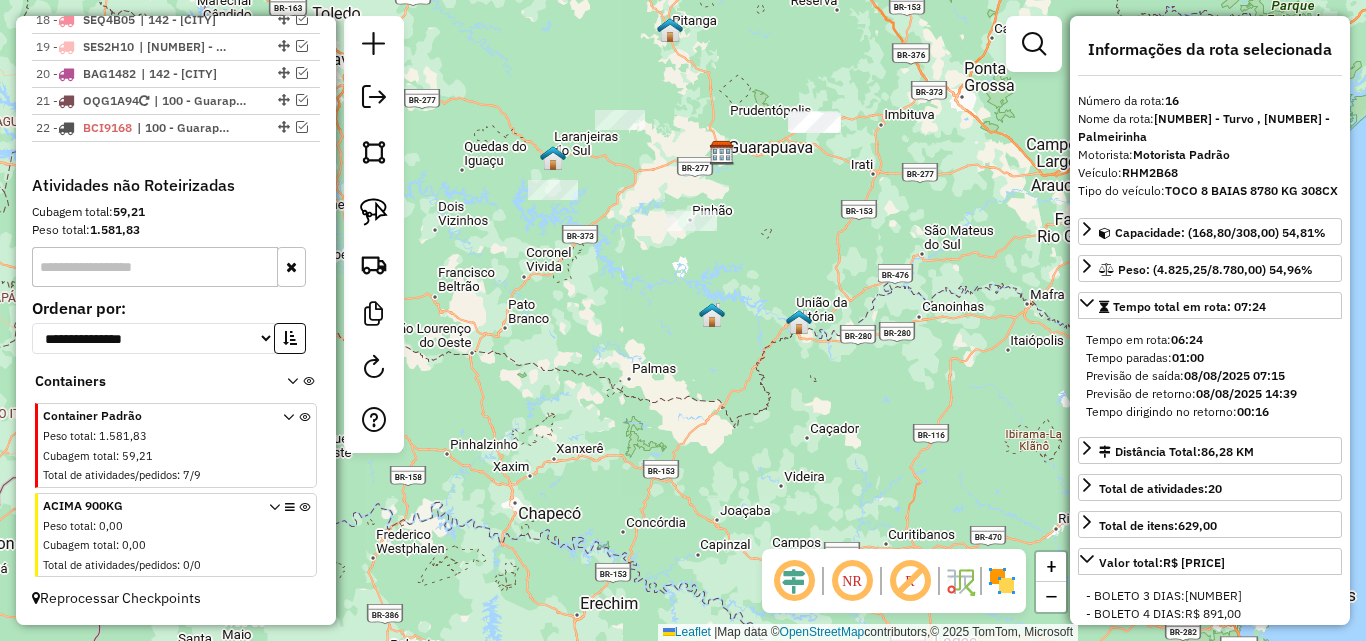 drag, startPoint x: 968, startPoint y: 397, endPoint x: 815, endPoint y: 292, distance: 185.56401 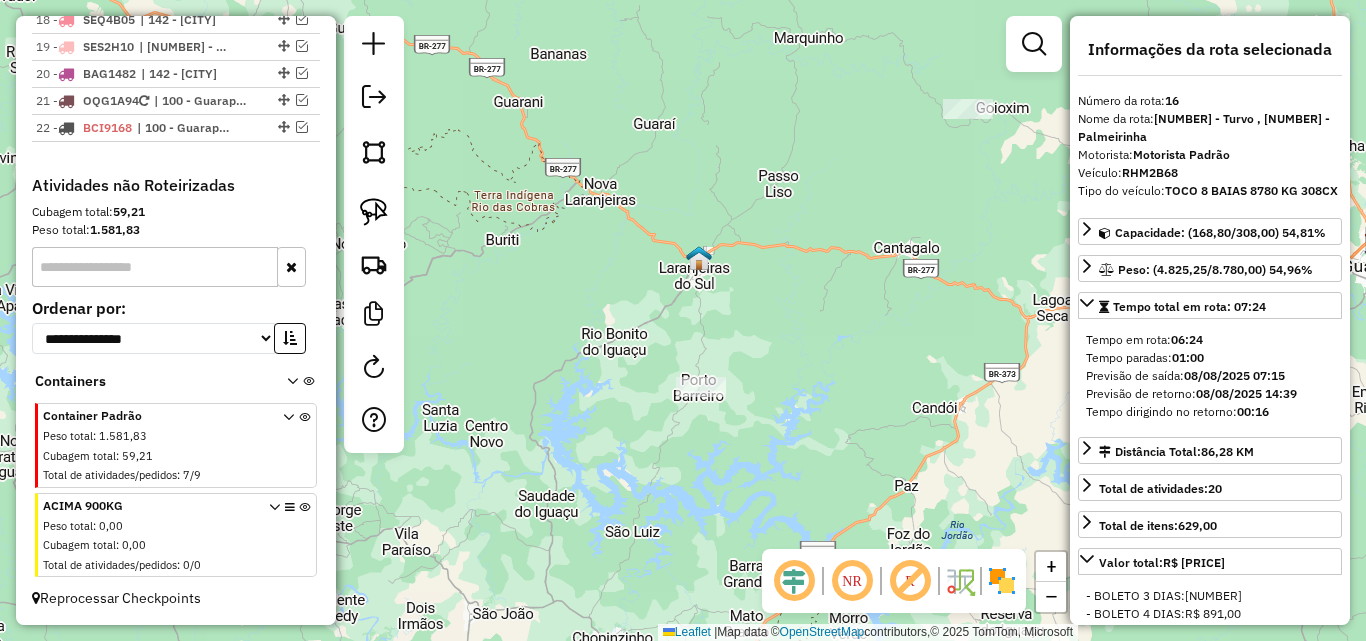 drag, startPoint x: 827, startPoint y: 215, endPoint x: 803, endPoint y: 414, distance: 200.44202 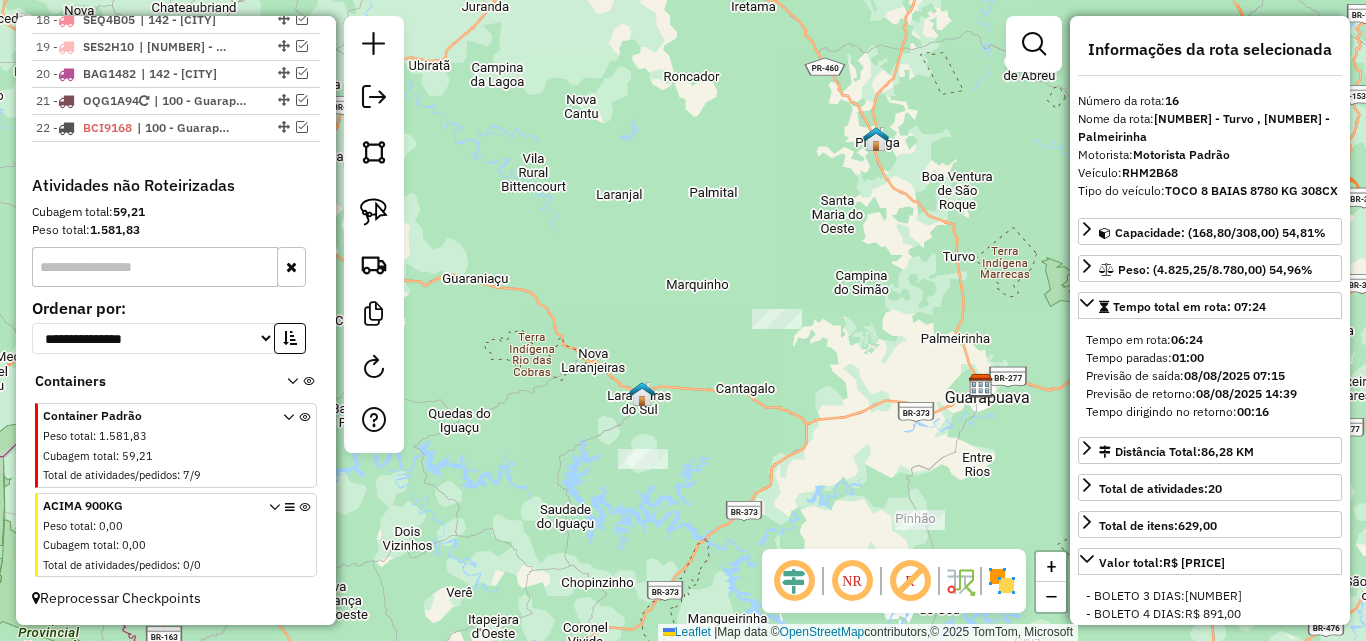 drag, startPoint x: 883, startPoint y: 465, endPoint x: 773, endPoint y: 317, distance: 184.40173 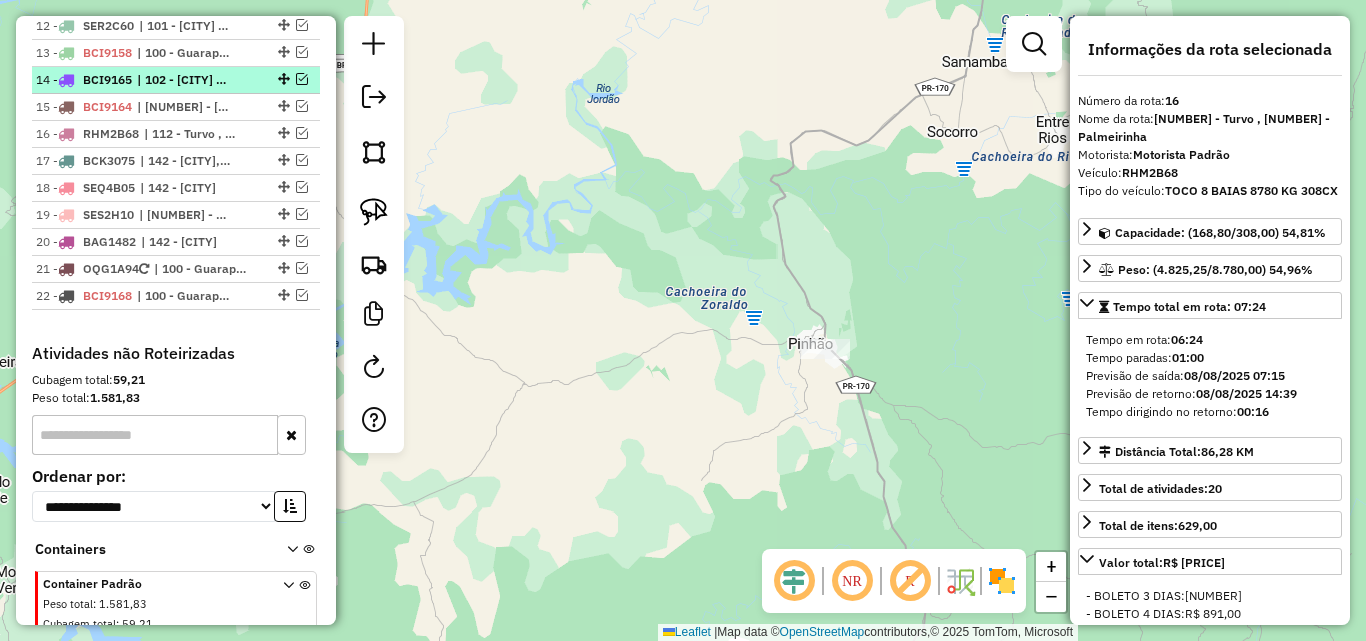 scroll, scrollTop: 967, scrollLeft: 0, axis: vertical 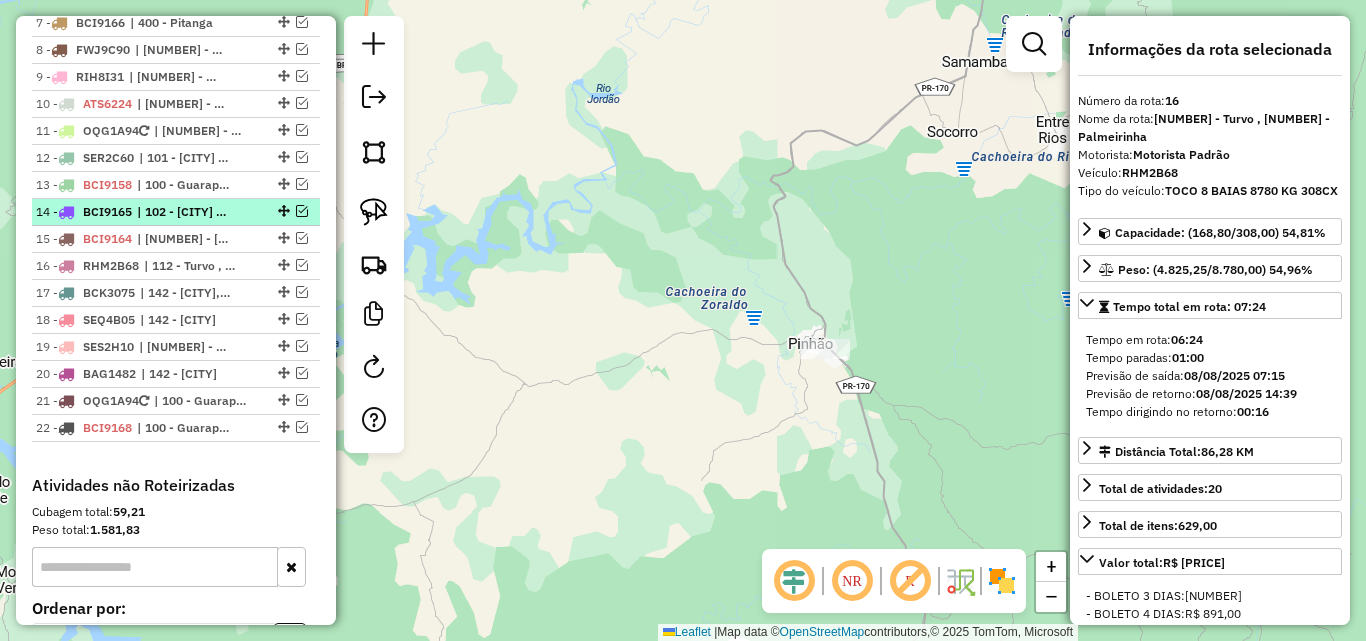click at bounding box center [302, 211] 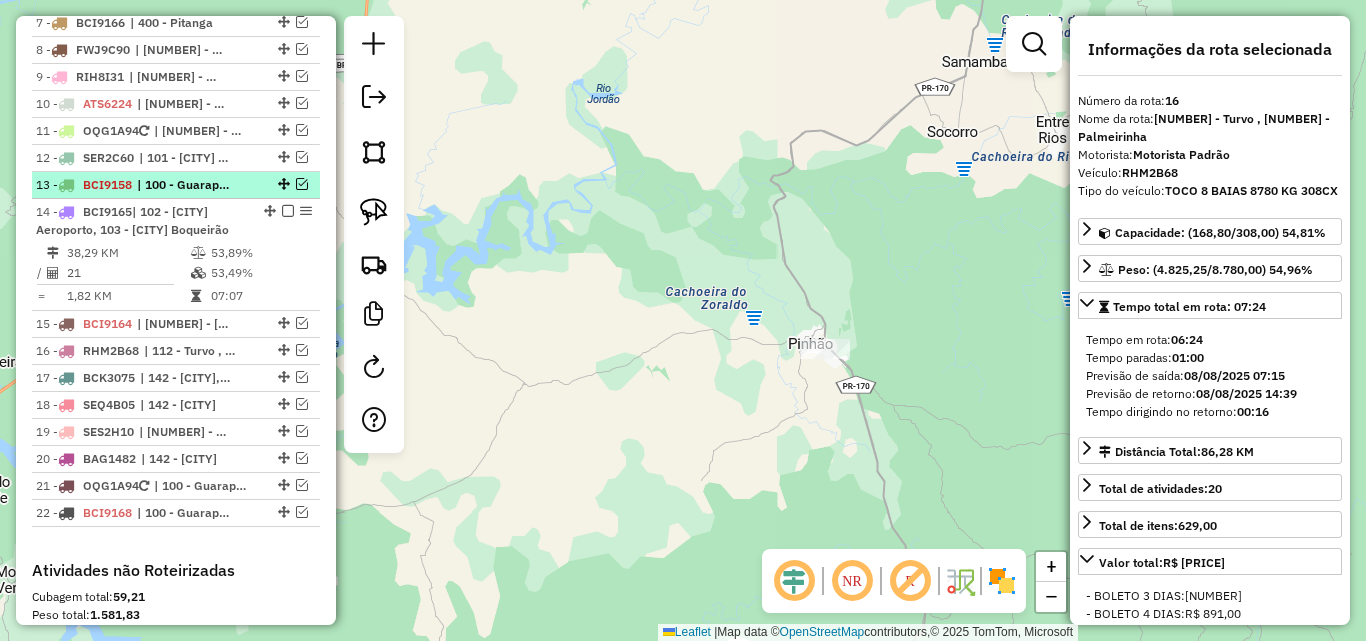 click at bounding box center (302, 184) 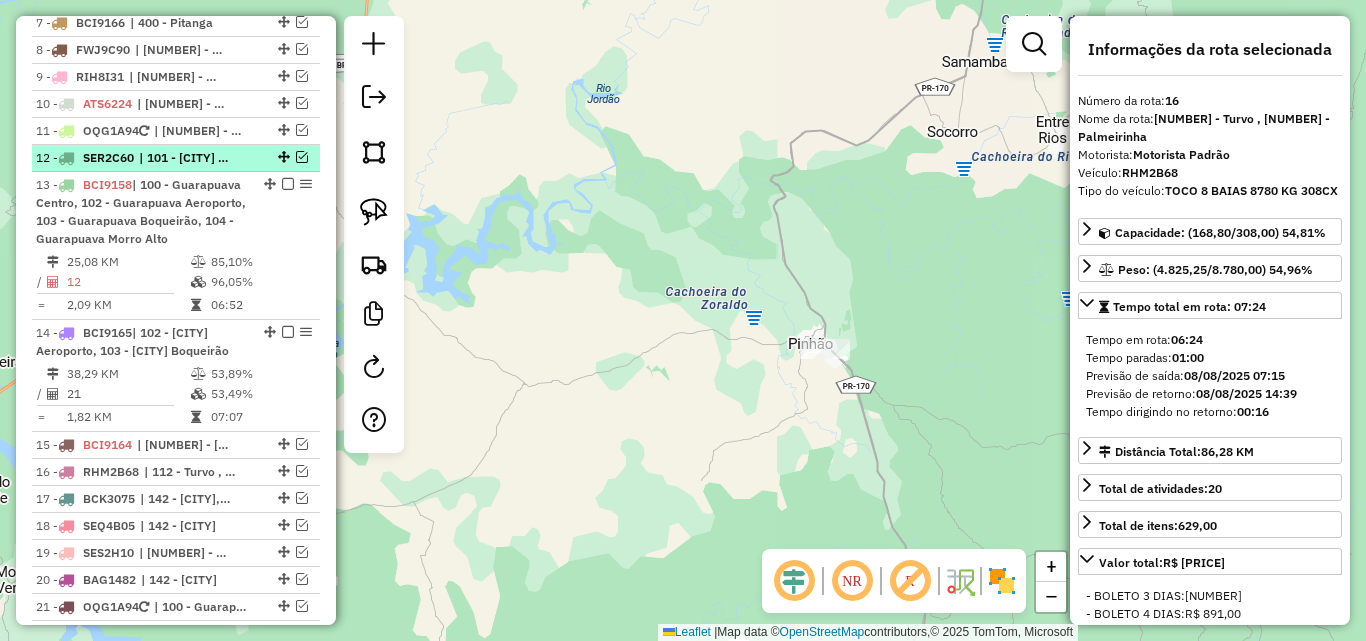 click at bounding box center [302, 157] 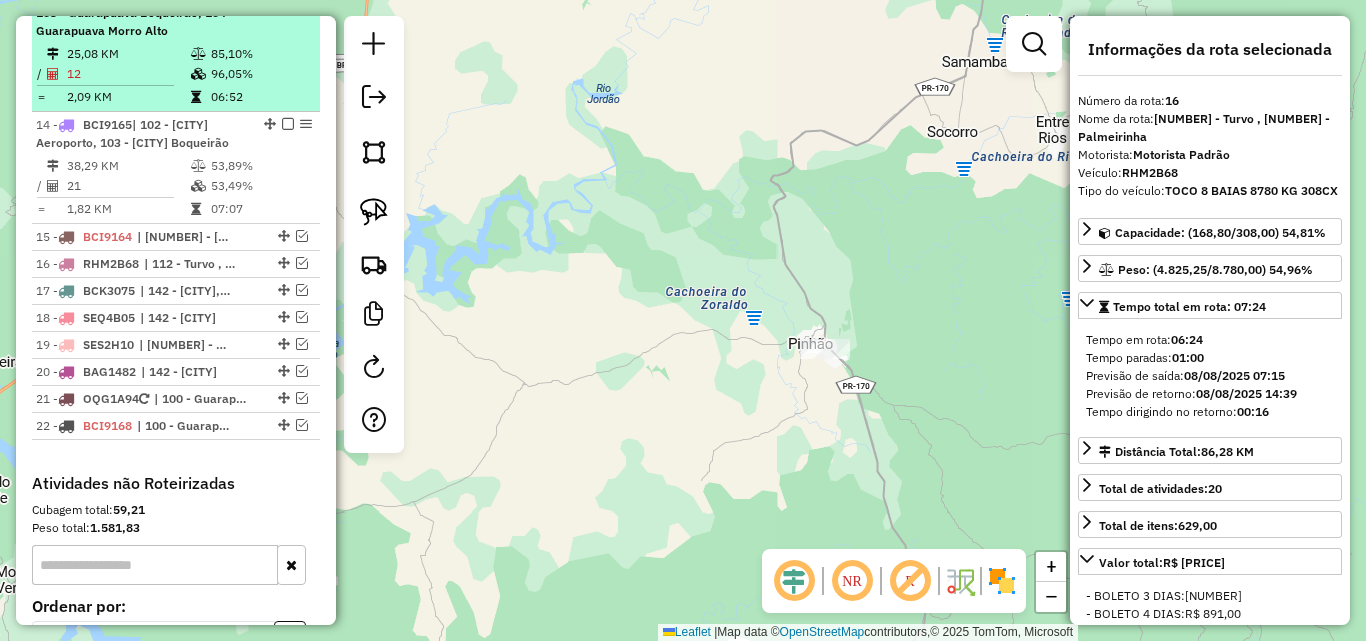 scroll, scrollTop: 1267, scrollLeft: 0, axis: vertical 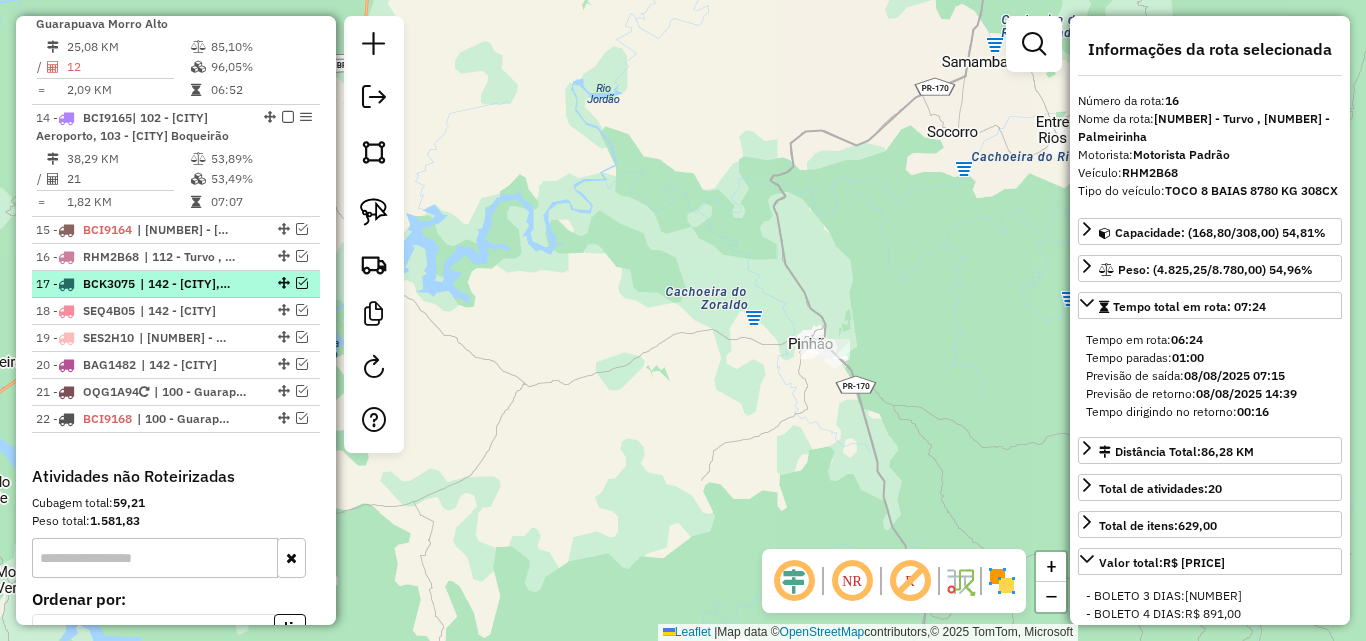 click at bounding box center [302, 283] 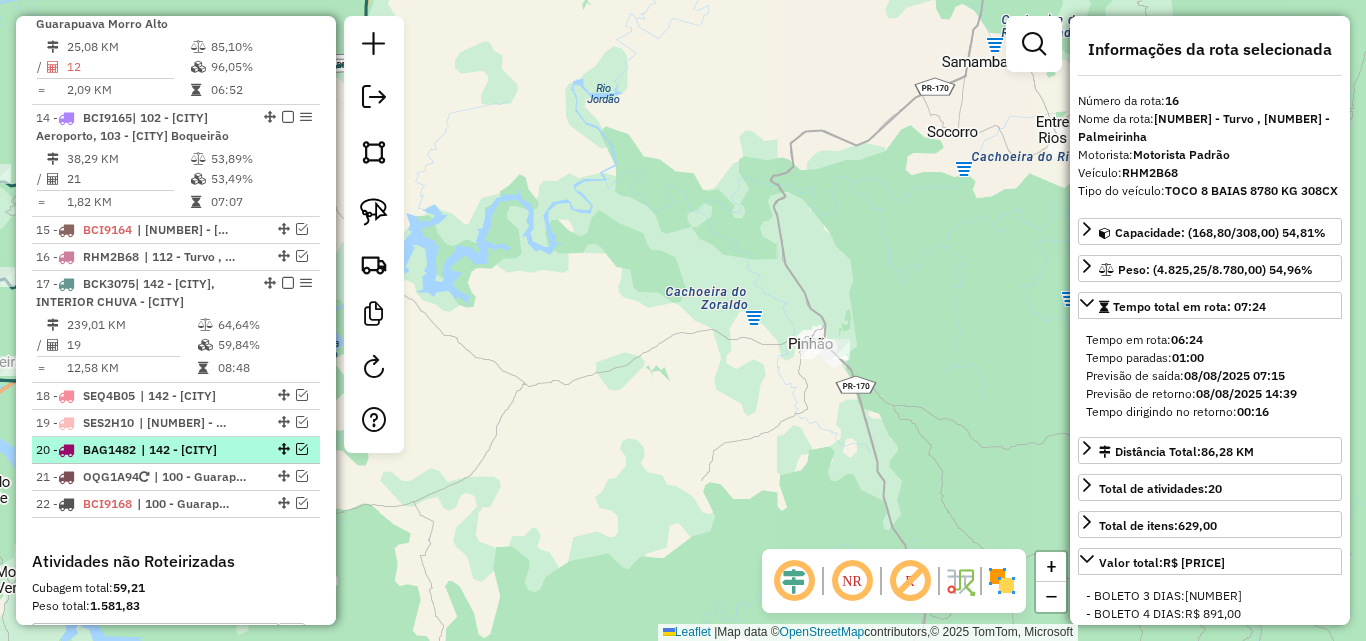 click at bounding box center [302, 449] 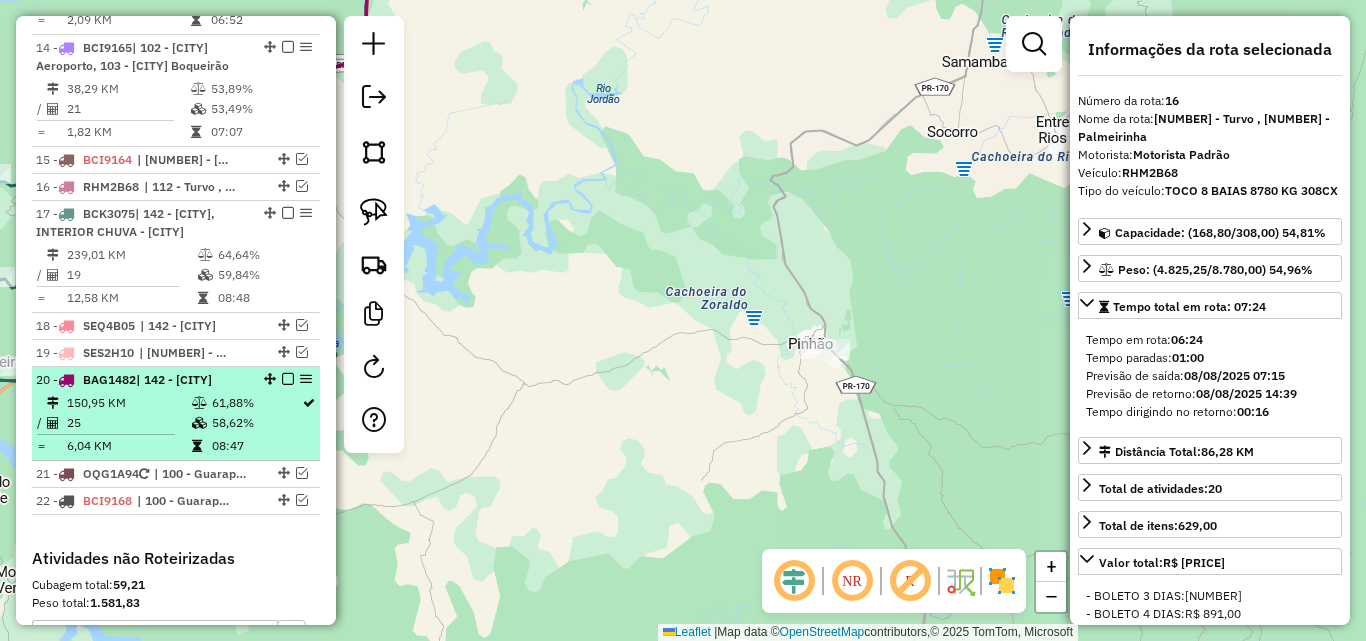 scroll, scrollTop: 1467, scrollLeft: 0, axis: vertical 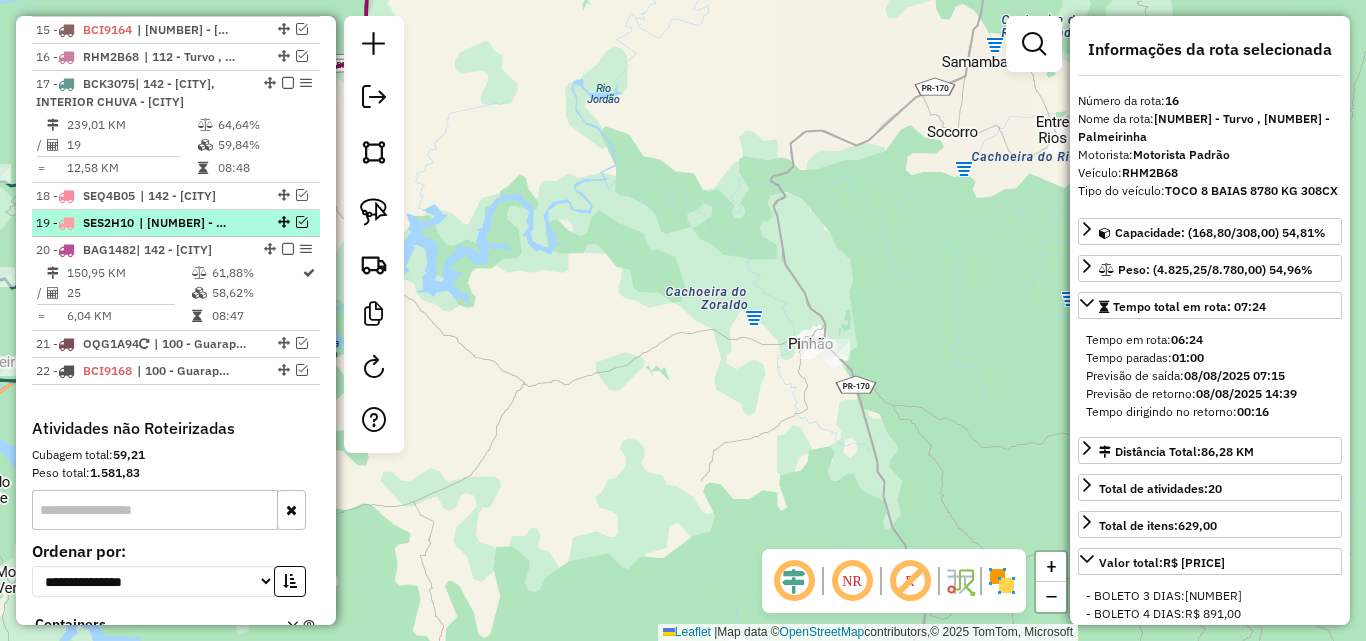 click at bounding box center [302, 222] 